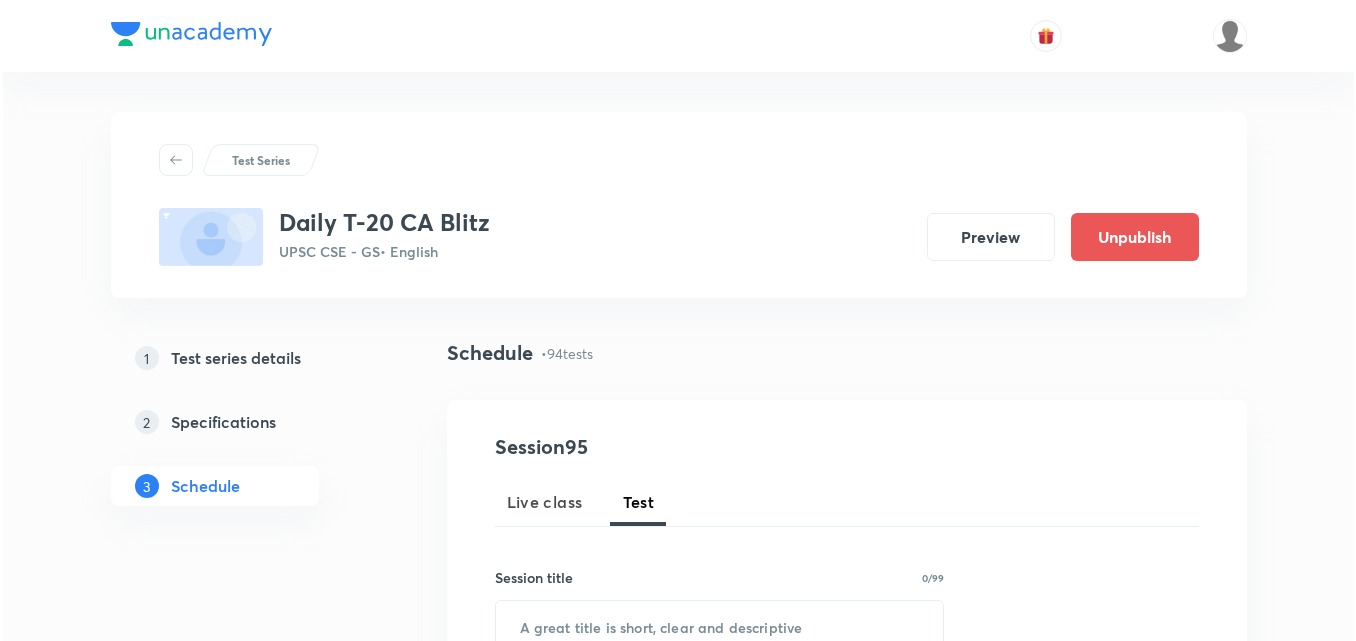 scroll, scrollTop: 6896, scrollLeft: 0, axis: vertical 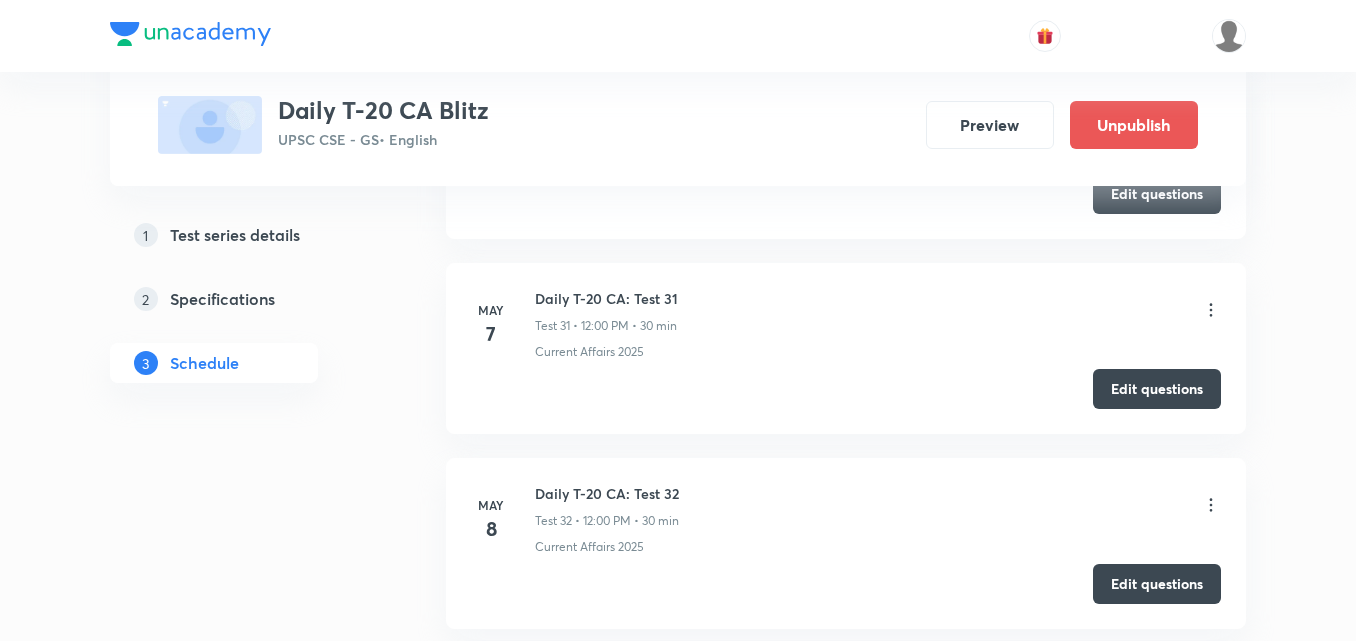 click on "Test Series Daily T-20 CA Blitz UPSC CSE - GS  • English Preview Unpublish 1 Test series details 2 Specifications 3 Schedule Schedule •  94  tests Session  95 Live class Test Session title 0/99 ​ Schedule for Jul 10, 2025, 10:16 AM ​ Duration (in minutes) ​ Concepts ​ Sub-concepts ​ Add Cancel Apr 2 Daily T-20 CA: Test 1 Test 1 • 12:00 PM • 30 min Current Affairs 2025 Edit questions Apr 3 Daily T-20 CA: Test 2 Test 2 • 12:00 PM • 30 min Current Affairs 2025 Edit questions Apr 4 Daily T-20 CA: Test 3 Test 3 • 12:00 PM • 30 min Current Affairs 2025 Edit questions Apr 5 Daily T-20 CA: Test 4 Test 4 • 12:00 PM • 30 min Current Affairs 2025 Edit questions Apr 7 Daily T-20 CA: Test 5 Test 5 • 12:00 PM • 30 min Current Affairs 2025 Edit questions Apr 8 Daily T-20 CA: Test 6 Test 6 • 12:00 PM • 30 min Current Affairs 2025 Edit questions Apr 9 Daily T-20 CA: Test 7 Test 7 • 12:00 PM • 30 min Current Affairs 2025 Edit questions Apr 10 Daily T-20 CA: Test 8 Current Affairs 2025" at bounding box center (678, 3073) 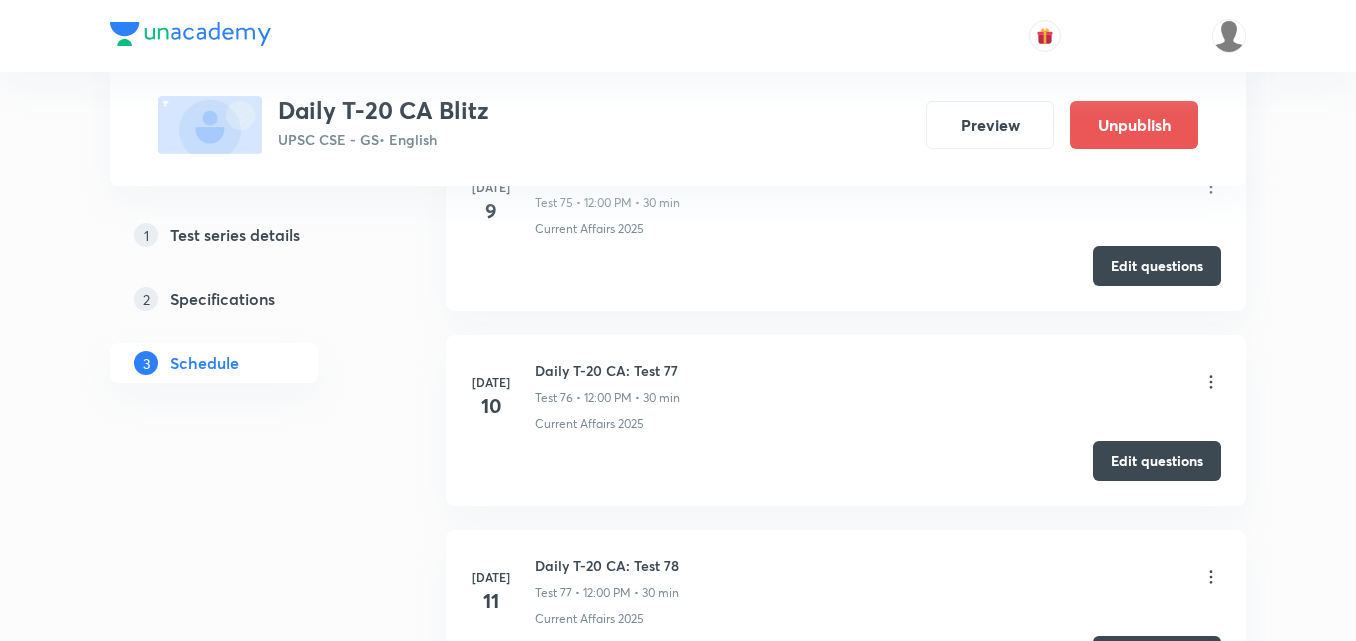 scroll, scrollTop: 15597, scrollLeft: 0, axis: vertical 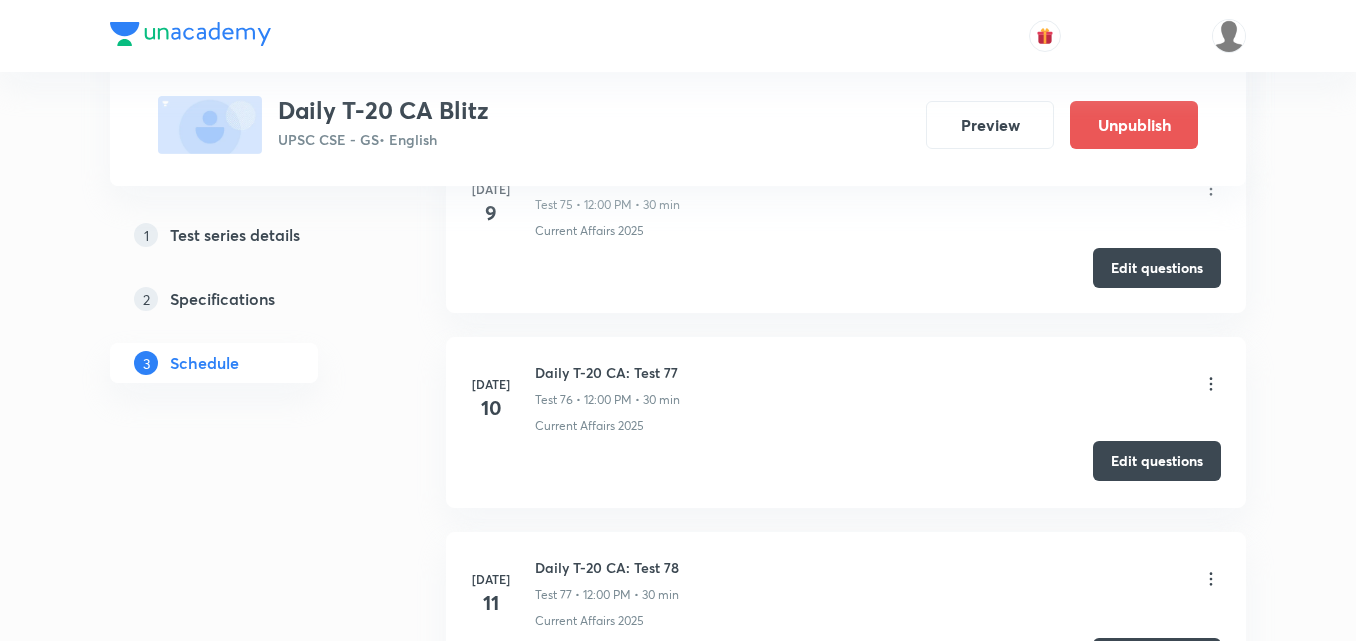 click on "Edit questions" at bounding box center [1157, 461] 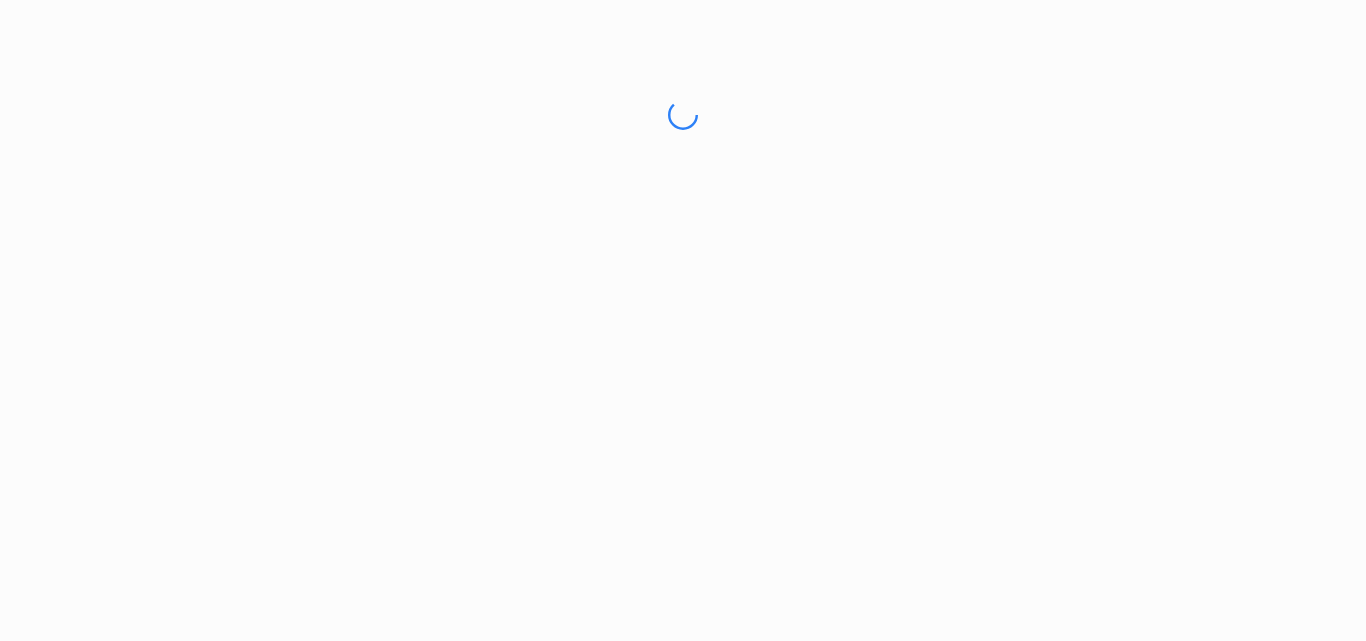 scroll, scrollTop: 0, scrollLeft: 0, axis: both 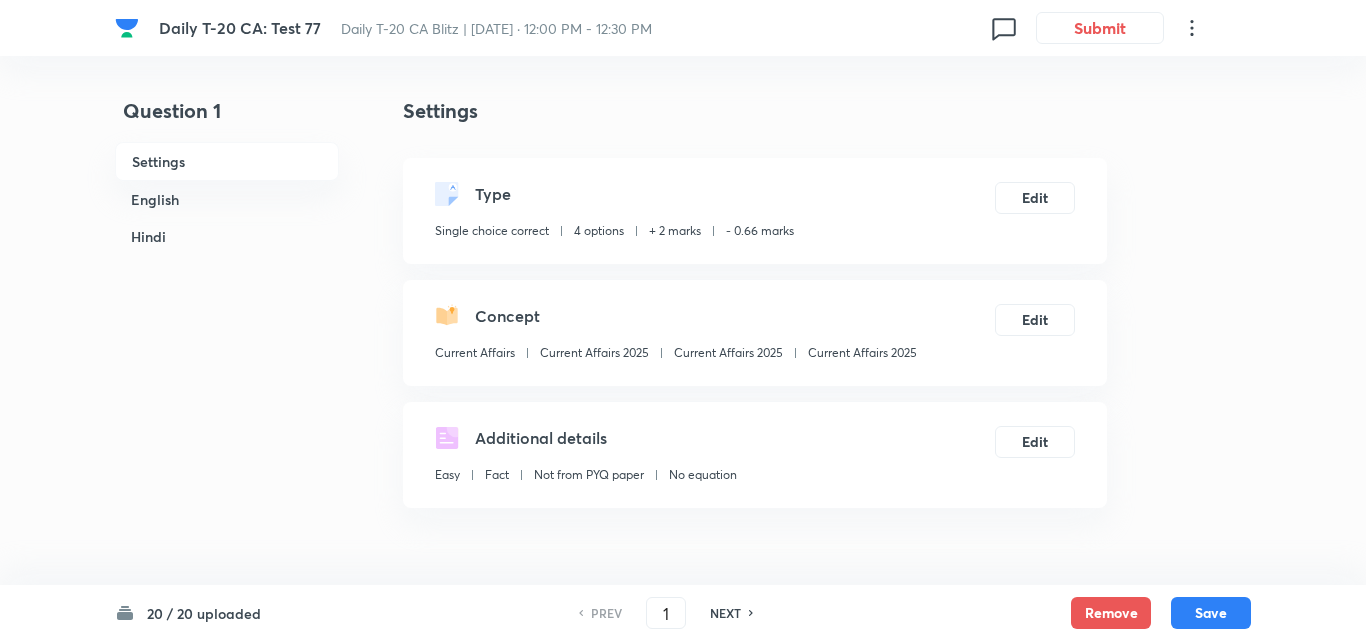 checkbox on "true" 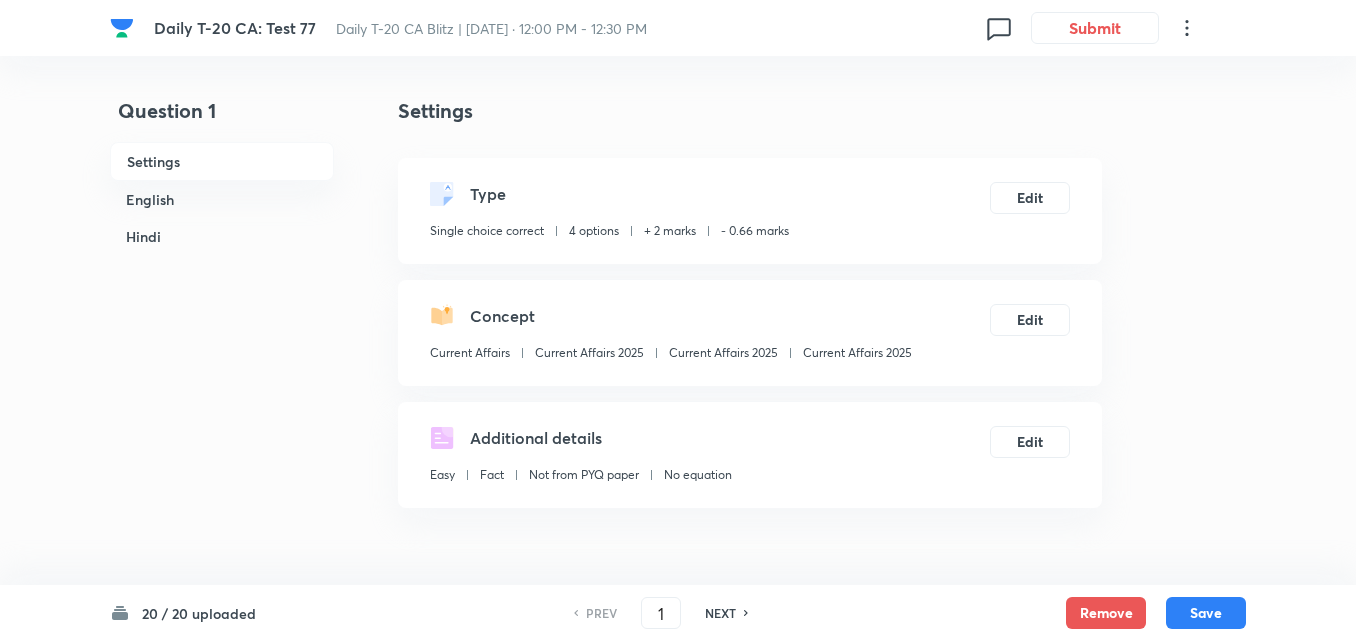 click on "English" at bounding box center [222, 199] 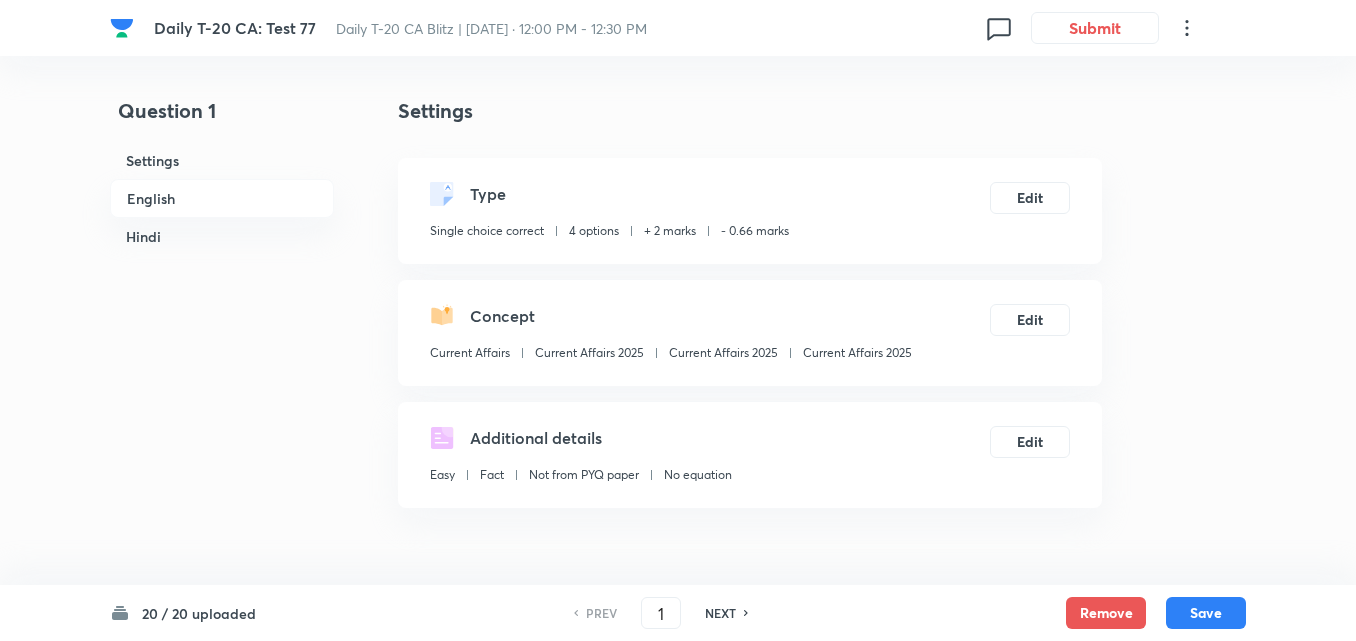 scroll, scrollTop: 516, scrollLeft: 0, axis: vertical 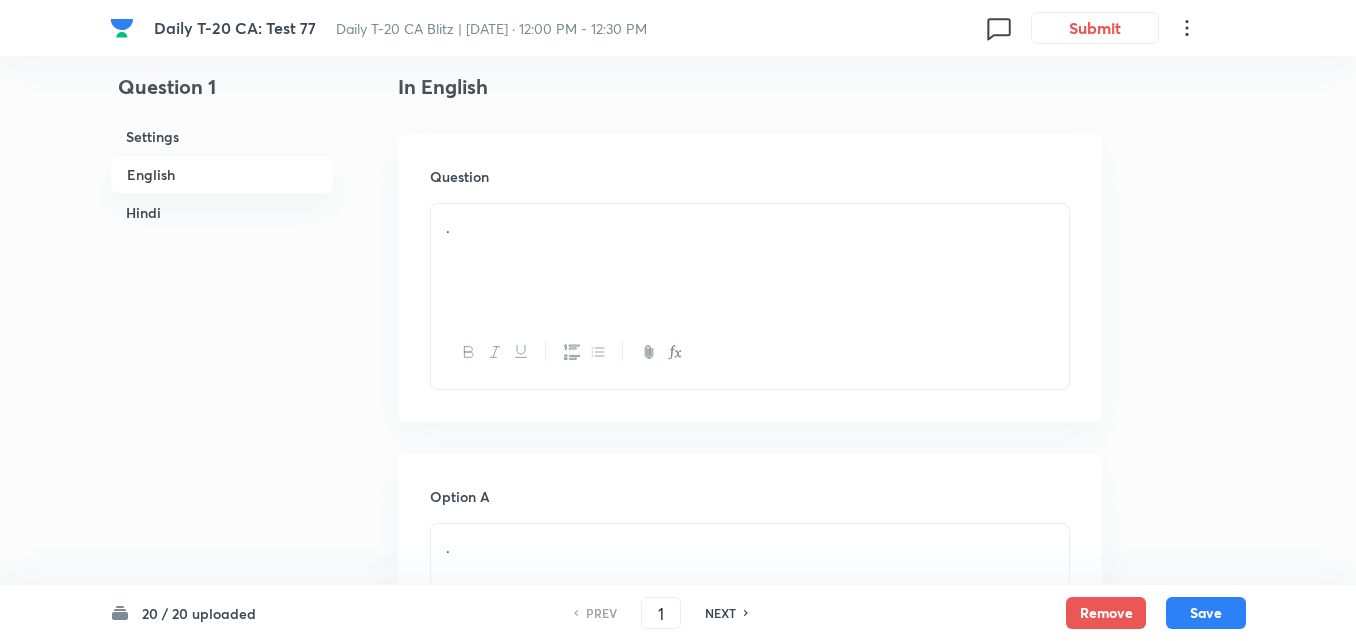 click on "." at bounding box center (750, 260) 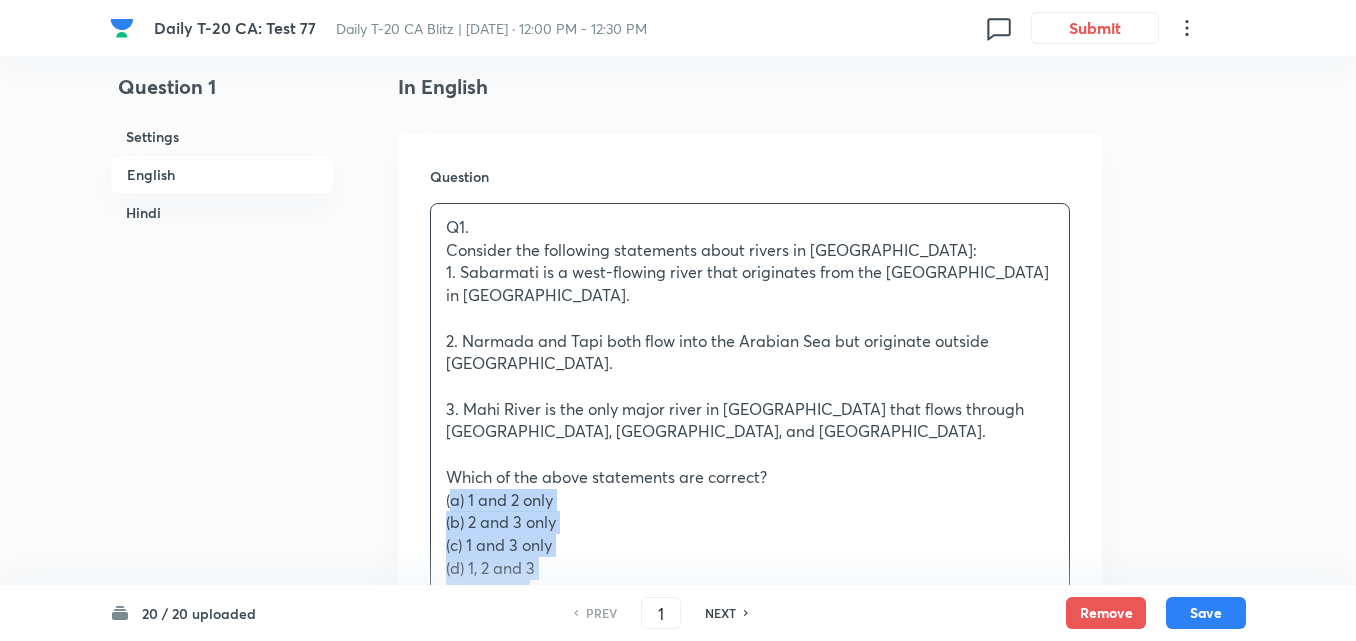 click on "Question Q1. Consider the following statements about rivers in [GEOGRAPHIC_DATA]: 1.	Sabarmati is a west-flowing river that originates from the [GEOGRAPHIC_DATA] in [GEOGRAPHIC_DATA]. 2.	Narmada and Tapi both flow into the Arabian Sea but originate outside [GEOGRAPHIC_DATA]. 3.	Mahi River is the only major river in [GEOGRAPHIC_DATA] that flows through [GEOGRAPHIC_DATA], [GEOGRAPHIC_DATA], and [GEOGRAPHIC_DATA]. Which of the above statements are correct?  (a) 1 and 2 only  (b) 2 and 3 only  (c) 1 and 3 only  (d) 1, 2 and 3 Answer: (d)  Explanation: ●	All three statements are correct. Sabarmati originates in [GEOGRAPHIC_DATA]. Narmada and Tapi originate in [GEOGRAPHIC_DATA] and [GEOGRAPHIC_DATA] respectively, and flow westward into [GEOGRAPHIC_DATA]. Mahi has a unique reverse V-shaped flow pattern. ________________________________________ प्रश्न 1. गुजरात की नदियों के बारे में निम्नलिखित कथनों पर विचार करें:  (a) केवल 1 और 2  (b) केवल 2 और 3  (d) 1, 2 और 3" at bounding box center (750, 734) 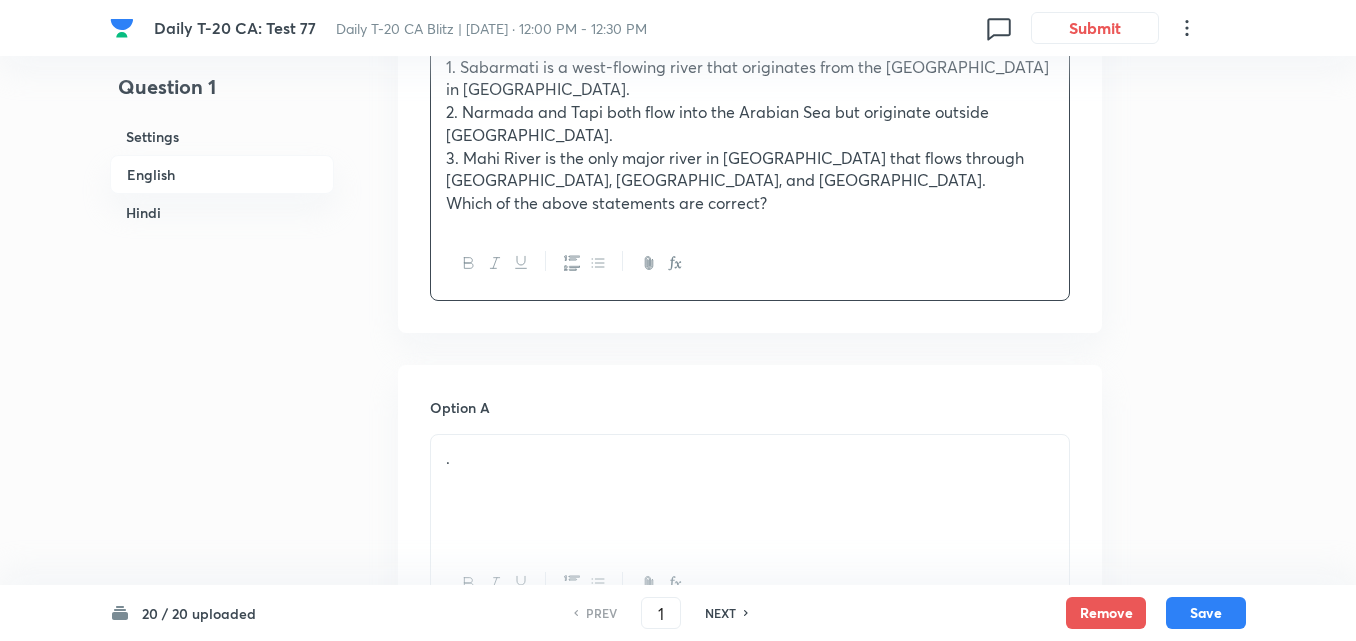 scroll, scrollTop: 916, scrollLeft: 0, axis: vertical 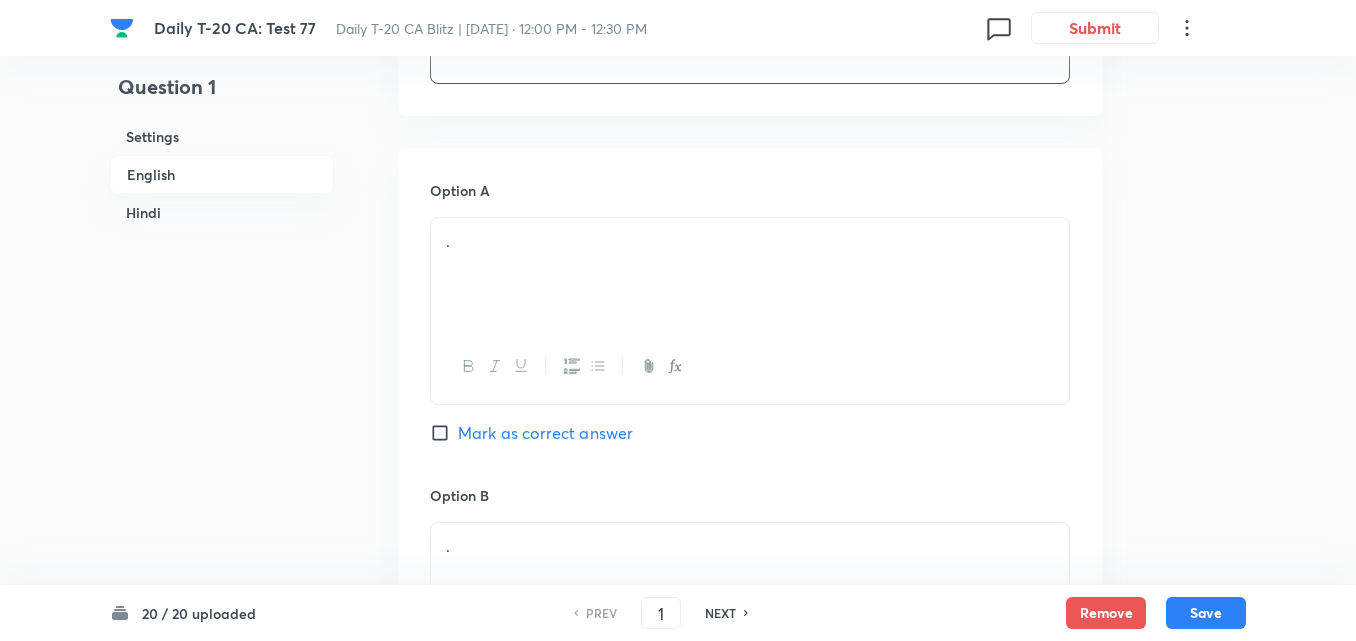 click on "." at bounding box center [750, 274] 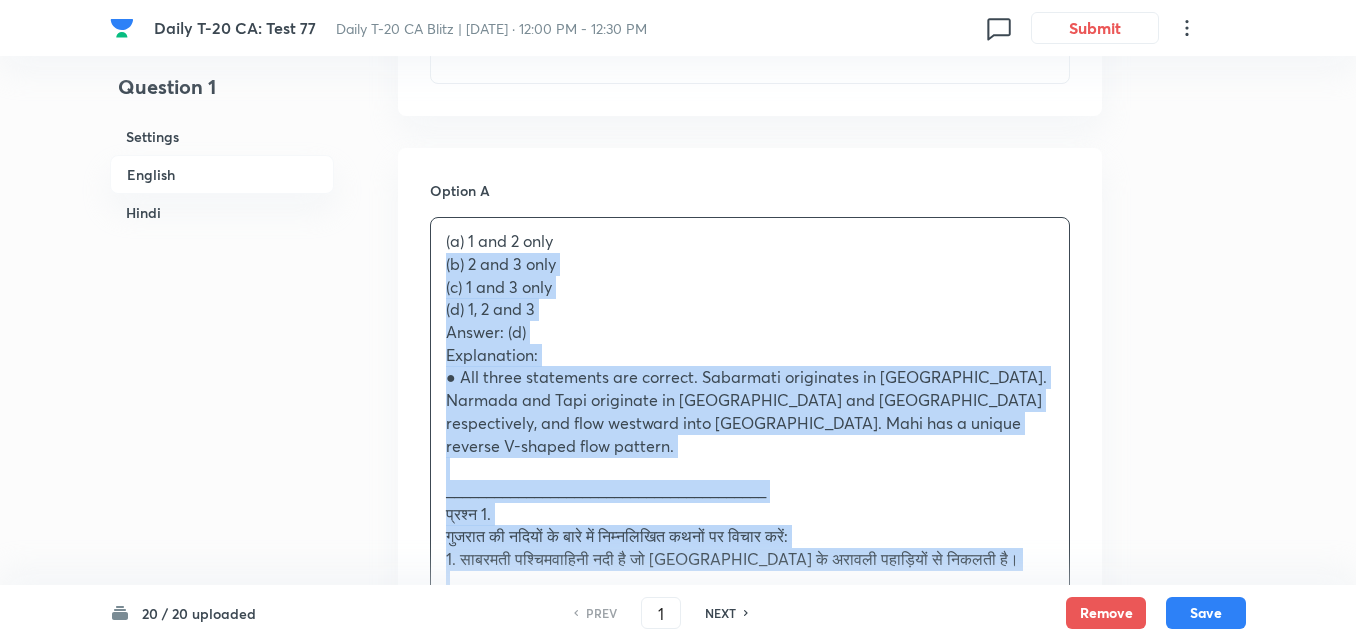 drag, startPoint x: 455, startPoint y: 260, endPoint x: 380, endPoint y: 239, distance: 77.88453 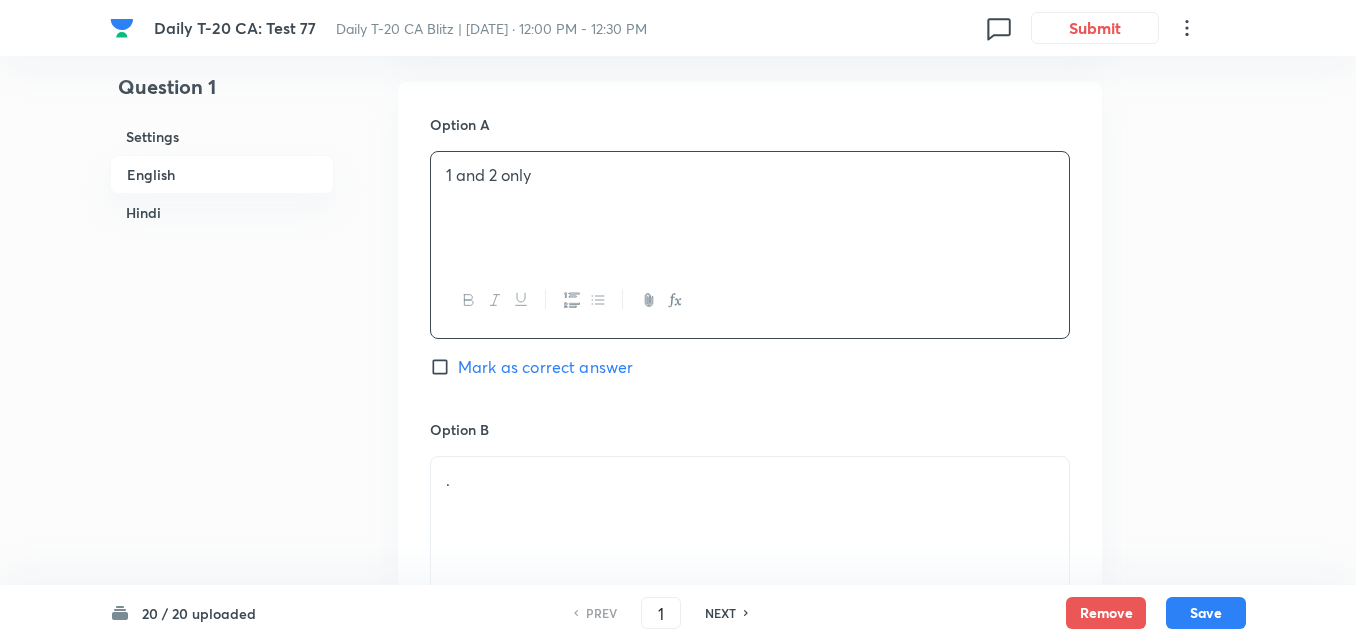 scroll, scrollTop: 1116, scrollLeft: 0, axis: vertical 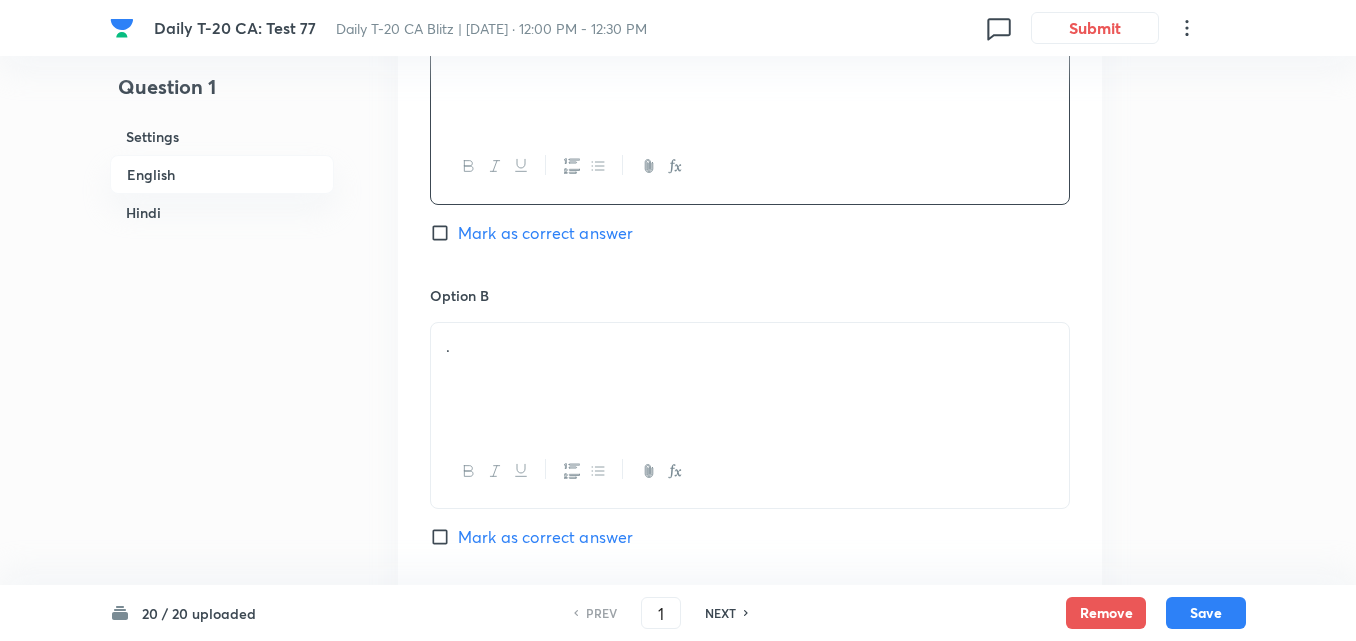 click on "." at bounding box center [750, 379] 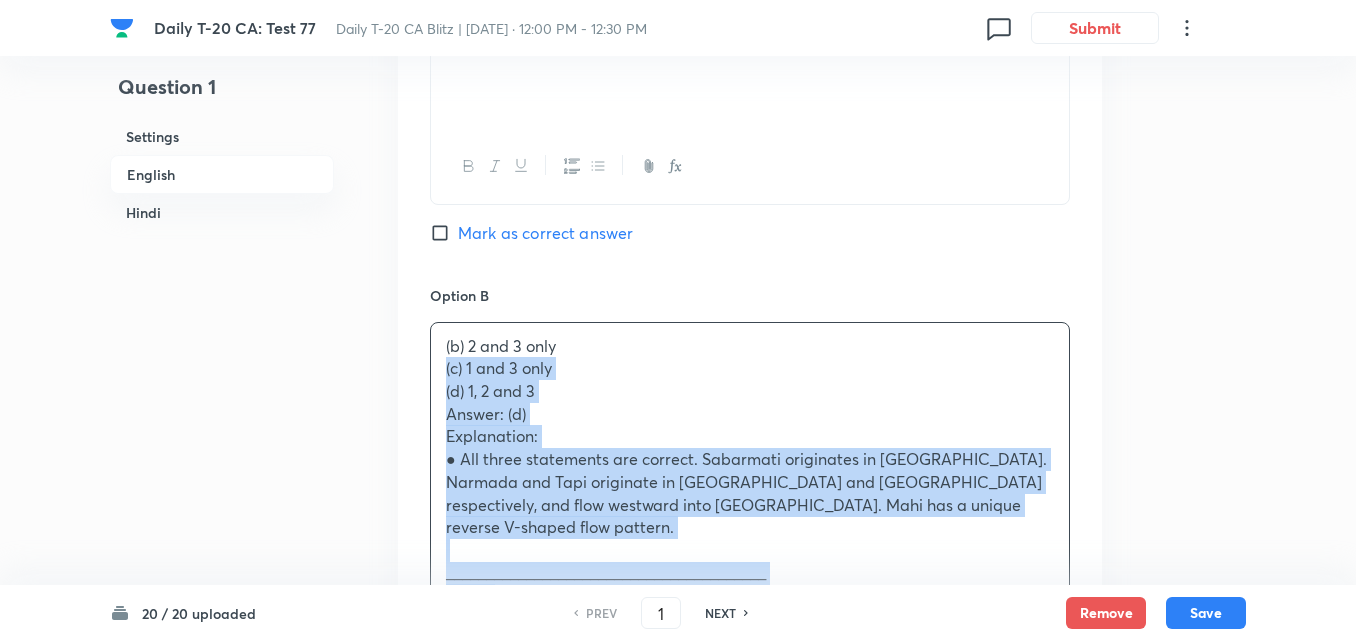 drag, startPoint x: 457, startPoint y: 348, endPoint x: 378, endPoint y: 344, distance: 79.101204 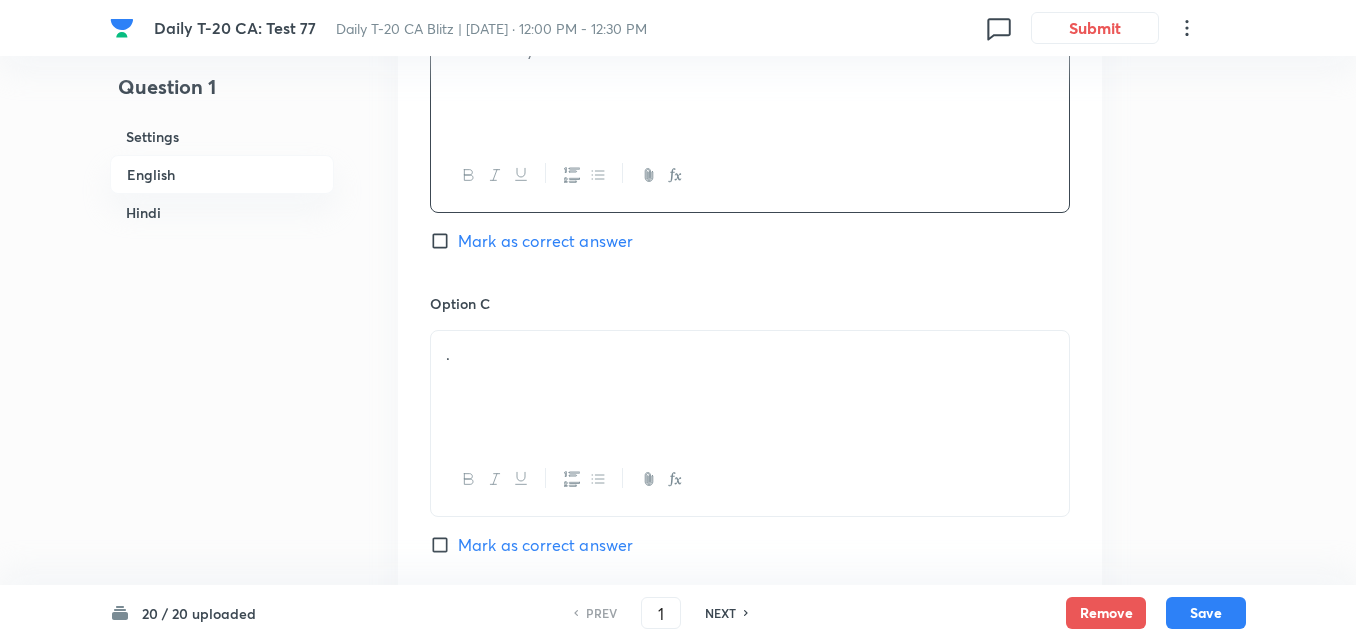 scroll, scrollTop: 1416, scrollLeft: 0, axis: vertical 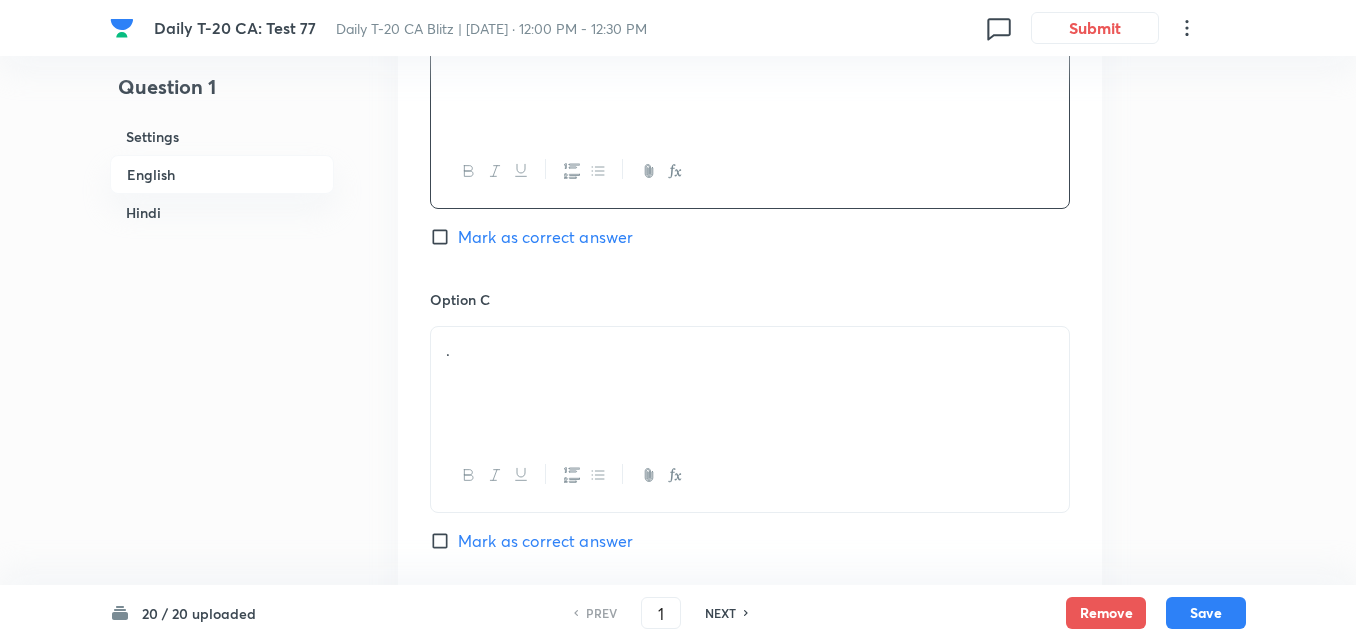 click on "." at bounding box center [750, 383] 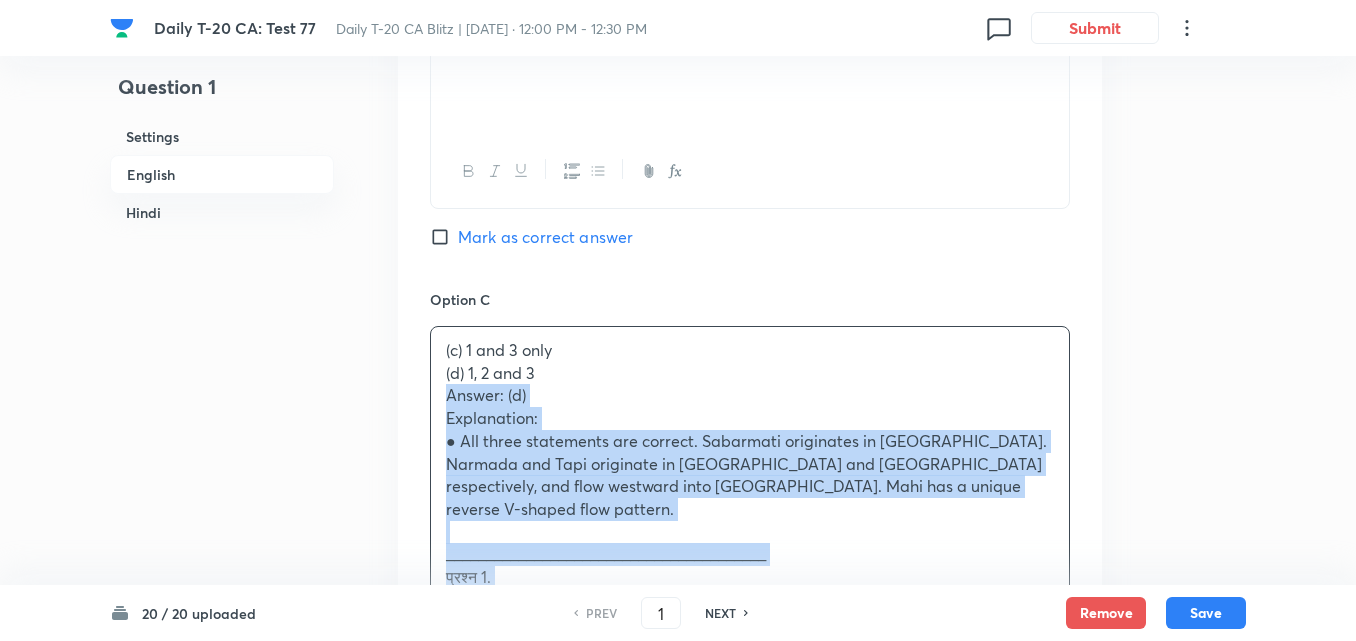 drag, startPoint x: 465, startPoint y: 358, endPoint x: 337, endPoint y: 373, distance: 128.87592 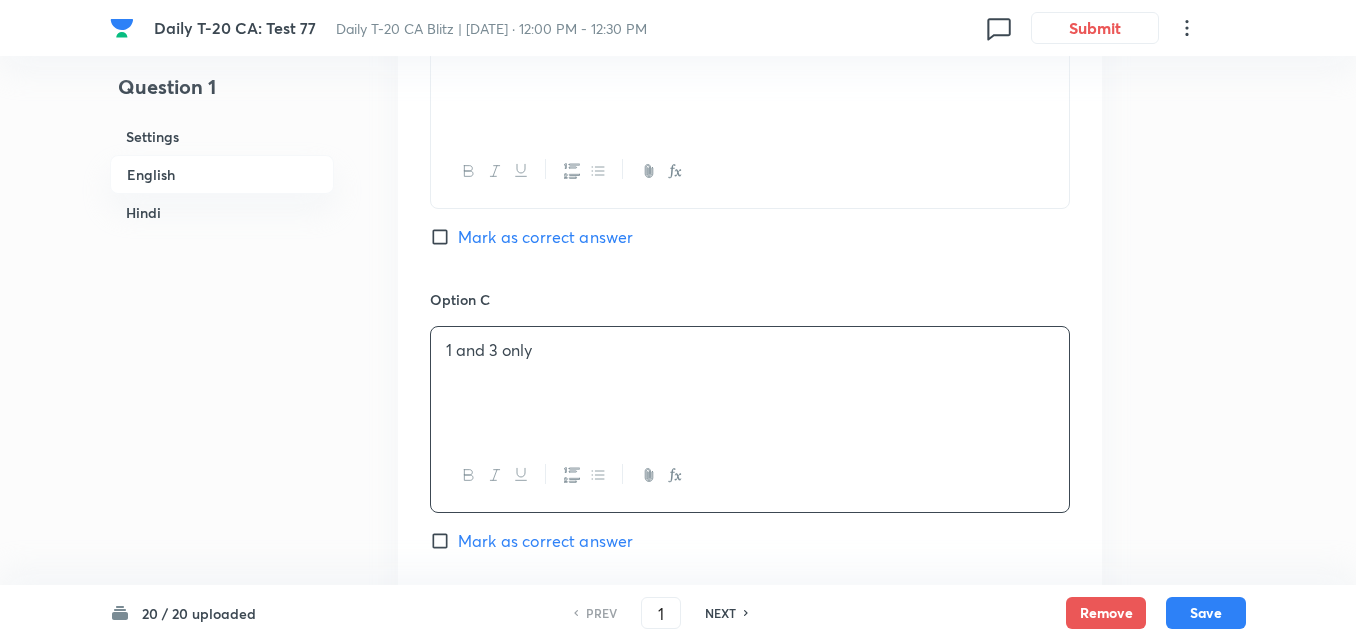 scroll, scrollTop: 1816, scrollLeft: 0, axis: vertical 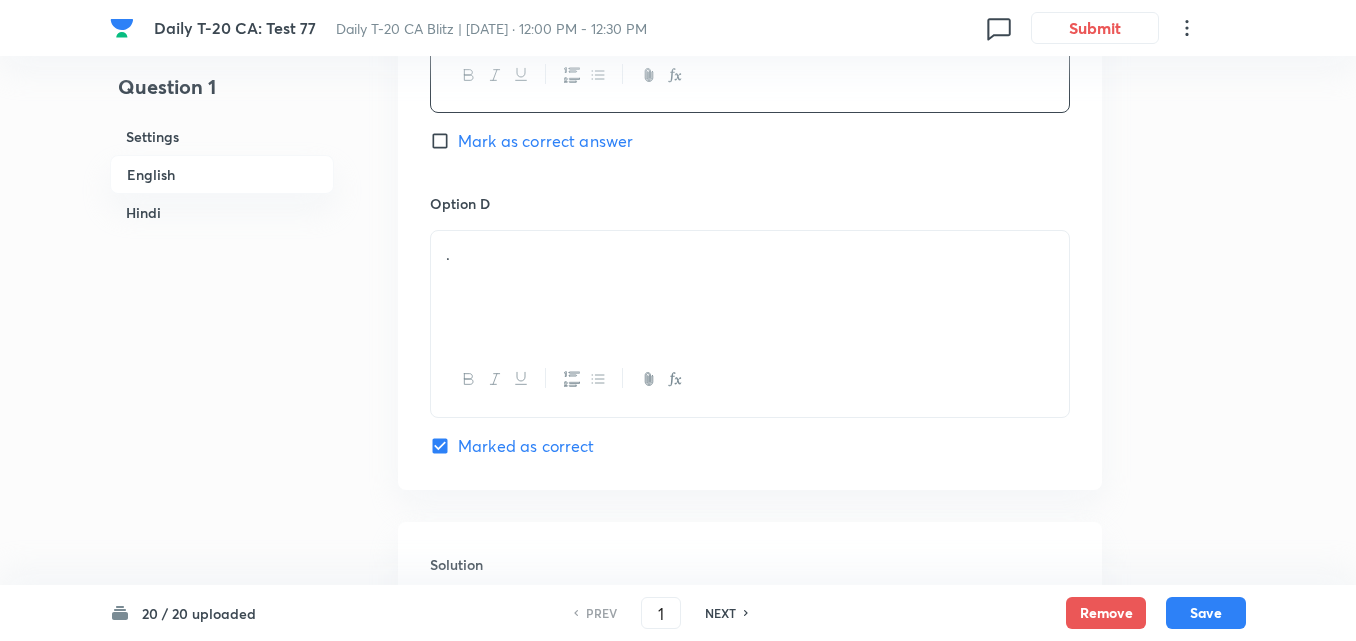 click on "." at bounding box center (750, 287) 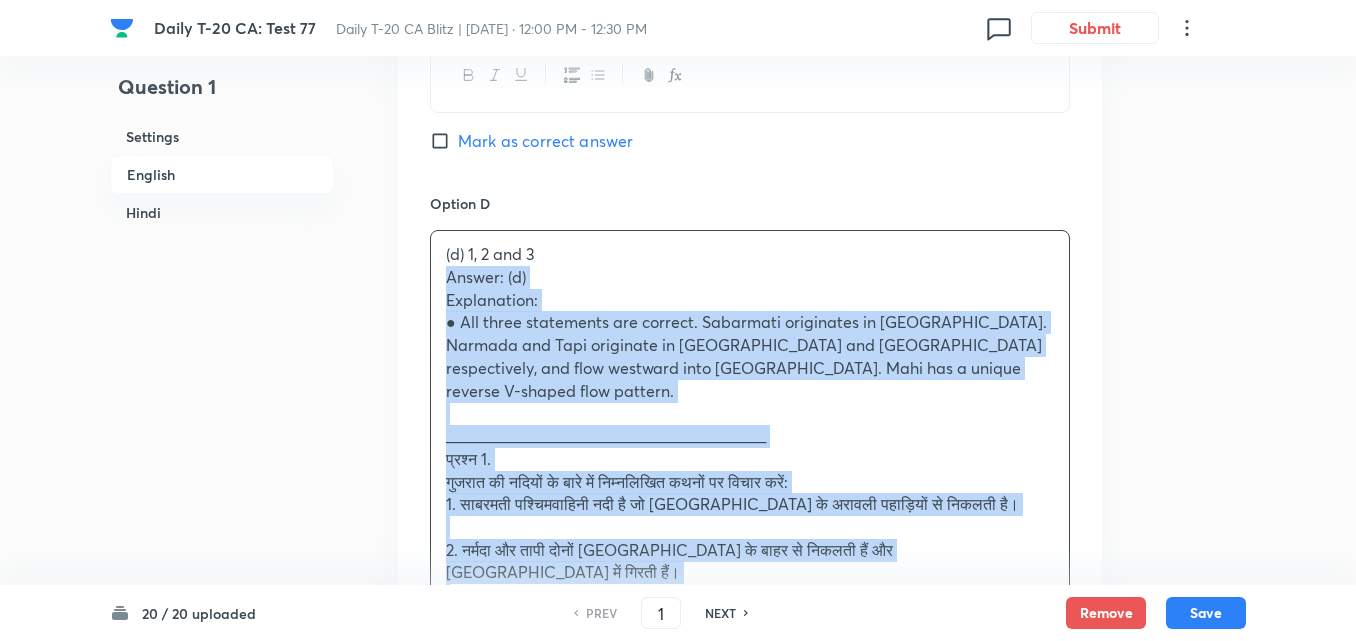 drag, startPoint x: 451, startPoint y: 241, endPoint x: 422, endPoint y: 246, distance: 29.427877 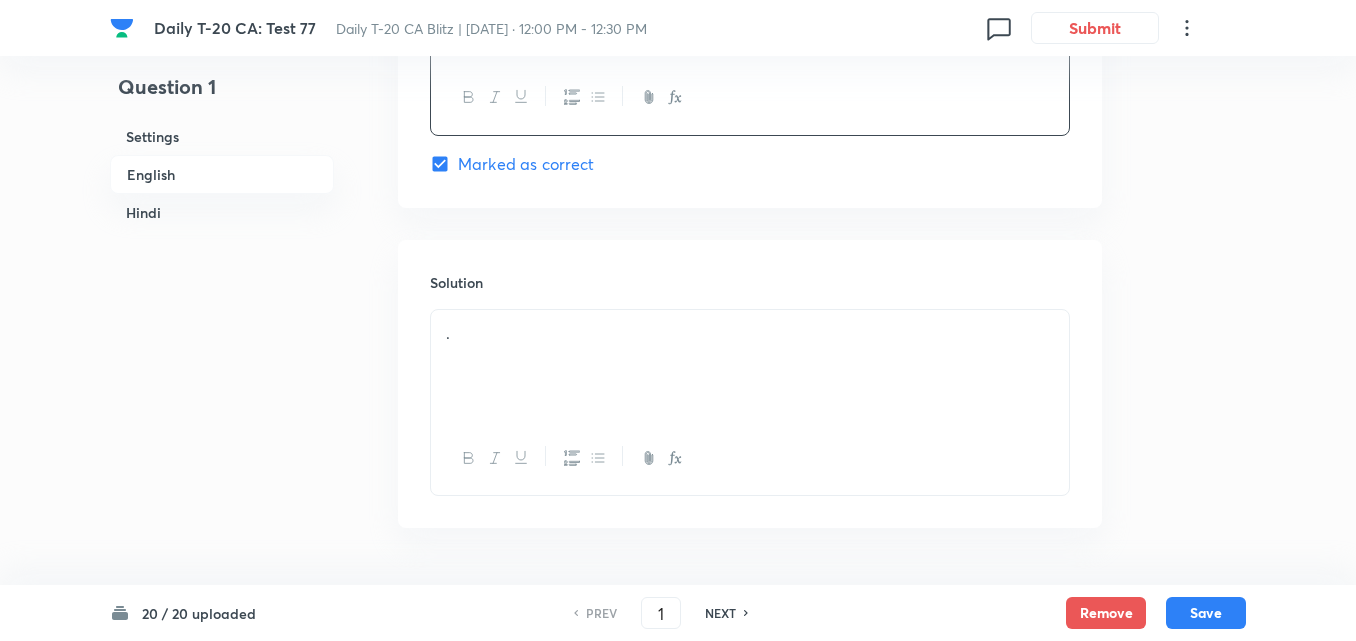 scroll, scrollTop: 2216, scrollLeft: 0, axis: vertical 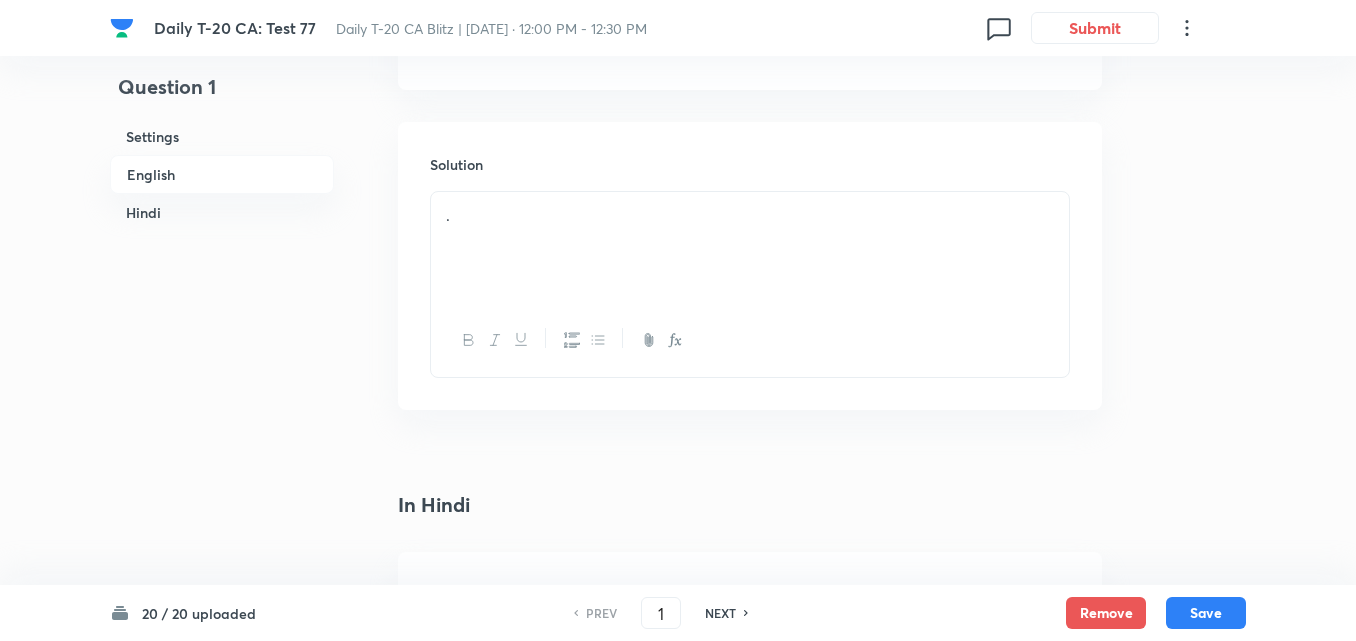 type 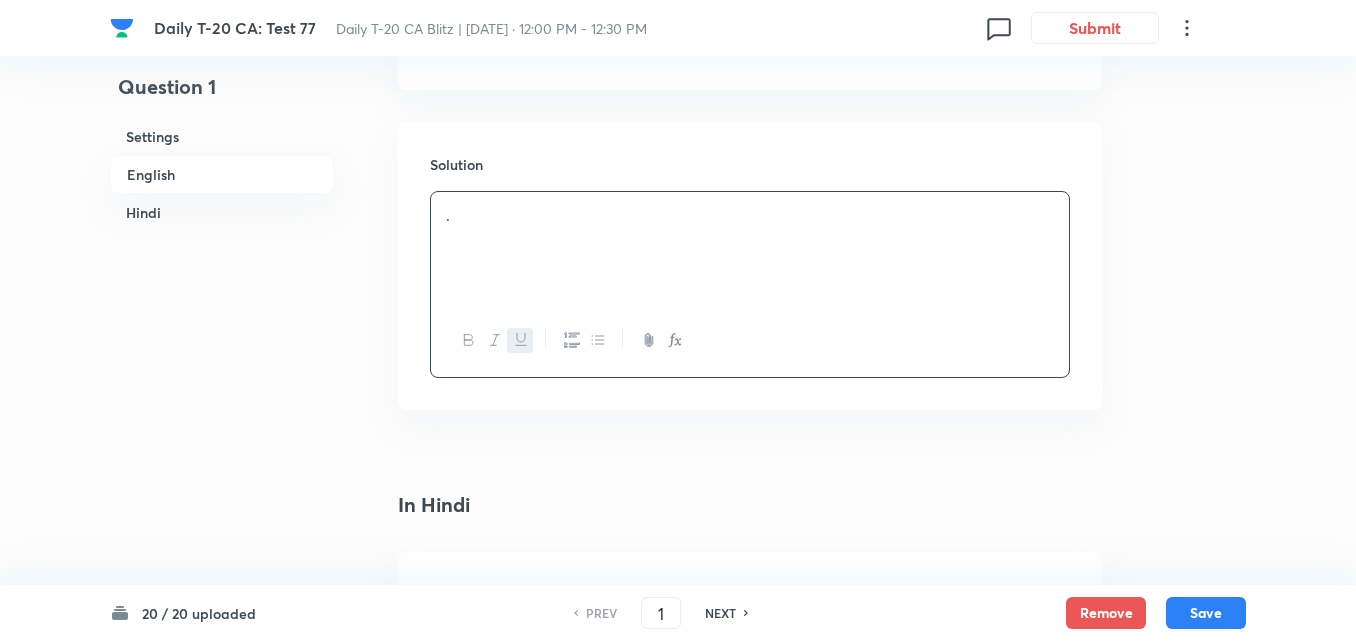 click on "﻿ ." at bounding box center (750, 248) 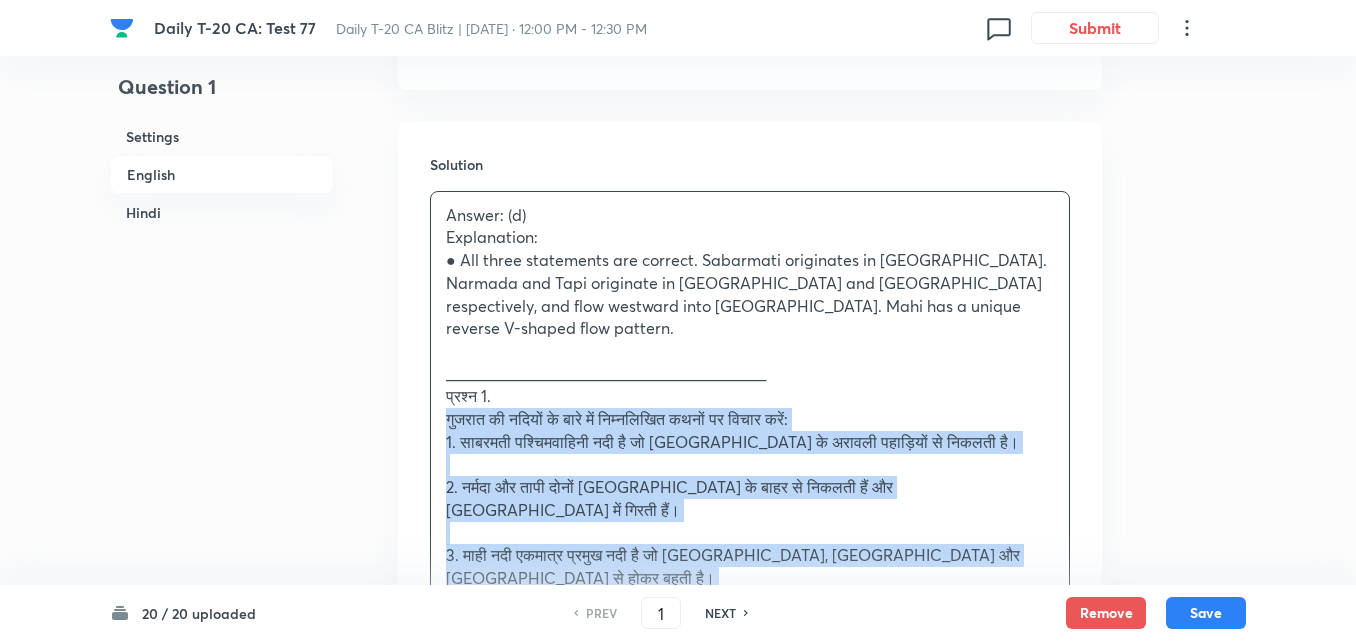 drag, startPoint x: 463, startPoint y: 371, endPoint x: 422, endPoint y: 361, distance: 42.201897 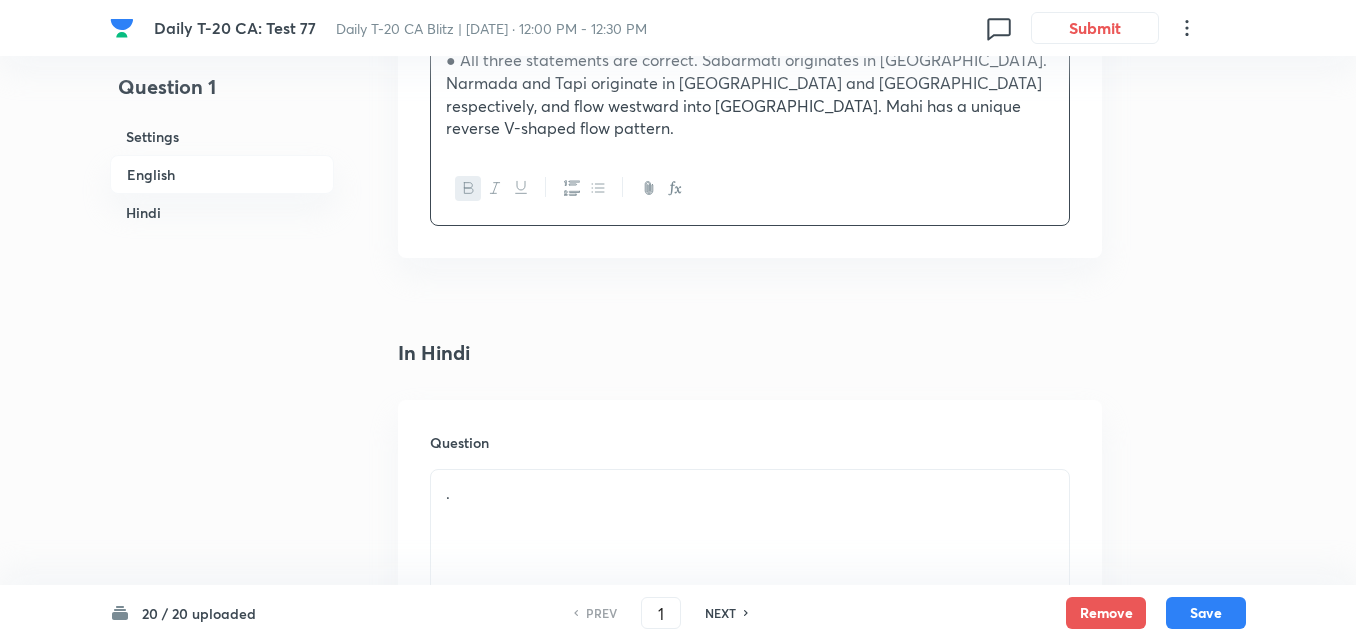 scroll, scrollTop: 2516, scrollLeft: 0, axis: vertical 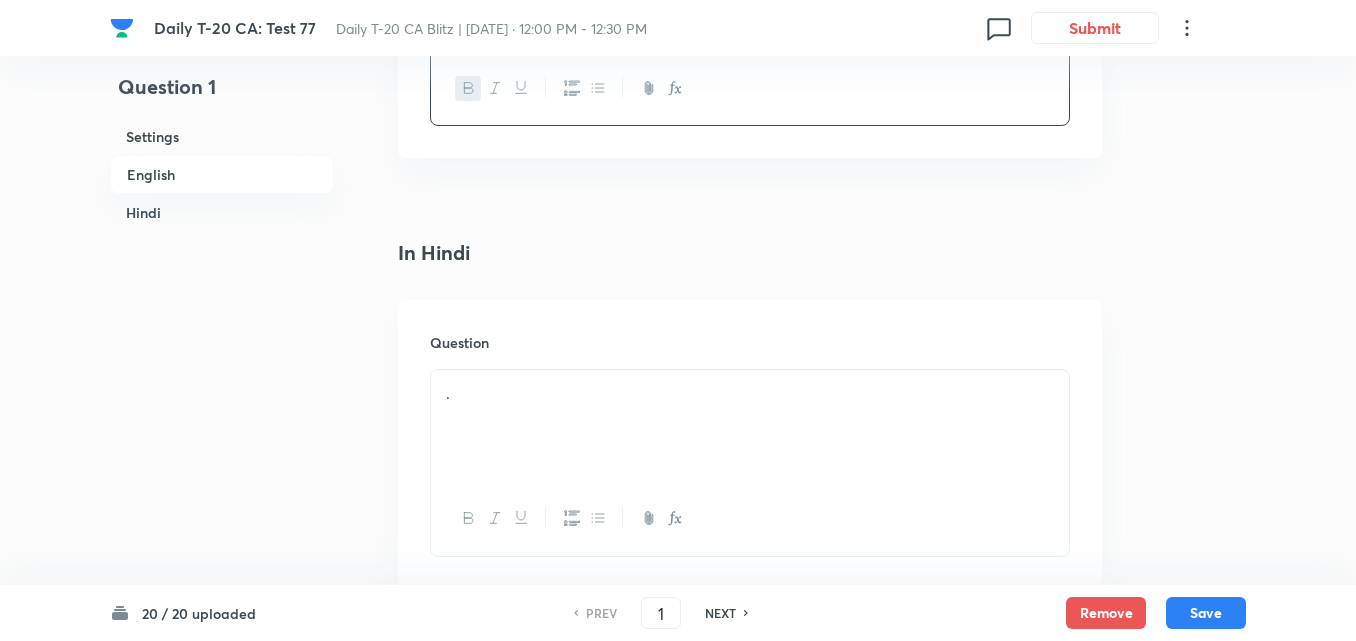 click on "." at bounding box center (750, 393) 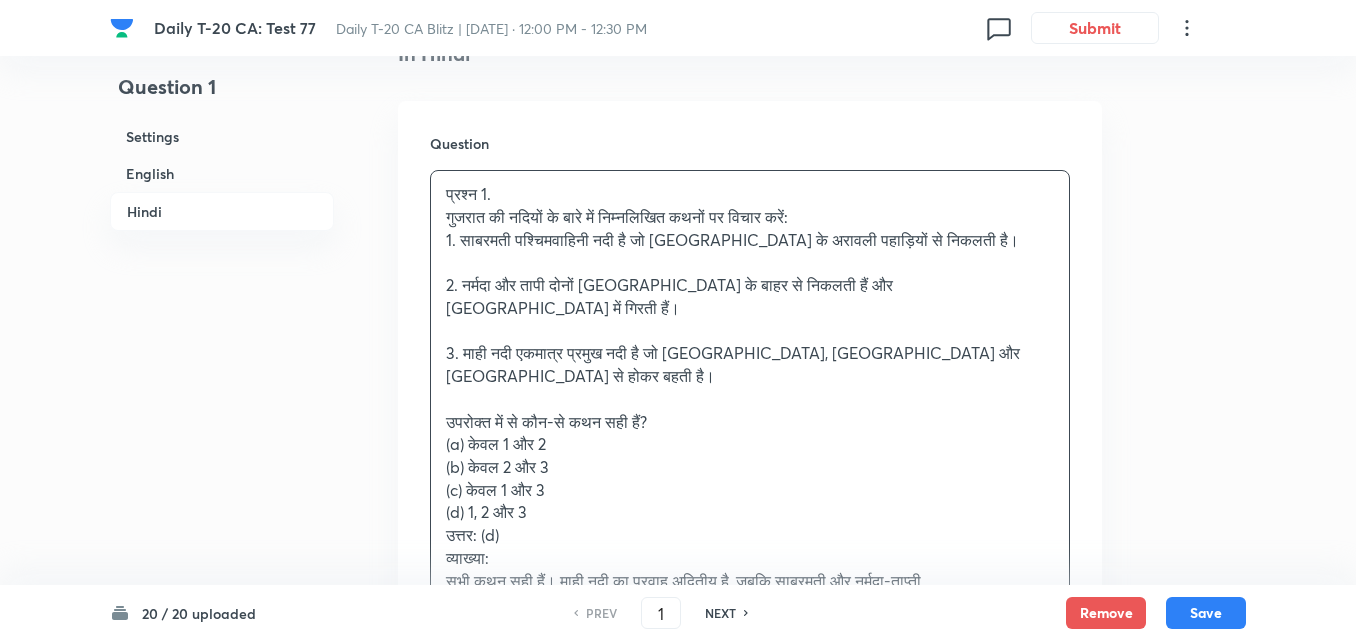 scroll, scrollTop: 2716, scrollLeft: 0, axis: vertical 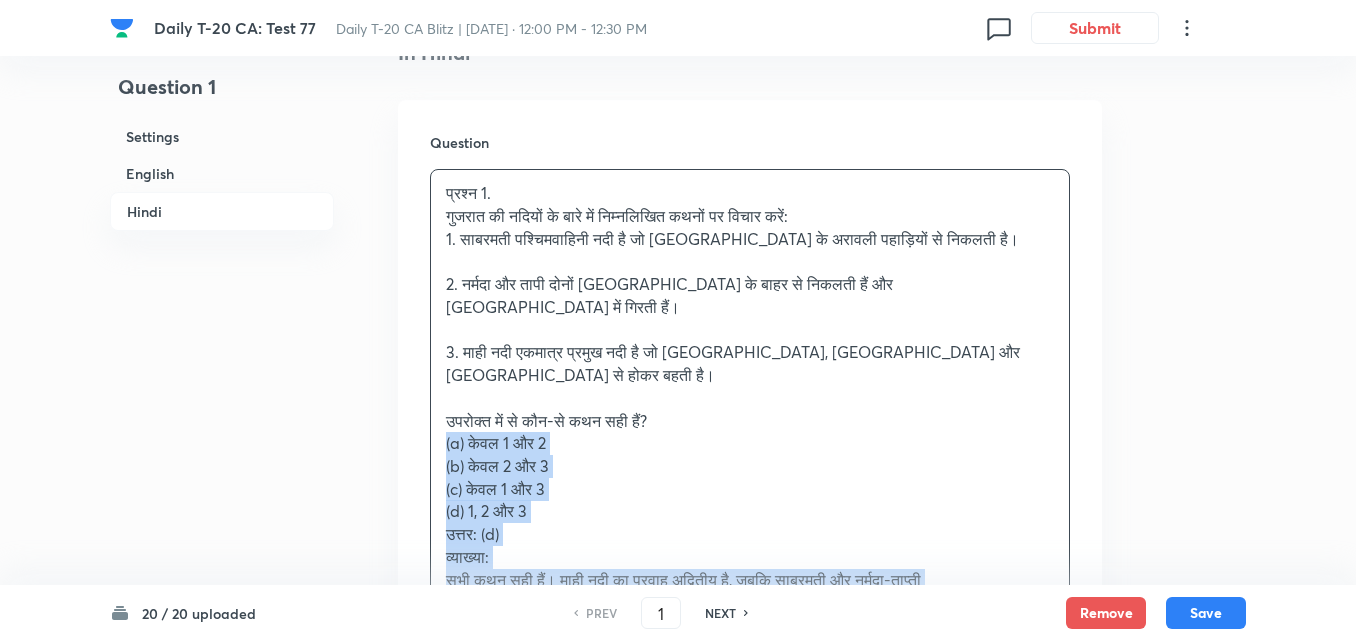 drag, startPoint x: 429, startPoint y: 354, endPoint x: 413, endPoint y: 360, distance: 17.088007 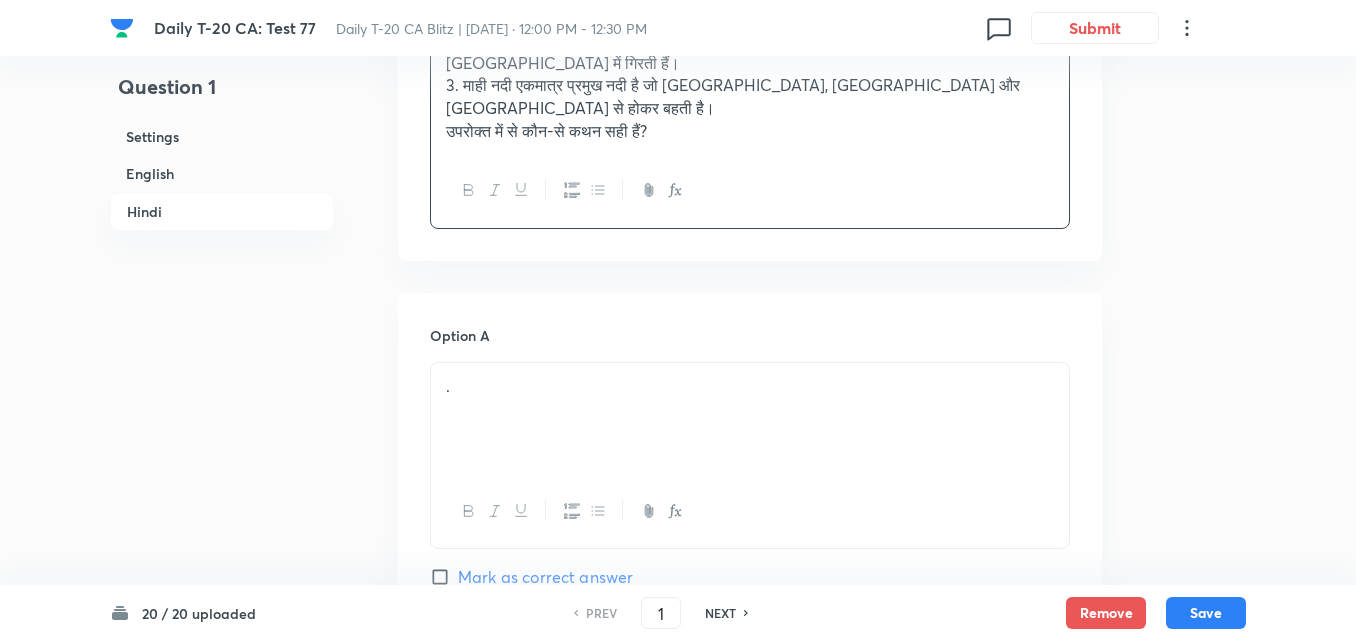 scroll, scrollTop: 2916, scrollLeft: 0, axis: vertical 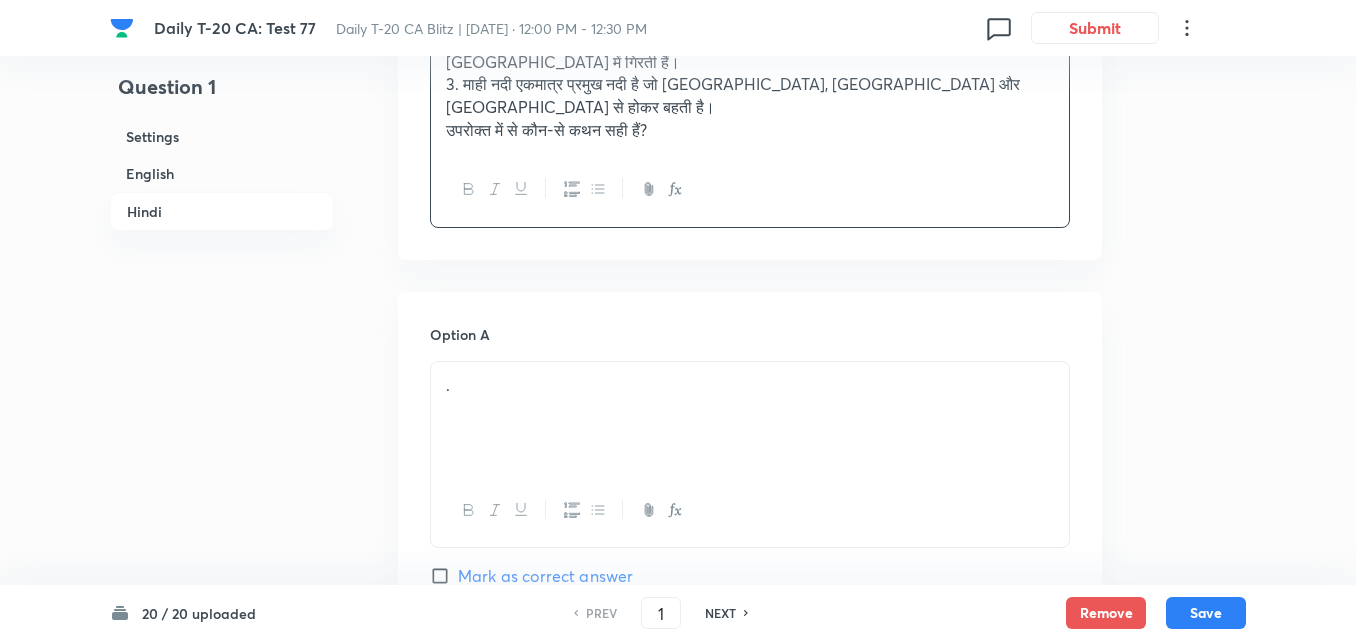 click on "." at bounding box center (750, 418) 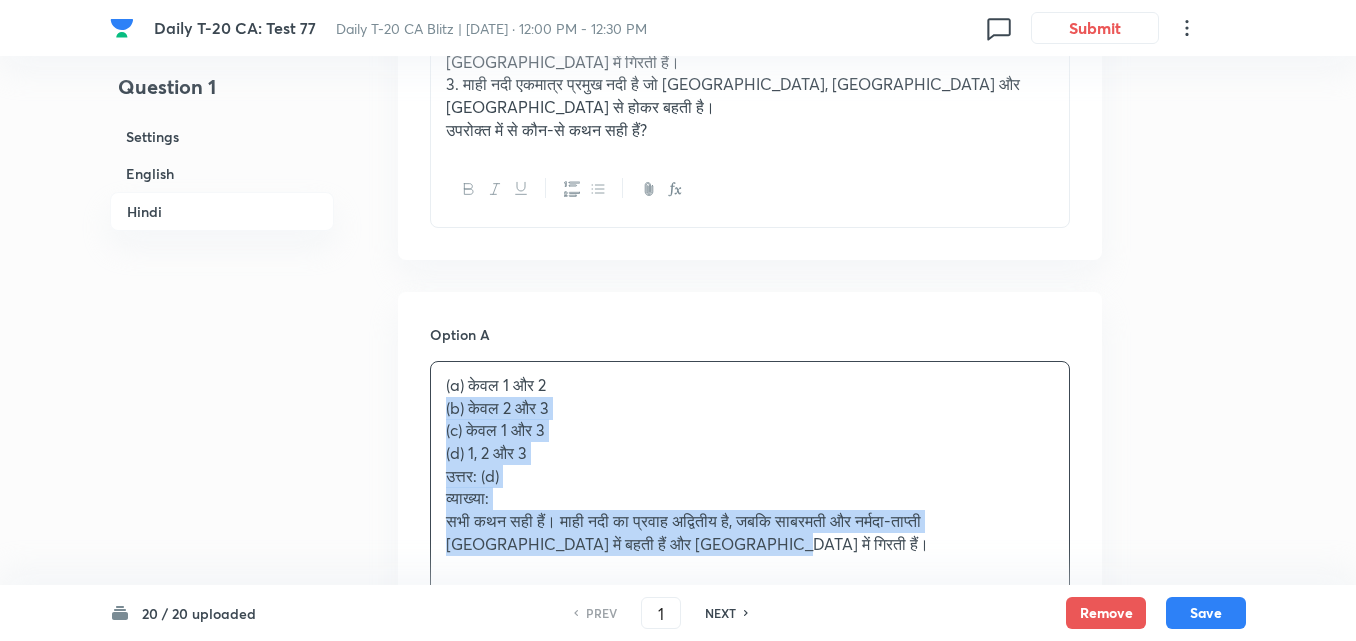 drag, startPoint x: 426, startPoint y: 314, endPoint x: 376, endPoint y: 310, distance: 50.159744 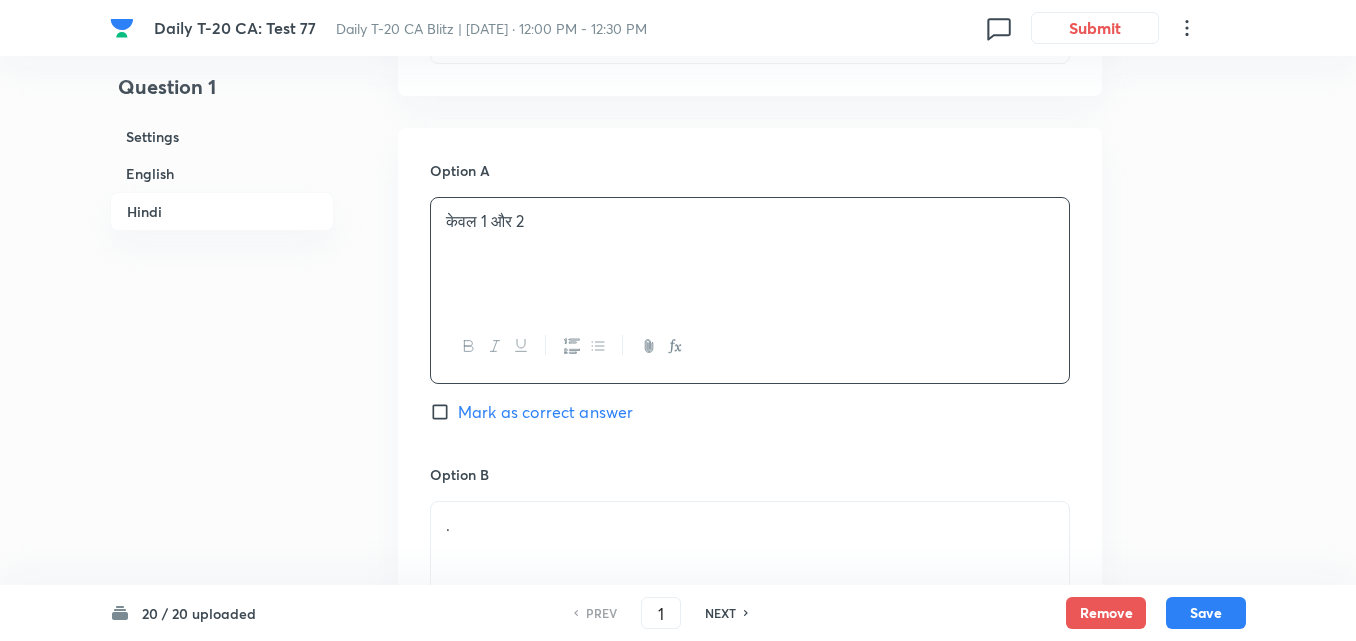 scroll, scrollTop: 3316, scrollLeft: 0, axis: vertical 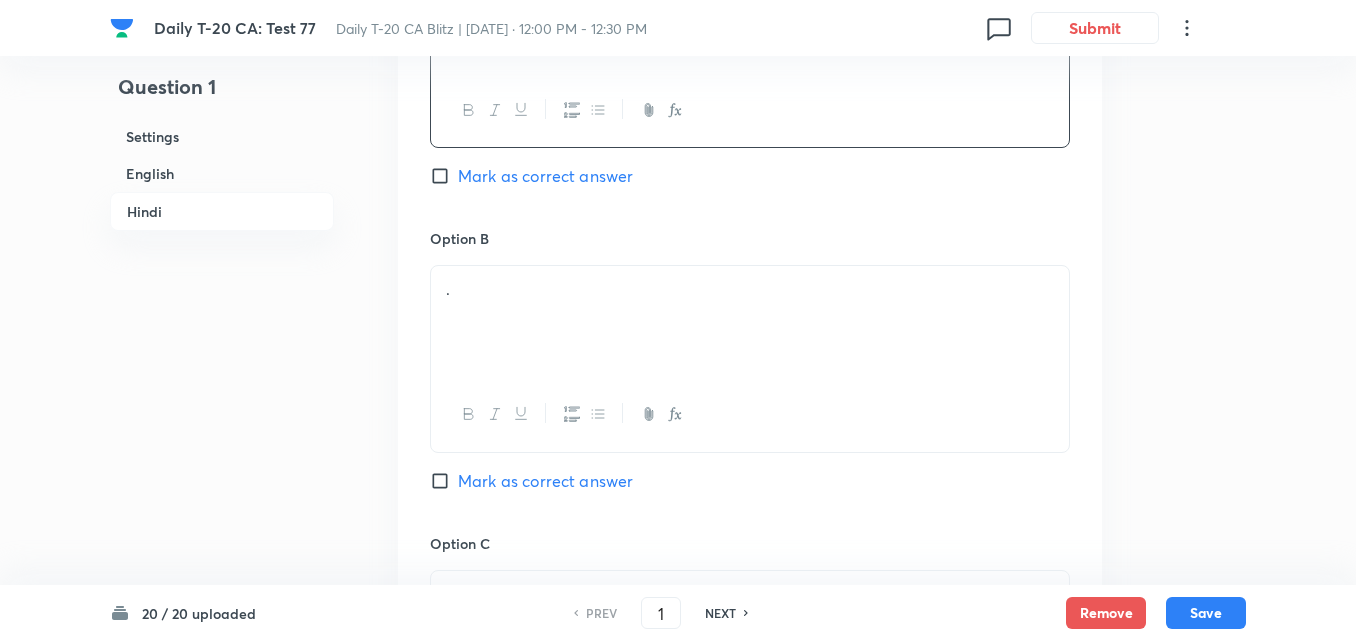 click on "." at bounding box center (750, 322) 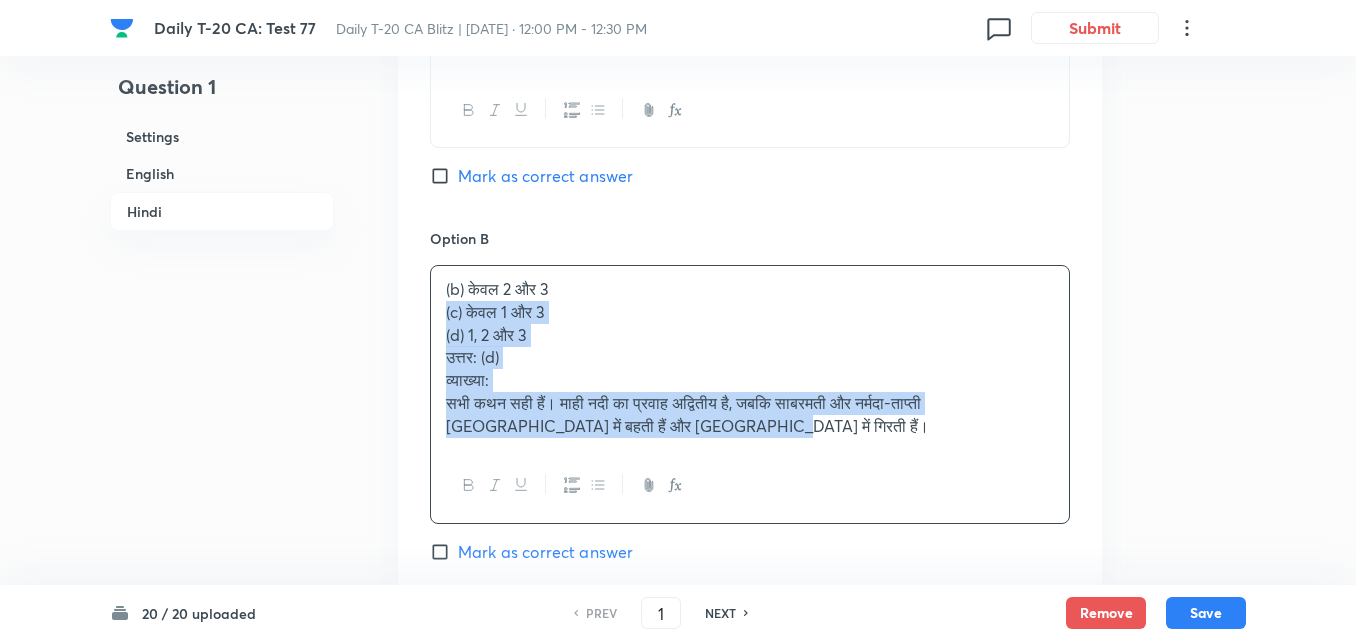 drag, startPoint x: 437, startPoint y: 219, endPoint x: 402, endPoint y: 219, distance: 35 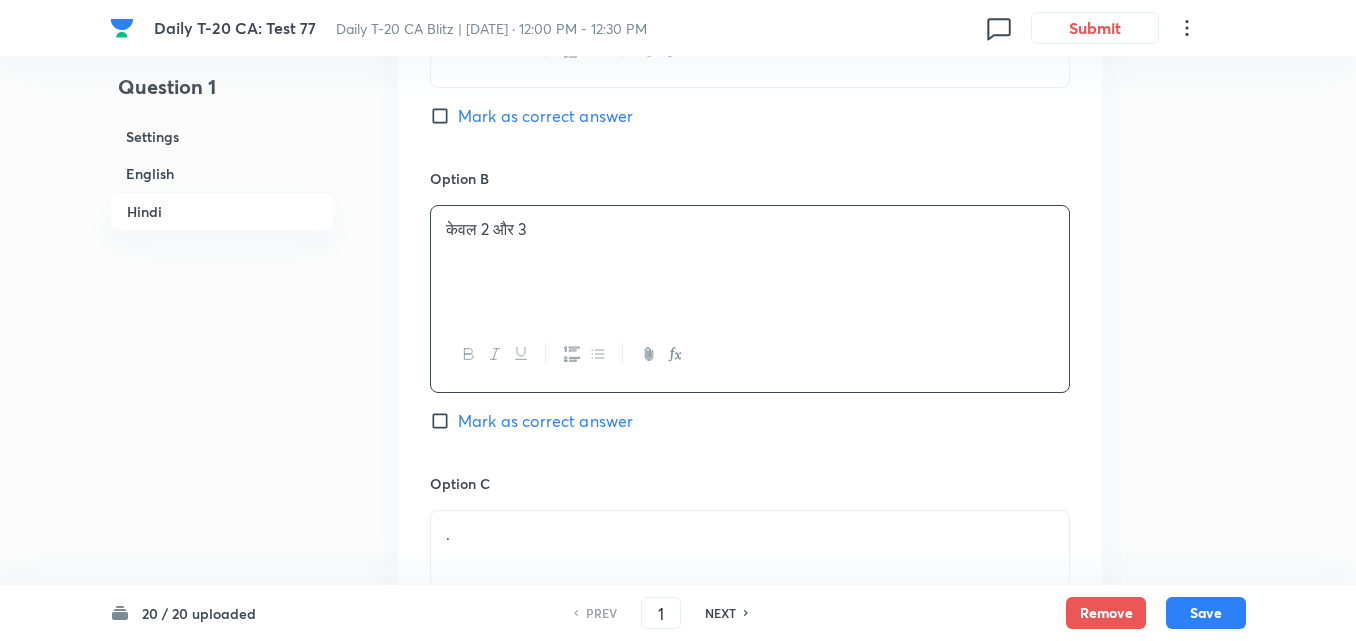 scroll, scrollTop: 3616, scrollLeft: 0, axis: vertical 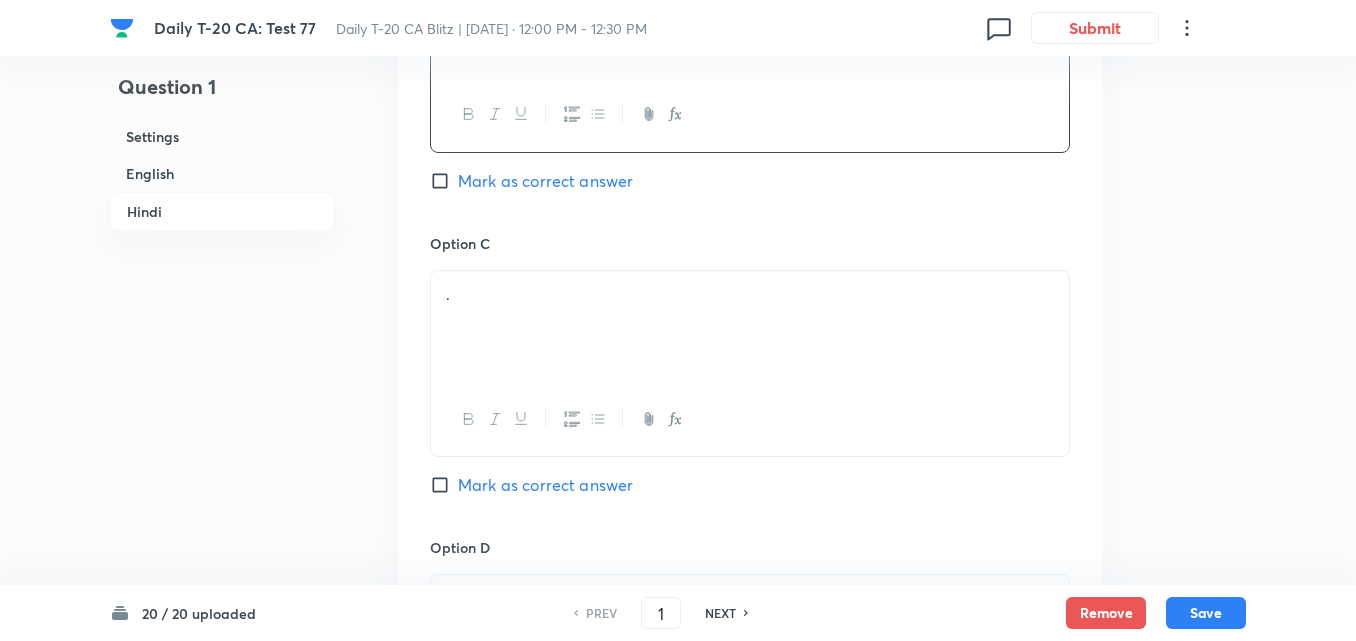 click on "." at bounding box center (750, 294) 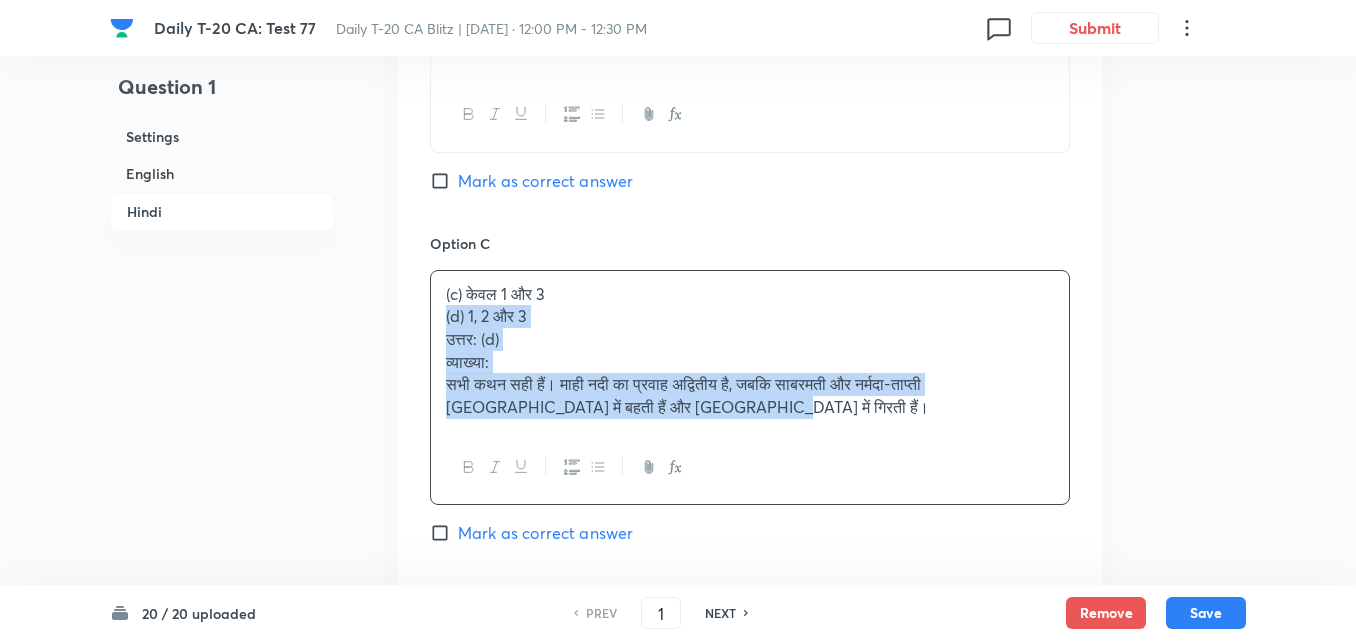 click on "Option A केवल 1 और 2 Mark as correct answer Option B केवल 2 और 3 Mark as correct answer Option C (c) केवल 1 और 3 (d) 1, 2 और 3 उत्तर: (d) व्याख्या: सभी कथन सही हैं। माही नदी का प्रवाह अद्वितीय है, जबकि साबरमती और नर्मदा-ताप्ती [GEOGRAPHIC_DATA] में बहती हैं और [GEOGRAPHIC_DATA] में गिरती हैं। [PERSON_NAME] as correct answer Option D . Marked as correct" at bounding box center (750, 237) 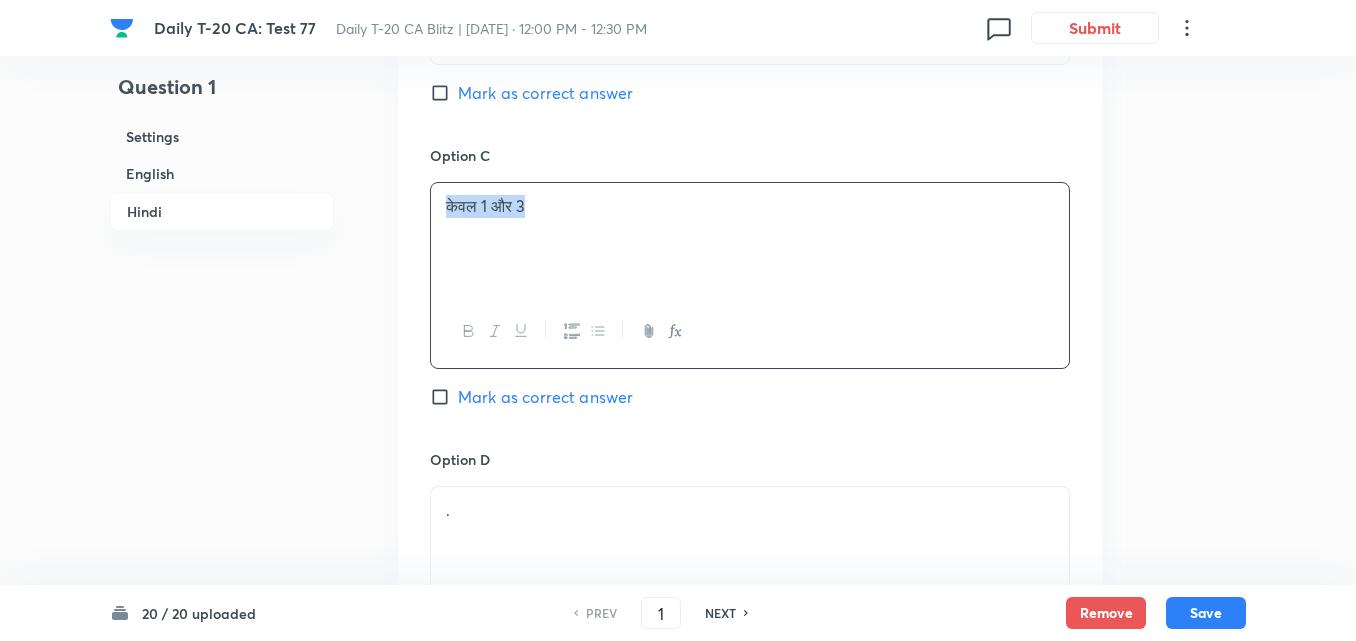 scroll, scrollTop: 3816, scrollLeft: 0, axis: vertical 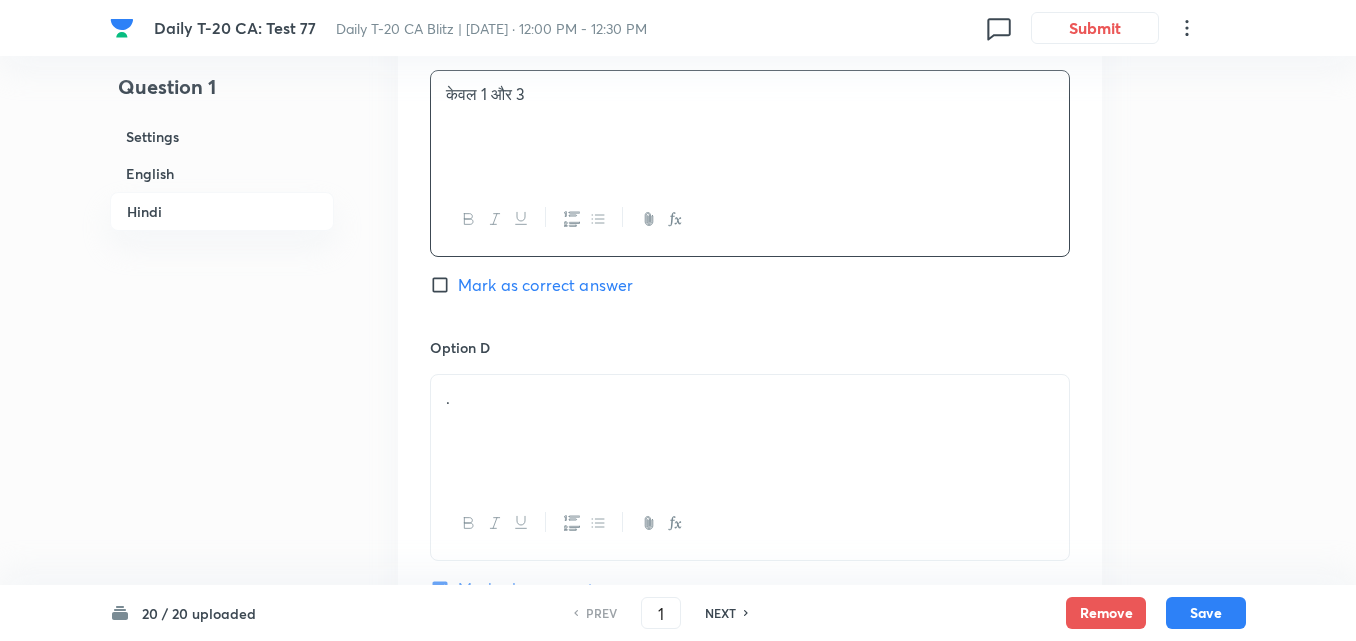 click on "." at bounding box center (750, 431) 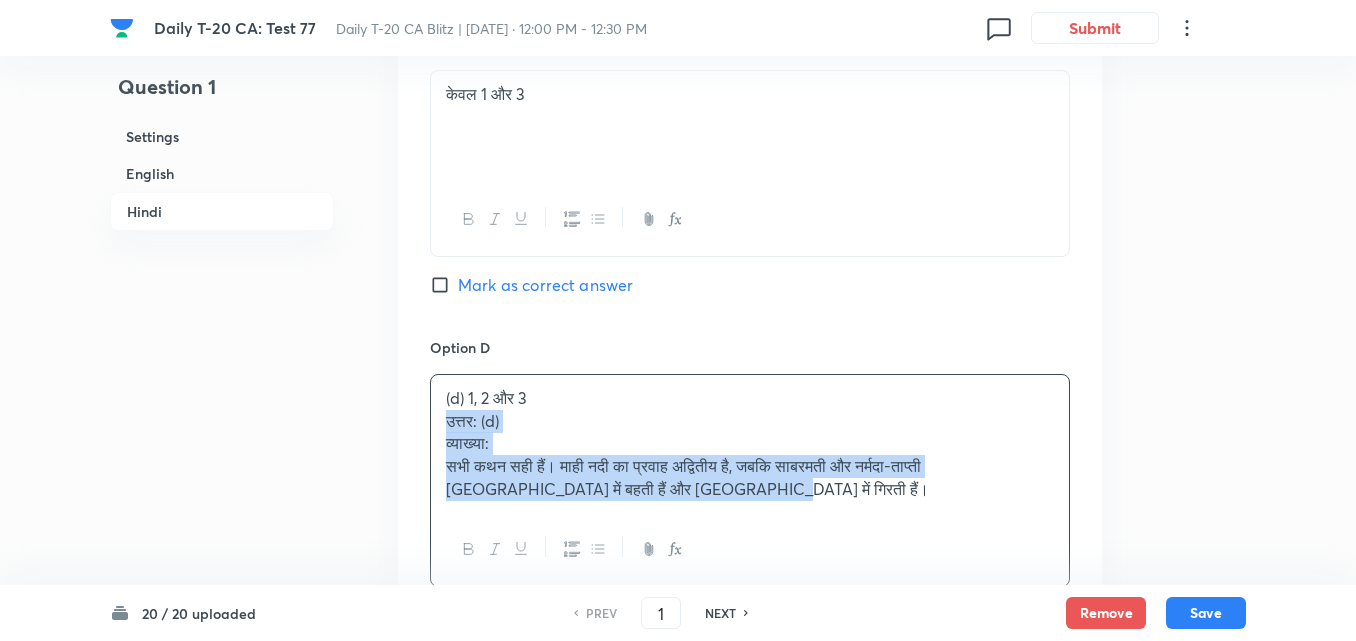 drag, startPoint x: 434, startPoint y: 330, endPoint x: 399, endPoint y: 325, distance: 35.35534 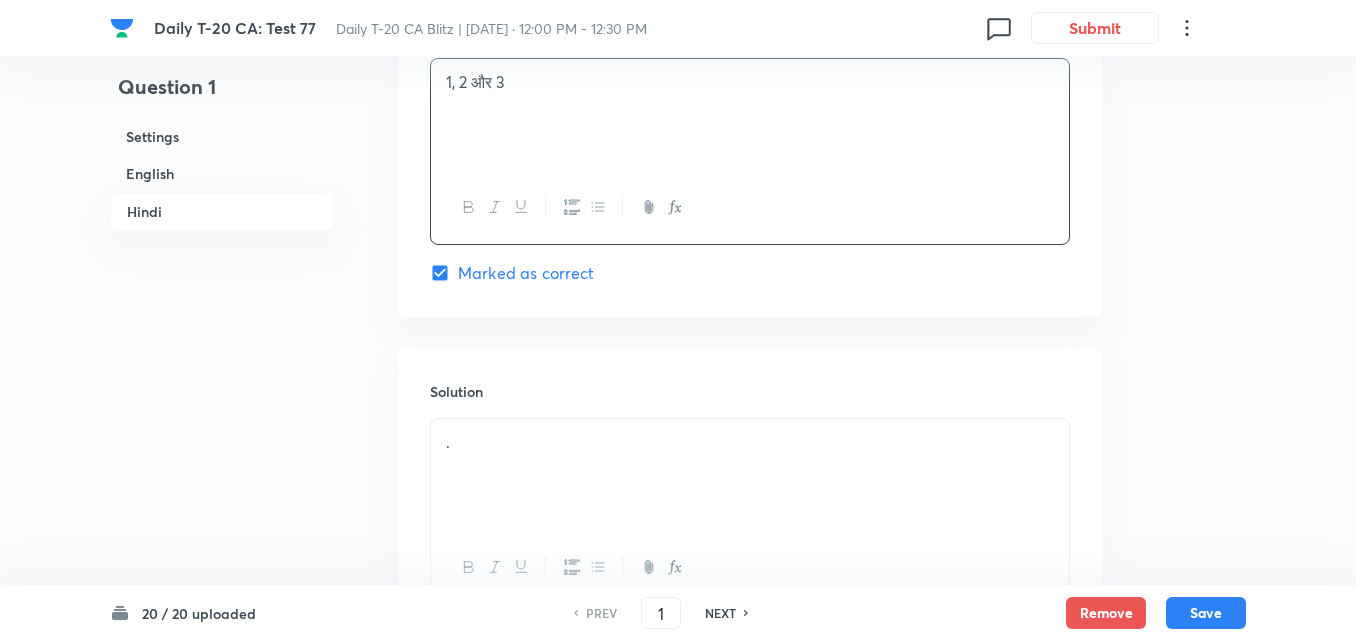 scroll, scrollTop: 4214, scrollLeft: 0, axis: vertical 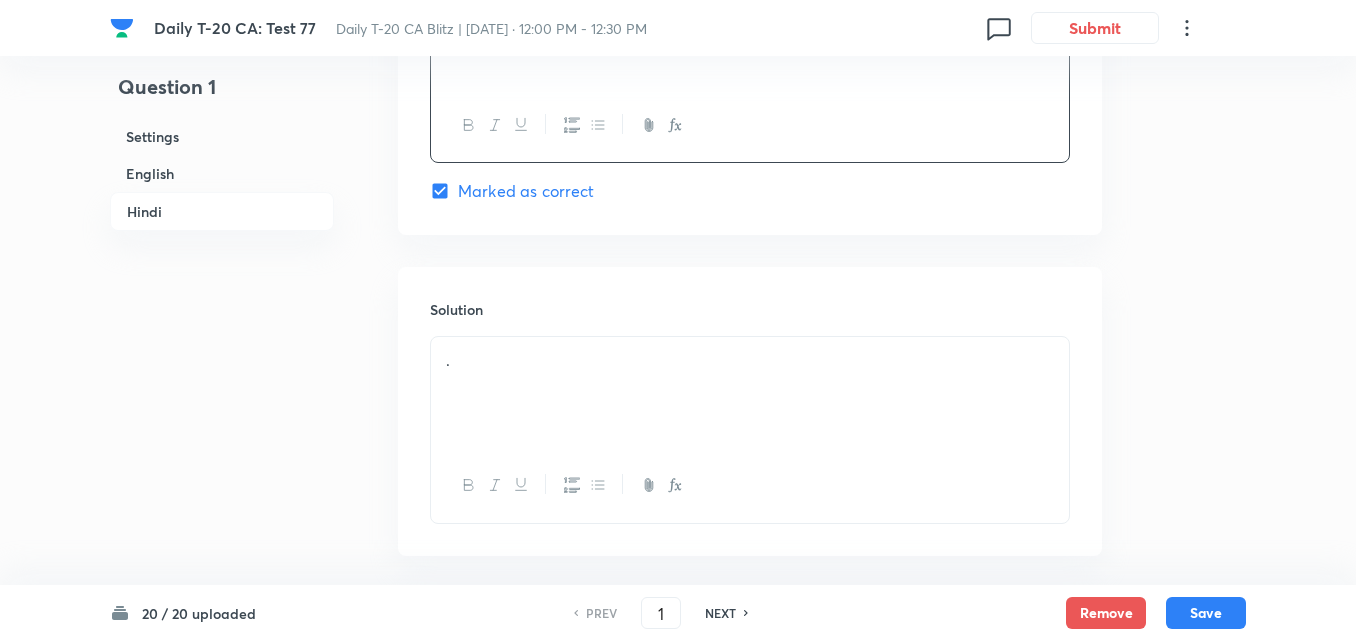 click on "." at bounding box center (750, 393) 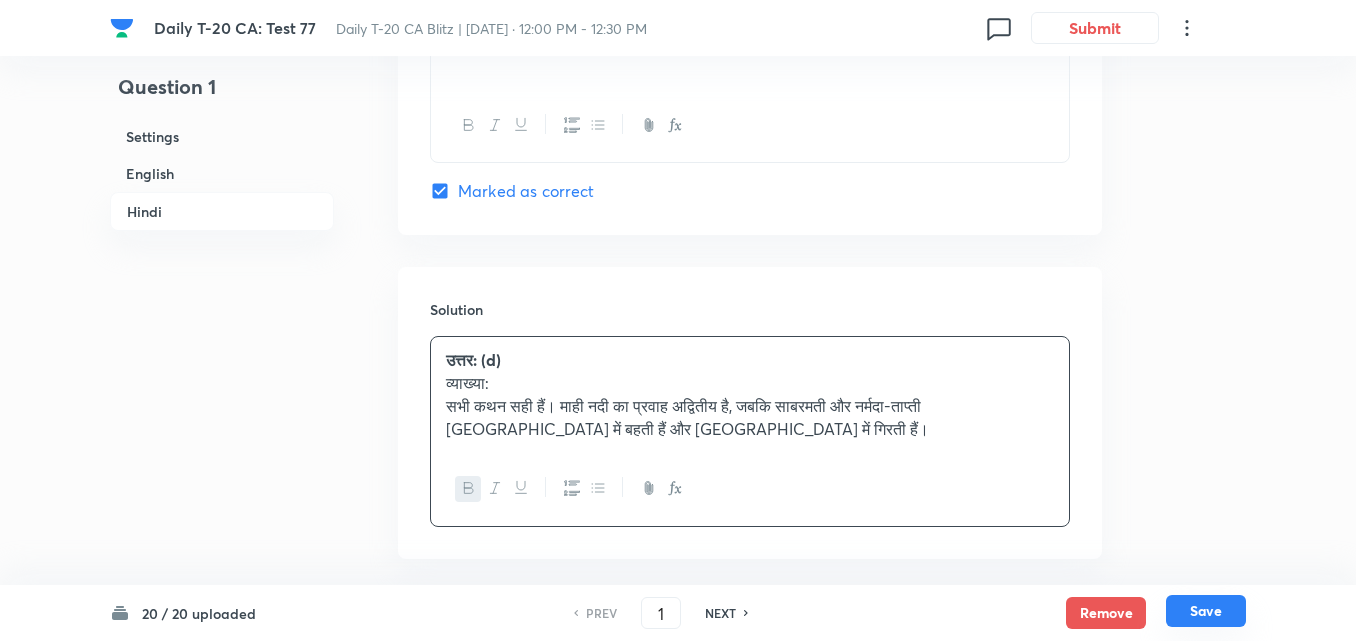 click on "Save" at bounding box center [1206, 611] 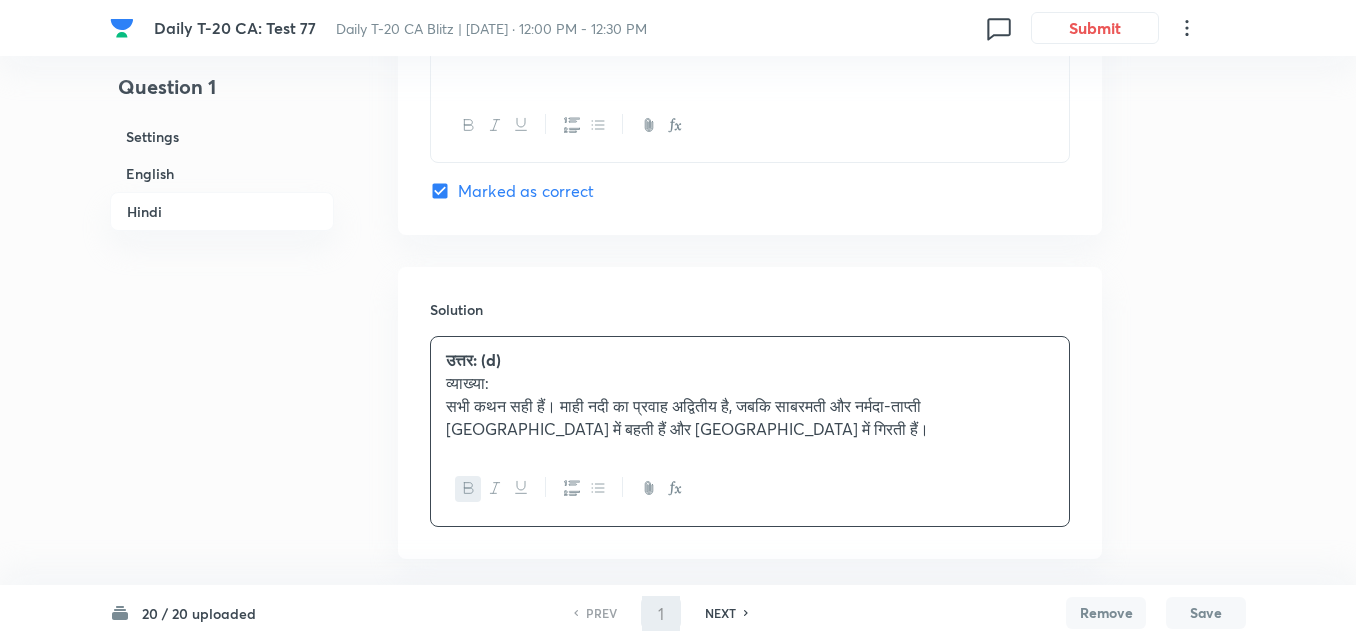 type on "2" 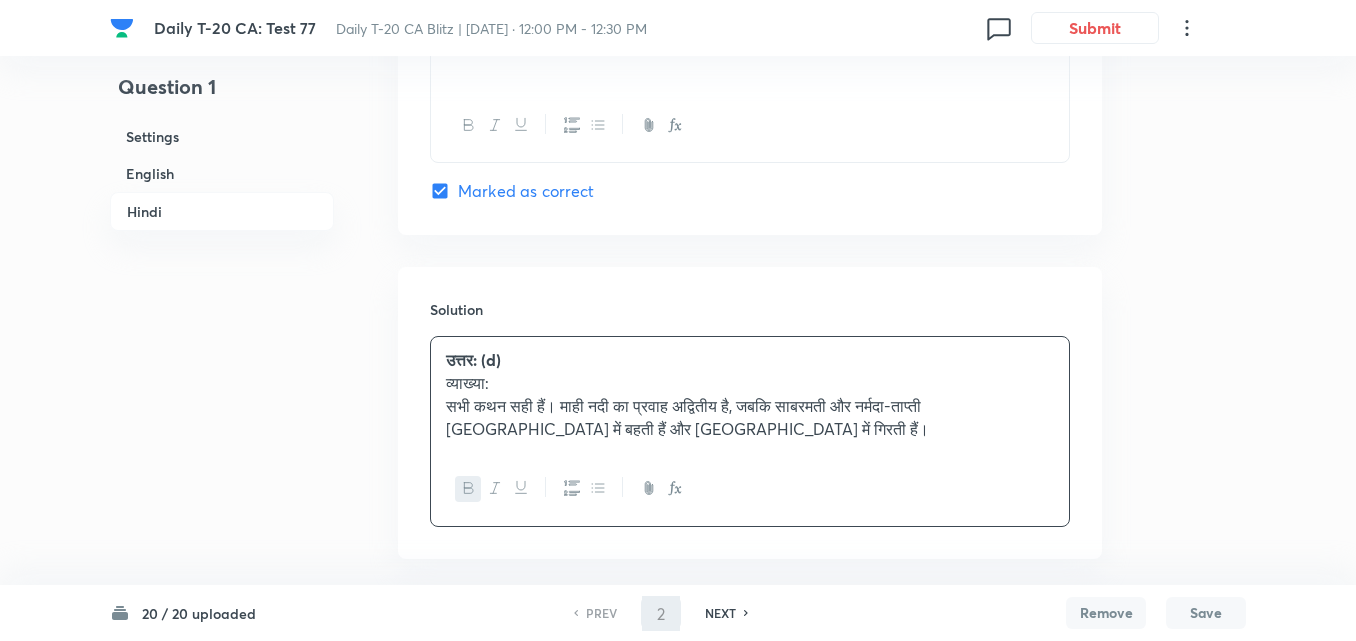 checkbox on "false" 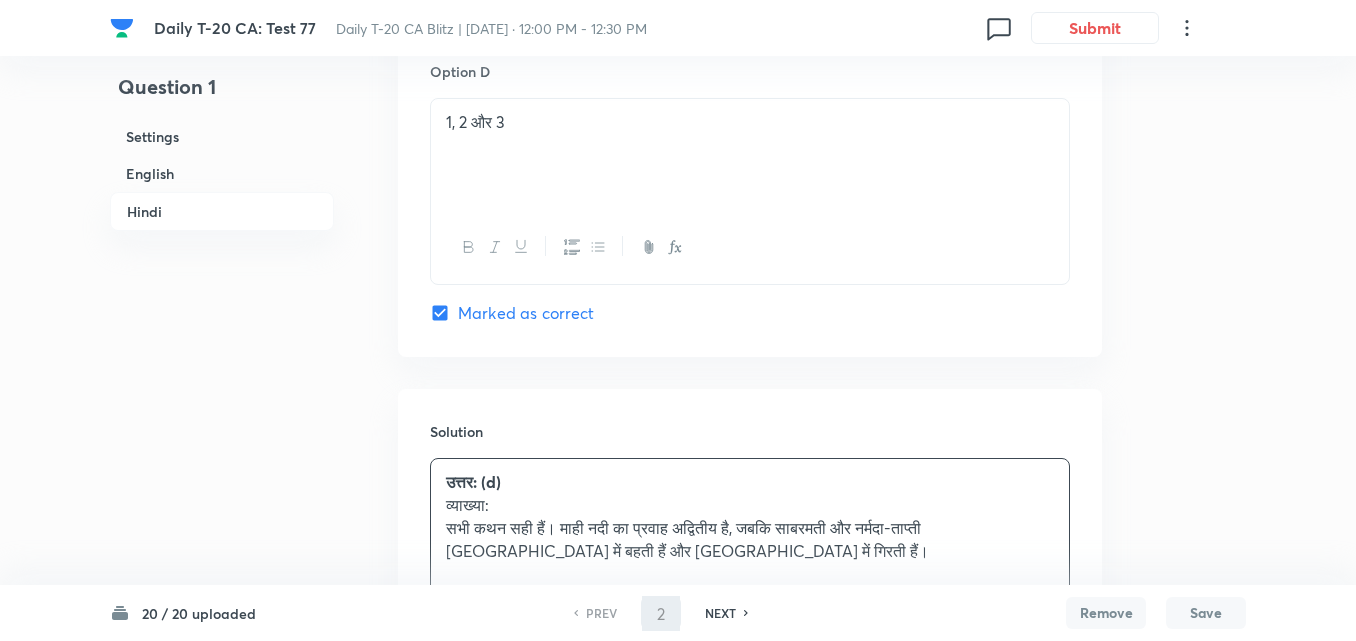 checkbox on "true" 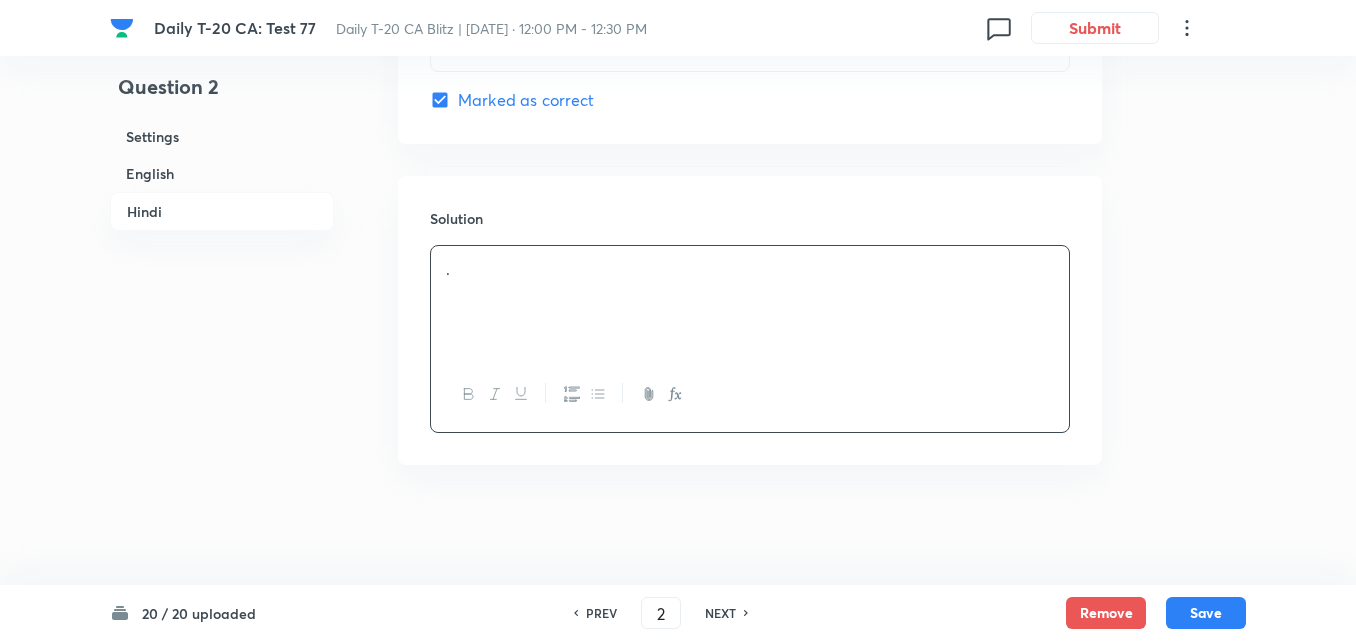 click on "English" at bounding box center [222, 173] 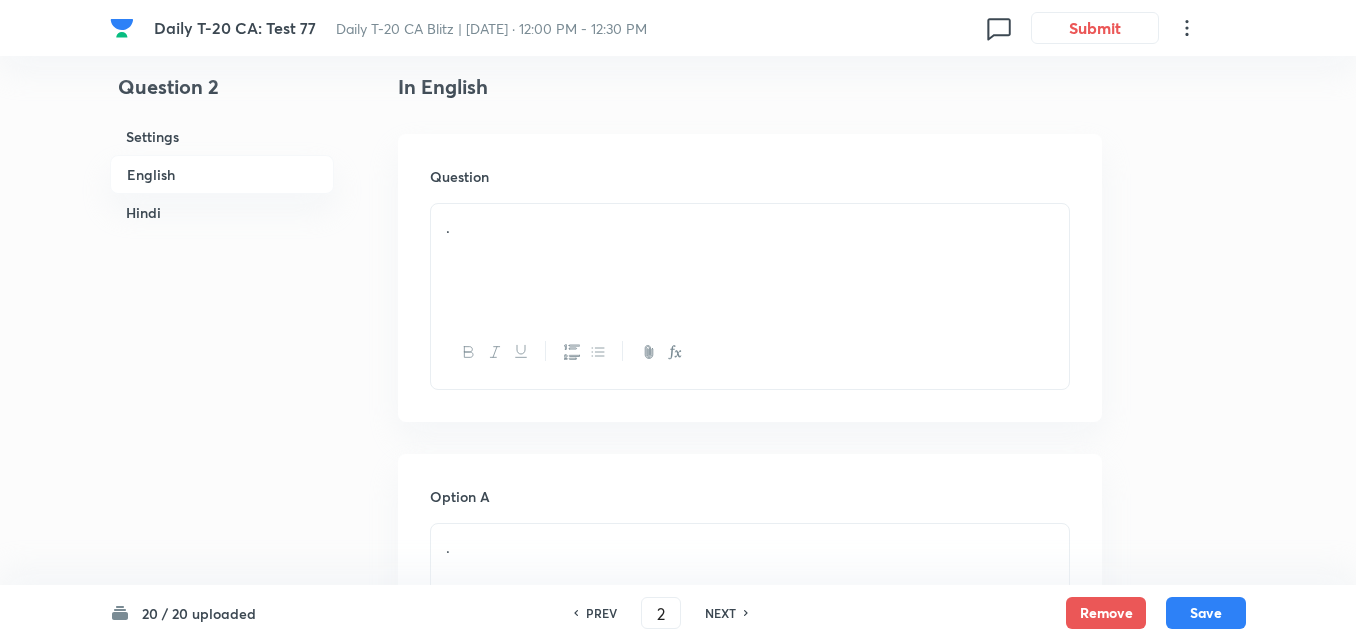 click on "." at bounding box center (750, 260) 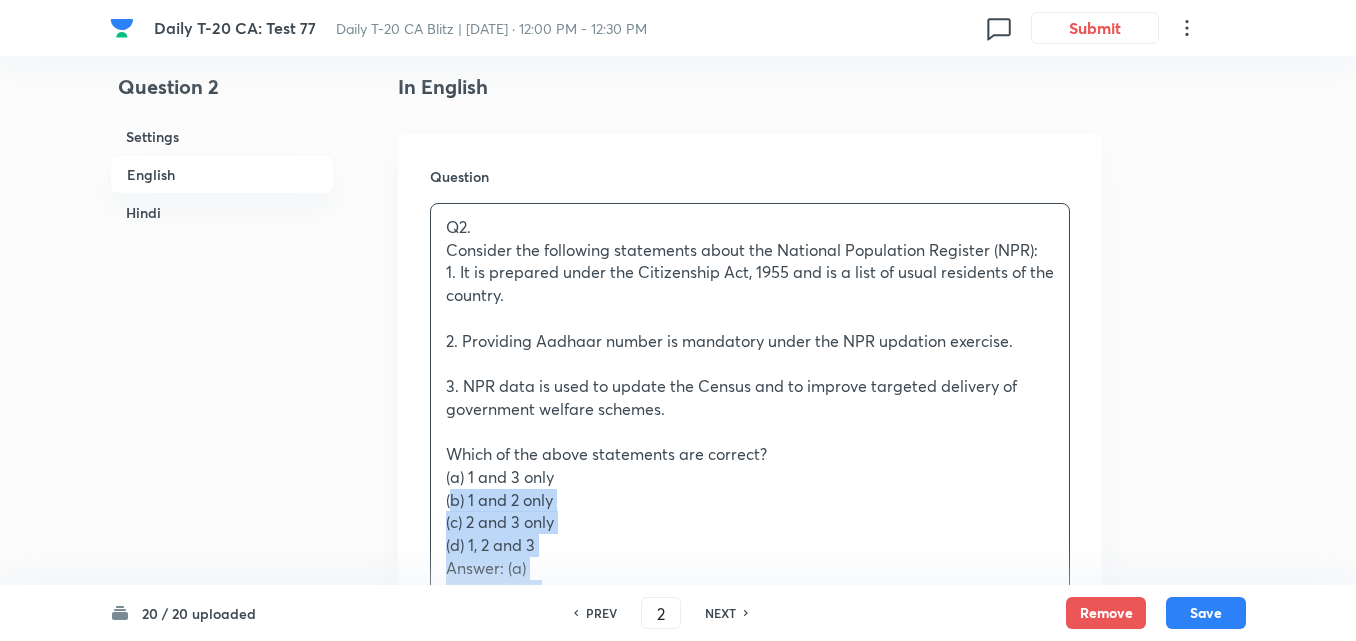 drag, startPoint x: 421, startPoint y: 491, endPoint x: 405, endPoint y: 489, distance: 16.124516 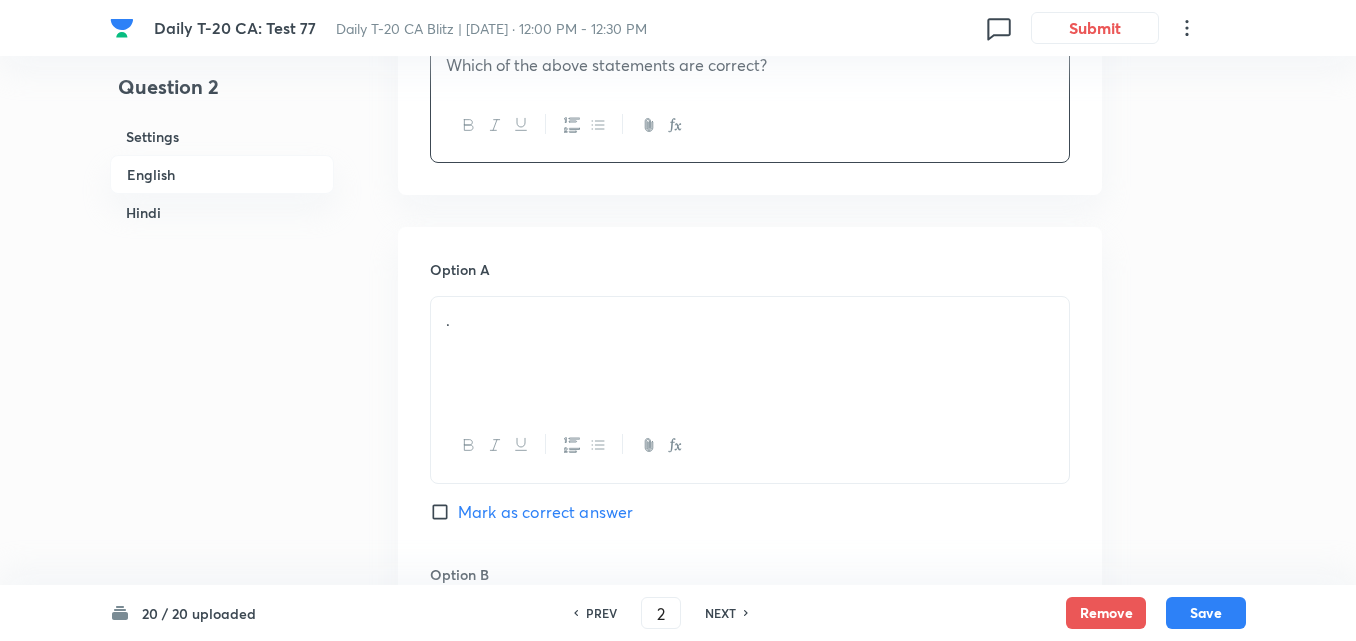 scroll, scrollTop: 816, scrollLeft: 0, axis: vertical 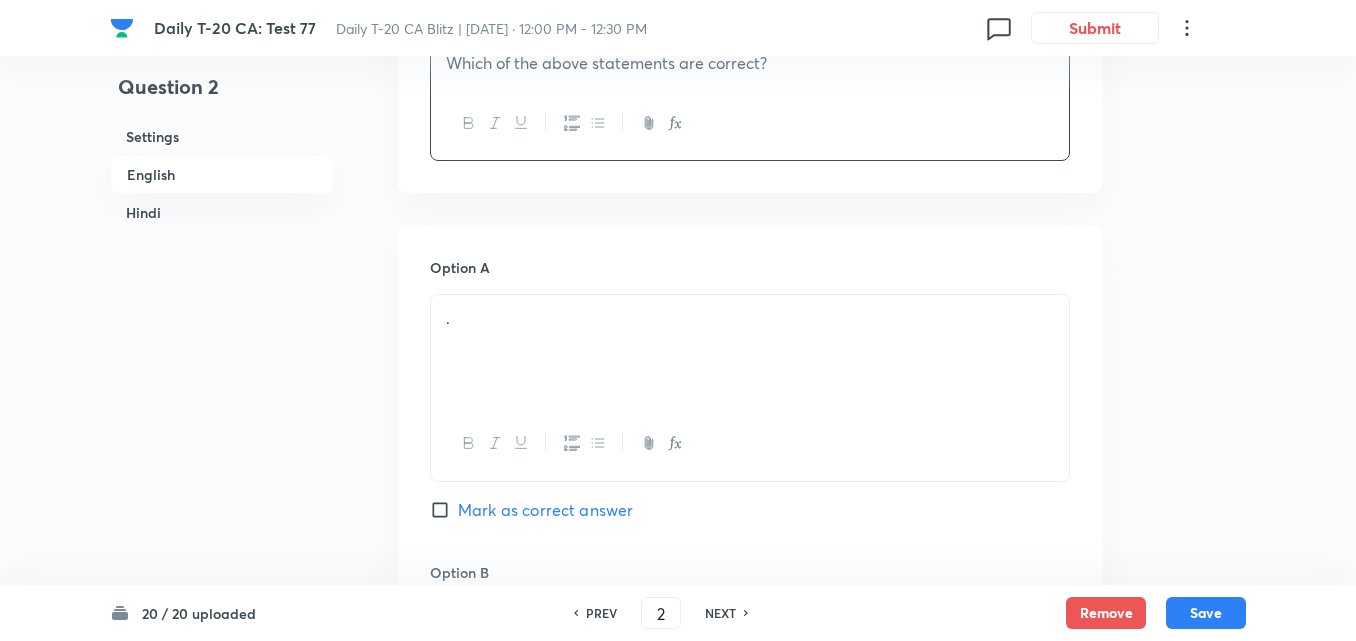 click on "." at bounding box center [750, 351] 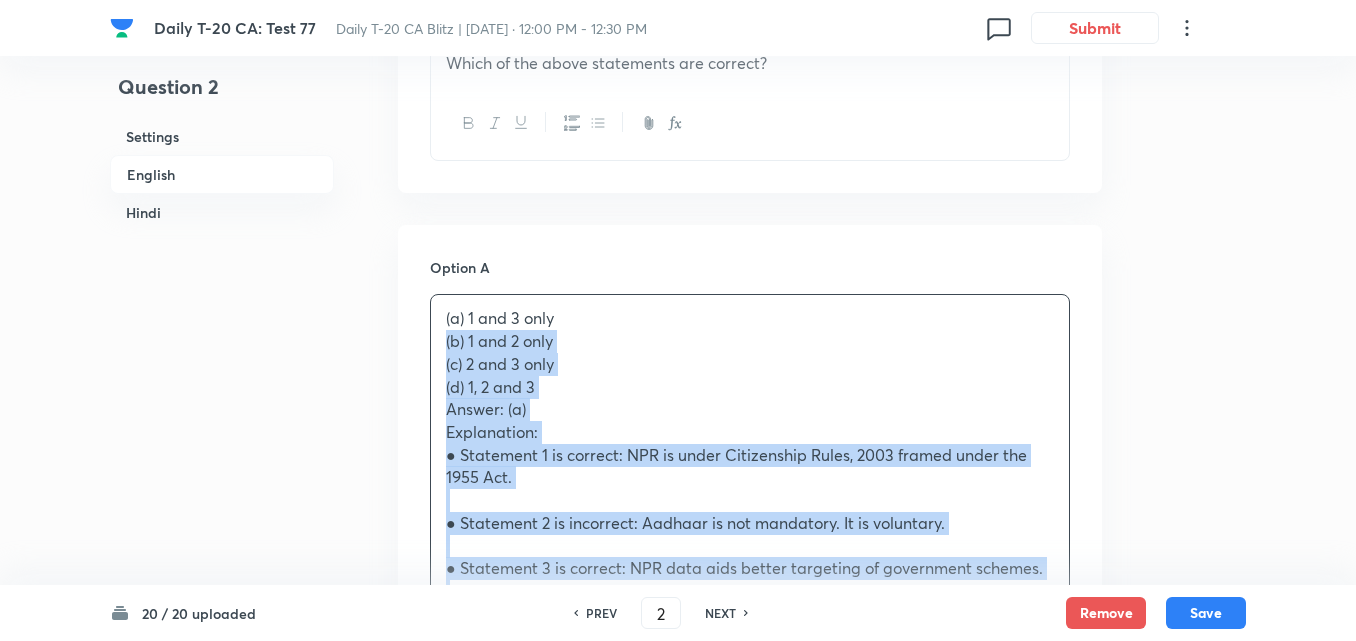 click on "Option A (a) 1 and 3 only (b) 1 and 2 only (c) 2 and 3 only (d) 1, 2 and 3 Answer: (a) Explanation: ●	Statement 1 is correct: NPR is under Citizenship Rules, 2003 framed under the 1955 Act. ●	Statement 2 is incorrect: Aadhaar is not mandatory. It is voluntary. ●	Statement 3 is correct: NPR data aids better targeting of government schemes. ________________________________________ प्रश्न 2. राष्ट्रीय जनसंख्या [DATE]िस्टर (NPR) के बारे में निम्नलिखित कथनों पर विचार करें: 1.	इसे नागरिकता अधिनियम, 1955 के तहत तैयार किया जाता है और यह देश के सामान्य निवासियों की सूची है। 2.	NPR अद्यतन प्रक्रिया के तहत आधार संख्या देना अनिवार्य है। (d) 1, 2 और 3 . . ." at bounding box center (750, 1142) 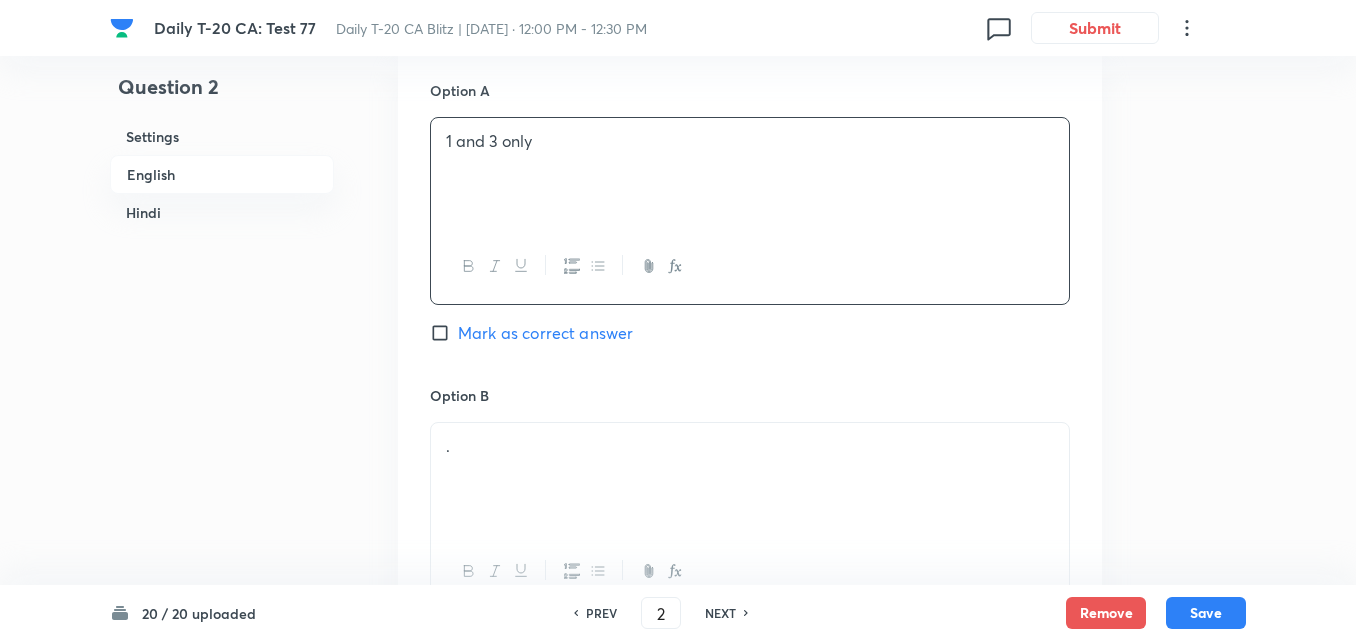 scroll, scrollTop: 1216, scrollLeft: 0, axis: vertical 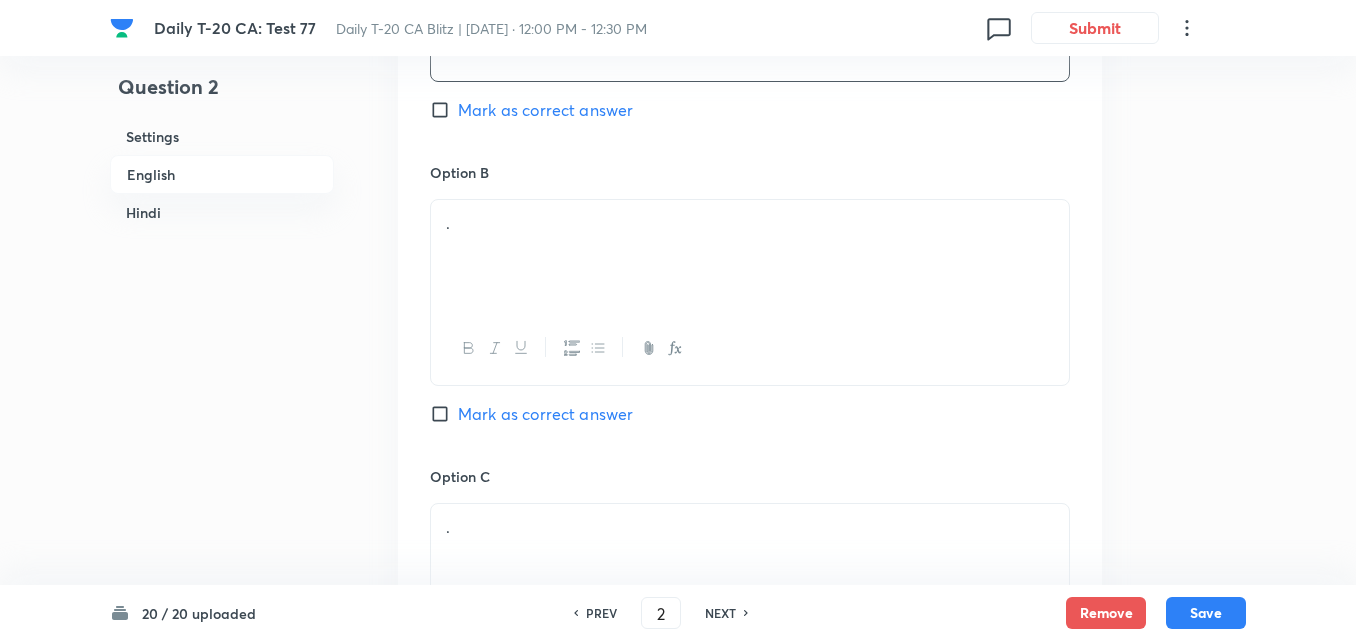 click on "." at bounding box center (750, 223) 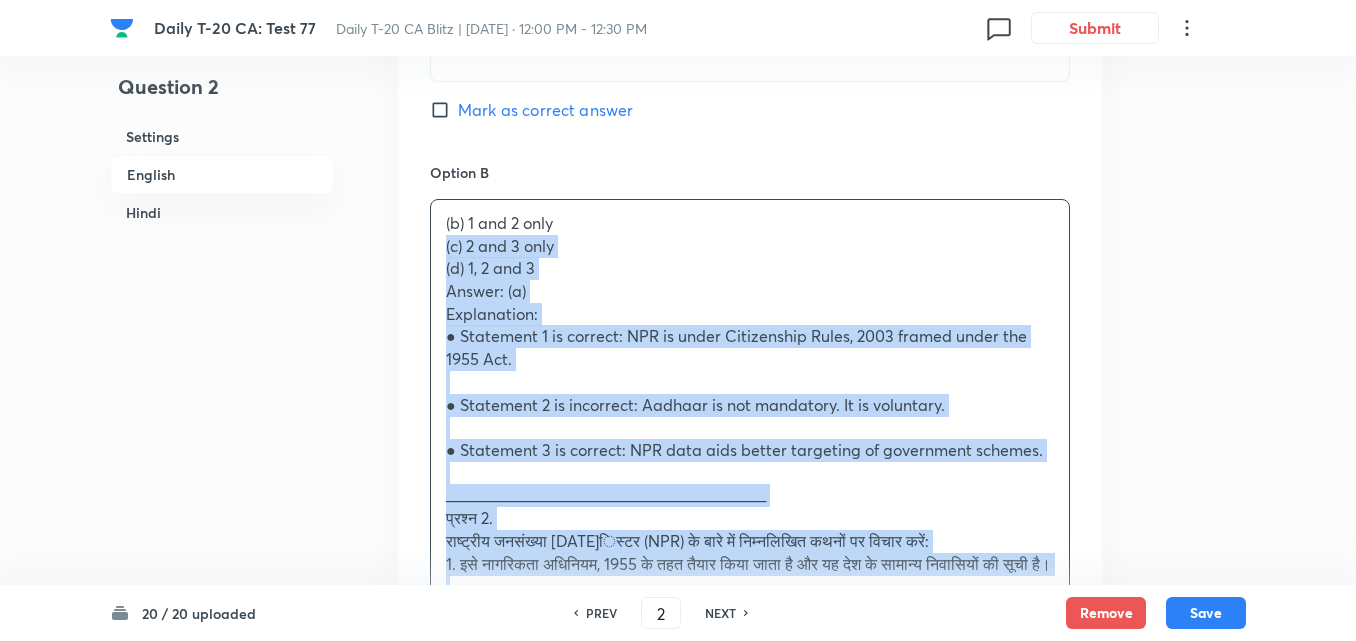 drag, startPoint x: 455, startPoint y: 244, endPoint x: 399, endPoint y: 244, distance: 56 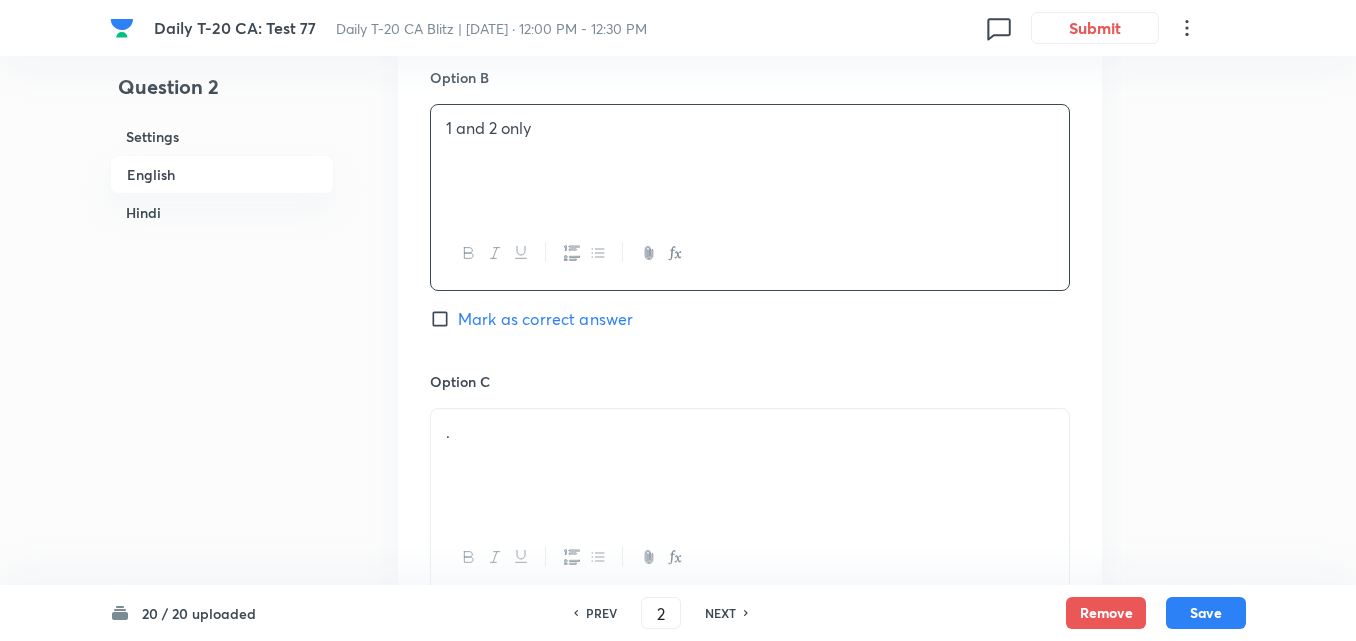 scroll, scrollTop: 1416, scrollLeft: 0, axis: vertical 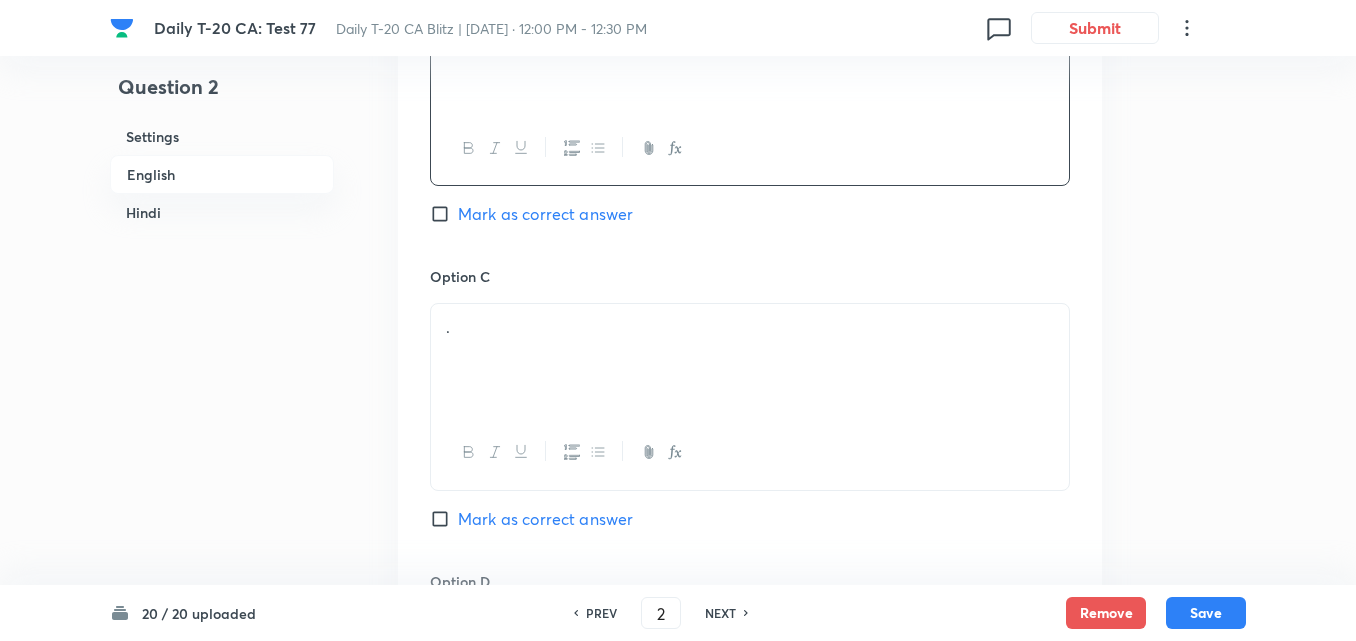 click on "." at bounding box center [750, 327] 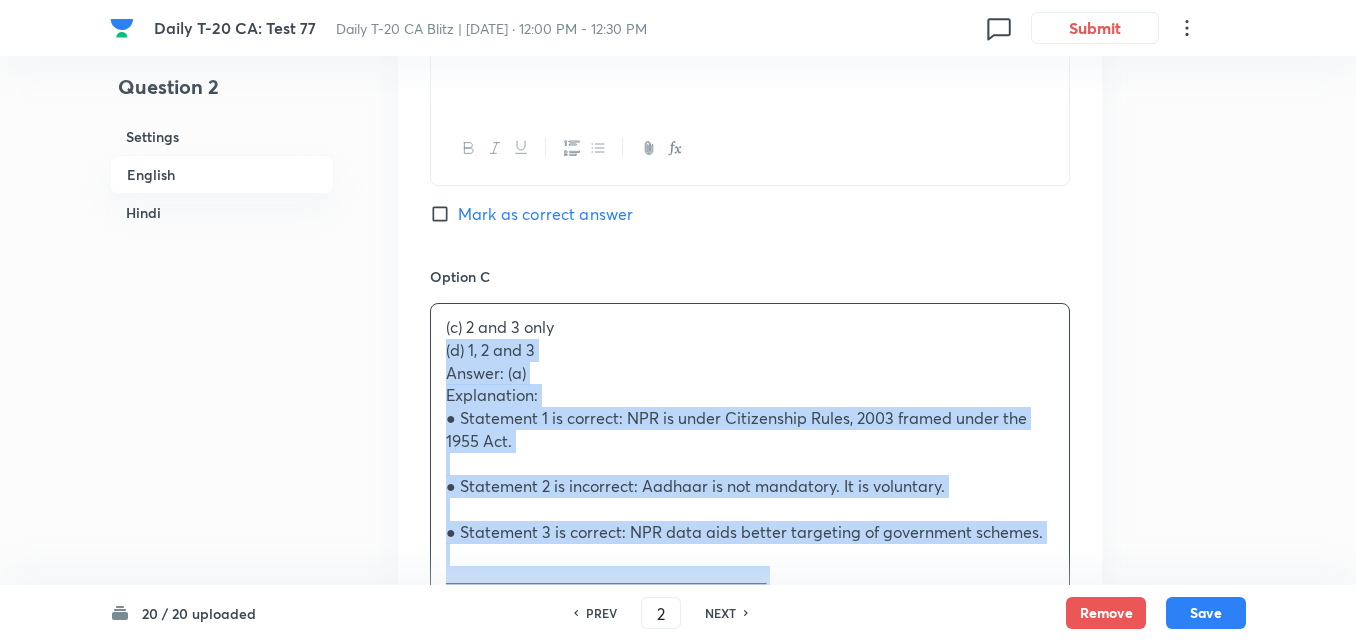 drag, startPoint x: 423, startPoint y: 348, endPoint x: 407, endPoint y: 352, distance: 16.492422 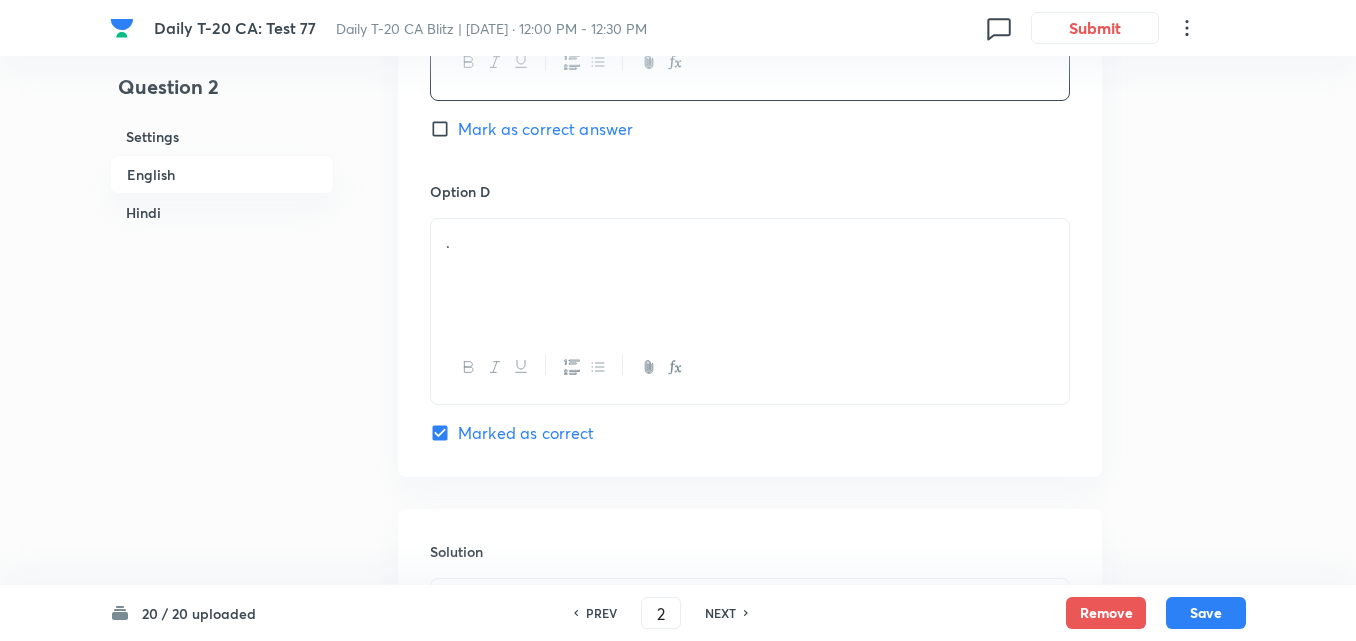 scroll, scrollTop: 1816, scrollLeft: 0, axis: vertical 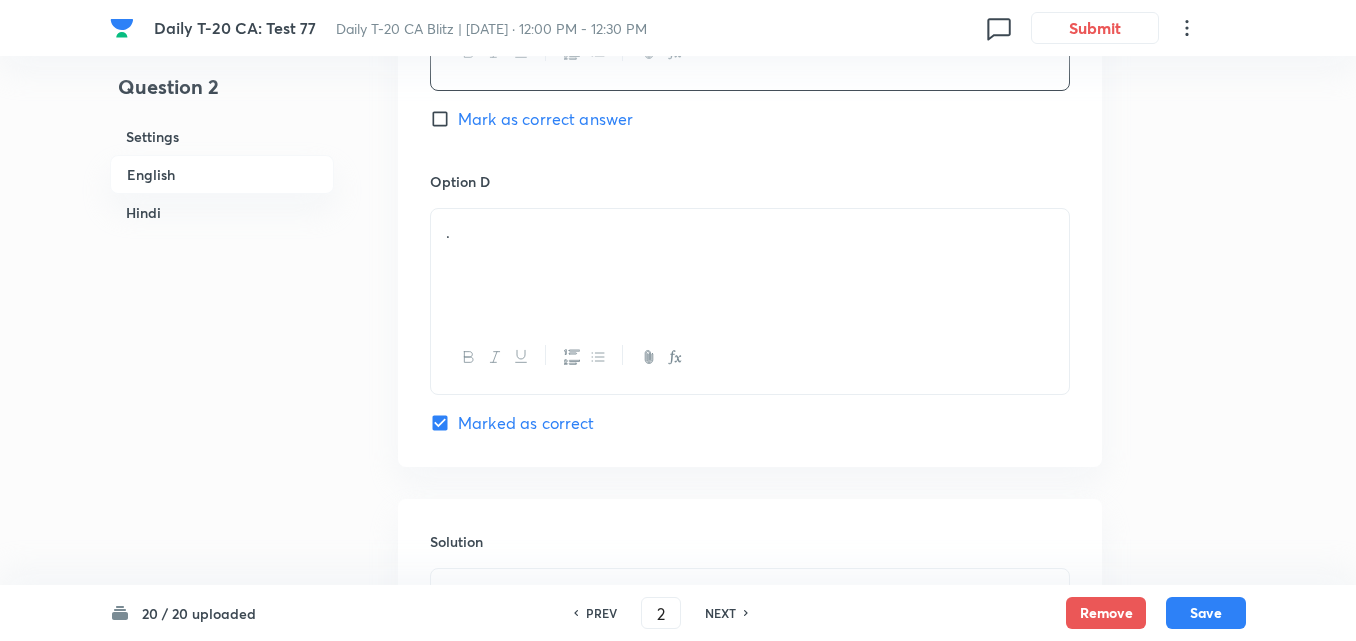 click on "." at bounding box center [750, 265] 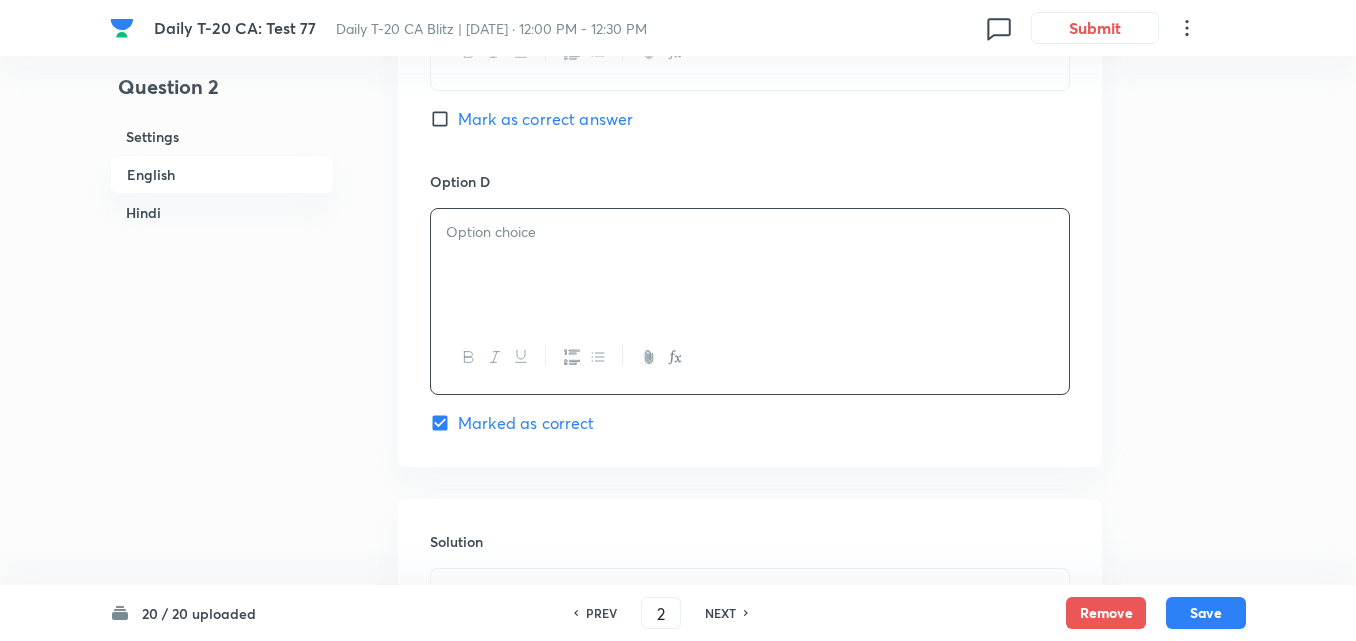 type 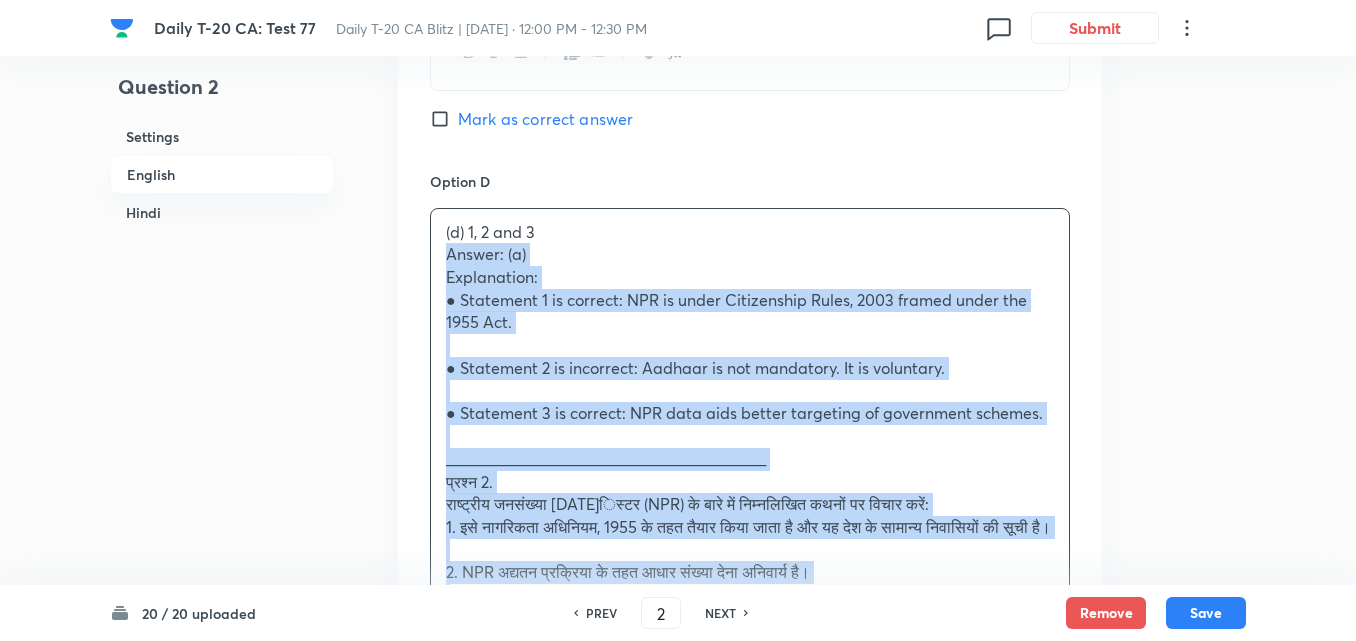 click on "(d) 1, 2 and 3 Answer: (a) Explanation: ●	Statement 1 is correct: NPR is under Citizenship Rules, 2003 framed under the 1955 Act. ●	Statement 2 is incorrect: Aadhaar is not mandatory. It is voluntary. ●	Statement 3 is correct: NPR data aids better targeting of government schemes. ________________________________________ प्रश्न 2. राष्ट्रीय जनसंख्या [DATE]िस्टर (NPR) के बारे में निम्नलिखित कथनों पर विचार करें: 1.	इसे नागरिकता अधिनियम, 1955 के तहत तैयार किया जाता है और यह देश के सामान्य निवासियों की सूची है। 2.	NPR अद्यतन प्रक्रिया के तहत आधार संख्या देना अनिवार्य है। सही कथन कौन-से हैं? (a) केवल 1 और 3" at bounding box center [750, 527] 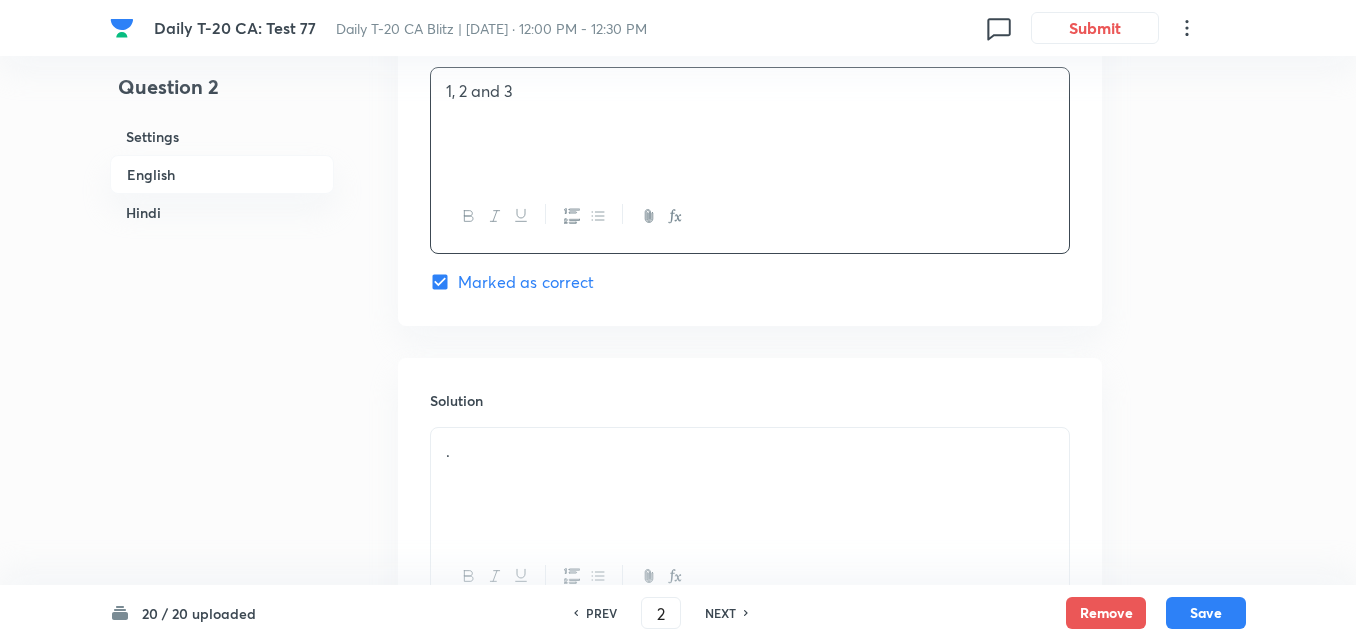 scroll, scrollTop: 2216, scrollLeft: 0, axis: vertical 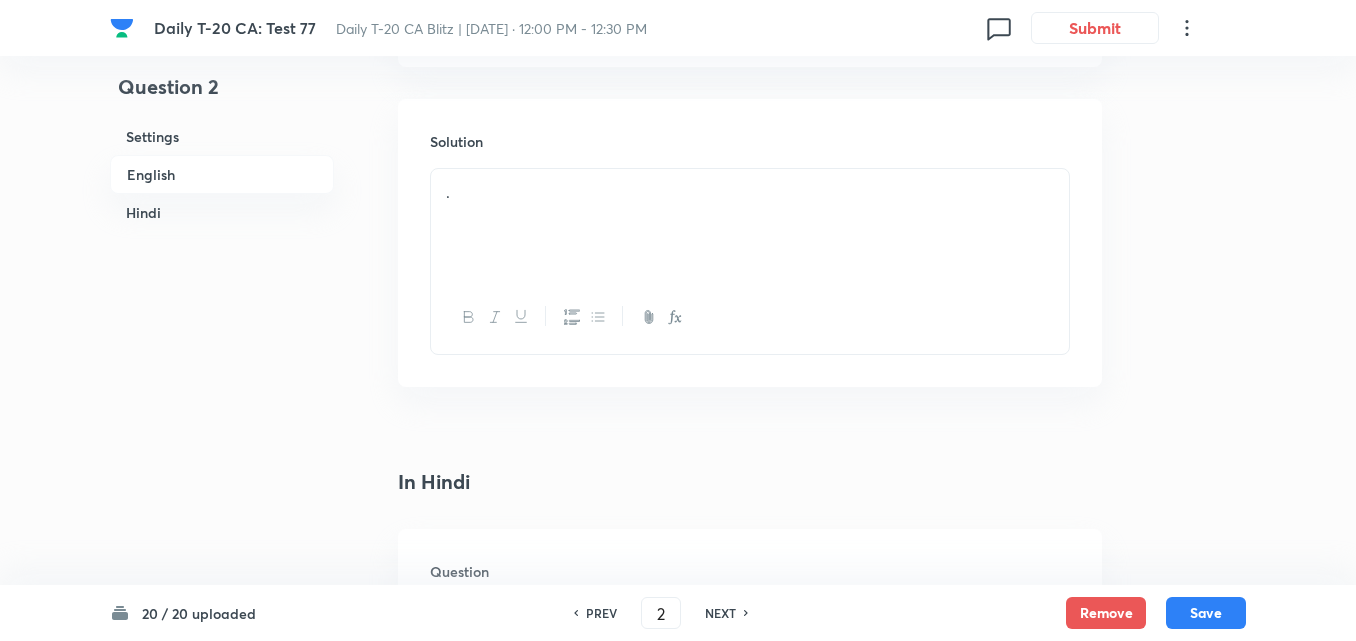click on "." at bounding box center (750, 225) 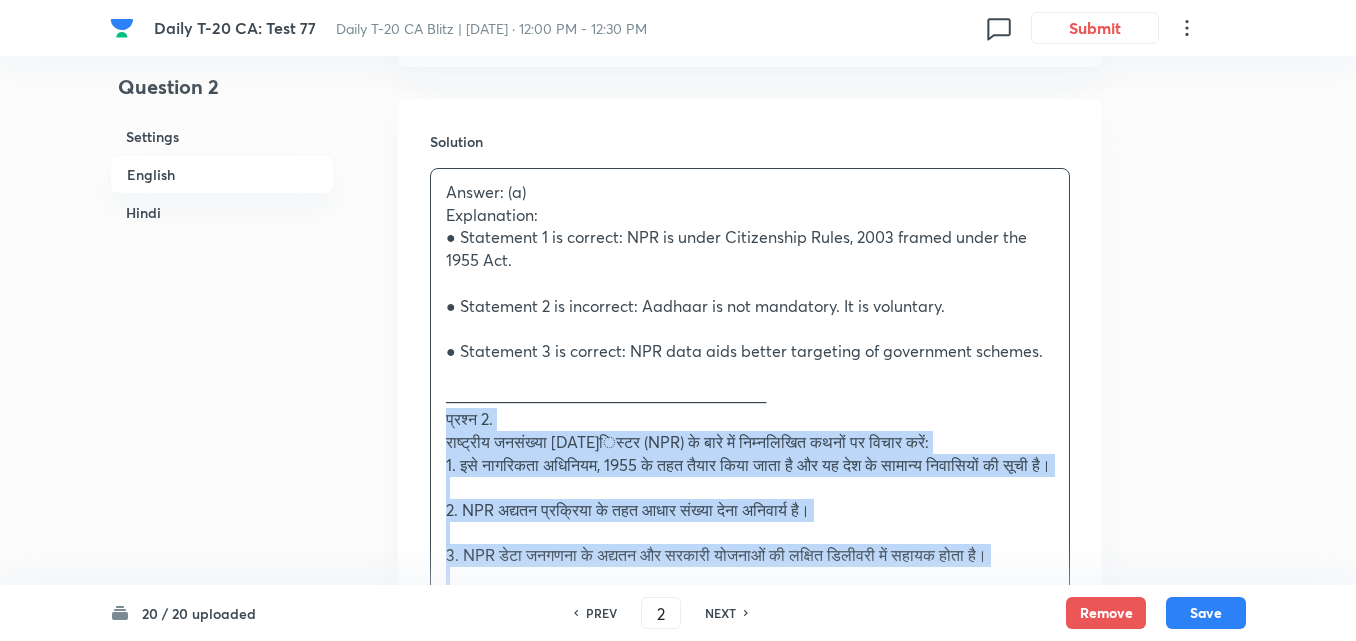 drag, startPoint x: 438, startPoint y: 427, endPoint x: 417, endPoint y: 425, distance: 21.095022 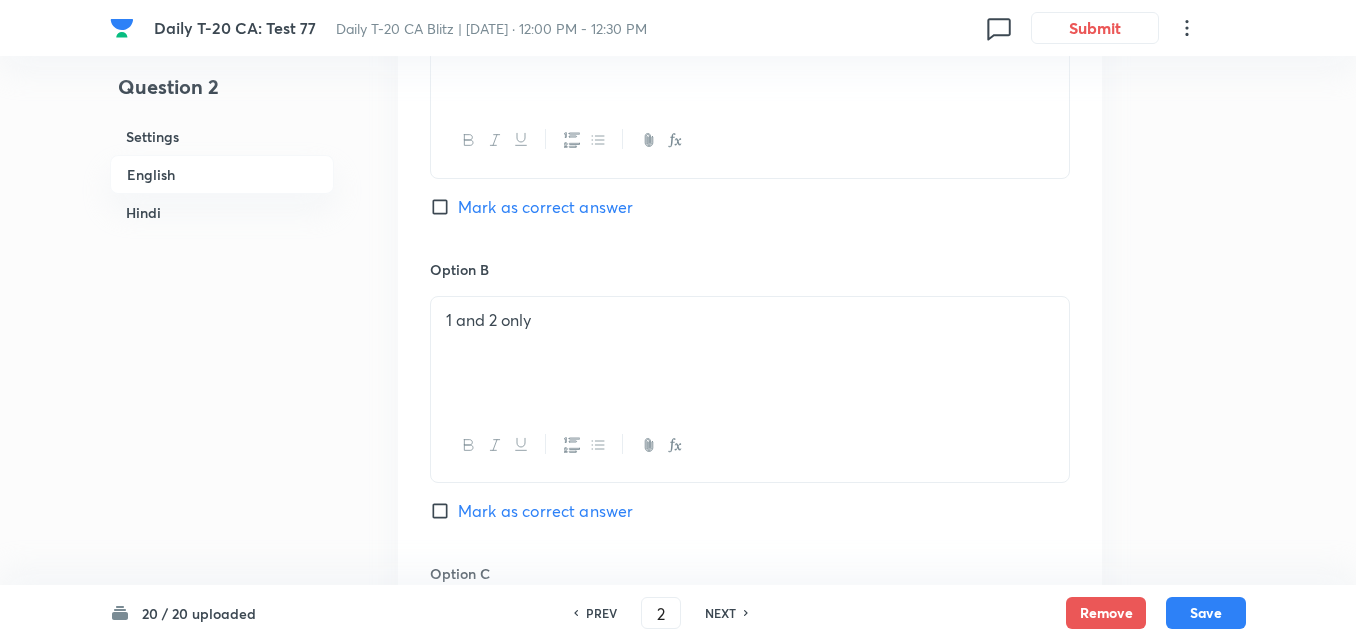 scroll, scrollTop: 1116, scrollLeft: 0, axis: vertical 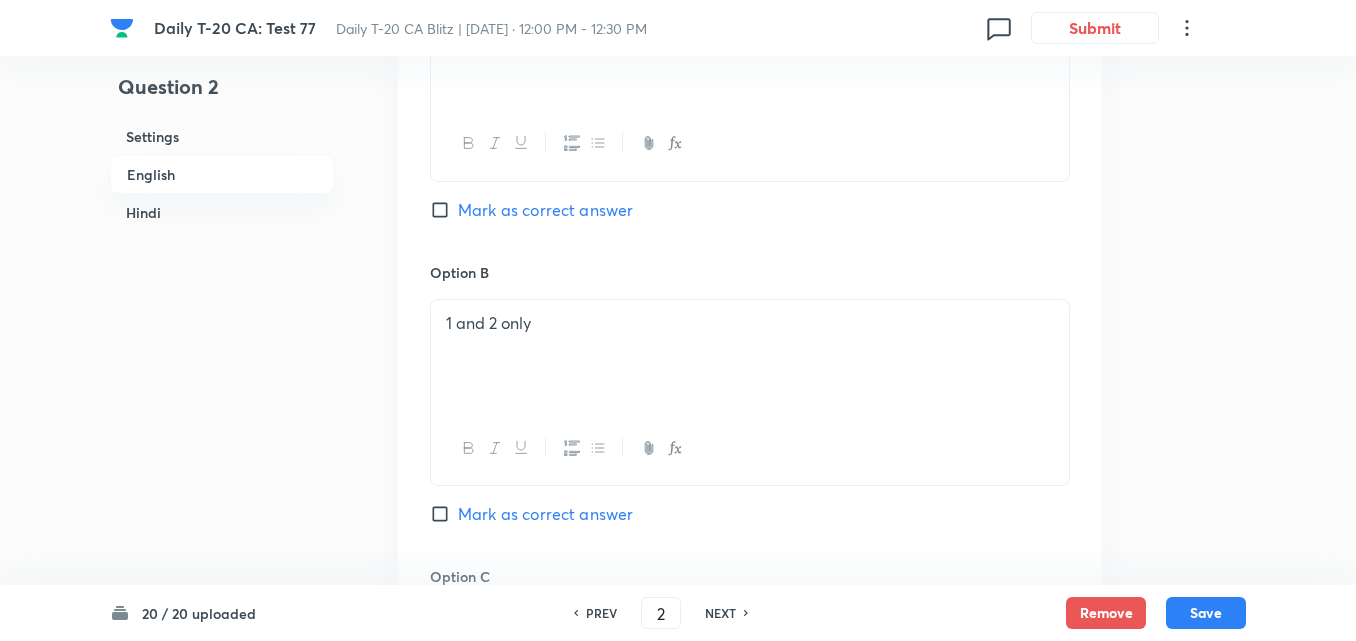 click on "Option A 1 and 3 only [PERSON_NAME] as correct answer" at bounding box center [750, 109] 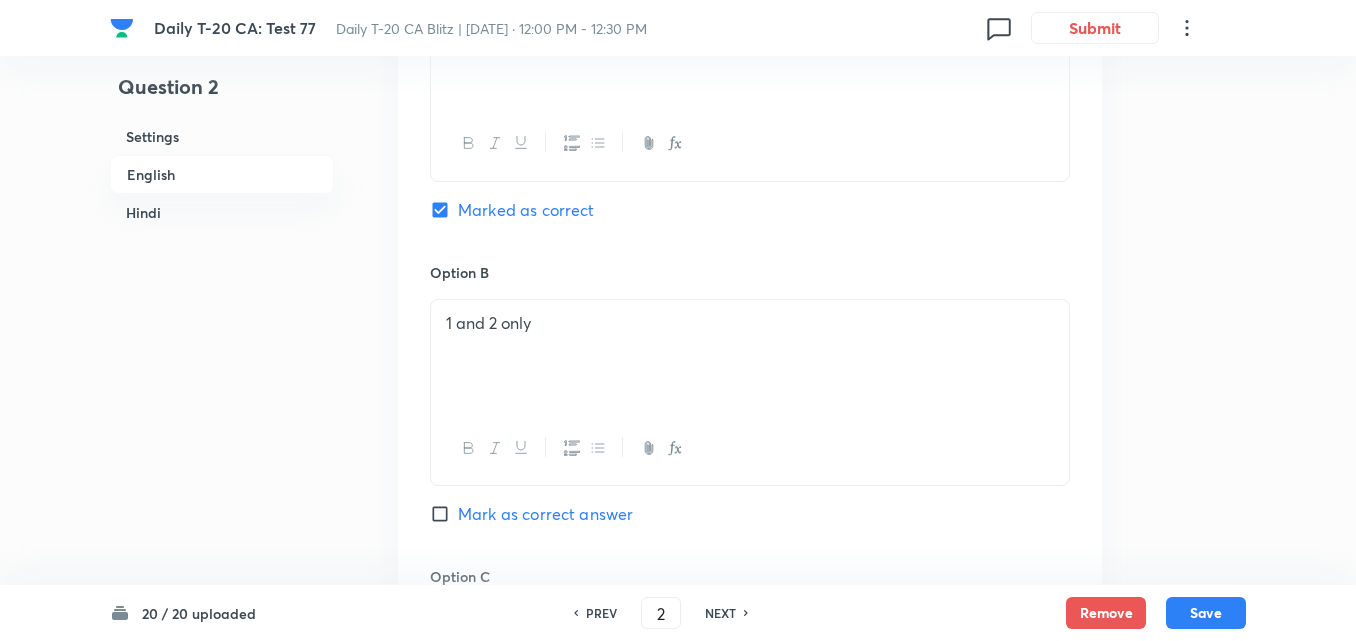 checkbox on "false" 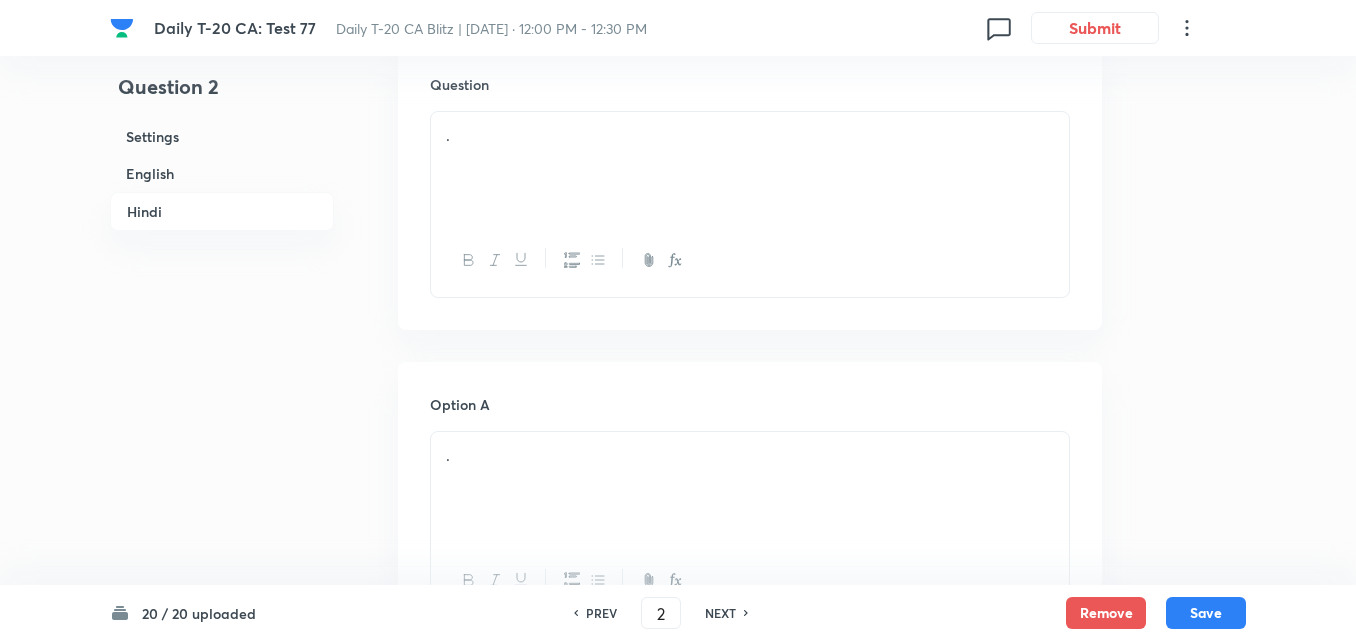 scroll, scrollTop: 2716, scrollLeft: 0, axis: vertical 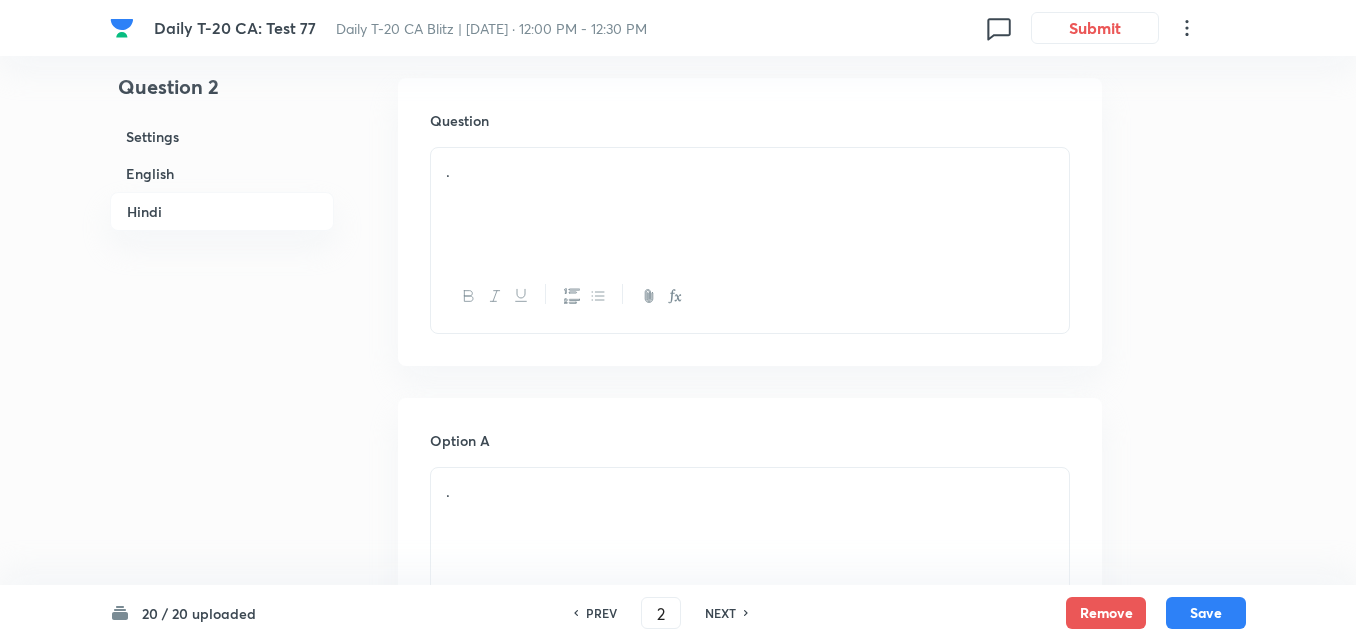 click on "Question ." at bounding box center [750, 222] 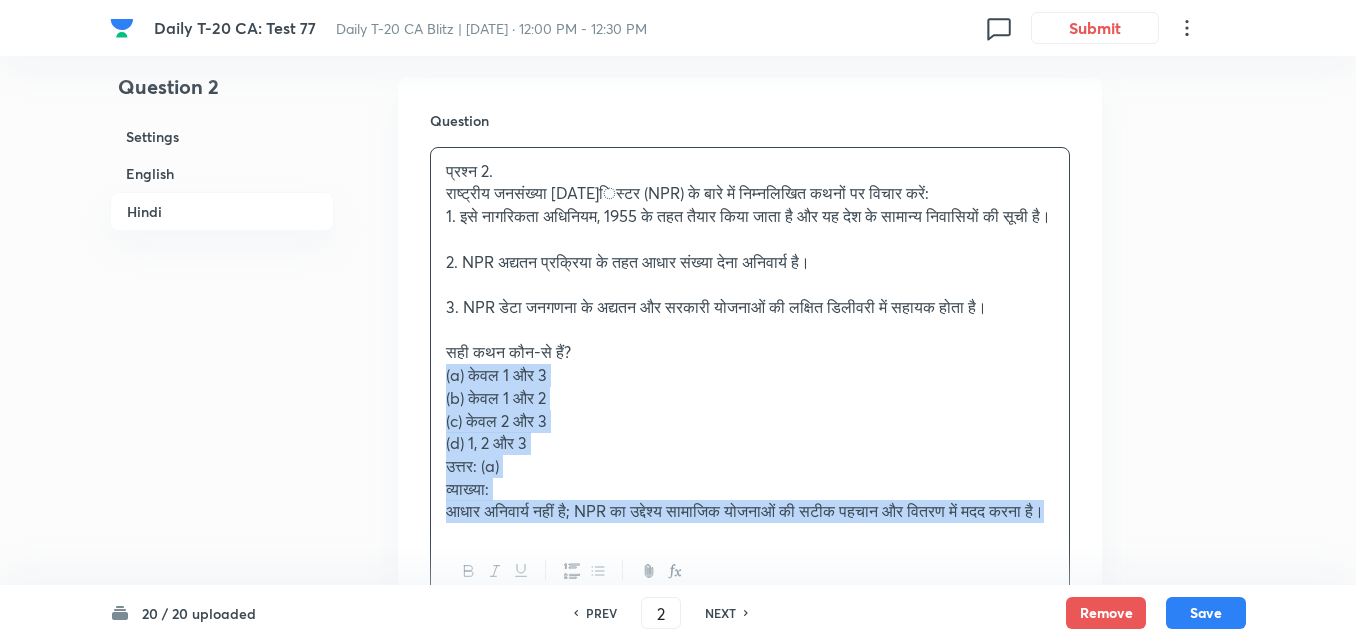 drag, startPoint x: 444, startPoint y: 389, endPoint x: 408, endPoint y: 400, distance: 37.64306 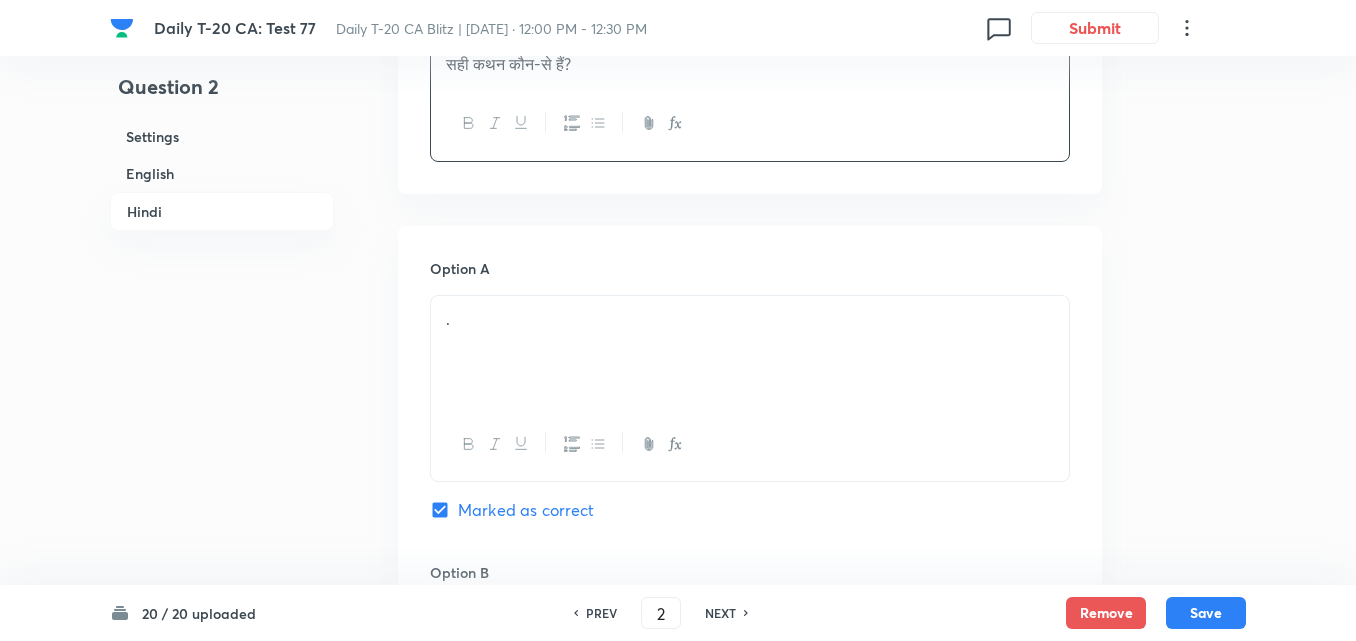 scroll, scrollTop: 2916, scrollLeft: 0, axis: vertical 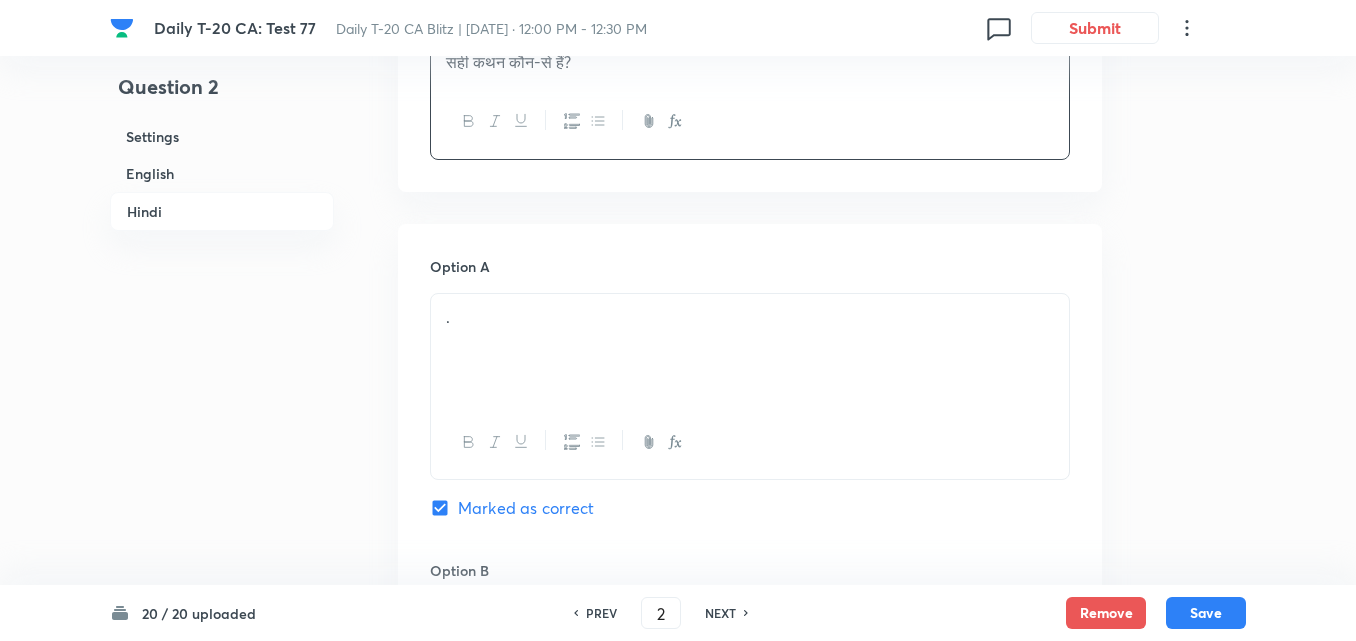 click on "." at bounding box center [750, 317] 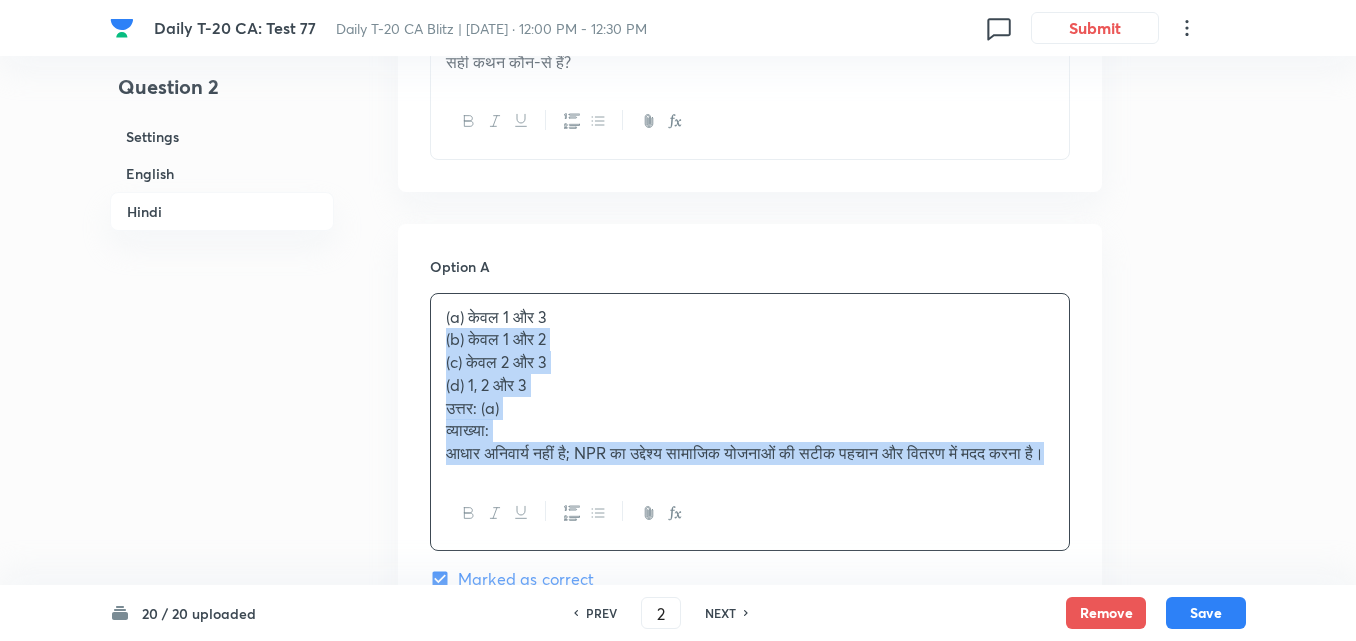 drag, startPoint x: 414, startPoint y: 357, endPoint x: 390, endPoint y: 364, distance: 25 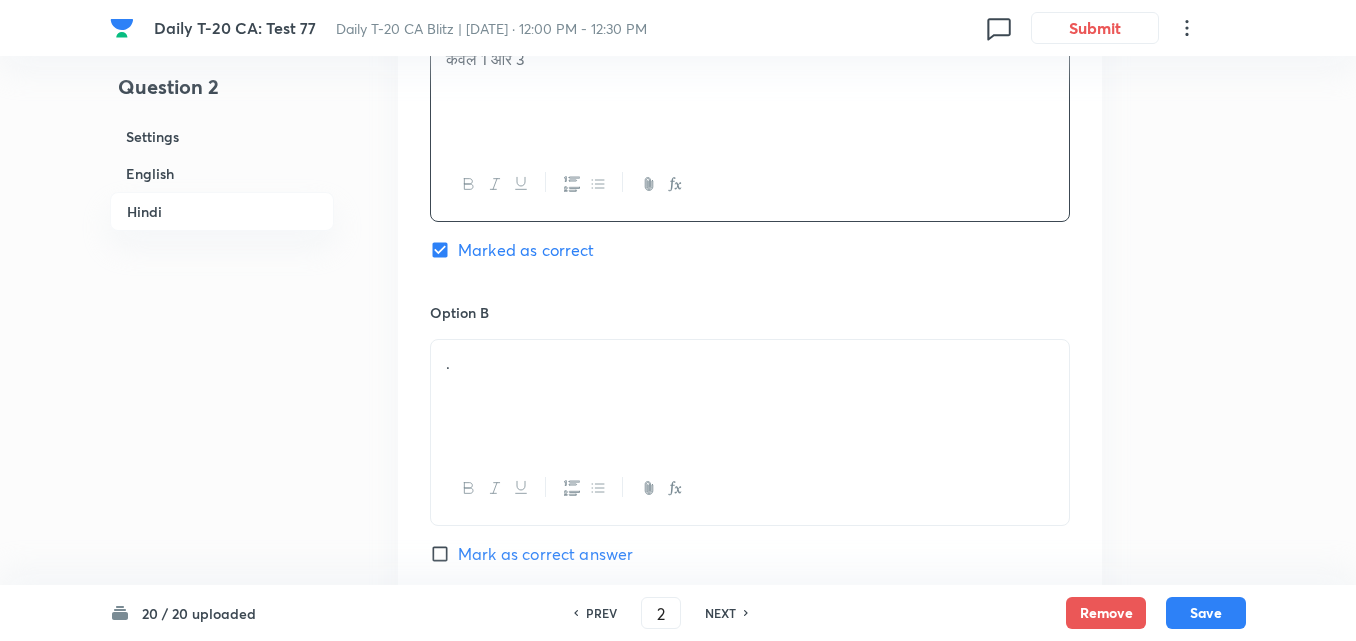 scroll, scrollTop: 3316, scrollLeft: 0, axis: vertical 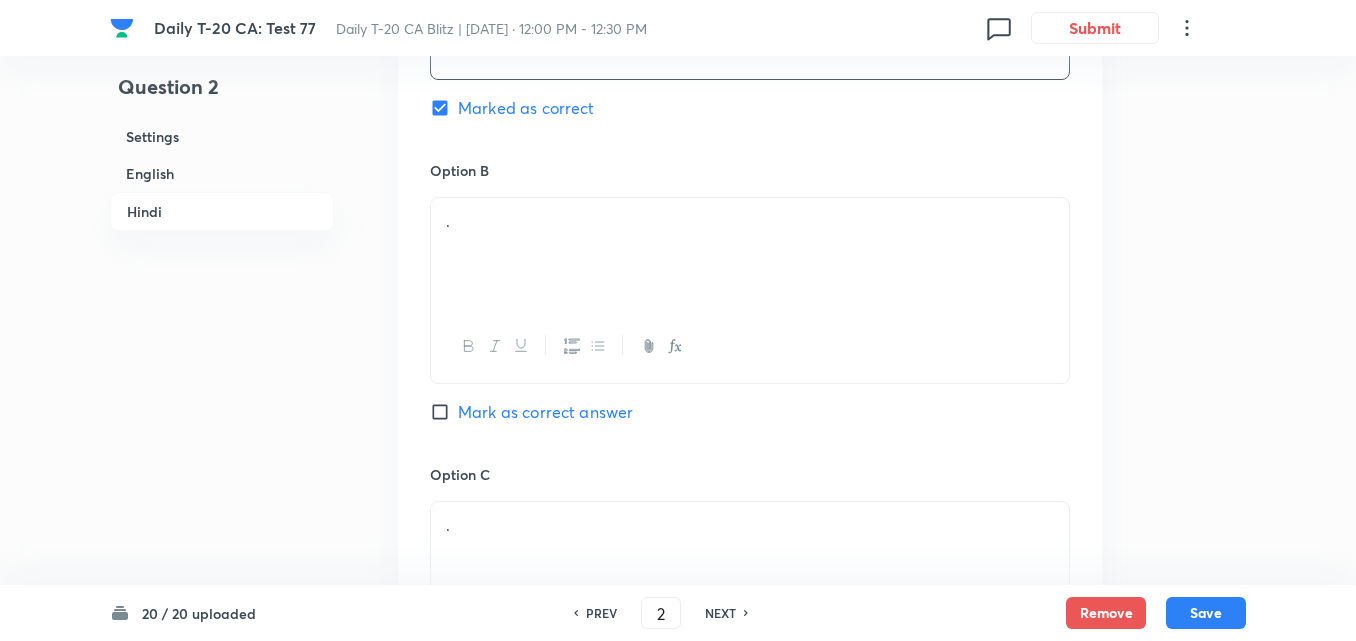 click on "." at bounding box center (750, 254) 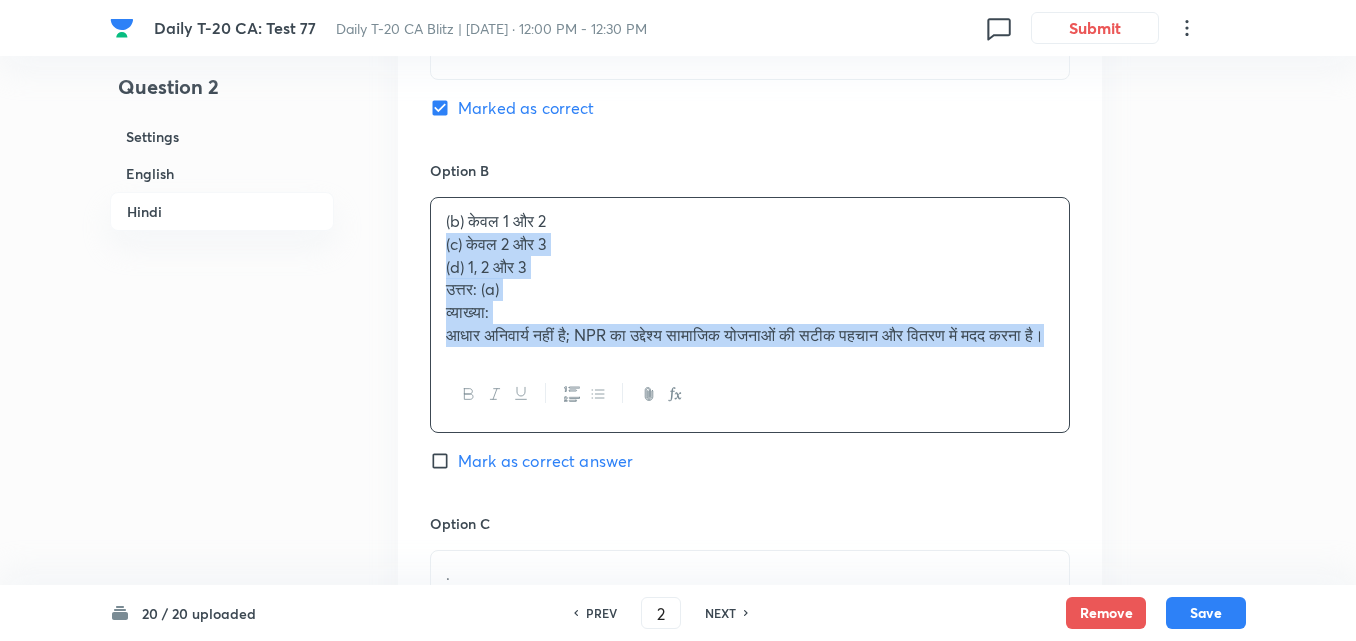 click on "Option A केवल 1 और 3 Marked as correct Option B (b) केवल 1 और 2 (c) केवल 2 और 3 (d) 1, 2 और 3 उत्तर: (a) व्याख्या: आधार अनिवार्य नहीं है; NPR का उद्देश्य सामाजिक योजनाओं की सटीक पहचान और वितरण में मदद करना है। [PERSON_NAME] as correct answer Option C . [PERSON_NAME] as correct answer Option D . [PERSON_NAME] as correct answer" at bounding box center (750, 469) 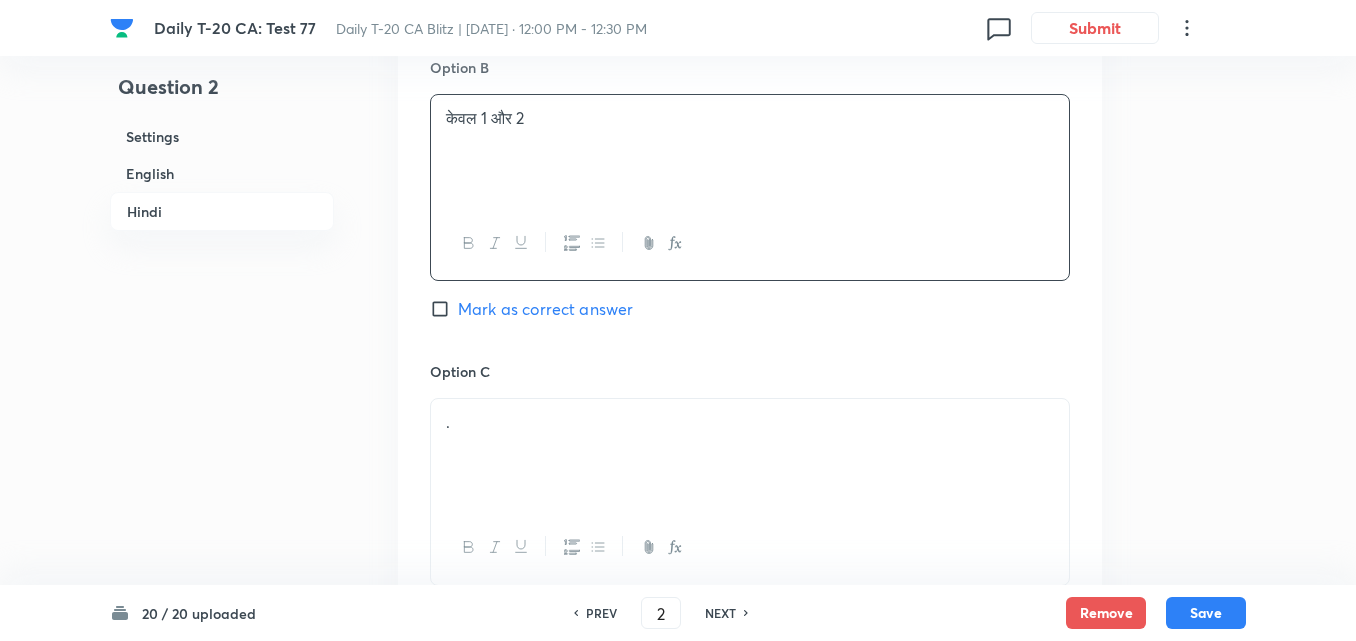 scroll, scrollTop: 3516, scrollLeft: 0, axis: vertical 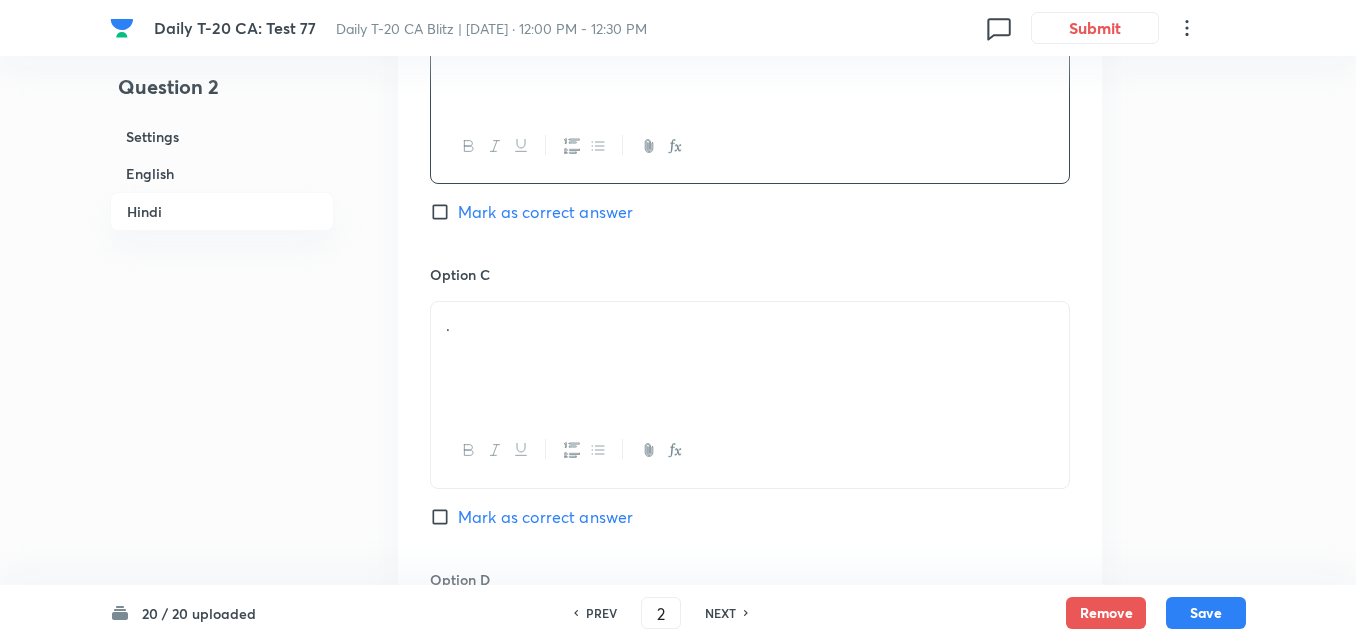 click on "." at bounding box center [750, 358] 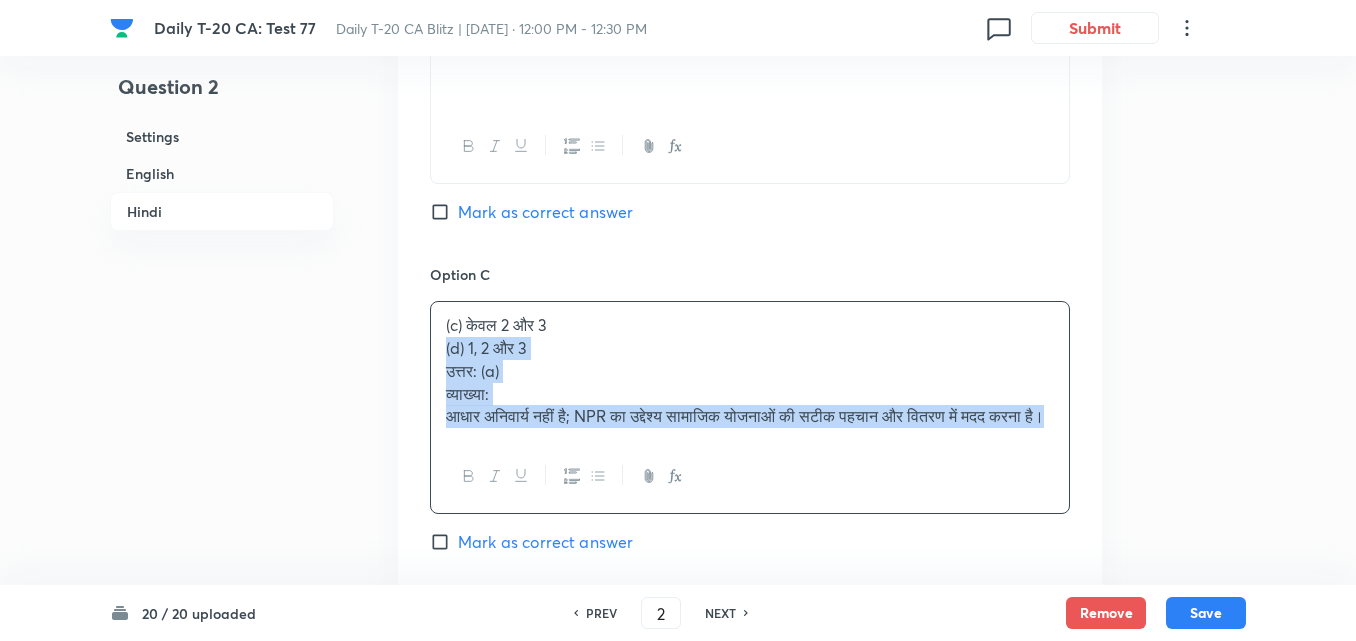 drag, startPoint x: 434, startPoint y: 380, endPoint x: 421, endPoint y: 379, distance: 13.038404 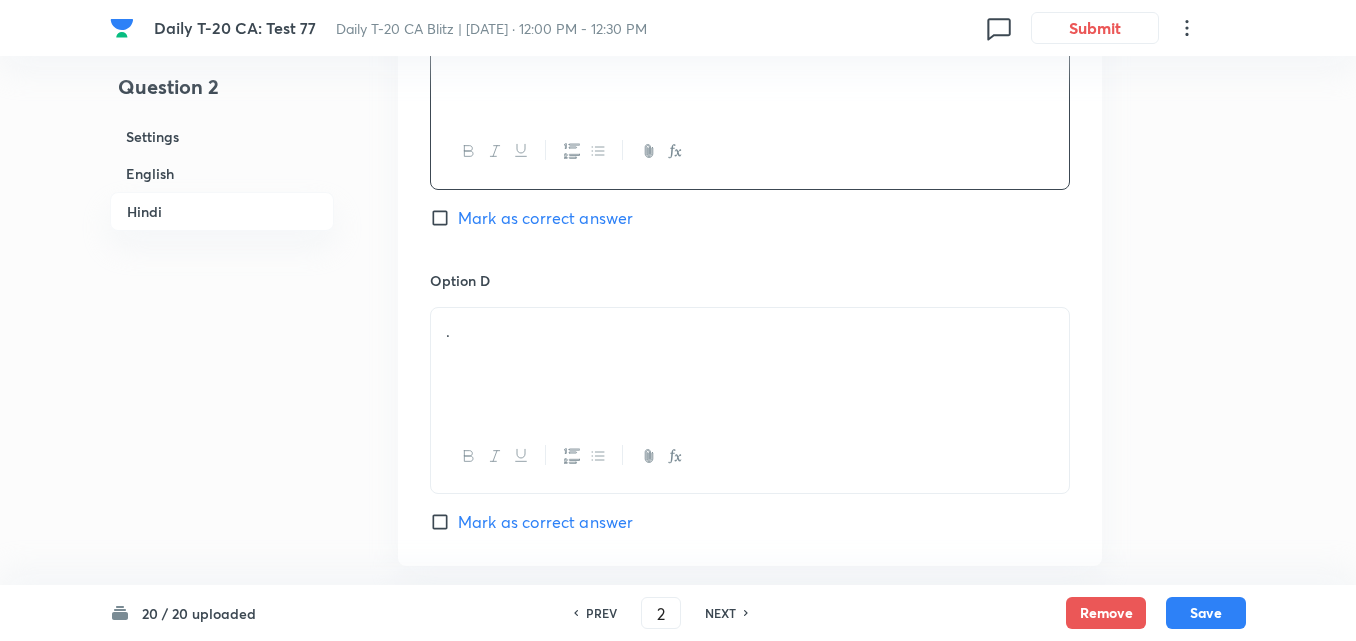 scroll, scrollTop: 3816, scrollLeft: 0, axis: vertical 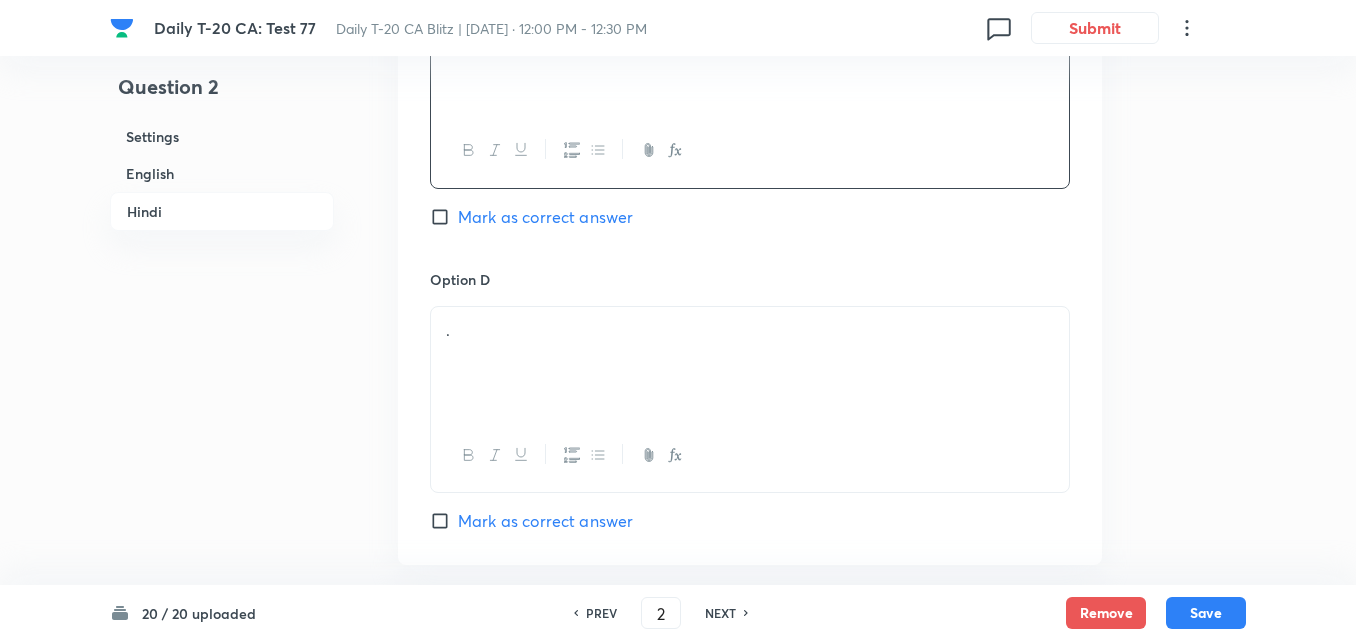 click on "." at bounding box center (750, 363) 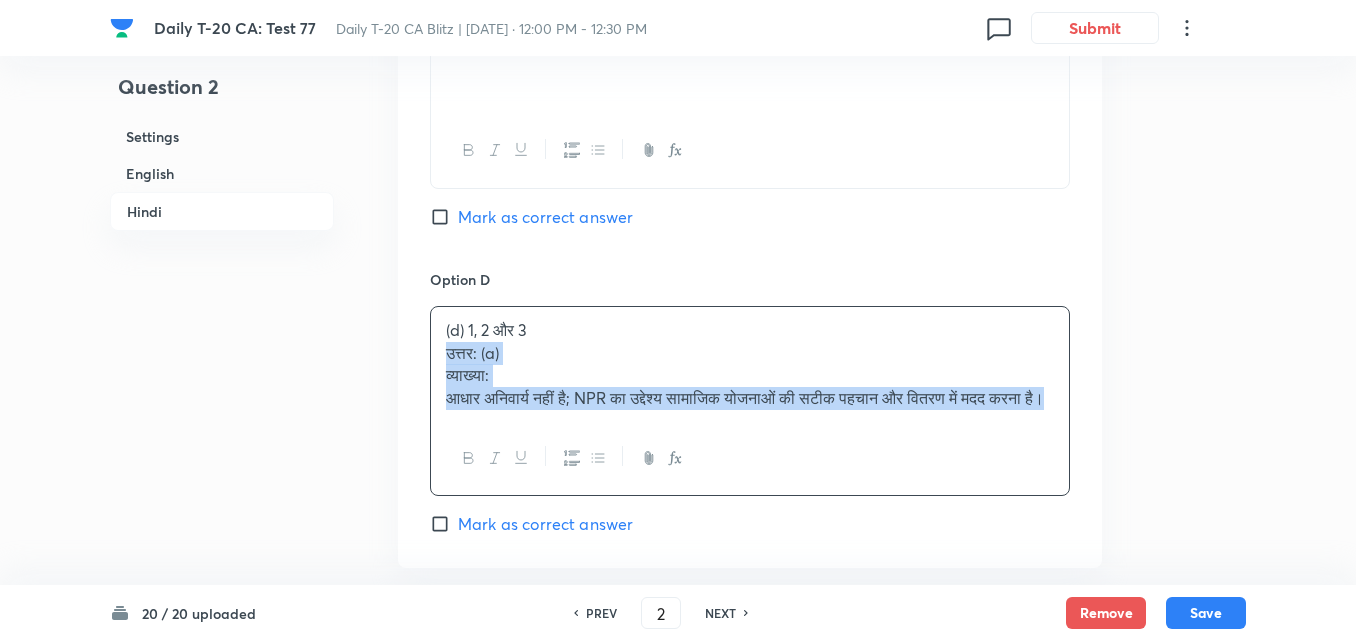 drag, startPoint x: 430, startPoint y: 368, endPoint x: 420, endPoint y: 373, distance: 11.18034 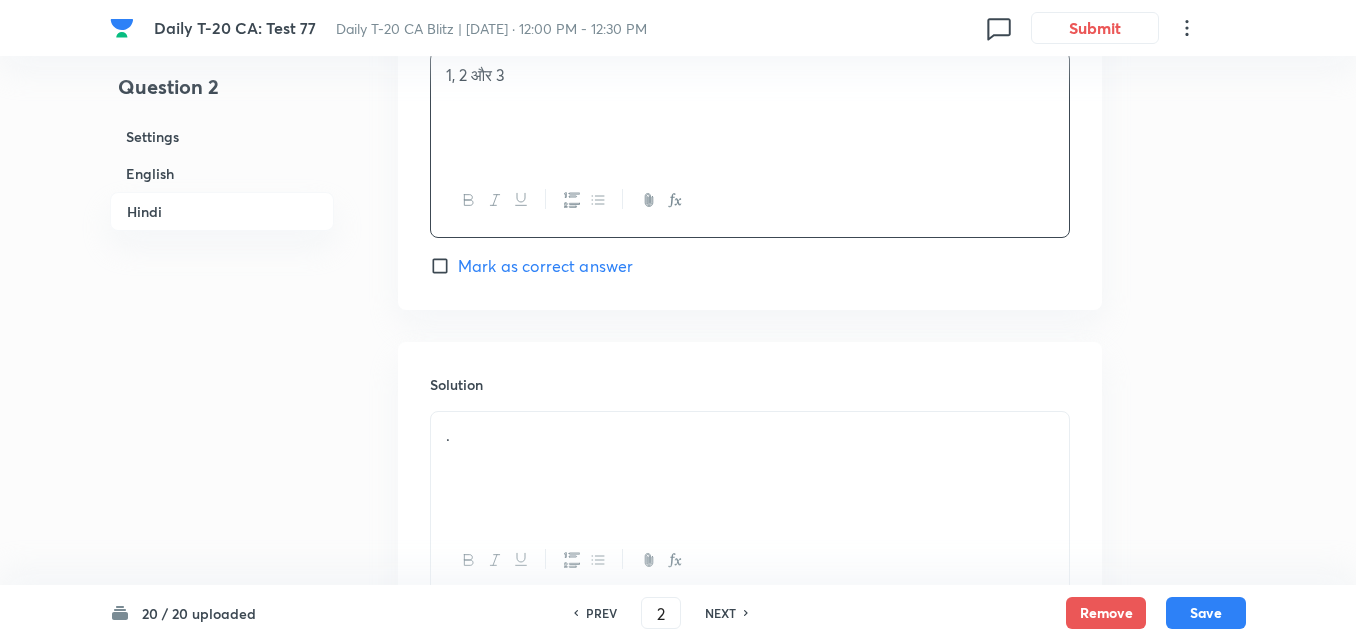 scroll, scrollTop: 4259, scrollLeft: 0, axis: vertical 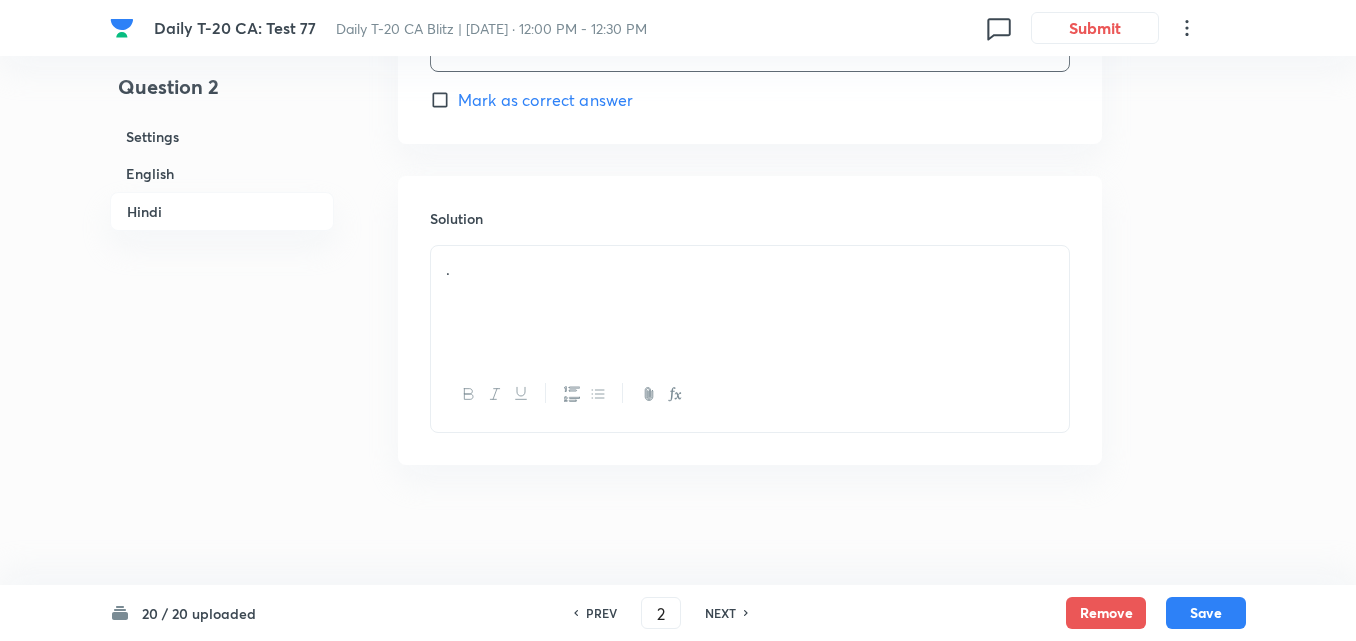 click on "." at bounding box center (750, 269) 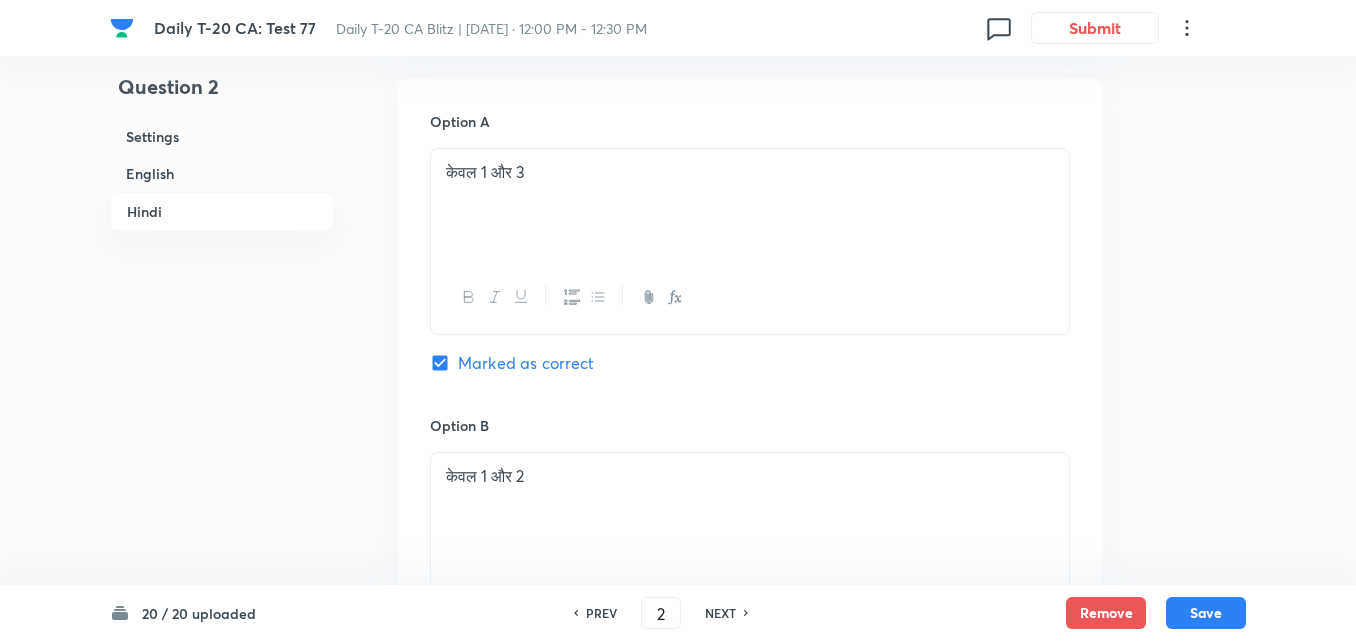 scroll, scrollTop: 2959, scrollLeft: 0, axis: vertical 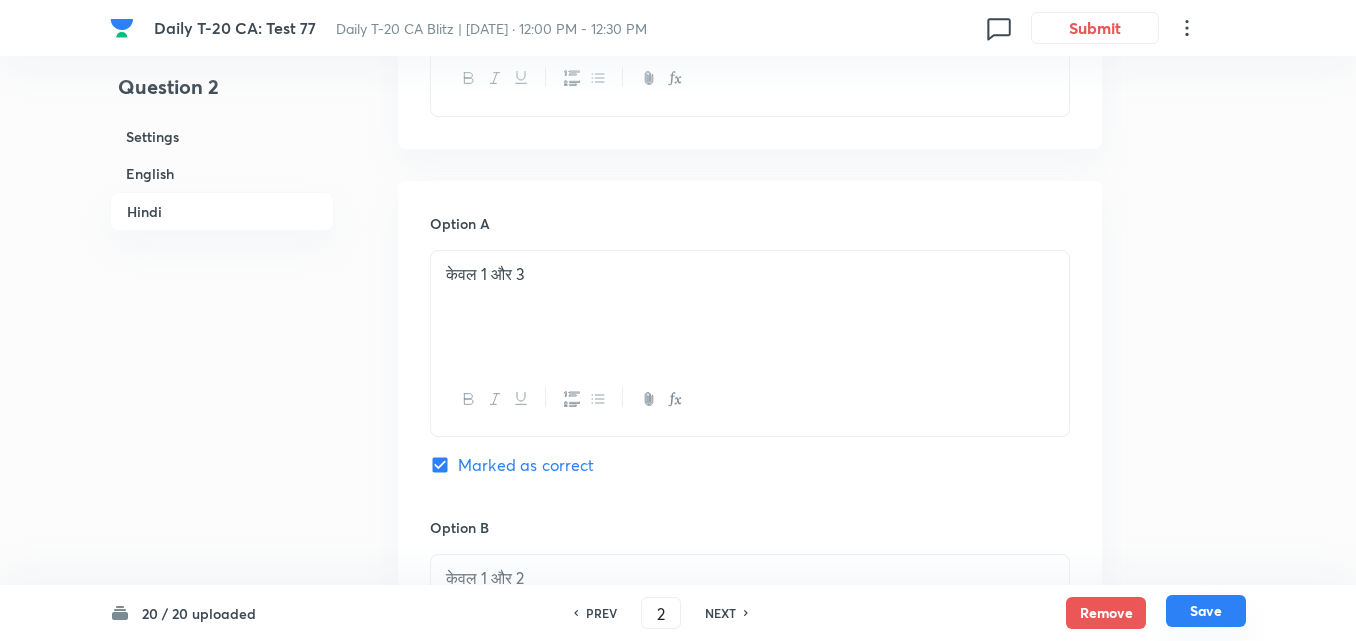 click on "Save" at bounding box center [1206, 611] 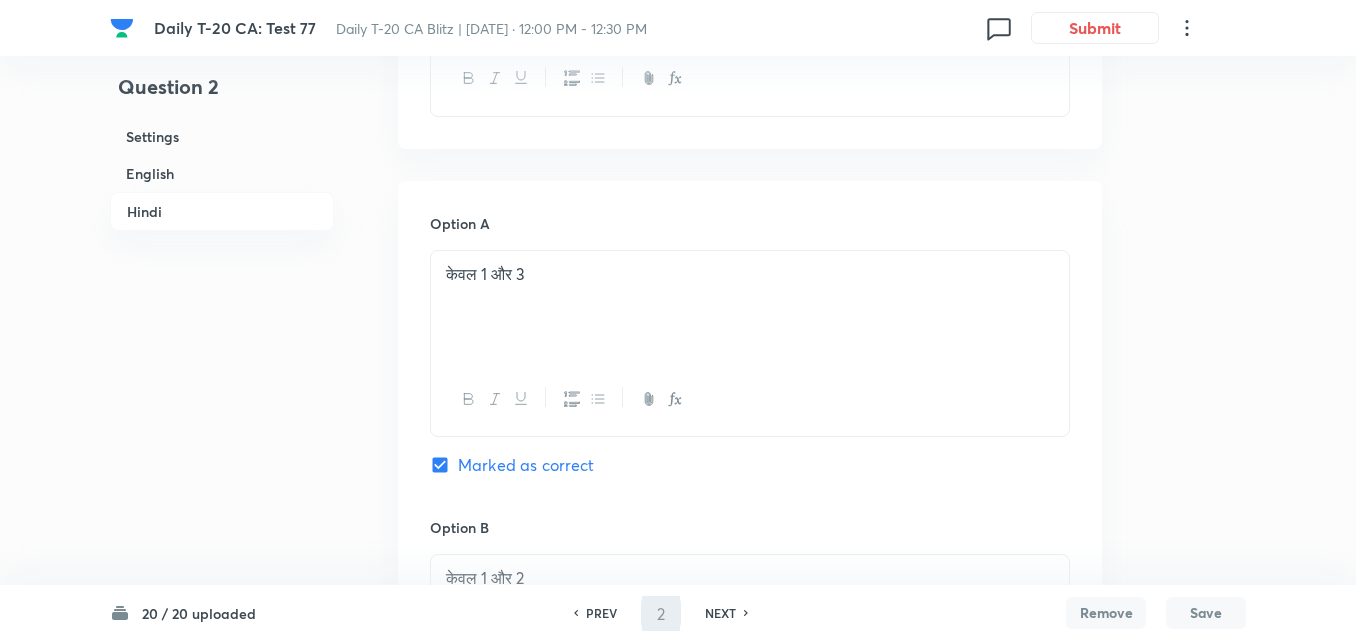 type on "3" 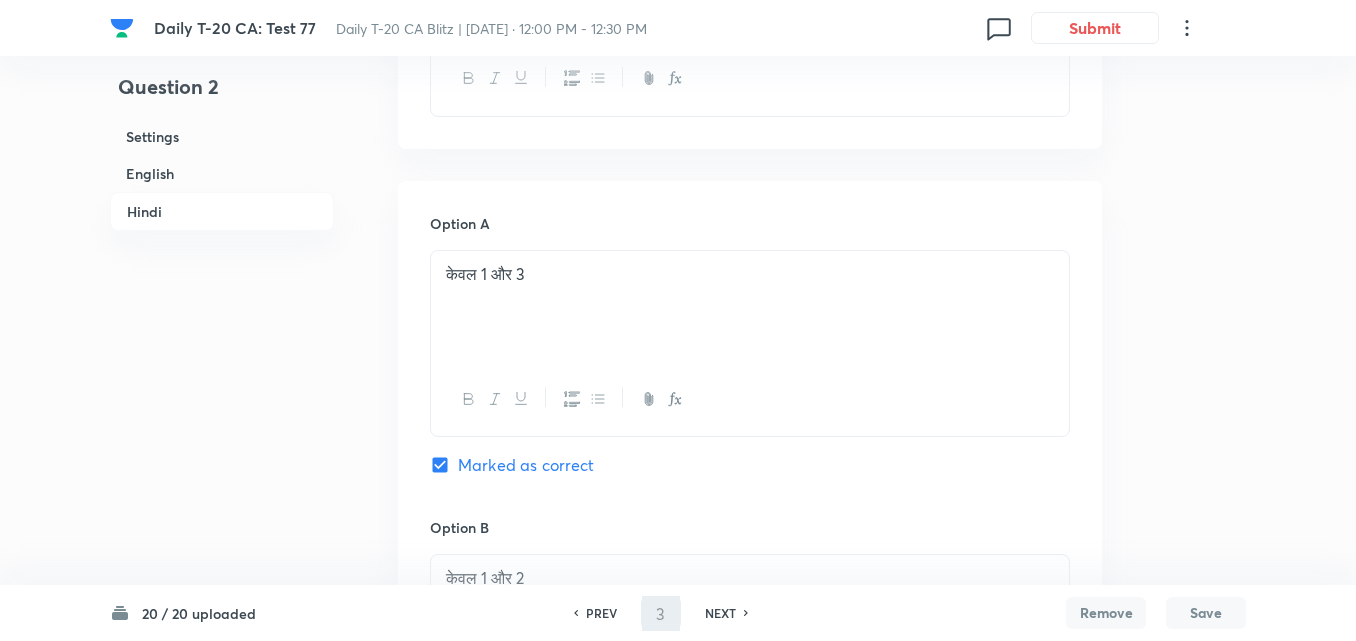 checkbox on "false" 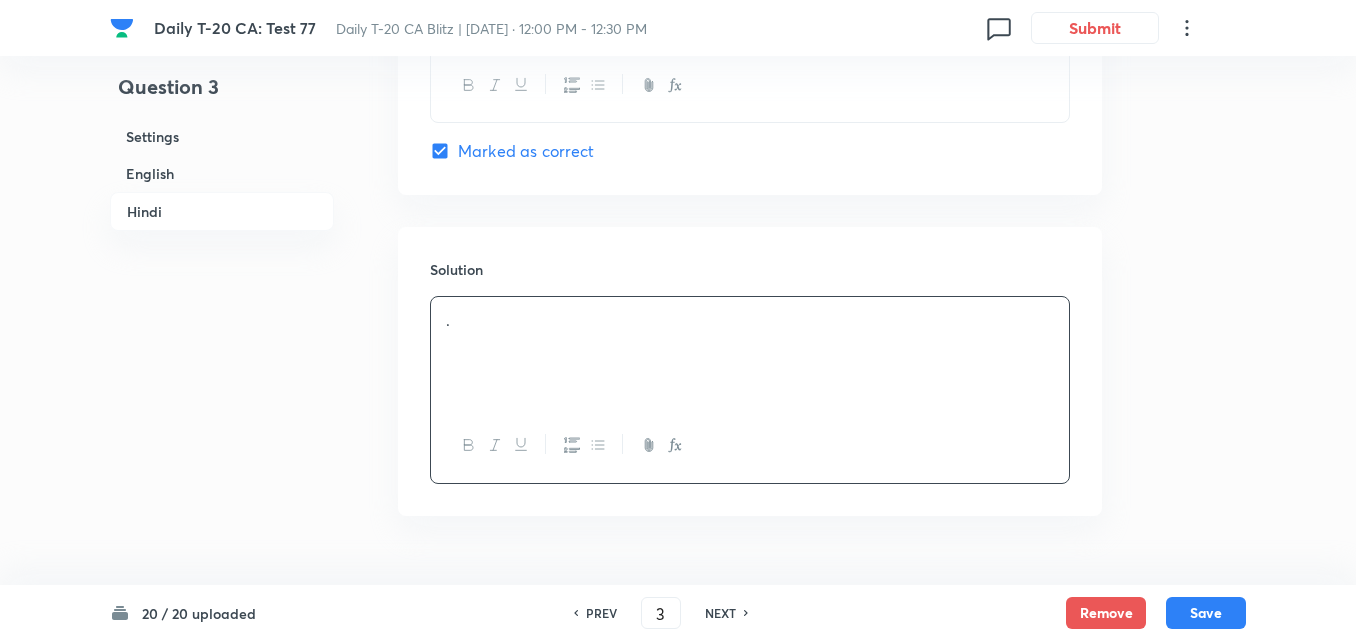 click on "English" at bounding box center (222, 173) 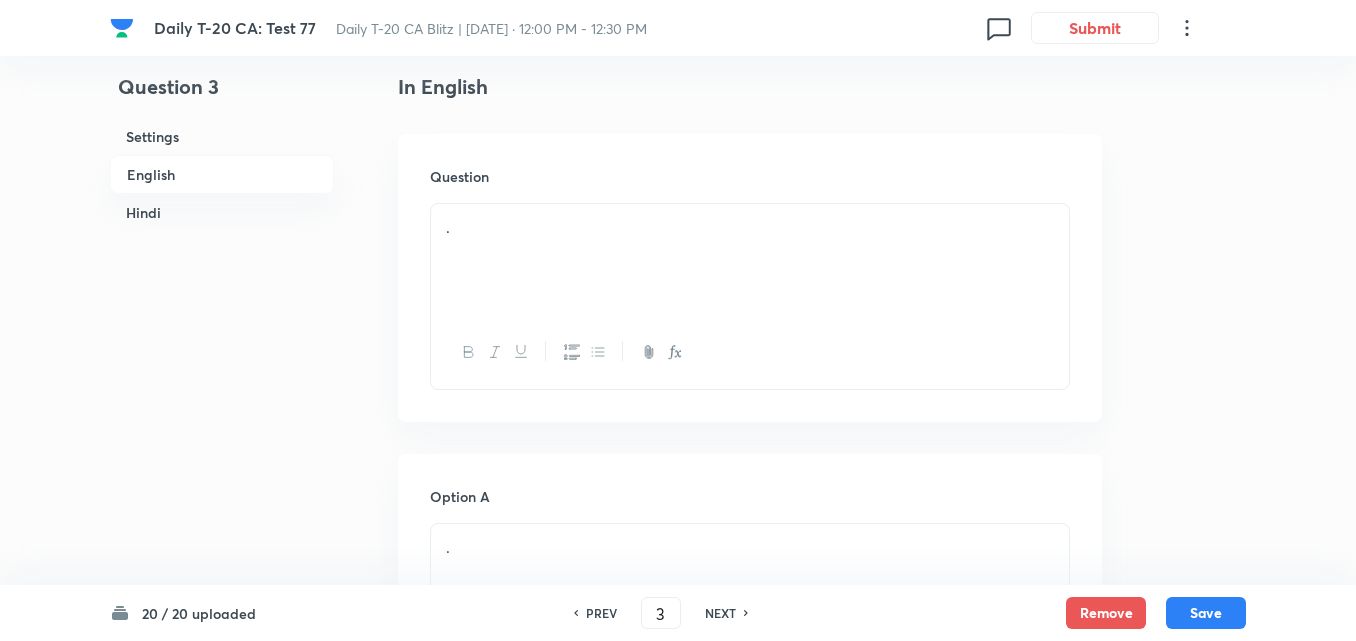 click at bounding box center [750, 352] 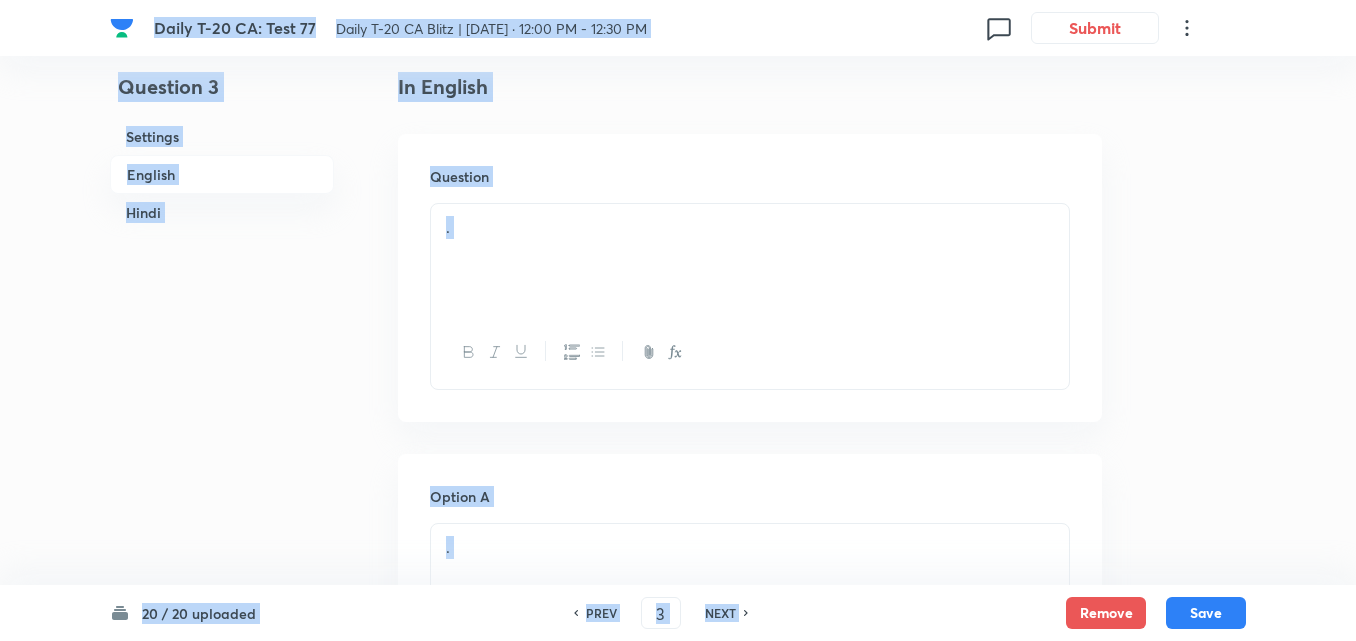click on "." at bounding box center [750, 260] 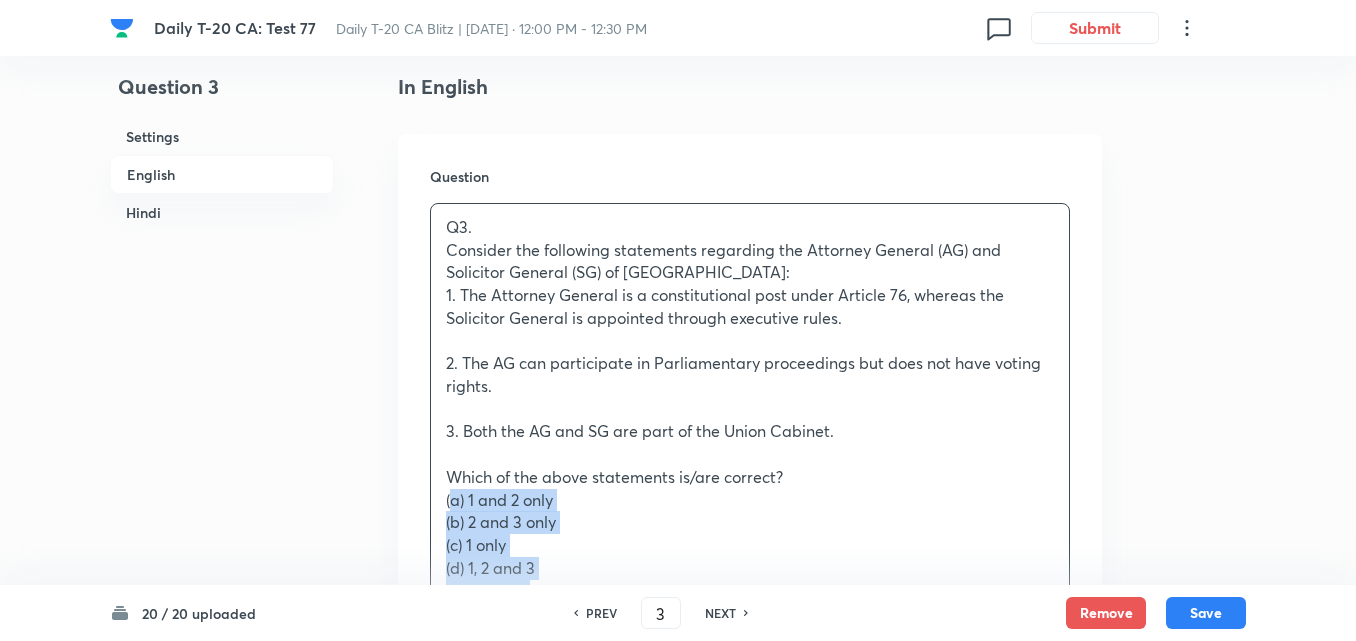 click on "Q3. Consider the following statements regarding the Attorney General (AG) and Solicitor General (SG) of India: 1.	The Attorney General is a constitutional post under Article 76, whereas the Solicitor General is appointed through executive rules. 2.	The AG can participate in Parliamentary proceedings but does not have voting rights. 3.	Both the AG and SG are part of the Union Cabinet. Which of the above statements is/are correct?  (a) 1 and 2 only  (b) 2 and 3 only  (c) 1 only  (d) 1, 2 and 3 Answer: (a)  Explanation: ●	Statement 1 is correct: AG is a constitutional post under Article 76. SG is not. ●	Statement 2 is correct: AG can speak and attend Parliament but cannot vote. ●	Statement 3 is incorrect: Neither AG nor SG is a cabinet member. ________________________________________ प्रश्न 3. 2.	महाधिवक्ता संसद की कार्यवाही में भाग ले सकता है लेकिन मतदान नहीं कर सकता।" at bounding box center [750, 693] 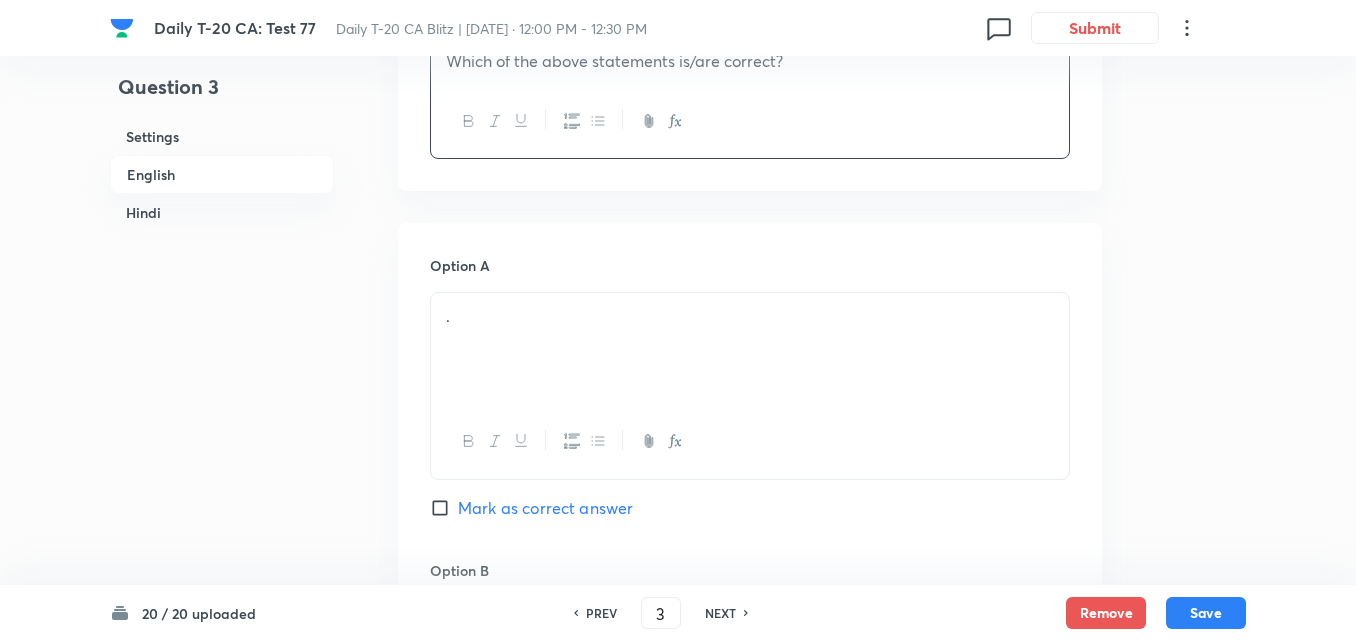 scroll, scrollTop: 916, scrollLeft: 0, axis: vertical 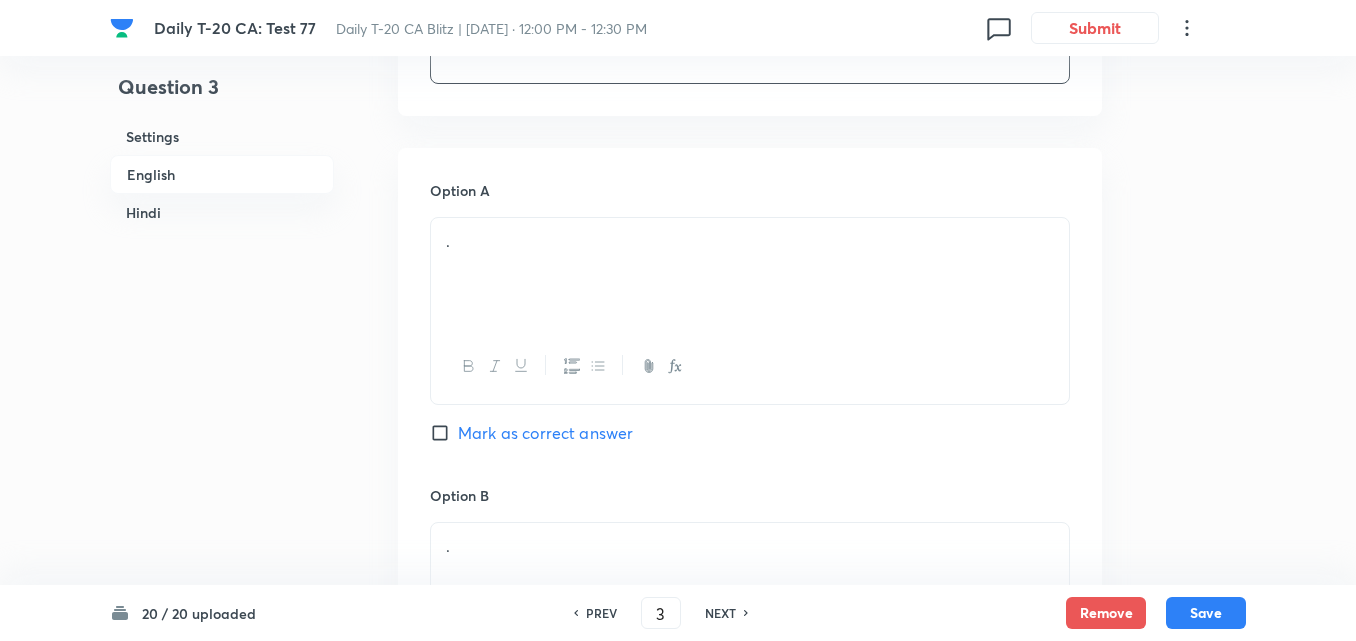 click on "." at bounding box center [750, 274] 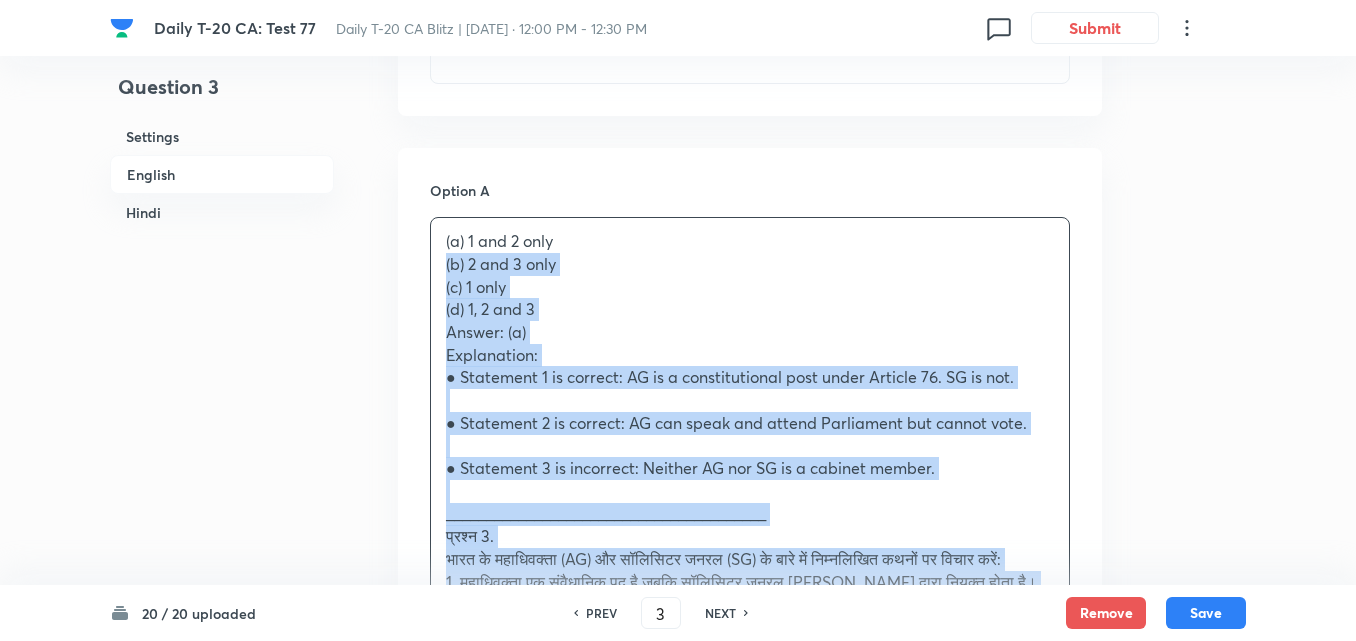 drag, startPoint x: 465, startPoint y: 270, endPoint x: 398, endPoint y: 274, distance: 67.11929 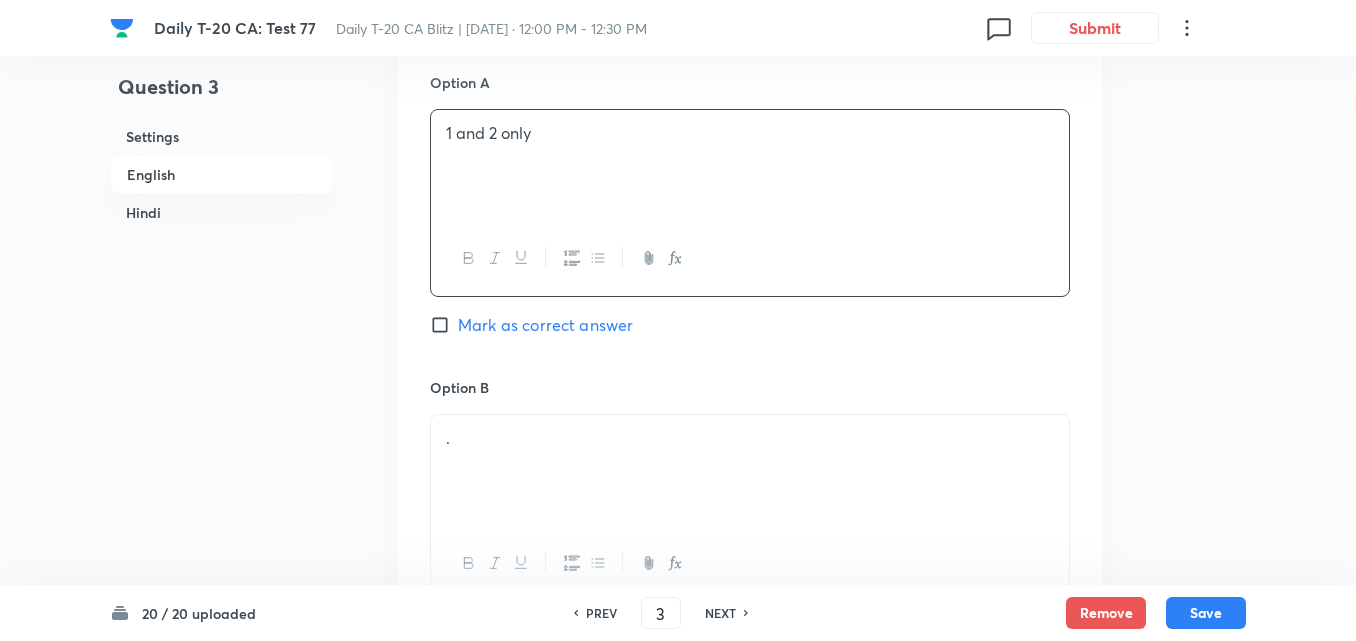 scroll, scrollTop: 1116, scrollLeft: 0, axis: vertical 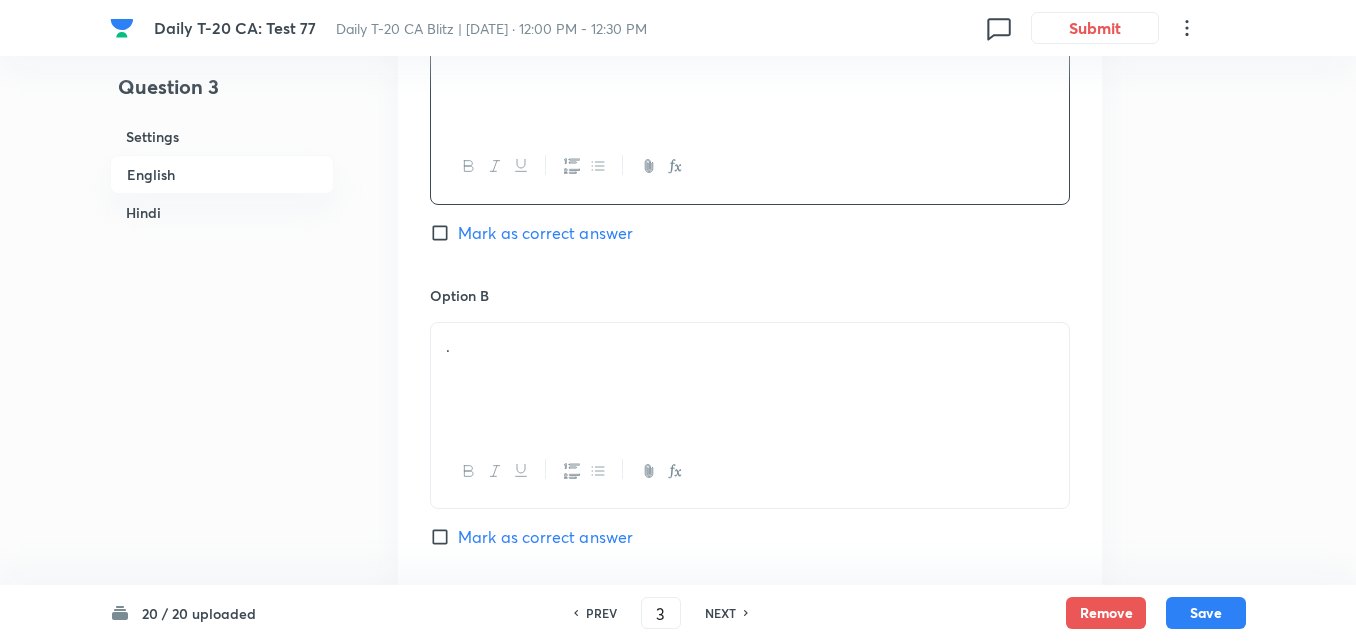 click on "." at bounding box center (750, 346) 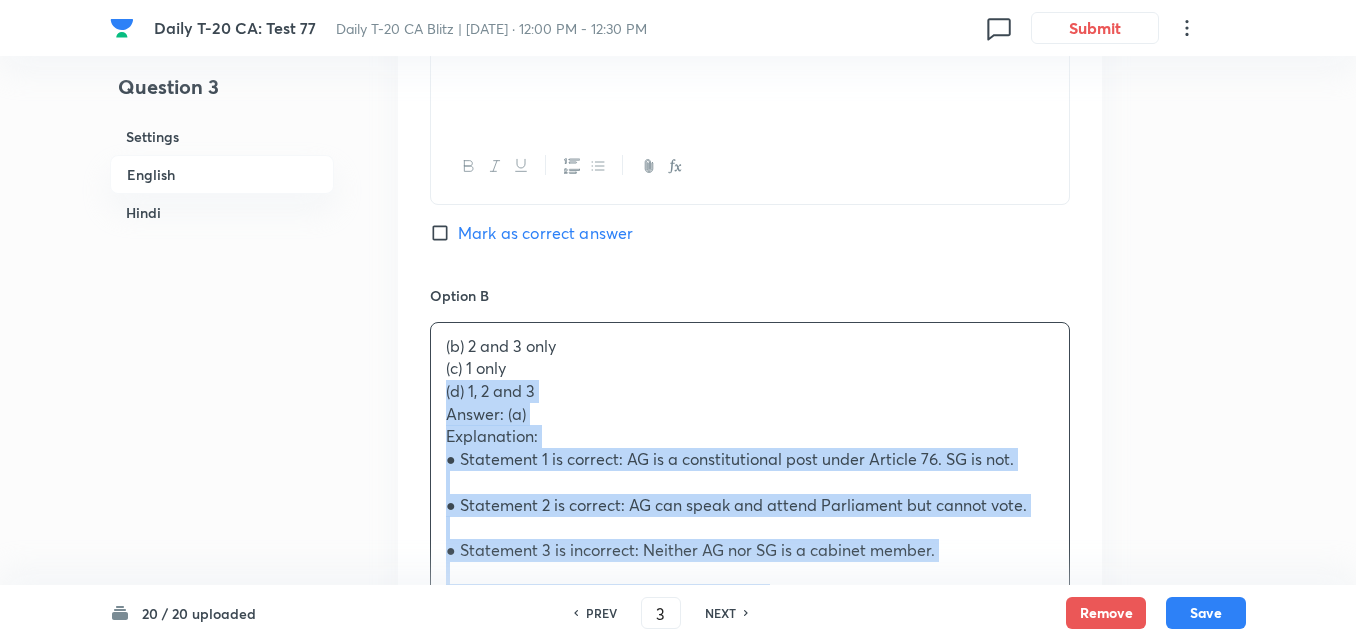 drag, startPoint x: 439, startPoint y: 381, endPoint x: 421, endPoint y: 380, distance: 18.027756 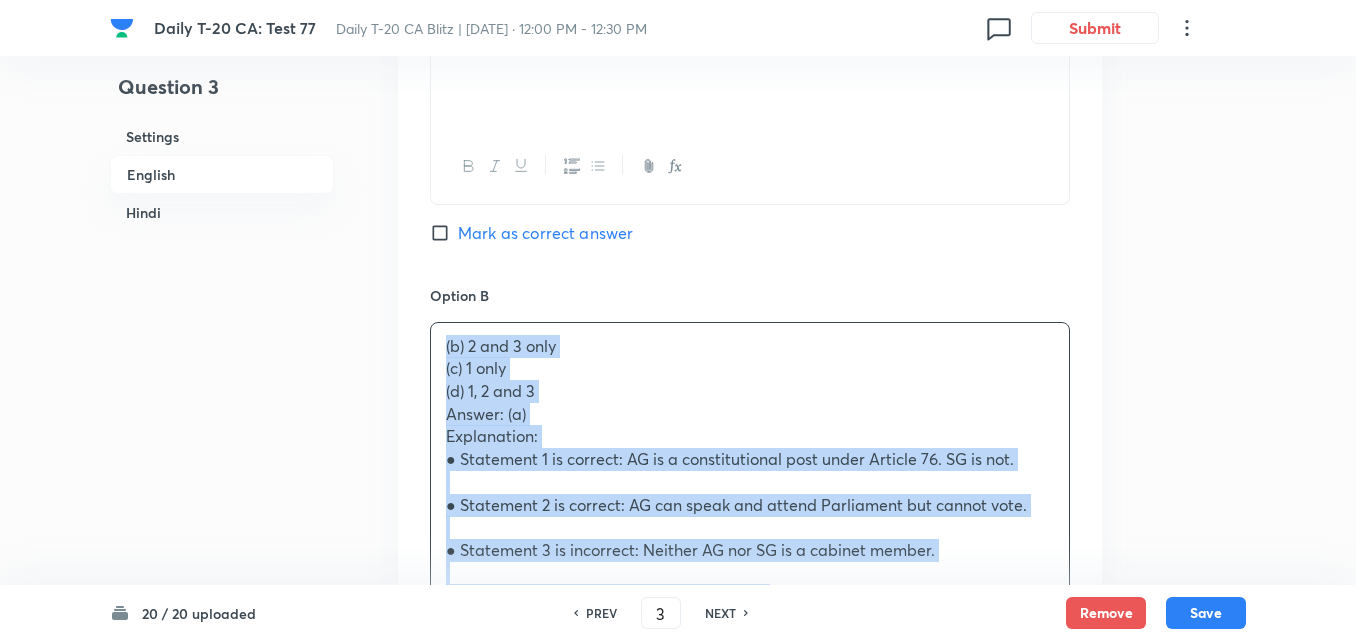 click on "Option A 1 and 2 only Mark as correct answer Option B (b) 2 and 3 only (c) 1 only (d) 1, 2 and 3 Answer: (a) Explanation: ●	Statement 1 is correct: AG is a constitutional post under Article 76. SG is not. ●	Statement 2 is correct: AG can speak and attend Parliament but cannot vote. ●	Statement 3 is incorrect: Neither AG nor SG is a cabinet member. ________________________________________ प्रश्न 3. भारत के महाधिवक्ता (AG) और सॉलिसिटर जनरल (SG) के बारे में निम्नलिखित कथनों पर विचार करें: 1.	महाधिवक्ता एक संवैधानिक पद है जबकि सॉलिसिटर जनरल [PERSON_NAME] द्वारा नियुक्त होता है। 3.	AG और SG दोनों केंद्रीय मंत्रिमंडल के सदस्य होते हैं। Option C . ." at bounding box center [750, 843] 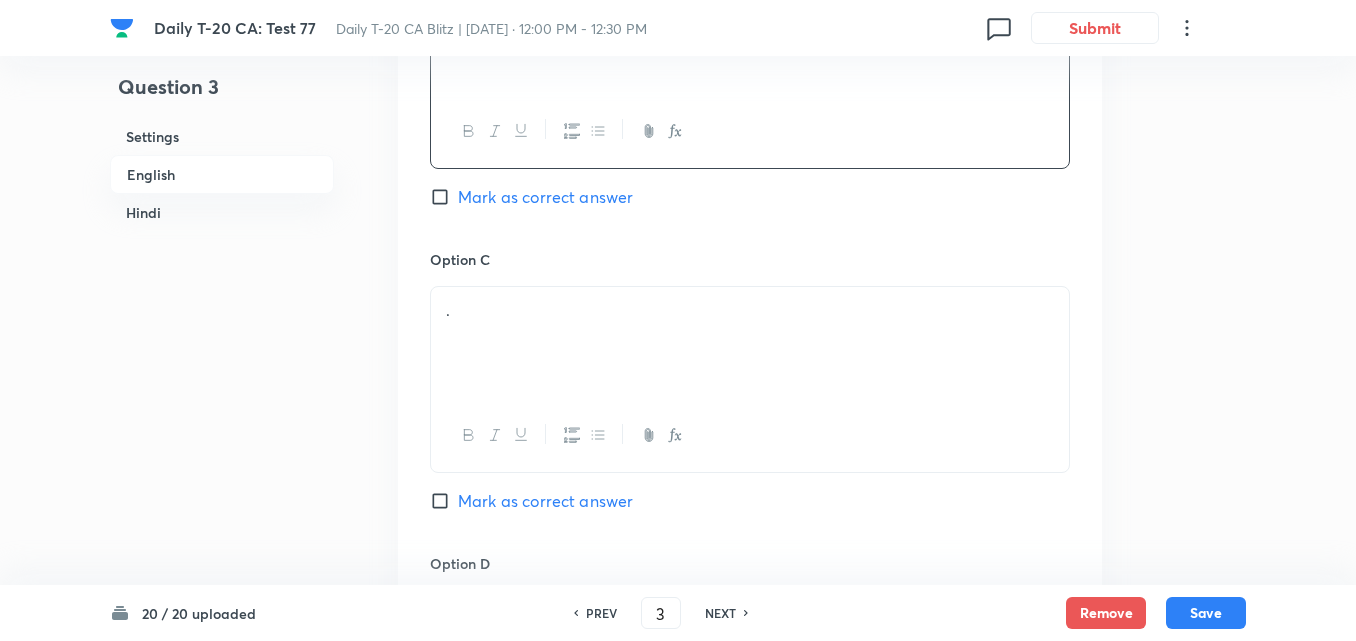 scroll, scrollTop: 1516, scrollLeft: 0, axis: vertical 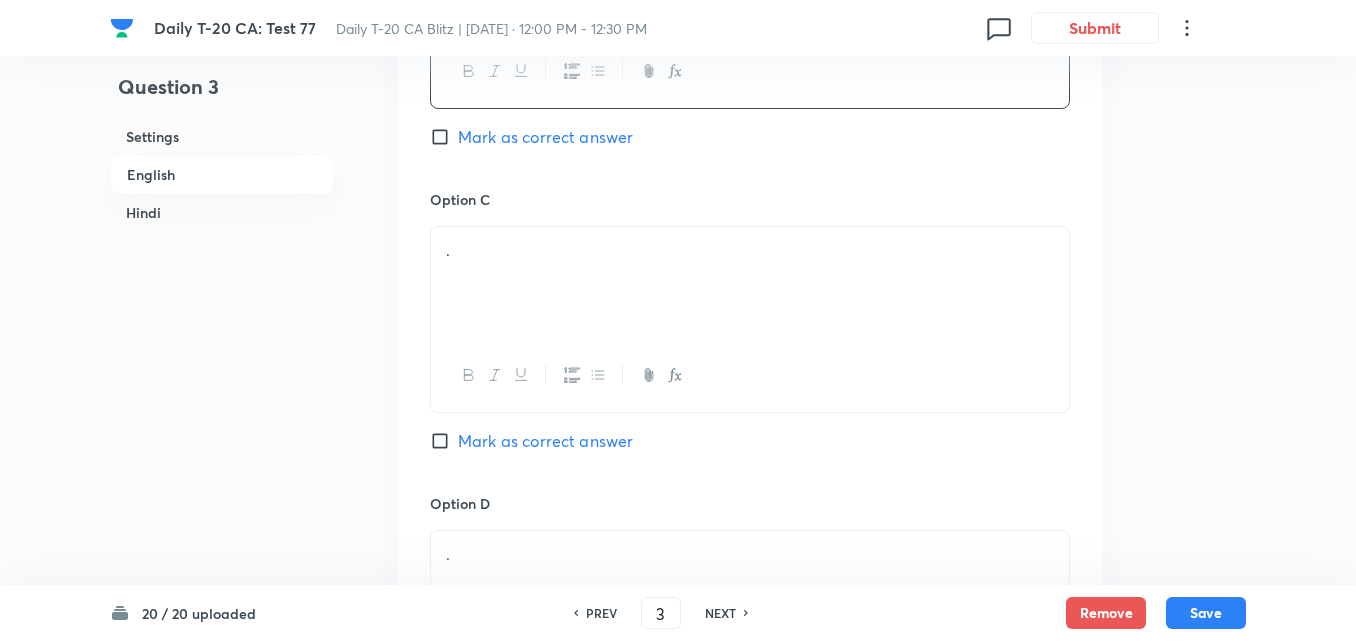click on "." at bounding box center (750, 250) 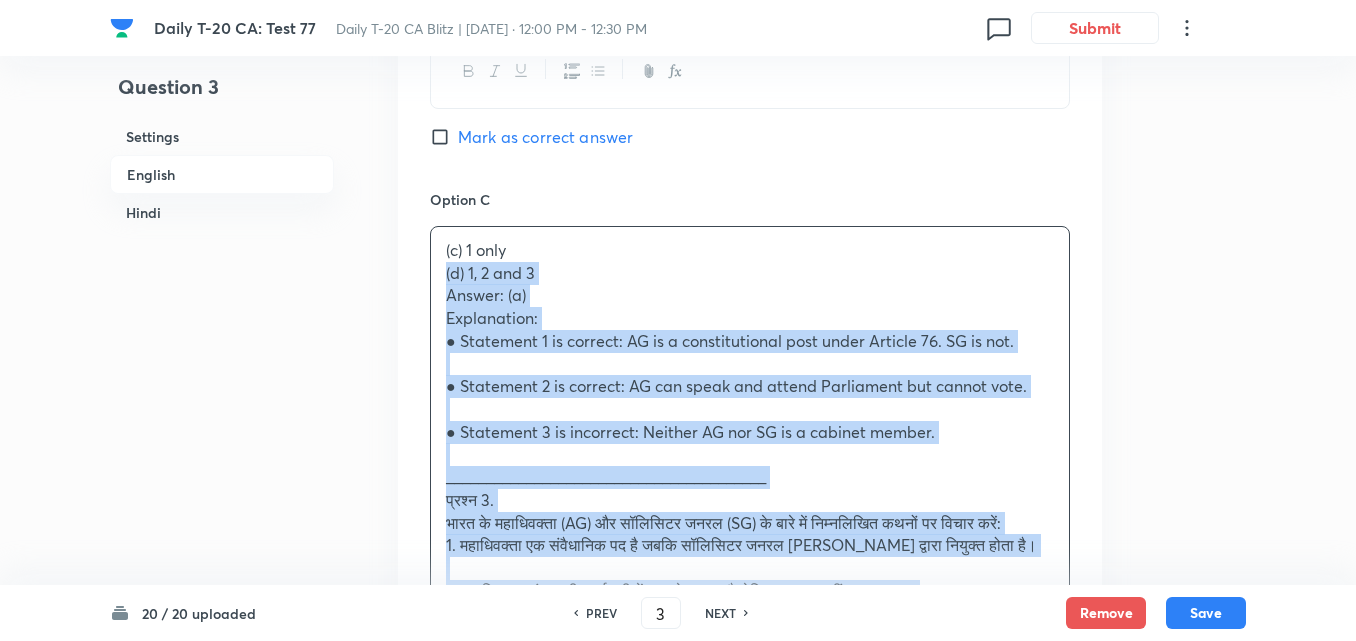 click on "Option A 1 and 2 only Mark as correct answer Option B 2 and 3 only Mark as correct answer Option C (c) 1 only (d) 1, 2 and 3 Answer: (a) Explanation: ●	Statement 1 is correct: AG is a constitutional post under Article 76. SG is not. ●	Statement 2 is correct: AG can speak and attend Parliament but cannot vote. ●	Statement 3 is incorrect: Neither AG nor SG is a cabinet member. ________________________________________ प्रश्न 3. भारत के महाधिवक्ता (AG) और सॉलिसिटर जनरल (SG) के बारे में निम्नलिखित कथनों पर विचार करें: 1.	महाधिवक्ता एक संवैधानिक पद है जबकि सॉलिसिटर जनरल [PERSON_NAME] द्वारा नियुक्त होता है। सही कथन कौन-से हैं? (a) केवल 1 और 2 (b) केवल 2 और 3 (c) केवल 1 ." at bounding box center (750, 431) 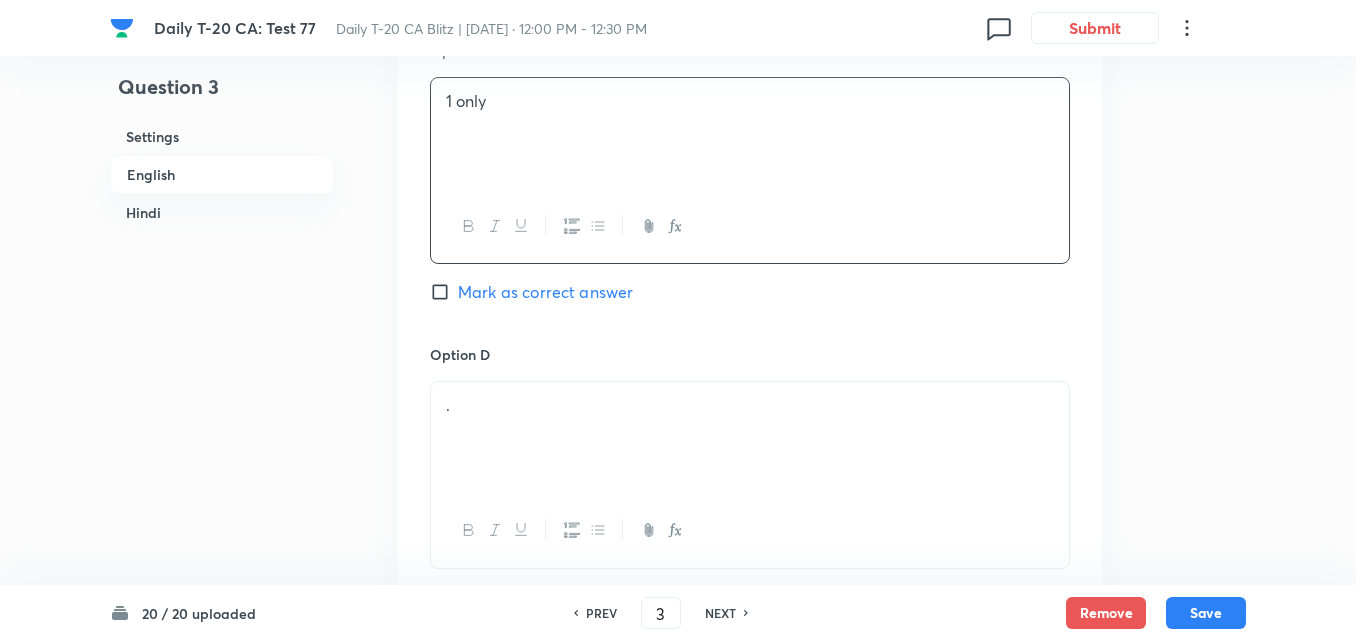 scroll, scrollTop: 1816, scrollLeft: 0, axis: vertical 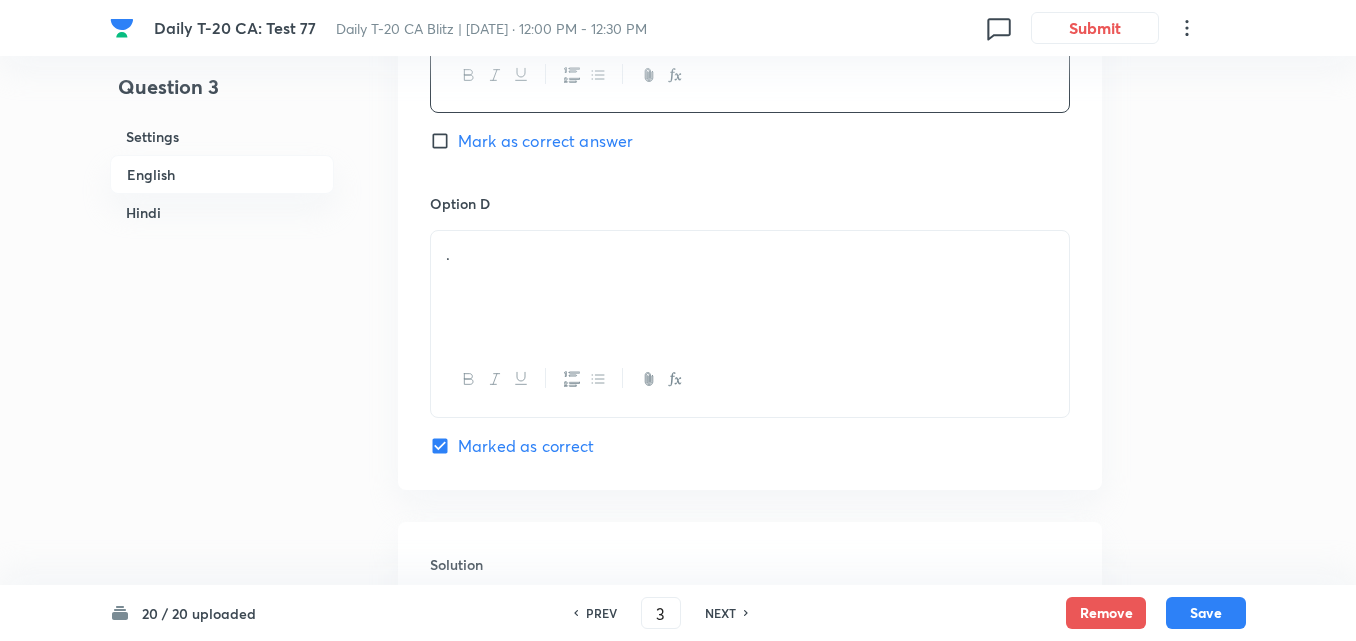 click on "." at bounding box center [750, 287] 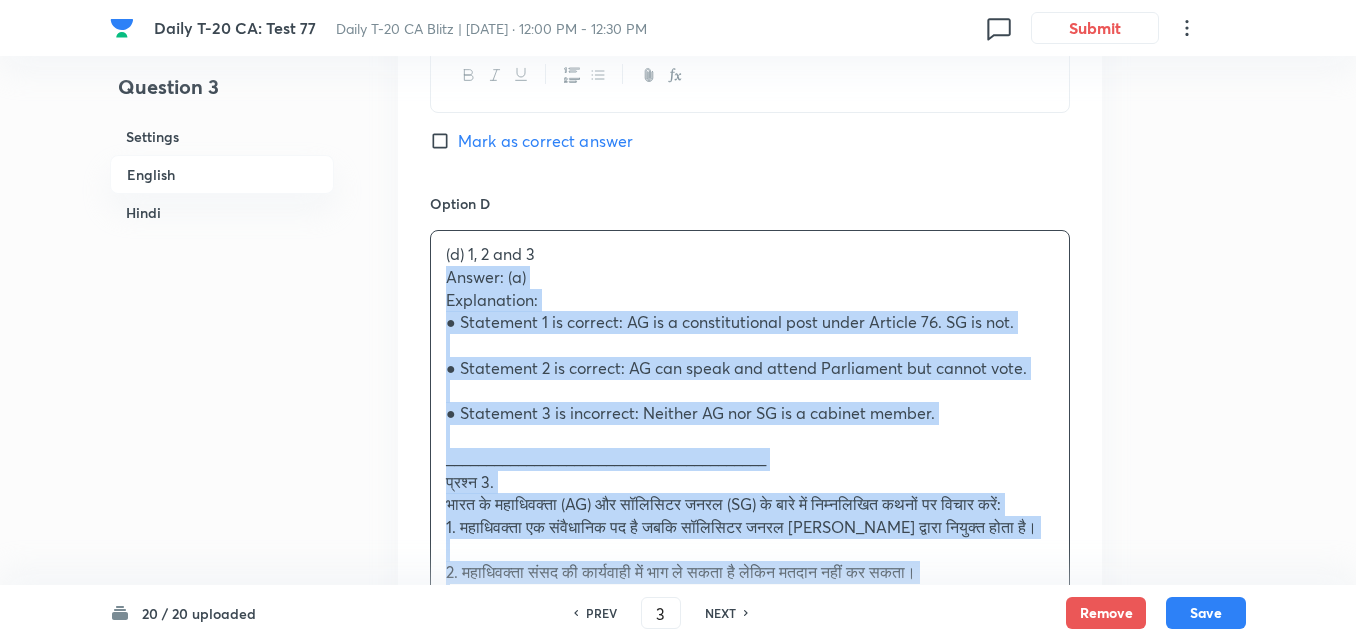 drag, startPoint x: 443, startPoint y: 274, endPoint x: 421, endPoint y: 277, distance: 22.203604 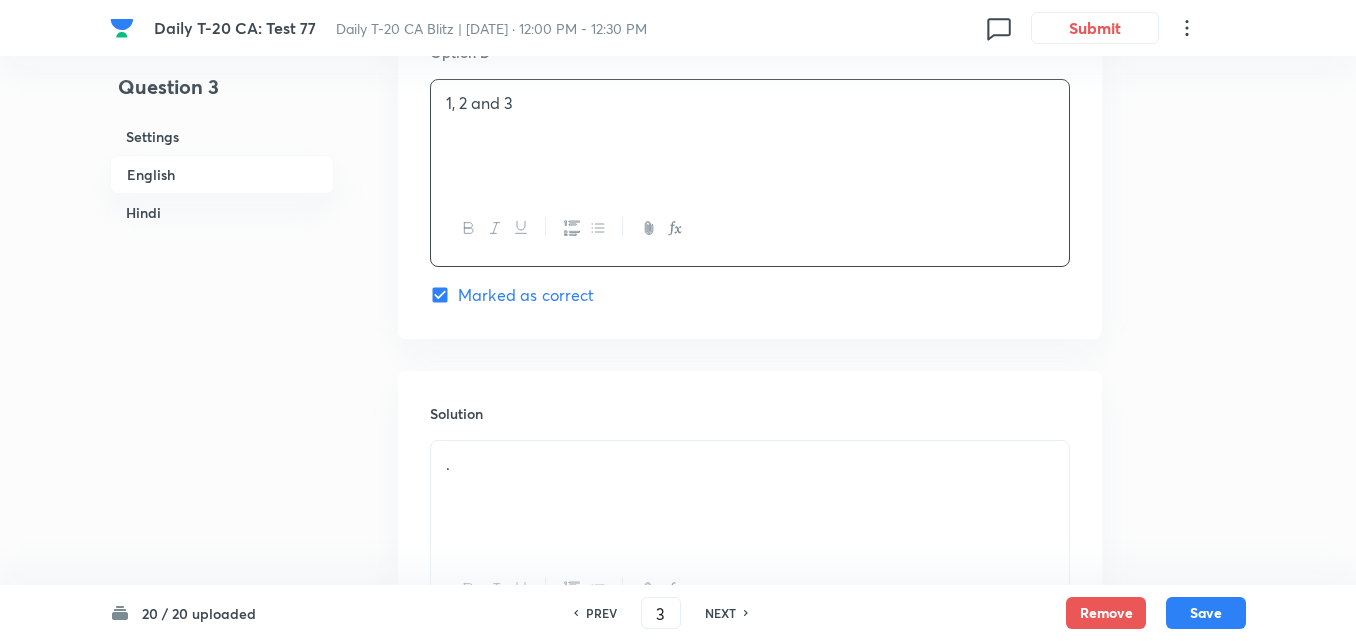 scroll, scrollTop: 2116, scrollLeft: 0, axis: vertical 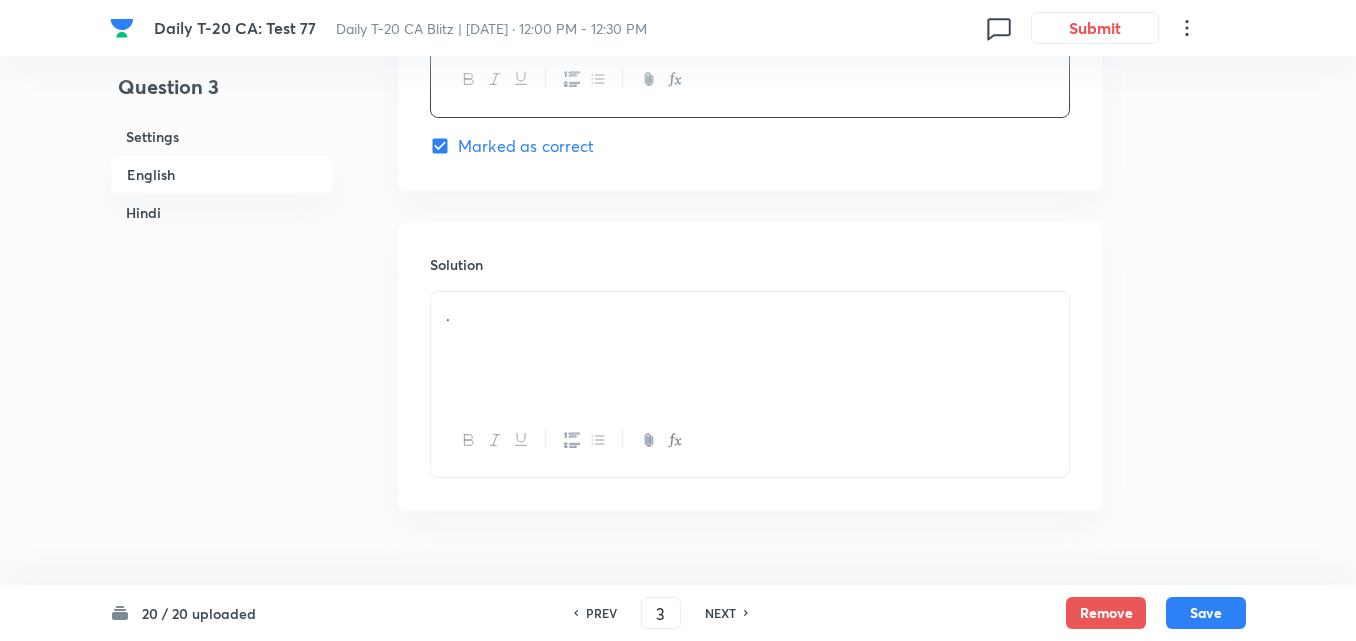 click on "." at bounding box center [750, 348] 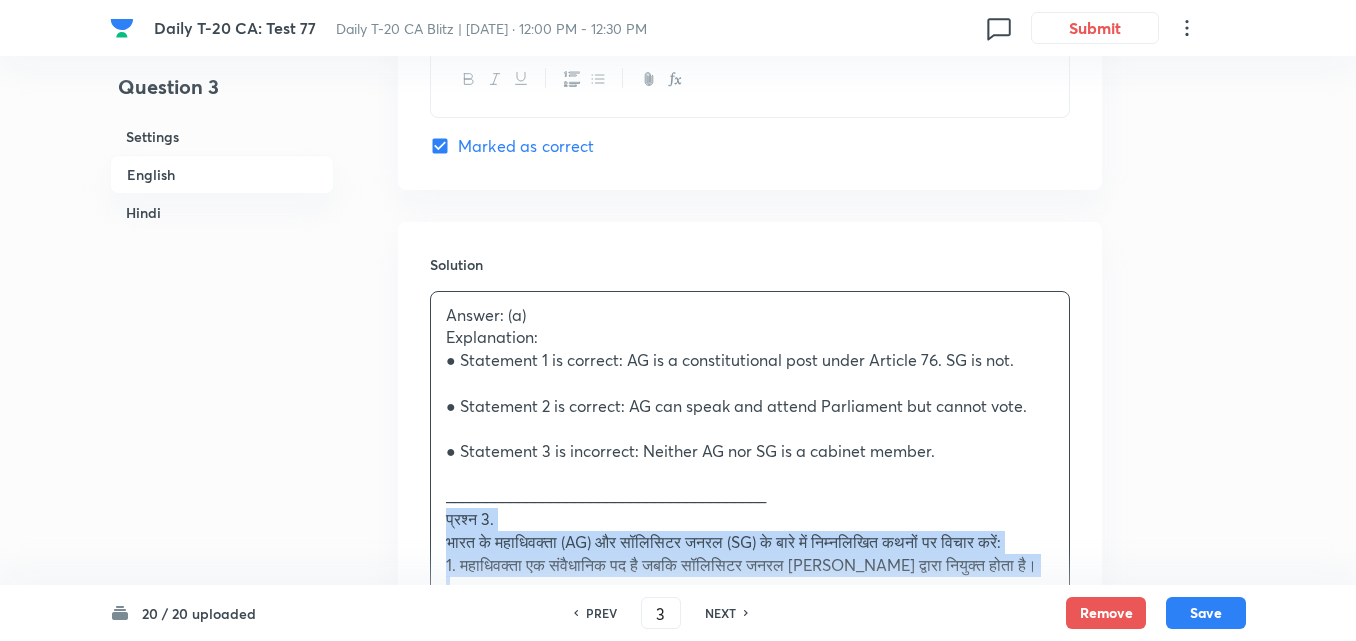 drag, startPoint x: 480, startPoint y: 529, endPoint x: 438, endPoint y: 527, distance: 42.047592 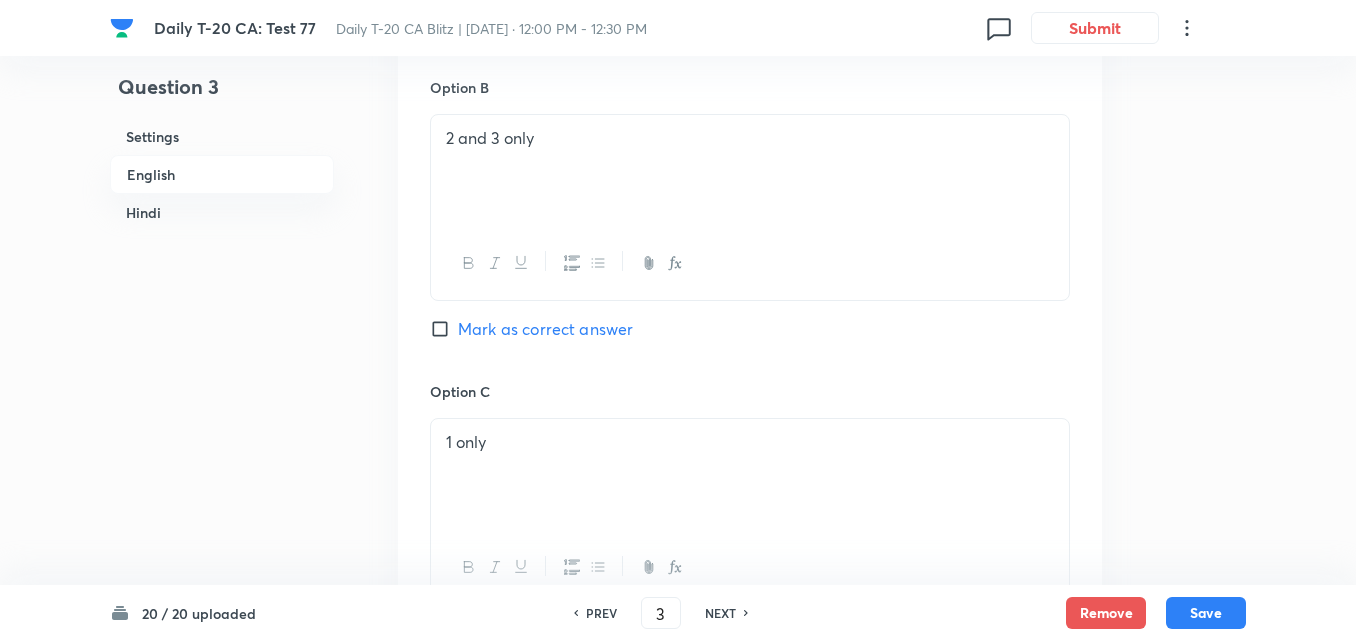 scroll, scrollTop: 1316, scrollLeft: 0, axis: vertical 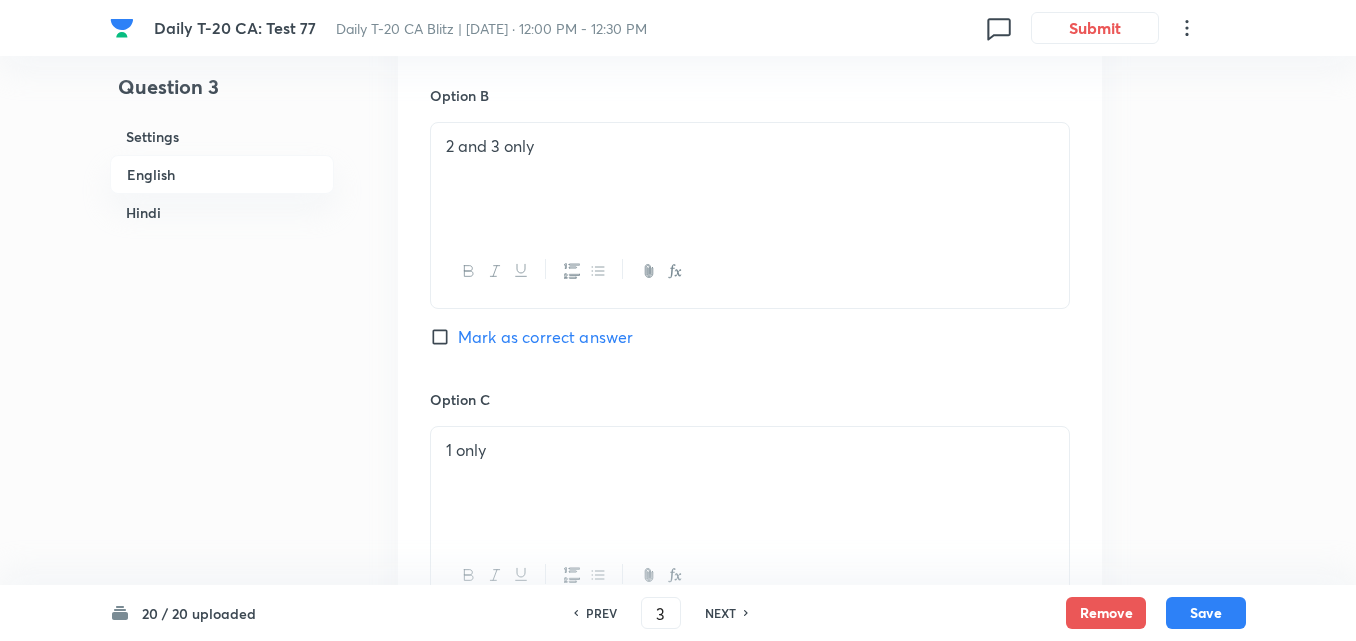 click on "Mark as correct answer" at bounding box center [545, 337] 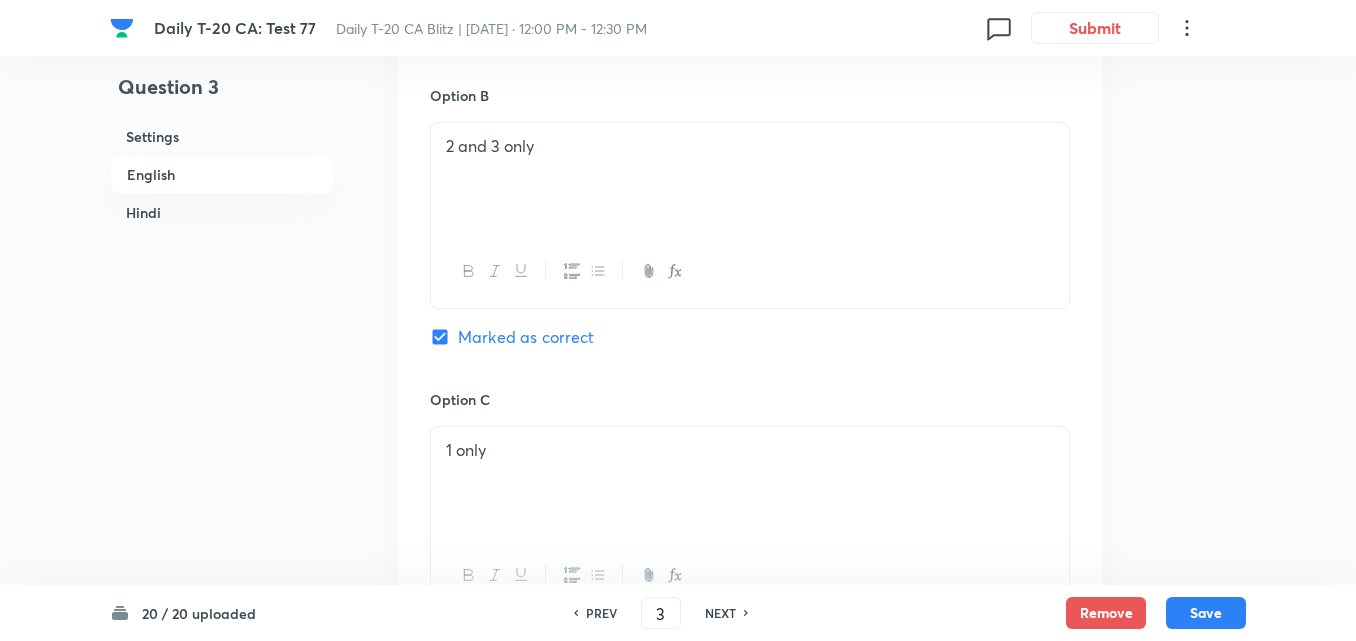 checkbox on "false" 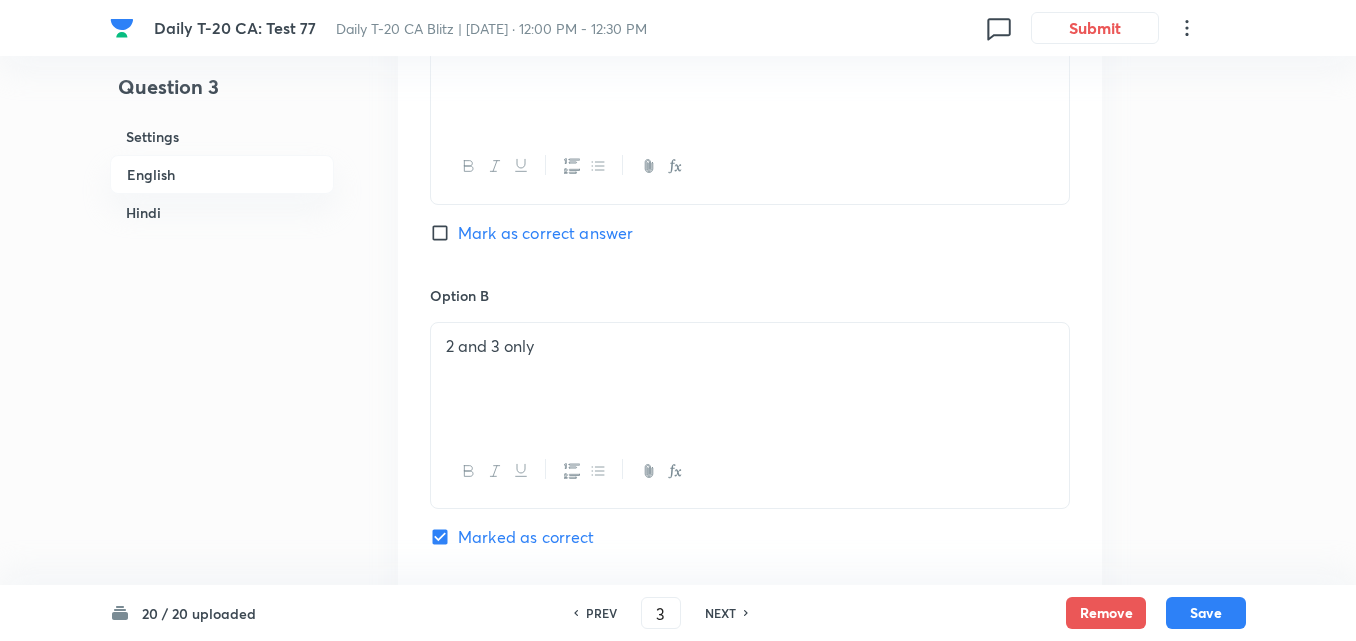 click on "Mark as correct answer" at bounding box center [545, 233] 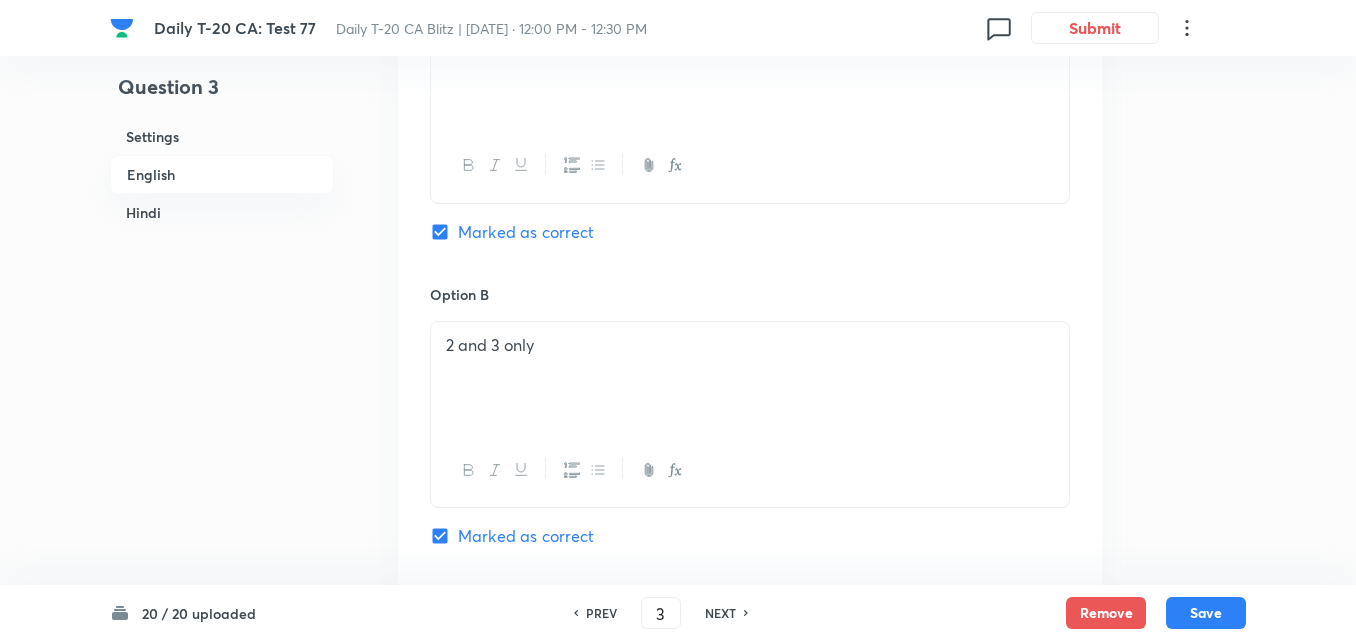 checkbox on "false" 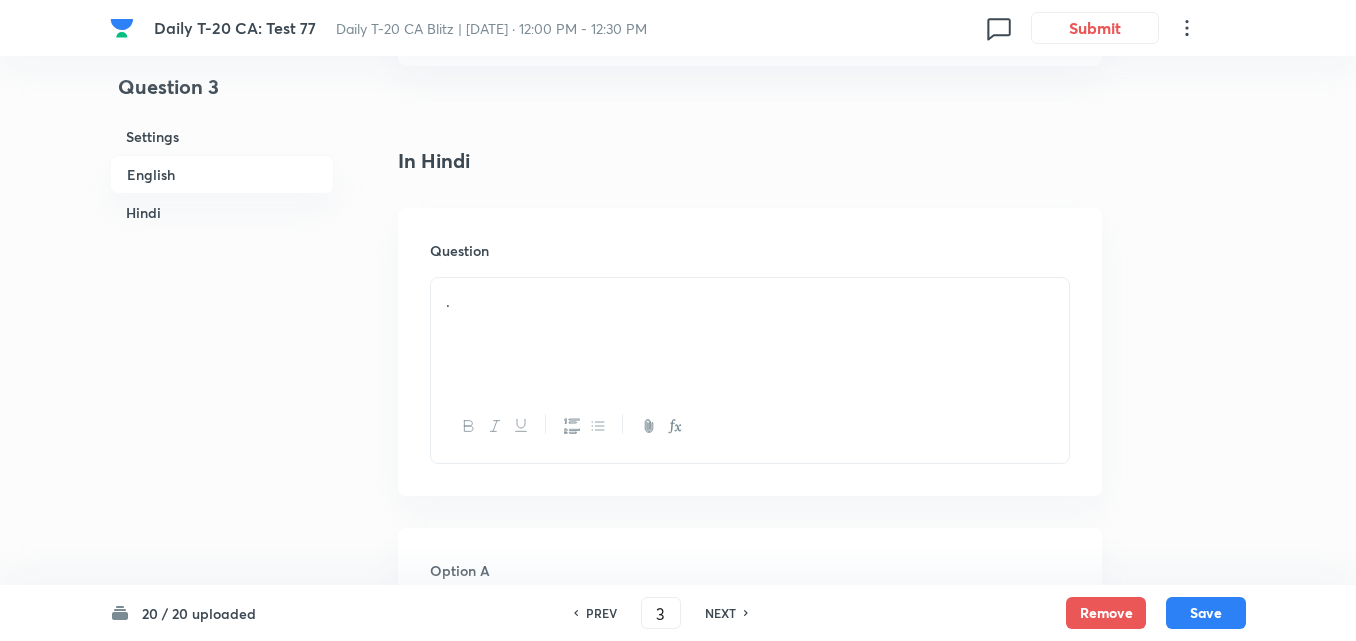 scroll, scrollTop: 2716, scrollLeft: 0, axis: vertical 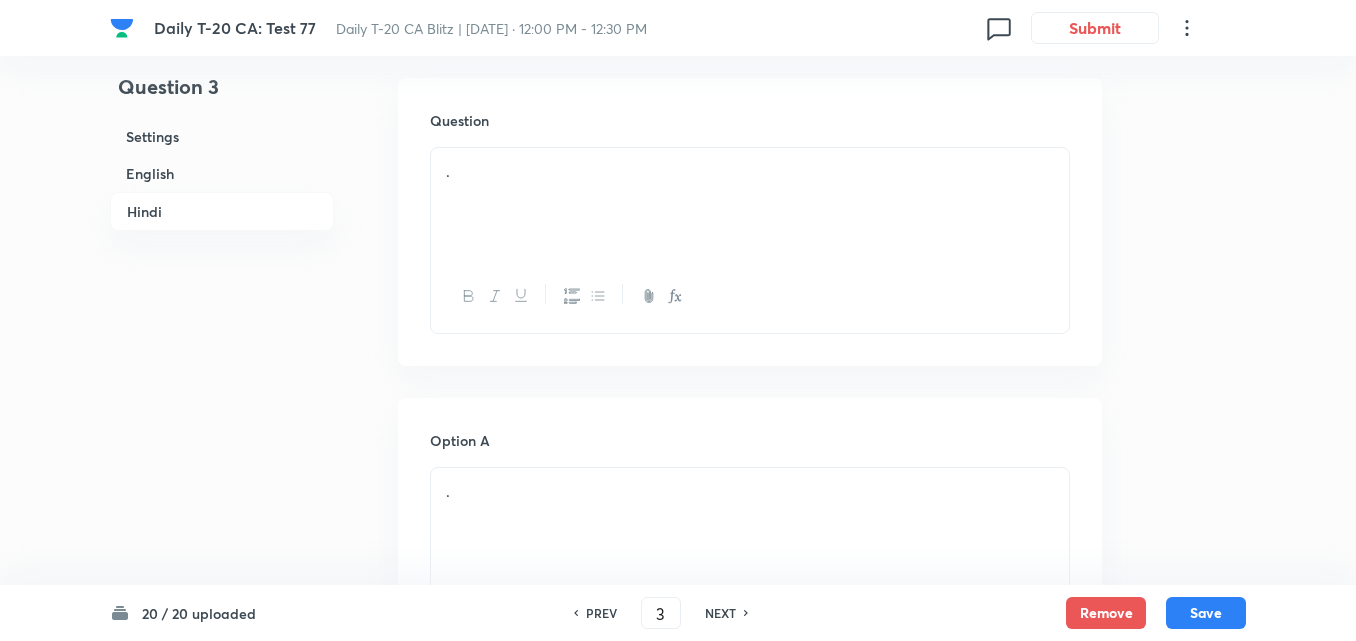 click on "." at bounding box center [750, 204] 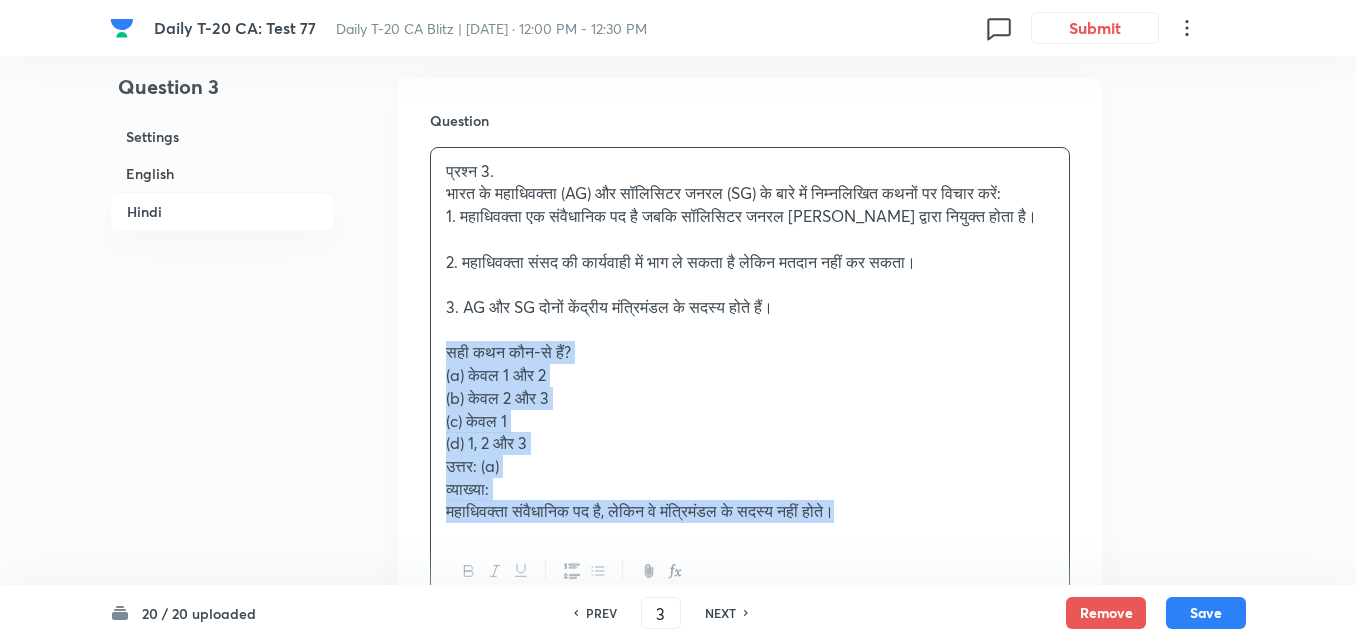 click on "Question प्रश्न 3. भारत के महाधिवक्ता (AG) और सॉलिसिटर जनरल (SG) के बारे में निम्नलिखित कथनों पर विचार करें: 1.	महाधिवक्ता एक संवैधानिक पद है जबकि सॉलिसिटर जनरल [PERSON_NAME] द्वारा नियुक्त होता है। 2.	महाधिवक्ता संसद की कार्यवाही में भाग [PERSON_NAME] सकता है लेकिन मतदान नहीं कर सकता। 3.	AG और SG दोनों केंद्रीय मंत्रिमंडल के सदस्य होते हैं। सही कथन कौन-से हैं? (a) केवल 1 और 2 (b) केवल 2 और 3 (c) केवल 1 (d) 1, 2 और 3 उत्तर: (a) व्याख्या:" at bounding box center (750, 360) 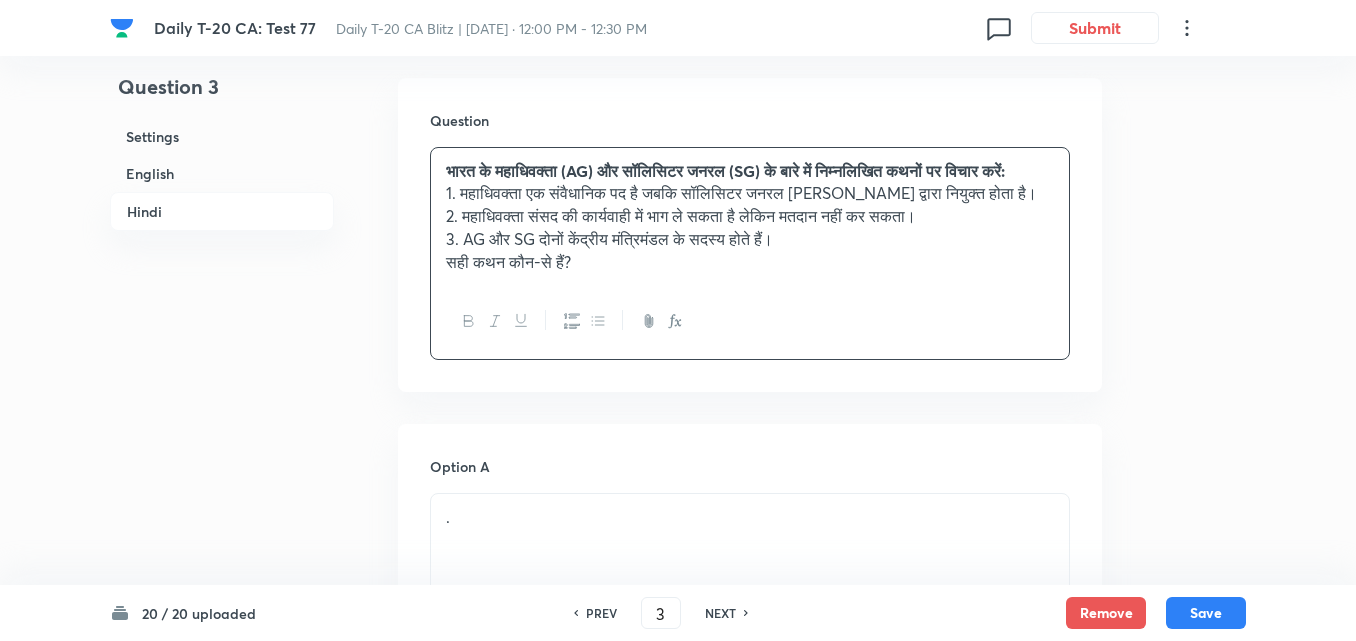 scroll, scrollTop: 3016, scrollLeft: 0, axis: vertical 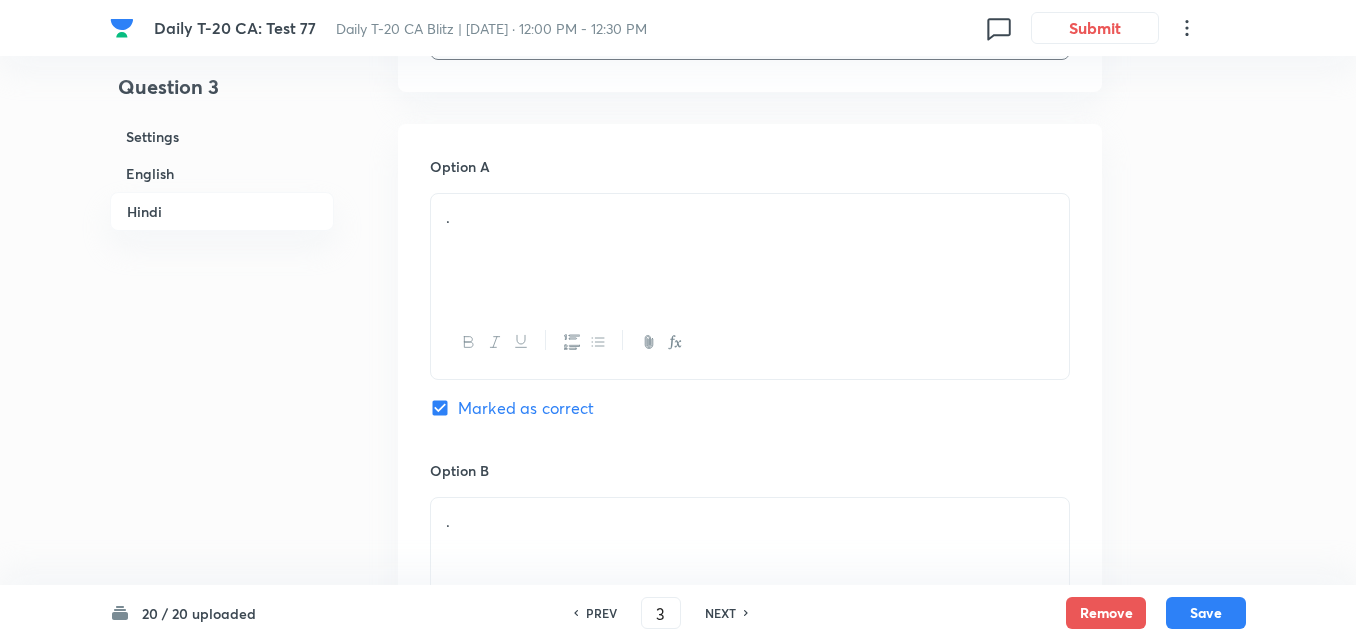 click on "." at bounding box center (750, 250) 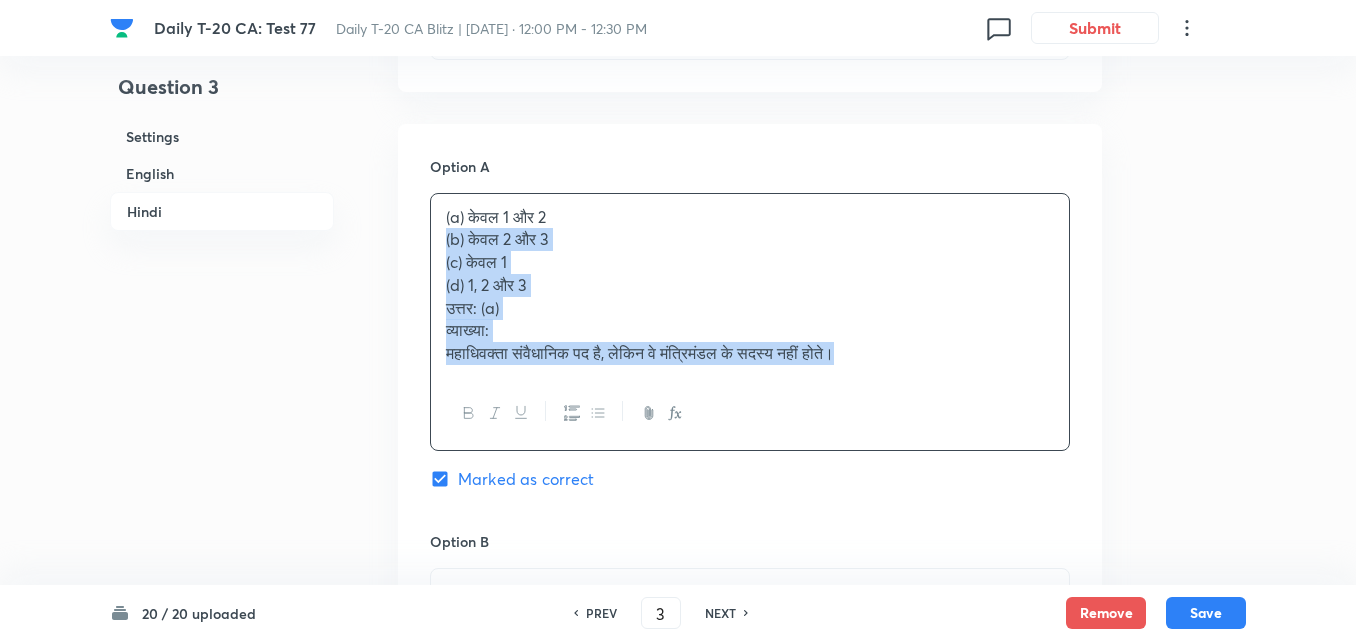 click on "Option A (a) केवल 1 और 2 (b) केवल 2 और 3 (c) केवल 1 (d) 1, 2 और 3 उत्तर: (a) व्याख्या: महाधिवक्ता संवैधानिक पद है, लेकिन वे मंत्रिमंडल के सदस्य नहीं होते। Marked as correct Option B . [PERSON_NAME] as correct answer Option C . [PERSON_NAME] as correct answer Option D . [PERSON_NAME] as correct answer" at bounding box center (750, 780) 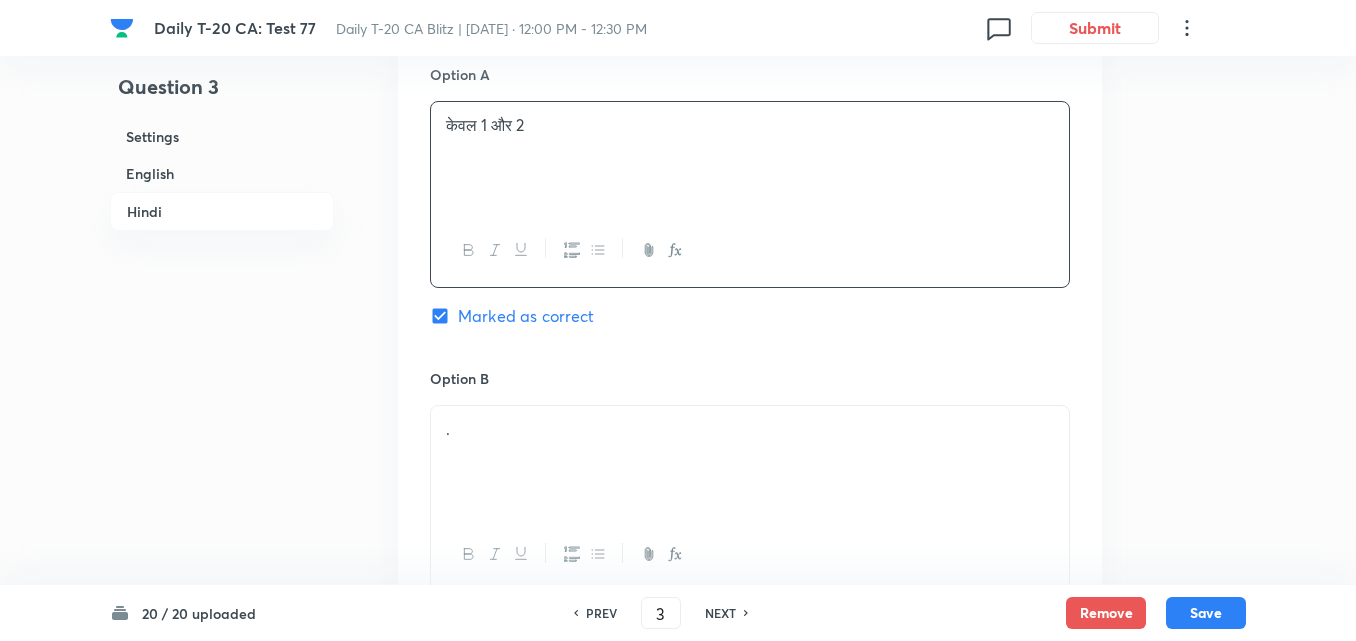 scroll, scrollTop: 3216, scrollLeft: 0, axis: vertical 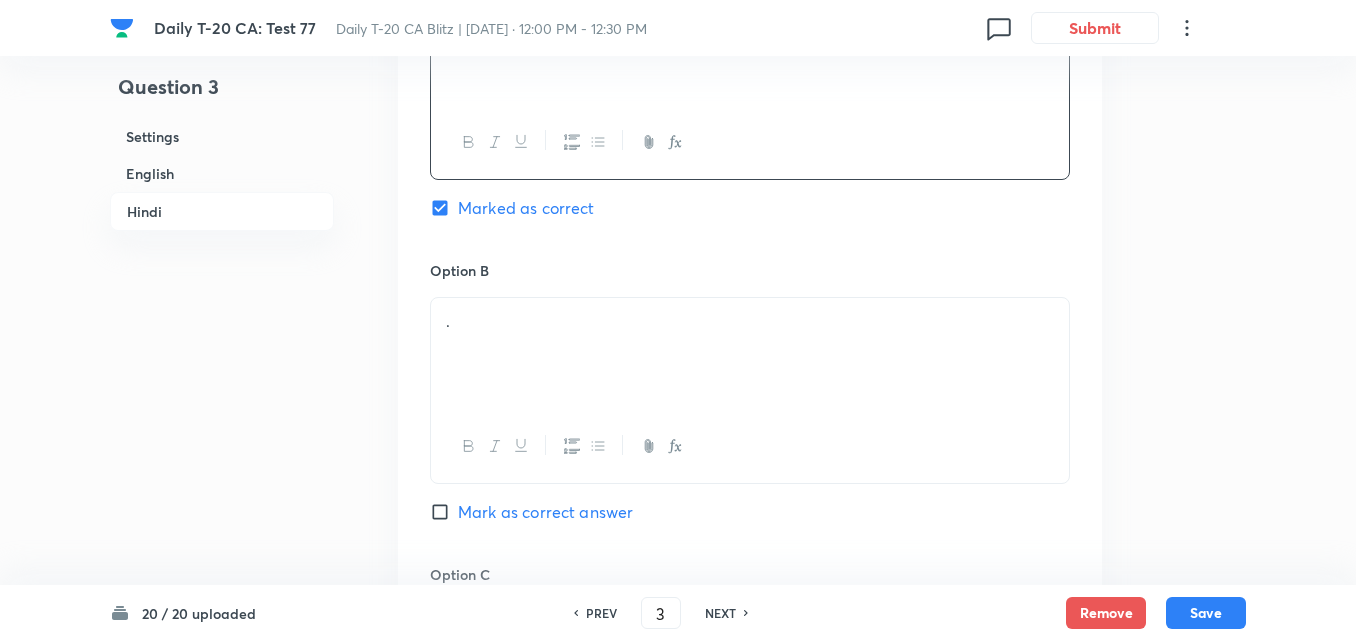 click on "Option B . [PERSON_NAME] as correct answer" at bounding box center [750, 412] 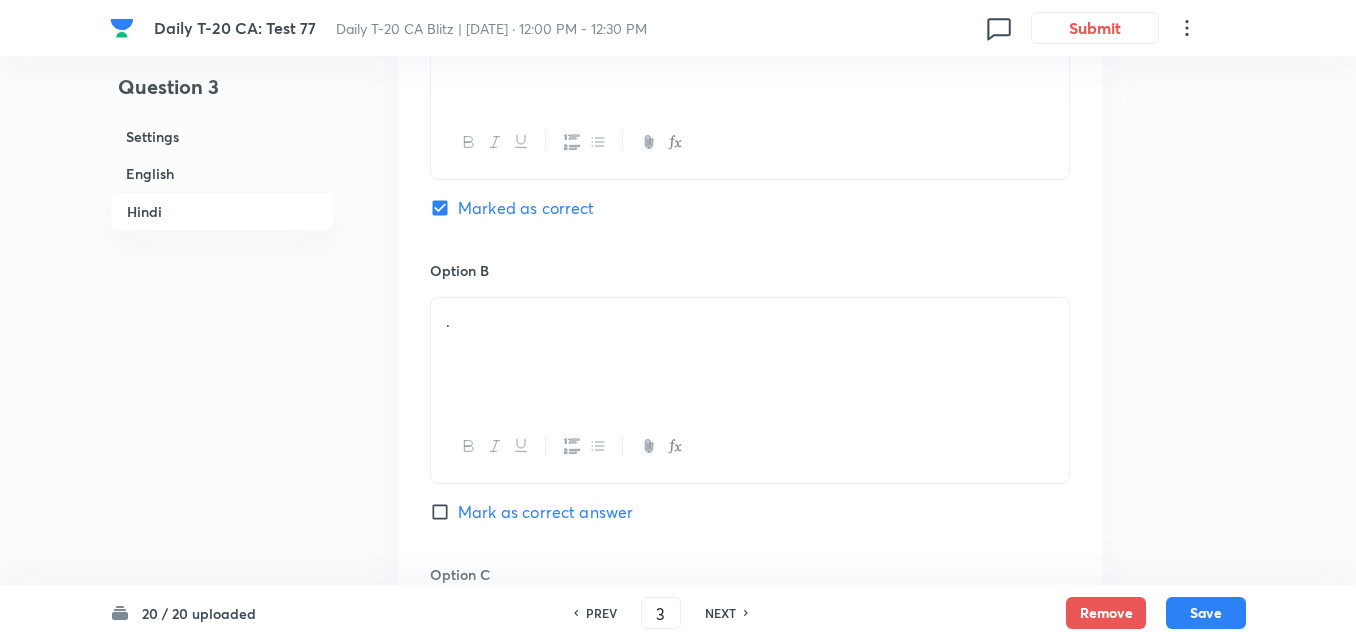 click on "." at bounding box center [750, 321] 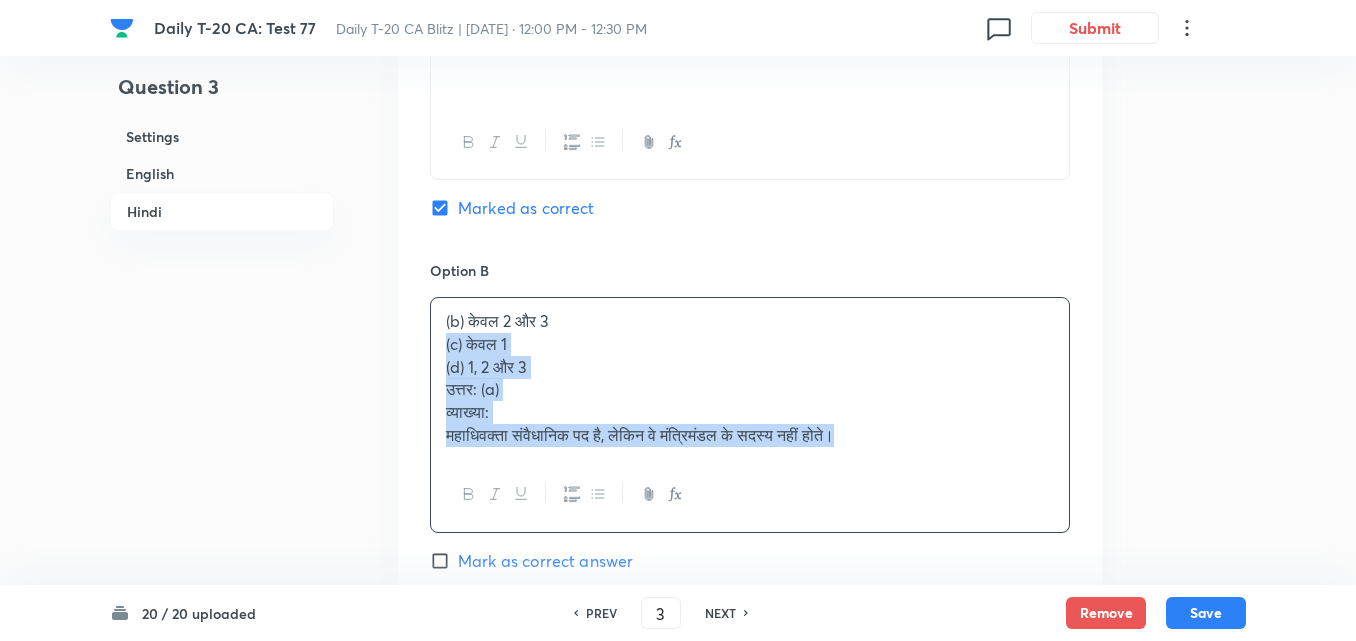click on "Option A केवल 1 और 2 Marked as correct Option B (b) केवल 2 और 3 (c) केवल 1 (d) 1, 2 और 3 उत्तर: (a) व्याख्या: महाधिवक्ता संवैधानिक पद है, लेकिन वे मंत्रिमंडल के सदस्य नहीं होते। [PERSON_NAME] as correct answer Option C . [PERSON_NAME] as correct answer Option D . [PERSON_NAME] as correct answer" at bounding box center (750, 569) 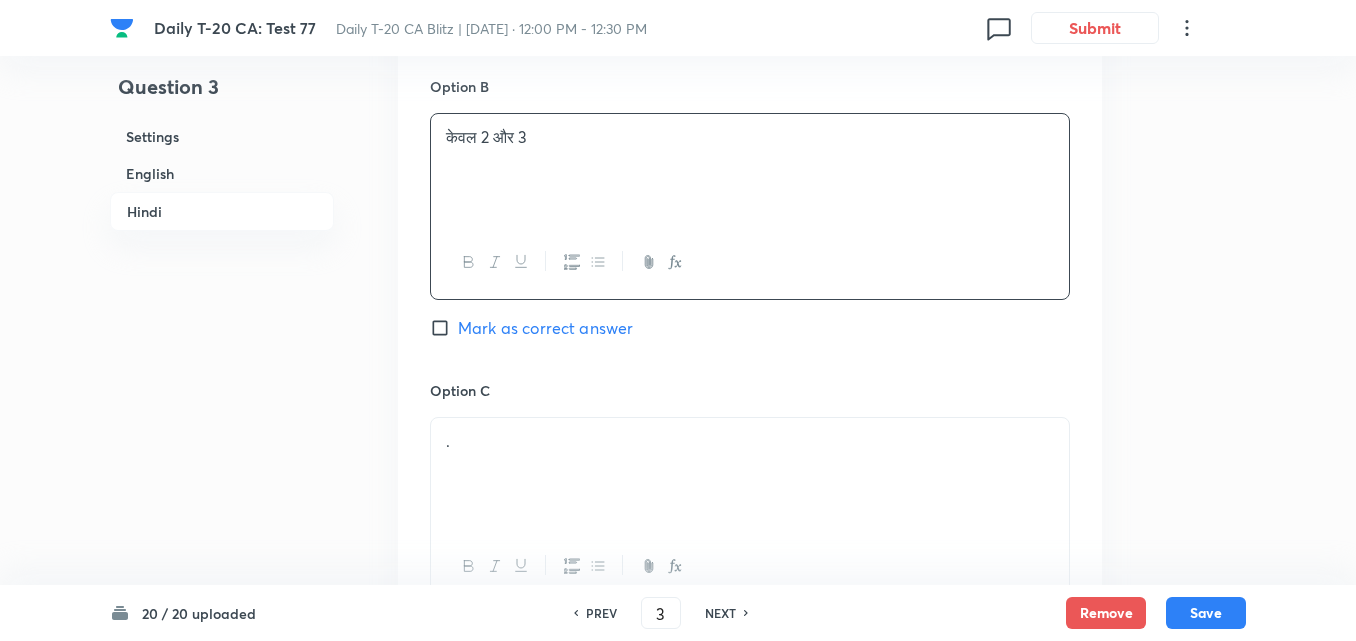 scroll, scrollTop: 3616, scrollLeft: 0, axis: vertical 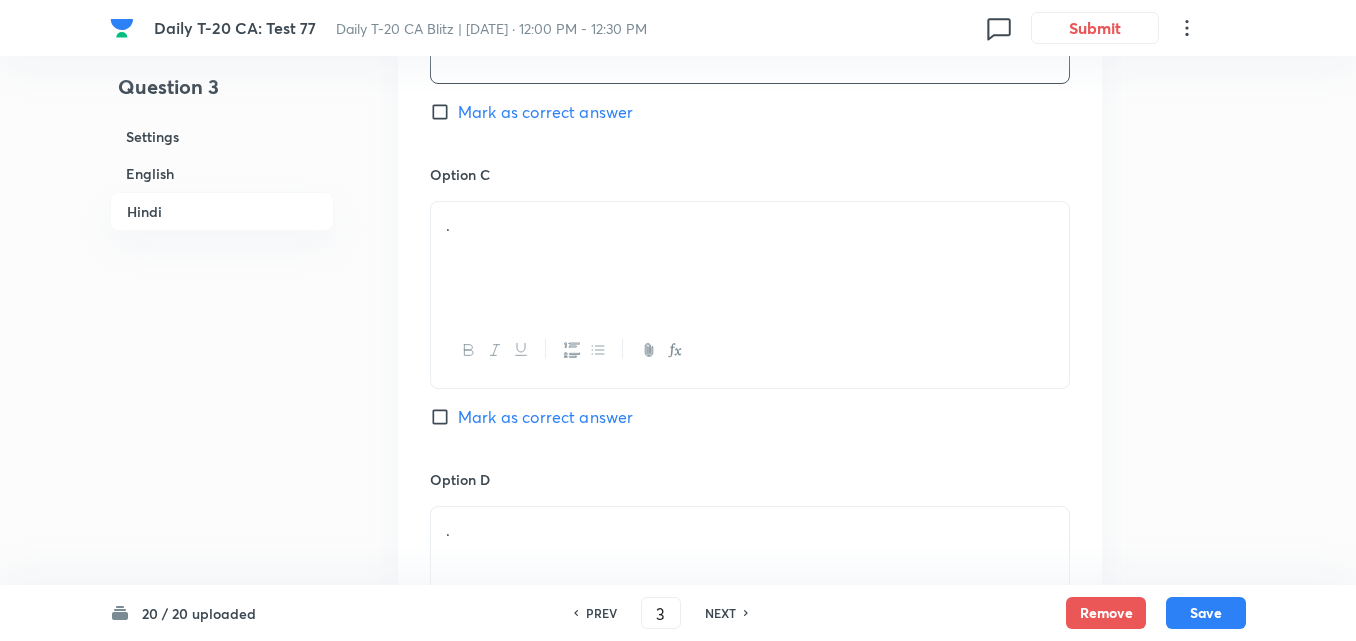 click on "." at bounding box center (750, 258) 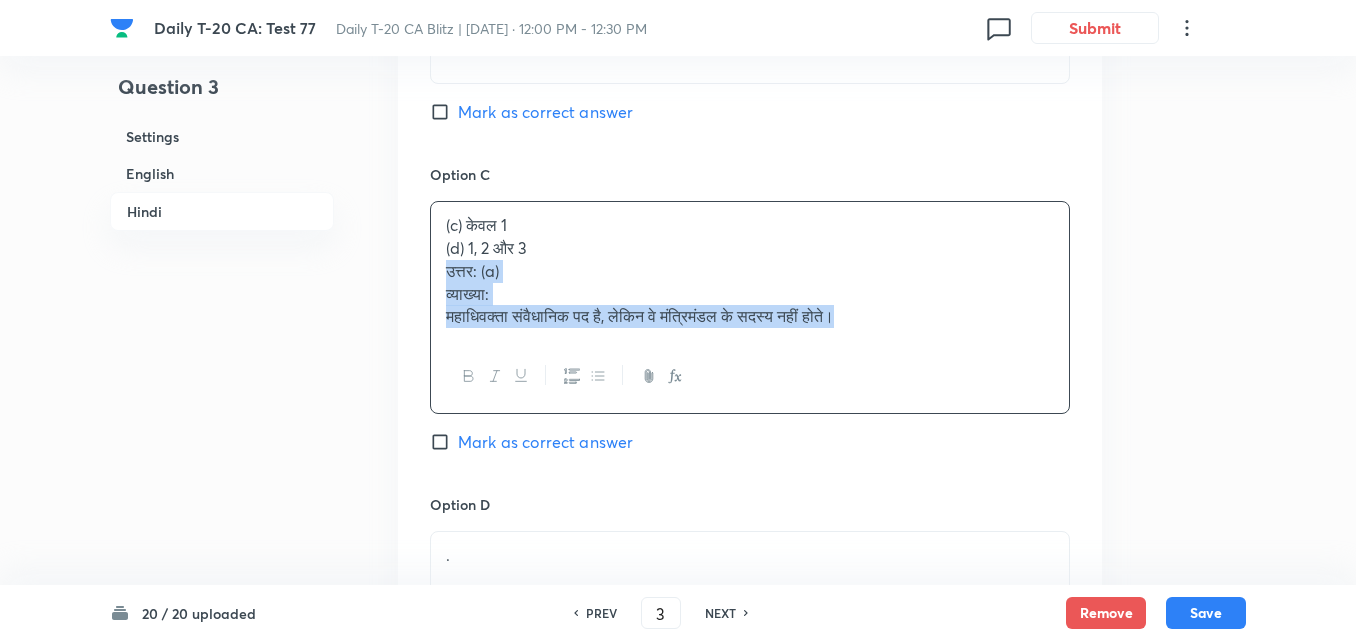 drag, startPoint x: 438, startPoint y: 283, endPoint x: 412, endPoint y: 278, distance: 26.476404 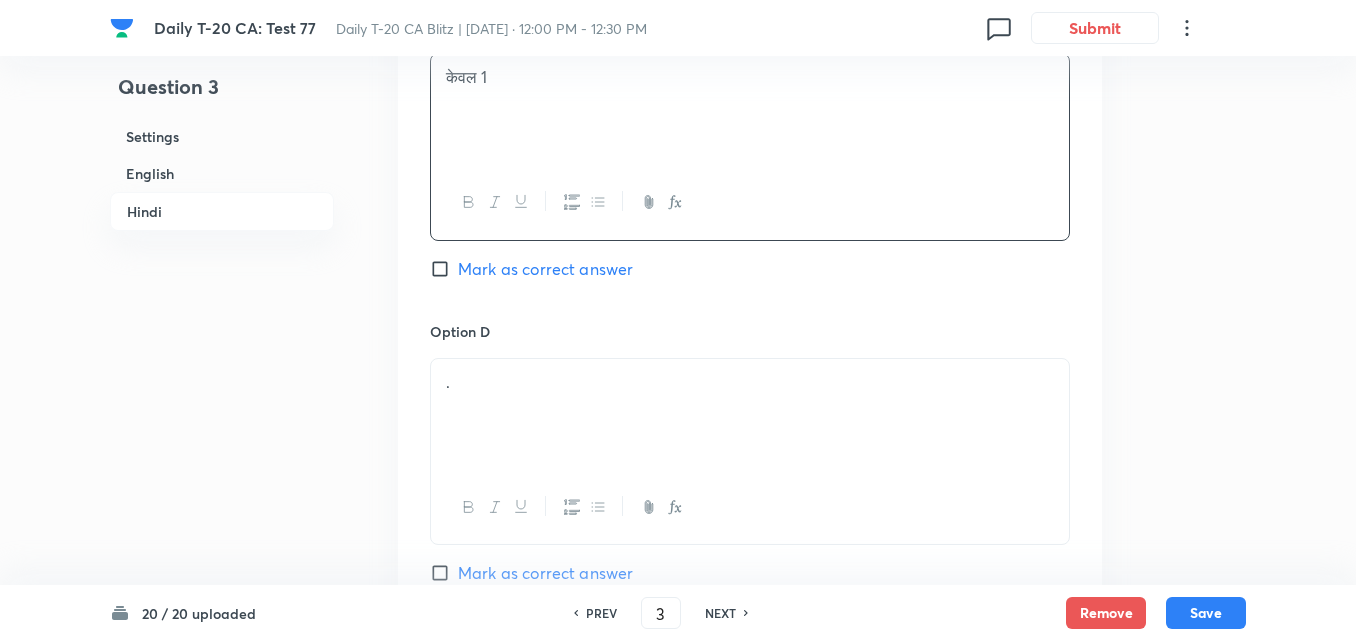 scroll, scrollTop: 3916, scrollLeft: 0, axis: vertical 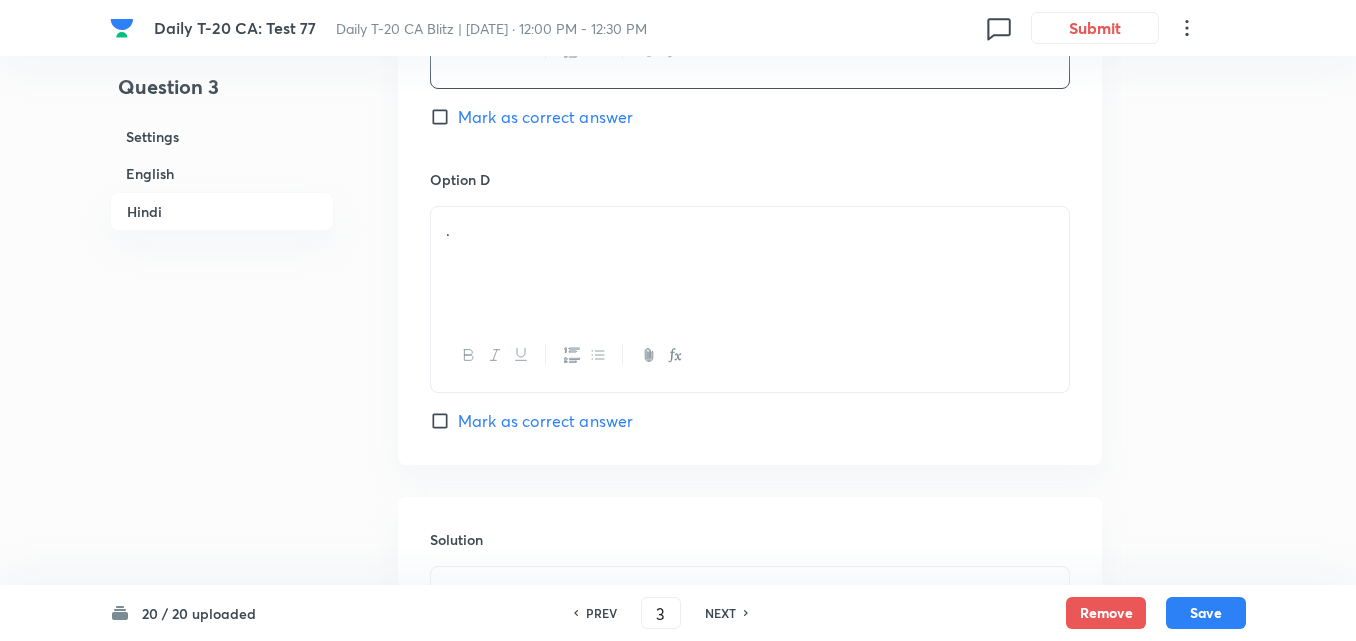 click on "." at bounding box center [750, 263] 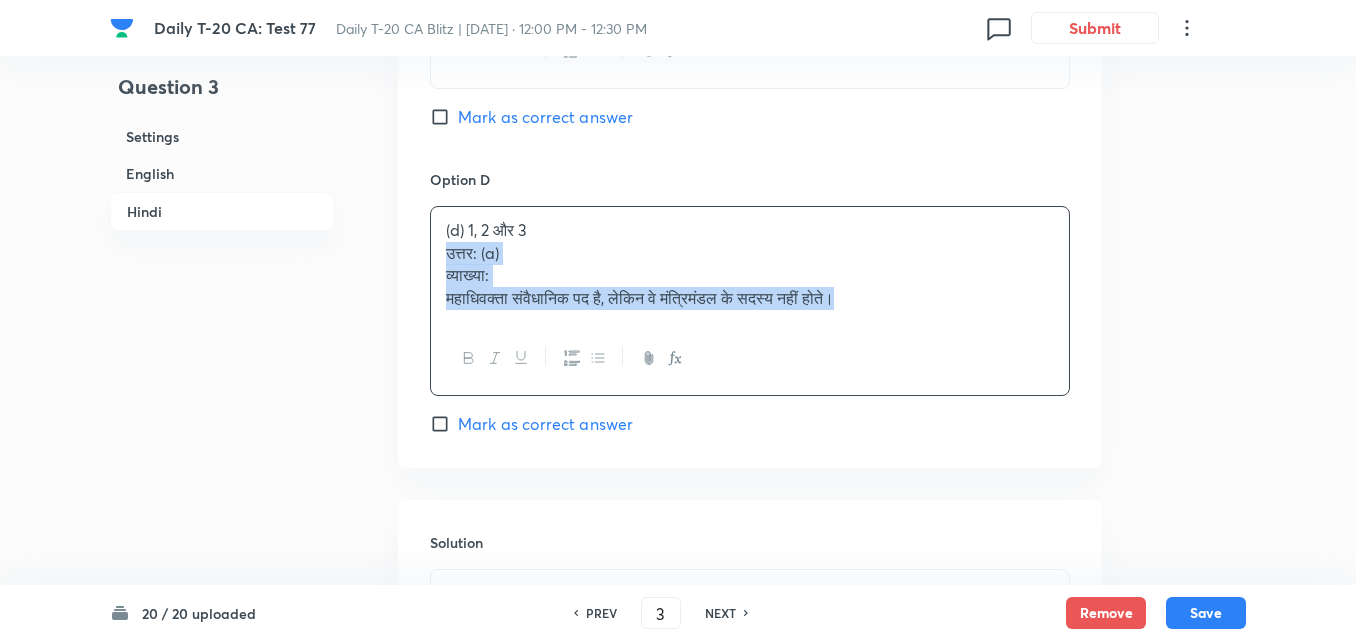 drag, startPoint x: 361, startPoint y: 274, endPoint x: 340, endPoint y: 274, distance: 21 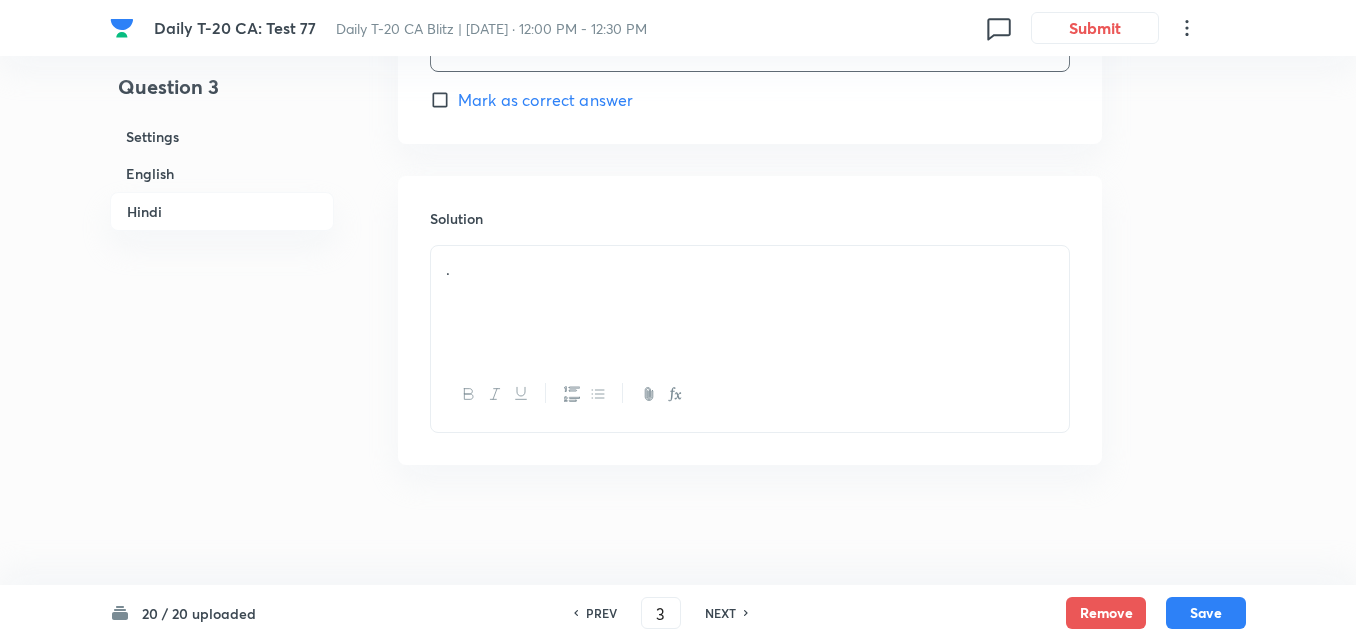 scroll, scrollTop: 4259, scrollLeft: 0, axis: vertical 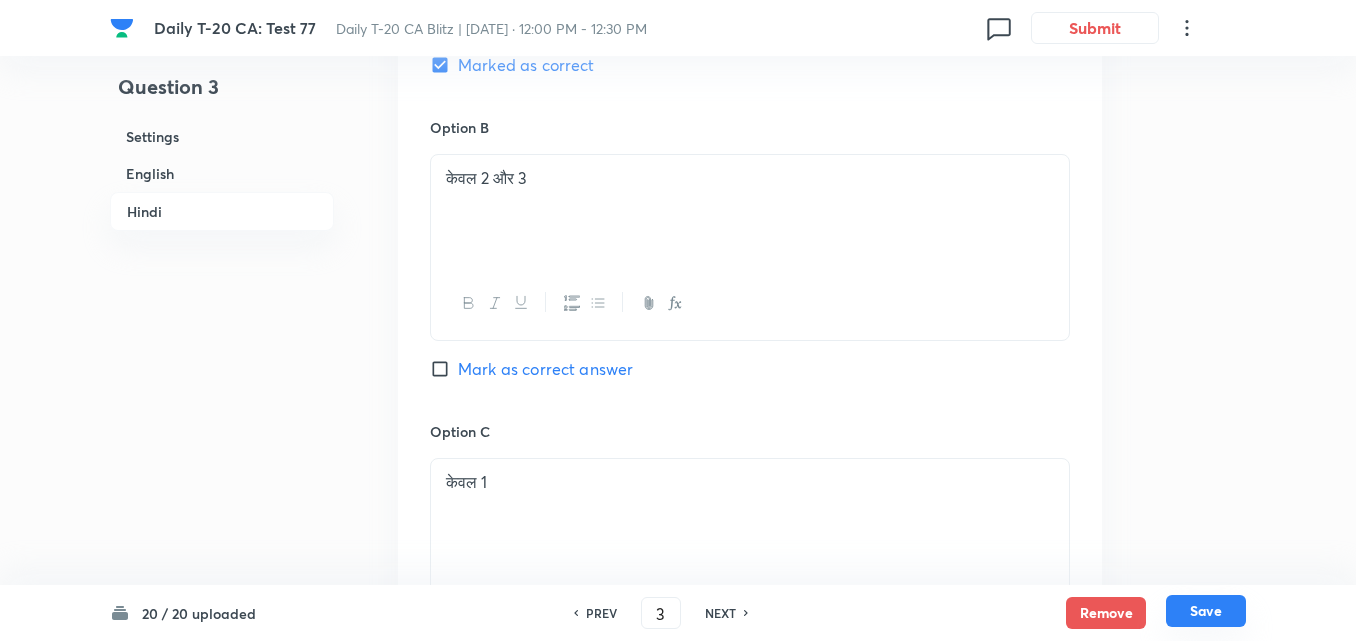 click on "Save" at bounding box center [1206, 611] 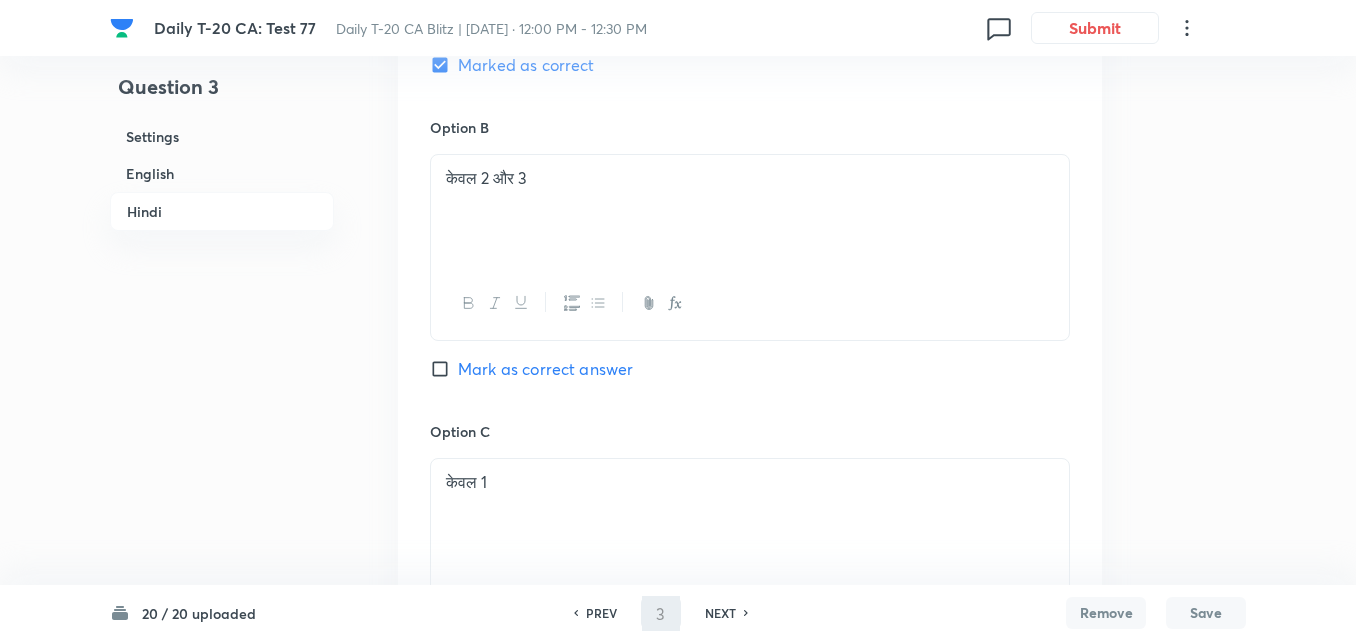 type on "4" 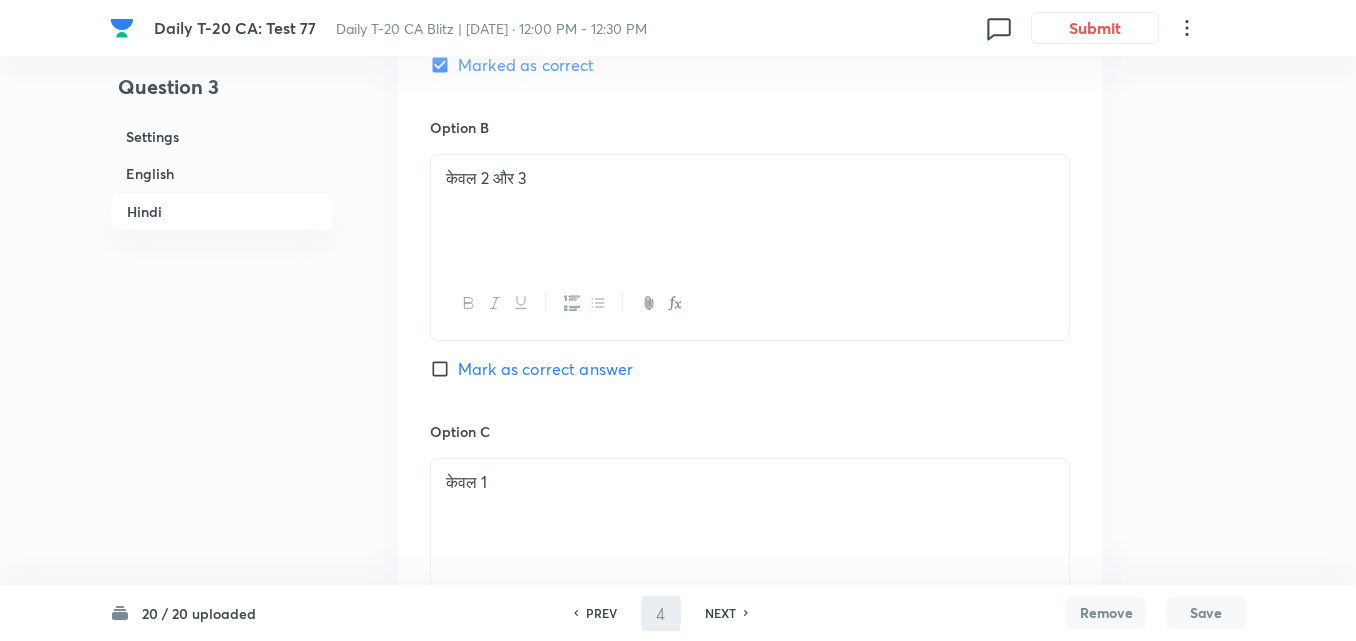 checkbox on "false" 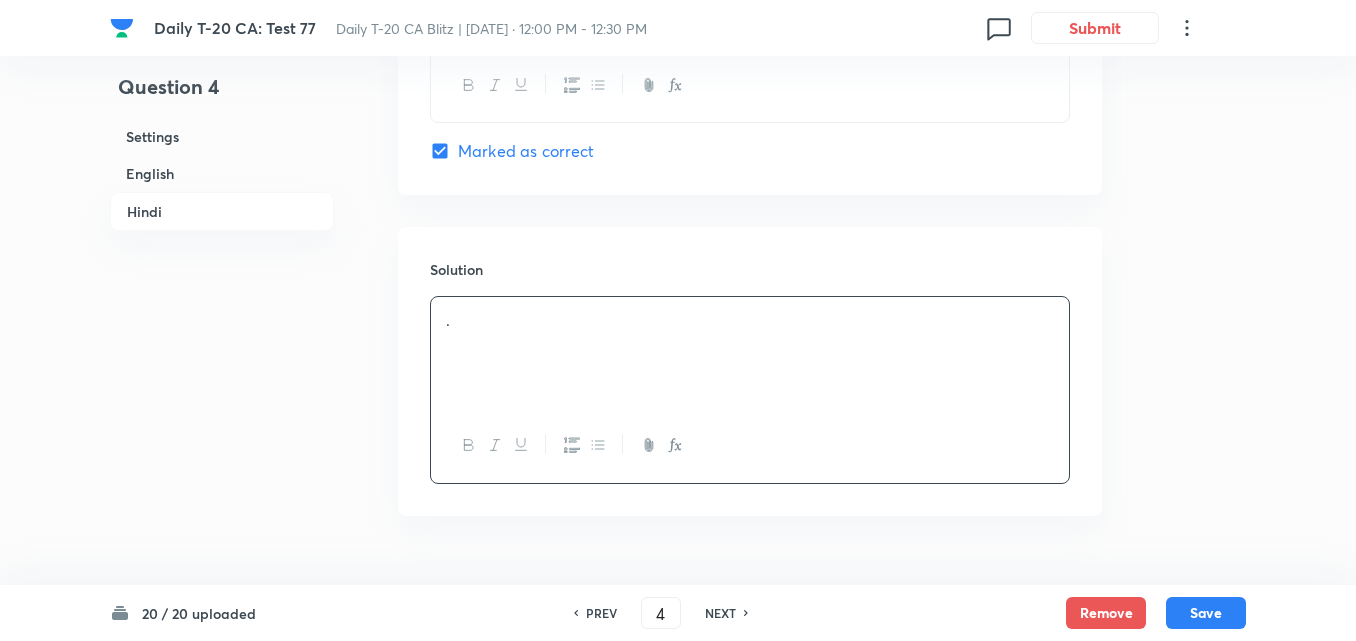 click on "English" at bounding box center (222, 173) 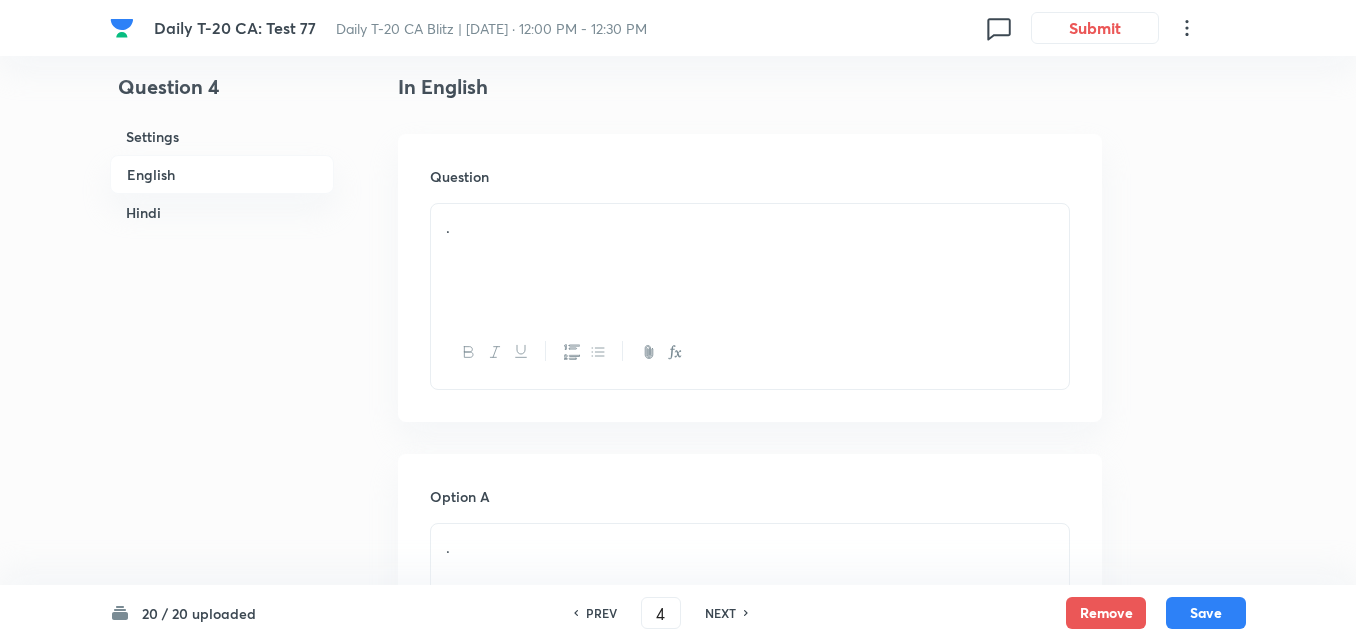 click on "." at bounding box center (750, 260) 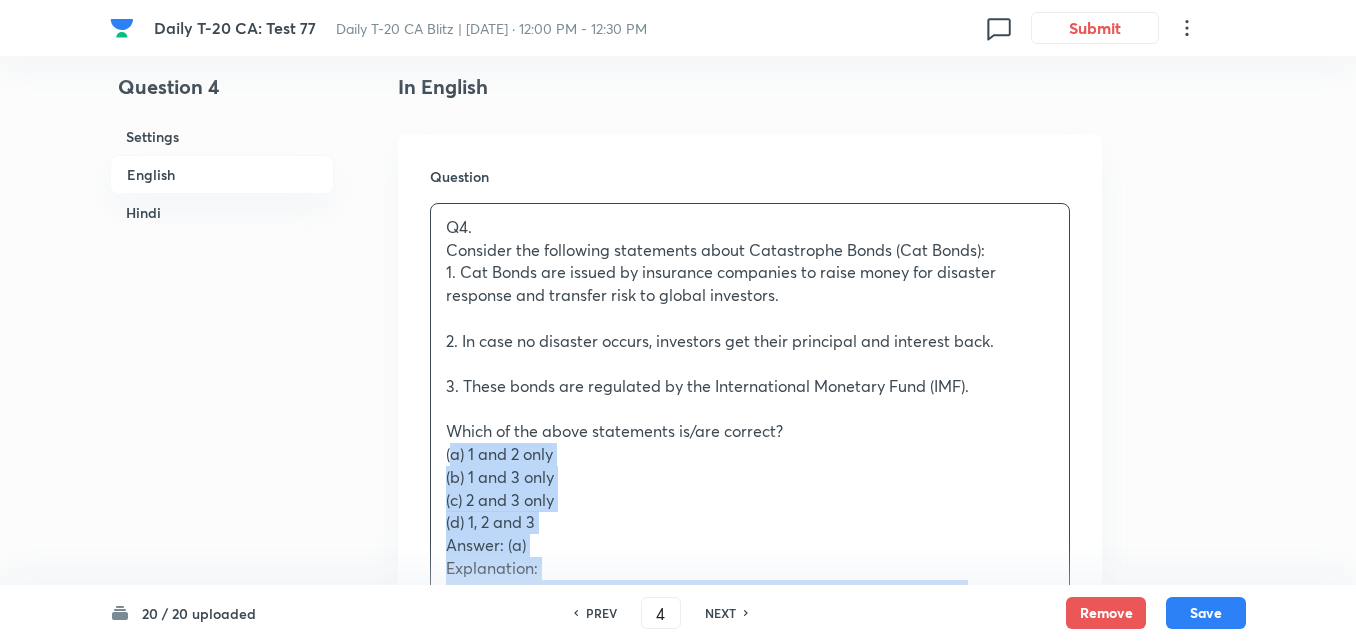 drag, startPoint x: 456, startPoint y: 449, endPoint x: 420, endPoint y: 451, distance: 36.05551 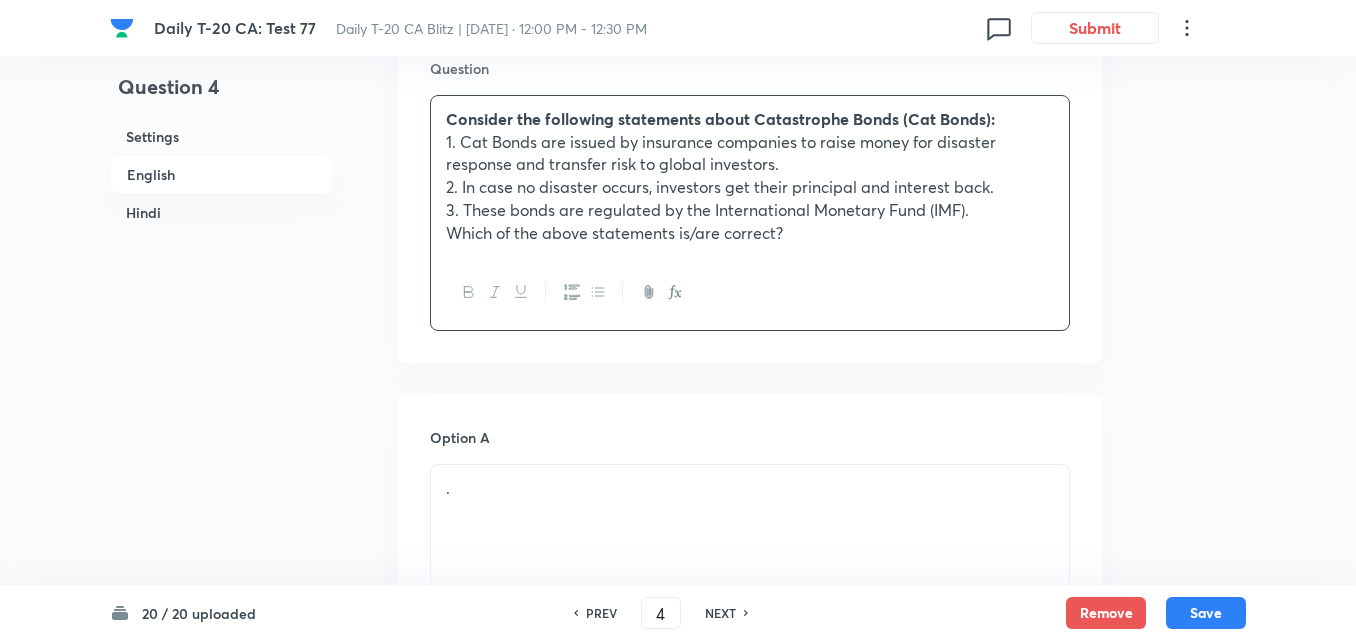 scroll, scrollTop: 816, scrollLeft: 0, axis: vertical 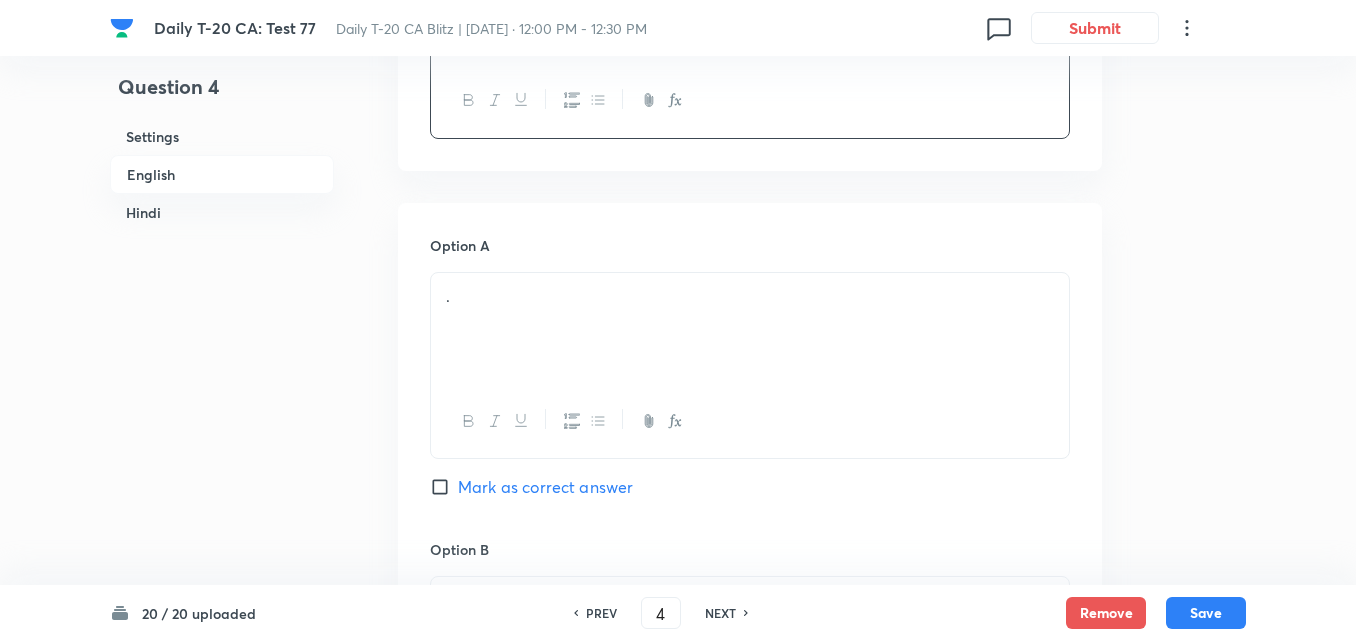 click on "." at bounding box center [750, 329] 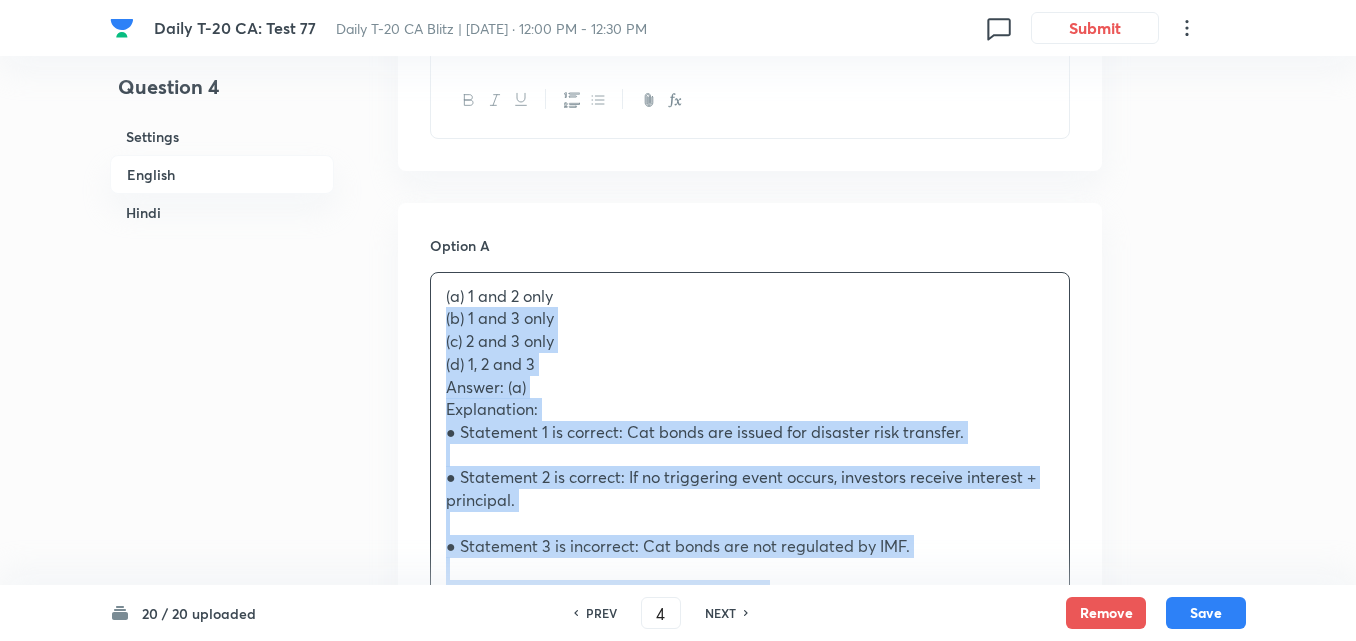 click on "Option A (a) 1 and 2 only (b) 1 and 3 only (c) 2 and 3 only (d) 1, 2 and 3 Answer: (a) Explanation: ●	Statement 1 is correct: Cat bonds are issued for disaster risk transfer. ●	Statement 2 is correct: If no triggering event occurs, investors receive interest + principal. ●	Statement 3 is incorrect: Cat bonds are not regulated by IMF. ________________________________________ प्रश्न 4. कैट बांड (Catastrophe Bonds) के बारे में निम्नलिखित कथनों पर विचार करें: 1.	कैट बांड बीमा कंपनियों द्वारा आपदा प्रतिक्रिया के लिए धन जुटाने और जोखिम को वैश्विक निवेशकों में स्थानांतरित करने हेतु जारी किए जाते हैं। सही कथन कौन-से हैं? (a) केवल 1 और 2 (d) 1, 2 और 3" at bounding box center [750, 1132] 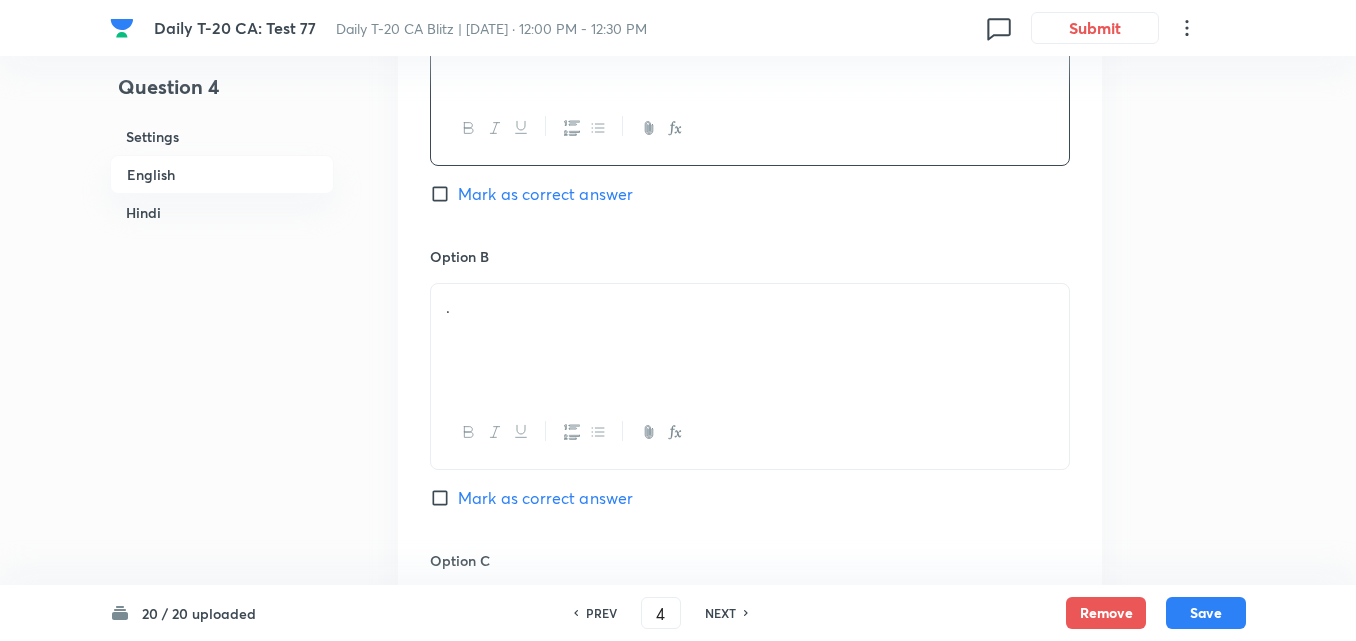 scroll, scrollTop: 1116, scrollLeft: 0, axis: vertical 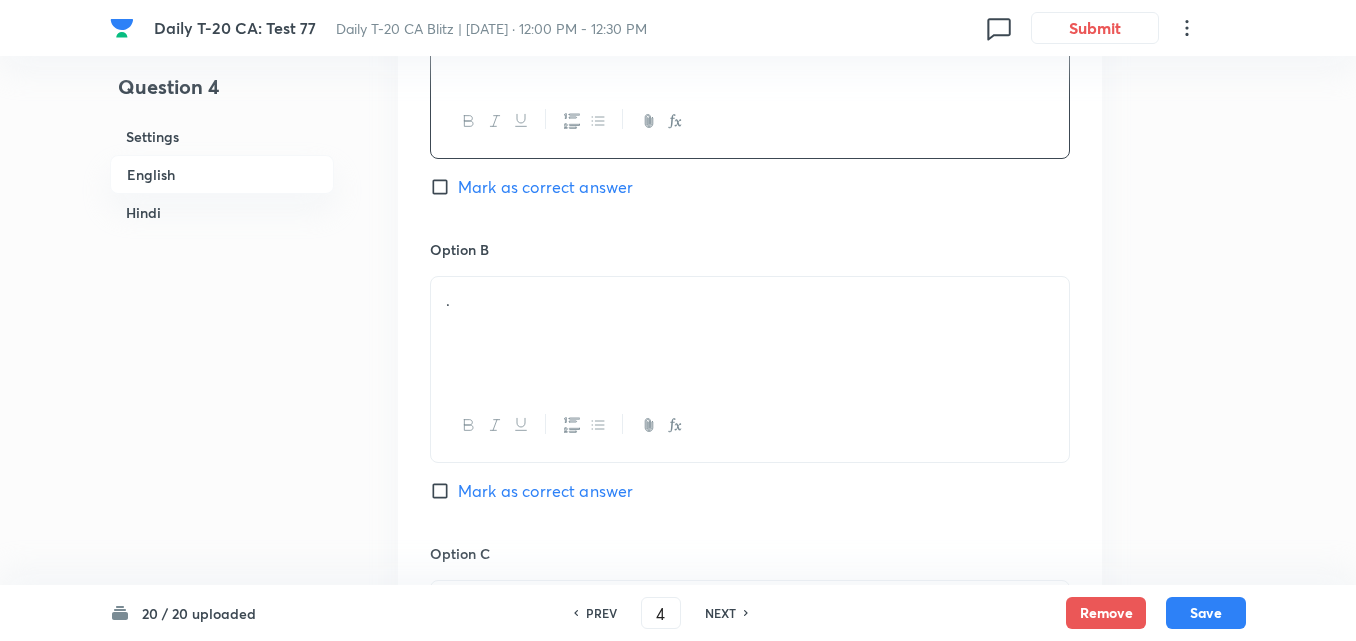 click on "." at bounding box center (750, 300) 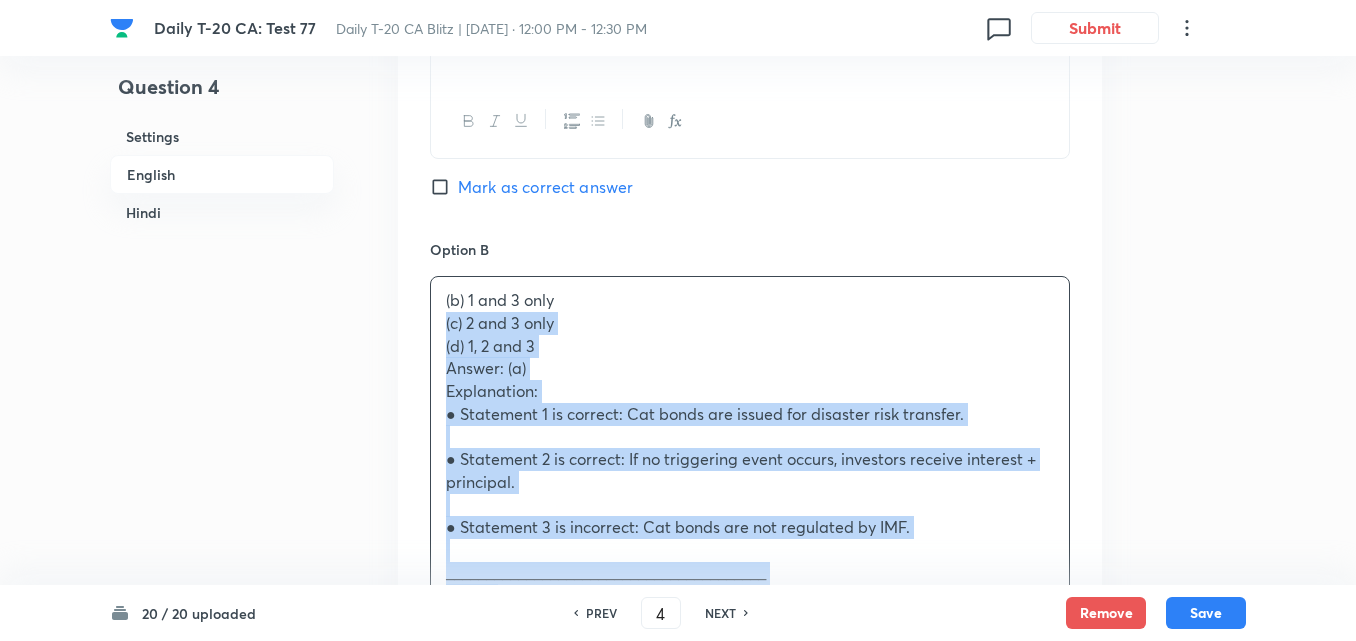 click on "Option A 1 and 2 only Mark as correct answer Option B (b) 1 and 3 only (c) 2 and 3 only (d) 1, 2 and 3 Answer: (a) Explanation: ●	Statement 1 is correct: Cat bonds are issued for disaster risk transfer. ●	Statement 2 is correct: If no triggering event occurs, investors receive interest + principal. ●	Statement 3 is incorrect: Cat bonds are not regulated by IMF. ________________________________________ प्रश्न 4. कैट बांड (Catastrophe Bonds) के बारे में निम्नलिखित कथनों पर विचार करें: 1.	कैट बांड बीमा कंपनियों द्वारा आपदा प्रतिक्रिया के लिए धन जुटाने और जोखिम को वैश्विक निवेशकों में स्थानांतरित करने हेतु जारी किए जाते हैं। सही कथन कौन-से हैं? (d) 1, 2 और 3" at bounding box center (750, 820) 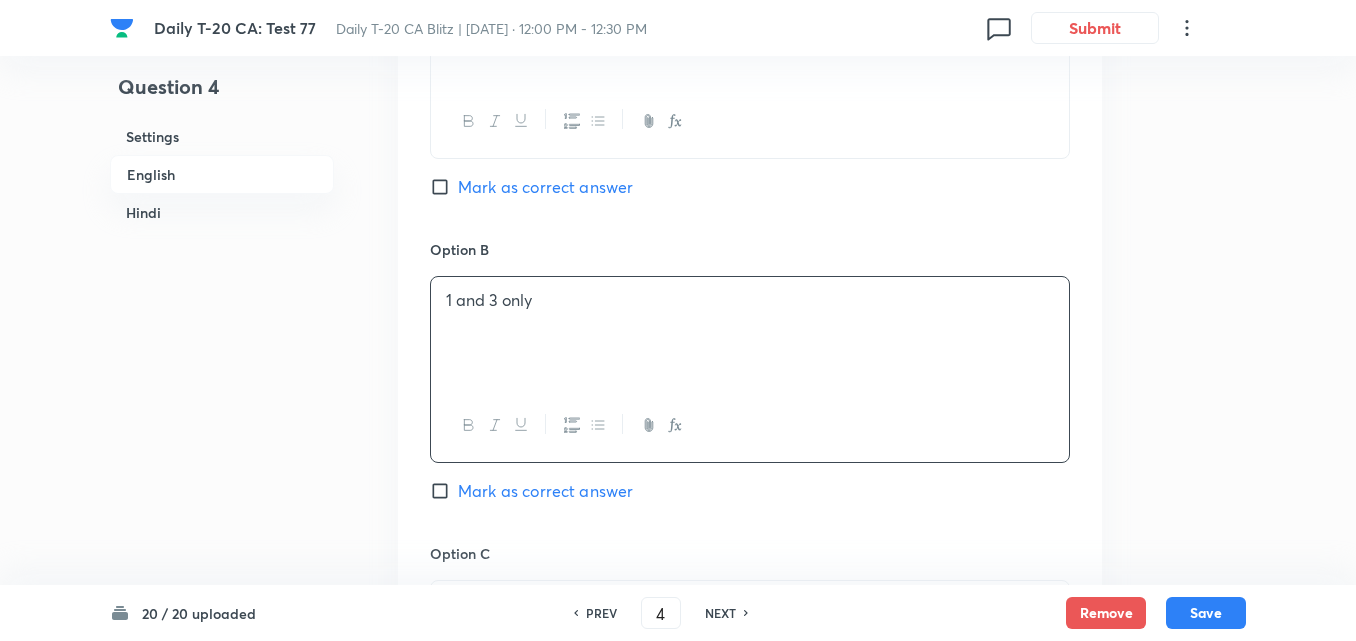 click on "Mark as correct answer" at bounding box center [545, 187] 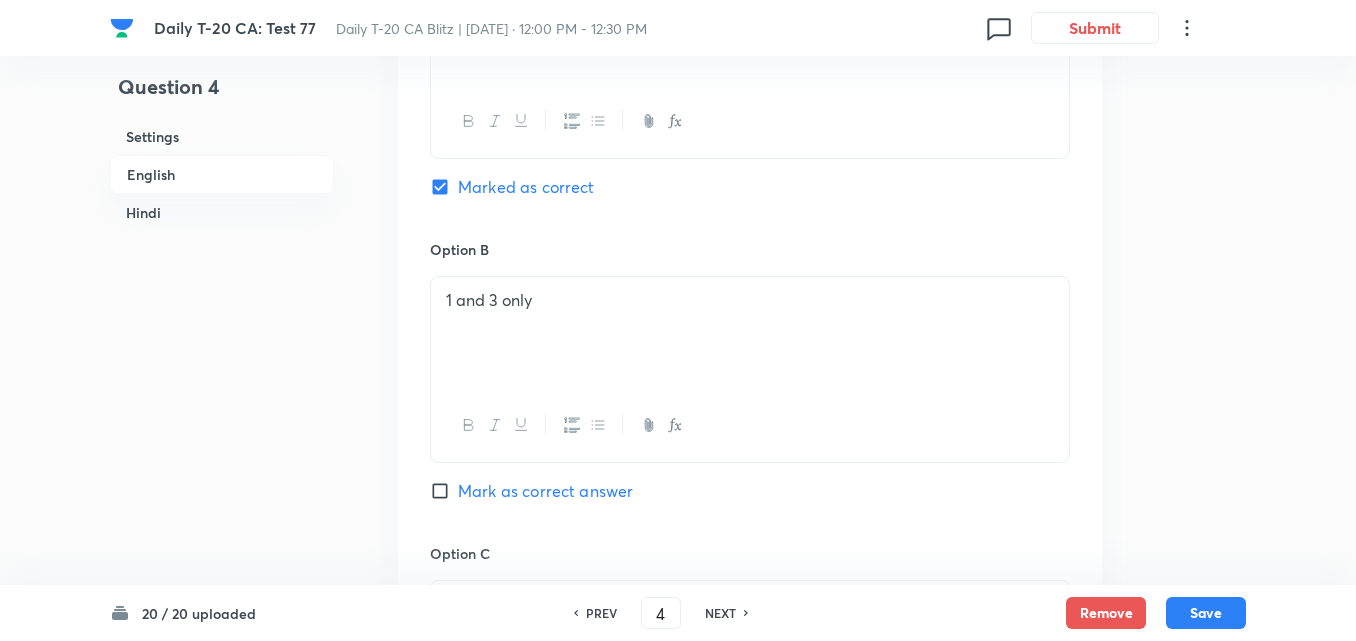 checkbox on "false" 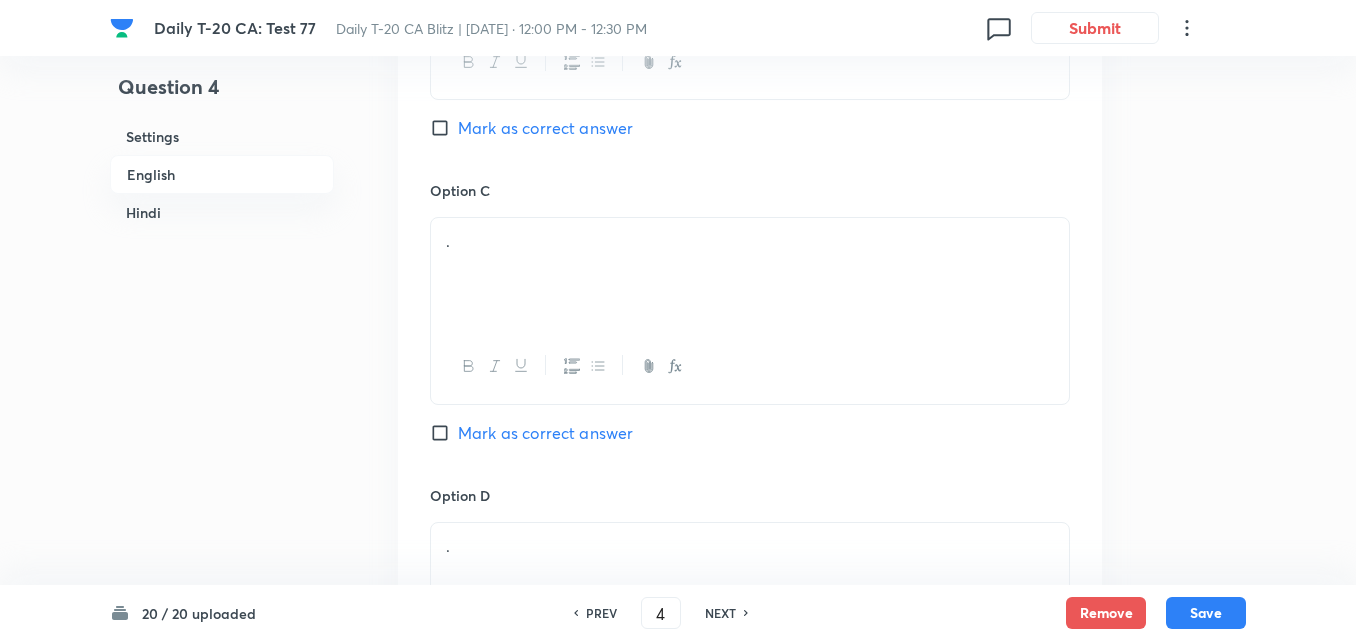 scroll, scrollTop: 1516, scrollLeft: 0, axis: vertical 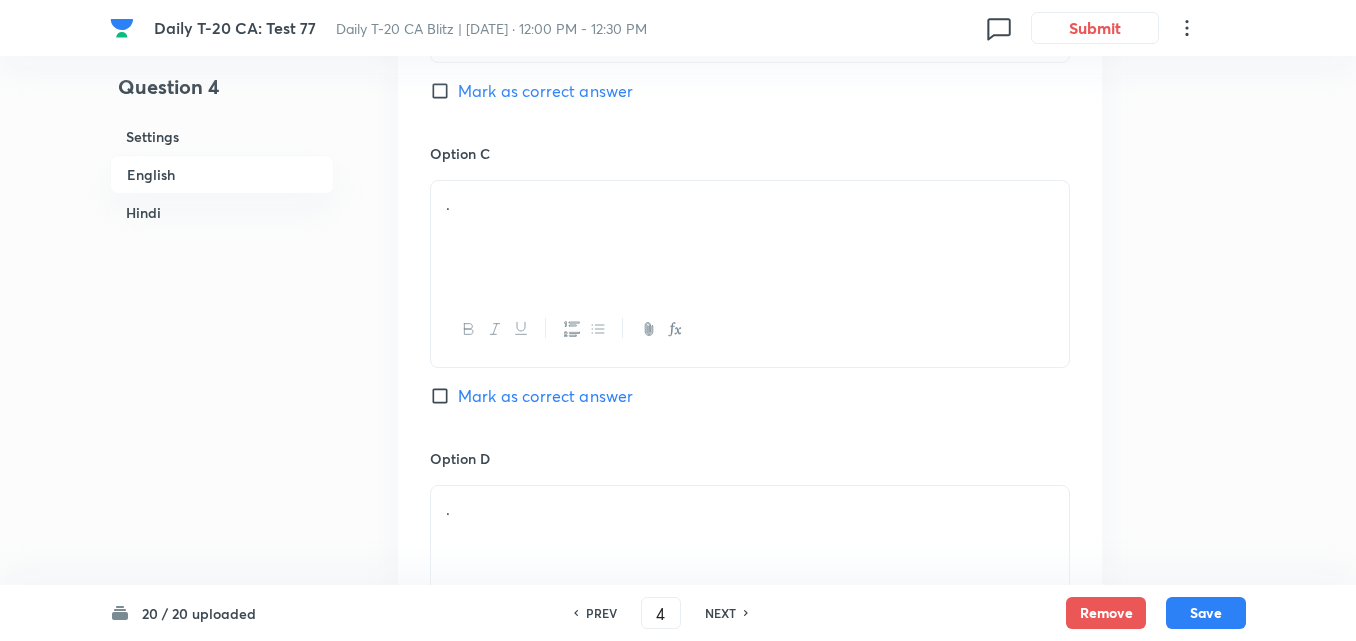click on "." at bounding box center (750, 237) 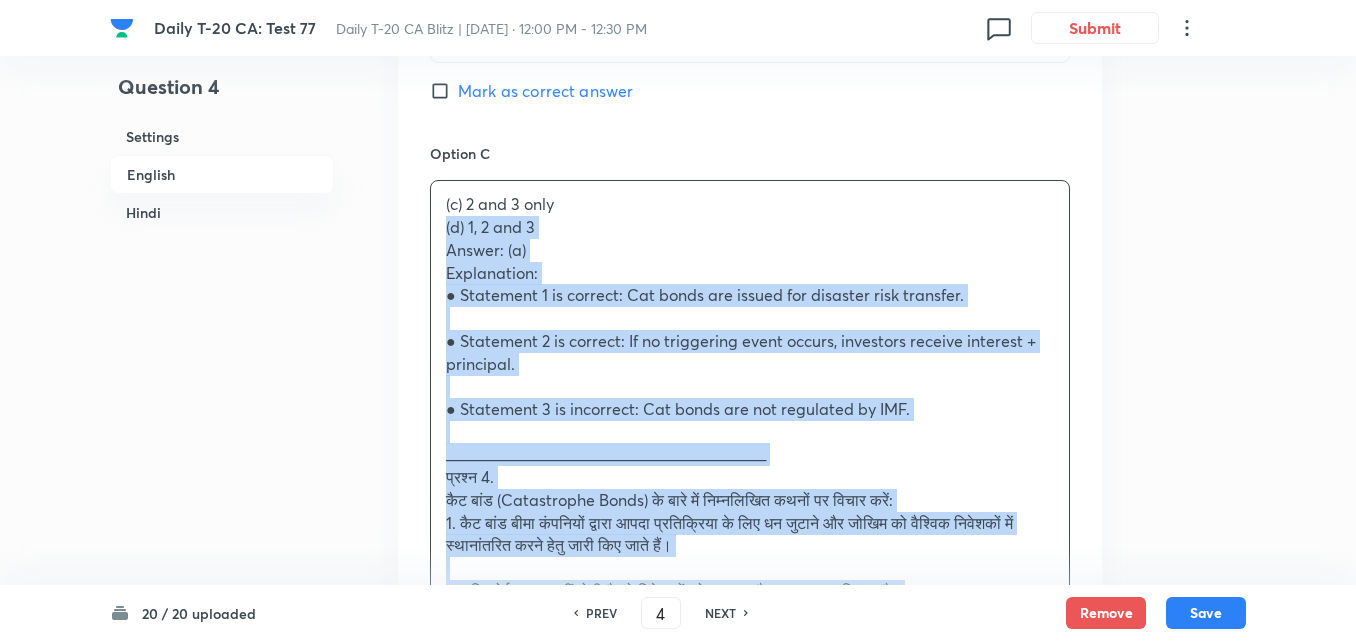 drag, startPoint x: 425, startPoint y: 229, endPoint x: 398, endPoint y: 232, distance: 27.166155 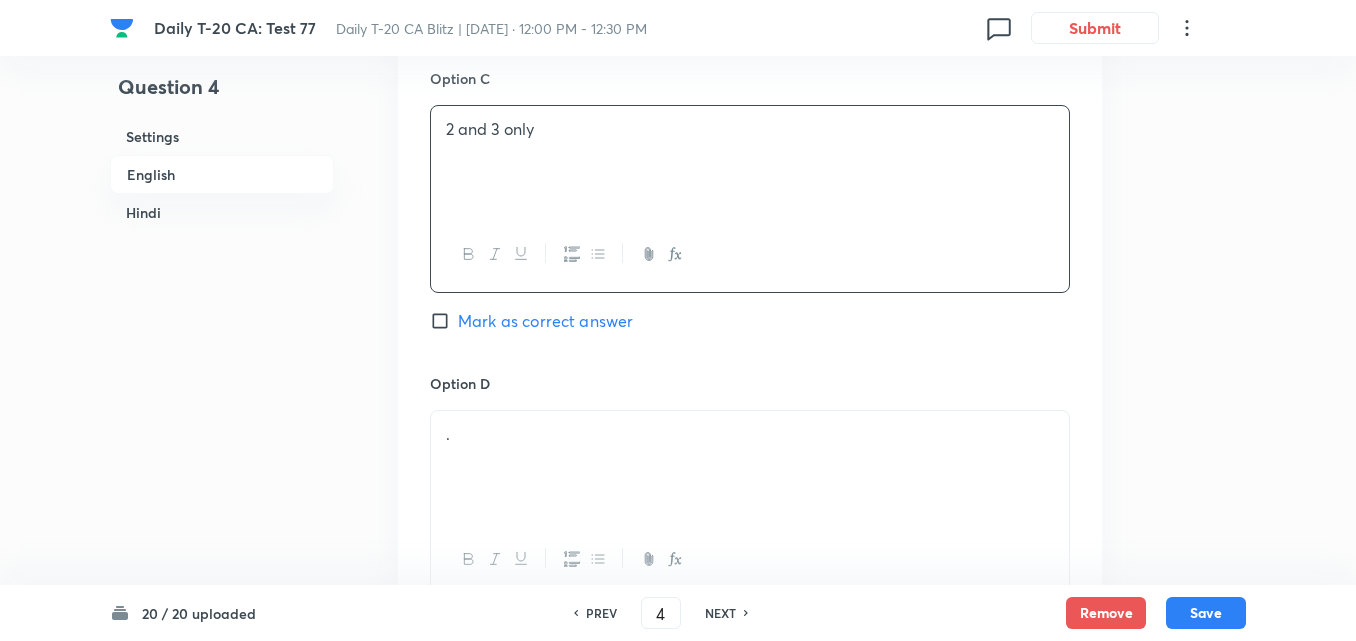 scroll, scrollTop: 1716, scrollLeft: 0, axis: vertical 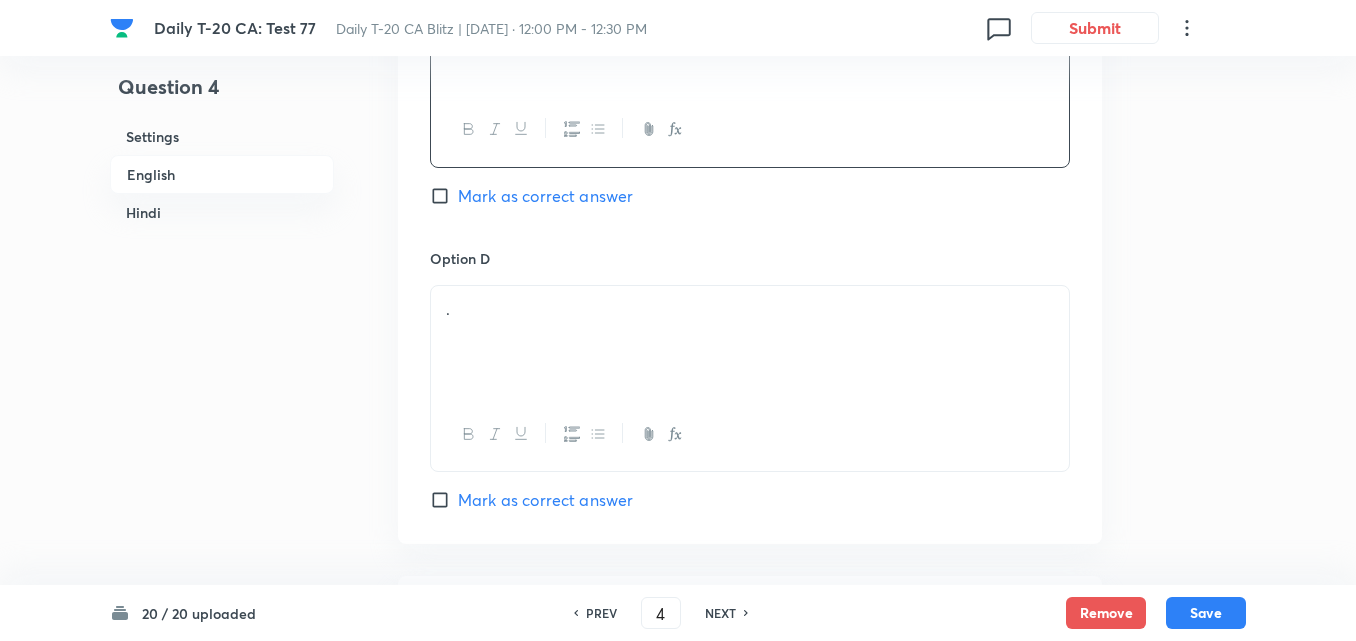 click on "." at bounding box center [750, 342] 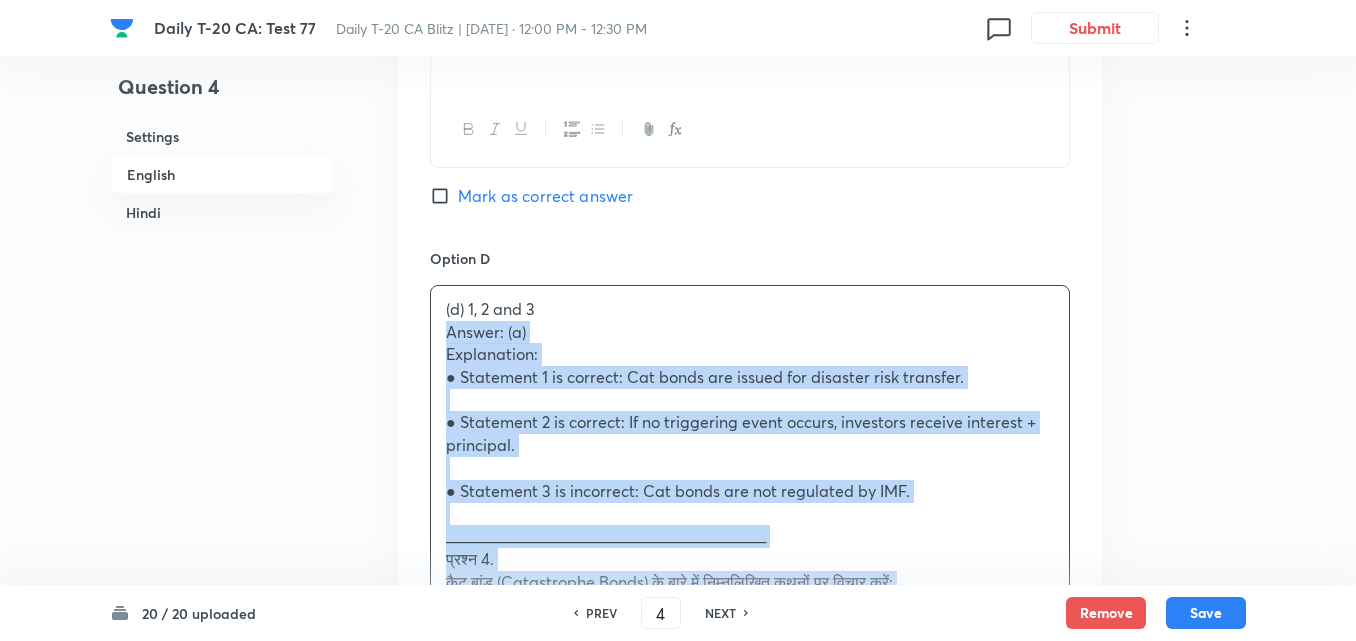 drag, startPoint x: 456, startPoint y: 331, endPoint x: 441, endPoint y: 331, distance: 15 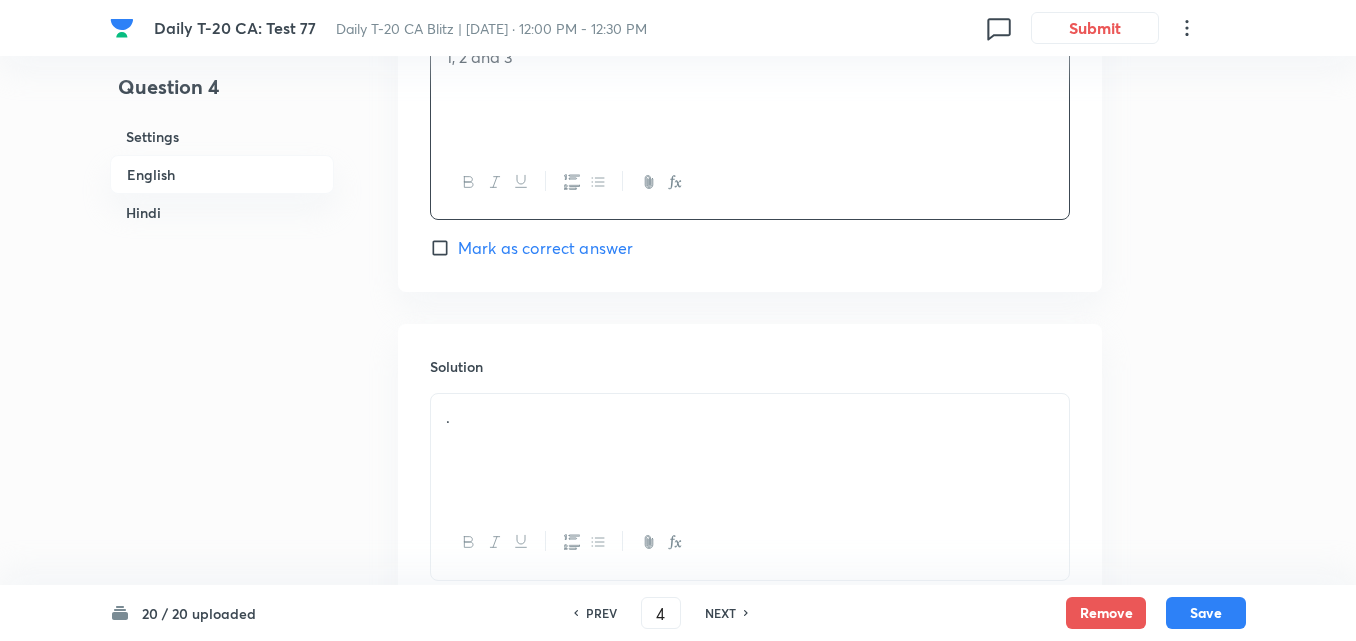 scroll, scrollTop: 2116, scrollLeft: 0, axis: vertical 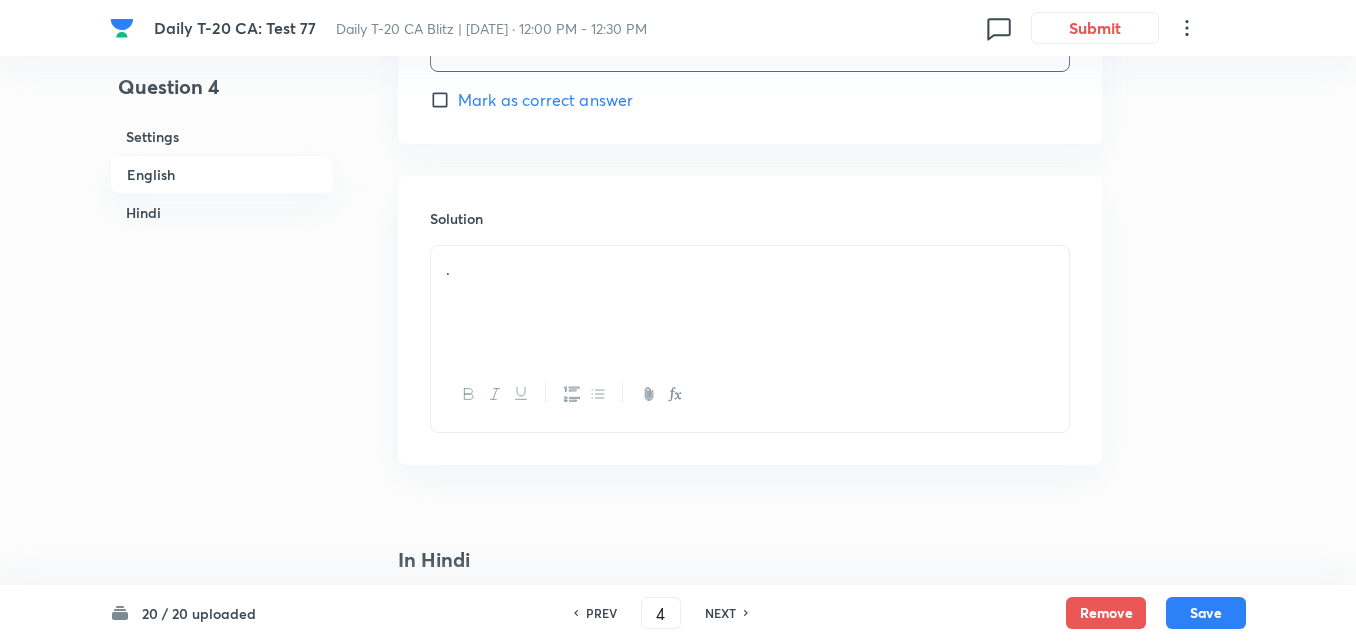 click on "." at bounding box center [750, 269] 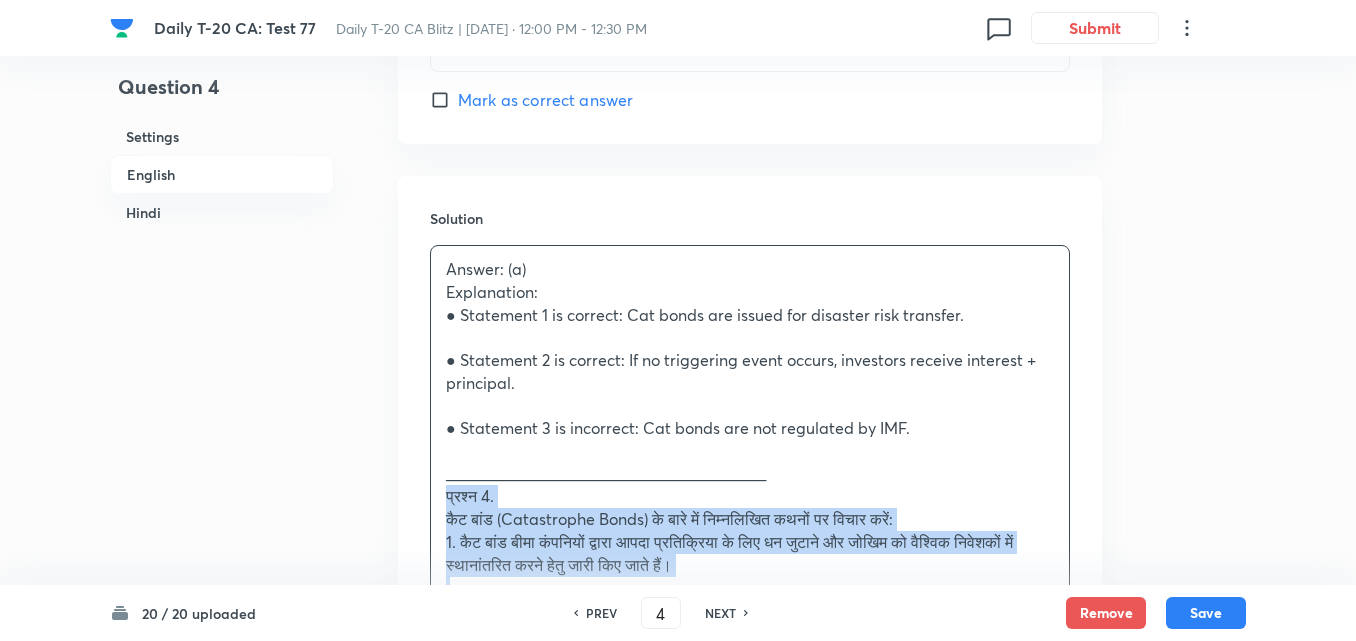 drag, startPoint x: 452, startPoint y: 495, endPoint x: 384, endPoint y: 491, distance: 68.117546 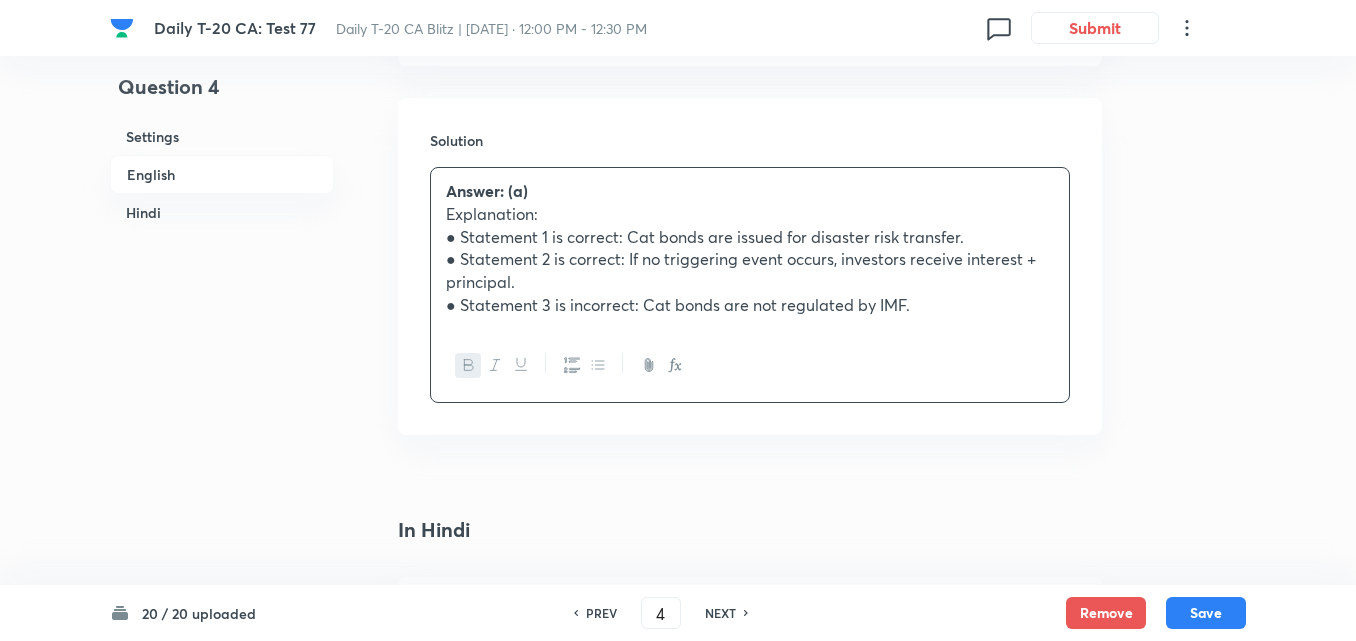 scroll, scrollTop: 2416, scrollLeft: 0, axis: vertical 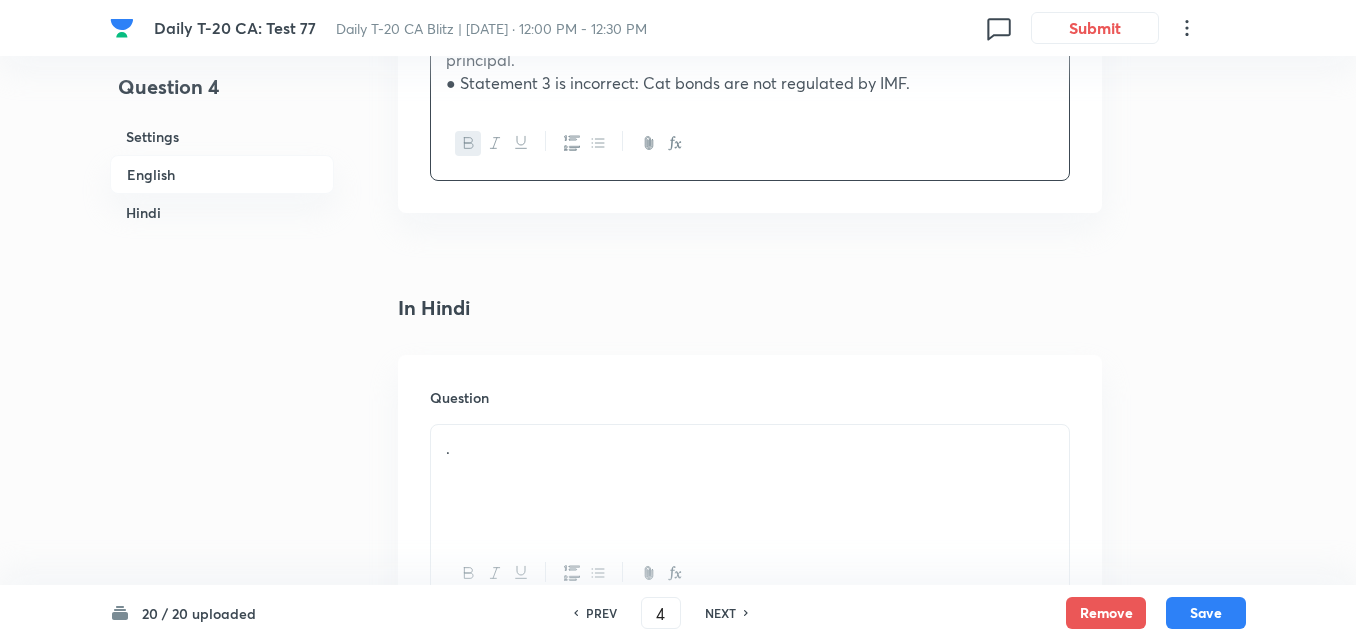 click on "." at bounding box center [750, 448] 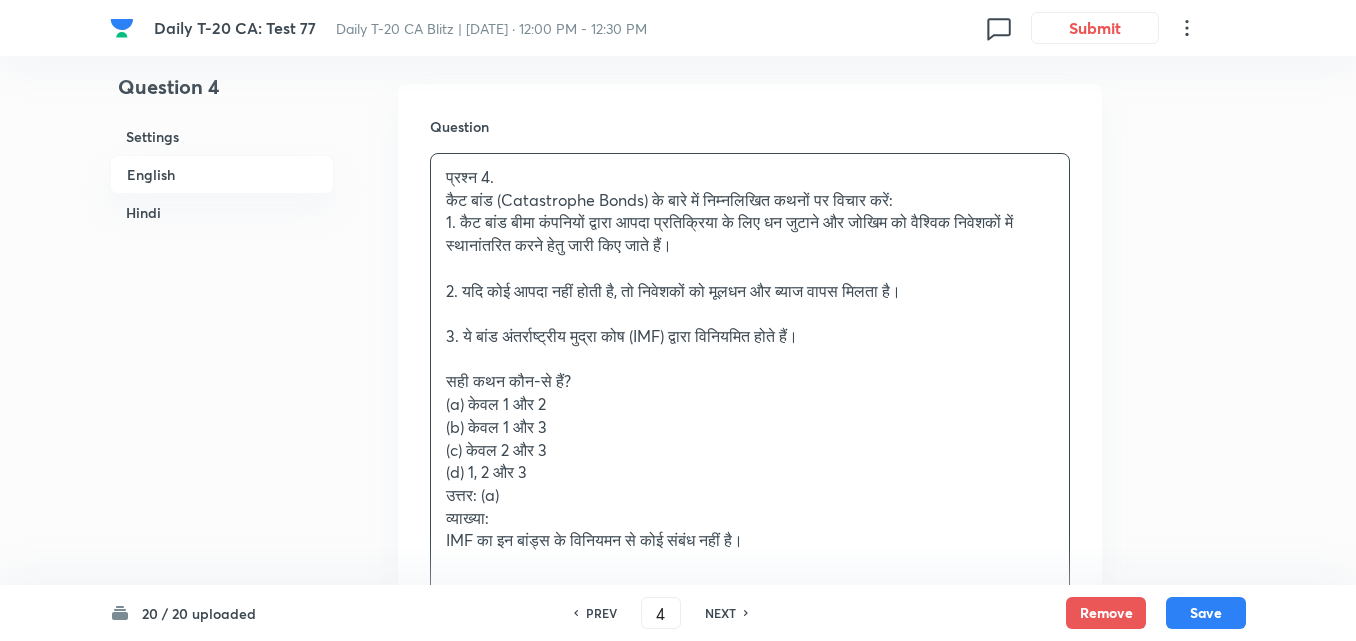 scroll, scrollTop: 2716, scrollLeft: 0, axis: vertical 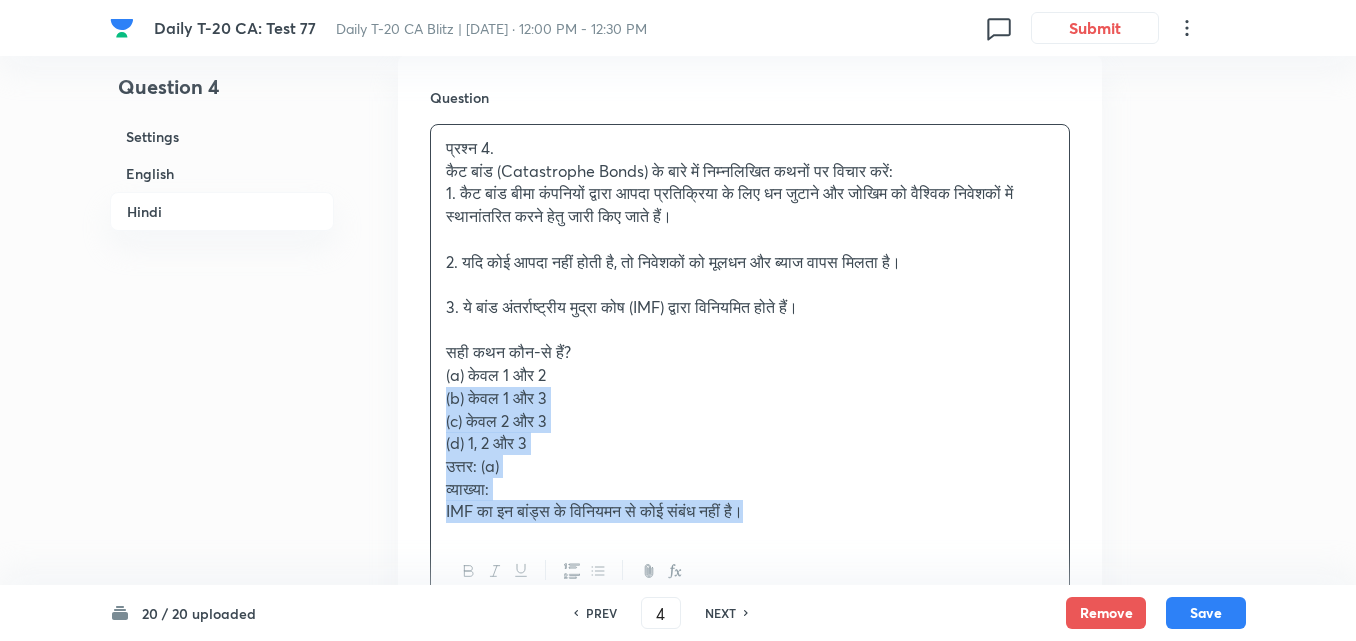 drag, startPoint x: 450, startPoint y: 388, endPoint x: 431, endPoint y: 388, distance: 19 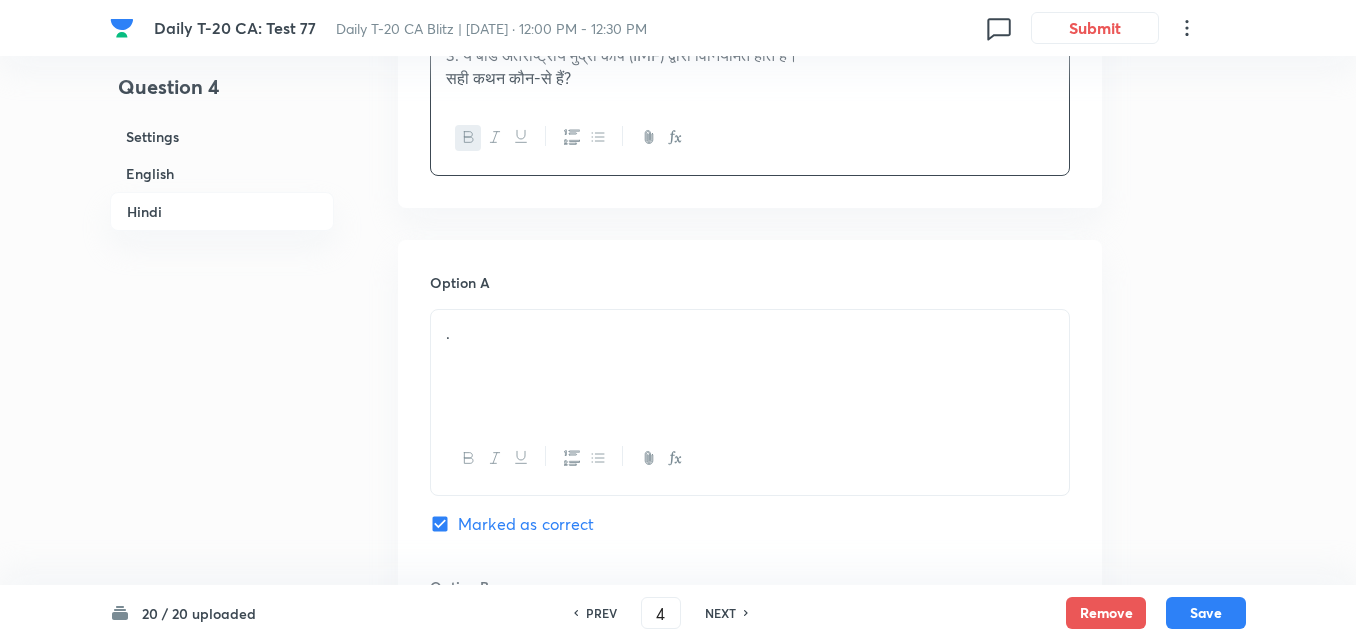 scroll, scrollTop: 3016, scrollLeft: 0, axis: vertical 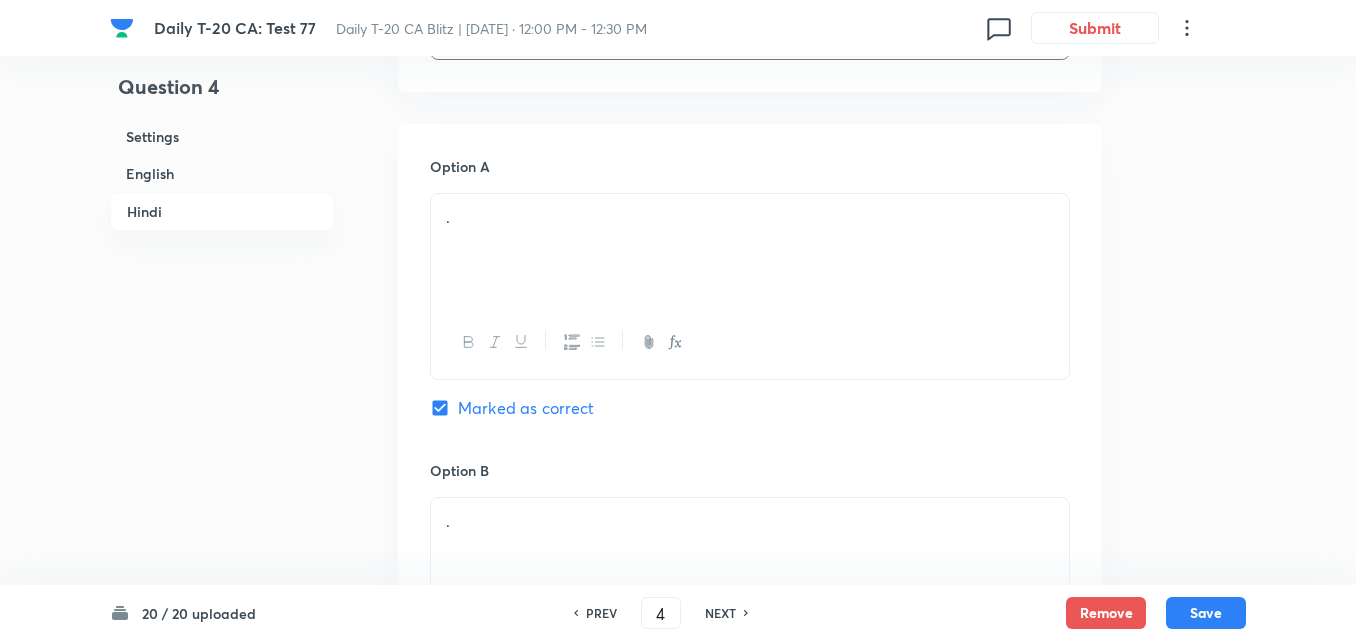 click on "." at bounding box center [750, 250] 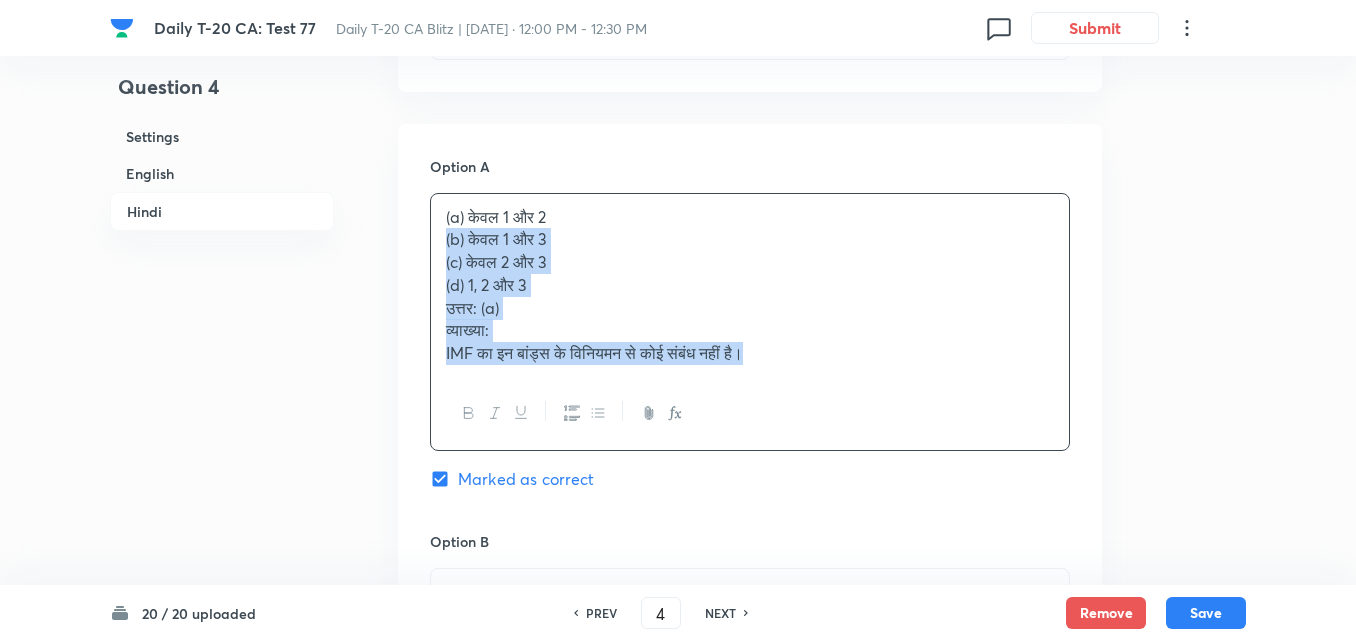 click on "Option A (a) केवल 1 और 2 (b) केवल 1 और 3 (c) केवल 2 और 3 (d) 1, 2 और 3 उत्तर: (a) व्याख्या: IMF का इन बांड्स के विनियमन से कोई संबंध नहीं है। Marked as correct Option B . [PERSON_NAME] as correct answer Option C . [PERSON_NAME] as correct answer Option D . [PERSON_NAME] as correct answer" at bounding box center [750, 780] 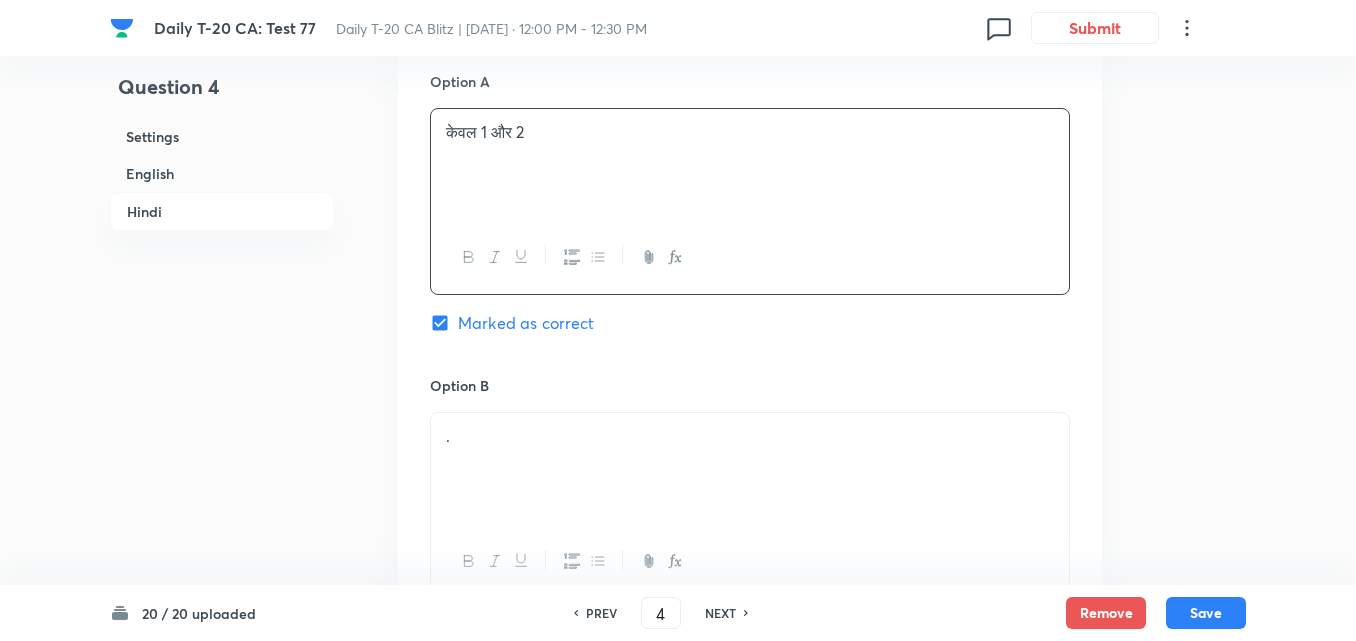 scroll, scrollTop: 3316, scrollLeft: 0, axis: vertical 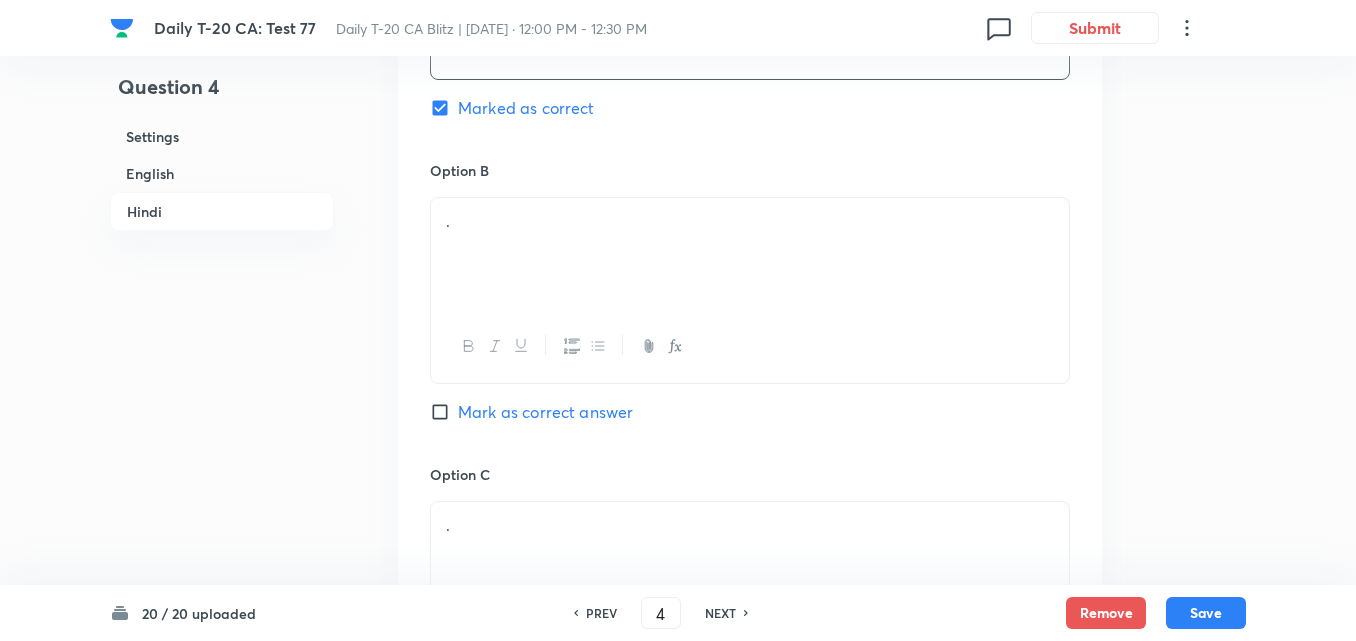 drag, startPoint x: 518, startPoint y: 319, endPoint x: 520, endPoint y: 292, distance: 27.073973 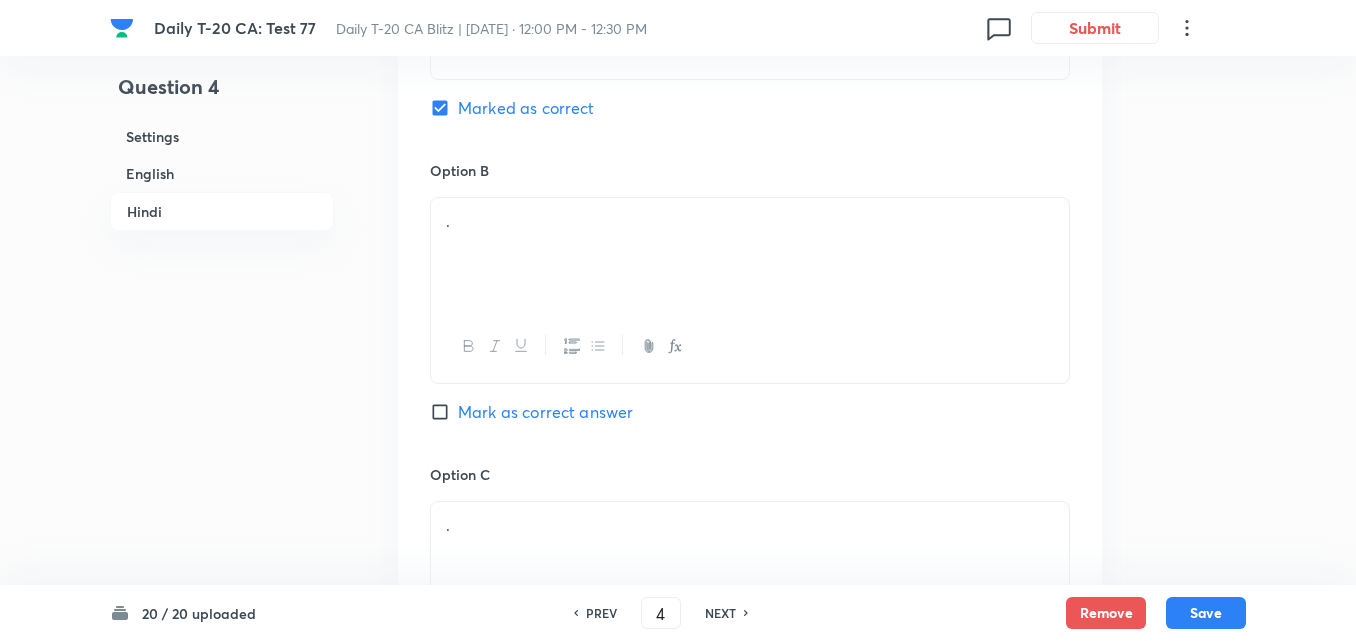 click on "." at bounding box center [750, 254] 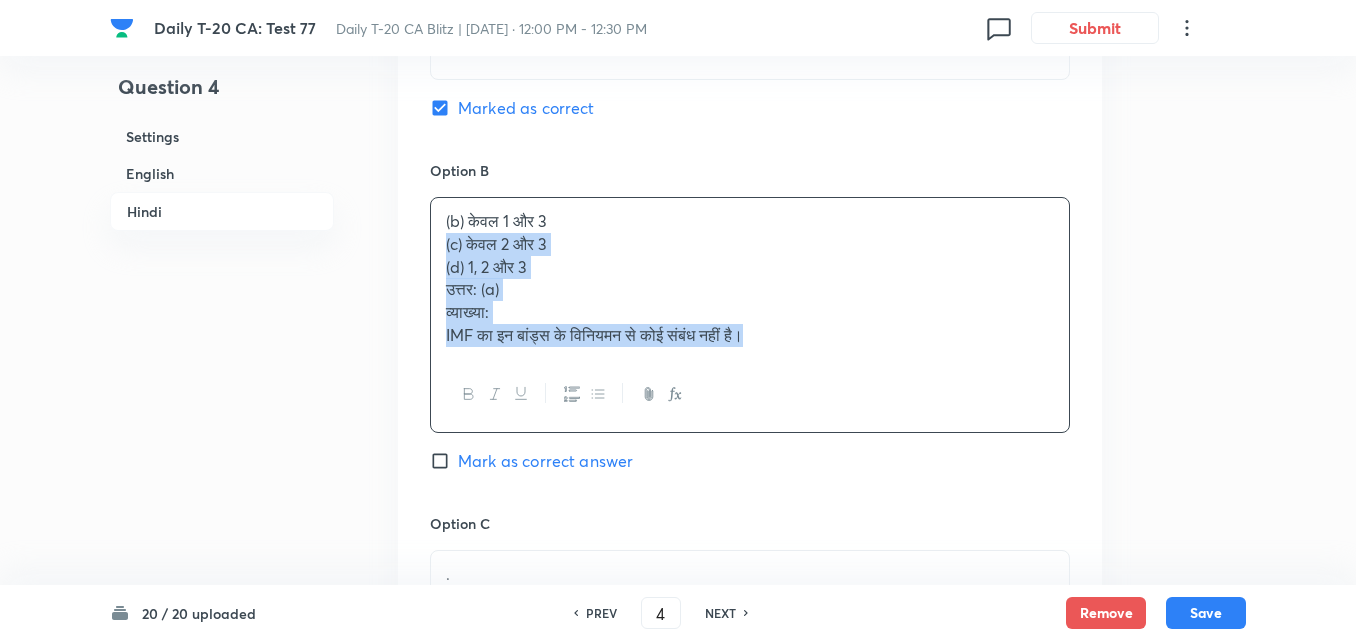 drag, startPoint x: 414, startPoint y: 243, endPoint x: 375, endPoint y: 230, distance: 41.109608 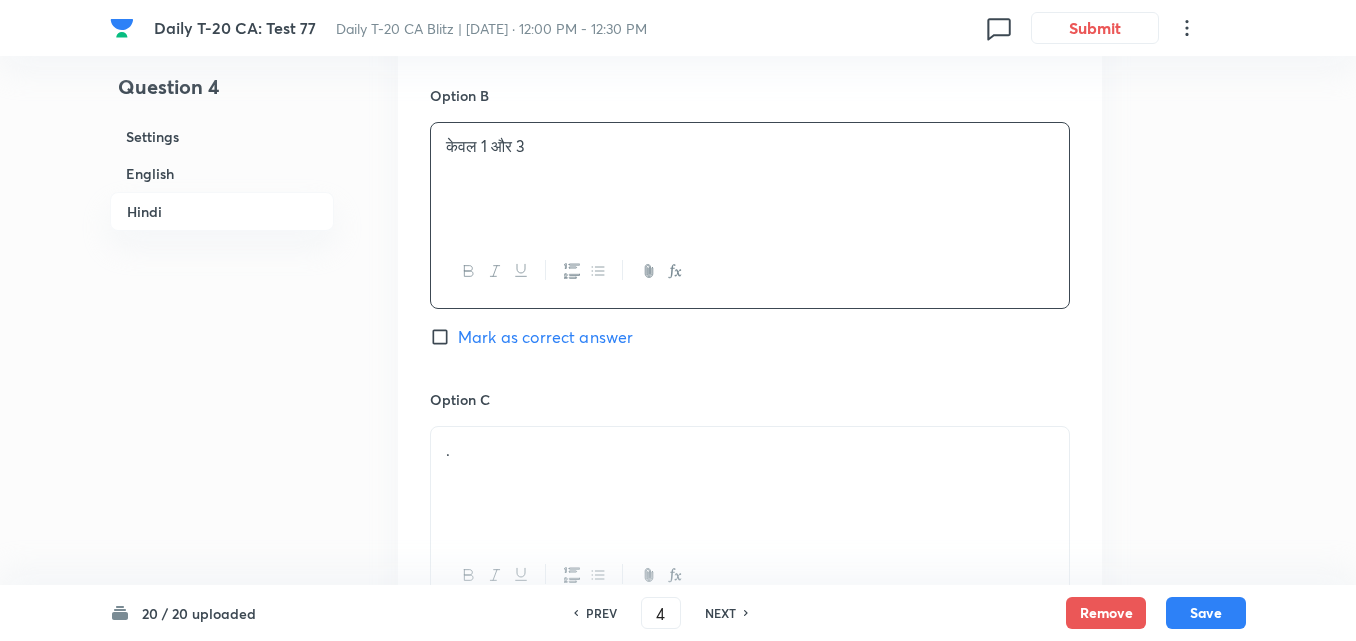 scroll, scrollTop: 3516, scrollLeft: 0, axis: vertical 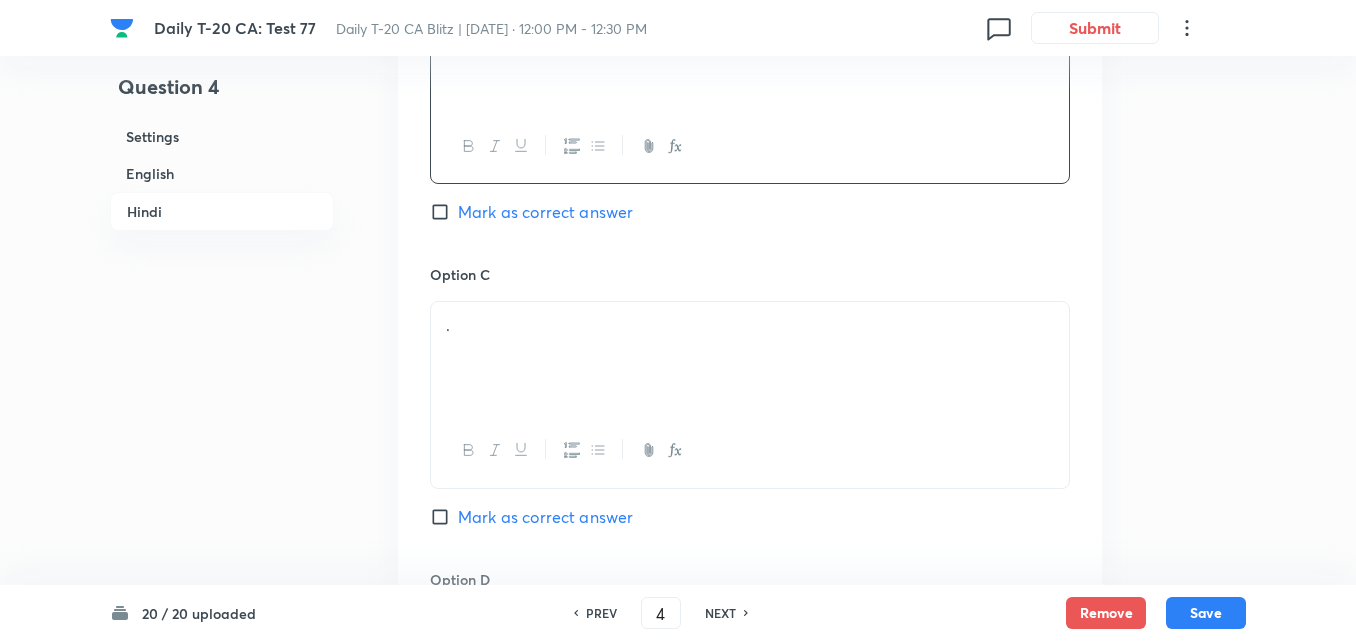 click on "." at bounding box center [750, 358] 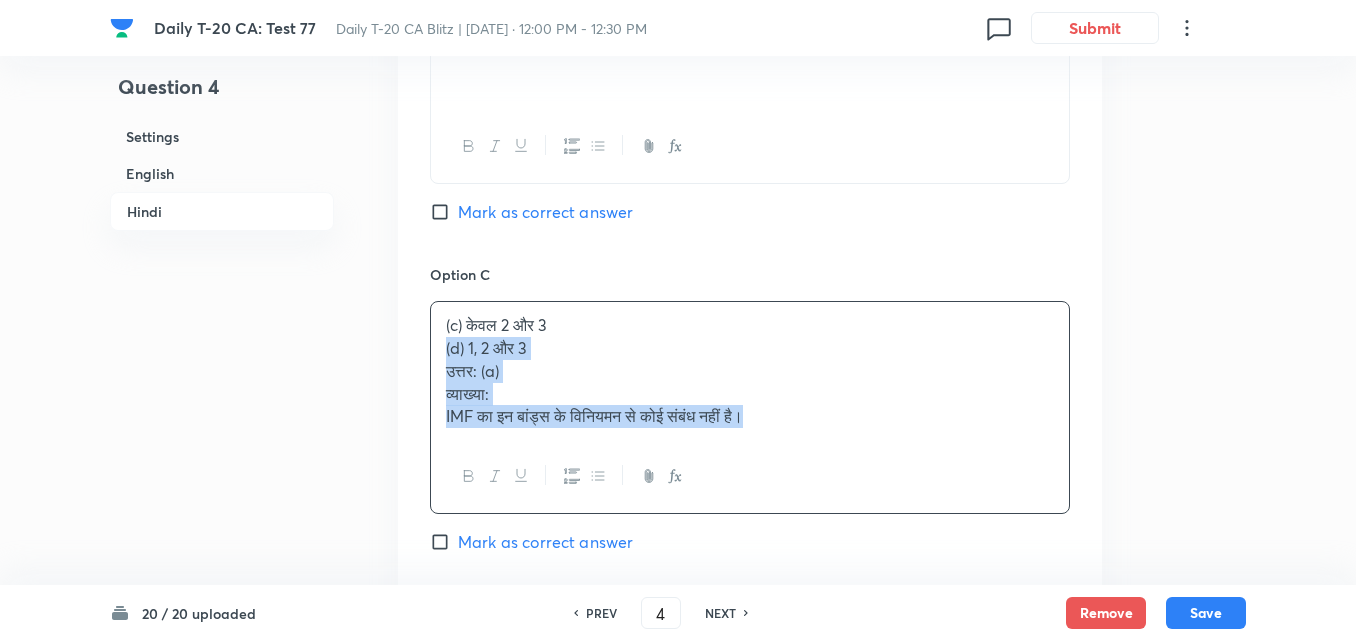 drag, startPoint x: 431, startPoint y: 355, endPoint x: 421, endPoint y: 356, distance: 10.049875 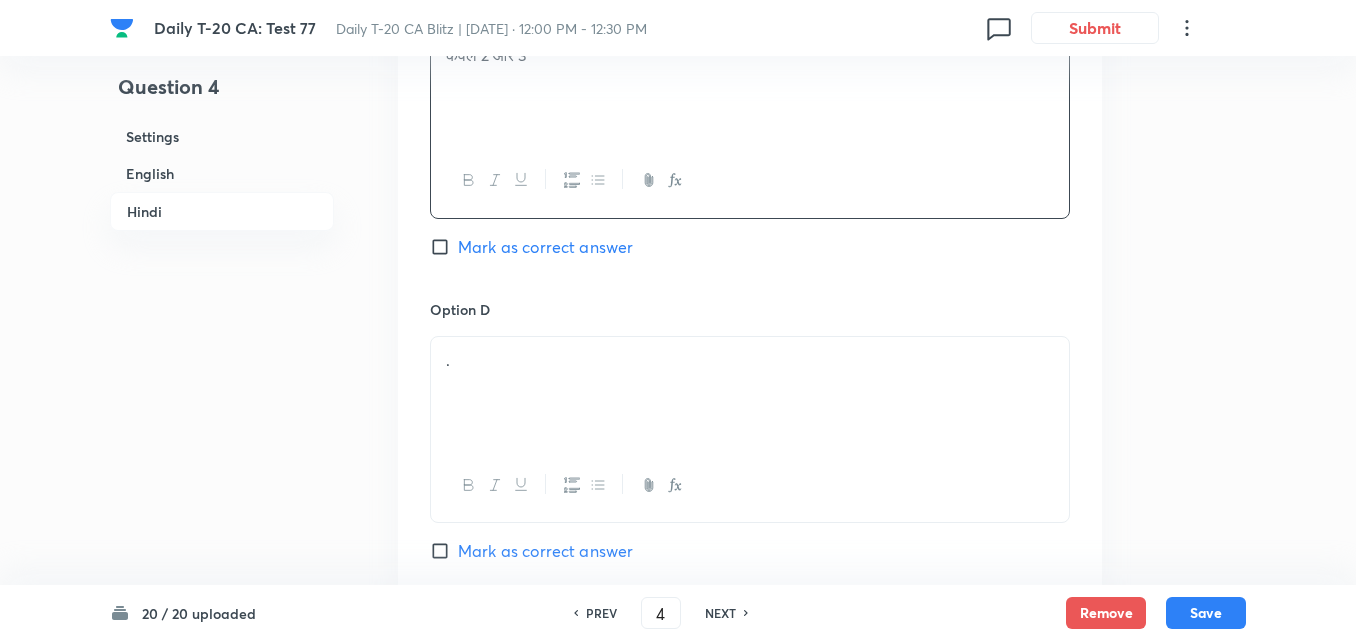 scroll, scrollTop: 3916, scrollLeft: 0, axis: vertical 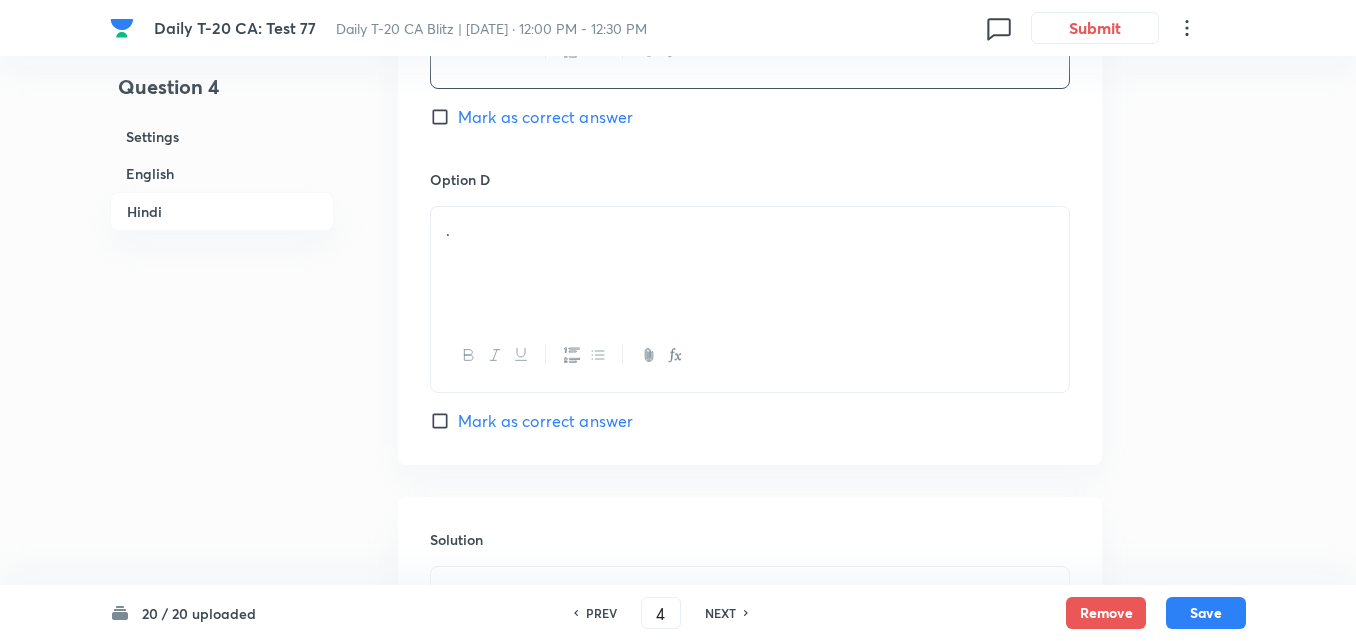 click on "." at bounding box center [750, 263] 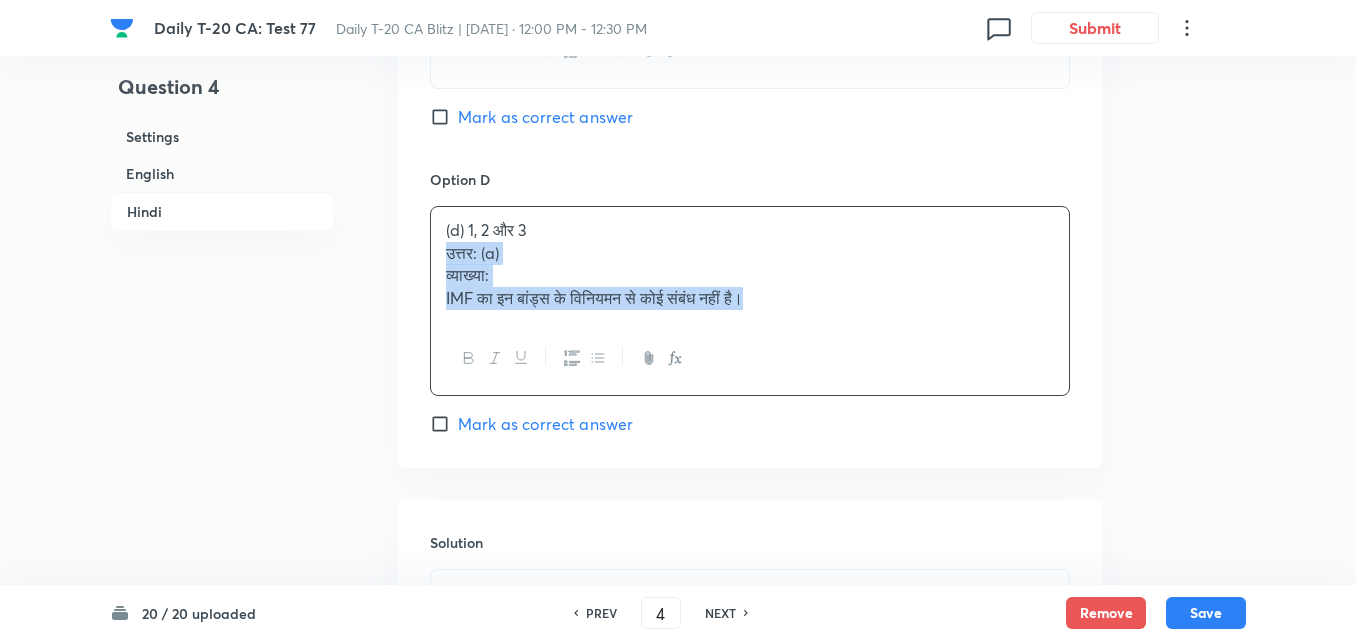 drag, startPoint x: 402, startPoint y: 266, endPoint x: 352, endPoint y: 254, distance: 51.41984 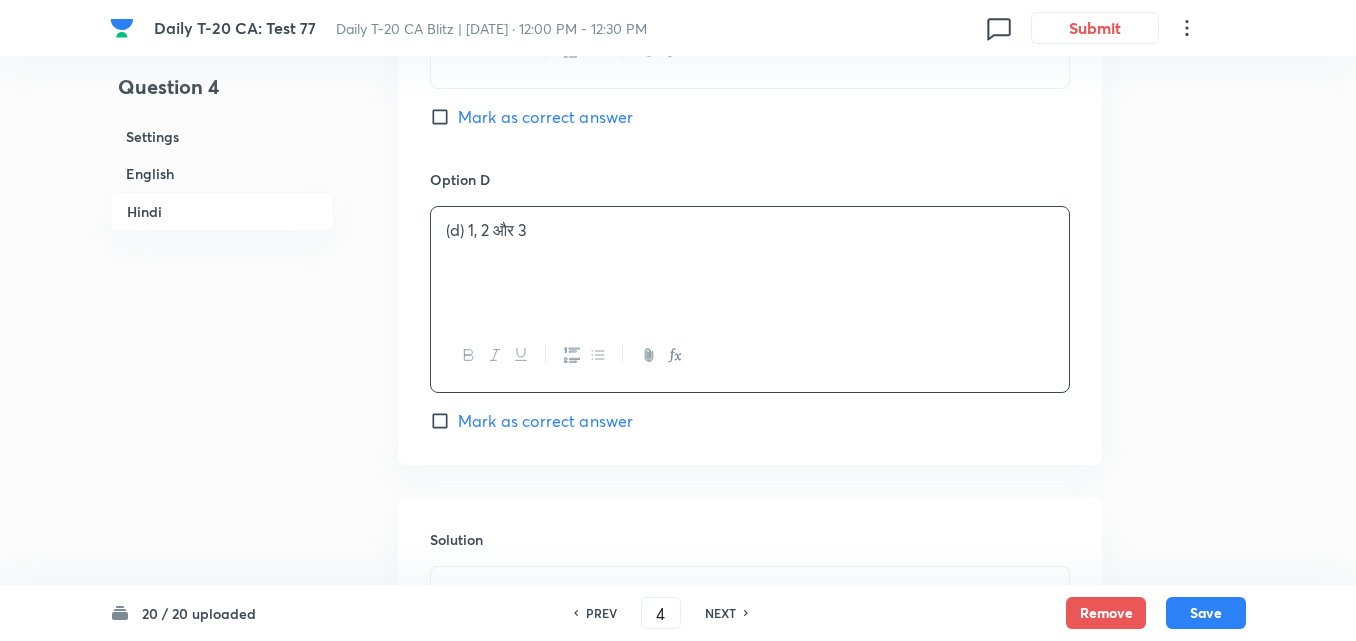 type 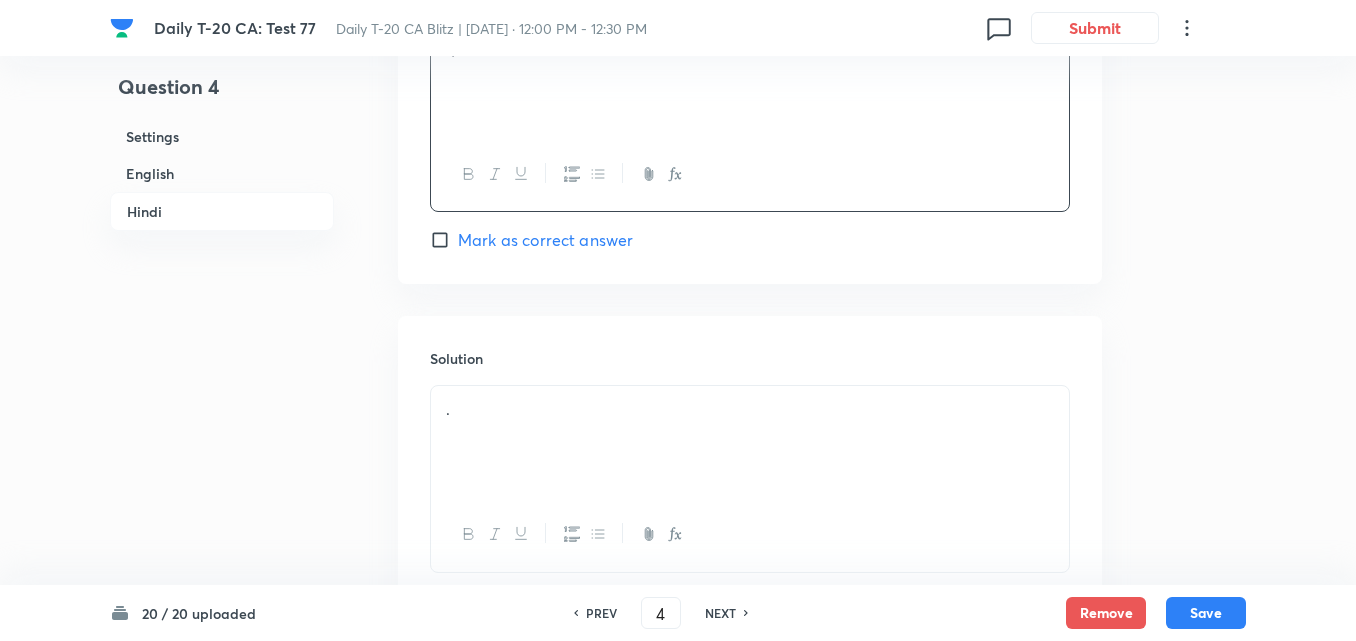 scroll, scrollTop: 4237, scrollLeft: 0, axis: vertical 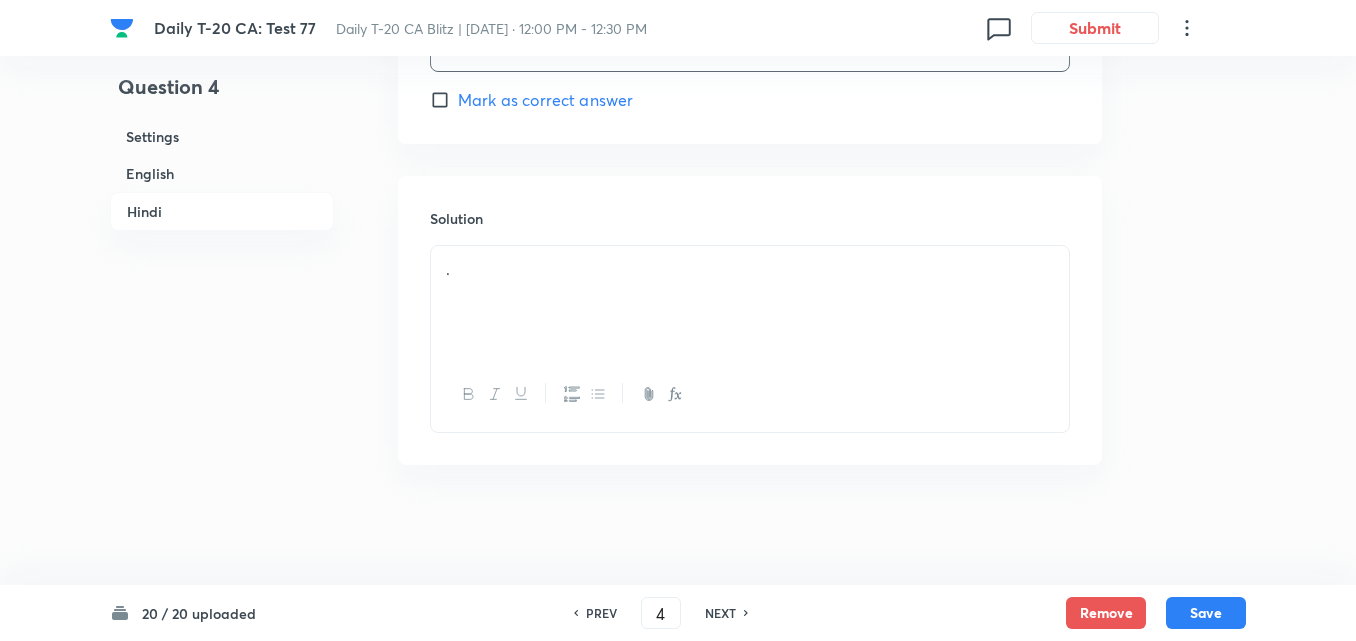 click on "." at bounding box center [750, 302] 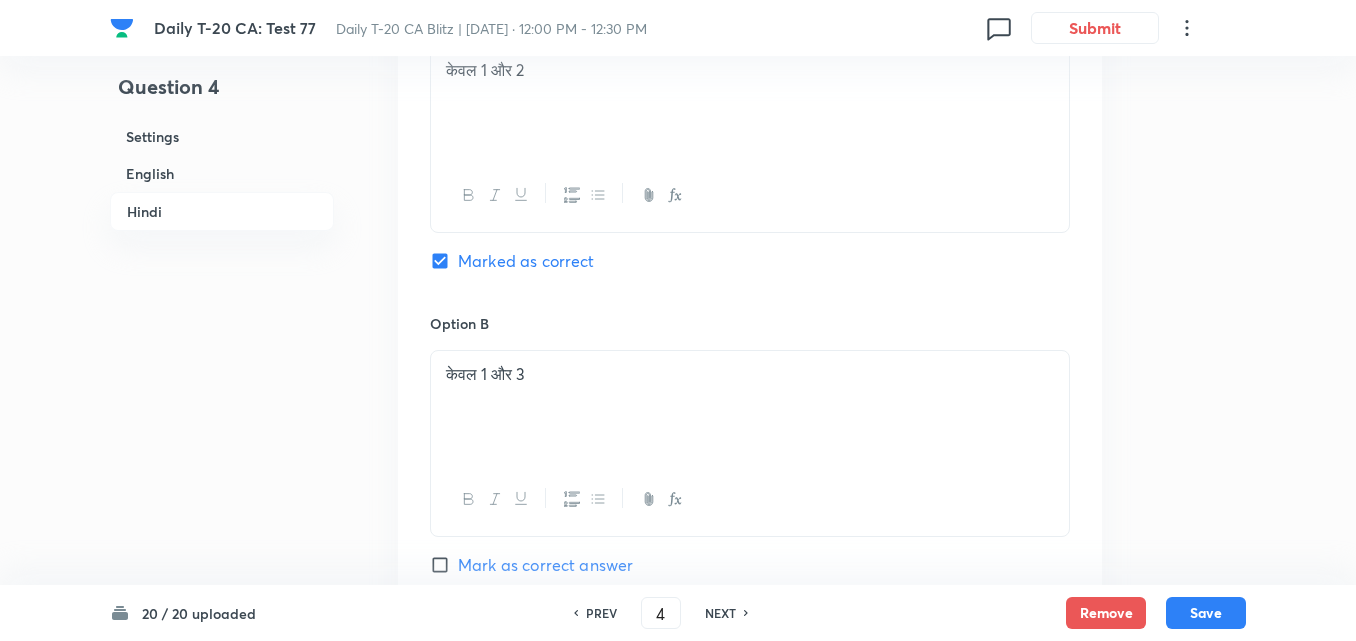 scroll, scrollTop: 3037, scrollLeft: 0, axis: vertical 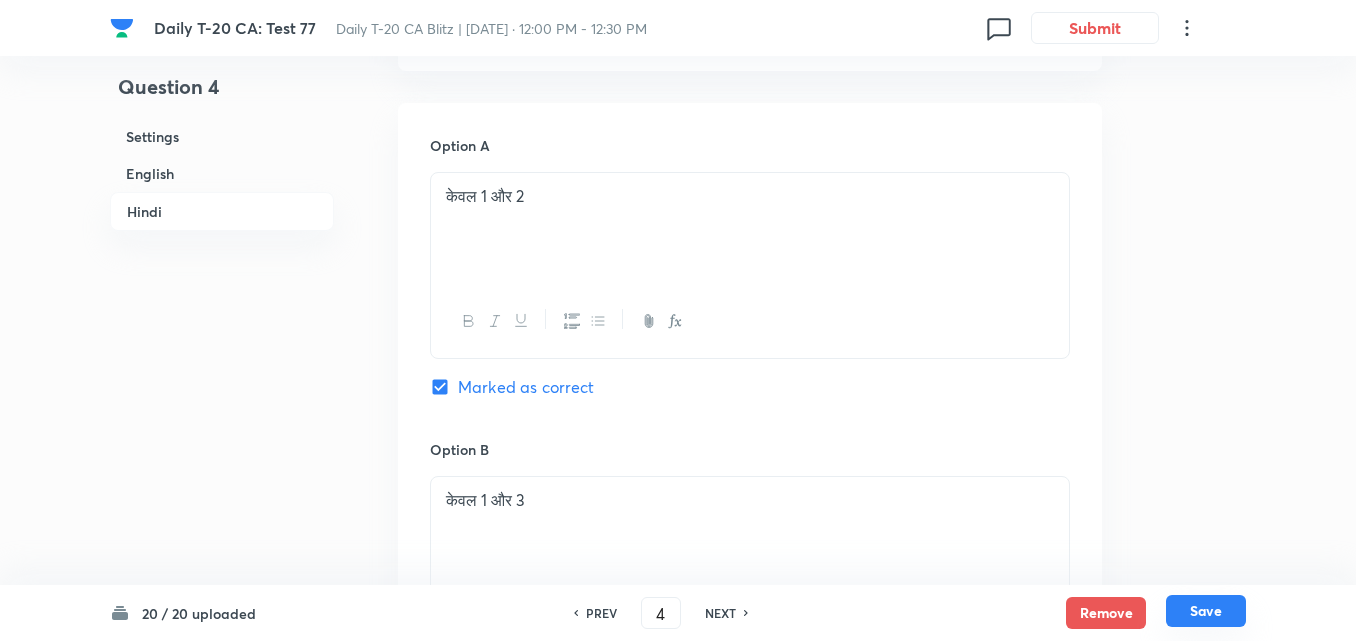 click on "Save" at bounding box center (1206, 611) 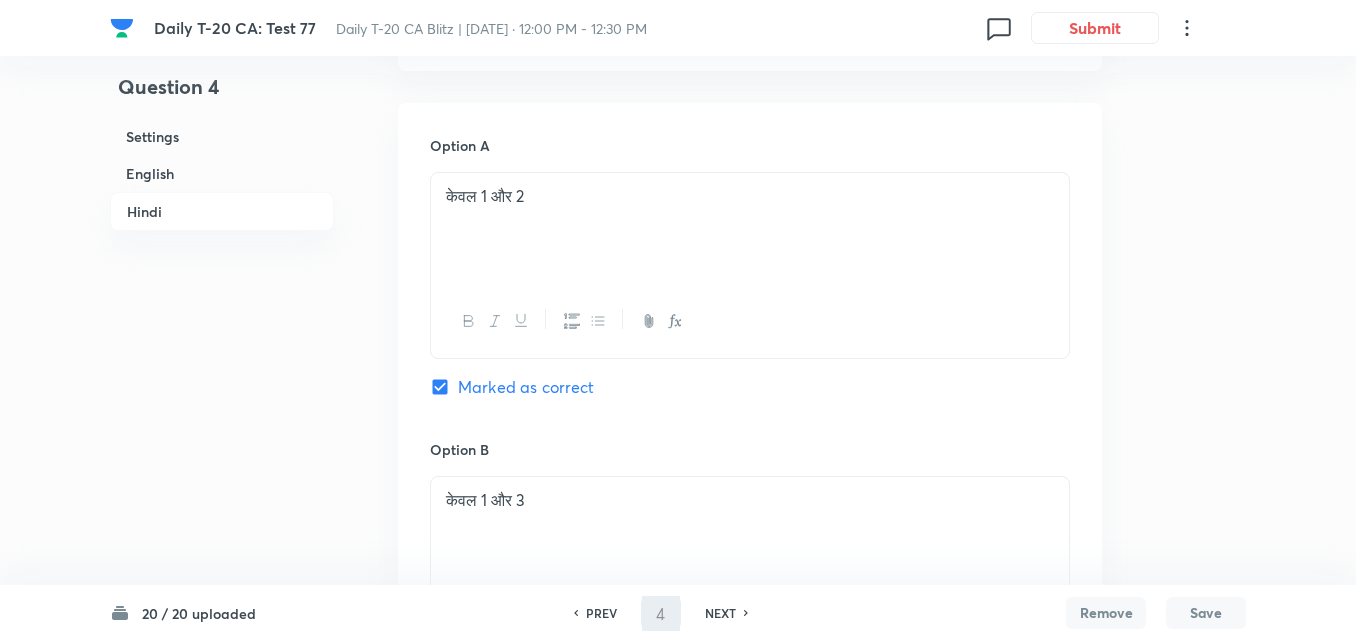 type on "5" 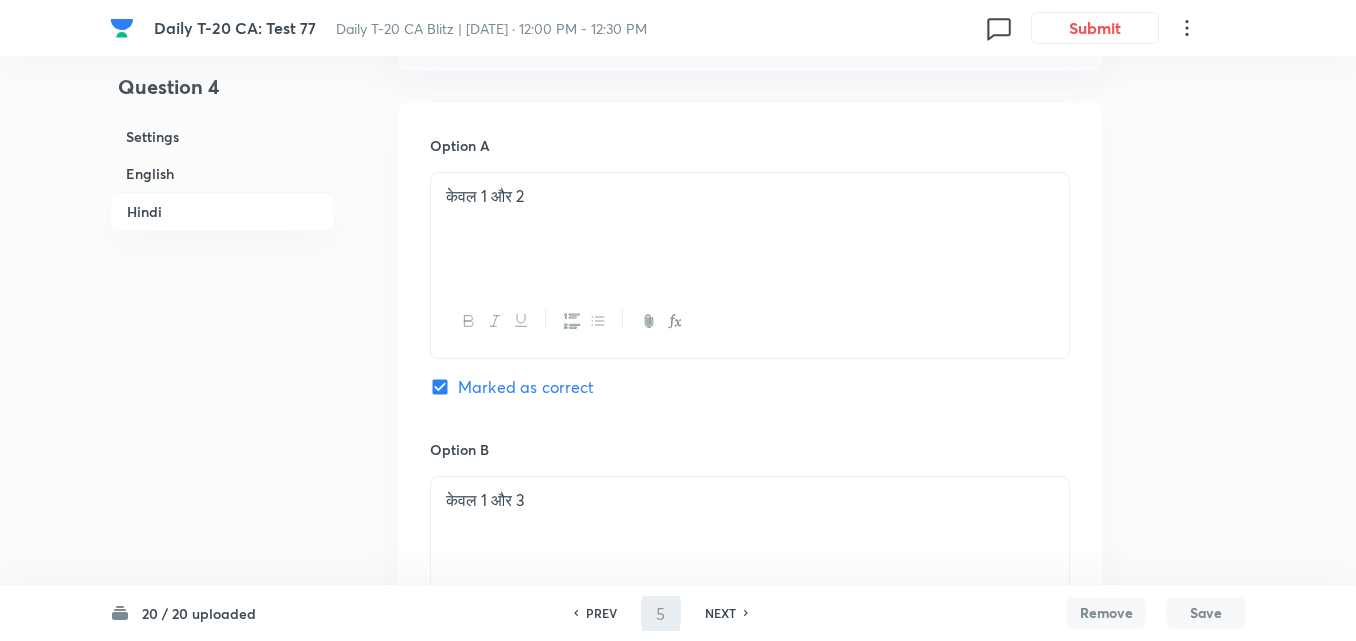 checkbox on "false" 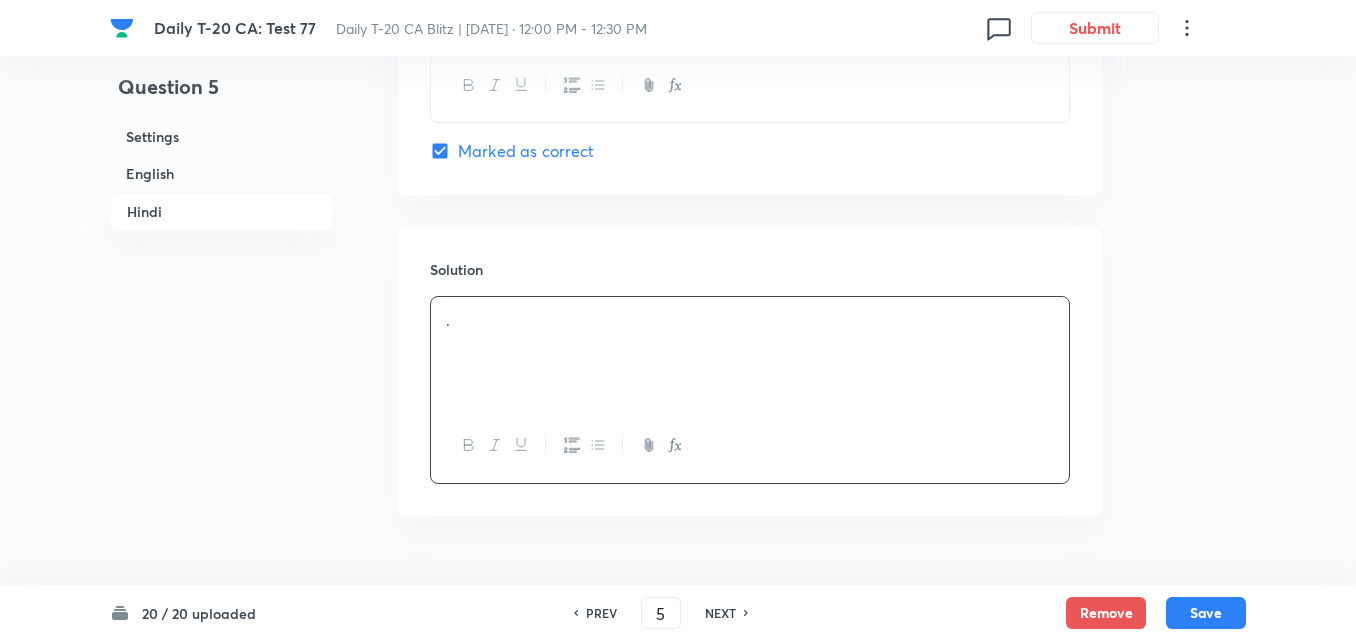 click on "English" at bounding box center (222, 173) 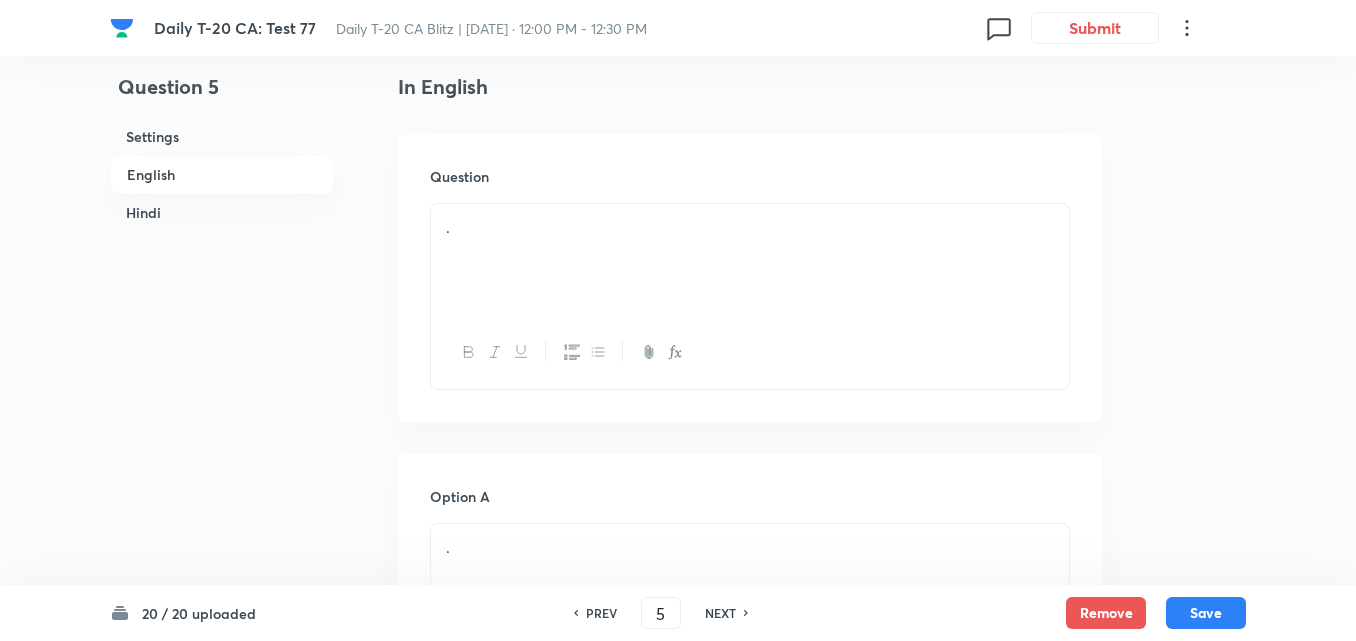 click on "." at bounding box center (750, 260) 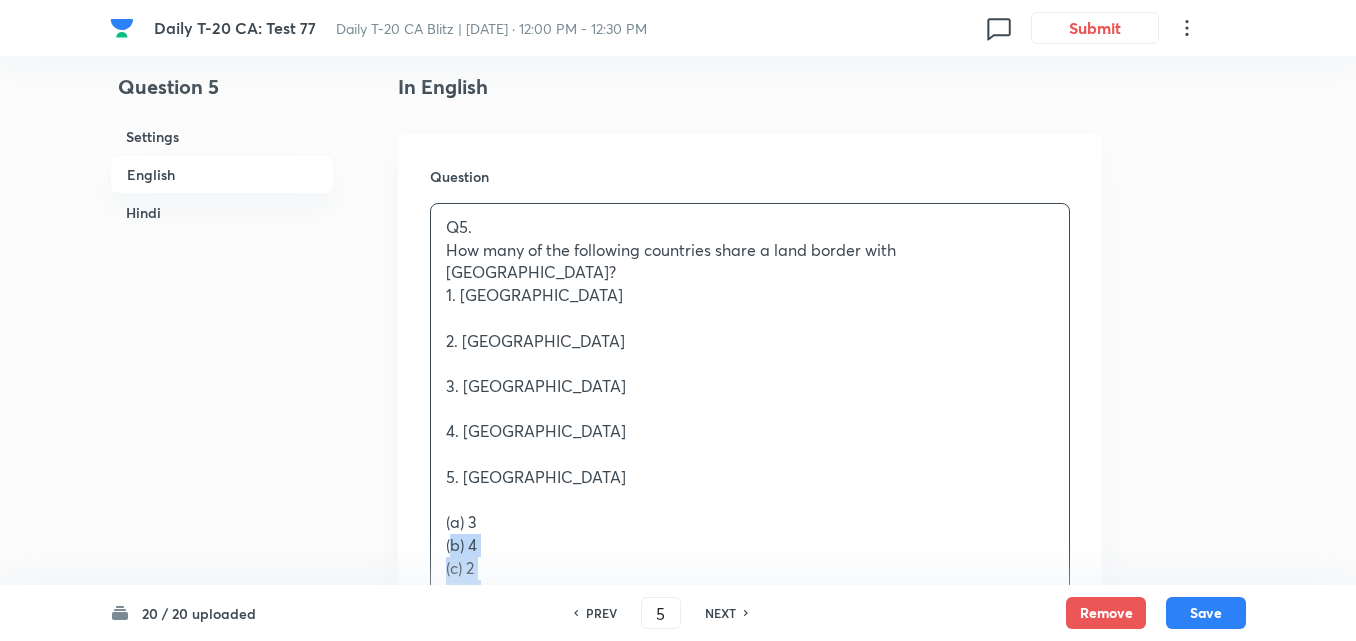drag, startPoint x: 427, startPoint y: 513, endPoint x: 399, endPoint y: 515, distance: 28.071337 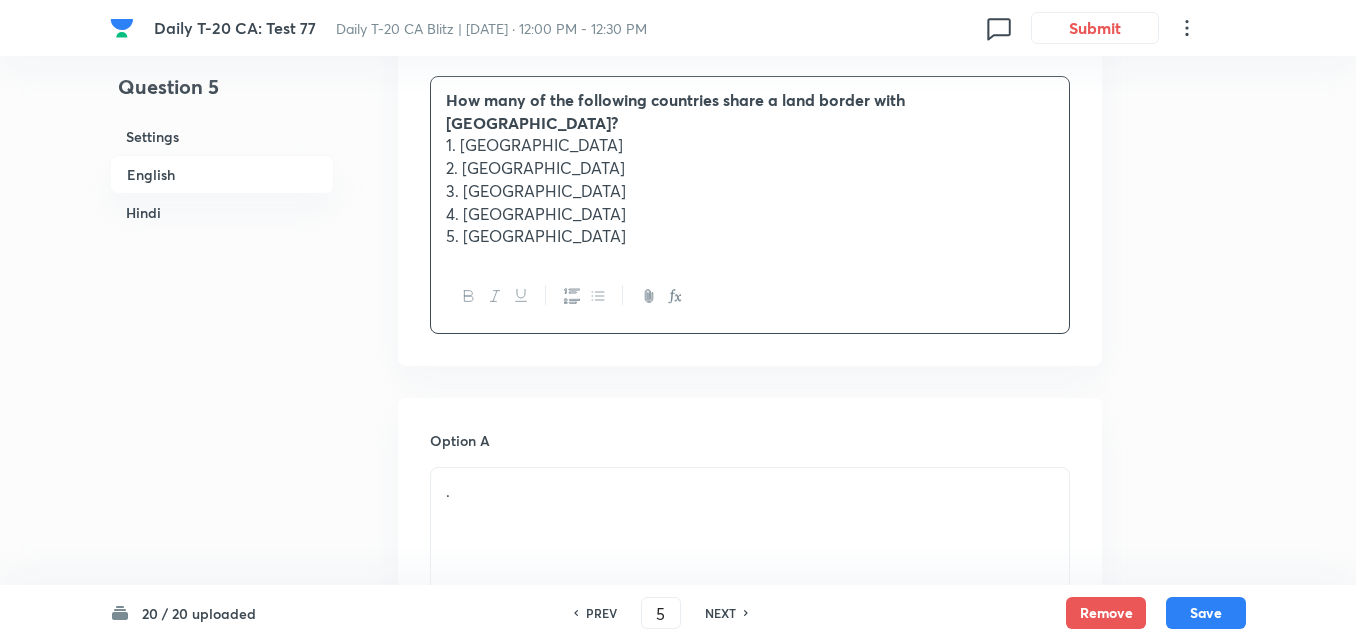 scroll, scrollTop: 816, scrollLeft: 0, axis: vertical 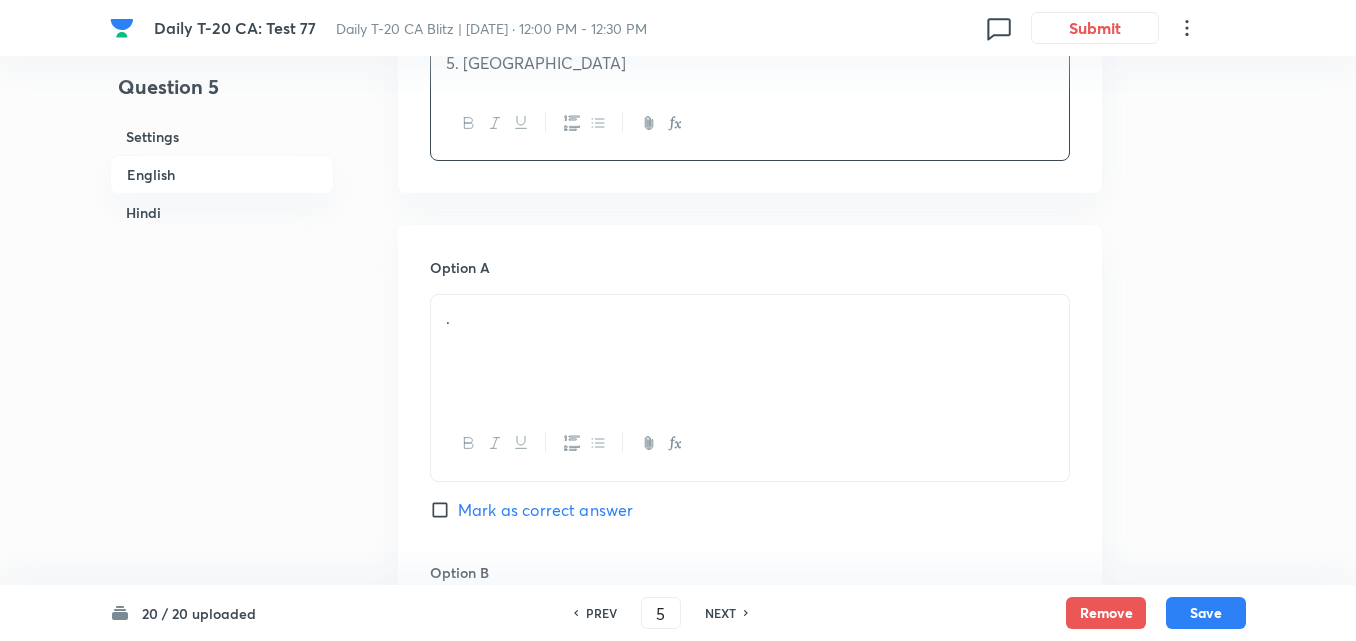 click on "." at bounding box center (750, 351) 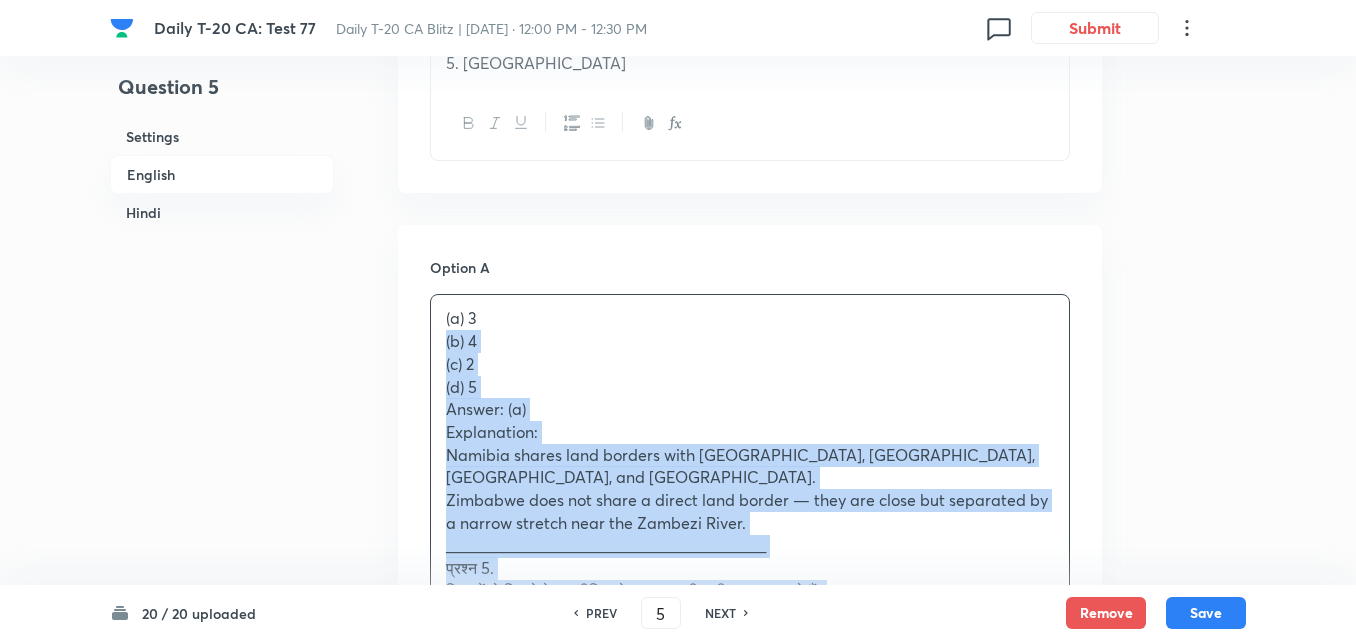 drag, startPoint x: 429, startPoint y: 322, endPoint x: 414, endPoint y: 325, distance: 15.297058 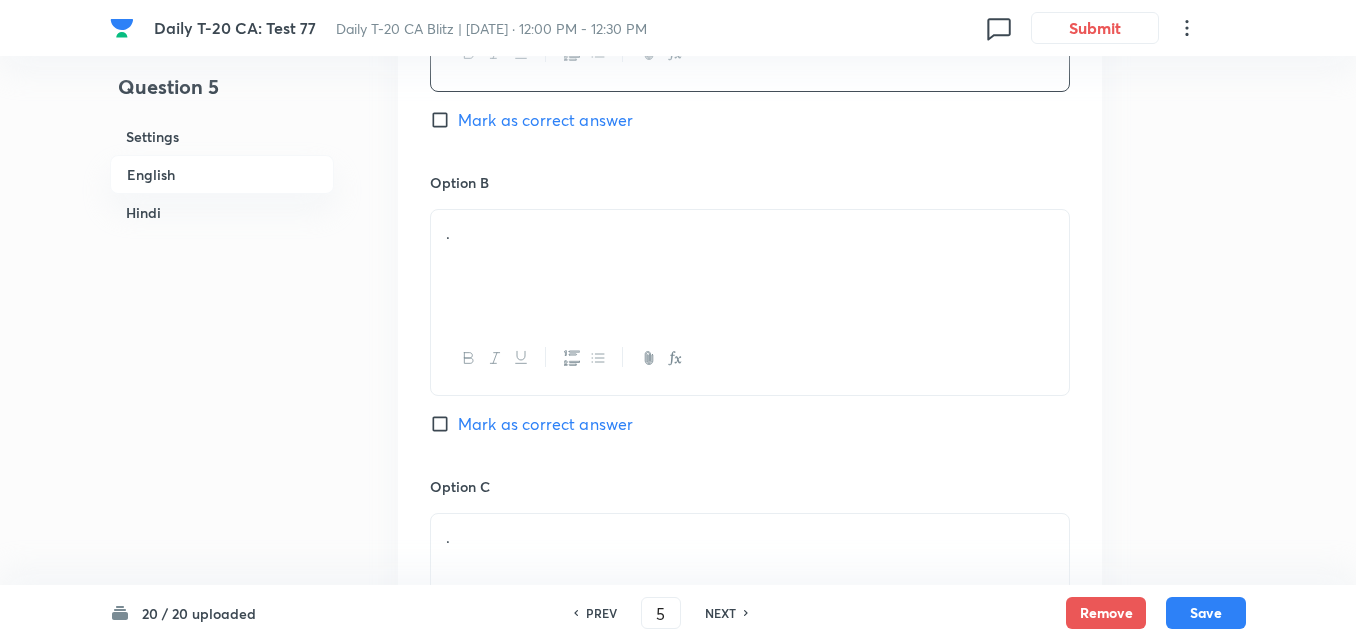 scroll, scrollTop: 1216, scrollLeft: 0, axis: vertical 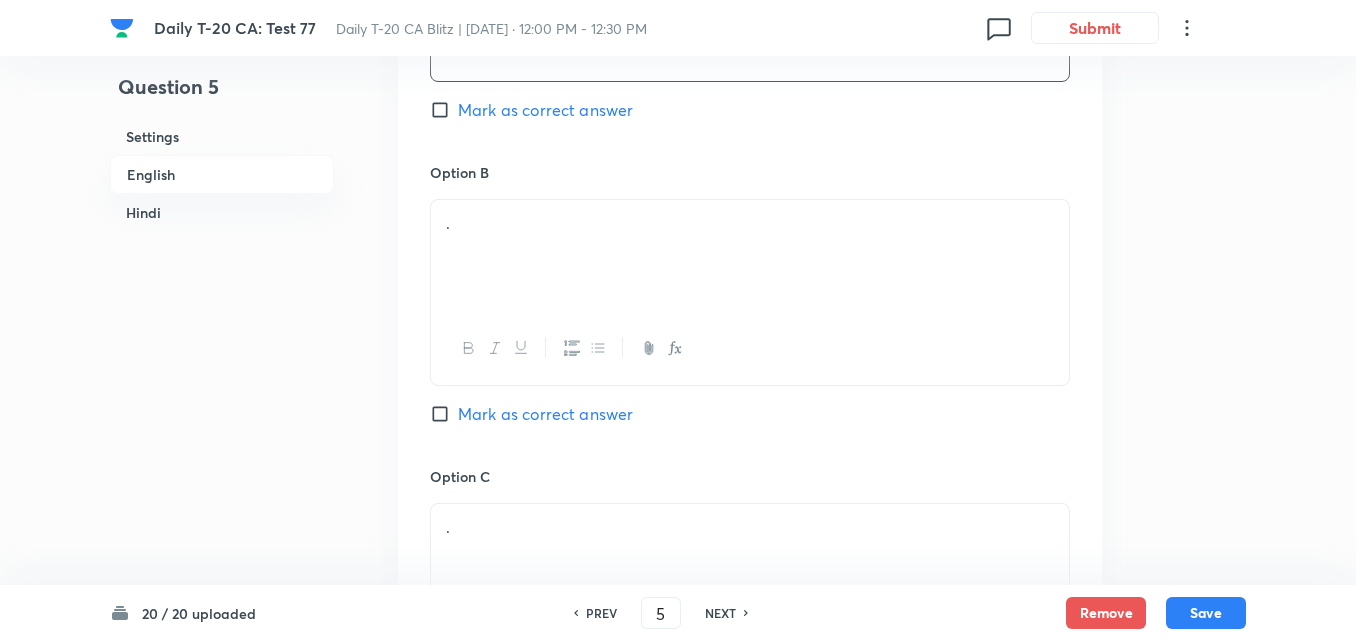 click on "." at bounding box center [750, 256] 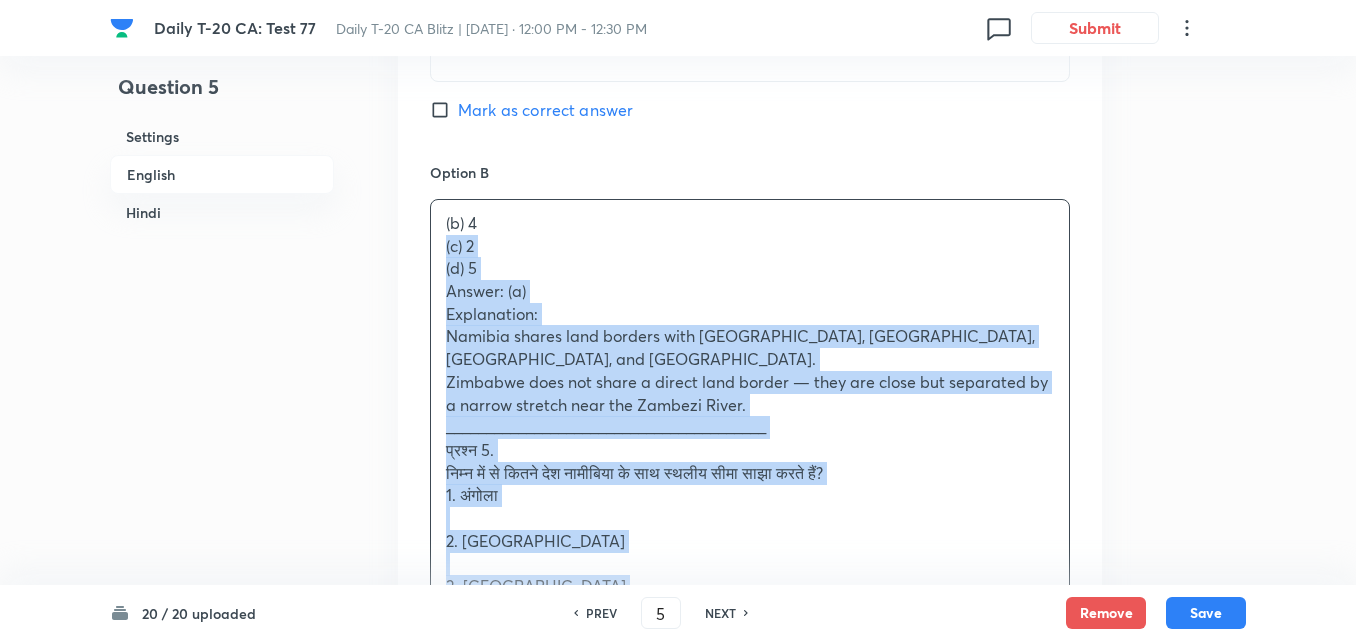 drag, startPoint x: 427, startPoint y: 228, endPoint x: 406, endPoint y: 228, distance: 21 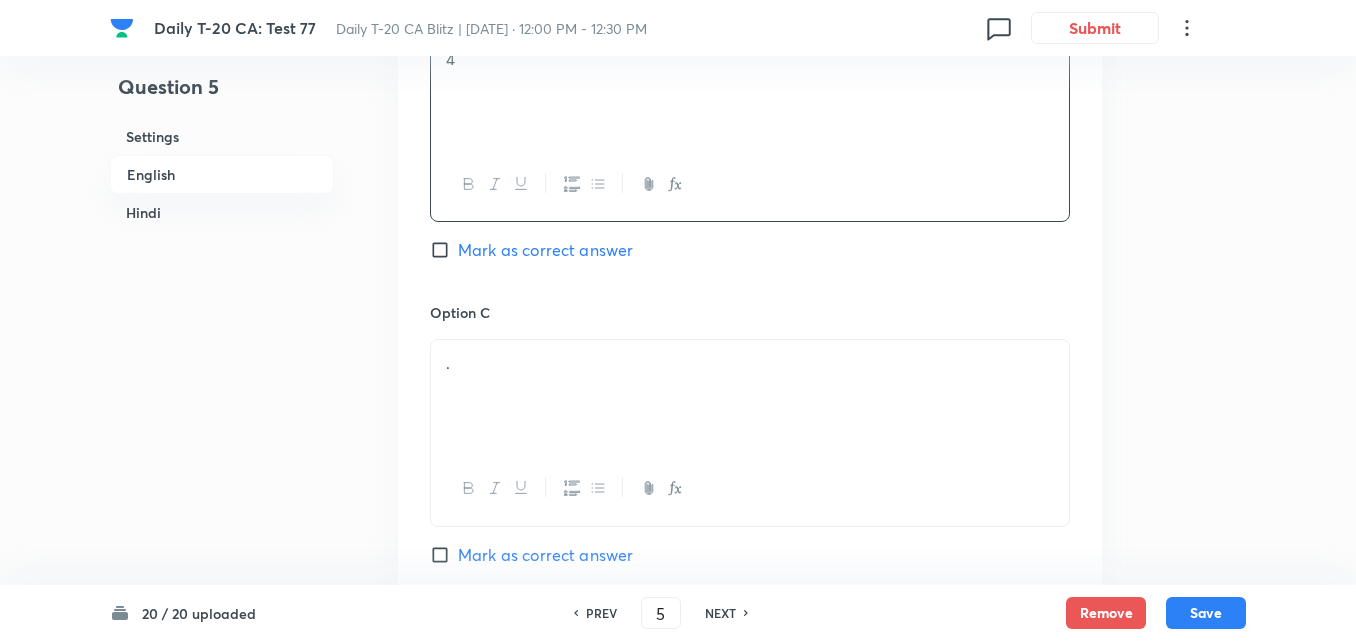 scroll, scrollTop: 1416, scrollLeft: 0, axis: vertical 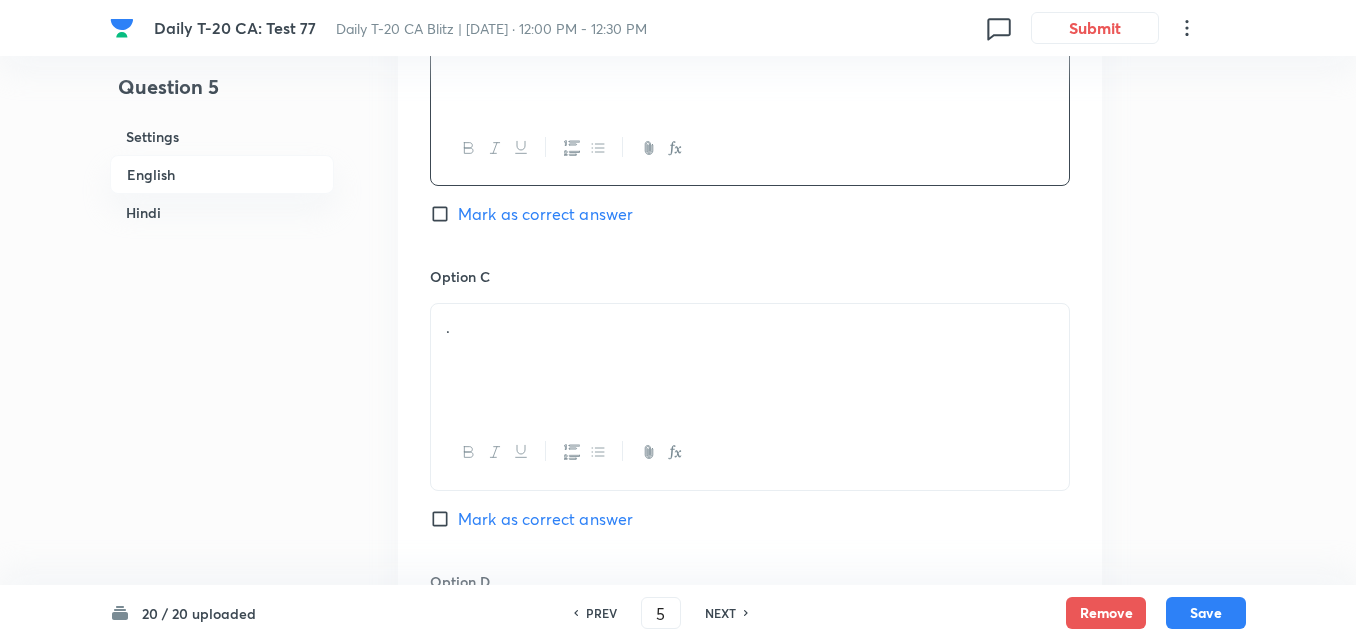 click on "." at bounding box center [750, 360] 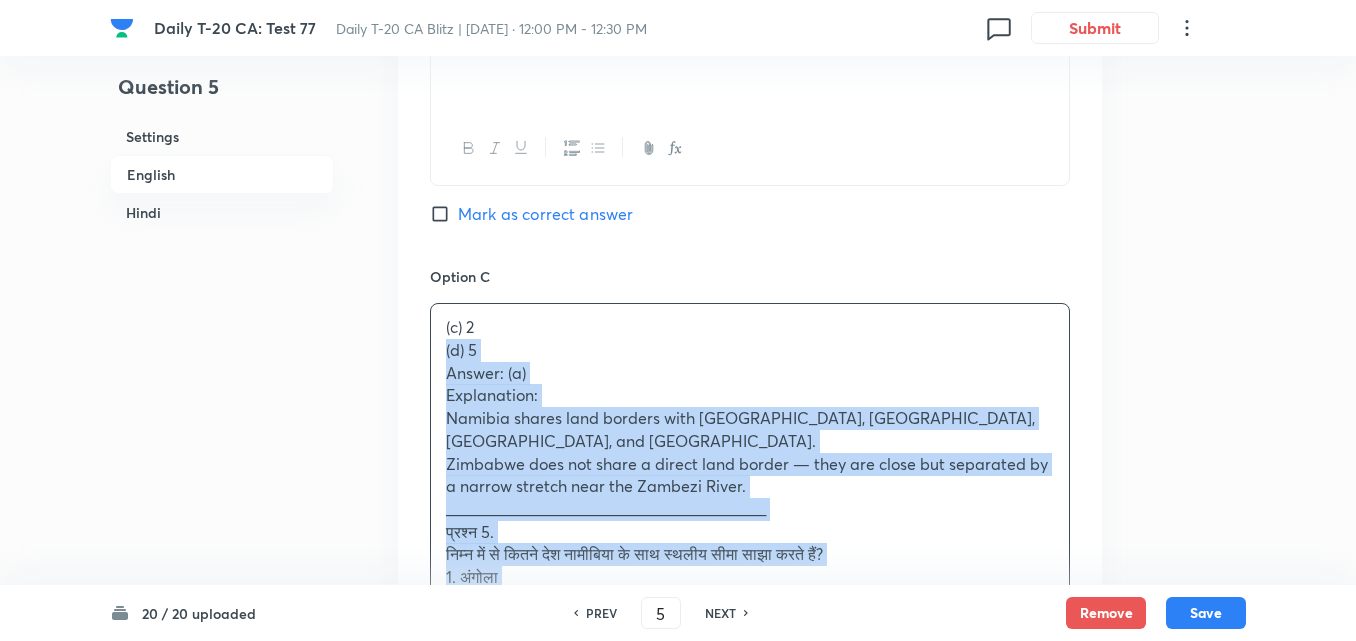 drag, startPoint x: 394, startPoint y: 335, endPoint x: 379, endPoint y: 327, distance: 17 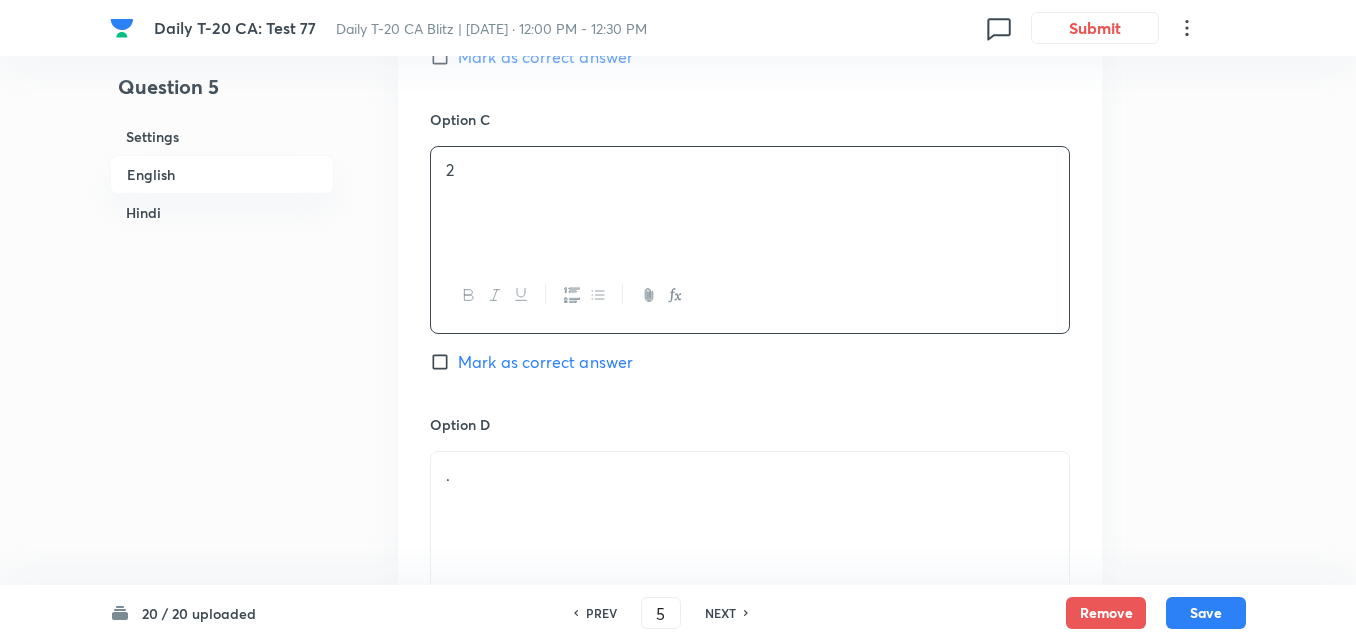 scroll, scrollTop: 1816, scrollLeft: 0, axis: vertical 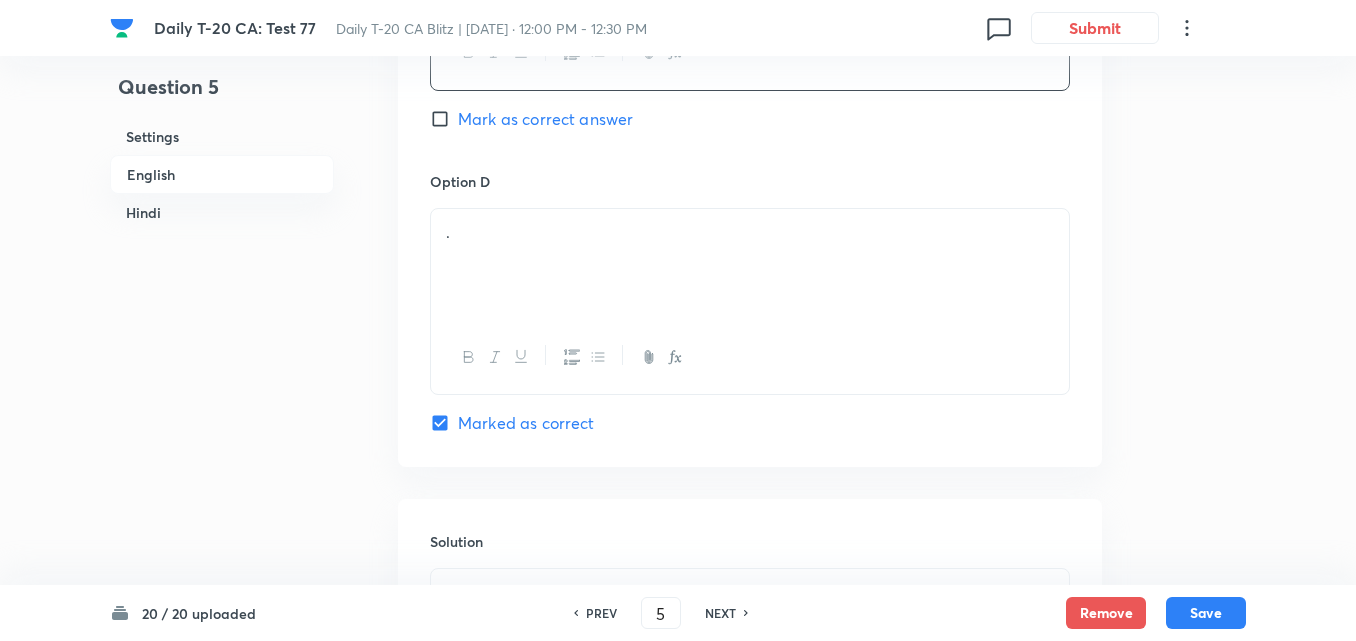 click on "." at bounding box center [750, 265] 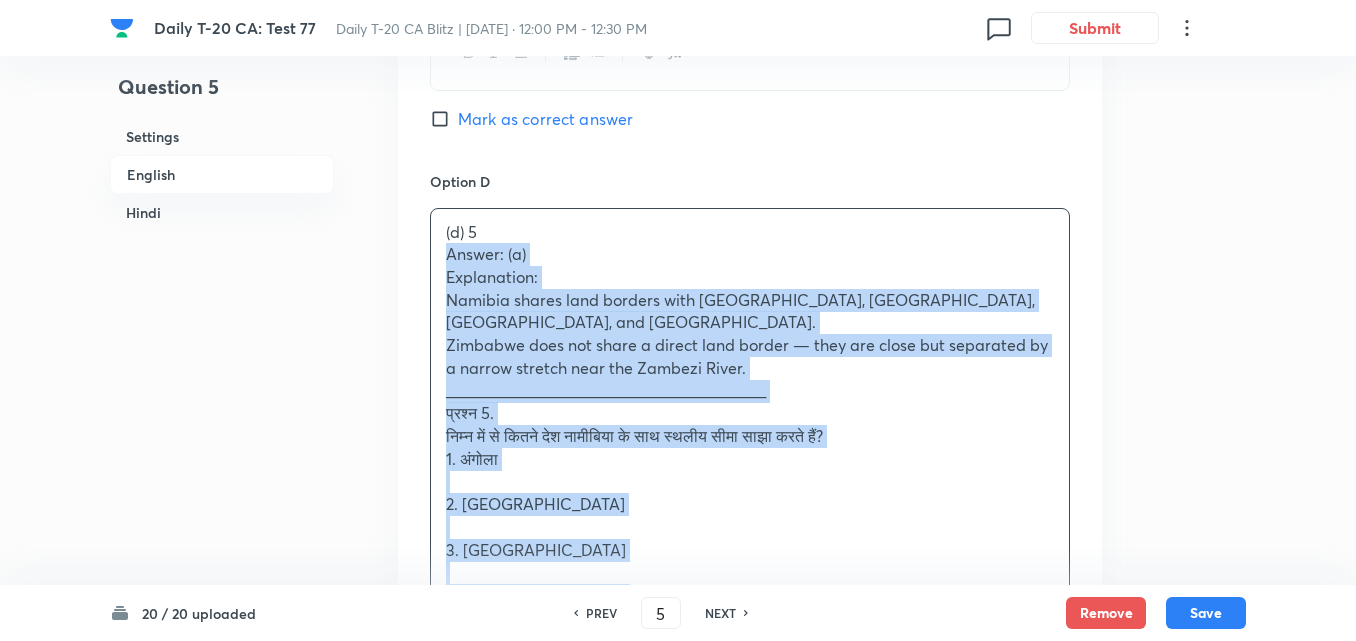 drag, startPoint x: 471, startPoint y: 248, endPoint x: 381, endPoint y: 224, distance: 93.14505 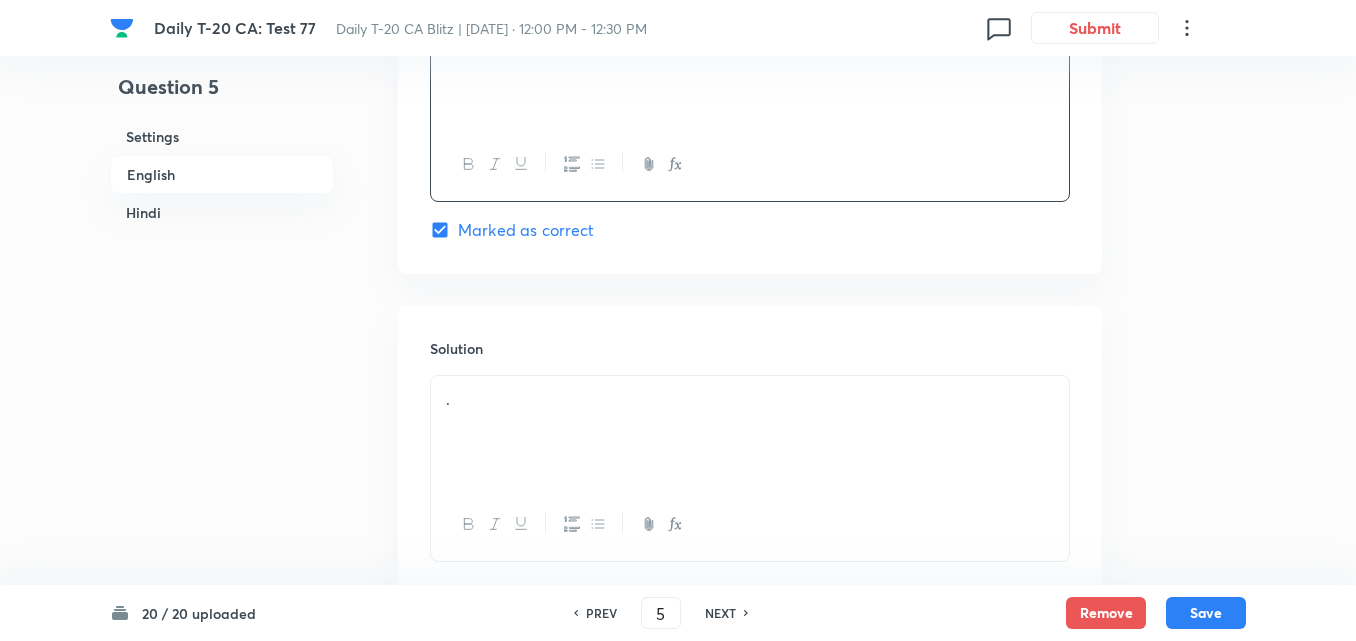 scroll, scrollTop: 2116, scrollLeft: 0, axis: vertical 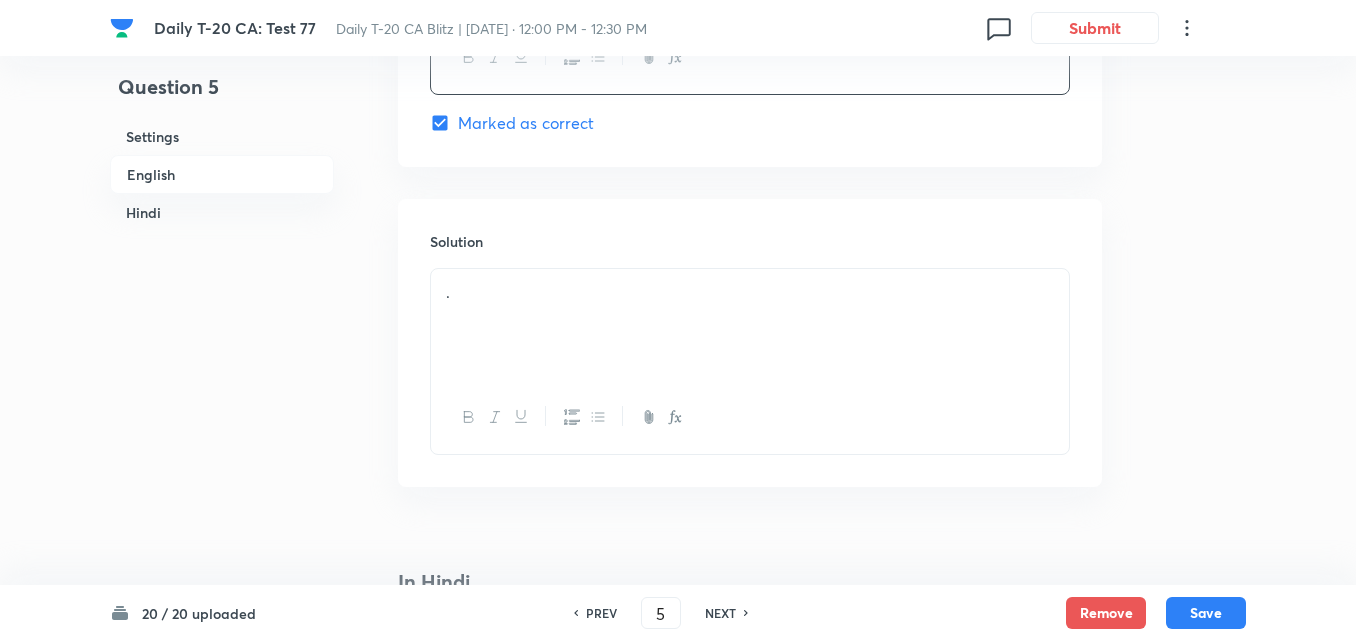 click on "." at bounding box center [750, 361] 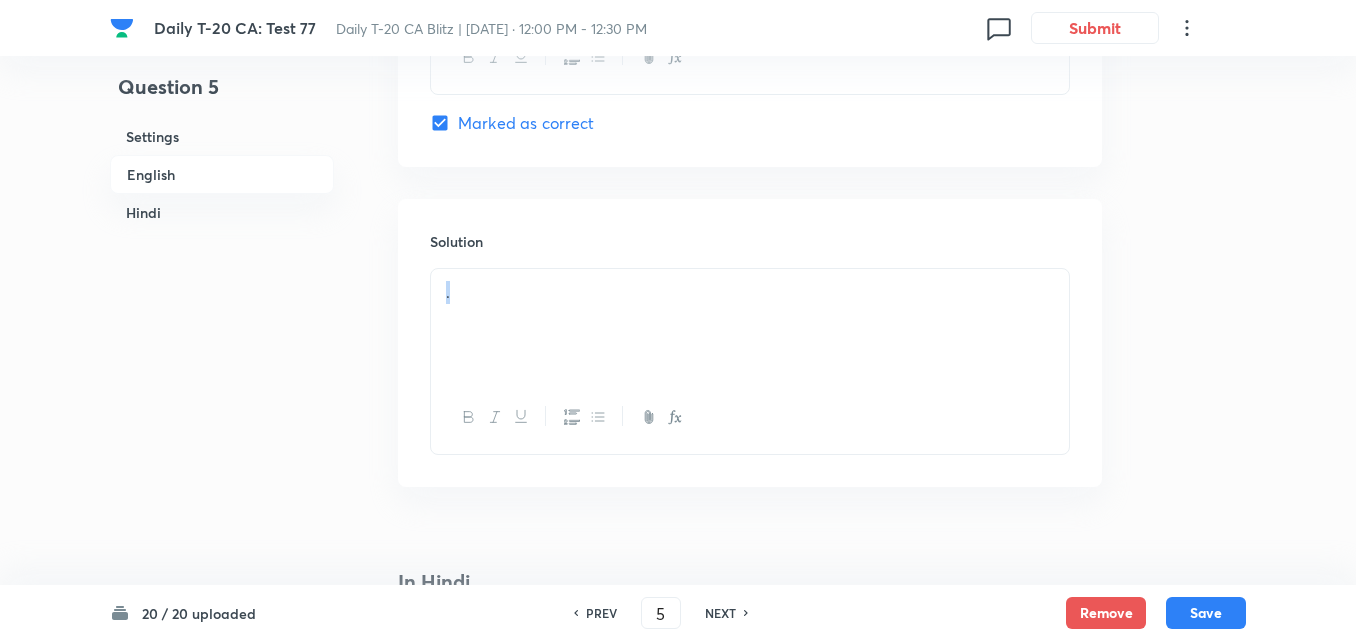 click on "." at bounding box center [750, 325] 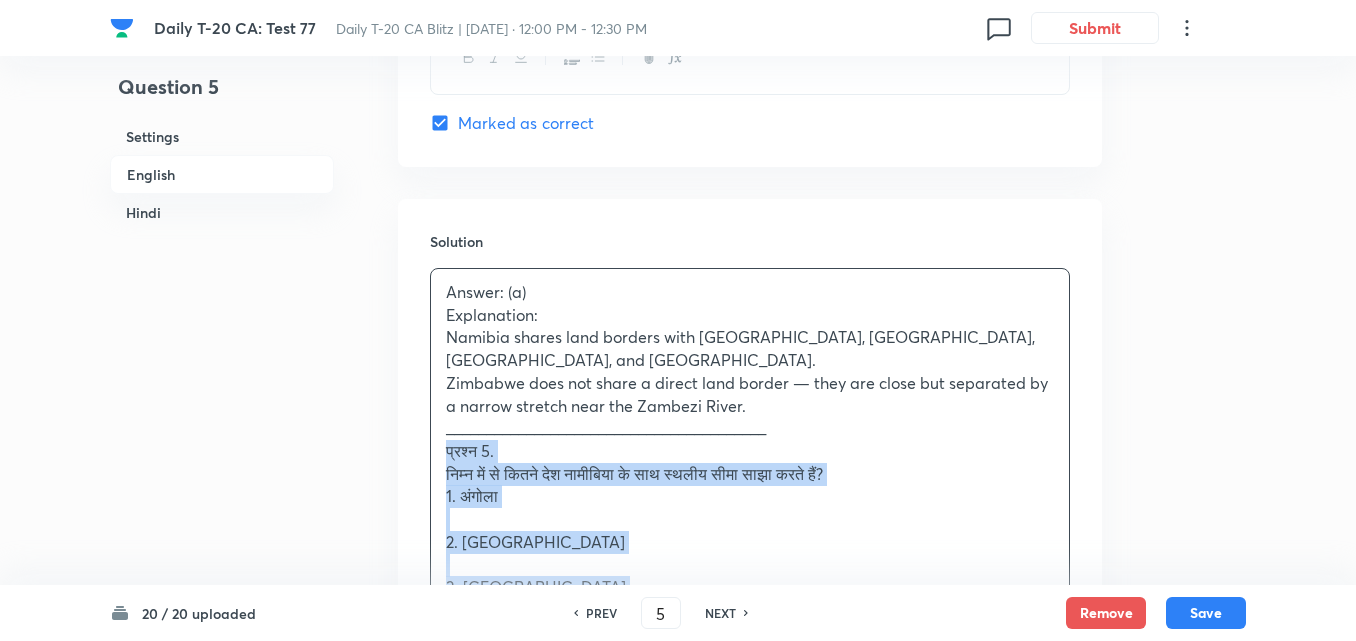 drag, startPoint x: 438, startPoint y: 397, endPoint x: 381, endPoint y: 398, distance: 57.00877 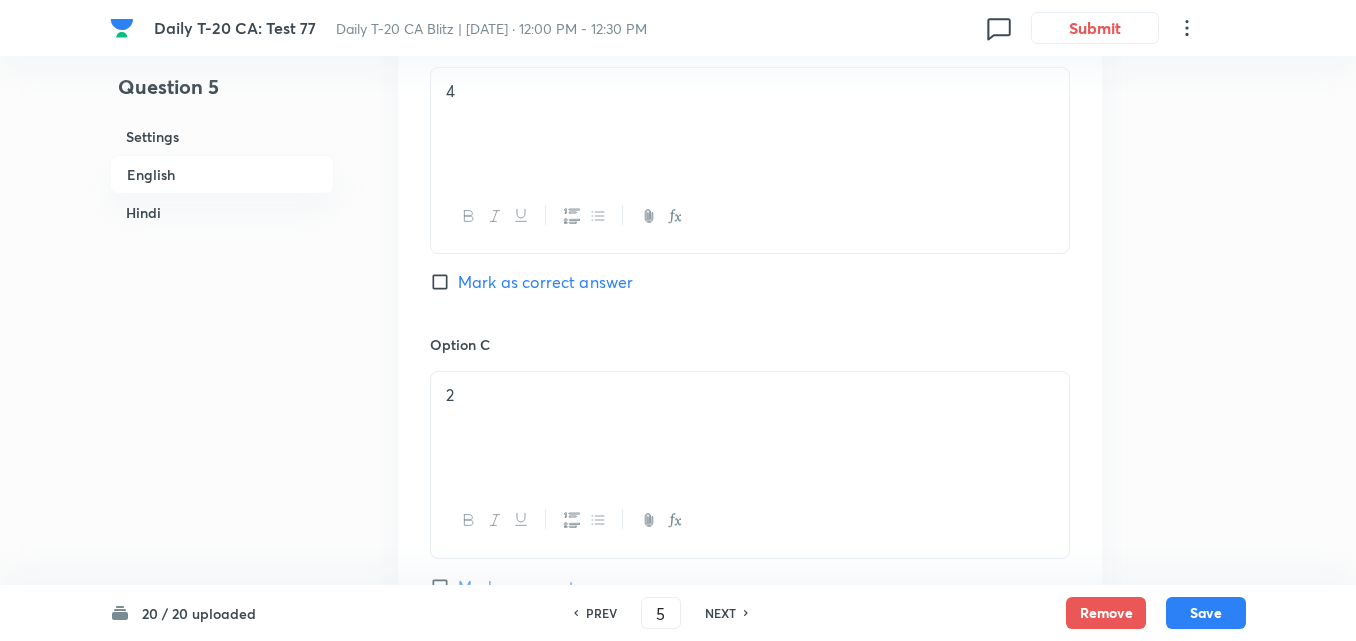 scroll, scrollTop: 1116, scrollLeft: 0, axis: vertical 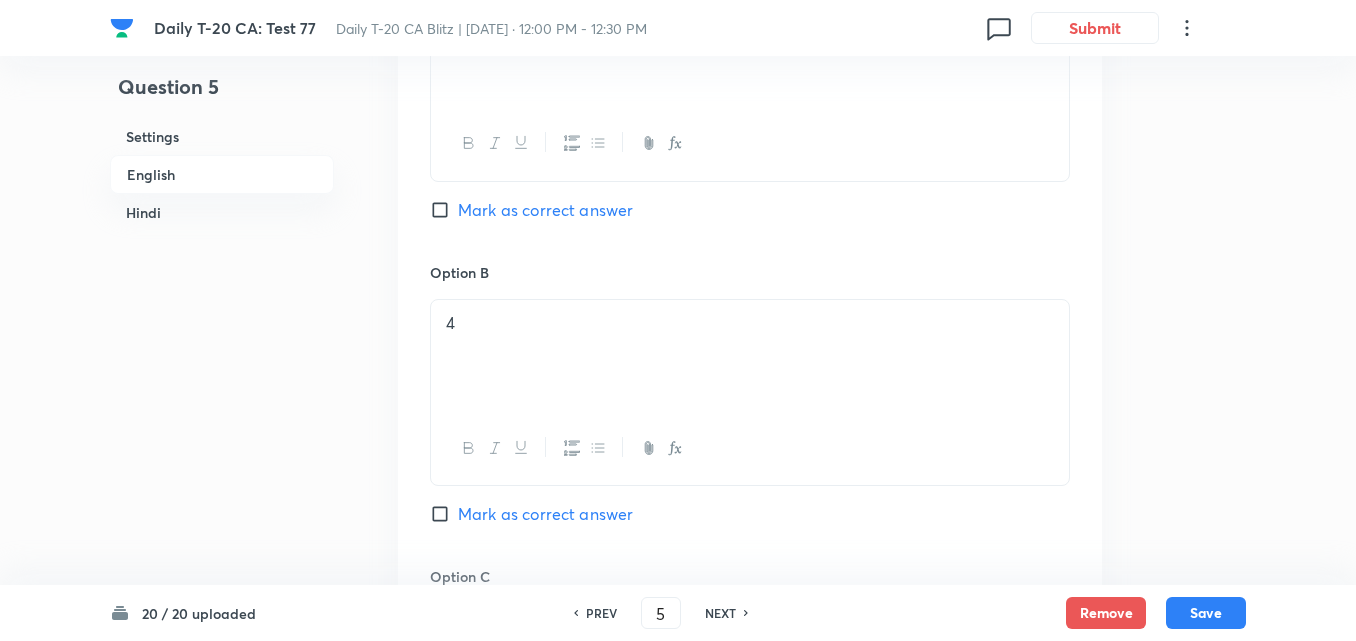 click on "Mark as correct answer" at bounding box center (545, 210) 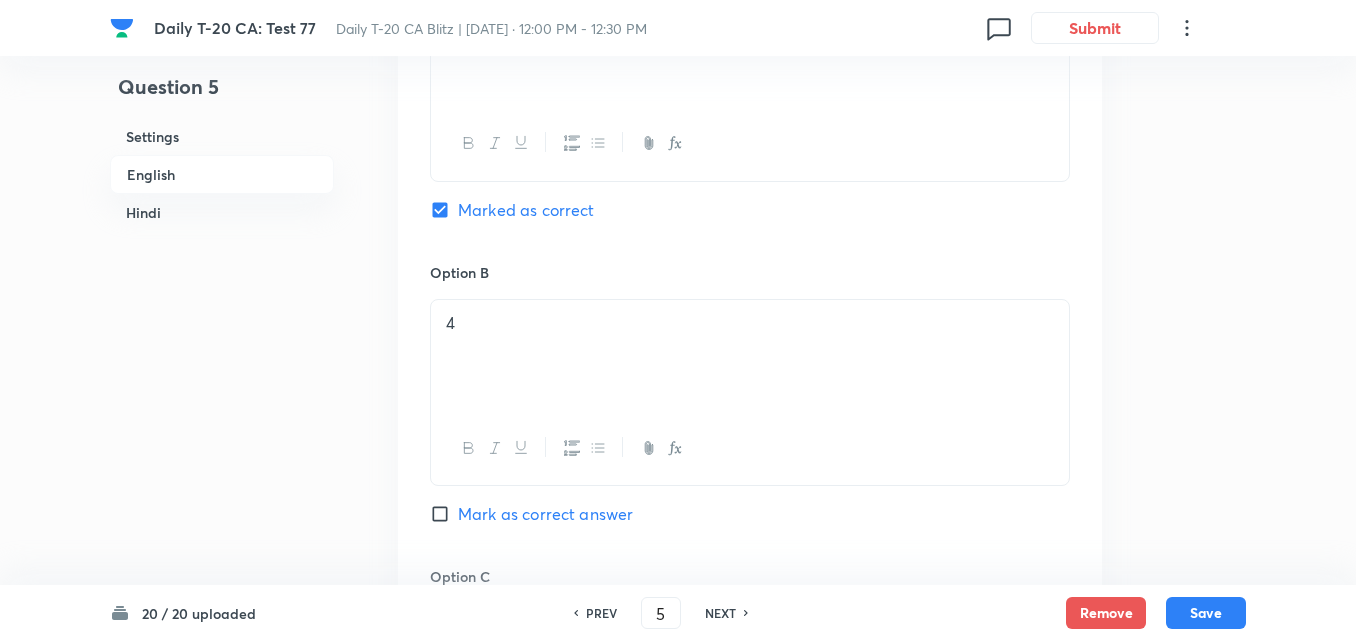 checkbox on "false" 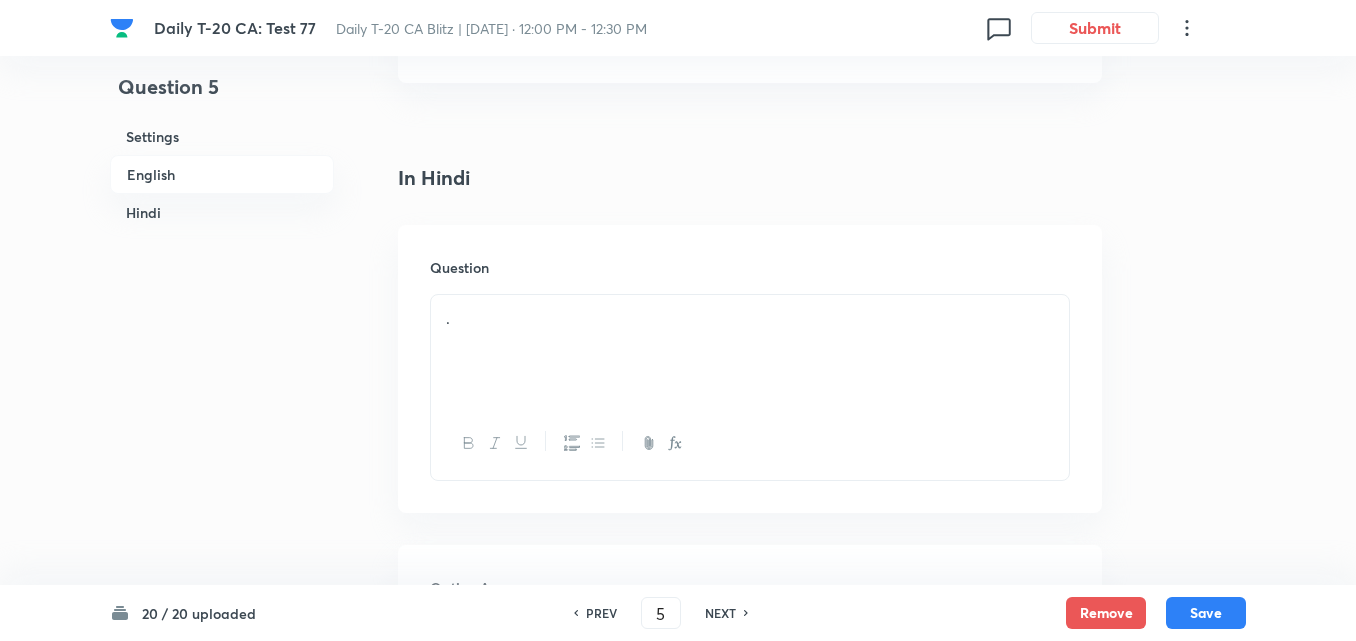 scroll, scrollTop: 2616, scrollLeft: 0, axis: vertical 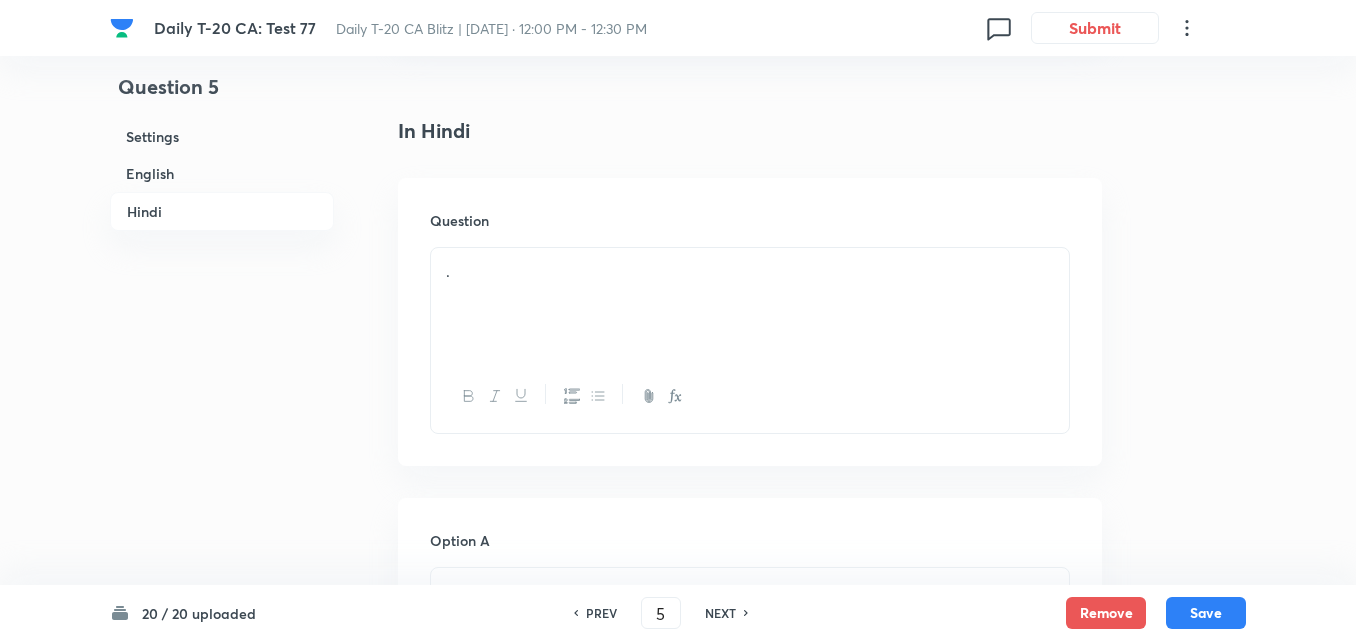 click on "." at bounding box center [750, 304] 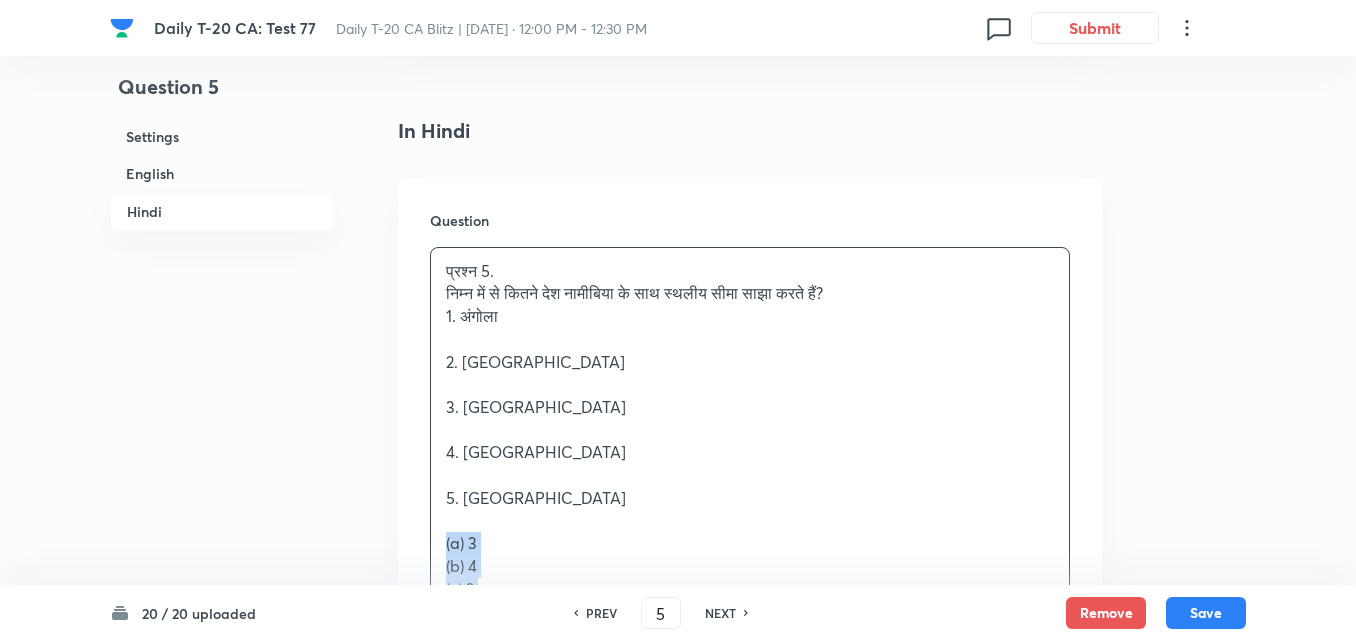 drag, startPoint x: 457, startPoint y: 488, endPoint x: 418, endPoint y: 493, distance: 39.319206 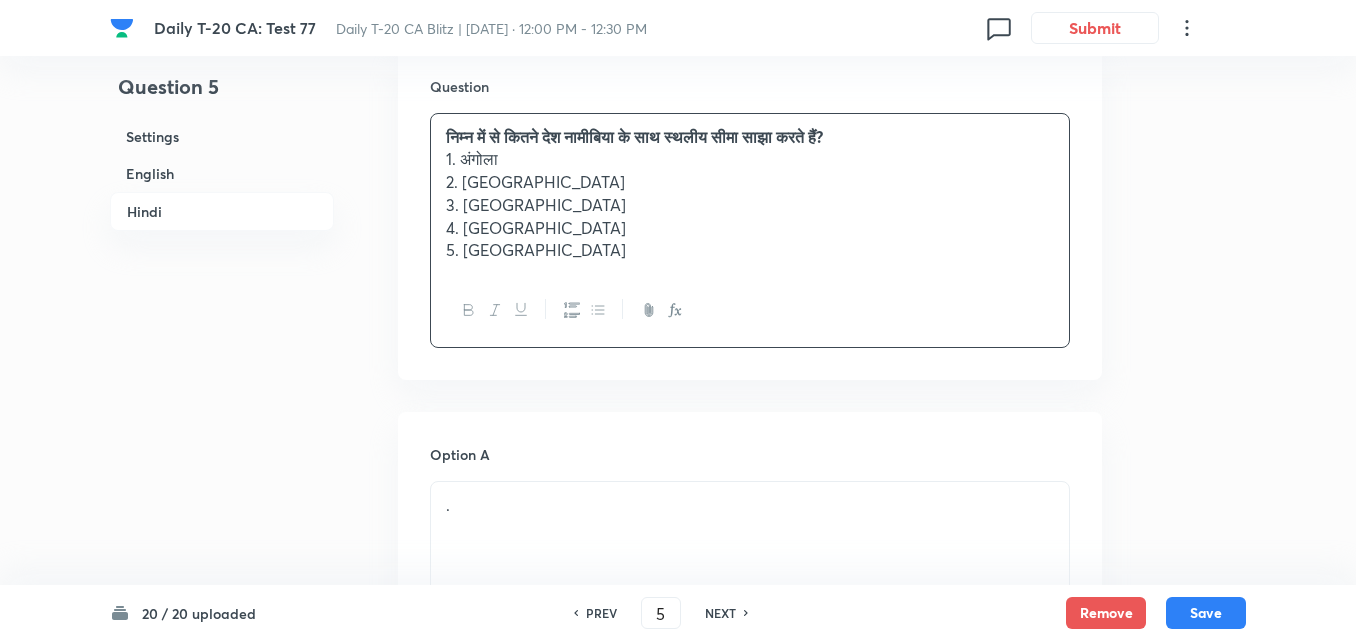scroll, scrollTop: 3016, scrollLeft: 0, axis: vertical 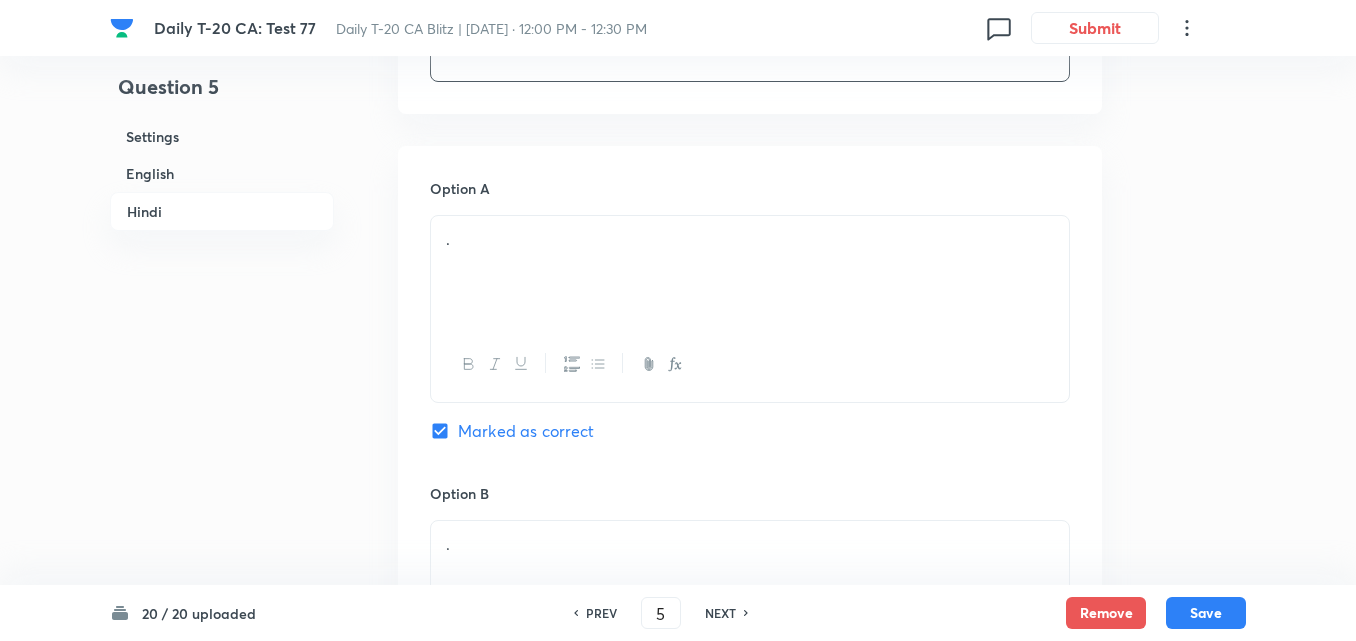 click on "." at bounding box center [750, 272] 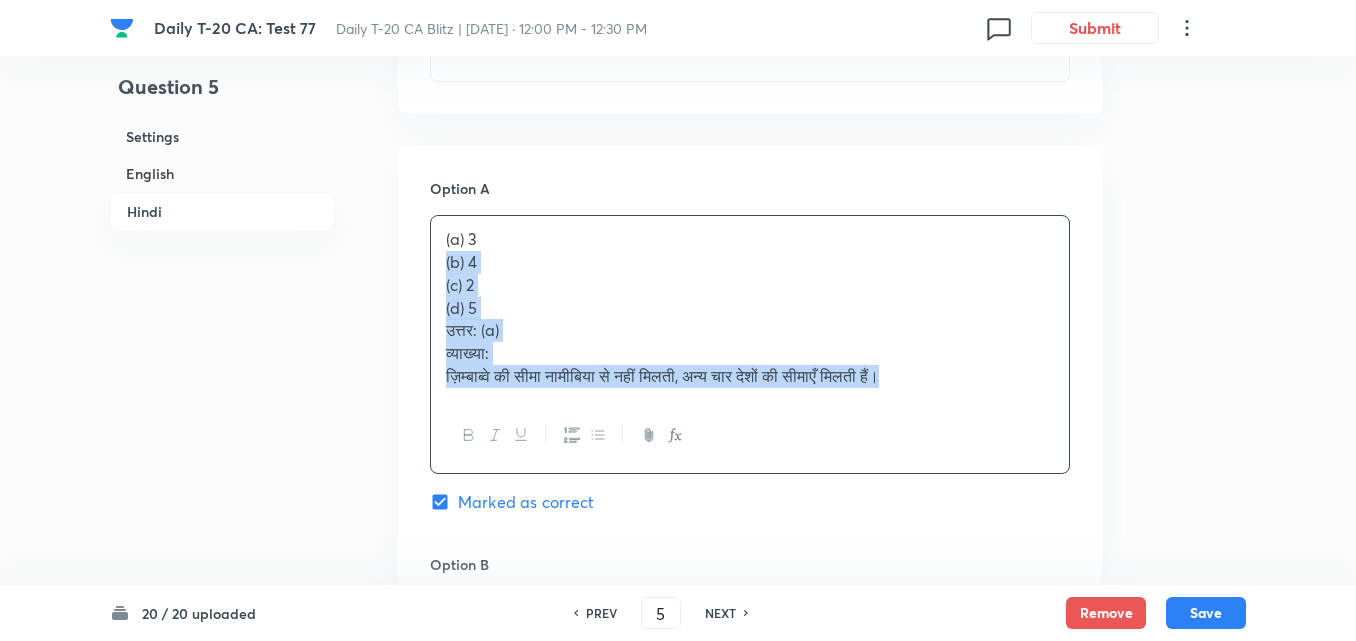 drag, startPoint x: 433, startPoint y: 231, endPoint x: 397, endPoint y: 228, distance: 36.124783 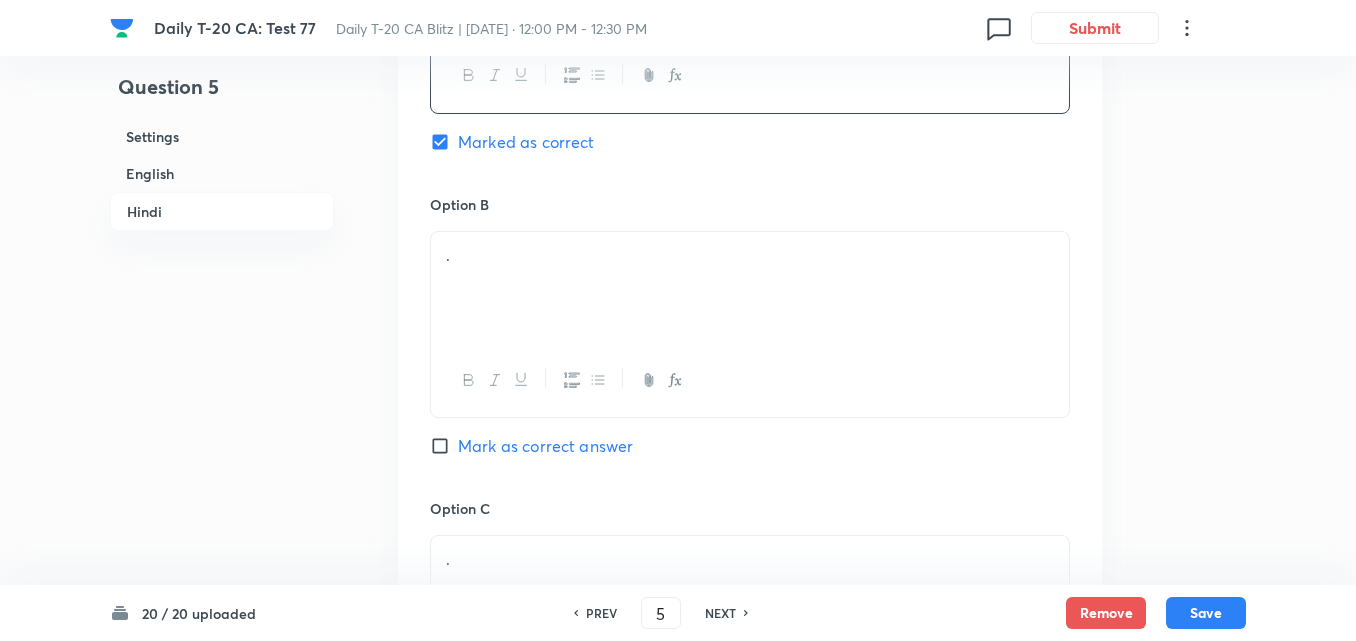 scroll, scrollTop: 3316, scrollLeft: 0, axis: vertical 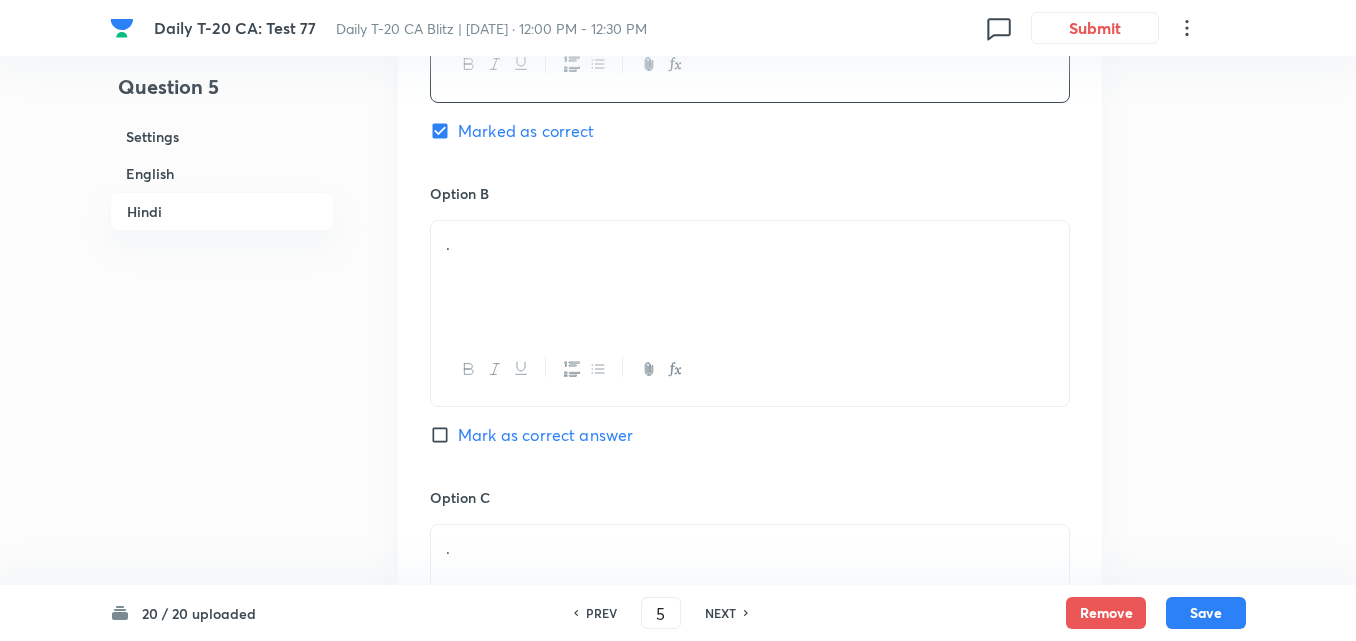 click on "." at bounding box center (750, 277) 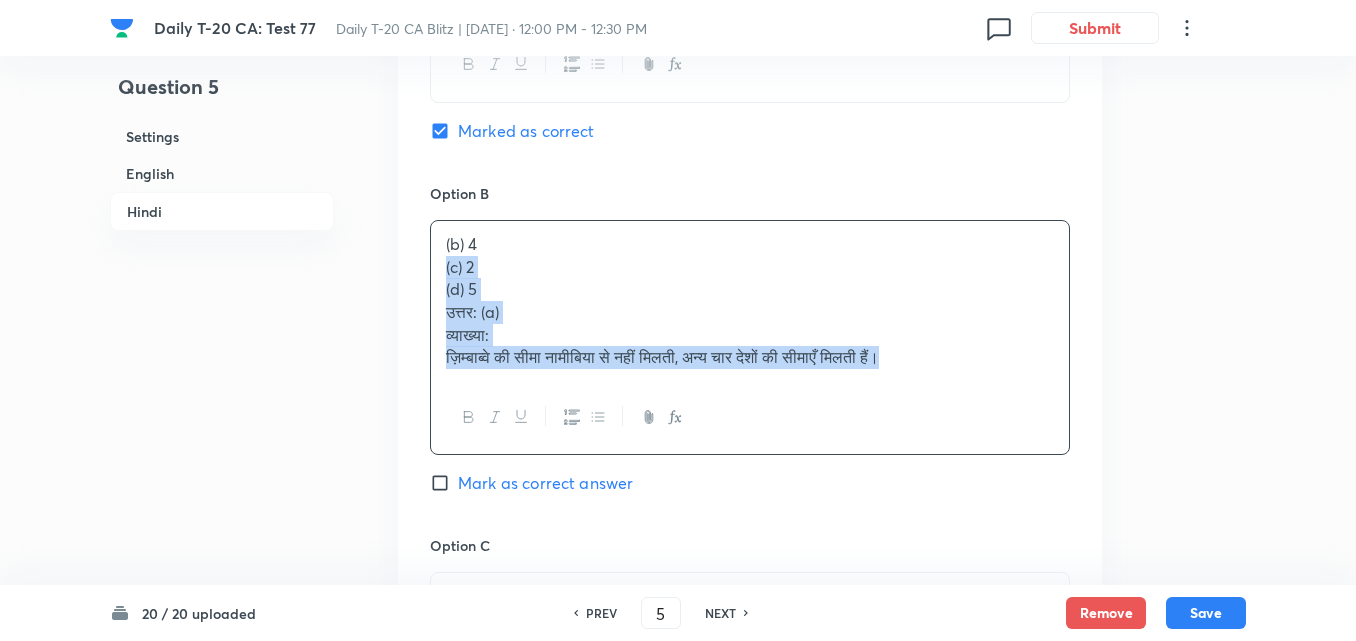 drag, startPoint x: 422, startPoint y: 219, endPoint x: 407, endPoint y: 220, distance: 15.033297 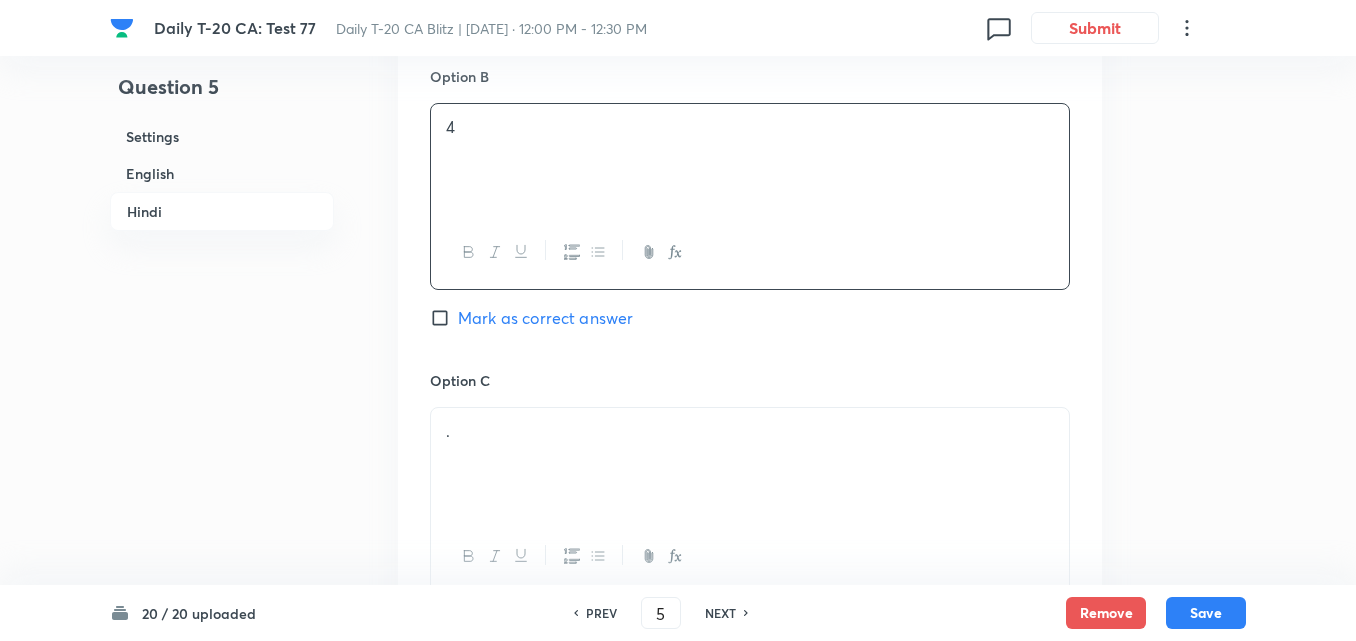 scroll, scrollTop: 3616, scrollLeft: 0, axis: vertical 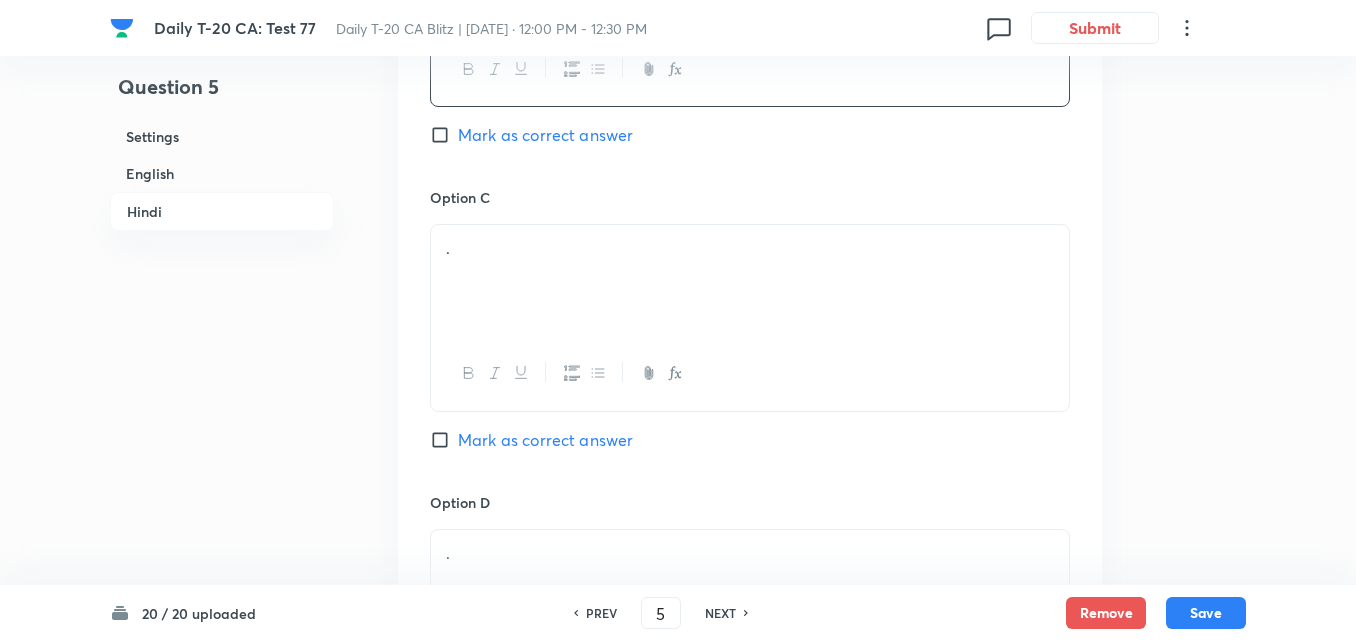 click on "." at bounding box center (750, 281) 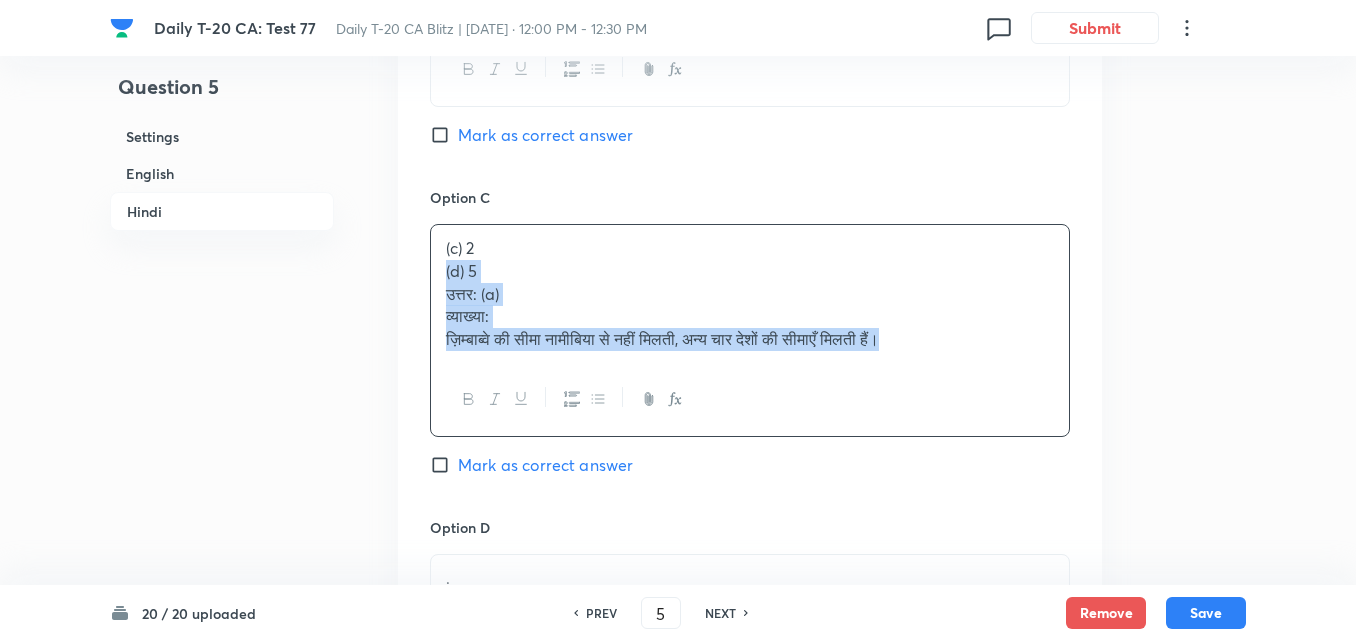 drag, startPoint x: 449, startPoint y: 232, endPoint x: 410, endPoint y: 233, distance: 39.012817 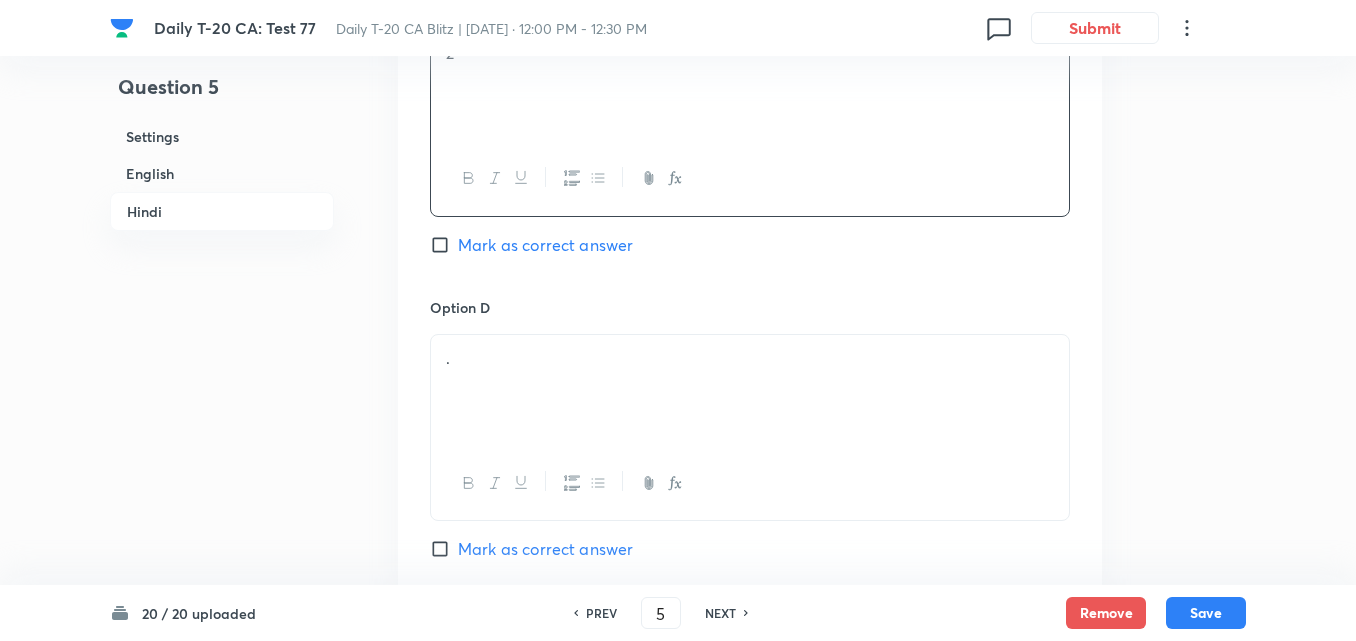 scroll, scrollTop: 3816, scrollLeft: 0, axis: vertical 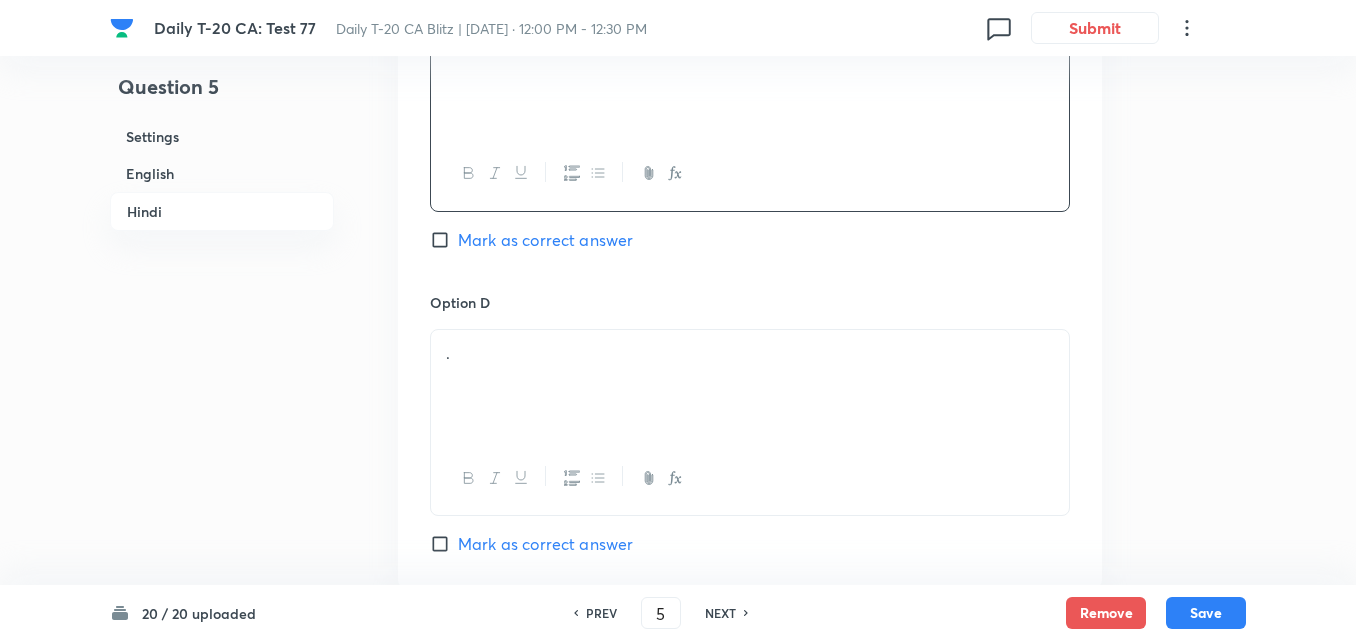 click on "." at bounding box center [750, 386] 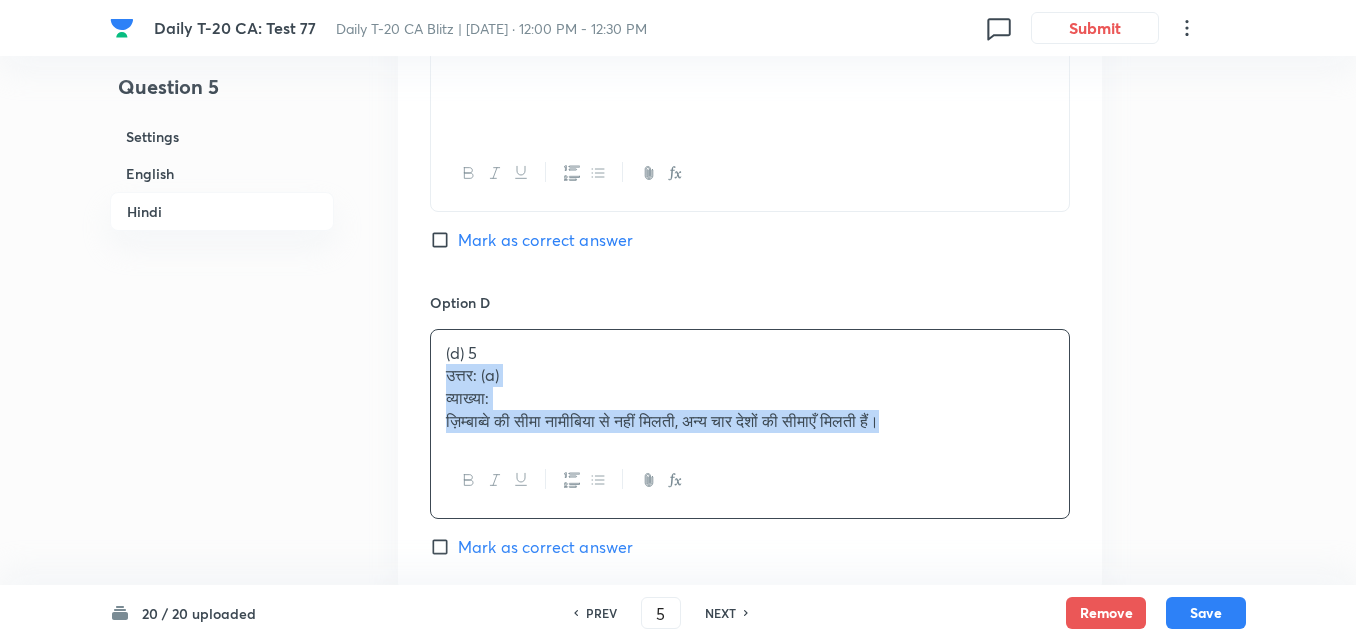 drag, startPoint x: 440, startPoint y: 322, endPoint x: 409, endPoint y: 329, distance: 31.780497 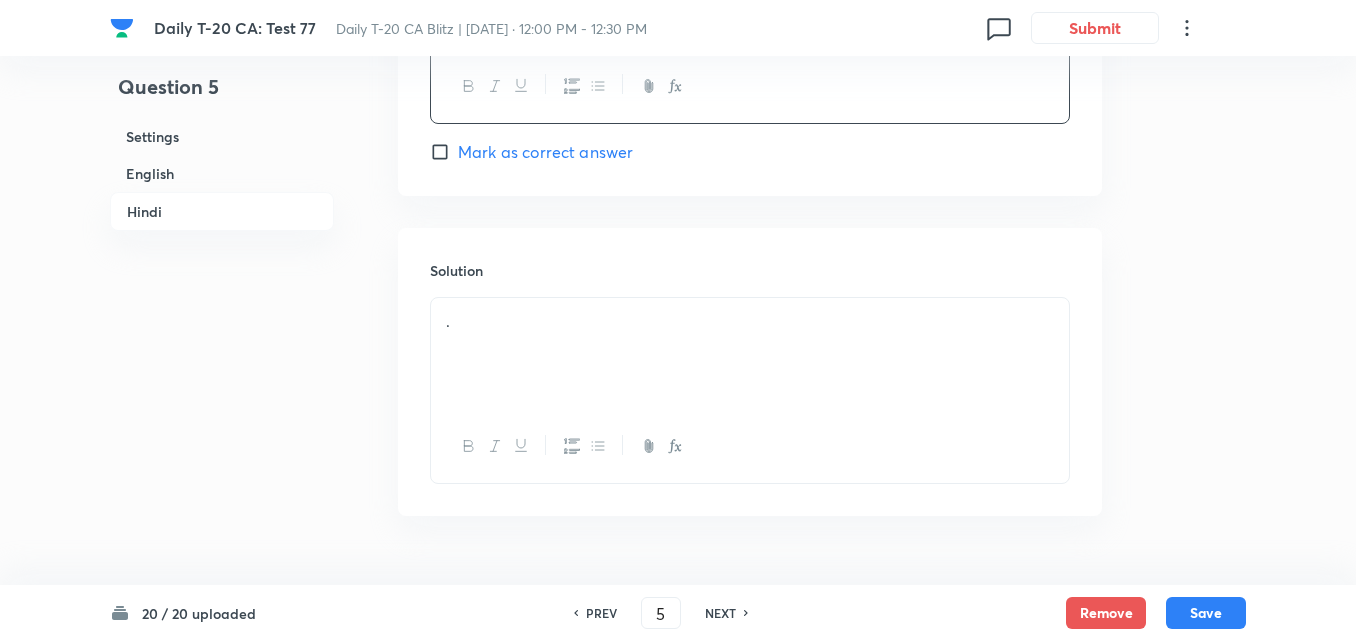 scroll, scrollTop: 4214, scrollLeft: 0, axis: vertical 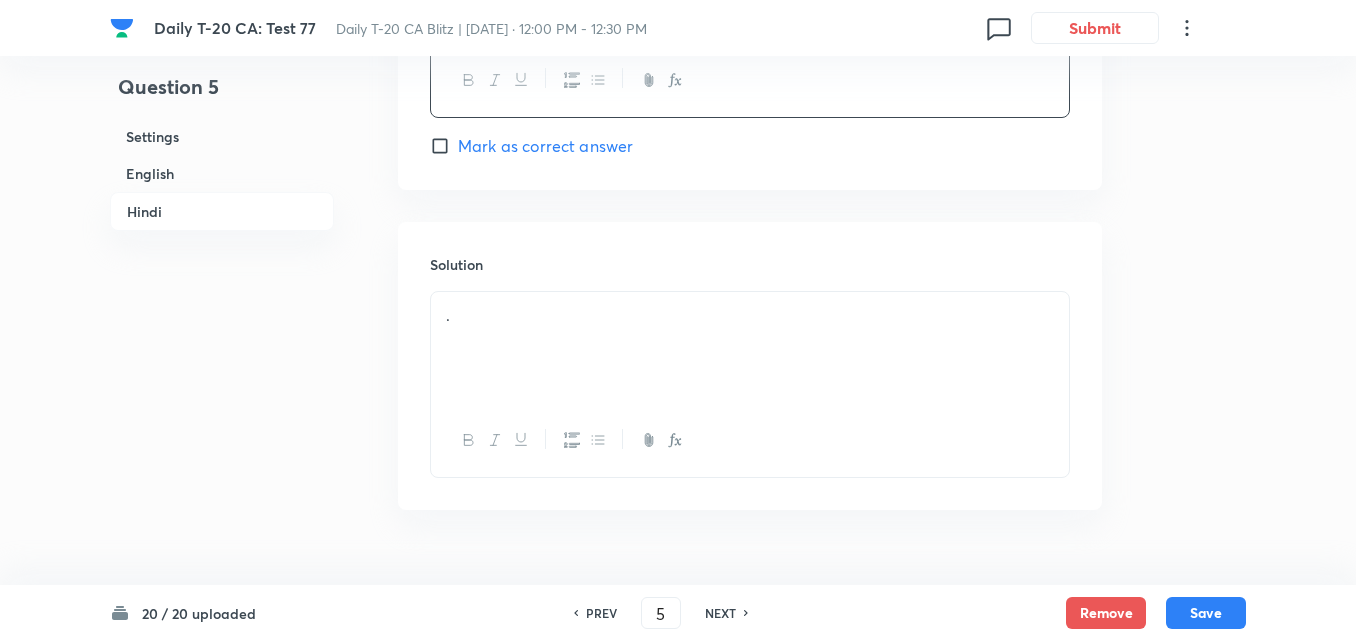 click on "." at bounding box center (750, 348) 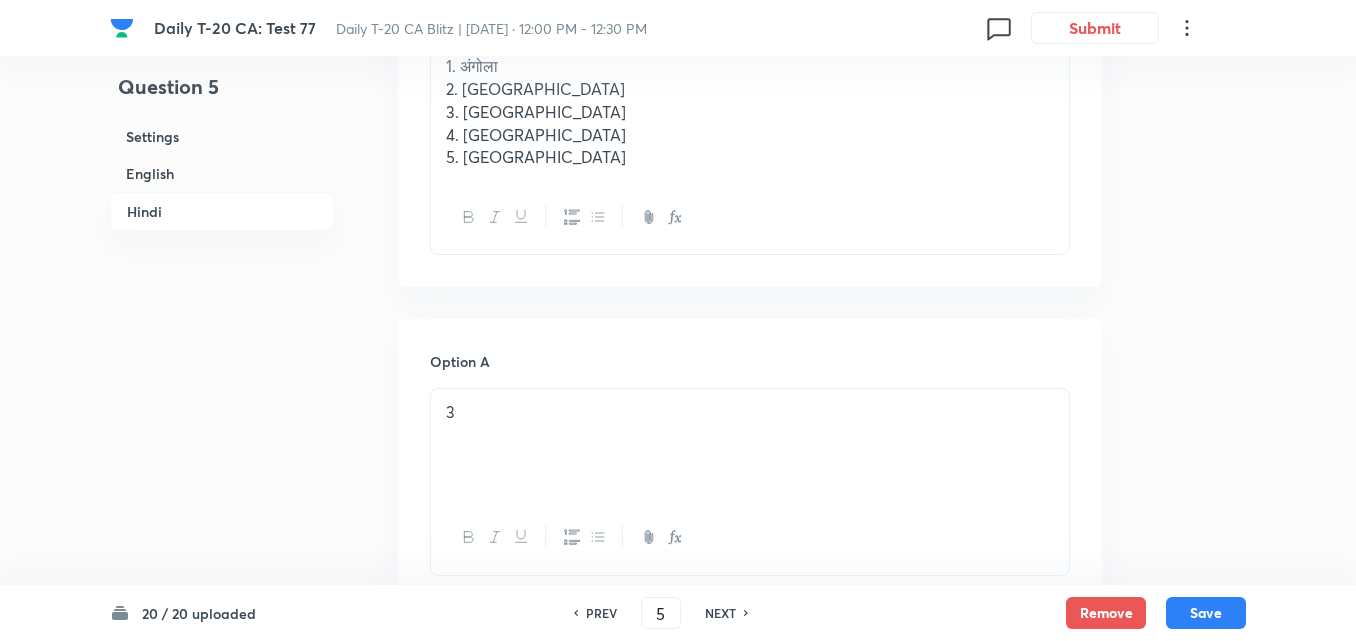 scroll, scrollTop: 2814, scrollLeft: 0, axis: vertical 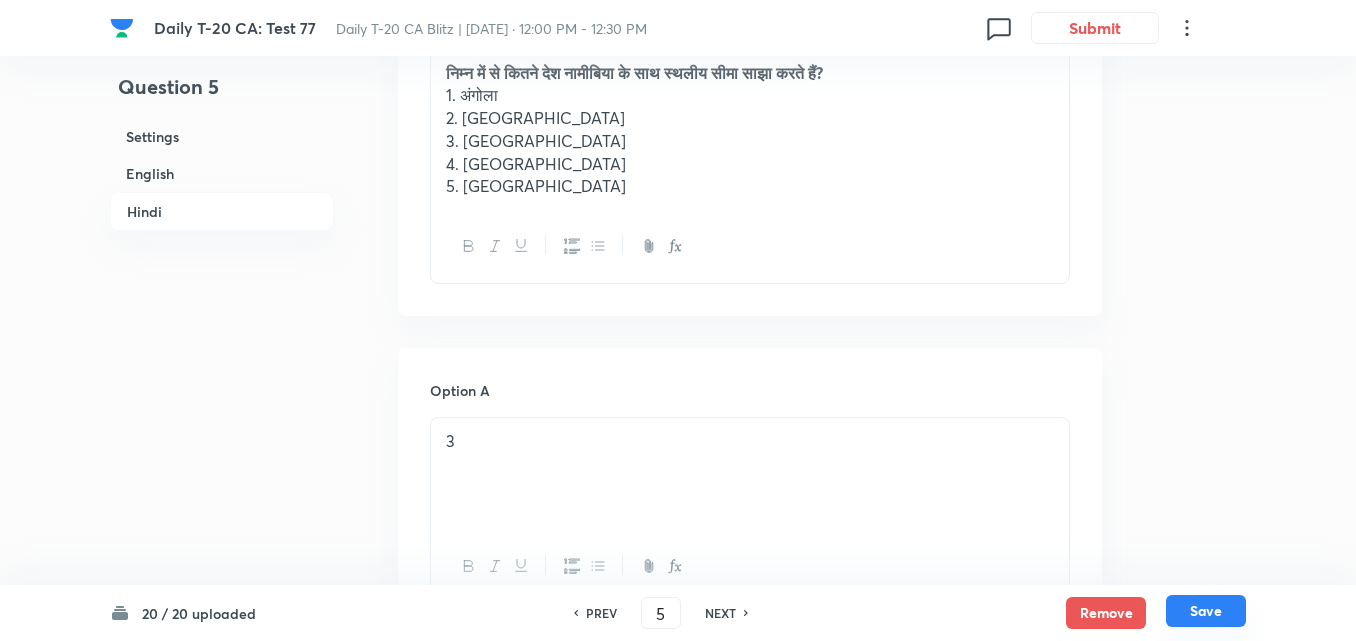 click on "Save" at bounding box center (1206, 611) 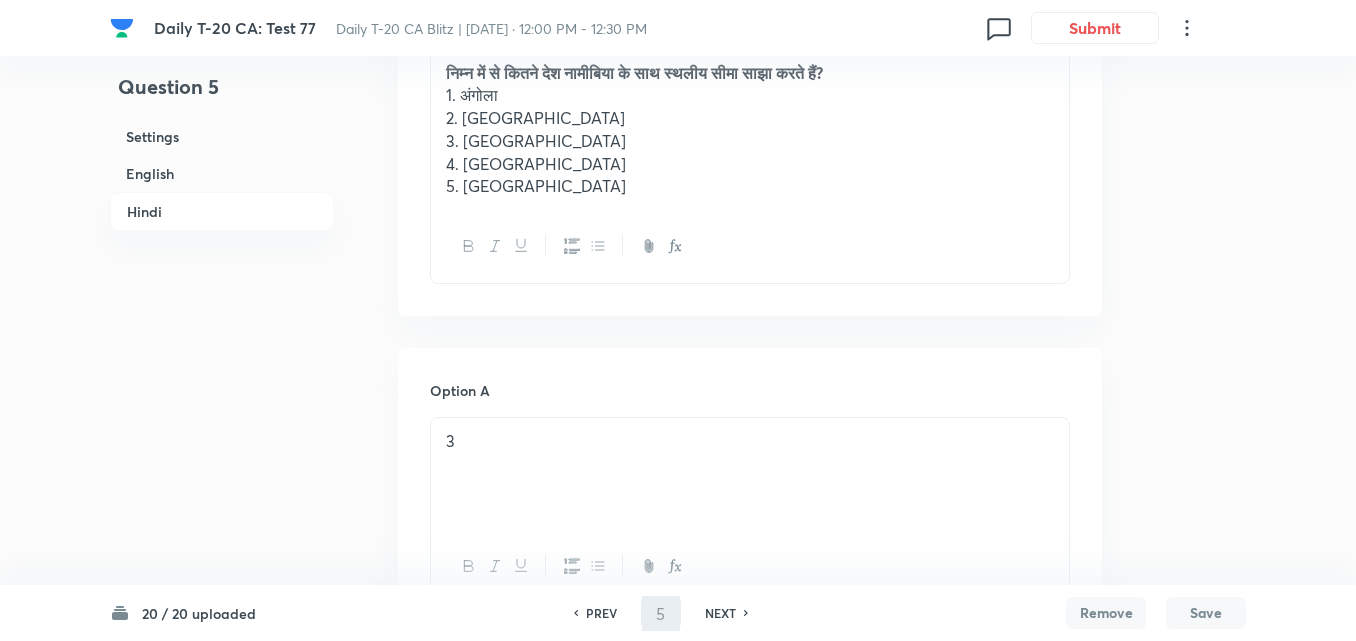 type on "6" 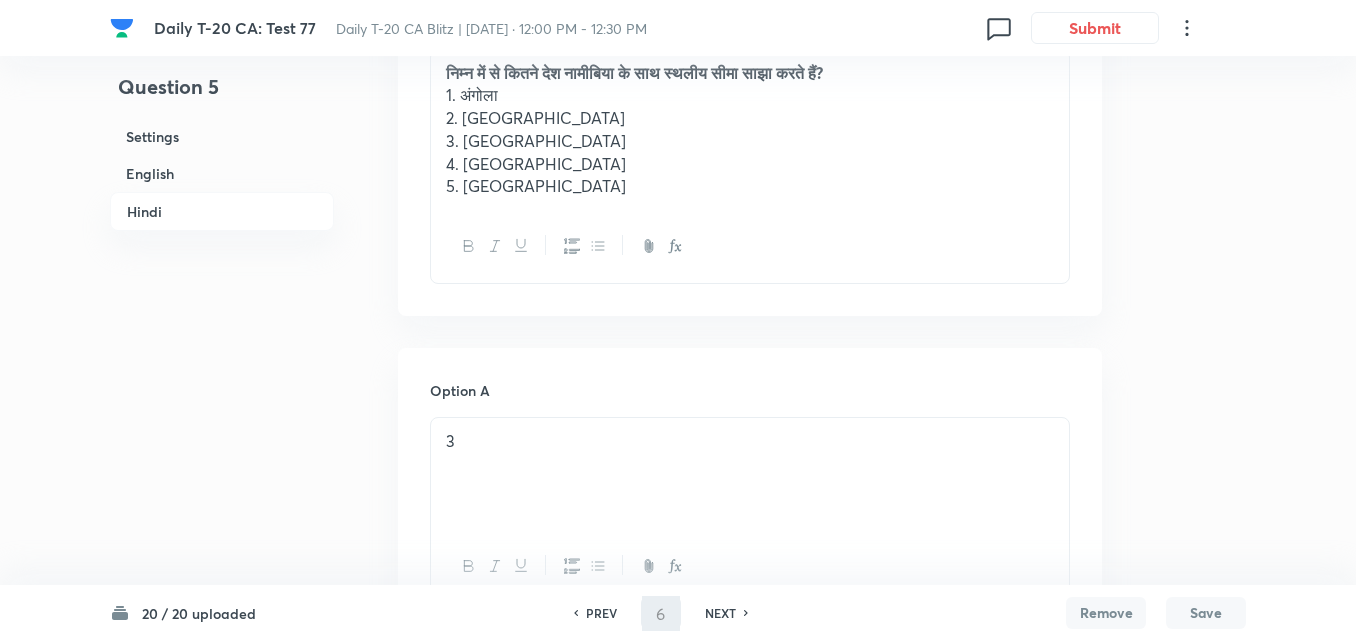 scroll, scrollTop: 4041, scrollLeft: 0, axis: vertical 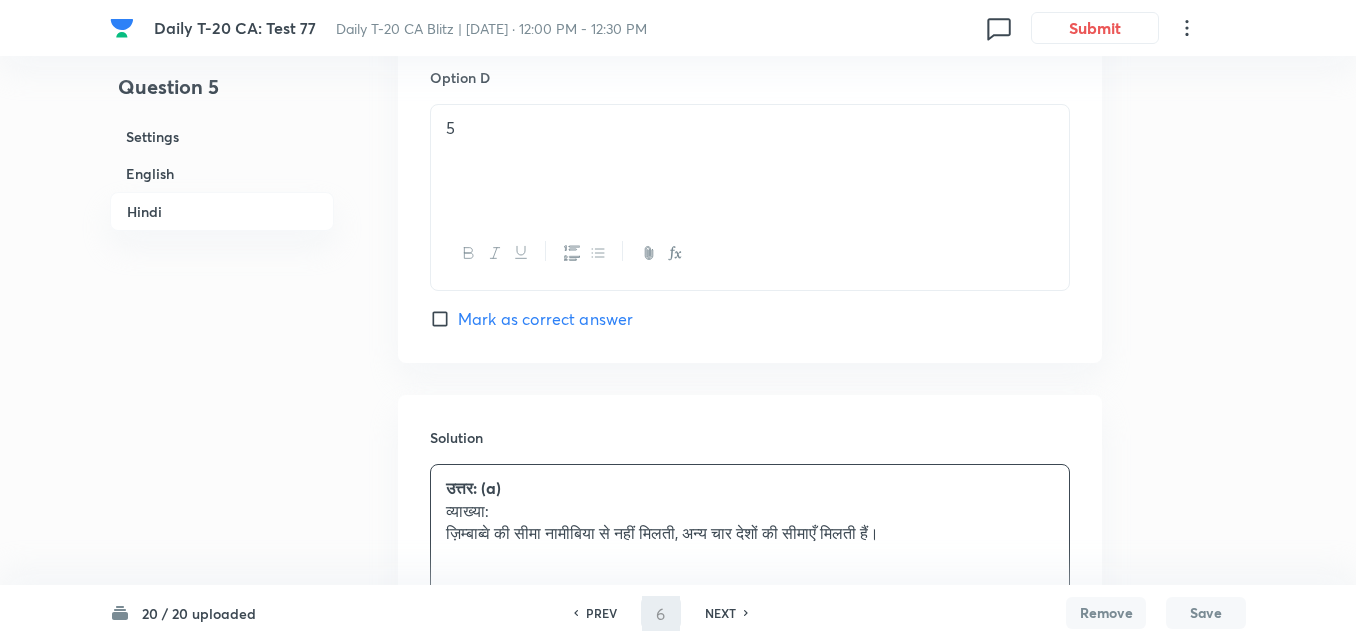 checkbox on "false" 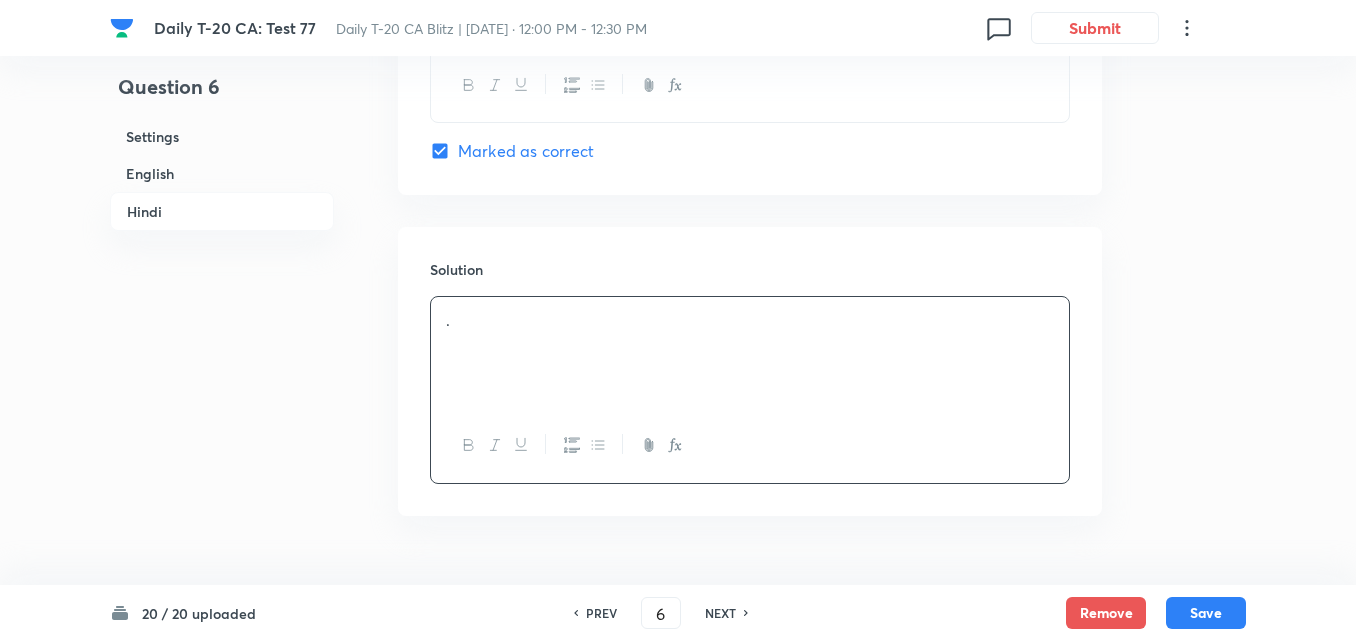 click on "English" at bounding box center [222, 173] 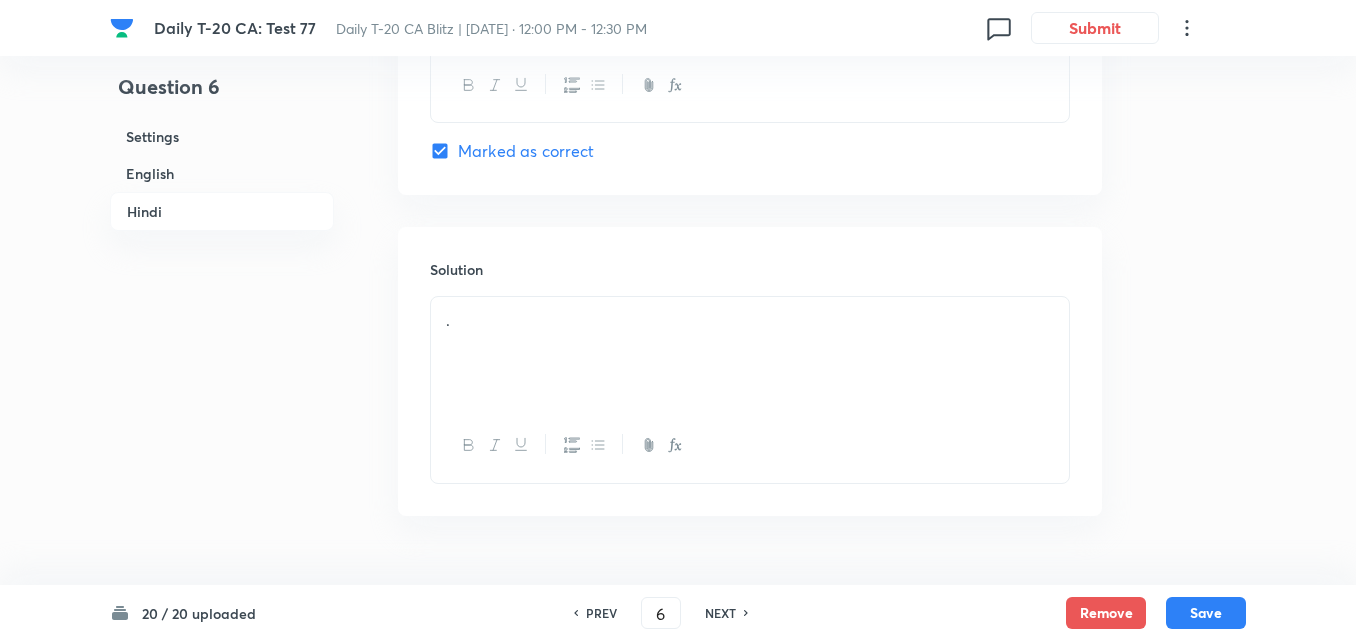 scroll, scrollTop: 516, scrollLeft: 0, axis: vertical 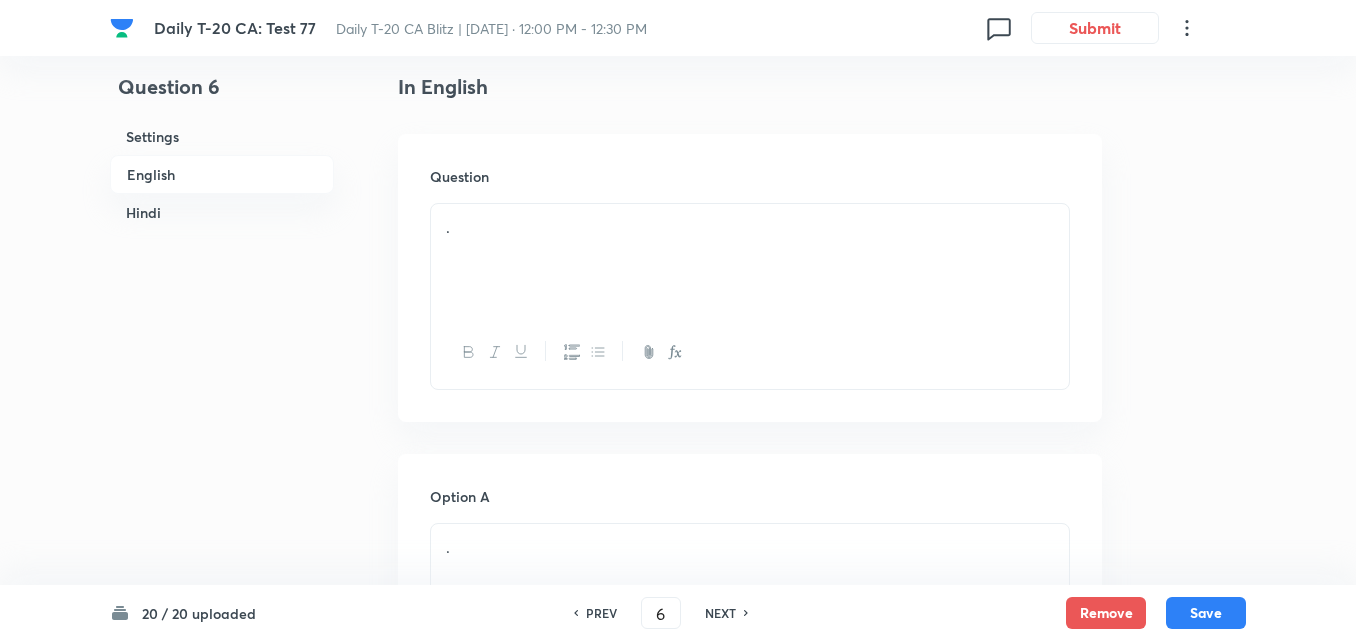 click on "." at bounding box center [750, 260] 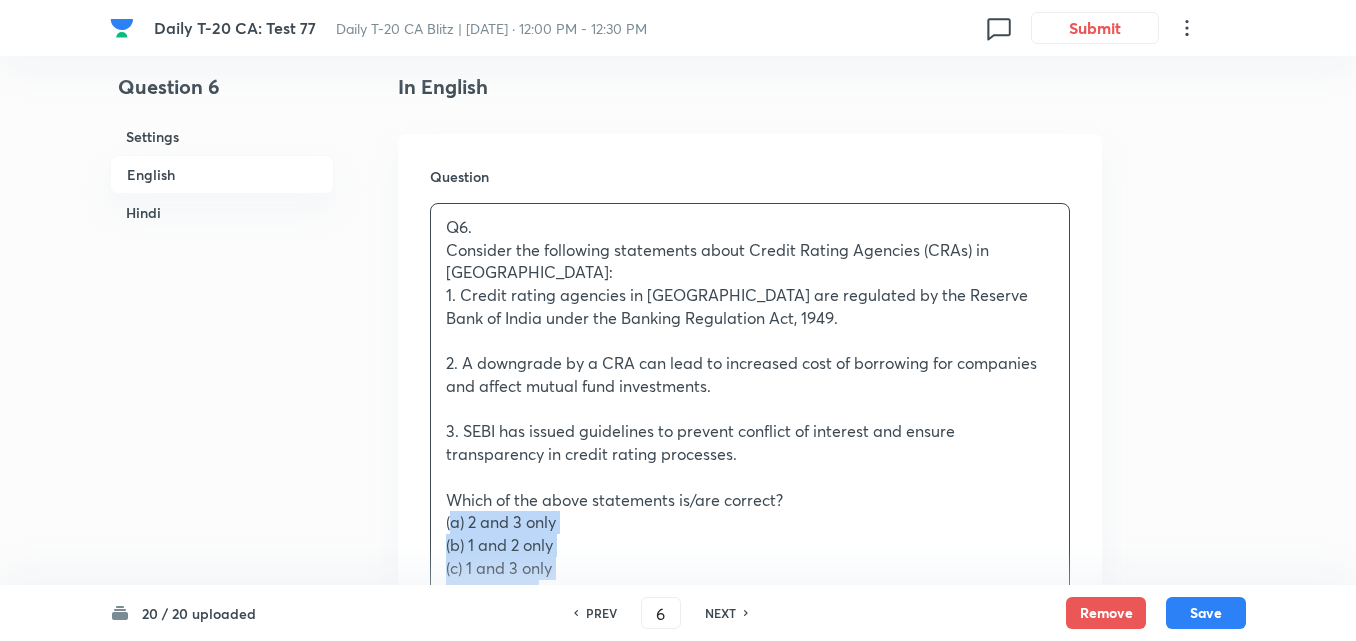 drag, startPoint x: 444, startPoint y: 498, endPoint x: 426, endPoint y: 498, distance: 18 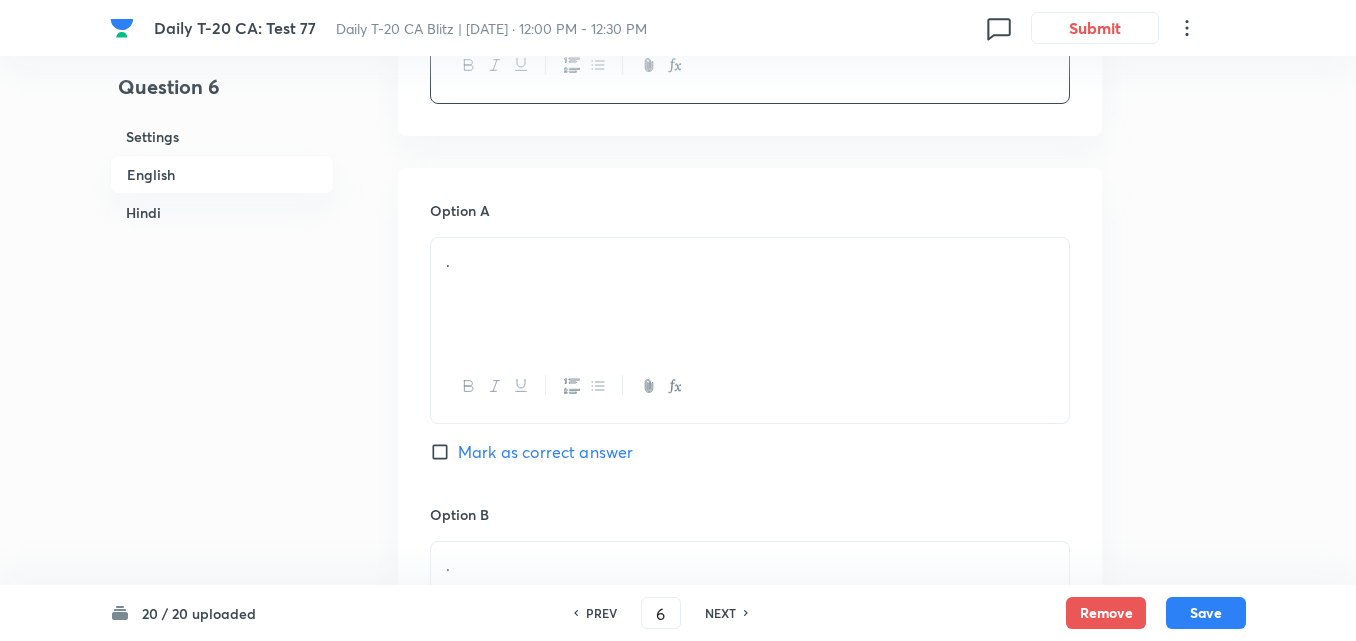 scroll, scrollTop: 1016, scrollLeft: 0, axis: vertical 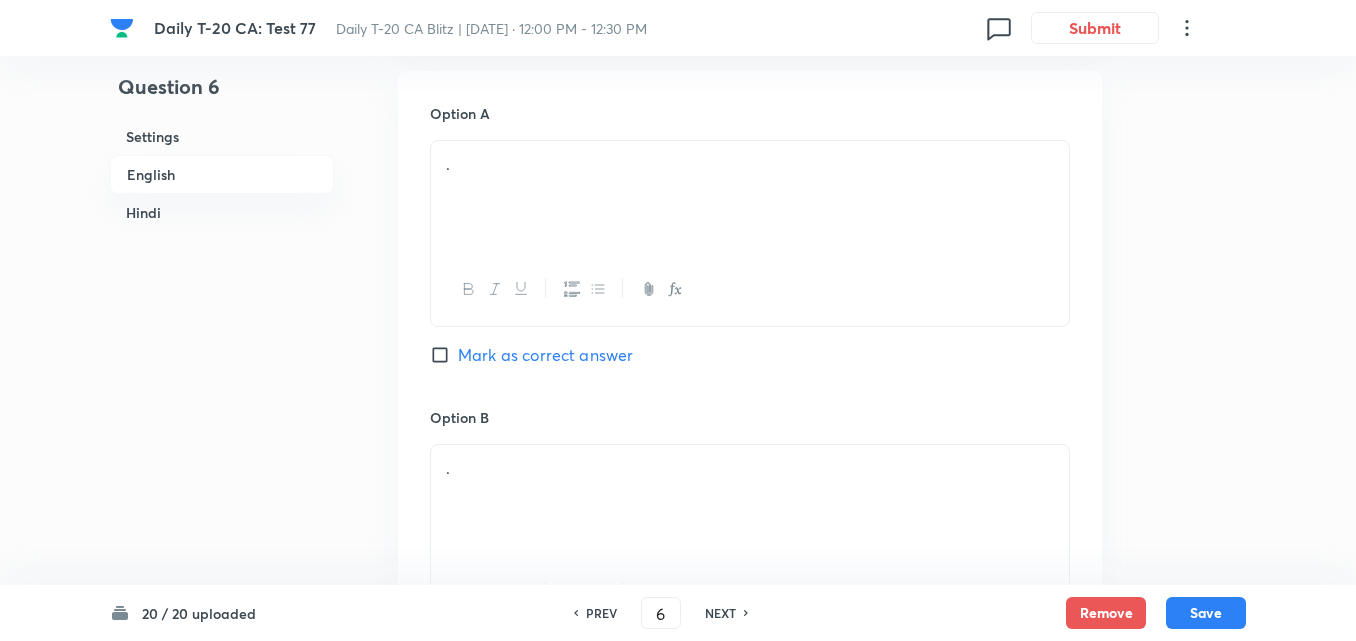 click on "." at bounding box center [750, 197] 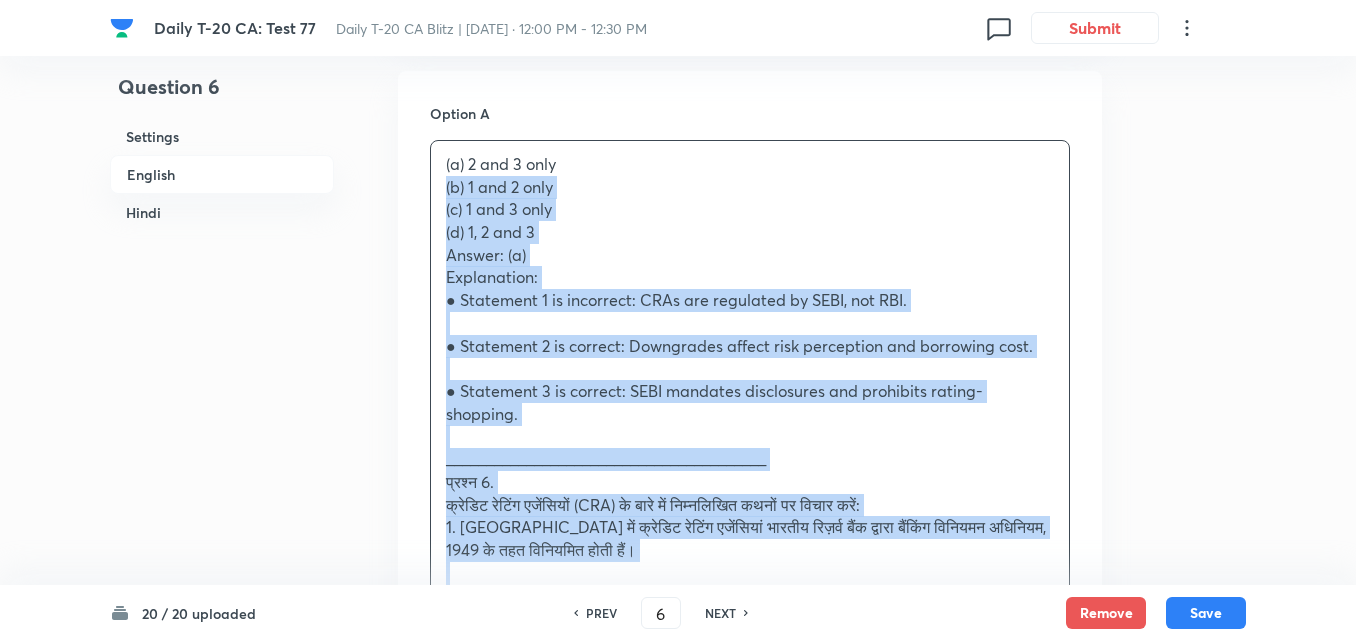 drag, startPoint x: 449, startPoint y: 176, endPoint x: 423, endPoint y: 168, distance: 27.202942 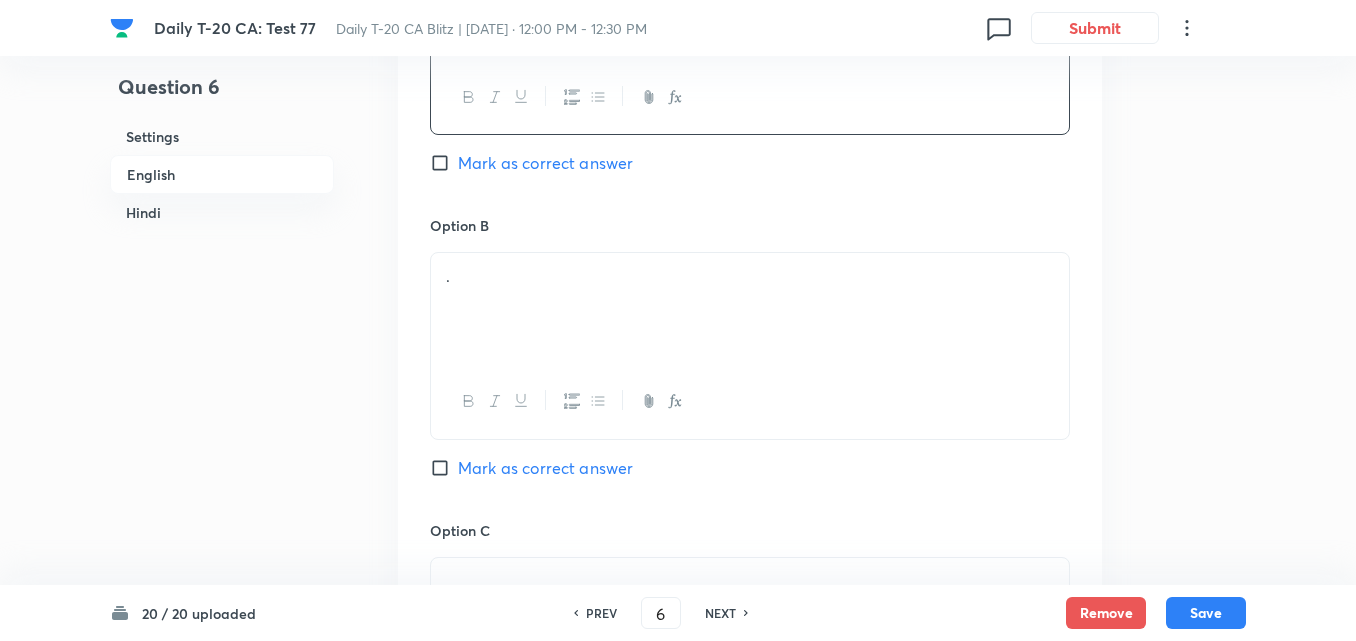 scroll, scrollTop: 1216, scrollLeft: 0, axis: vertical 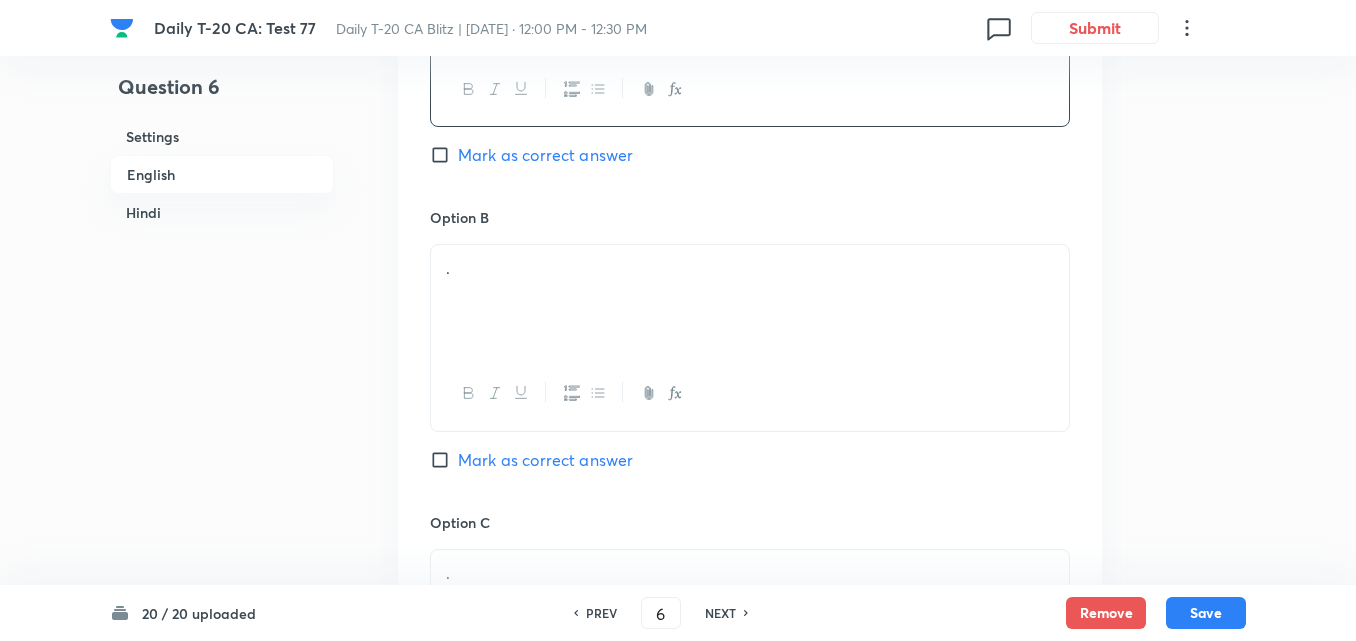 click on "." at bounding box center (750, 301) 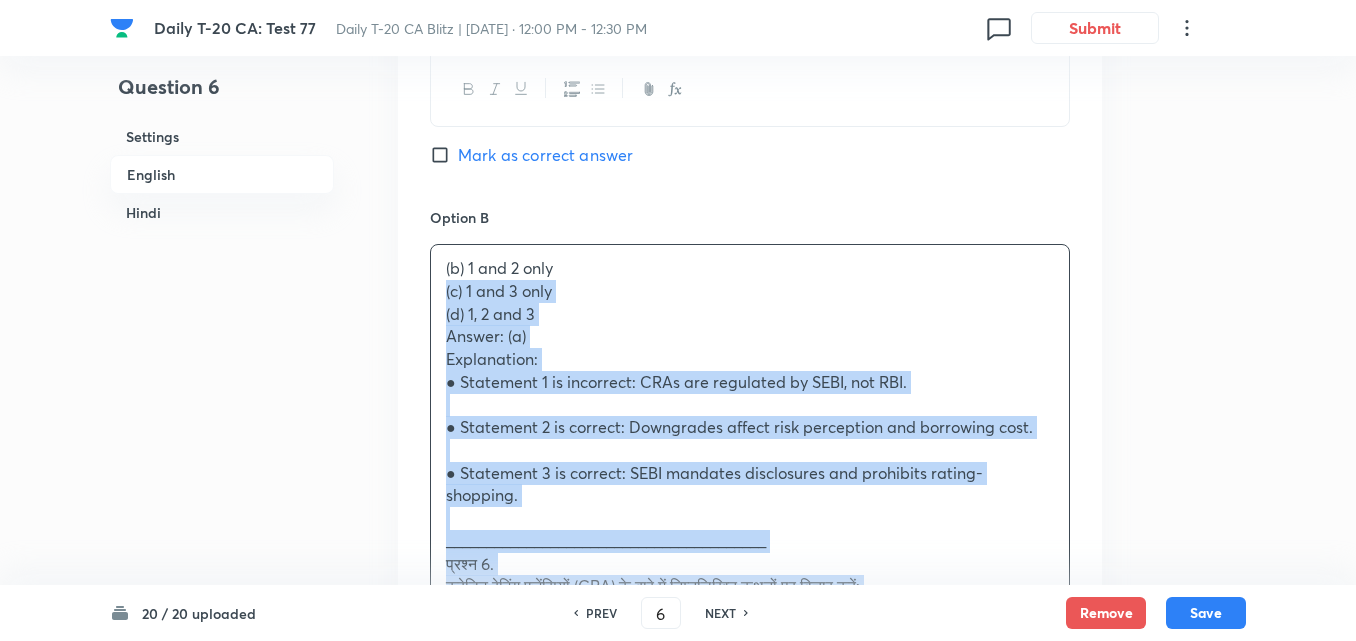 drag, startPoint x: 469, startPoint y: 286, endPoint x: 388, endPoint y: 277, distance: 81.49847 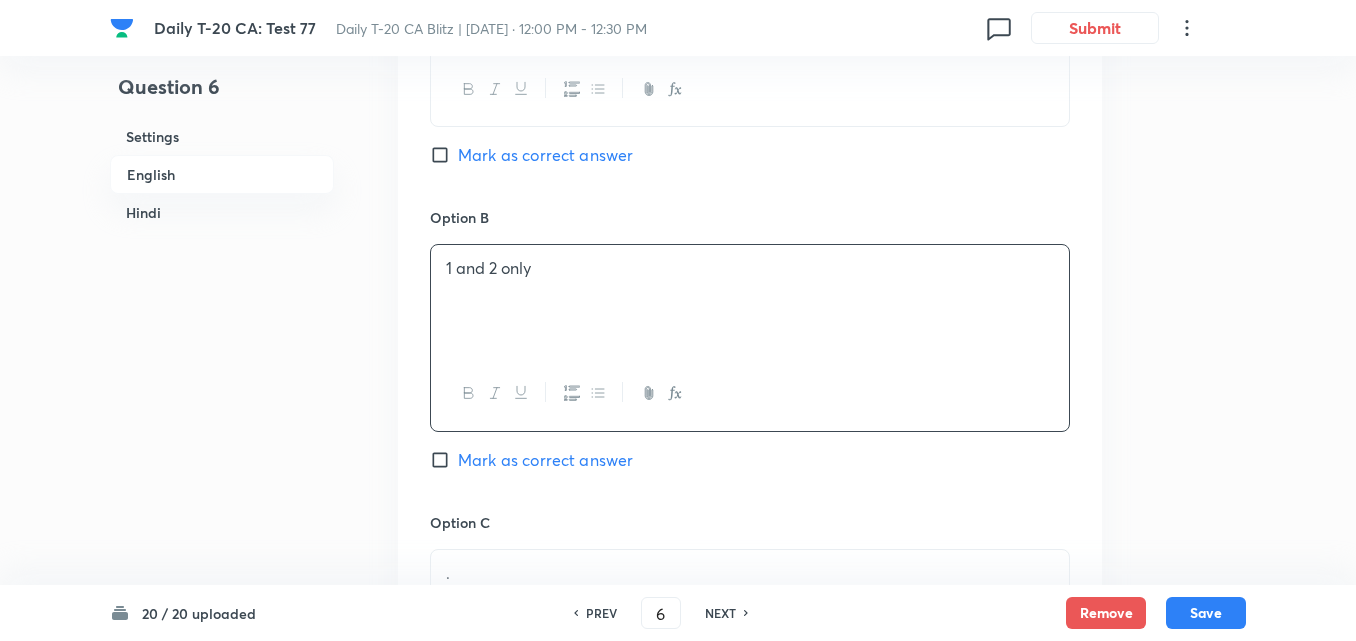 click on "Mark as correct answer" at bounding box center (545, 155) 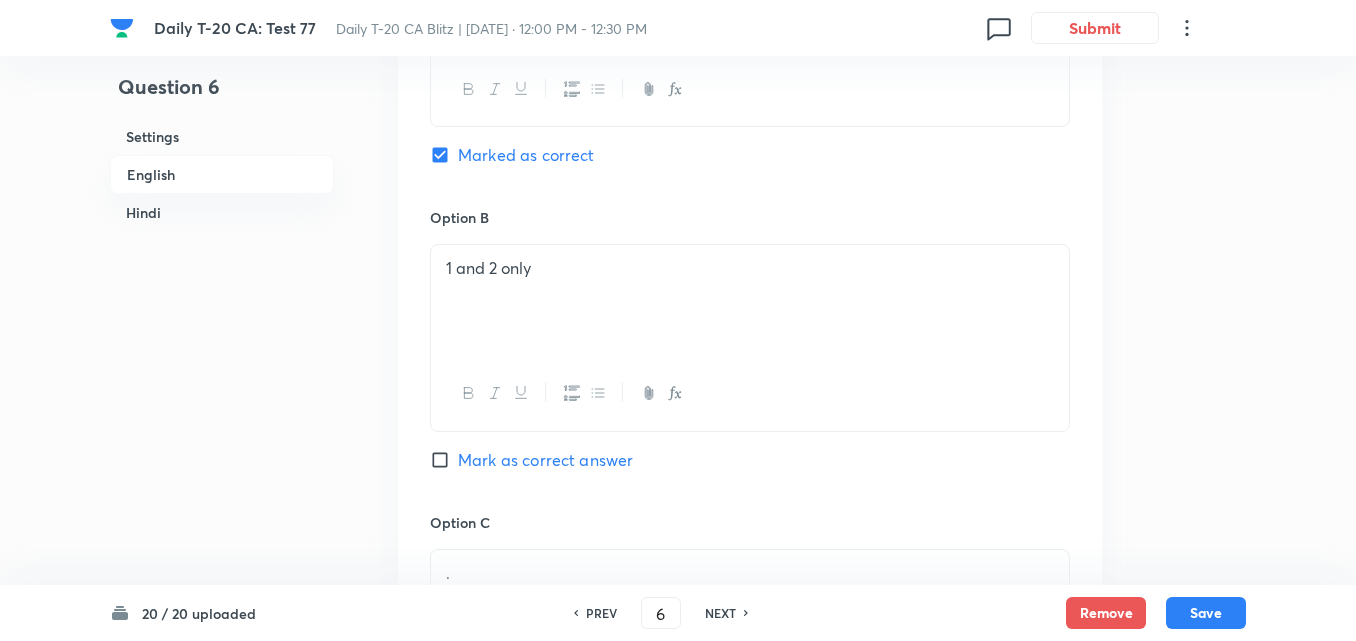 checkbox on "false" 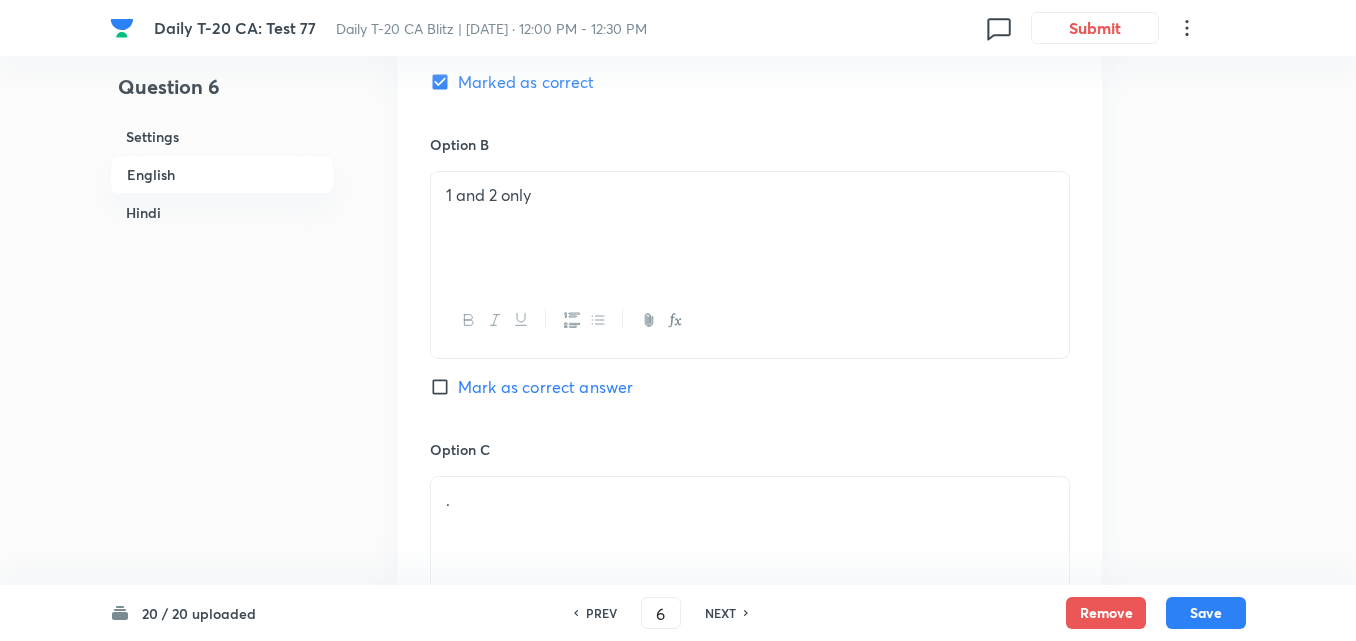 scroll, scrollTop: 1516, scrollLeft: 0, axis: vertical 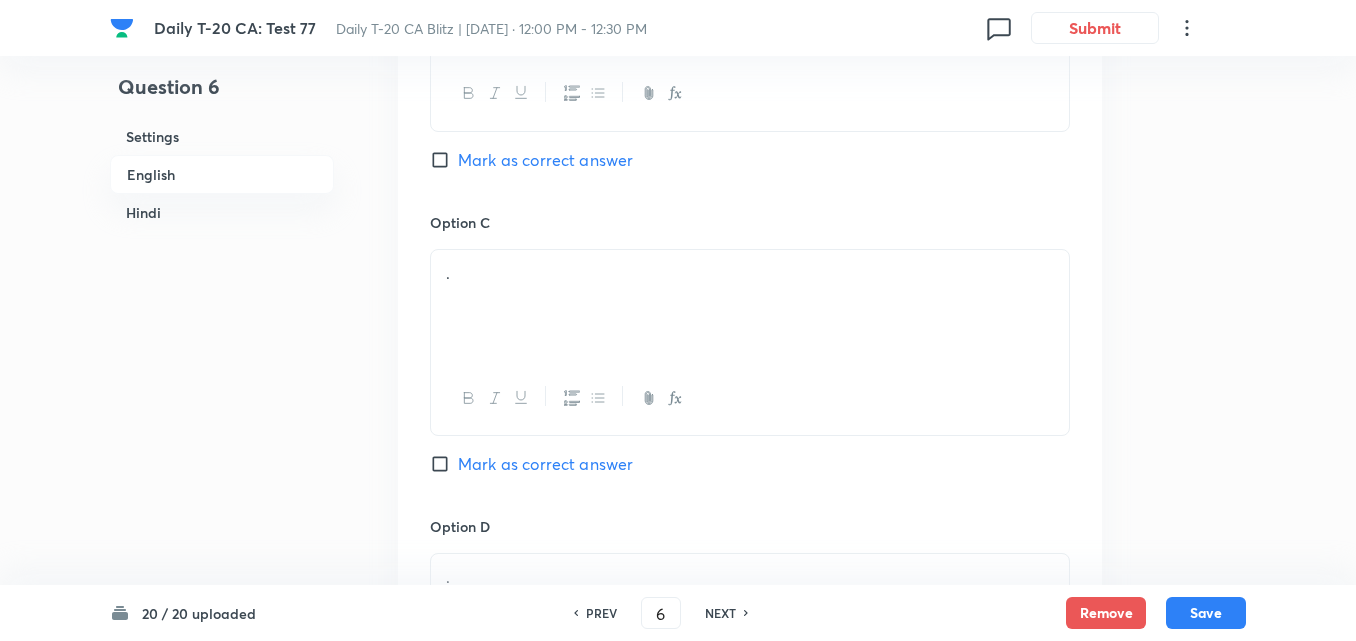 click on "." at bounding box center (750, 306) 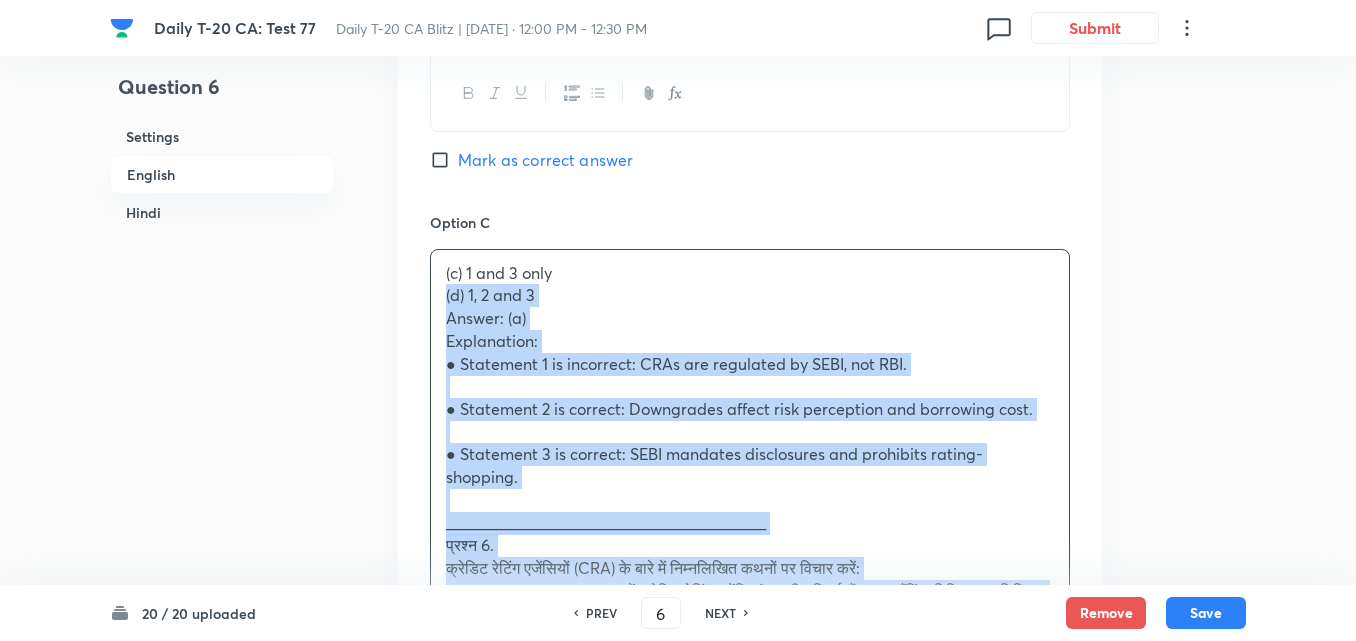 drag, startPoint x: 374, startPoint y: 278, endPoint x: 329, endPoint y: 270, distance: 45.705578 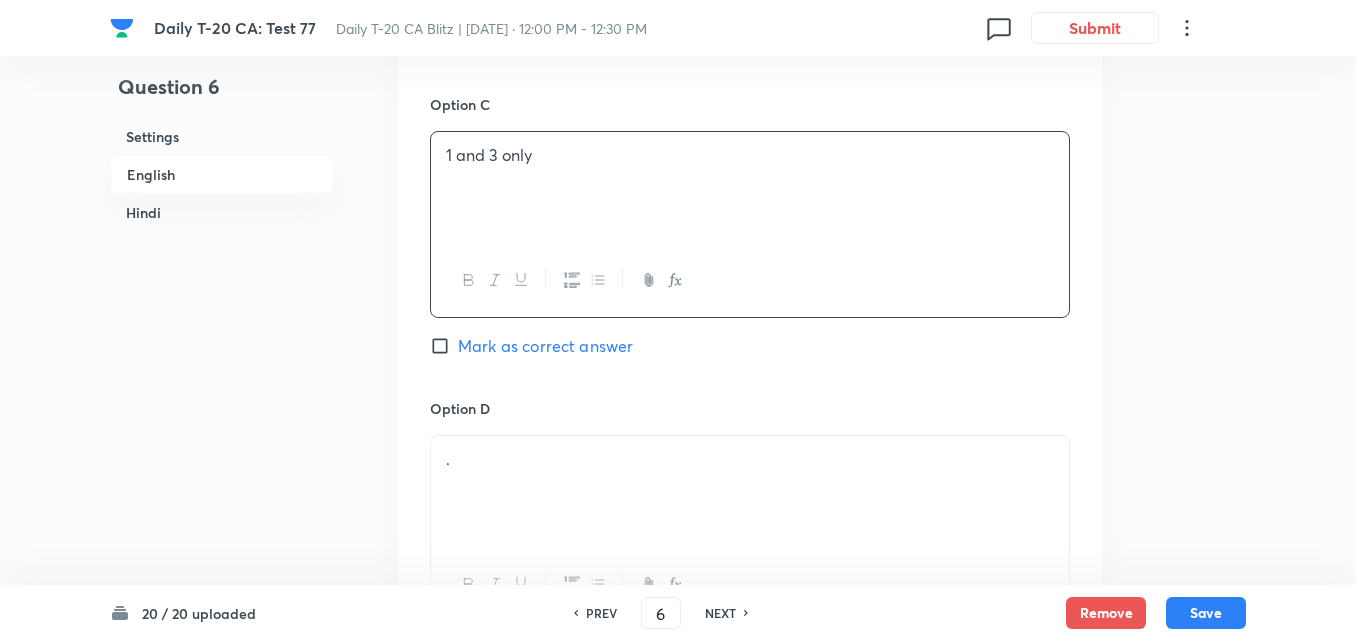 scroll, scrollTop: 1816, scrollLeft: 0, axis: vertical 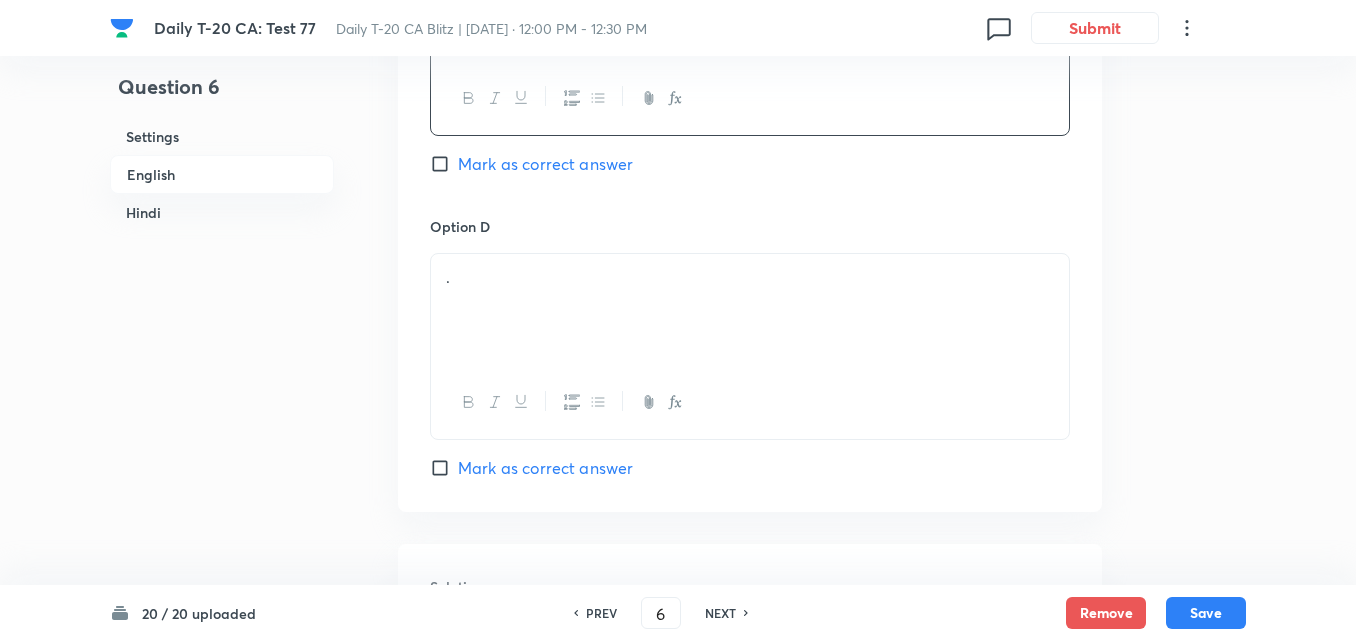 click on "." at bounding box center (750, 310) 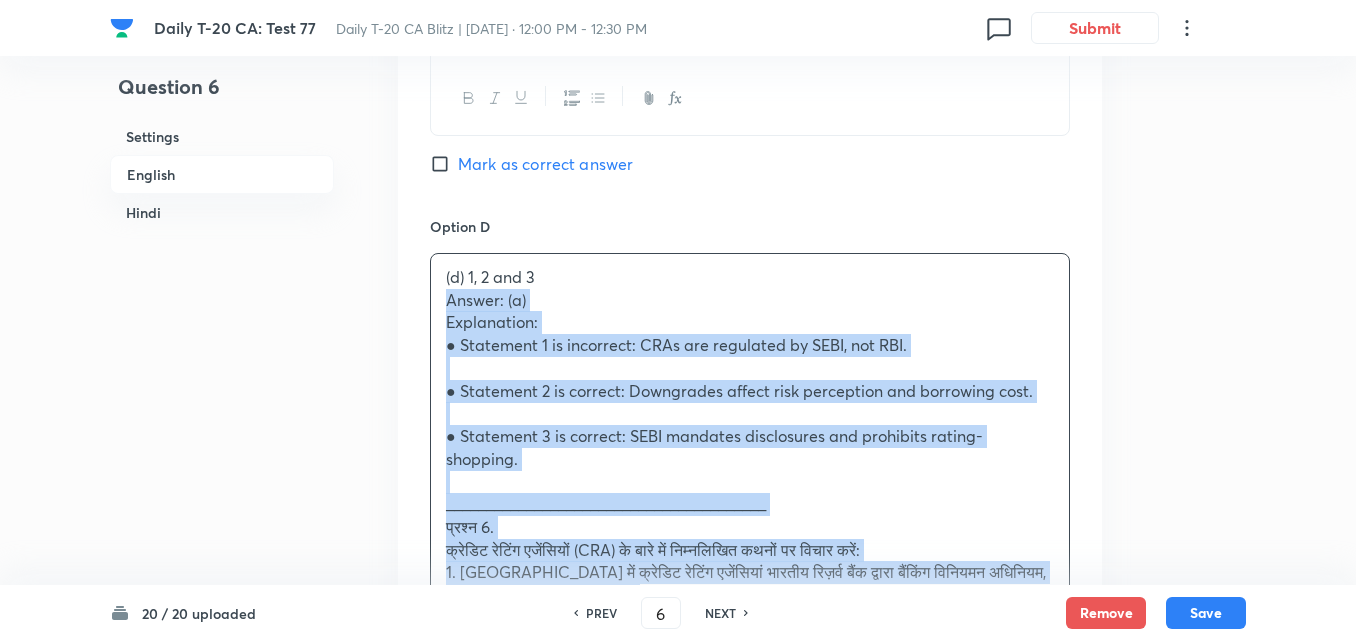 click on "Option A 2 and 3 only Marked as correct Option B 1 and 2 only Mark as correct answer Option C 1 and 3 only Mark as correct answer Option D (d) 1, 2 and 3 Answer: (a) Explanation: ●	Statement 1 is incorrect: CRAs are regulated by SEBI, not RBI. ●	Statement 2 is correct: Downgrades affect risk perception and borrowing cost. ●	Statement 3 is correct: SEBI mandates disclosures and prohibits rating-shopping. ________________________________________ प्रश्न 6. क्रेडिट रेटिंग एजेंसियों (CRA) के बारे में निम्नलिखित कथनों पर विचार करें: 1.	[GEOGRAPHIC_DATA] में क्रेडिट रेटिंग एजेंसियां भारतीय रिज़र्व बैंक द्वारा बैंकिंग विनियमन अधिनियम, 1949 के तहत विनियमित होती हैं। सही कथन कौन-से हैं?" at bounding box center [750, 177] 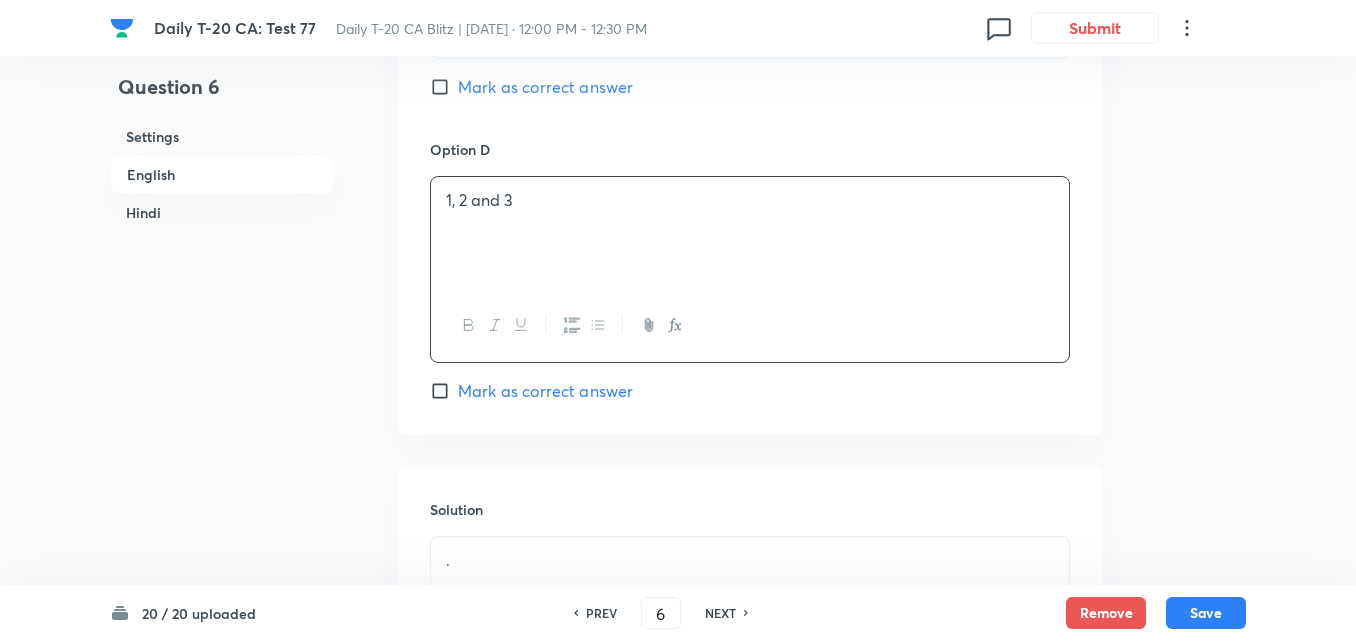 scroll, scrollTop: 2216, scrollLeft: 0, axis: vertical 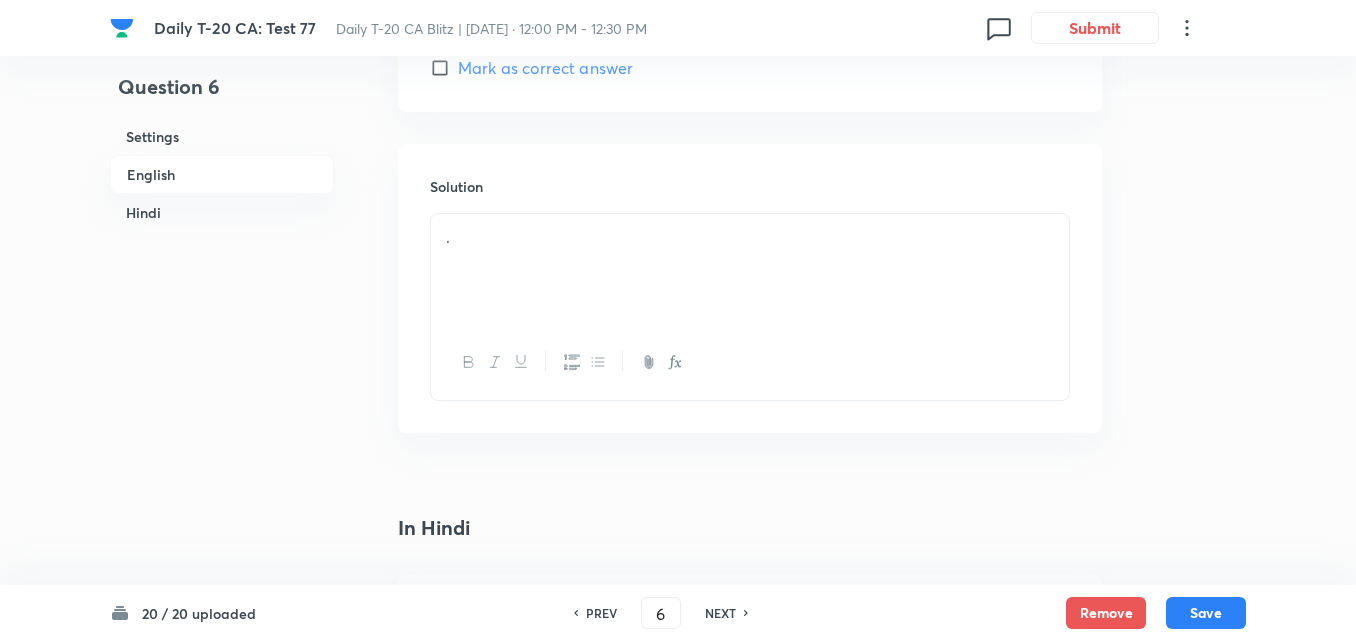 click on "." at bounding box center (750, 270) 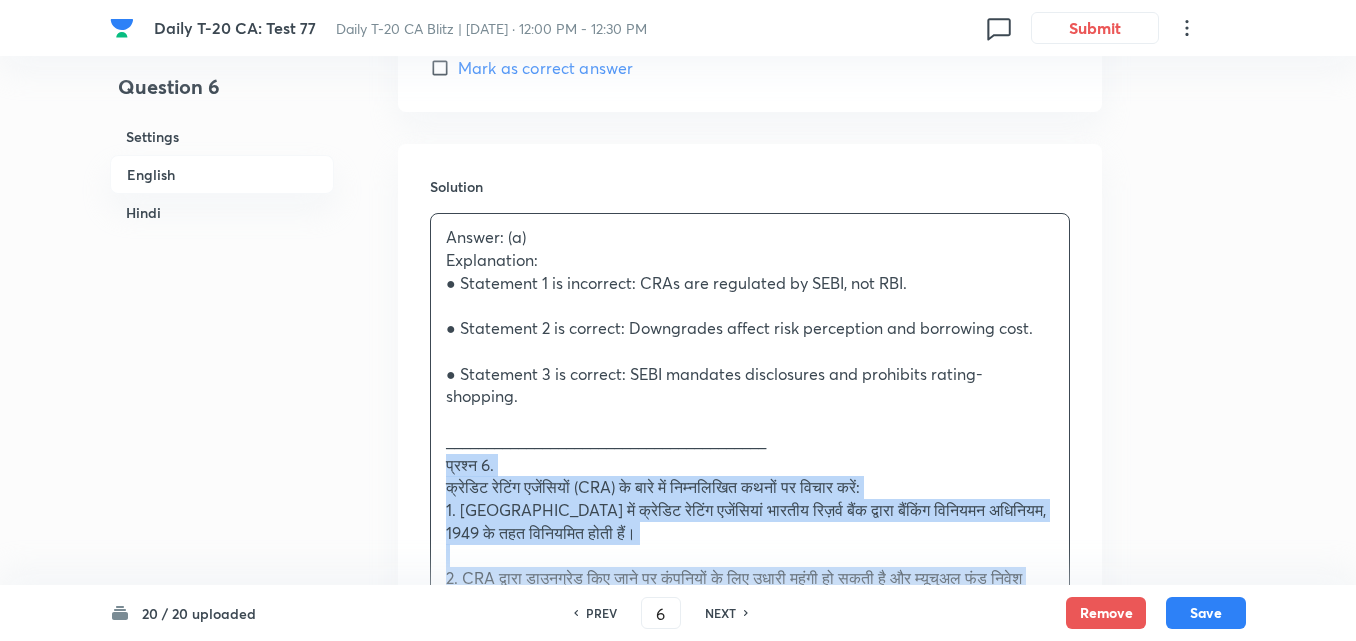 drag, startPoint x: 446, startPoint y: 421, endPoint x: 374, endPoint y: 412, distance: 72.56032 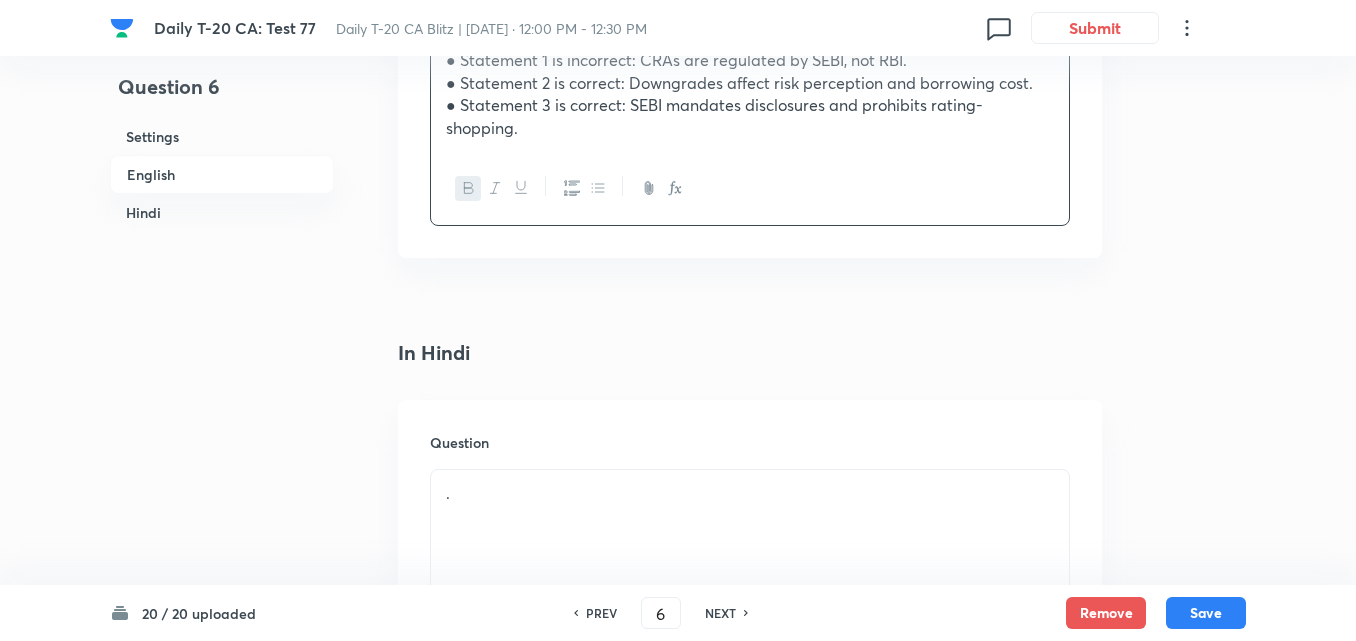 scroll, scrollTop: 2516, scrollLeft: 0, axis: vertical 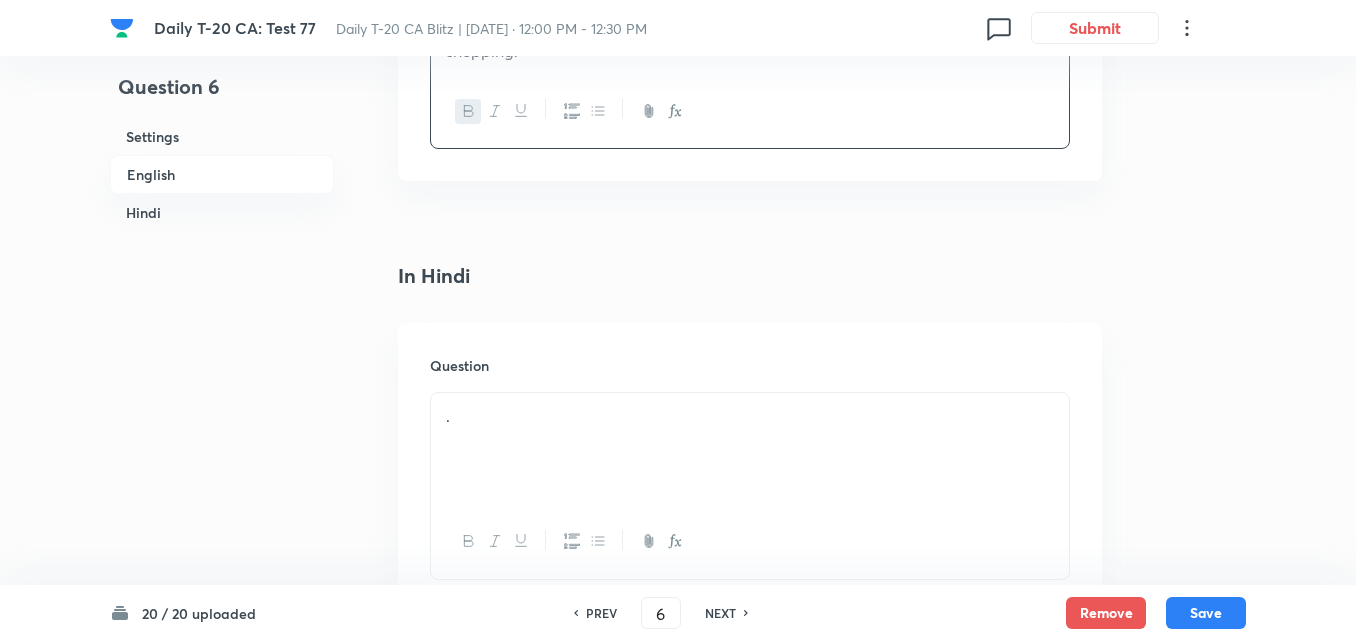 click on "." at bounding box center (750, 416) 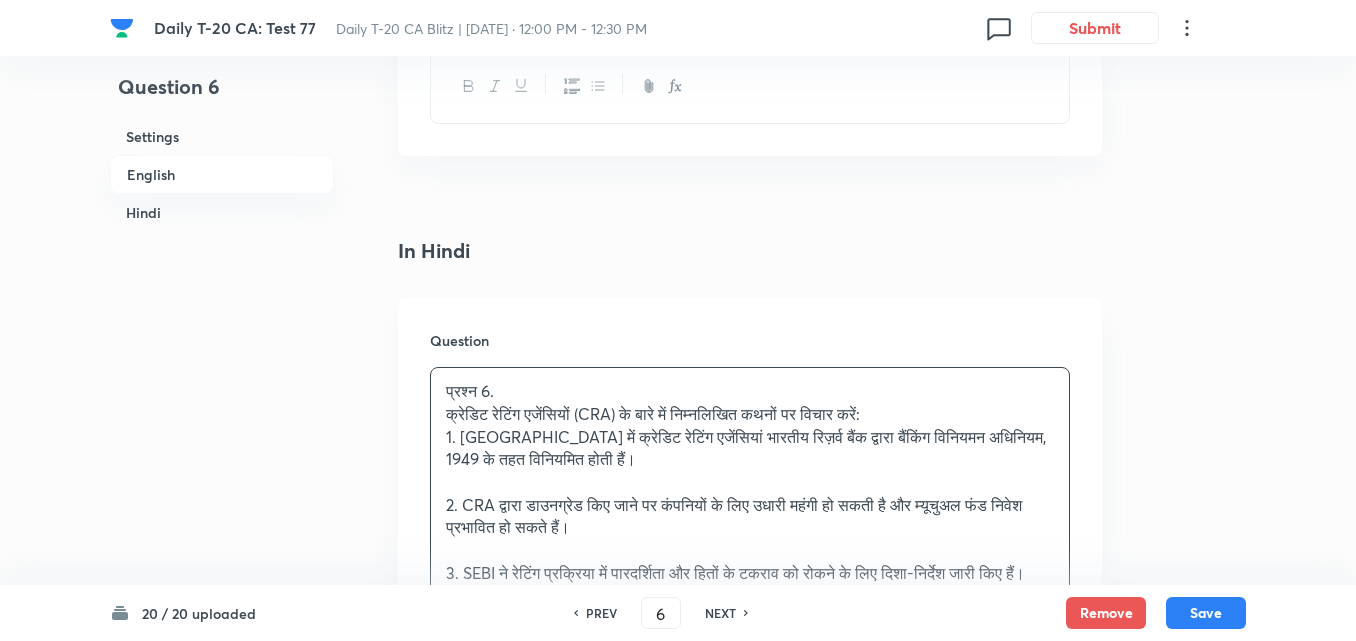 scroll, scrollTop: 2616, scrollLeft: 0, axis: vertical 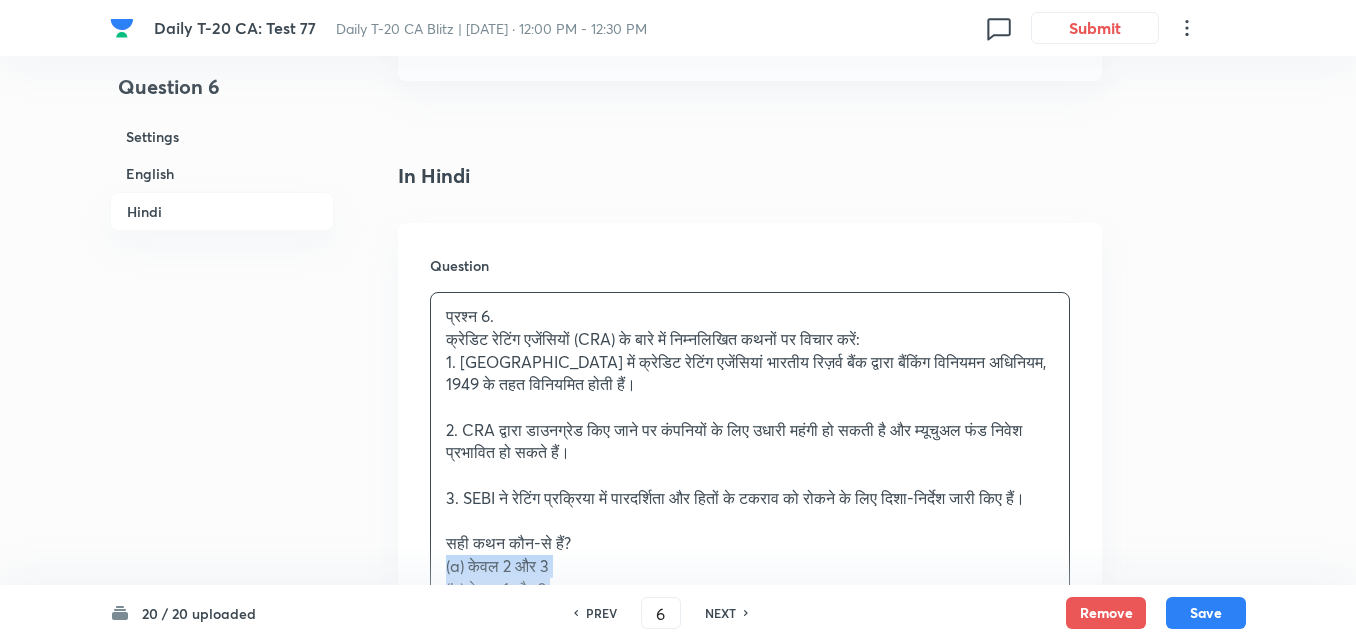 click on "Question प्रश्न 6. क्रेडिट रेटिंग एजेंसियों (CRA) के बारे में निम्नलिखित कथनों पर विचार करें: 1.	[GEOGRAPHIC_DATA] में क्रेडिट रेटिंग एजेंसियां भारतीय रिज़र्व बैंक द्वारा बैंकिंग विनियमन अधिनियम, 1949 के तहत विनियमित होती हैं। 2.	CRA द्वारा डाउनग्रेड किए जाने पर कंपनियों के लिए उधारी महंगी हो सकती है और म्यूचुअल फंड निवेश प्रभावित हो सकते हैं। सही कथन कौन-से हैं? (a) केवल 2 और 3 (b) केवल 1 और 2 (c) केवल 1 और 3 (d) 1, 2 और 3 उत्तर: (a)" at bounding box center [750, 527] 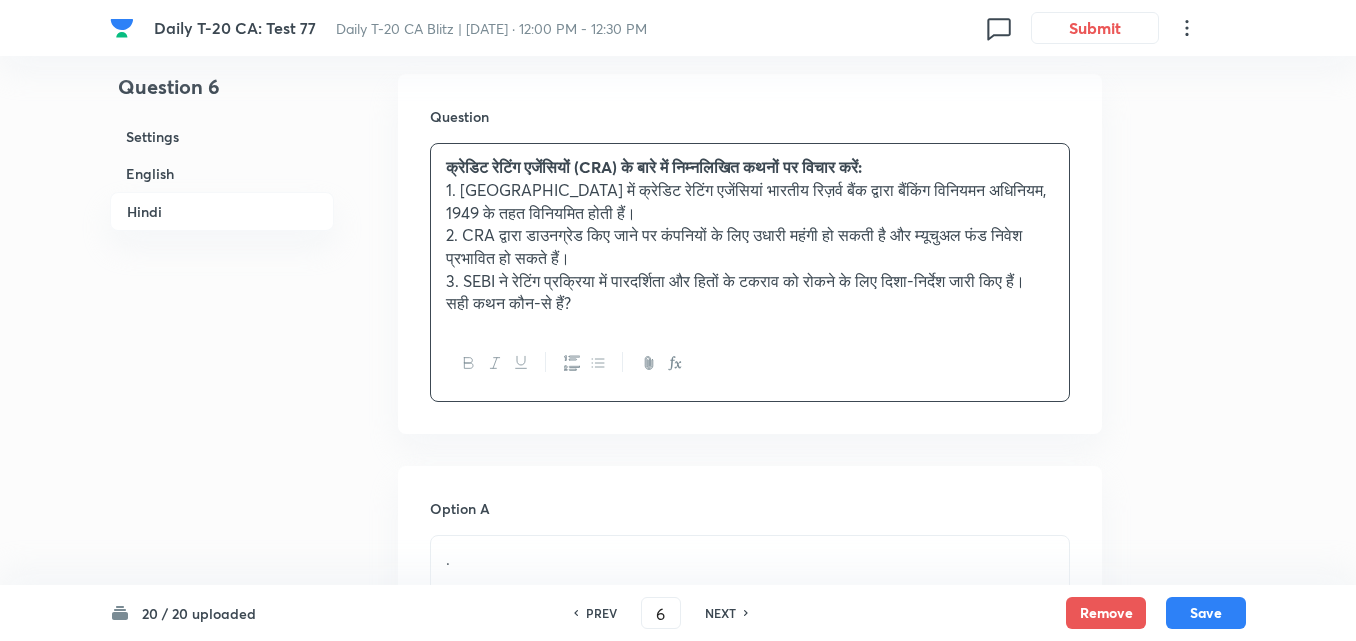 scroll, scrollTop: 3016, scrollLeft: 0, axis: vertical 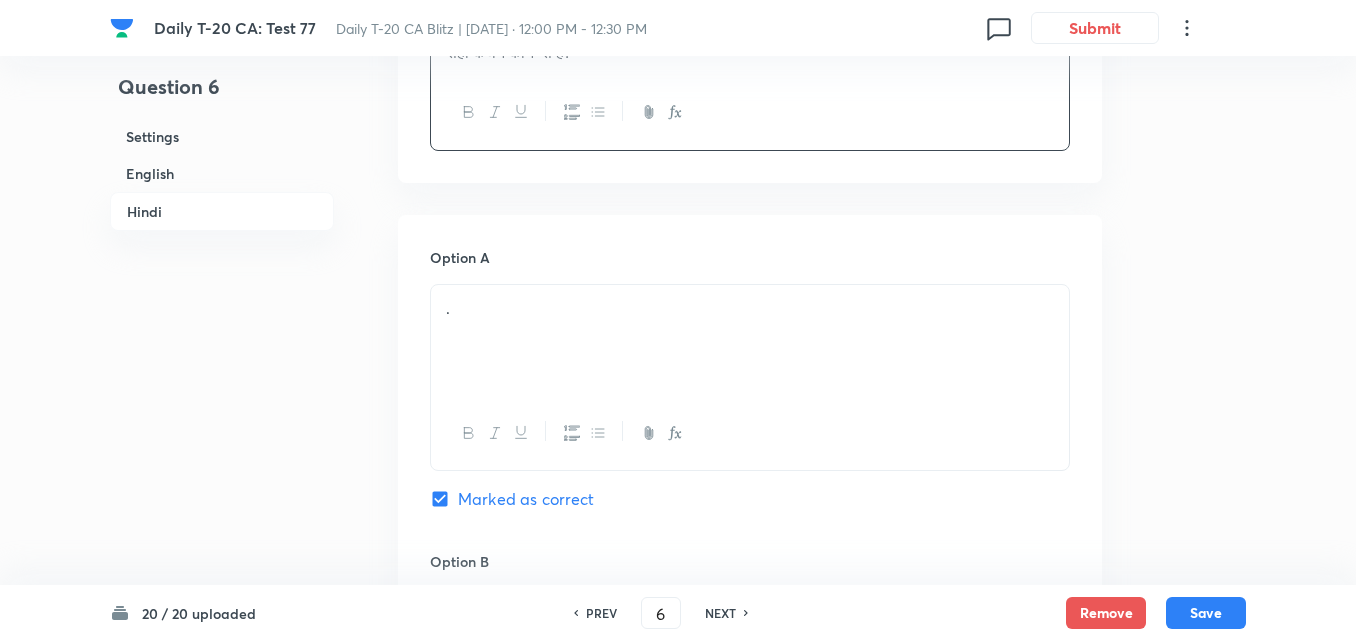 click on "." at bounding box center [750, 341] 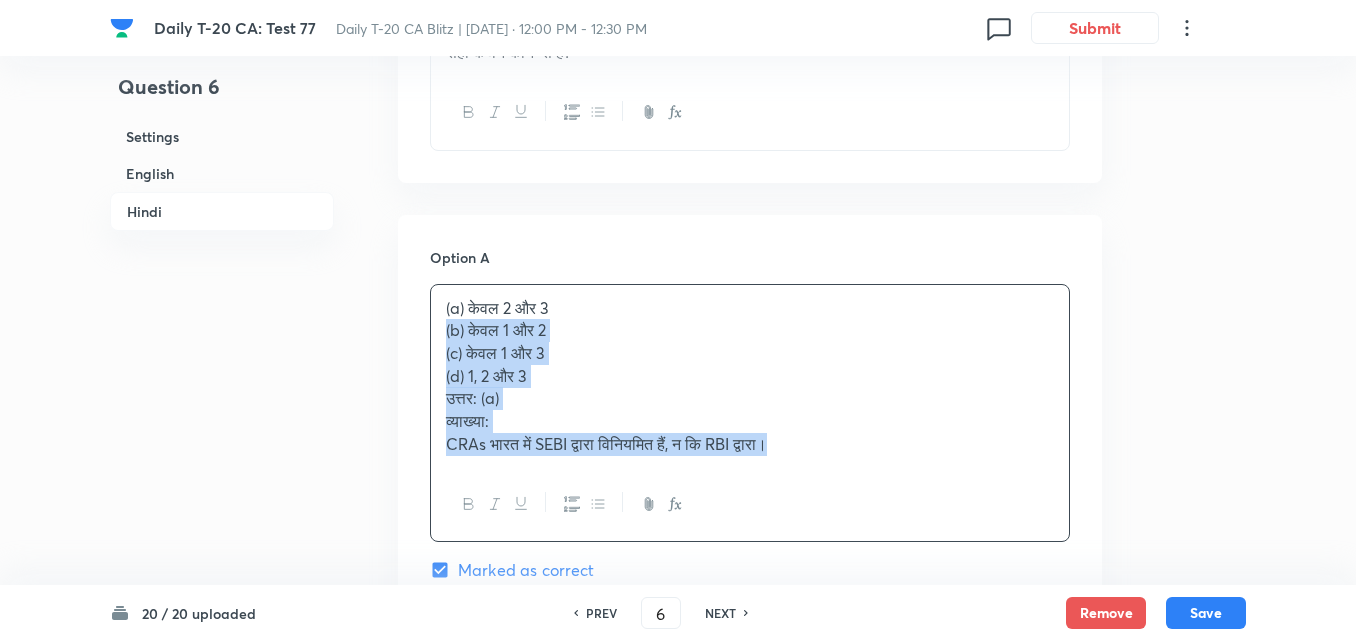 drag, startPoint x: 431, startPoint y: 313, endPoint x: 420, endPoint y: 313, distance: 11 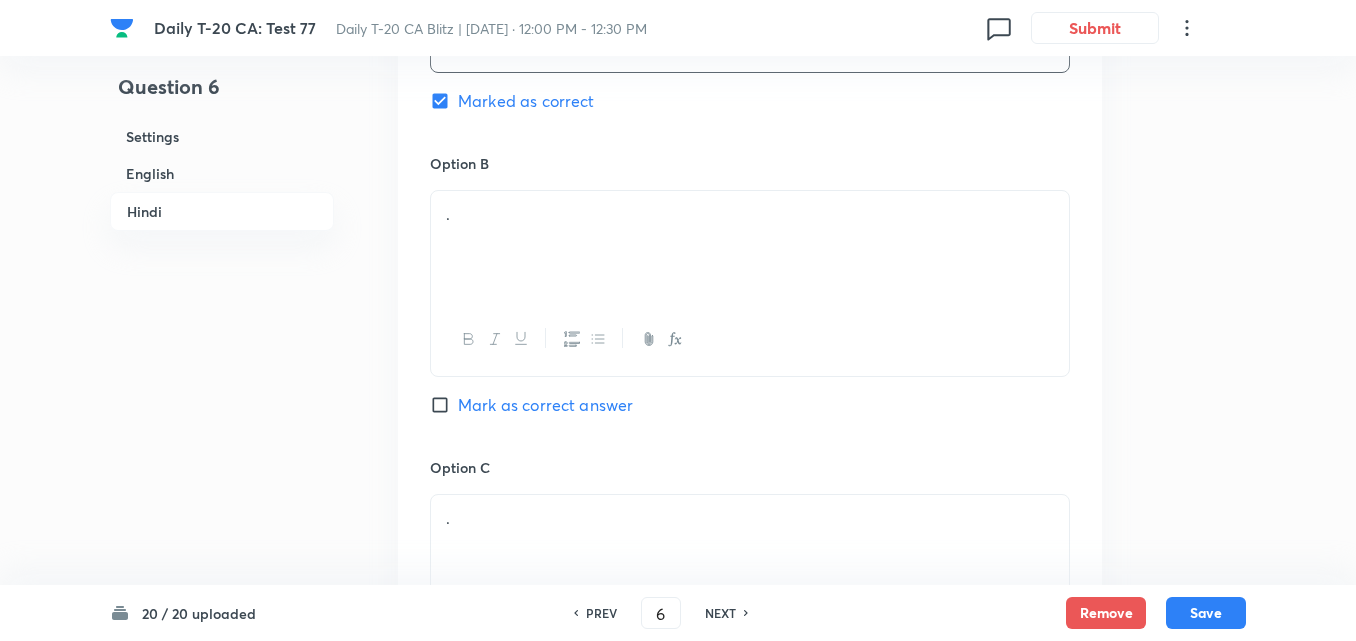 scroll, scrollTop: 3416, scrollLeft: 0, axis: vertical 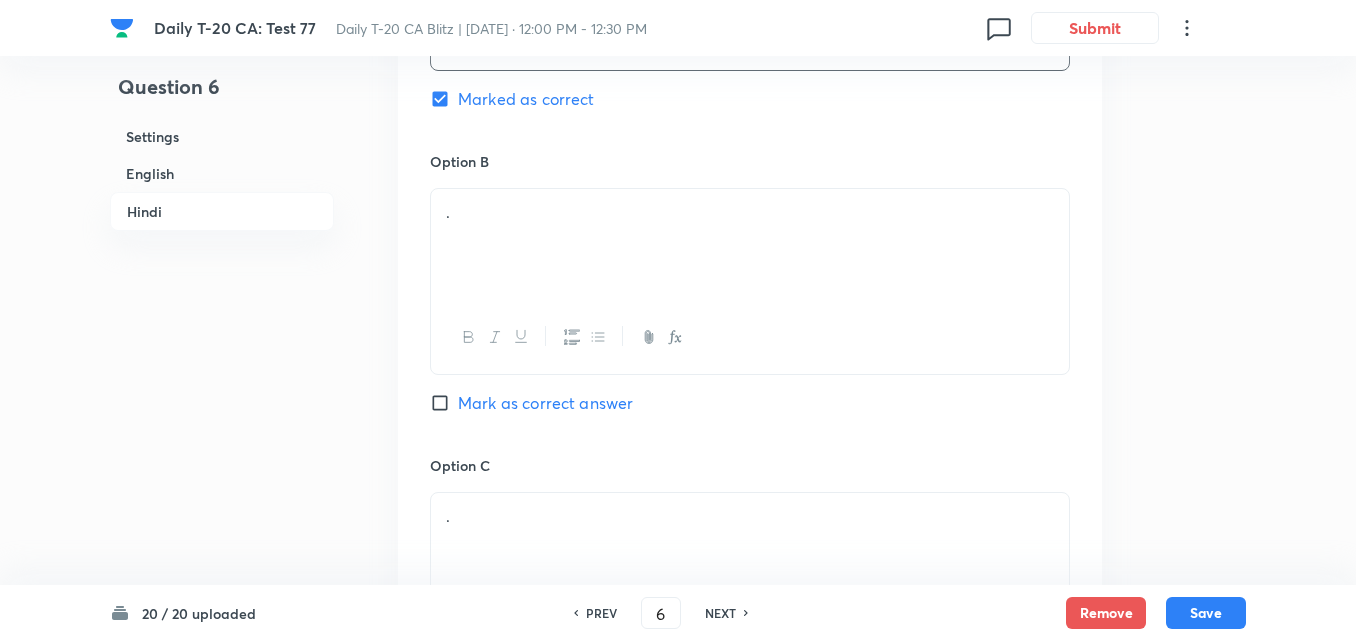 click on "." at bounding box center [750, 245] 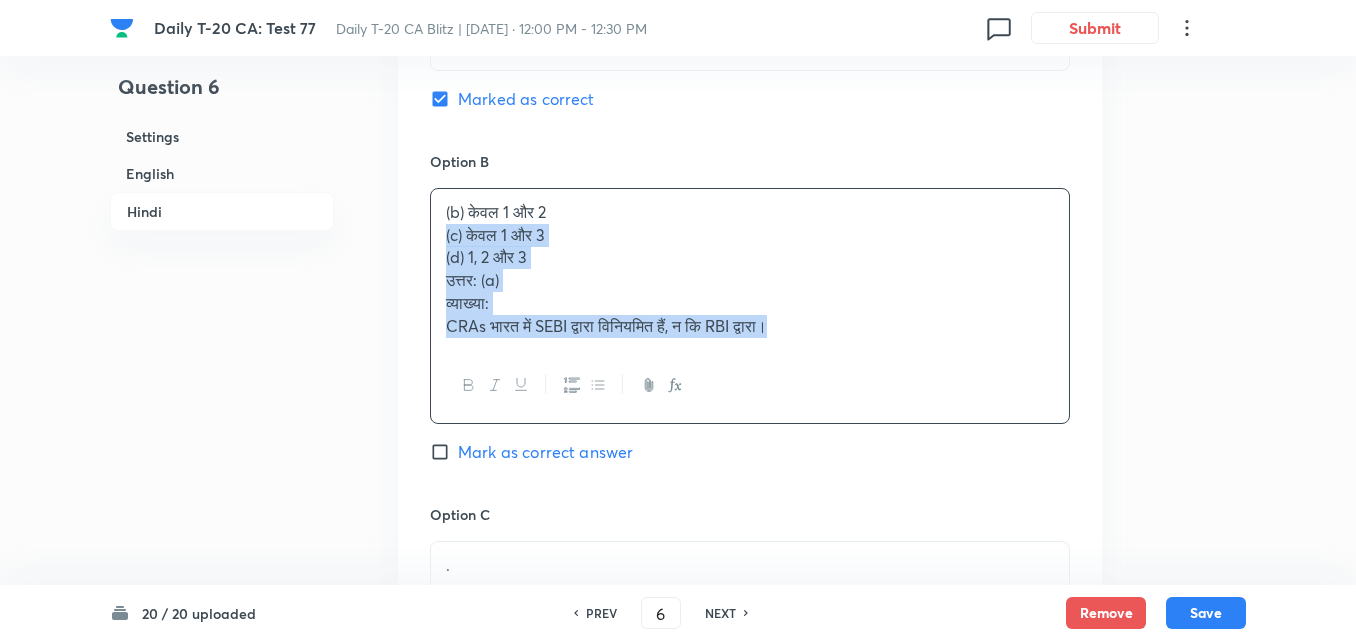 drag, startPoint x: 411, startPoint y: 222, endPoint x: 388, endPoint y: 219, distance: 23.194826 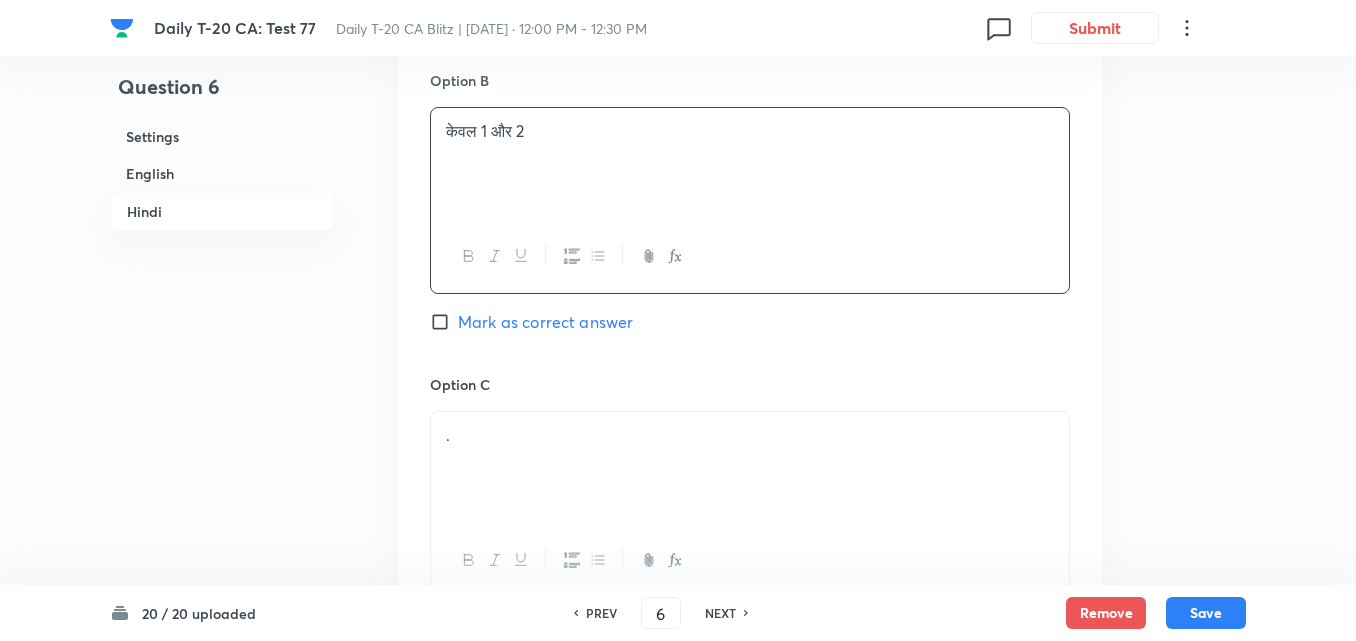 scroll, scrollTop: 3716, scrollLeft: 0, axis: vertical 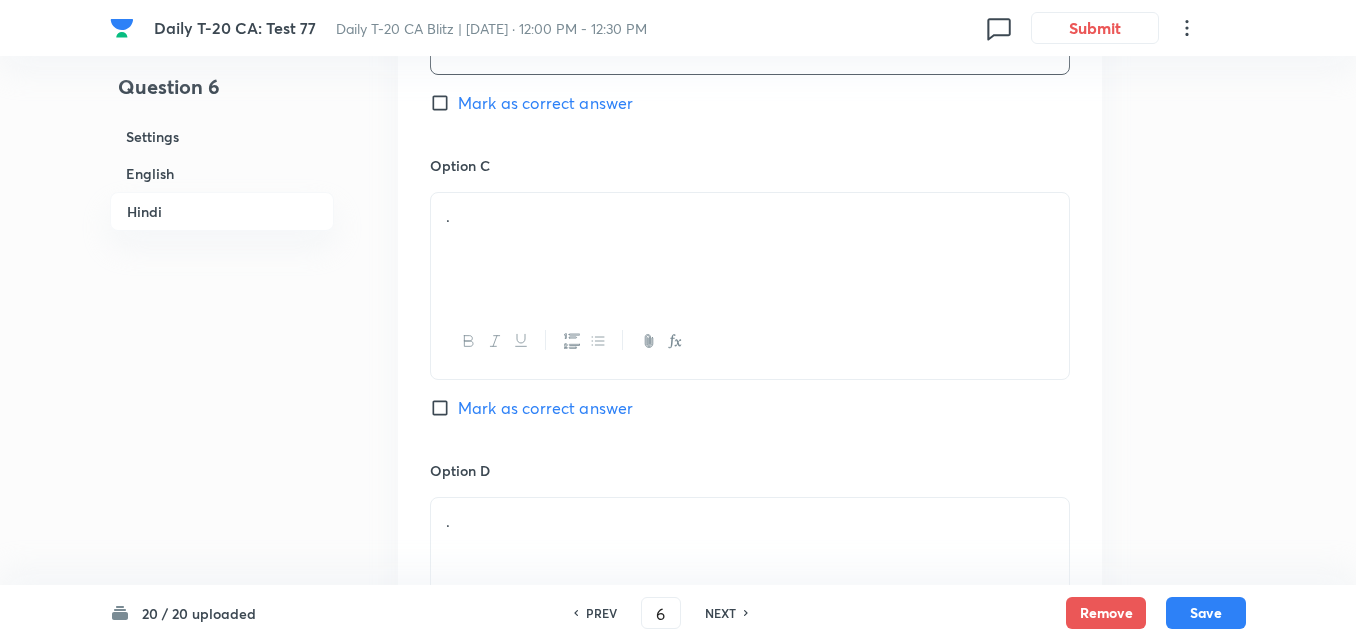 click on "." at bounding box center (750, 249) 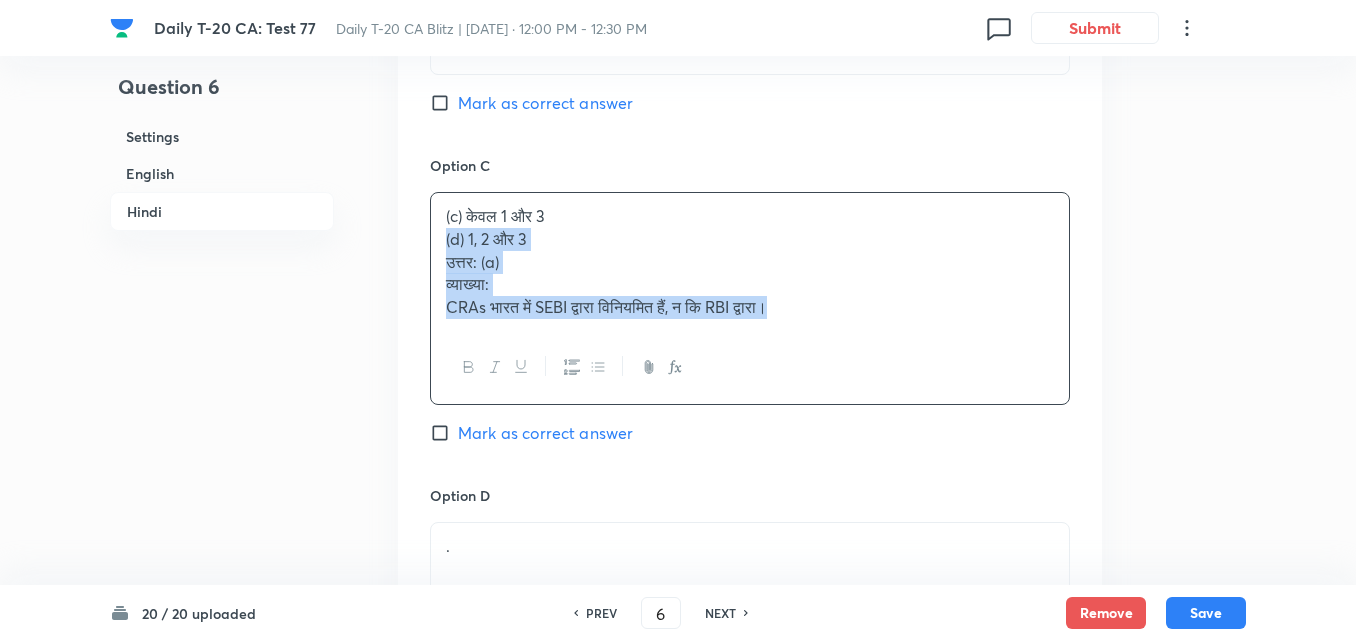 click on "(c) केवल 1 और 3 (d) 1, 2 और 3 उत्तर: (a) व्याख्या: CRAs भारत में SEBI द्वारा विनियमित हैं, न कि RBI द्वारा।" at bounding box center (750, 262) 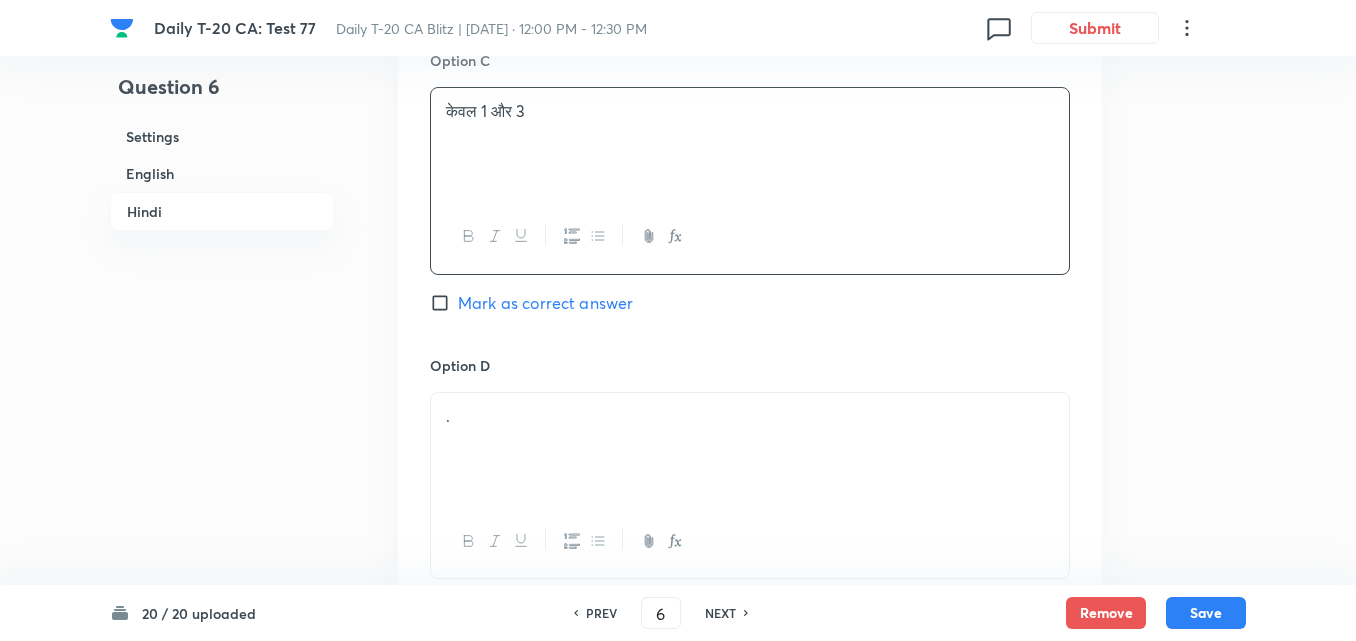 scroll, scrollTop: 3916, scrollLeft: 0, axis: vertical 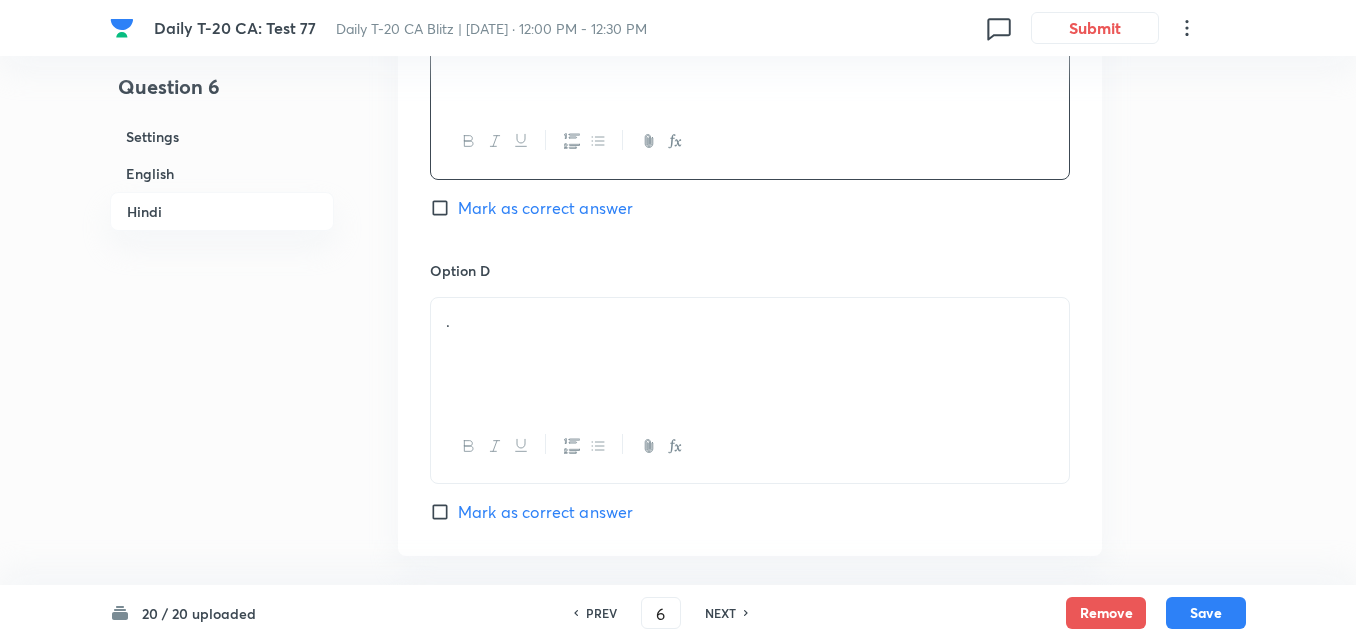 click on "." at bounding box center [750, 354] 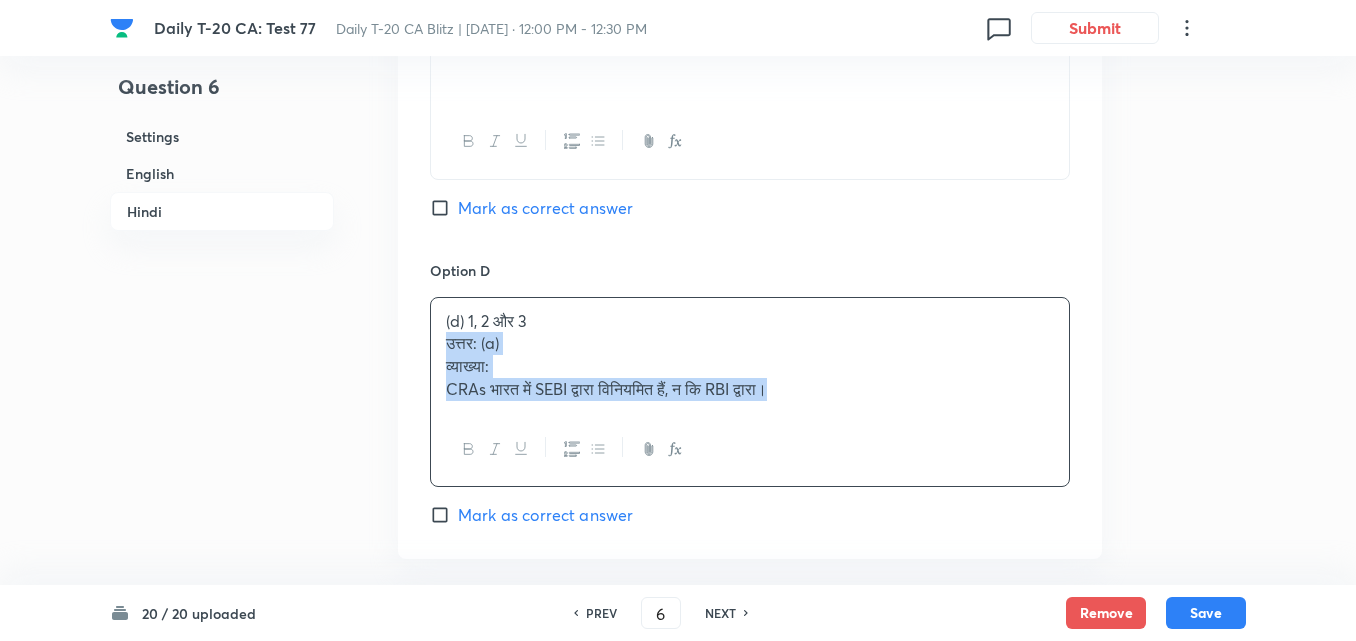drag, startPoint x: 379, startPoint y: 332, endPoint x: 360, endPoint y: 330, distance: 19.104973 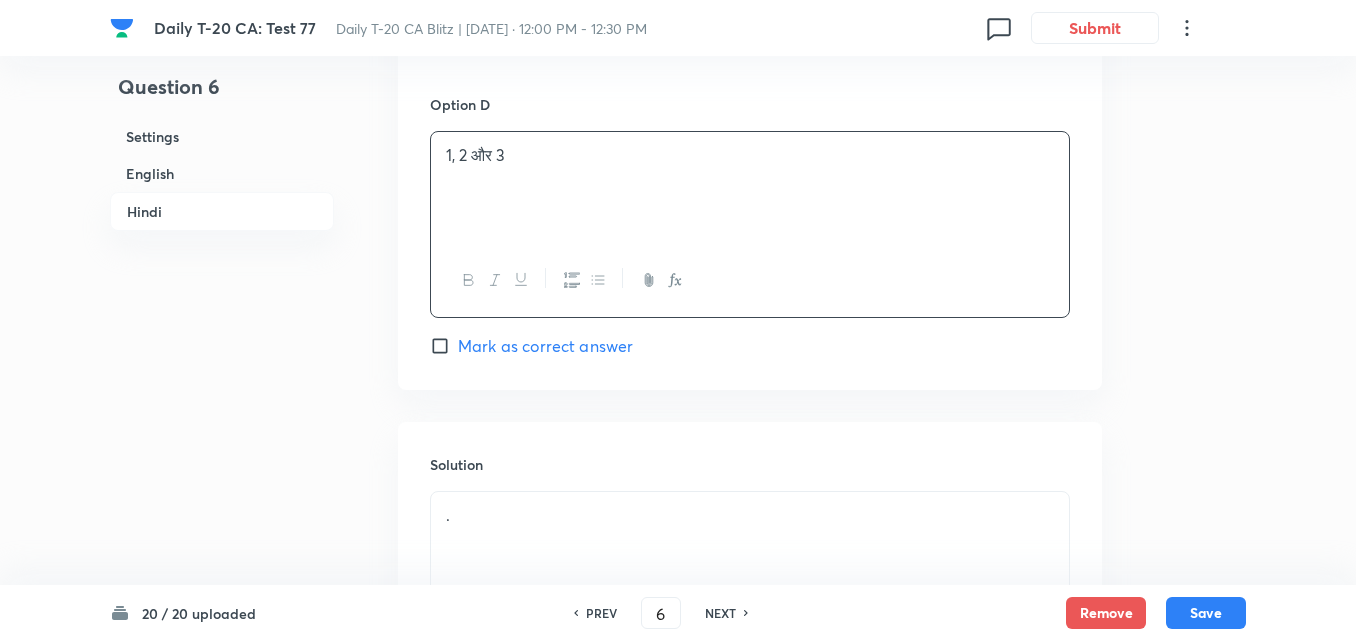 scroll, scrollTop: 4305, scrollLeft: 0, axis: vertical 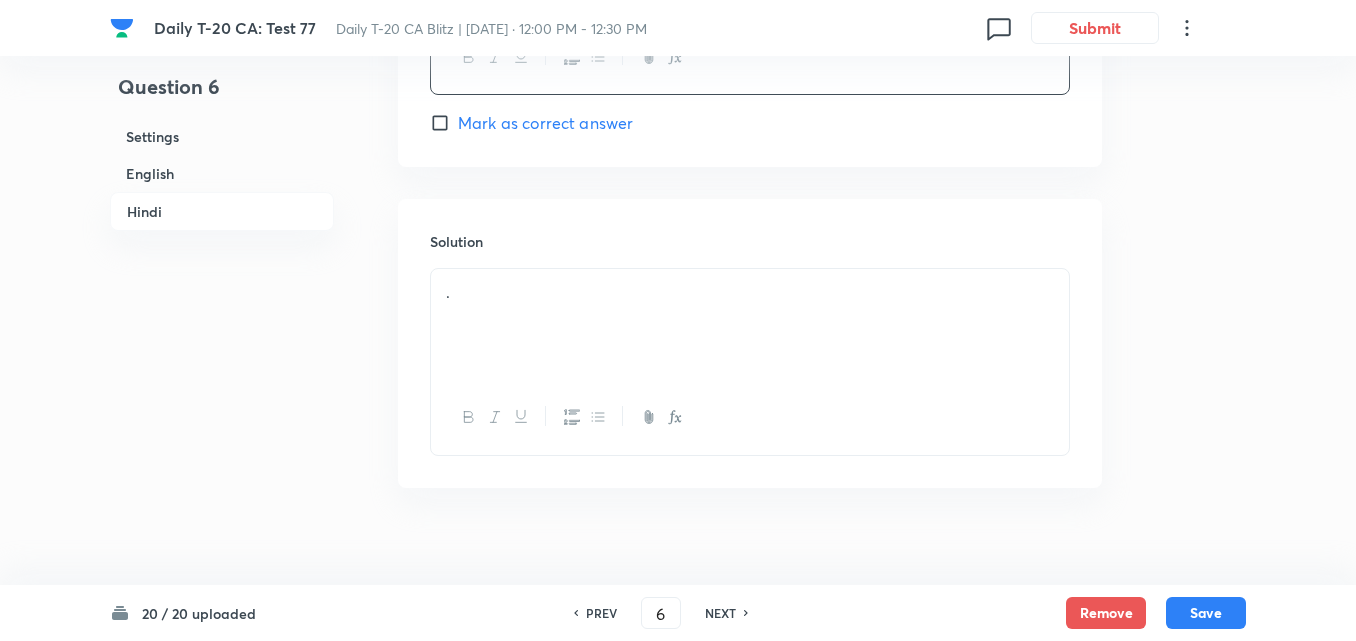 click on "." at bounding box center [750, 325] 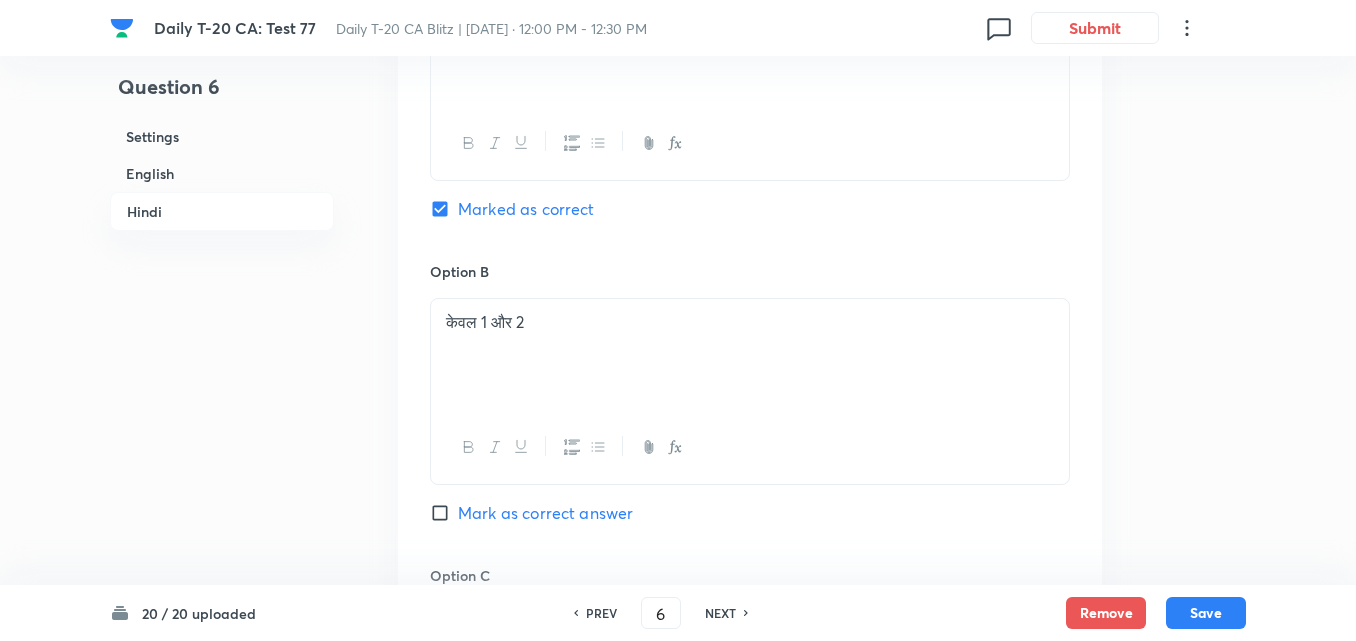 scroll, scrollTop: 3305, scrollLeft: 0, axis: vertical 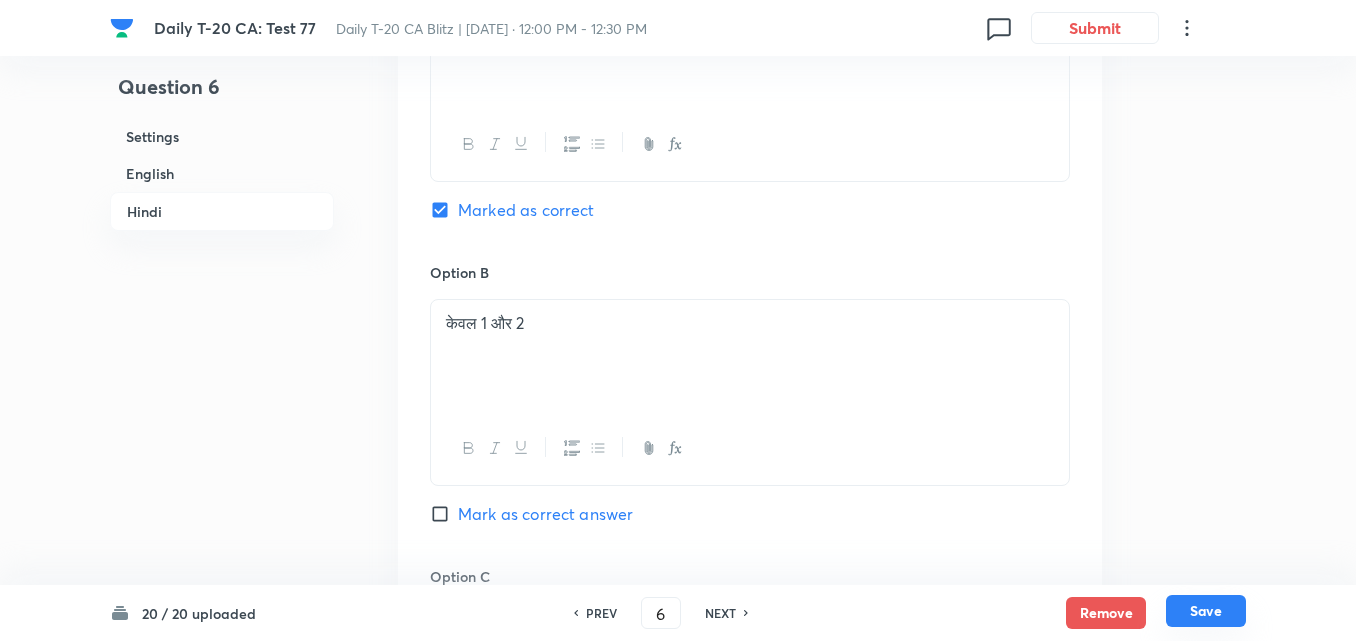 click on "Save" at bounding box center [1206, 611] 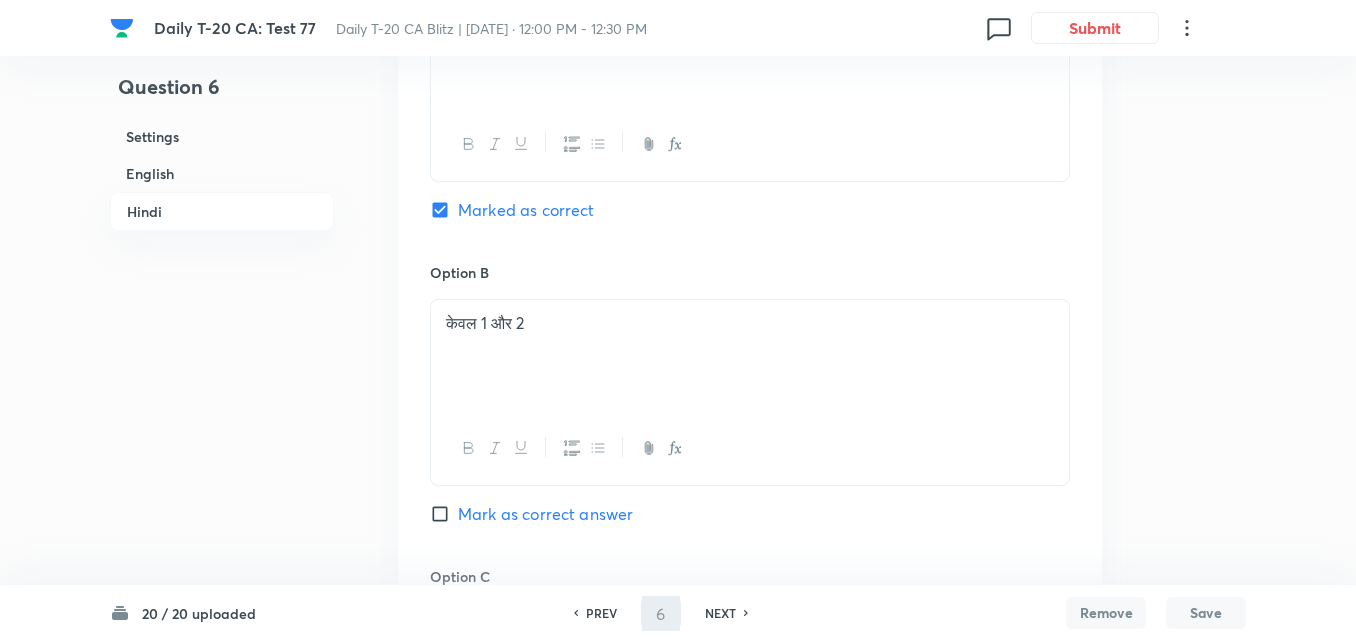 type on "7" 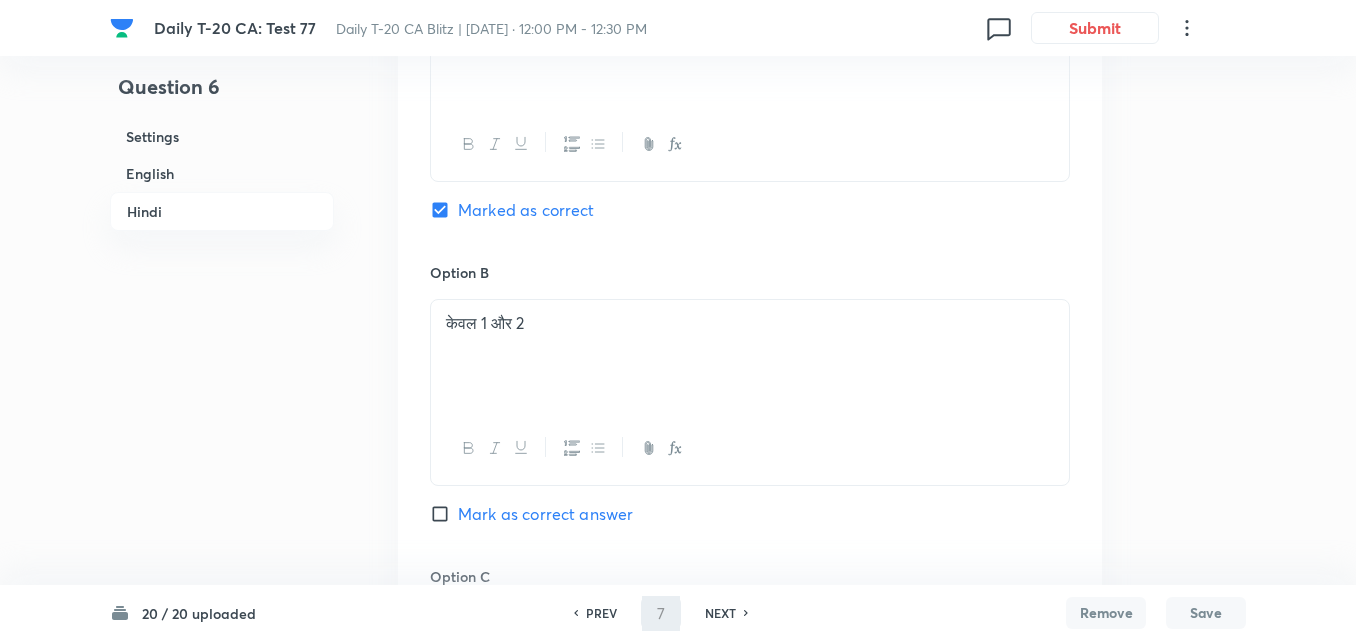 checkbox on "false" 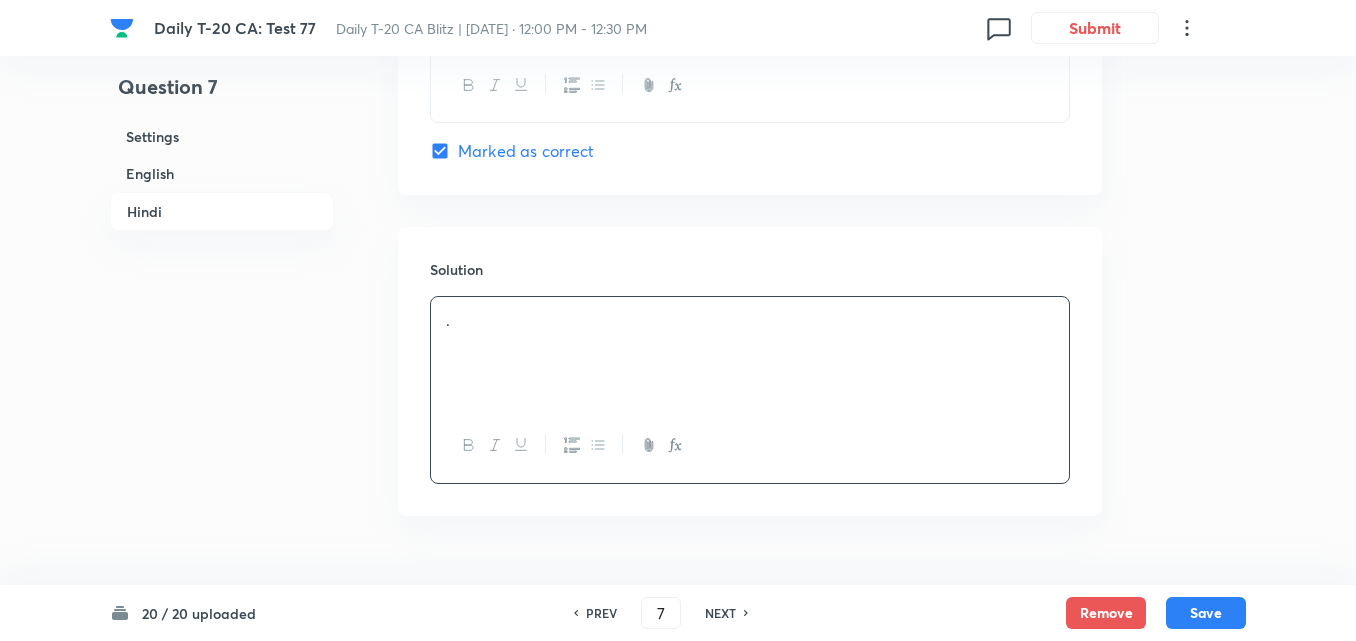 click on "English" at bounding box center (222, 173) 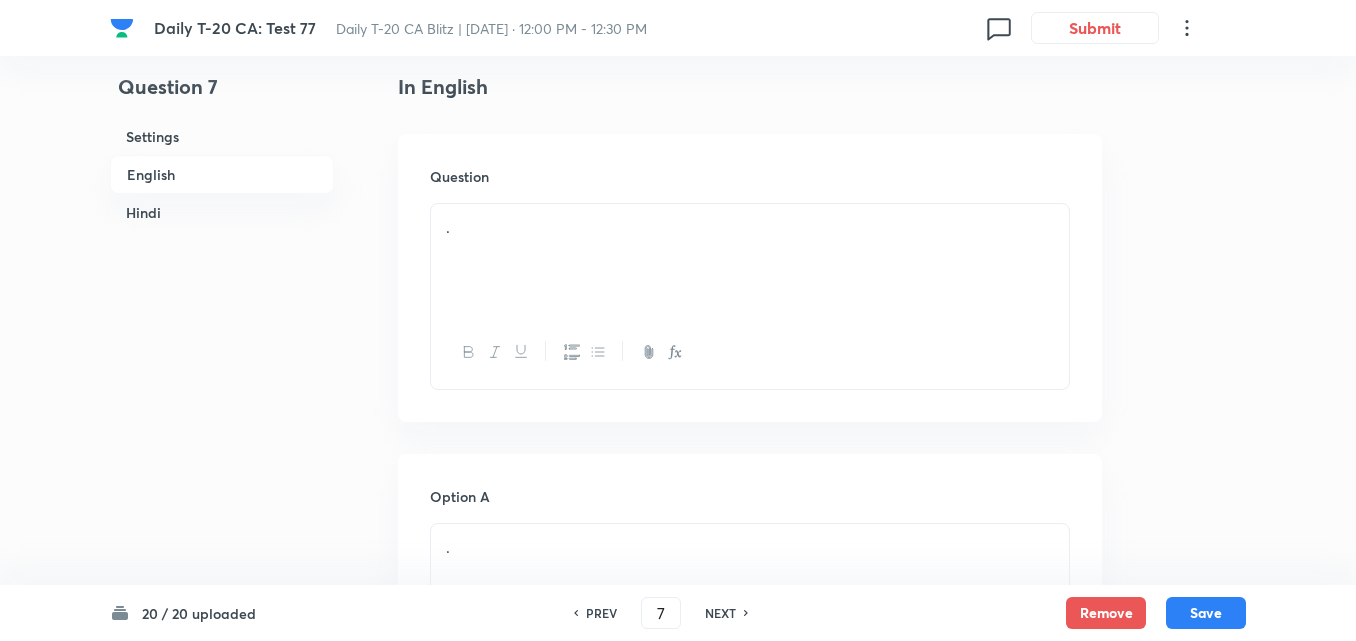 click on "." at bounding box center [750, 260] 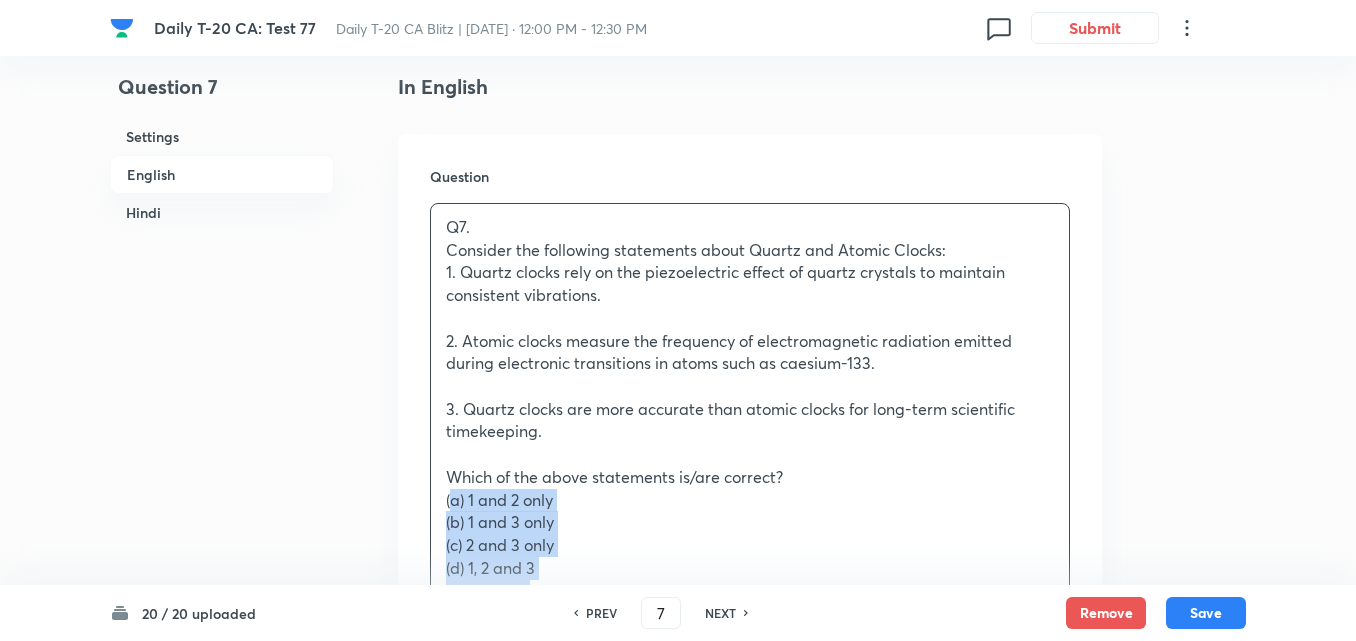 drag, startPoint x: 442, startPoint y: 496, endPoint x: 385, endPoint y: 496, distance: 57 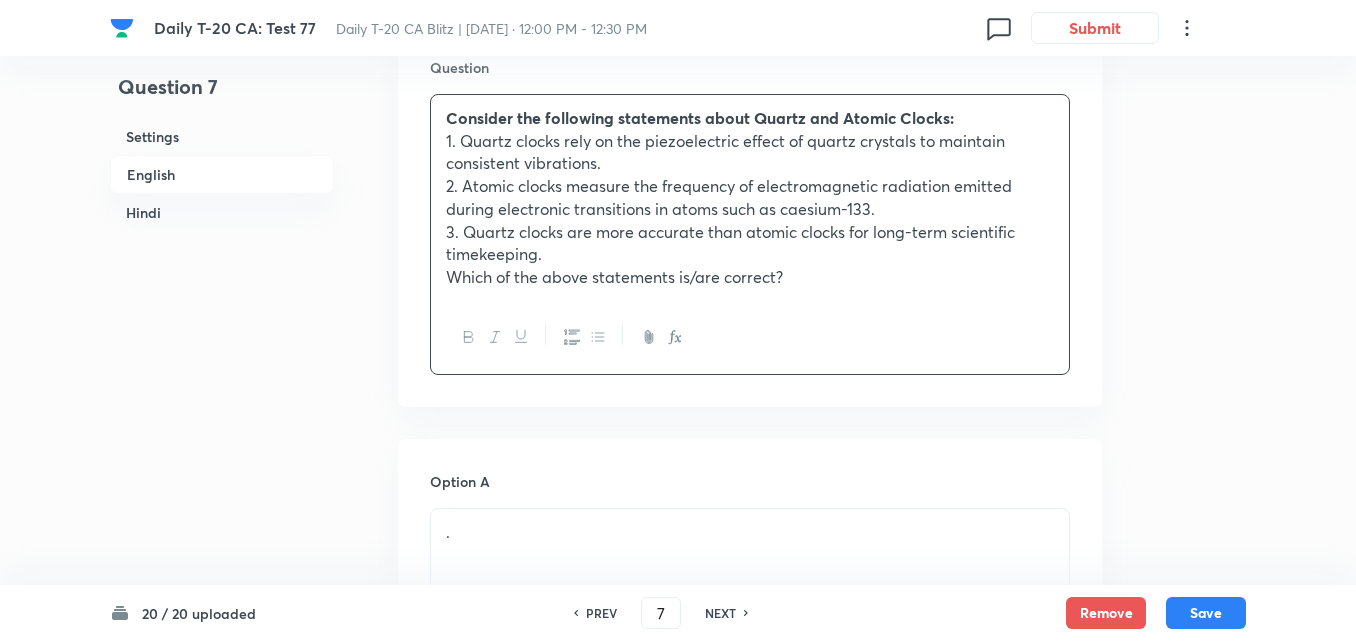 scroll, scrollTop: 916, scrollLeft: 0, axis: vertical 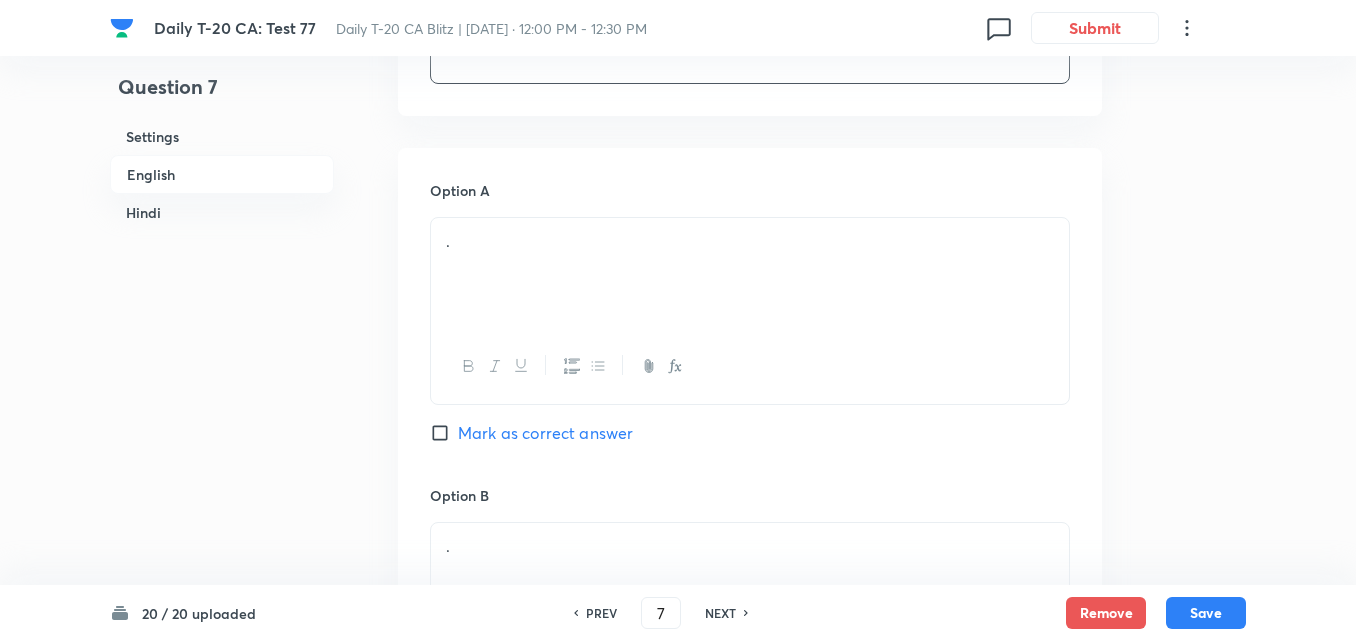 click on "." at bounding box center [750, 274] 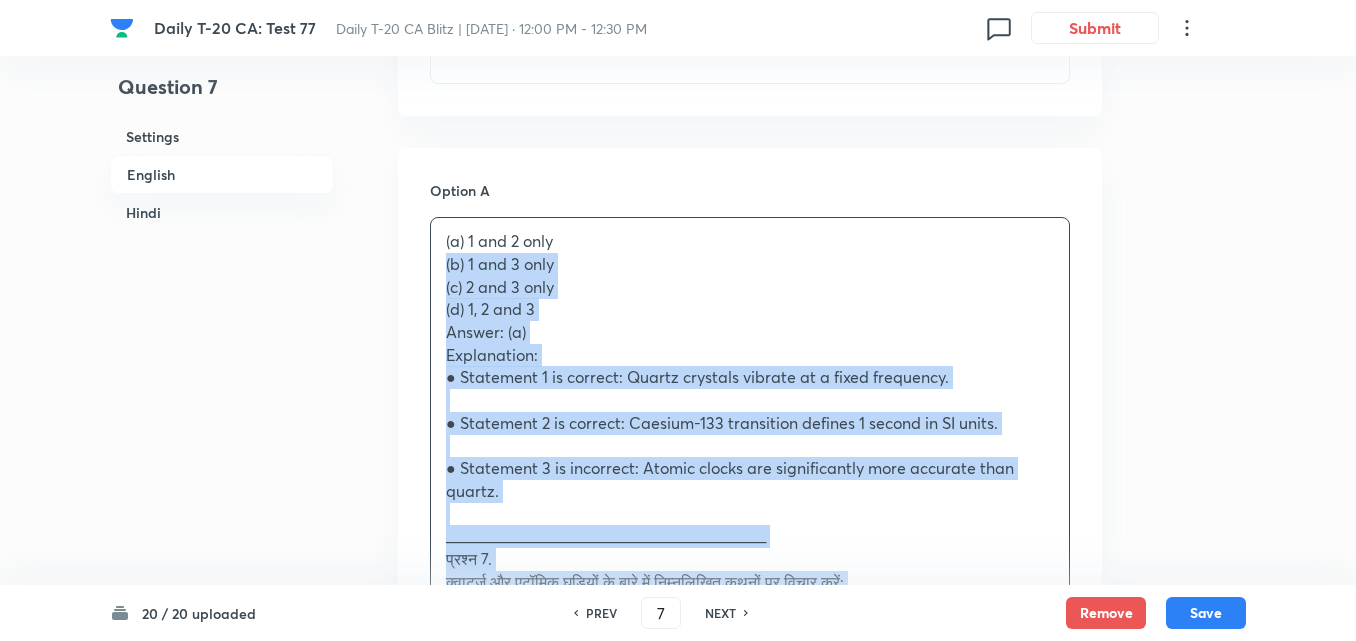 drag, startPoint x: 431, startPoint y: 272, endPoint x: 338, endPoint y: 251, distance: 95.34149 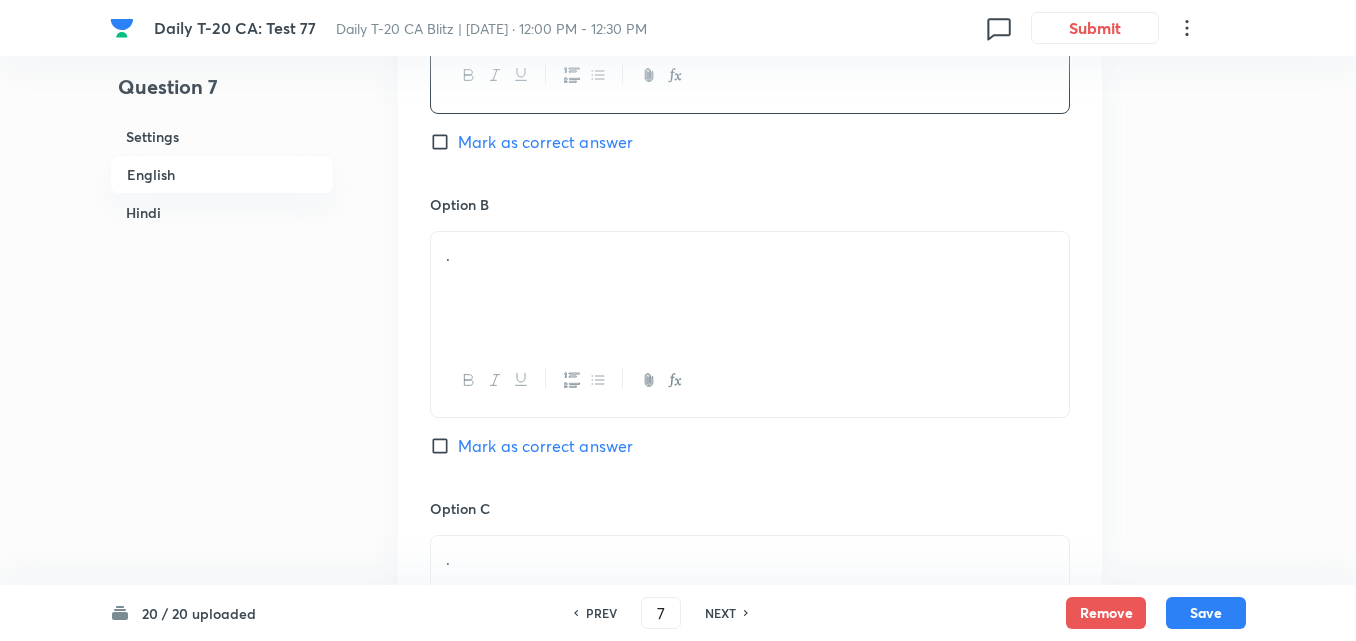 scroll, scrollTop: 1216, scrollLeft: 0, axis: vertical 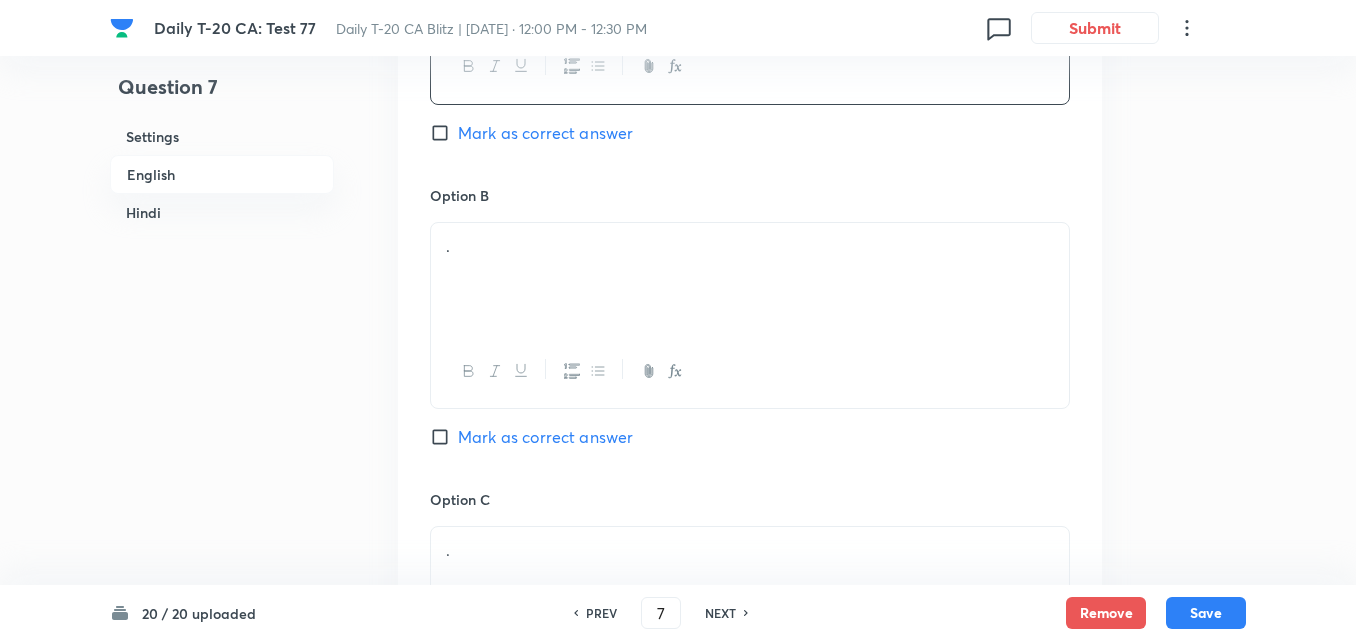 click on "." at bounding box center (750, 279) 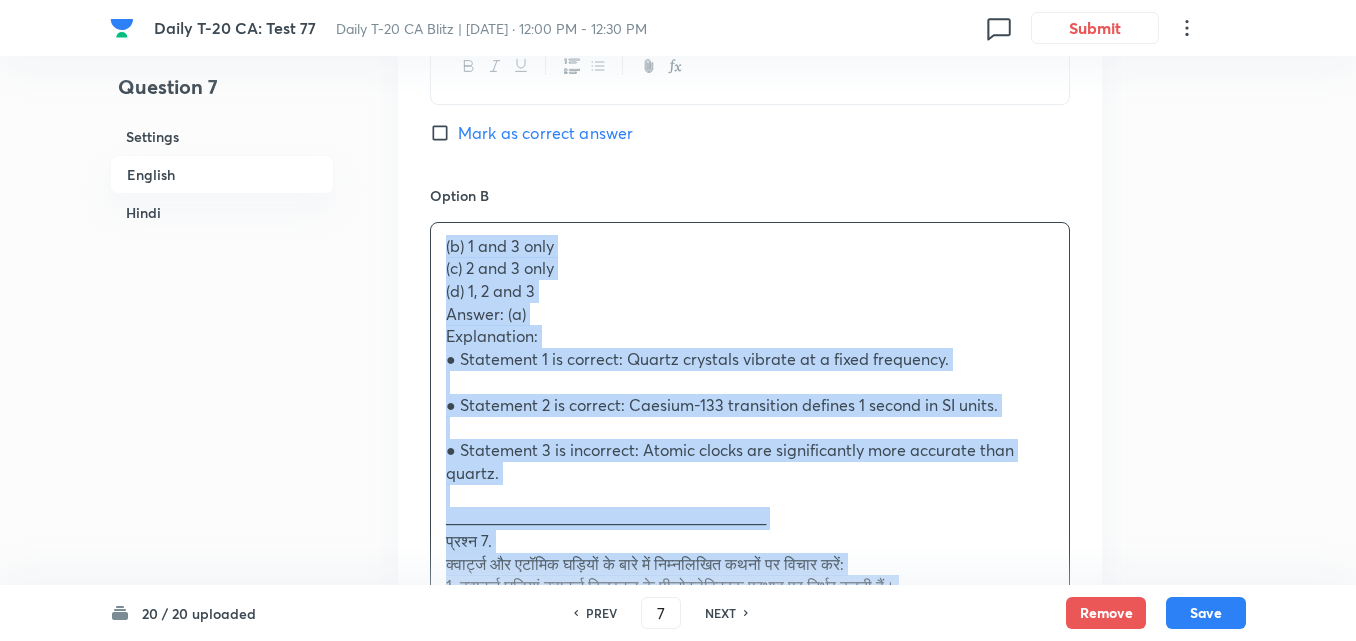 click on "Option A 1 and 2 only Mark as correct answer Option B (b) 1 and 3 only (c) 2 and 3 only (d) 1, 2 and 3 Answer: (a) Explanation: ●	Statement 1 is correct: Quartz crystals vibrate at a fixed frequency. ●	Statement 2 is correct: Caesium-133 transition defines 1 second in SI units. ●	Statement 3 is incorrect: Atomic clocks are significantly more accurate than quartz. ________________________________________ प्रश्न 7. [PERSON_NAME] और एटॉमिक घड़ियों के बारे में निम्नलिखित कथनों पर विचार करें: 1.	क्वार्ट्ज घड़ियां क्वार्ट्ज क्रिस्टल के पीजोइलेक्ट्रिक प्रभाव पर निर्भर करती हैं। सही कथन कौन-से हैं? (a) केवल 1 और 2 (b) केवल 1 और 3 (c) केवल 2 और 3 (d) 1, 2 और 3 उत्तर: (a) ." at bounding box center (750, 765) 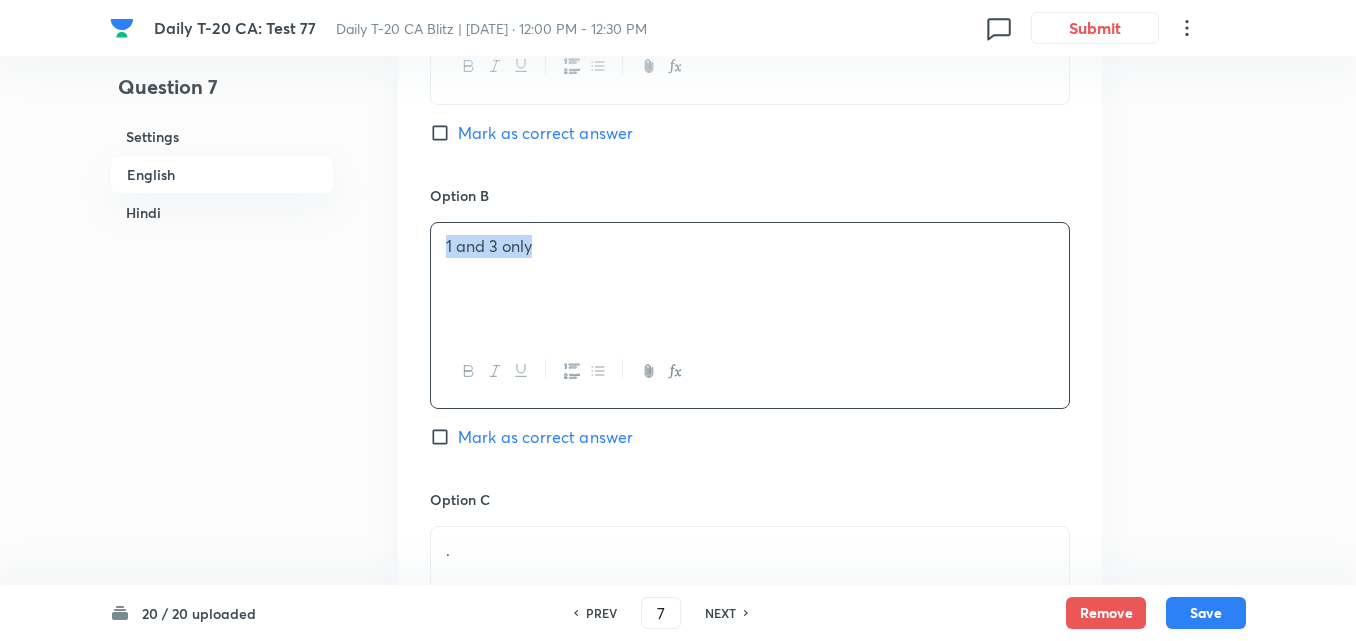 scroll, scrollTop: 1516, scrollLeft: 0, axis: vertical 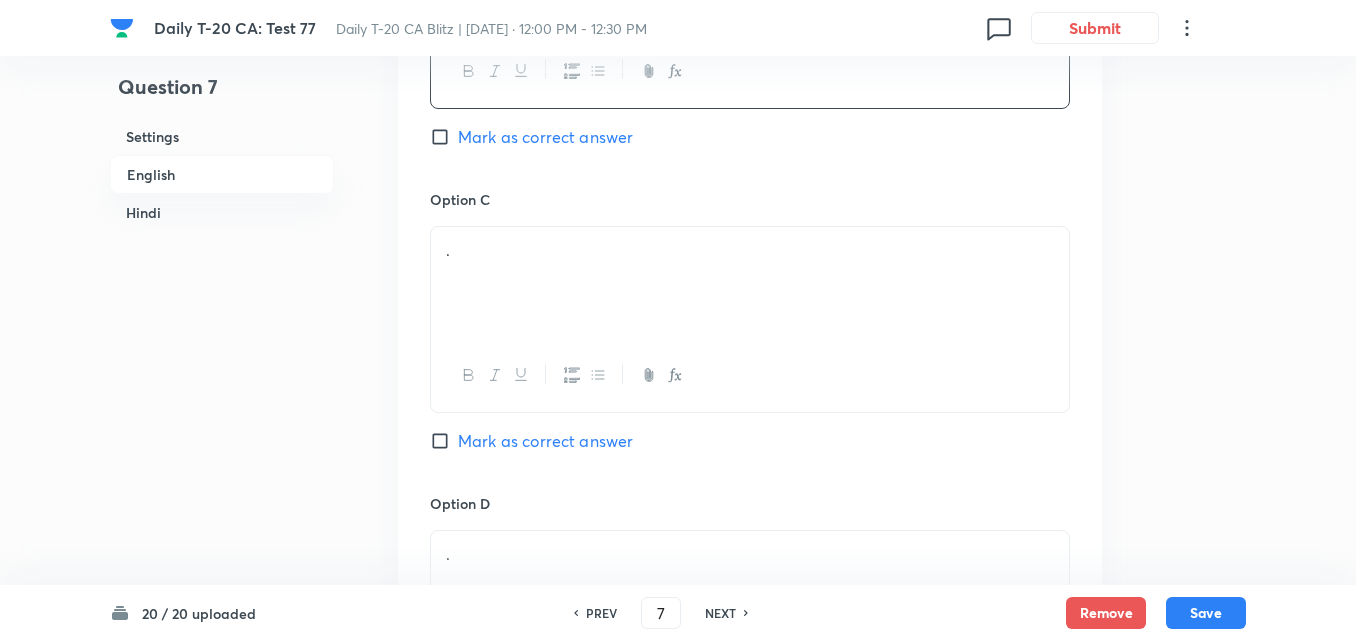click on "." at bounding box center [750, 283] 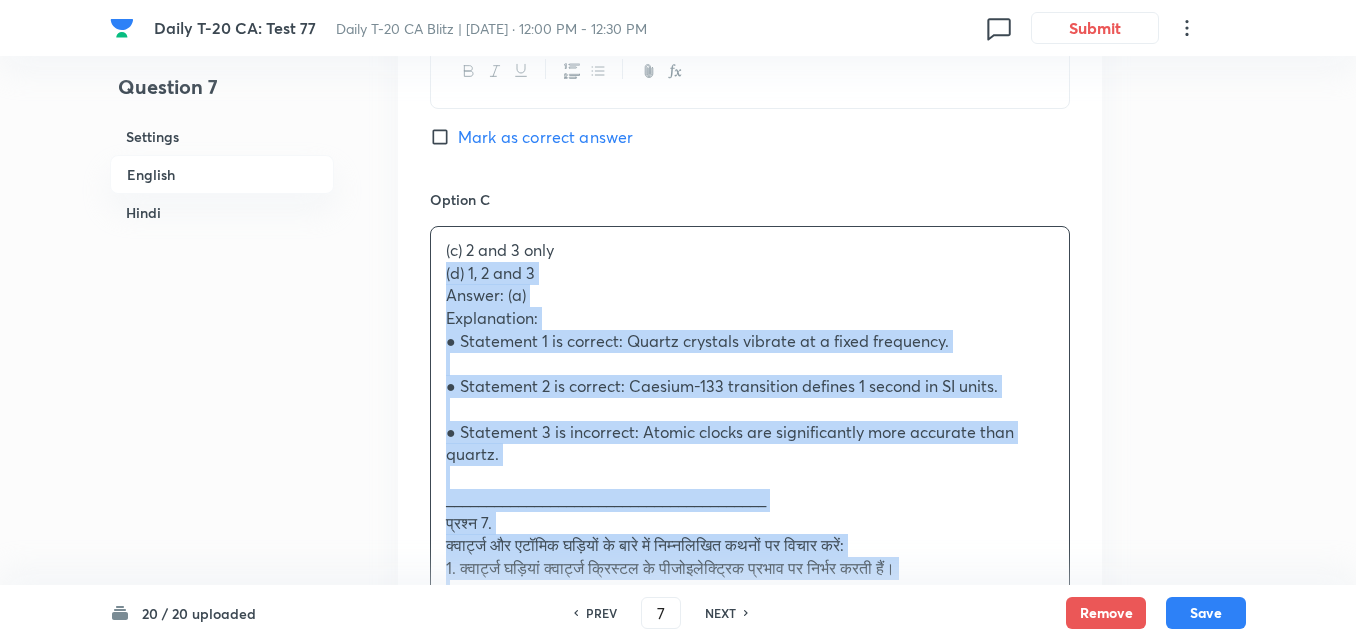 drag, startPoint x: 419, startPoint y: 290, endPoint x: 388, endPoint y: 276, distance: 34.0147 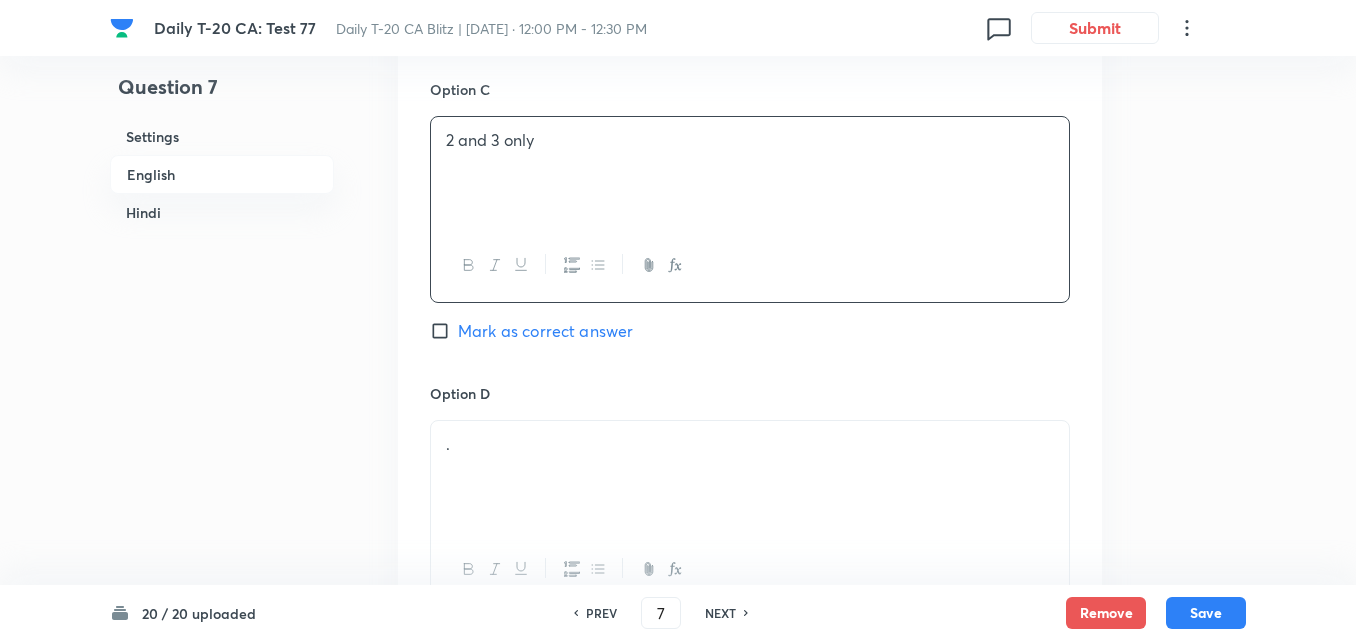 scroll, scrollTop: 1816, scrollLeft: 0, axis: vertical 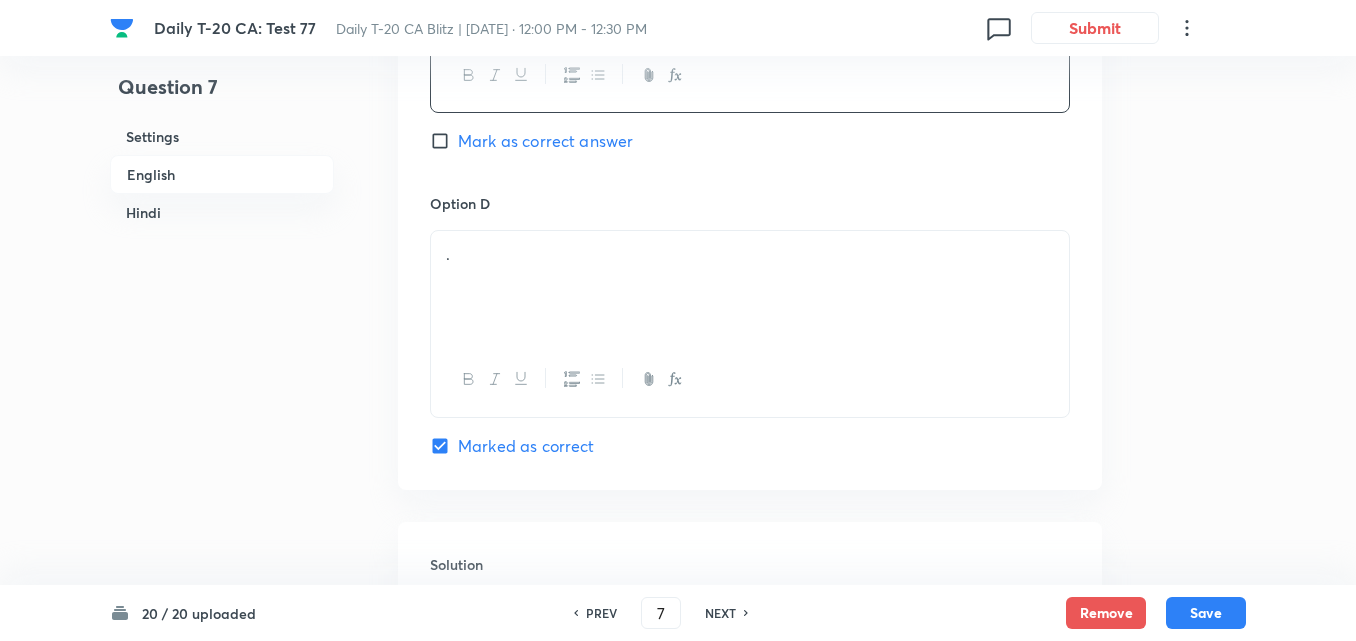 click on "." at bounding box center (750, 287) 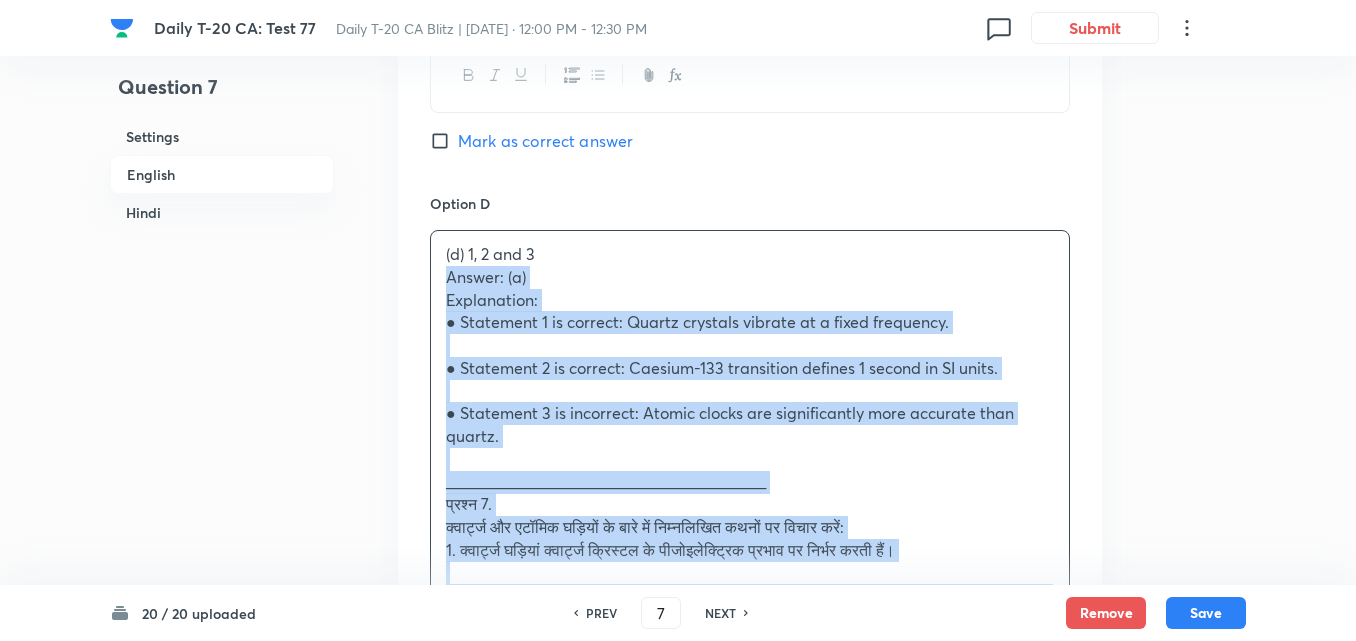 drag, startPoint x: 445, startPoint y: 282, endPoint x: 433, endPoint y: 281, distance: 12.0415945 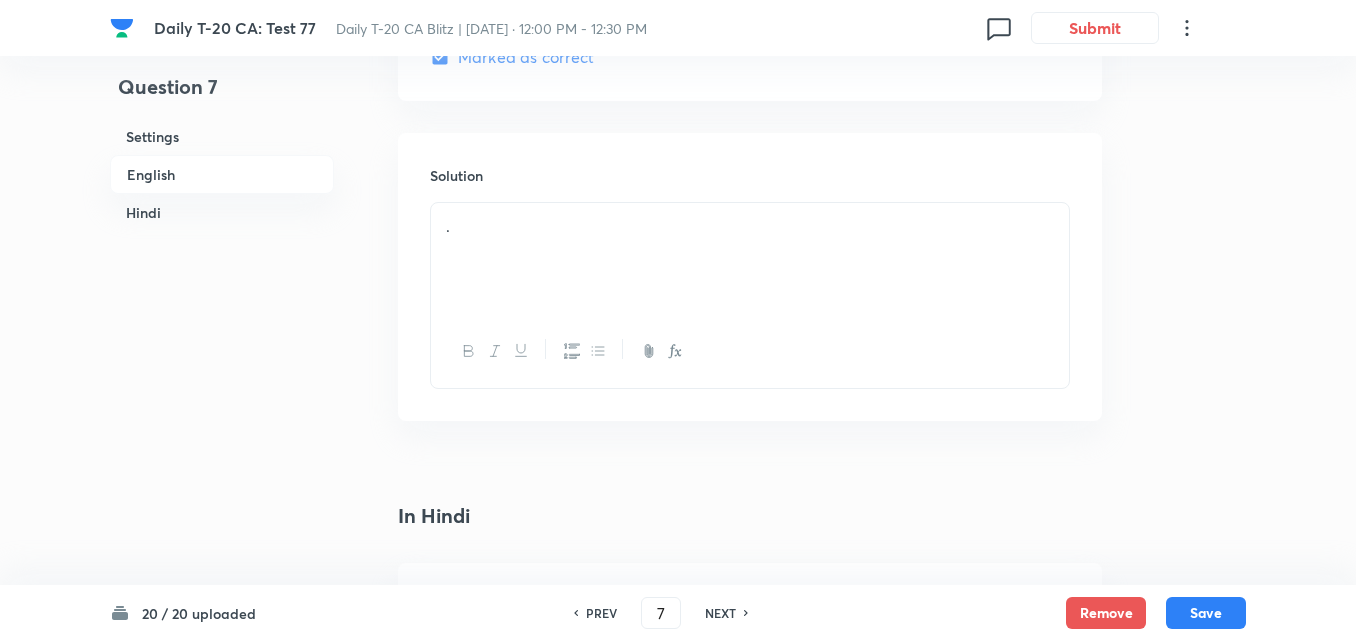 scroll, scrollTop: 2216, scrollLeft: 0, axis: vertical 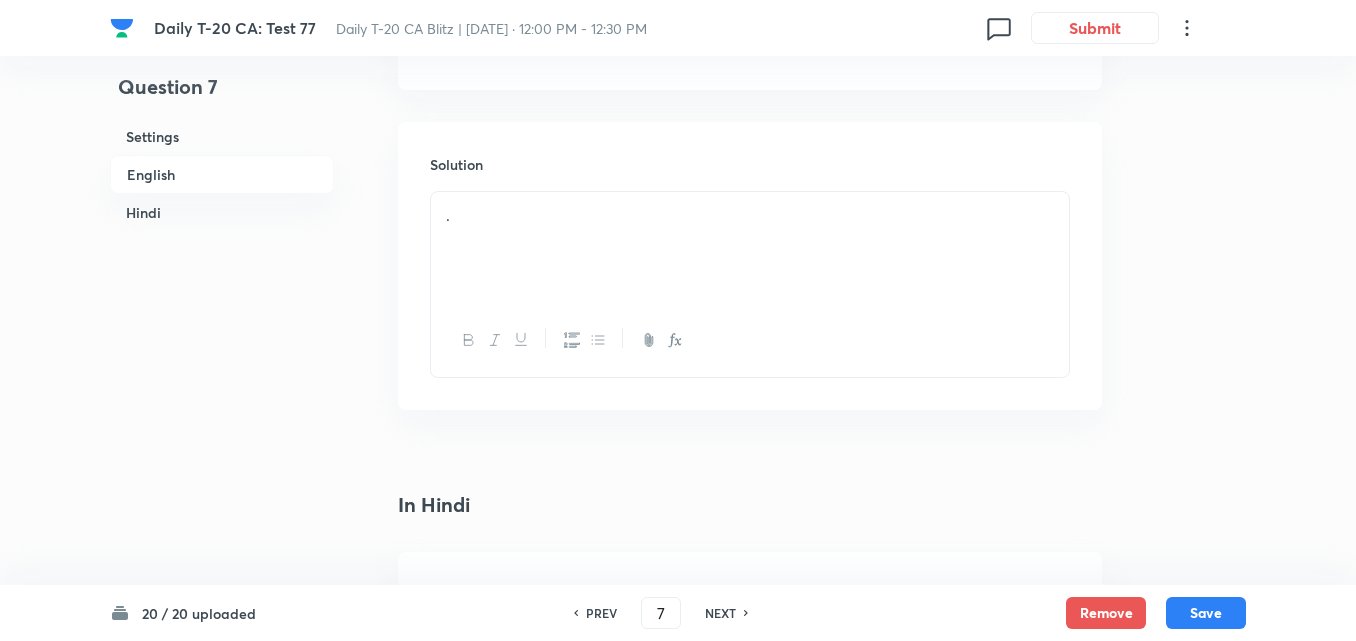 click on "." at bounding box center [750, 248] 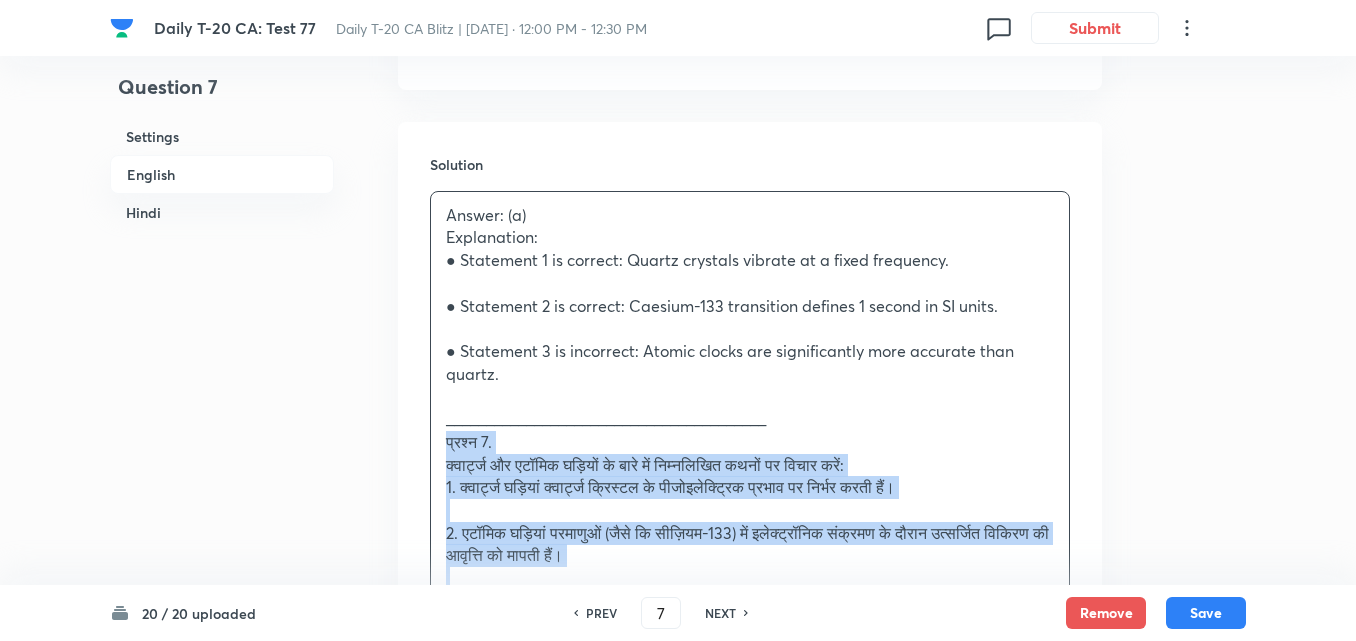 drag, startPoint x: 457, startPoint y: 430, endPoint x: 415, endPoint y: 432, distance: 42.047592 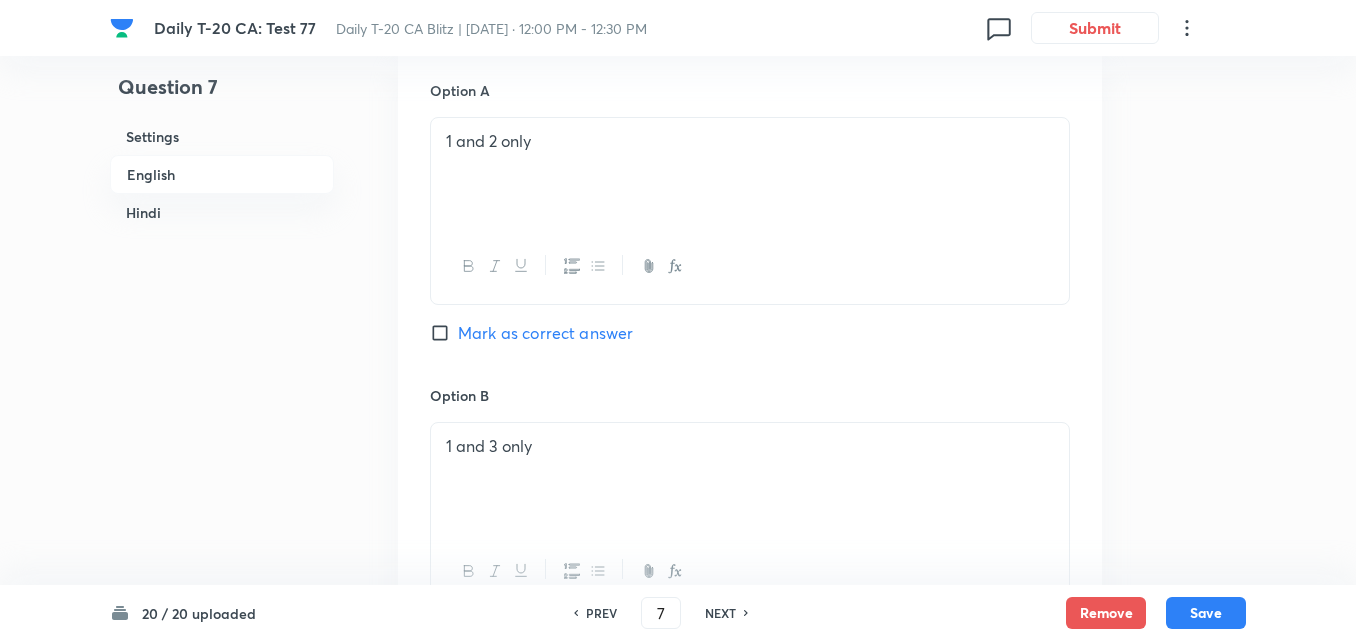 click on "Mark as correct answer" at bounding box center [545, 333] 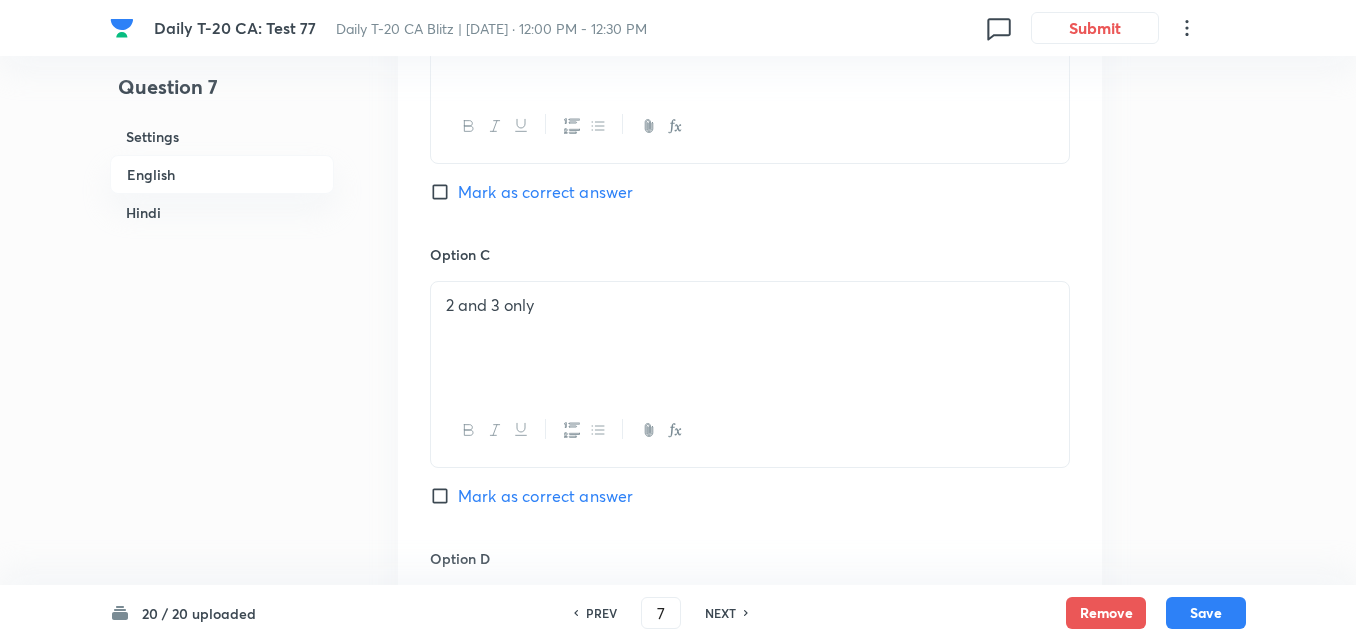 checkbox on "false" 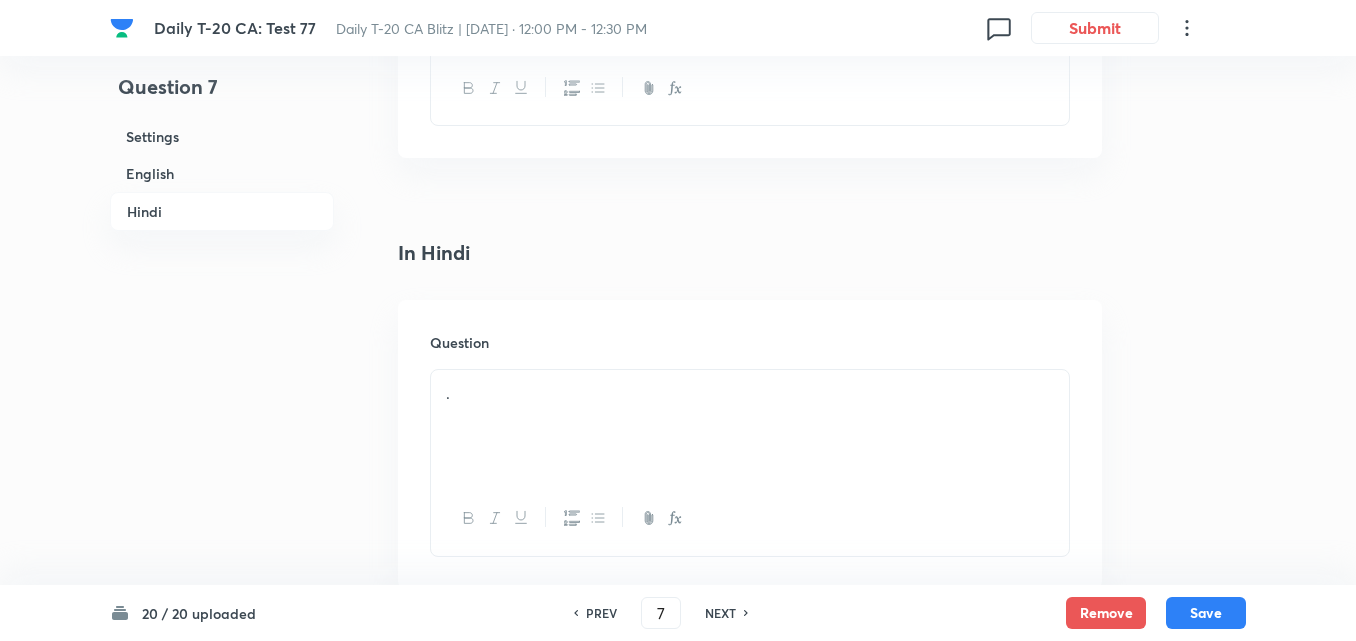 scroll, scrollTop: 2716, scrollLeft: 0, axis: vertical 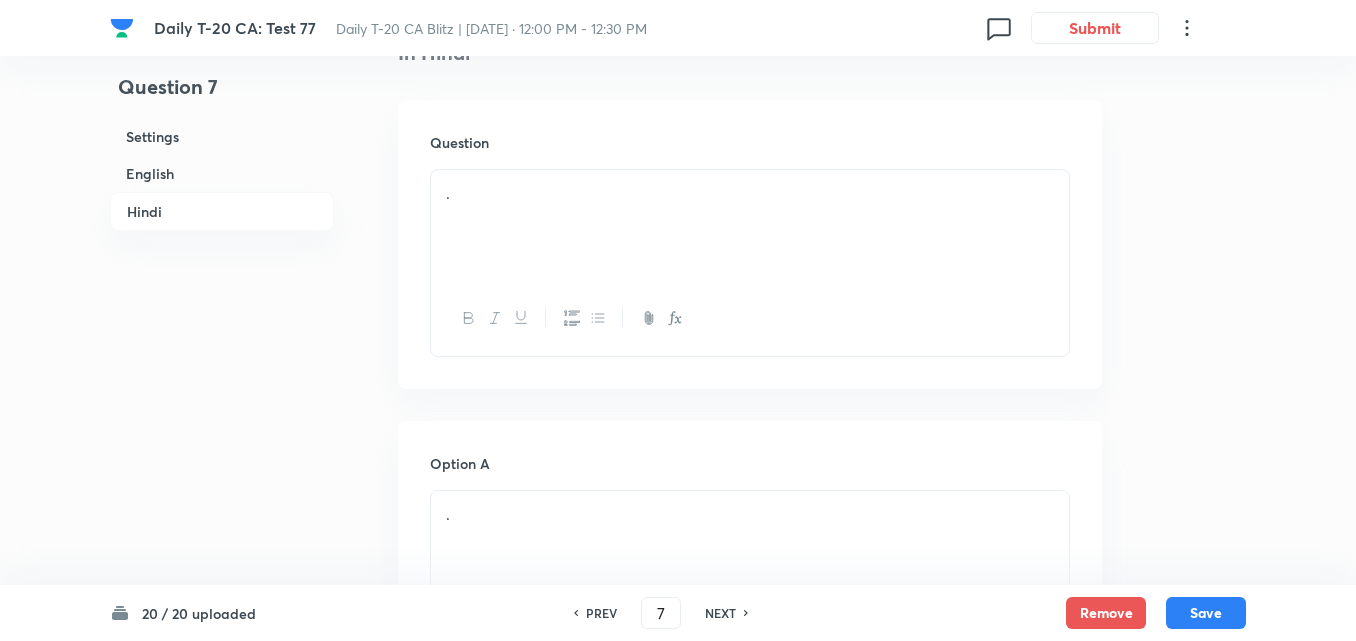 click on "." at bounding box center [750, 226] 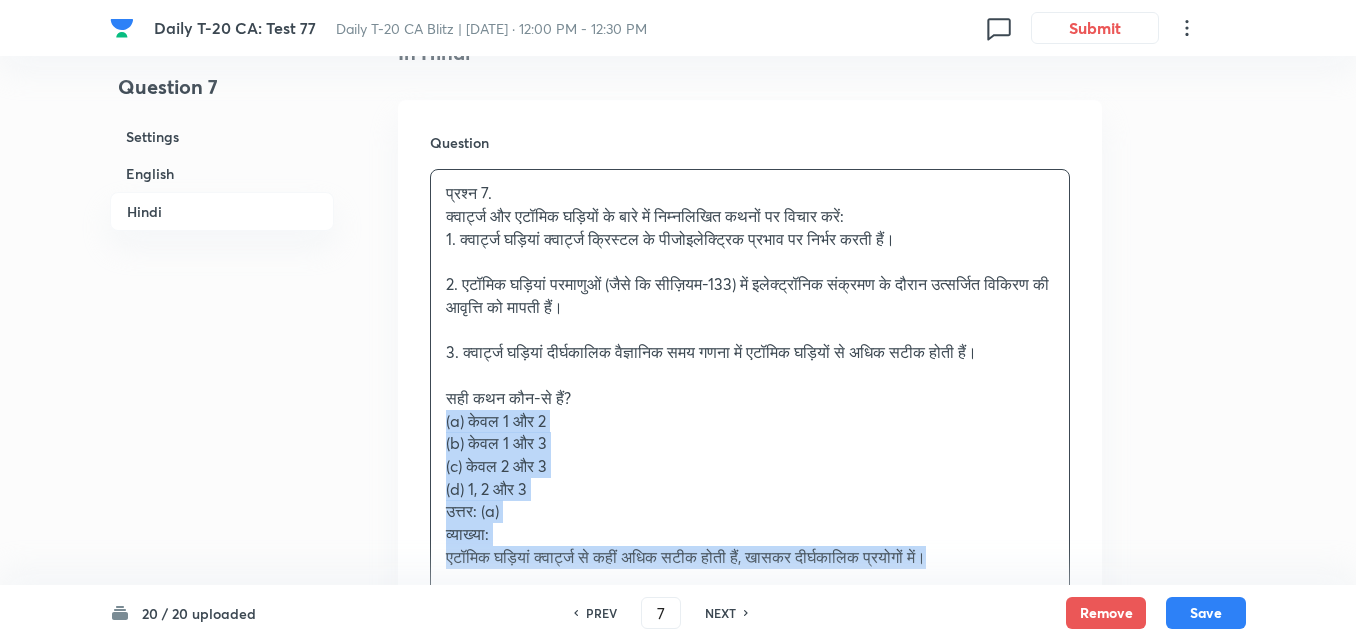 drag, startPoint x: 442, startPoint y: 400, endPoint x: 401, endPoint y: 410, distance: 42.201897 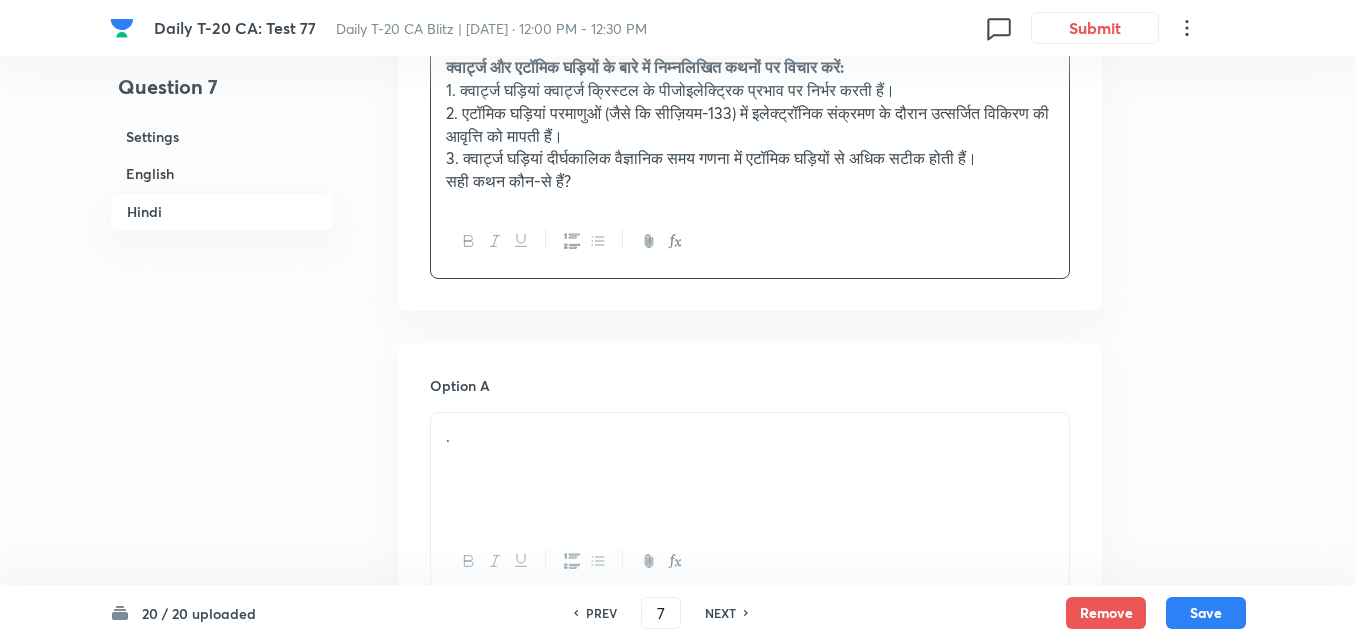 scroll, scrollTop: 3016, scrollLeft: 0, axis: vertical 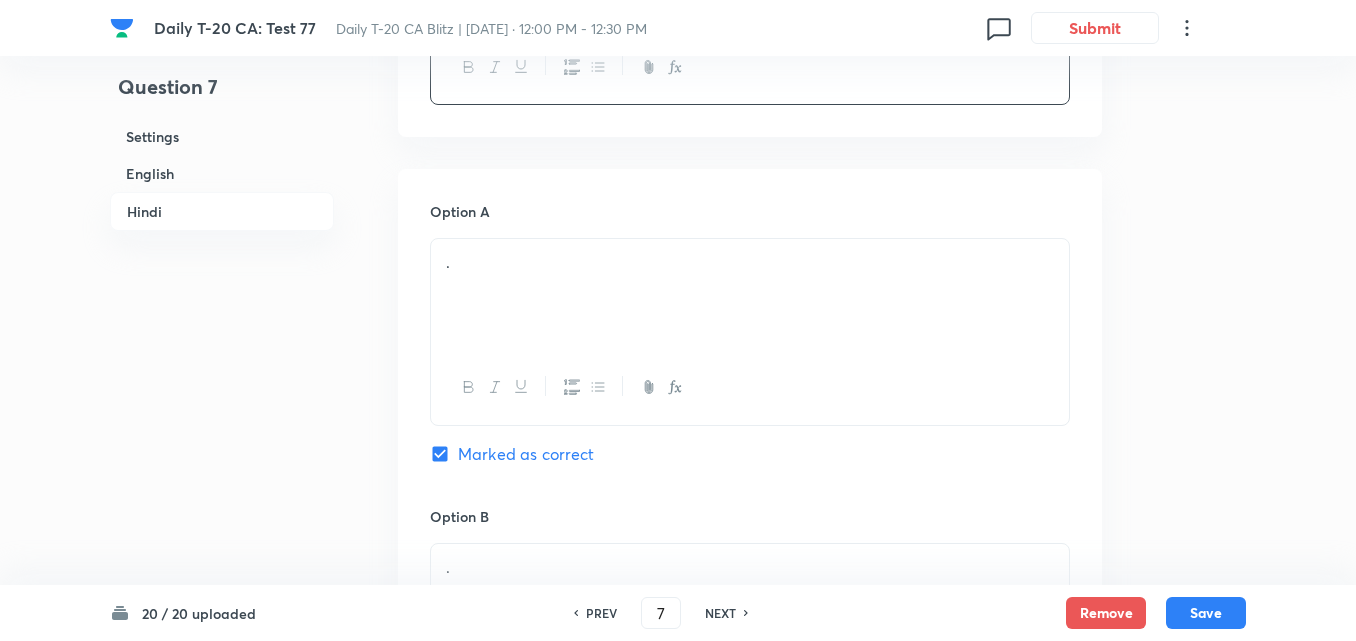 click on "." at bounding box center [750, 295] 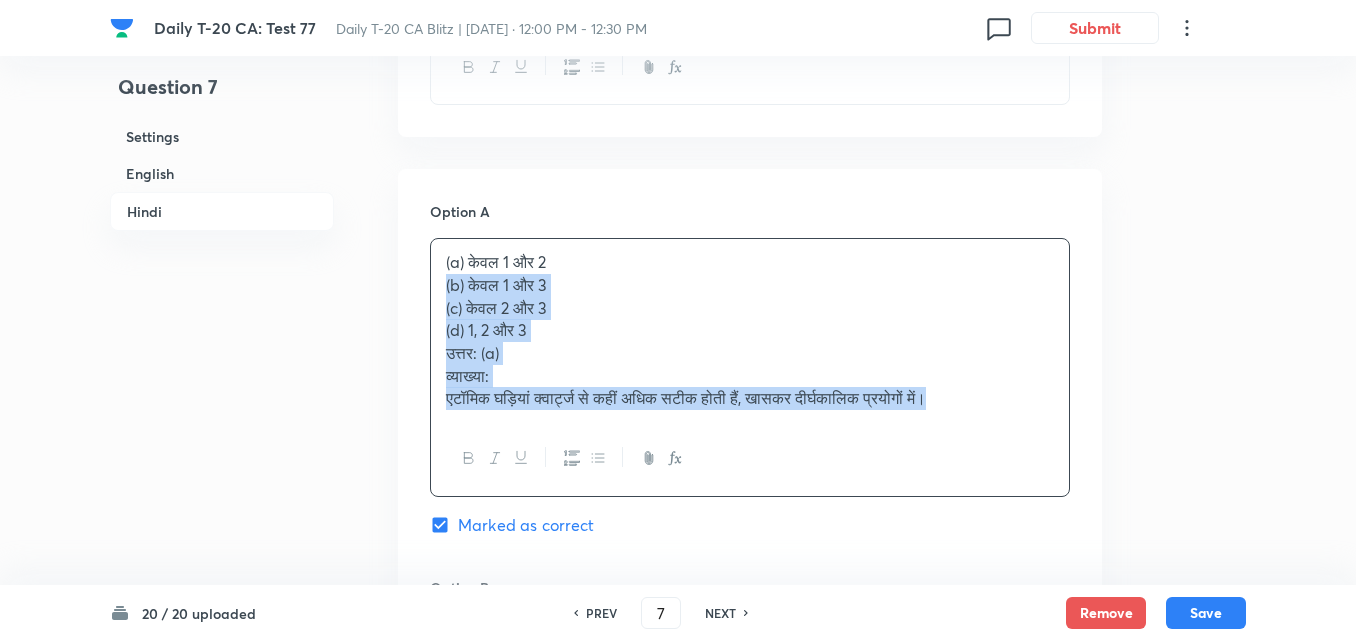 drag, startPoint x: 461, startPoint y: 298, endPoint x: 365, endPoint y: 283, distance: 97.16481 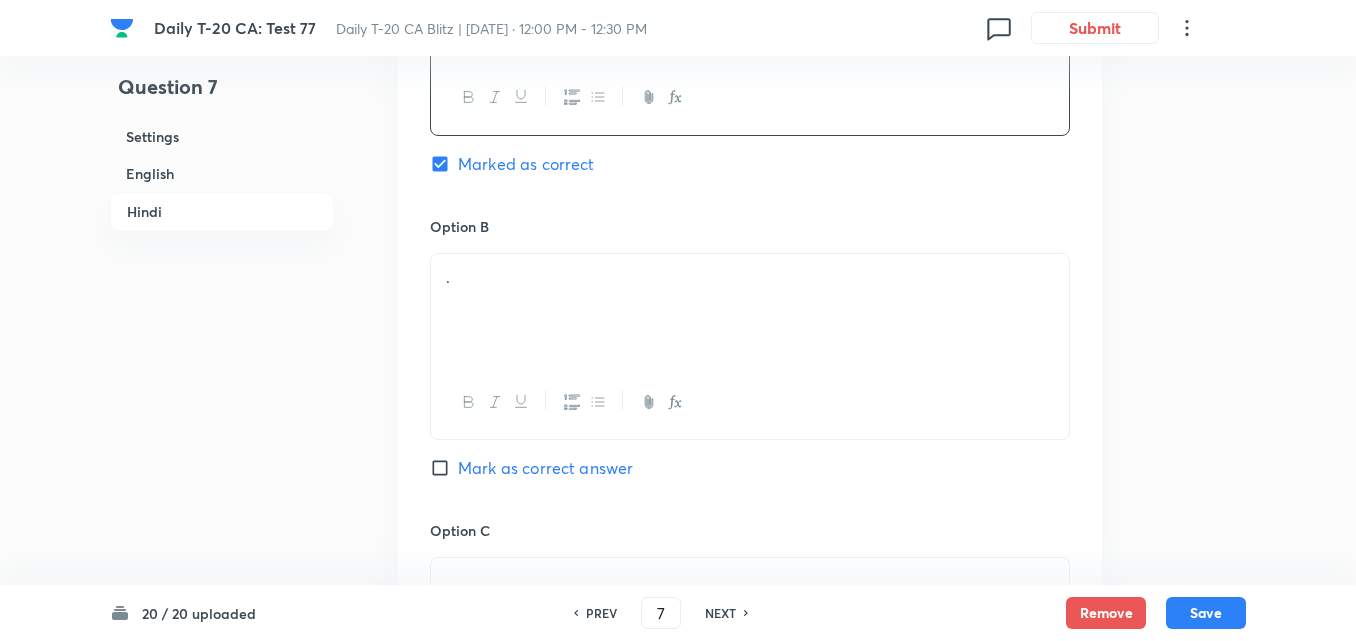 scroll, scrollTop: 3316, scrollLeft: 0, axis: vertical 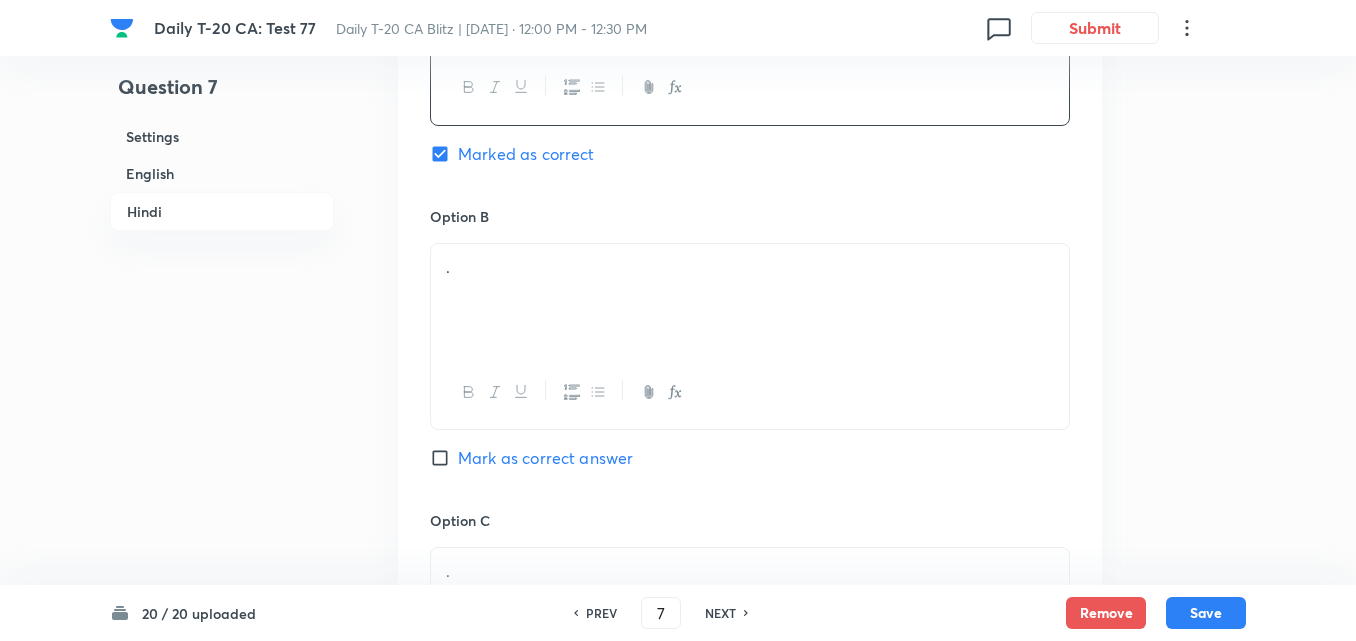 click on "." at bounding box center (750, 300) 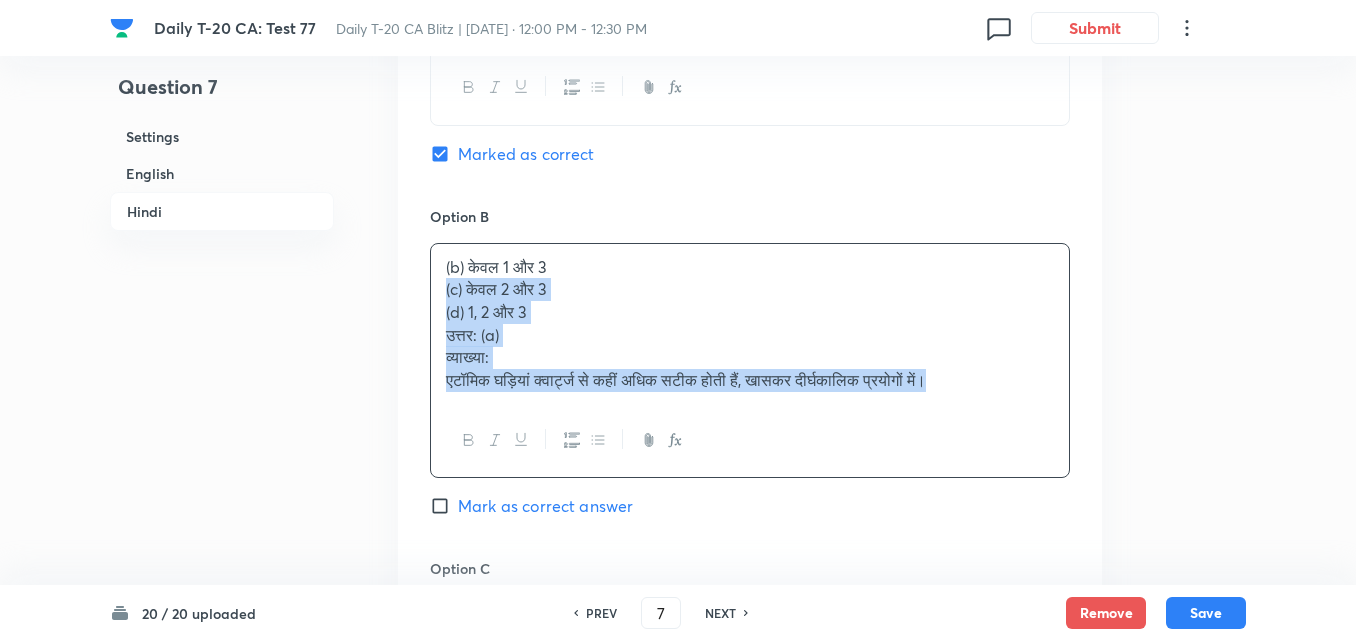 drag, startPoint x: 447, startPoint y: 289, endPoint x: 432, endPoint y: 292, distance: 15.297058 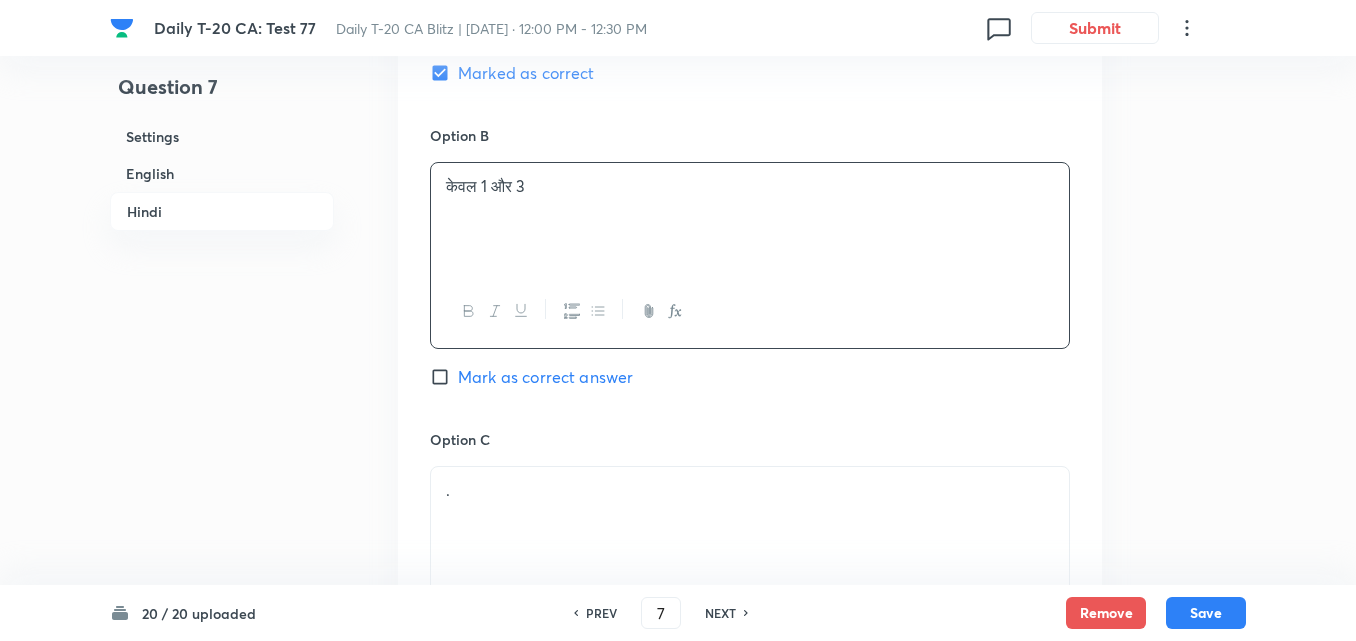 scroll, scrollTop: 3616, scrollLeft: 0, axis: vertical 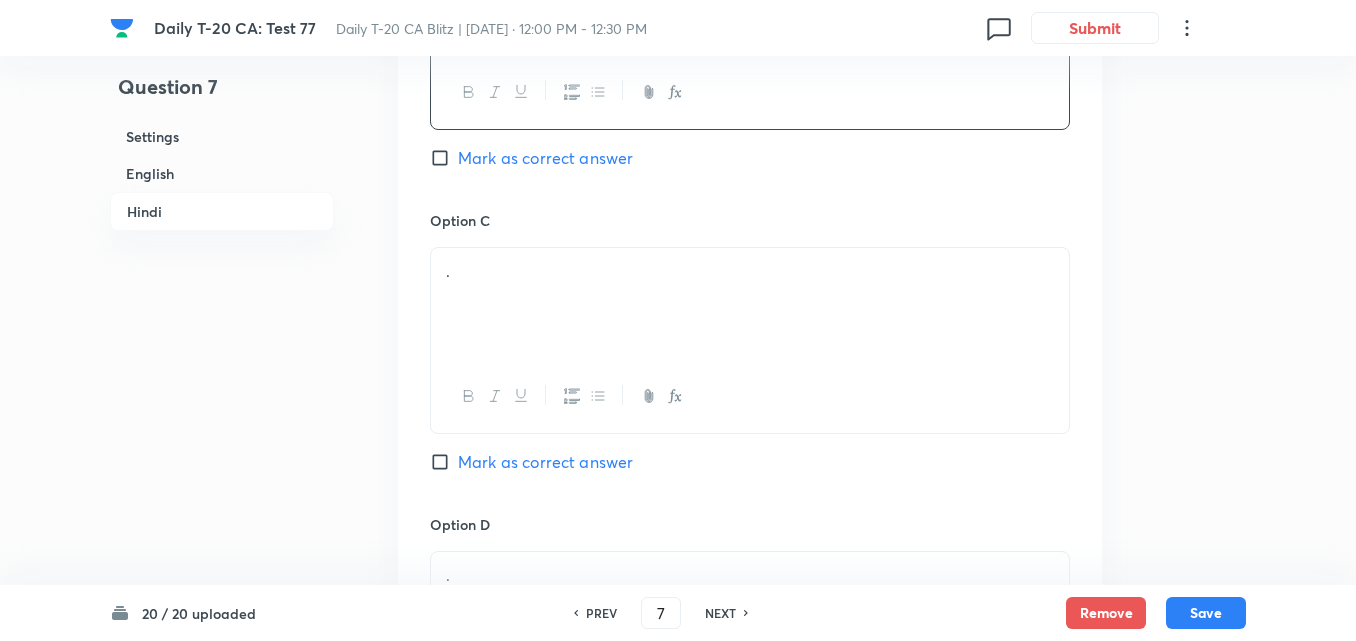 click on "." at bounding box center (750, 304) 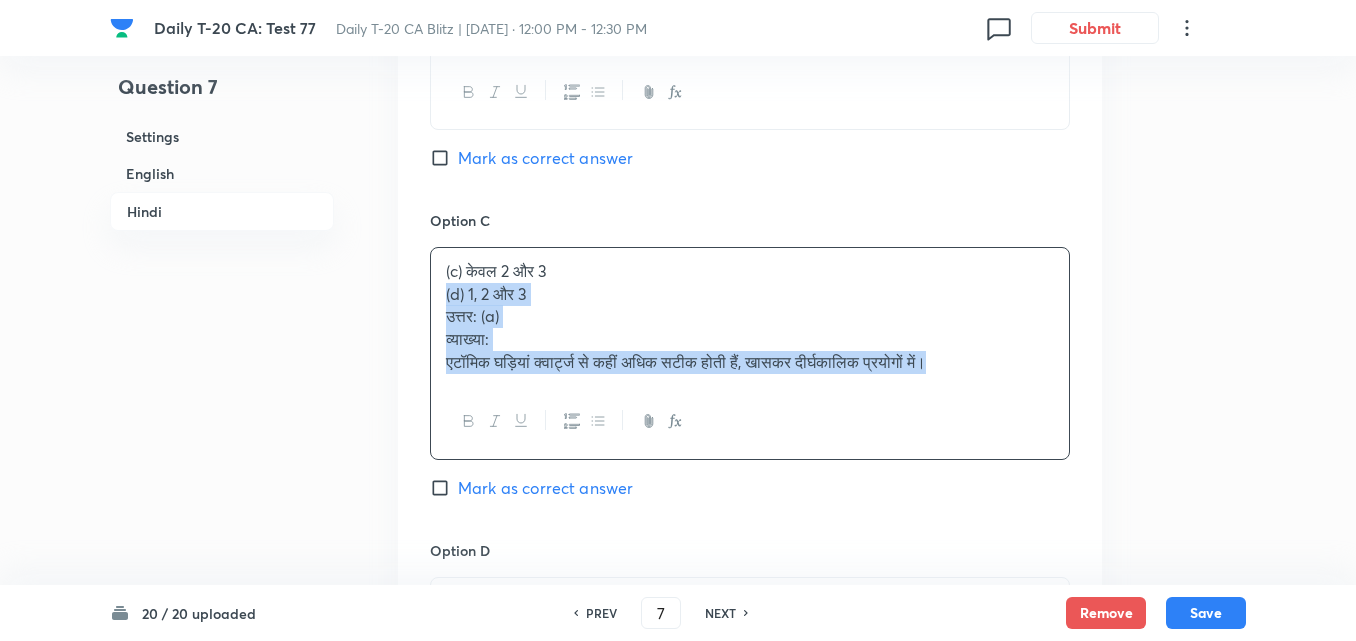 click on "Option A केवल 1 और 2 Marked as correct Option B केवल 1 और 3 Mark as correct answer Option C (c) केवल 2 और 3 (d) 1, 2 और 3 उत्तर: (a) व्याख्या: एटॉमिक घड़ियां क्वार्ट्ज से कहीं अधिक सटीक होती हैं, खासकर दीर्घकालिक प्रयोगों में। [PERSON_NAME] as correct answer Option D . [PERSON_NAME] as correct answer" at bounding box center (750, 202) 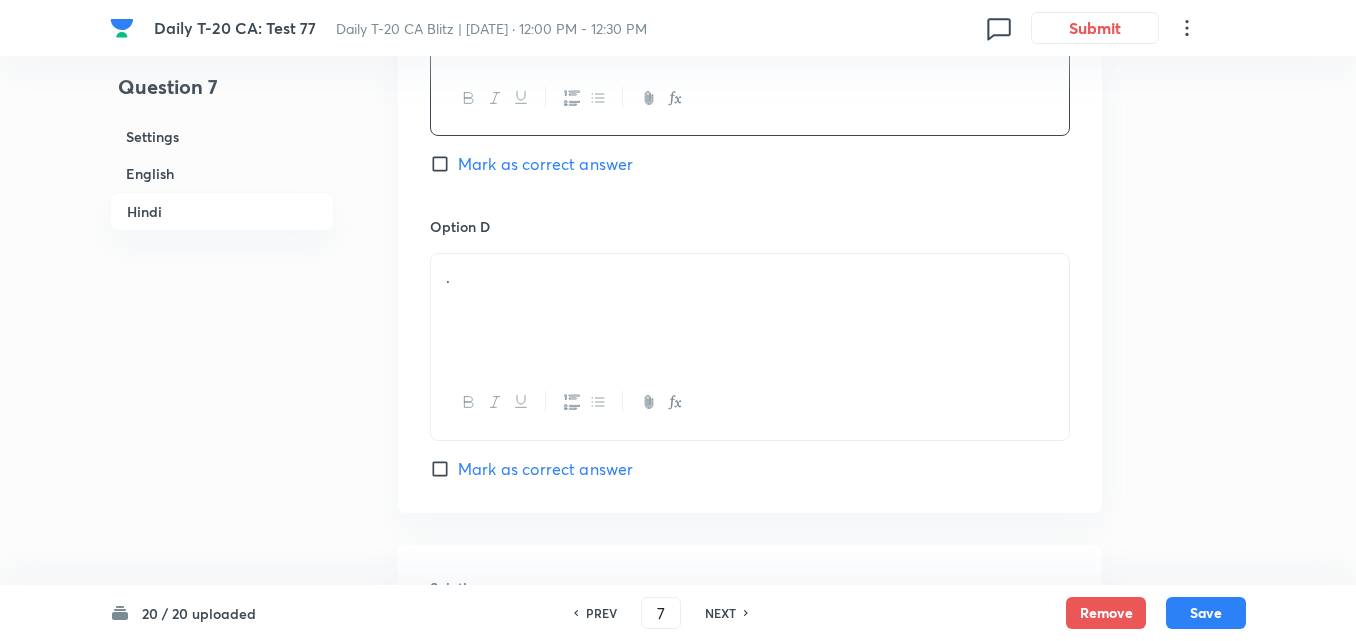 scroll, scrollTop: 3916, scrollLeft: 0, axis: vertical 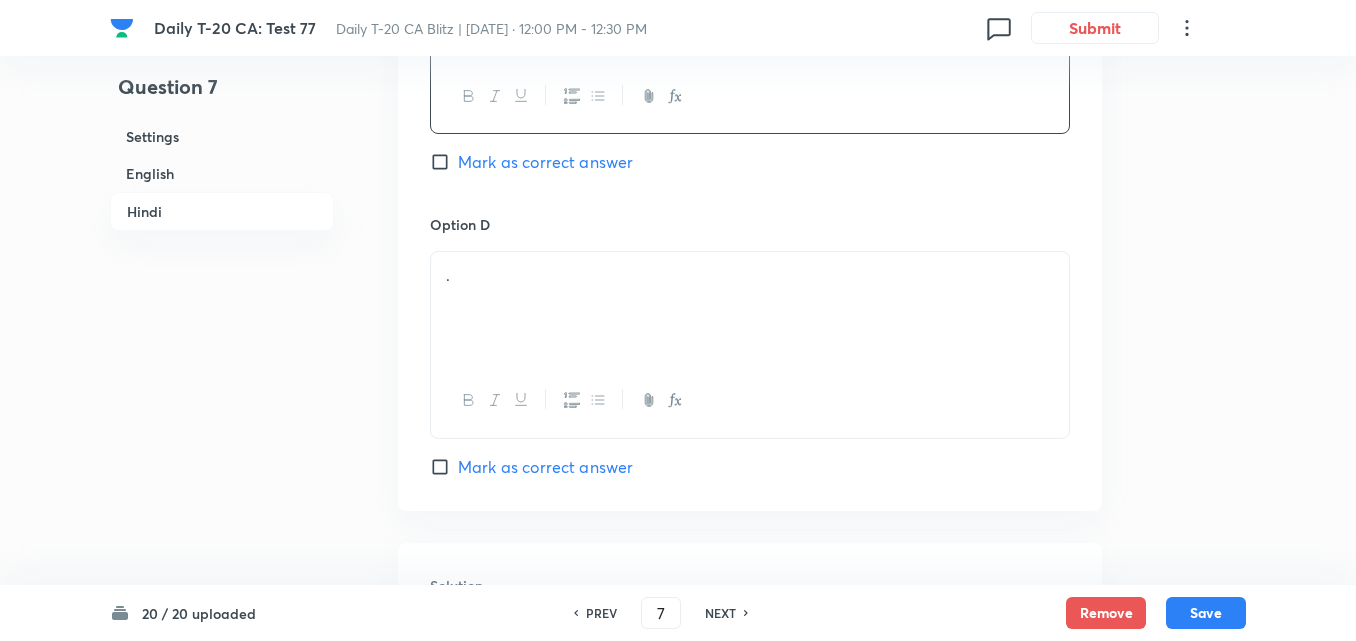 click on "." at bounding box center (750, 308) 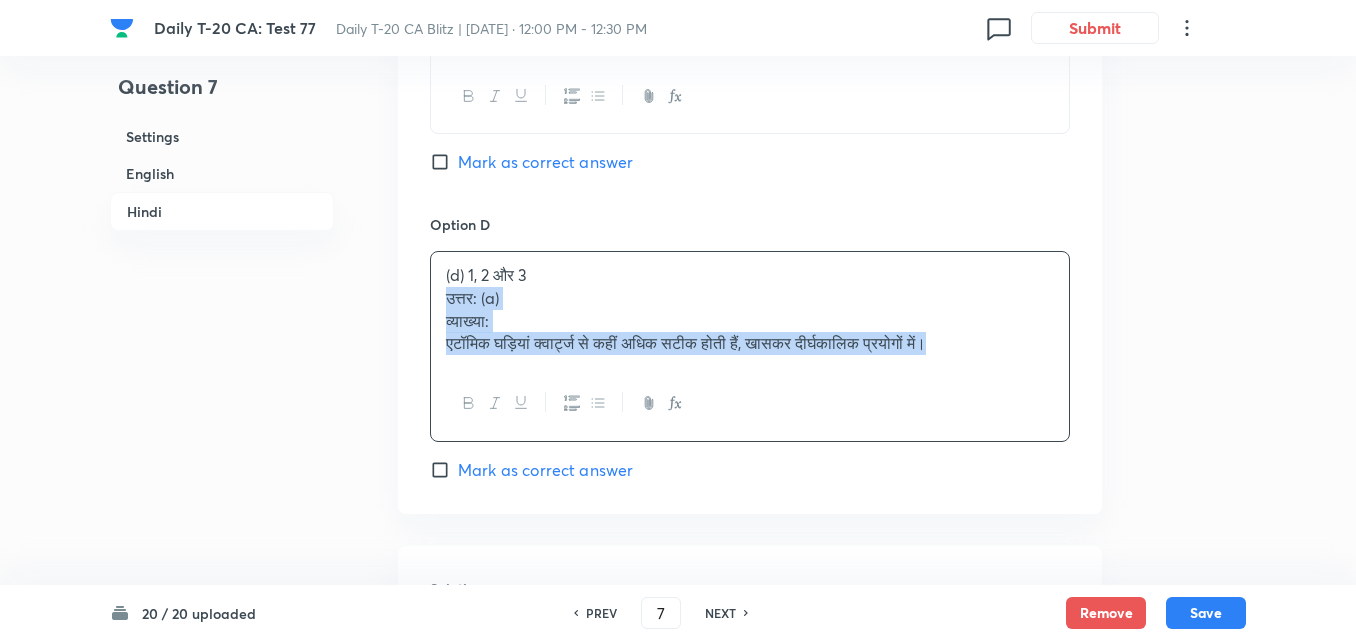 drag, startPoint x: 387, startPoint y: 297, endPoint x: 328, endPoint y: 295, distance: 59.03389 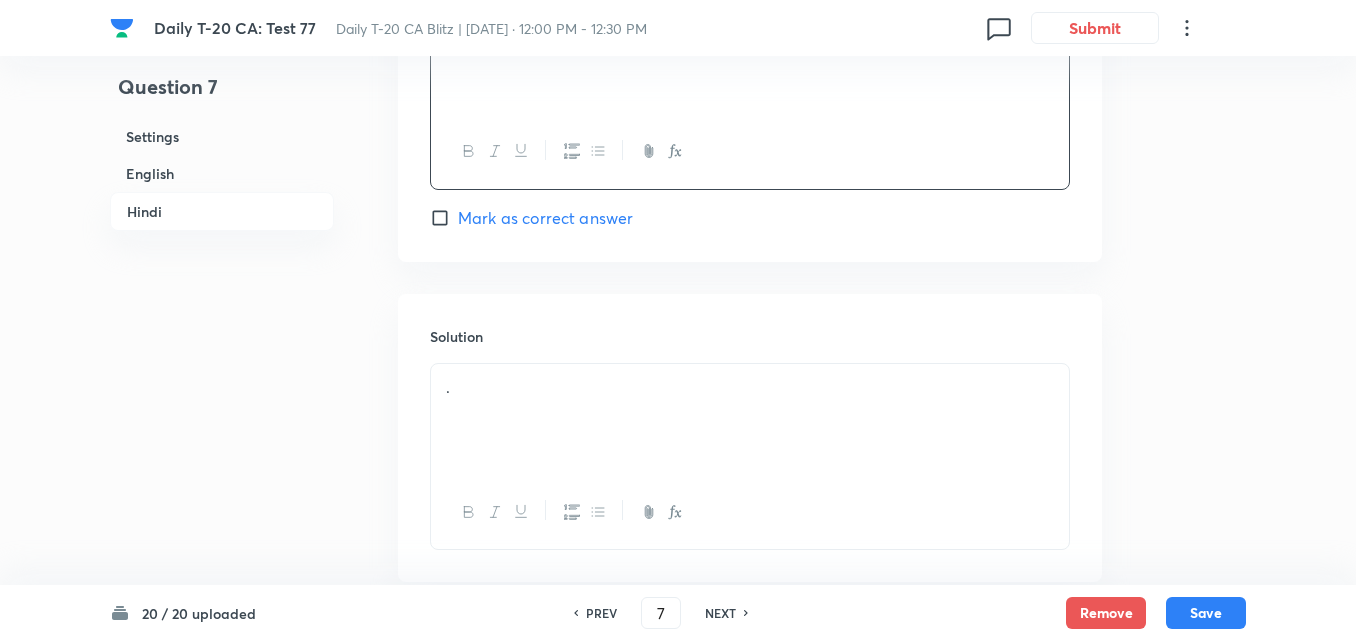 scroll, scrollTop: 4282, scrollLeft: 0, axis: vertical 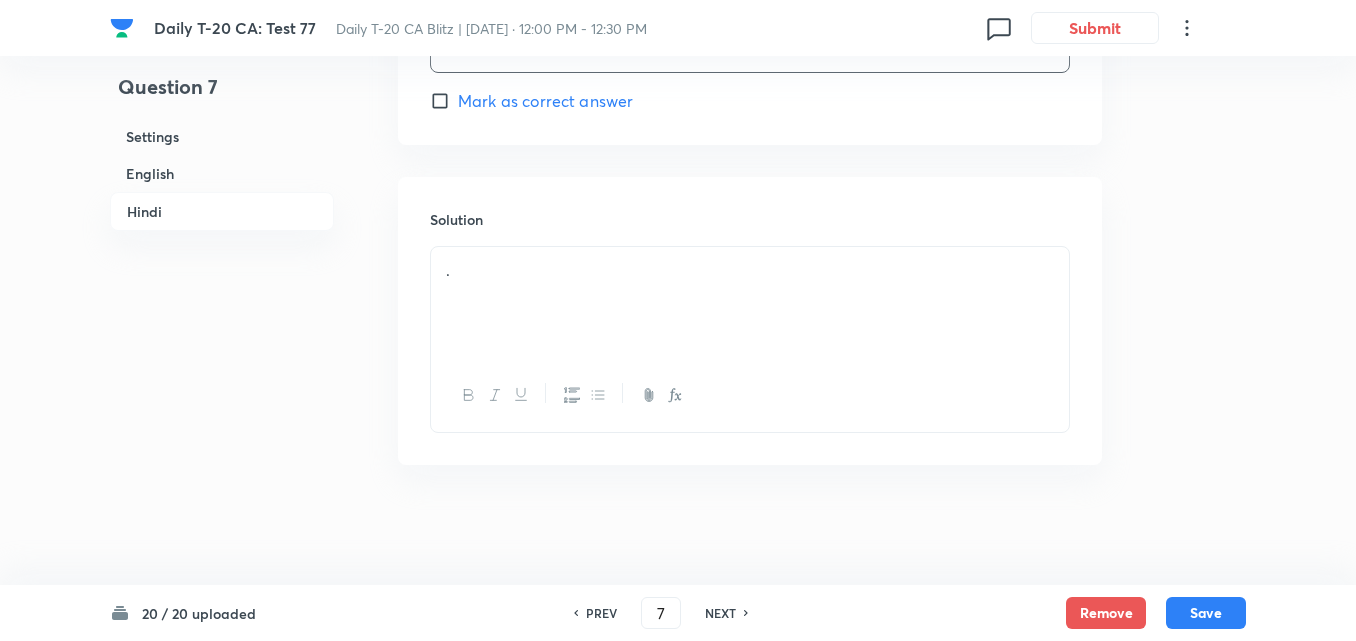 click on "." at bounding box center (750, 270) 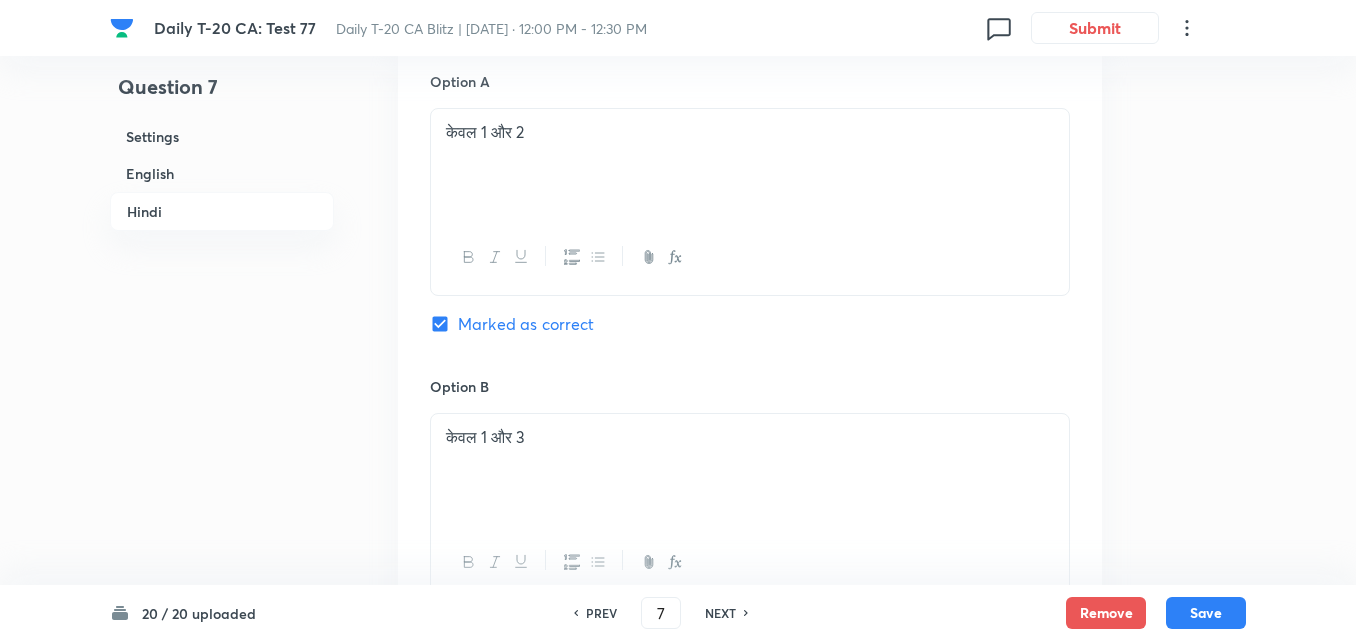 scroll, scrollTop: 2982, scrollLeft: 0, axis: vertical 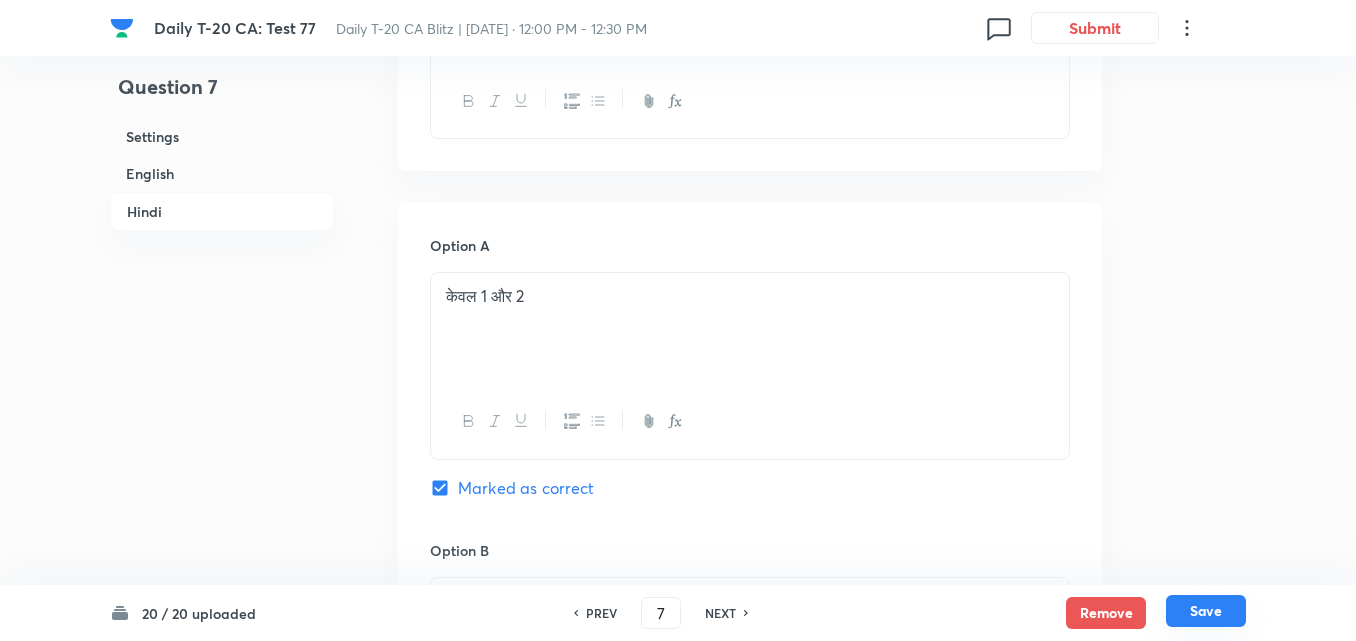 click on "Save" at bounding box center [1206, 611] 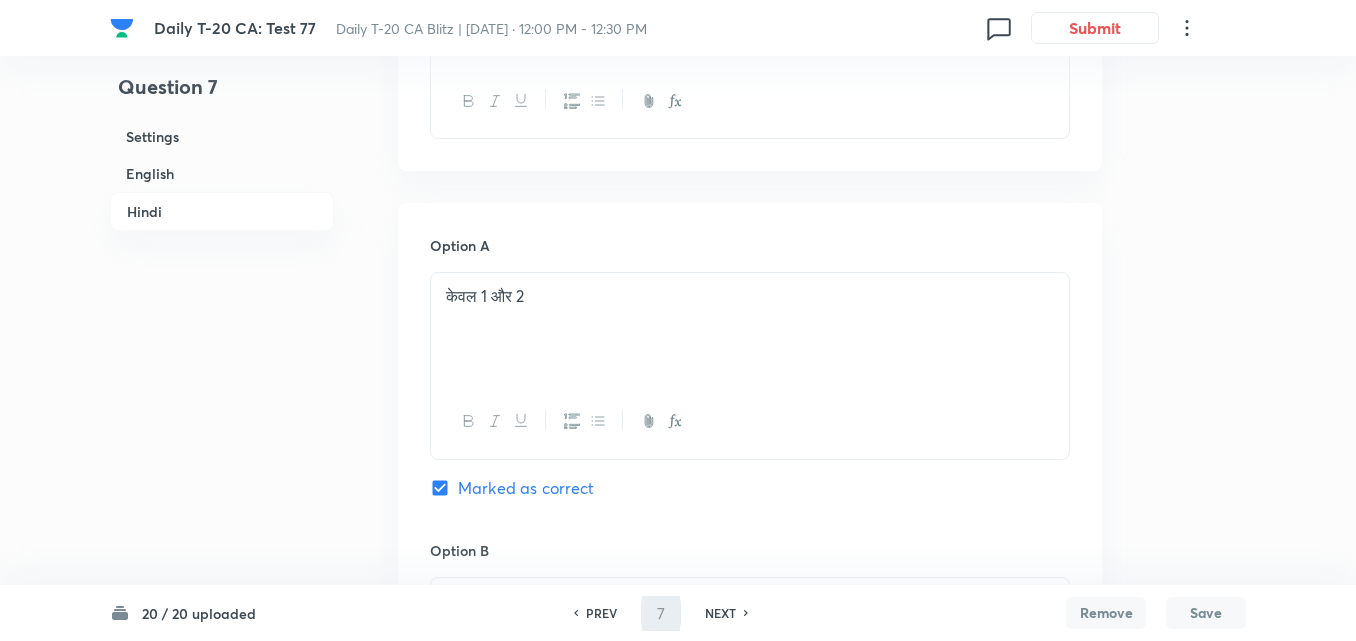 type on "8" 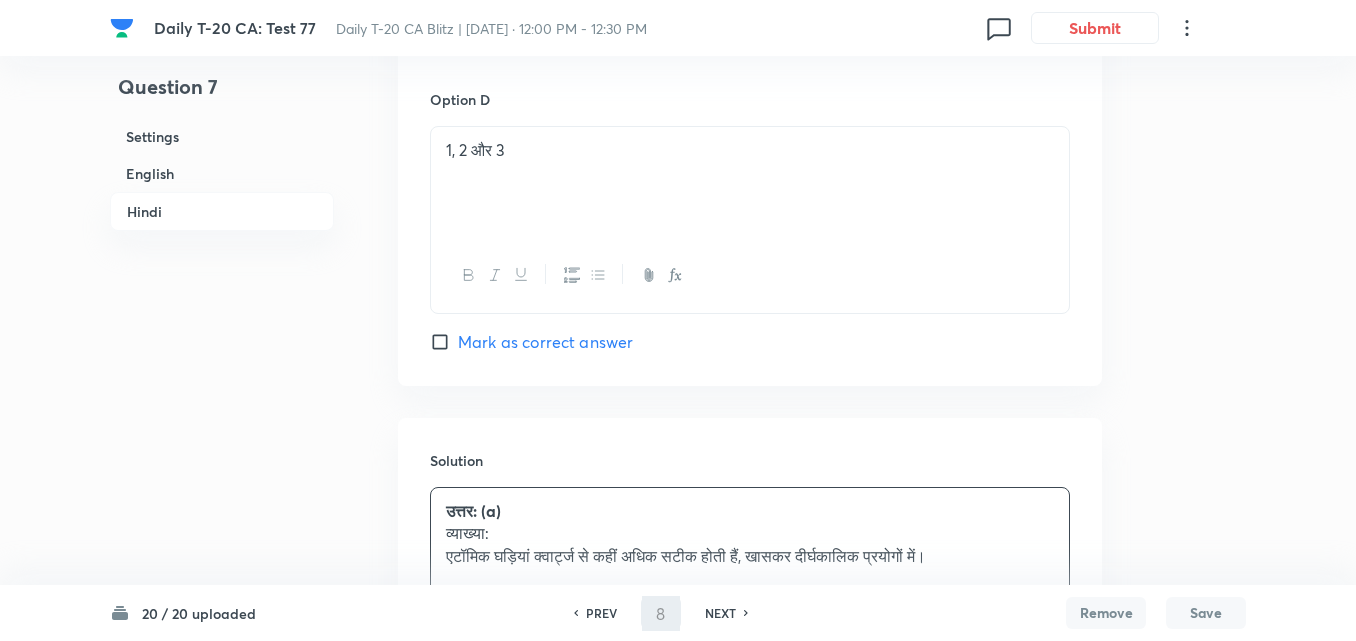 checkbox on "false" 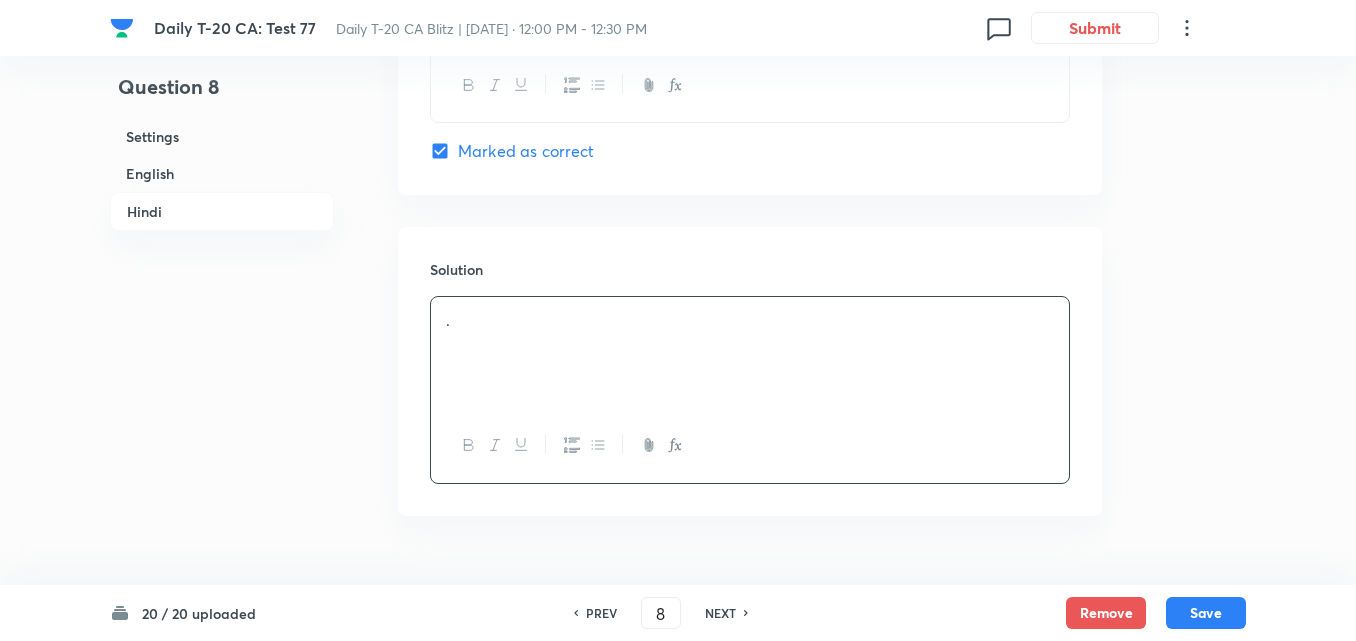 click on "English" at bounding box center (222, 173) 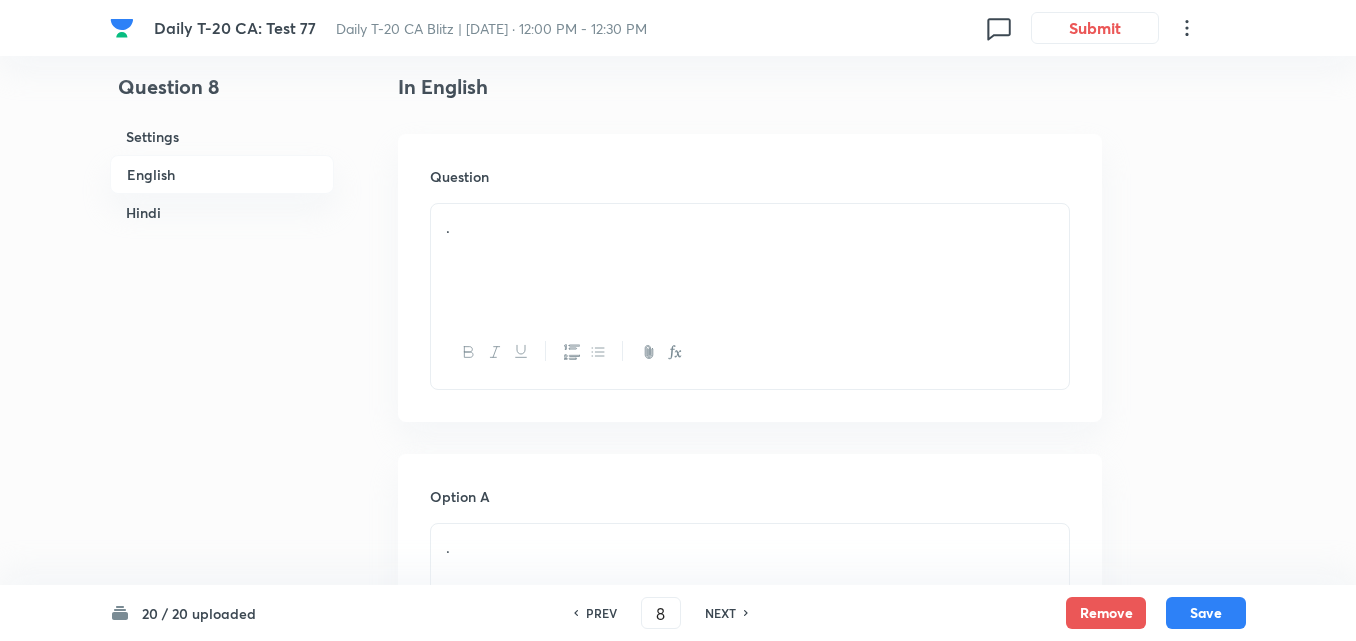 click on "." at bounding box center (750, 260) 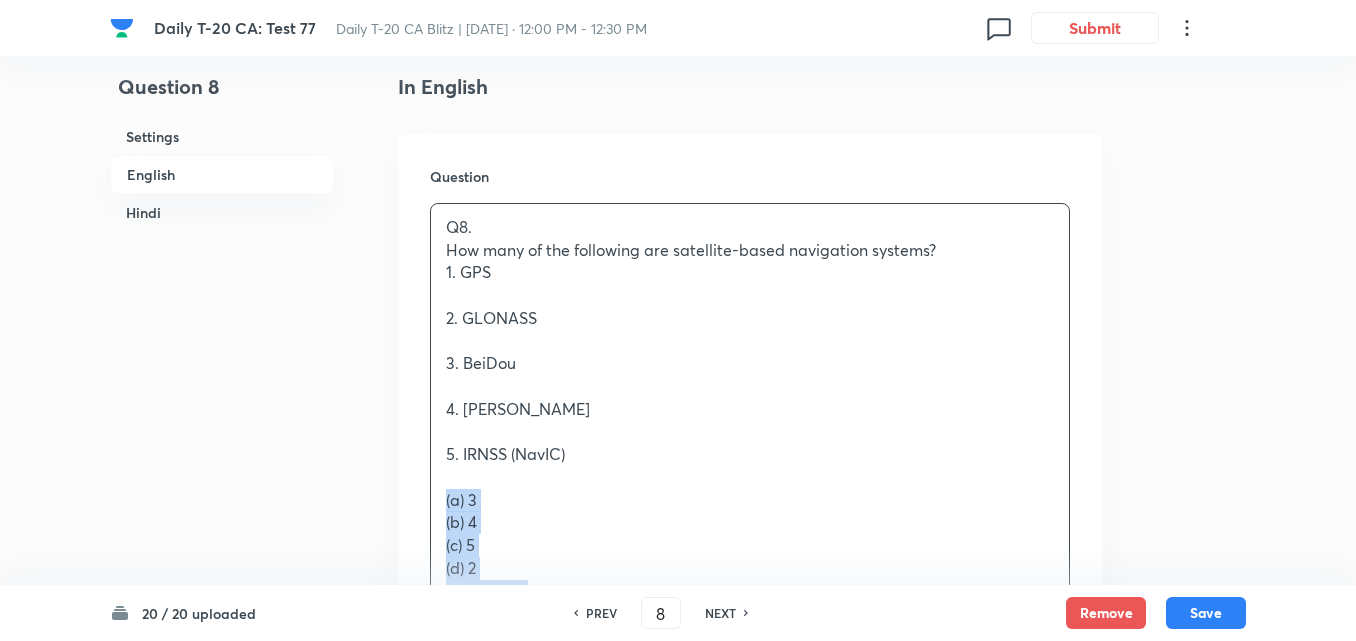drag, startPoint x: 432, startPoint y: 505, endPoint x: 409, endPoint y: 507, distance: 23.086792 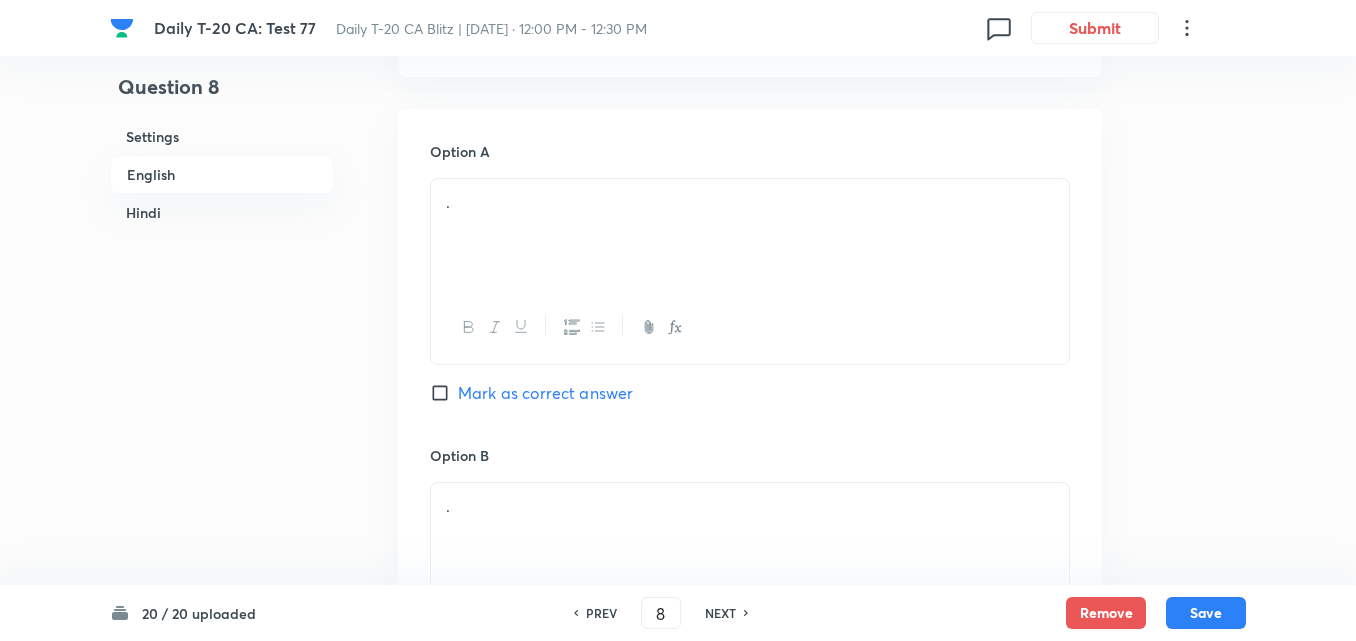 scroll, scrollTop: 916, scrollLeft: 0, axis: vertical 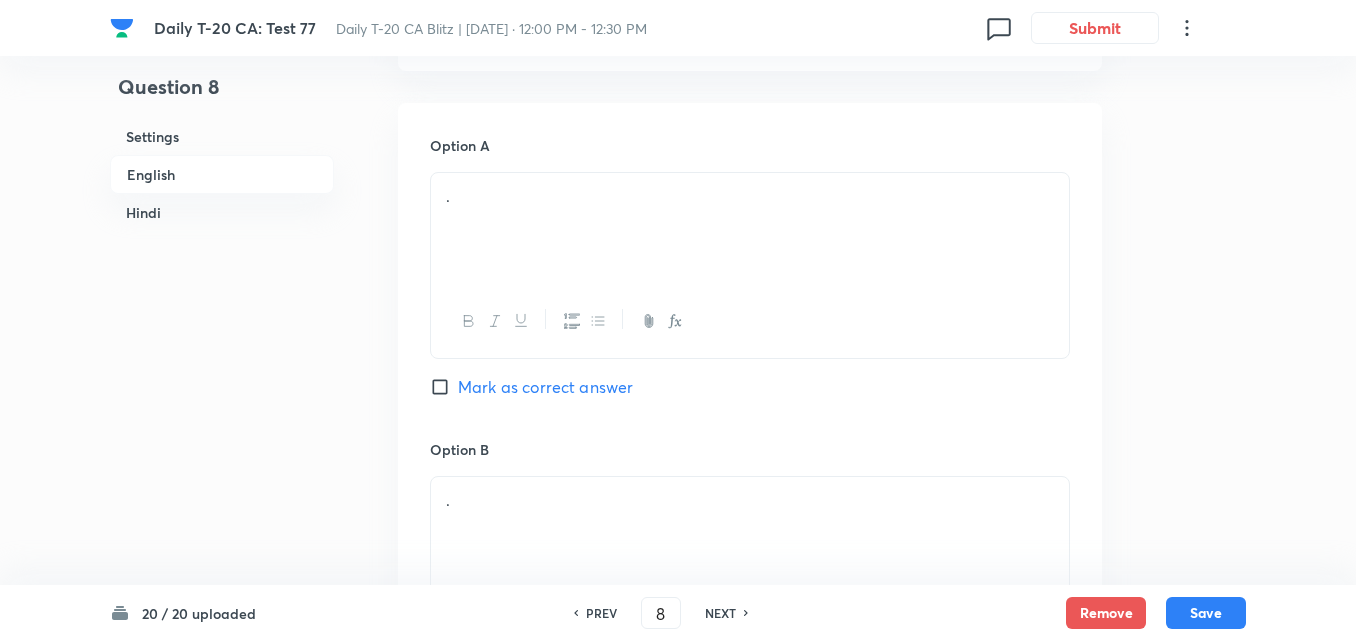 click on "." at bounding box center (750, 229) 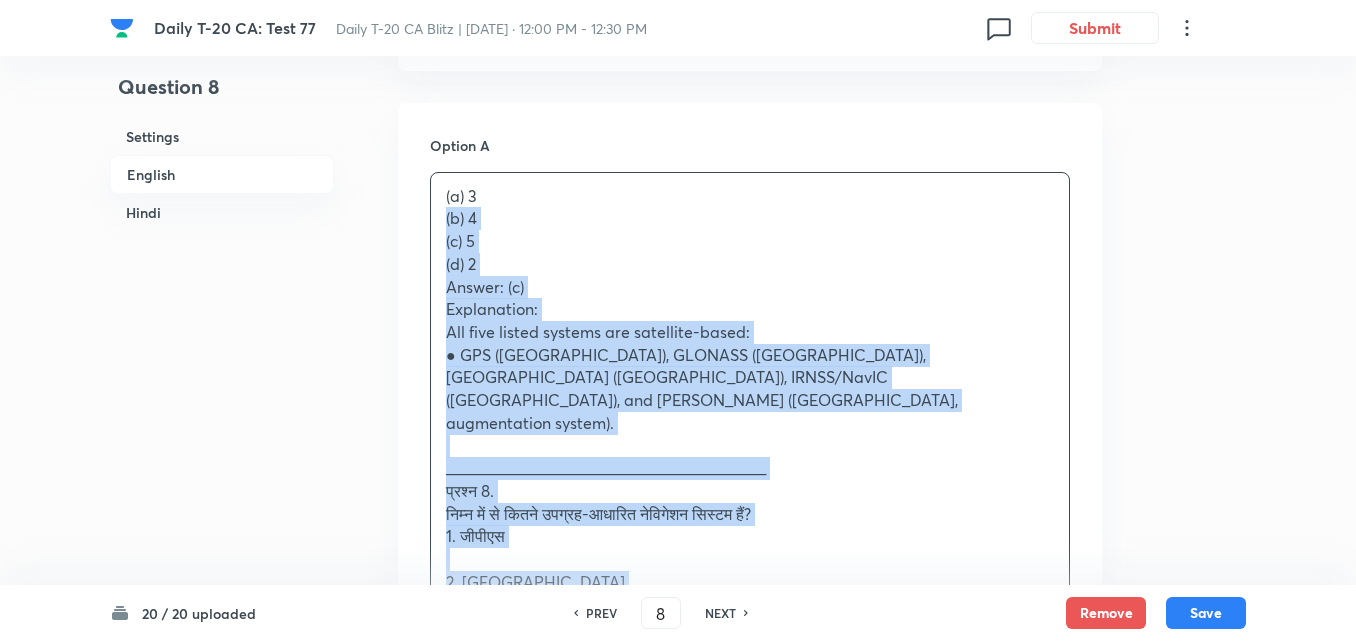 drag, startPoint x: 418, startPoint y: 226, endPoint x: 388, endPoint y: 222, distance: 30.265491 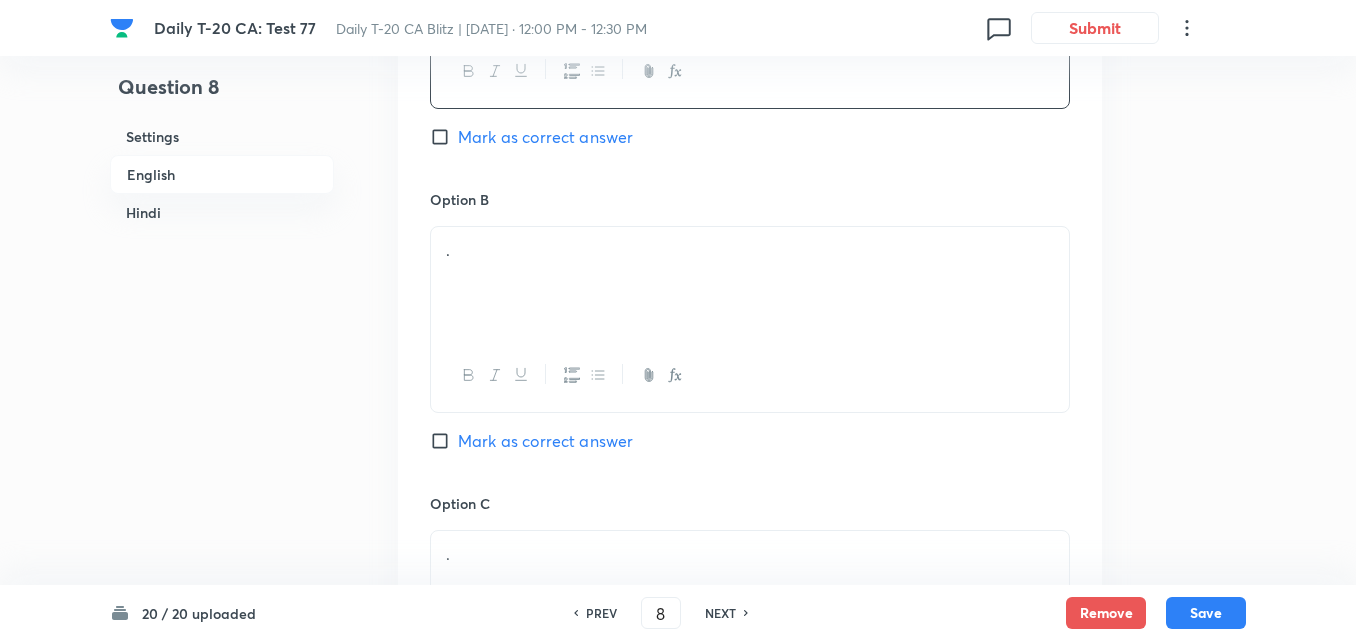 scroll, scrollTop: 1216, scrollLeft: 0, axis: vertical 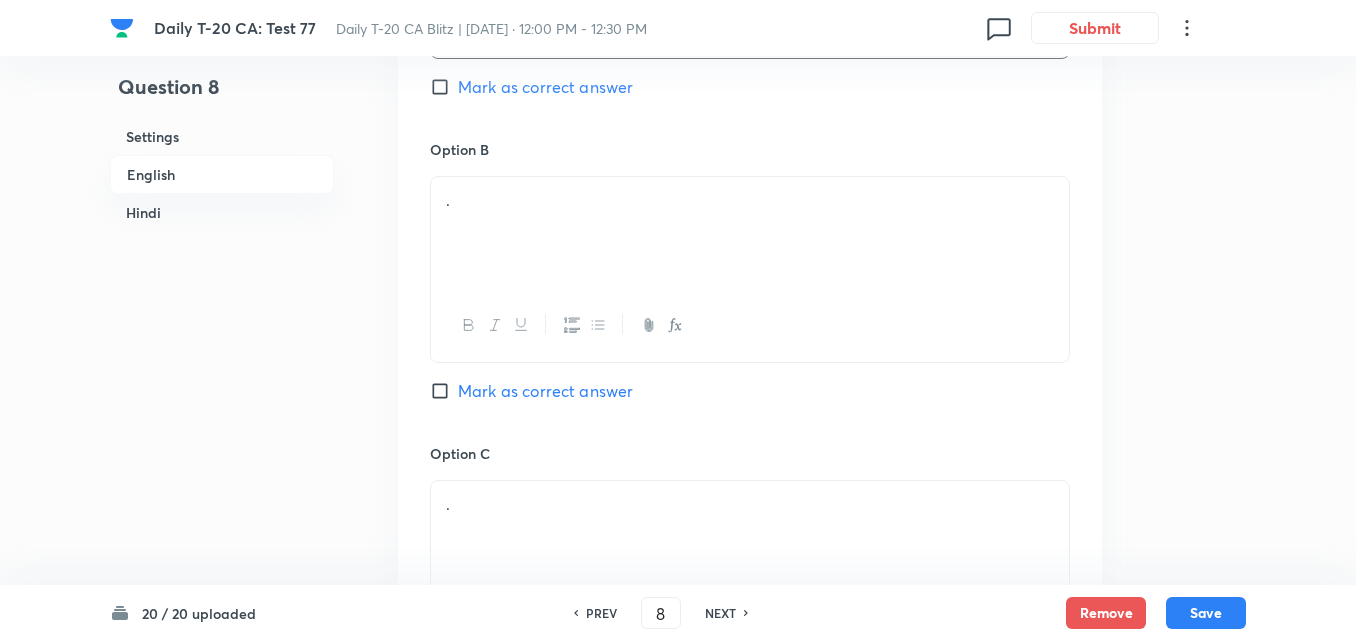 click on "." at bounding box center (750, 233) 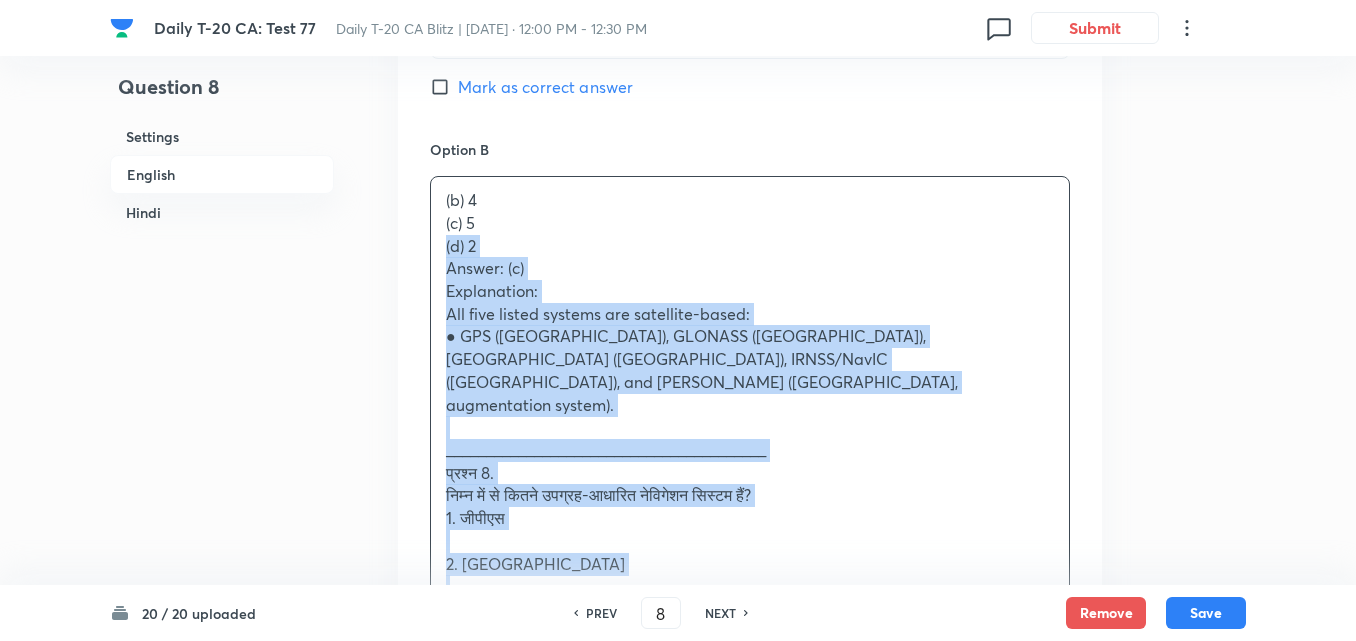 drag, startPoint x: 446, startPoint y: 250, endPoint x: 398, endPoint y: 236, distance: 50 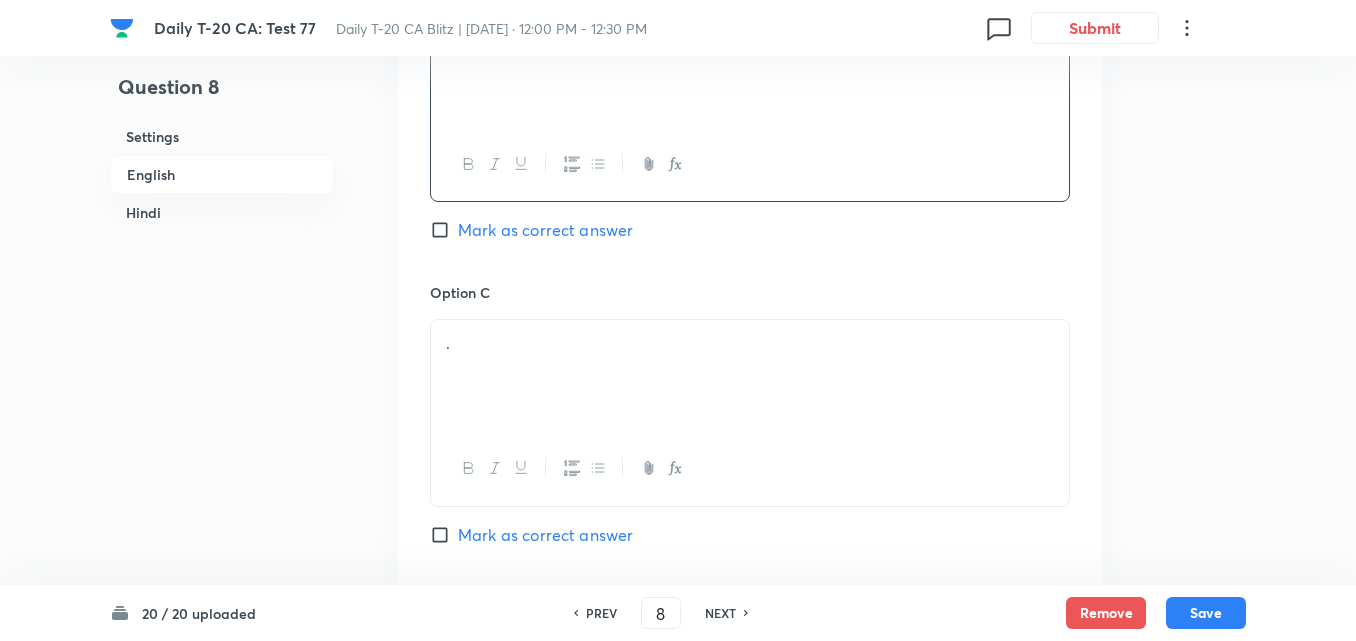 scroll, scrollTop: 1416, scrollLeft: 0, axis: vertical 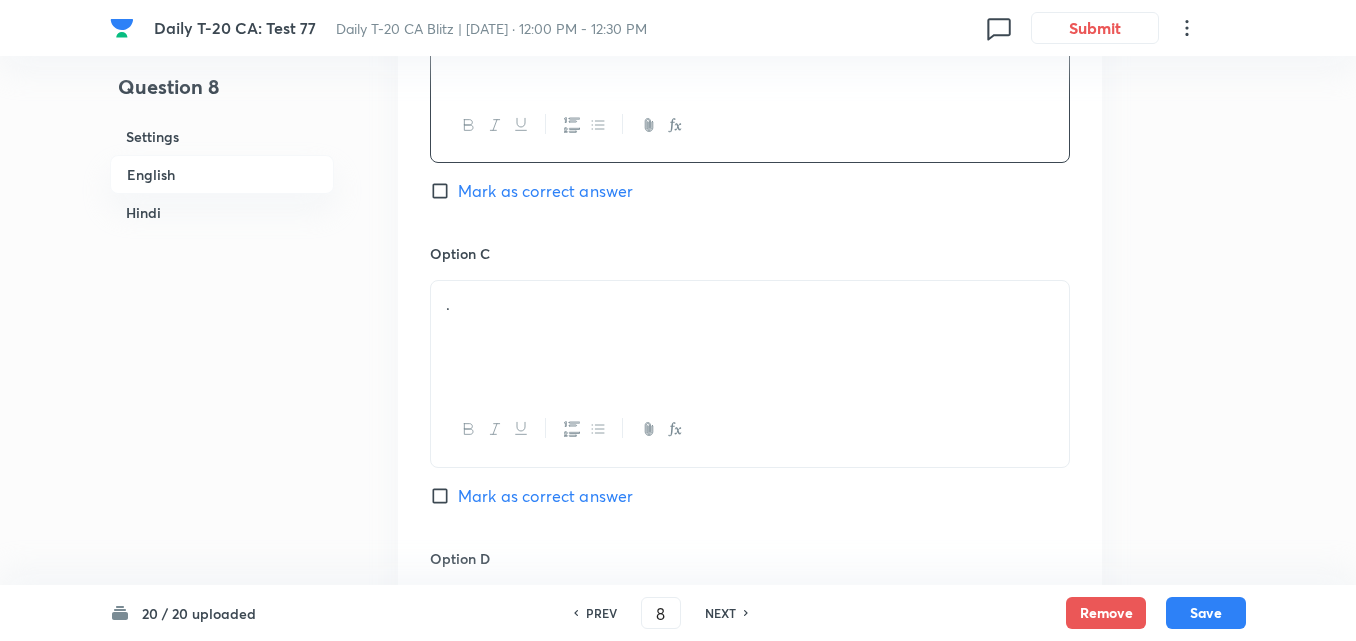 click on "." at bounding box center (750, 337) 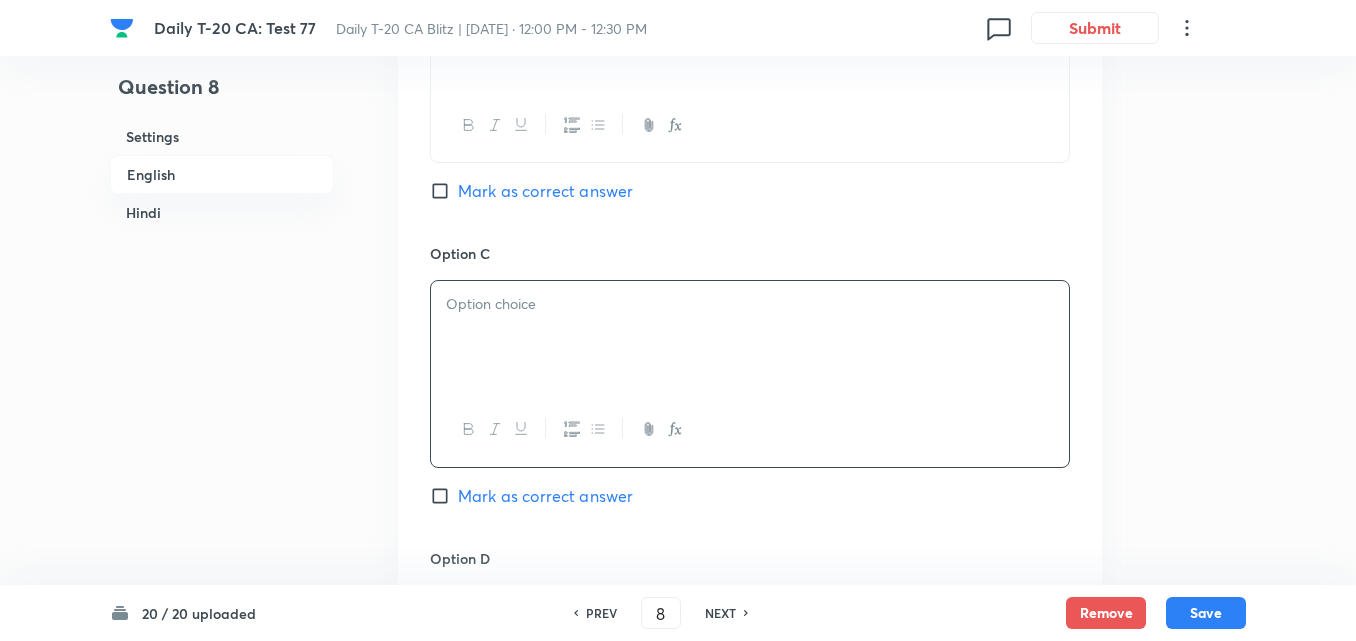 paste 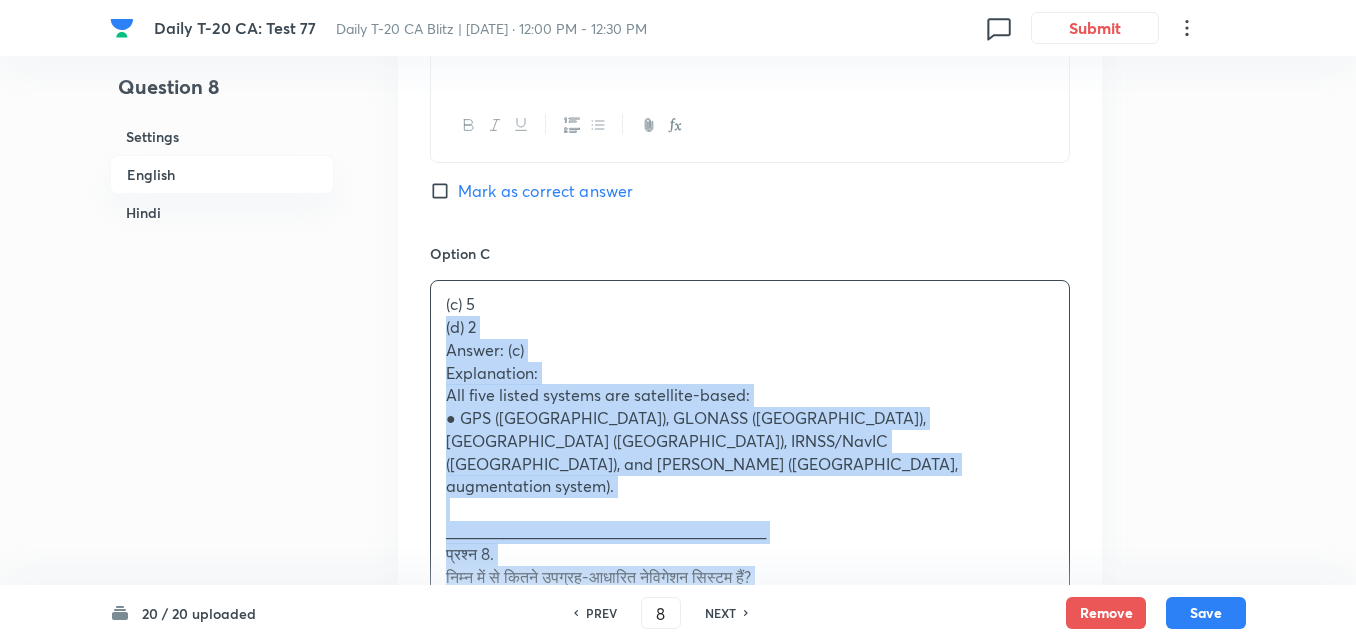 drag, startPoint x: 449, startPoint y: 334, endPoint x: 381, endPoint y: 322, distance: 69.050705 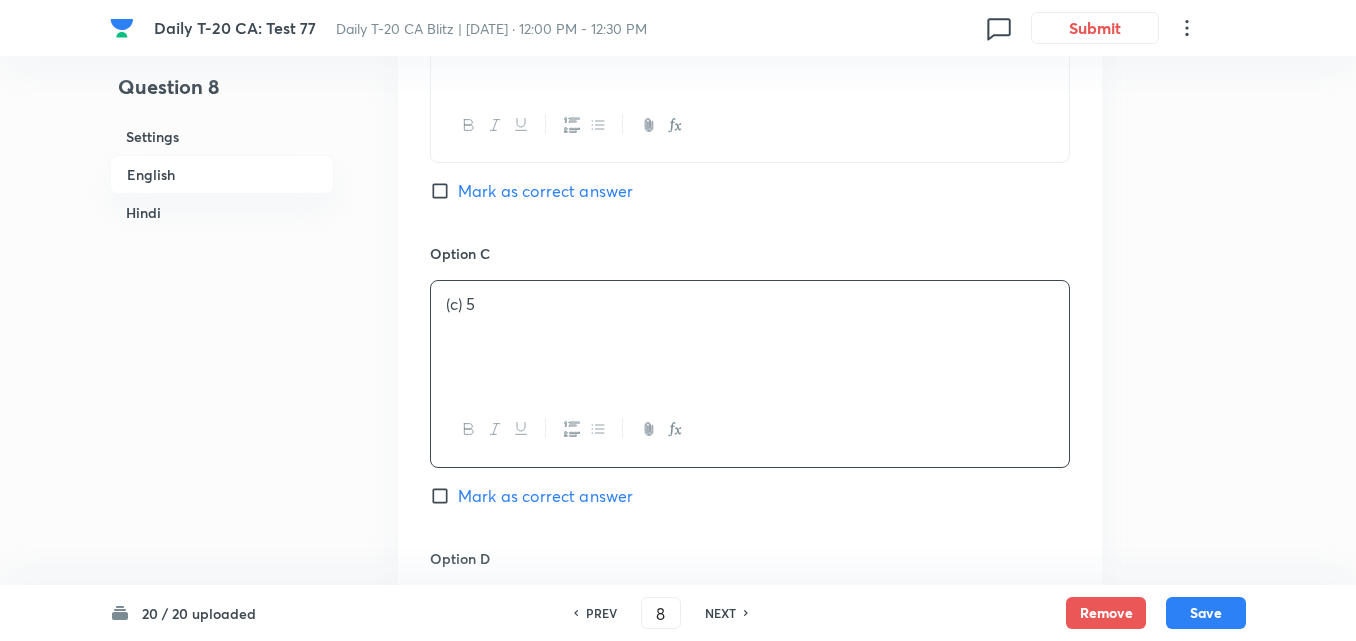type 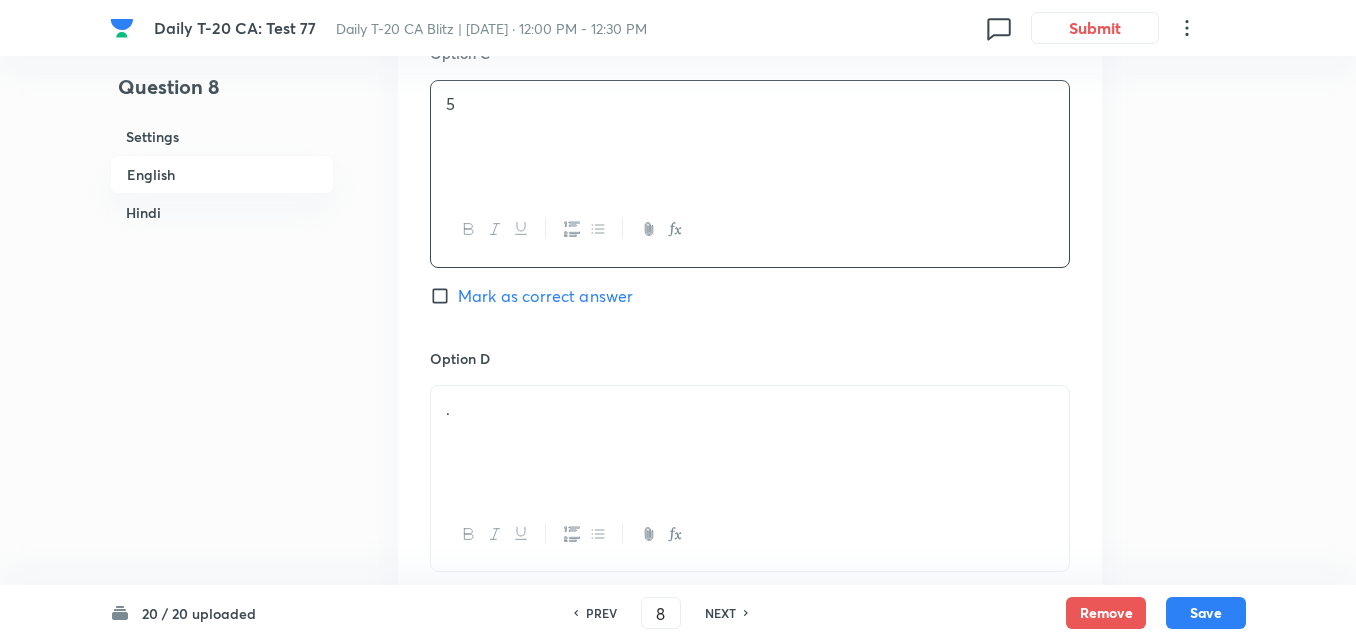 click on "Mark as correct answer" at bounding box center (545, 296) 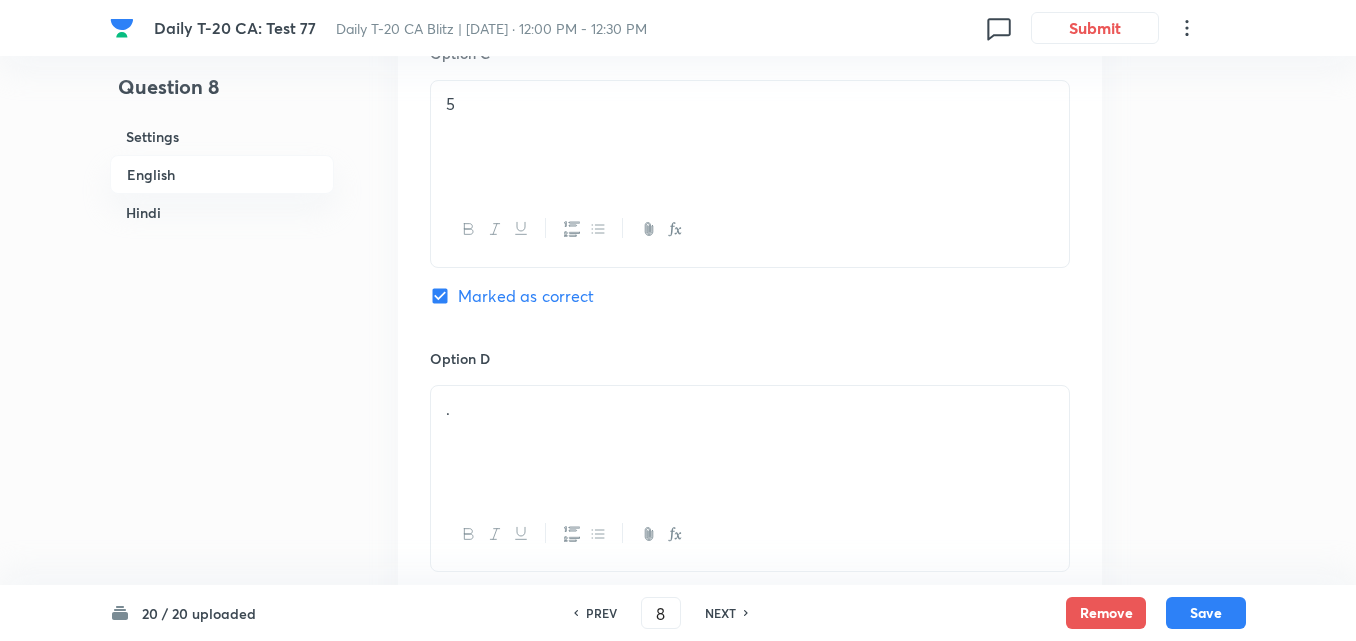 scroll, scrollTop: 1716, scrollLeft: 0, axis: vertical 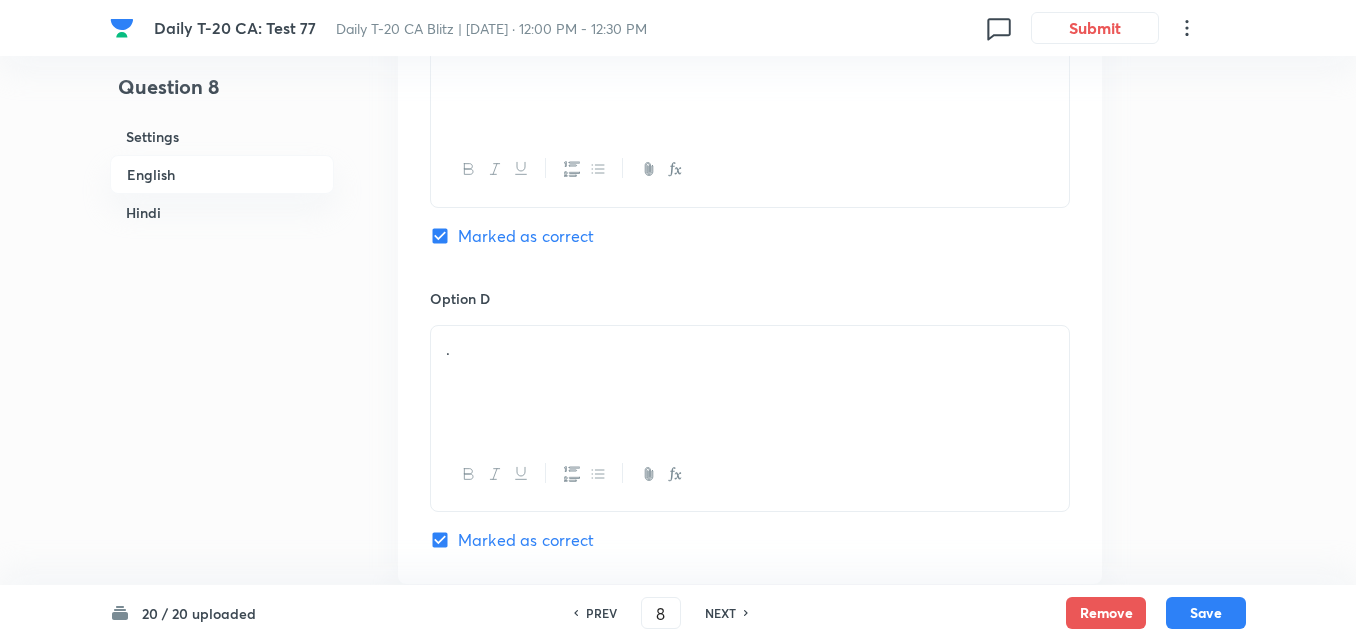 checkbox on "false" 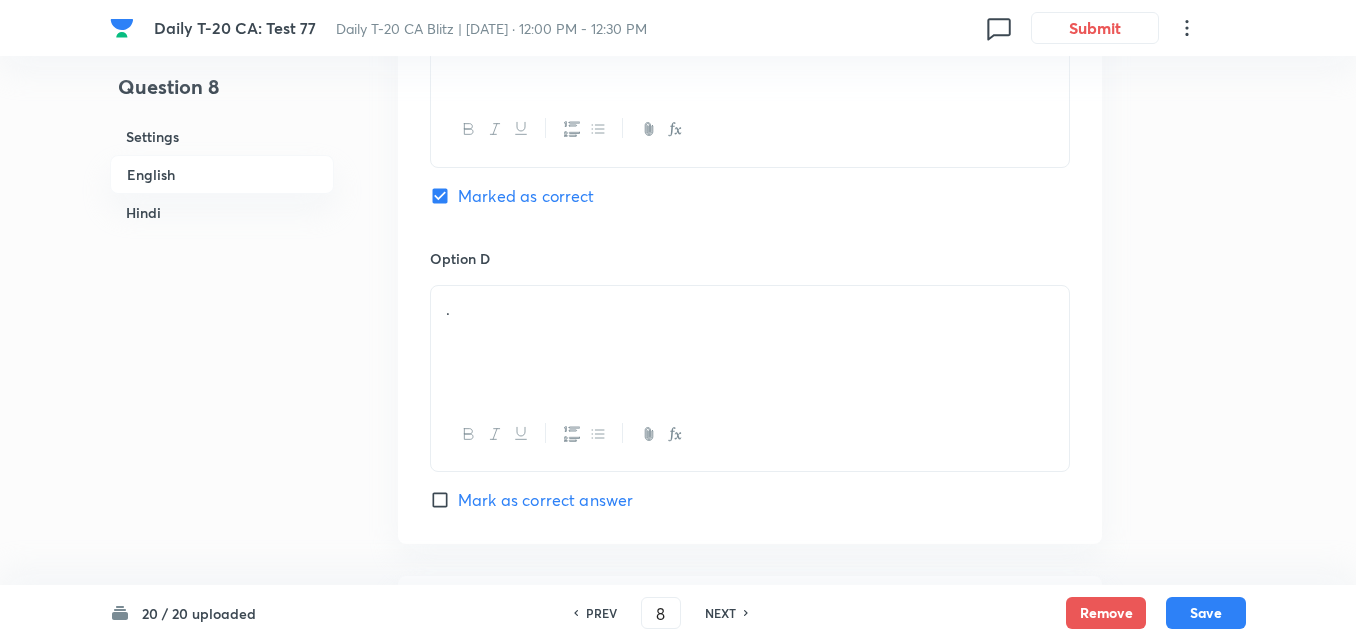 click on "." at bounding box center [750, 342] 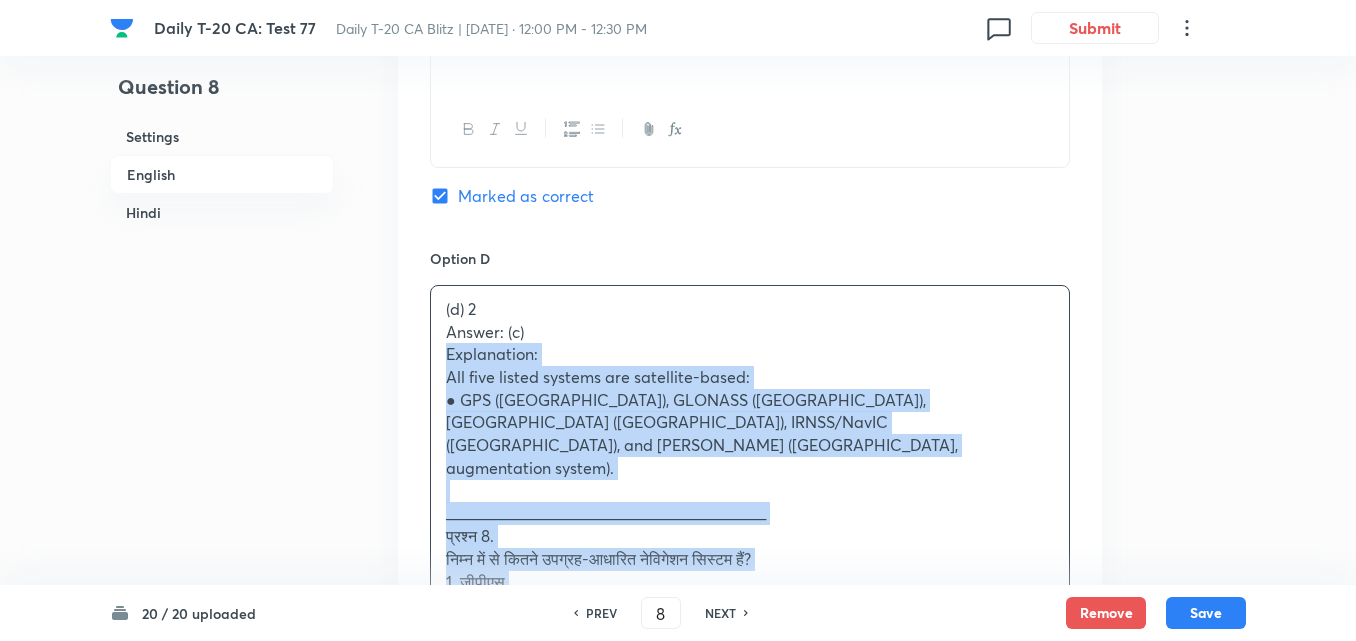 click on "Option A 3 Mark as correct answer Option B 4 Mark as correct answer Option C 5 Marked as correct Option D (d) 2 Answer: (c) Explanation: All five listed systems are satellite-based: ●	GPS ([GEOGRAPHIC_DATA]), GLONASS ([GEOGRAPHIC_DATA]), [GEOGRAPHIC_DATA] ([GEOGRAPHIC_DATA]), IRNSS/NavIC ([GEOGRAPHIC_DATA]), and [PERSON_NAME] ([GEOGRAPHIC_DATA], augmentation system). ________________________________________ प्रश्न 8. निम्न में से कितने उपग्रह-आधारित नेविगेशन सिस्टम हैं? 1.	जीपीएस 2.	ग्लोनास 3.	बेइडू 4.	गगन 5.	आईआरएनएसएस (नाविक) (a) 3 (b) 4 (c) 5 (d) 2 उत्तर: (c) व्याख्या: सभी पांच प्रणाली उपग्रह-आधारित हैं; गगन पूरक प्रणाली है लेकिन उपग्रहों के माध्यम से कार्य करती है। [PERSON_NAME] as correct answer" at bounding box center [750, 209] 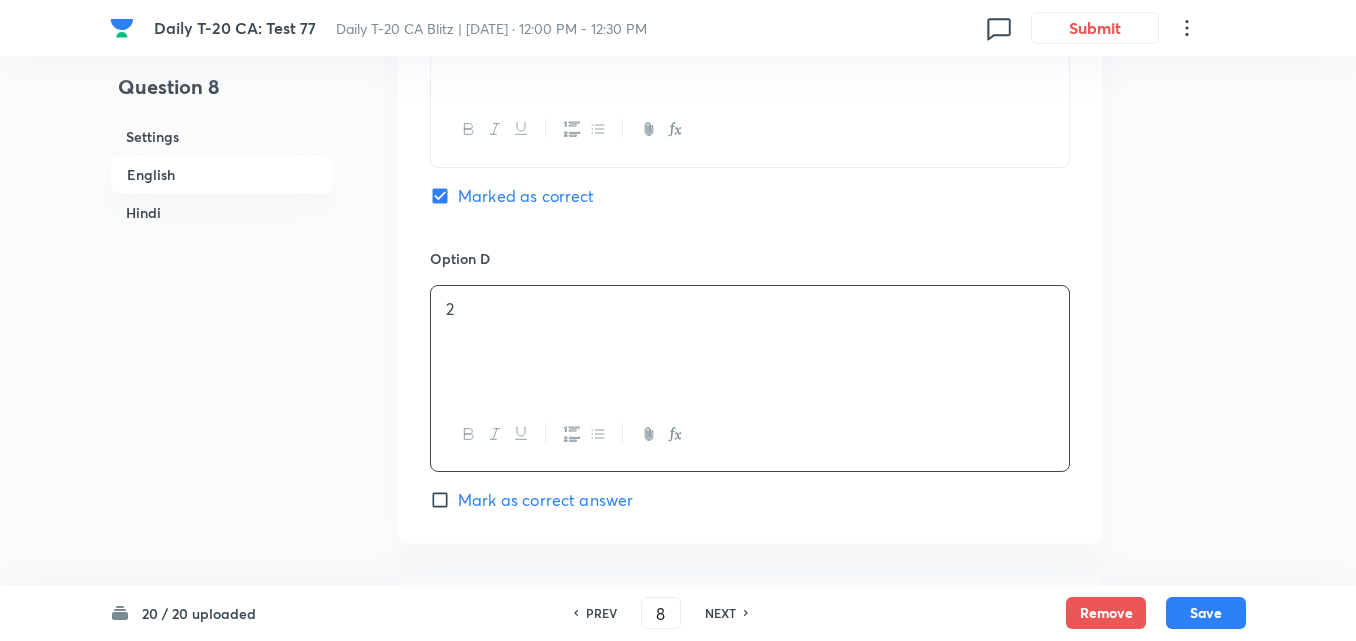 scroll, scrollTop: 2116, scrollLeft: 0, axis: vertical 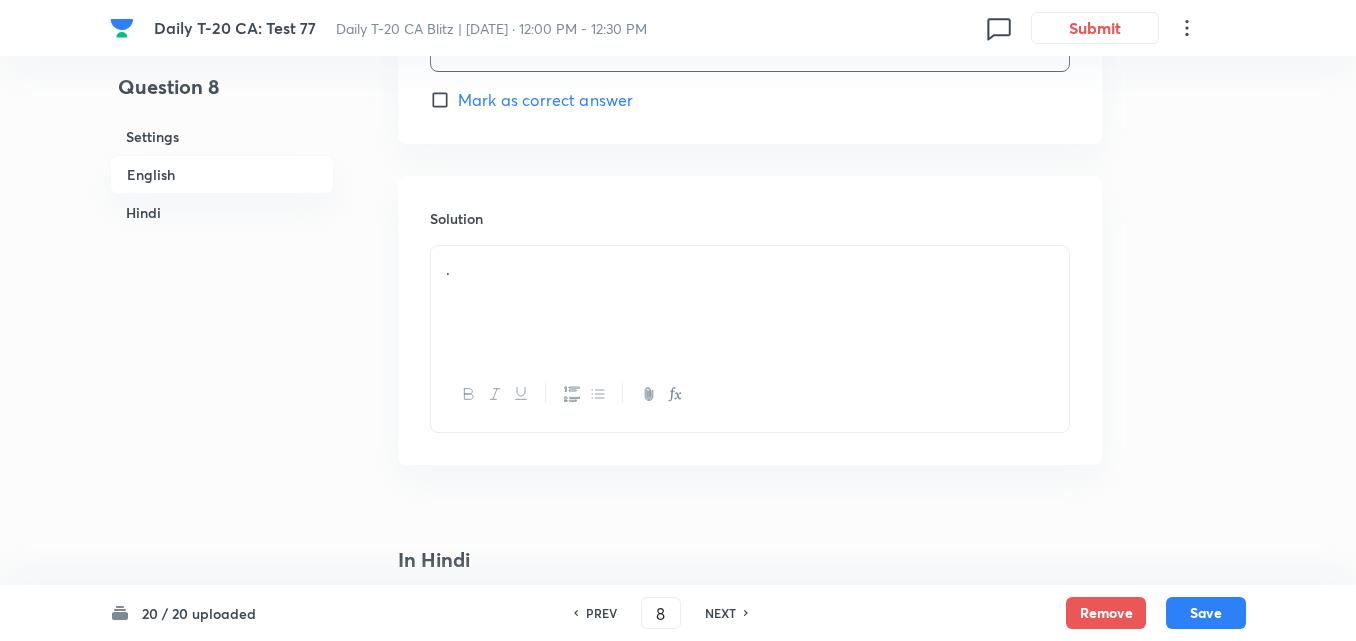 click on "." at bounding box center (750, 302) 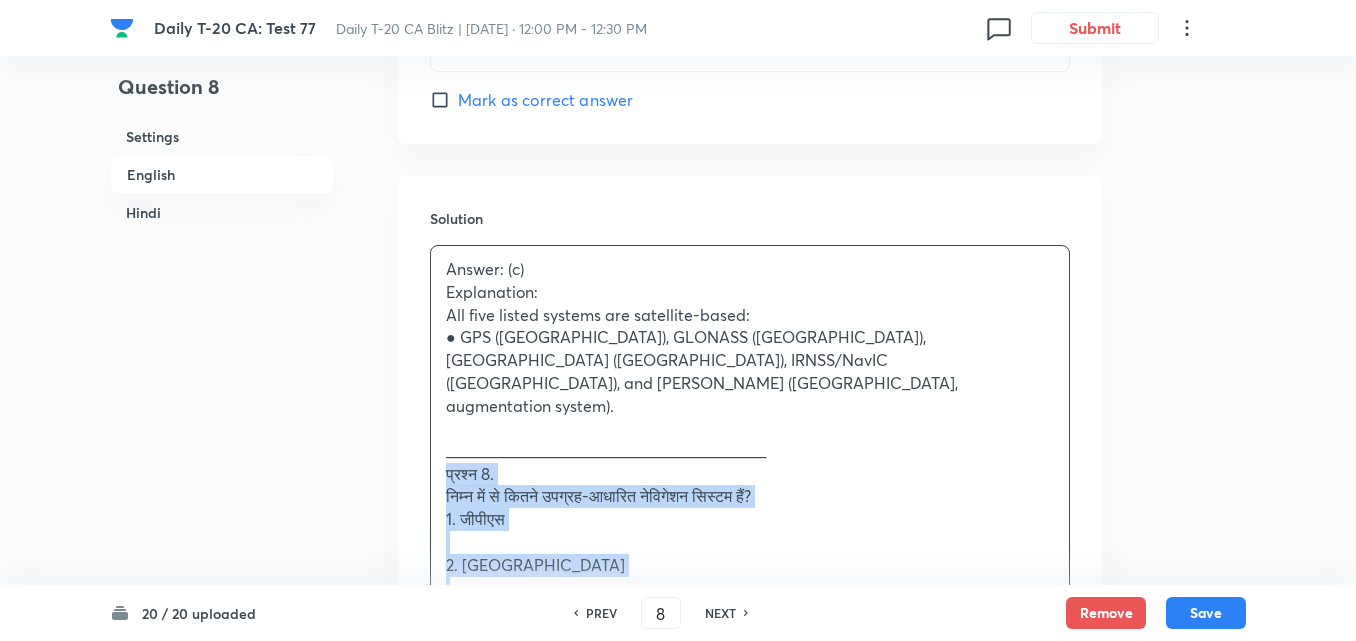 click on "Question 8 Settings English Hindi Settings Type Single choice correct 4 options + 2 marks - 0.66 marks Edit Concept Current Affairs Current Affairs 2025 Current Affairs 2025 Current Affairs 2025 Edit Additional details Easy Fact Not from PYQ paper No equation Edit In English Question How many of the following are satellite-based navigation systems? 1.	GPS 2.	GLONASS 3.	BeiDou 4.	[PERSON_NAME] 5.	IRNSS (NavIC) Option A 3 Mark as correct answer Option B 4 Mark as correct answer Option C 5 Marked as correct Option D 2 Mark as correct answer Solution Answer: (c) Explanation: All five listed systems are satellite-based: ●	GPS ([GEOGRAPHIC_DATA]), GLONASS ([GEOGRAPHIC_DATA]), [GEOGRAPHIC_DATA] ([GEOGRAPHIC_DATA]), IRNSS/NavIC ([GEOGRAPHIC_DATA]), and [PERSON_NAME] ([GEOGRAPHIC_DATA], augmentation system). ________________________________________ प्रश्न 8. निम्न में से कितने उपग्रह-आधारित नेविगेशन सिस्टम हैं? 1.	जीपीएस 2.	ग्लोनास 3.	बेइडू 4.	गगन (a) 3 (b) 4 . ." at bounding box center [678, 548] 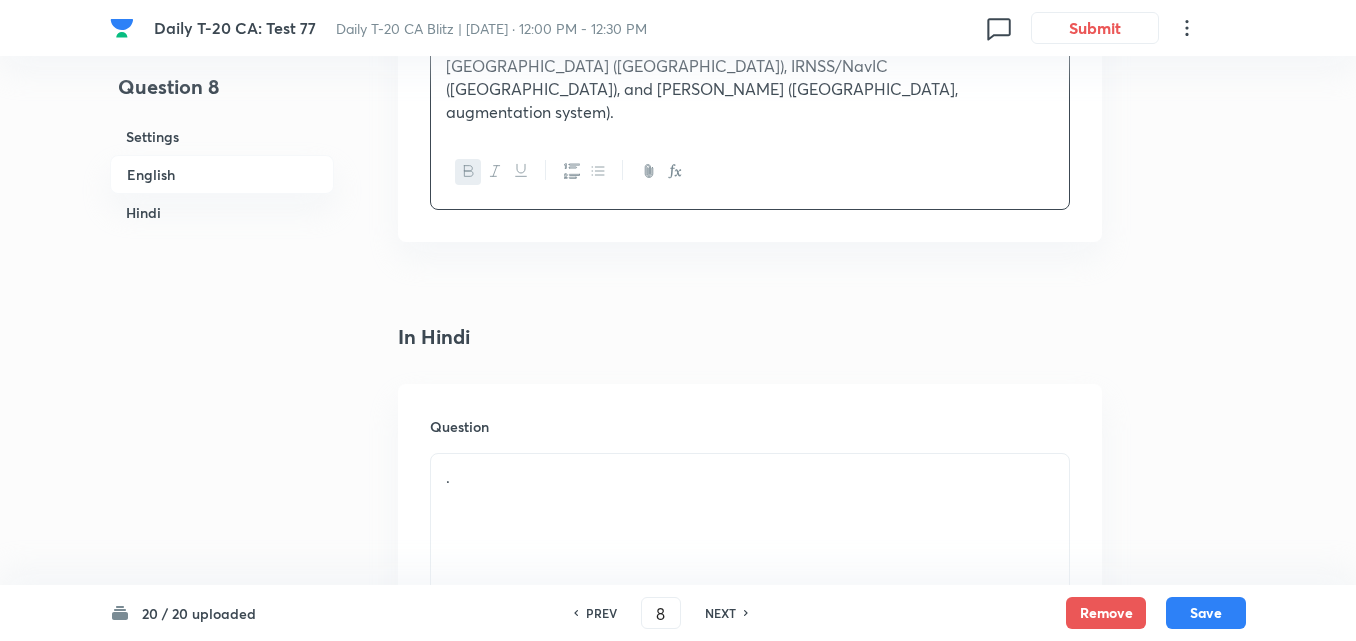 scroll, scrollTop: 2516, scrollLeft: 0, axis: vertical 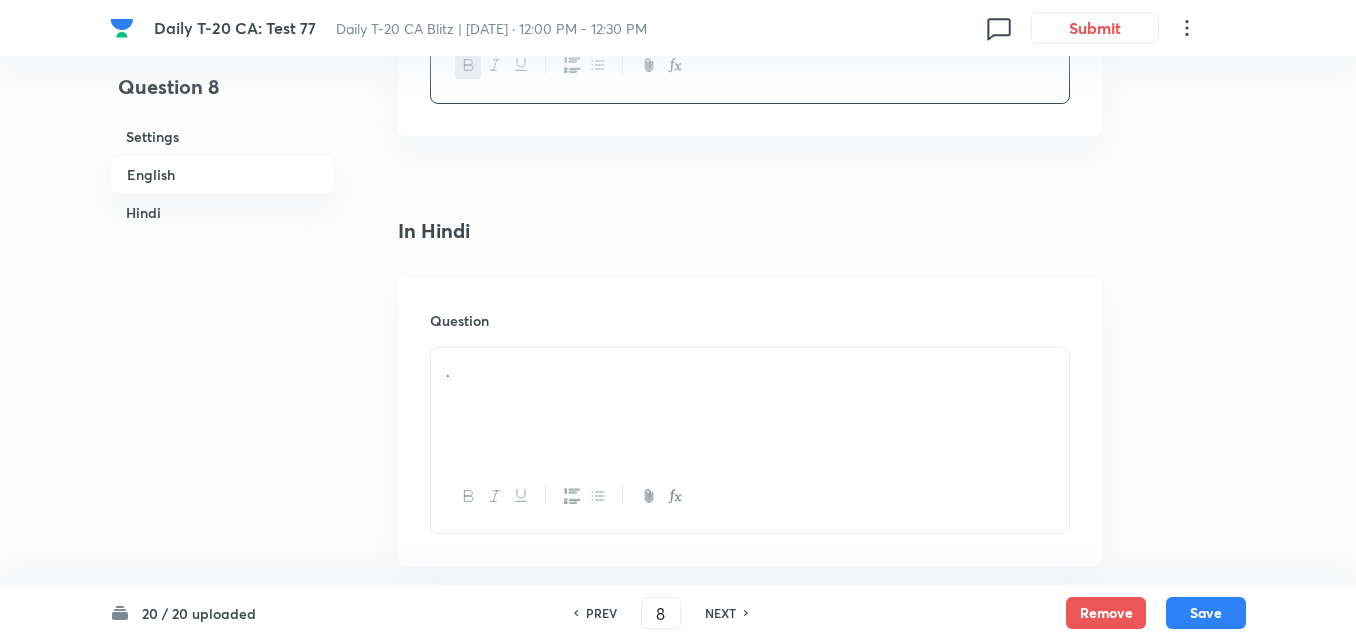click on "." at bounding box center [750, 404] 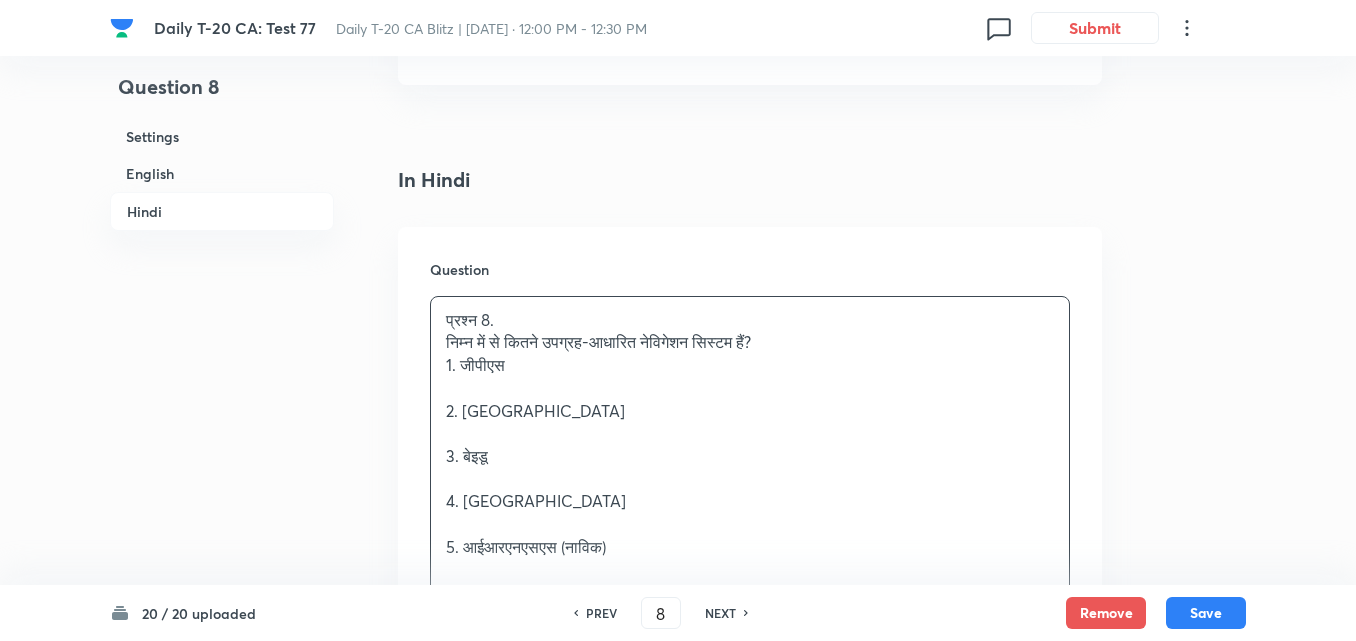 scroll, scrollTop: 2616, scrollLeft: 0, axis: vertical 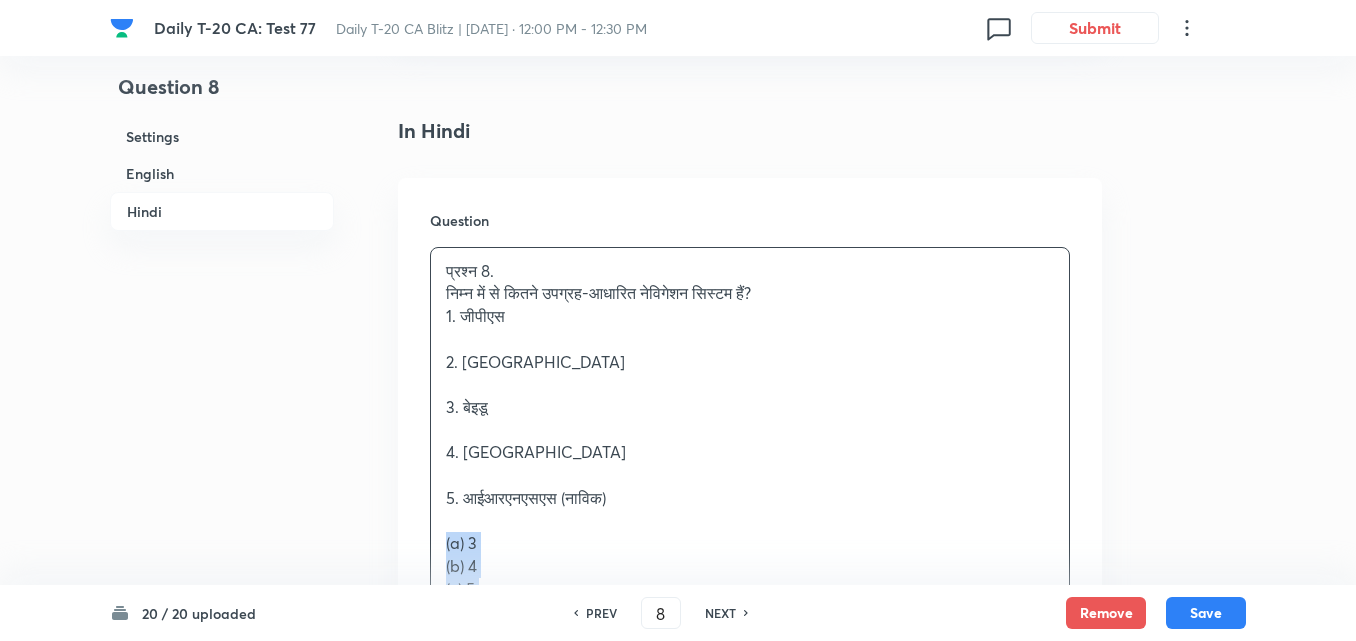 click on "Question प्रश्न 8. निम्न में से कितने उपग्रह-आधारित नेविगेशन सिस्टम हैं? 1.	जीपीएस 2.	ग्लोनास 3.	बेइडू 4.	गगन 5.	आईआरएनएसएस (नाविक) (a) 3 (b) 4 (c) 5 (d) 2 उत्तर: (c) व्याख्या: सभी पांच प्रणाली उपग्रह-आधारित हैं; गगन पूरक प्रणाली है लेकिन उपग्रहों के माध्यम से कार्य करती है।" at bounding box center [750, 494] 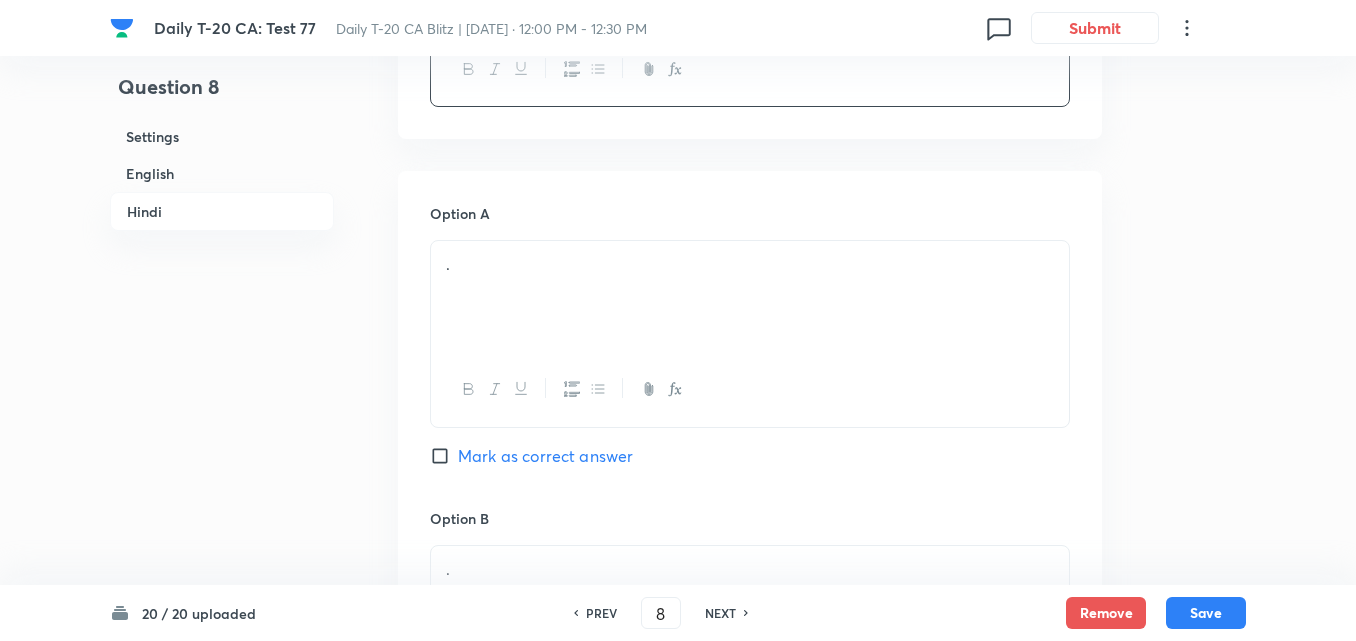 scroll, scrollTop: 3016, scrollLeft: 0, axis: vertical 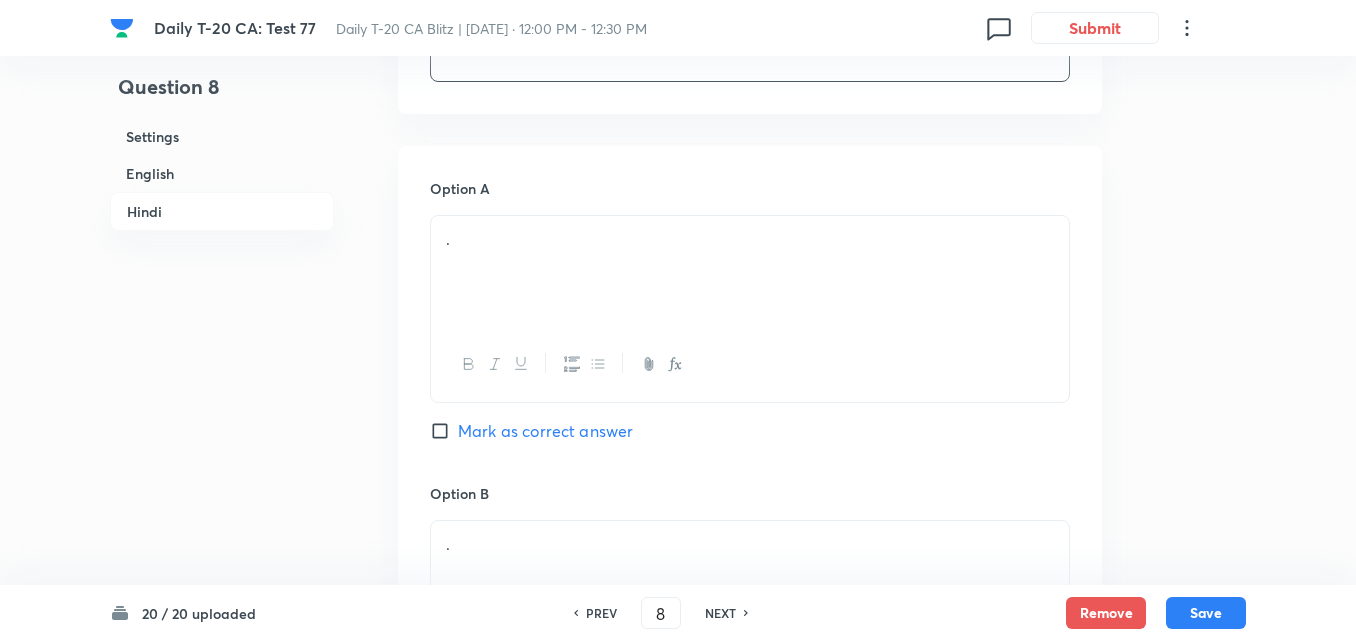 click on "." at bounding box center [750, 272] 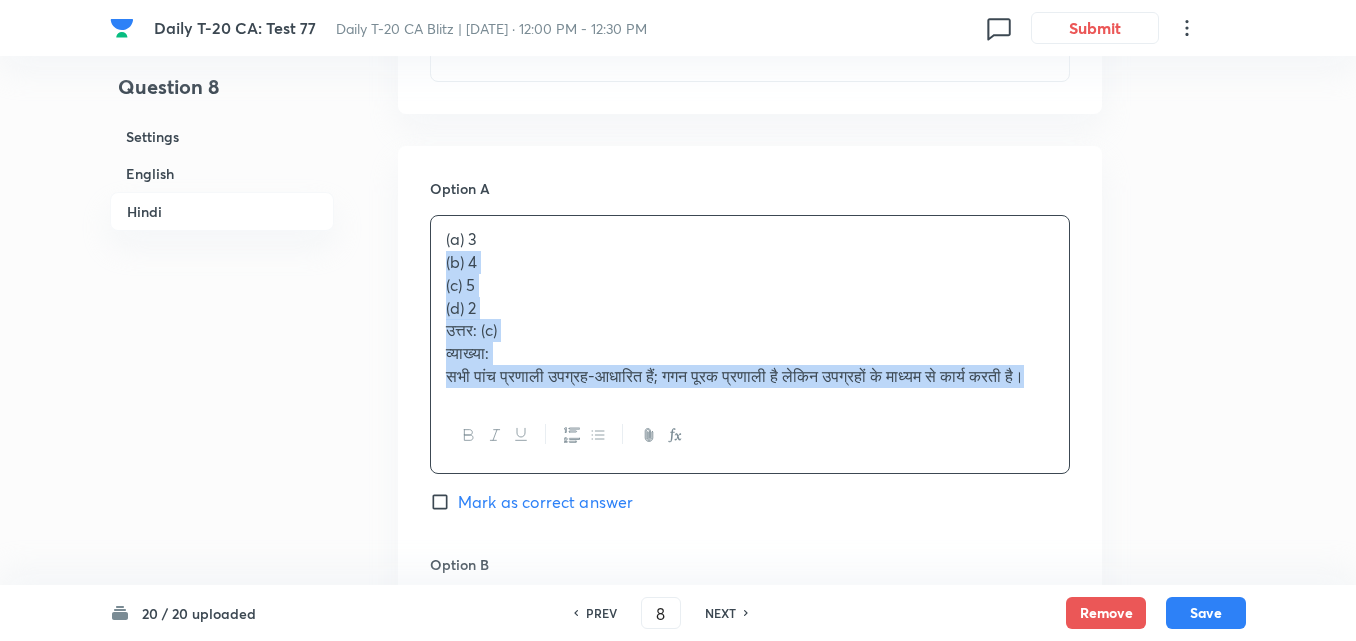 click on "(a) 3 (b) 4 (c) 5 (d) 2 उत्तर: (c) व्याख्या: सभी पांच प्रणाली उपग्रह-आधारित हैं; गगन पूरक प्रणाली है लेकिन उपग्रहों के माध्यम से कार्य करती है।" at bounding box center [750, 307] 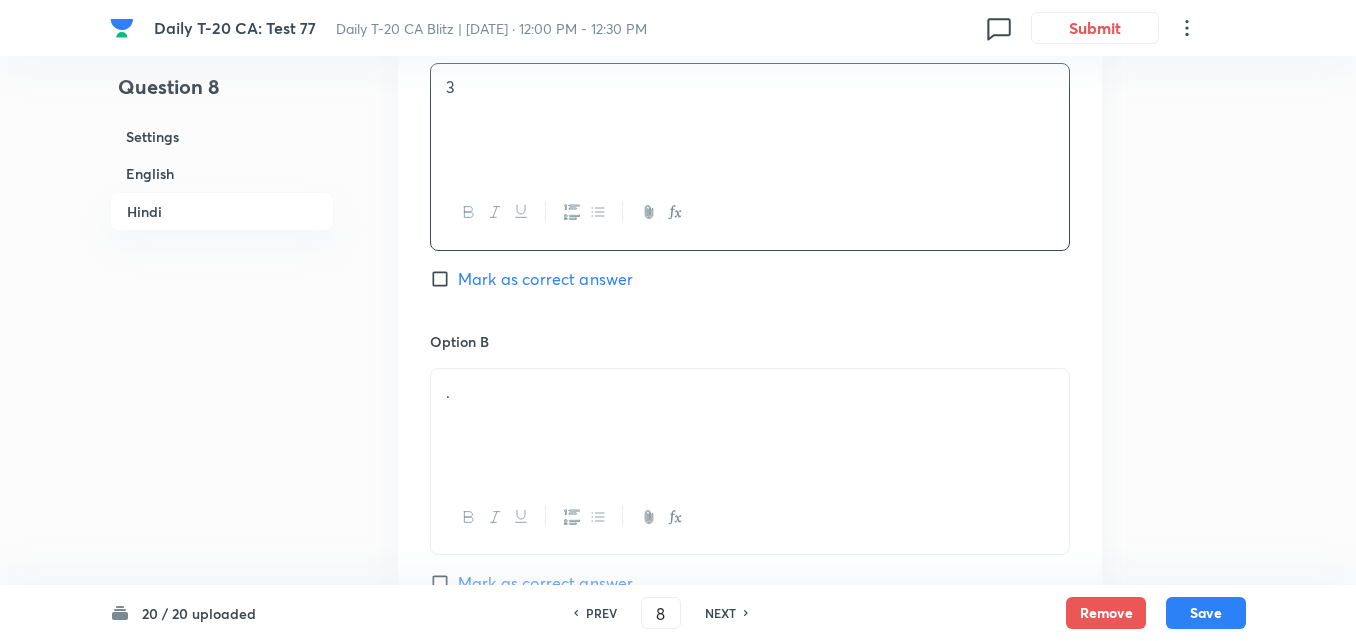 scroll, scrollTop: 3316, scrollLeft: 0, axis: vertical 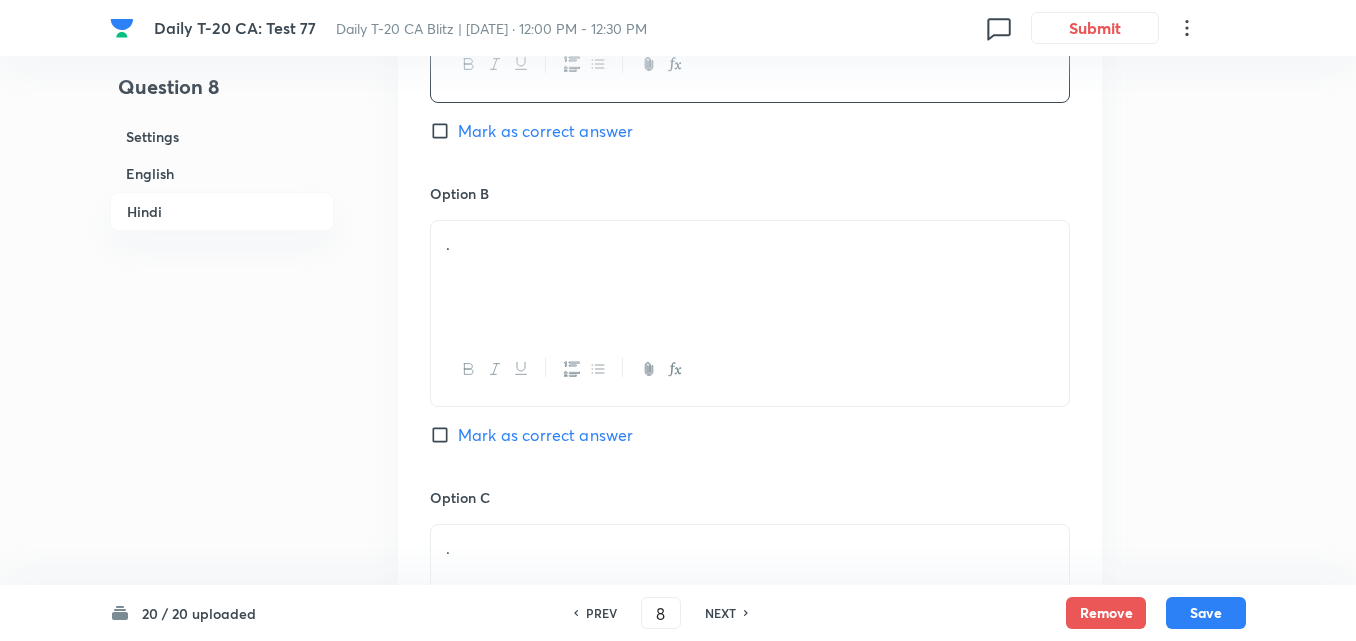 click on "." at bounding box center (750, 277) 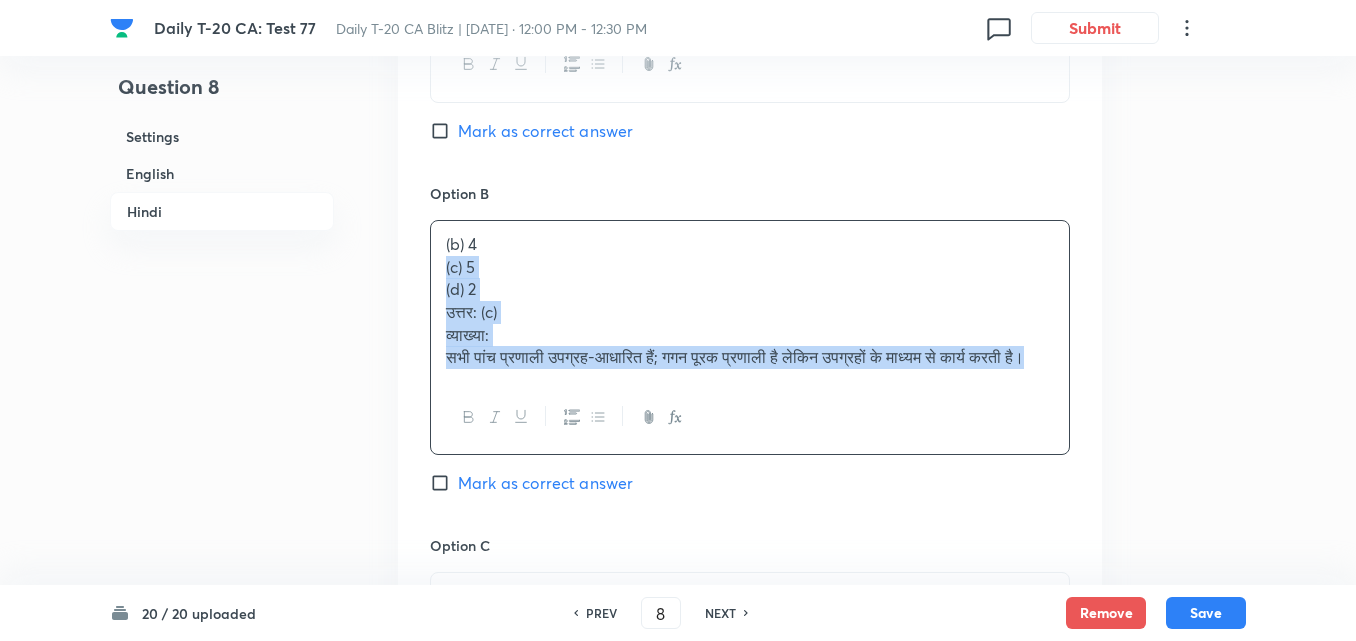 drag, startPoint x: 430, startPoint y: 235, endPoint x: 362, endPoint y: 217, distance: 70.34202 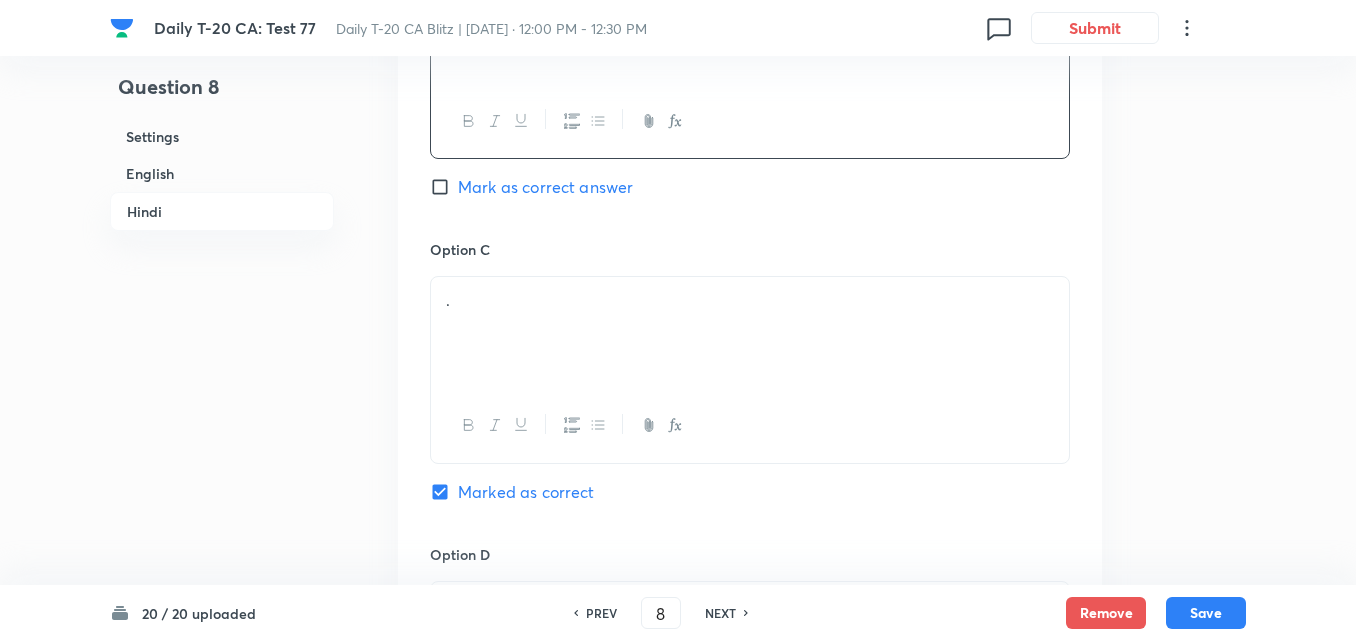 scroll, scrollTop: 3616, scrollLeft: 0, axis: vertical 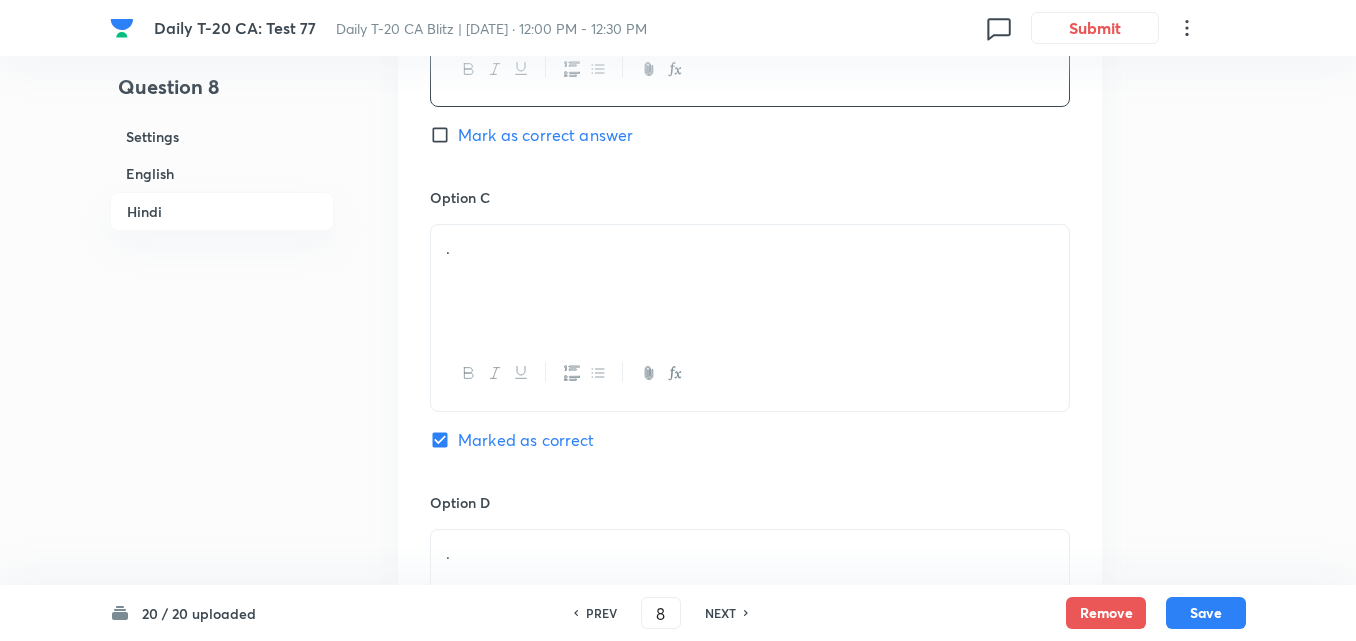 click on "." at bounding box center [750, 281] 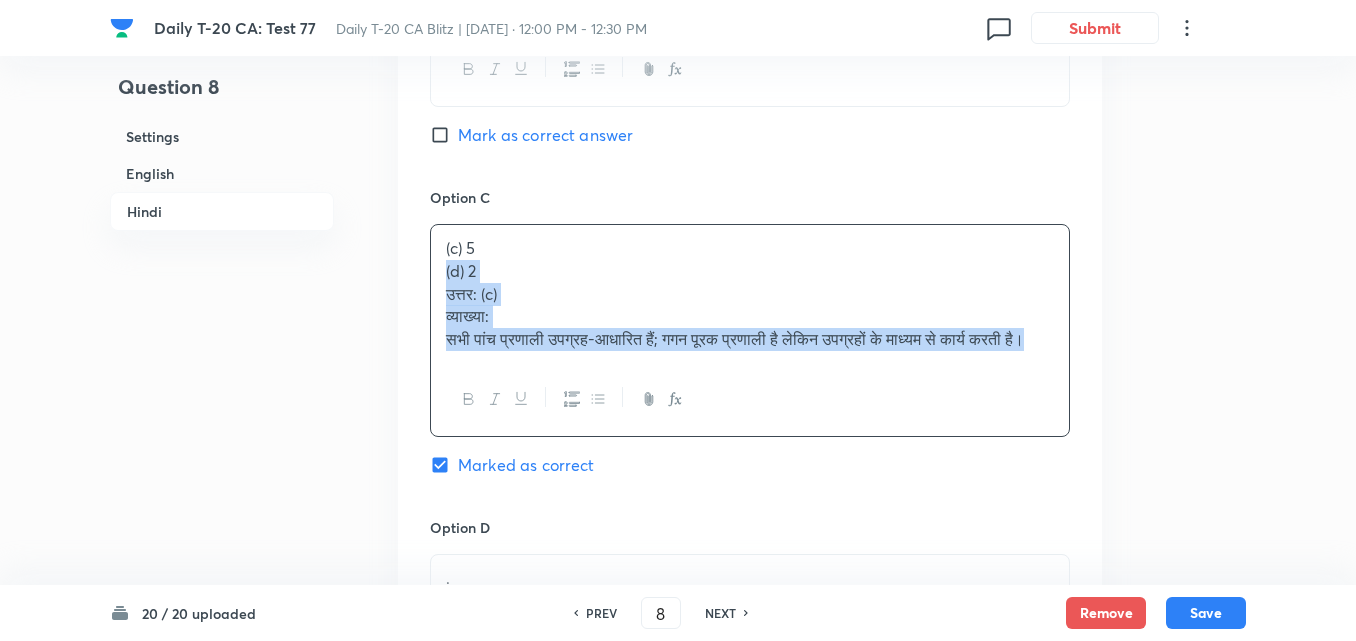 drag, startPoint x: 407, startPoint y: 231, endPoint x: 378, endPoint y: 222, distance: 30.364452 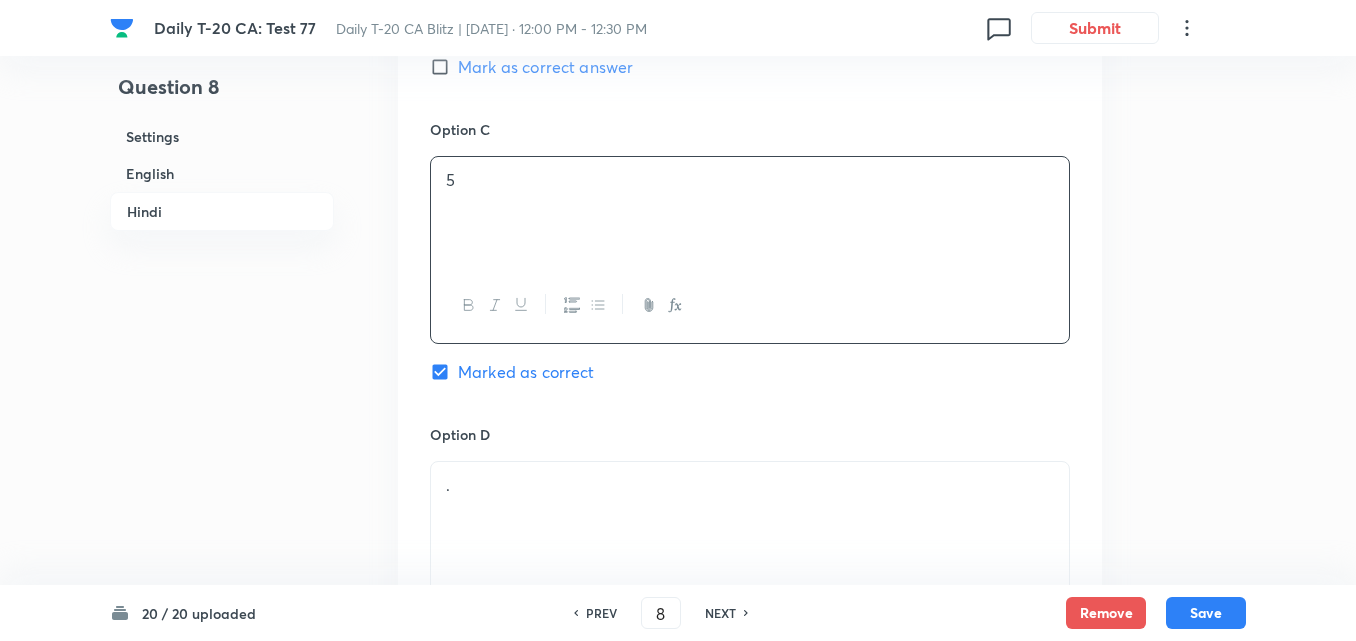 scroll, scrollTop: 3816, scrollLeft: 0, axis: vertical 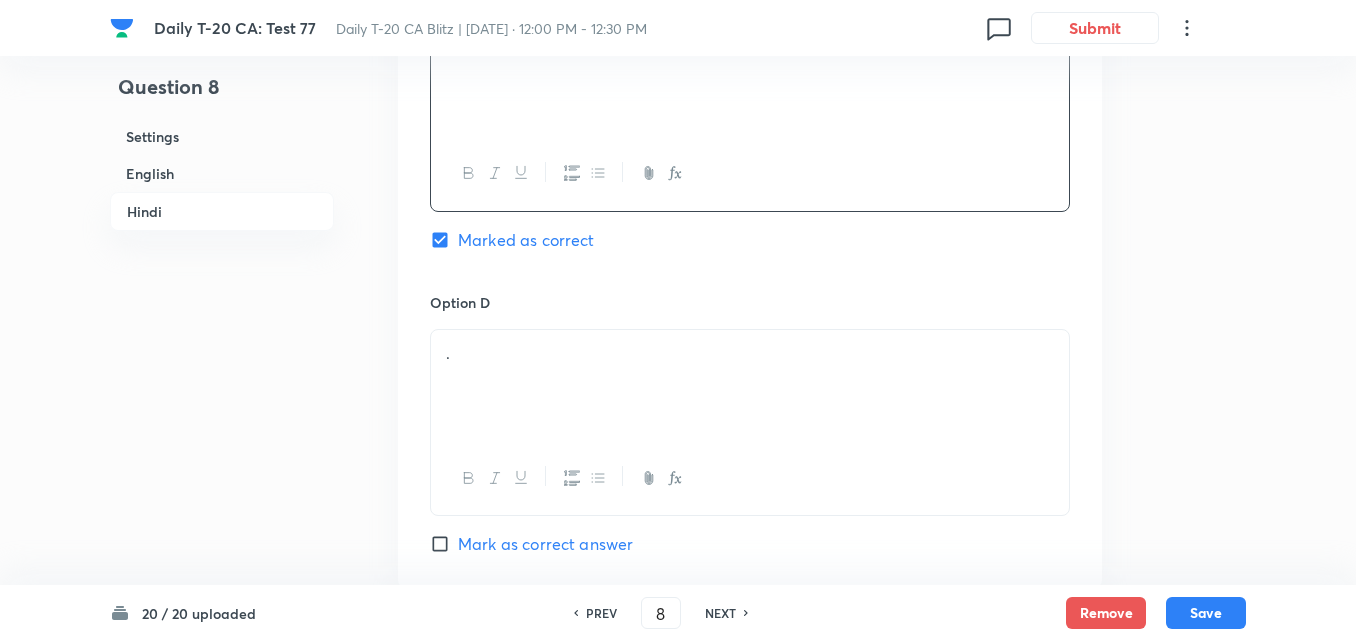 click on "." at bounding box center (750, 386) 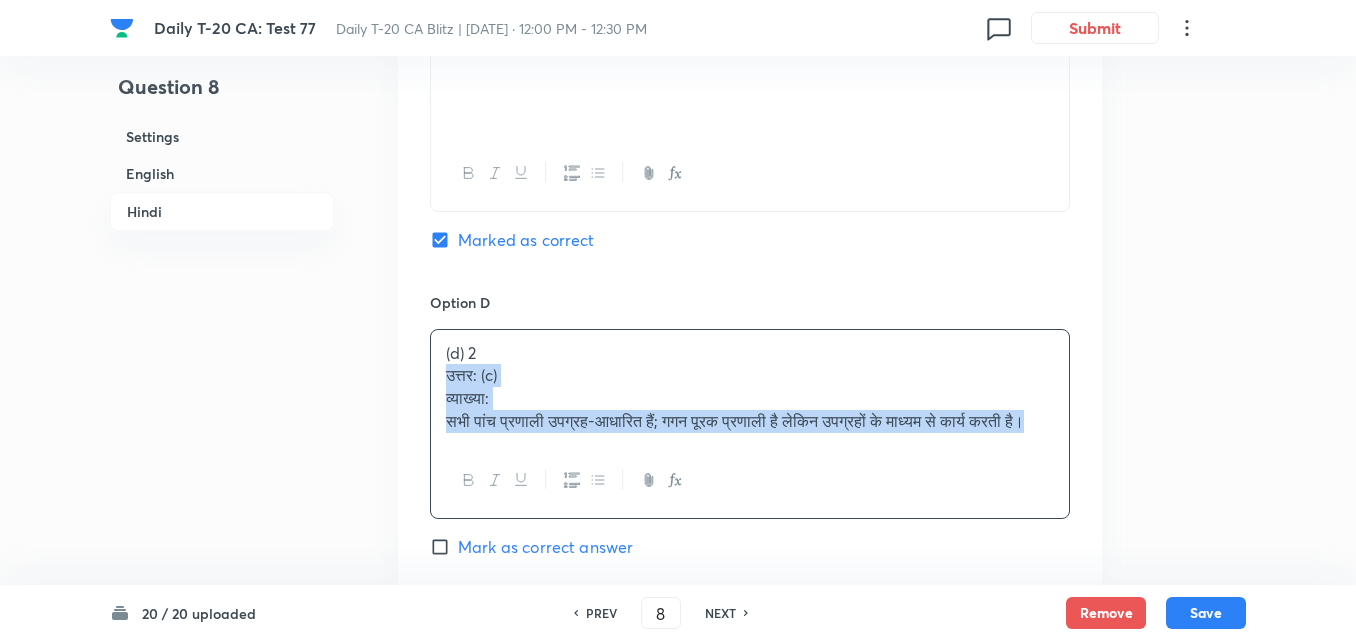 click on "Option A 3 Mark as correct answer Option B 4 Mark as correct answer Option C 5 Marked as correct Option D (d) 2 उत्तर: (c) व्याख्या: सभी पांच प्रणाली उपग्रह-आधारित हैं; गगन पूरक प्रणाली है लेकिन उपग्रहों के माध्यम से कार्य करती है। [PERSON_NAME] as correct answer" at bounding box center (750, -32) 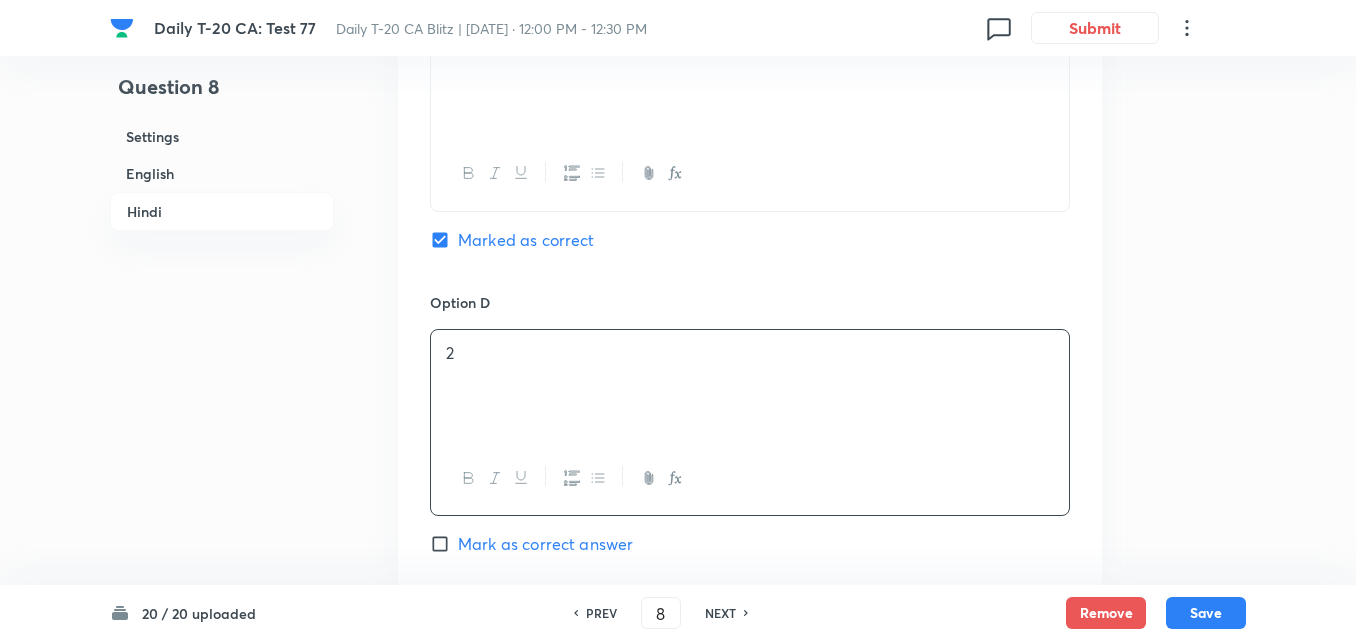 scroll, scrollTop: 4214, scrollLeft: 0, axis: vertical 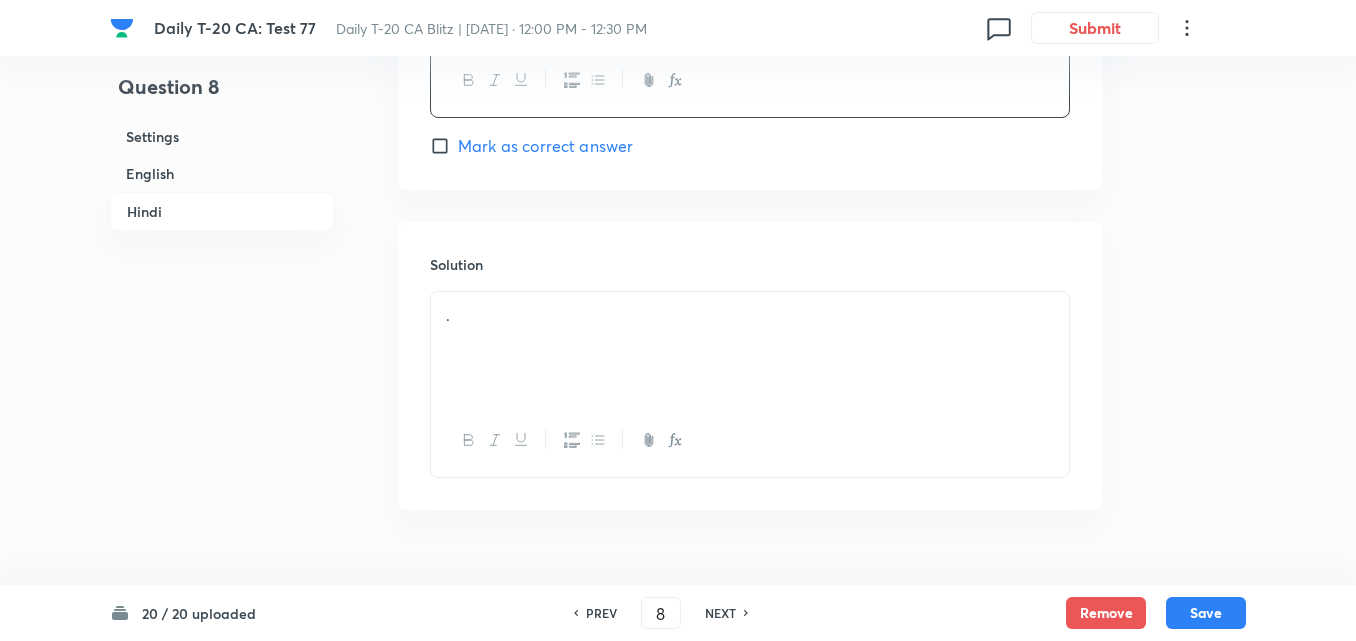 click on "." at bounding box center (750, 348) 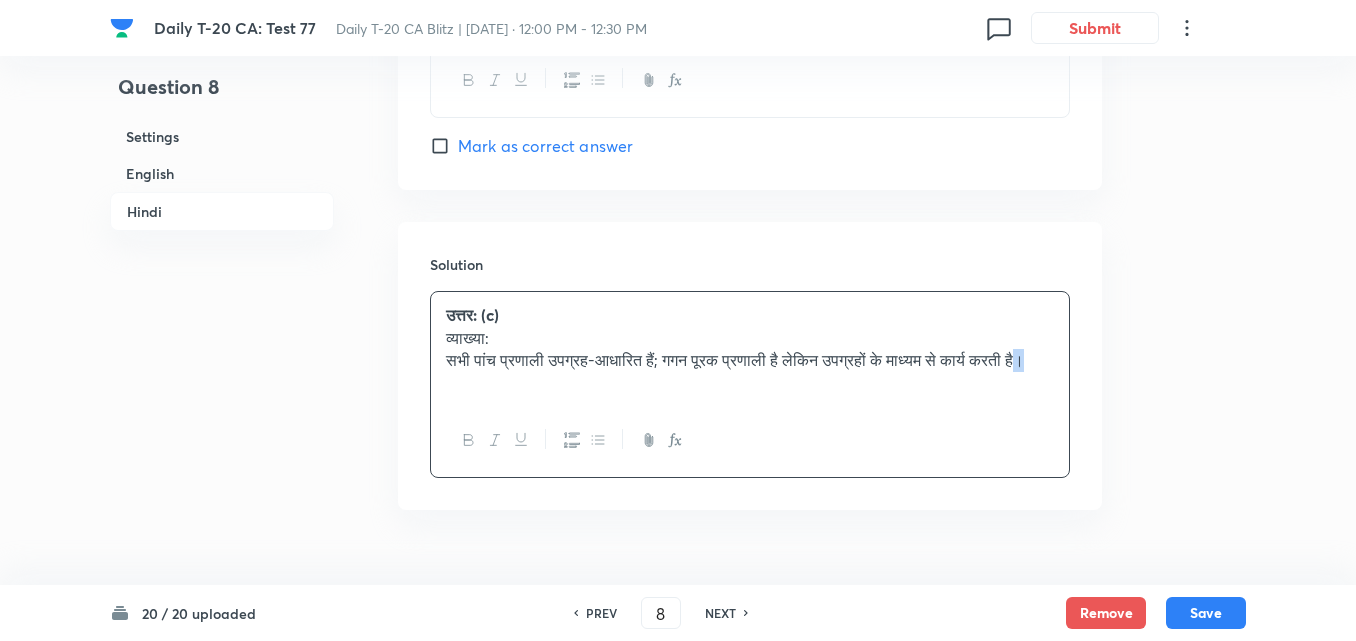 click on "सभी पांच प्रणाली उपग्रह-आधारित हैं; गगन पूरक प्रणाली है लेकिन उपग्रहों के माध्यम से कार्य करती है।" at bounding box center (750, 360) 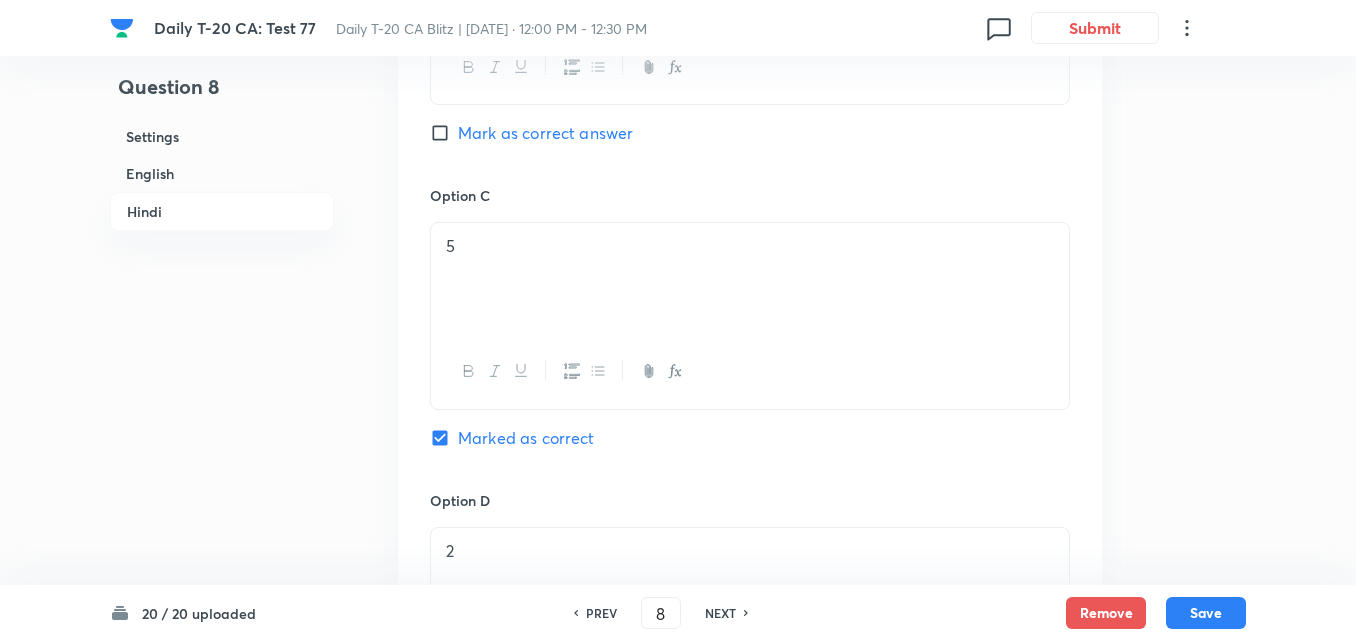 scroll, scrollTop: 3614, scrollLeft: 0, axis: vertical 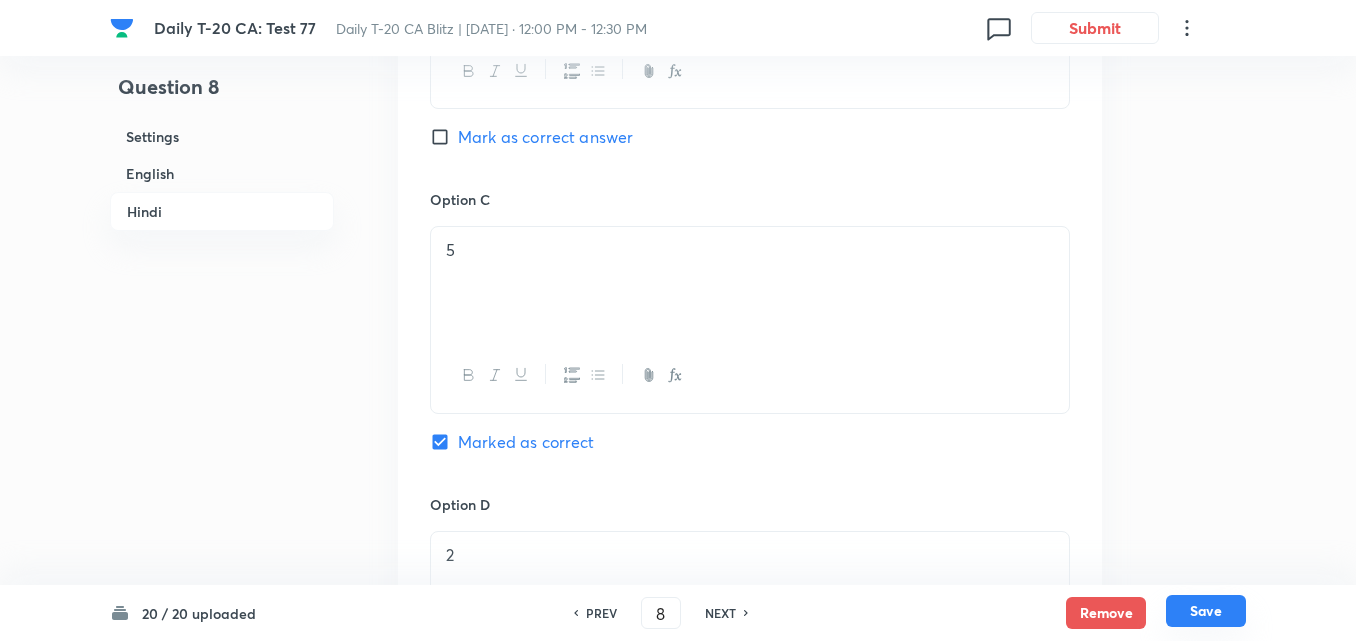 click on "Save" at bounding box center [1206, 611] 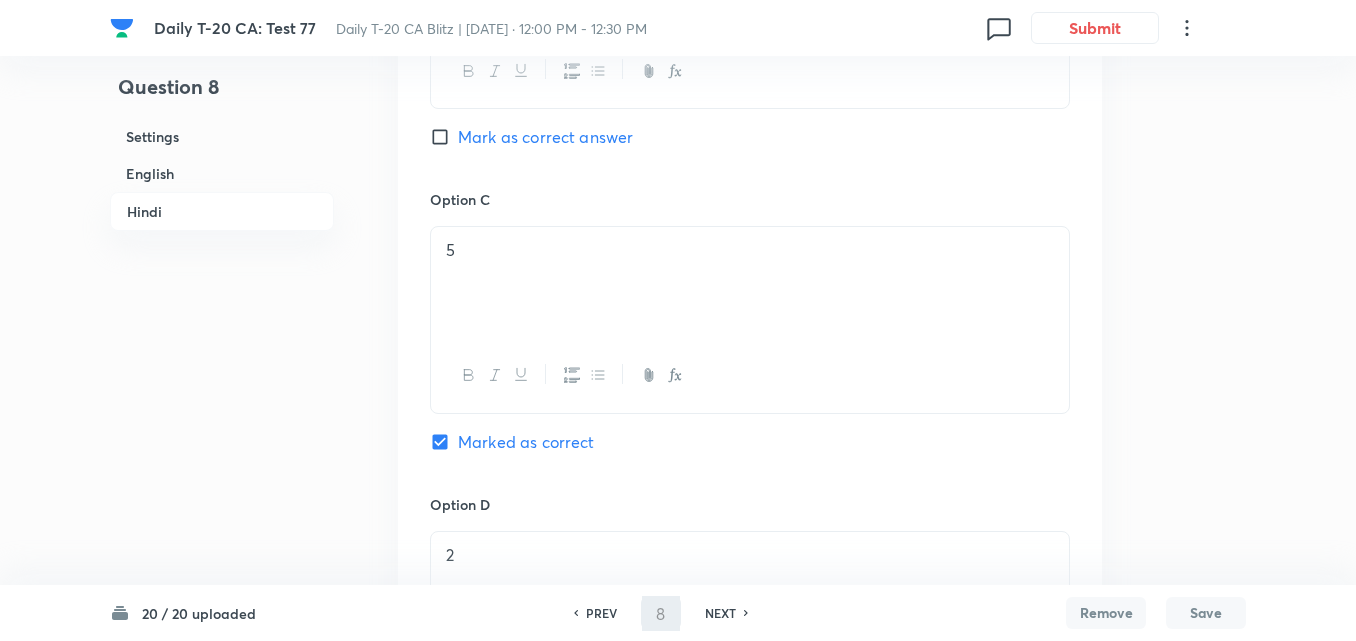 click on "English" at bounding box center [222, 173] 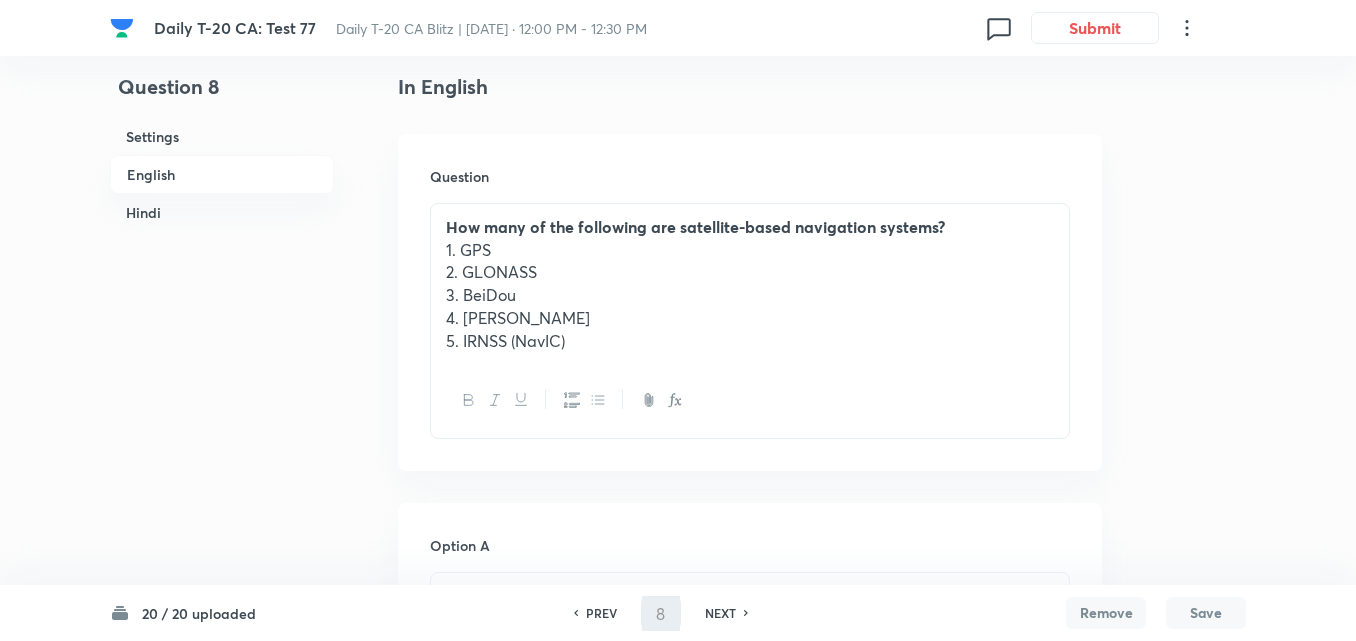 type on "9" 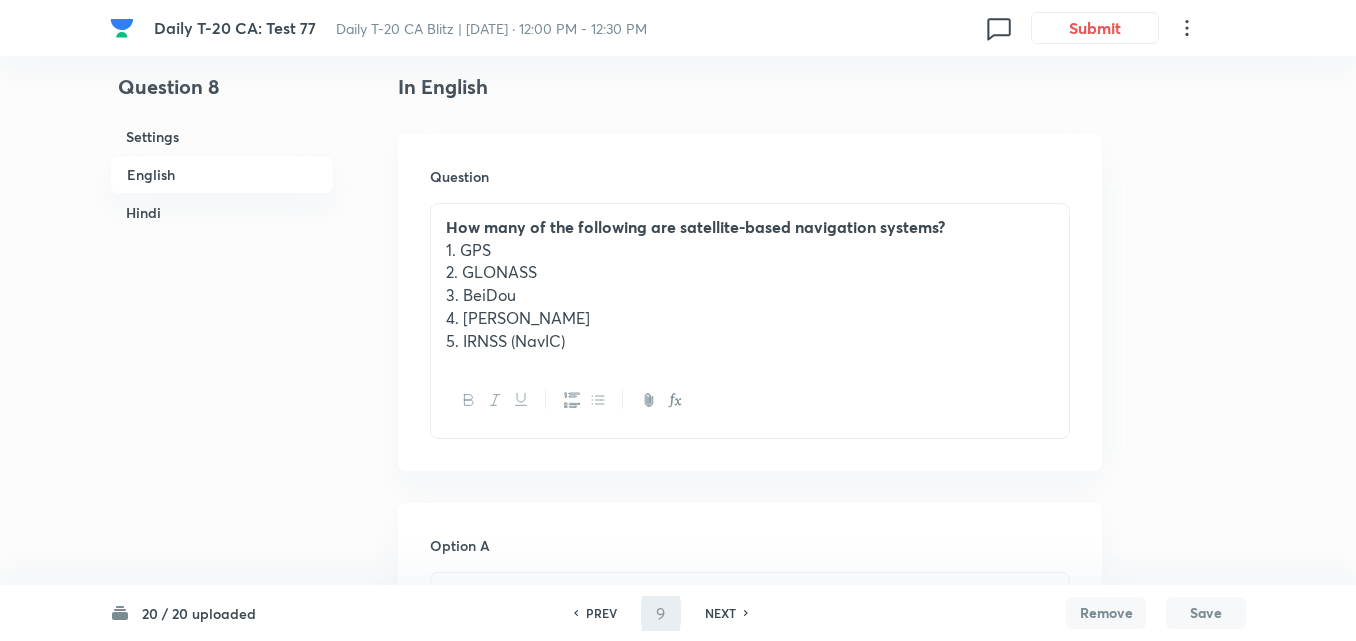 checkbox on "false" 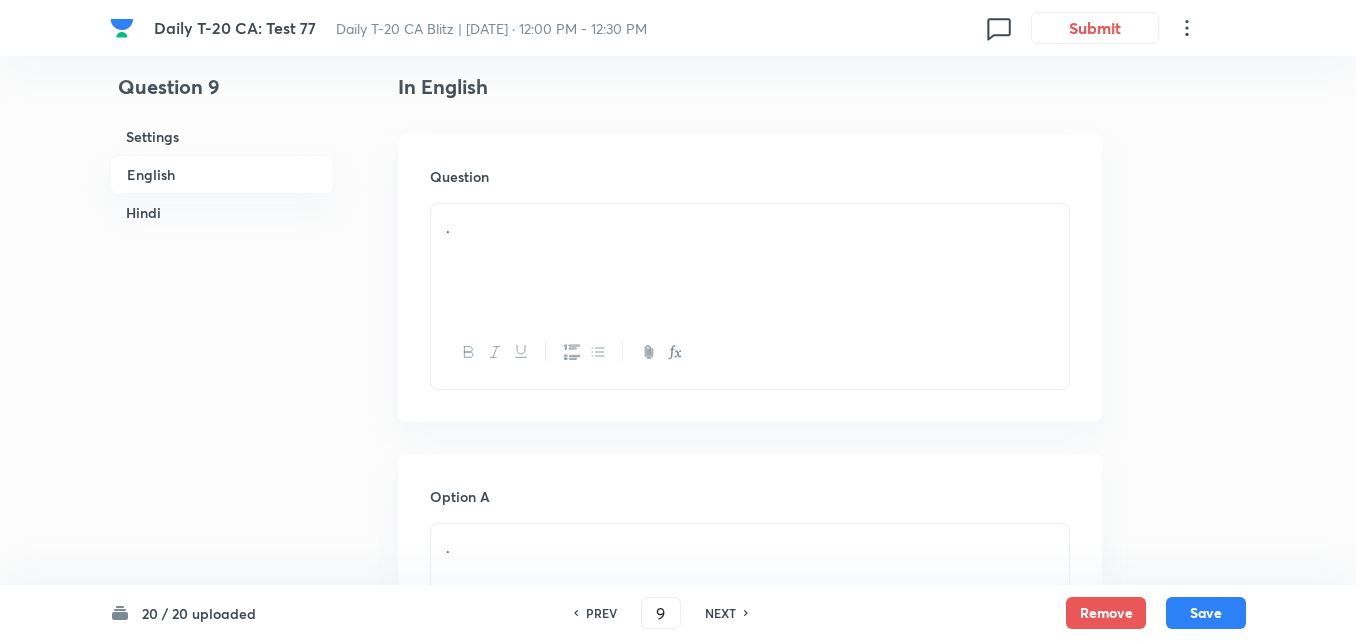 click on "English" at bounding box center [222, 174] 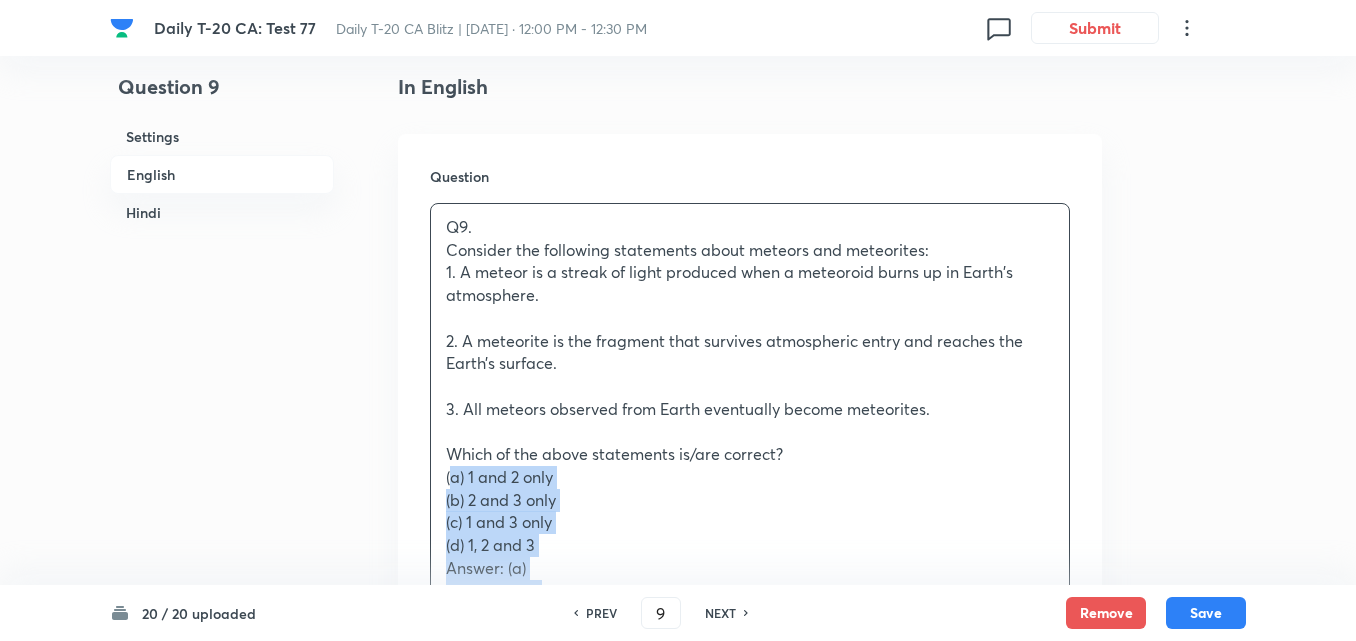 drag, startPoint x: 413, startPoint y: 478, endPoint x: 402, endPoint y: 479, distance: 11.045361 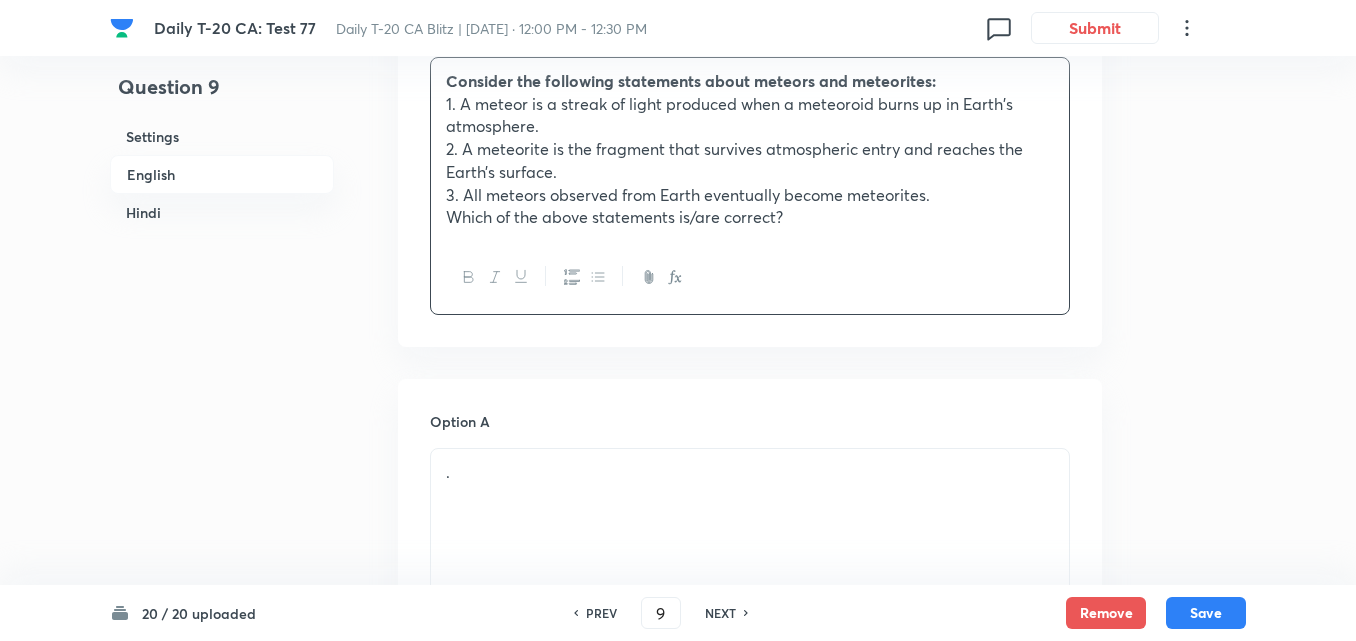 scroll, scrollTop: 916, scrollLeft: 0, axis: vertical 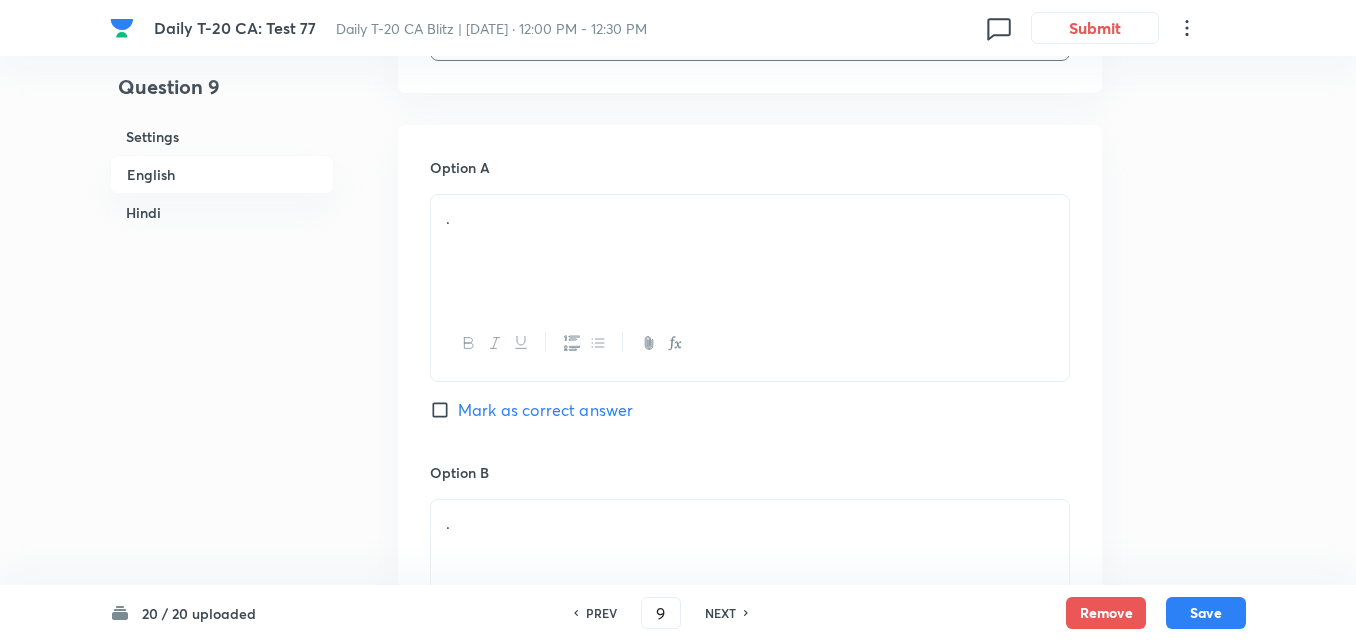 click on "." at bounding box center (750, 251) 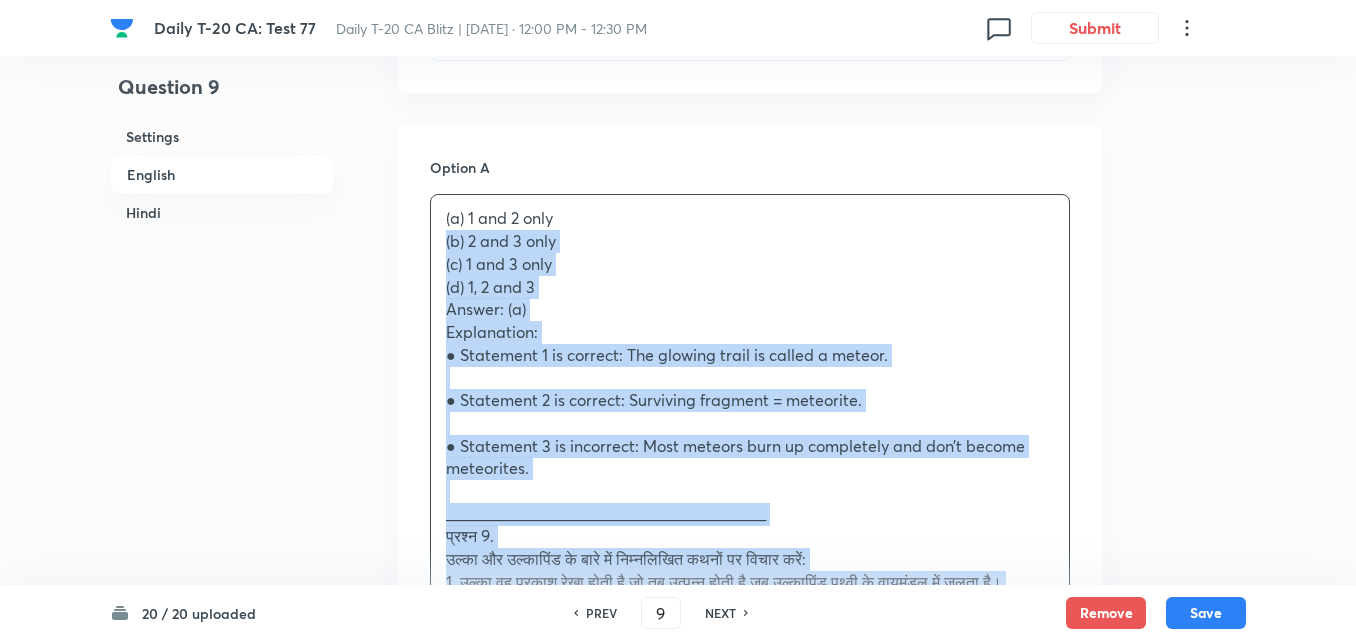 click on "Option A (a) 1 and 2 only (b) 2 and 3 only (c) 1 and 3 only (d) 1, 2 and 3 Answer: (a) Explanation: ●	Statement 1 is correct: The glowing trail is called a meteor. ●	Statement 2 is correct: Surviving fragment = meteorite. ●	Statement 3 is incorrect: Most meteors burn up completely and don’t become meteorites. ________________________________________ प्रश्न 9. उल्का और उल्कापिंड के बारे में निम्नलिखित कथनों पर विचार करें: 1.	उल्का वह प्रकाश रेखा होती है जो तब उत्पन्न होती है जब उल्कापिंड पृथ्वी के वायुमंडल में जलता है। 3.	पृथ्वी से देखे गए सभी उल्का अंततः उल्कापिंड बन जाते हैं। सही कथन कौन-से हैं? (d) 1, 2 और 3 . . ." at bounding box center [750, 1042] 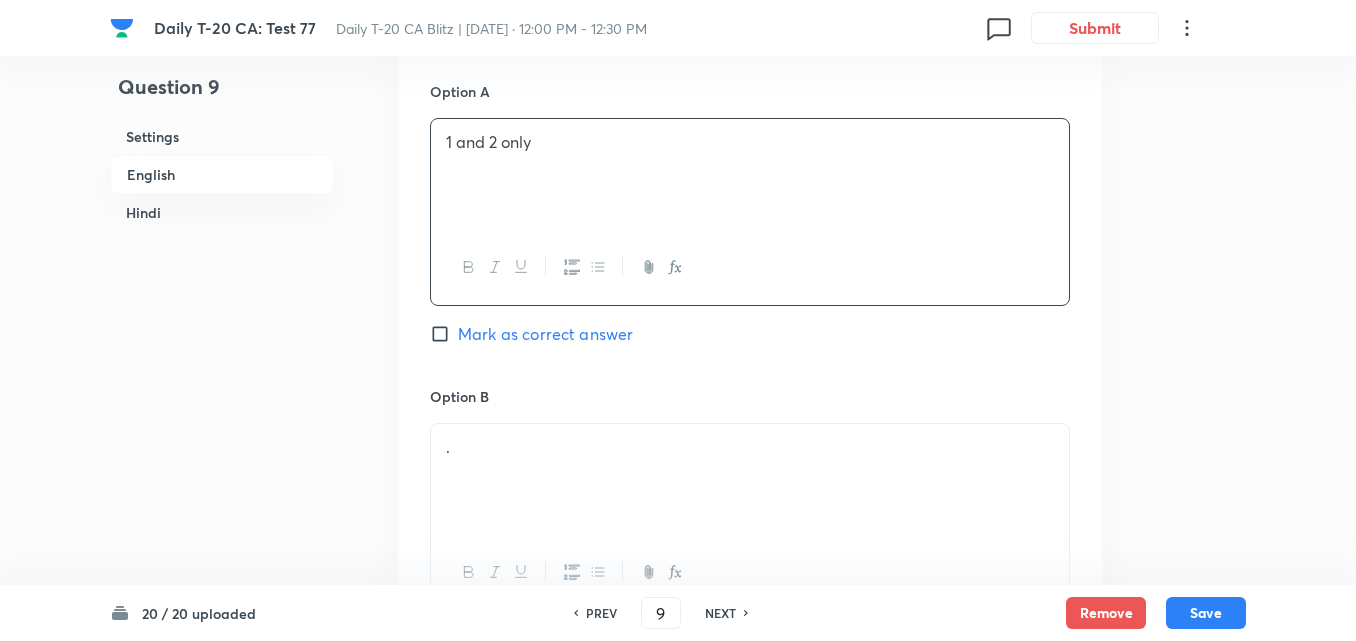 scroll, scrollTop: 1116, scrollLeft: 0, axis: vertical 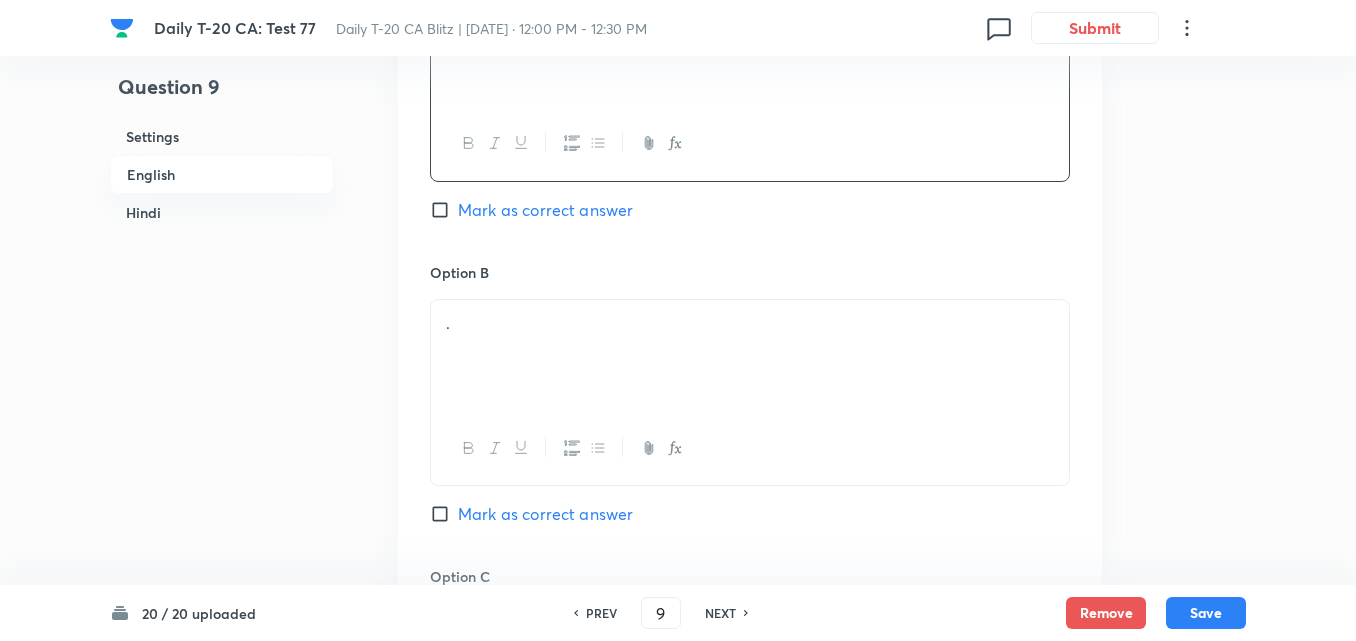 click on "." at bounding box center [750, 323] 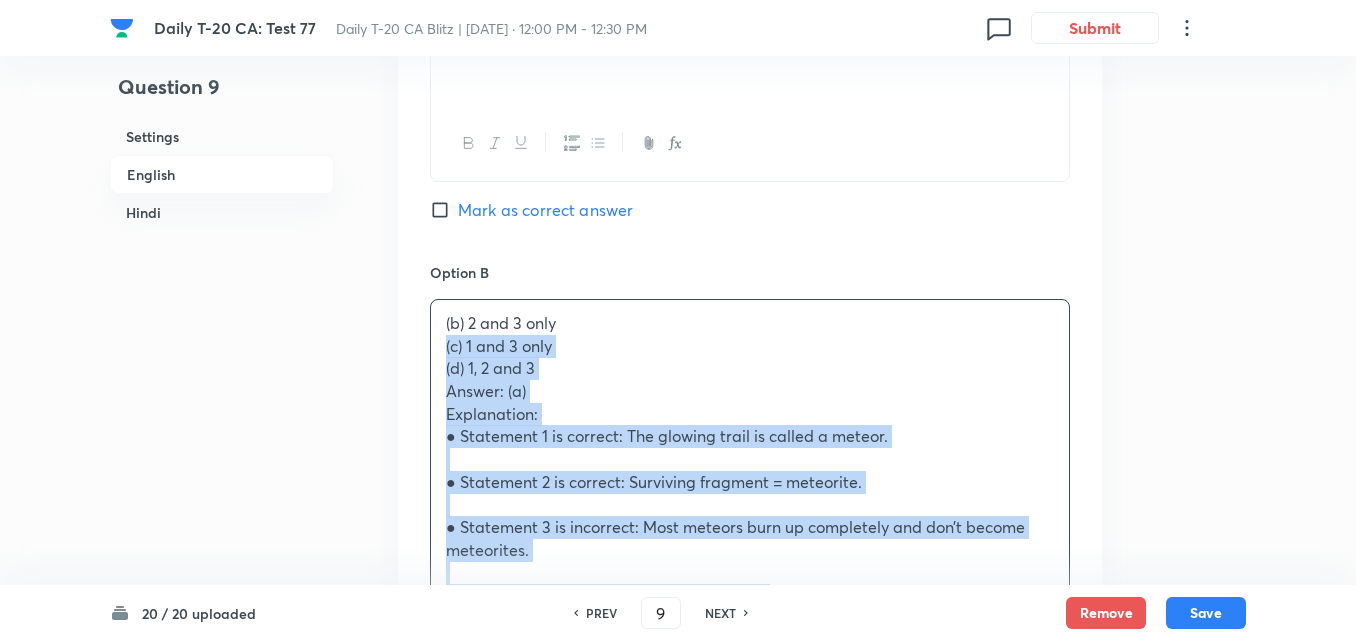 drag, startPoint x: 399, startPoint y: 356, endPoint x: 353, endPoint y: 337, distance: 49.76947 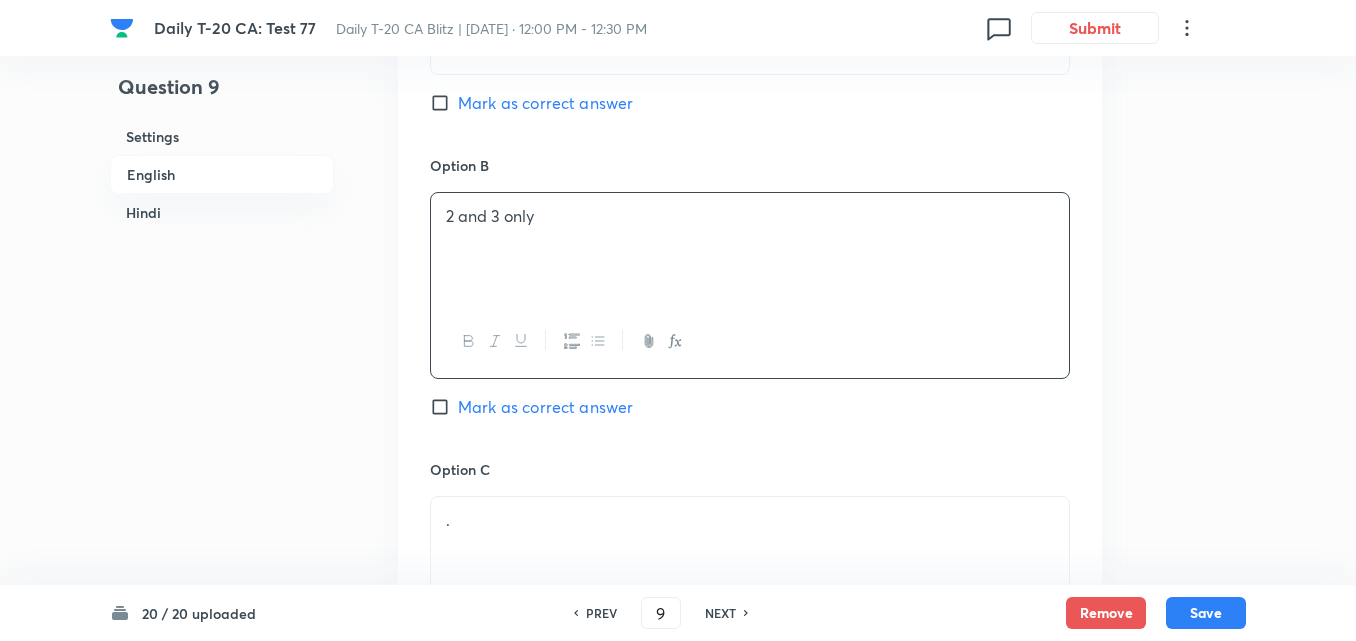 scroll, scrollTop: 1516, scrollLeft: 0, axis: vertical 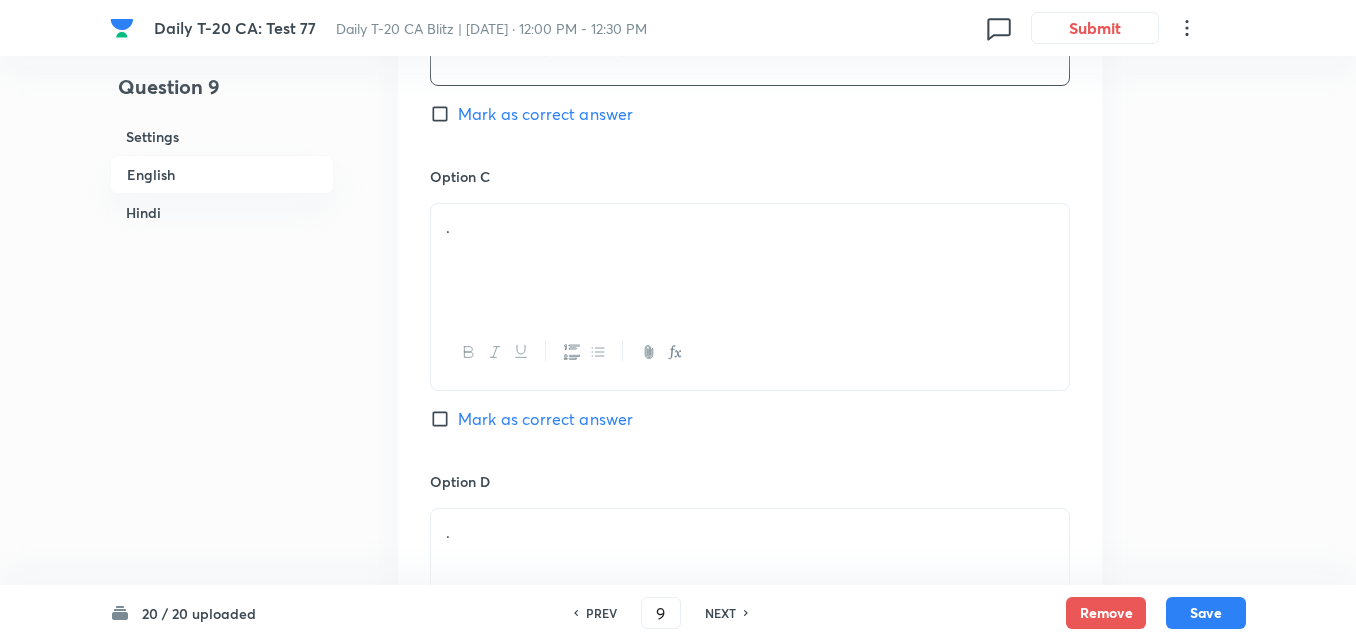 click on "." at bounding box center (750, 260) 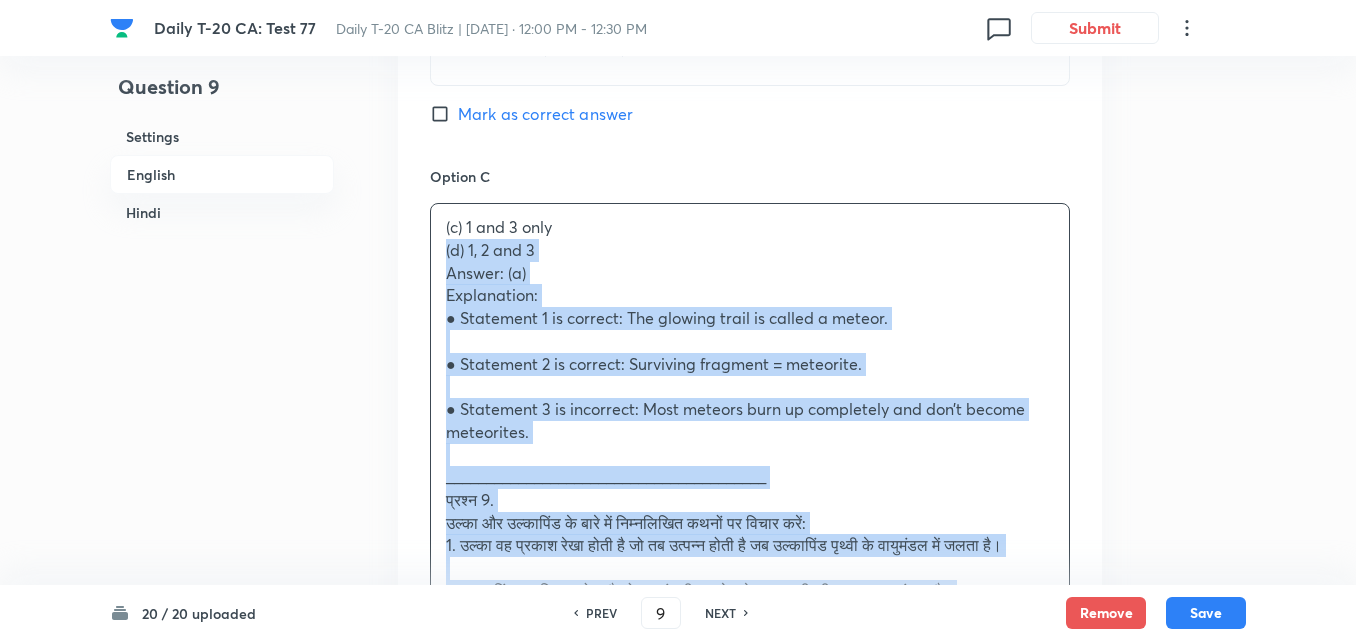 drag, startPoint x: 440, startPoint y: 273, endPoint x: 392, endPoint y: 247, distance: 54.589375 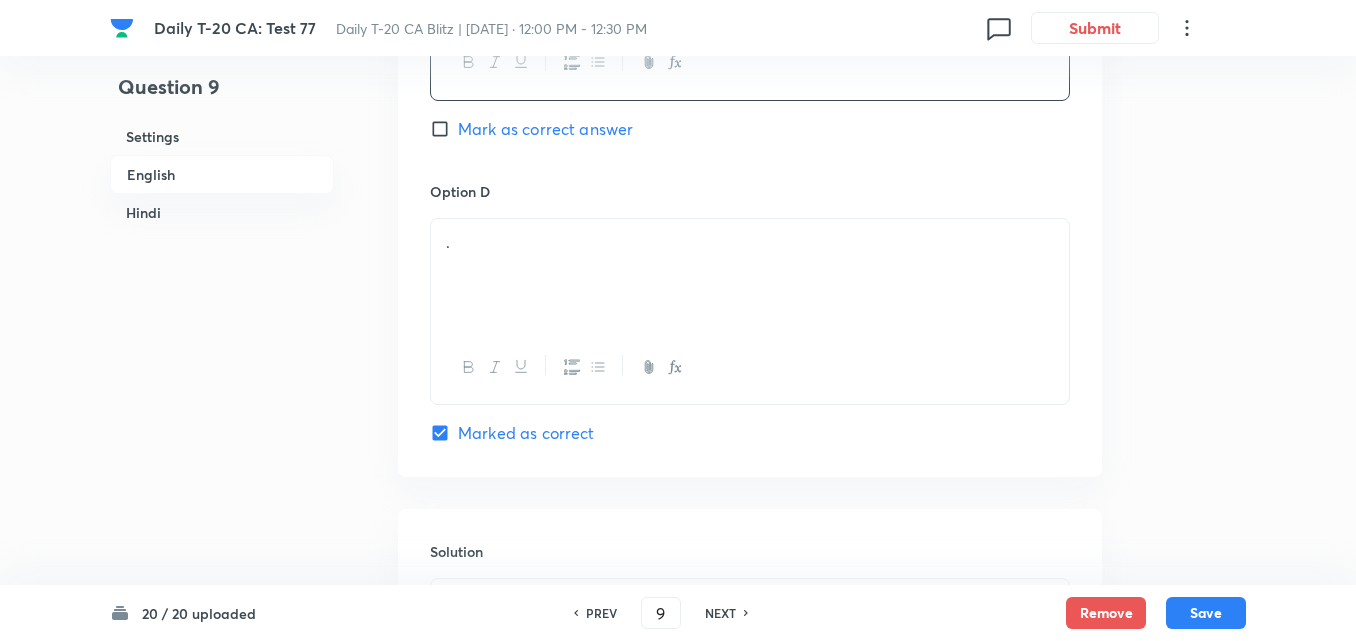 scroll, scrollTop: 1816, scrollLeft: 0, axis: vertical 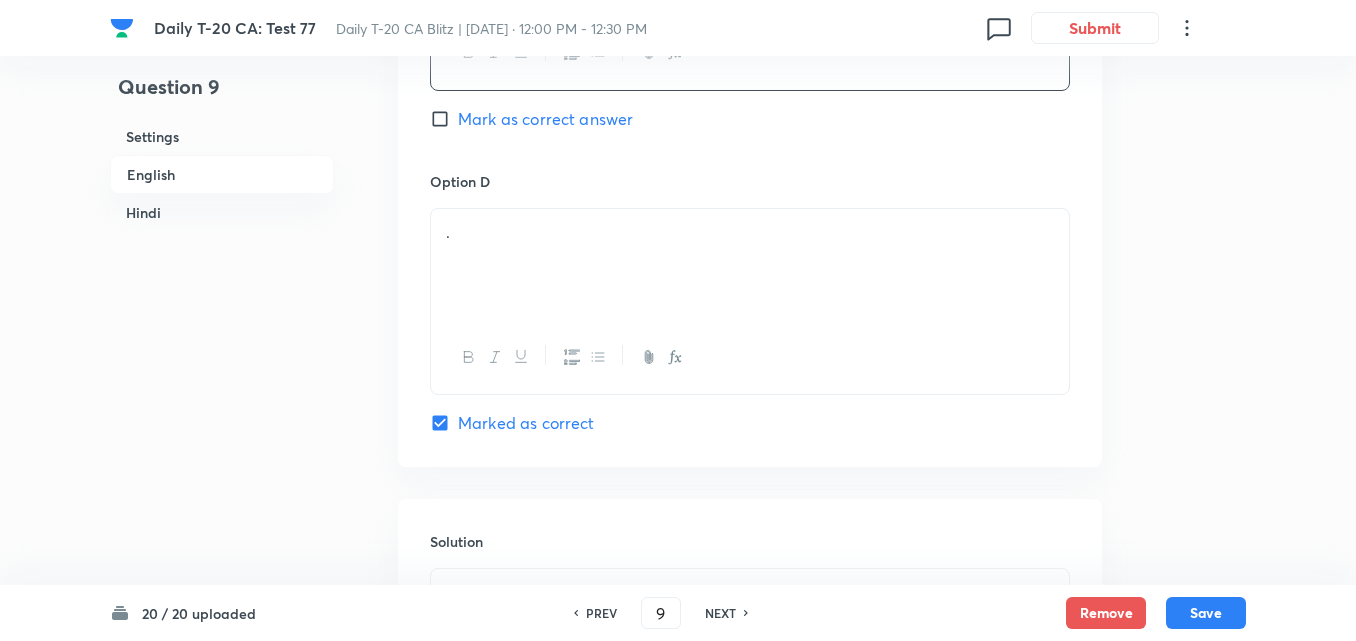 click on "." at bounding box center [750, 265] 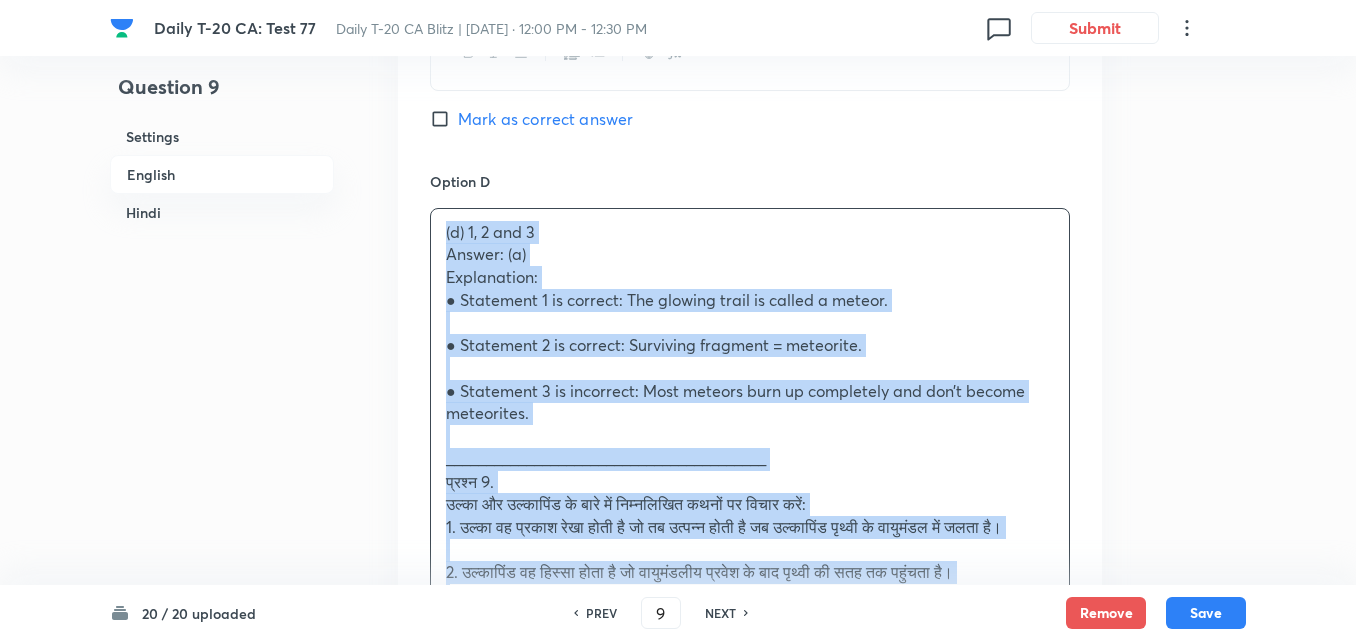 click on "Option A 1 and 2 only Mark as correct answer Option B 2 and 3 only [PERSON_NAME] as correct answer Option C 1 and 3 only Mark as correct answer Option D (d) 1, 2 and 3 Answer: (a) Explanation: ●	Statement 1 is correct: The glowing trail is called a meteor. ●	Statement 2 is correct: Surviving fragment = meteorite. ●	Statement 3 is incorrect: Most meteors burn up completely and don’t become meteorites. ________________________________________ प्रश्न 9. उल्का और उल्कापिंड के बारे में निम्नलिखित कथनों पर विचार करें: 1.	उल्का वह प्रकाश रेखा होती है जो तब उत्पन्न होती है जब उल्कापिंड पृथ्वी के वायुमंडल में जलता है। सही कथन कौन-से हैं? (a) केवल 1 और 2 (b) केवल 2 और 3 (c) केवल 1 और 3" at bounding box center [750, 108] 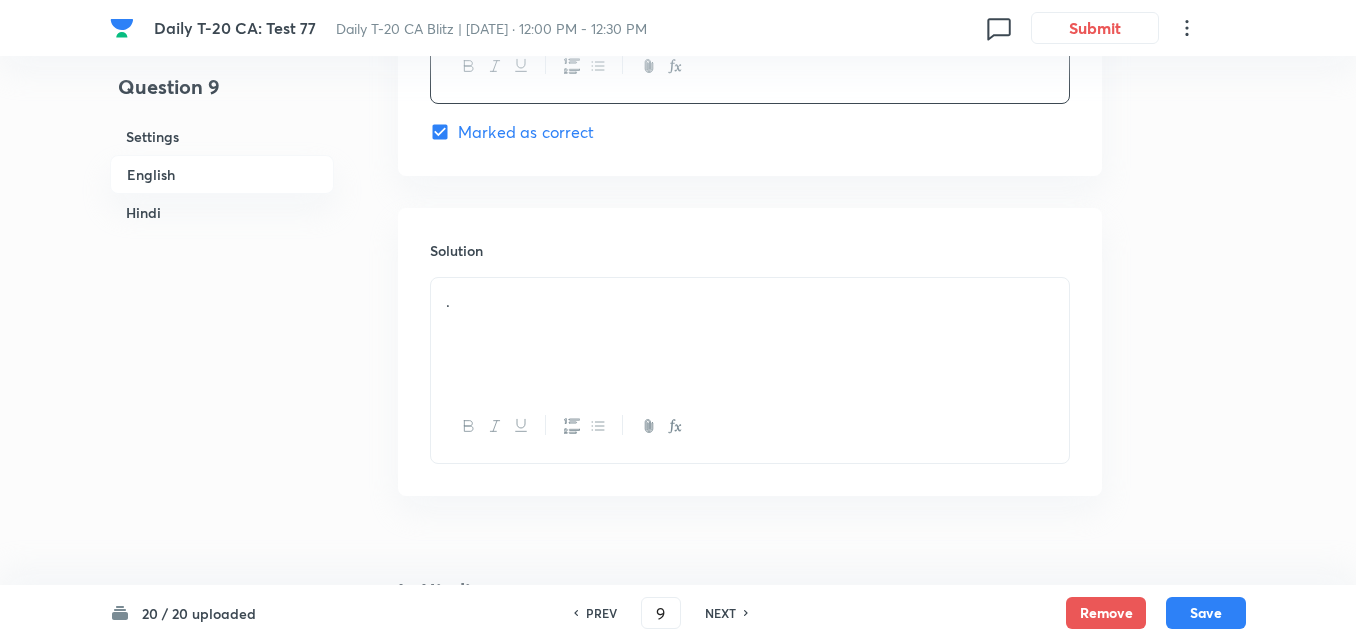 scroll, scrollTop: 2116, scrollLeft: 0, axis: vertical 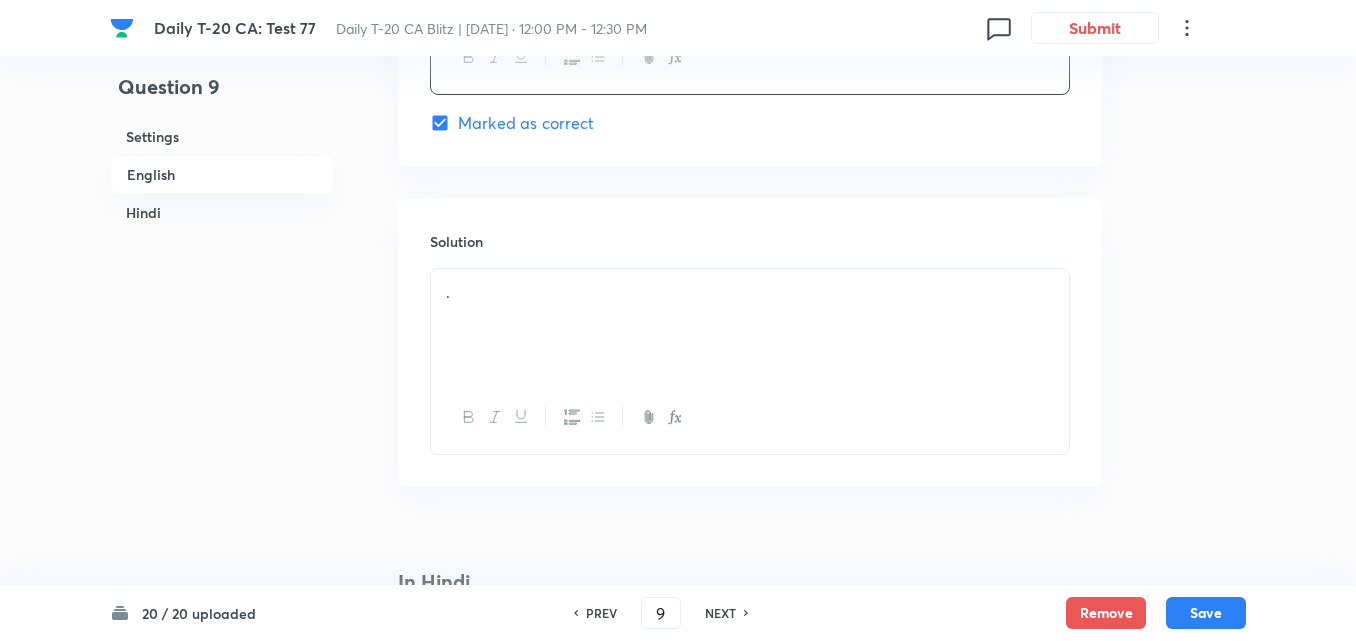 click on "." at bounding box center (750, 325) 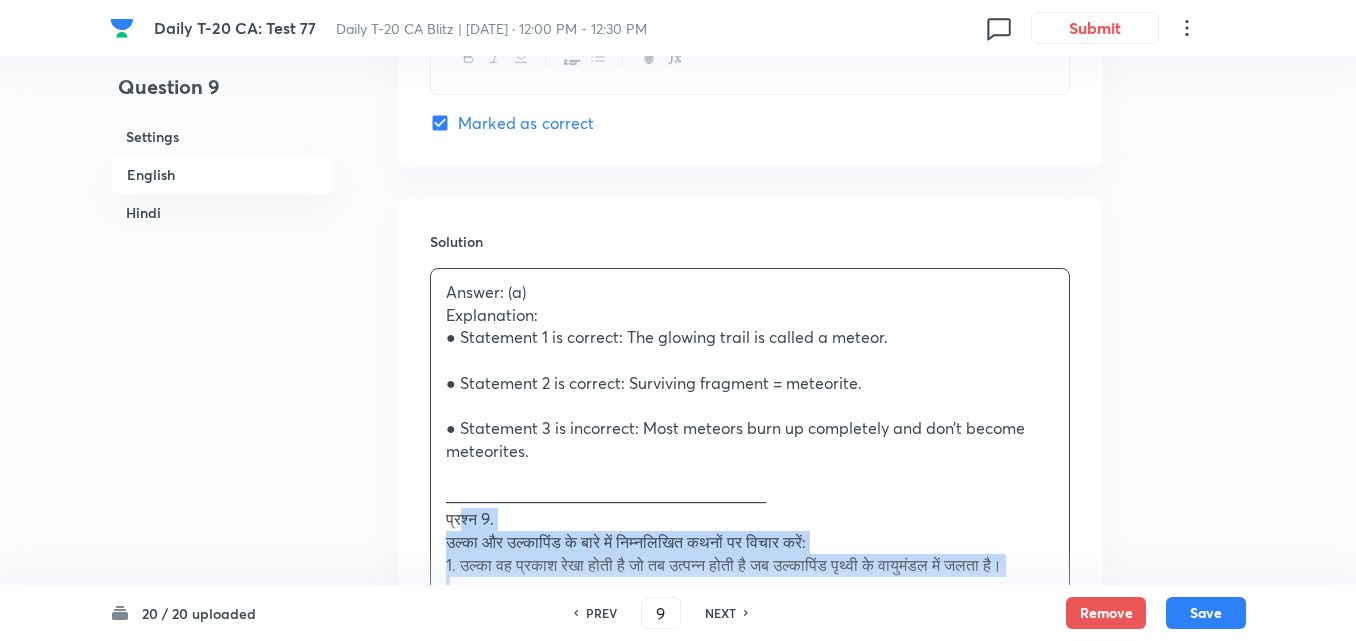 click on "Answer: (a) Explanation: ●	Statement 1 is correct: The glowing trail is called a meteor. ●	Statement 2 is correct: Surviving fragment = meteorite. ●	Statement 3 is incorrect: Most meteors burn up completely and don’t become meteorites. ________________________________________ प्रश्न 9. उल्का और उल्कापिंड के बारे में निम्नलिखित कथनों पर विचार करें: 1.	उल्का वह प्रकाश रेखा होती है जो तब उत्पन्न होती है जब उल्कापिंड पृथ्वी के वायुमंडल में जलता है। 2.	उल्कापिंड वह हिस्सा होता है जो वायुमंडलीय प्रवेश के बाद पृथ्वी की सतह तक पहुंचता है। सही कथन कौन-से हैं? (d) 1, 2 और 3" at bounding box center [750, 576] 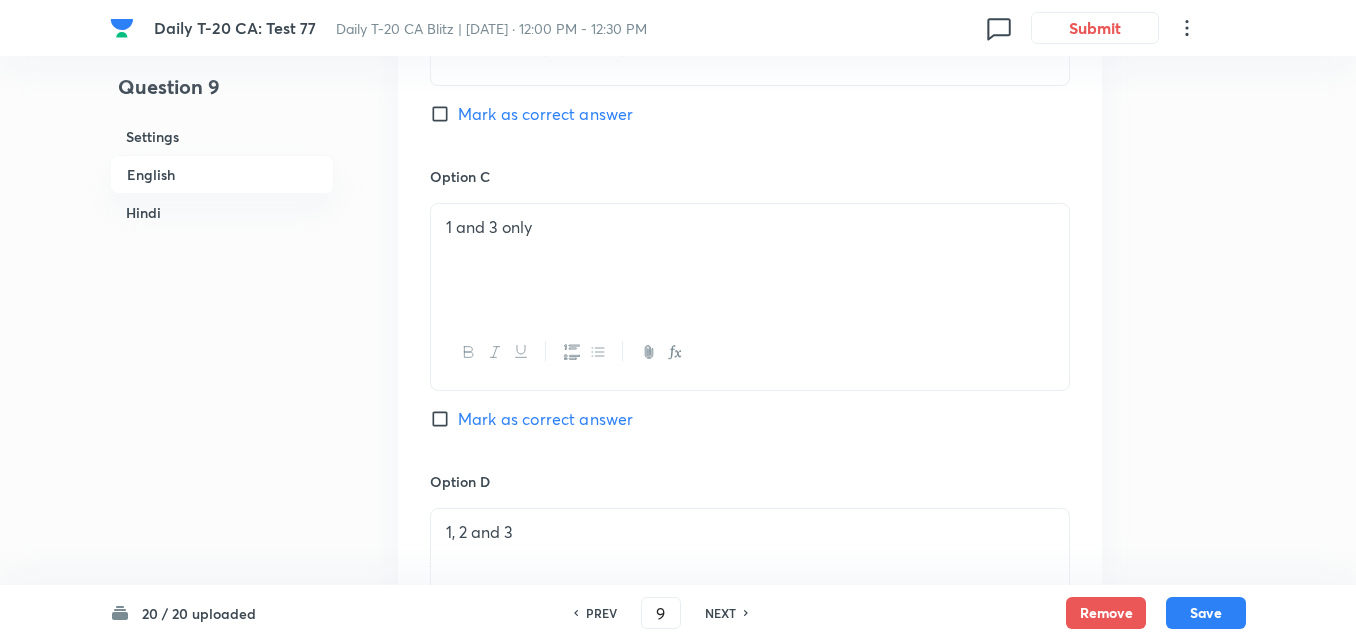 scroll, scrollTop: 1216, scrollLeft: 0, axis: vertical 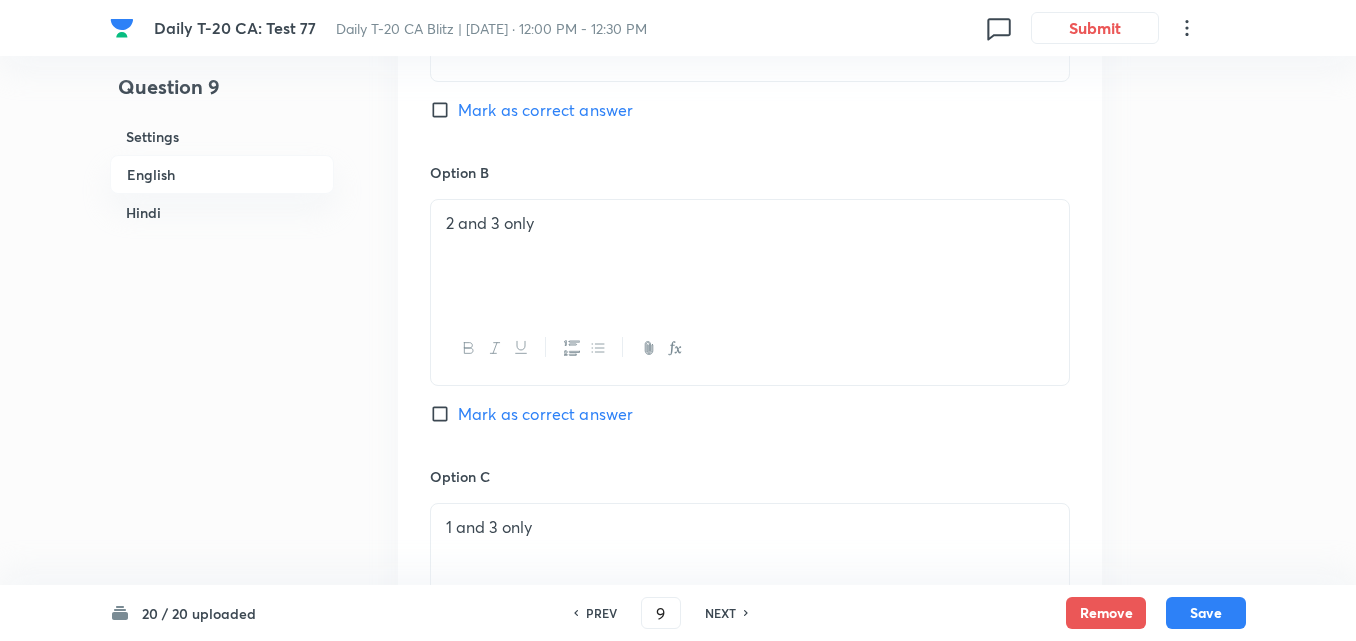 click on "Mark as correct answer" at bounding box center (545, 110) 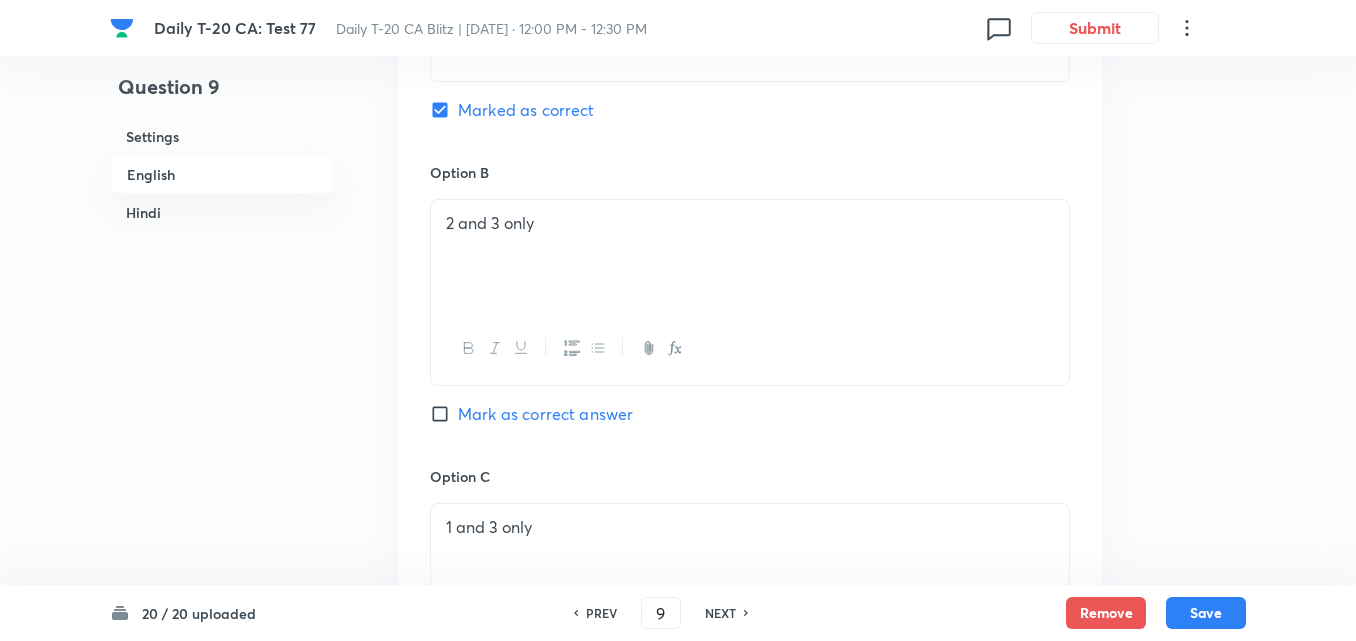 checkbox on "false" 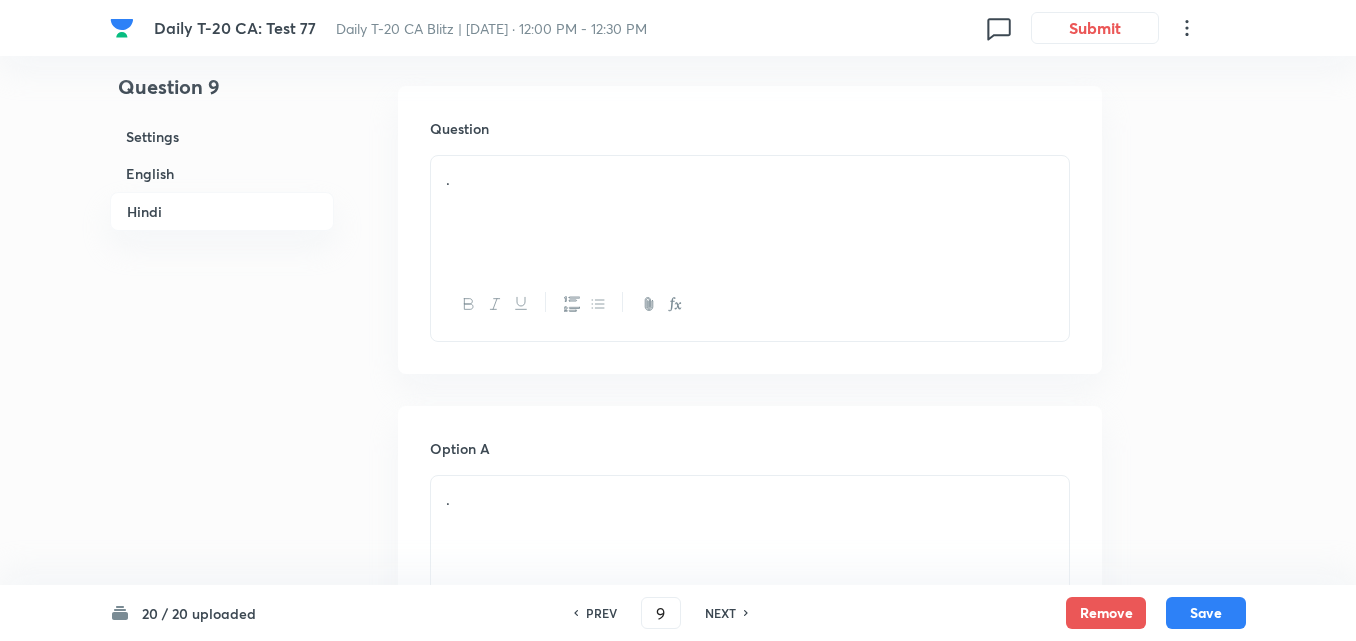 scroll, scrollTop: 2716, scrollLeft: 0, axis: vertical 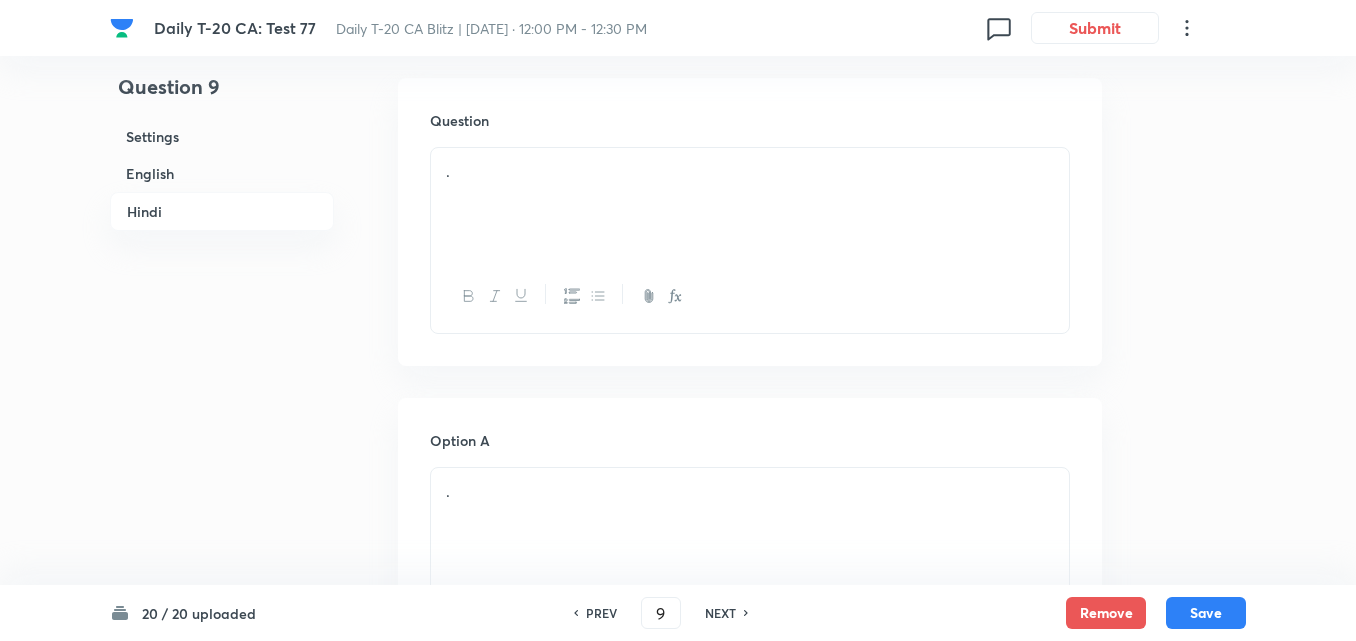 click on "." at bounding box center [750, 204] 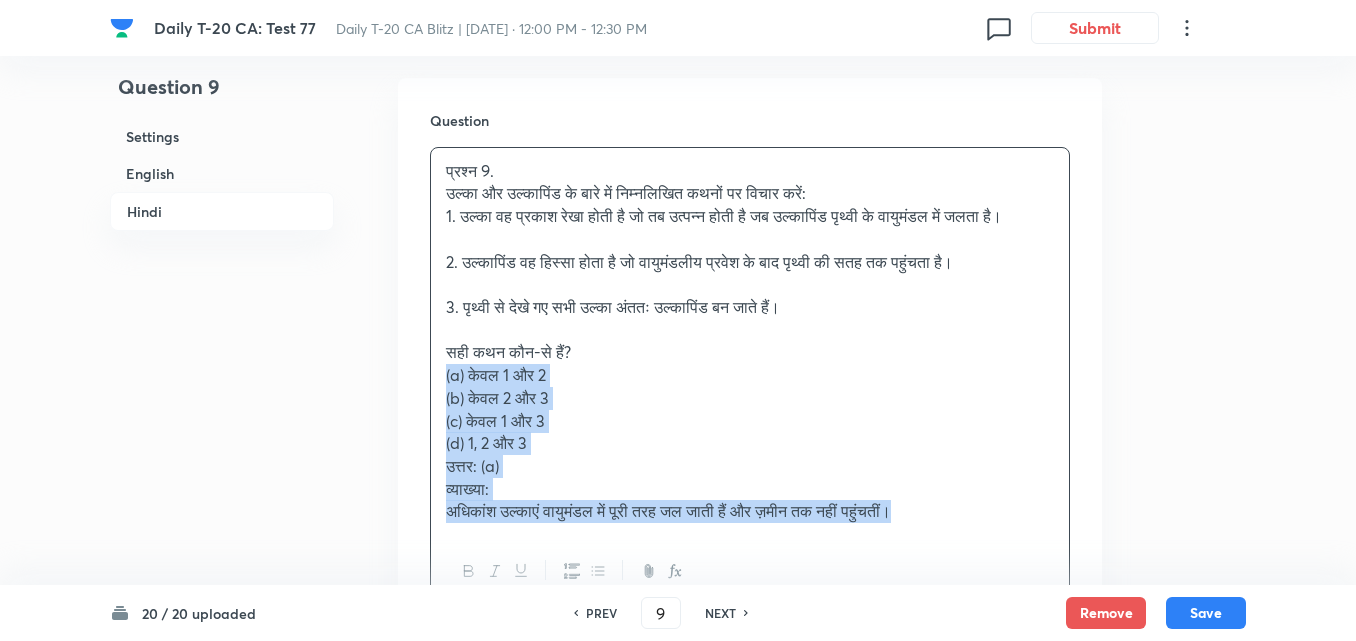 drag, startPoint x: 458, startPoint y: 363, endPoint x: 388, endPoint y: 379, distance: 71.80529 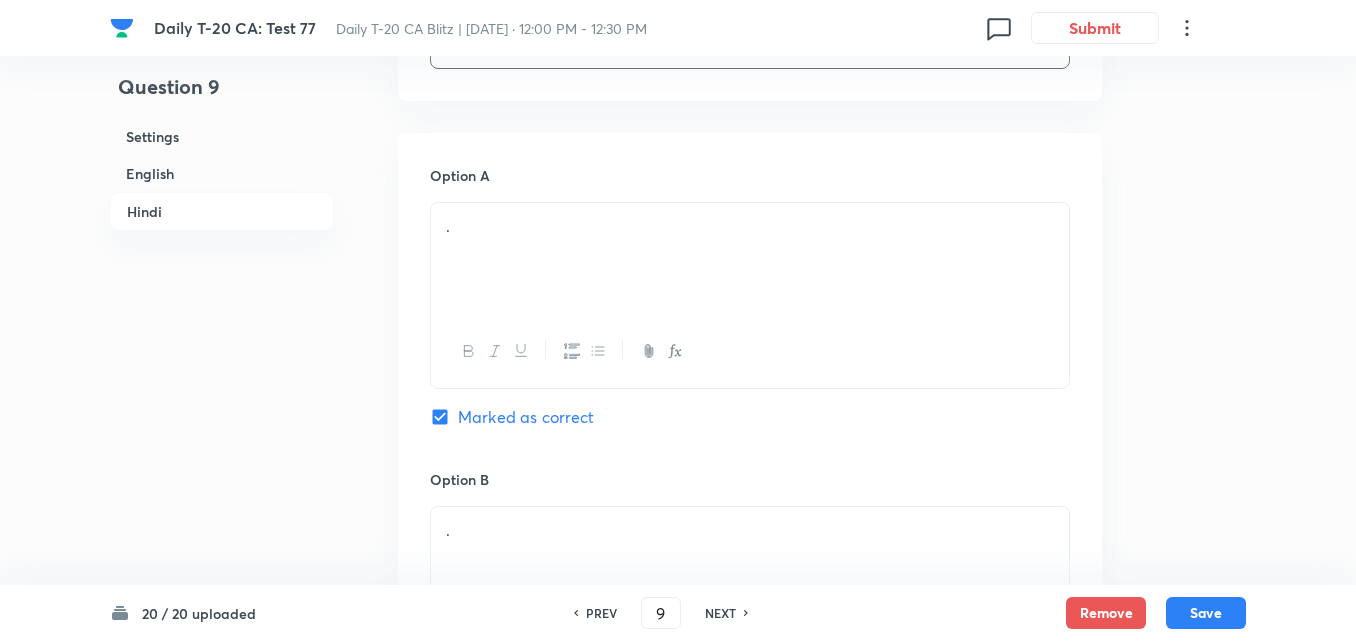 scroll, scrollTop: 3016, scrollLeft: 0, axis: vertical 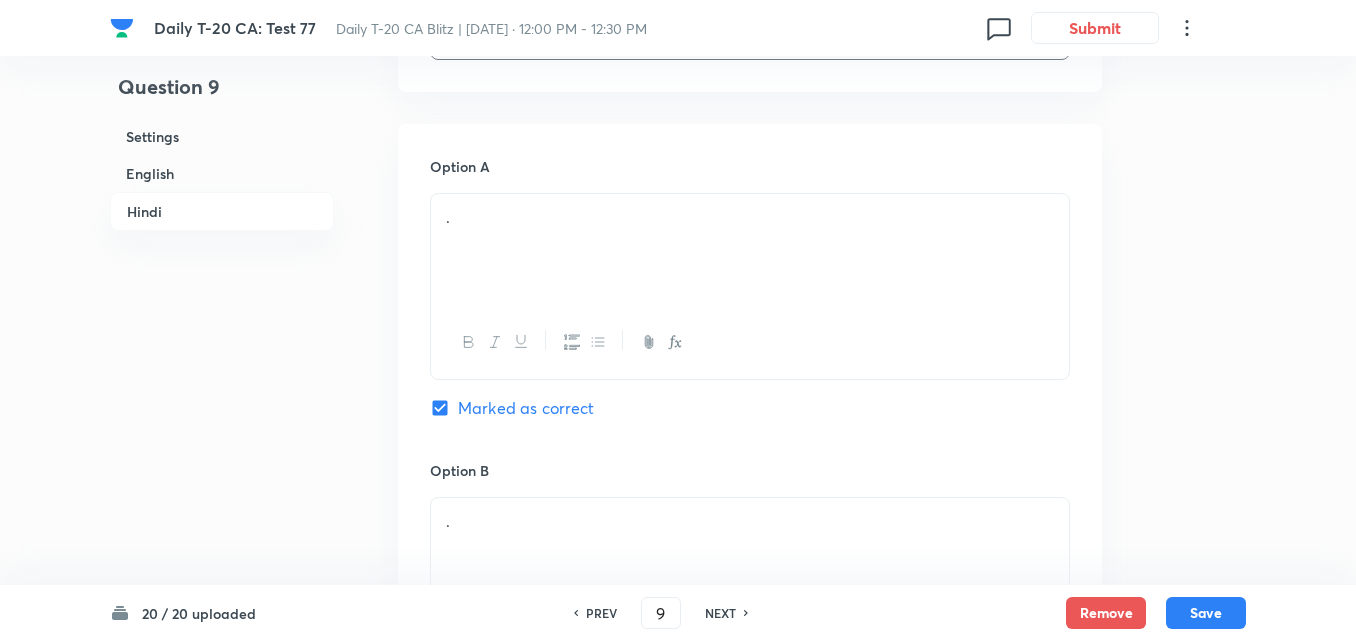 click on "." at bounding box center [750, 250] 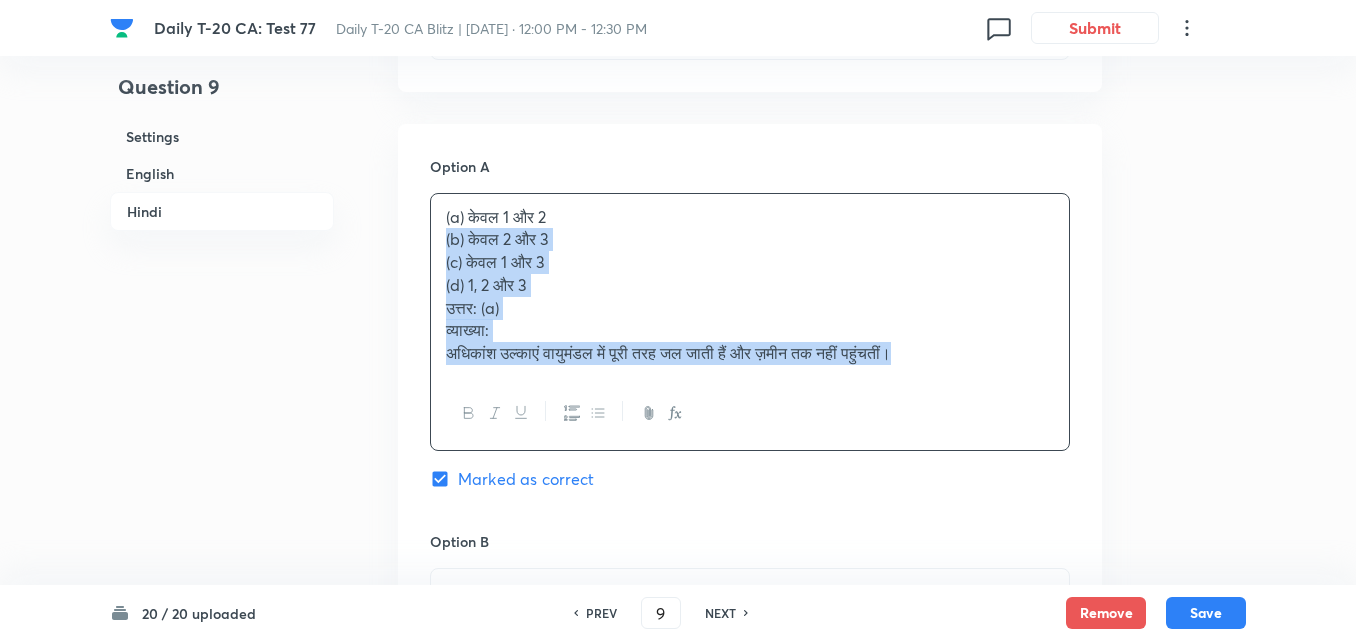 click on "Option A (a) केवल 1 और 2 (b) केवल 2 और 3 (c) केवल 1 और 3 (d) 1, 2 और 3 उत्तर: (a) व्याख्या: अधिकांश उल्काएं वायुमंडल में पूरी तरह जल जाती हैं और ज़मीन तक नहीं पहुंचतीं। Marked as correct Option B . [PERSON_NAME] as correct answer Option C . [PERSON_NAME] as correct answer Option D . [PERSON_NAME] as correct answer" at bounding box center [750, 780] 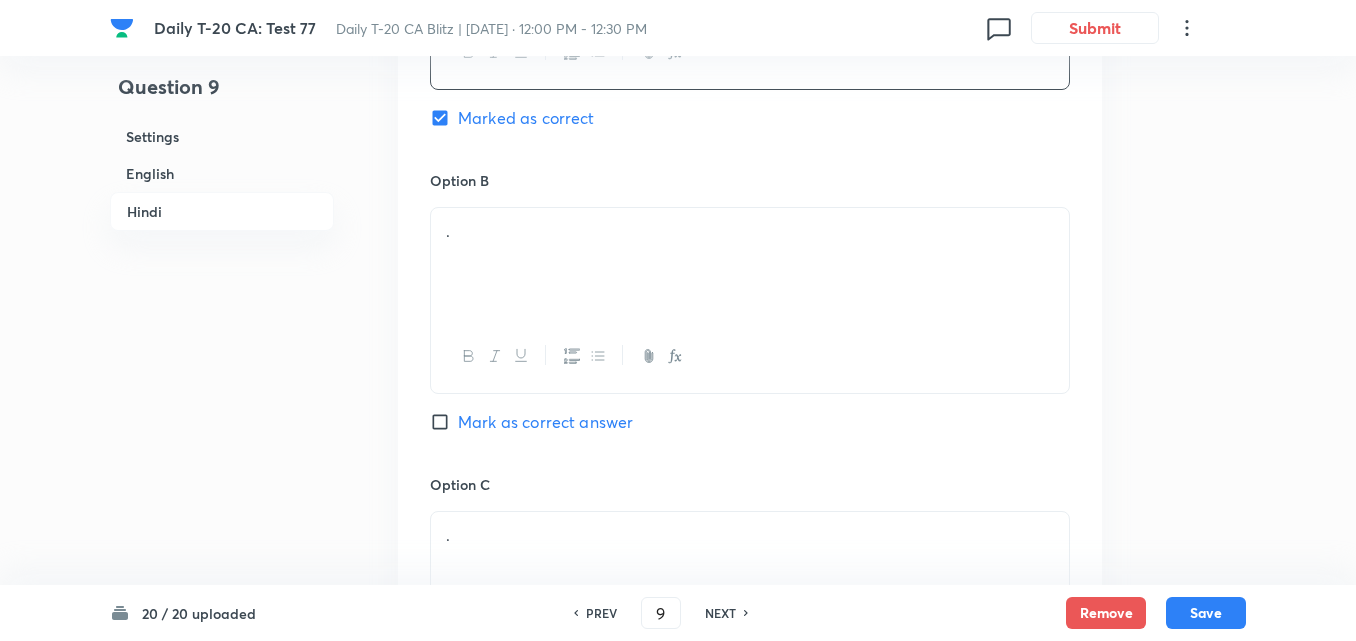 scroll, scrollTop: 3316, scrollLeft: 0, axis: vertical 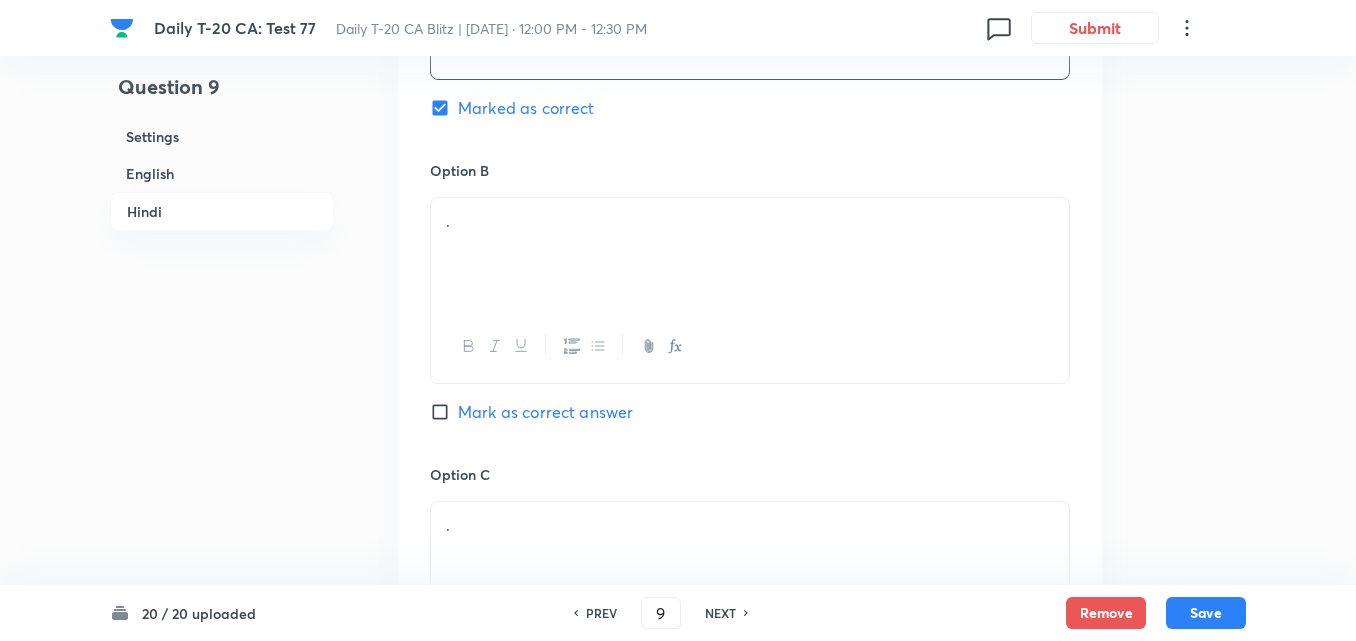 click on "." at bounding box center (750, 254) 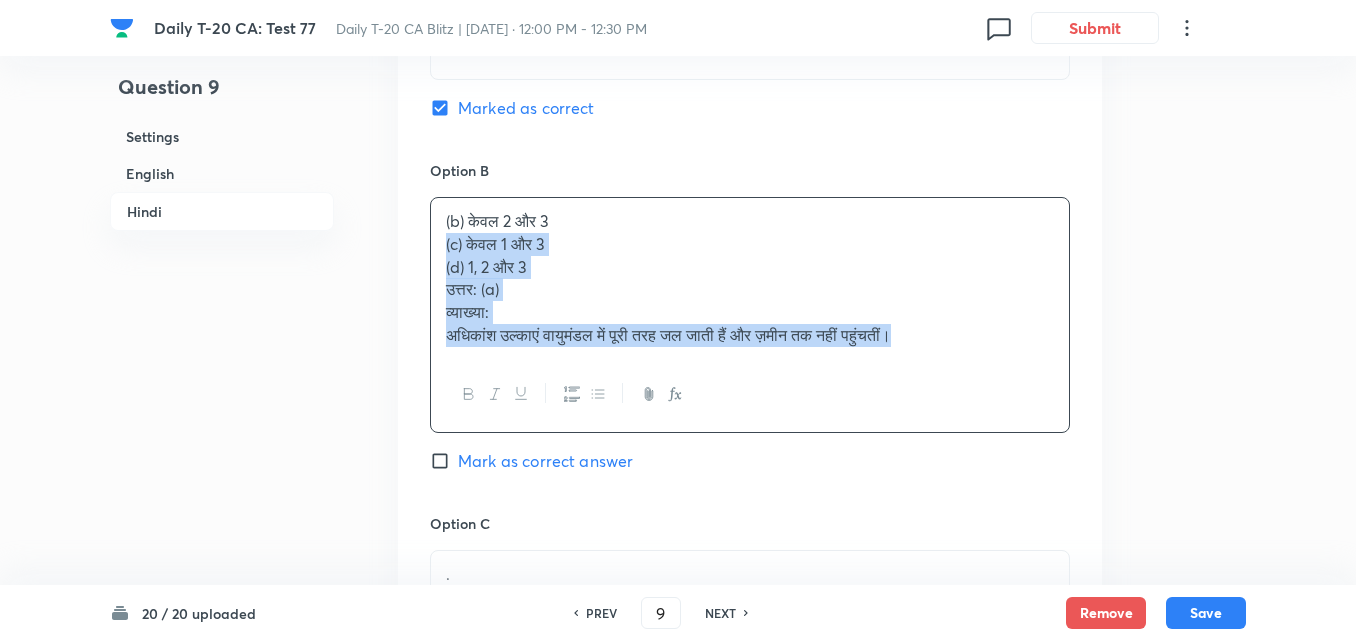 drag, startPoint x: 423, startPoint y: 265, endPoint x: 363, endPoint y: 248, distance: 62.361847 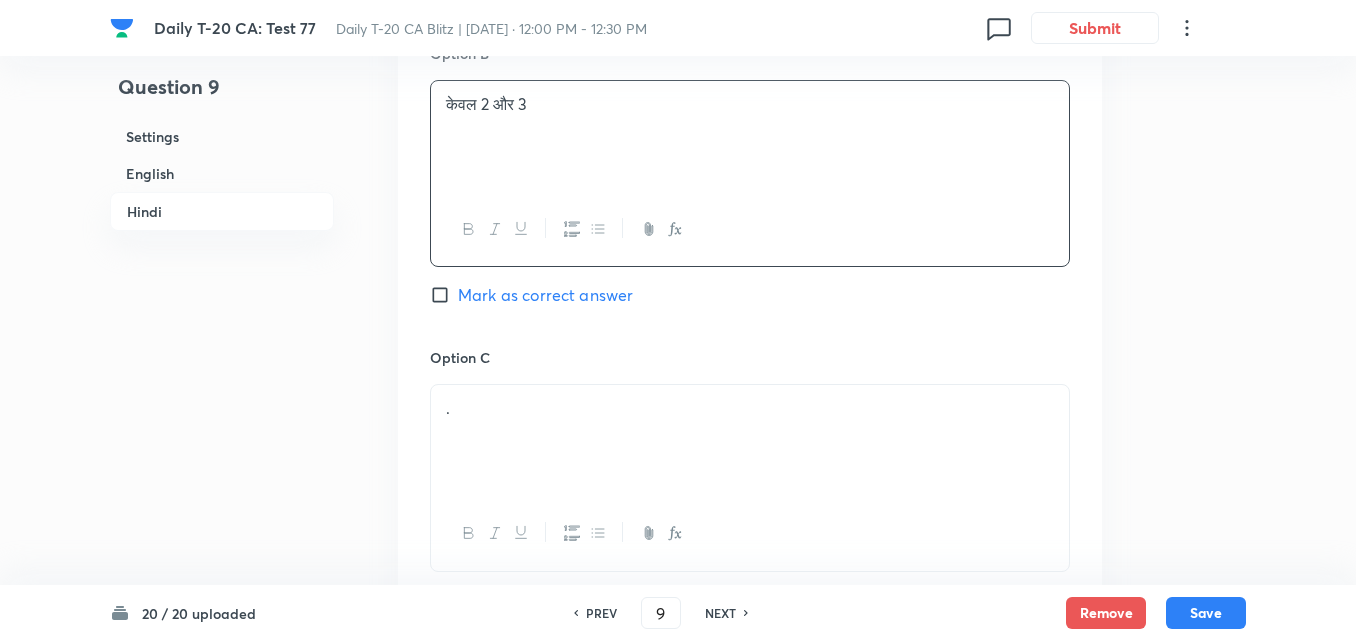 scroll, scrollTop: 3616, scrollLeft: 0, axis: vertical 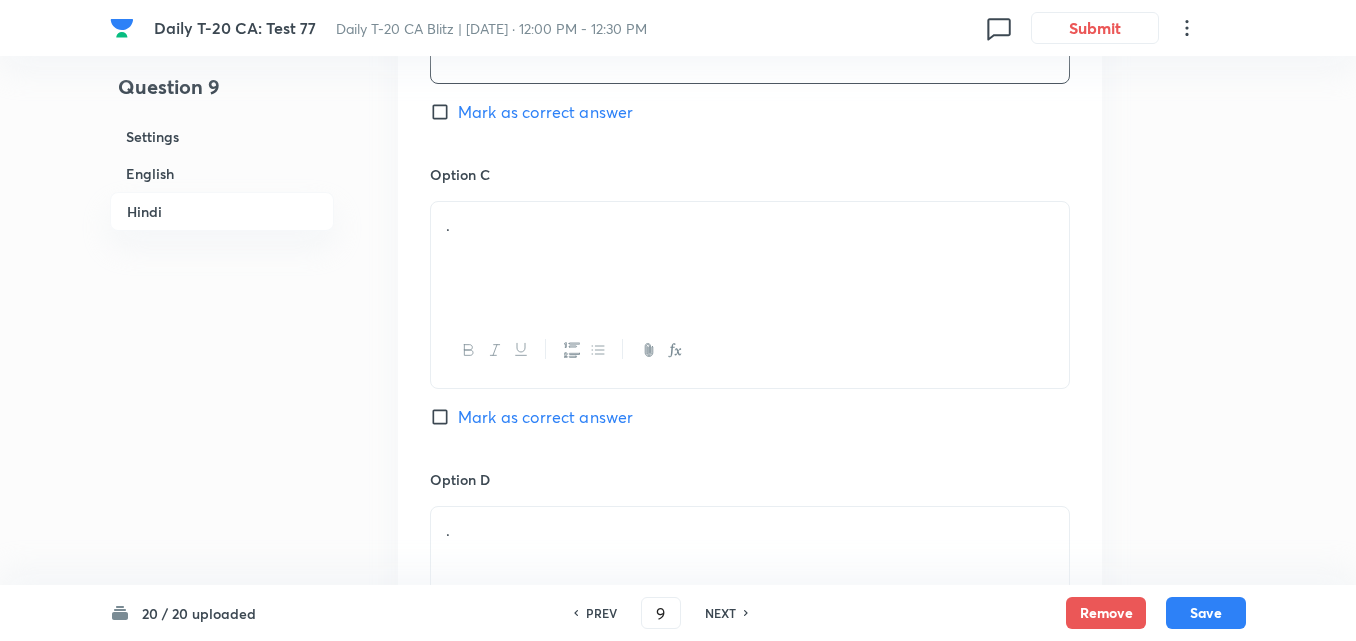 click on "." at bounding box center [750, 258] 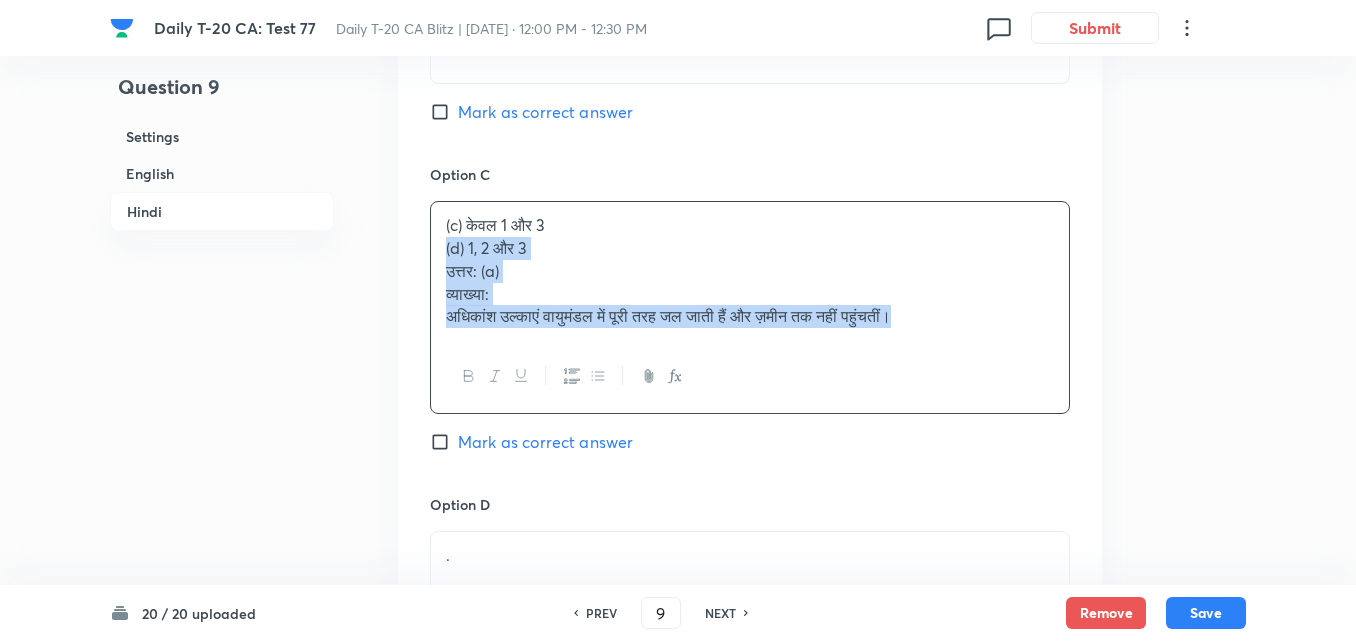click on "Option A केवल 1 और 2 Marked as correct Option B केवल 2 और 3 Mark as correct answer Option C (c) केवल 1 और 3 (d) 1, 2 और 3 उत्तर: (a) व्याख्या: अधिकांश उल्काएं वायुमंडल में पूरी तरह जल जाती हैं और ज़मीन तक नहीं पहुंचतीं। [PERSON_NAME] as correct answer Option D . [PERSON_NAME] as correct answer" at bounding box center [750, 157] 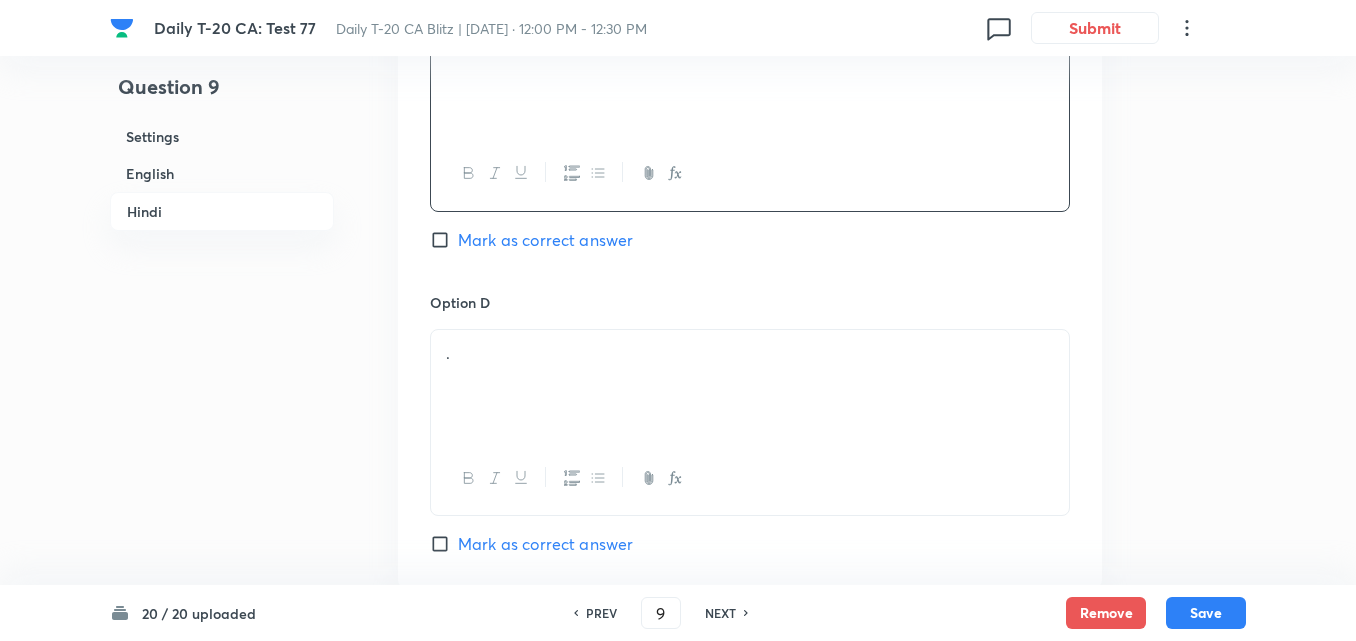 scroll, scrollTop: 3816, scrollLeft: 0, axis: vertical 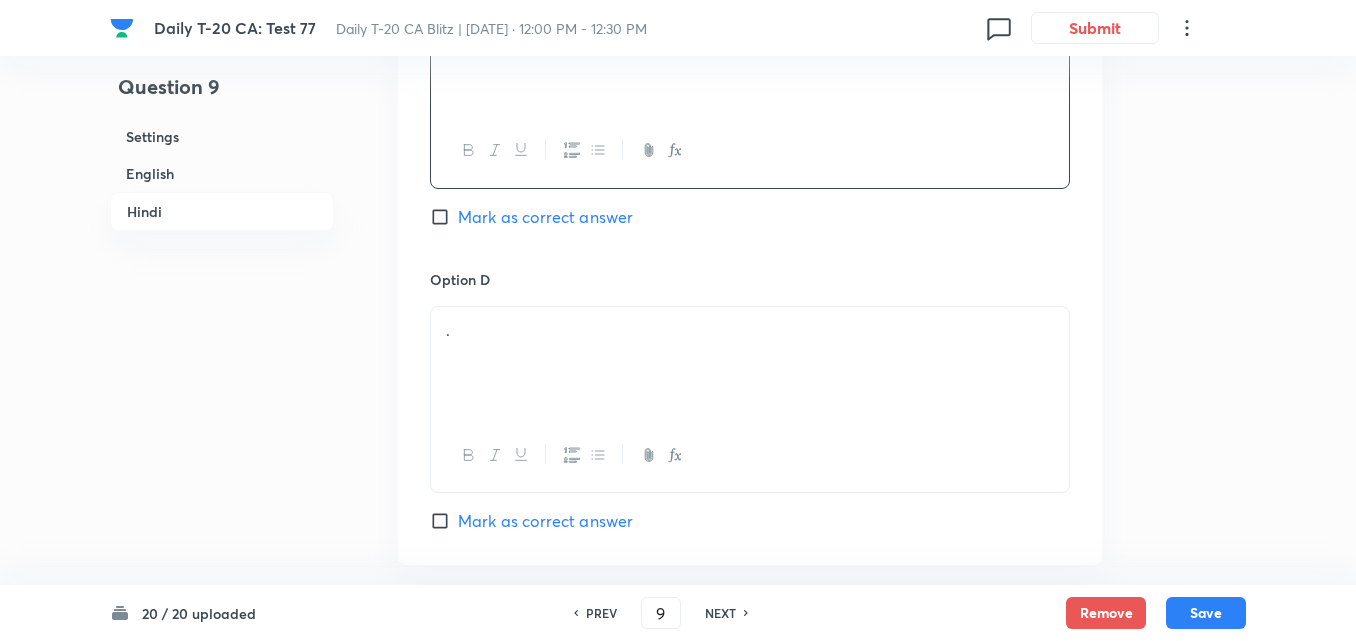 click on "." at bounding box center [750, 363] 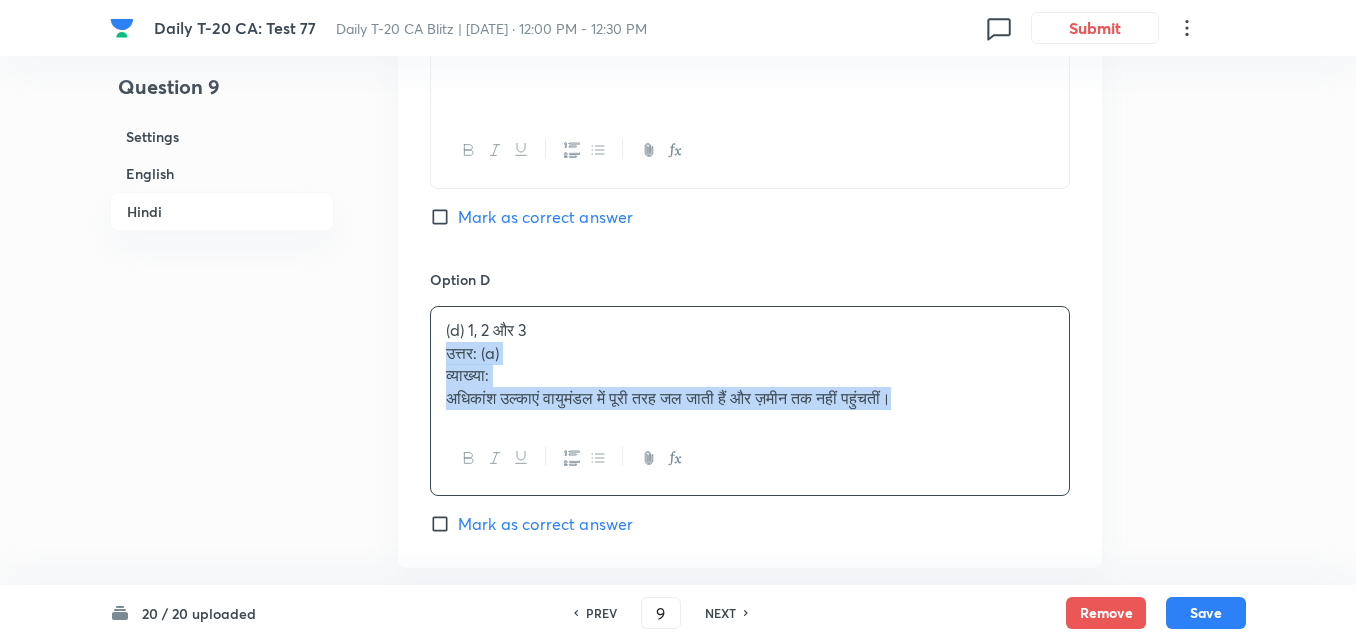 click on "Option A केवल 1 और 2 Marked as correct Option B केवल 2 और 3 Mark as correct answer Option C केवल 1 और 3 Mark as correct answer Option D (d) 1, 2 और 3 उत्तर: (a) व्याख्या: अधिकांश उल्काएं वायुमंडल में पूरी तरह जल जाती हैं और ज़मीन तक नहीं पहुंचतीं। [PERSON_NAME] as correct answer" at bounding box center [750, -54] 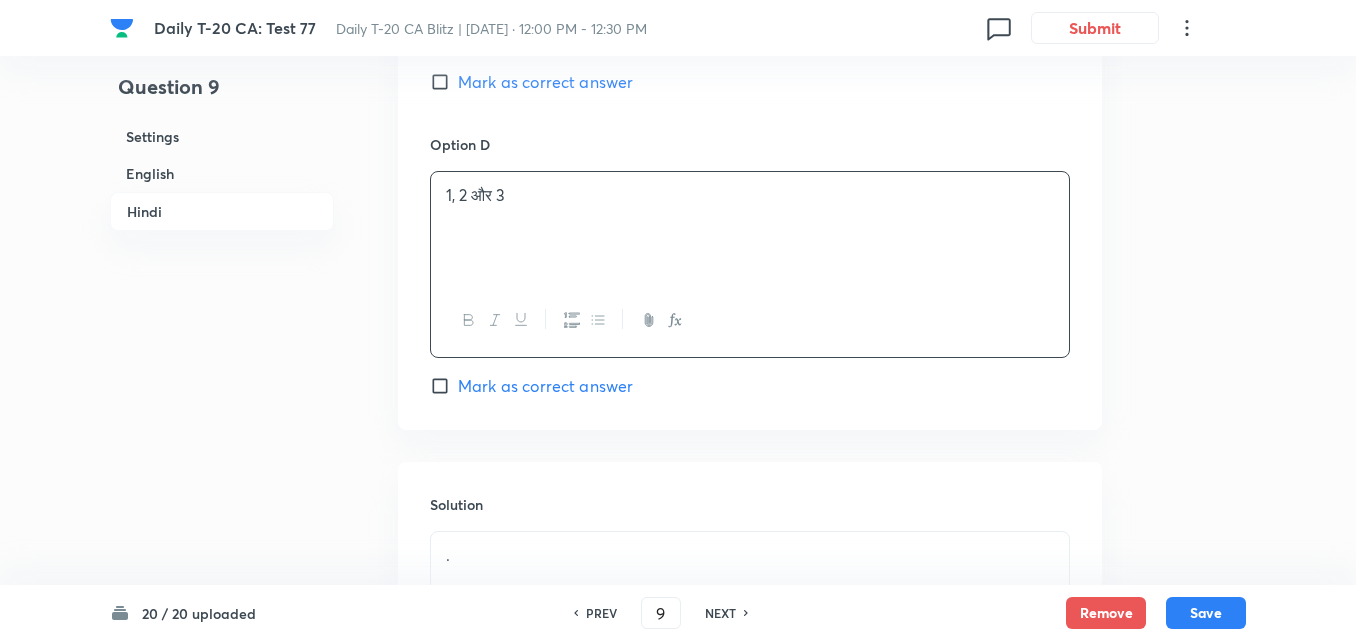 scroll, scrollTop: 4216, scrollLeft: 0, axis: vertical 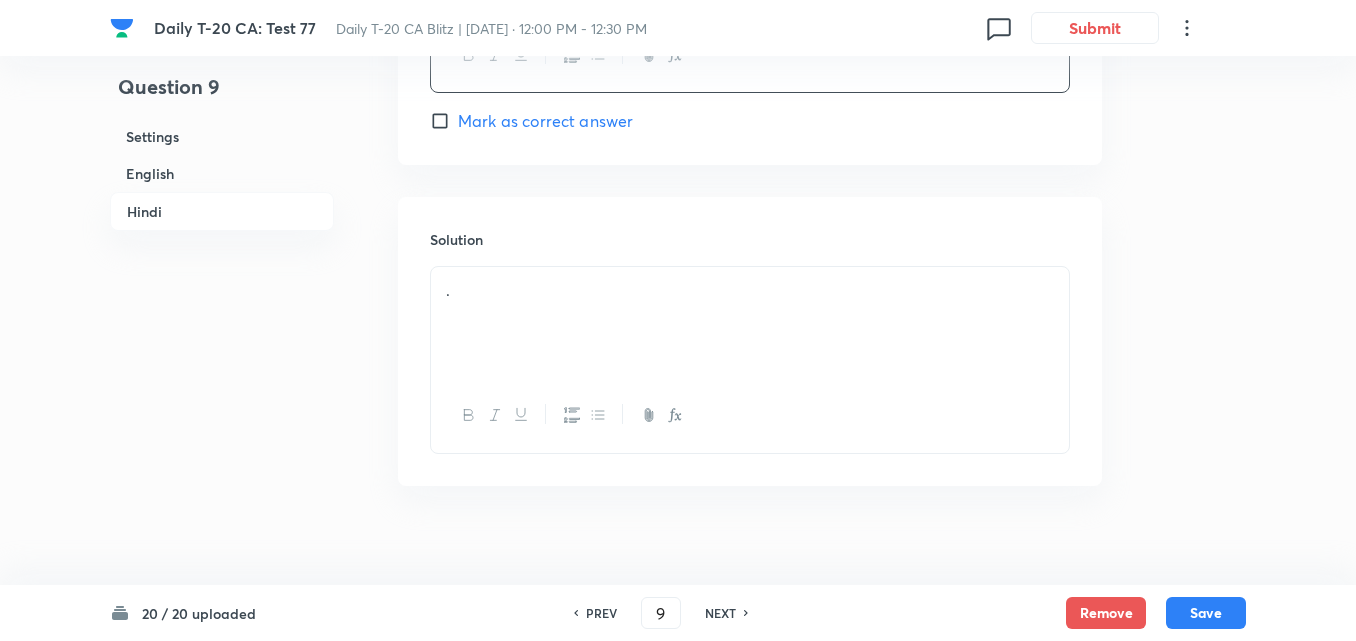 click on "." at bounding box center [750, 323] 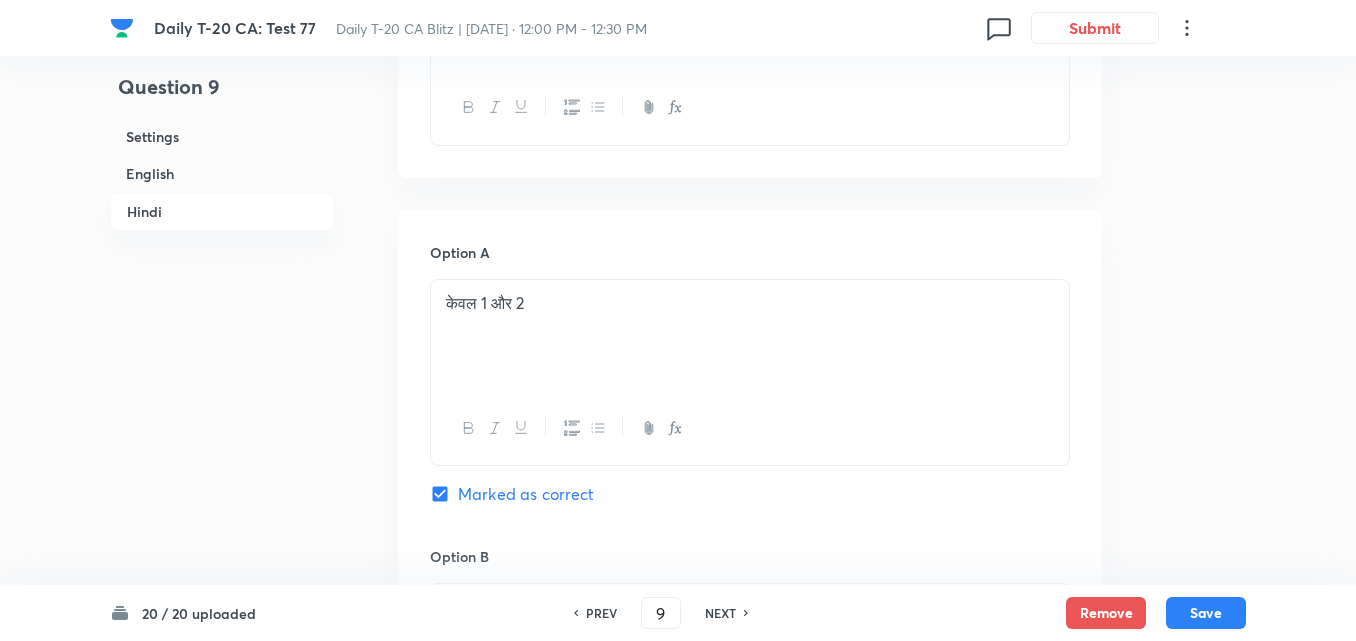 scroll, scrollTop: 2916, scrollLeft: 0, axis: vertical 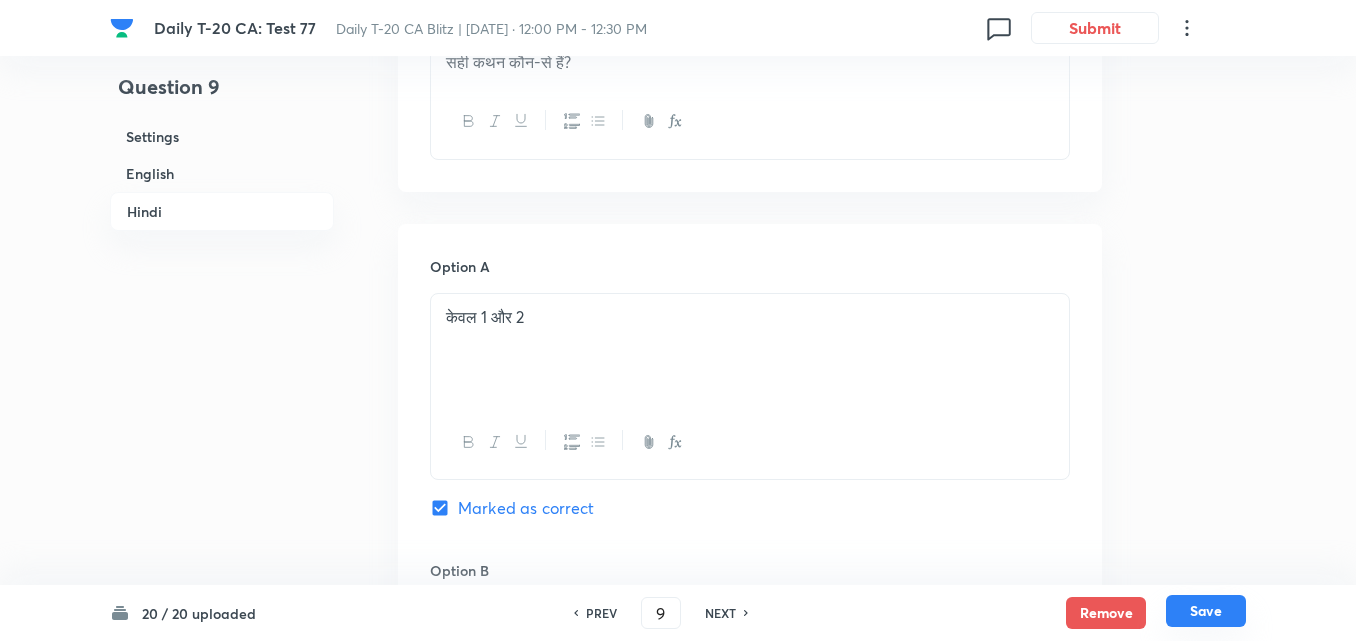 click on "Save" at bounding box center [1206, 611] 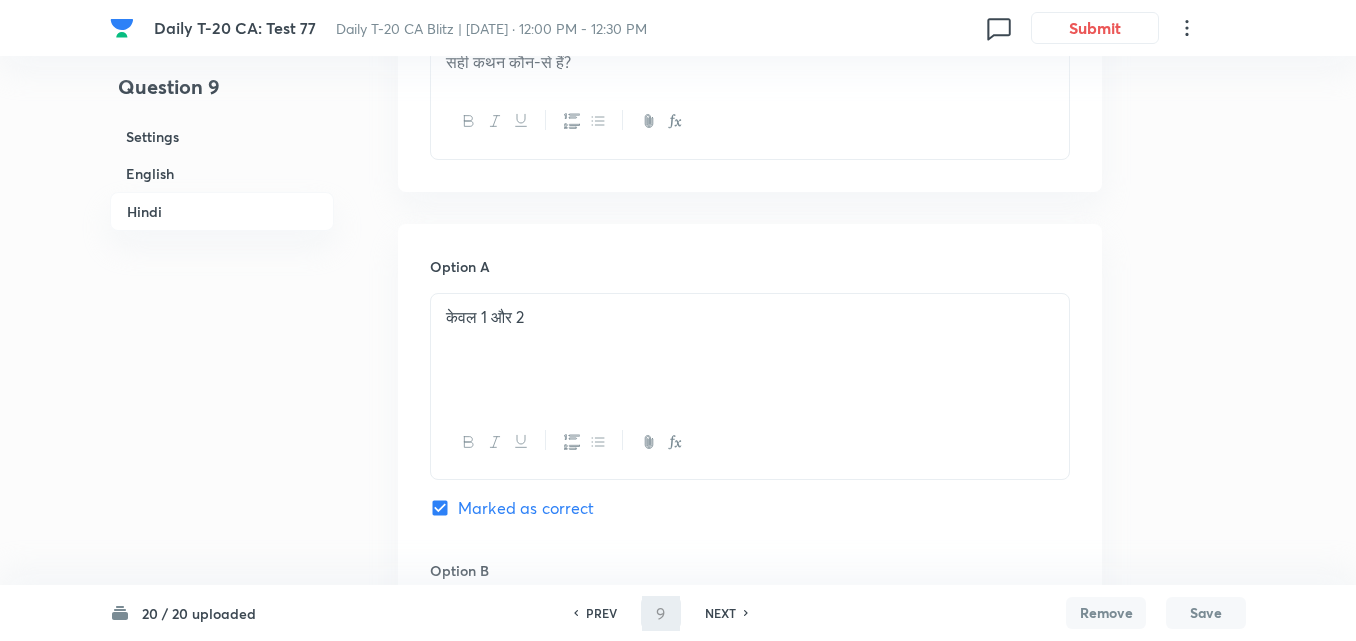 type on "10" 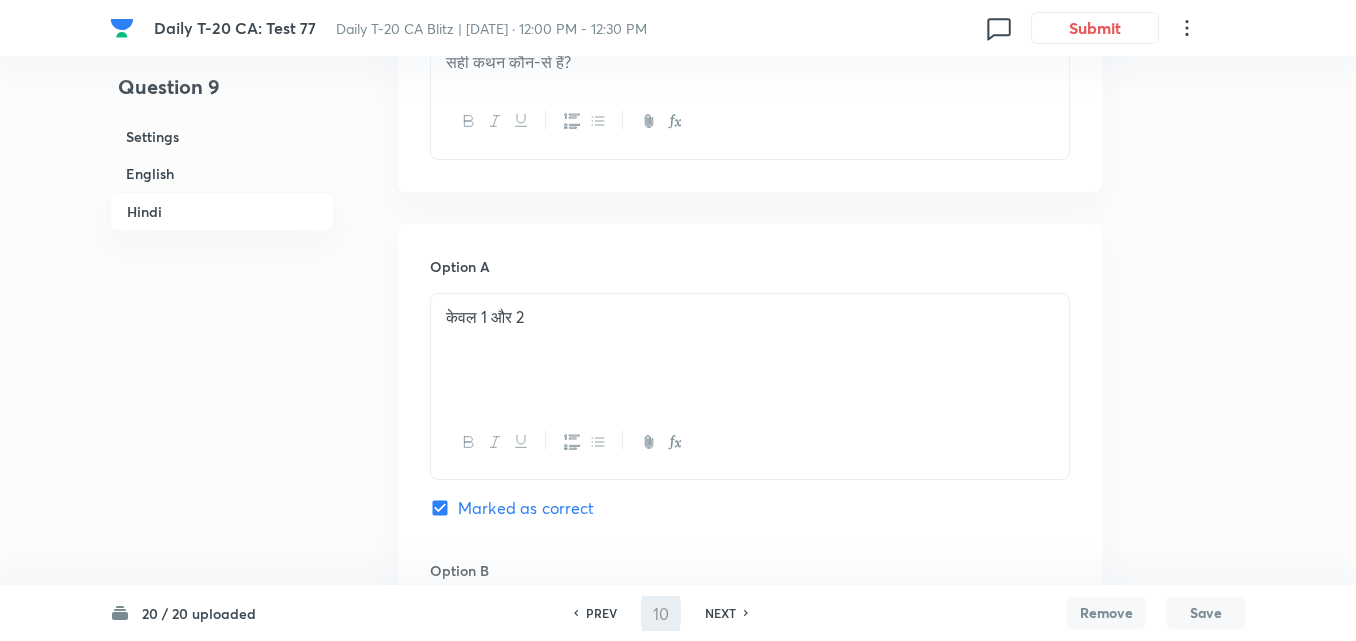 checkbox on "false" 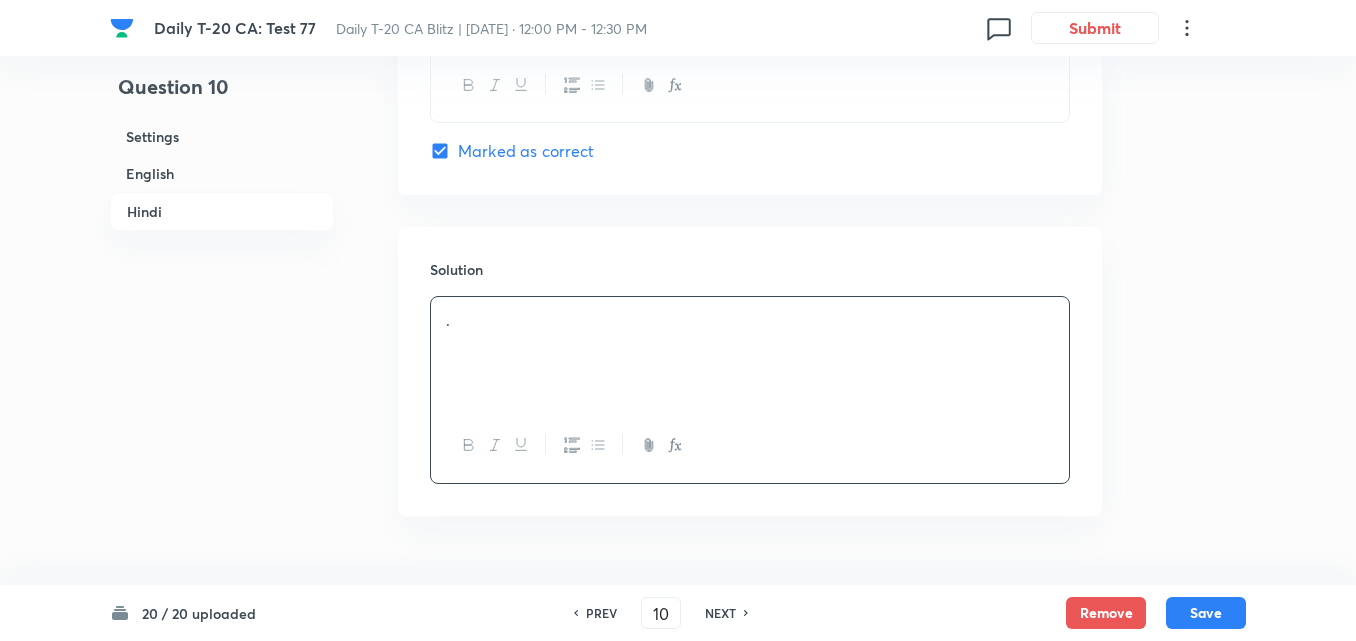 click on "English" at bounding box center (222, 173) 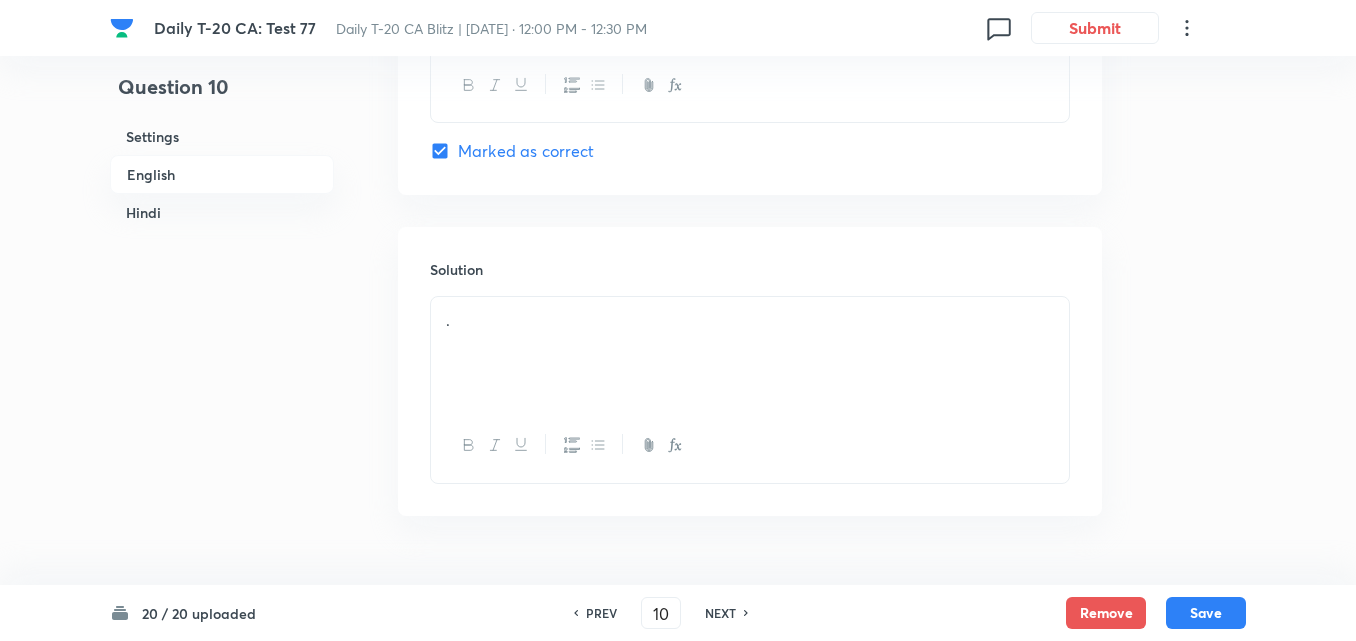 scroll, scrollTop: 516, scrollLeft: 0, axis: vertical 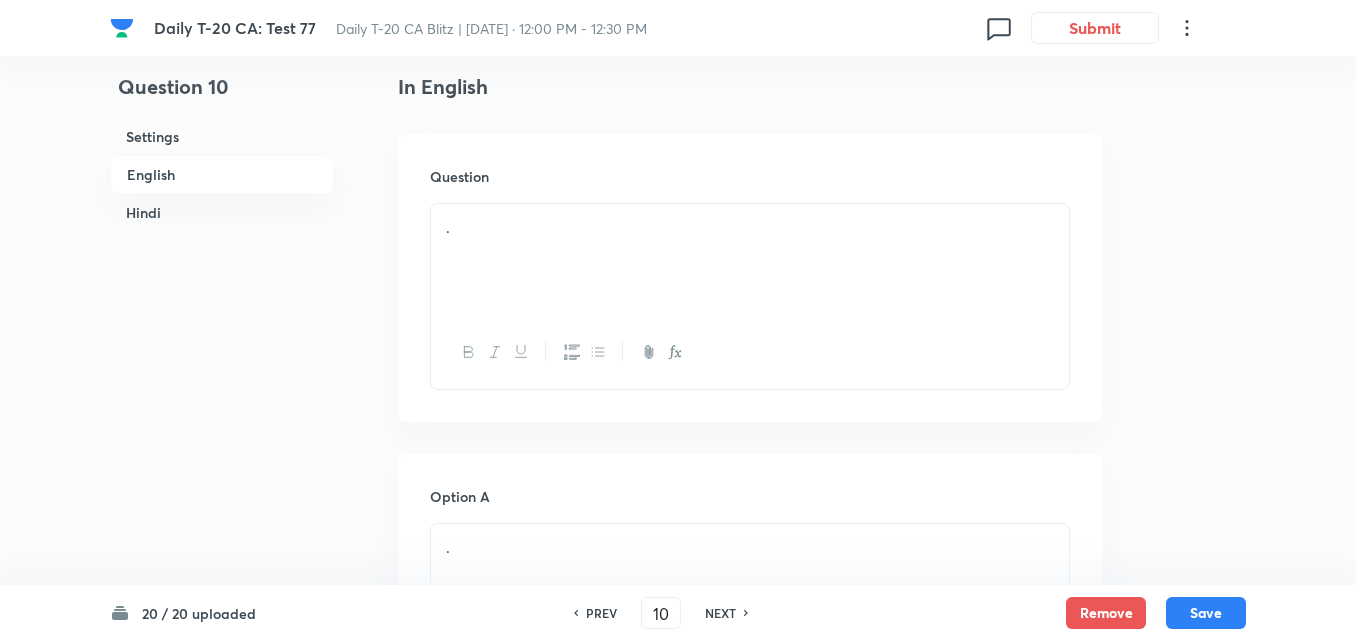 click on "English" at bounding box center (222, 174) 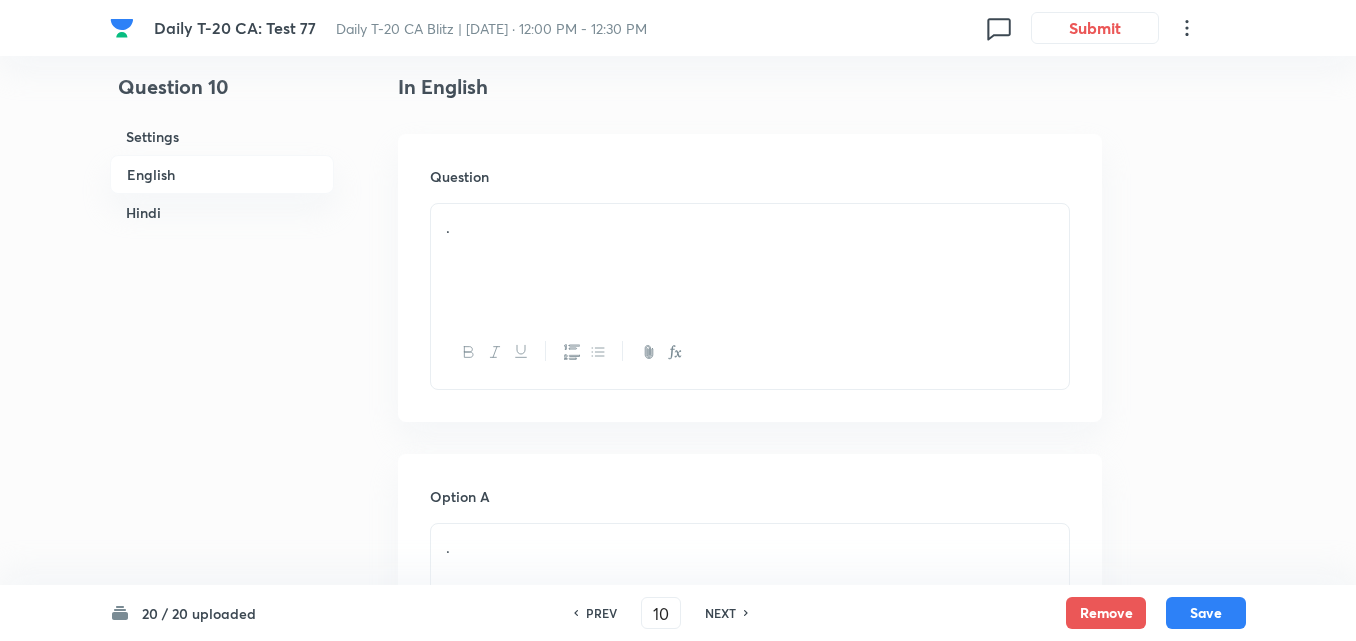 click on "." at bounding box center [750, 260] 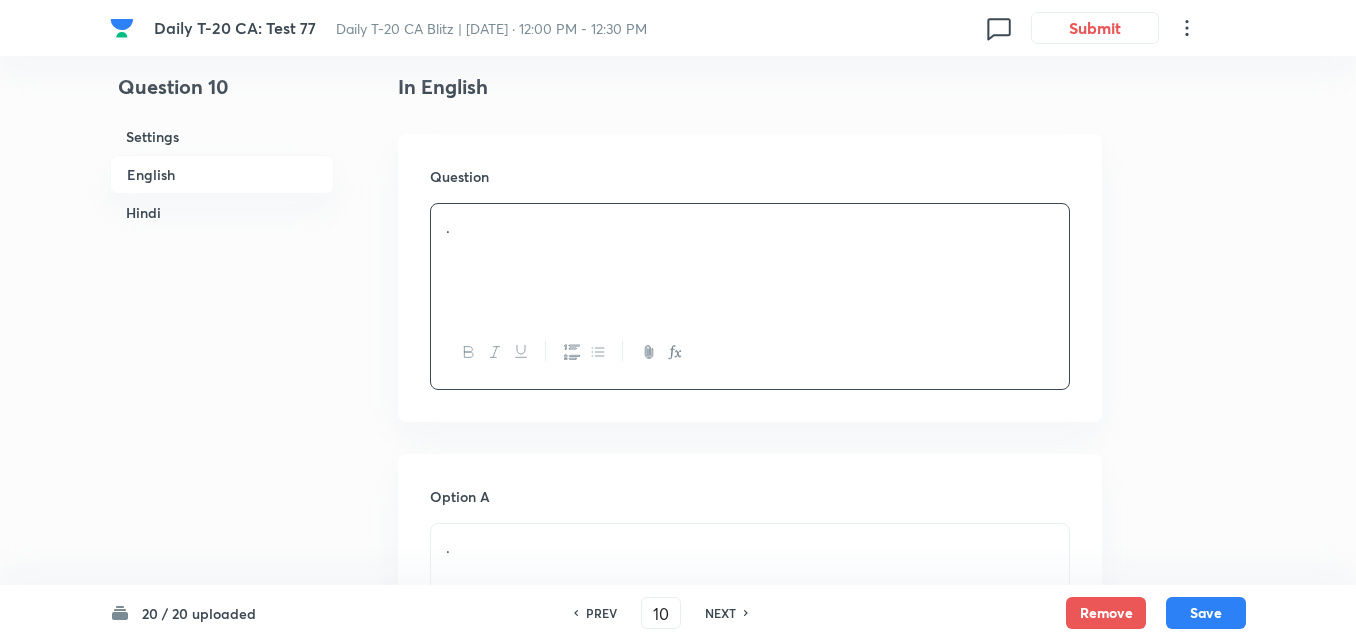 click on "." at bounding box center (750, 260) 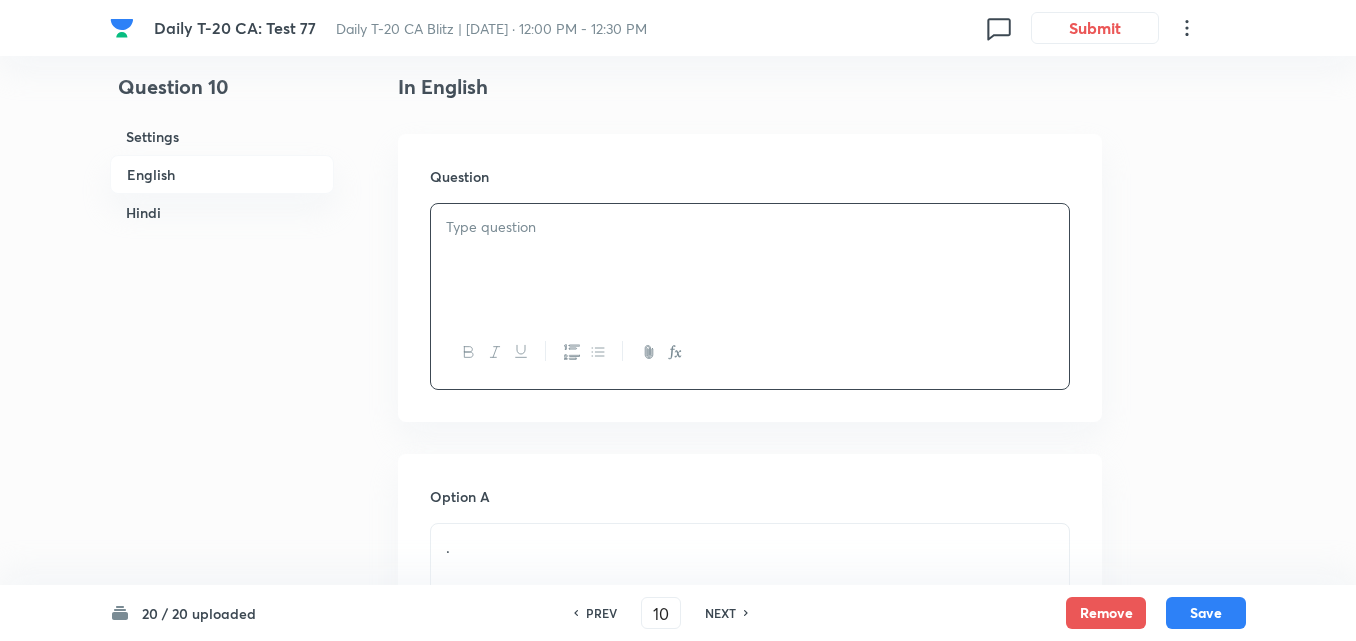 type 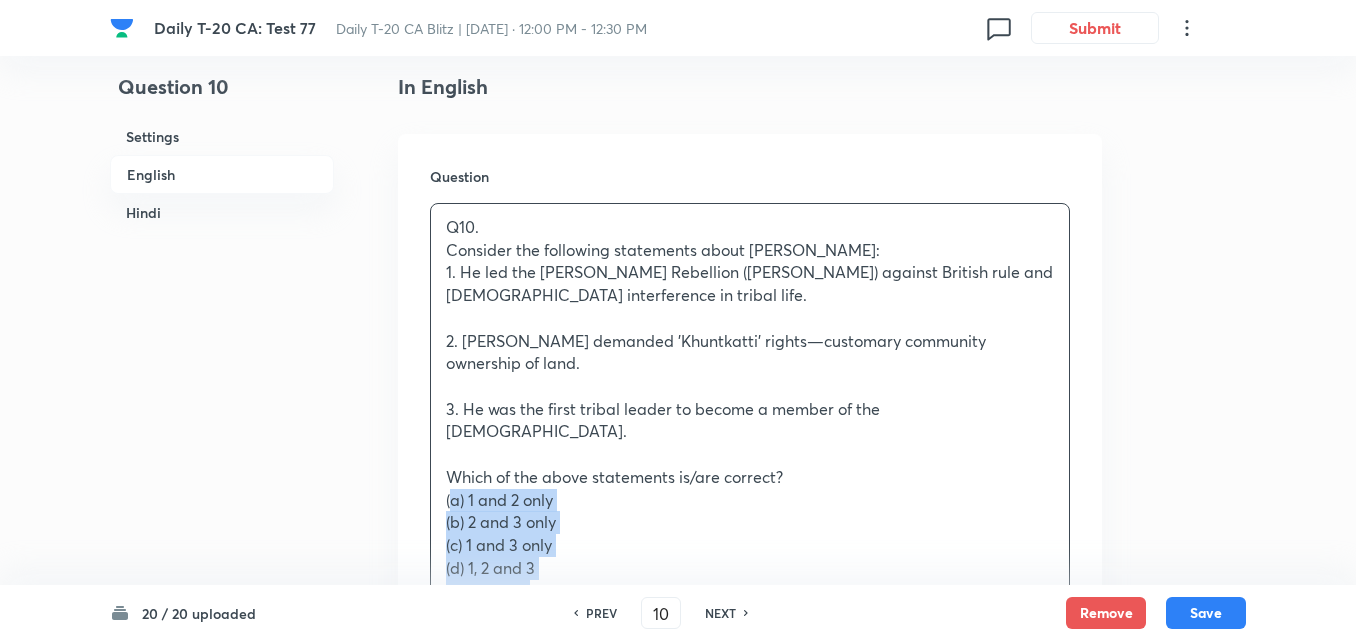 click on "Question Q10. Consider the following statements about [PERSON_NAME]: 1.	He led the [PERSON_NAME] Rebellion ([PERSON_NAME]) against British rule and [DEMOGRAPHIC_DATA] interference in tribal life. 2.	[PERSON_NAME] demanded 'Khuntkatti' rights—customary community ownership of land. 3.	He was the first tribal leader to become a member of the [DEMOGRAPHIC_DATA]. Which of the above statements is/are correct?  (a) 1 and 2 only  (b) 2 and 3 only  (c) 1 and 3 only  (d) 1, 2 and 3 Answer: (a)  Explanation: ●	Statement 1 is correct: [PERSON_NAME] (The Great Tumult) was against [DEMOGRAPHIC_DATA]-imposed land policies. ●	Statement 2 is correct: 'Khuntkatti' was a central demand. ●	Statement 3 is incorrect: He was not associated with the [DEMOGRAPHIC_DATA]. ________________________________________ प्रश्न 10. [PERSON_NAME] के बारे में निम्नलिखित कथनों पर विचार करें: सही कथन कौन-से हैं?  (a) केवल 1 और 2" at bounding box center [750, 745] 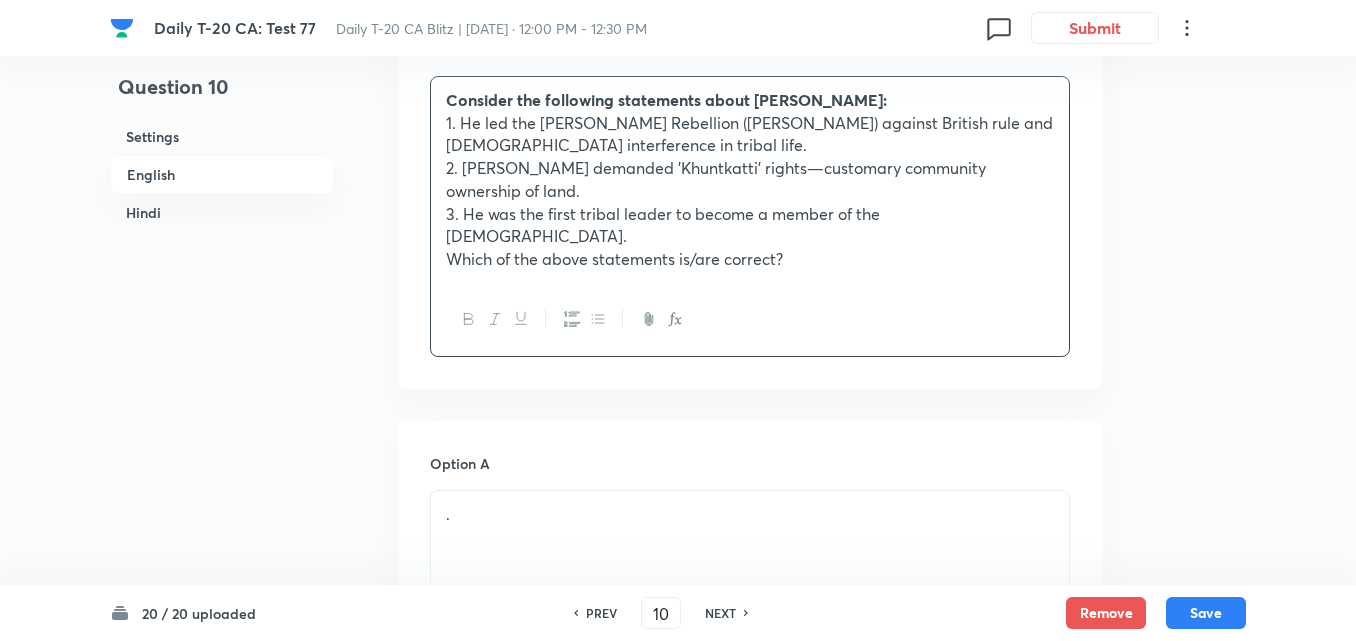scroll, scrollTop: 916, scrollLeft: 0, axis: vertical 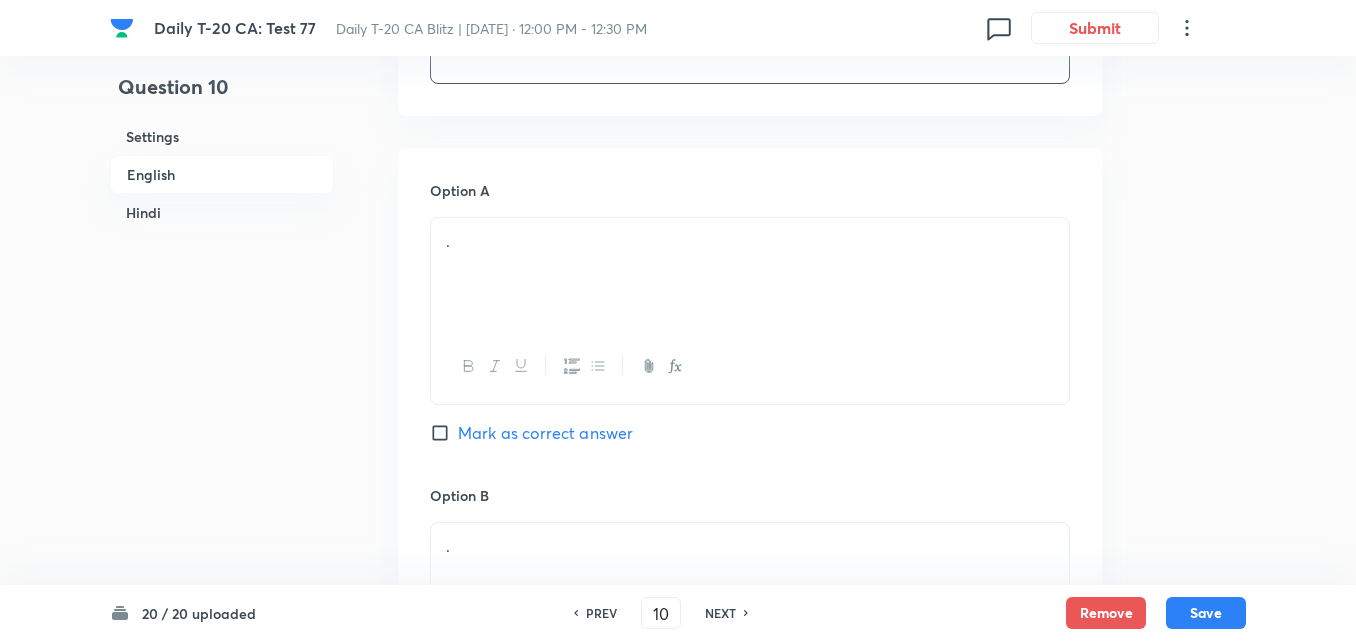 click on "." at bounding box center (750, 274) 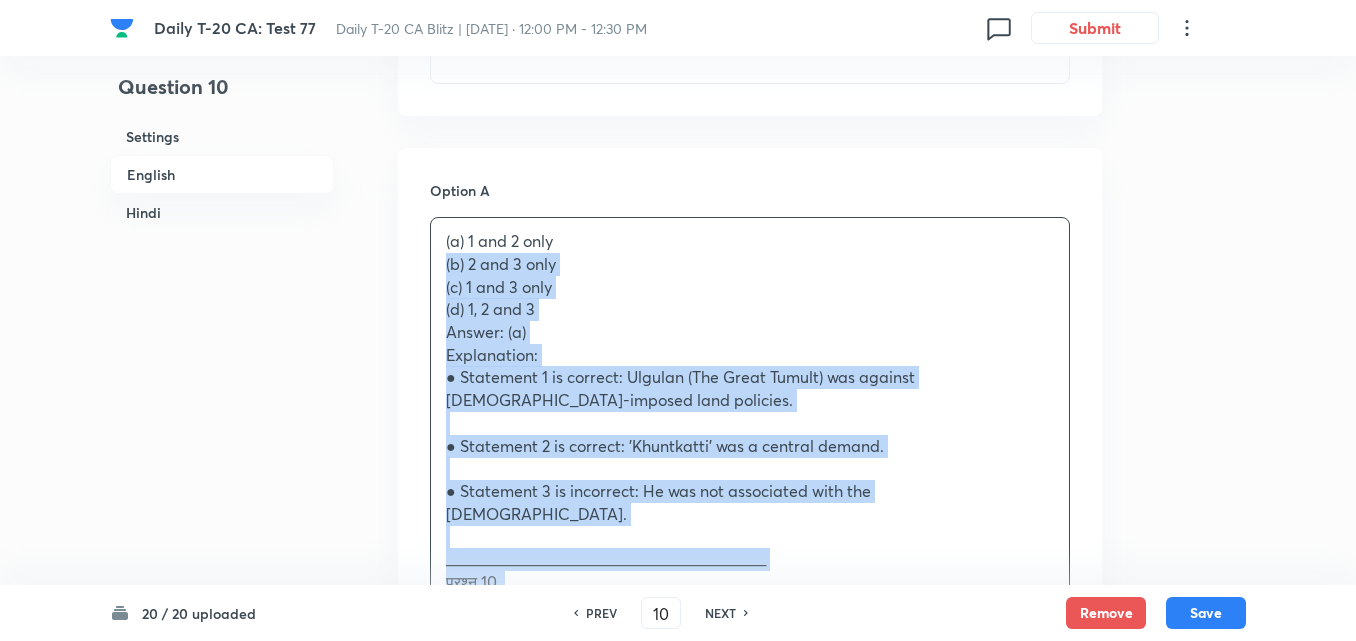 drag, startPoint x: 435, startPoint y: 267, endPoint x: 422, endPoint y: 265, distance: 13.152946 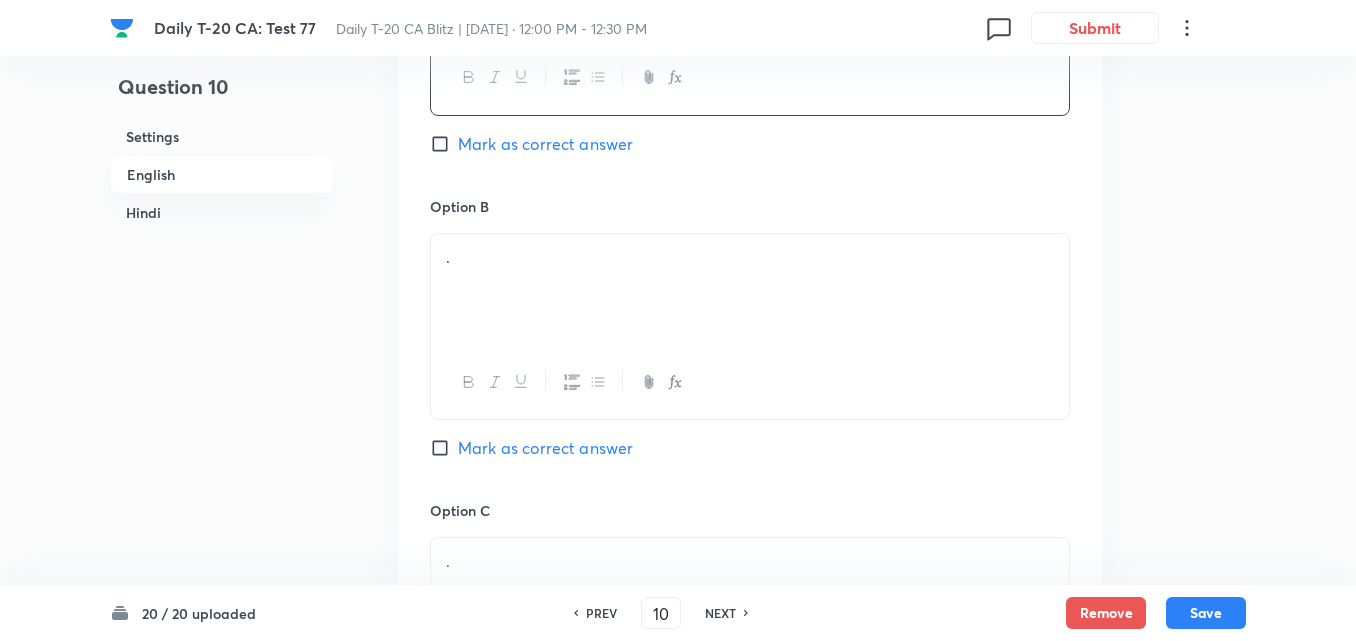 scroll, scrollTop: 1216, scrollLeft: 0, axis: vertical 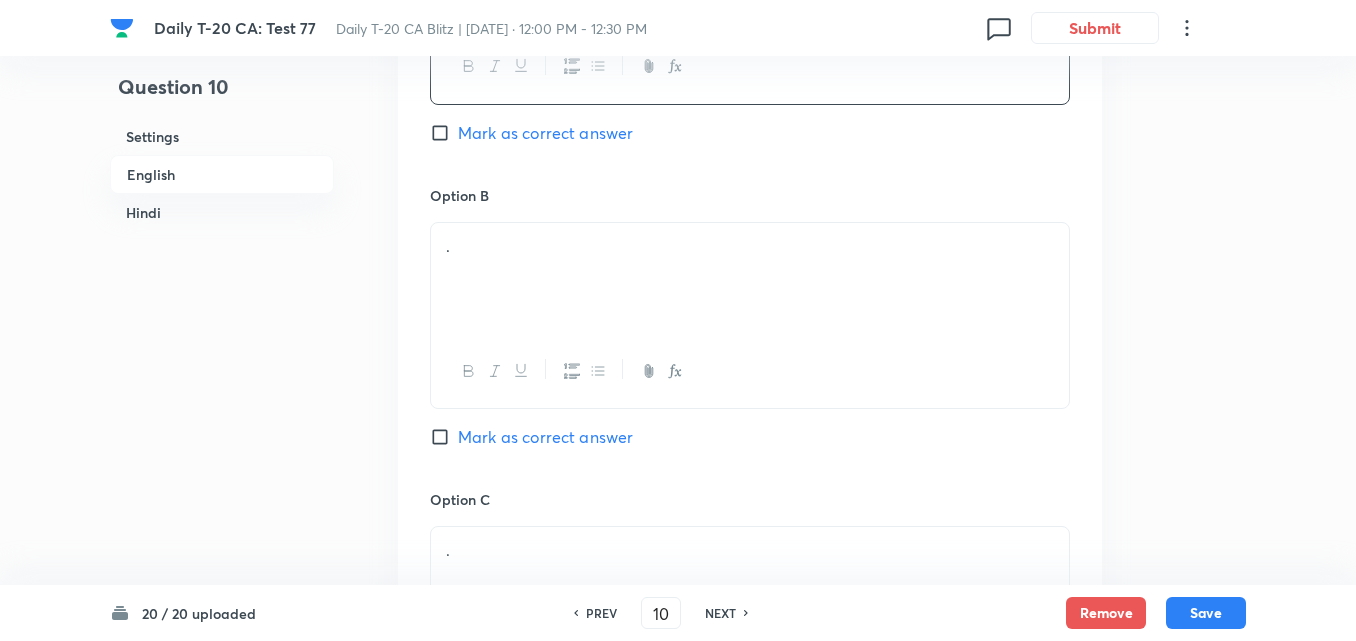 click on "." at bounding box center [750, 279] 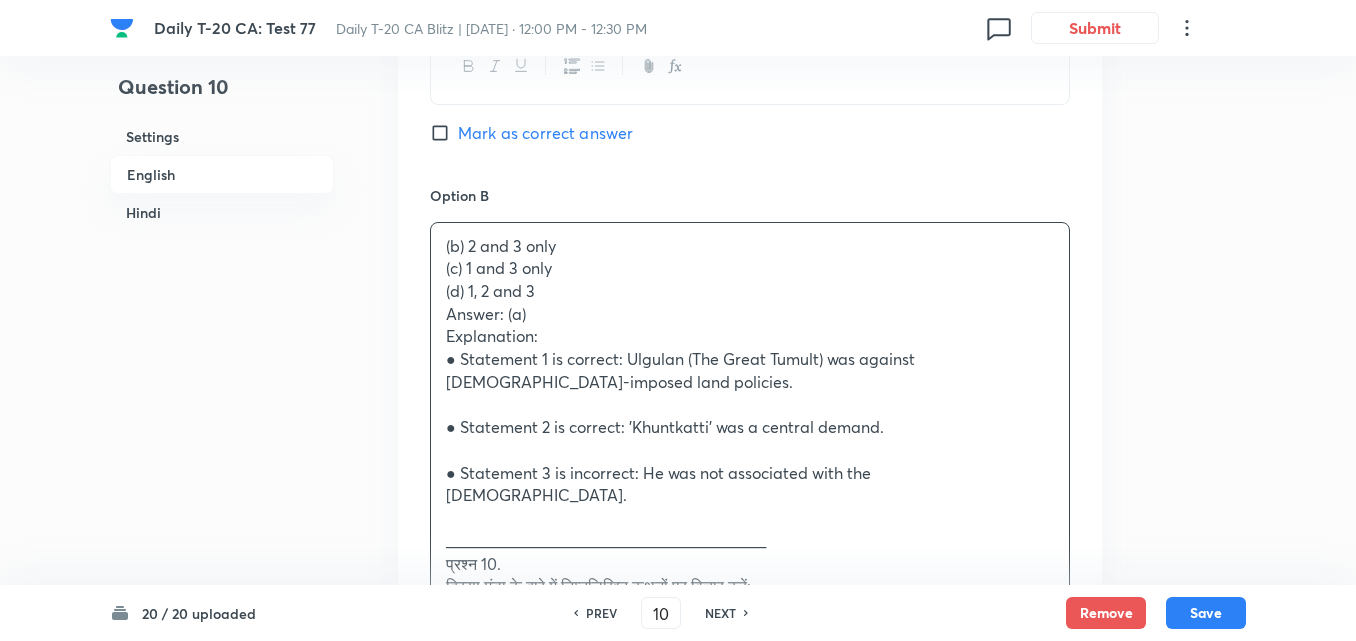 click on "Option A 1 and 2 only Mark as correct answer Option B (b) 2 and 3 only (c) 1 and 3 only (d) 1, 2 and 3 Answer: (a) Explanation: ●	Statement 1 is correct: Ulgulan (The Great Tumult) was against British-imposed land policies. ●	Statement 2 is correct: 'Khuntkatti' was a central demand. ●	Statement 3 is incorrect: He was not associated with the [DEMOGRAPHIC_DATA]. ________________________________________ प्रश्न 10. [PERSON_NAME] के बारे में निम्नलिखित कथनों पर विचार करें: 1.	उन्होंने ब्रिटिश शासन और [DEMOGRAPHIC_DATA] हस्तक्षेप के विरुद्ध मुंडा विद्रोह (उलगुलान) का नेतृत्व किया। 3.	वे [DEMOGRAPHIC_DATA] के पहले आदिवासी नेता बने थे। (a) केवल 1 और 2" at bounding box center (750, 777) 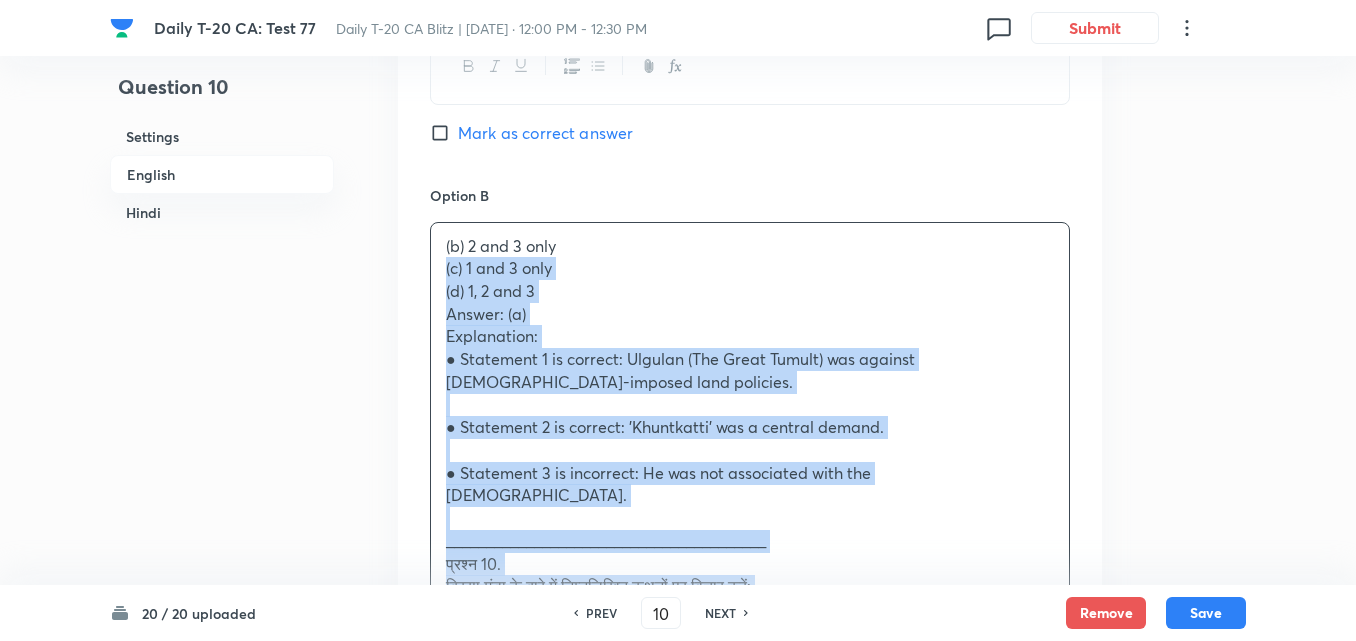 drag, startPoint x: 423, startPoint y: 277, endPoint x: 404, endPoint y: 268, distance: 21.023796 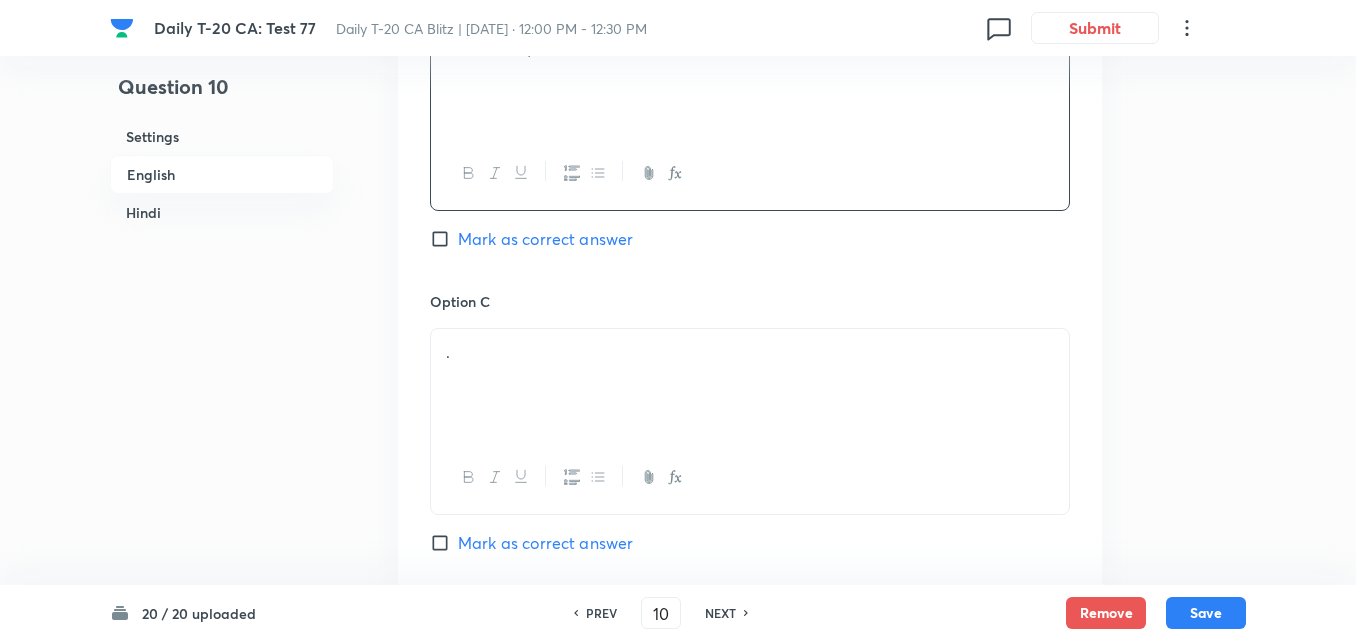 scroll, scrollTop: 1416, scrollLeft: 0, axis: vertical 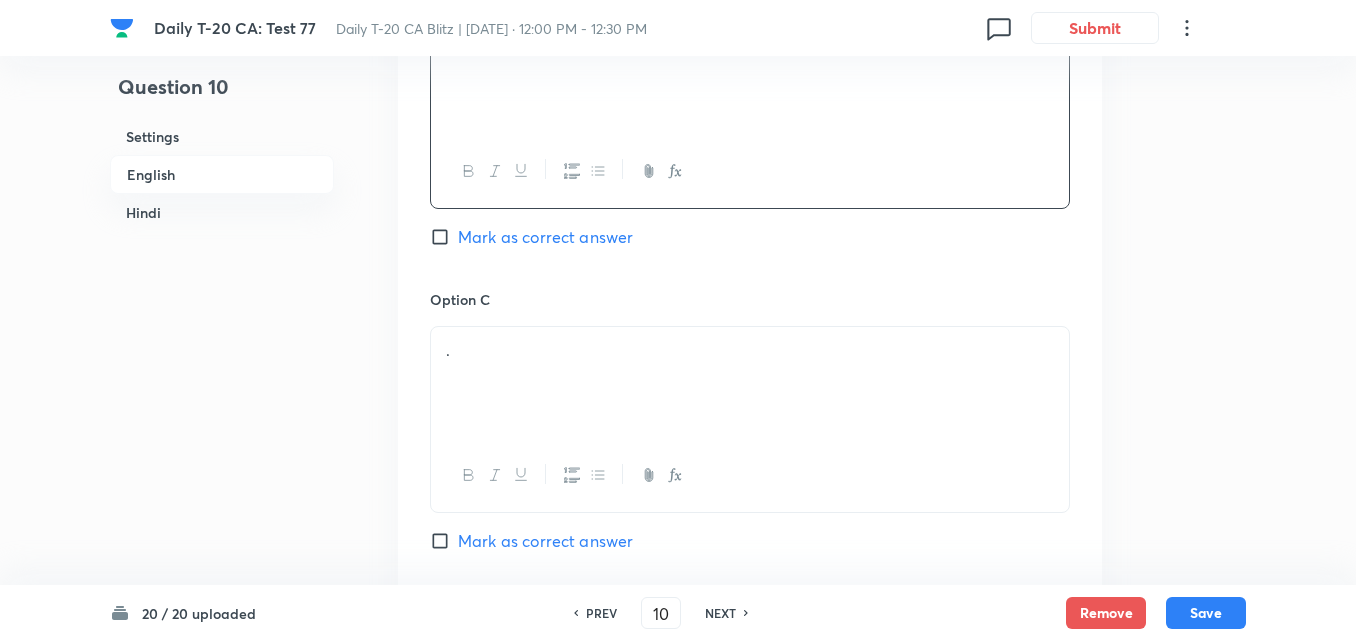 click on "." at bounding box center (750, 350) 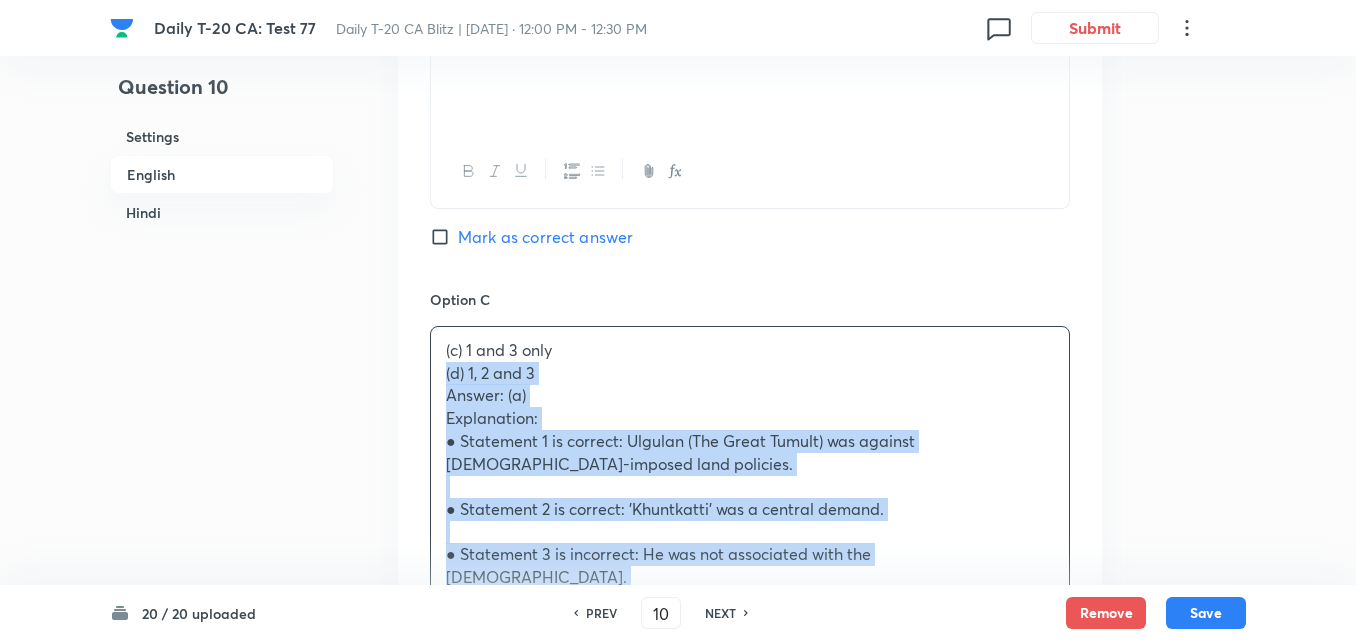 drag, startPoint x: 458, startPoint y: 377, endPoint x: 417, endPoint y: 370, distance: 41.59327 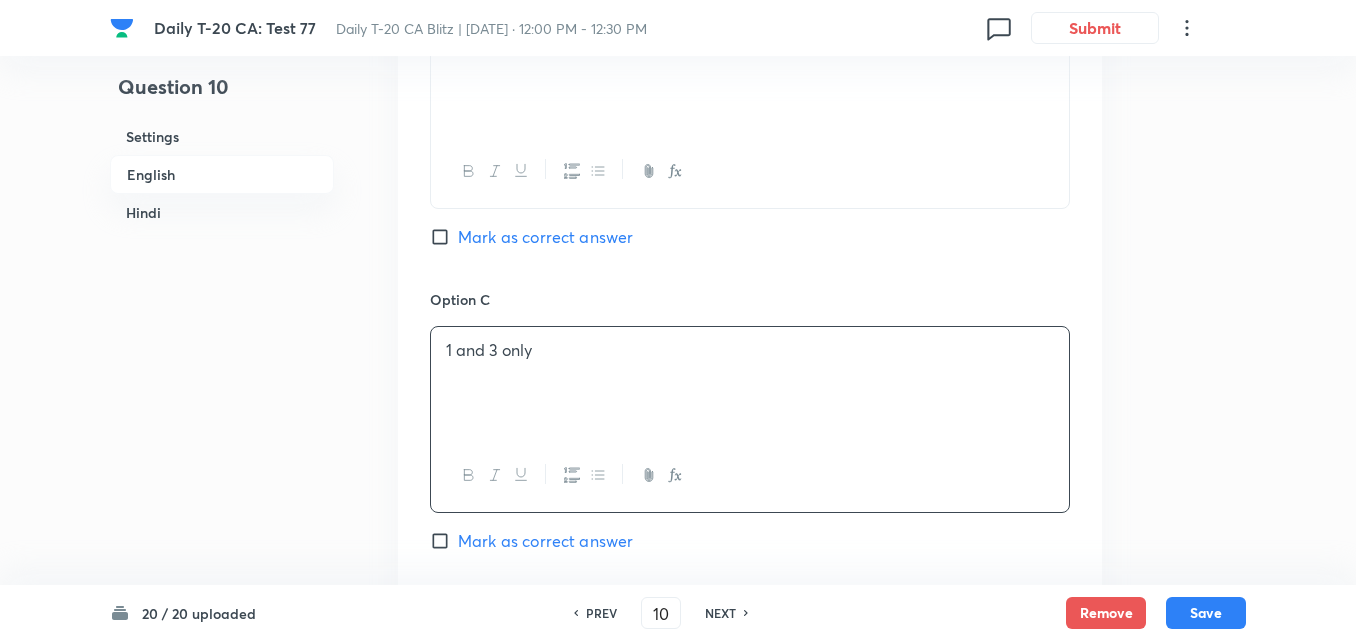 scroll, scrollTop: 1816, scrollLeft: 0, axis: vertical 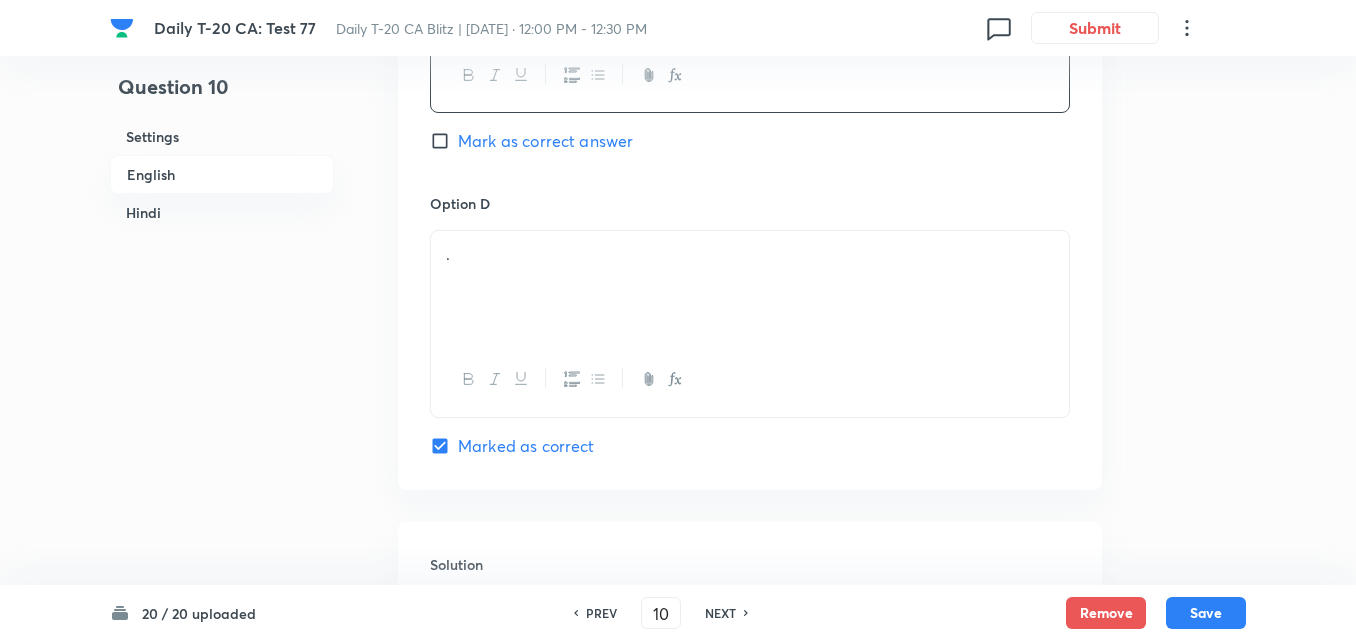 click on "." at bounding box center (750, 287) 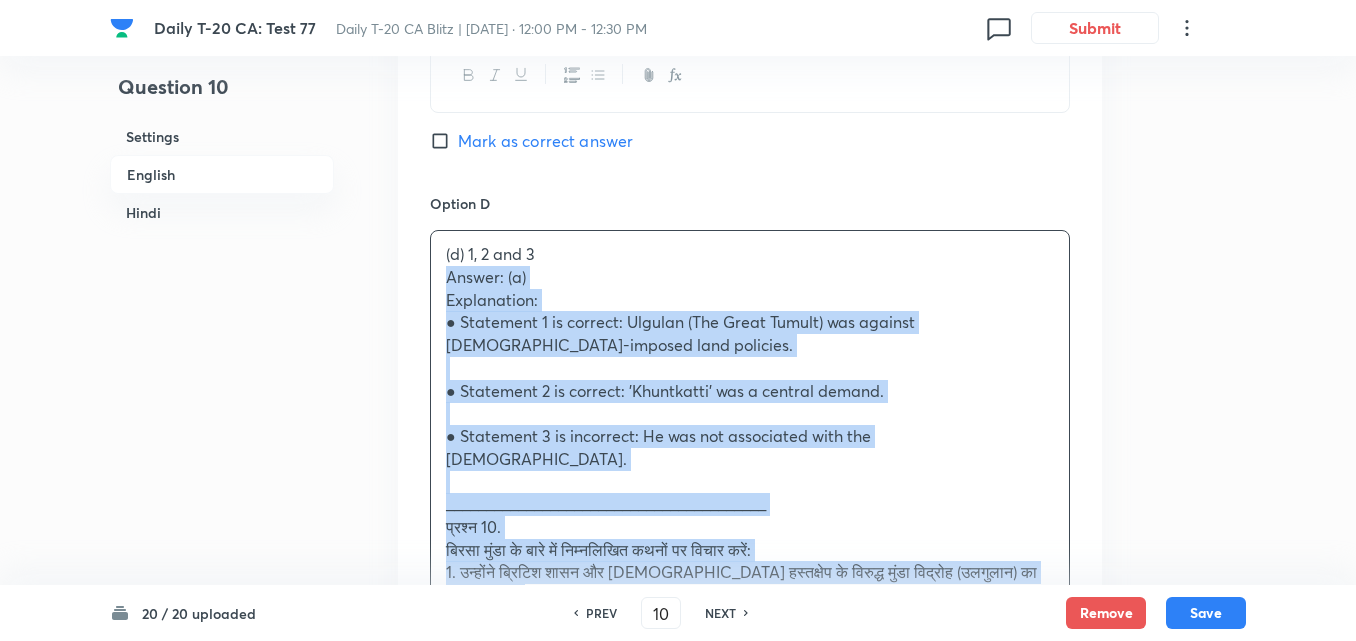 drag, startPoint x: 454, startPoint y: 289, endPoint x: 440, endPoint y: 287, distance: 14.142136 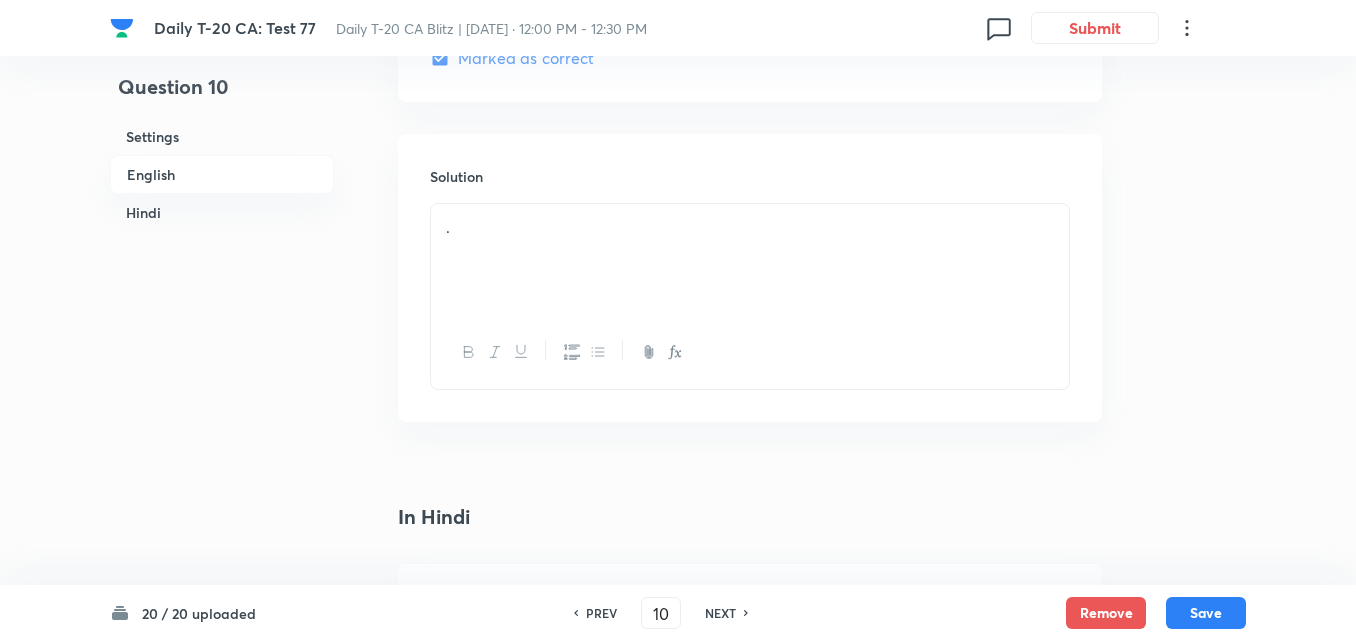 scroll, scrollTop: 2216, scrollLeft: 0, axis: vertical 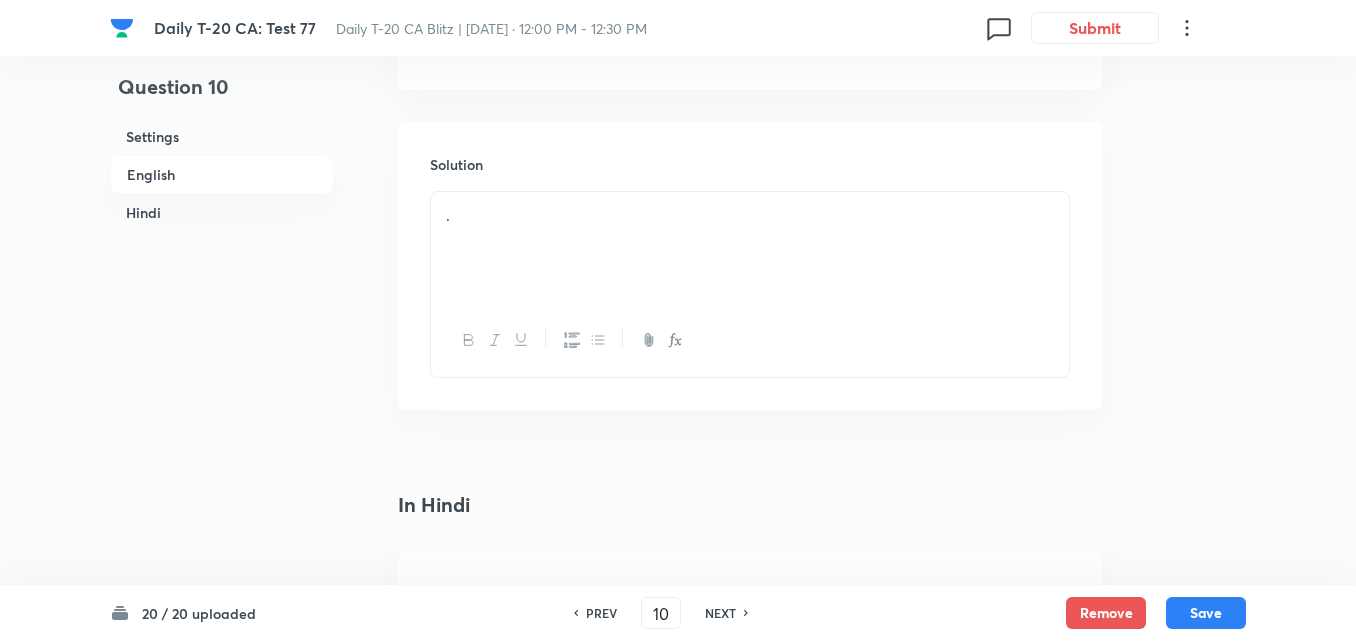 click on "." at bounding box center [750, 248] 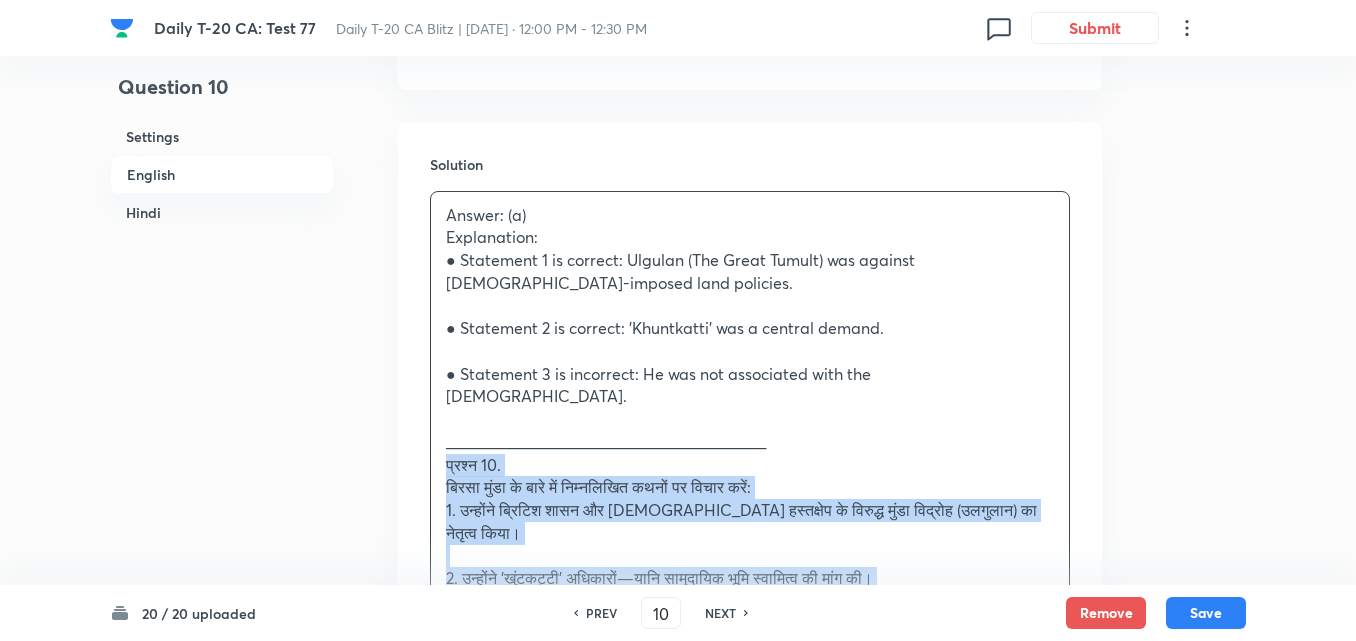 click on "Solution Answer: (a) Explanation: ●	Statement 1 is correct: [PERSON_NAME] (The Great Tumult) was against British-imposed land policies. ●	Statement 2 is correct: 'Khuntkatti' was a central demand. ●	Statement 3 is incorrect: He was not associated with the [DEMOGRAPHIC_DATA]. ________________________________________ प्रश्न 10. [PERSON_NAME] के बारे में निम्नलिखित कथनों पर विचार करें: 1.	उन्होंने ब्रिटिश शासन और [DEMOGRAPHIC_DATA] हस्तक्षेप के विरुद्ध मुंडा विद्रोह (उलगुलान) का नेतृत्व किया। 2.	उन्होंने 'खुंटकट्टी' अधिकारों—यानि सामुदायिक भूमि स्वामित्व की मांग की। सही कथन कौन-से हैं? (a) केवल 1 और 2" at bounding box center [750, 540] 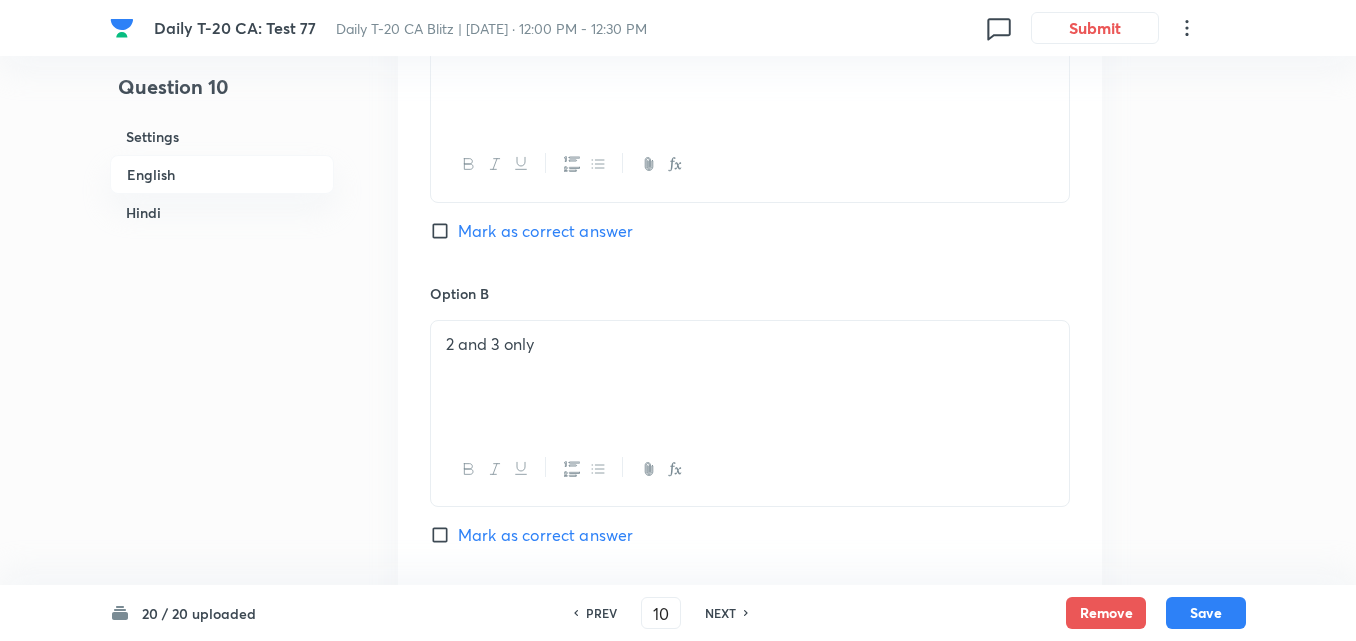 scroll, scrollTop: 1116, scrollLeft: 0, axis: vertical 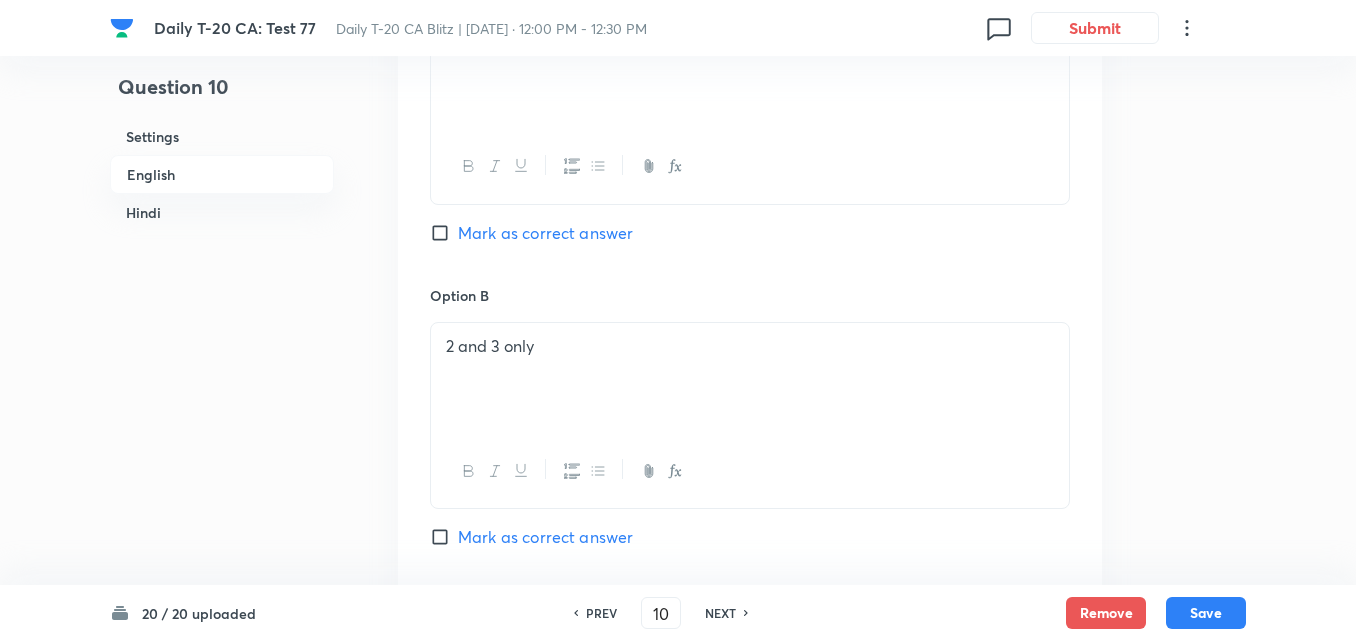 click on "Mark as correct answer" at bounding box center (545, 233) 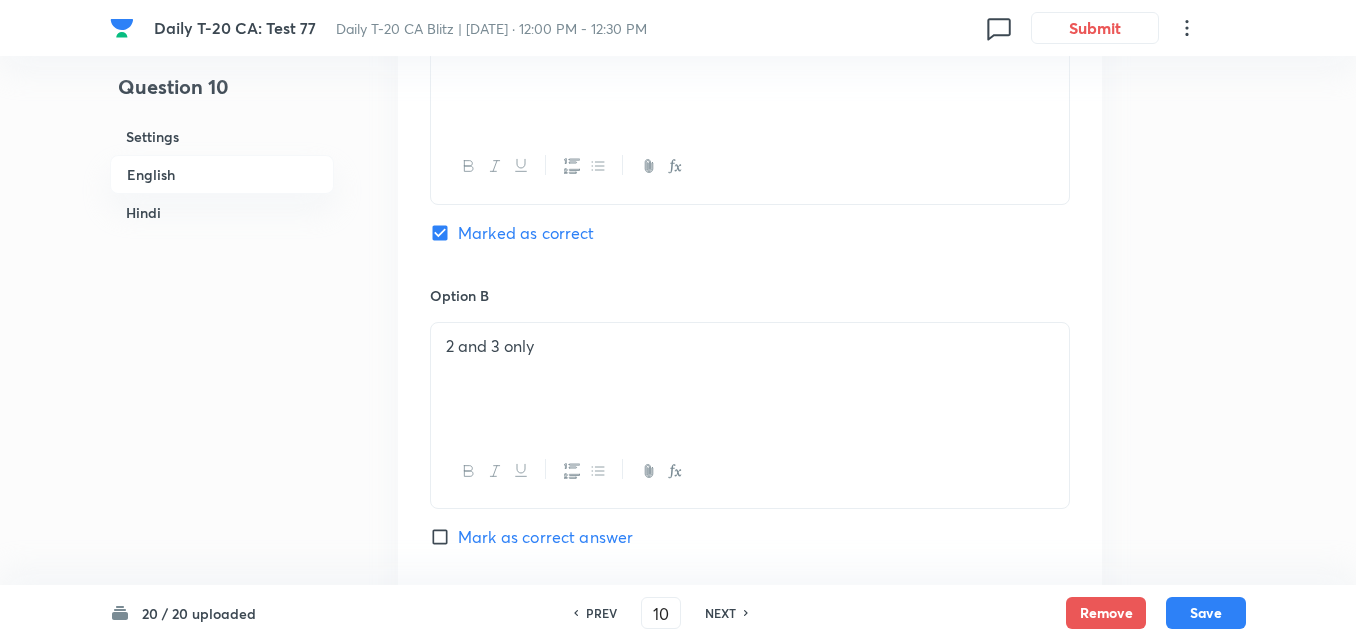 checkbox on "false" 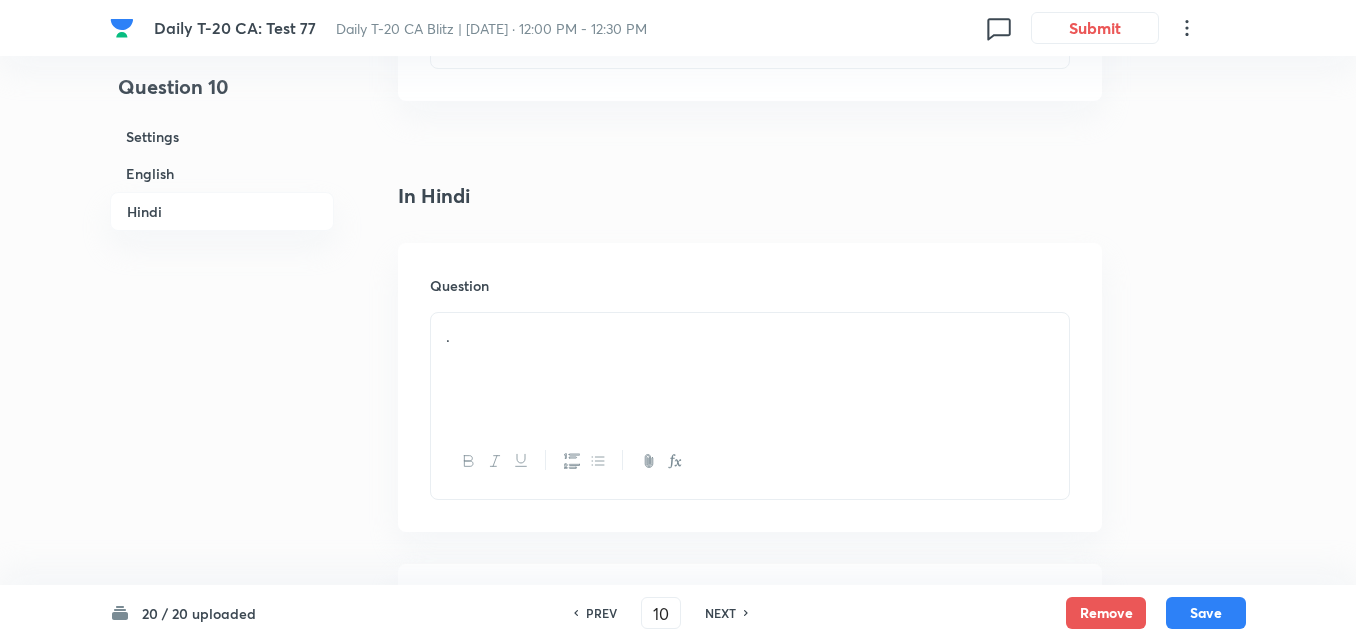 scroll, scrollTop: 2716, scrollLeft: 0, axis: vertical 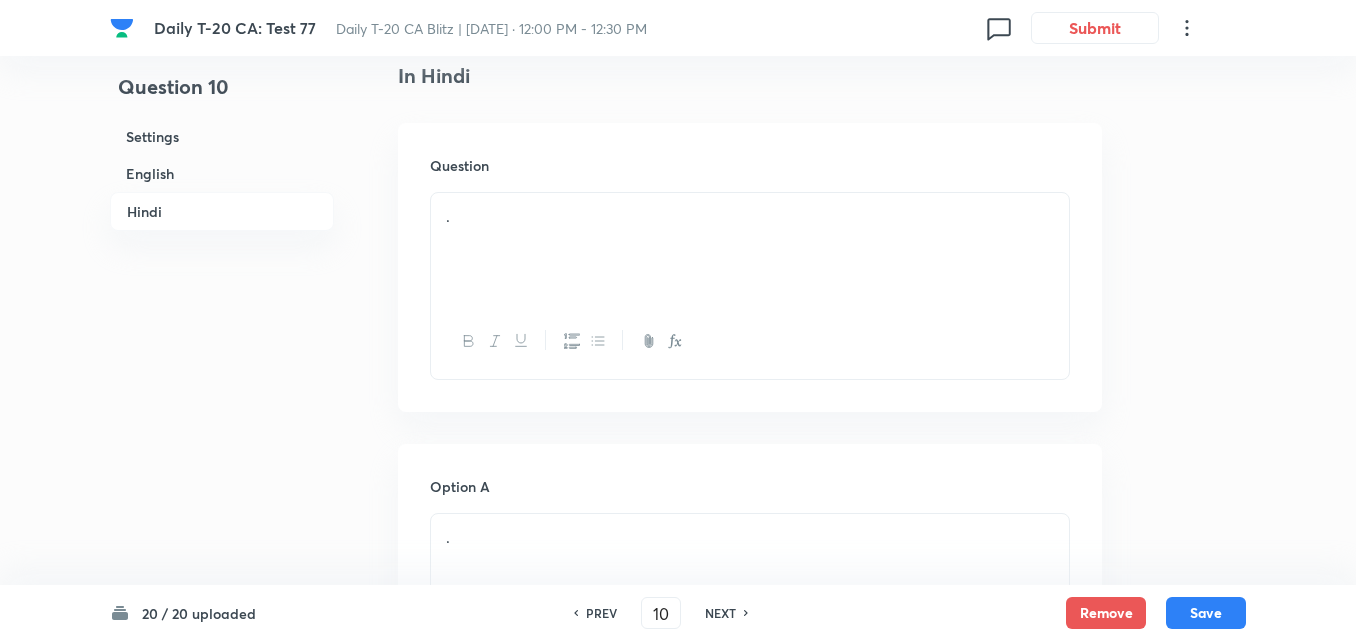 click on "." at bounding box center (750, 249) 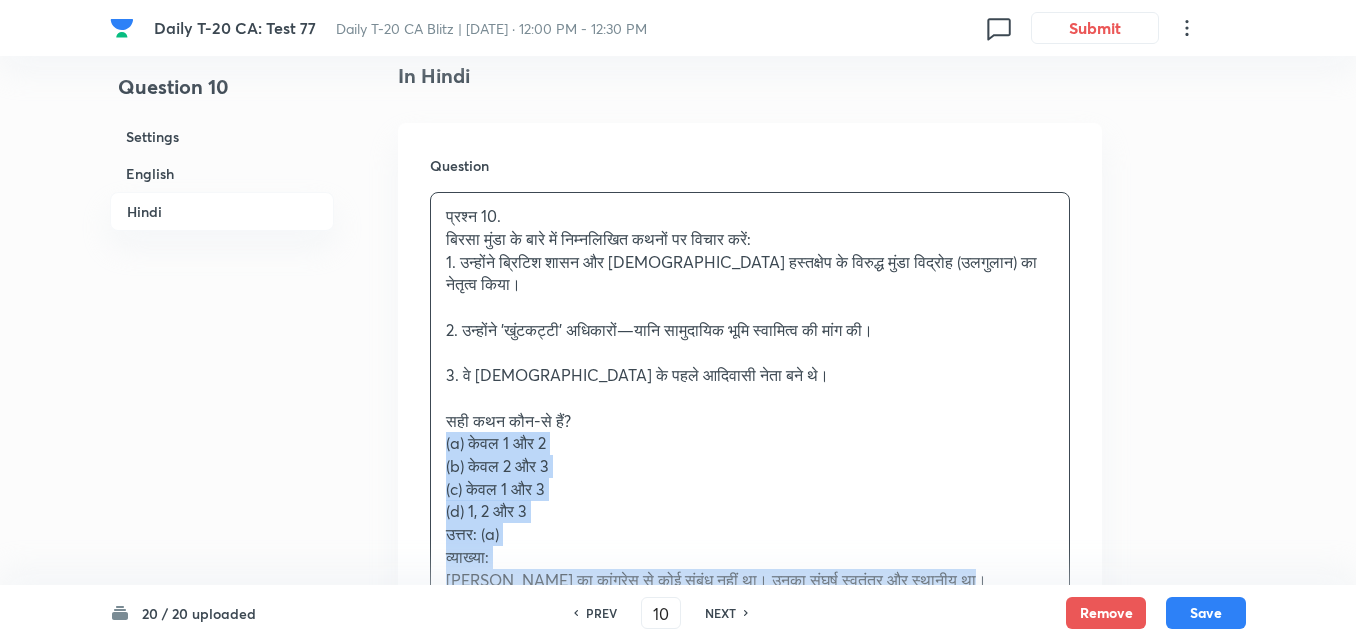 drag, startPoint x: 442, startPoint y: 425, endPoint x: 423, endPoint y: 425, distance: 19 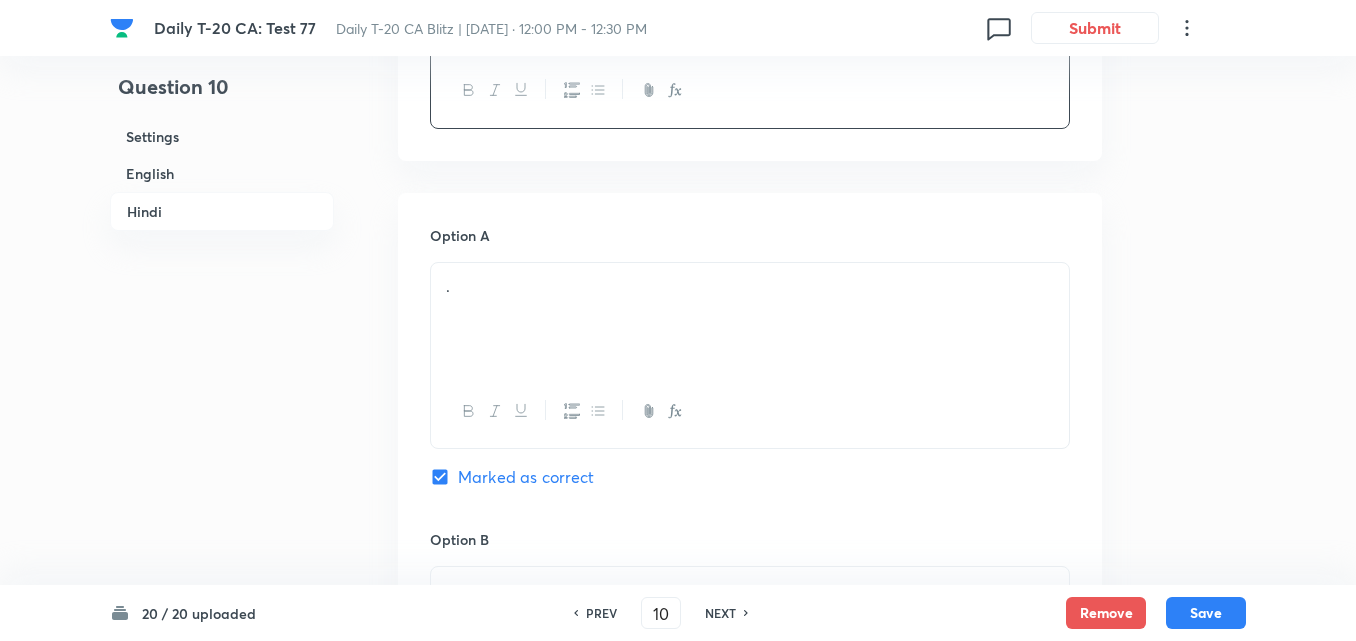 scroll, scrollTop: 3016, scrollLeft: 0, axis: vertical 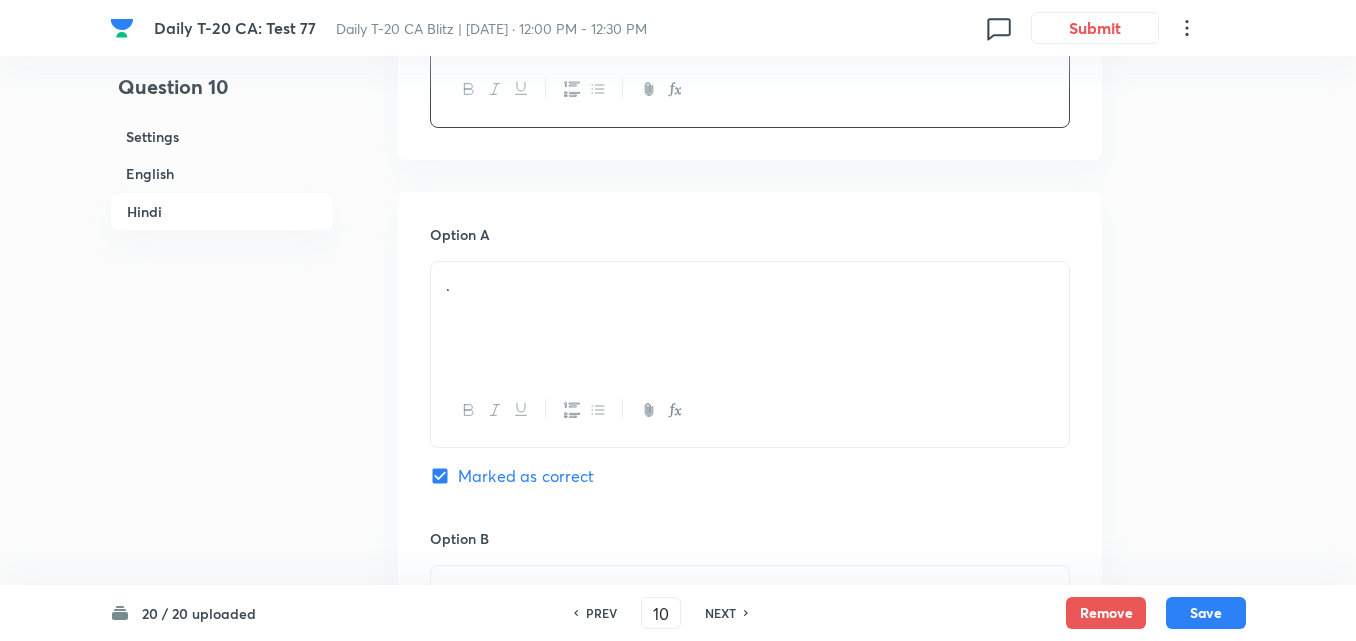 click on "." at bounding box center [750, 318] 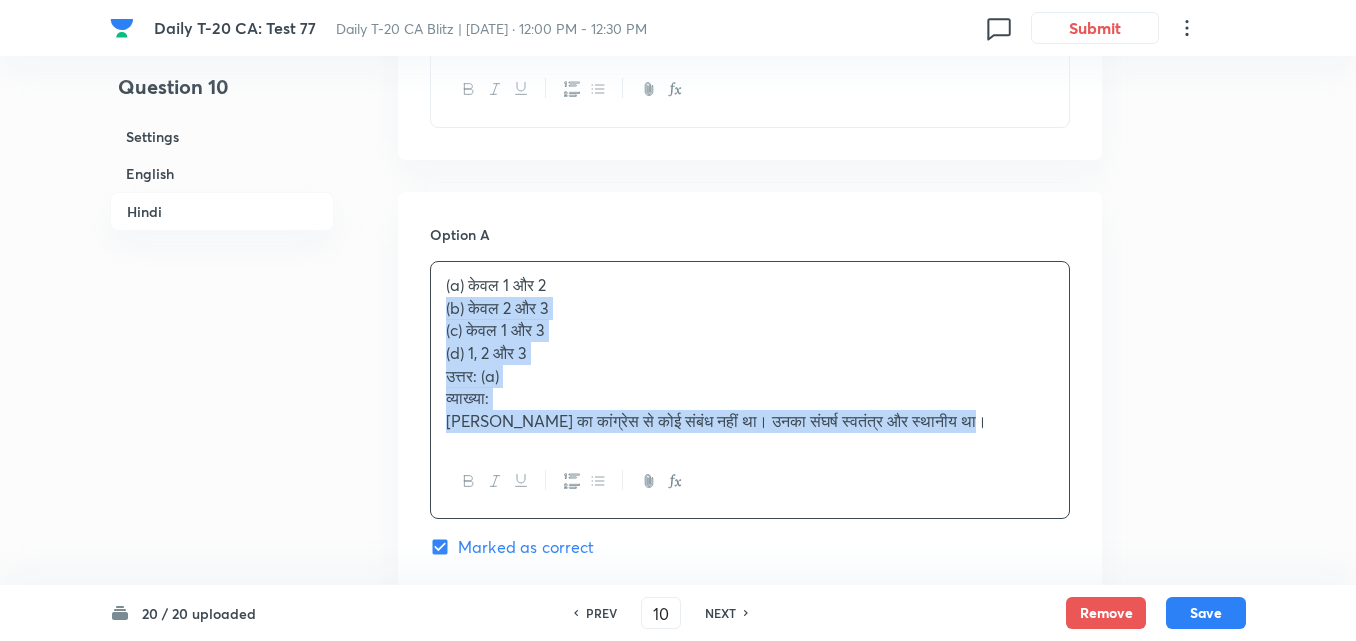 drag, startPoint x: 457, startPoint y: 306, endPoint x: 384, endPoint y: 279, distance: 77.83315 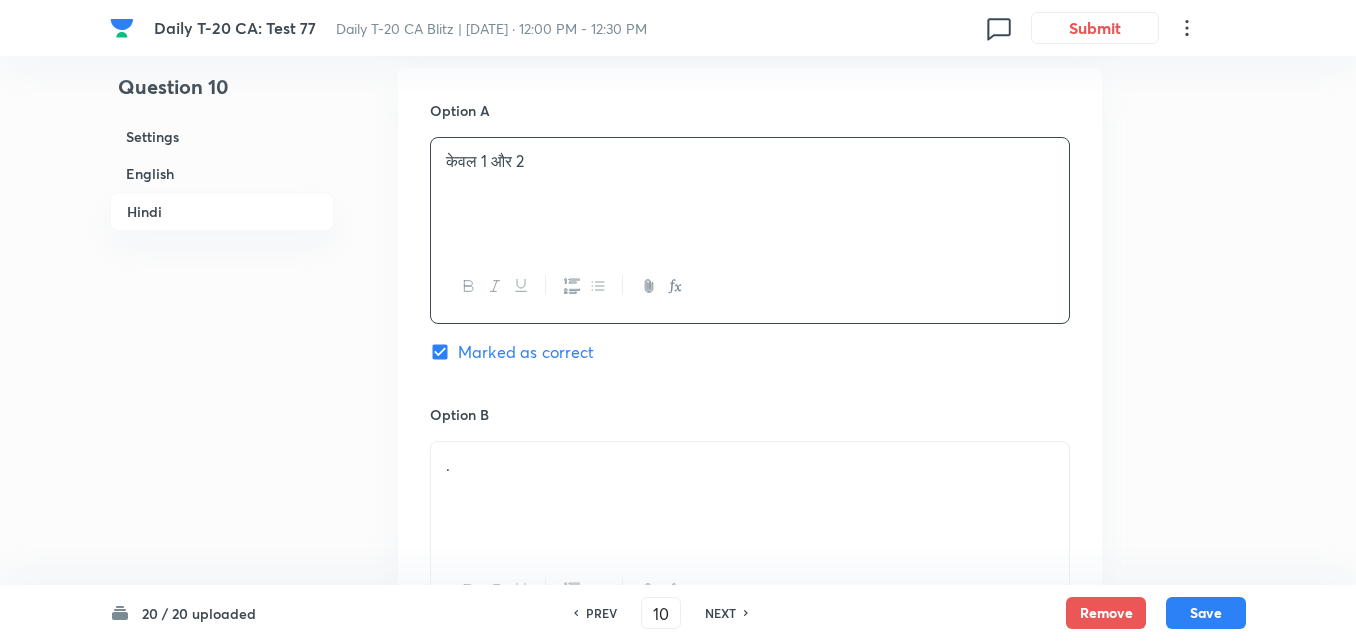 scroll, scrollTop: 3316, scrollLeft: 0, axis: vertical 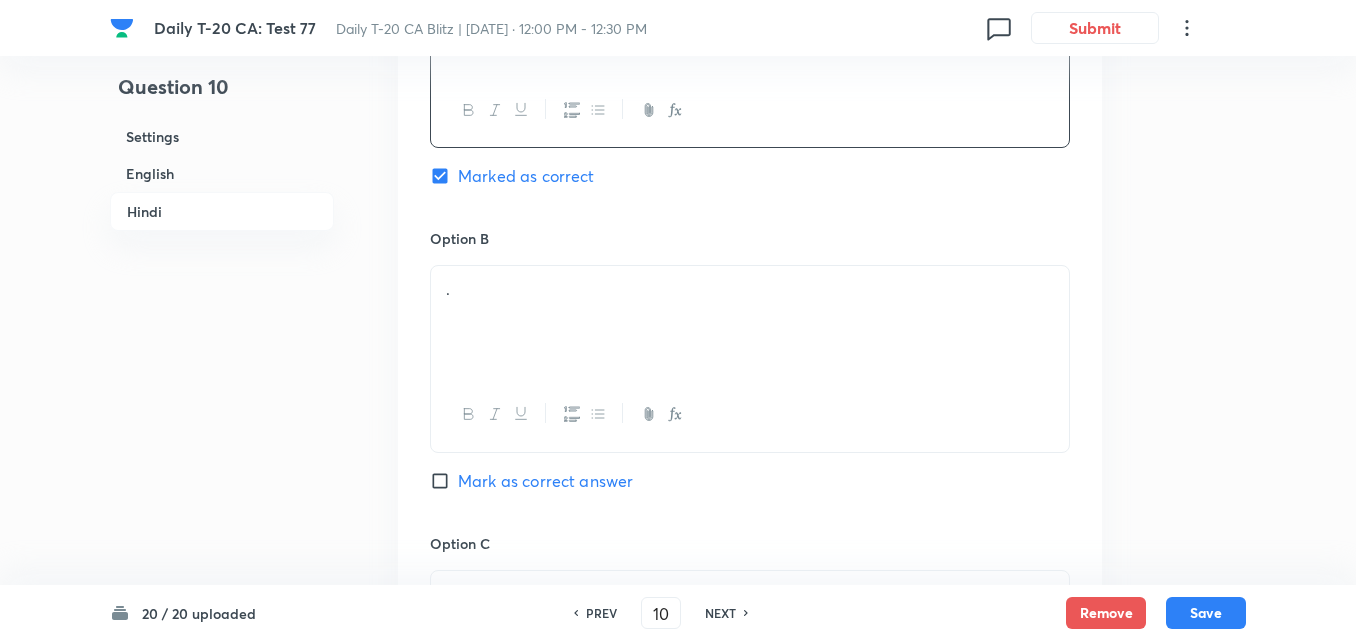 click on "." at bounding box center [750, 322] 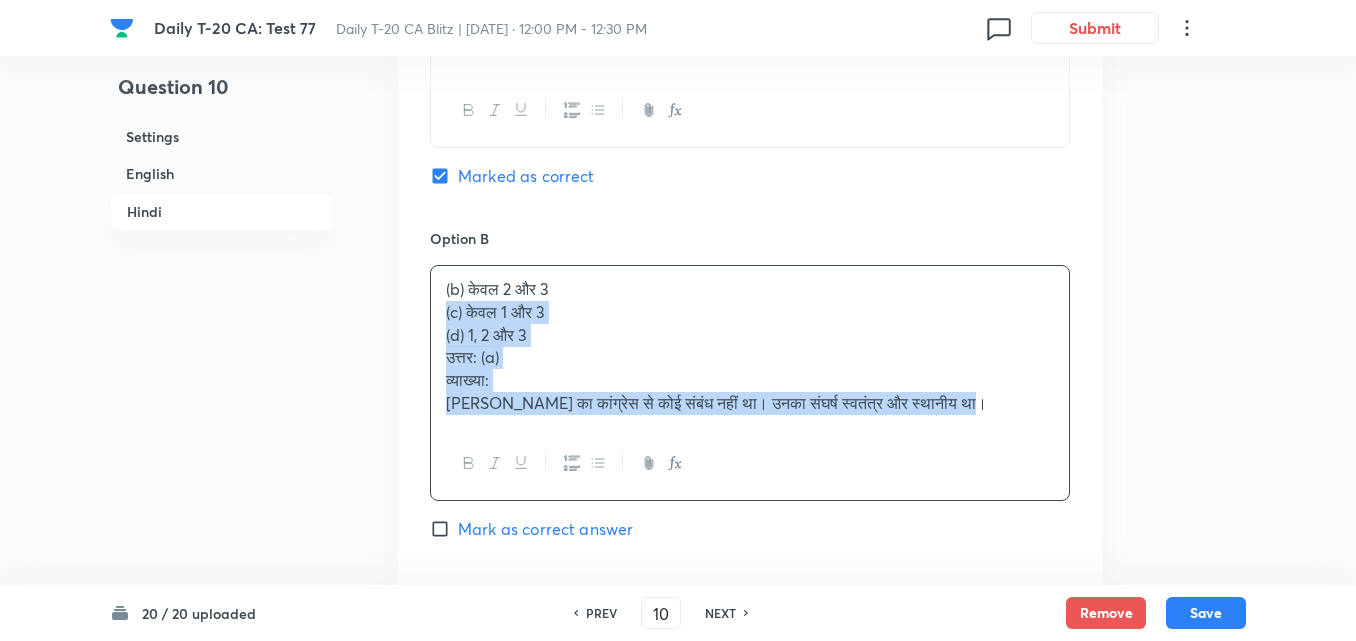 click on "Option A केवल 1 और 2 Marked as correct Option B (b) केवल 2 और 3 (c) केवल 1 और 3 (d) 1, 2 और 3 उत्तर: (a) व्याख्या: [PERSON_NAME] का कांग्रेस से कोई संबंध नहीं था। उनका संघर्ष स्वतंत्र और स्थानीय था। [PERSON_NAME] as correct answer Option C . [PERSON_NAME] as correct answer Option D . [PERSON_NAME] as correct answer" at bounding box center (750, 537) 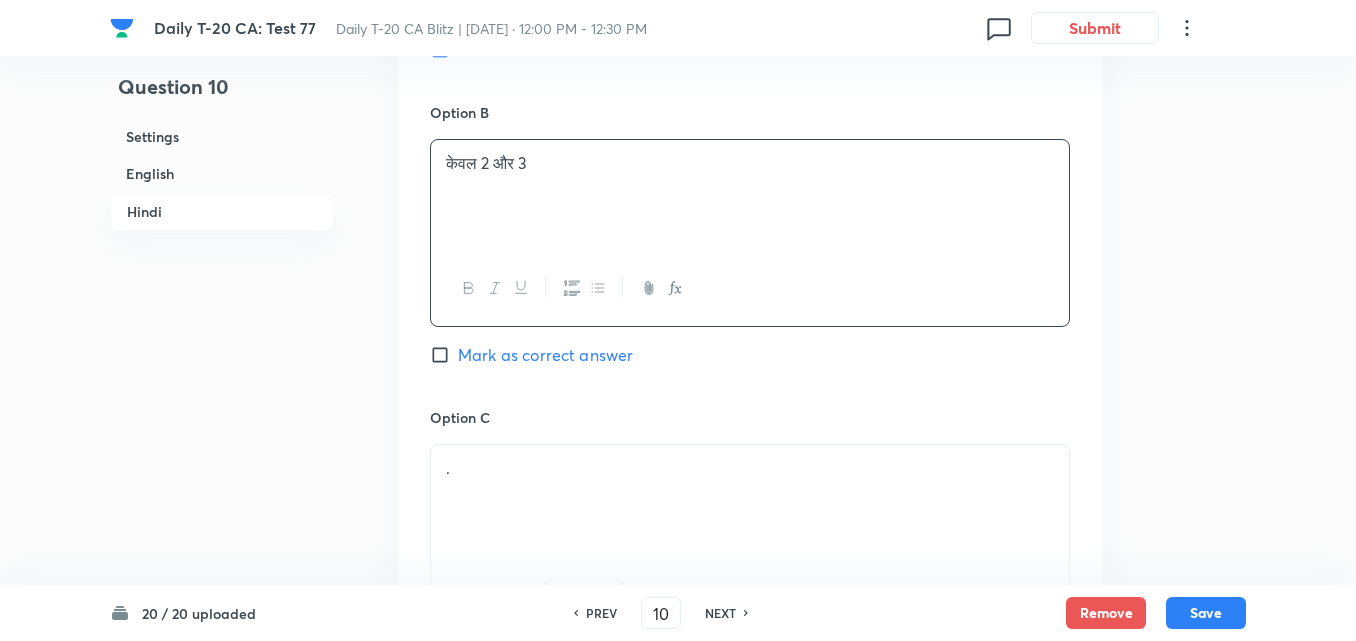 scroll, scrollTop: 3616, scrollLeft: 0, axis: vertical 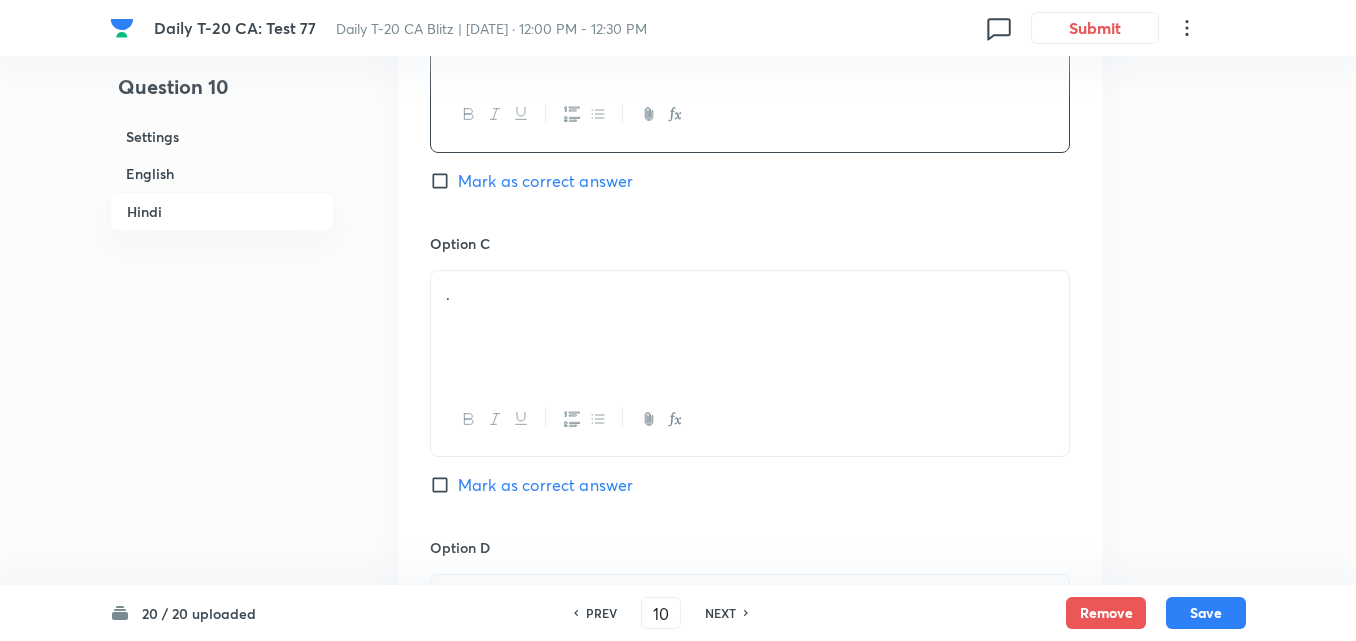 click on "." at bounding box center (750, 327) 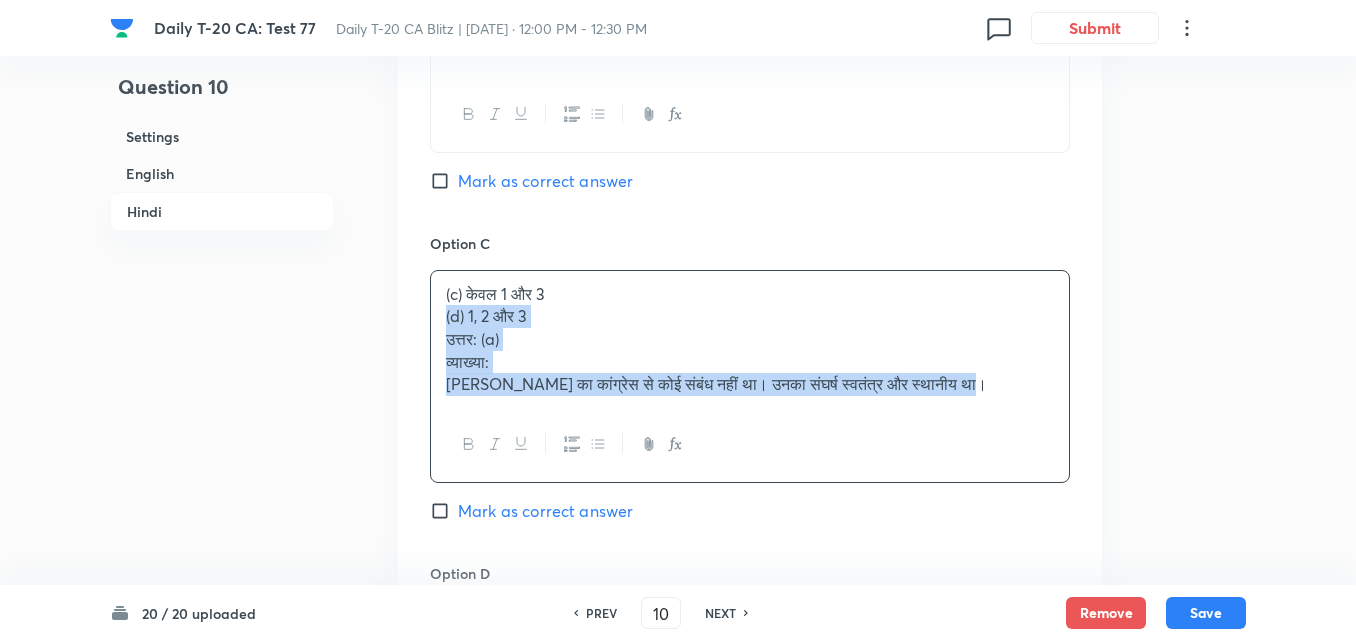 click on "Question 10 Settings English Hindi Settings Type Single choice correct 4 options + 2 marks - 0.66 marks Edit Concept Current Affairs Current Affairs 2025 Current Affairs 2025 Current Affairs 2025 Edit Additional details Easy Fact Not from PYQ paper No equation Edit In English Question Consider the following statements about [PERSON_NAME]: 1.	He led the [PERSON_NAME] Rebellion ([PERSON_NAME]) against British rule and [DEMOGRAPHIC_DATA] interference in tribal life. 2.	[PERSON_NAME] demanded 'Khuntkatti' rights—customary community ownership of land. 3.	He was the first tribal leader to become a member of the [DEMOGRAPHIC_DATA]. Which of the above statements is/are correct?   Option A 1 and 2 only Marked as correct Option B 2 and 3 only Mark as correct answer Option C 1 and 3 only Mark as correct answer Option D 1, 2 and 3 Mark as correct answer Solution Answer: (a) Explanation: ●	Statement 1 is correct: [PERSON_NAME] (The Great Tumult) was against British-imposed land policies. In Hindi Question Option A केवल 1 और 2 . ." at bounding box center (678, -1131) 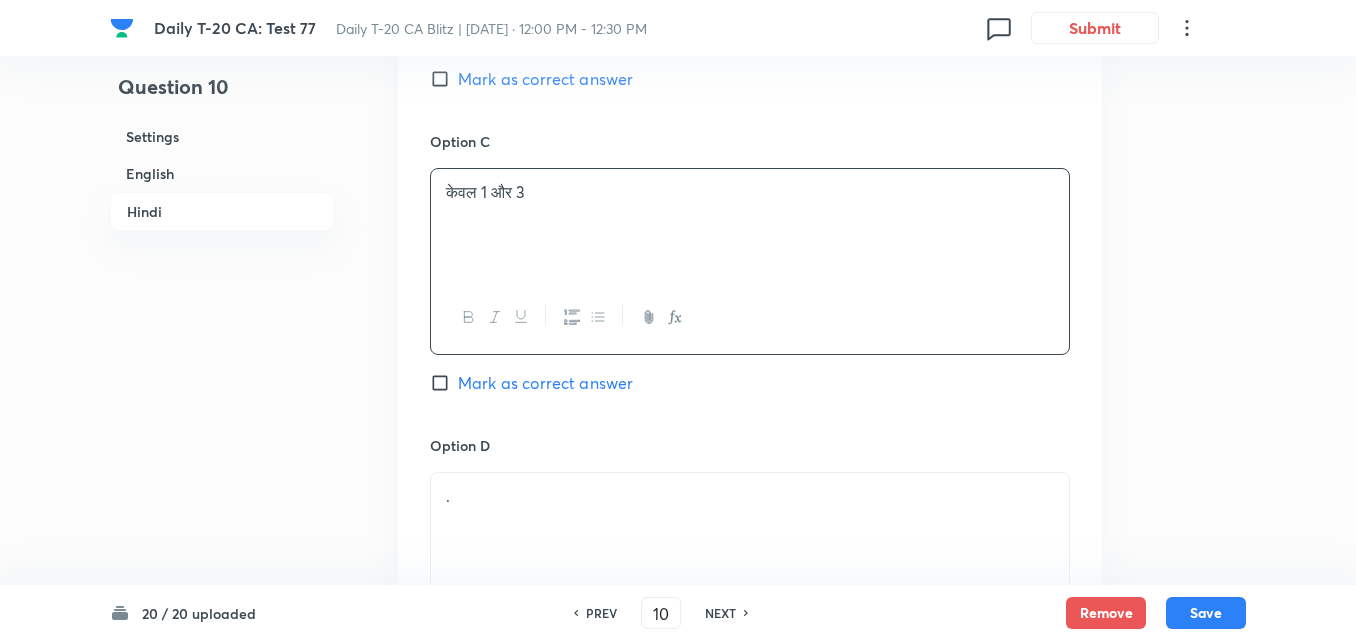 scroll, scrollTop: 3916, scrollLeft: 0, axis: vertical 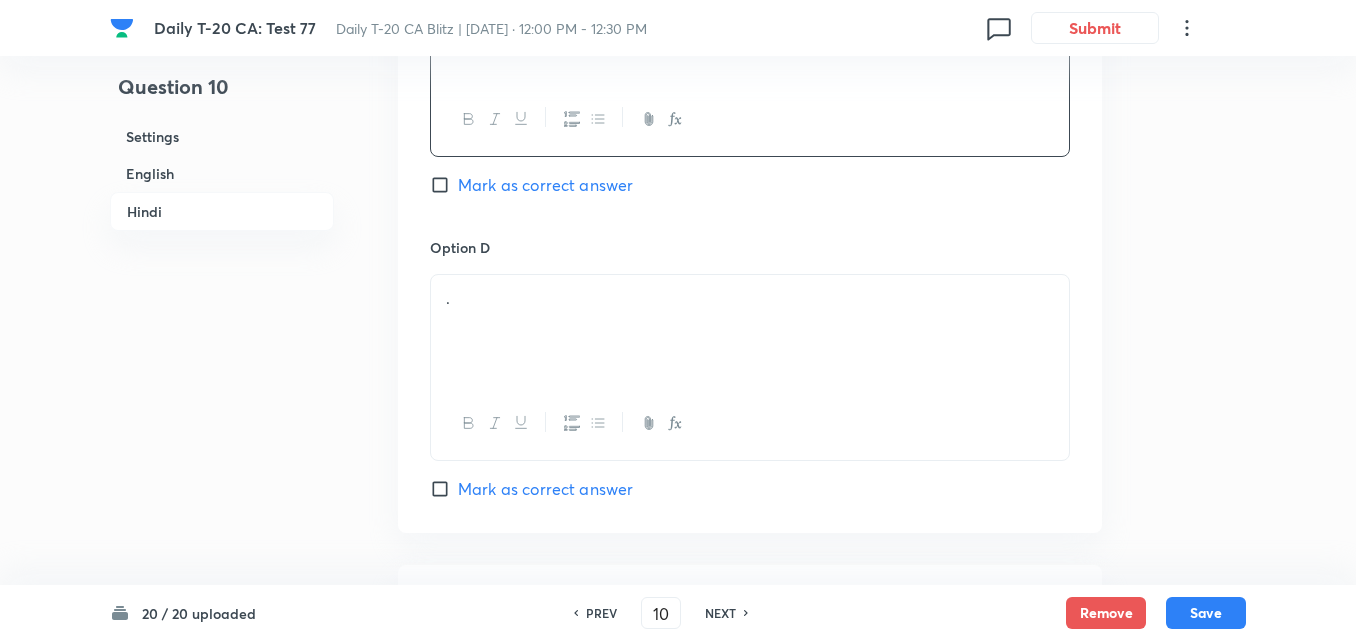 click on "." at bounding box center [750, 331] 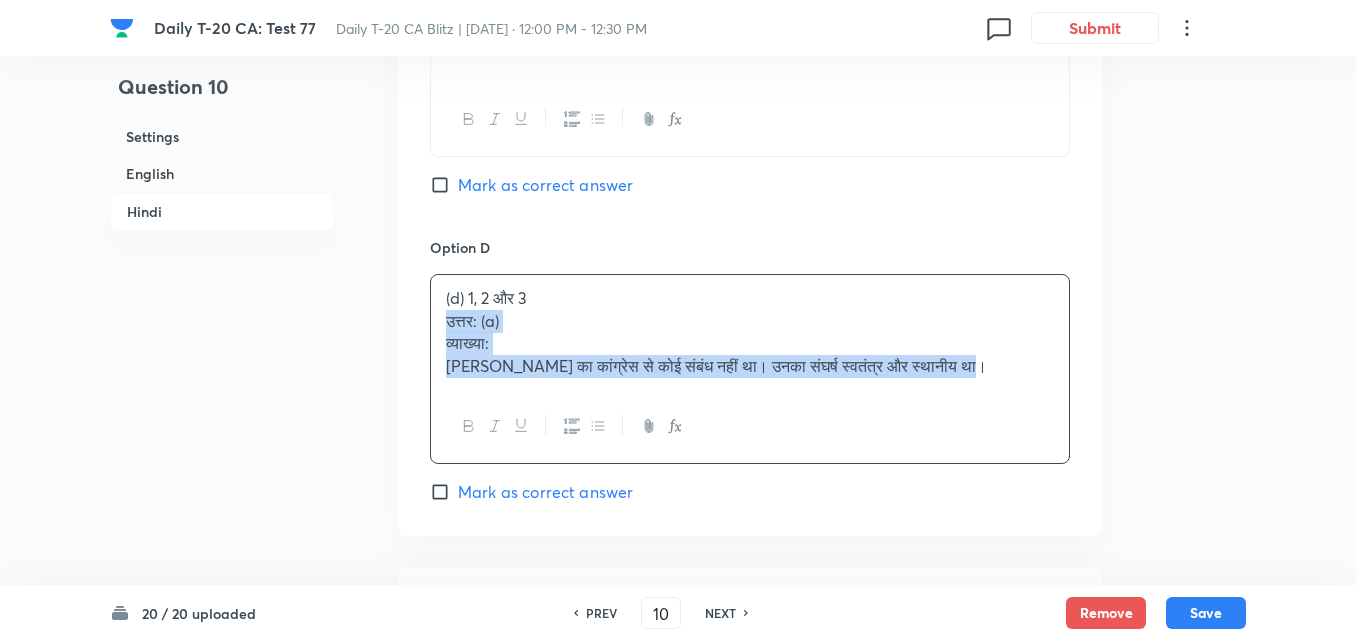 drag, startPoint x: 450, startPoint y: 308, endPoint x: 393, endPoint y: 301, distance: 57.428215 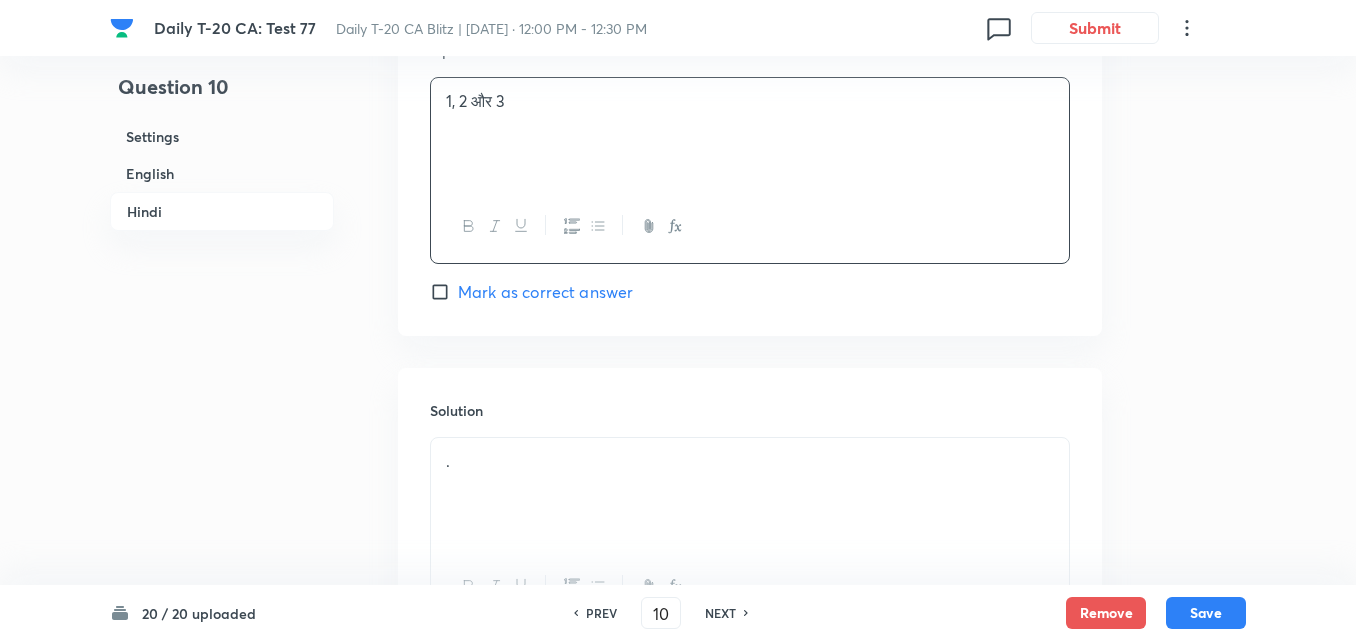 scroll, scrollTop: 4282, scrollLeft: 0, axis: vertical 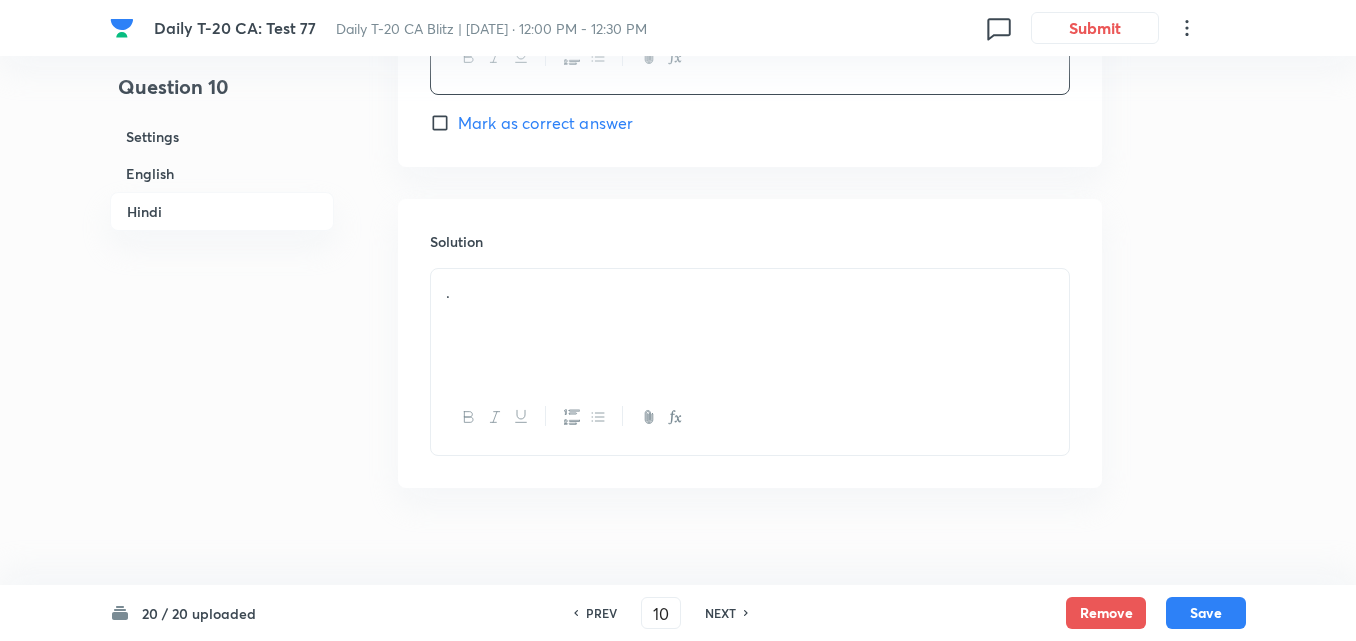 click on "Solution ." at bounding box center (750, 343) 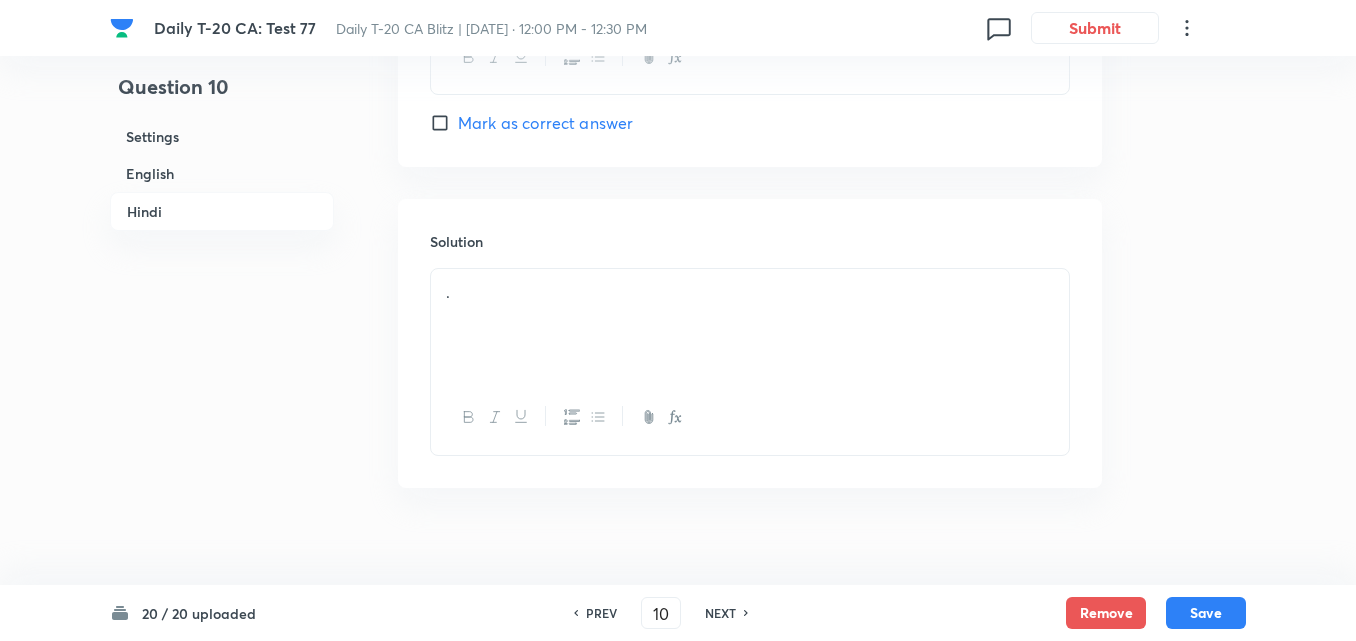 click on "." at bounding box center (750, 325) 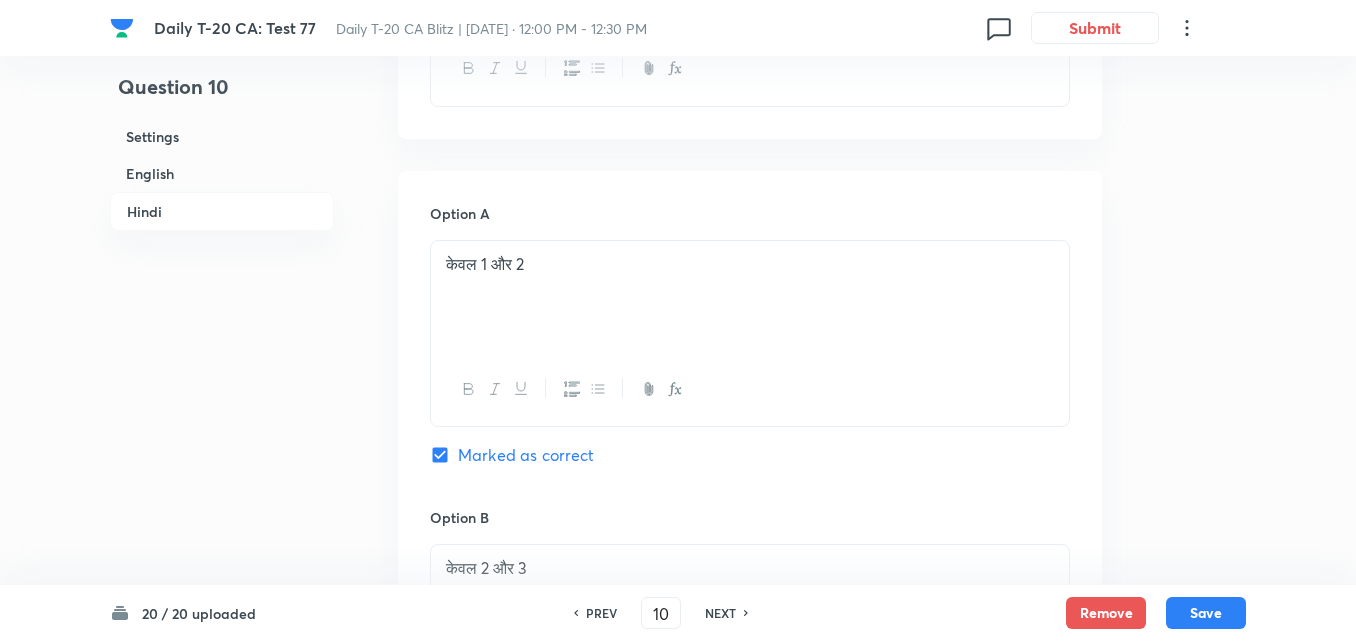 scroll, scrollTop: 2882, scrollLeft: 0, axis: vertical 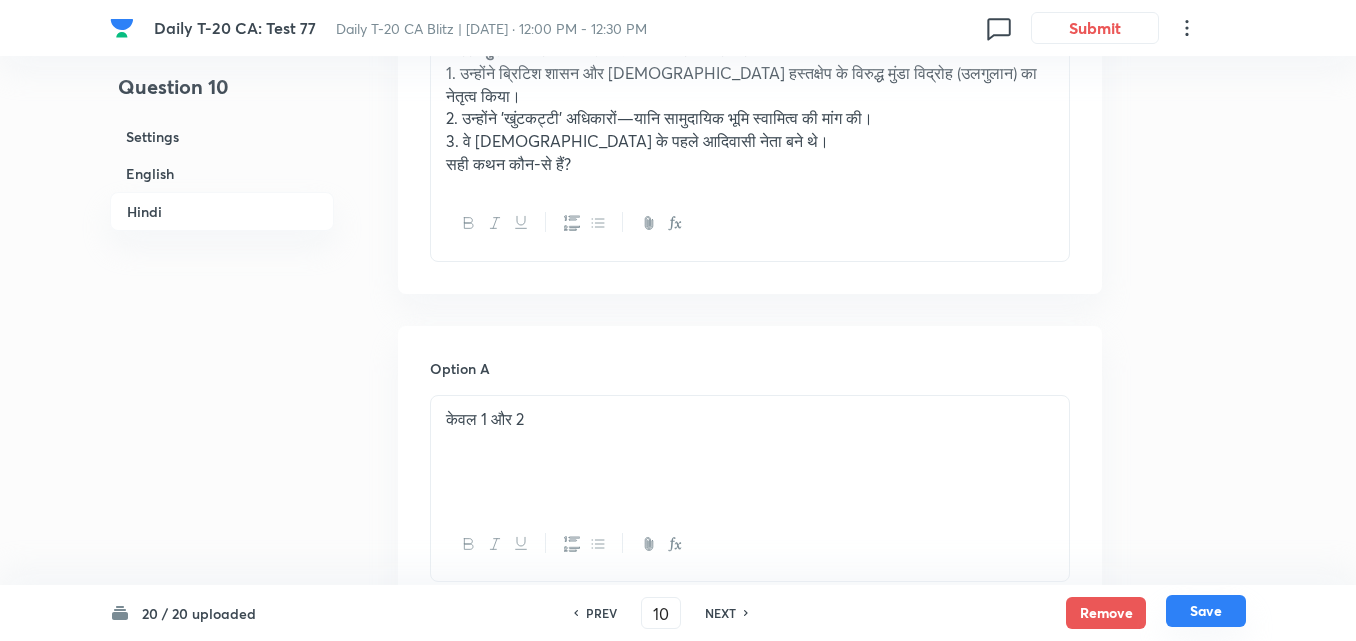 click on "Save" at bounding box center (1206, 611) 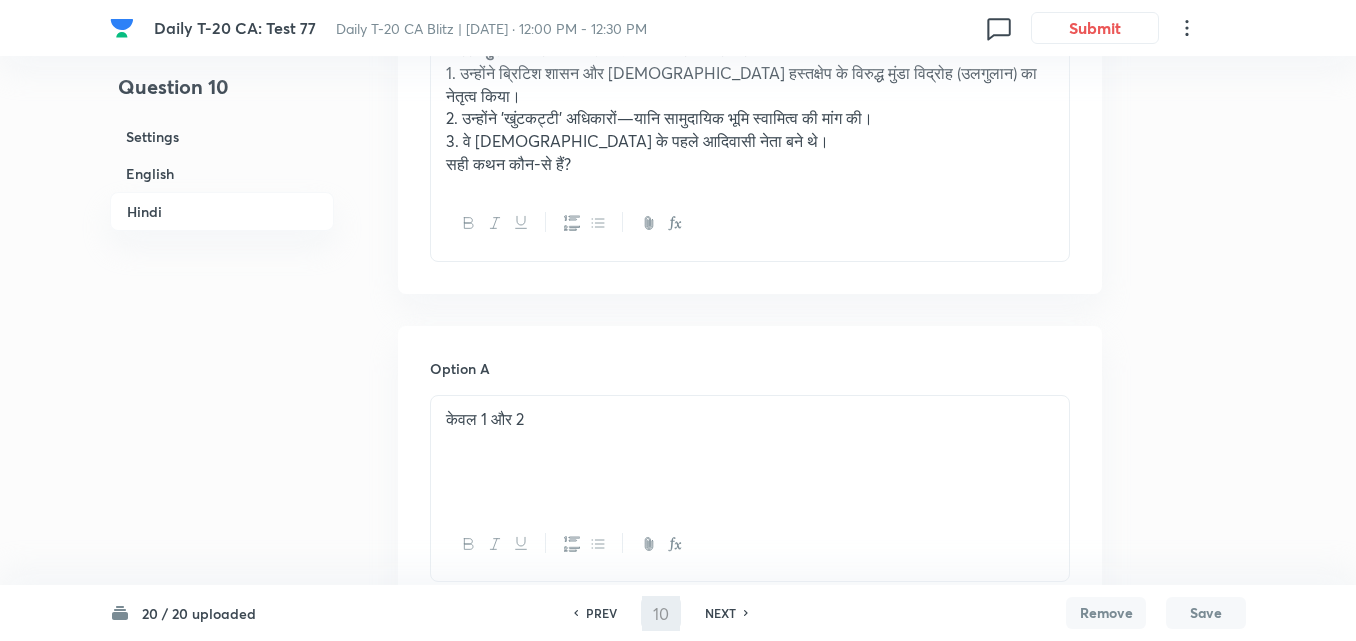 type on "11" 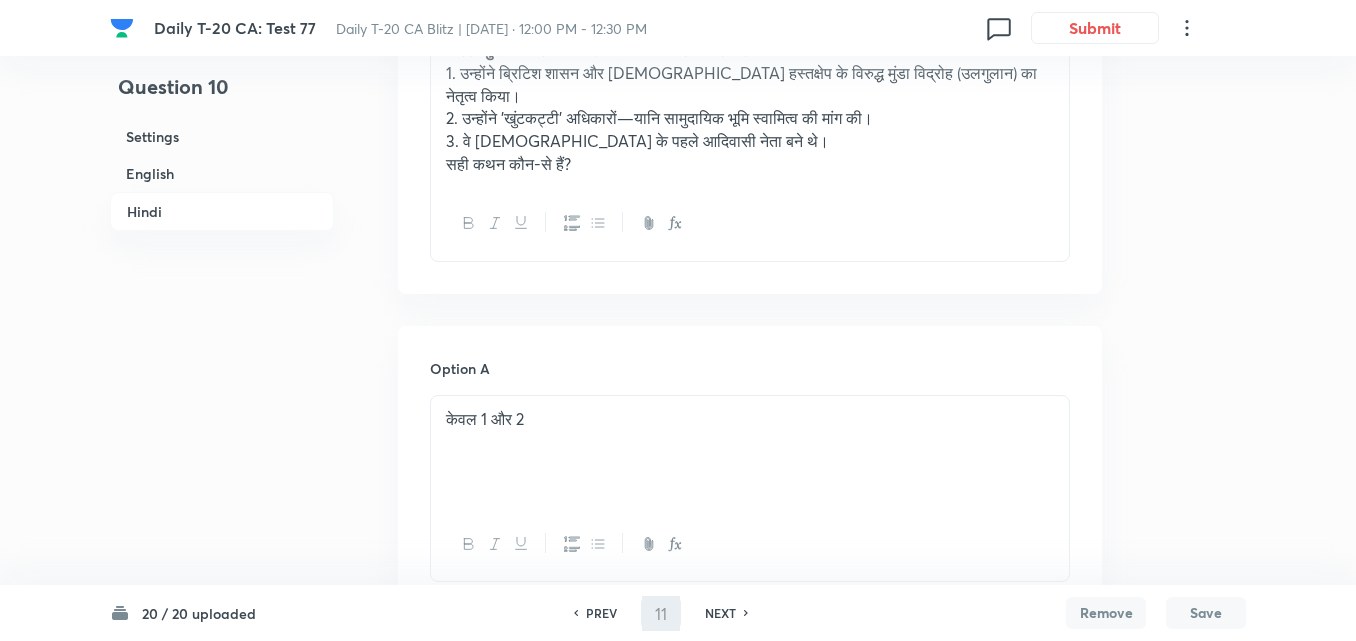 checkbox on "false" 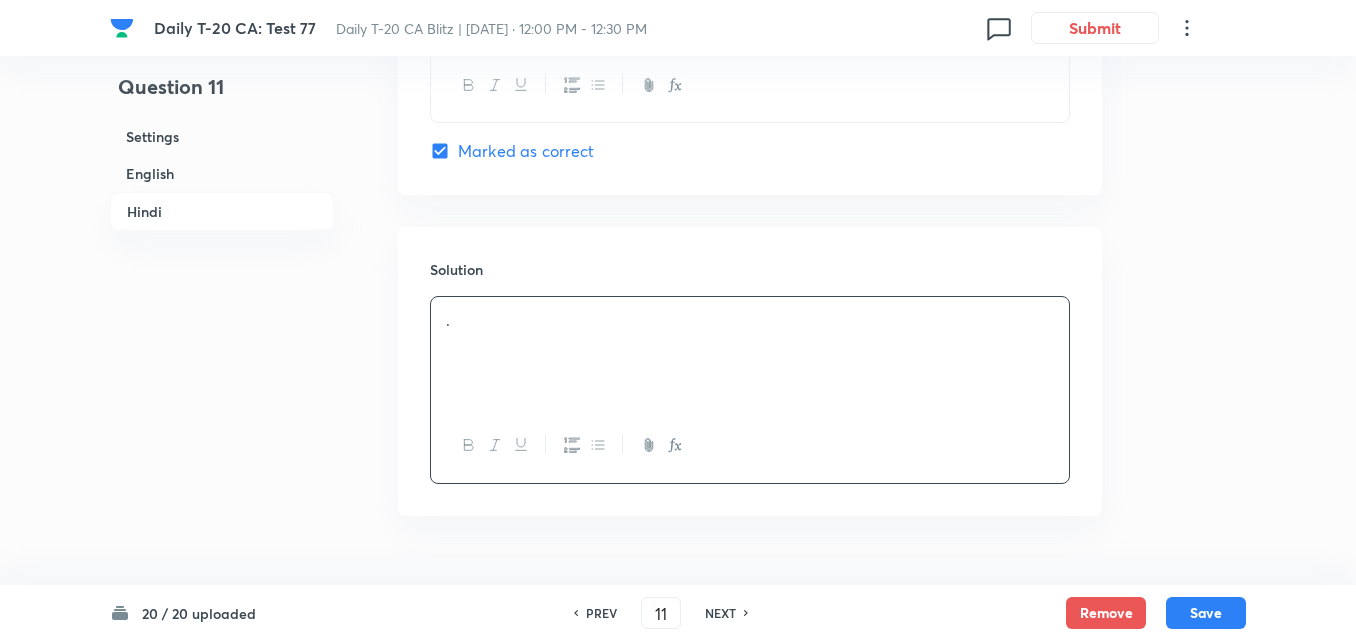 click on "English" at bounding box center [222, 173] 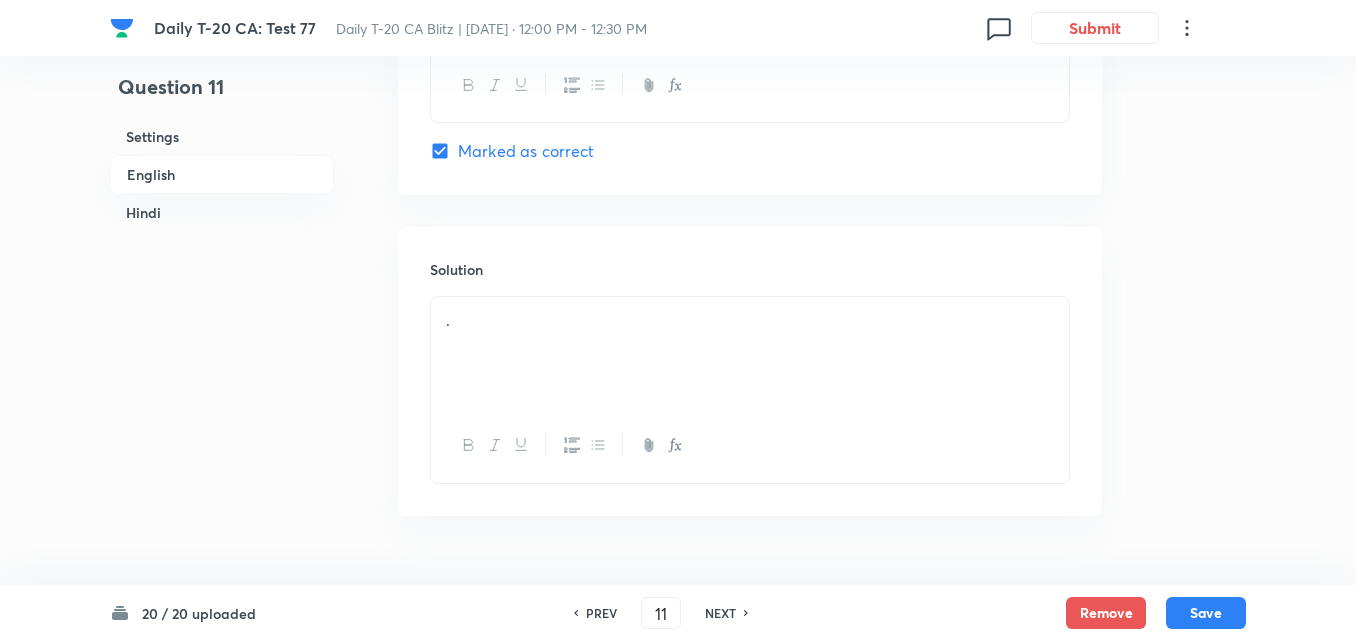 scroll, scrollTop: 516, scrollLeft: 0, axis: vertical 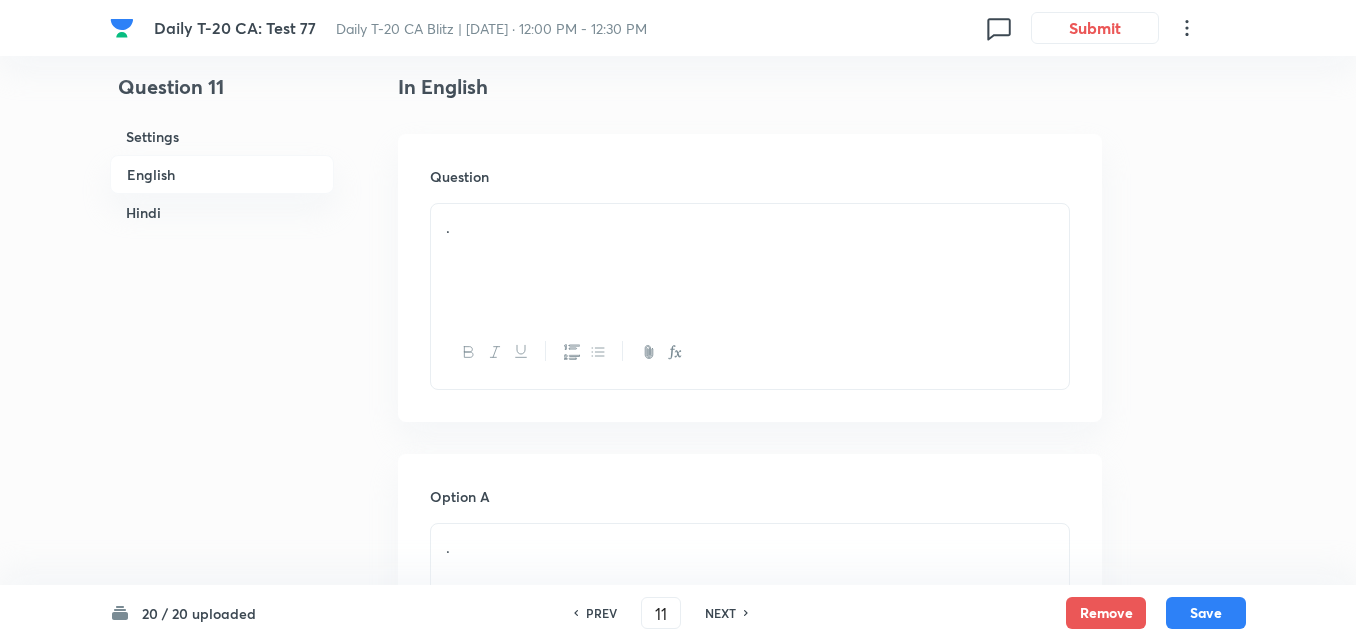 click on "." at bounding box center (750, 260) 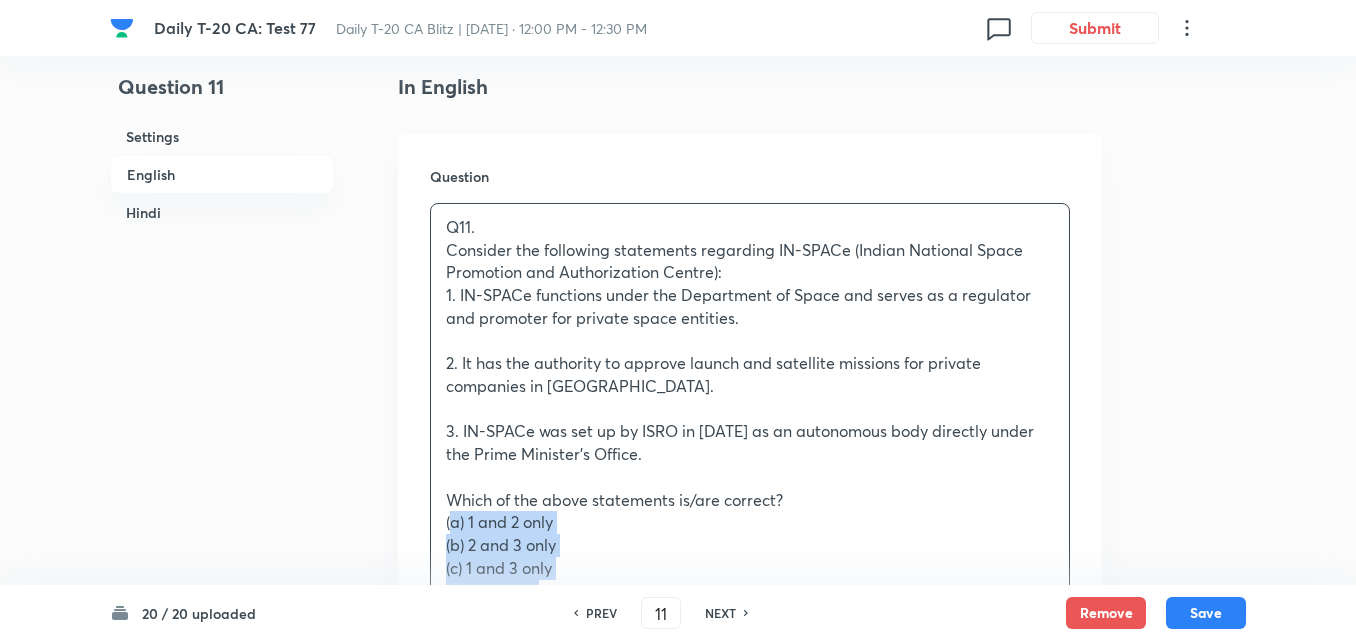 drag, startPoint x: 442, startPoint y: 533, endPoint x: 367, endPoint y: 533, distance: 75 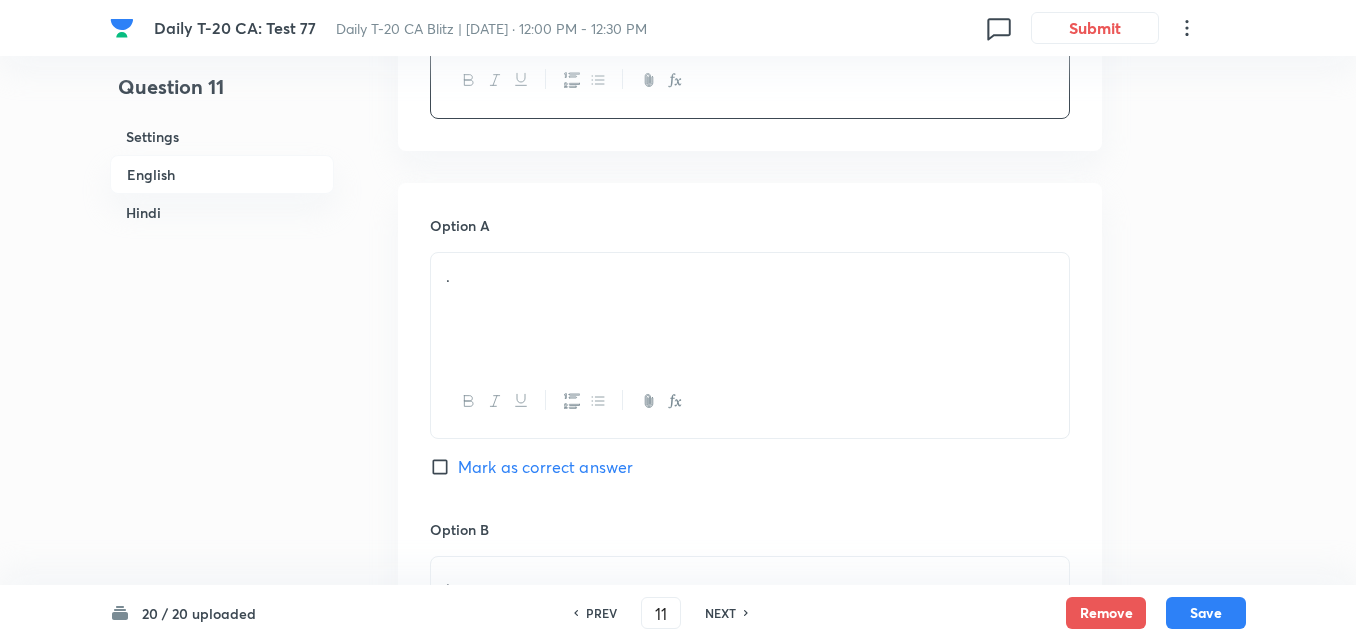 scroll, scrollTop: 1016, scrollLeft: 0, axis: vertical 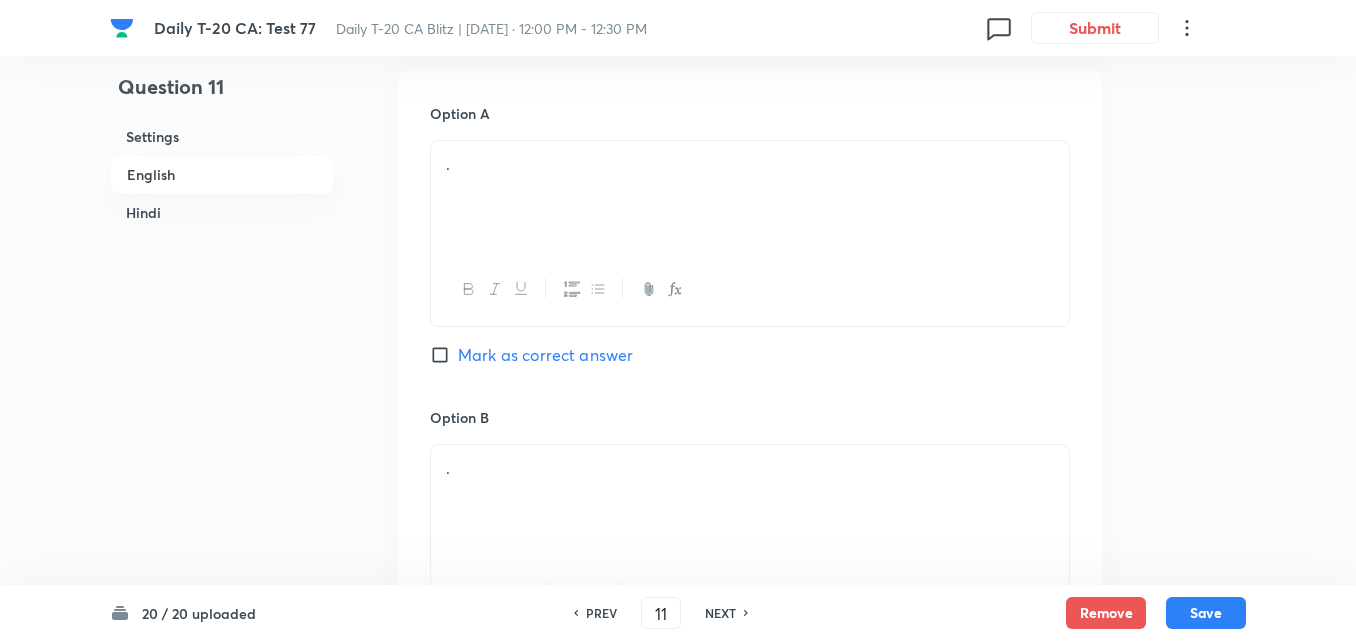 click on "." at bounding box center [750, 197] 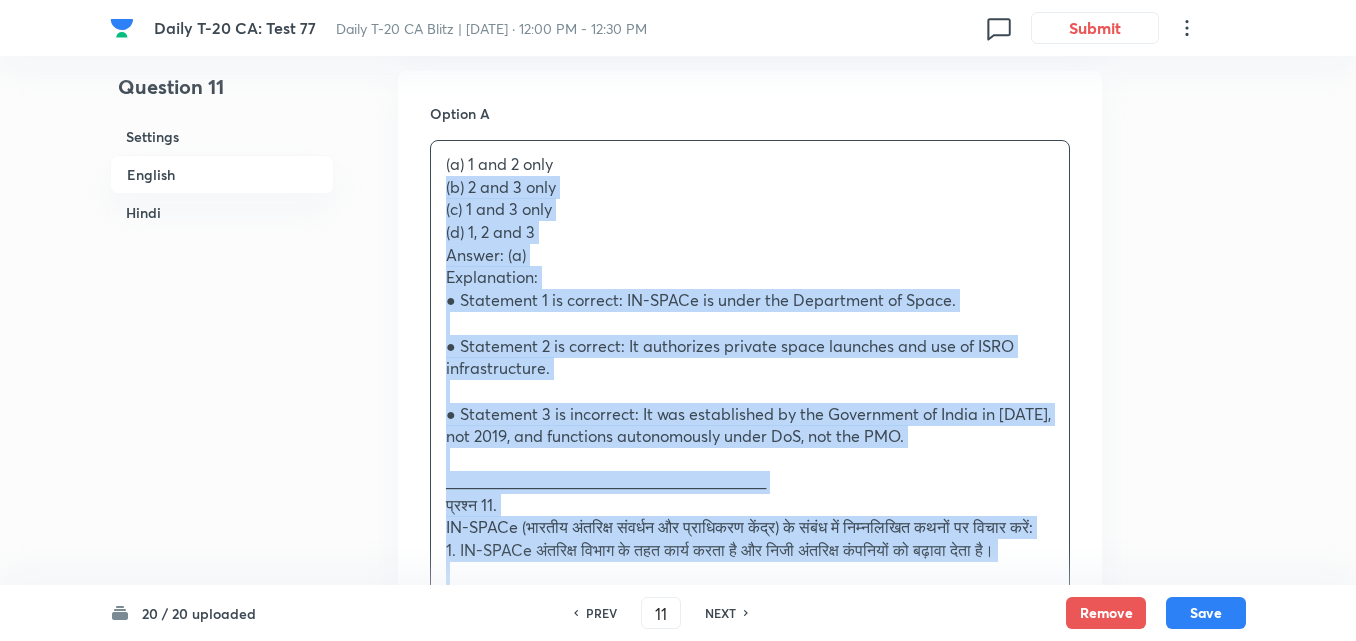 click on "Option A (a) 1 and 2 only (b) 2 and 3 only (c) 1 and 3 only (d) 1, 2 and 3 Answer: (a) Explanation: ●	Statement 1 is correct: IN-SPACe is under the Department of Space. ●	Statement 2 is correct: It authorizes private space launches and use of ISRO infrastructure. ●	Statement 3 is incorrect: It was established by the Government of India in [DATE], not 2019, and functions autonomously under DoS, not the PMO. ________________________________________ प्रश्न 11. IN-SPACe (भारतीय अंतरिक्ष संवर्धन और प्राधिकरण केंद्र) के संबंध में निम्नलिखित कथनों पर विचार करें: 1.	IN-SPACe अंतरिक्ष विभाग के तहत कार्य करता है और निजी अंतरिक्ष कंपनियों को बढ़ावा देता है। सही कथन कौन-से हैं? (d) 1, 2 और 3 . . ." at bounding box center (750, 1000) 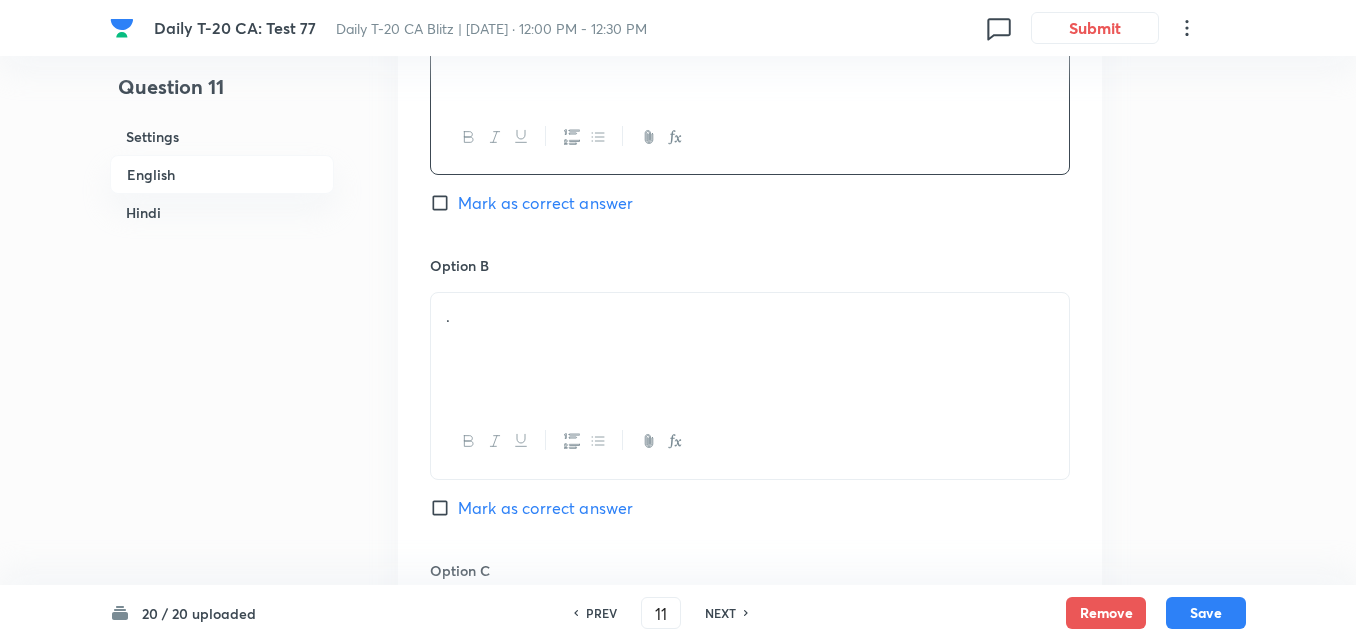 scroll, scrollTop: 1316, scrollLeft: 0, axis: vertical 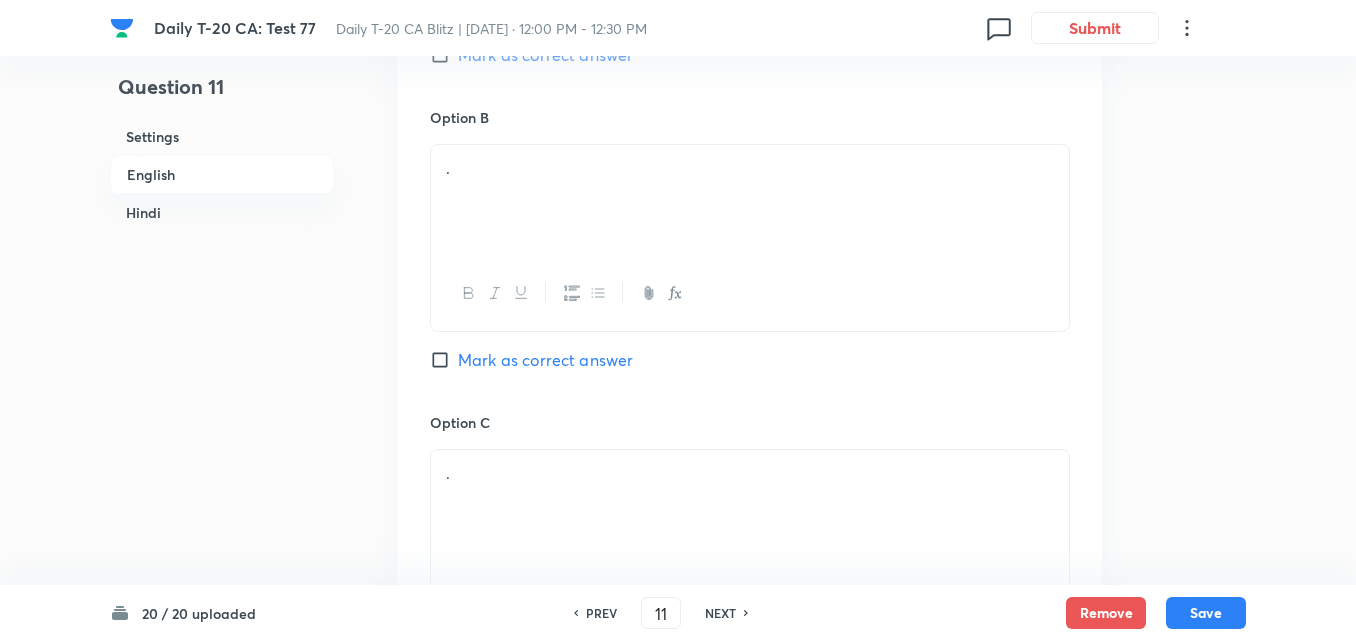 click on "." at bounding box center (750, 201) 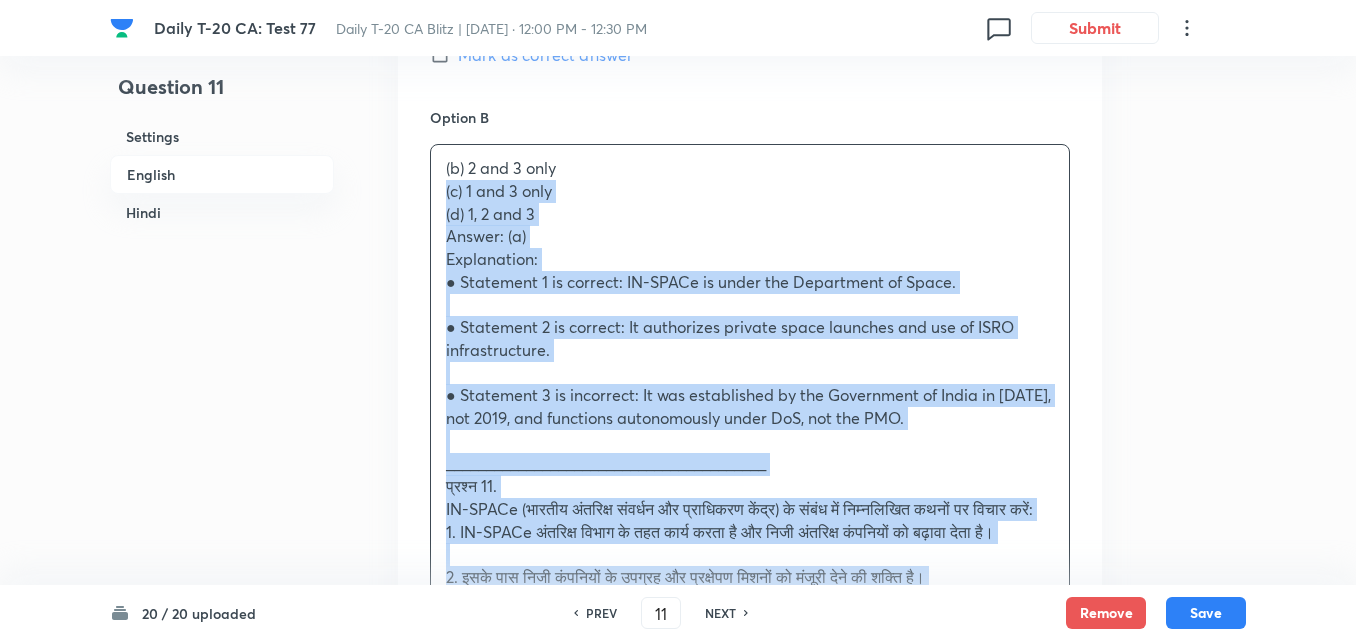 drag, startPoint x: 409, startPoint y: 183, endPoint x: 396, endPoint y: 187, distance: 13.601471 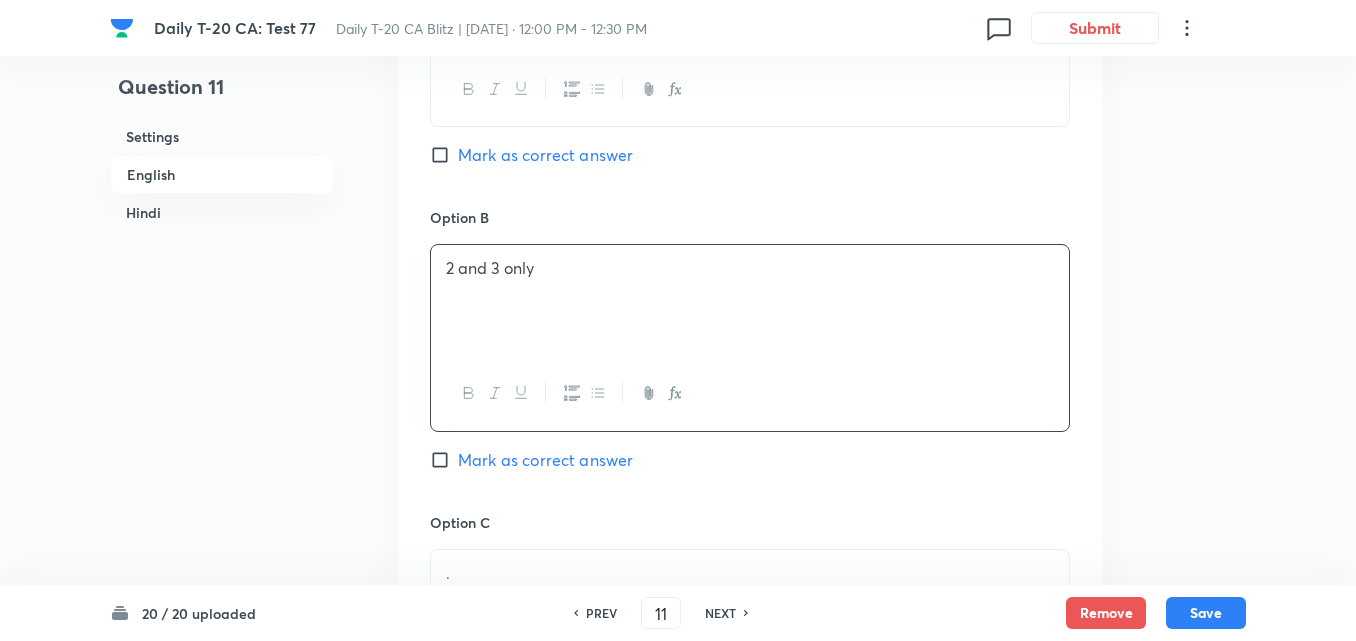click on "Mark as correct answer" at bounding box center (545, 155) 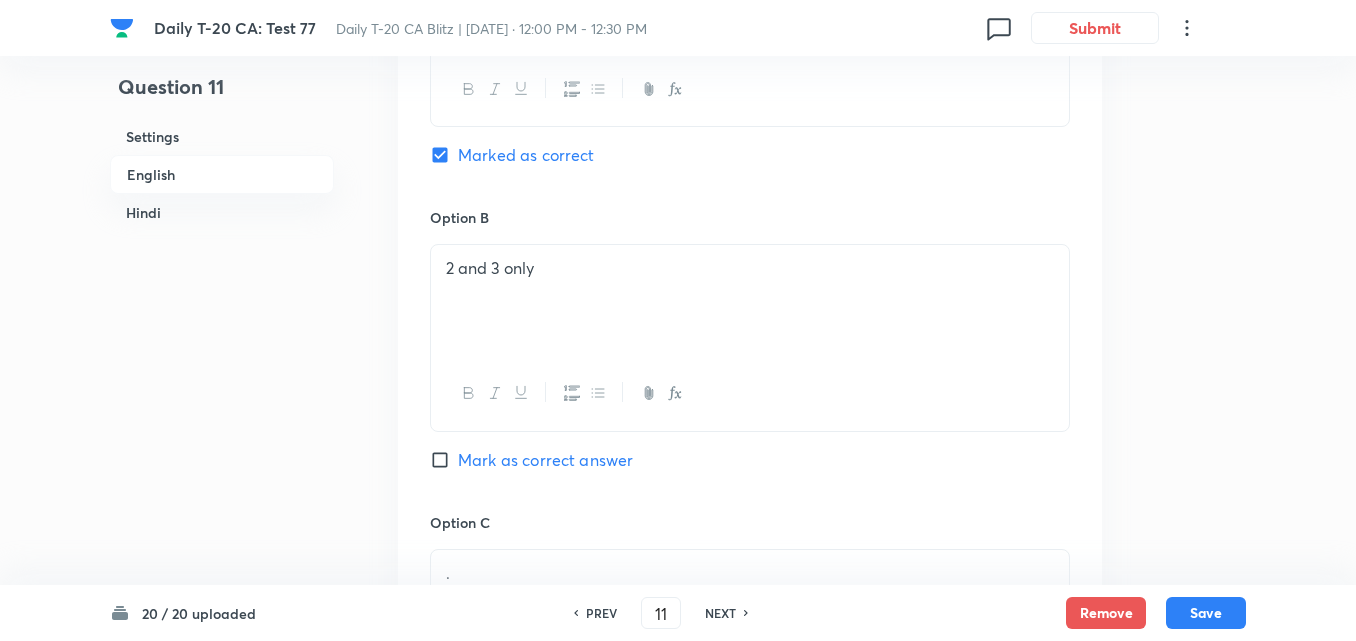 checkbox on "false" 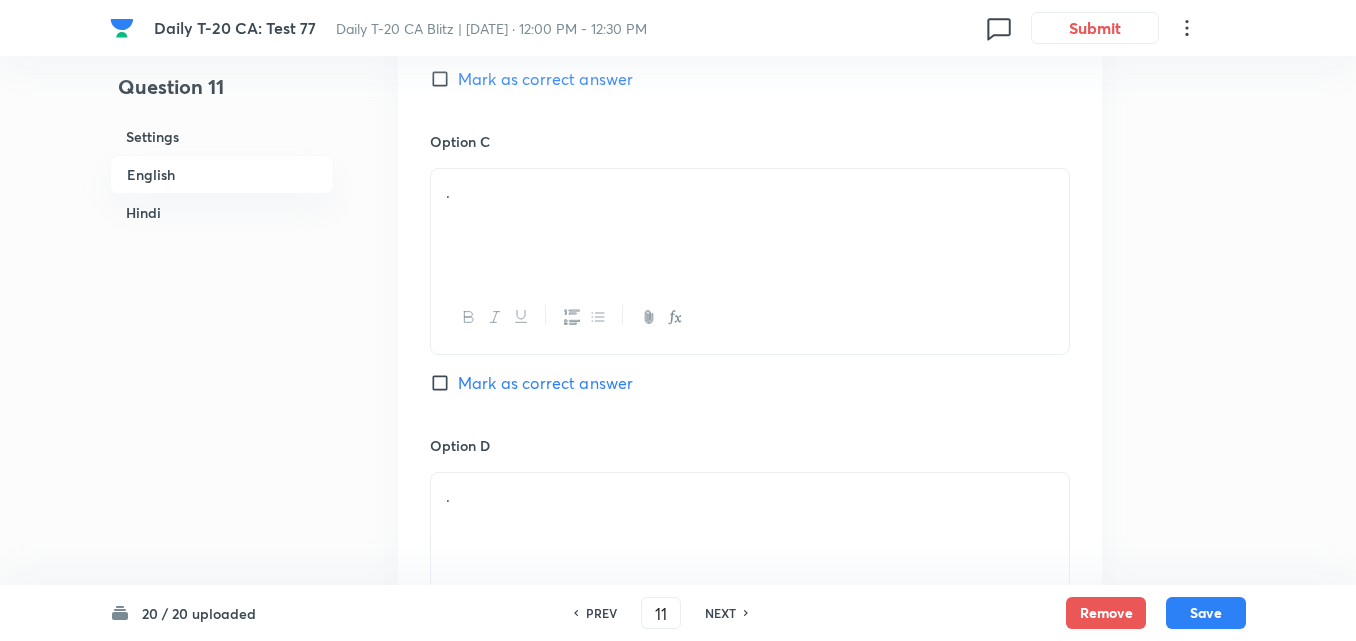scroll, scrollTop: 1616, scrollLeft: 0, axis: vertical 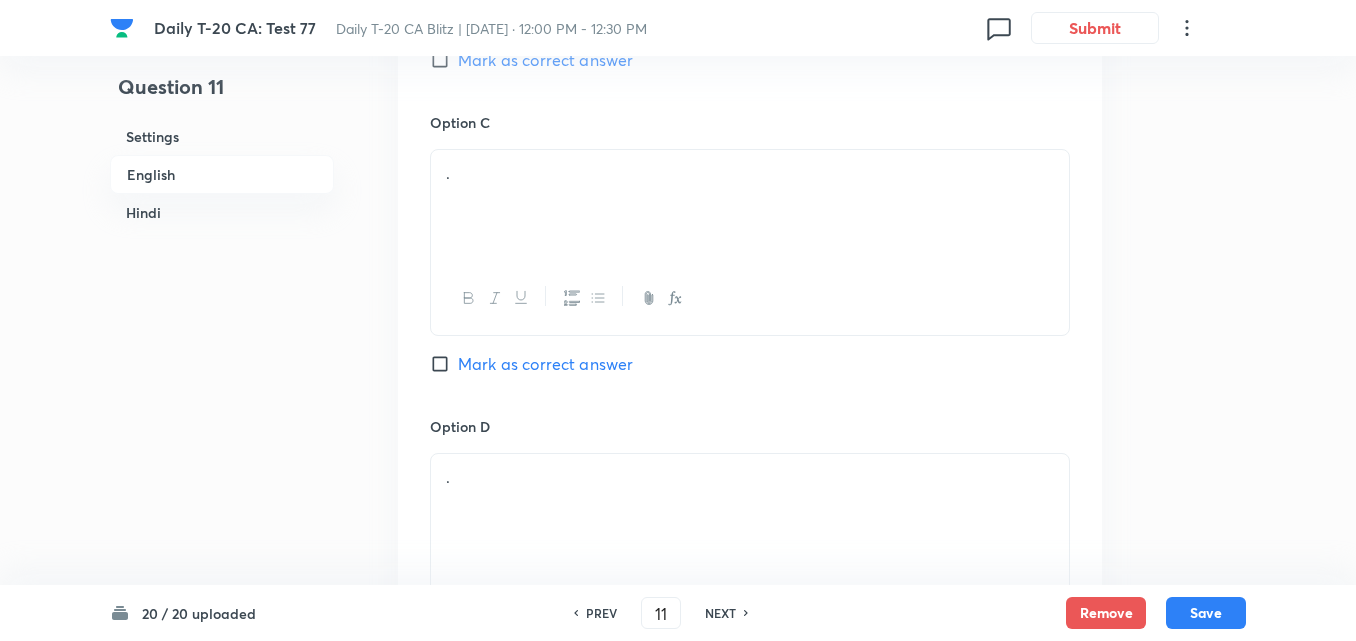 click on "." at bounding box center (750, 206) 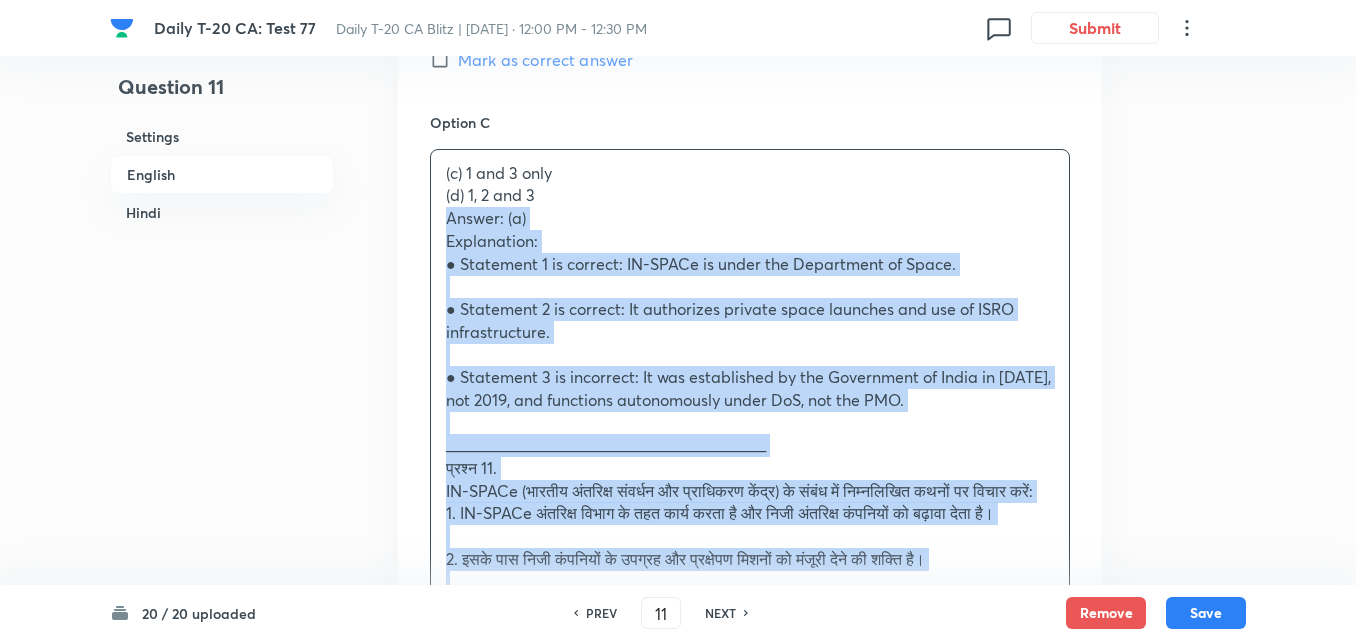 drag, startPoint x: 451, startPoint y: 214, endPoint x: 395, endPoint y: 214, distance: 56 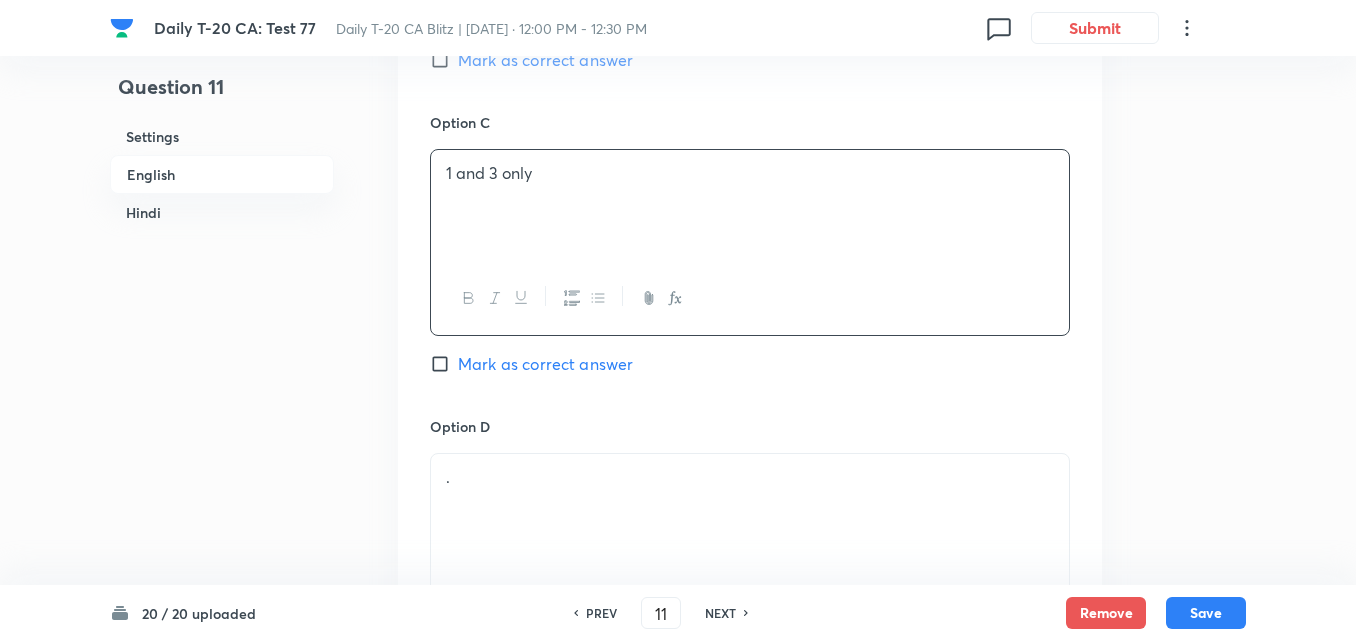 scroll, scrollTop: 1816, scrollLeft: 0, axis: vertical 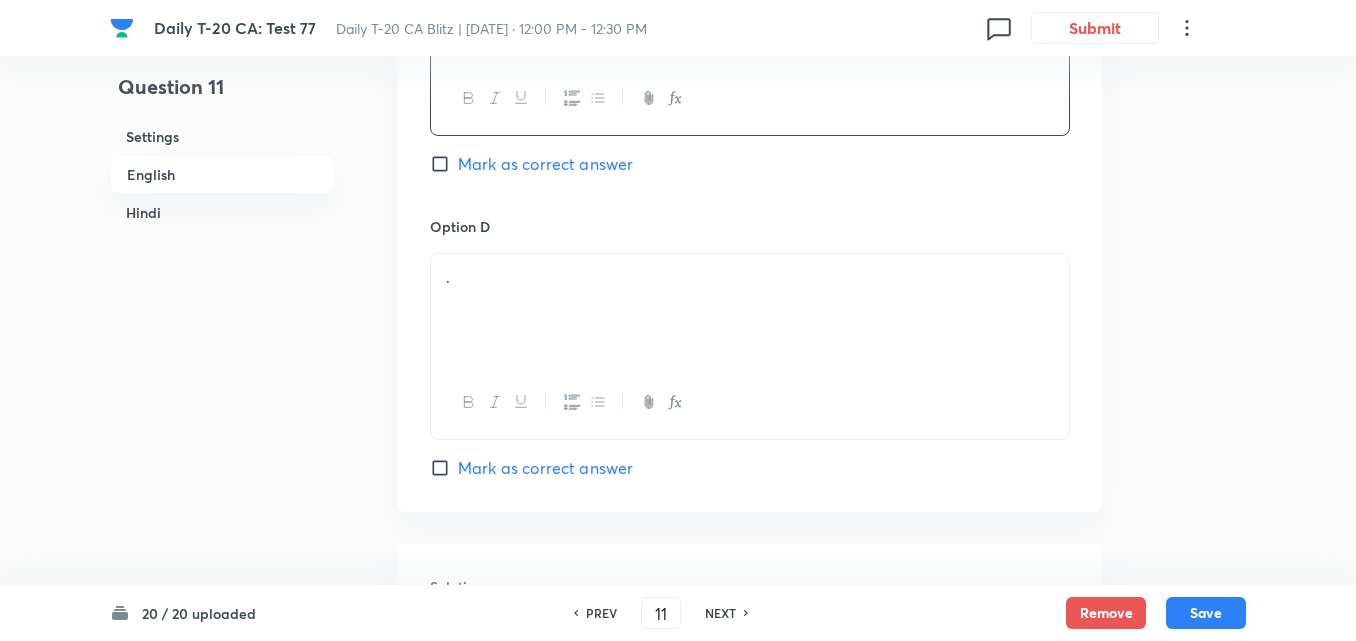 click on "." at bounding box center [750, 310] 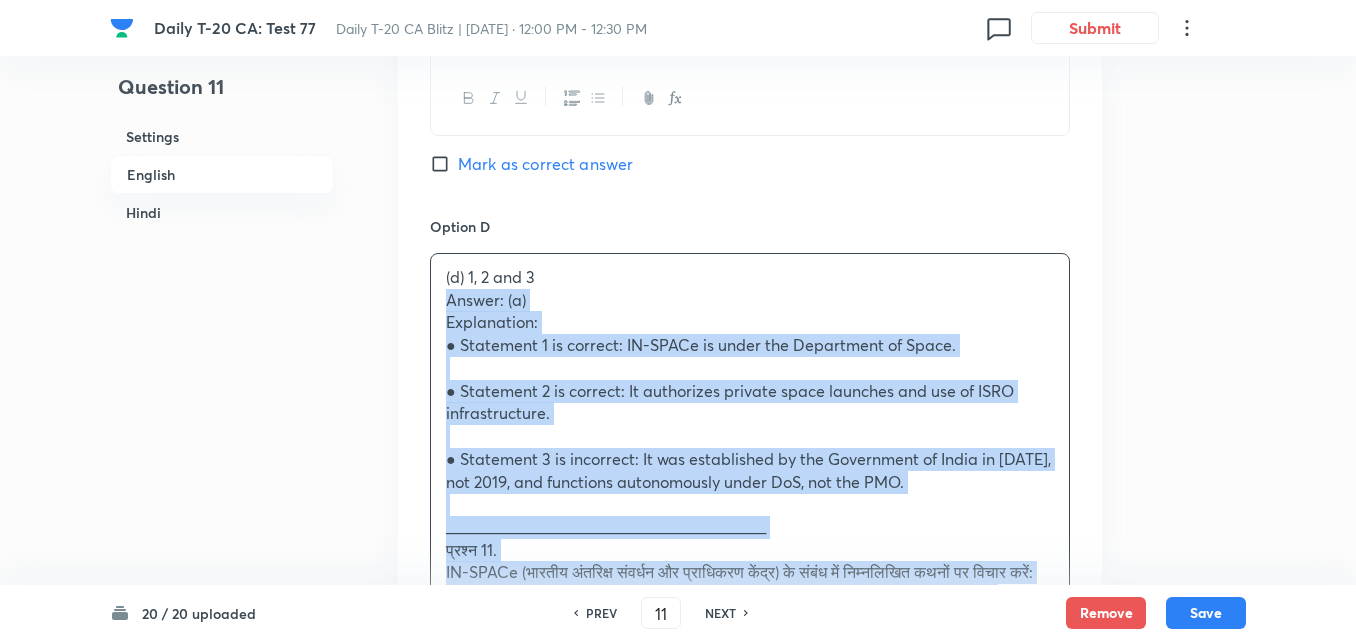 drag, startPoint x: 444, startPoint y: 309, endPoint x: 402, endPoint y: 303, distance: 42.426407 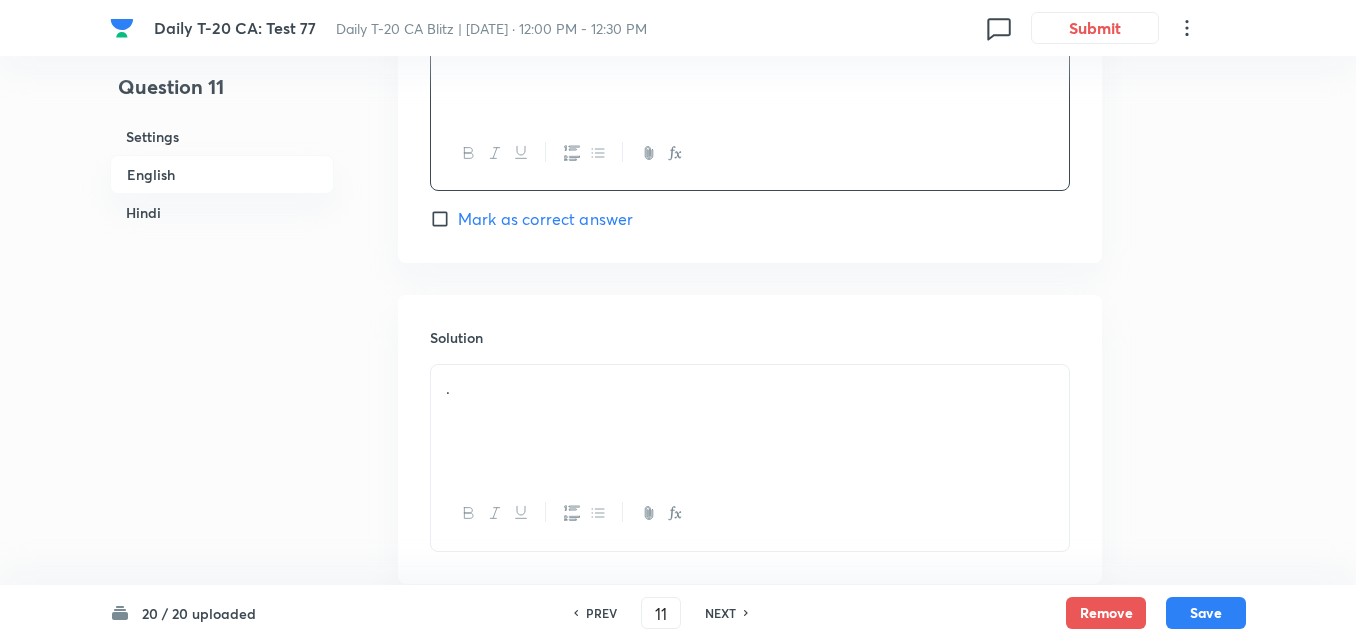 scroll, scrollTop: 2216, scrollLeft: 0, axis: vertical 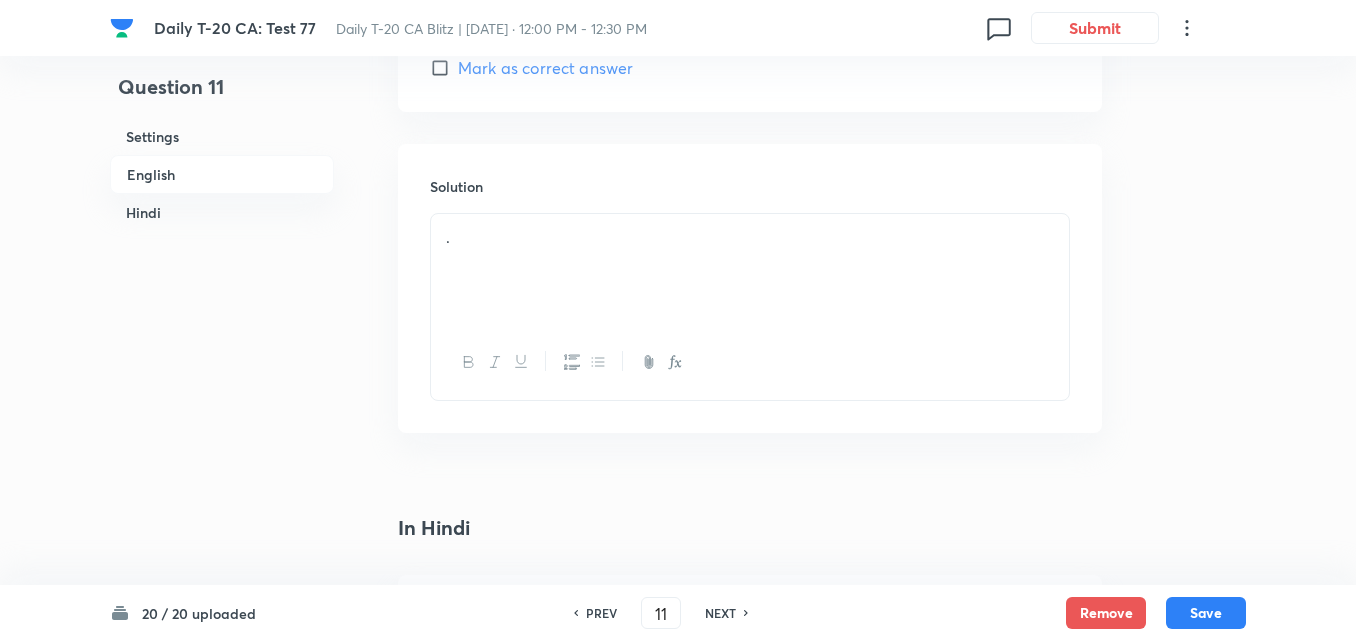 click on "." at bounding box center [750, 270] 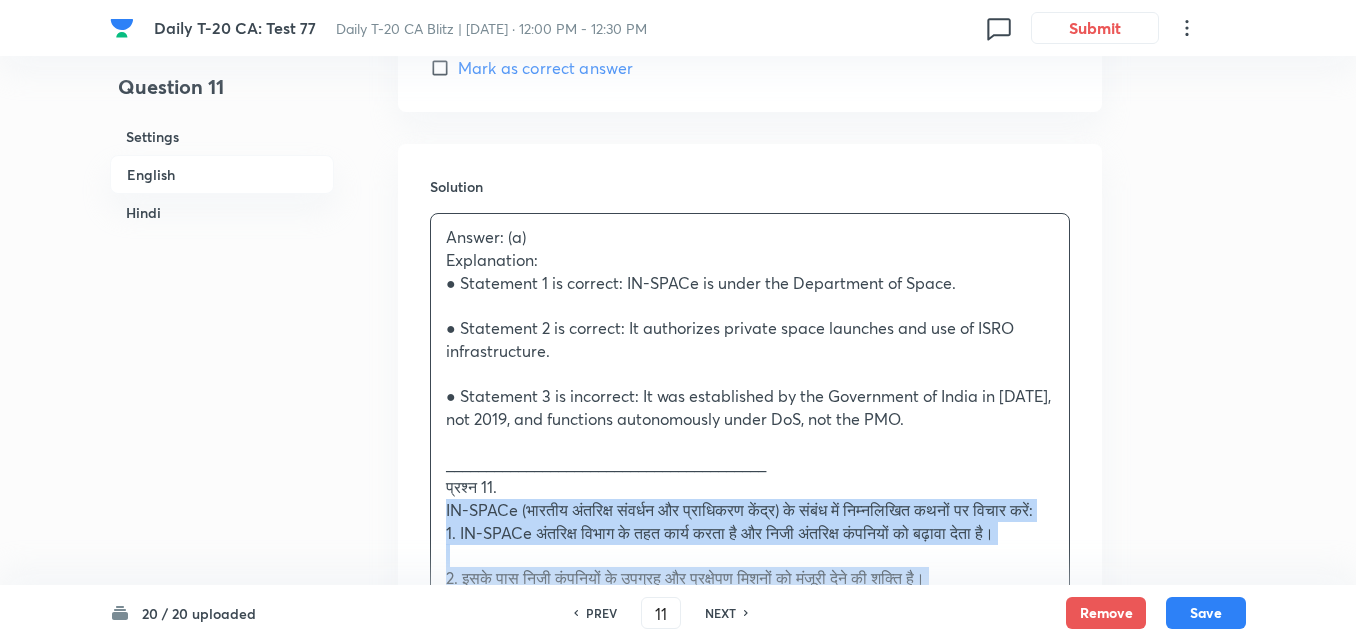 drag, startPoint x: 432, startPoint y: 497, endPoint x: 375, endPoint y: 500, distance: 57.07889 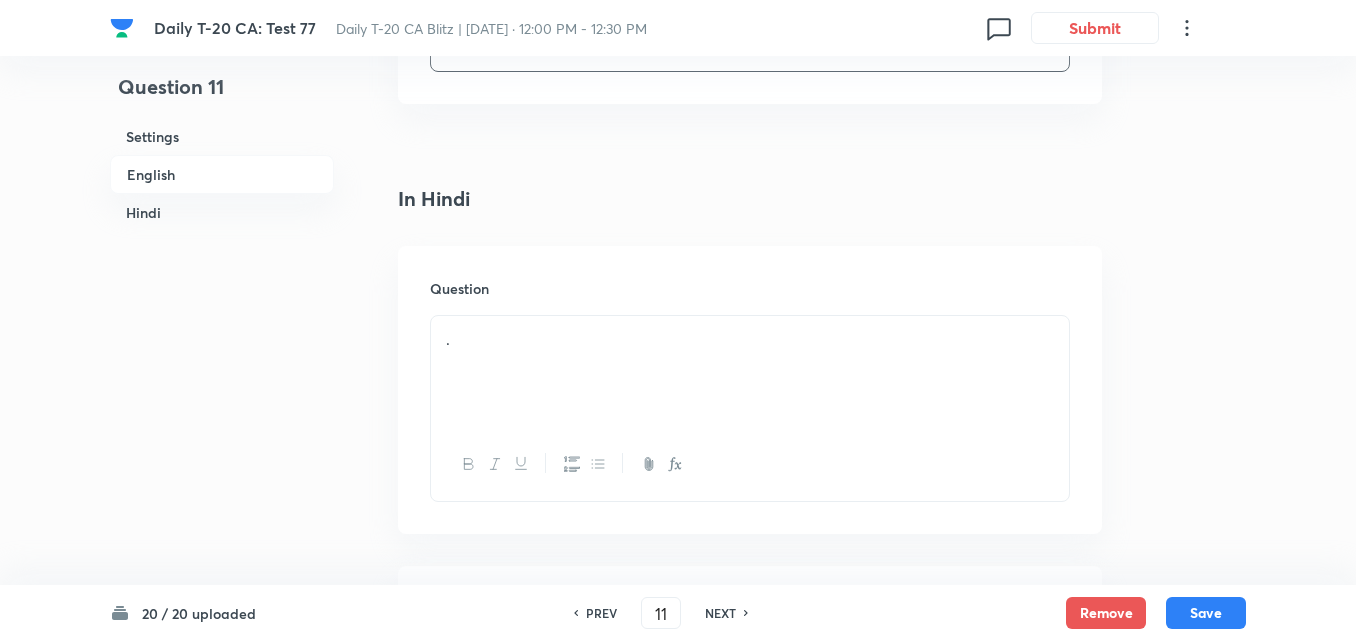 scroll, scrollTop: 2816, scrollLeft: 0, axis: vertical 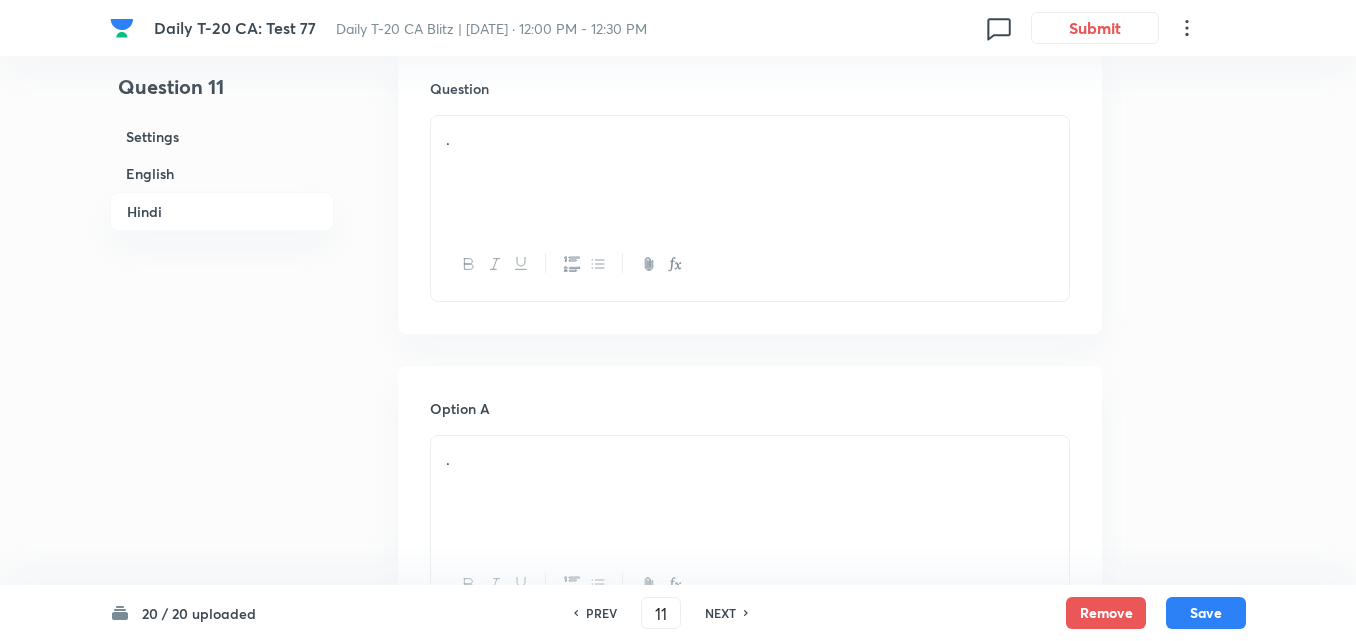 click on "." at bounding box center [750, 139] 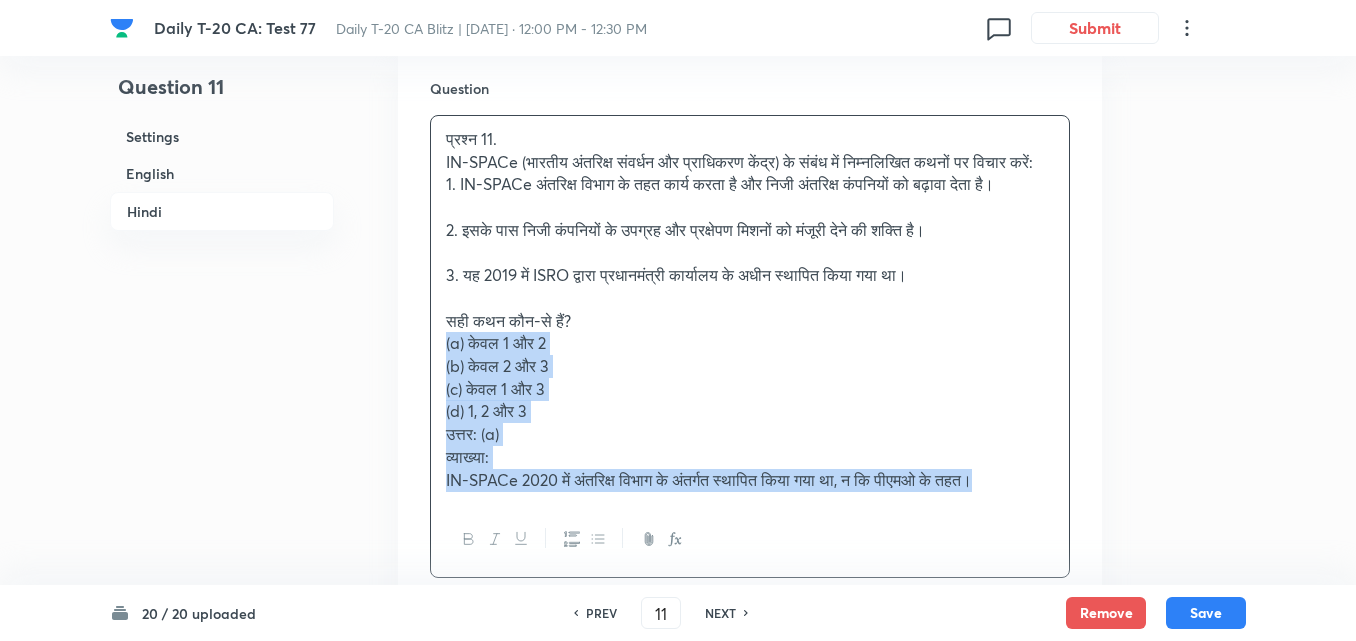 drag, startPoint x: 384, startPoint y: 365, endPoint x: 361, endPoint y: 370, distance: 23.537205 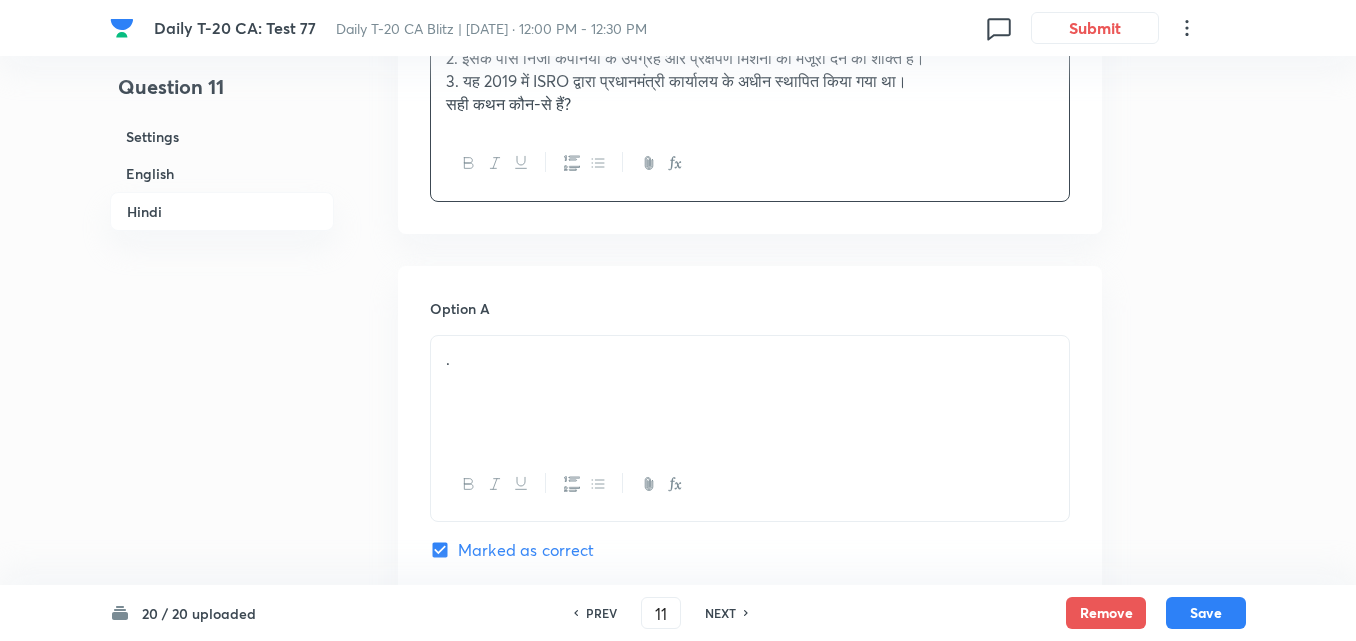 scroll, scrollTop: 3116, scrollLeft: 0, axis: vertical 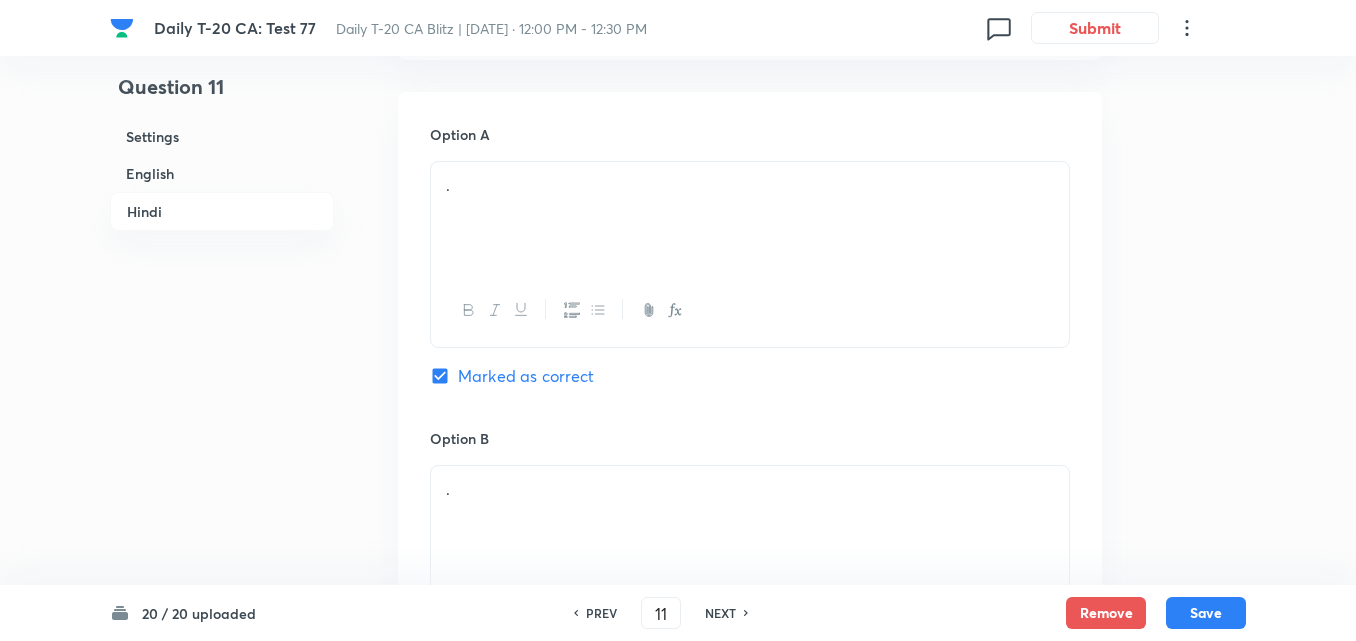 click on "." at bounding box center (750, 218) 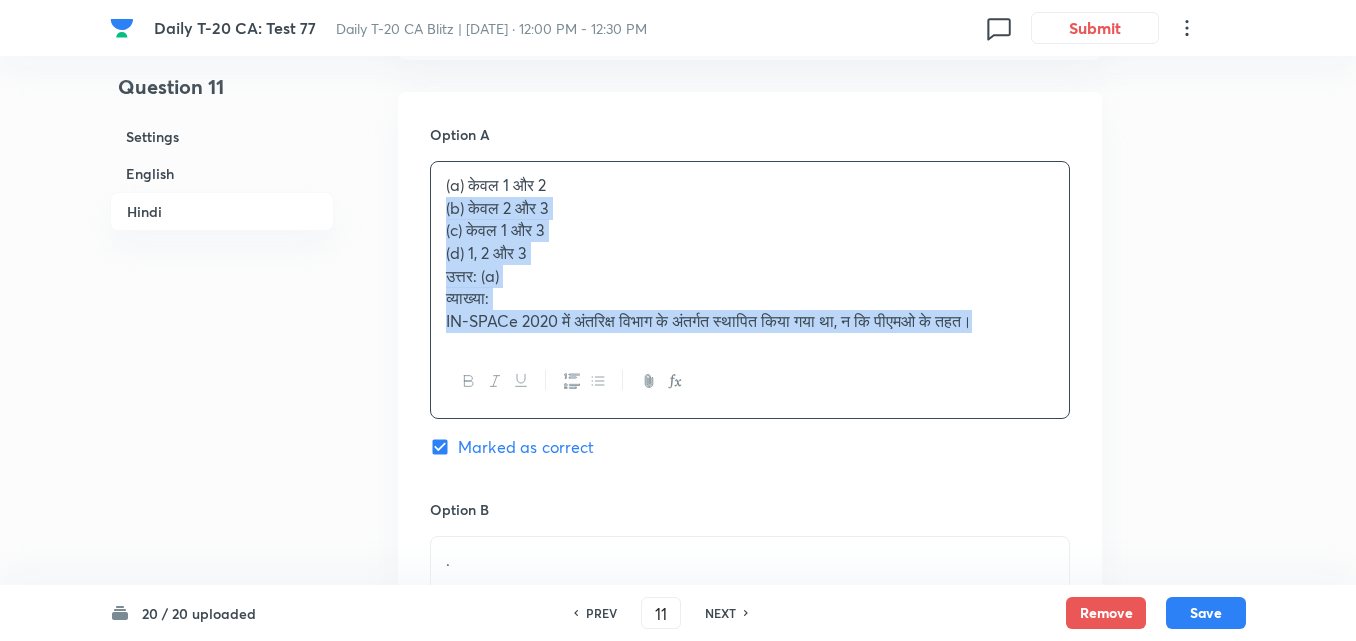 drag, startPoint x: 449, startPoint y: 240, endPoint x: 396, endPoint y: 234, distance: 53.338543 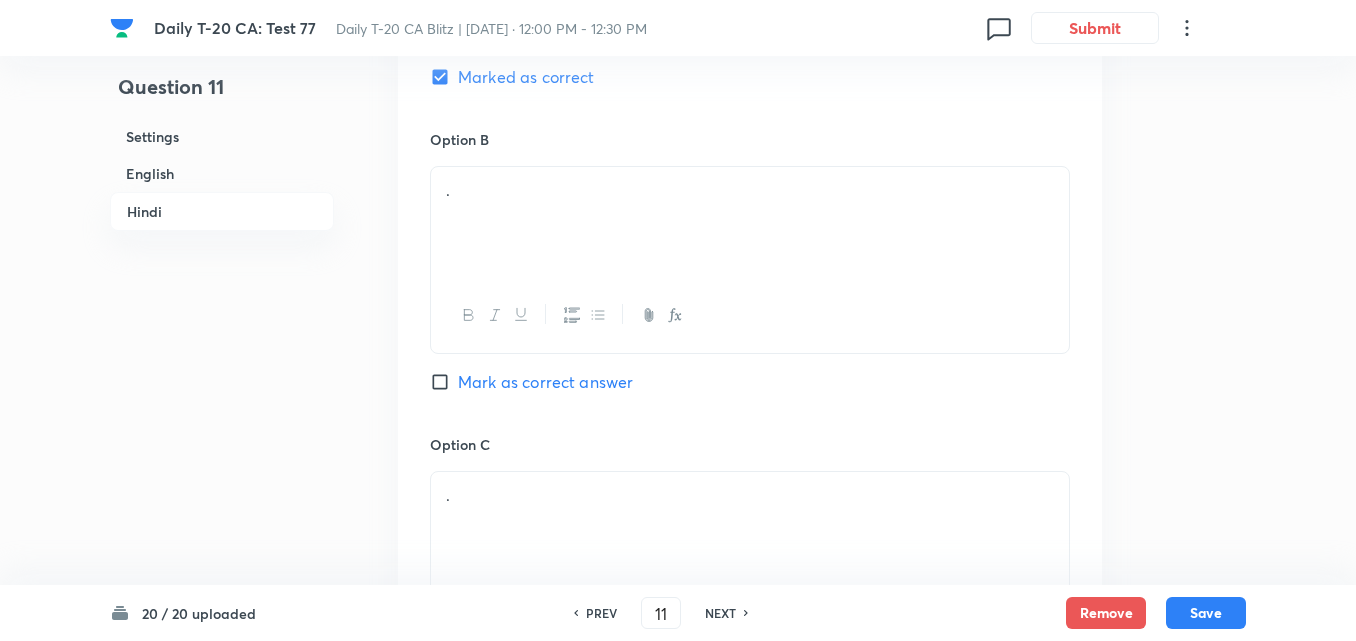 scroll, scrollTop: 3416, scrollLeft: 0, axis: vertical 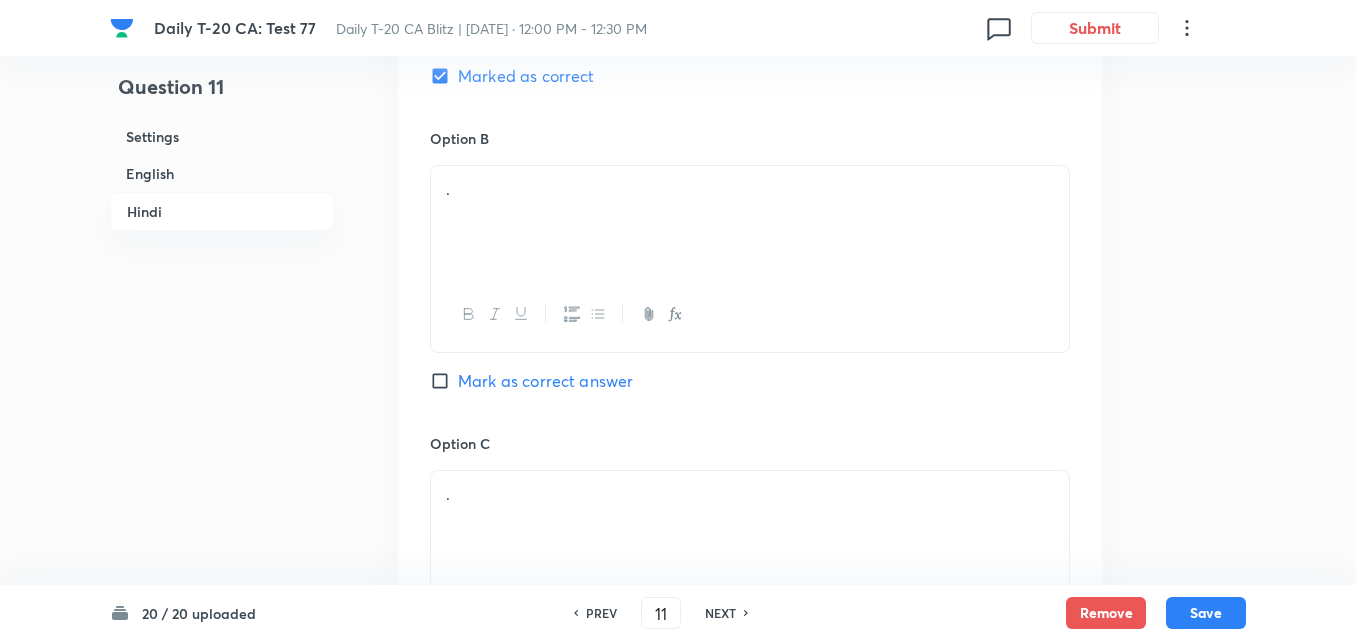 click on "." at bounding box center [750, 222] 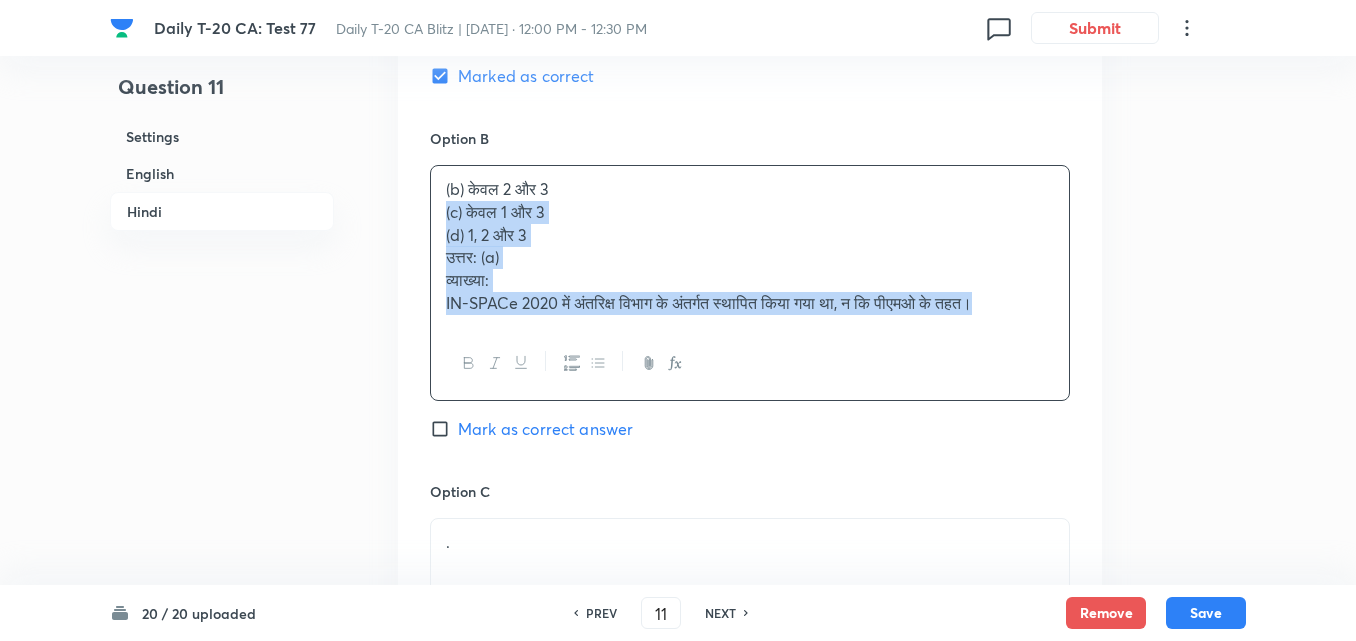 drag, startPoint x: 425, startPoint y: 233, endPoint x: 395, endPoint y: 226, distance: 30.805843 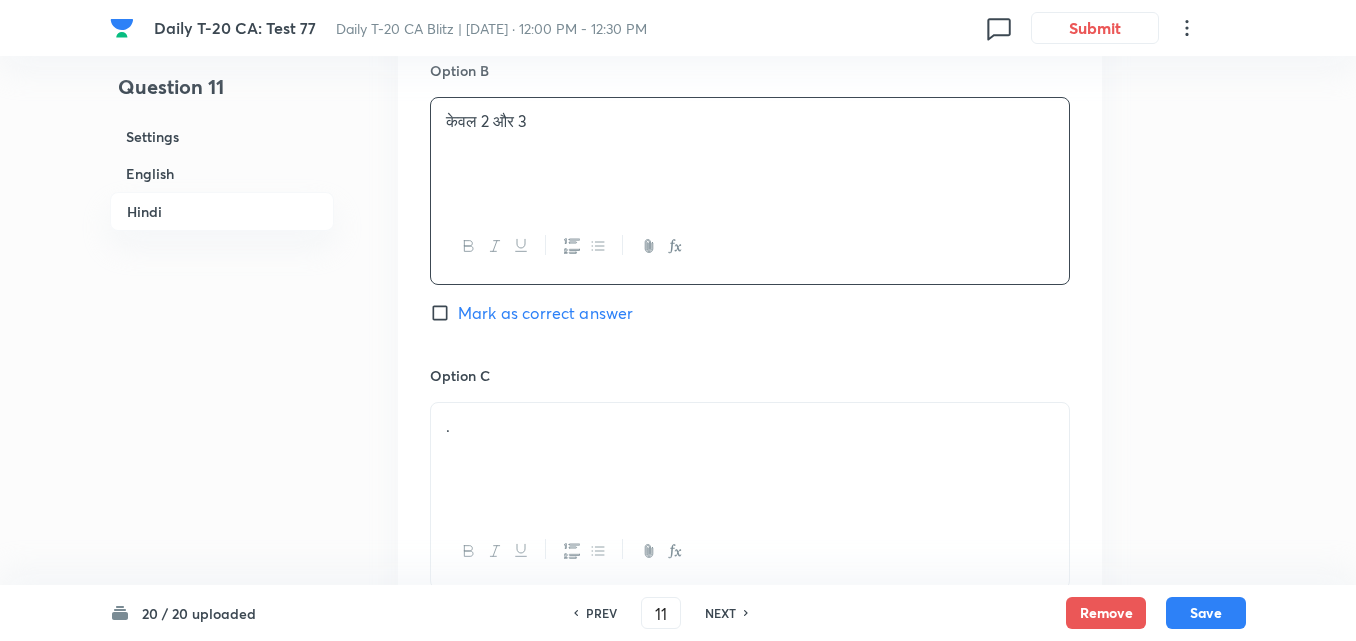 scroll, scrollTop: 3616, scrollLeft: 0, axis: vertical 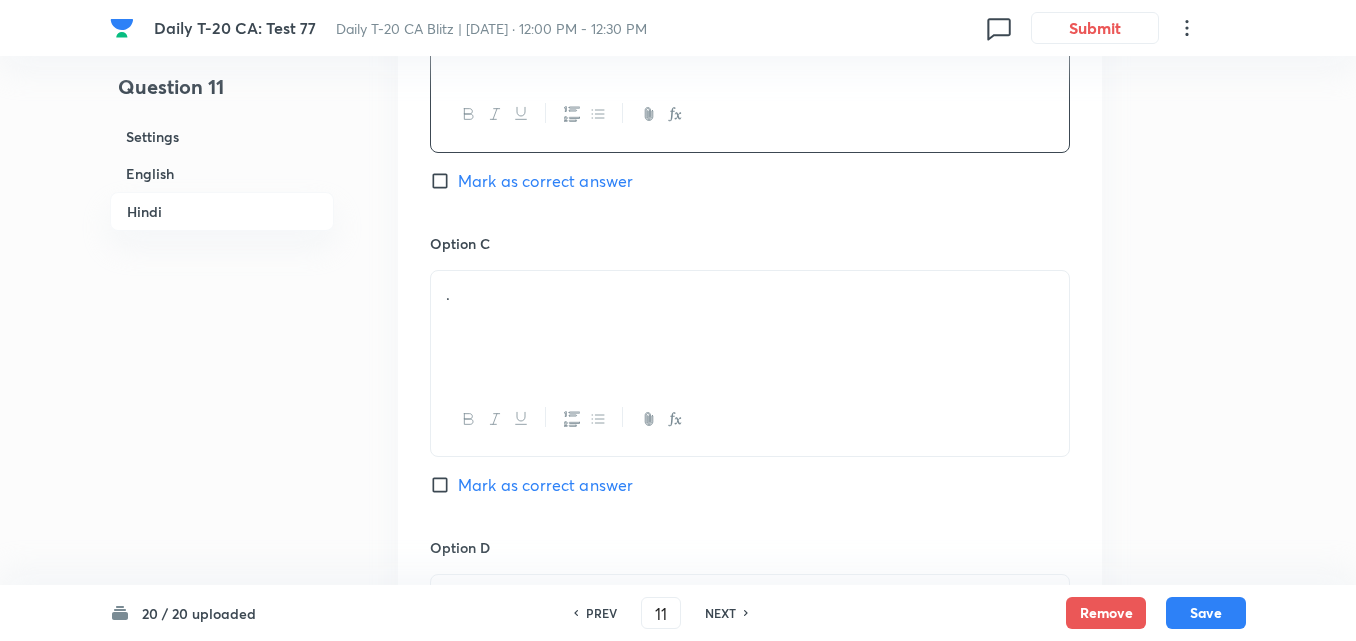 click on "." at bounding box center (750, 294) 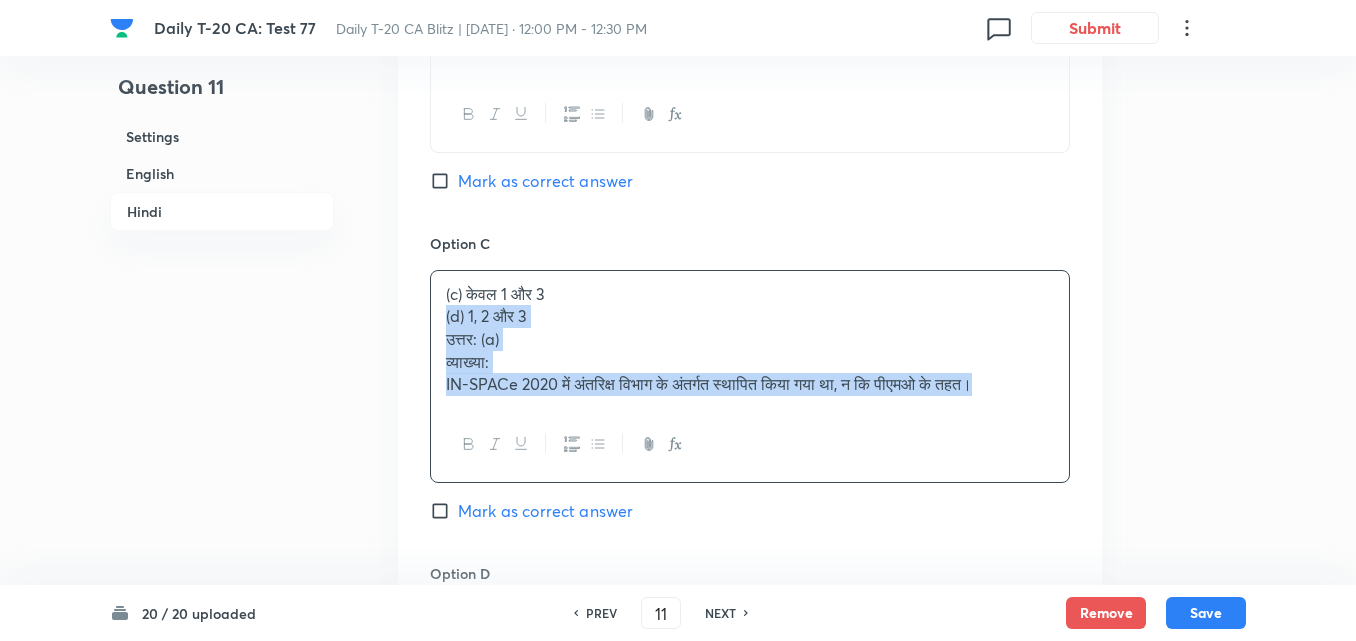 click on "Option A केवल 1 और 2 Marked as correct Option B केवल 2 और 3 Mark as correct answer Option C (c) केवल 1 और 3 (d) 1, 2 और 3 उत्तर: (a) व्याख्या: IN-SPACe 2020 में अंतरिक्ष विभाग के अंतर्गत स्थापित किया गया था, न कि पीएमओ के तहत। [PERSON_NAME] as correct answer Option D . [PERSON_NAME] as correct answer" at bounding box center [750, 225] 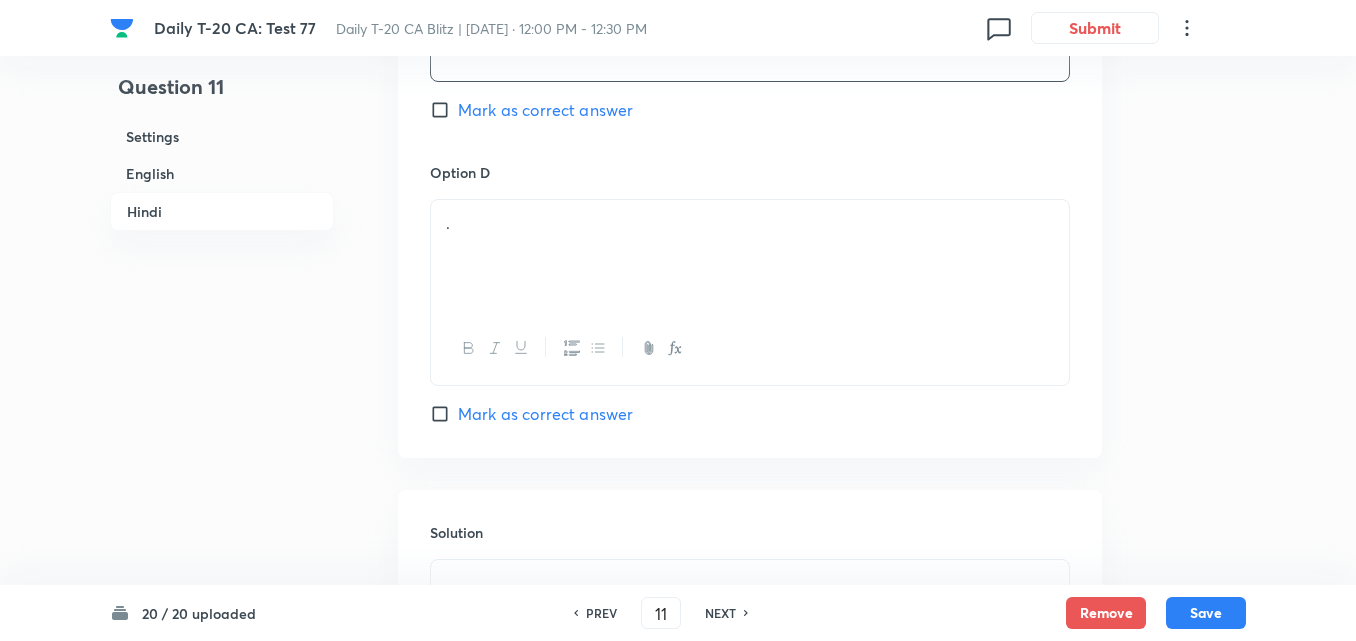 scroll, scrollTop: 4016, scrollLeft: 0, axis: vertical 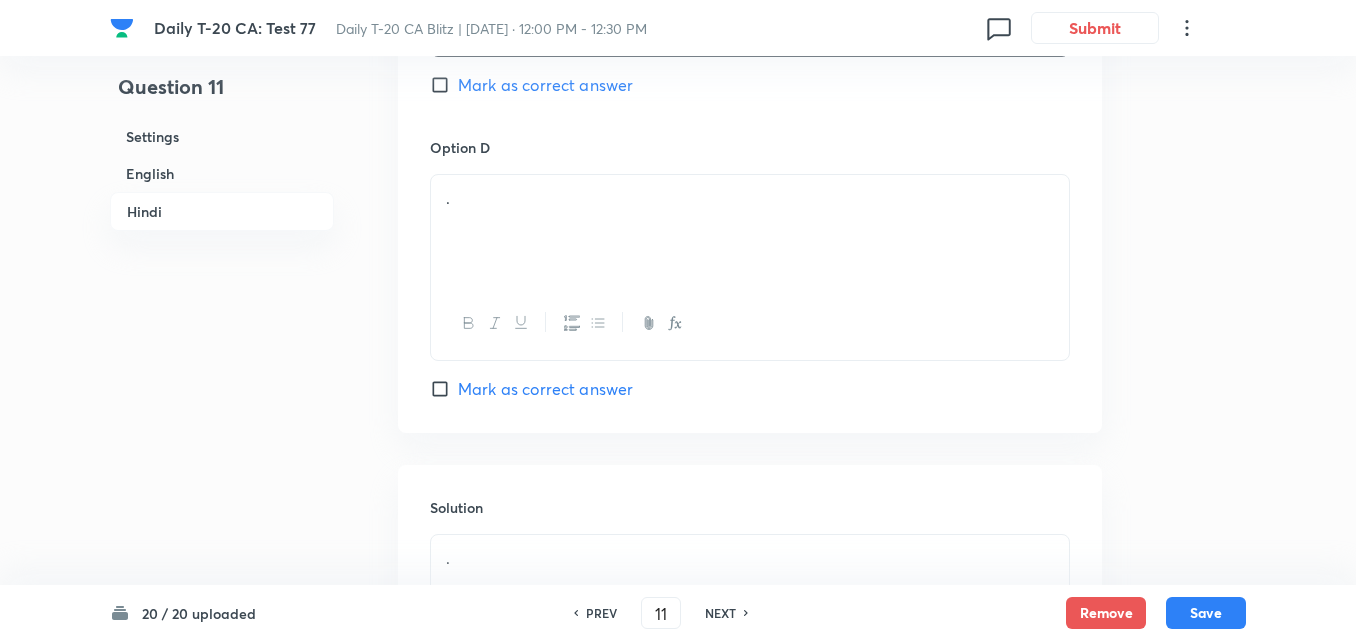 click on "." at bounding box center [750, 198] 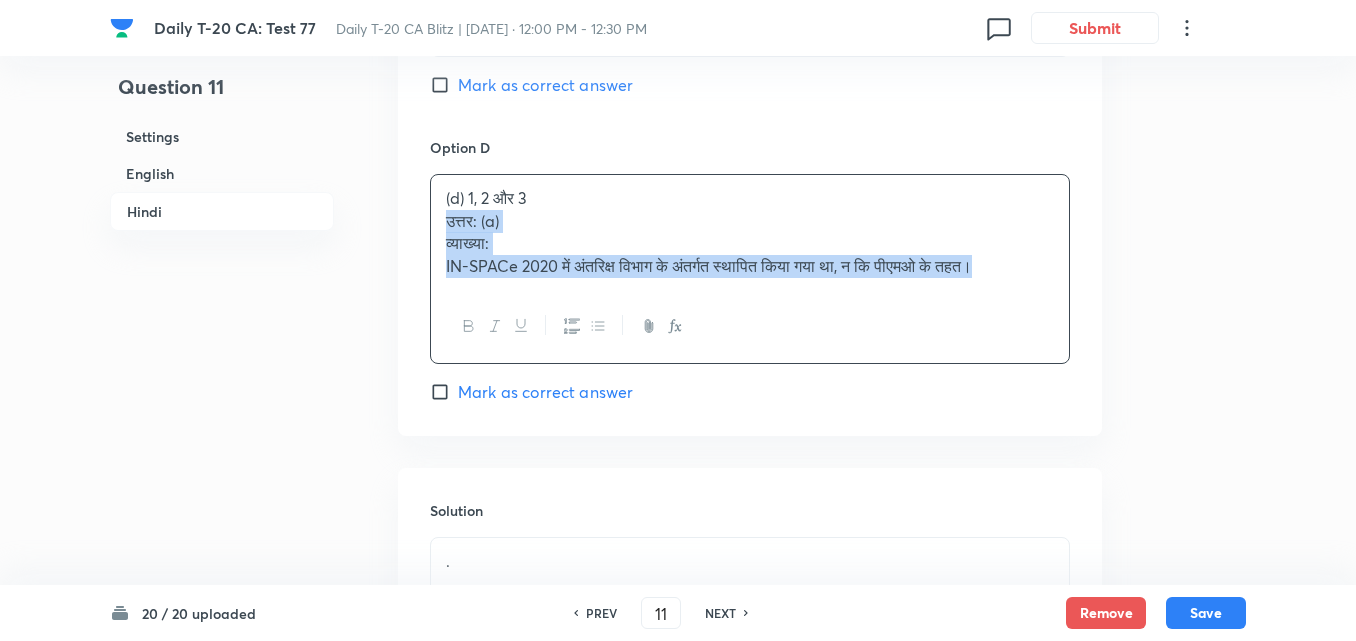 click on "Question 11 Settings English Hindi Settings Type Single choice correct 4 options + 2 marks - 0.66 marks Edit Concept Current Affairs Current Affairs 2025 Current Affairs 2025 Current Affairs 2025 Edit Additional details Easy Fact Not from PYQ paper No equation Edit In English Question Consider the following statements regarding IN-SPACe (Indian National Space Promotion and Authorization Centre): 1.	IN-SPACe functions under the Department of Space and serves as a regulator and promoter for private space entities. 2.	It has the authority to approve launch and satellite missions for private companies in [GEOGRAPHIC_DATA]. 3.	IN-SPACe was set up by ISRO in [DATE] as an autonomous body directly under the Prime Minister's Office. Which of the above statements is/are correct?   Option A 1 and 2 only Marked as correct Option B 2 and 3 only Mark as correct answer Option C 1 and 3 only Mark as correct answer Option D 1, 2 and 3 Mark as correct answer Solution Answer: (a) Explanation: In Hindi Question Option A Marked as correct ." at bounding box center (678, -1542) 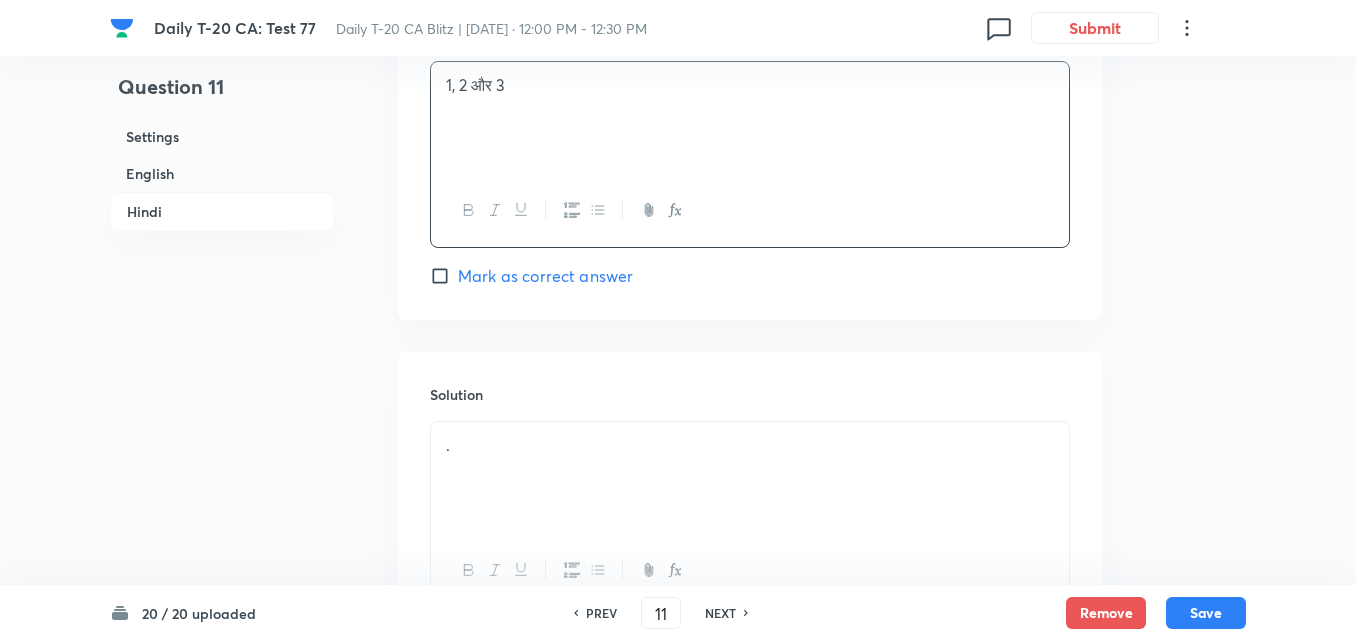 scroll, scrollTop: 4328, scrollLeft: 0, axis: vertical 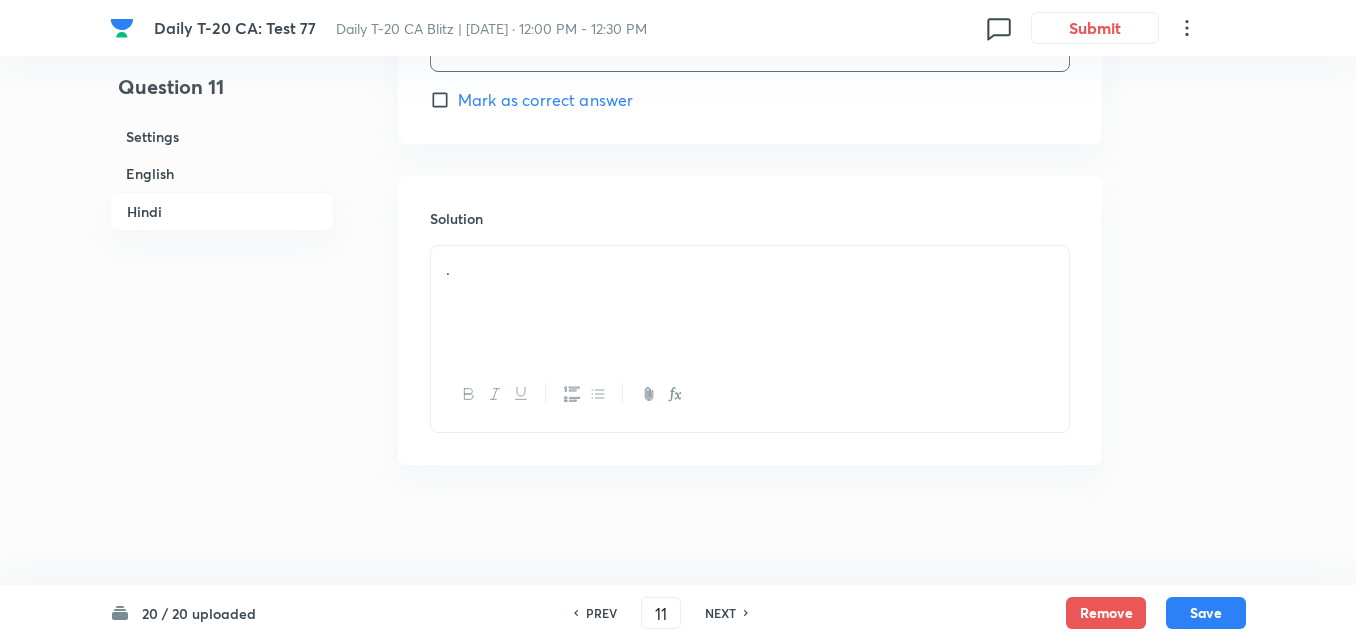 click on "." at bounding box center (750, 302) 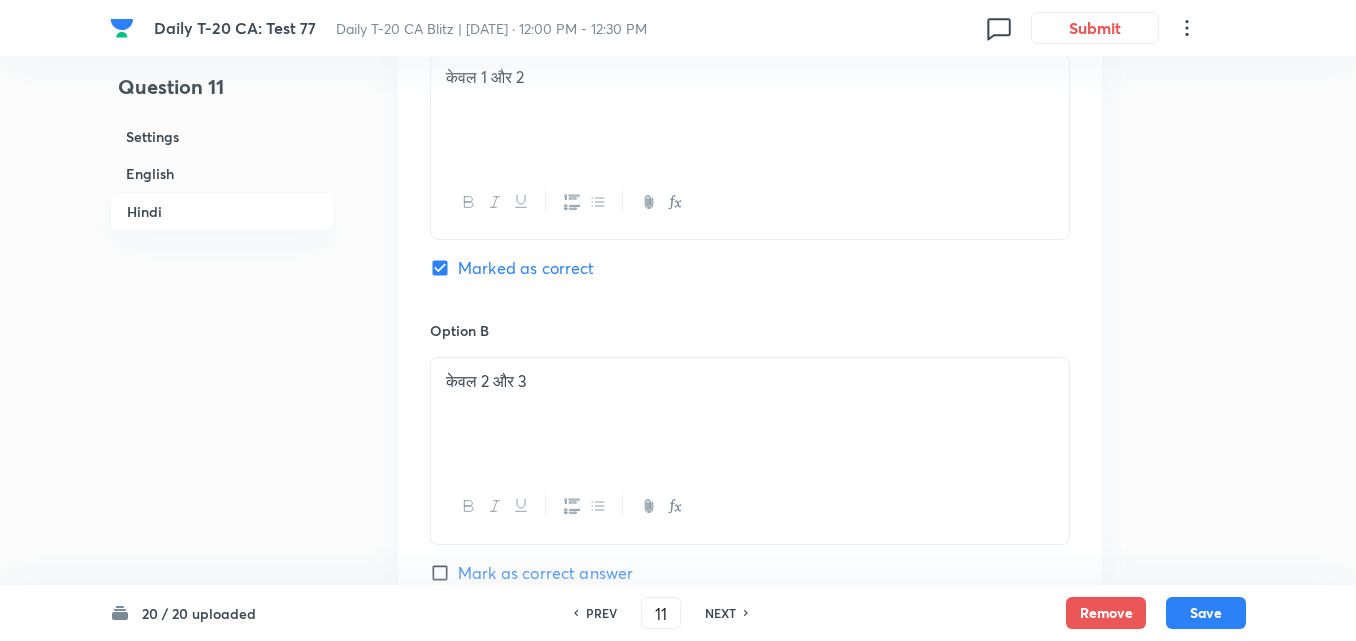 scroll, scrollTop: 3128, scrollLeft: 0, axis: vertical 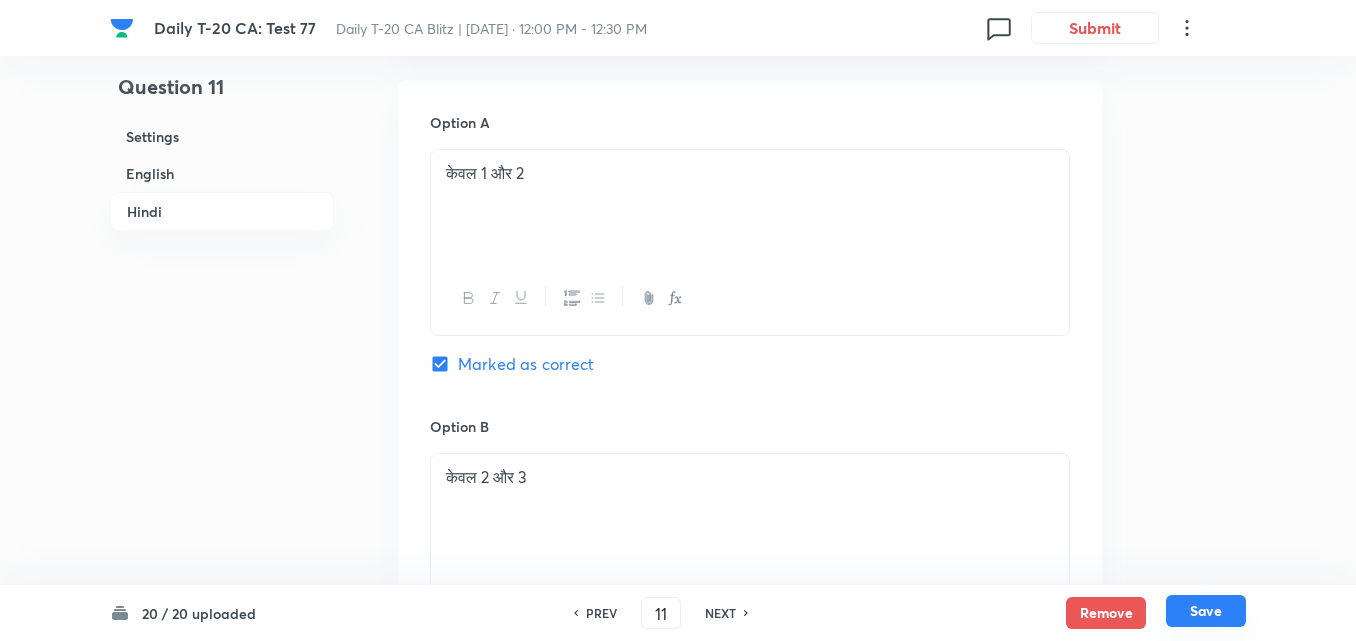 click on "Save" at bounding box center [1206, 611] 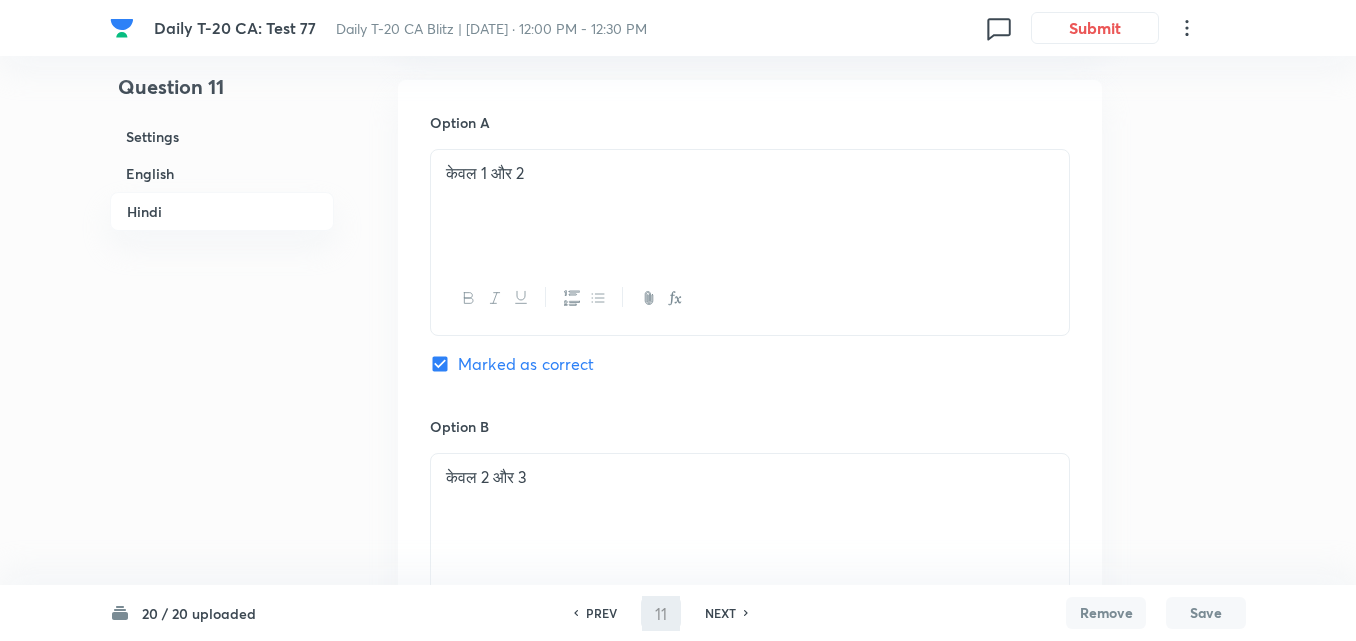 type on "12" 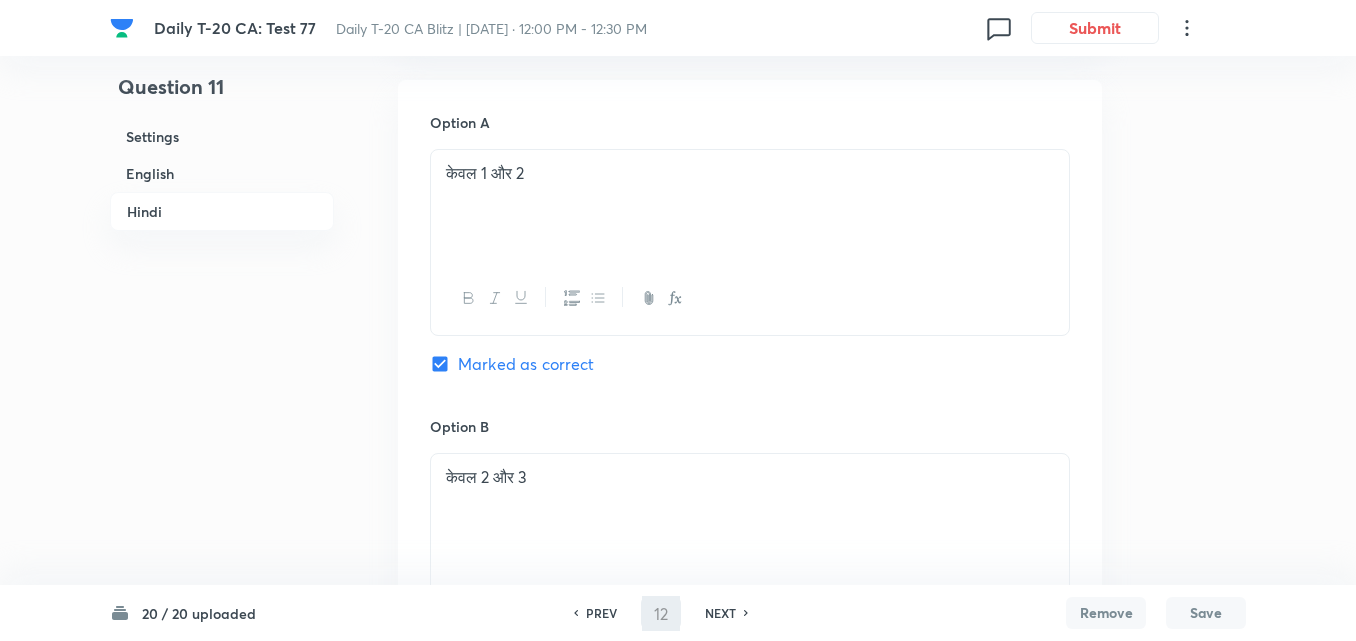 checkbox on "false" 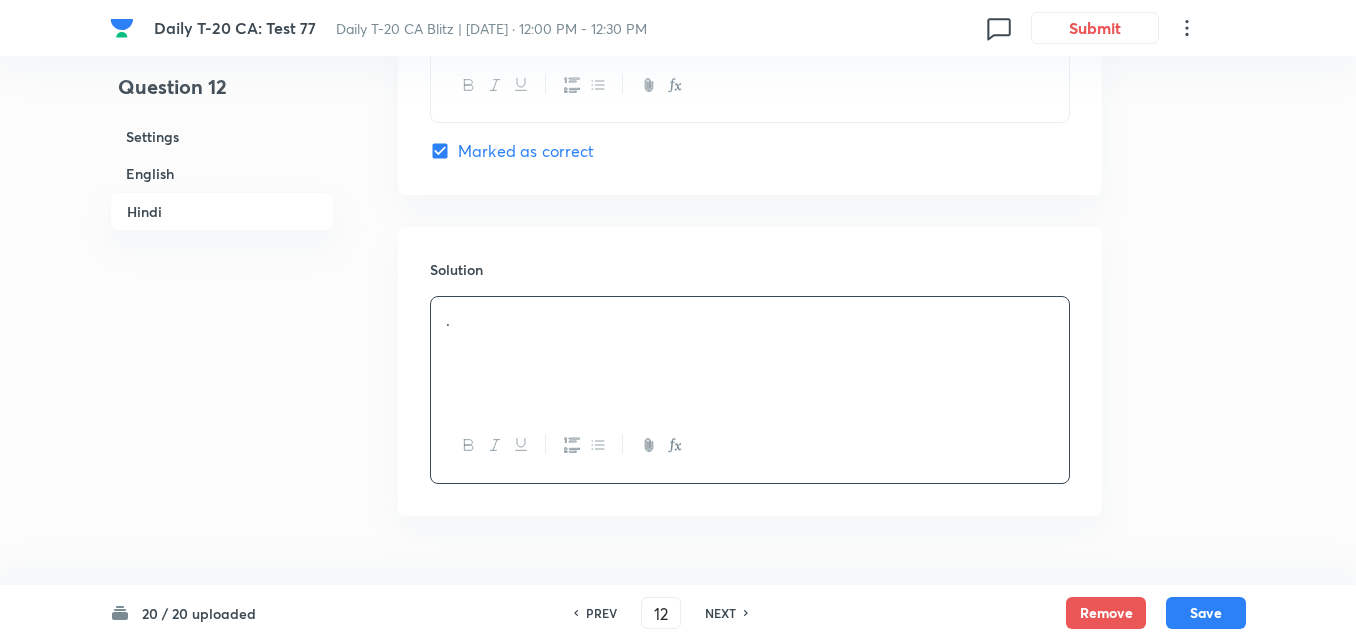 click on "English" at bounding box center (222, 173) 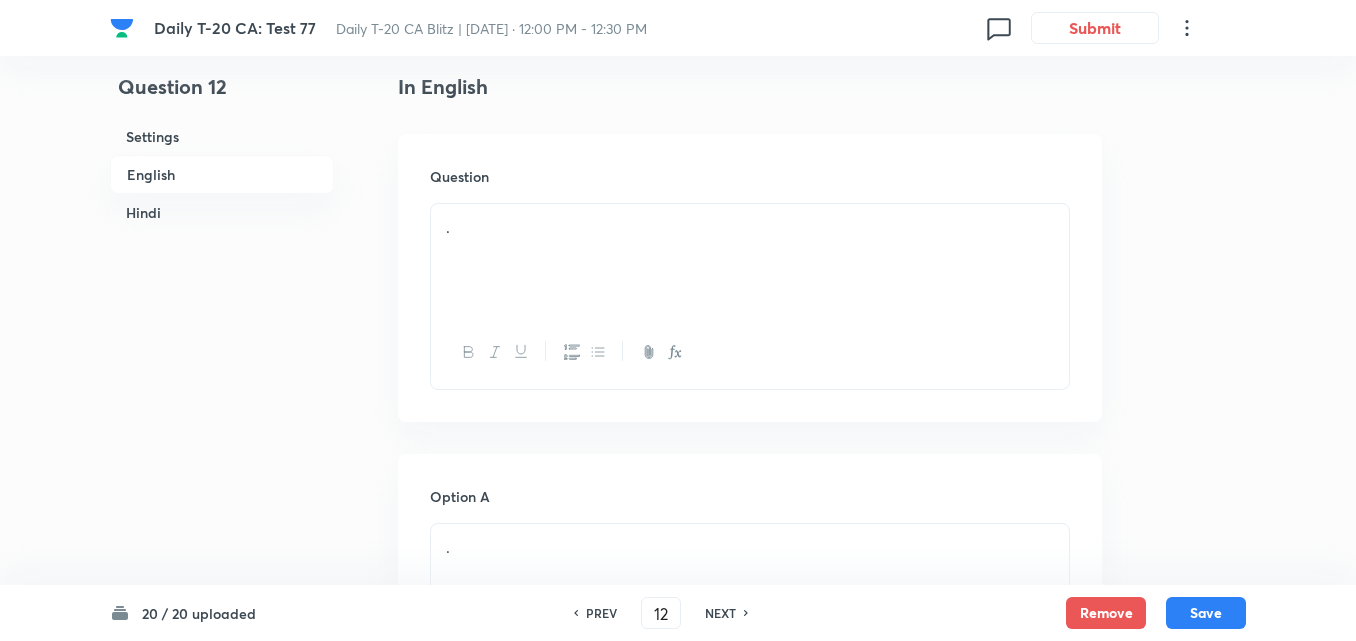 click on "." at bounding box center (750, 260) 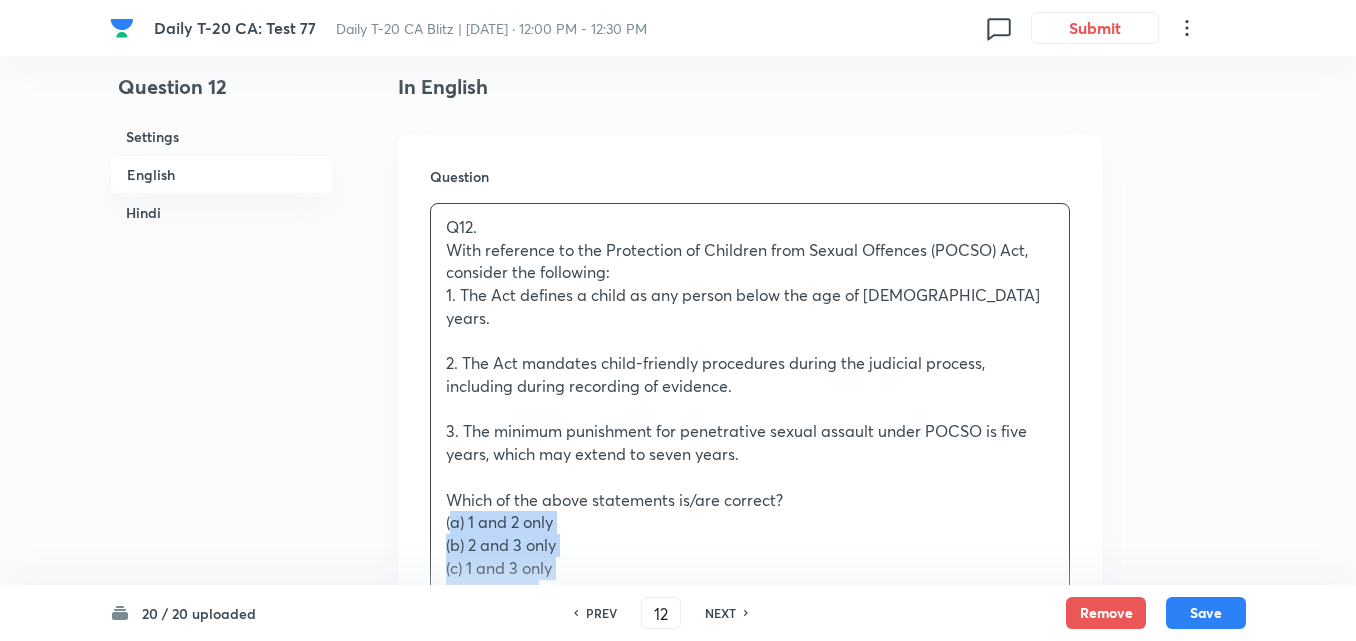 drag, startPoint x: 442, startPoint y: 506, endPoint x: 423, endPoint y: 509, distance: 19.235384 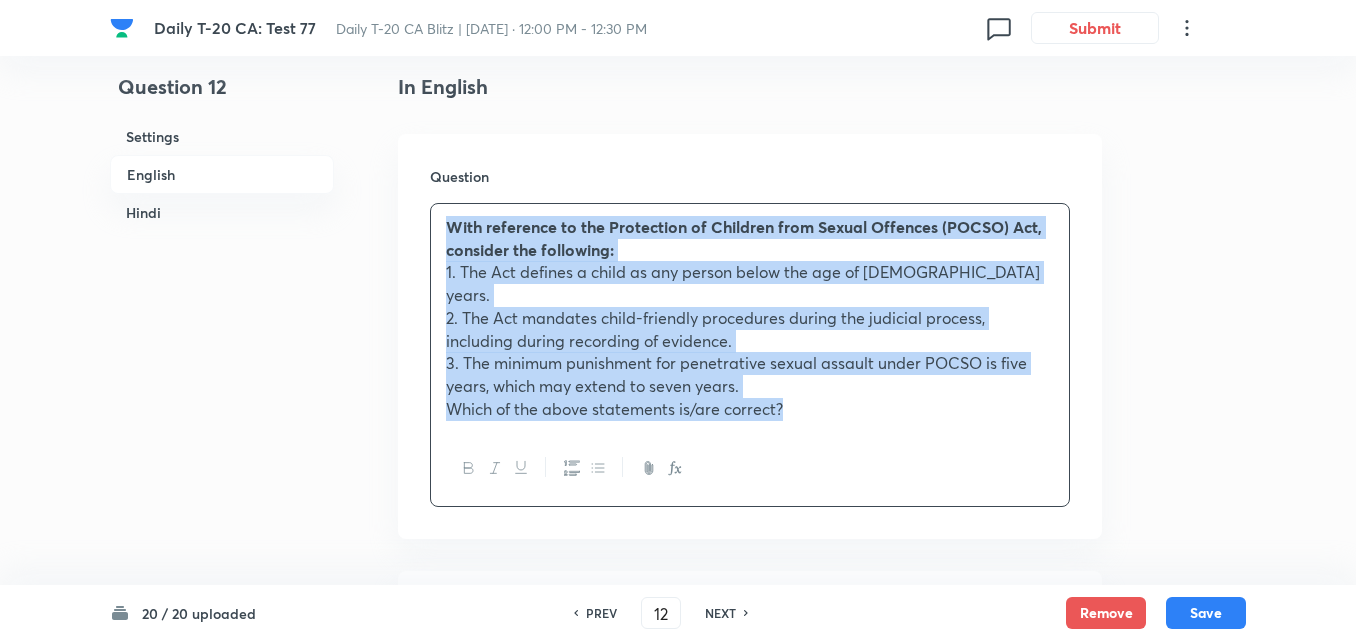 scroll, scrollTop: 816, scrollLeft: 0, axis: vertical 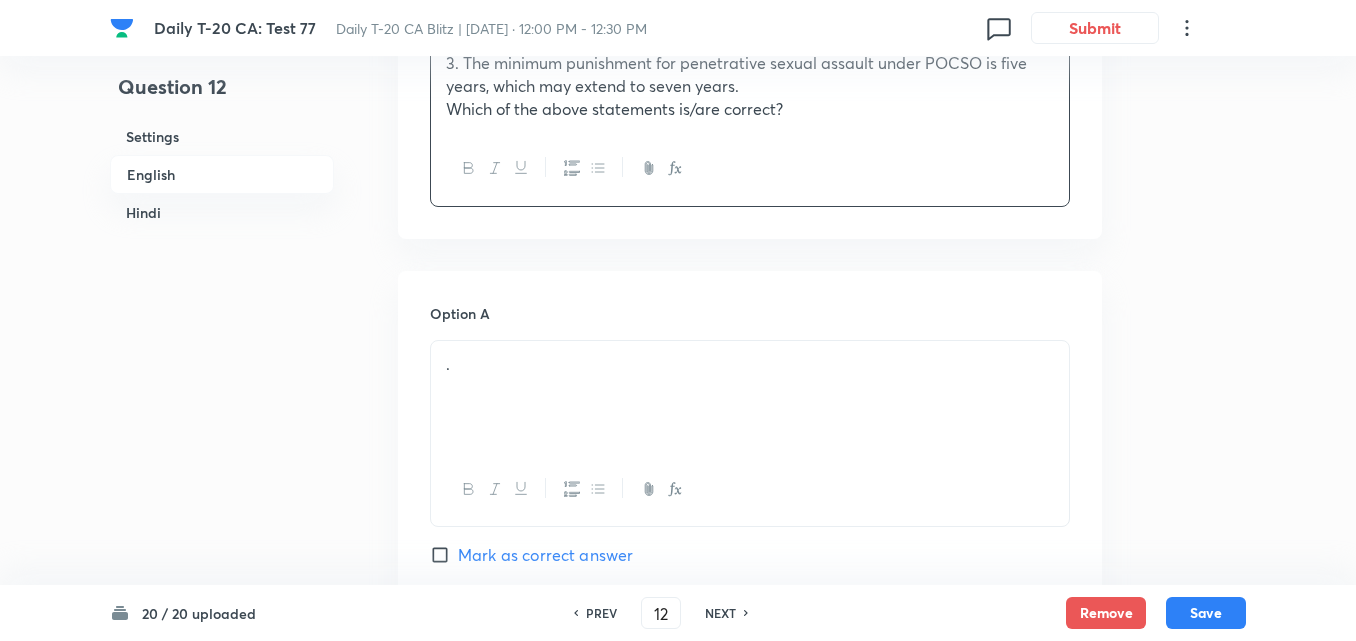 click on "." at bounding box center (750, 397) 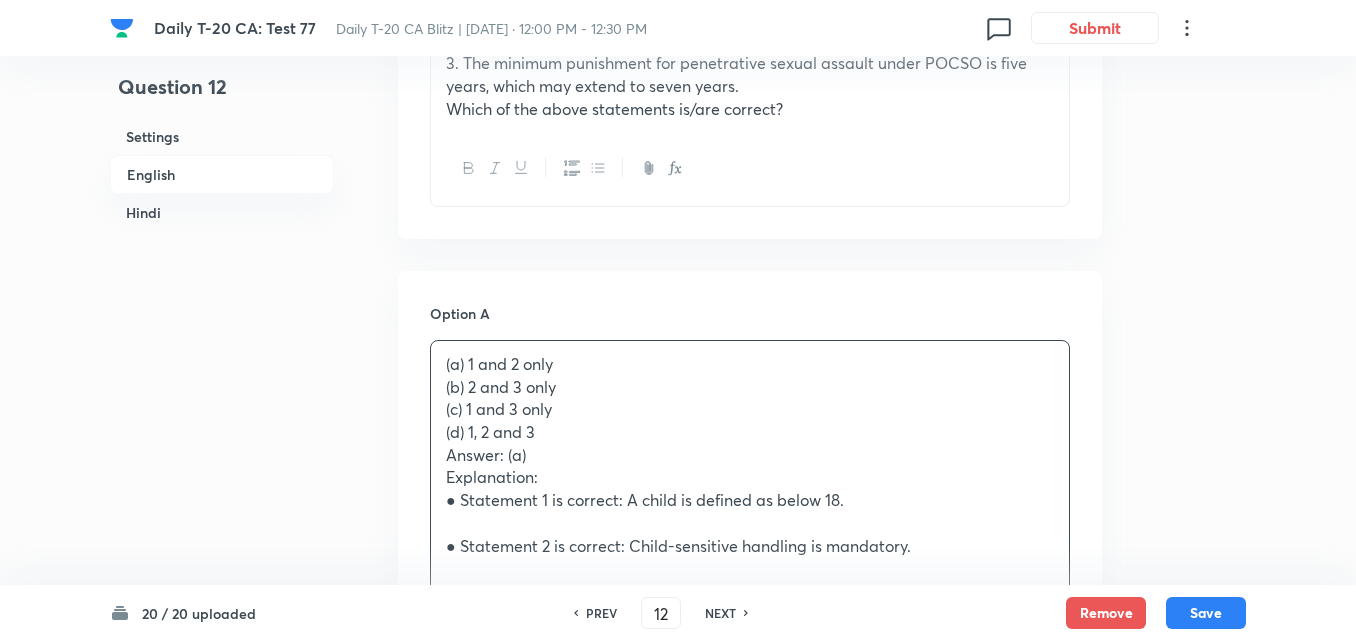 click on "(d) 1, 2 and 3" at bounding box center [750, 432] 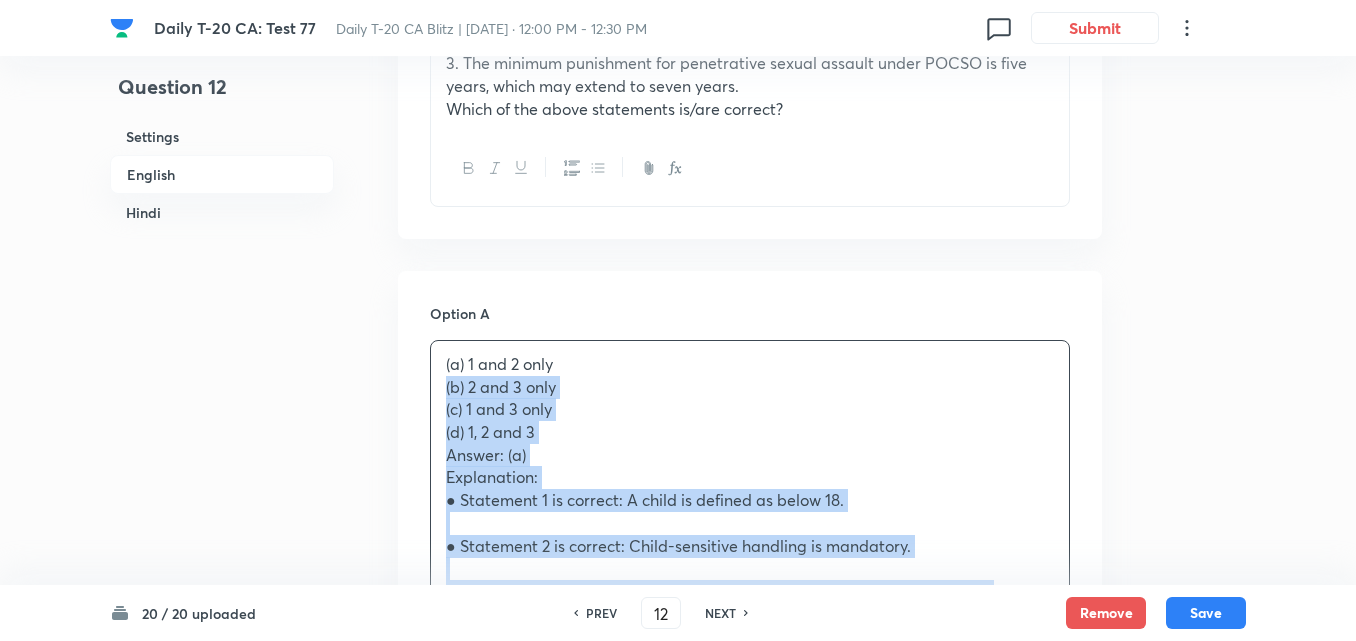drag, startPoint x: 445, startPoint y: 362, endPoint x: 427, endPoint y: 362, distance: 18 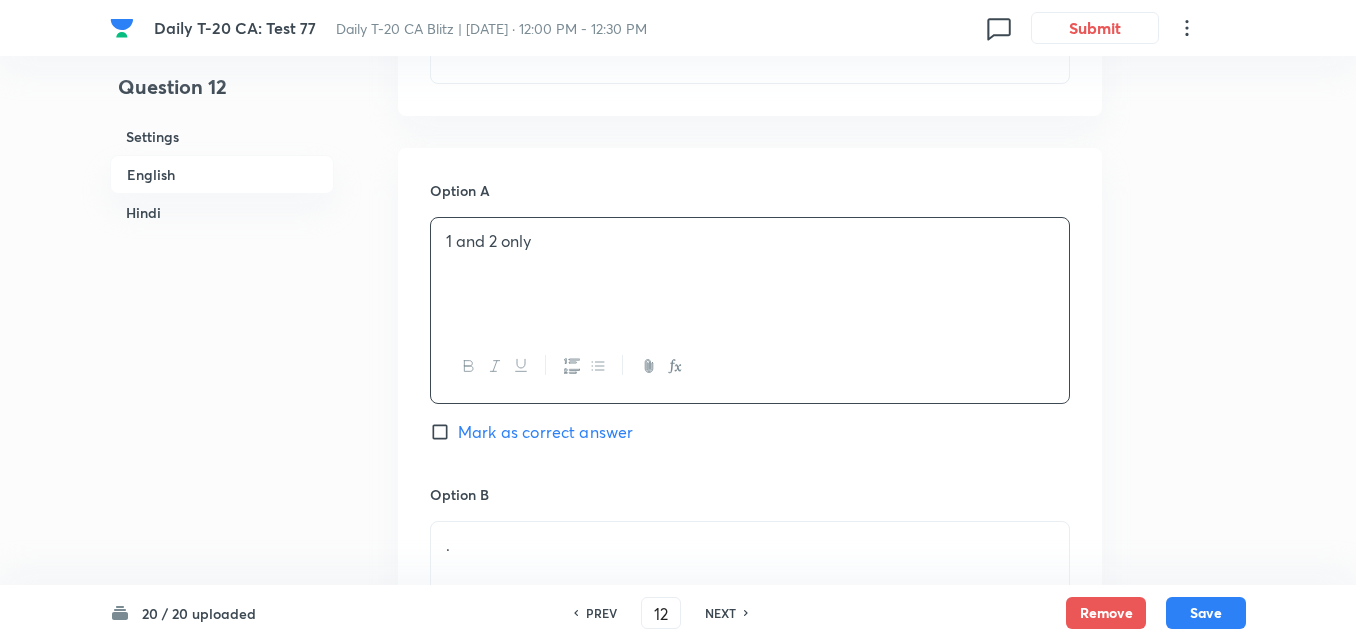scroll, scrollTop: 1116, scrollLeft: 0, axis: vertical 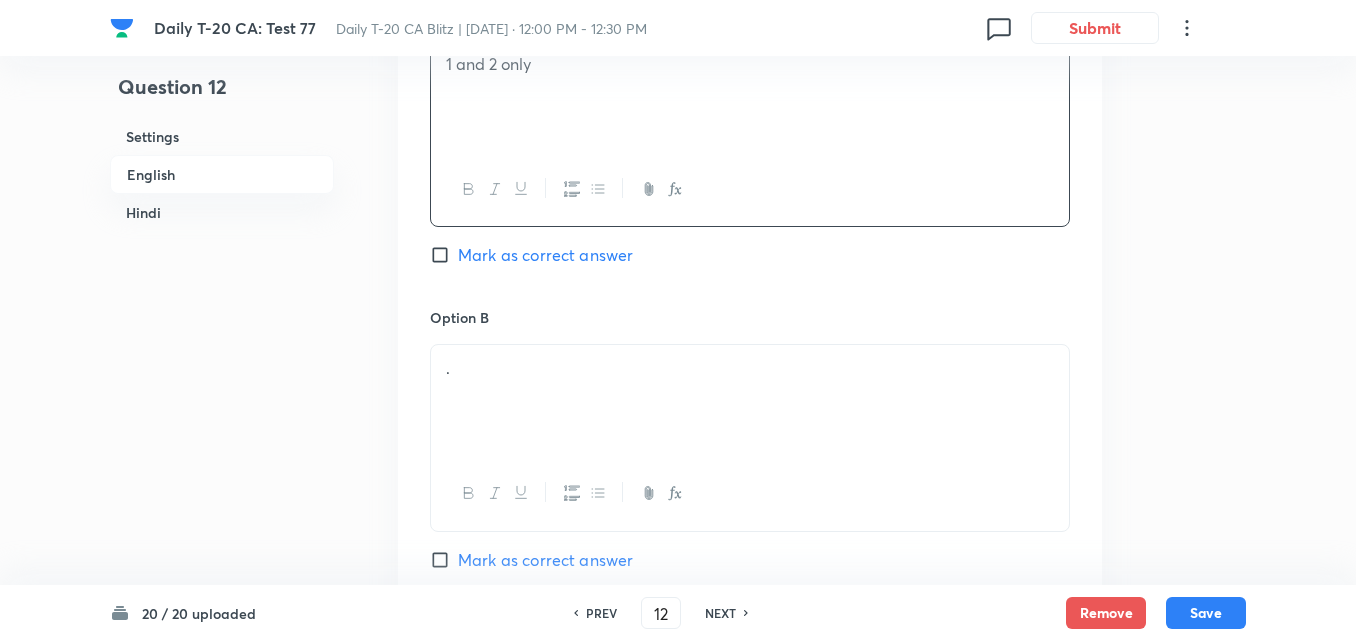 click on "." at bounding box center (750, 368) 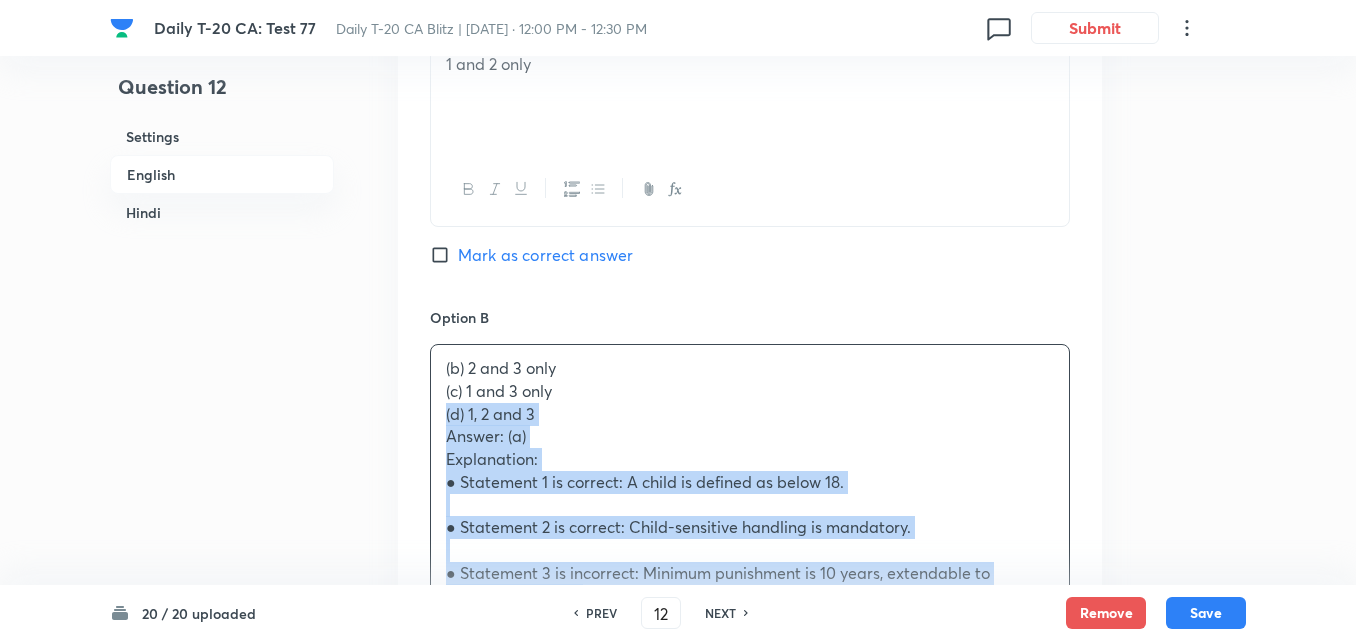 drag, startPoint x: 438, startPoint y: 364, endPoint x: 400, endPoint y: 384, distance: 42.941822 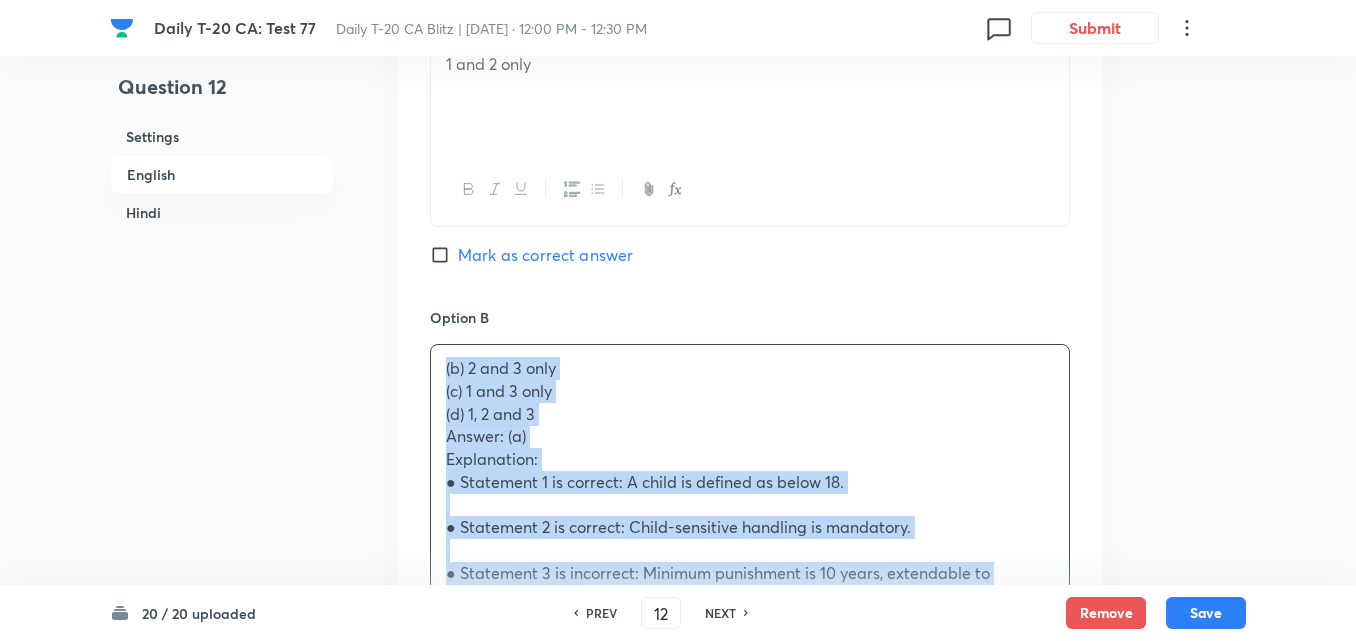 click on "Question 12 Settings English Hindi Settings Type Single choice correct 4 options + 2 marks - 0.66 marks Edit Concept Current Affairs Current Affairs 2025 Current Affairs 2025 Current Affairs 2025 Edit Additional details Easy Fact Not from PYQ paper No equation Edit In English Question With reference to the Protection of Children from Sexual Offences (POCSO) Act, consider the following: 1.	The Act defines a child as any person below the age of [DEMOGRAPHIC_DATA] years. 2.	The Act mandates child-friendly procedures during the judicial process, including during recording of evidence. 3.	The minimum punishment for penetrative sexual assault under POCSO is five years, which may extend to seven years. Which of the above statements is/are correct?   Option A 1 and 2 only Mark as correct answer Option B (b) 2 and 3 only (c) 1 and 3 only (d) 1, 2 and 3 Answer: (a) Explanation: ●	Statement 1 is correct: A child is defined as below 18. ●	Statement 2 is correct: Child-sensitive handling is mandatory. प्रश्न 12. Option C" at bounding box center [678, 1605] 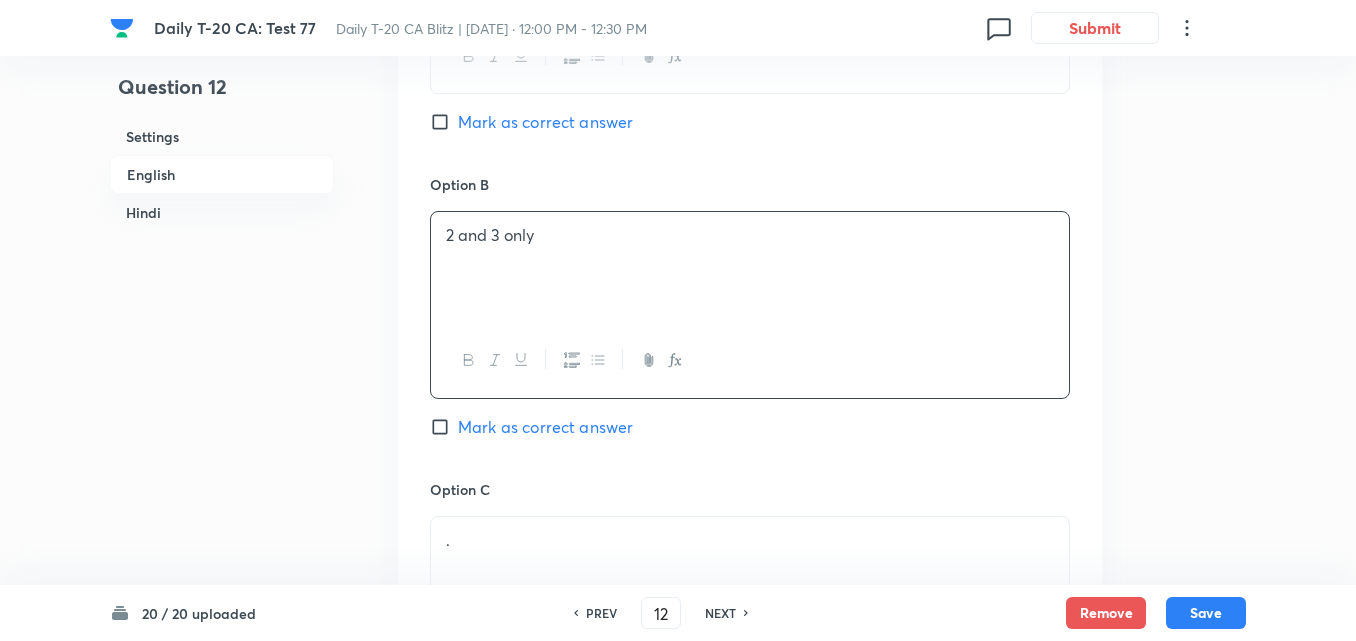 scroll, scrollTop: 1416, scrollLeft: 0, axis: vertical 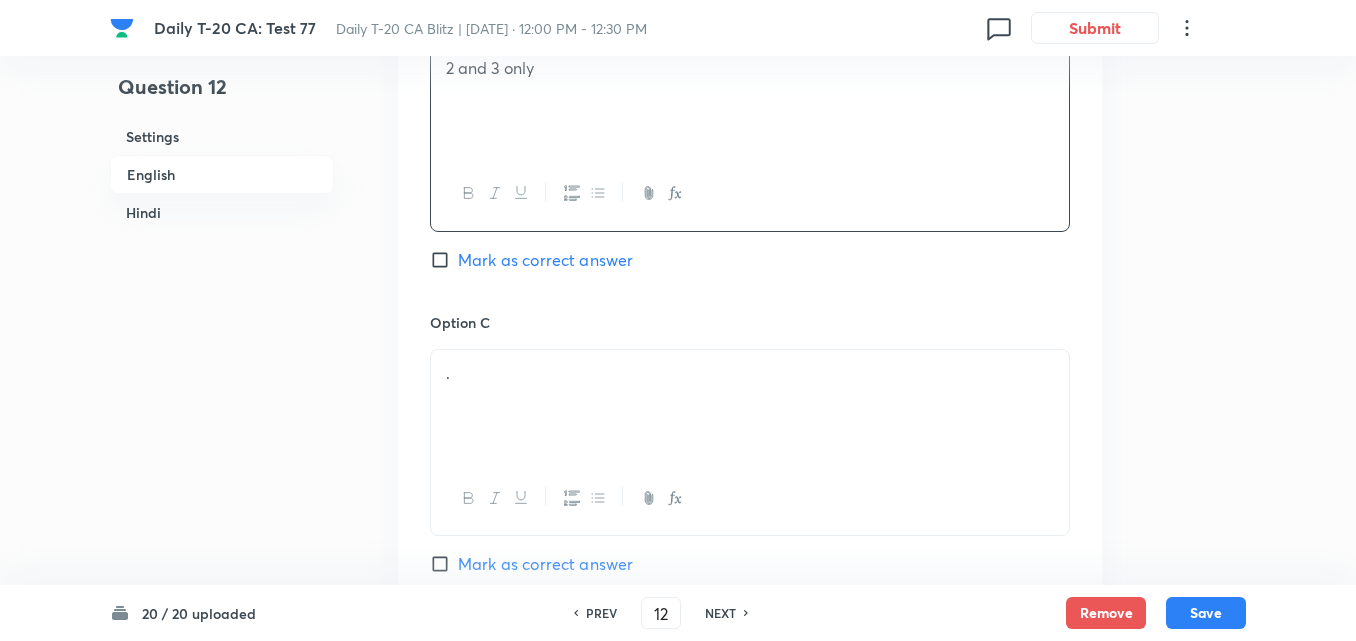 click on "." at bounding box center [750, 406] 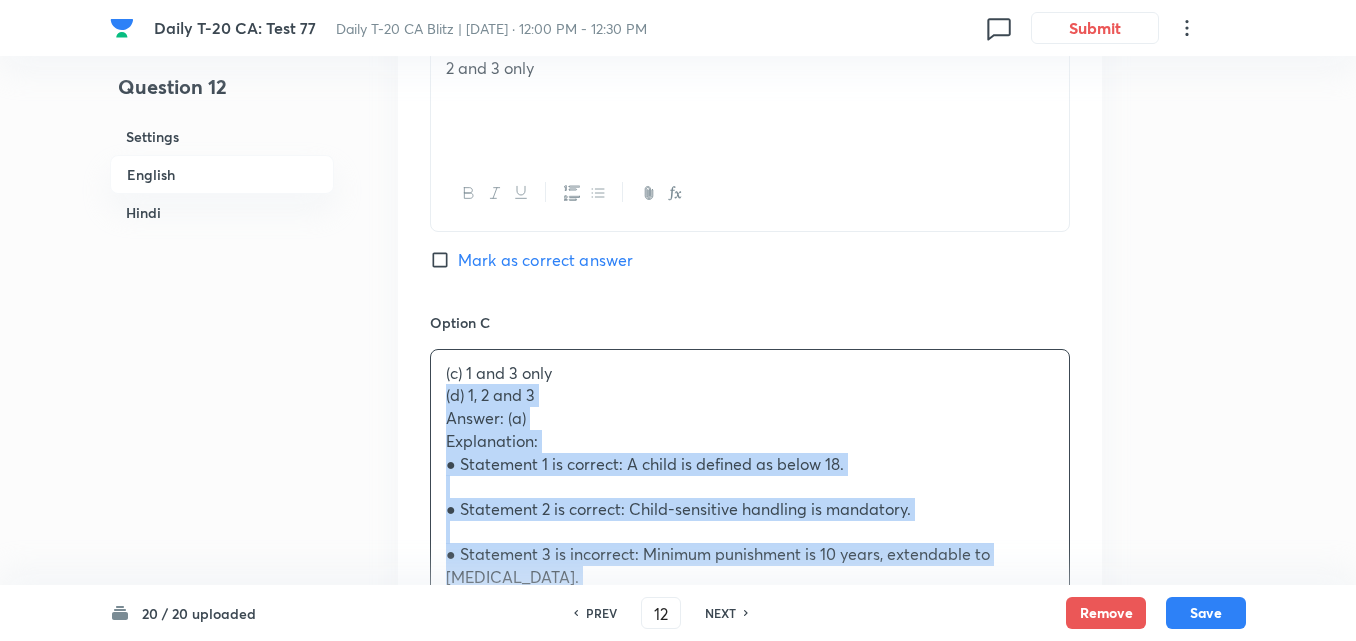 drag, startPoint x: 407, startPoint y: 372, endPoint x: 372, endPoint y: 364, distance: 35.902645 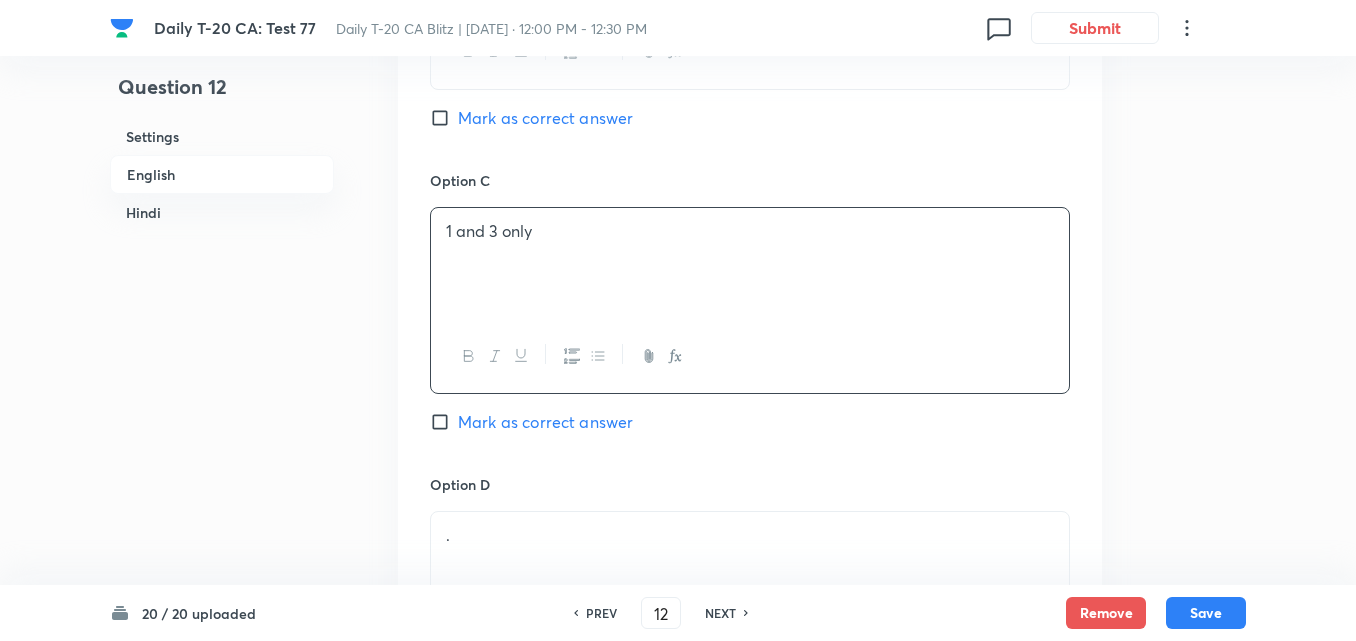 scroll, scrollTop: 1716, scrollLeft: 0, axis: vertical 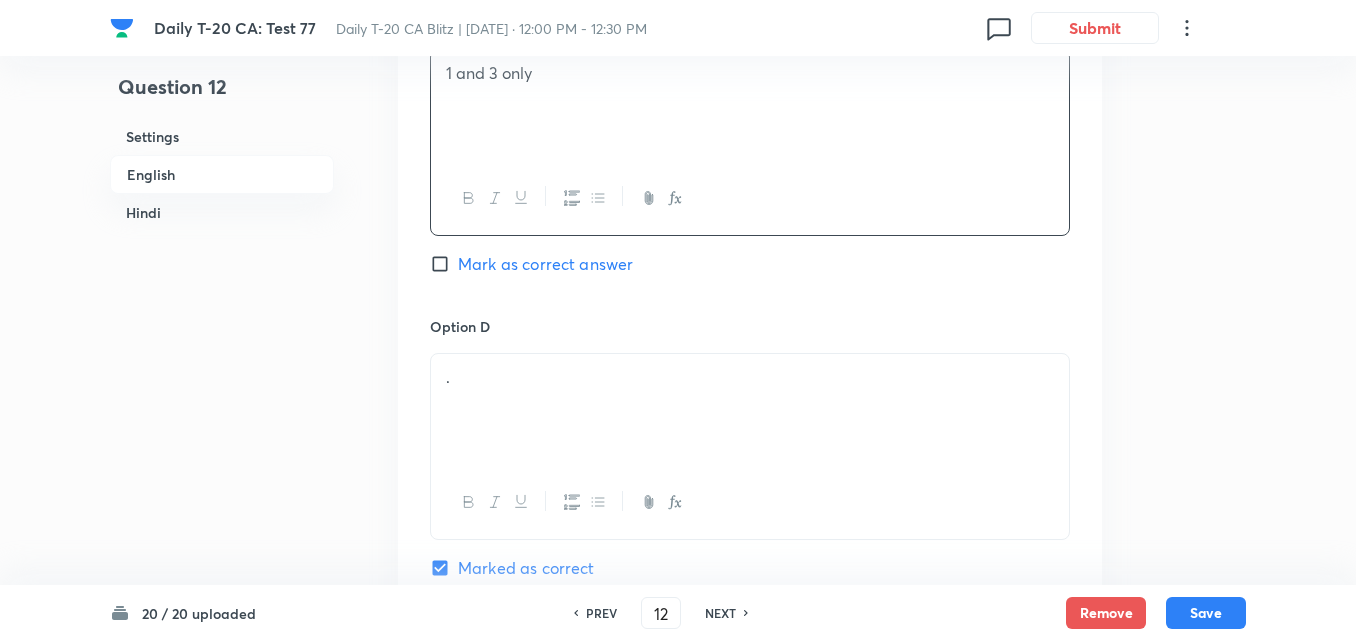 click on "." at bounding box center [750, 410] 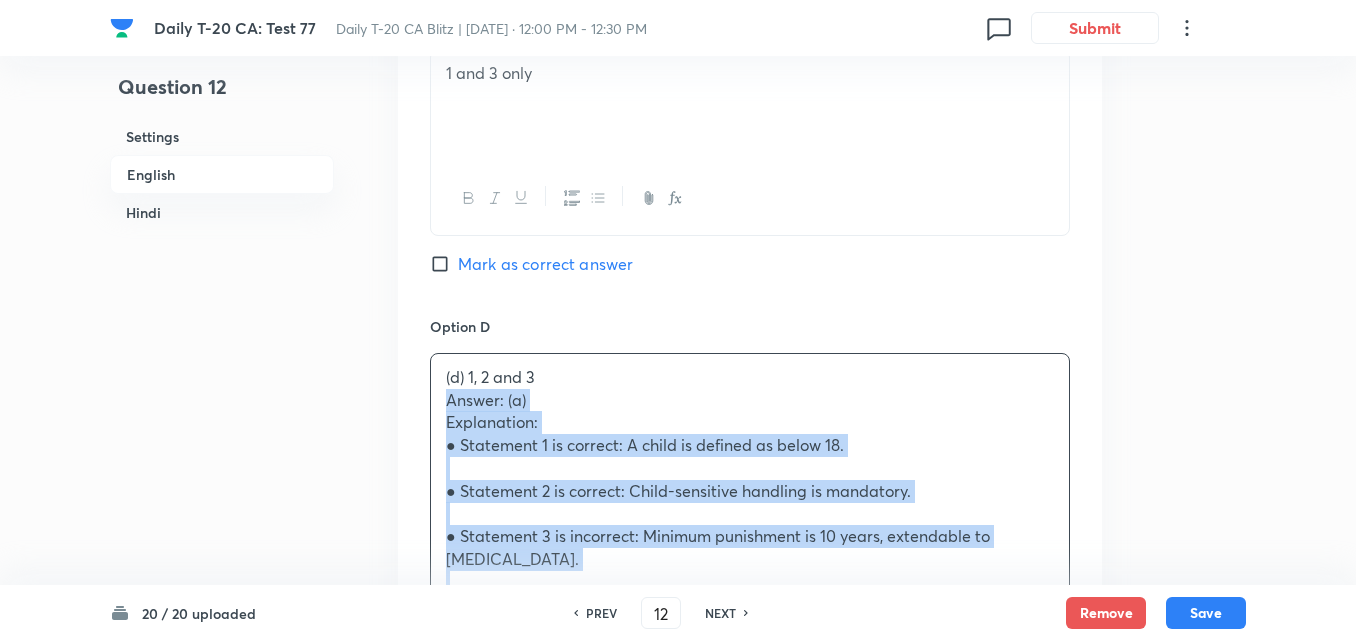 drag, startPoint x: 441, startPoint y: 393, endPoint x: 386, endPoint y: 382, distance: 56.089214 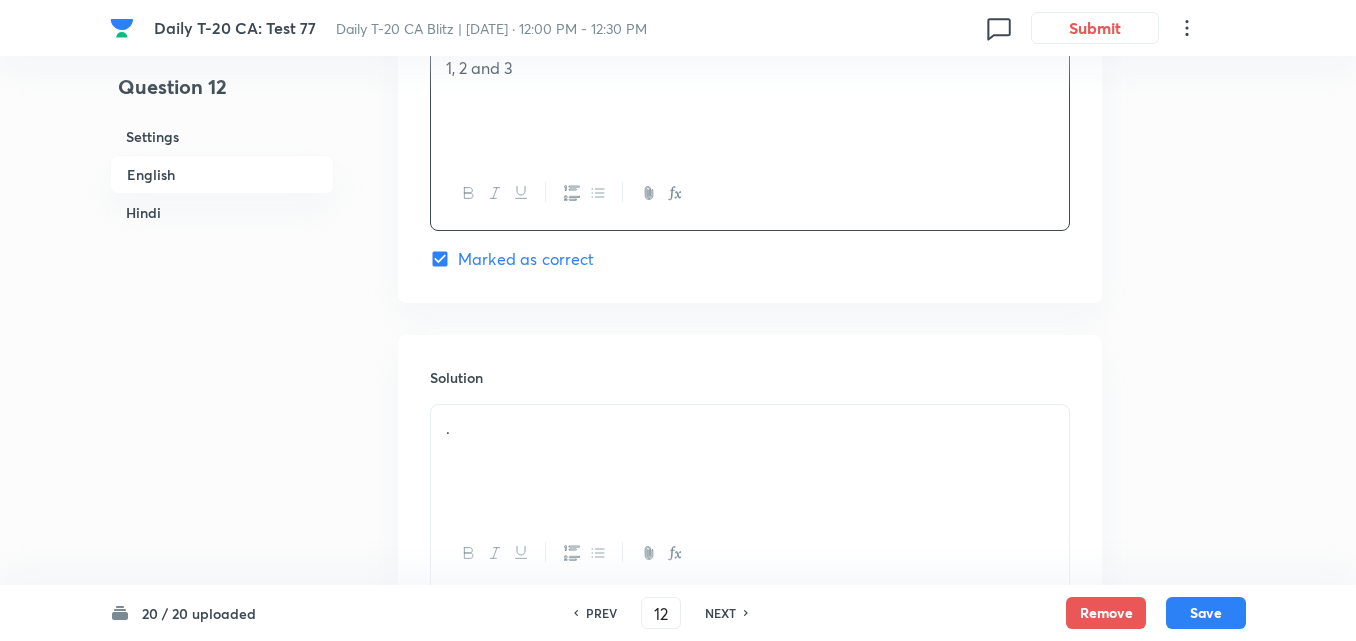 scroll, scrollTop: 2216, scrollLeft: 0, axis: vertical 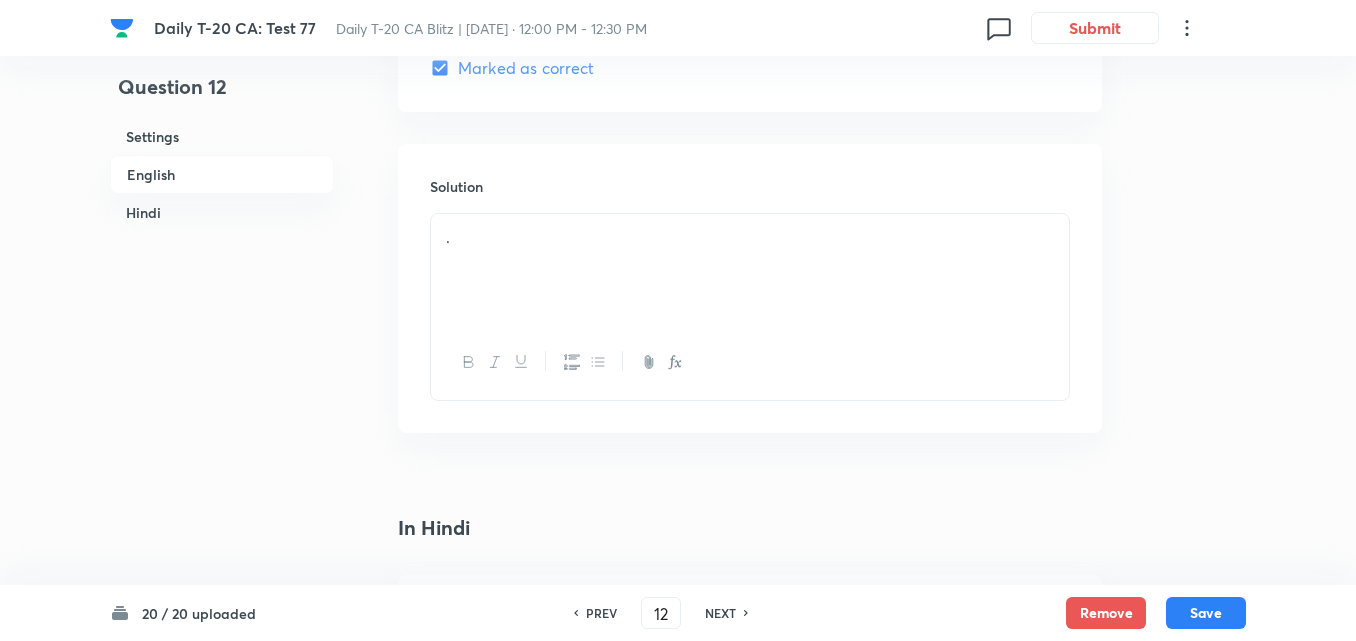click on "." at bounding box center [750, 270] 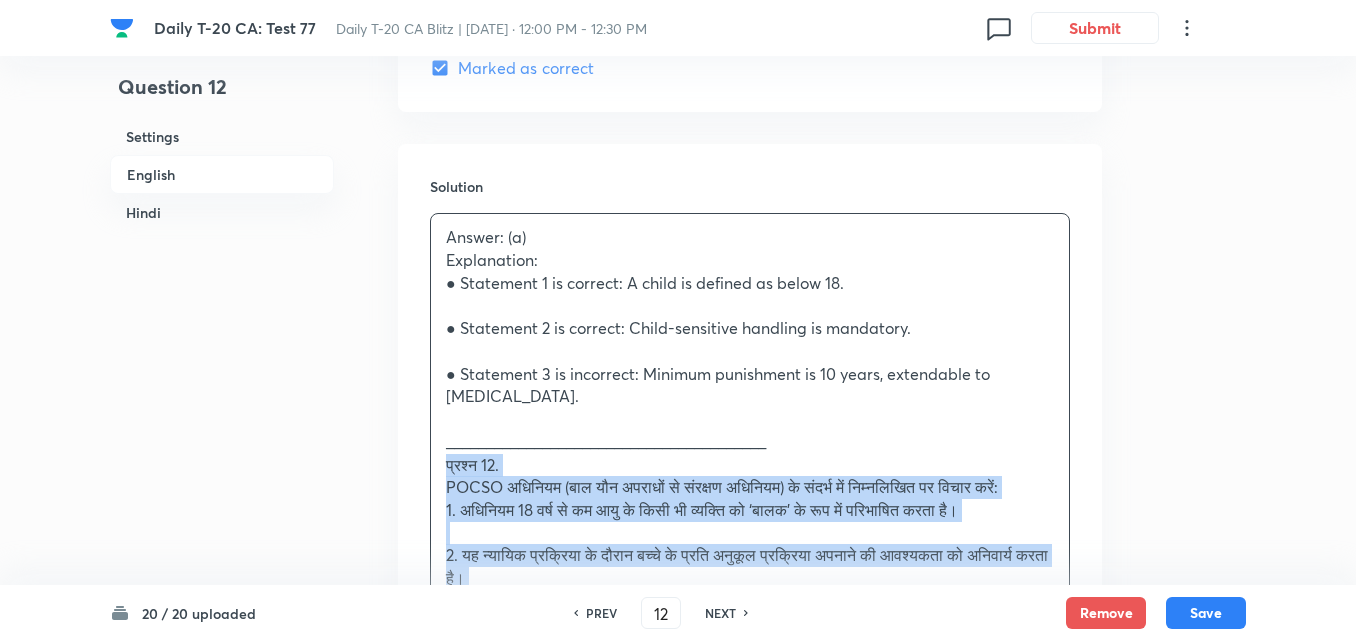 drag, startPoint x: 442, startPoint y: 446, endPoint x: 355, endPoint y: 440, distance: 87.20665 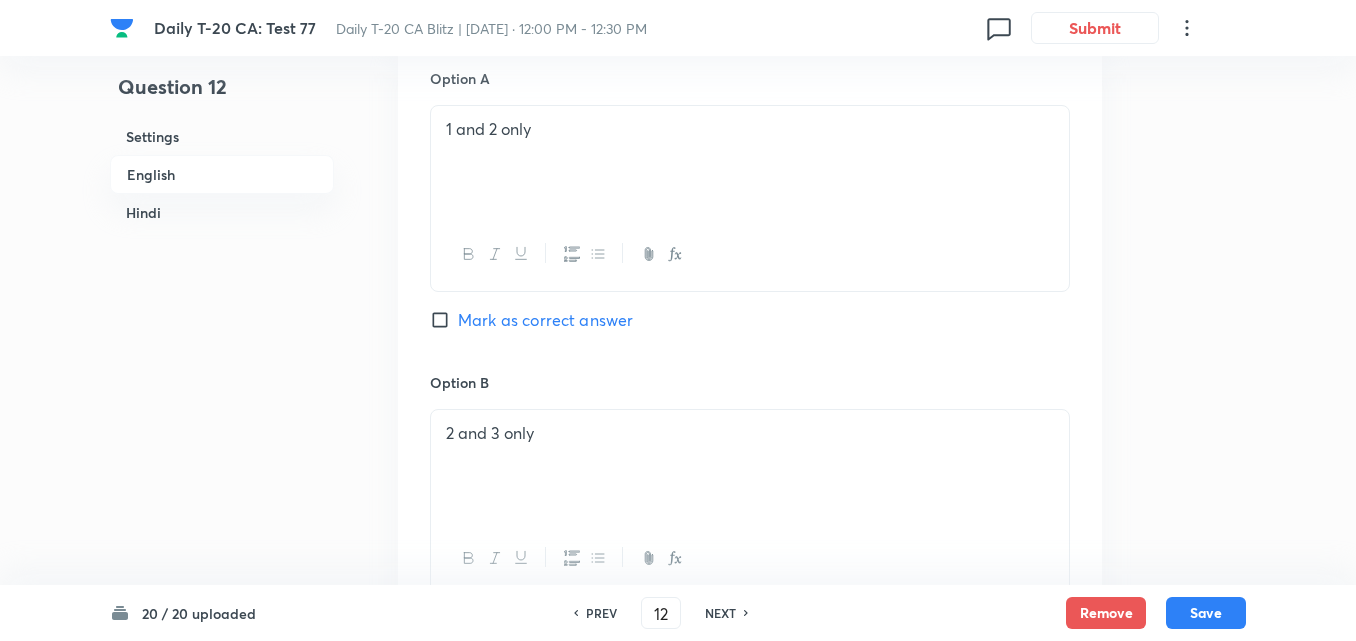 scroll, scrollTop: 916, scrollLeft: 0, axis: vertical 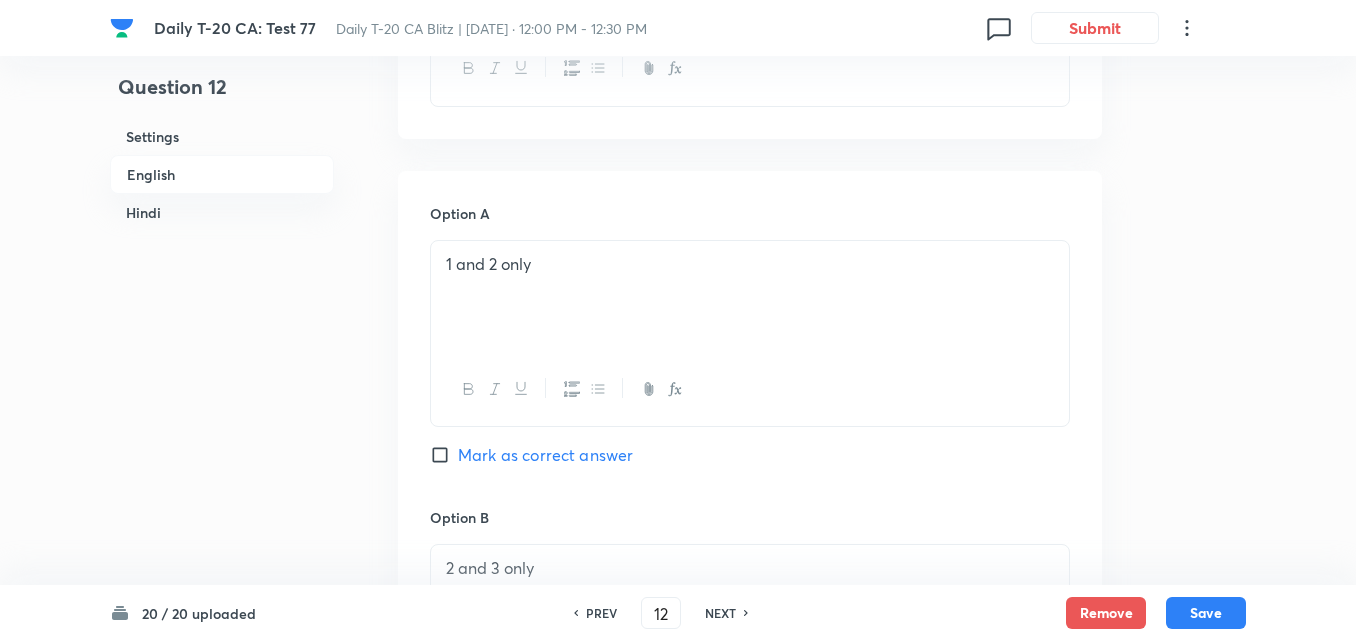 click on "Mark as correct answer" at bounding box center (545, 455) 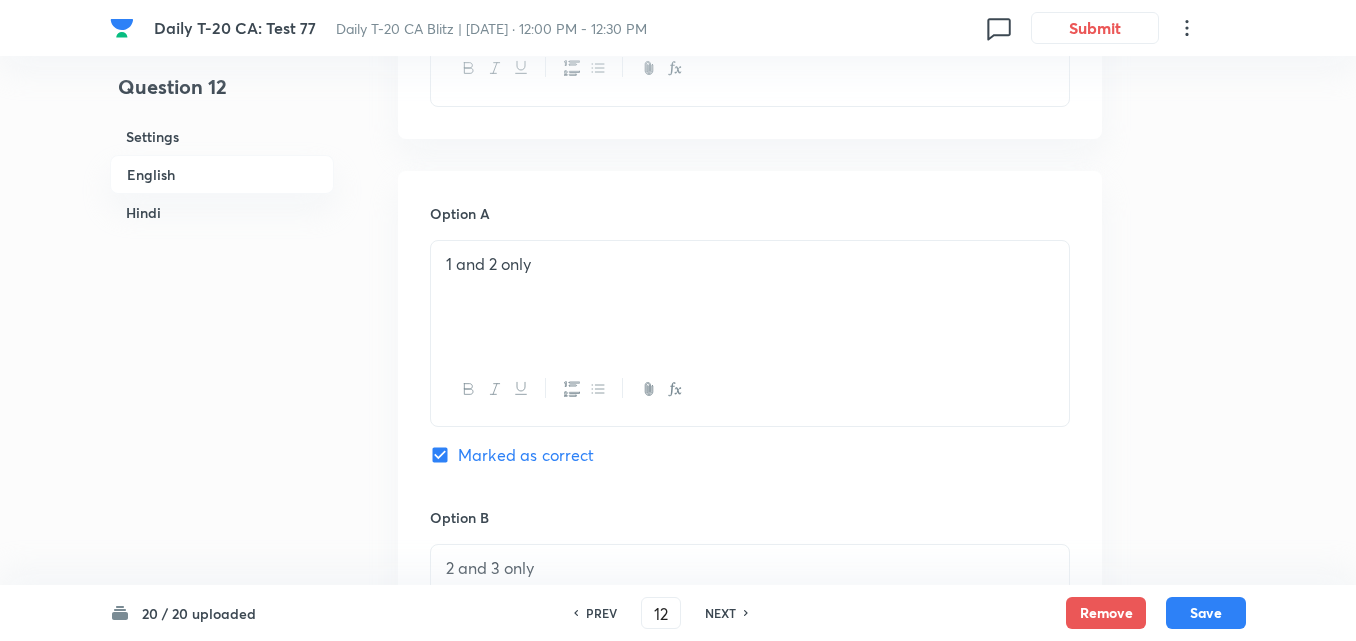 checkbox on "false" 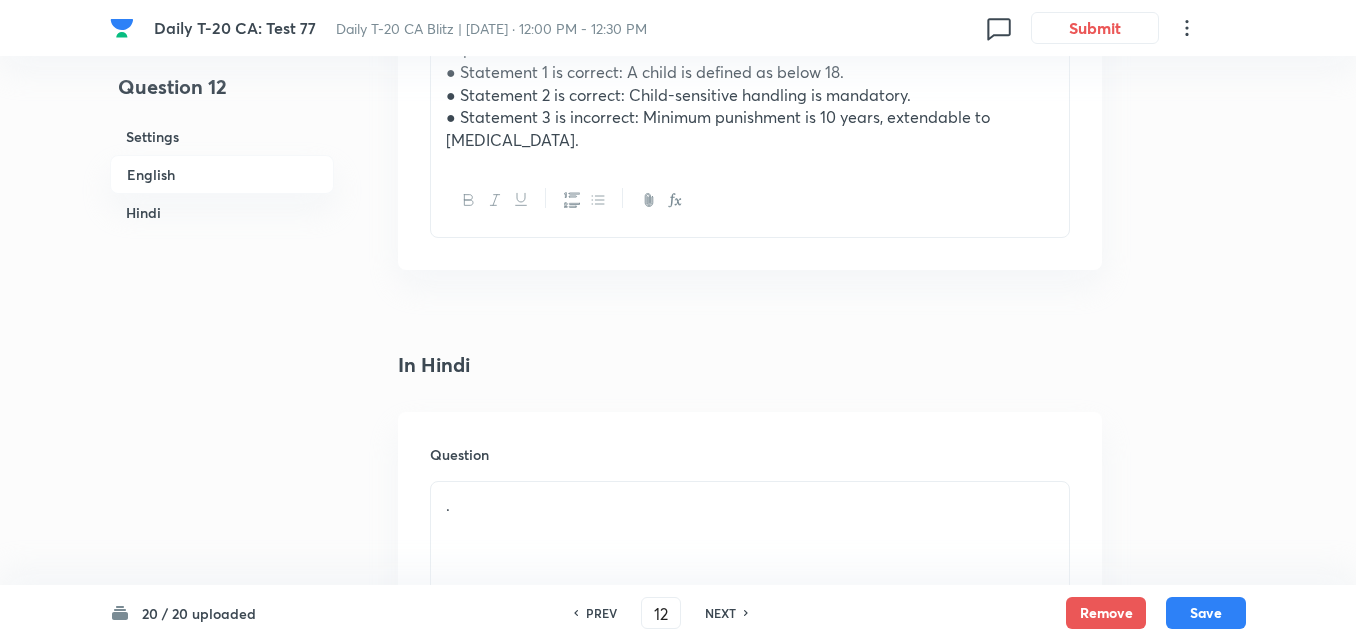 scroll, scrollTop: 2616, scrollLeft: 0, axis: vertical 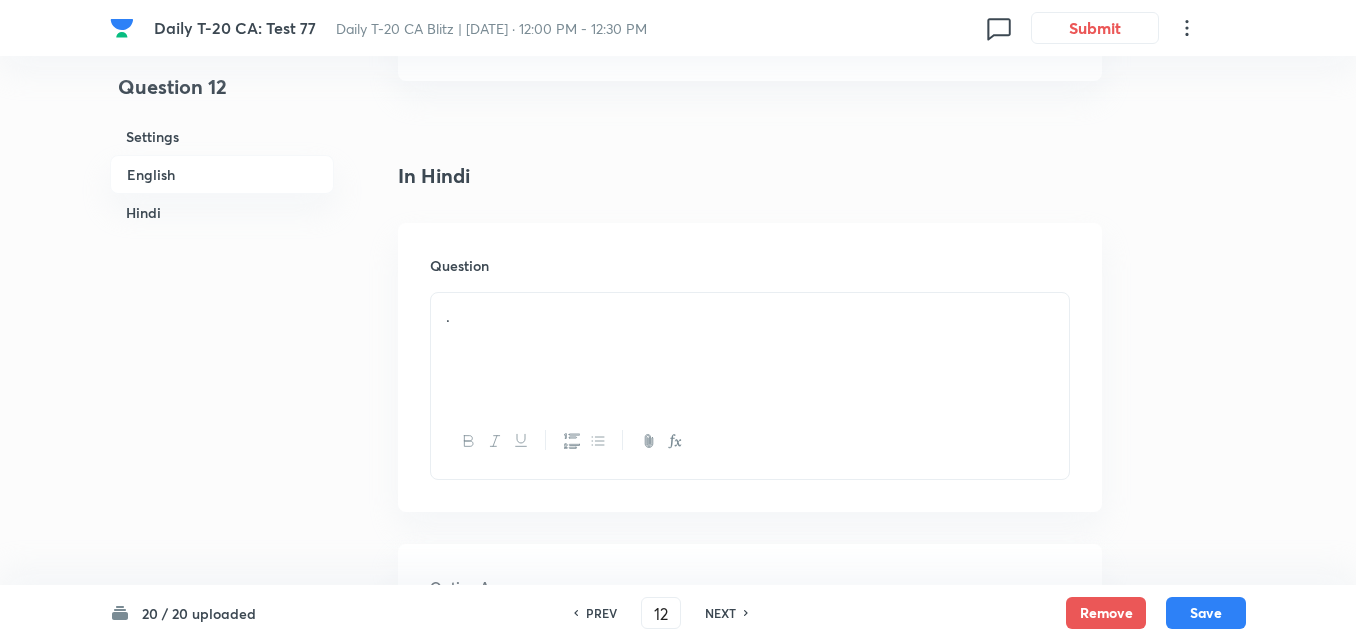 click on "." at bounding box center [750, 349] 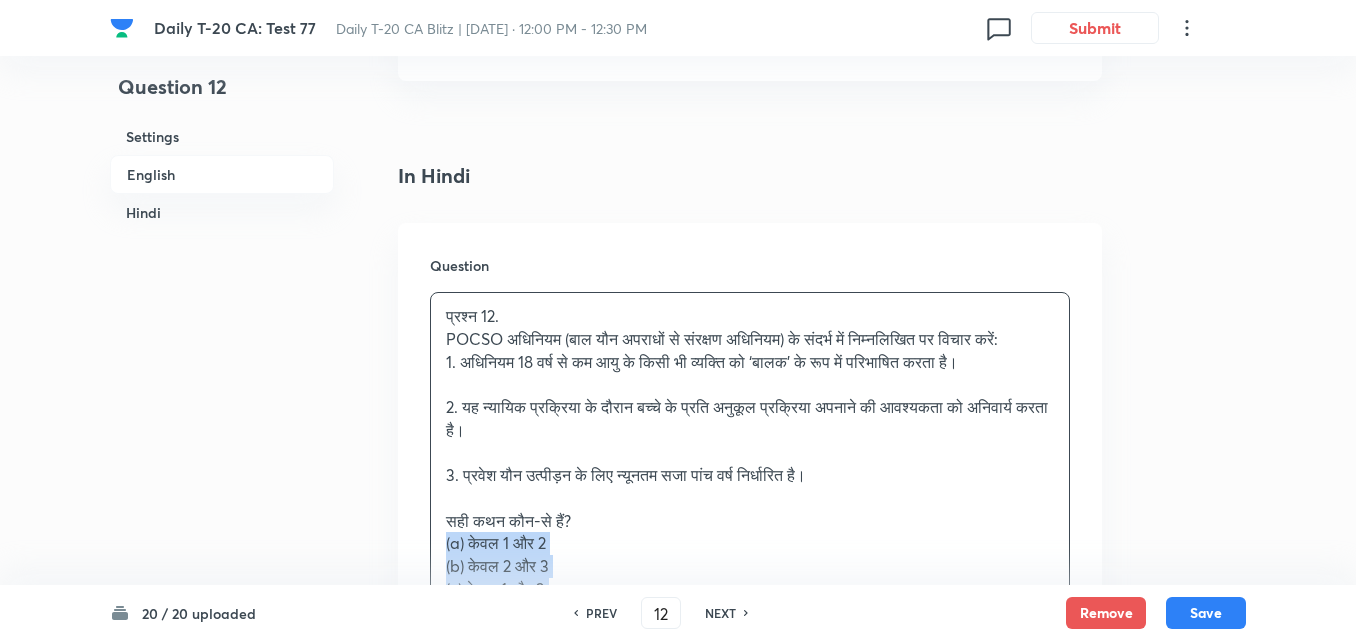 click on "Question प्रश्न 12. POCSO अधिनियम (बाल यौन अपराधों से संरक्षण अधिनियम) के संदर्भ में निम्नलिखित पर विचार करें: 1.	अधिनियम 18 वर्ष से कम आयु के किसी भी व्यक्ति को ‘बालक’ के रूप में परिभाषित करता है। 2.	यह न्यायिक प्रक्रिया के दौरान बच्चे के प्रति अनुकूल प्रक्रिया अपनाने की आवश्यकता को अनिवार्य करता है। 3.	प्रवेश यौन उत्पीड़न के लिए न्यूनतम सजा पांच वर्ष निर्धारित है। सही कथन कौन-से हैं? (a) केवल 1 और 2 (b) केवल 2 और 3" at bounding box center [750, 516] 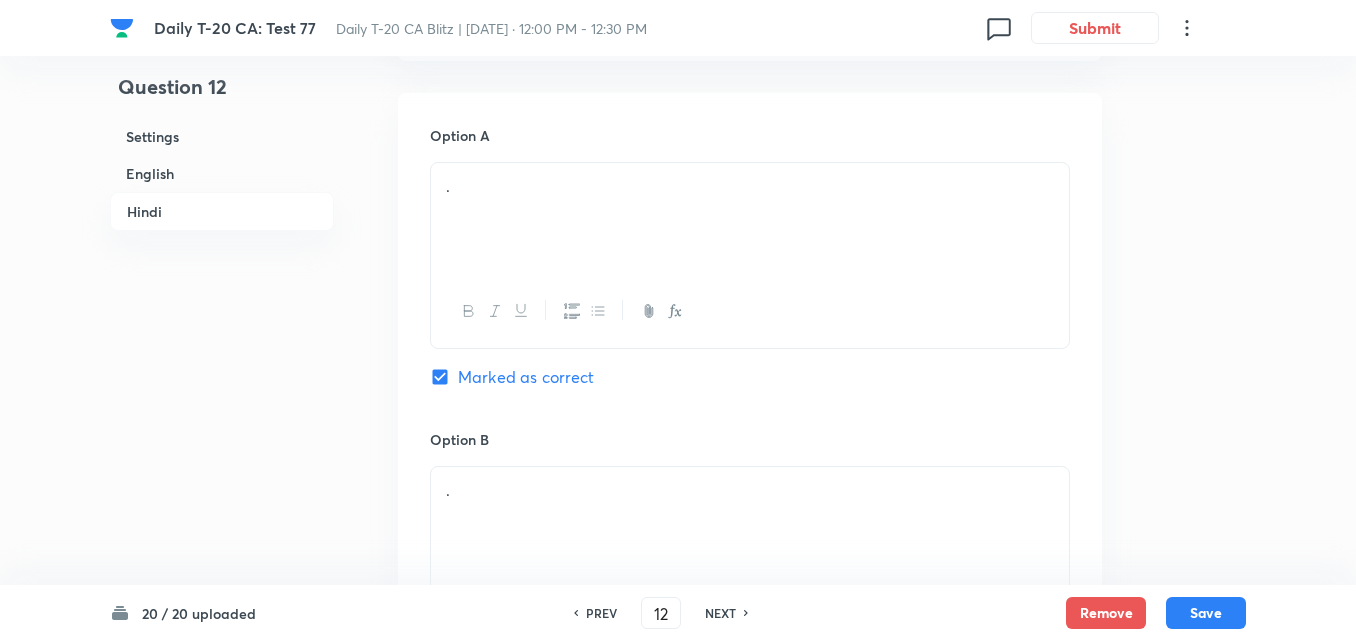 scroll, scrollTop: 3116, scrollLeft: 0, axis: vertical 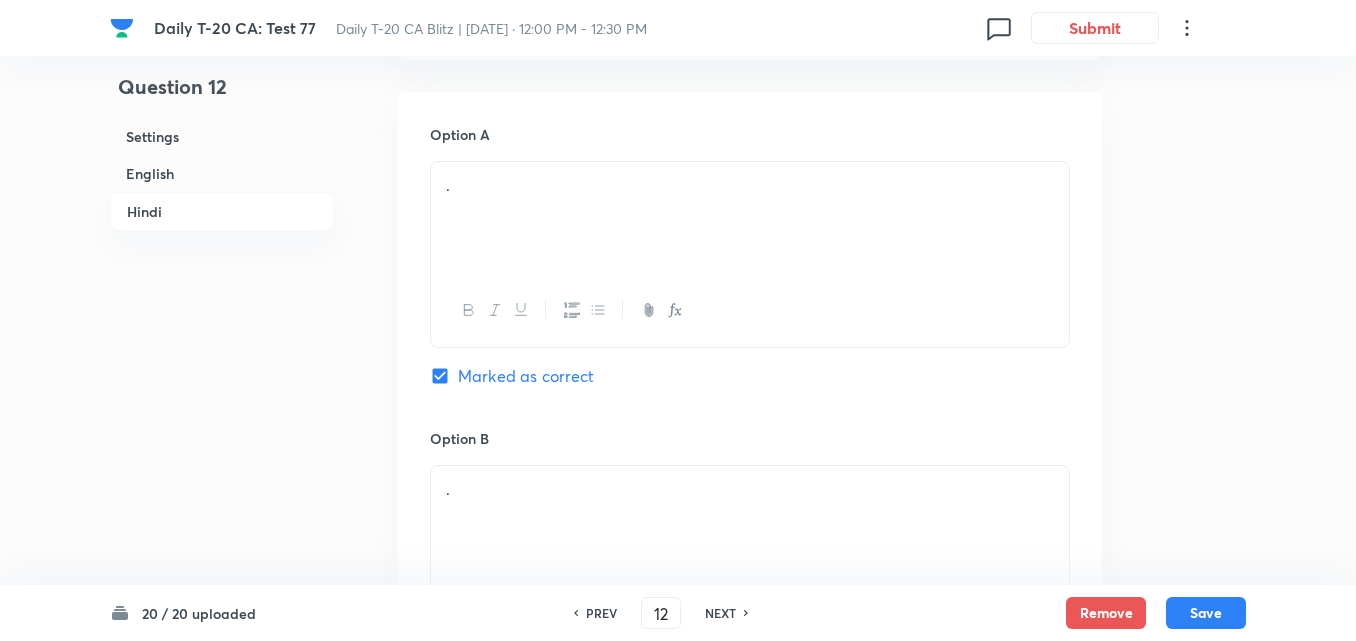 click on "." at bounding box center [750, 218] 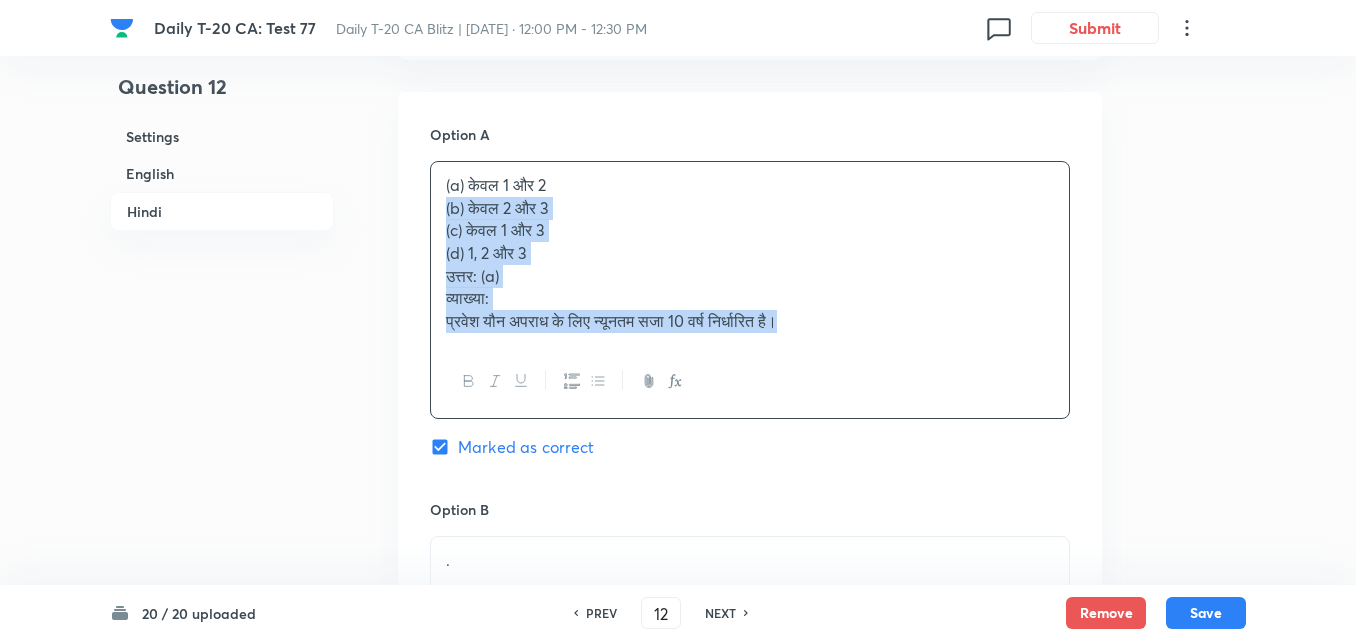 drag, startPoint x: 429, startPoint y: 214, endPoint x: 382, endPoint y: 211, distance: 47.095646 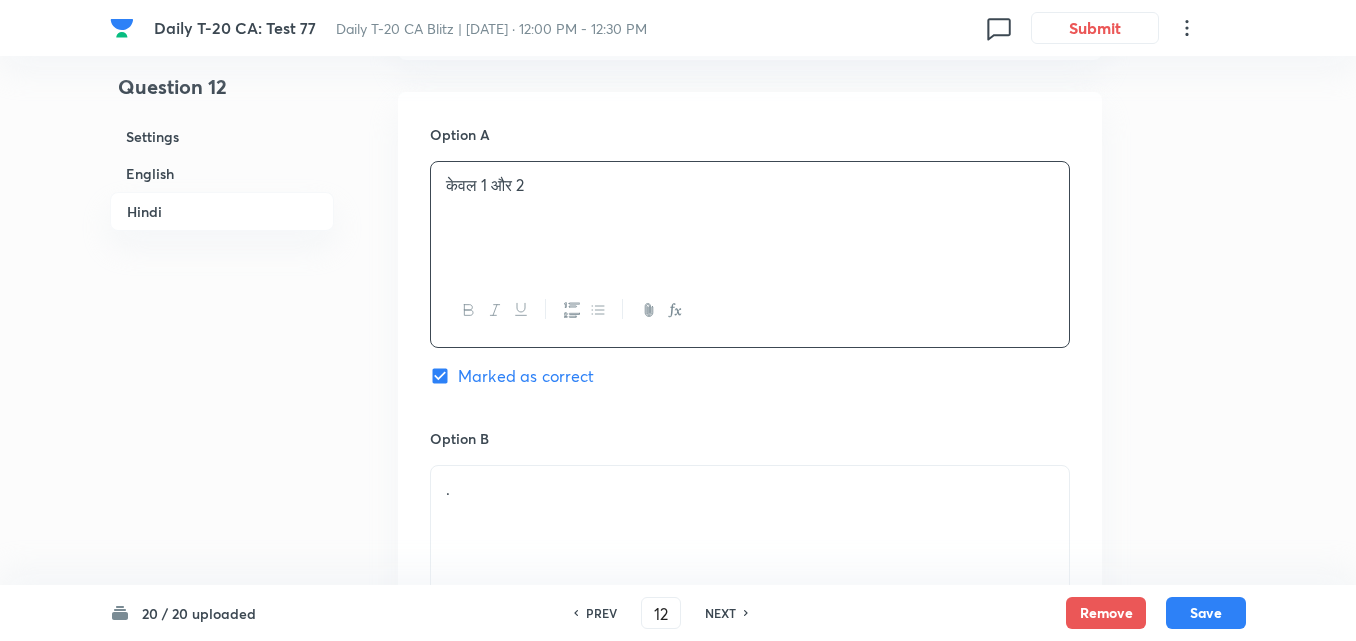 scroll, scrollTop: 3316, scrollLeft: 0, axis: vertical 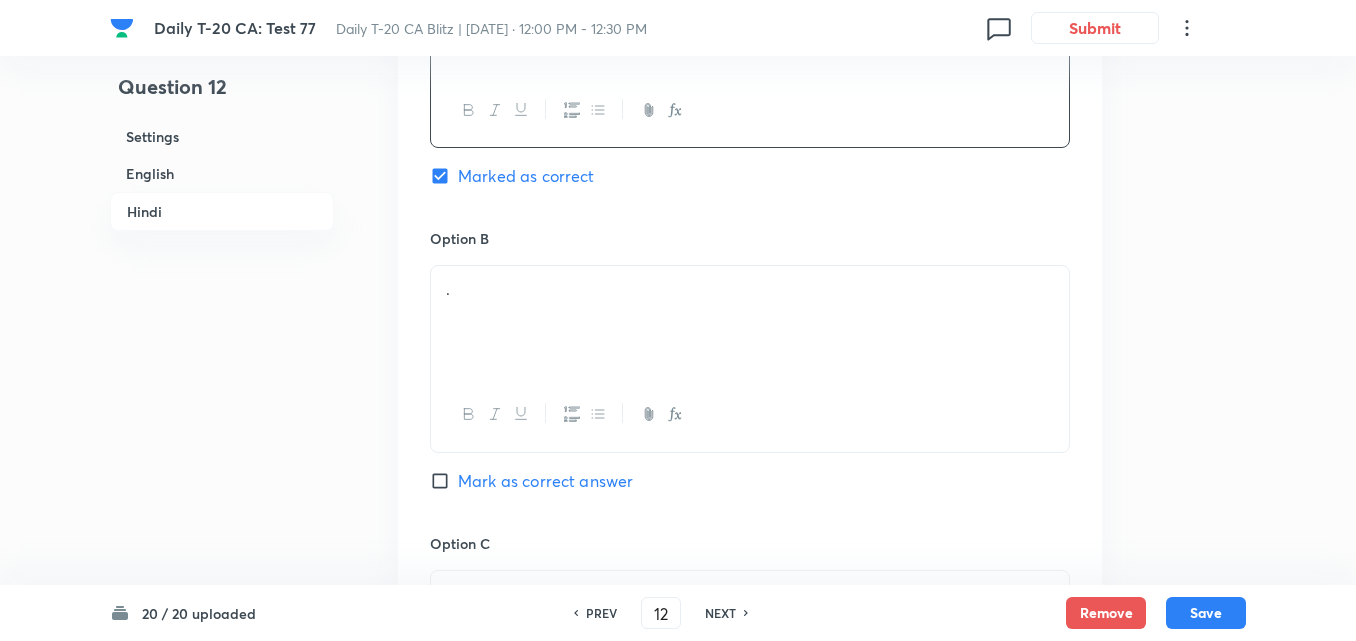 click on "." at bounding box center [750, 322] 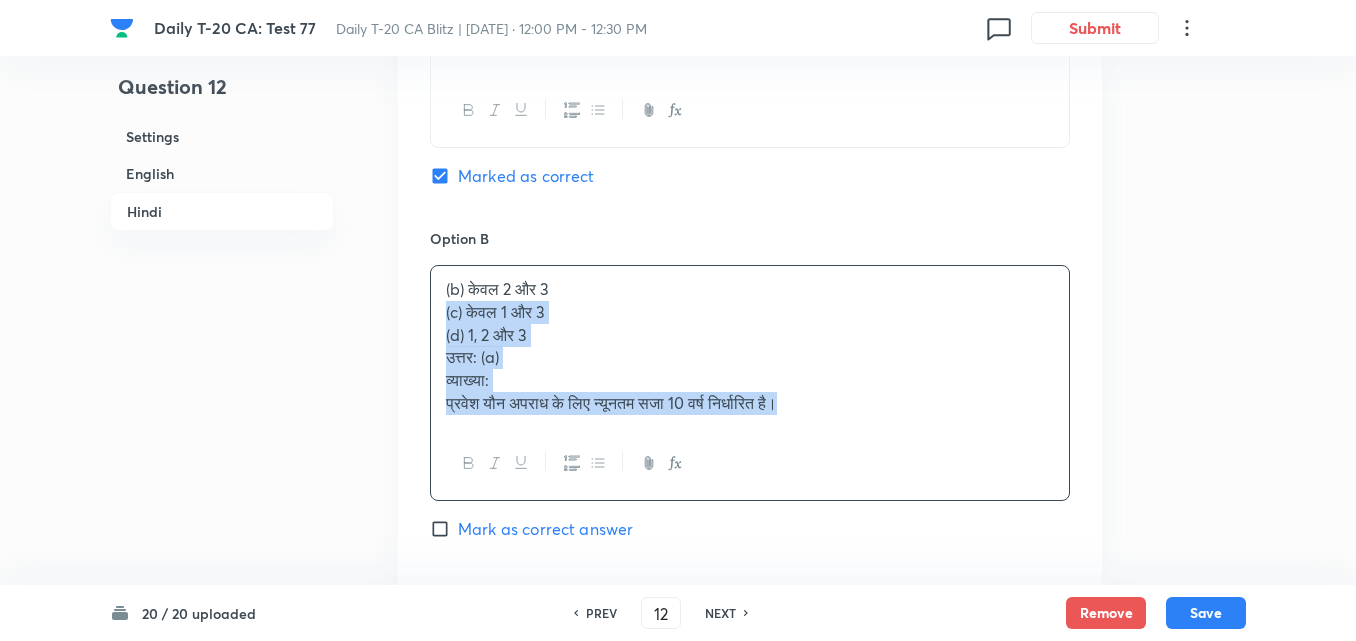 drag, startPoint x: 436, startPoint y: 313, endPoint x: 396, endPoint y: 319, distance: 40.4475 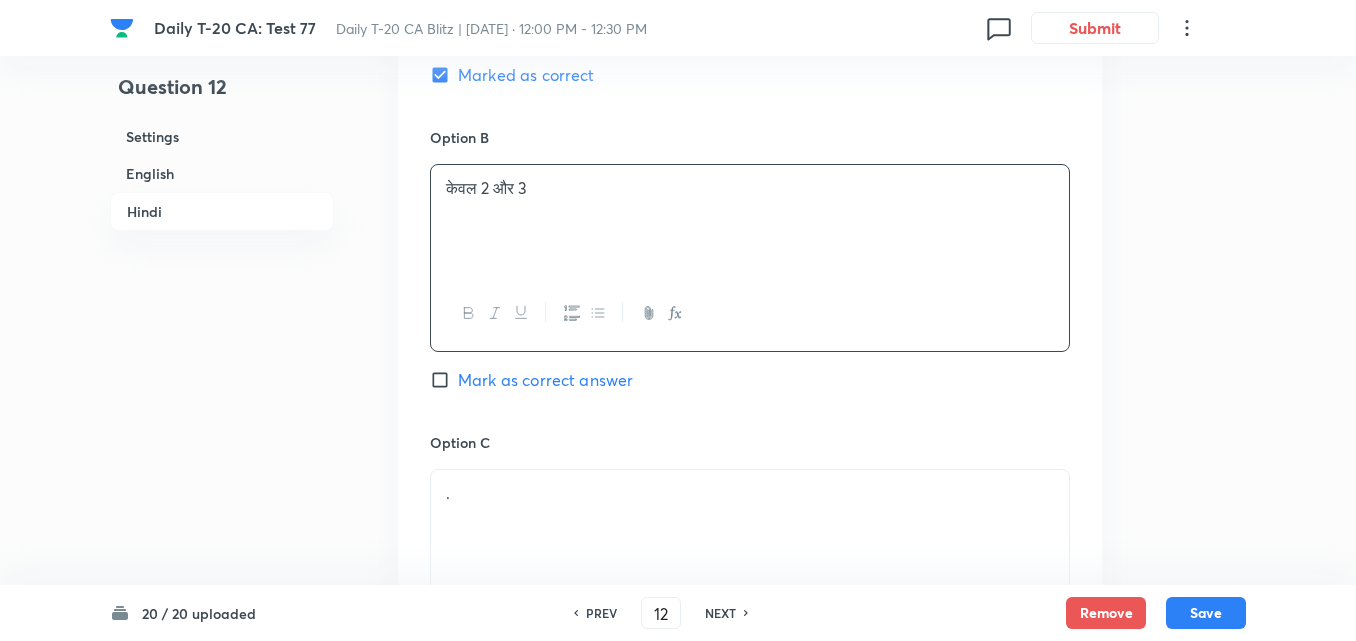 scroll, scrollTop: 3616, scrollLeft: 0, axis: vertical 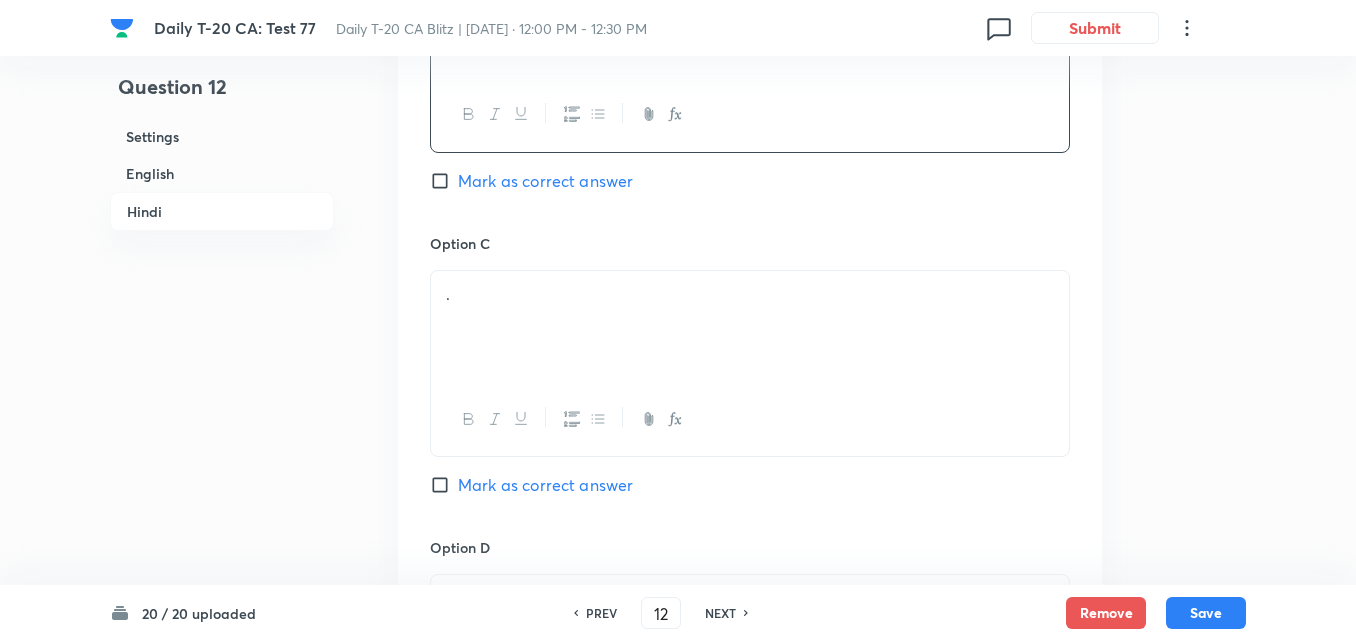 click on "." at bounding box center (750, 327) 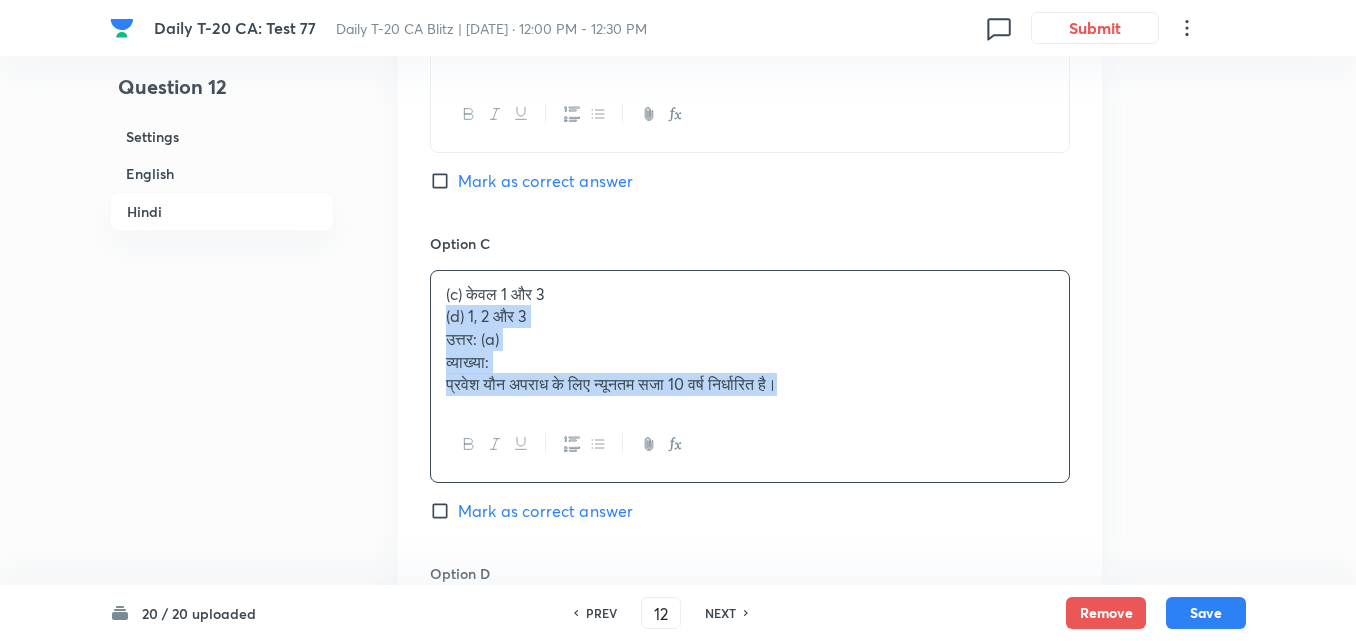 drag, startPoint x: 440, startPoint y: 322, endPoint x: 382, endPoint y: 322, distance: 58 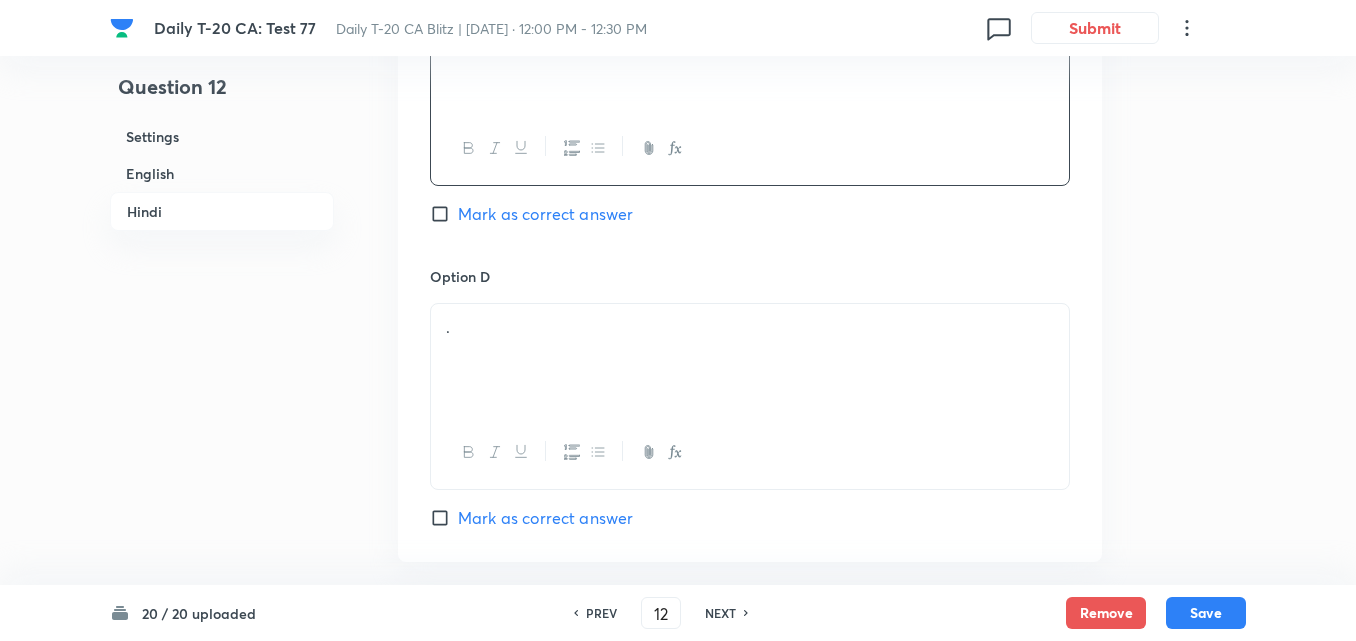 scroll, scrollTop: 3916, scrollLeft: 0, axis: vertical 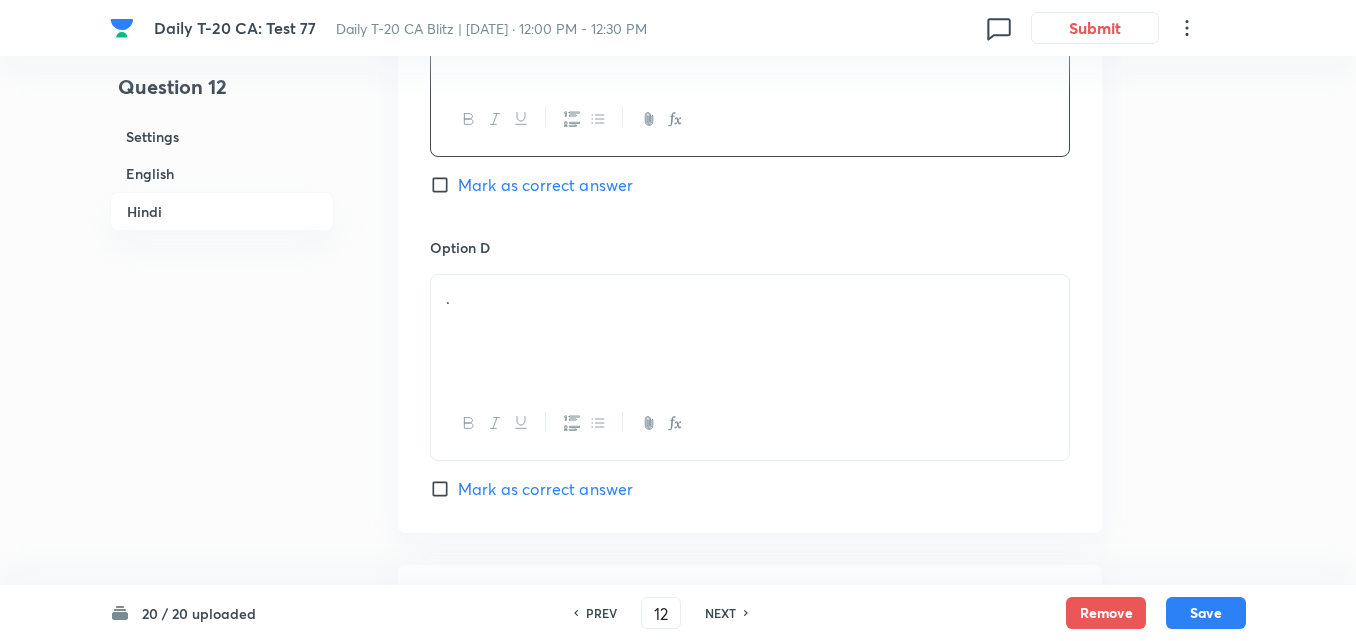 click on "." at bounding box center [750, 331] 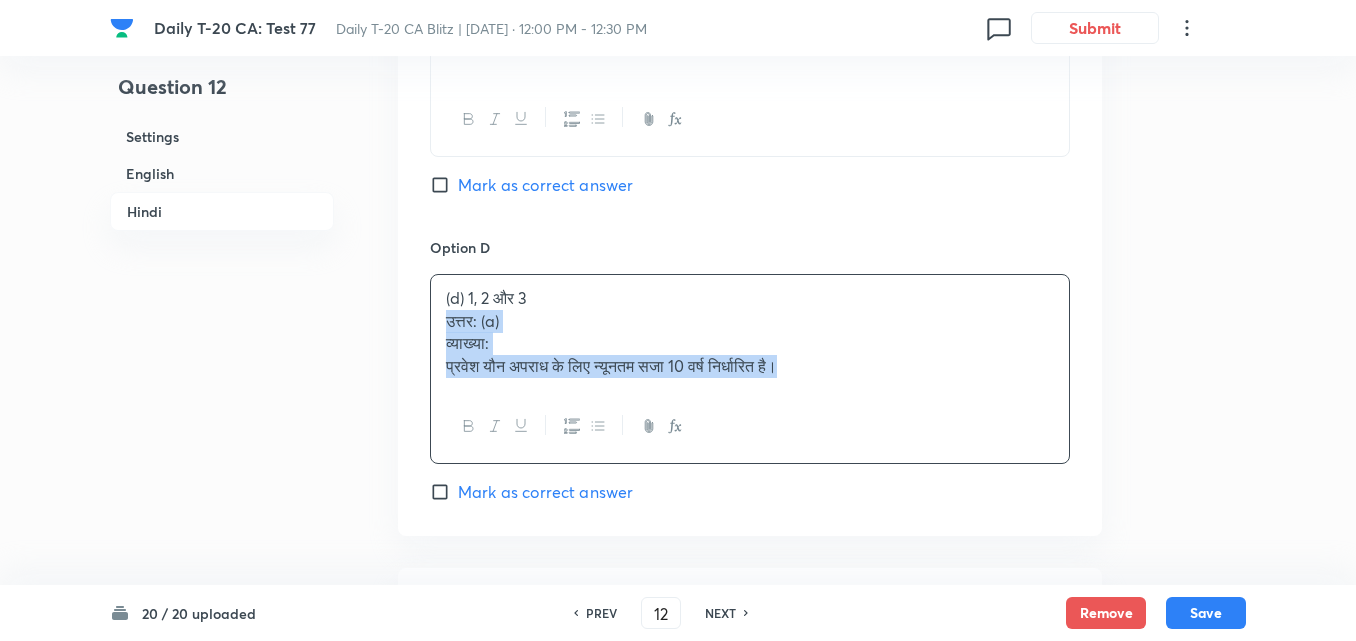 drag, startPoint x: 411, startPoint y: 313, endPoint x: 398, endPoint y: 313, distance: 13 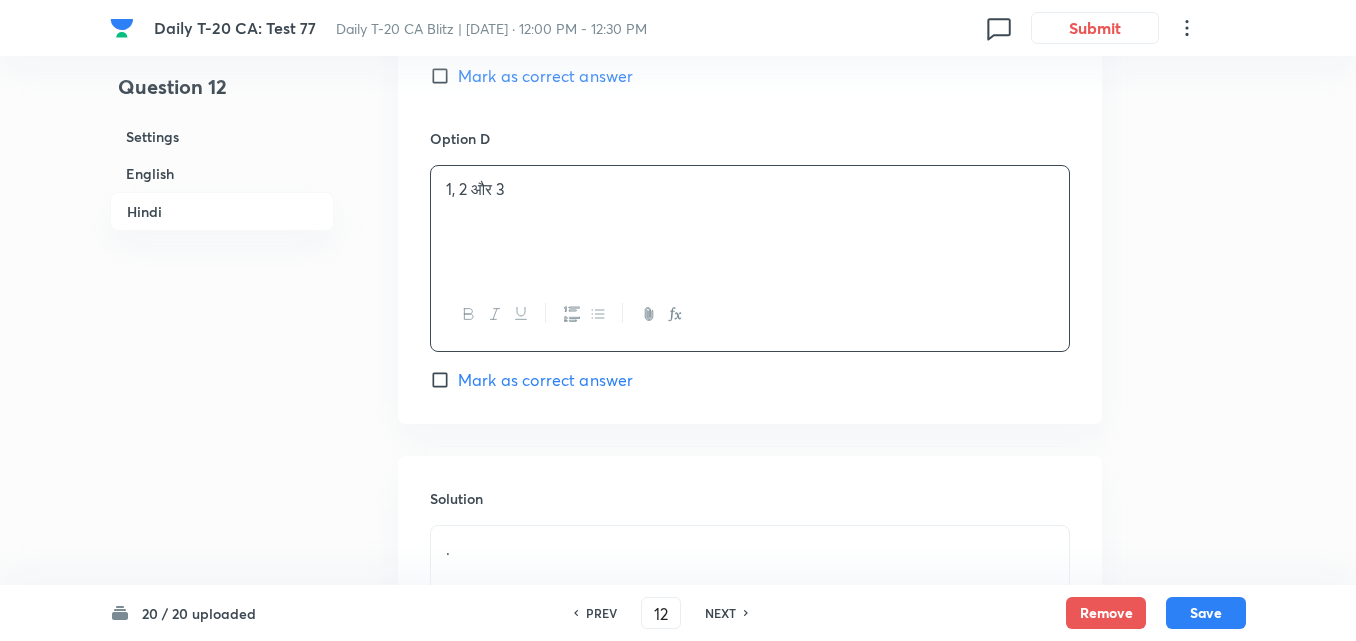scroll, scrollTop: 4305, scrollLeft: 0, axis: vertical 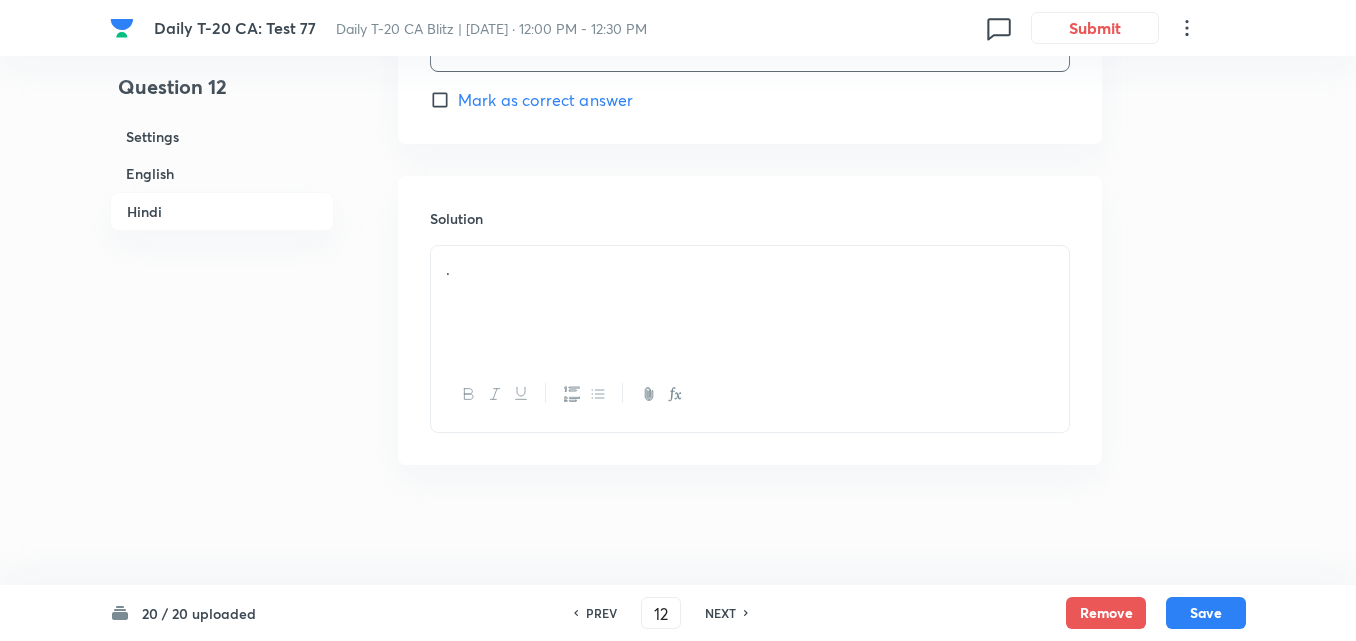 click on "." at bounding box center [750, 302] 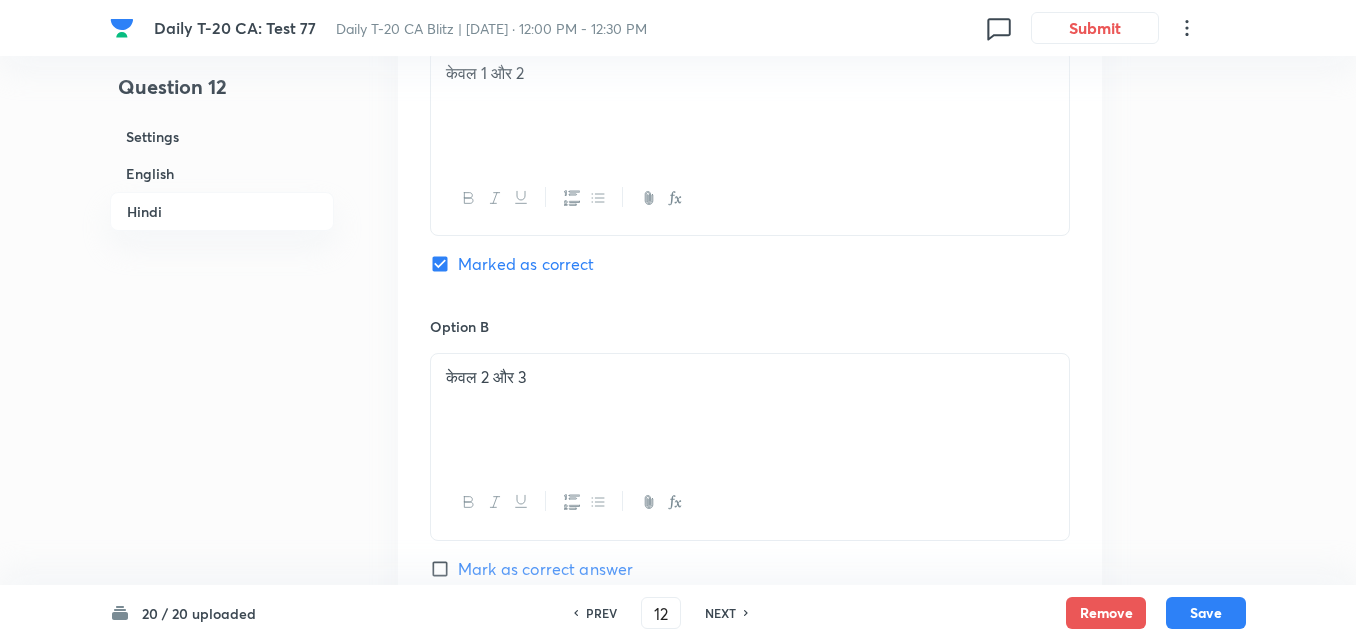 scroll, scrollTop: 3105, scrollLeft: 0, axis: vertical 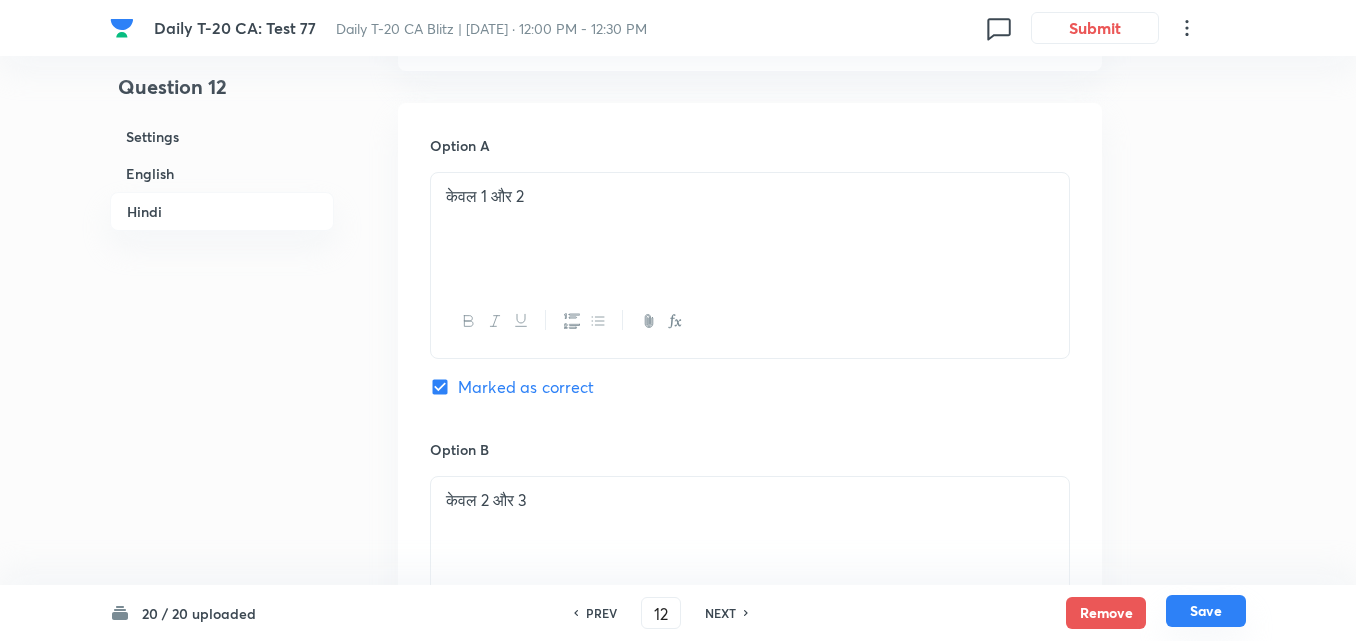 click on "Save" at bounding box center (1206, 611) 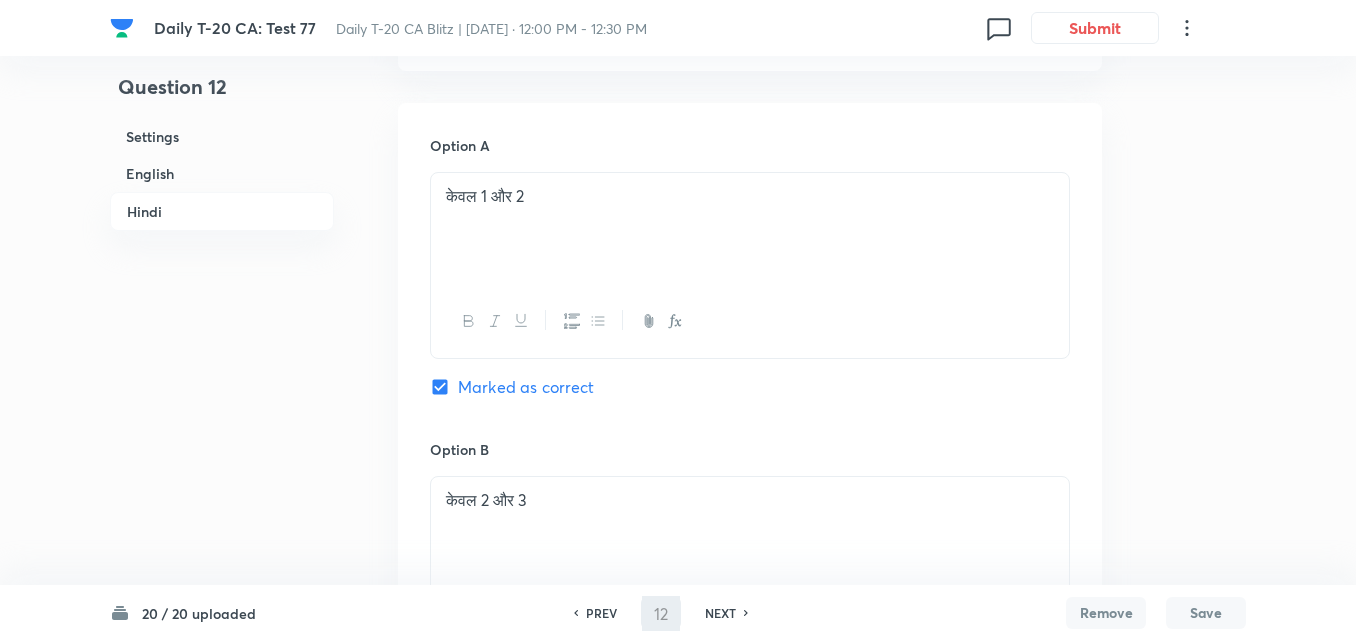type on "13" 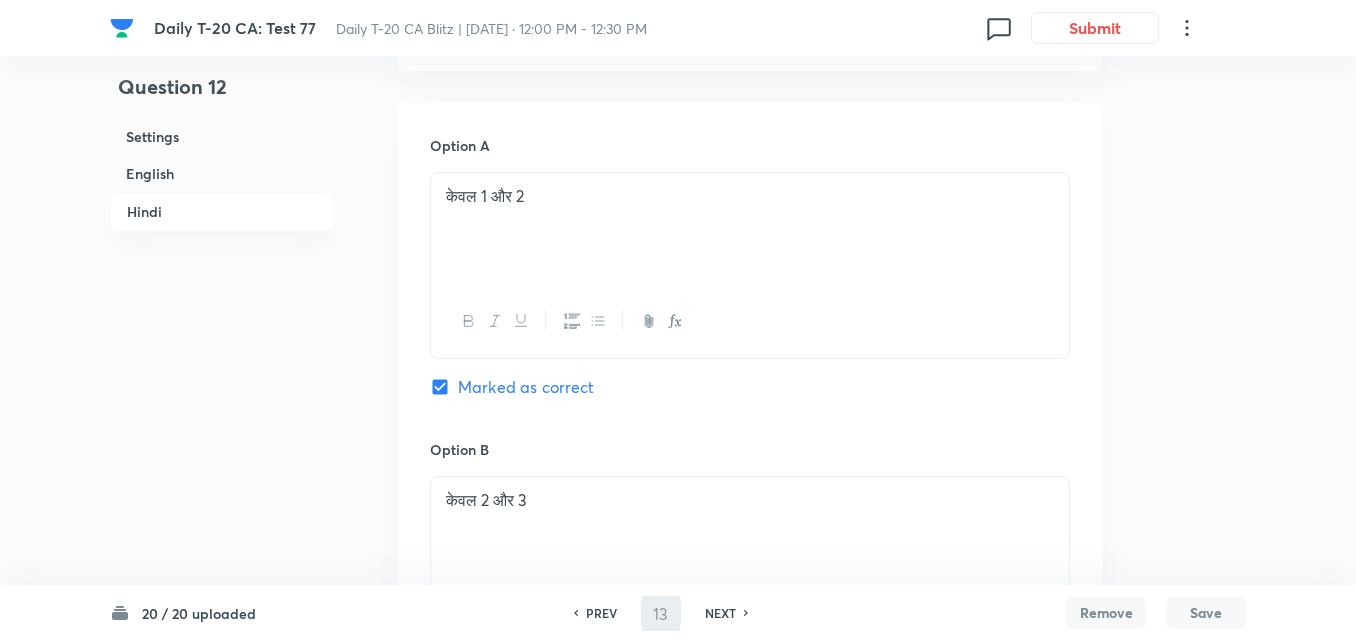 checkbox on "false" 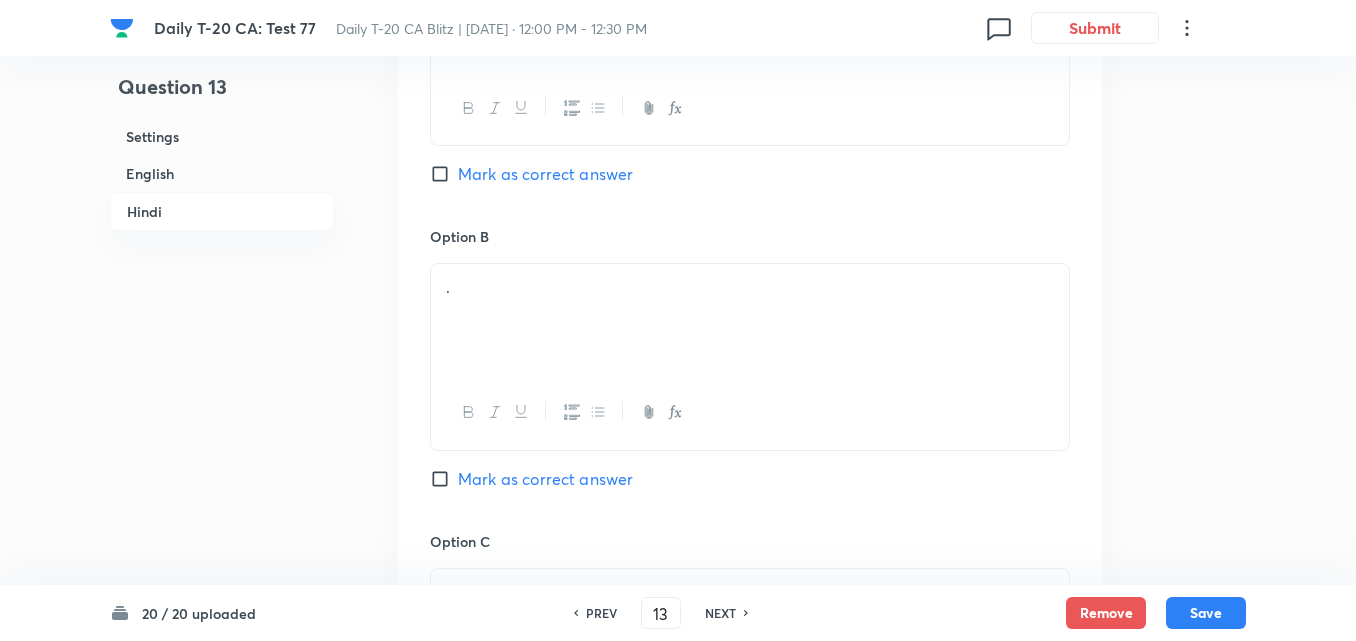 checkbox on "true" 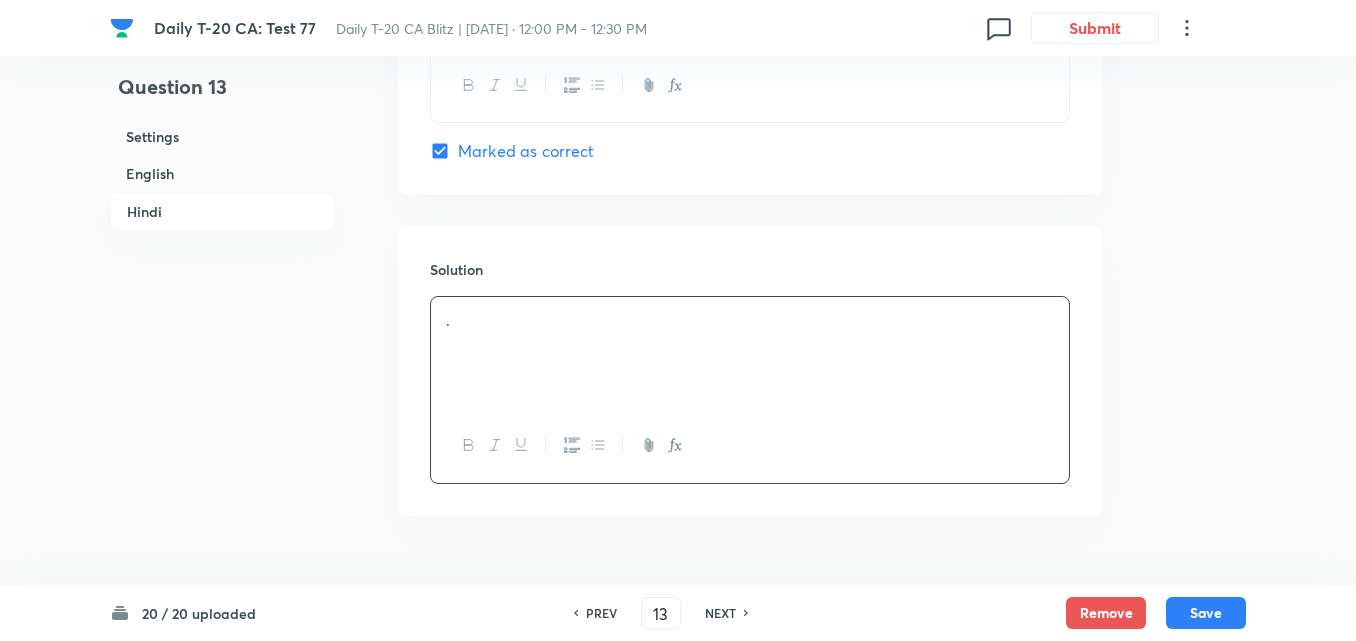 click on "English" at bounding box center [222, 173] 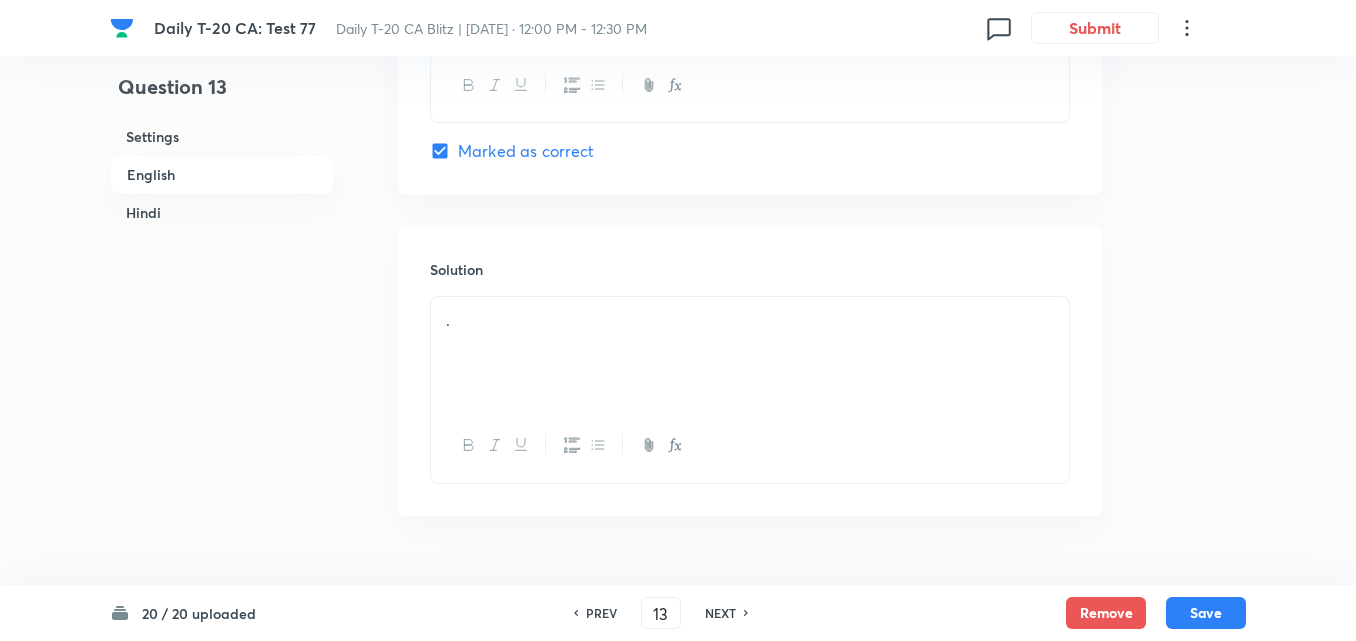 scroll, scrollTop: 516, scrollLeft: 0, axis: vertical 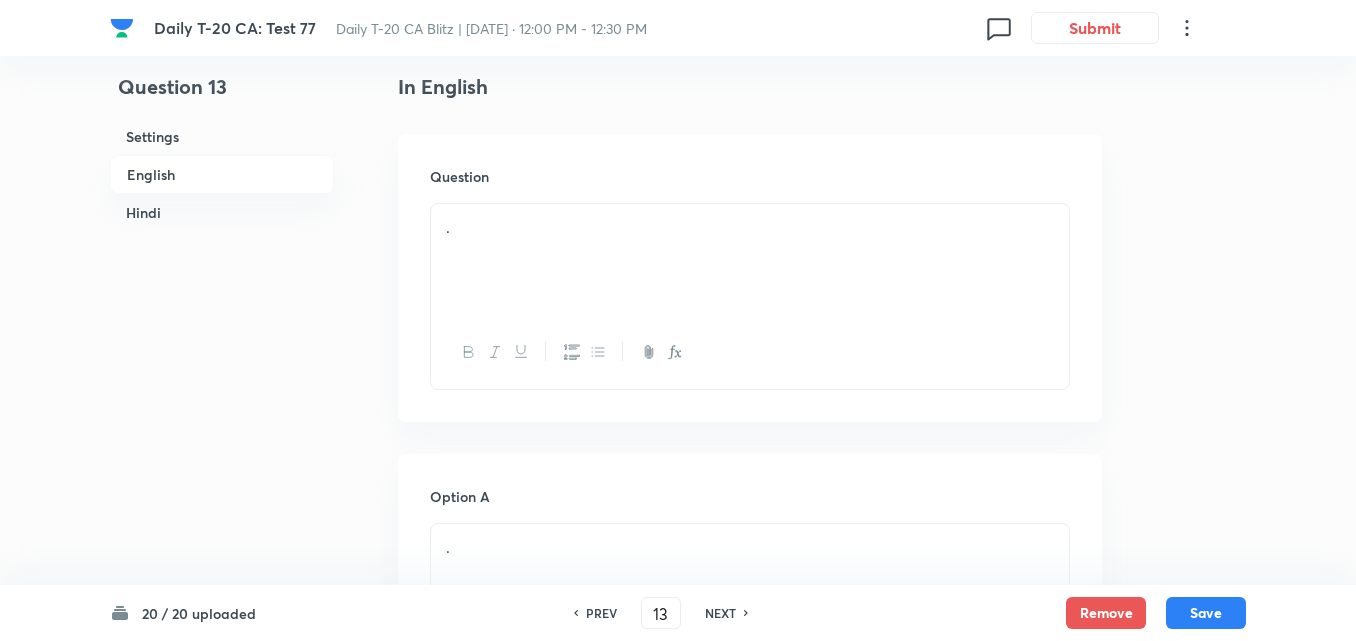 click on "." at bounding box center (750, 227) 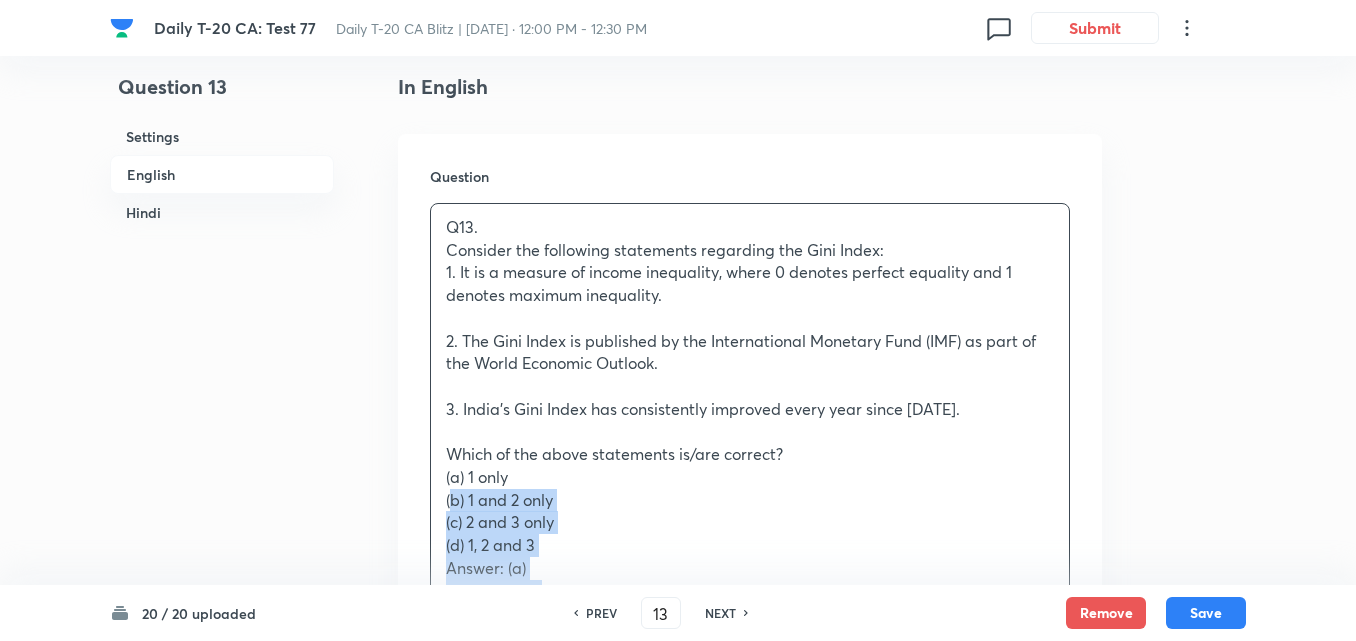 click on "Question 13 Settings English Hindi Settings Type Single choice correct 4 options + 2 marks - 0.66 marks Edit Concept Current Affairs Current Affairs 2025 Current Affairs 2025 Current Affairs 2025 Edit Additional details Easy Fact Not from PYQ paper No equation Edit In English Question Q13. Consider the following statements regarding the Gini Index: 1.	It is a measure of income inequality, where 0 denotes perfect equality and 1 denotes maximum inequality. 2.	The Gini Index is published by the International Monetary Fund (IMF) as part of the World Economic Outlook. 3.	India’s Gini Index has consistently improved every year since [DATE]. Which of the above statements is/are correct?  (a) 1 only  (b) 1 and 2 only  (c) 2 and 3 only  (d) 1, 2 and 3 Answer: (a)  Explanation: ●	Statement 1 is correct: Gini Index ranges between 0 (equality) and 1 (inequality). ●	Statement 2 is incorrect: It is not published by IMF, but by World Bank or national statistical agencies. ________________________________________ . . . ." at bounding box center (678, 2295) 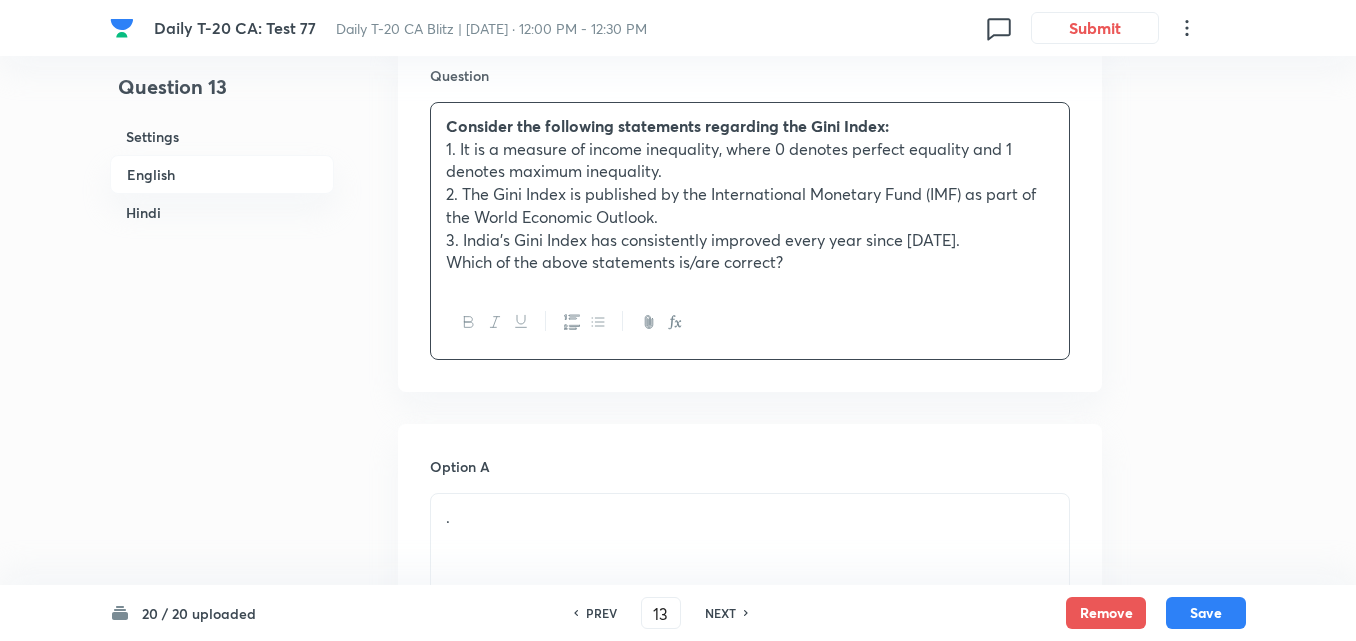 scroll, scrollTop: 916, scrollLeft: 0, axis: vertical 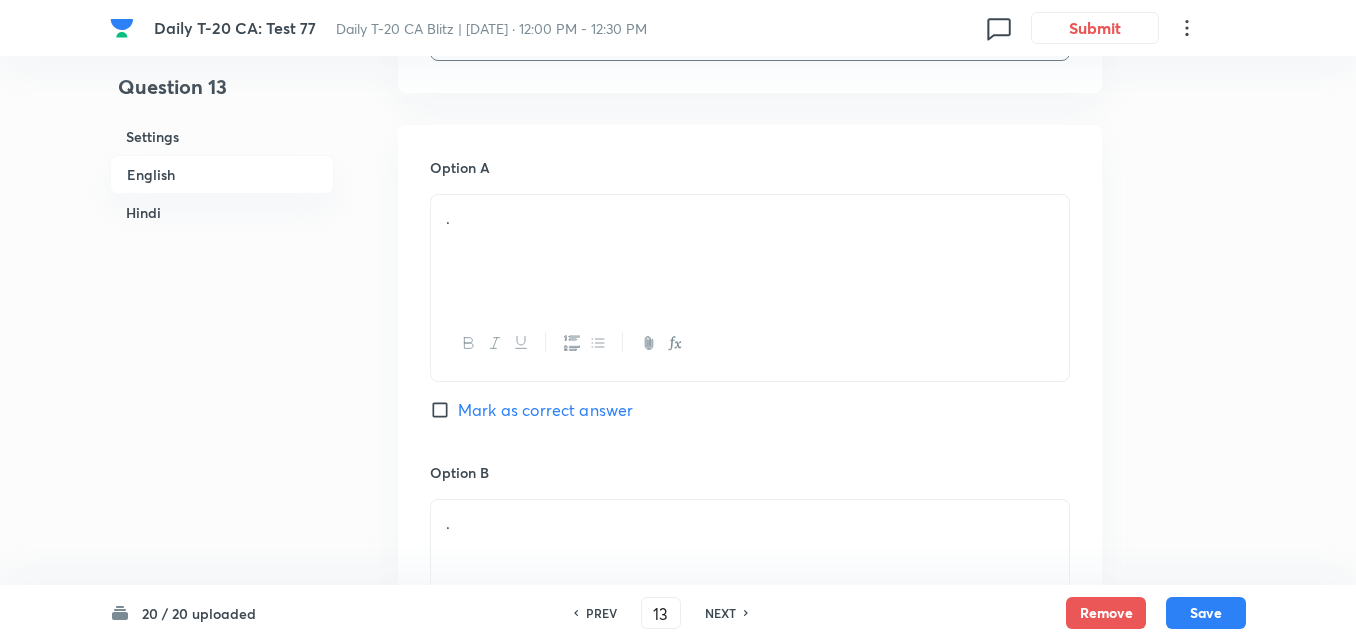click on "." at bounding box center [750, 251] 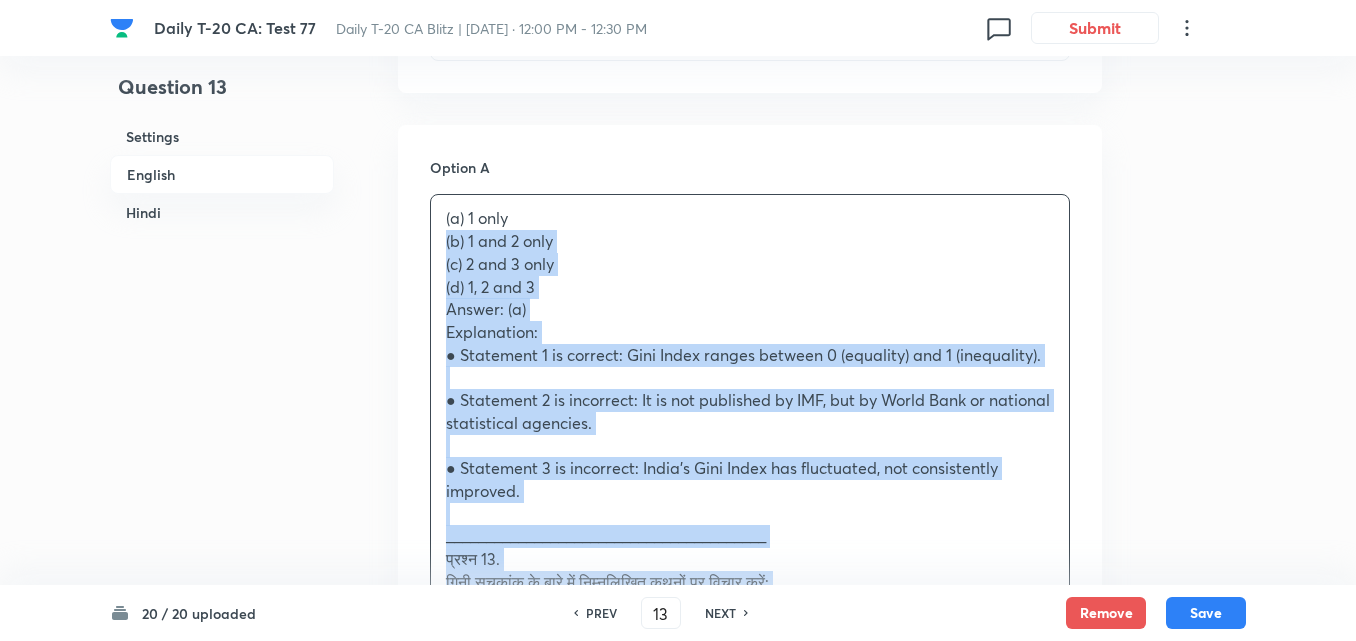 drag, startPoint x: 407, startPoint y: 250, endPoint x: 381, endPoint y: 243, distance: 26.925823 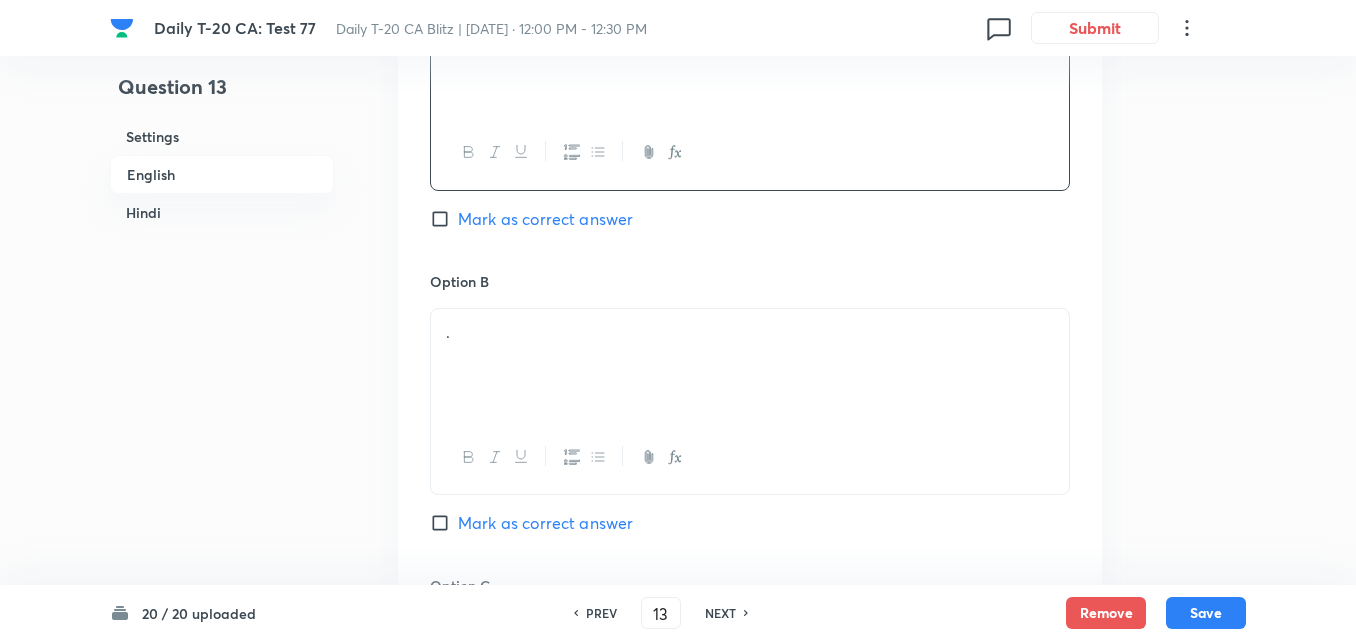 scroll, scrollTop: 1116, scrollLeft: 0, axis: vertical 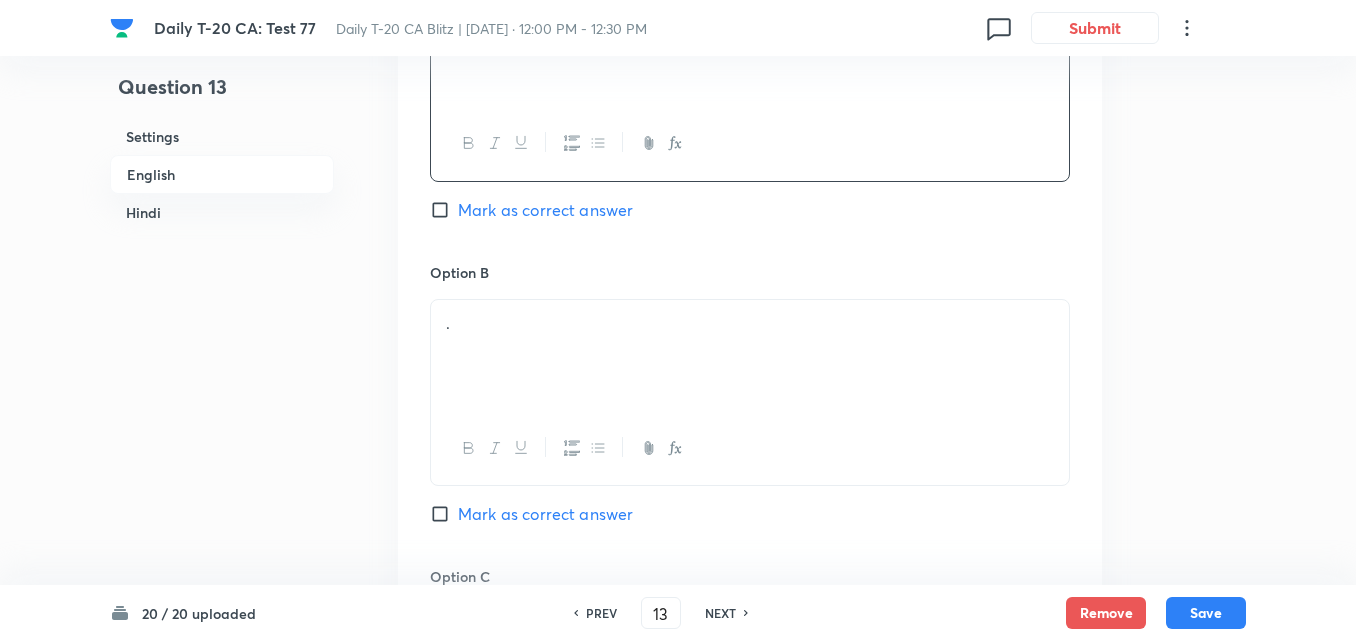 click on "." at bounding box center [750, 323] 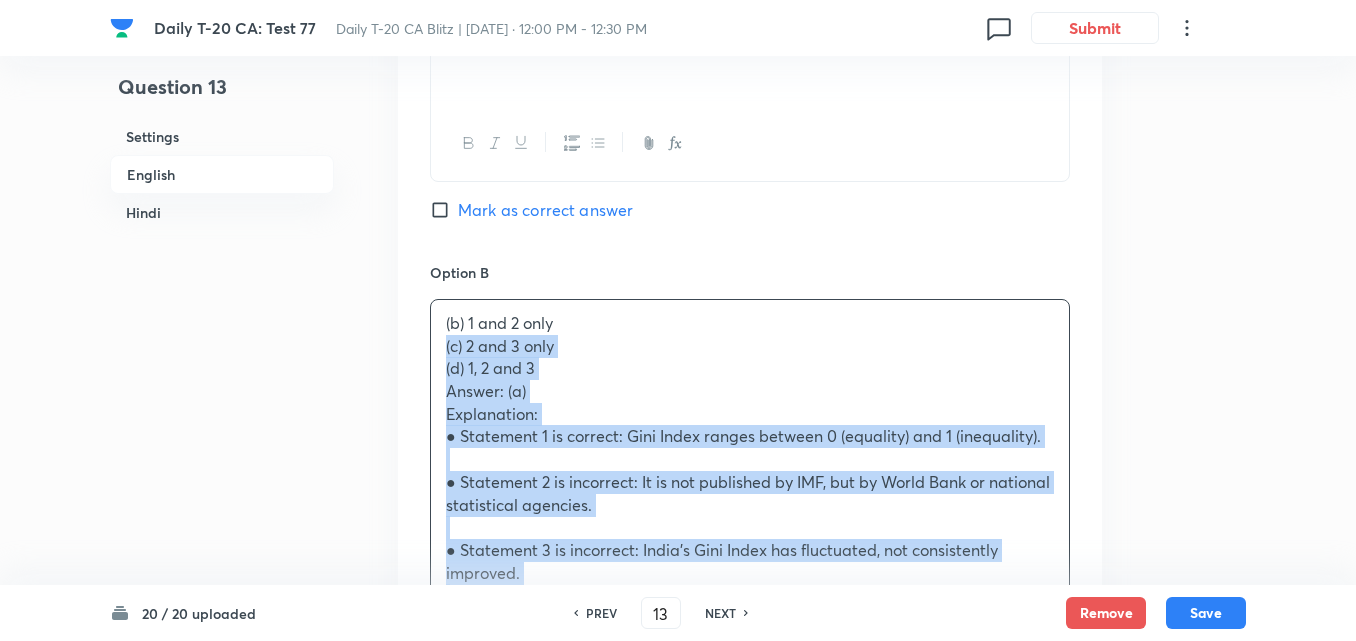 drag, startPoint x: 457, startPoint y: 349, endPoint x: 400, endPoint y: 350, distance: 57.00877 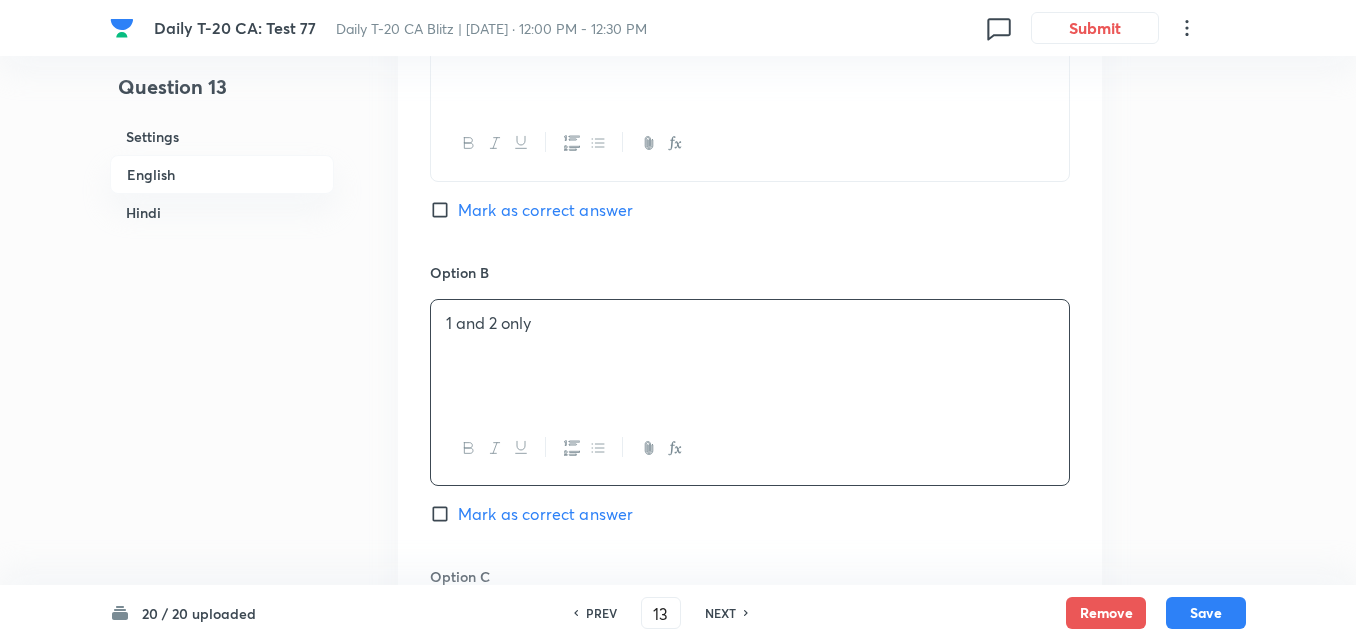 click on "Mark as correct answer" at bounding box center [545, 210] 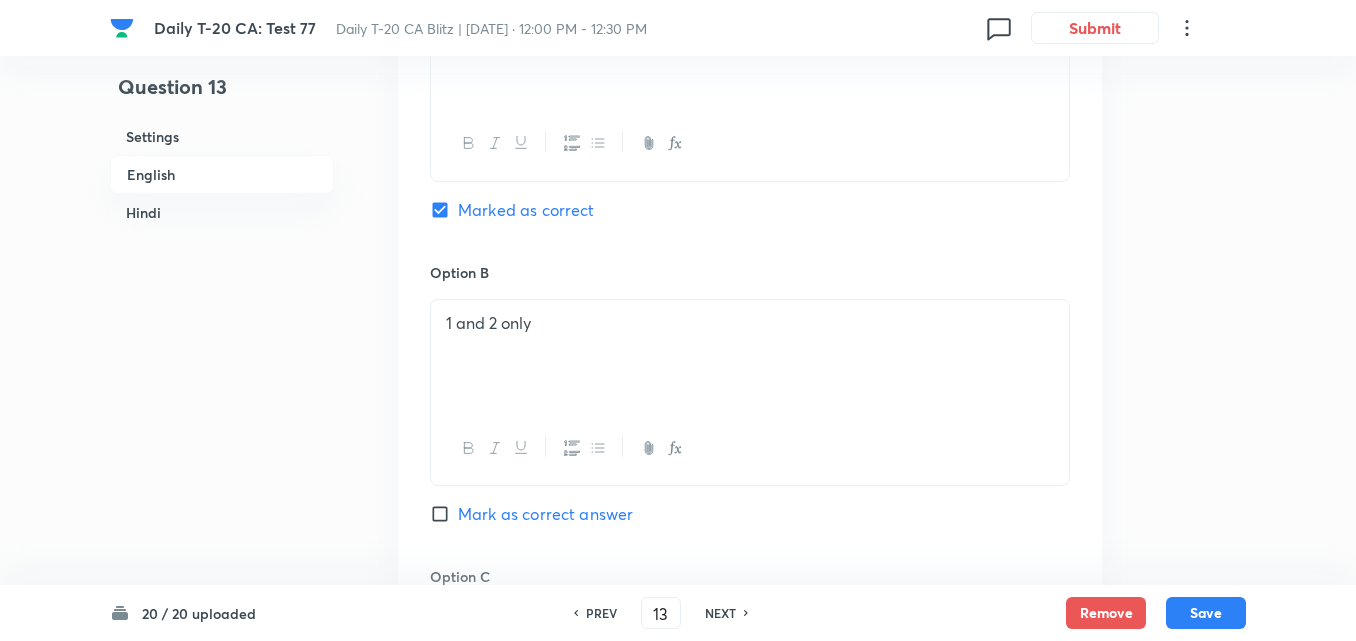 checkbox on "false" 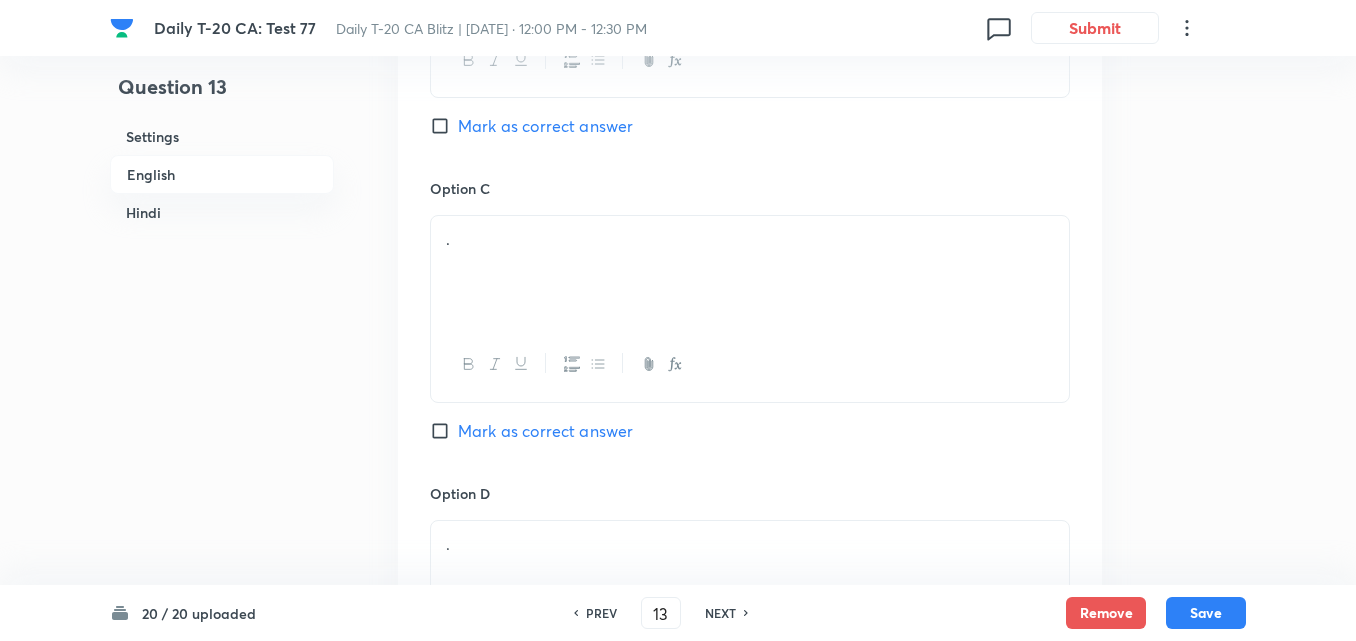 scroll, scrollTop: 1516, scrollLeft: 0, axis: vertical 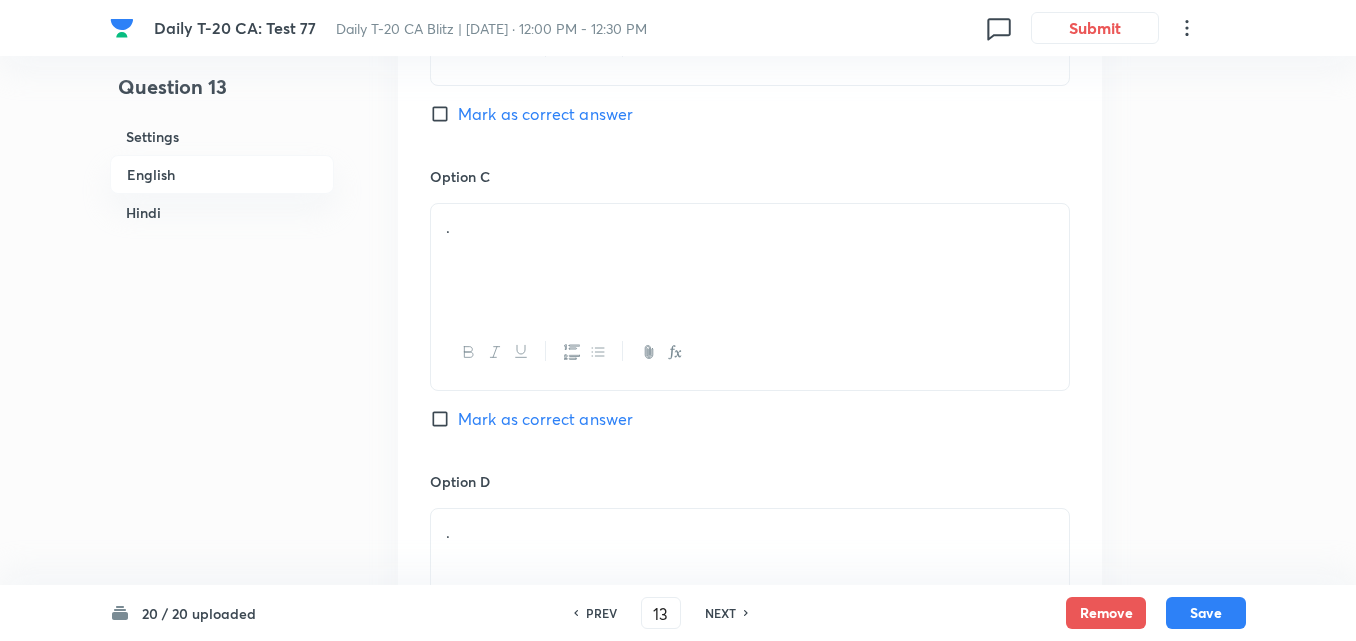 click on "." at bounding box center (750, 260) 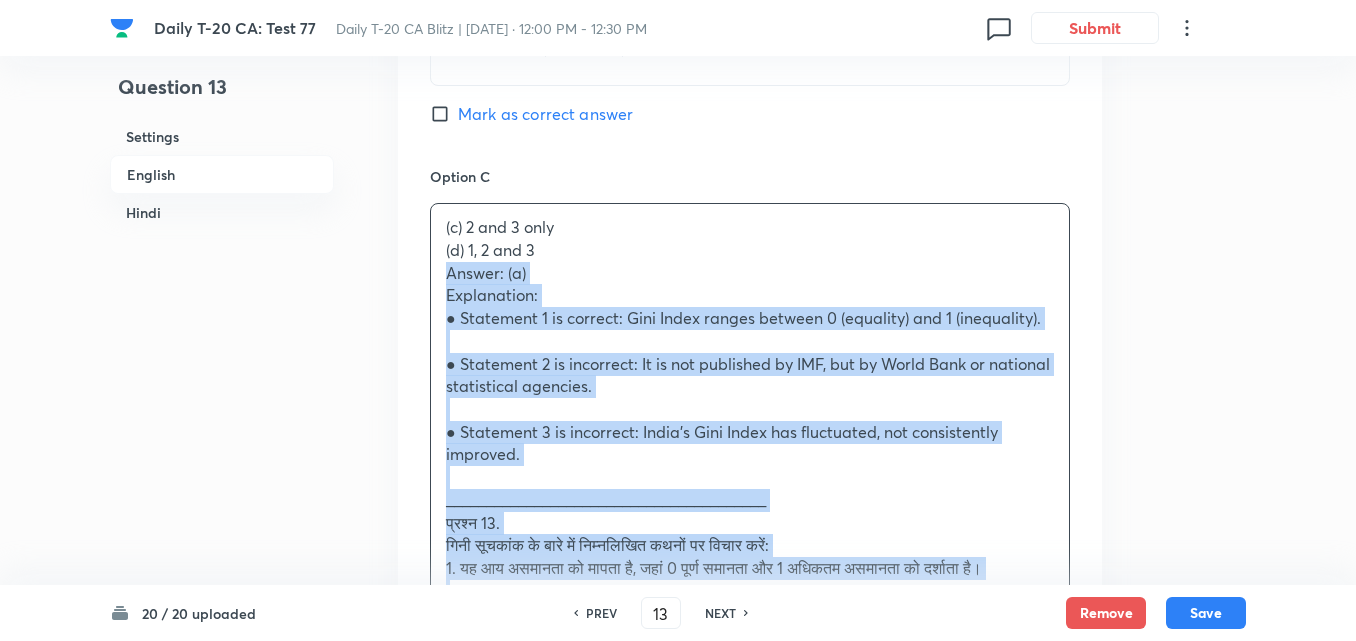 click on "Question 13 Settings English Hindi Settings Type Single choice correct 4 options + 2 marks - 0.66 marks Edit Concept Current Affairs Current Affairs 2025 Current Affairs 2025 Current Affairs 2025 Edit Additional details Easy Fact Not from PYQ paper No equation Edit In English Question Consider the following statements regarding the Gini Index: 1.	It is a measure of income inequality, where 0 denotes perfect equality and 1 denotes maximum inequality. 2.	The Gini Index is published by the International Monetary Fund (IMF) as part of the World Economic Outlook. 3.	India’s Gini Index has consistently improved every year since [DATE]. Which of the above statements is/are correct?   Option A 1 only Marked as correct Option B 1 and 2 only Mark as correct answer Option C (c) 2 and 3 only (d) 1, 2 and 3 Answer: (a) Explanation: ●	Statement 1 is correct: Gini Index ranges between 0 (equality) and 1 (inequality). ●	Statement 3 is incorrect: India’s Gini Index has fluctuated, not consistently improved. Option D . ." at bounding box center (678, 1171) 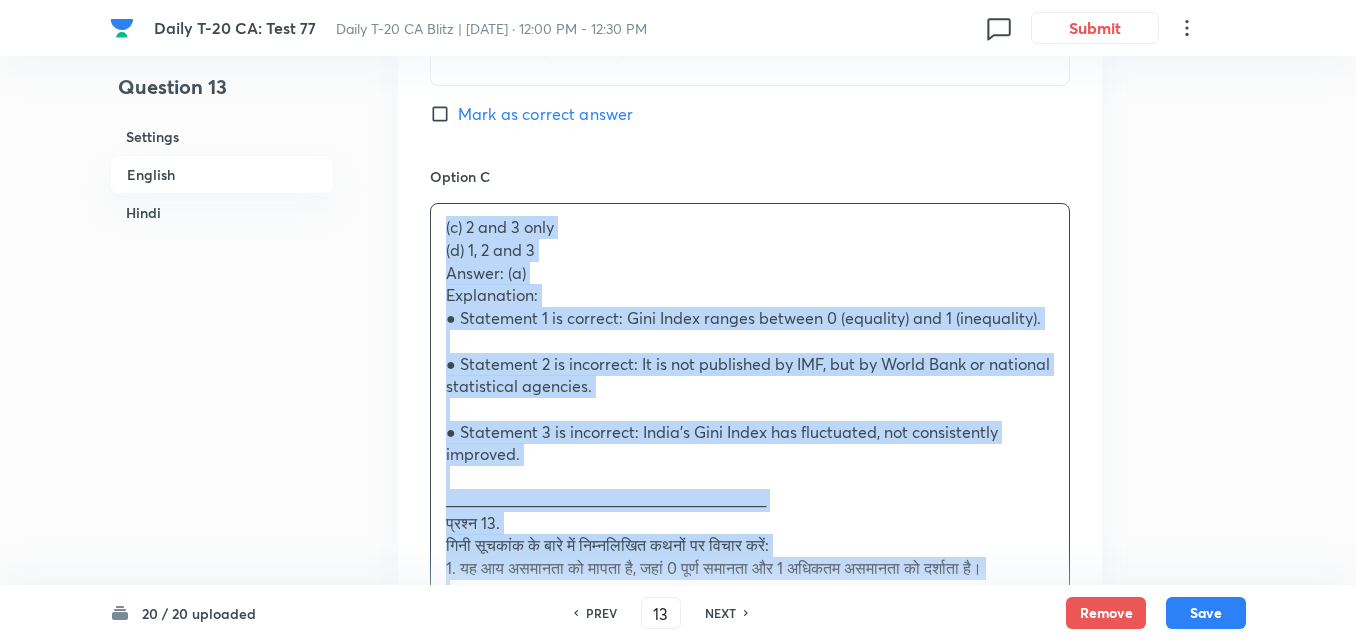click on "Question 13 Settings English Hindi Settings Type Single choice correct 4 options + 2 marks - 0.66 marks Edit Concept Current Affairs Current Affairs 2025 Current Affairs 2025 Current Affairs 2025 Edit Additional details Easy Fact Not from PYQ paper No equation Edit In English Question Consider the following statements regarding the Gini Index: 1.	It is a measure of income inequality, where 0 denotes perfect equality and 1 denotes maximum inequality. 2.	The Gini Index is published by the International Monetary Fund (IMF) as part of the World Economic Outlook. 3.	India’s Gini Index has consistently improved every year since [DATE]. Which of the above statements is/are correct?   Option A 1 only Marked as correct Option B 1 and 2 only Mark as correct answer Option C (c) 2 and 3 only (d) 1, 2 and 3 Answer: (a) Explanation: ●	Statement 1 is correct: Gini Index ranges between 0 (equality) and 1 (inequality). ●	Statement 3 is incorrect: India’s Gini Index has fluctuated, not consistently improved. Option D . ." at bounding box center [678, 1171] 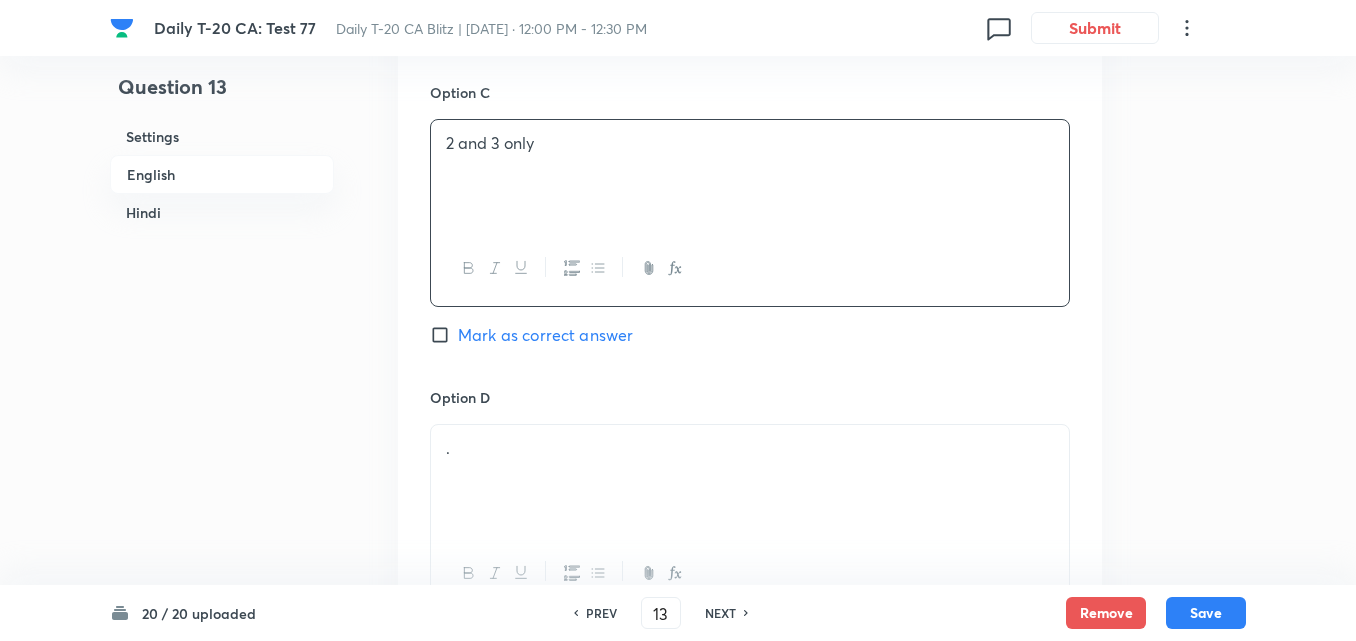 scroll, scrollTop: 1816, scrollLeft: 0, axis: vertical 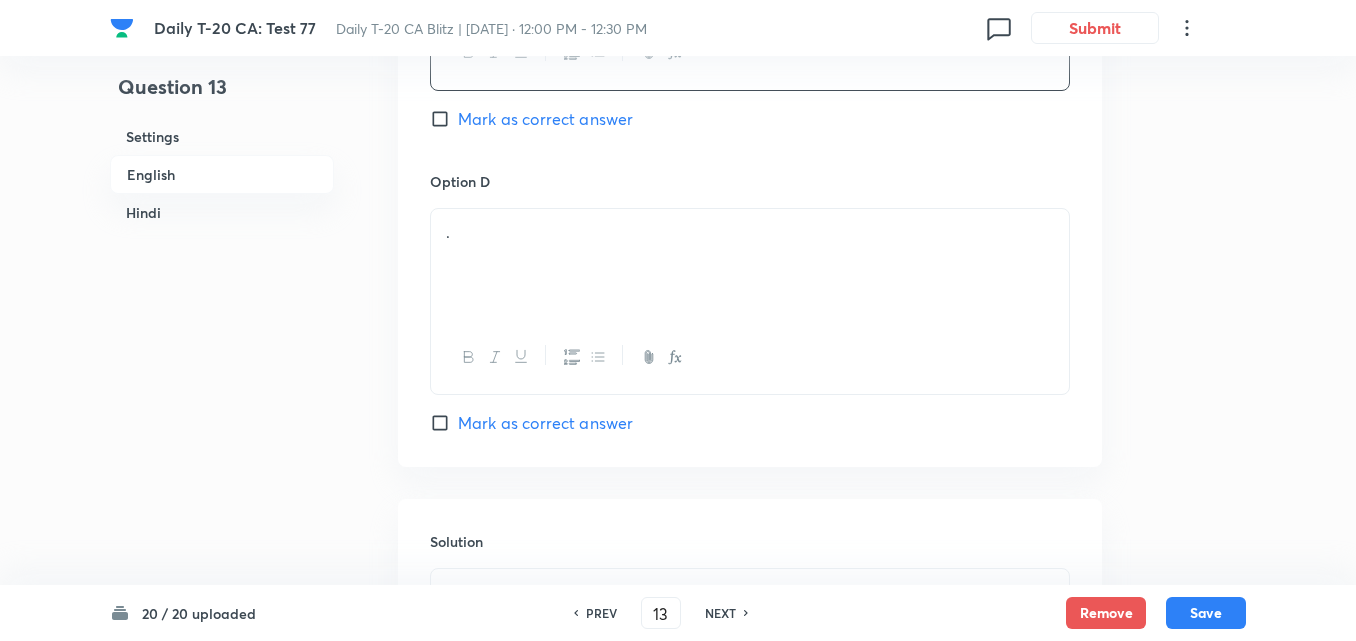 click on "." at bounding box center (750, 265) 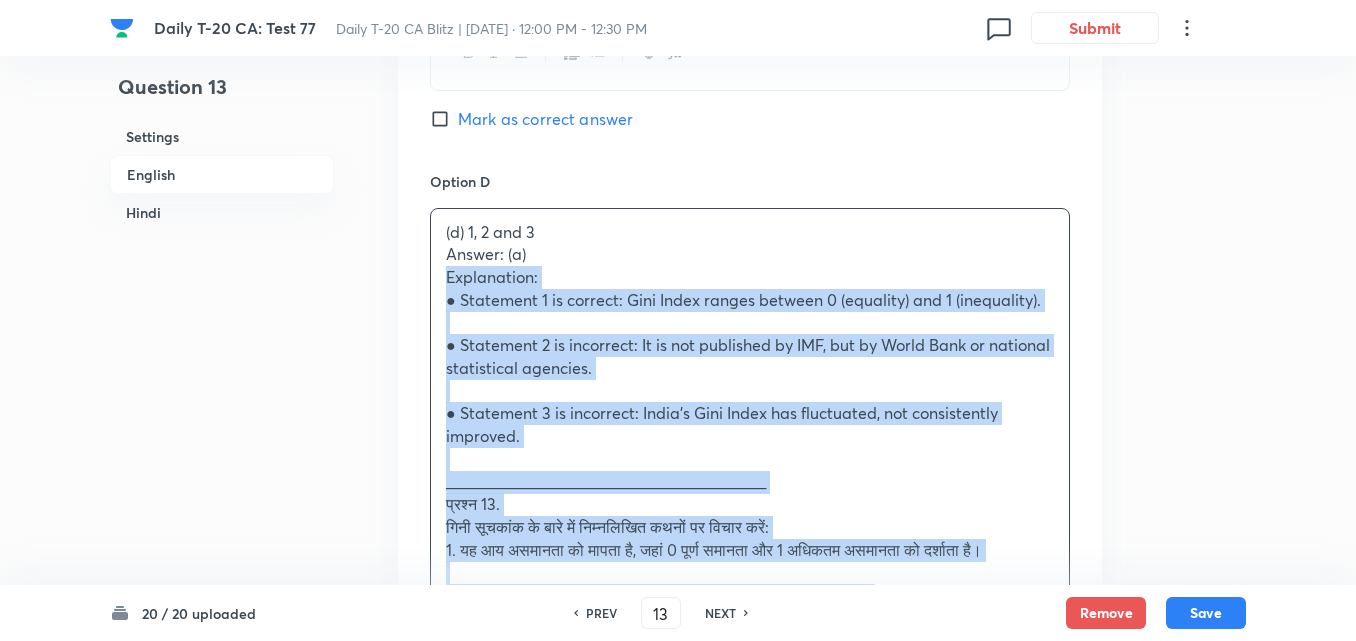 drag, startPoint x: 423, startPoint y: 264, endPoint x: 370, endPoint y: 272, distance: 53.600372 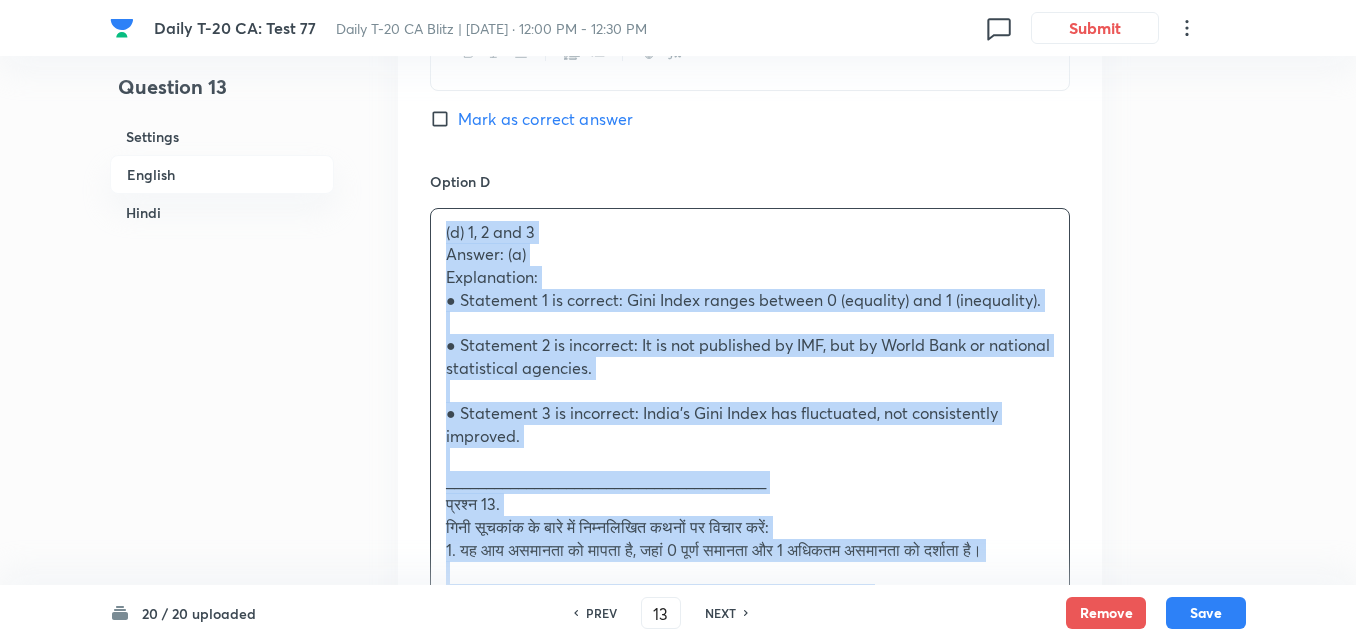 click on "Question 13 Settings English Hindi" at bounding box center (222, 860) 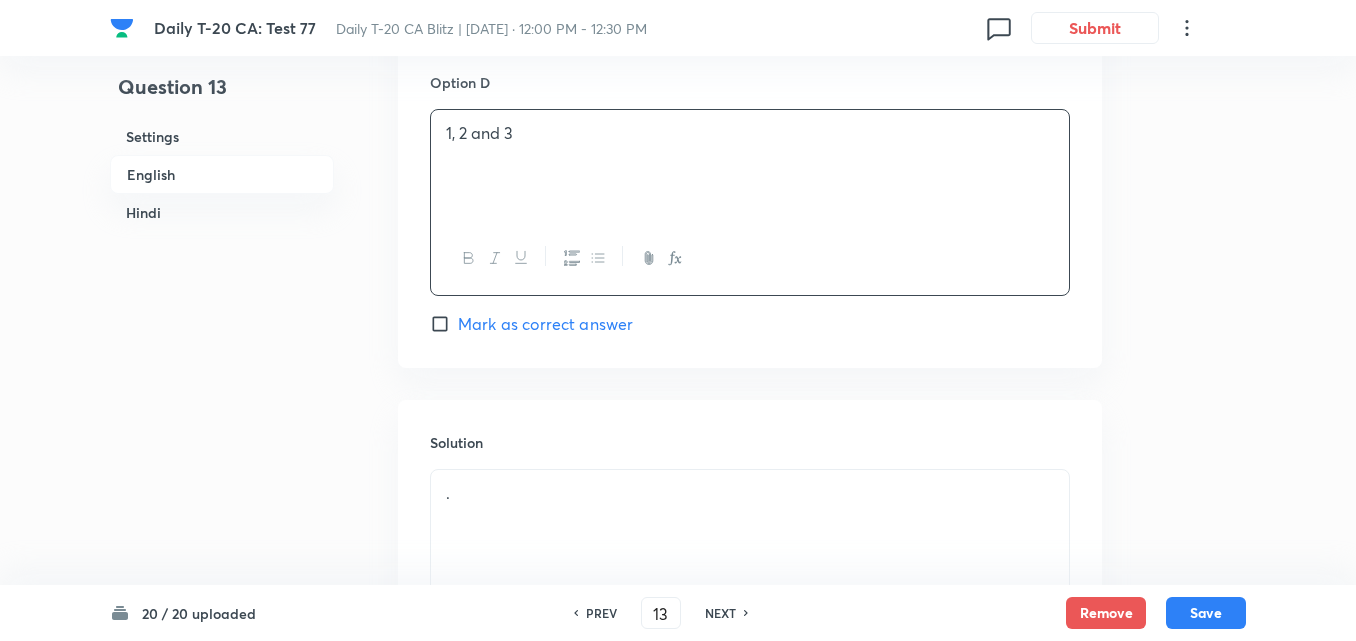 scroll, scrollTop: 2216, scrollLeft: 0, axis: vertical 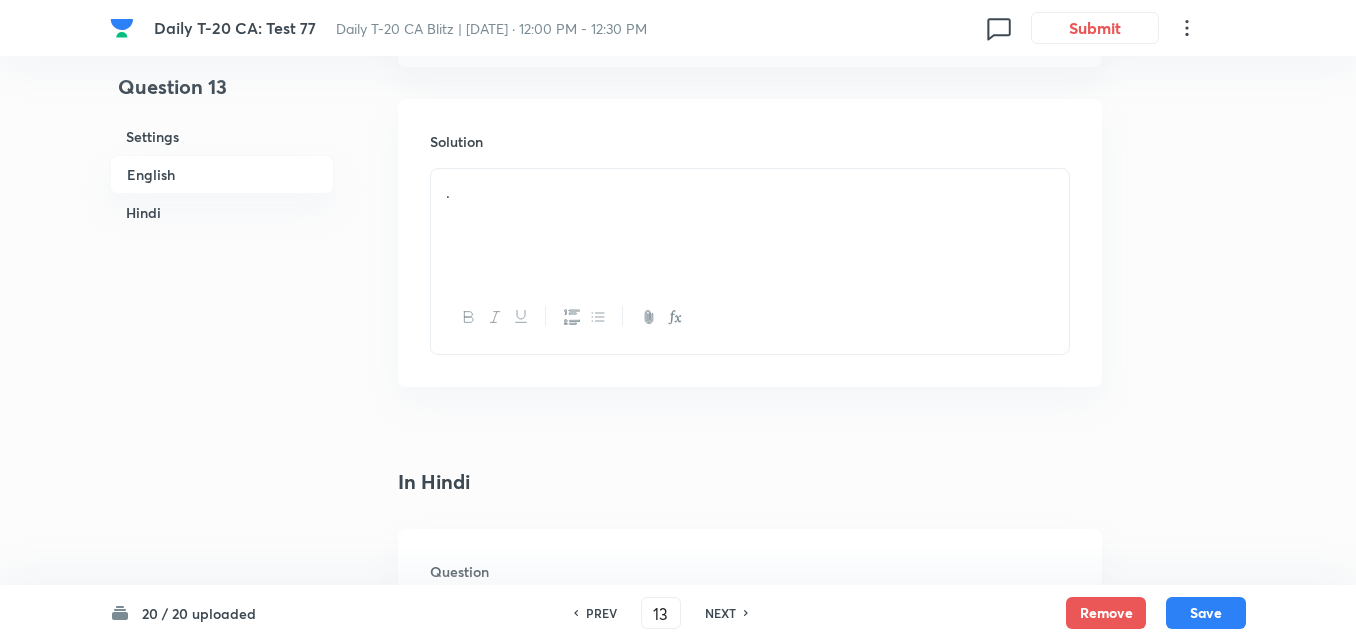 click on "." at bounding box center (750, 225) 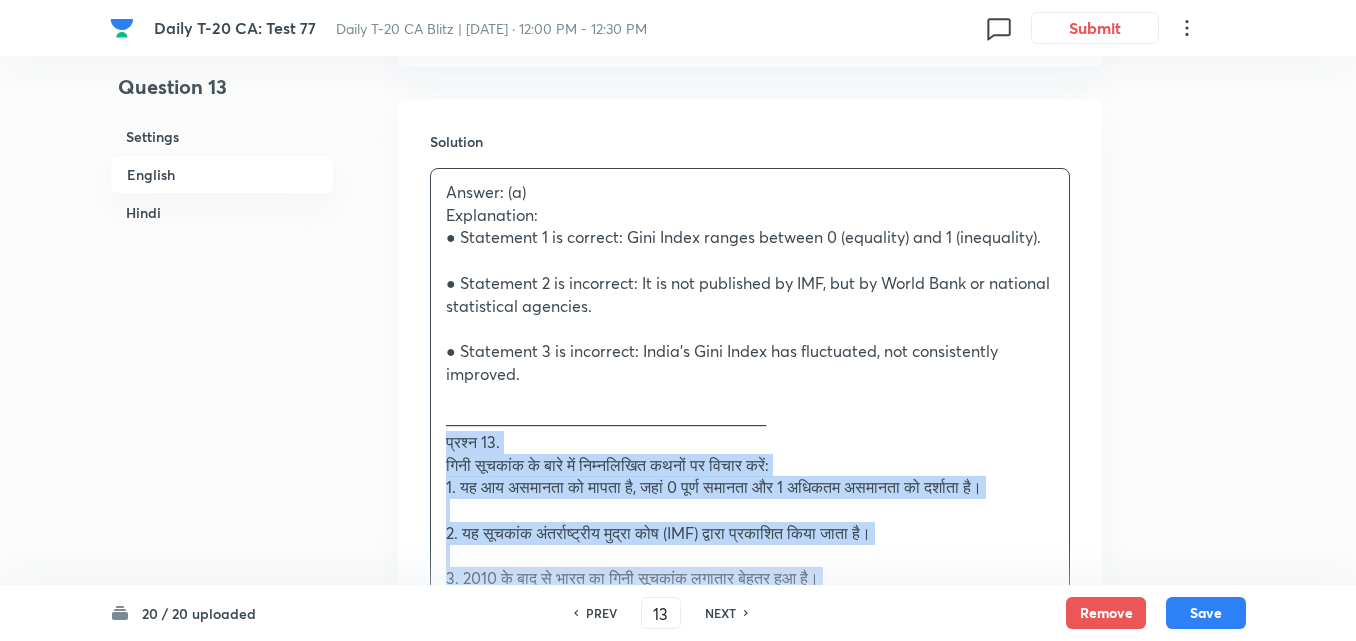 drag, startPoint x: 430, startPoint y: 455, endPoint x: 416, endPoint y: 441, distance: 19.79899 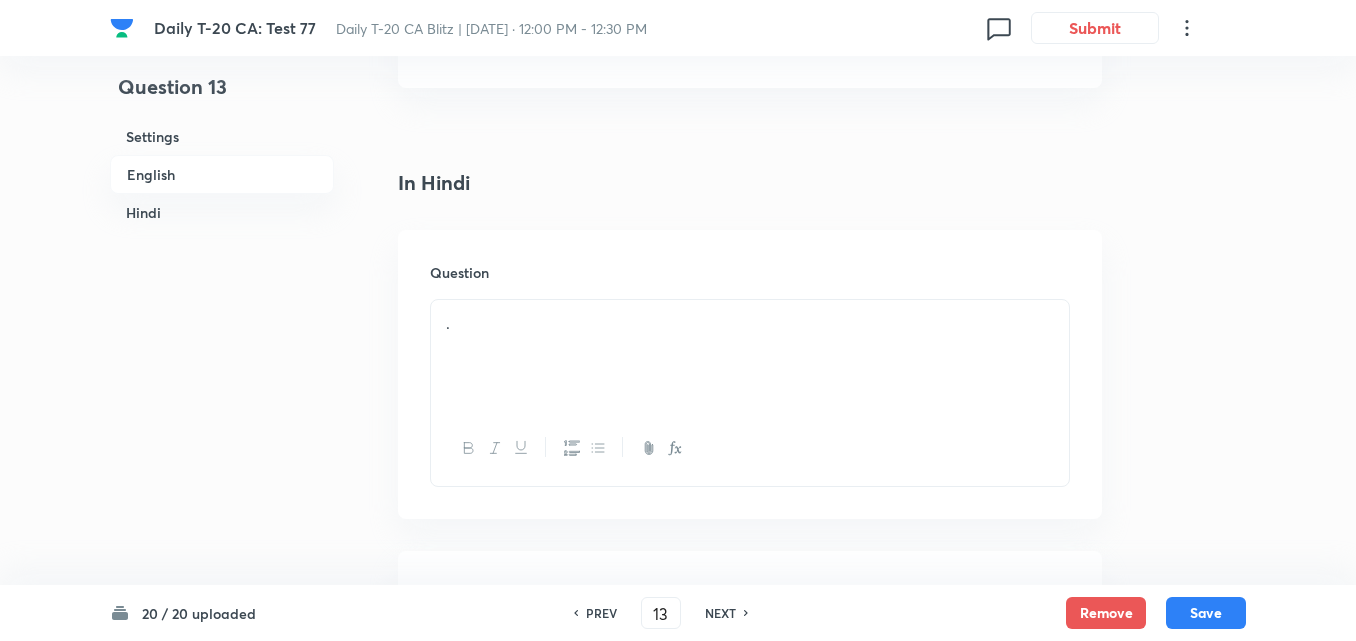 scroll, scrollTop: 2616, scrollLeft: 0, axis: vertical 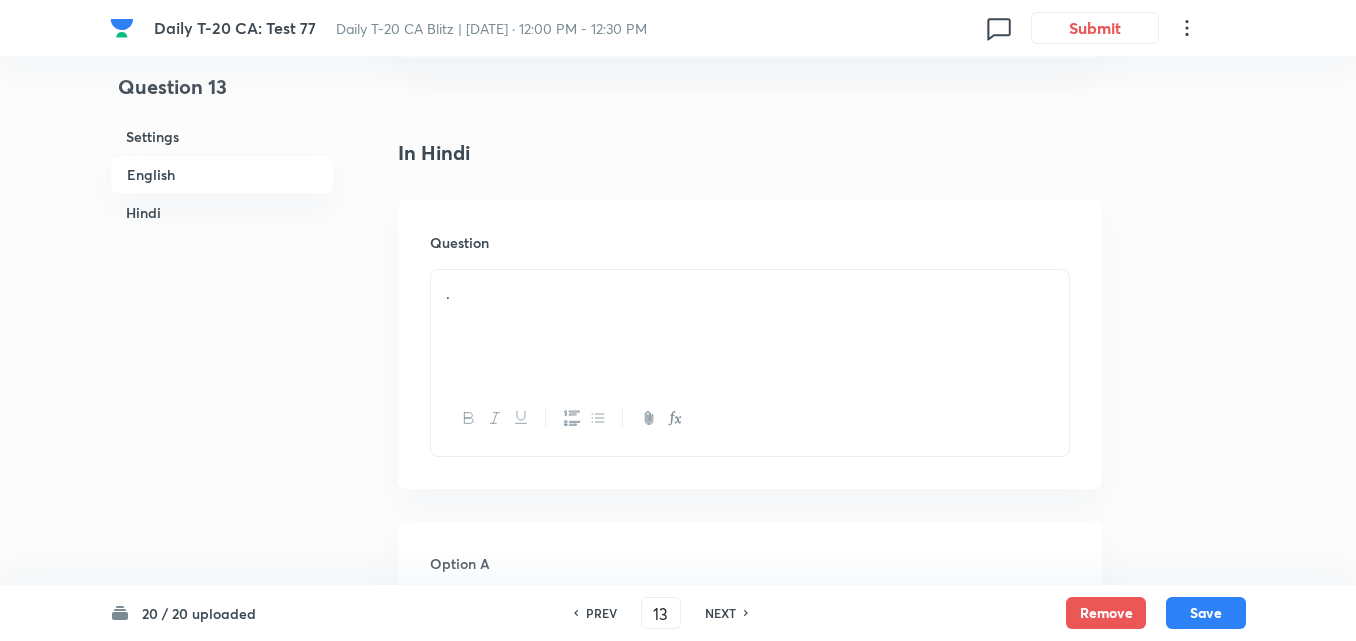click on "." at bounding box center (750, 326) 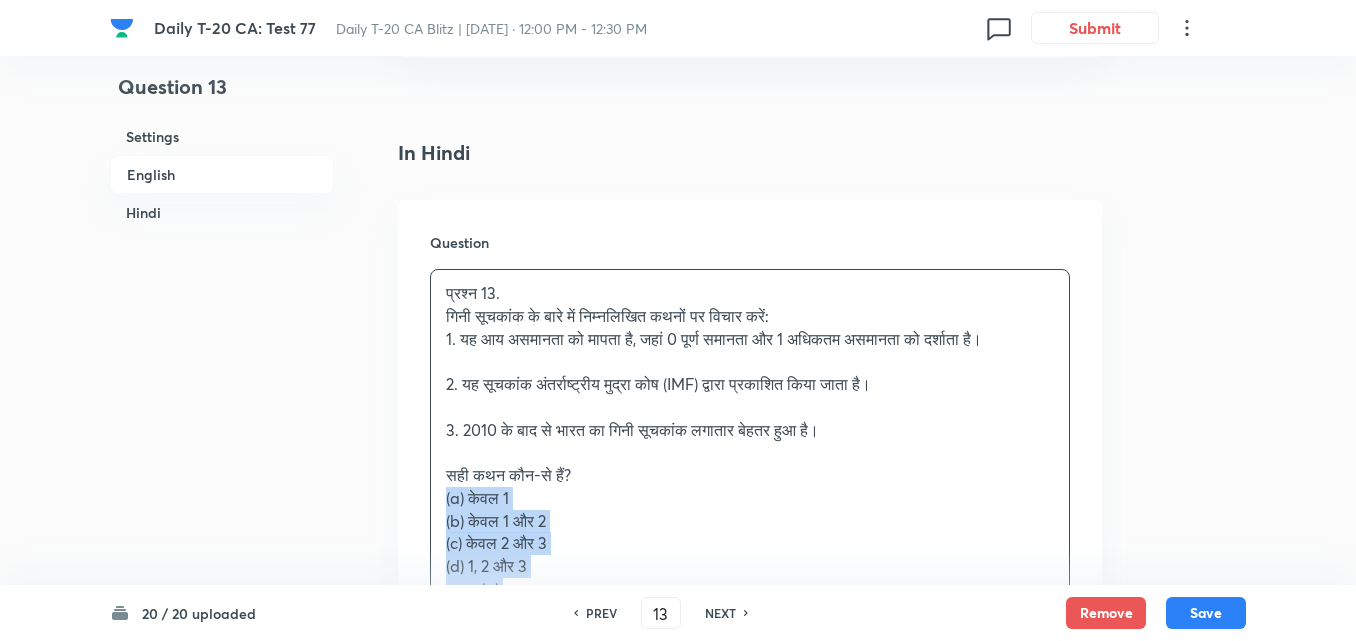 drag, startPoint x: 422, startPoint y: 497, endPoint x: 407, endPoint y: 498, distance: 15.033297 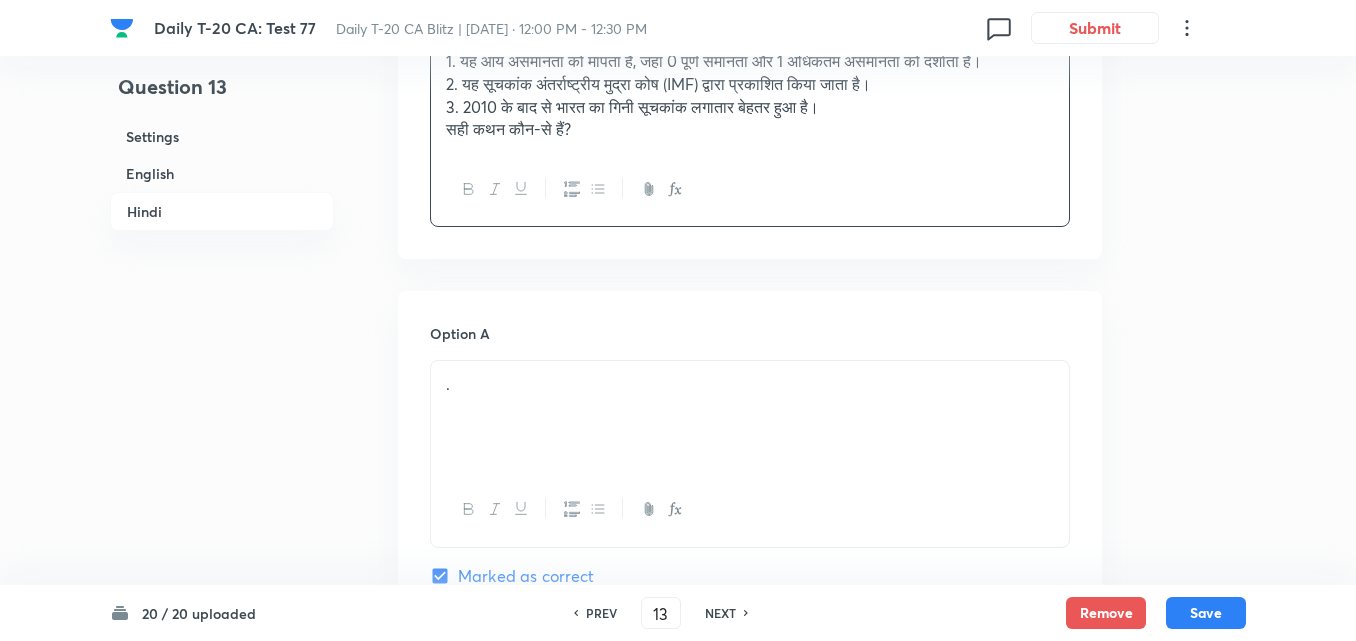 scroll, scrollTop: 3016, scrollLeft: 0, axis: vertical 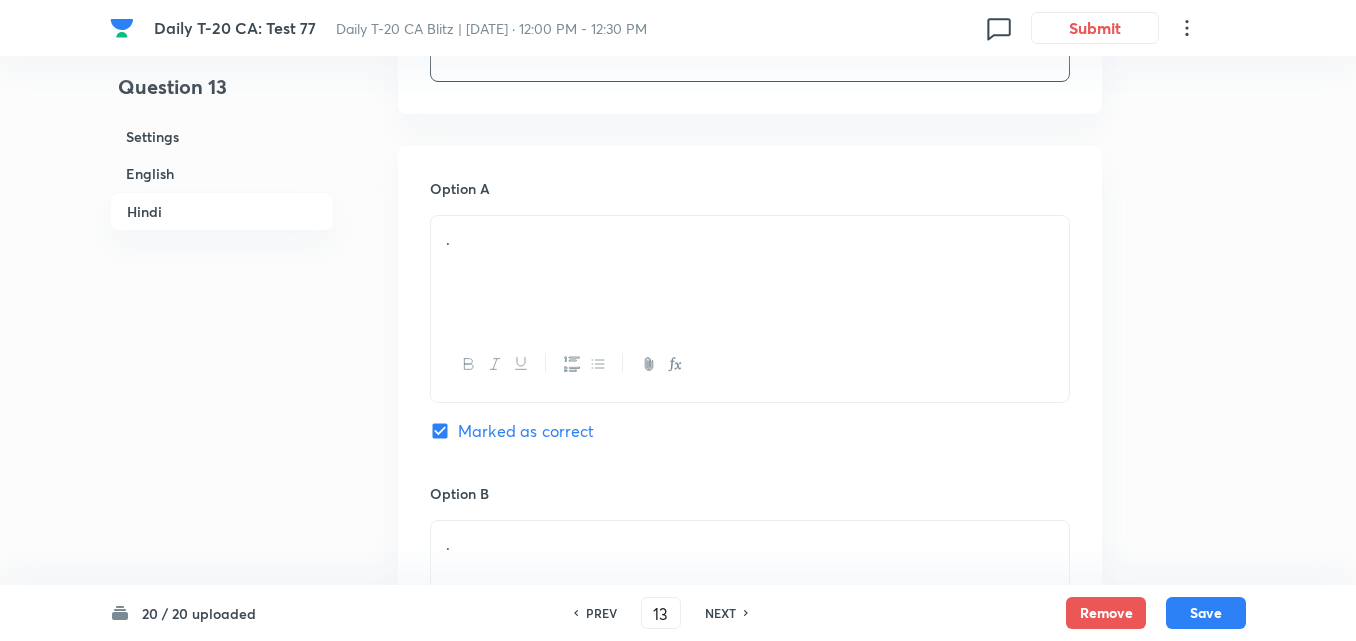 click on "." at bounding box center (750, 272) 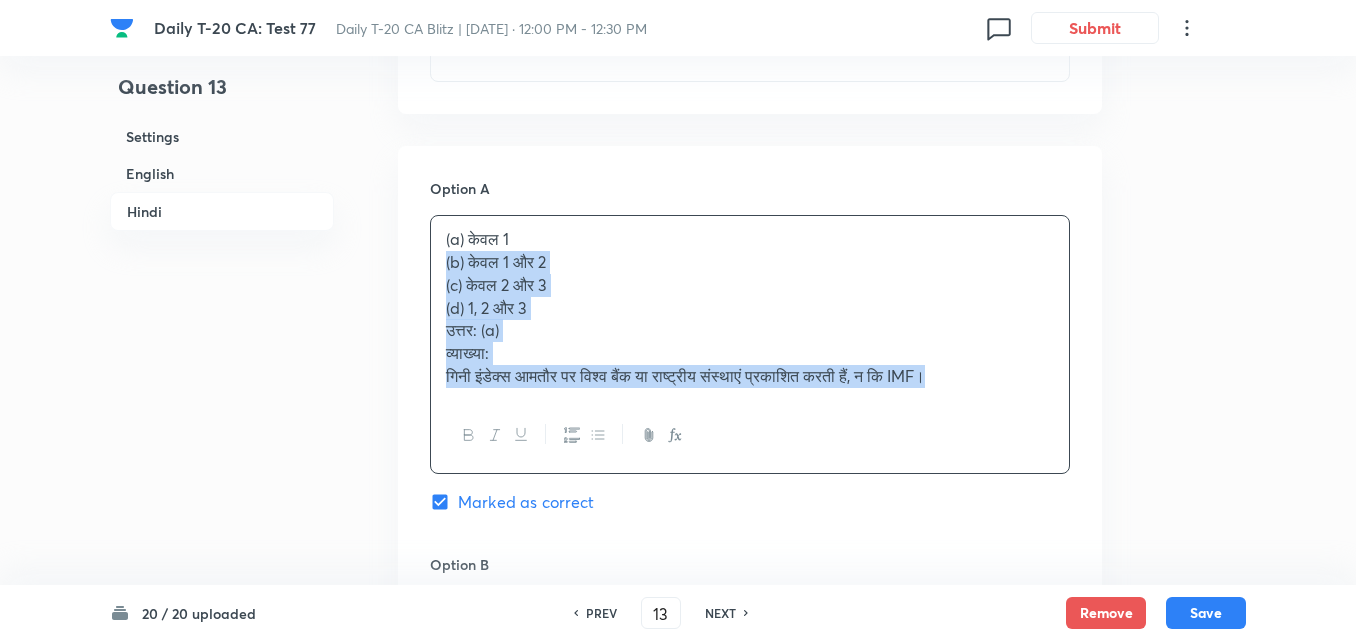 drag, startPoint x: 453, startPoint y: 271, endPoint x: 397, endPoint y: 268, distance: 56.0803 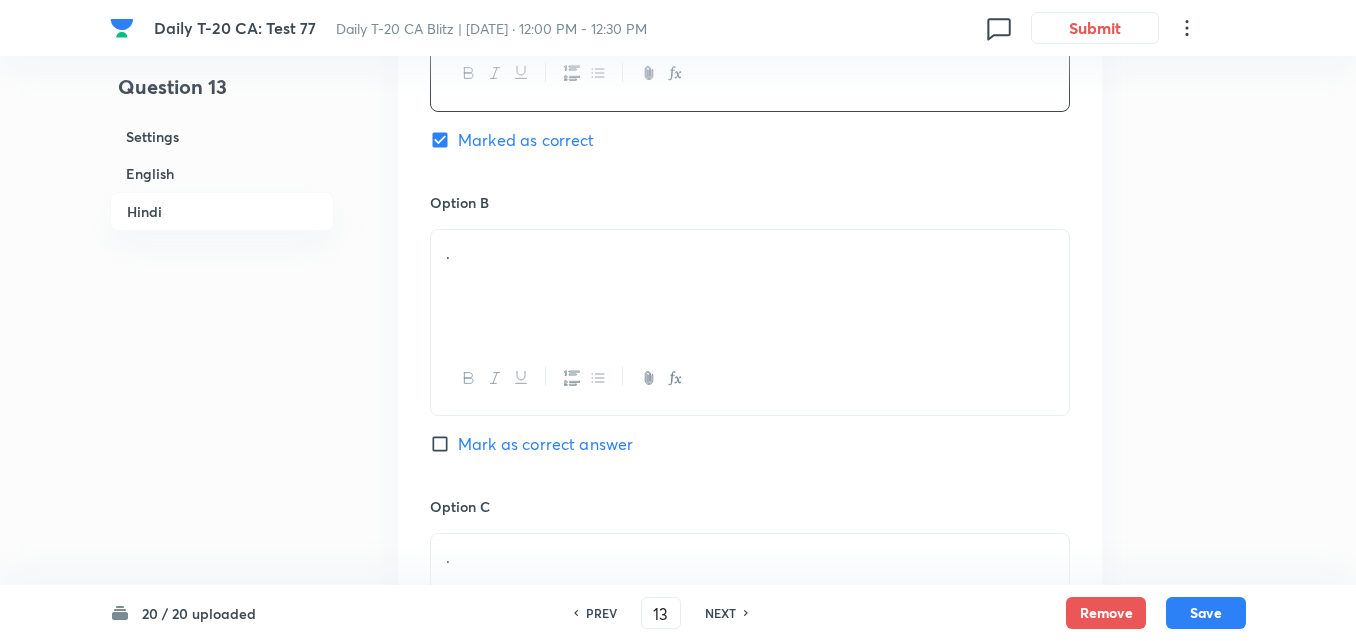 scroll, scrollTop: 3316, scrollLeft: 0, axis: vertical 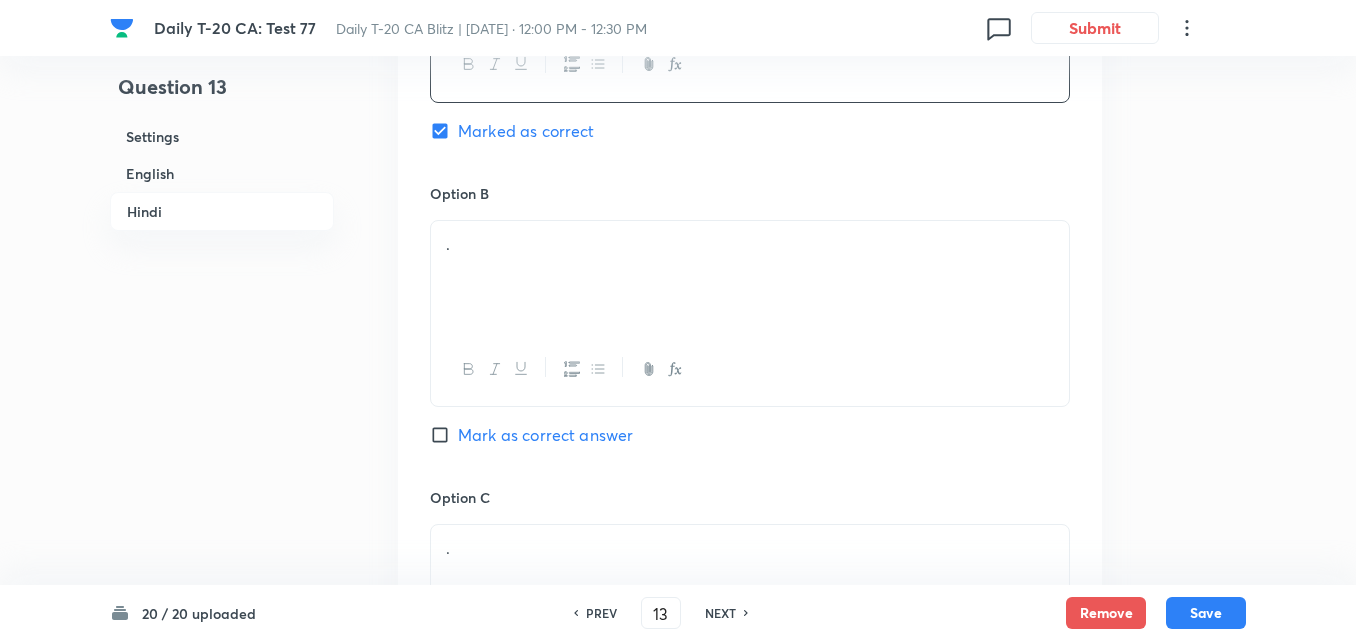 click on "." at bounding box center (750, 277) 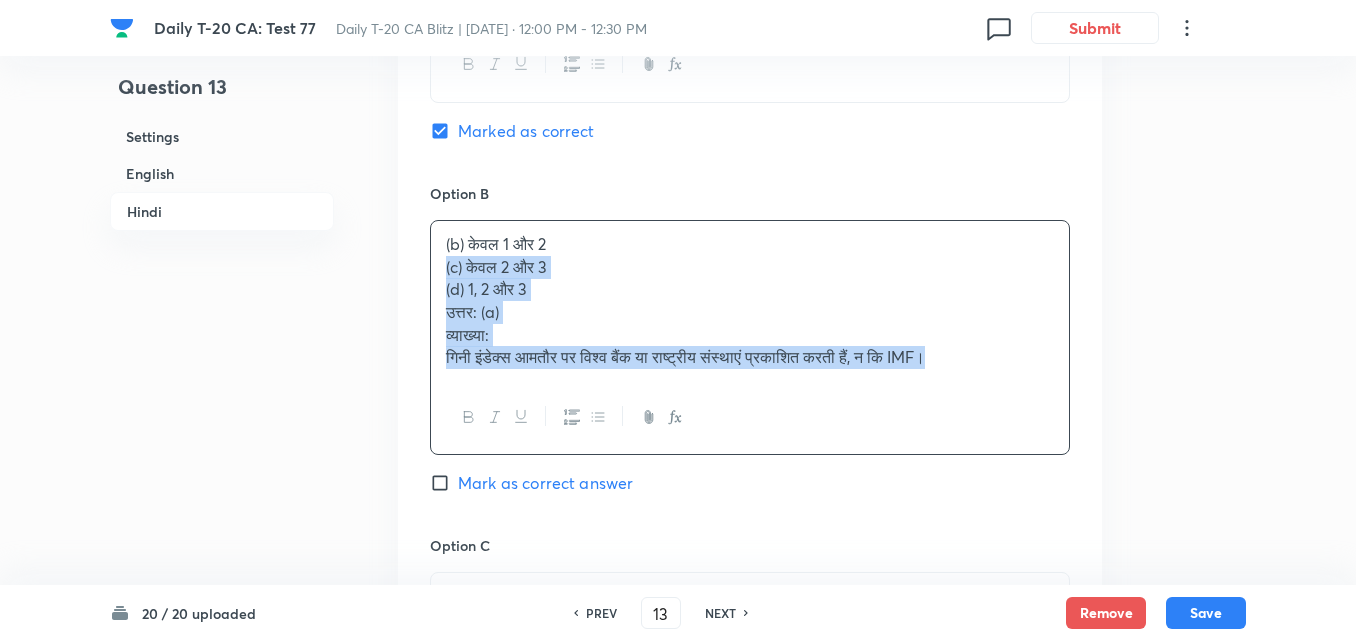 drag, startPoint x: 447, startPoint y: 283, endPoint x: 379, endPoint y: 273, distance: 68.73136 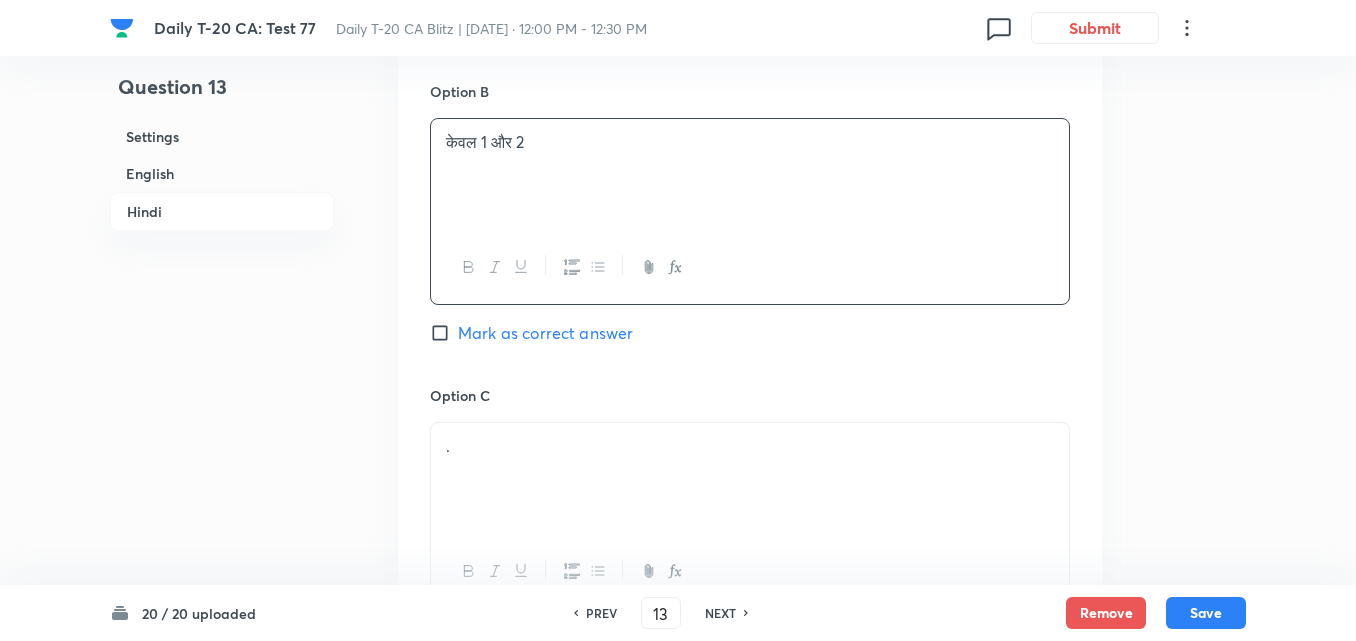 scroll, scrollTop: 3616, scrollLeft: 0, axis: vertical 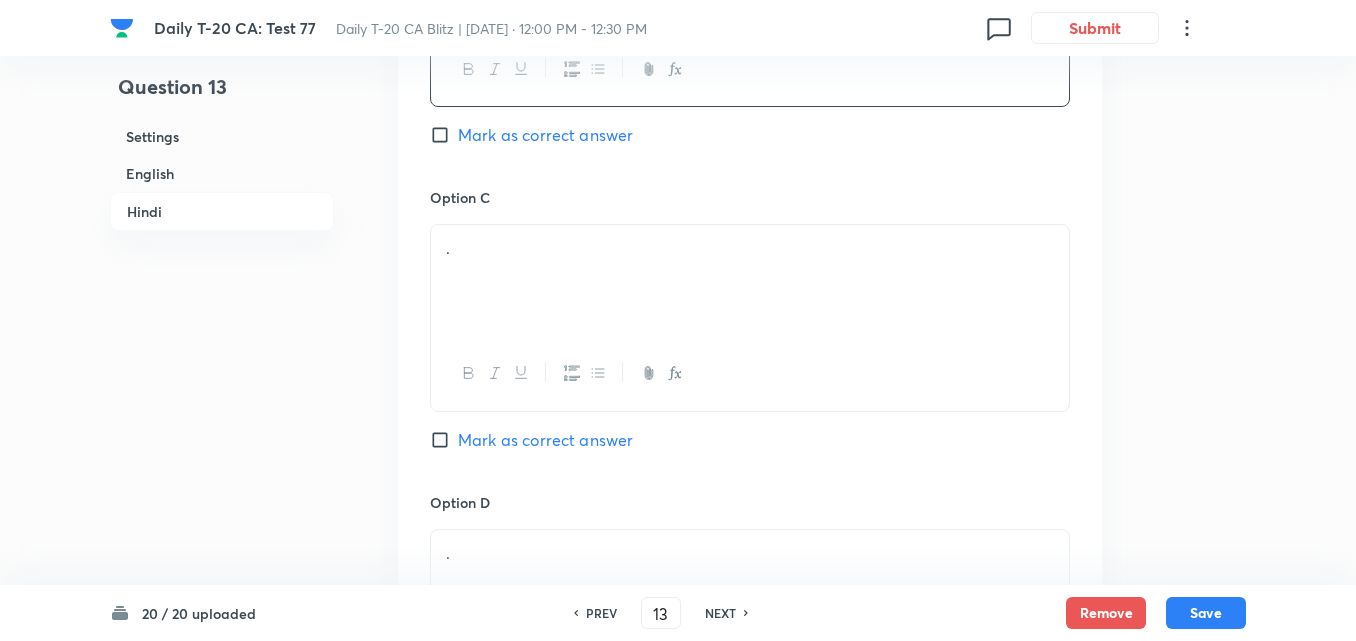 click on "." at bounding box center (750, 281) 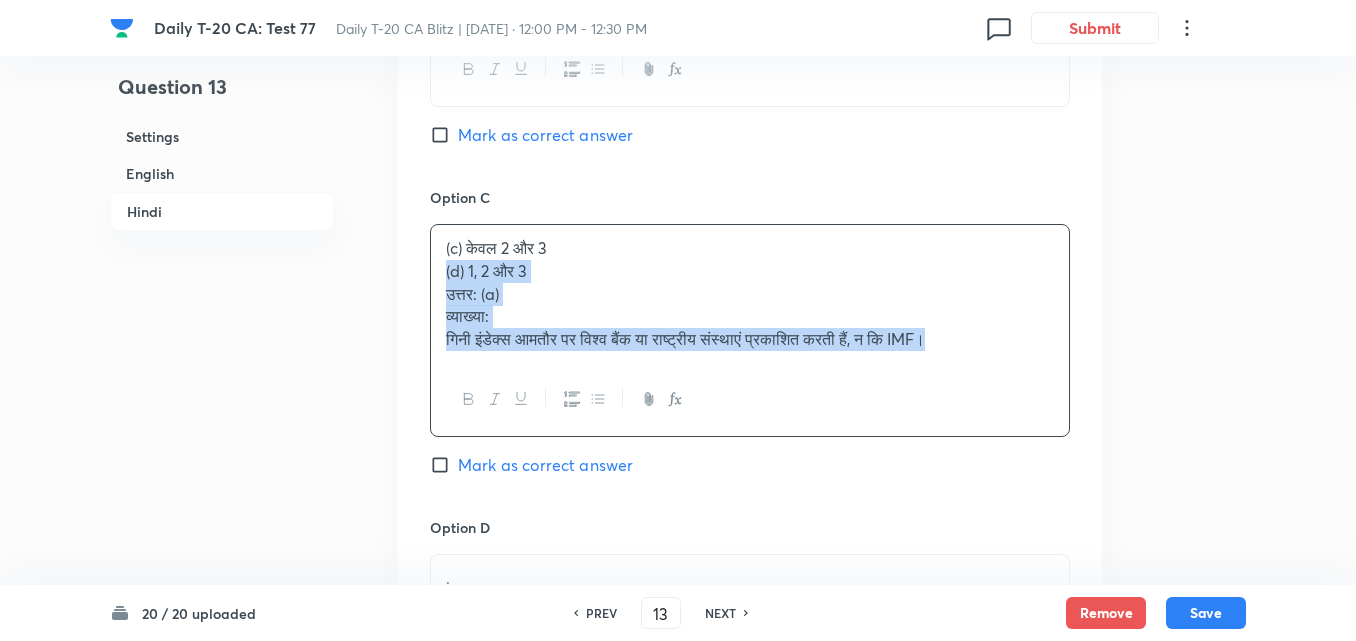 drag, startPoint x: 424, startPoint y: 271, endPoint x: 396, endPoint y: 264, distance: 28.86174 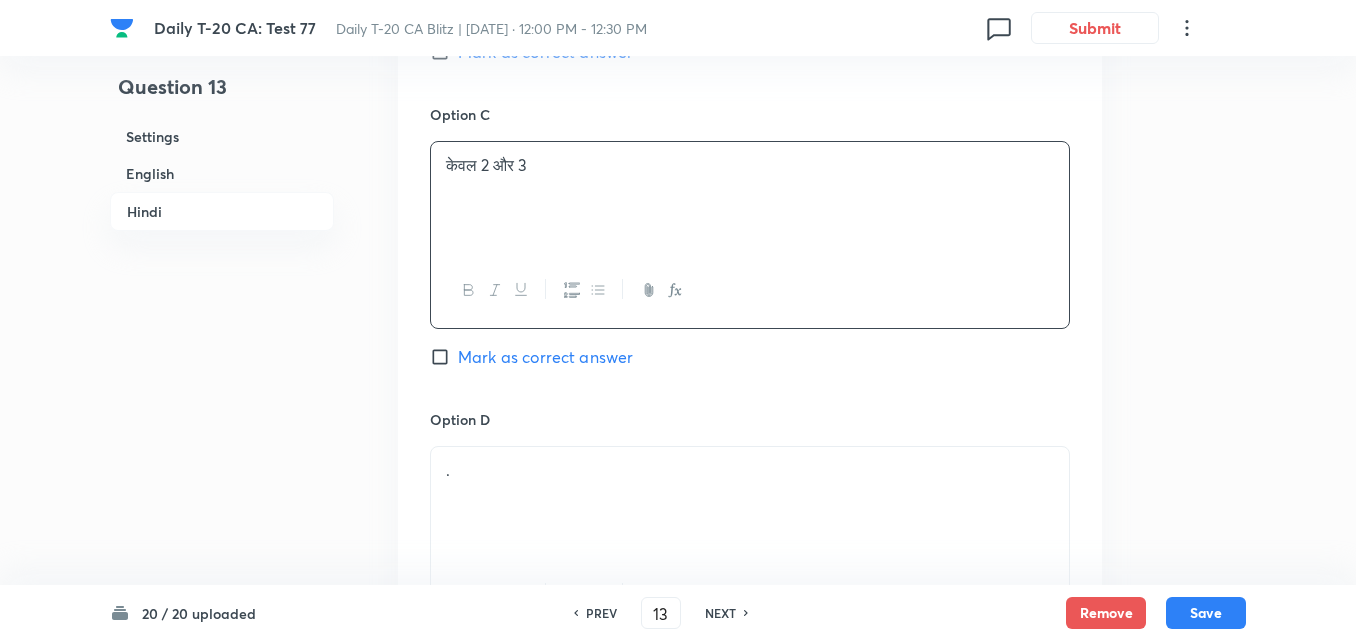 scroll, scrollTop: 3916, scrollLeft: 0, axis: vertical 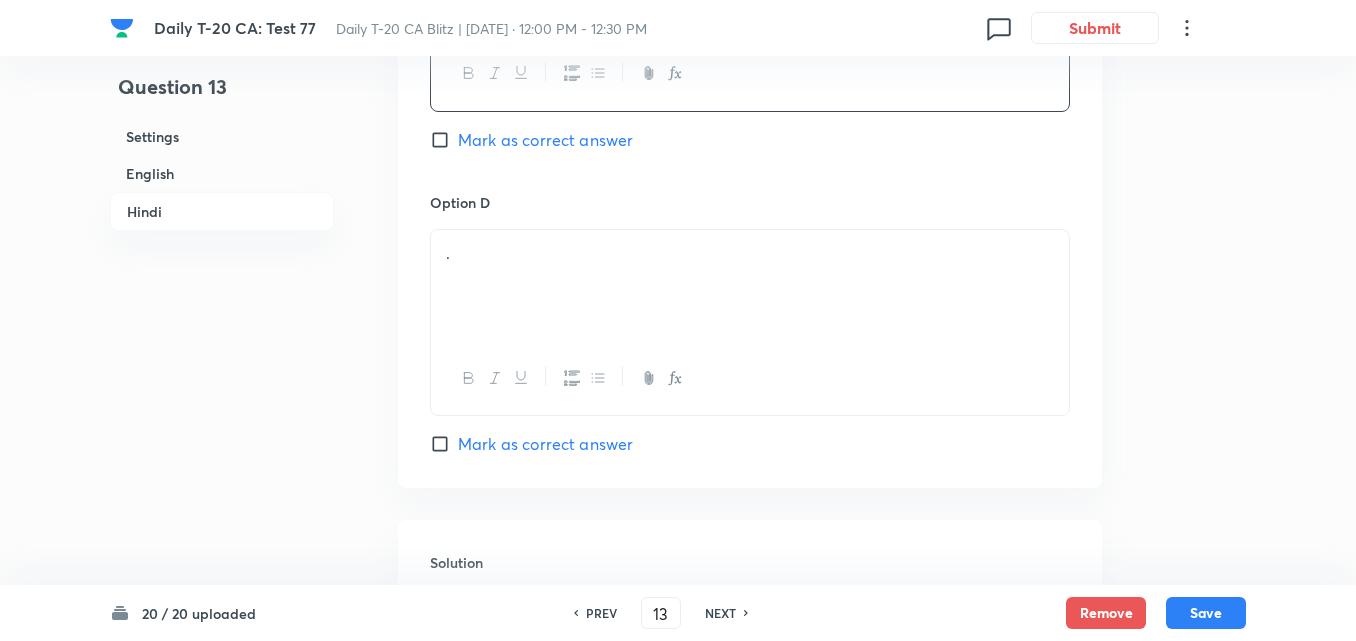 click on "." at bounding box center (750, 286) 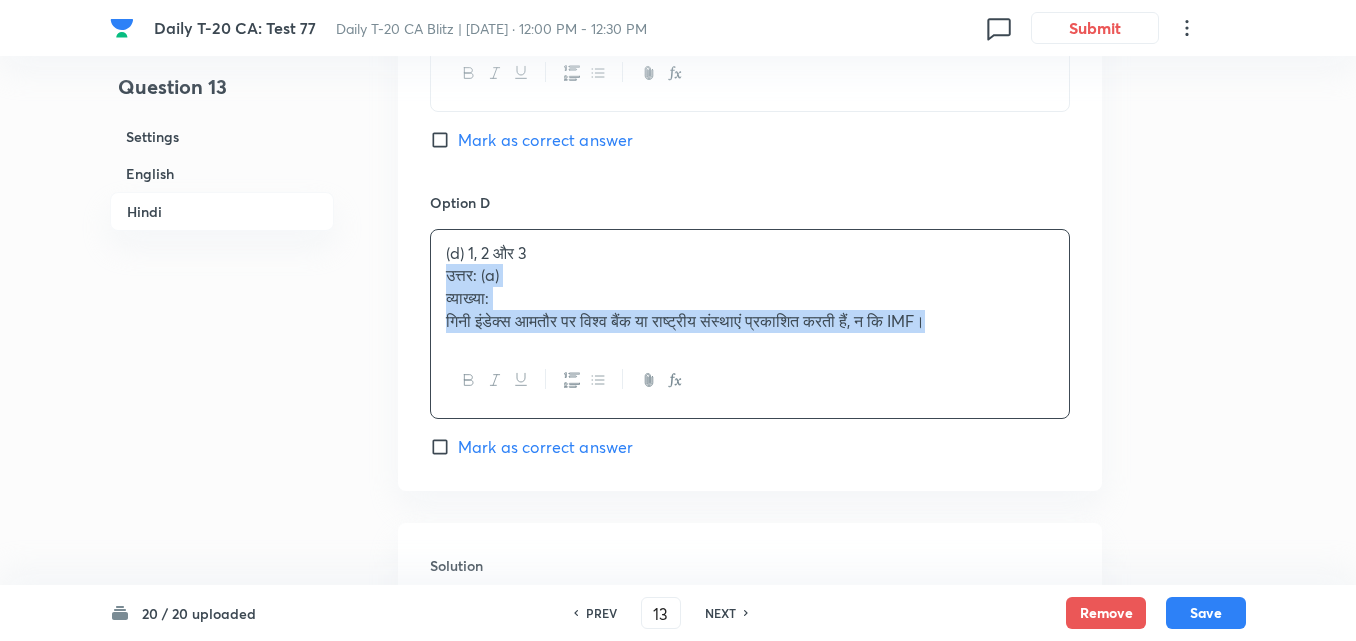 drag, startPoint x: 438, startPoint y: 280, endPoint x: 414, endPoint y: 281, distance: 24.020824 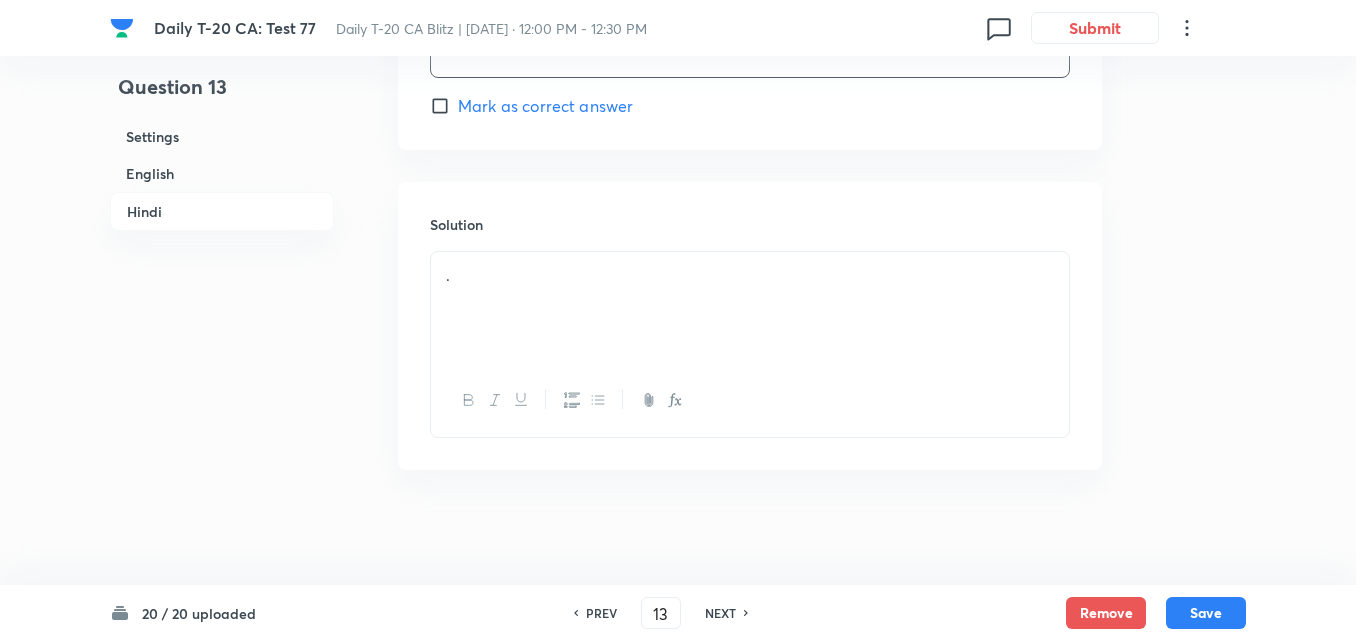scroll, scrollTop: 4259, scrollLeft: 0, axis: vertical 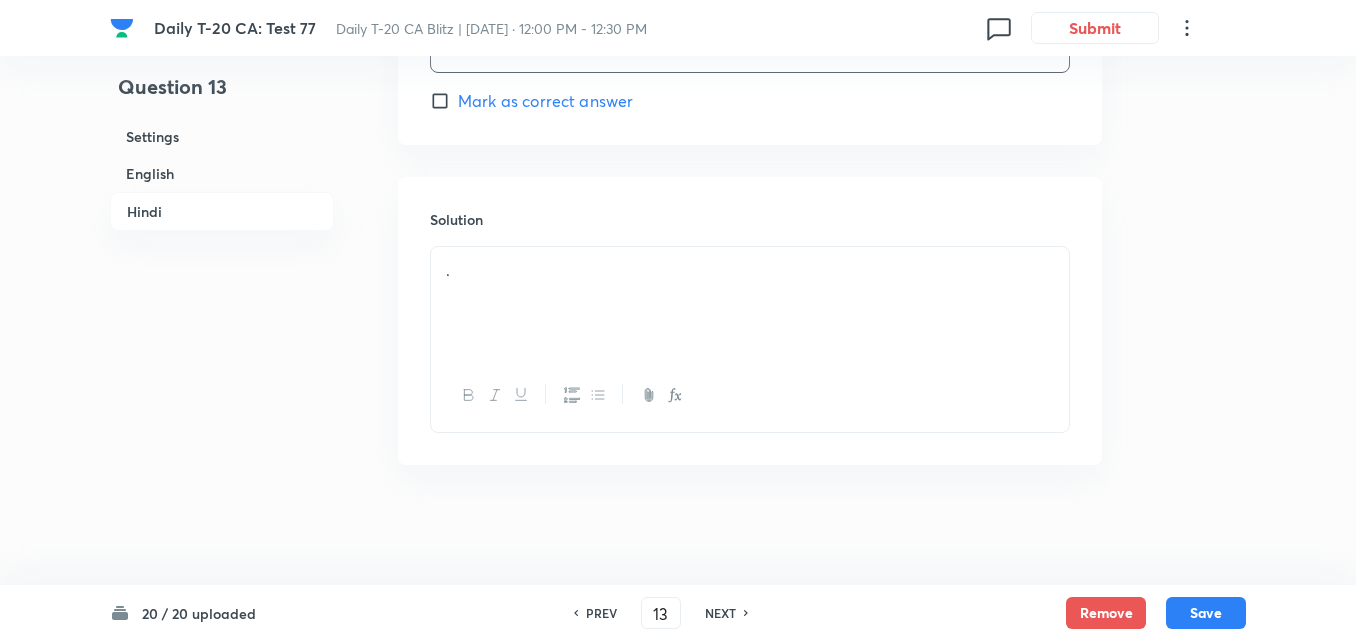 click on "." at bounding box center [750, 303] 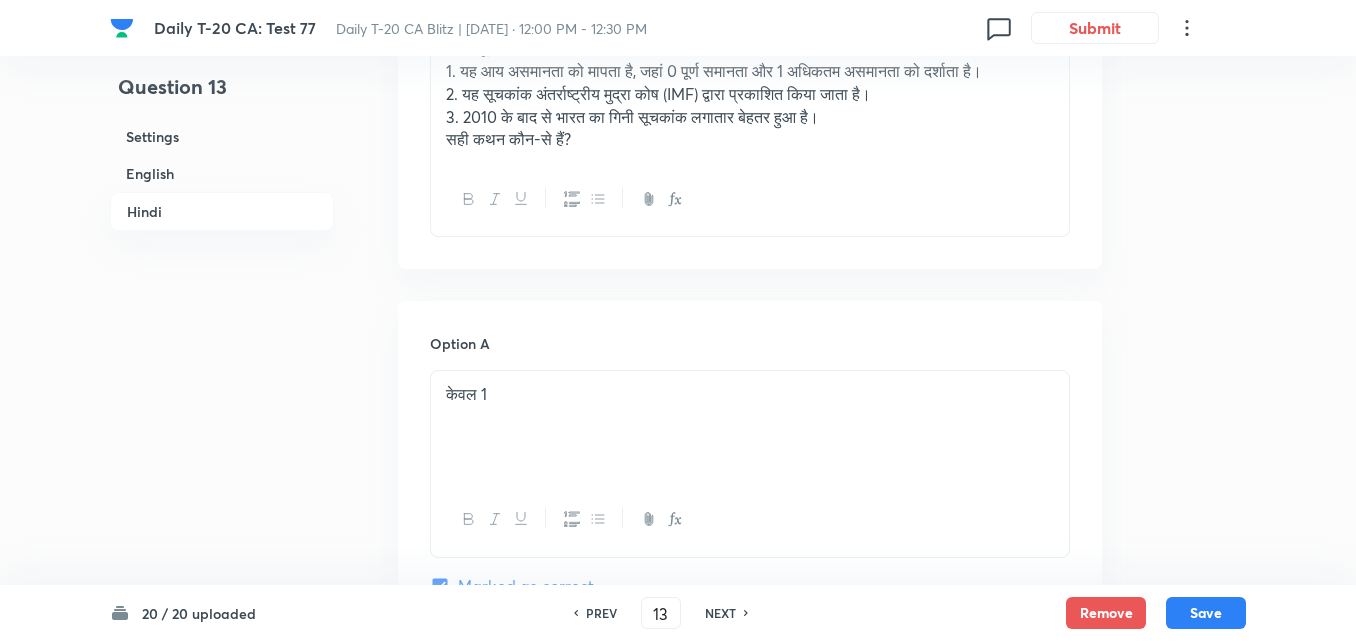 scroll, scrollTop: 2859, scrollLeft: 0, axis: vertical 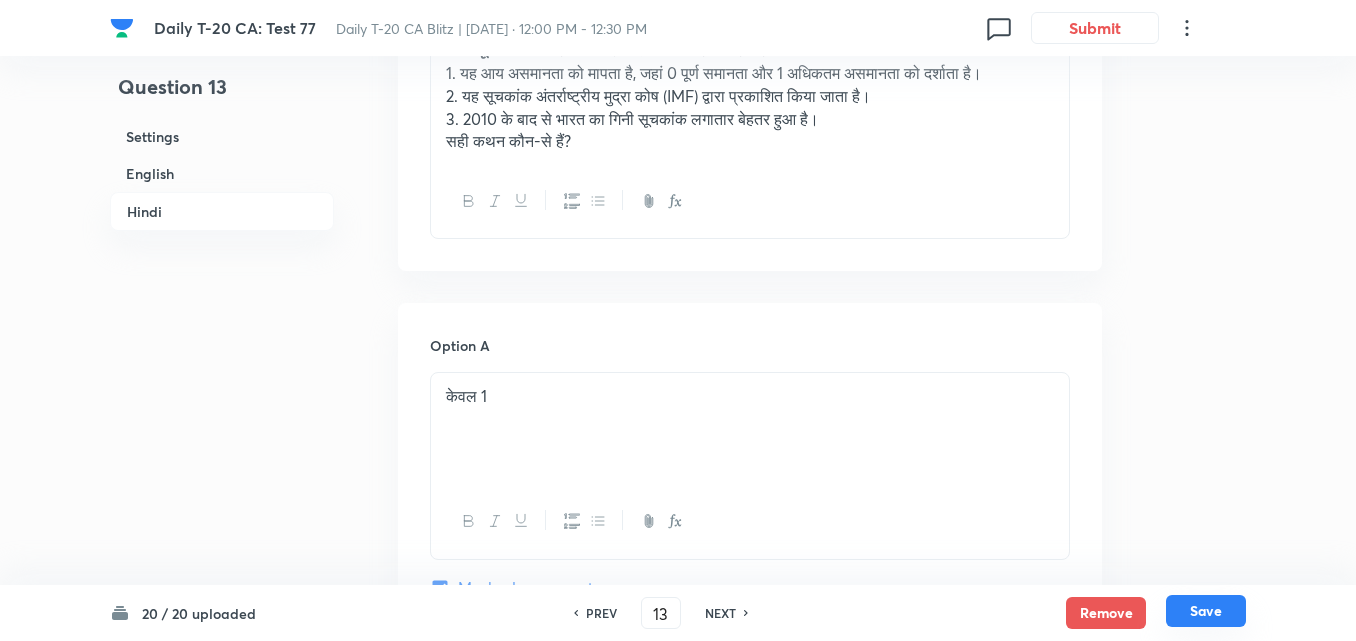 click on "Save" at bounding box center [1206, 611] 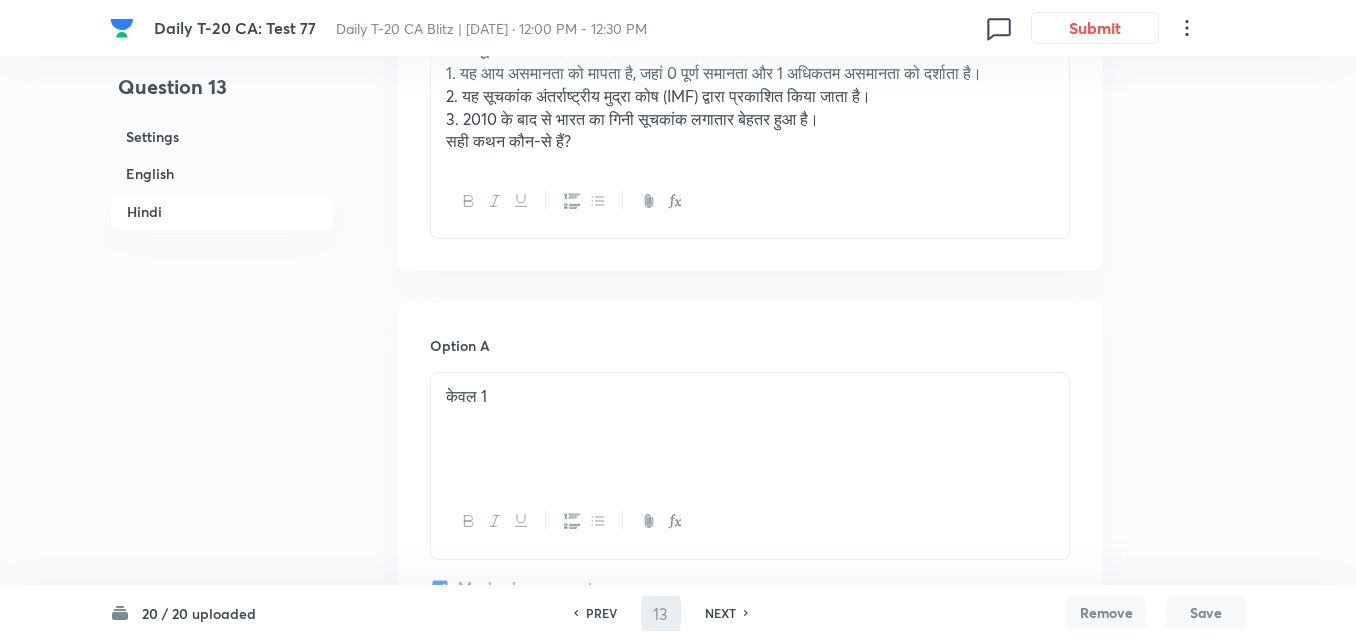 type on "14" 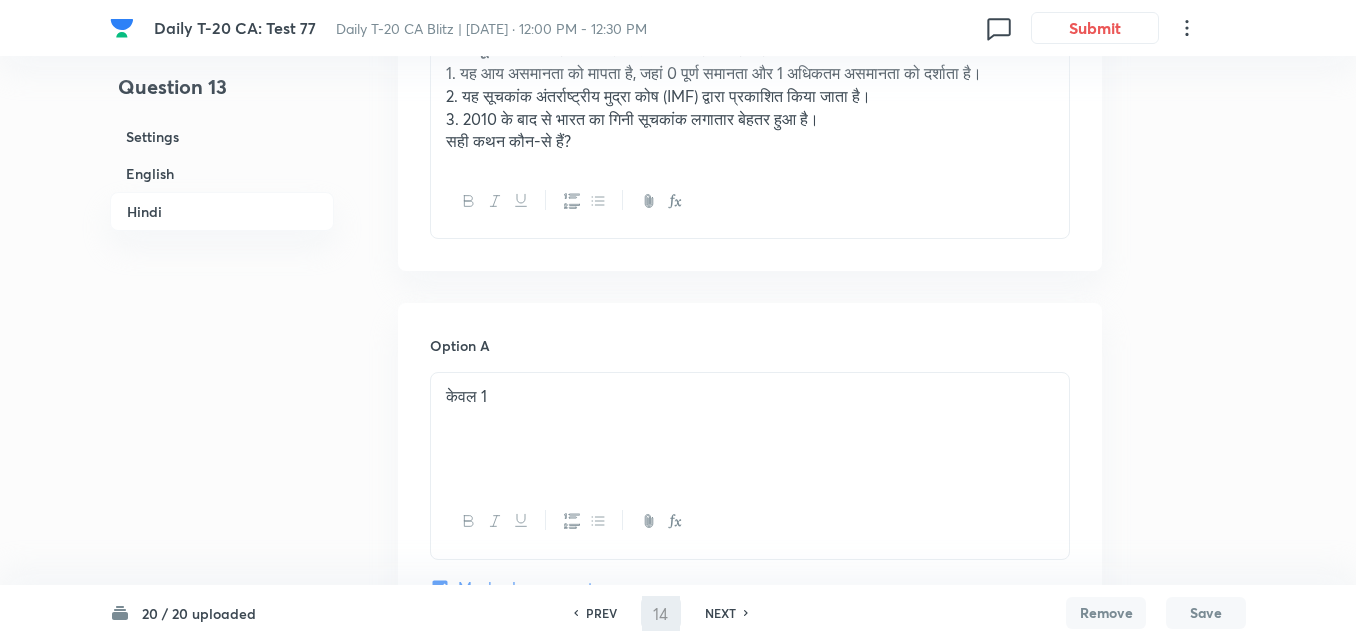 checkbox on "false" 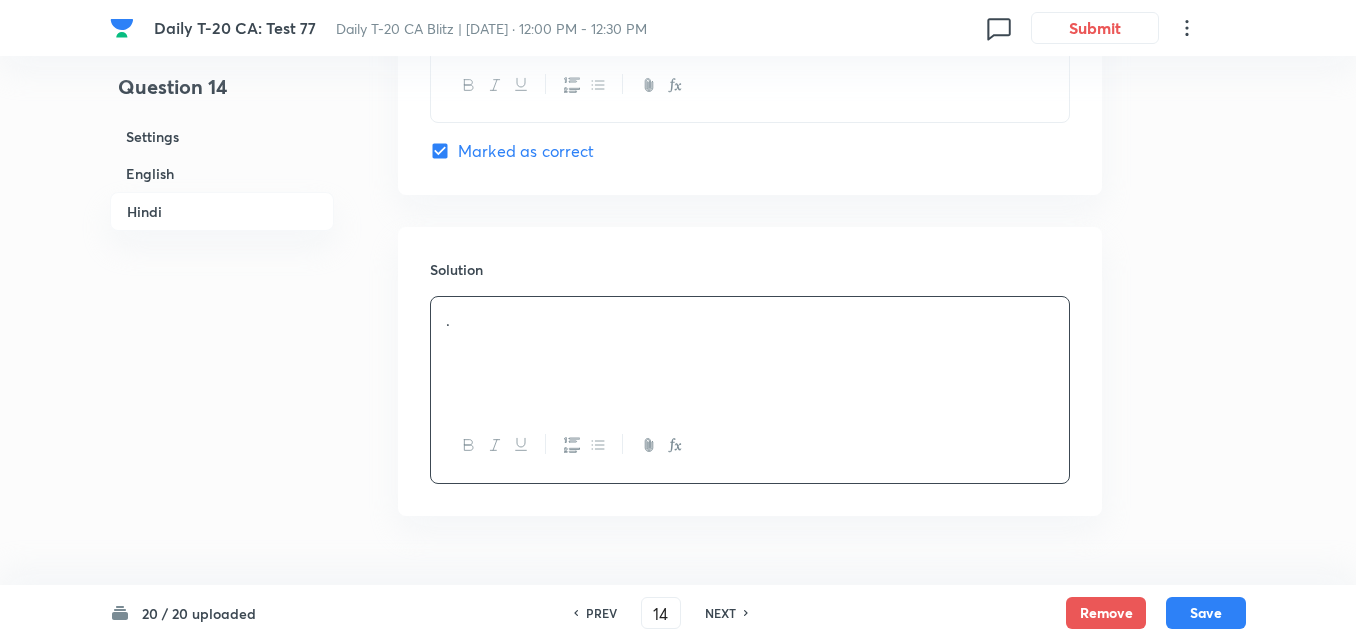 click on "English" at bounding box center (222, 173) 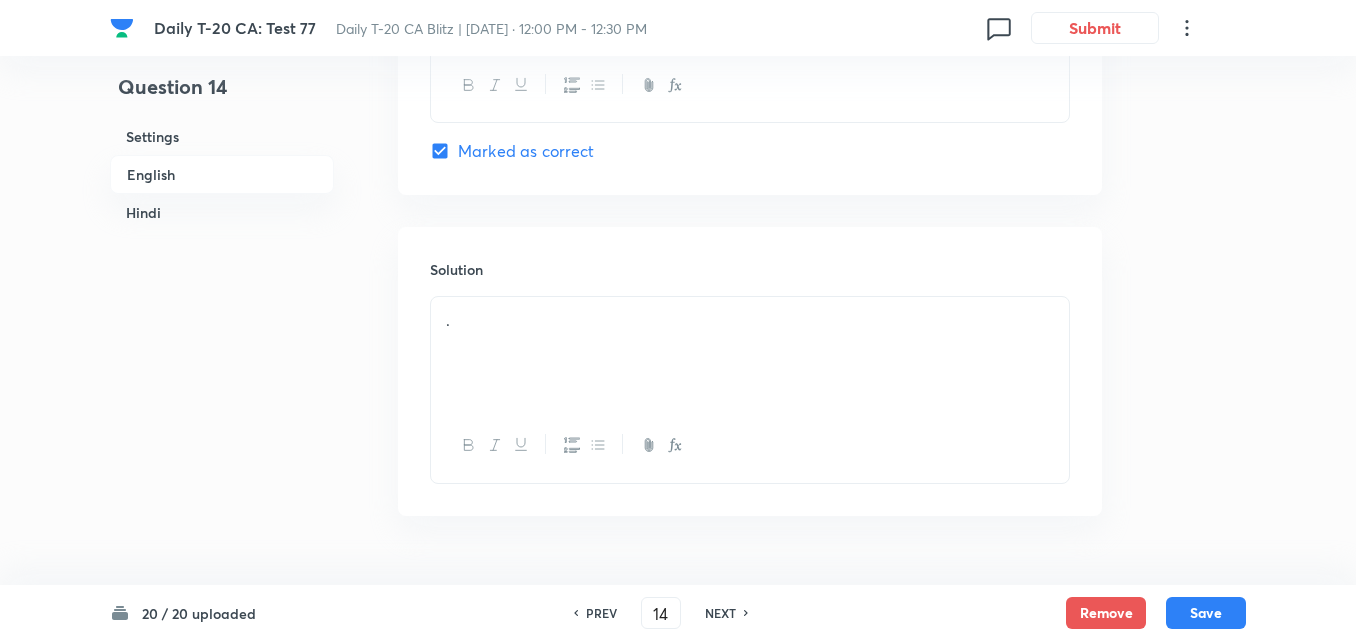scroll, scrollTop: 516, scrollLeft: 0, axis: vertical 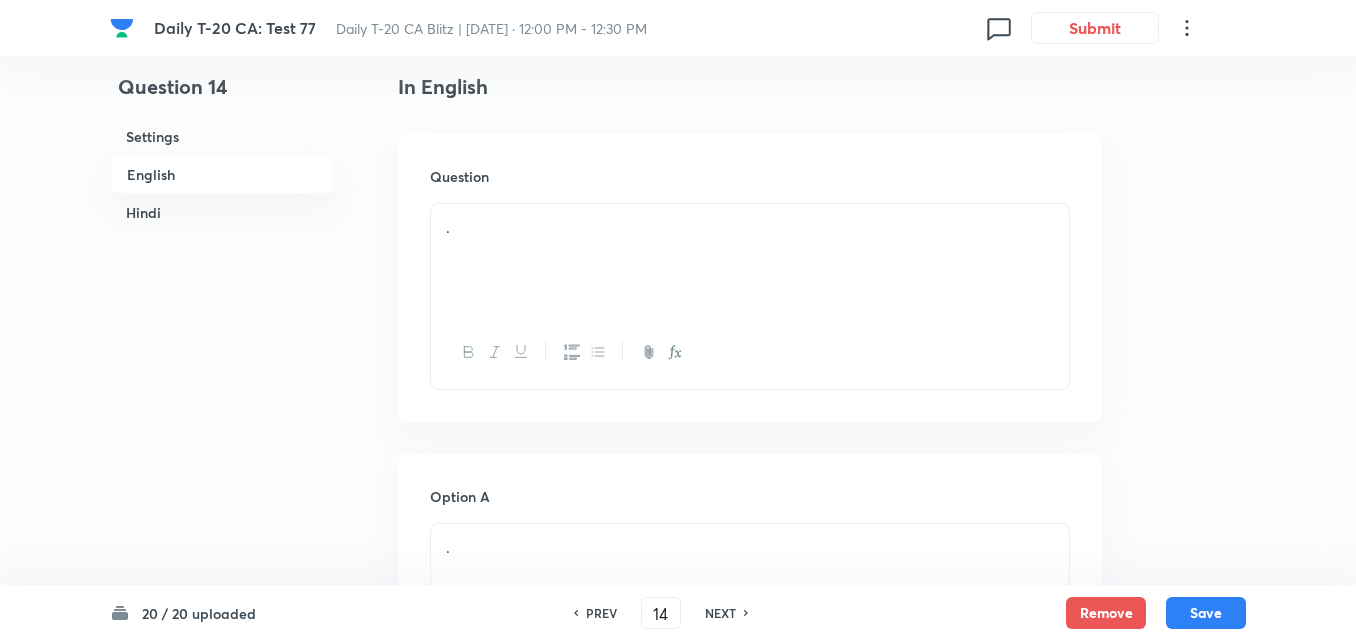 click on "." at bounding box center (750, 260) 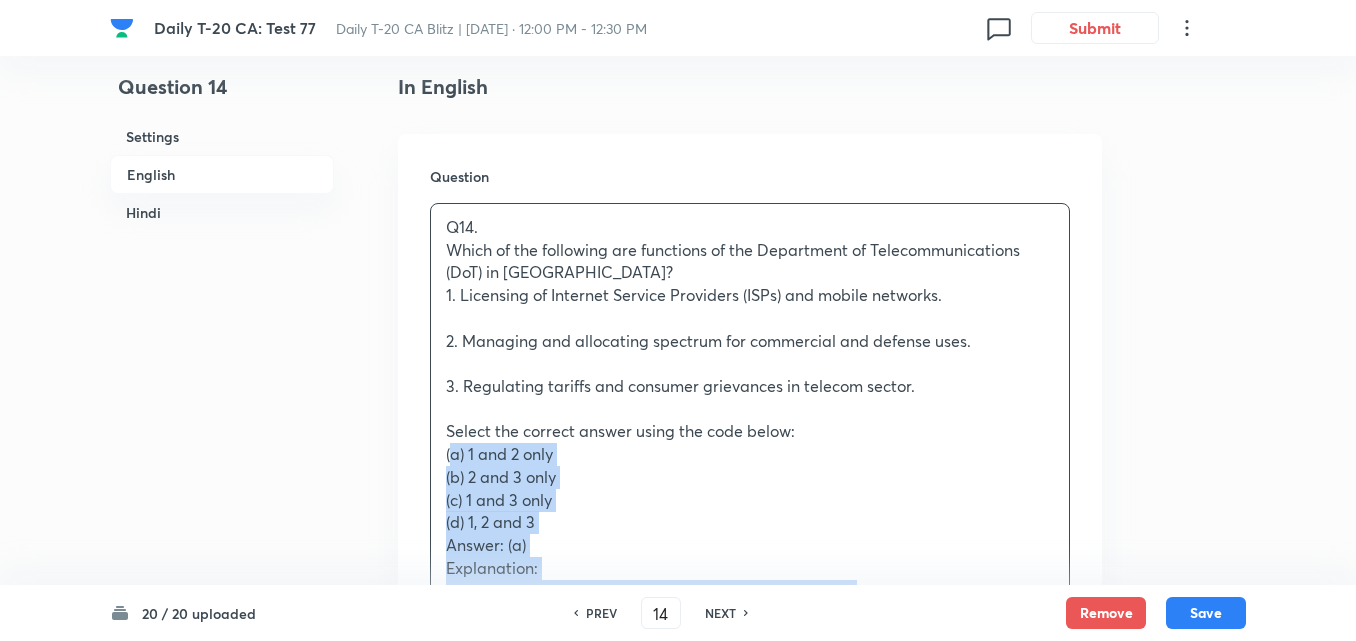 drag, startPoint x: 458, startPoint y: 492, endPoint x: 391, endPoint y: 460, distance: 74.24958 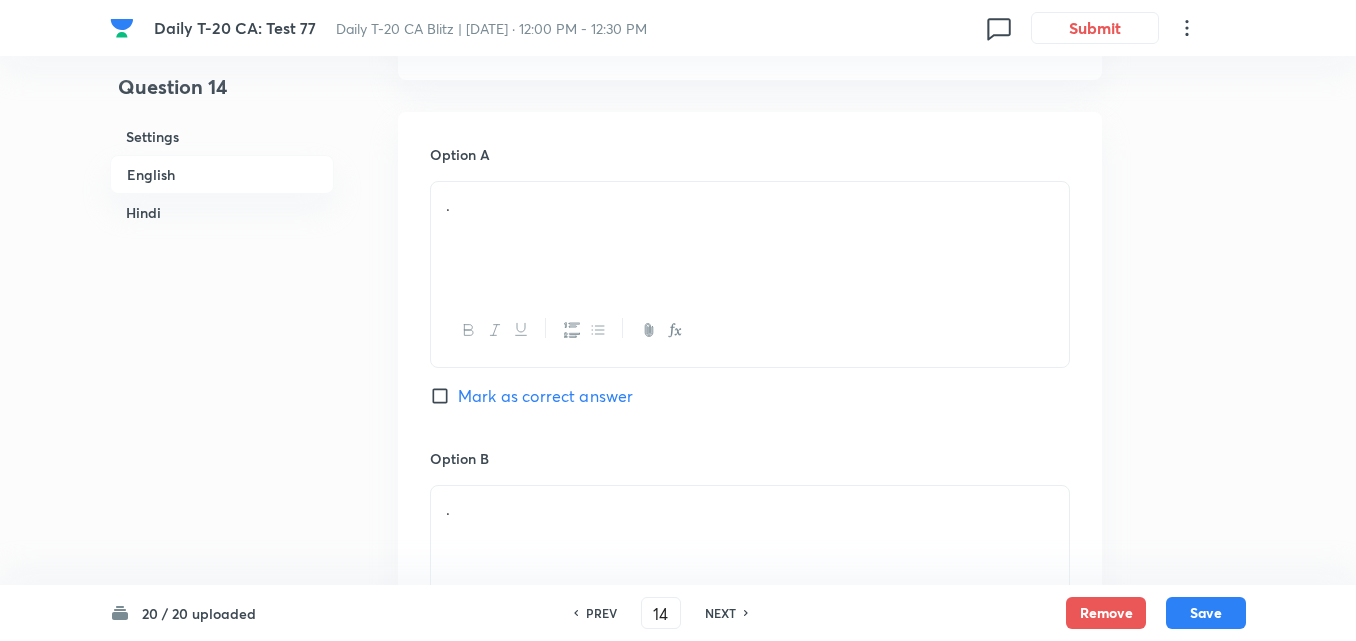 scroll, scrollTop: 916, scrollLeft: 0, axis: vertical 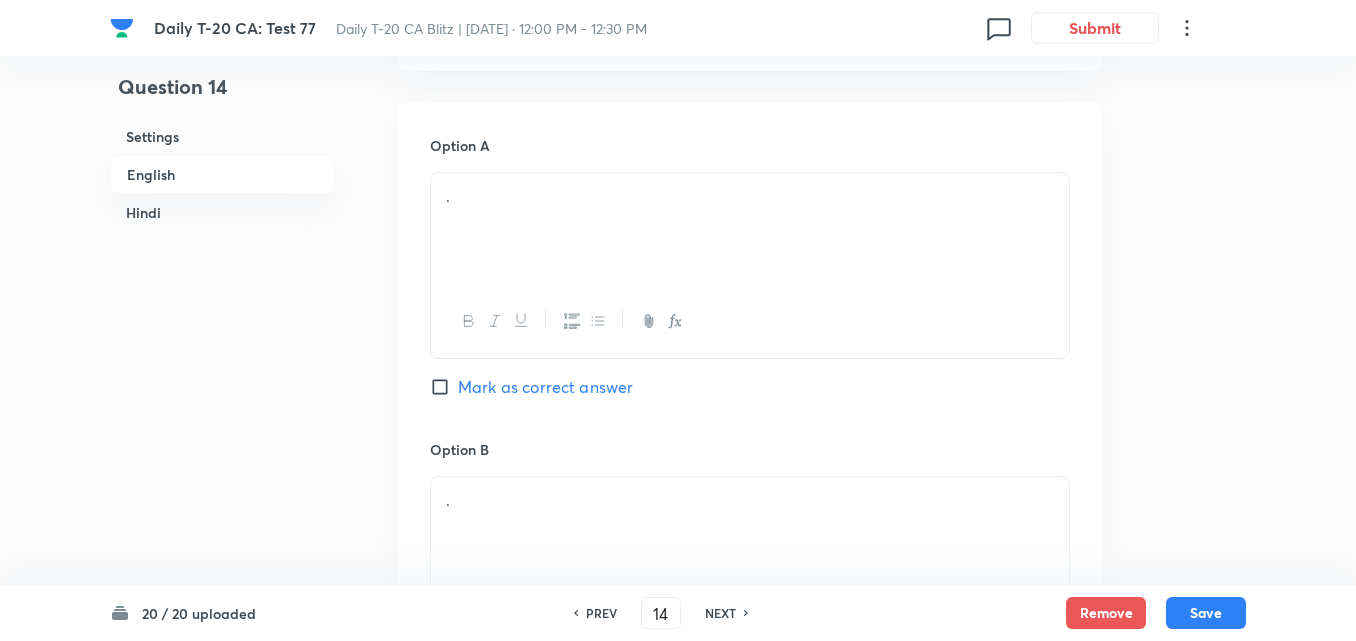 drag, startPoint x: 508, startPoint y: 303, endPoint x: 513, endPoint y: 281, distance: 22.561028 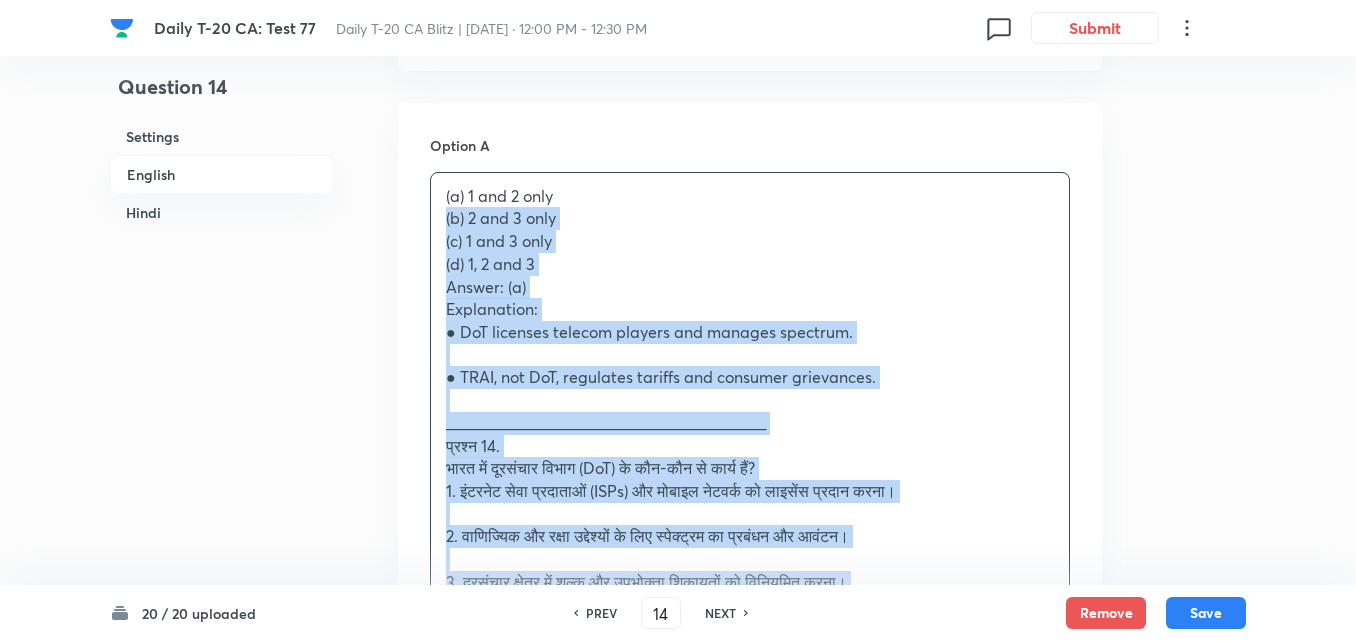 drag, startPoint x: 433, startPoint y: 233, endPoint x: 405, endPoint y: 224, distance: 29.410883 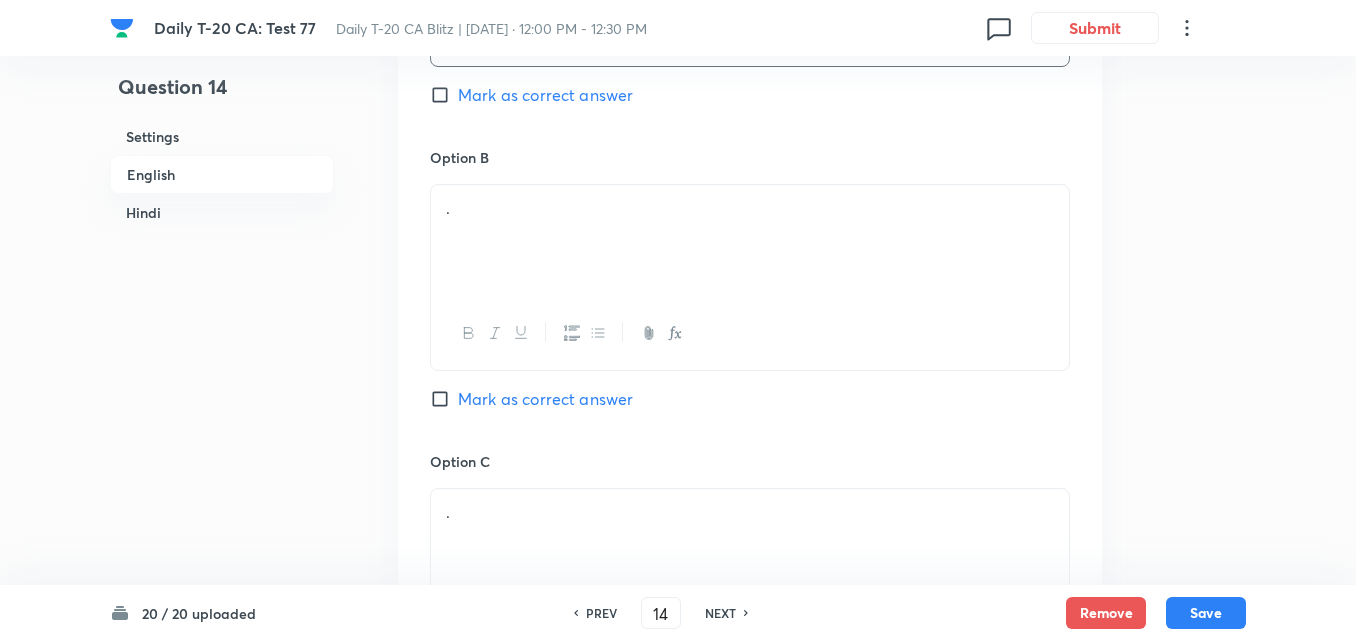 scroll, scrollTop: 1216, scrollLeft: 0, axis: vertical 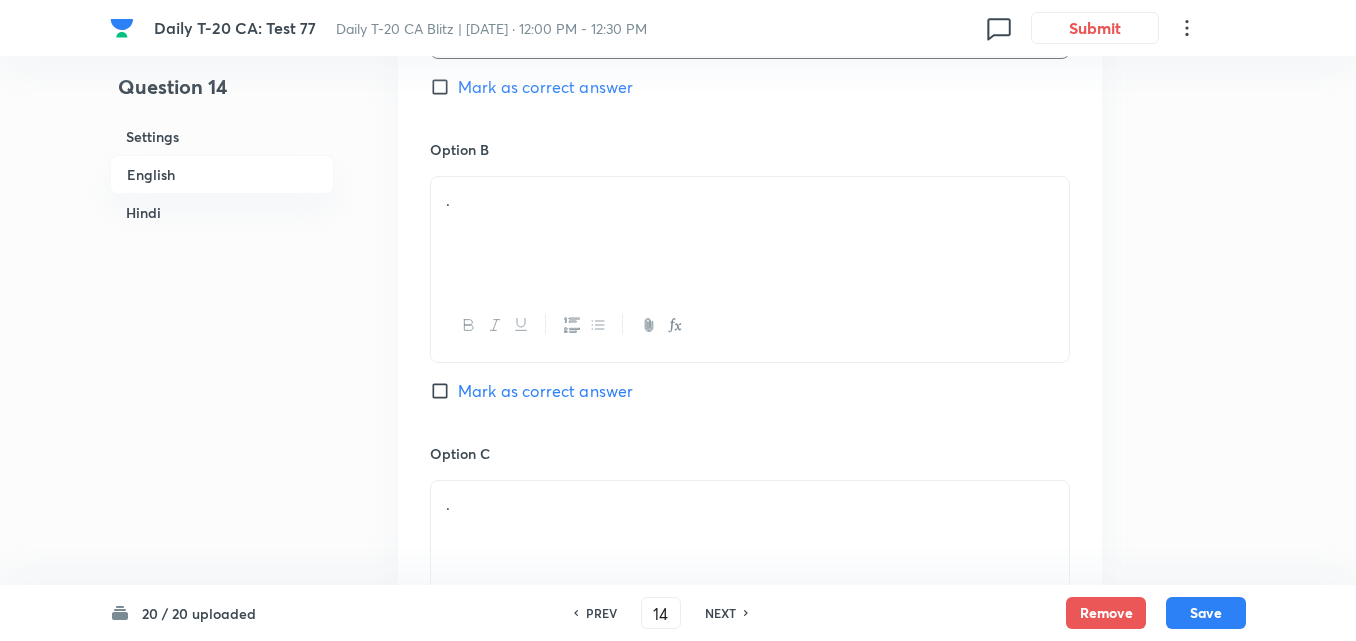 click on "." at bounding box center (750, 233) 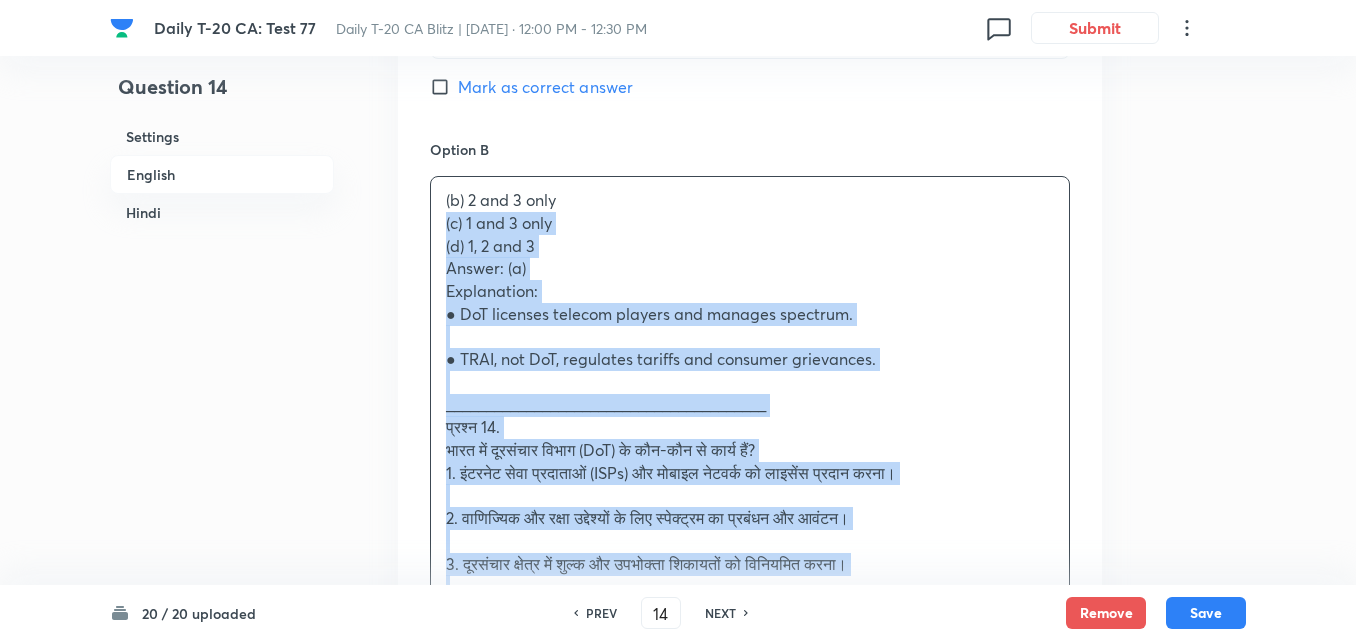 drag, startPoint x: 370, startPoint y: 228, endPoint x: 353, endPoint y: 224, distance: 17.464249 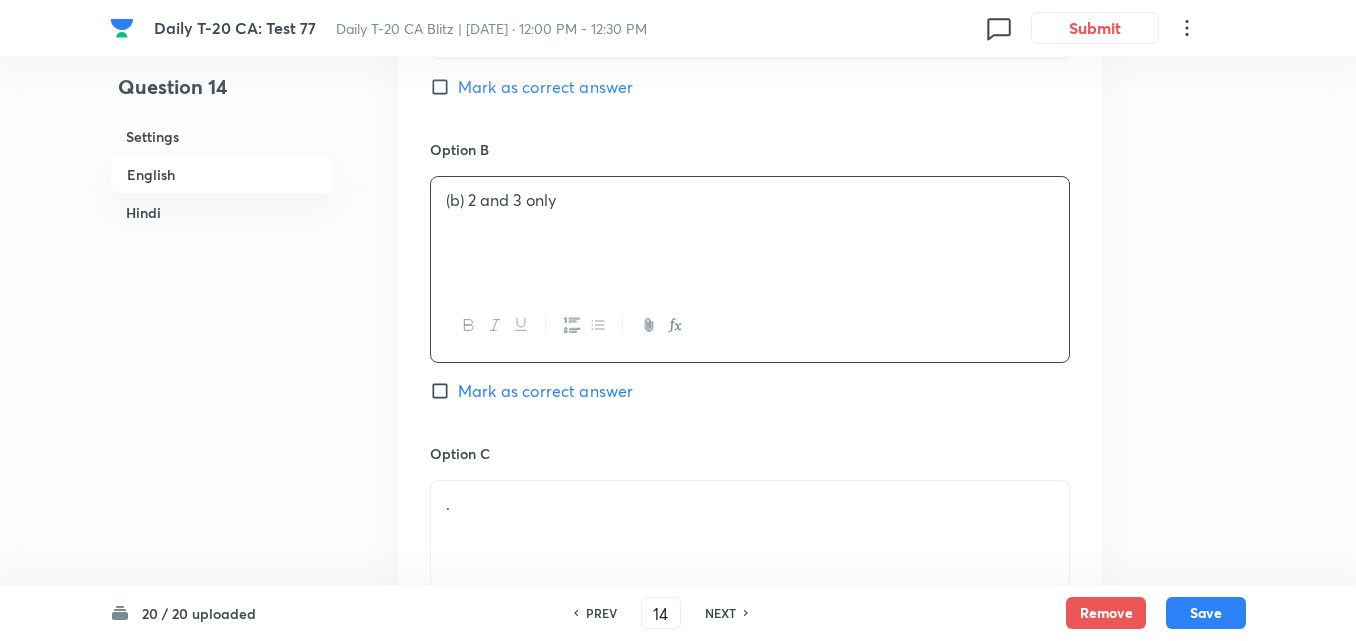 type 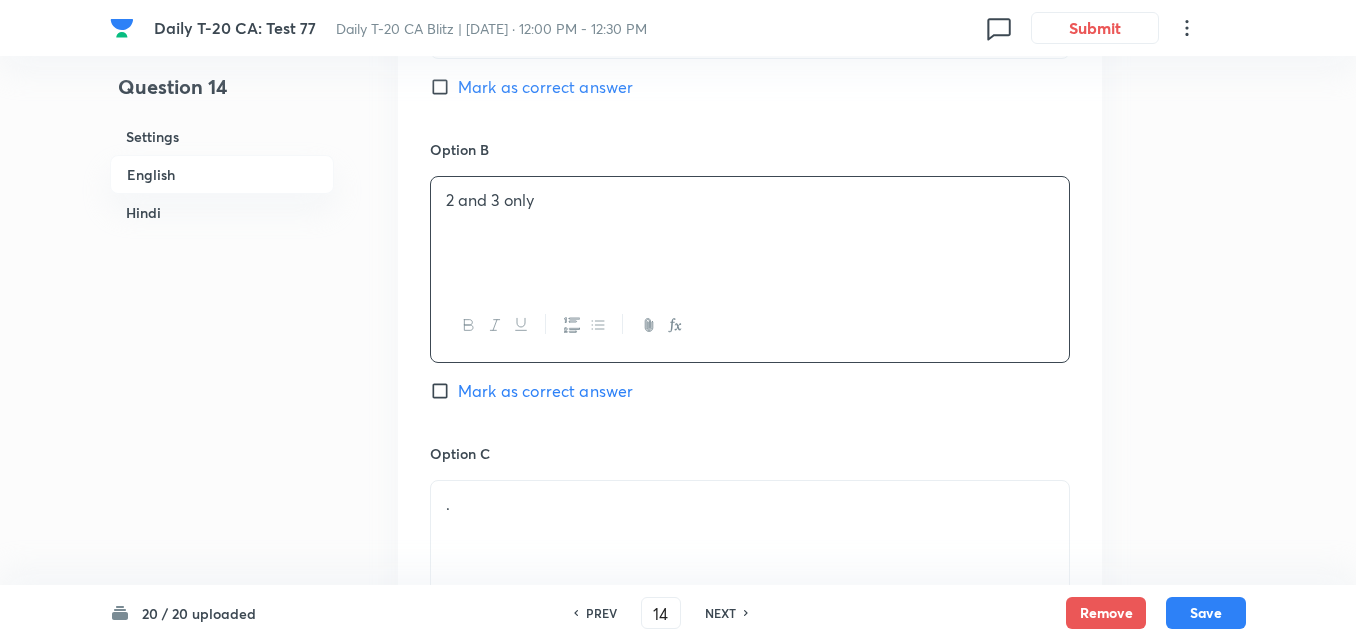 click on "Mark as correct answer" at bounding box center [545, 87] 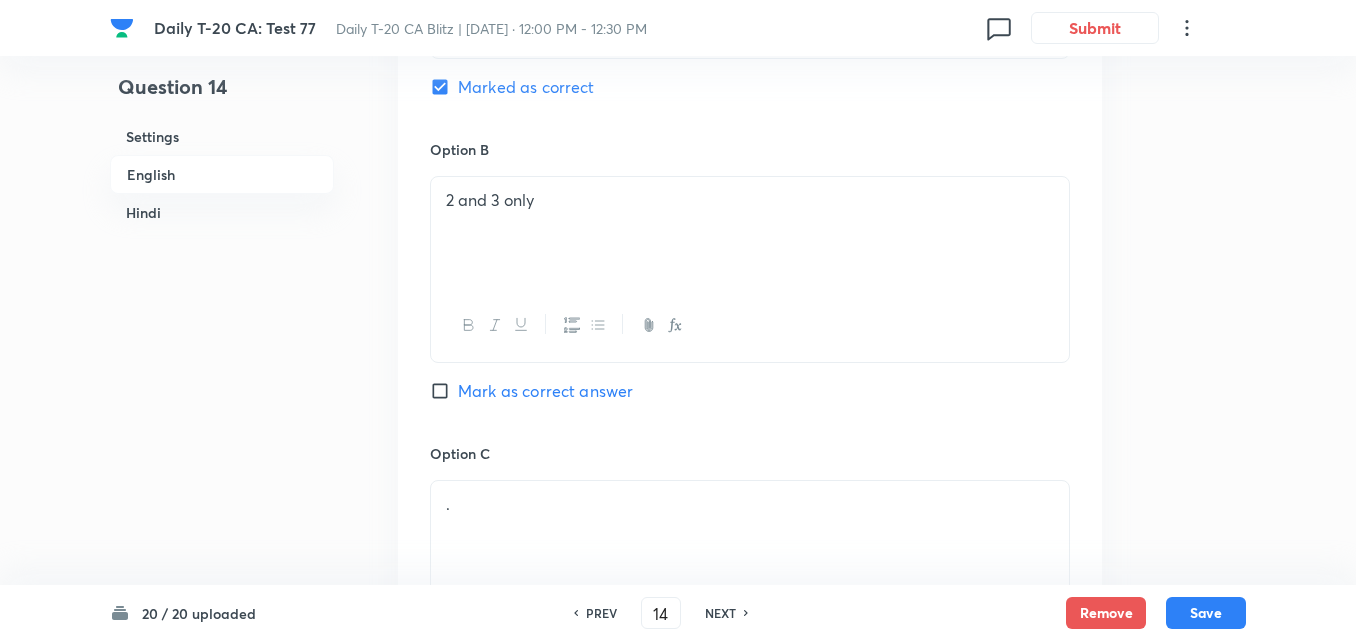 checkbox on "false" 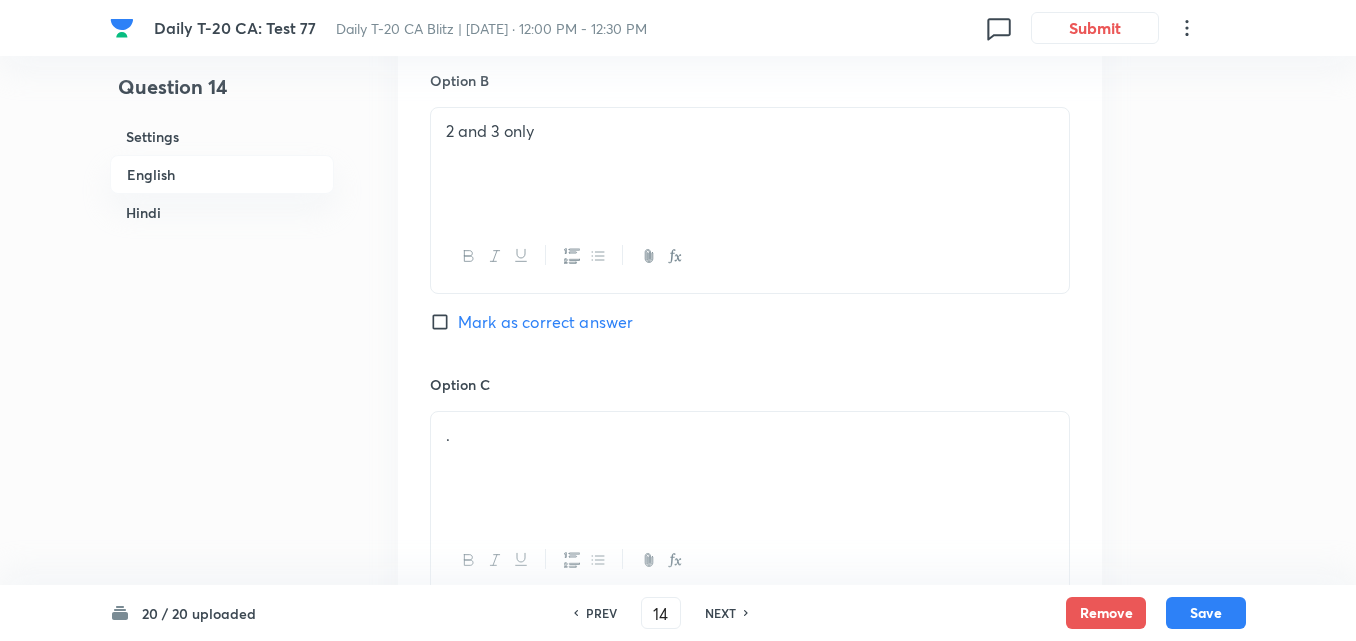 scroll, scrollTop: 1316, scrollLeft: 0, axis: vertical 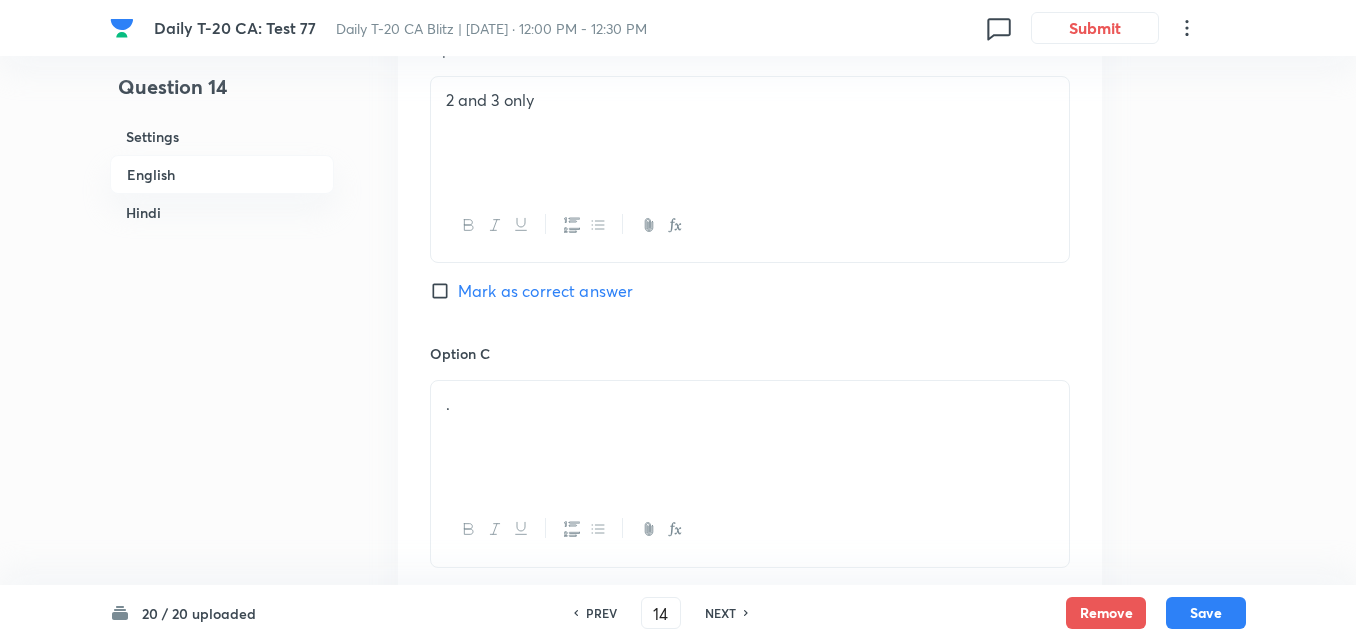 click on "." at bounding box center (750, 437) 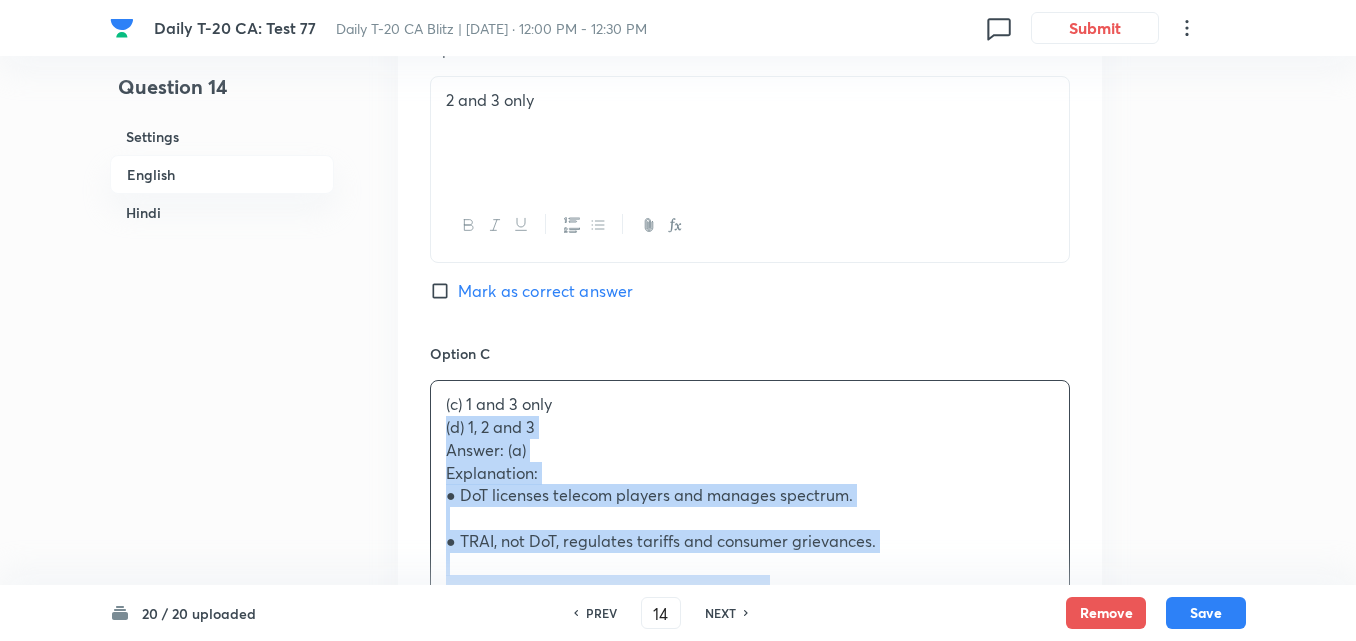 drag, startPoint x: 394, startPoint y: 429, endPoint x: 377, endPoint y: 429, distance: 17 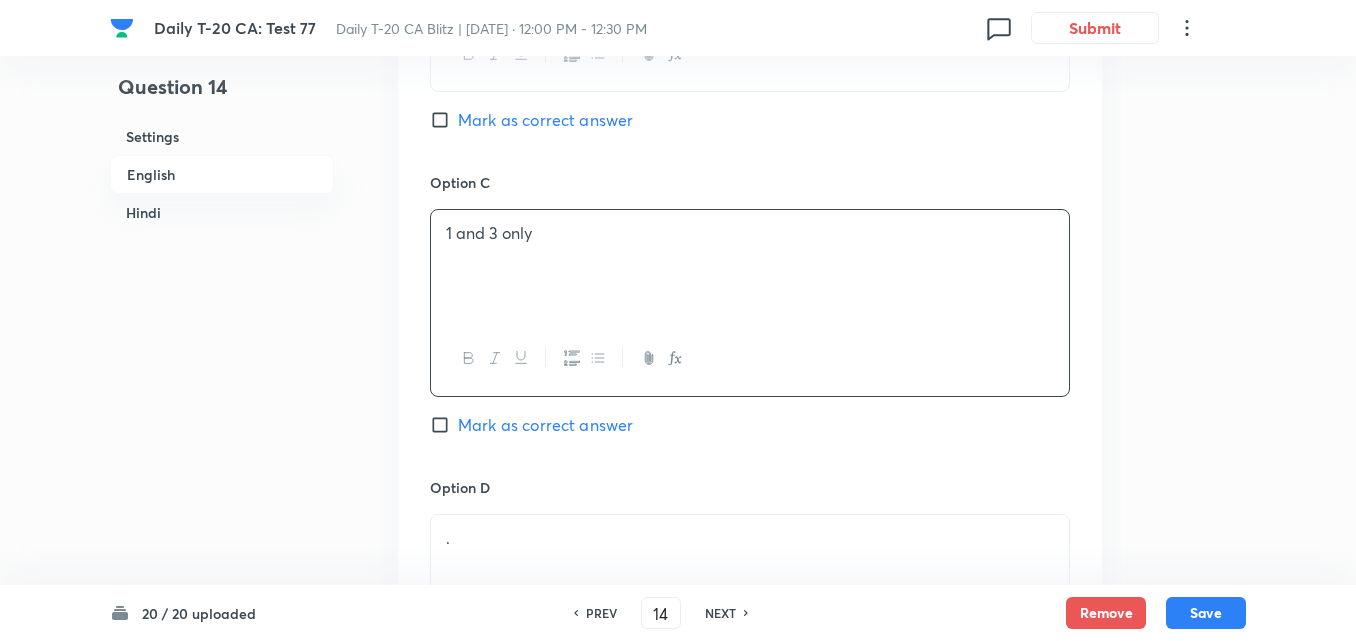 scroll, scrollTop: 1816, scrollLeft: 0, axis: vertical 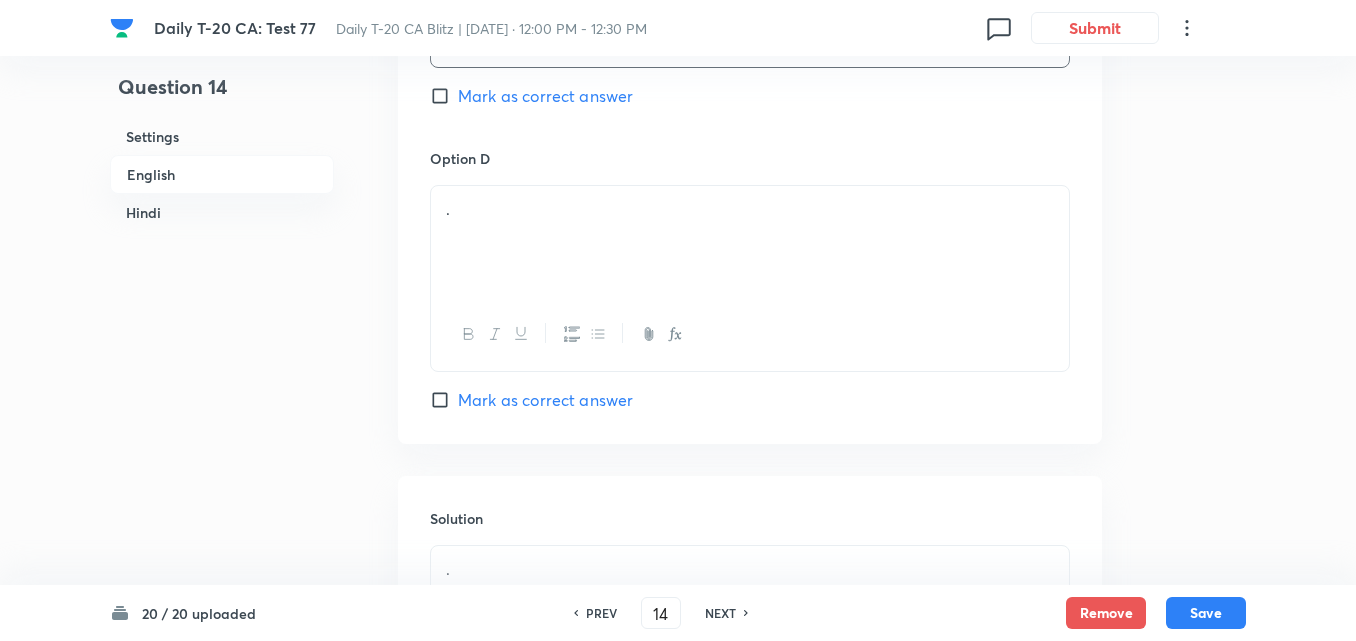 click on "." at bounding box center (750, 242) 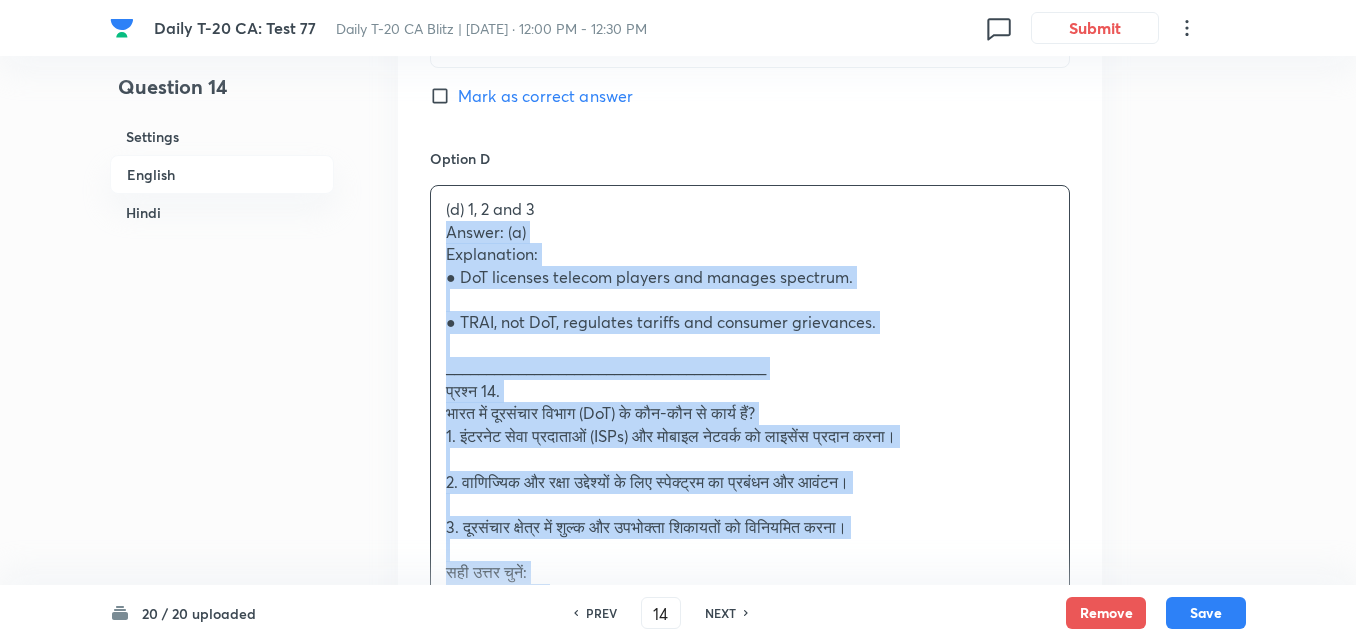 drag, startPoint x: 402, startPoint y: 235, endPoint x: 373, endPoint y: 231, distance: 29.274563 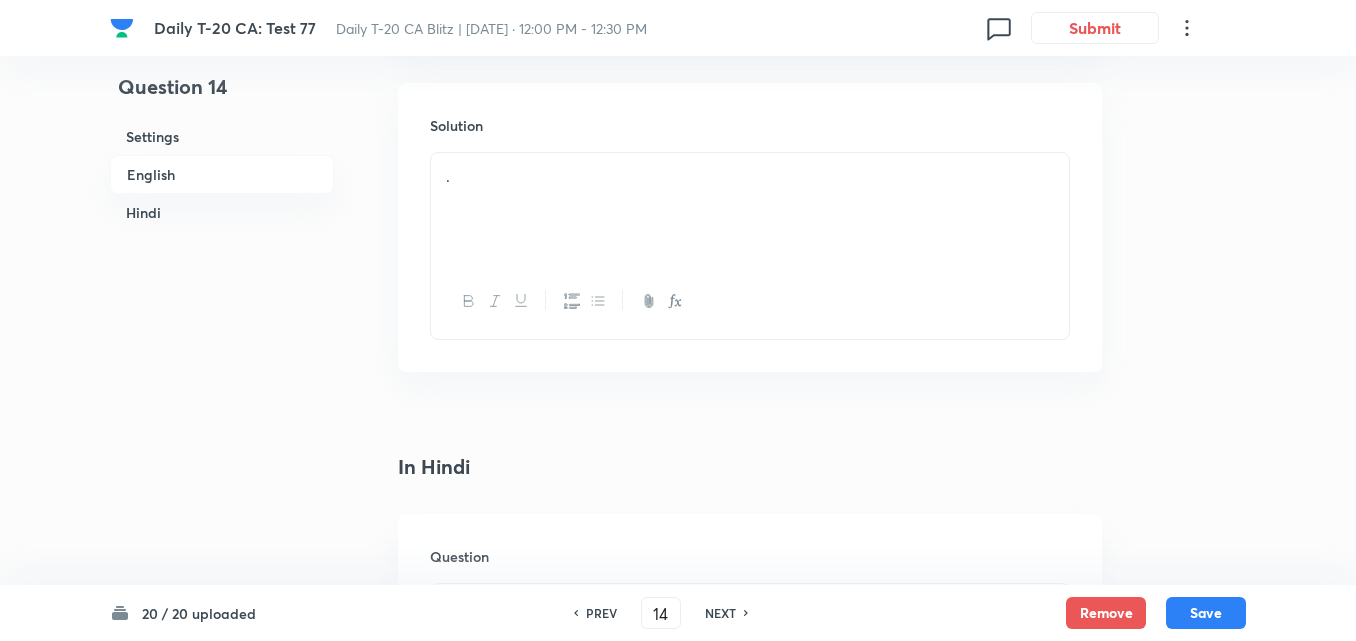 scroll, scrollTop: 2216, scrollLeft: 0, axis: vertical 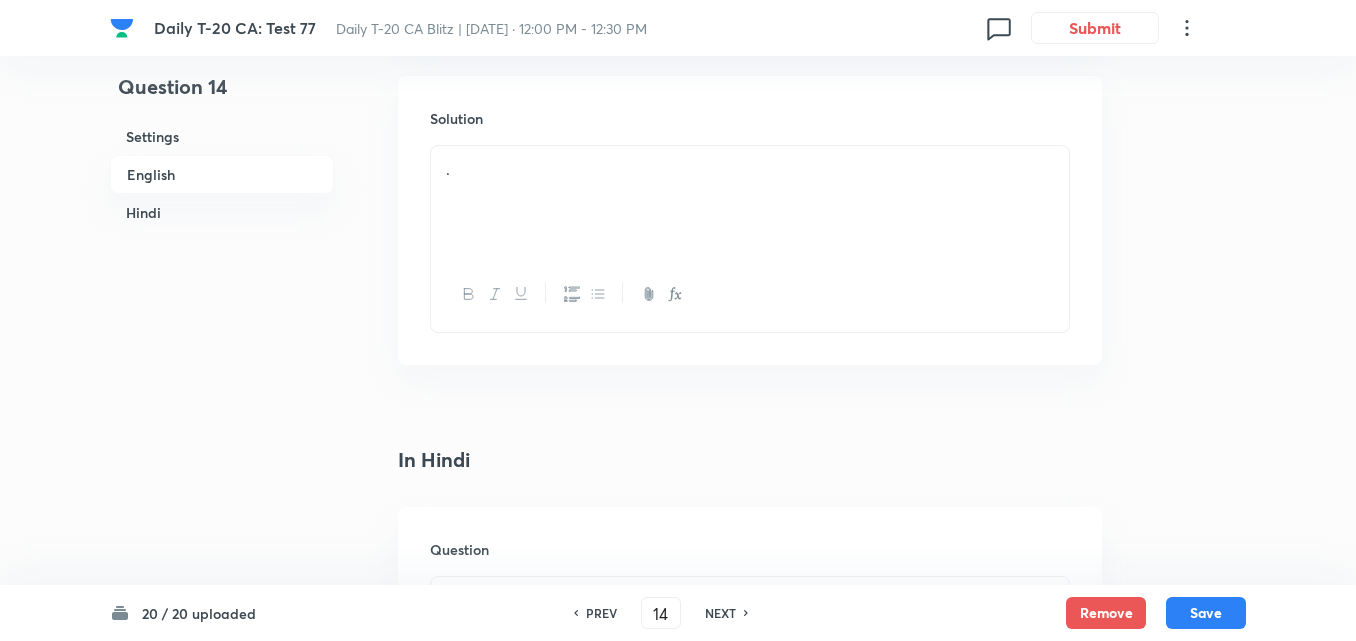 click on "." at bounding box center [750, 202] 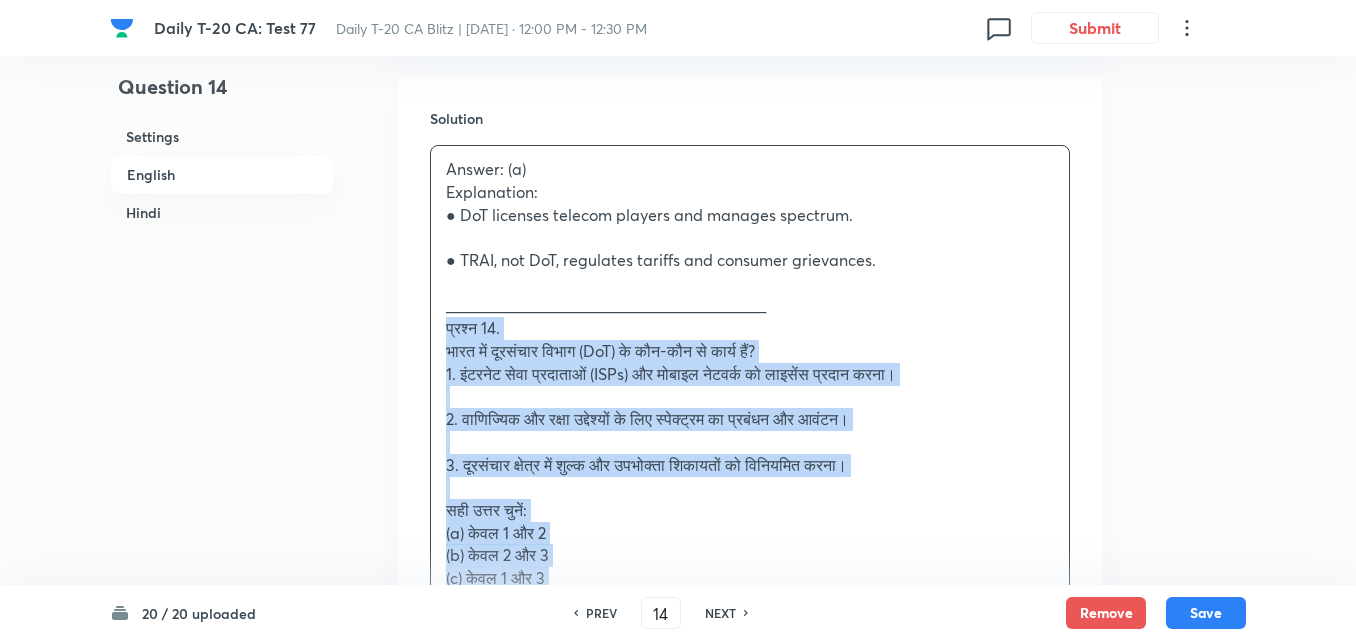 drag, startPoint x: 416, startPoint y: 337, endPoint x: 378, endPoint y: 324, distance: 40.16217 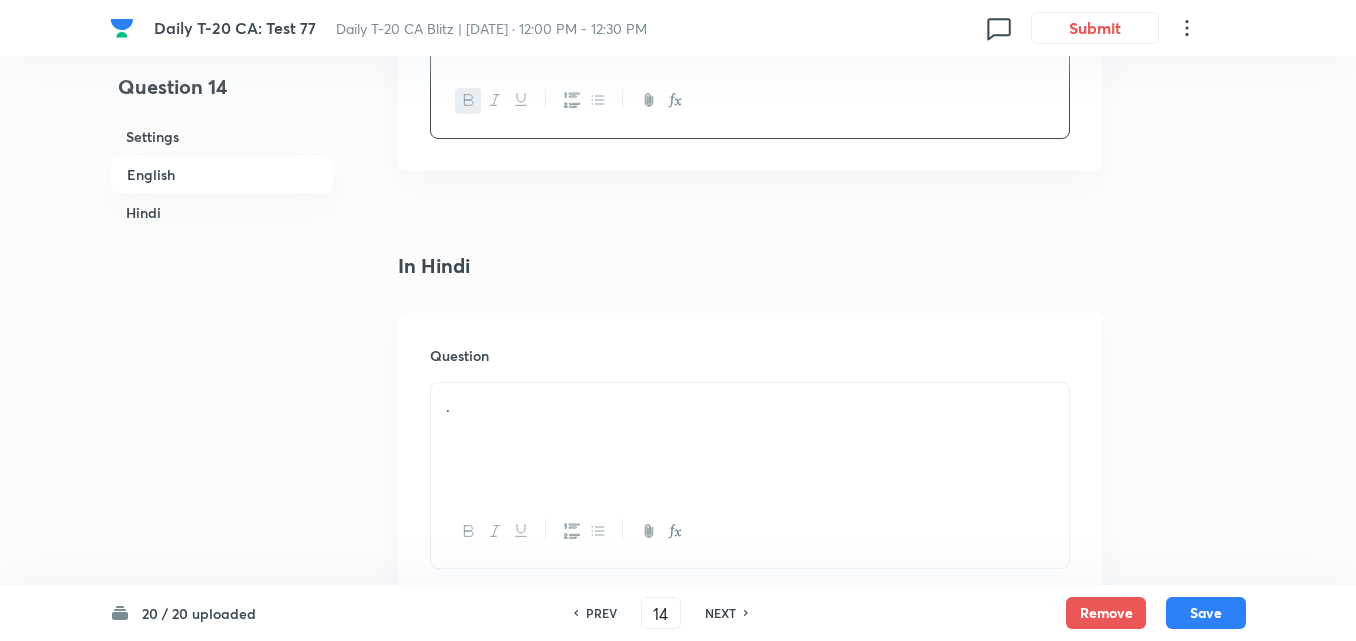 scroll, scrollTop: 2516, scrollLeft: 0, axis: vertical 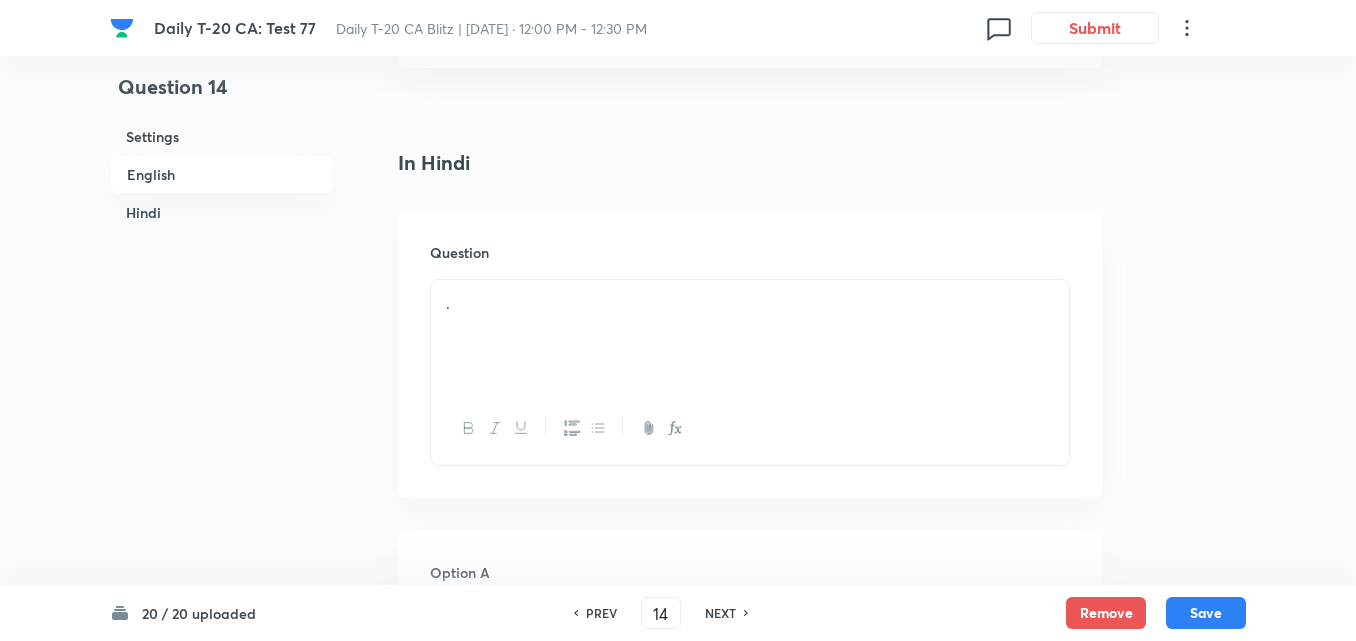 click on "." at bounding box center [750, 303] 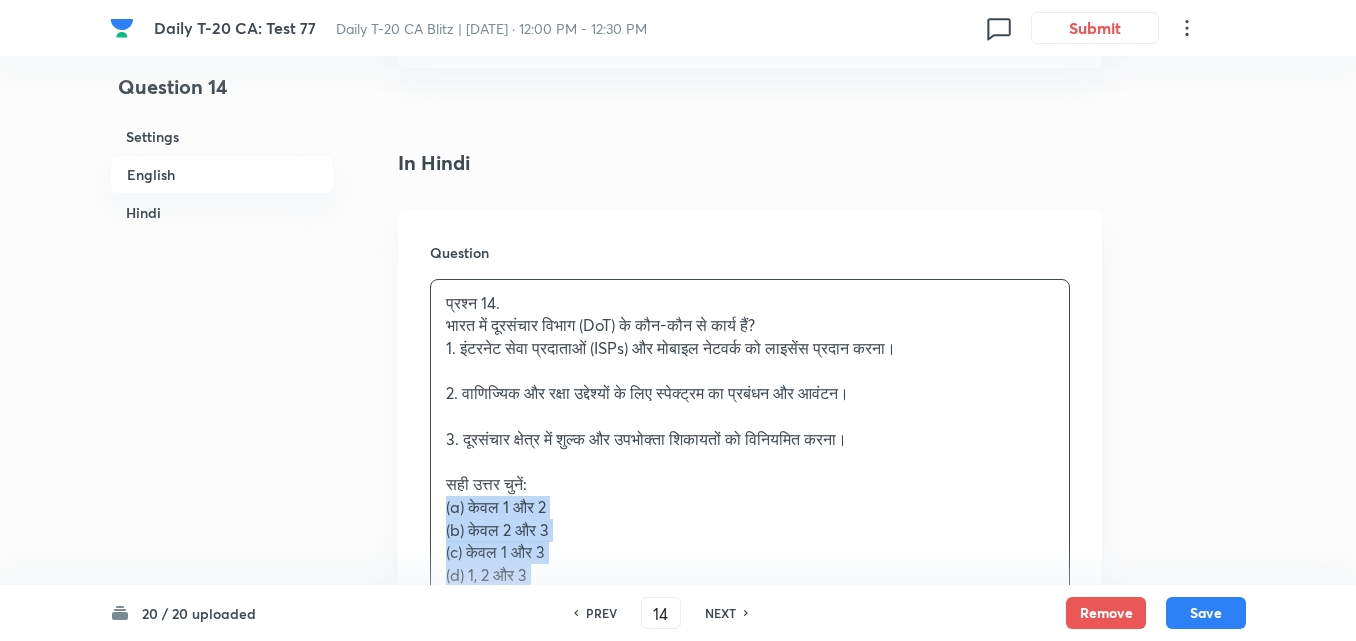drag, startPoint x: 404, startPoint y: 497, endPoint x: 377, endPoint y: 497, distance: 27 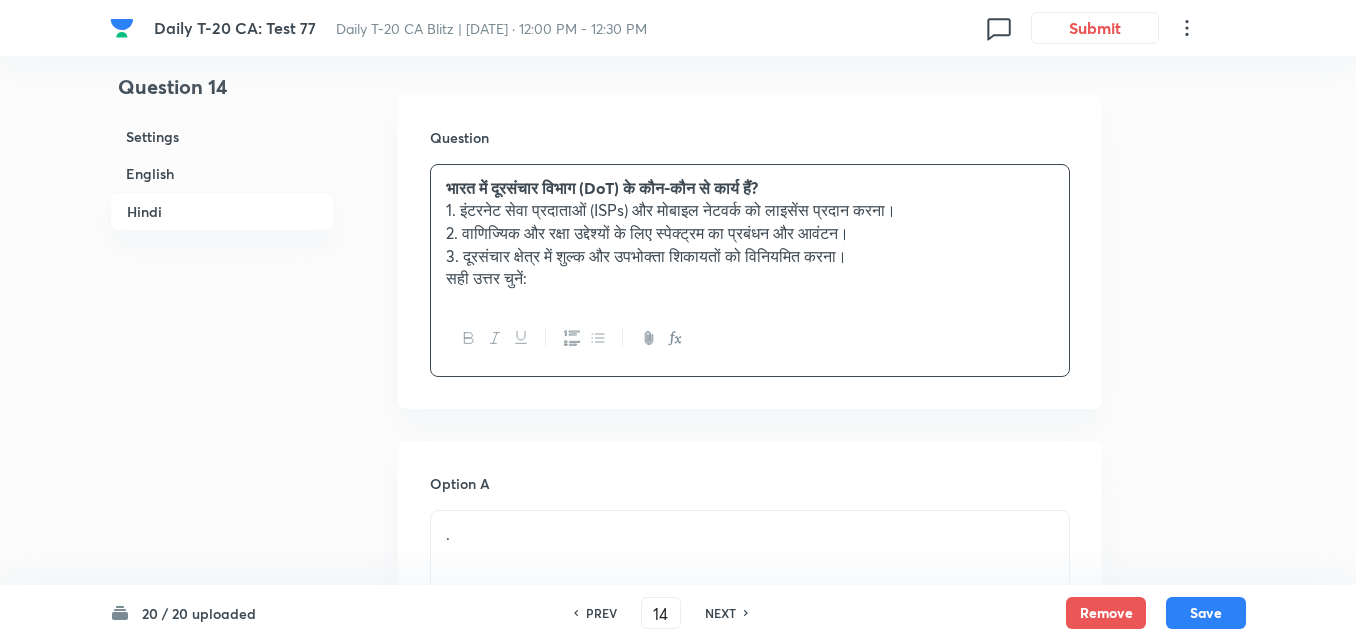 scroll, scrollTop: 2916, scrollLeft: 0, axis: vertical 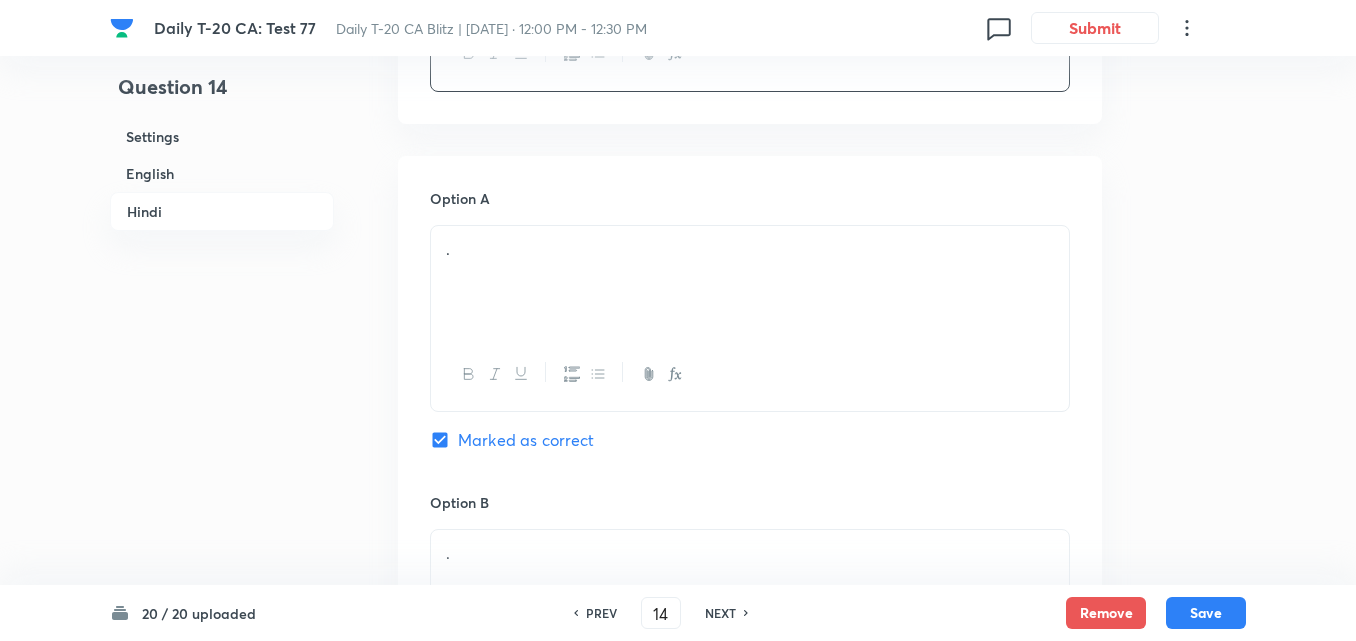 click on "." at bounding box center (750, 282) 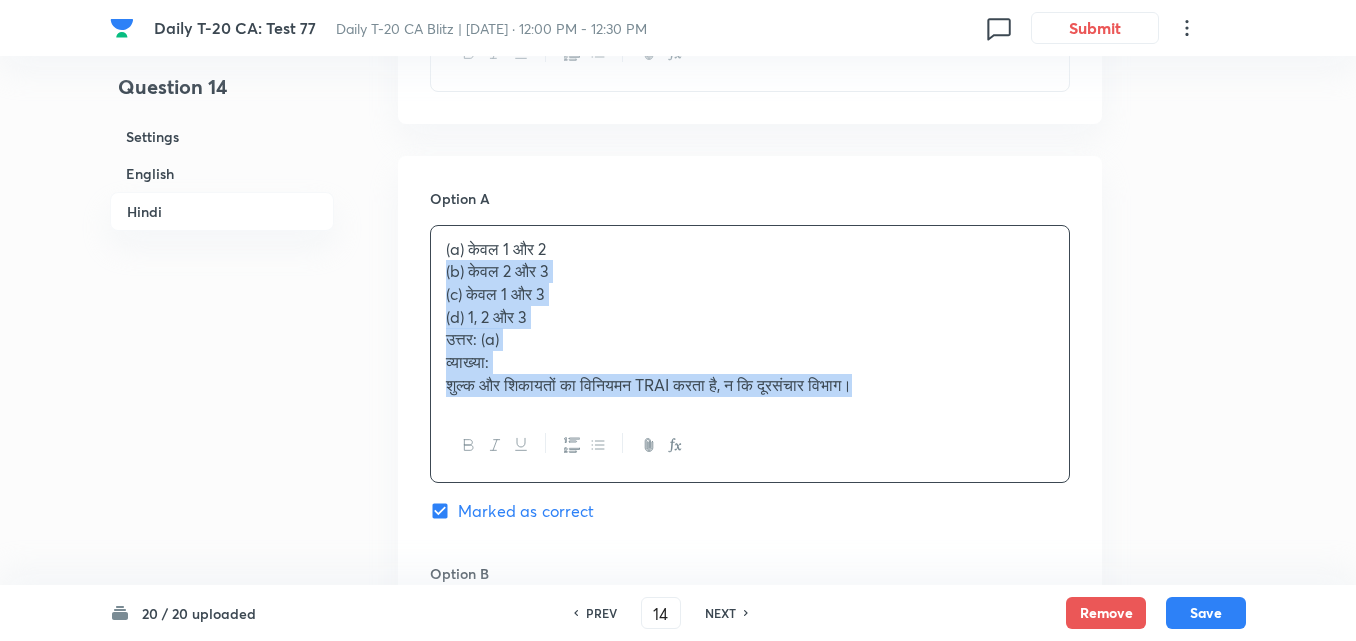drag, startPoint x: 408, startPoint y: 271, endPoint x: 366, endPoint y: 266, distance: 42.296574 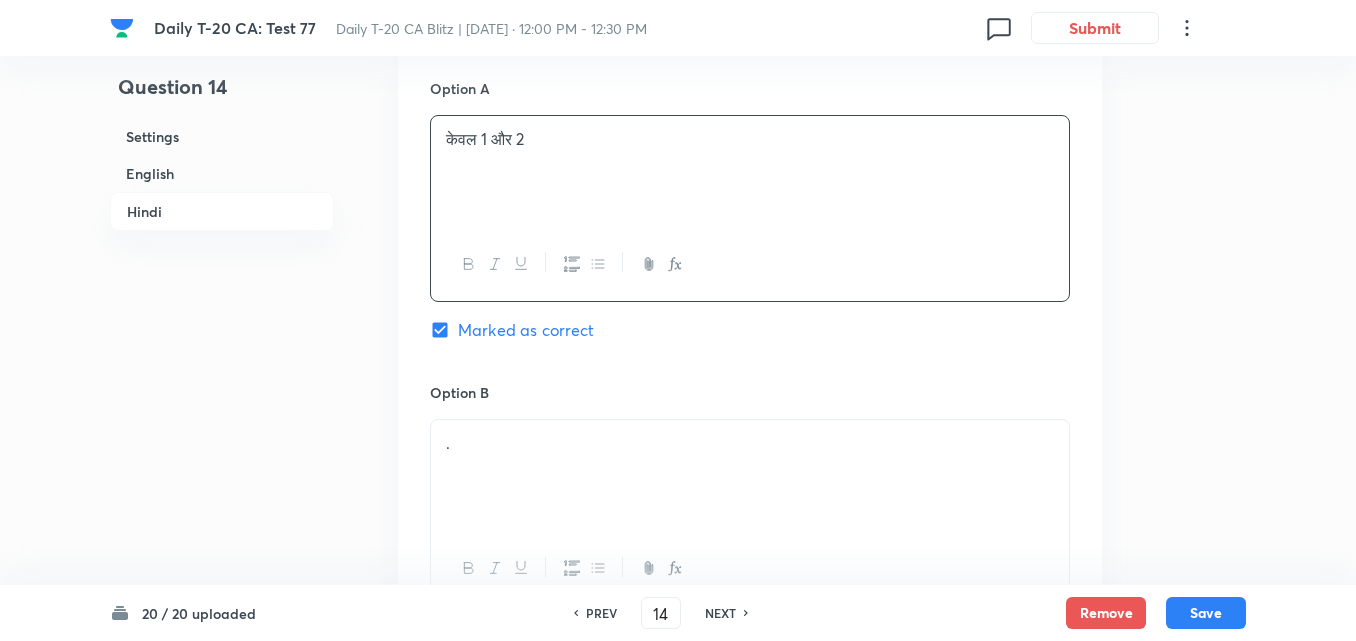scroll, scrollTop: 3216, scrollLeft: 0, axis: vertical 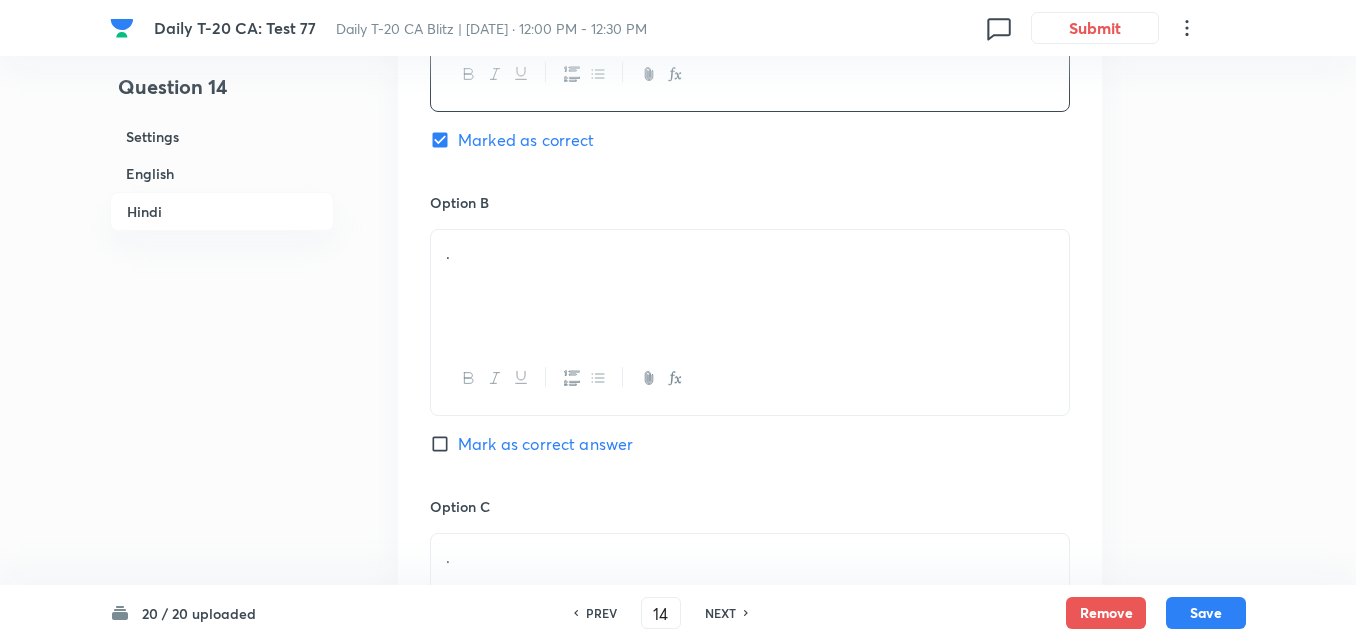 click on "." at bounding box center [750, 286] 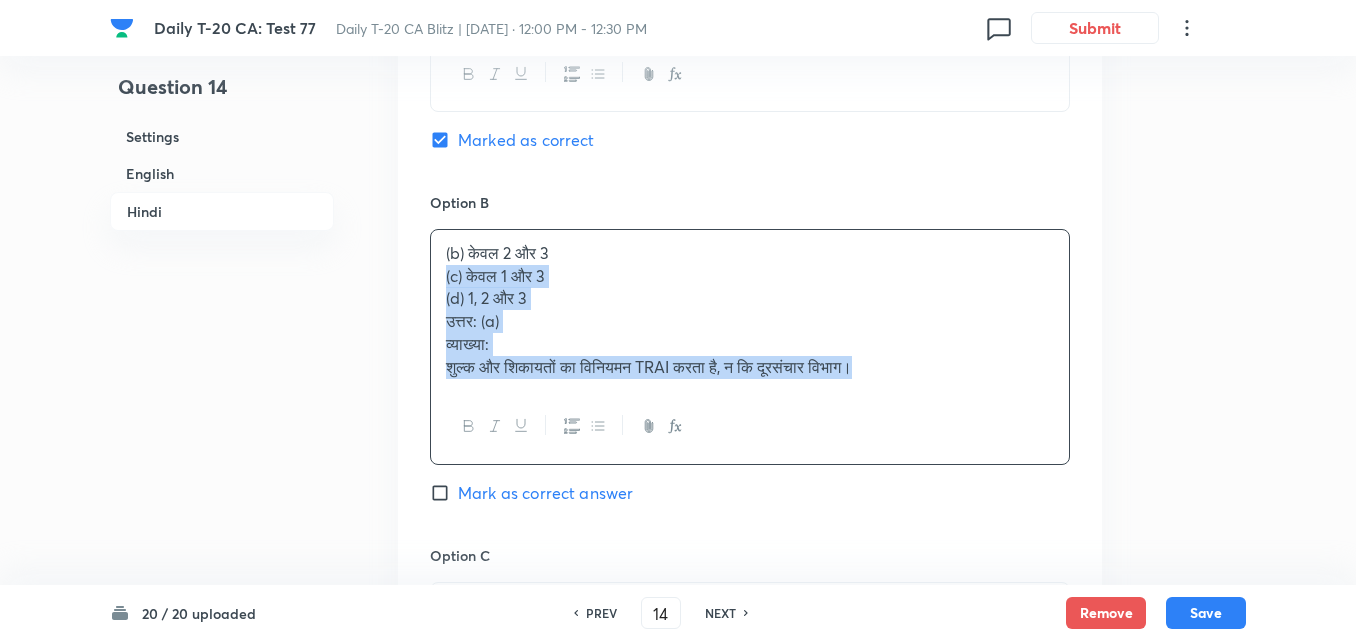 drag, startPoint x: 403, startPoint y: 270, endPoint x: 338, endPoint y: 286, distance: 66.94027 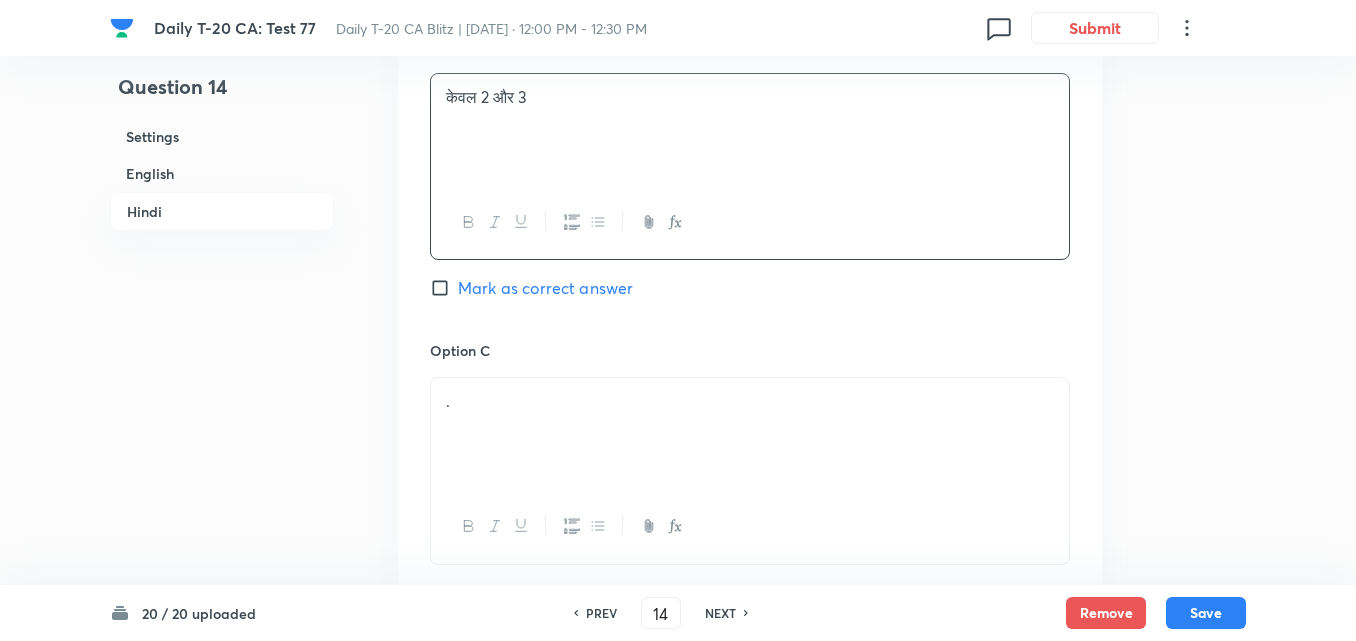 scroll, scrollTop: 3516, scrollLeft: 0, axis: vertical 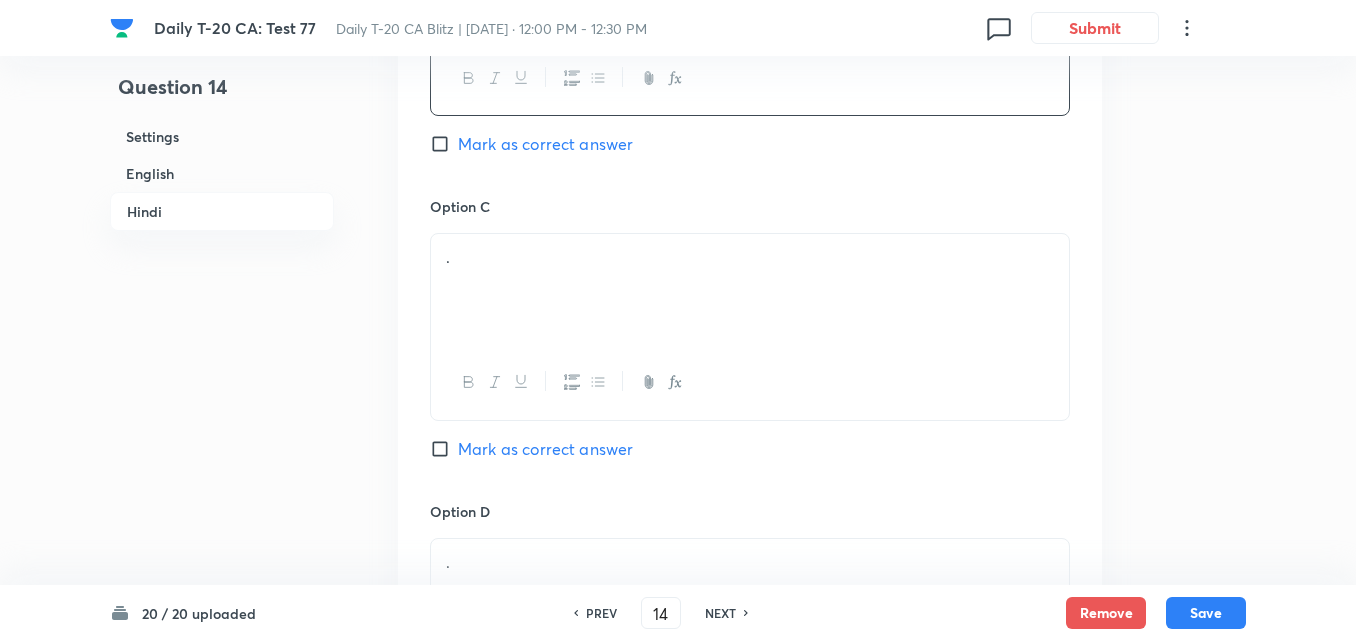 click on "." at bounding box center (750, 290) 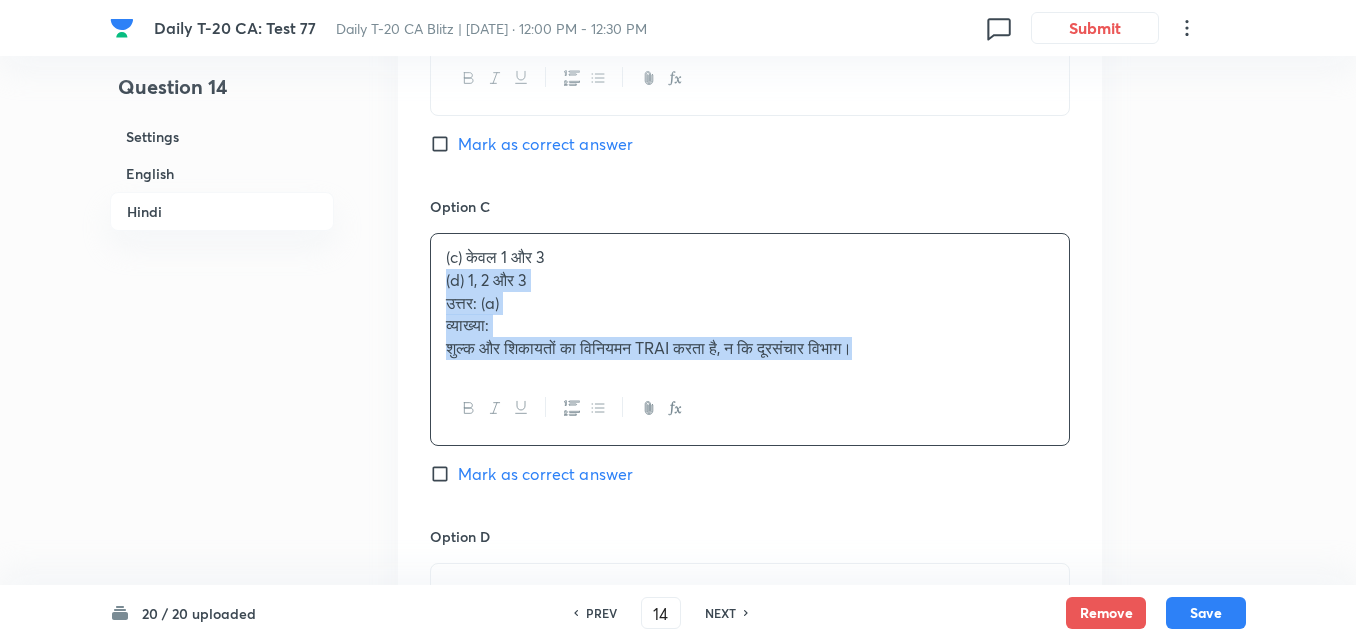 drag, startPoint x: 417, startPoint y: 275, endPoint x: 406, endPoint y: 274, distance: 11.045361 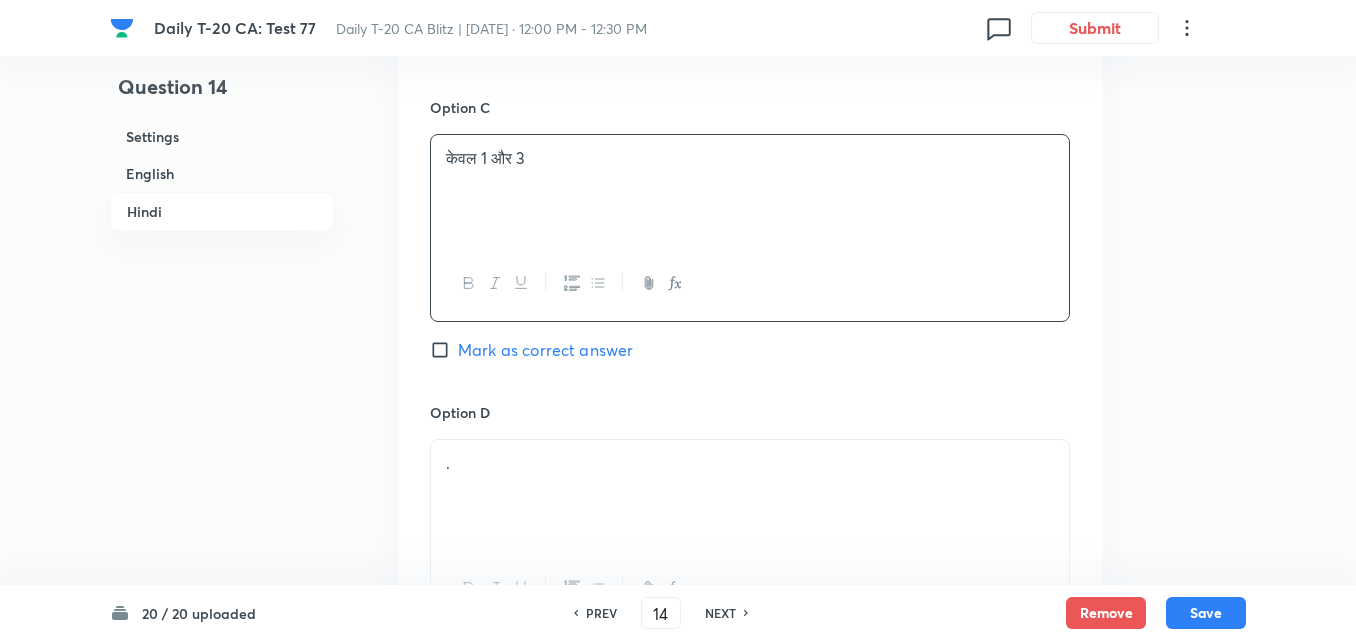 scroll, scrollTop: 3816, scrollLeft: 0, axis: vertical 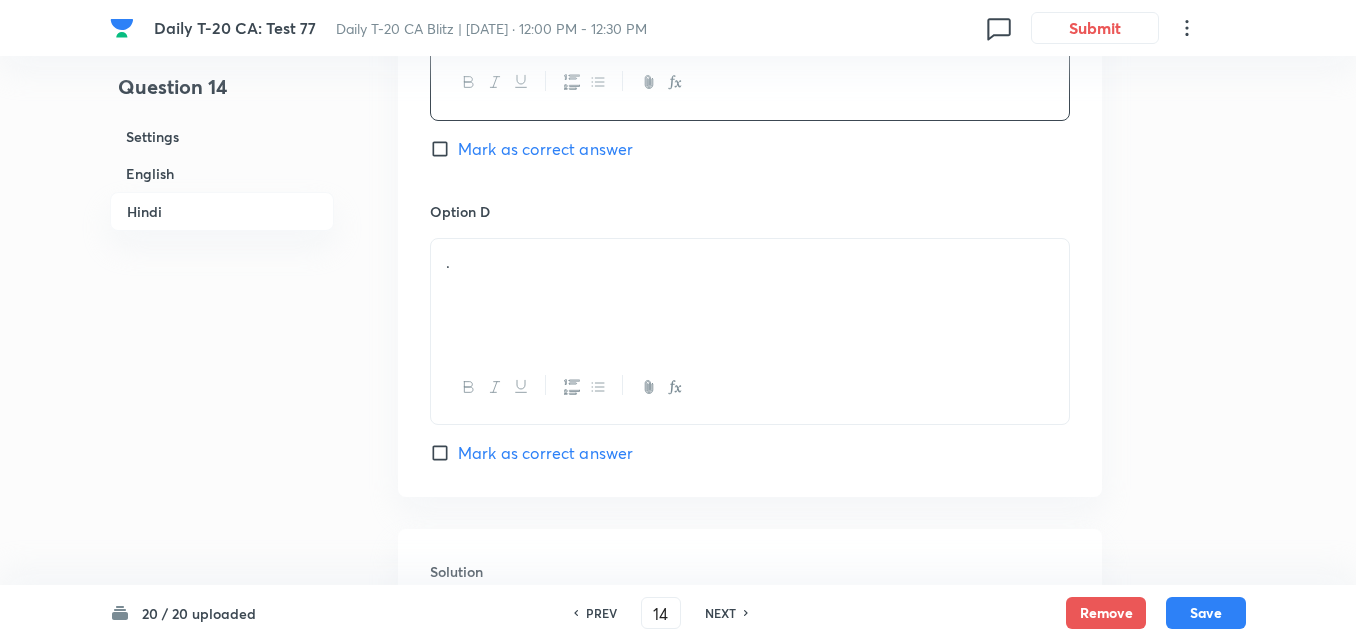 click on "." at bounding box center (750, 295) 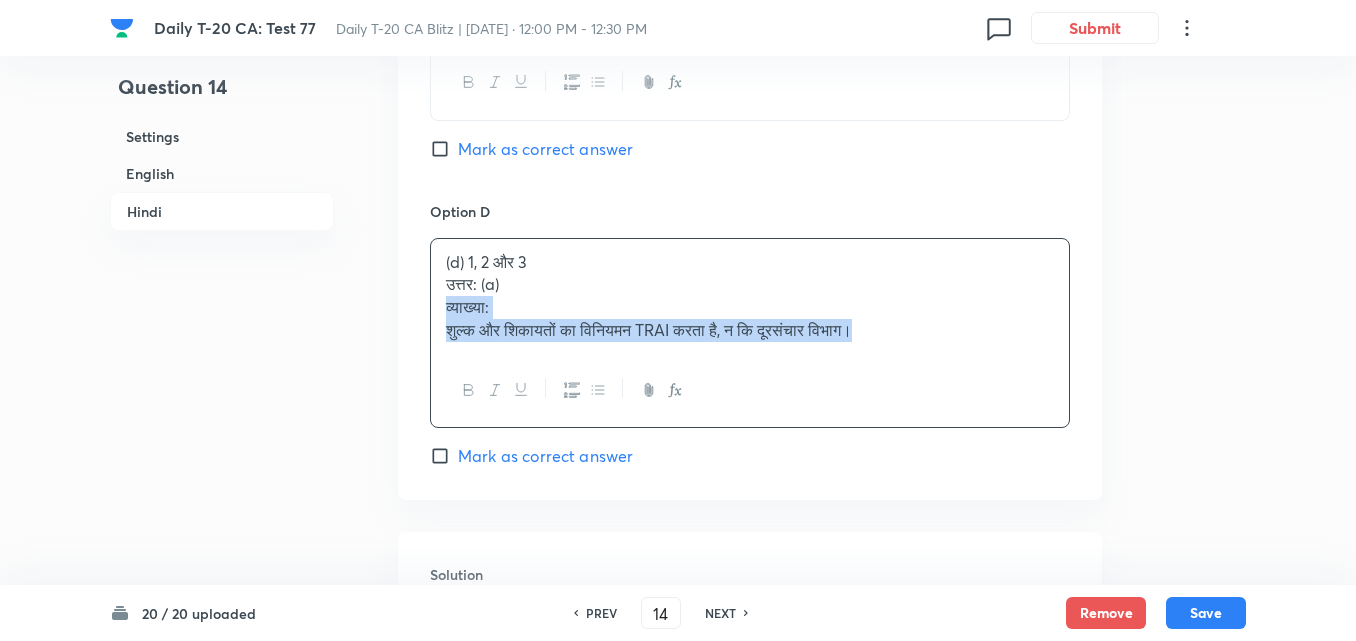 drag, startPoint x: 432, startPoint y: 301, endPoint x: 408, endPoint y: 301, distance: 24 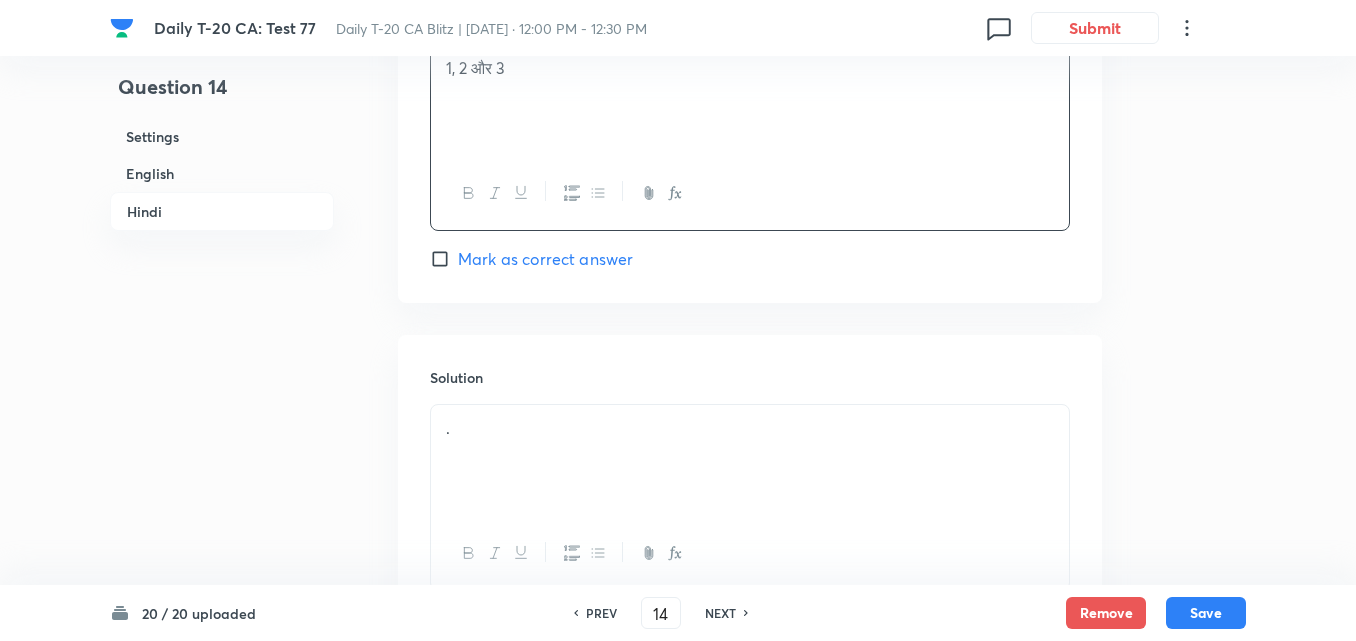 scroll, scrollTop: 4168, scrollLeft: 0, axis: vertical 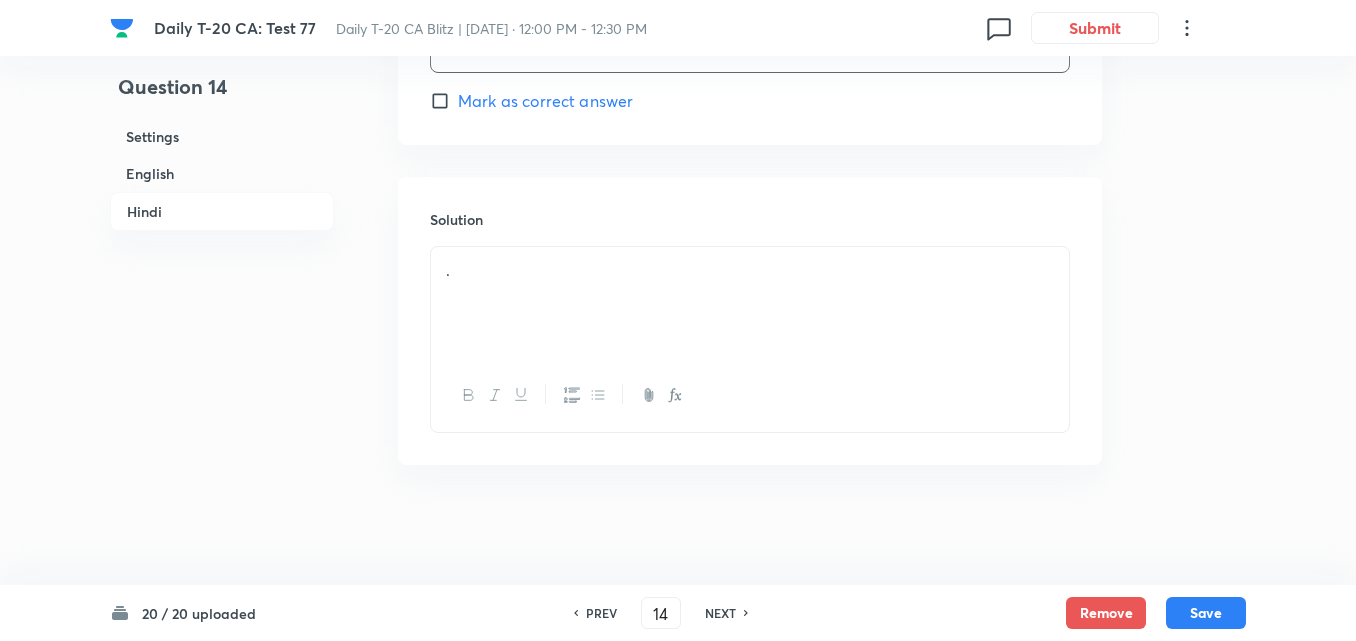 click on "." at bounding box center [750, 270] 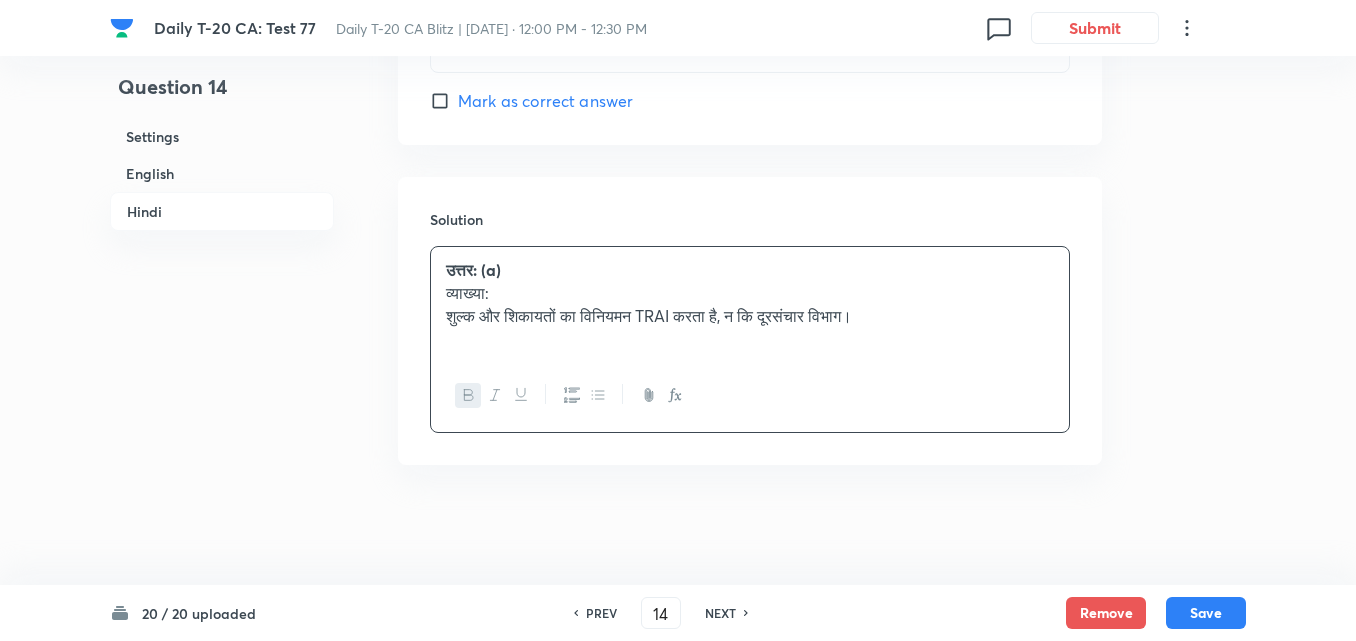 click on "व्याख्या:" at bounding box center [750, 293] 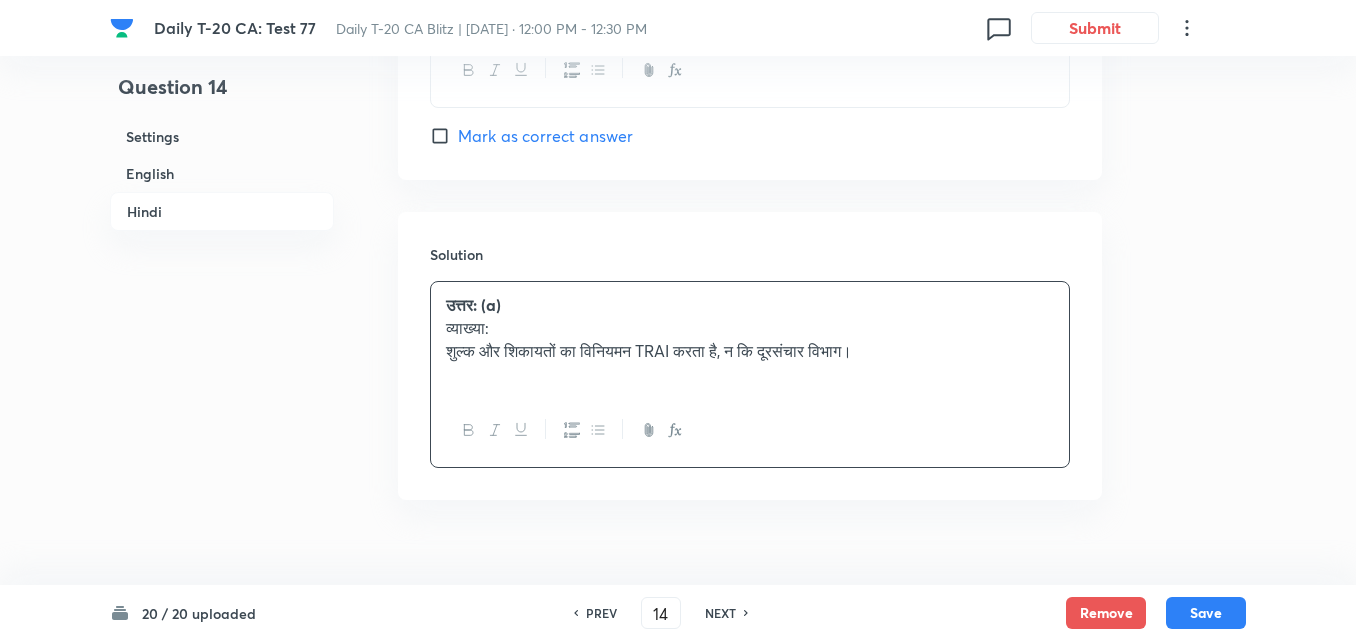 scroll, scrollTop: 4168, scrollLeft: 0, axis: vertical 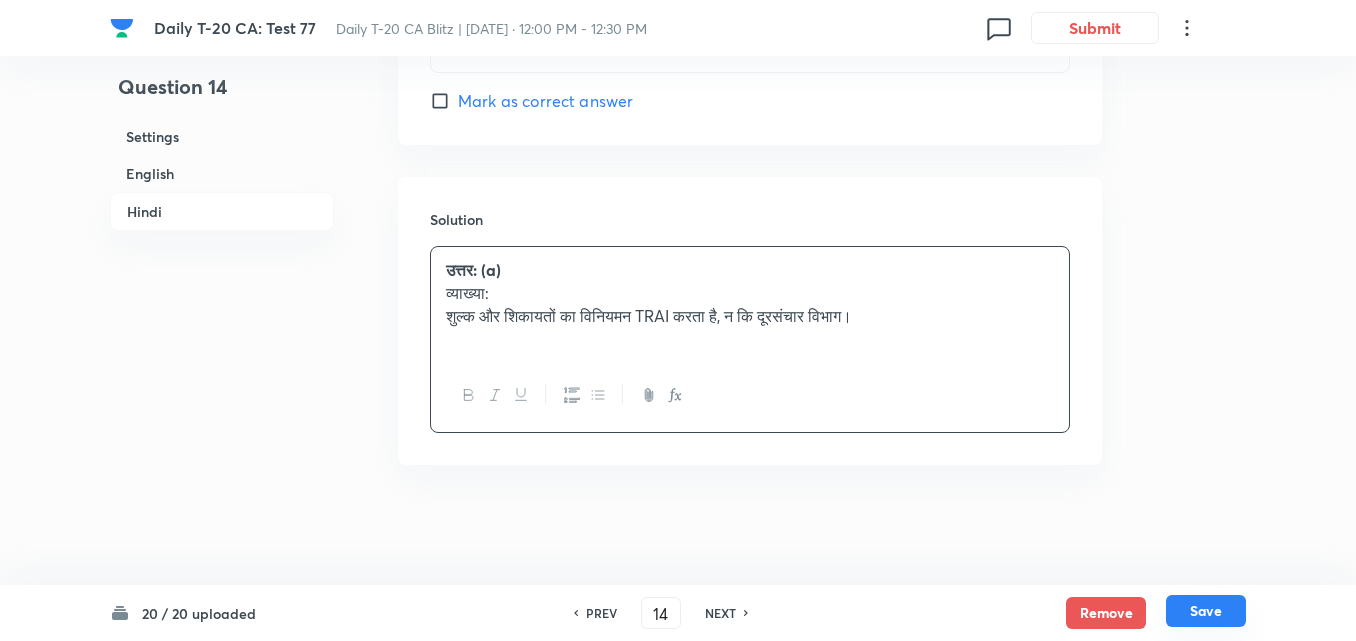 click on "Save" at bounding box center [1206, 611] 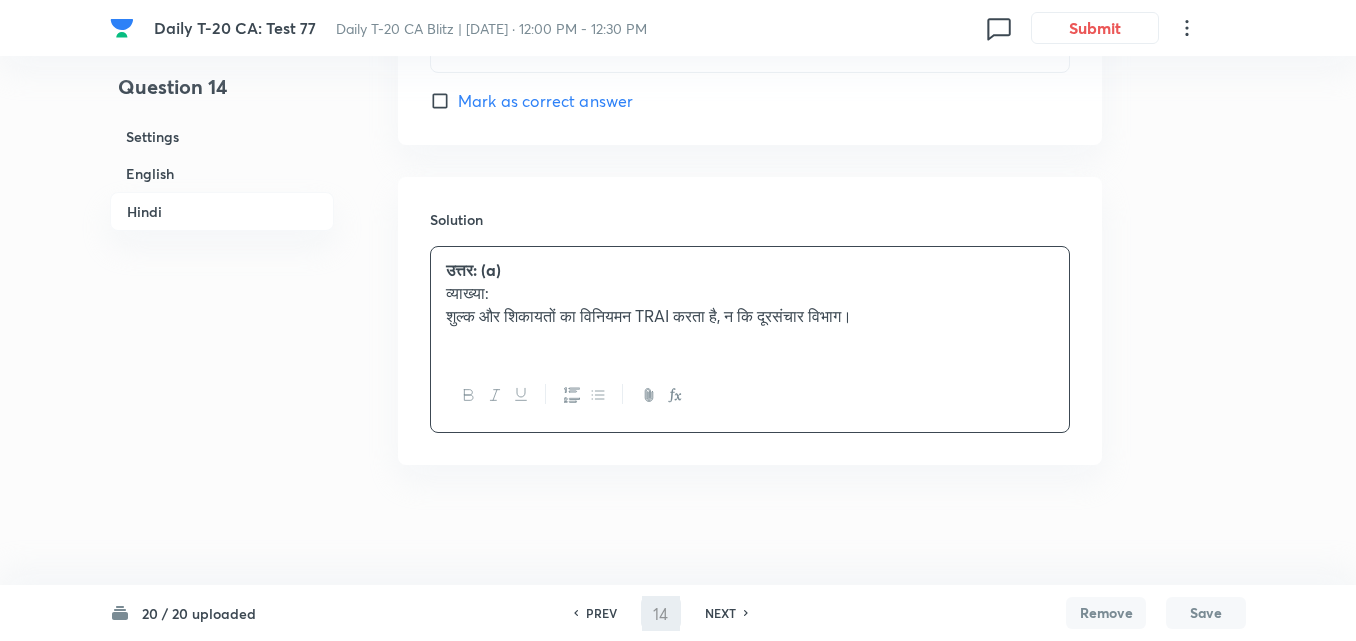 type on "15" 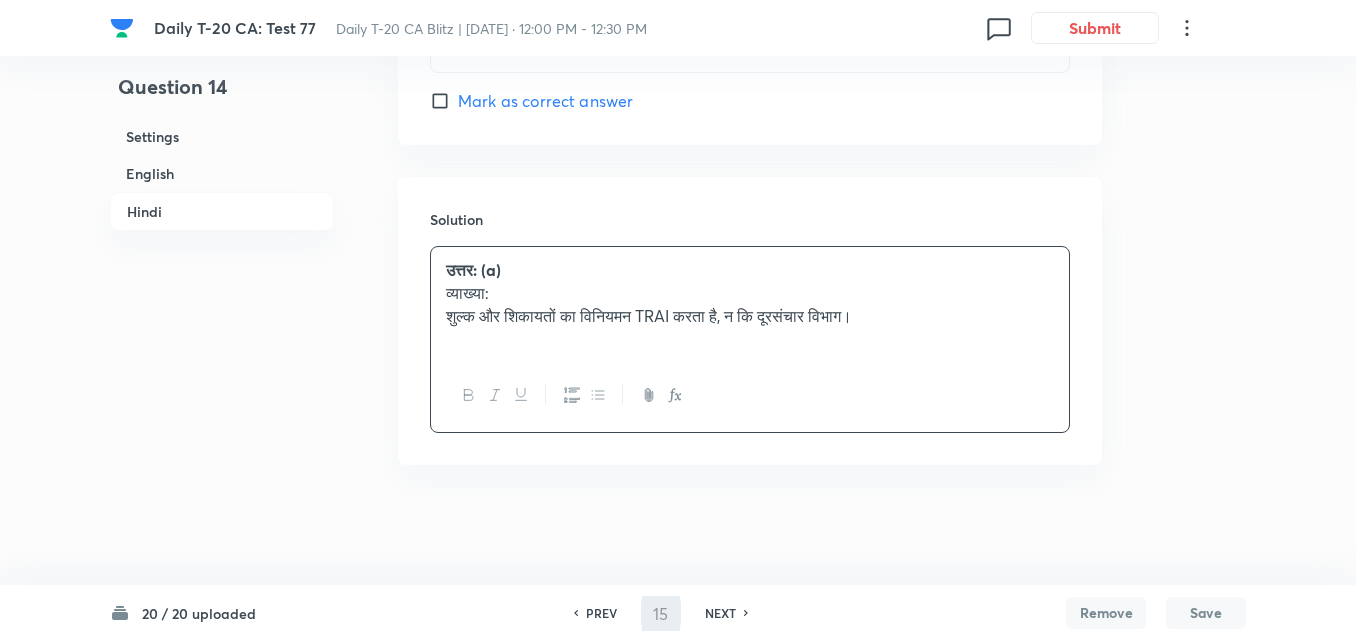 checkbox on "false" 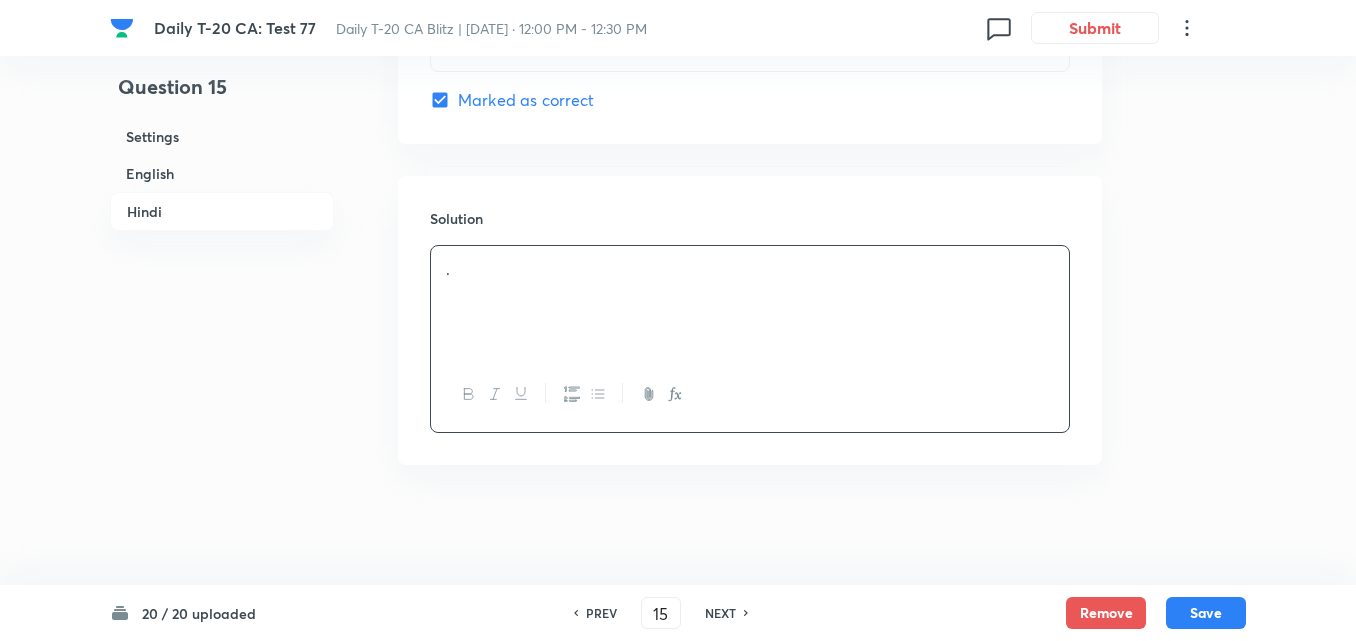 checkbox on "true" 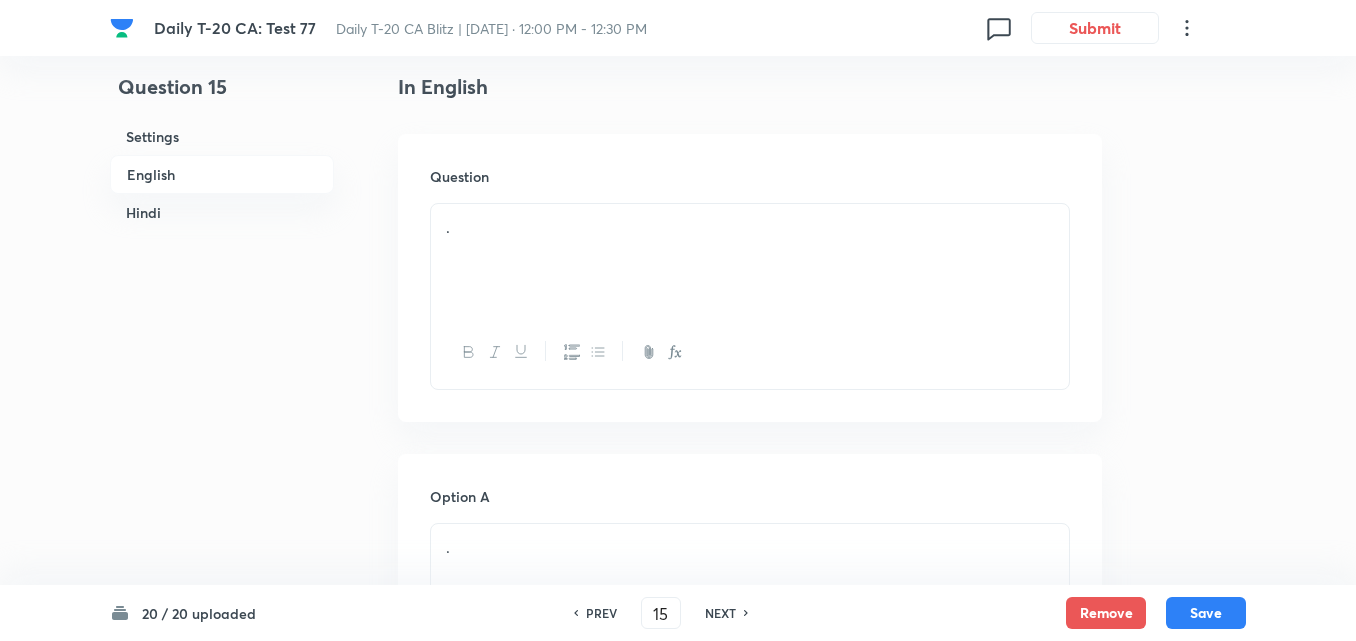 click on "English" at bounding box center (222, 174) 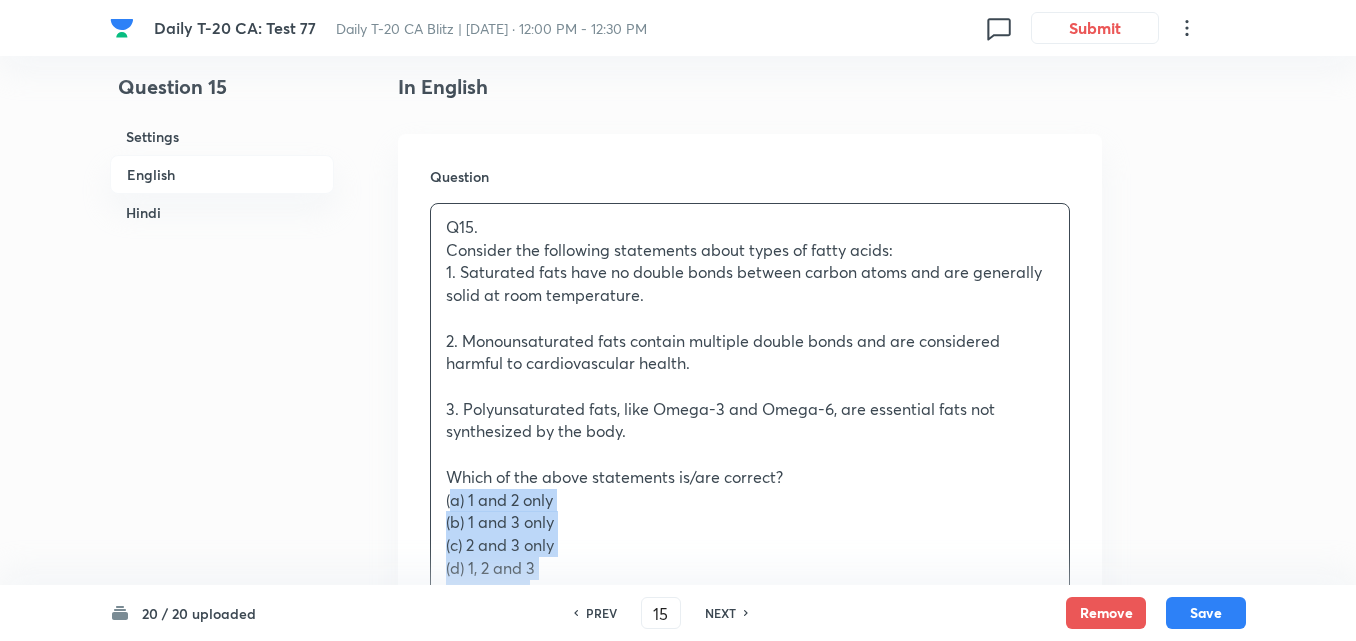drag, startPoint x: 458, startPoint y: 504, endPoint x: 405, endPoint y: 504, distance: 53 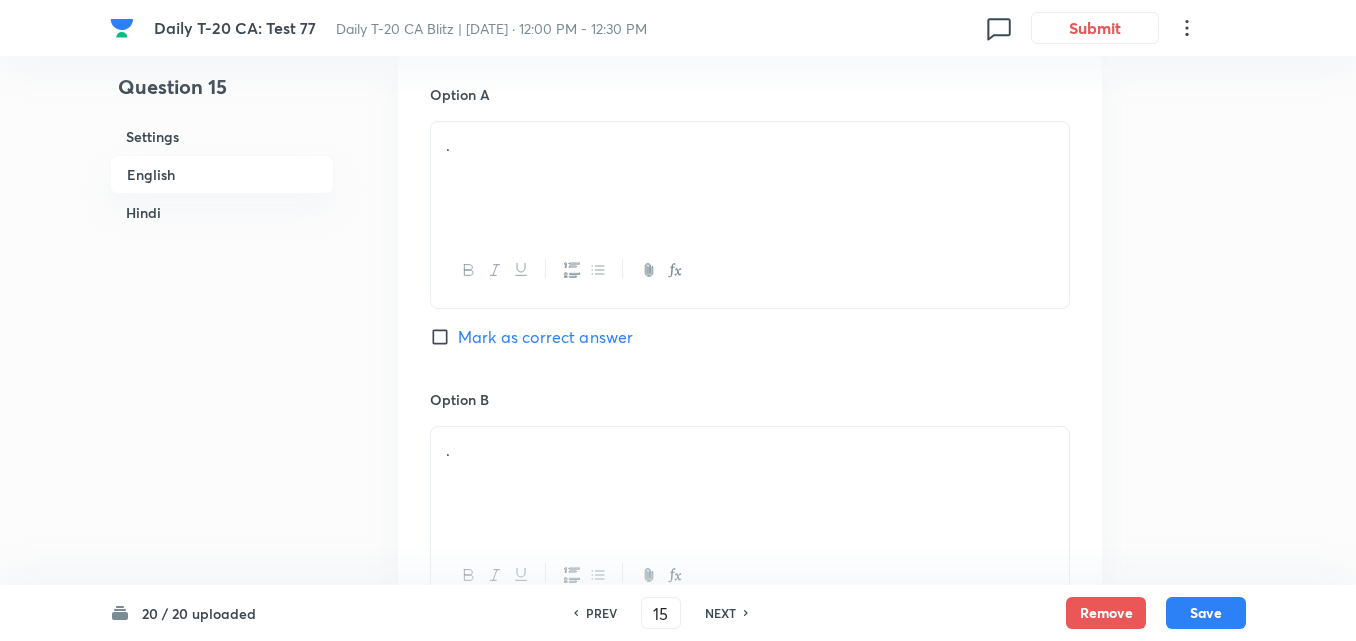 scroll, scrollTop: 1016, scrollLeft: 0, axis: vertical 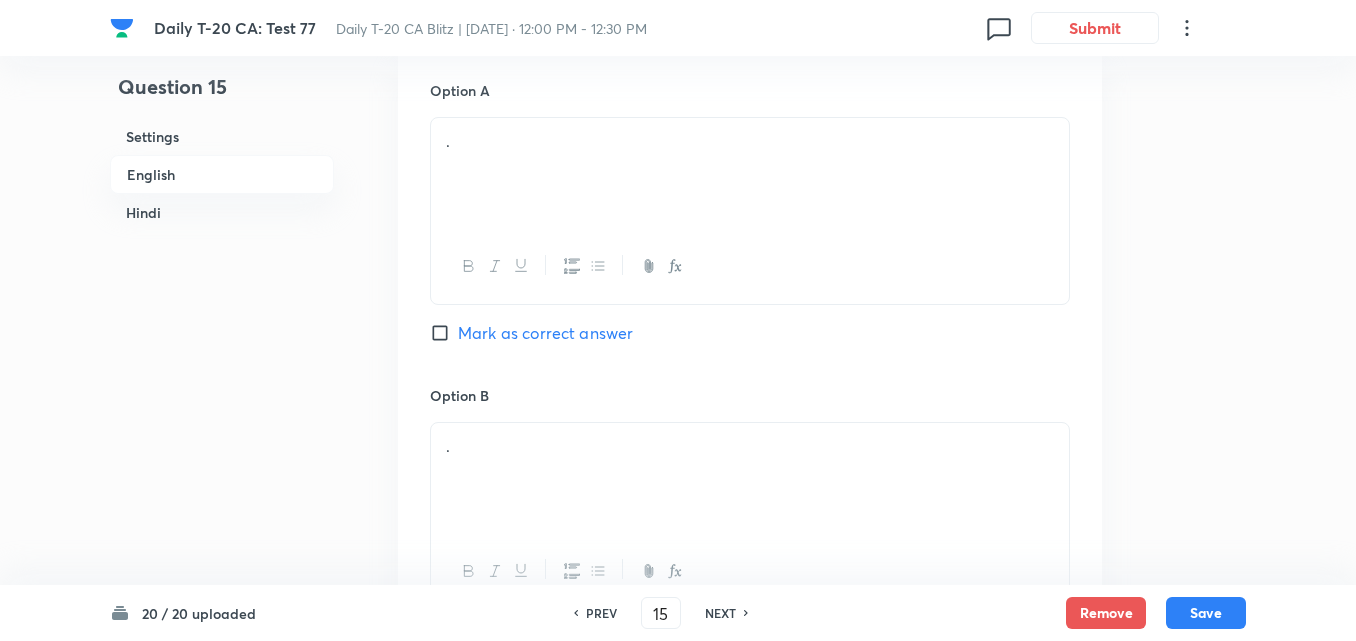 click on "." at bounding box center (750, 174) 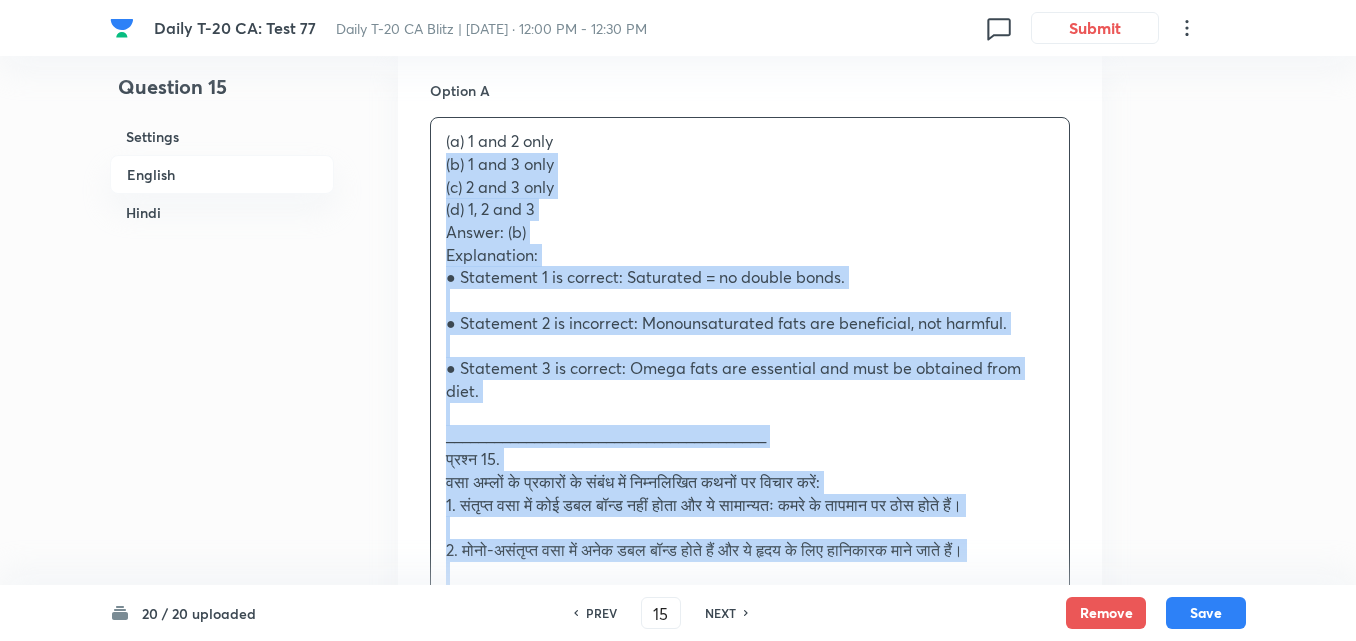 drag, startPoint x: 398, startPoint y: 165, endPoint x: 379, endPoint y: 163, distance: 19.104973 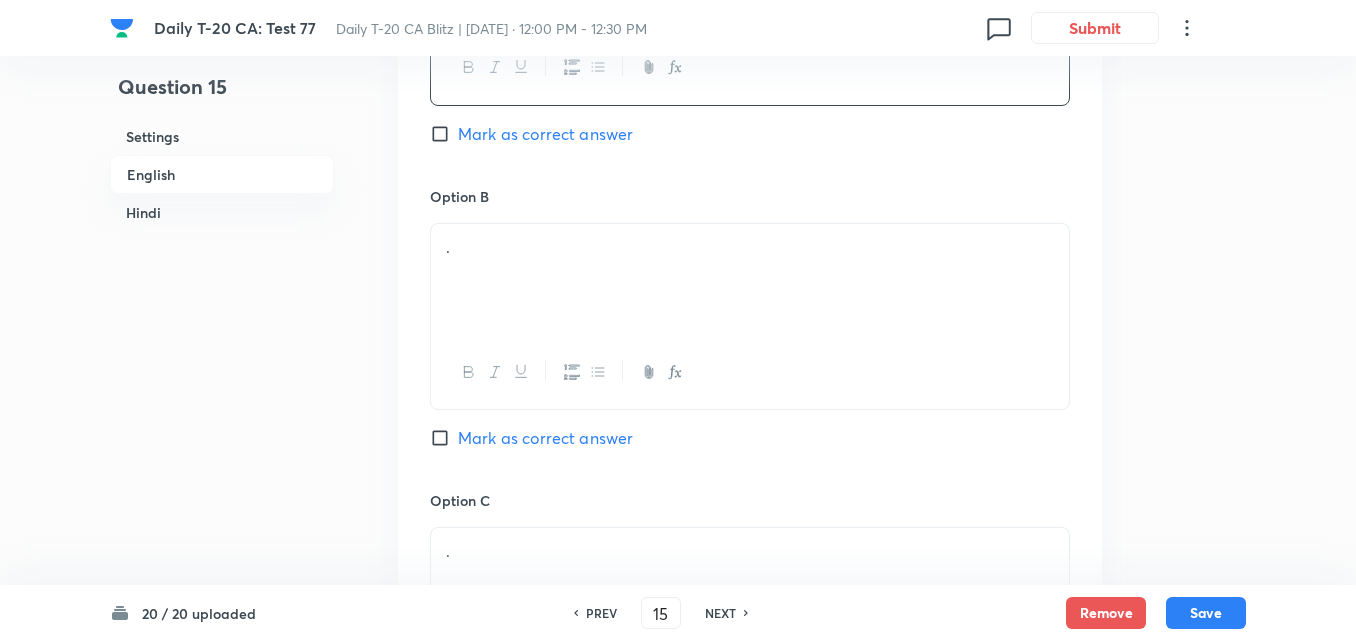 scroll, scrollTop: 1216, scrollLeft: 0, axis: vertical 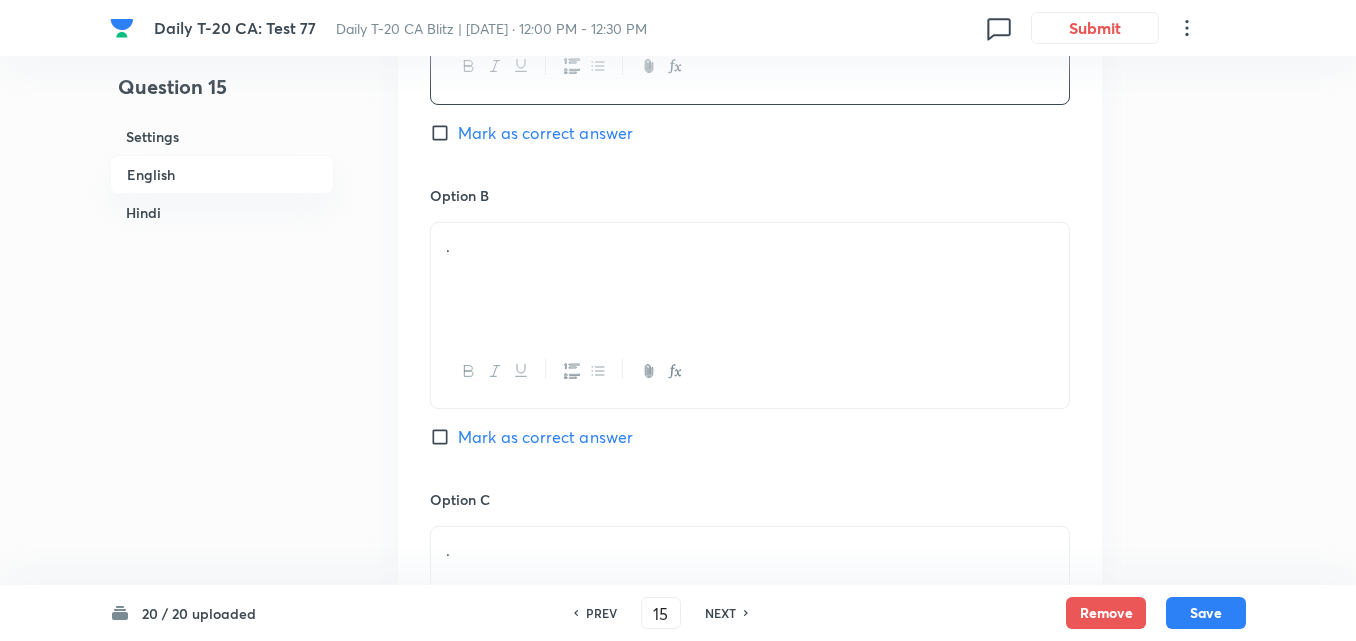 click on "." at bounding box center (750, 279) 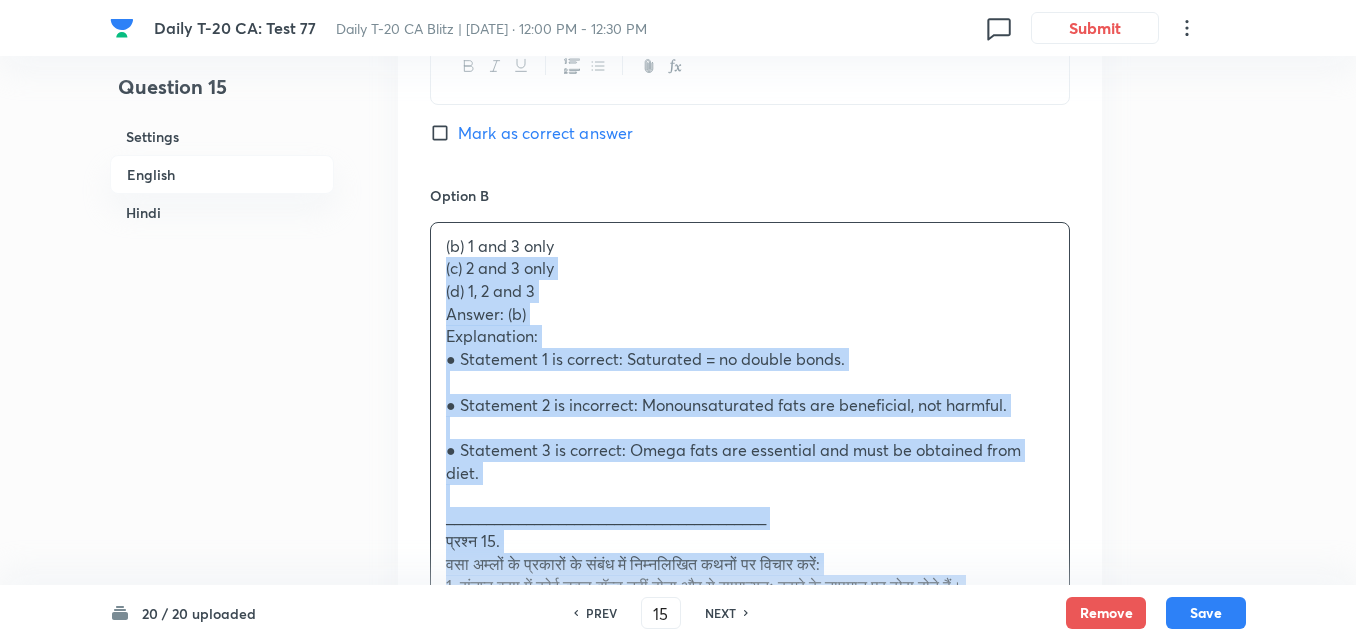 drag, startPoint x: 427, startPoint y: 270, endPoint x: 399, endPoint y: 274, distance: 28.284271 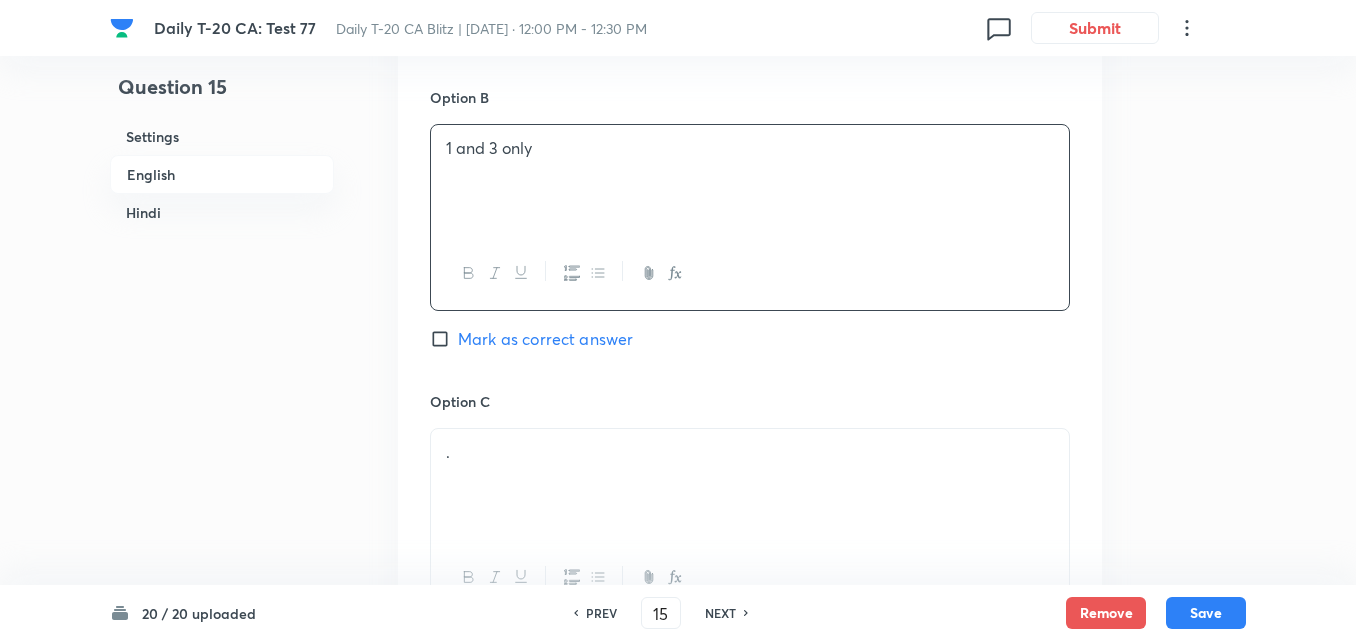 scroll, scrollTop: 1516, scrollLeft: 0, axis: vertical 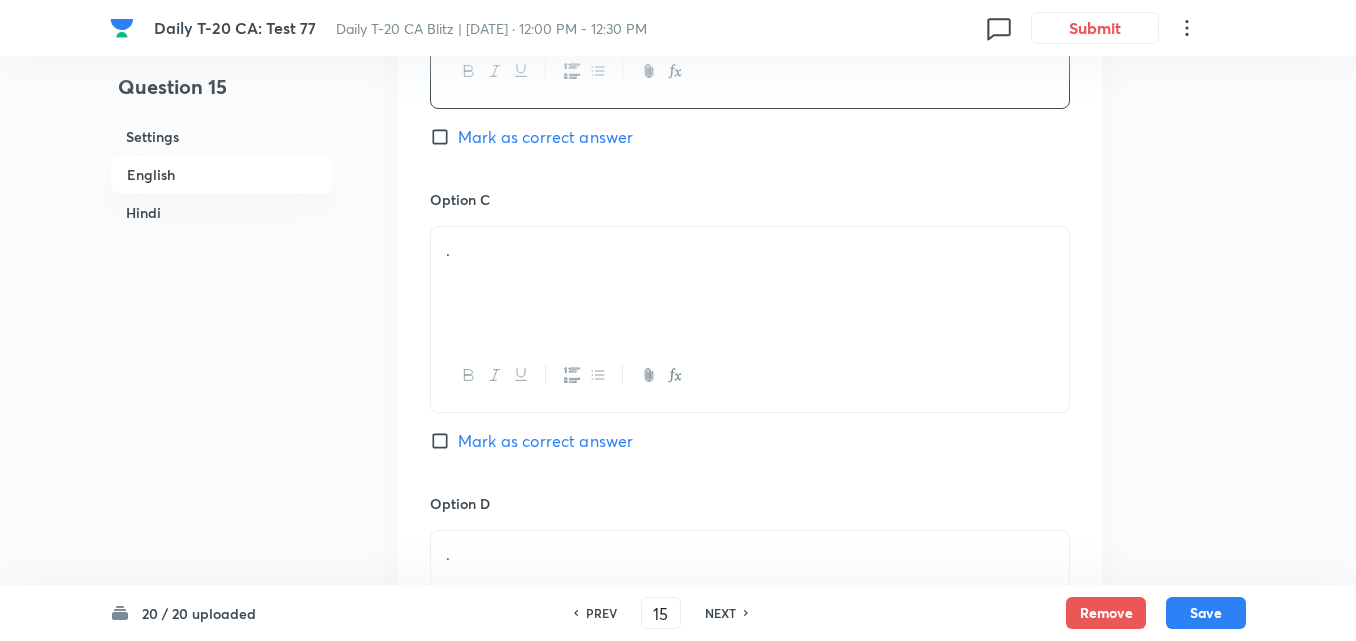 click on "." at bounding box center [750, 283] 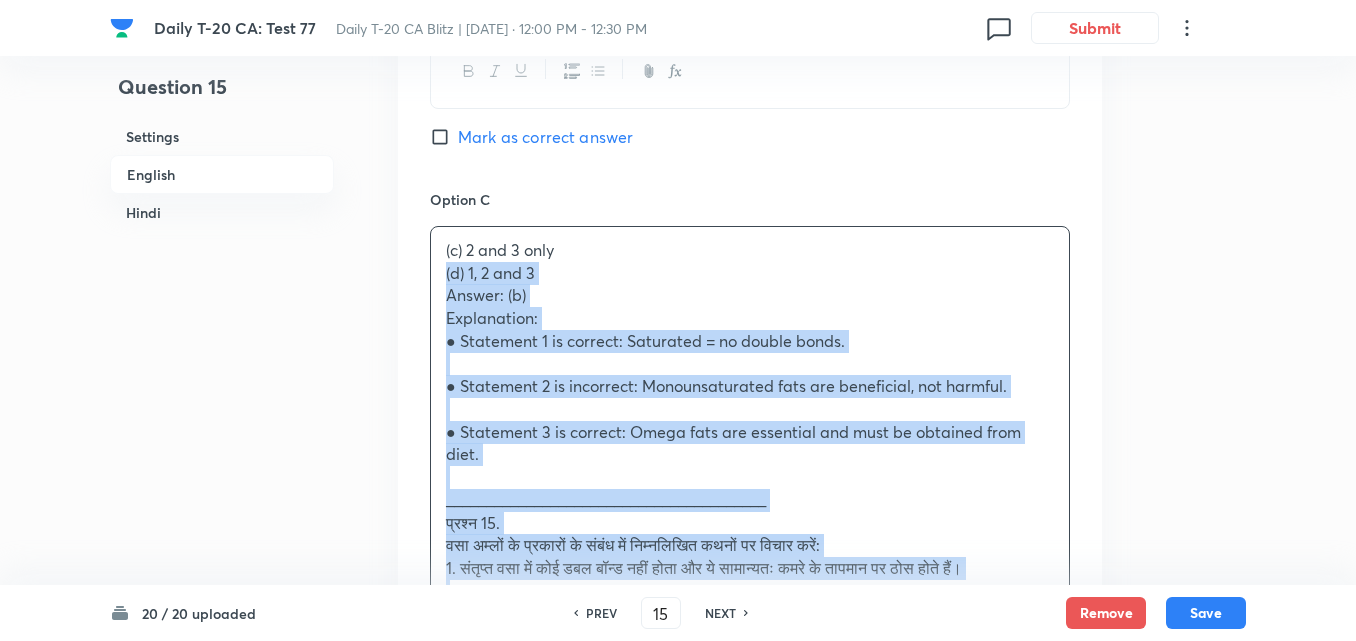 drag, startPoint x: 380, startPoint y: 270, endPoint x: 355, endPoint y: 274, distance: 25.317978 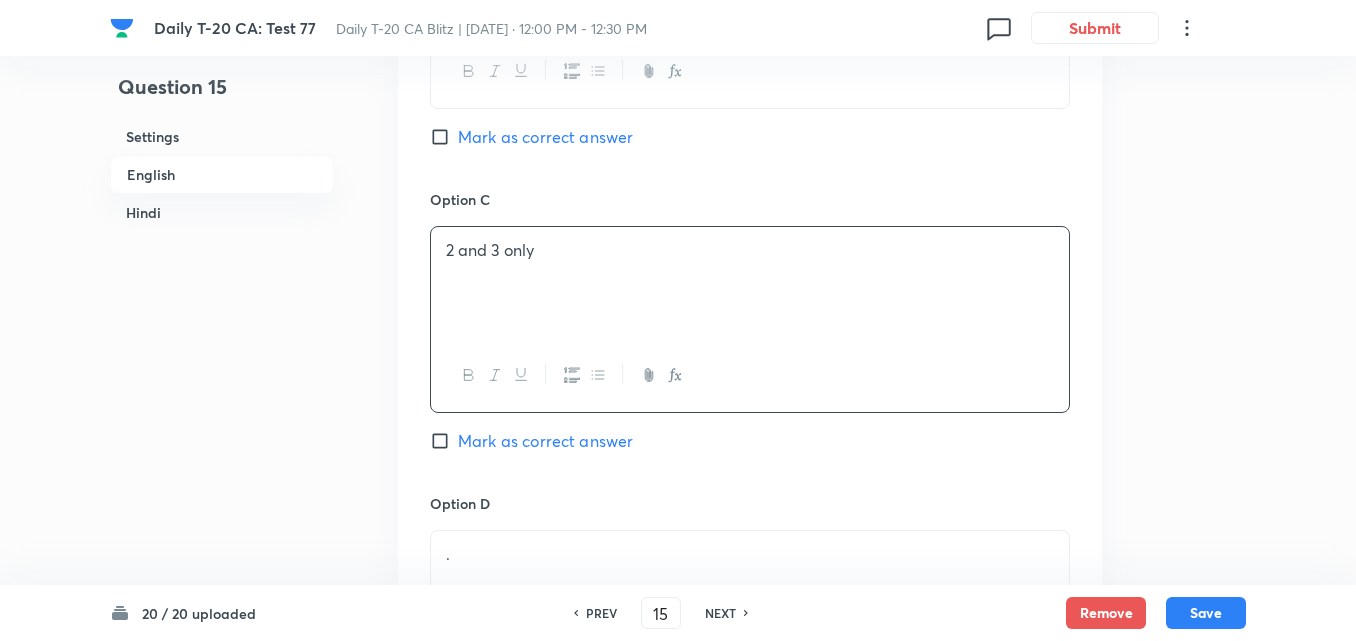 click on "Mark as correct answer" at bounding box center (545, 137) 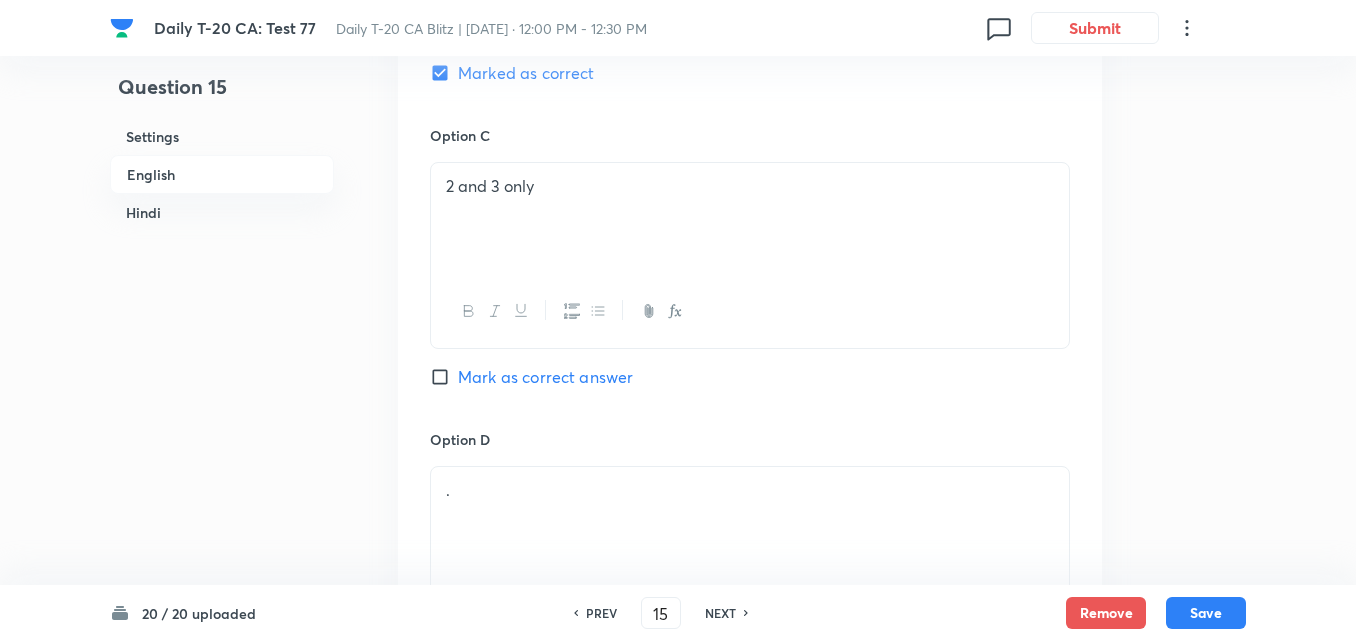 checkbox on "false" 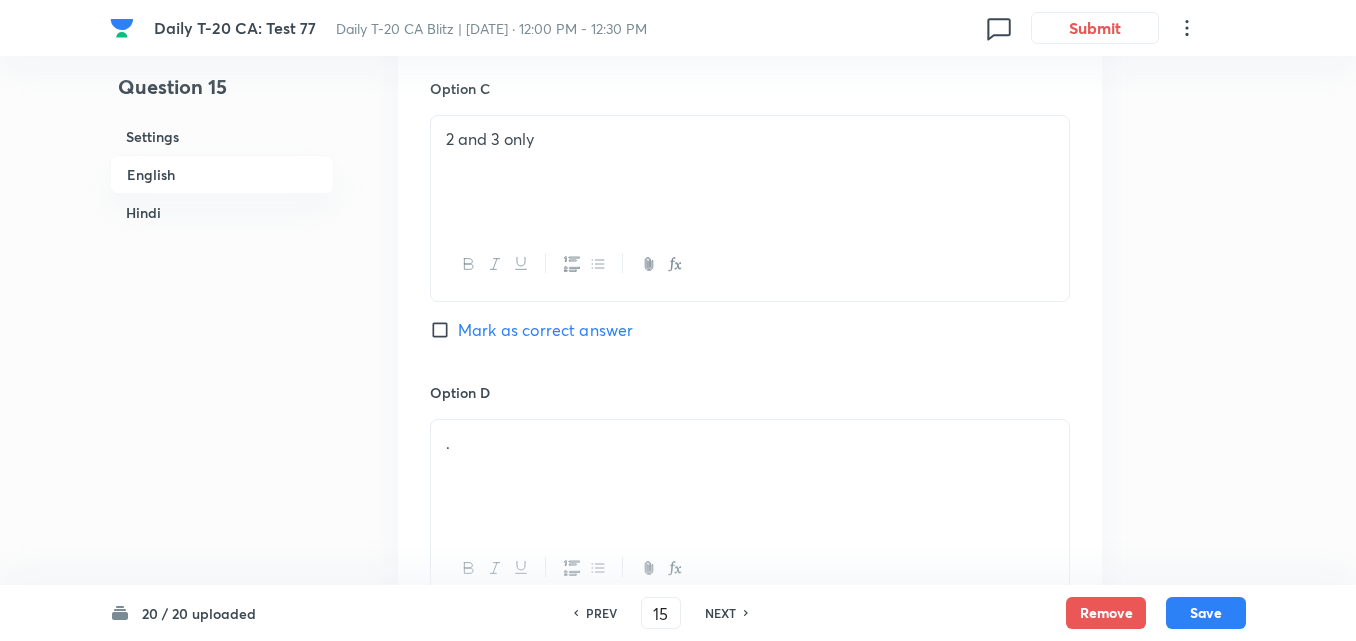 scroll, scrollTop: 1716, scrollLeft: 0, axis: vertical 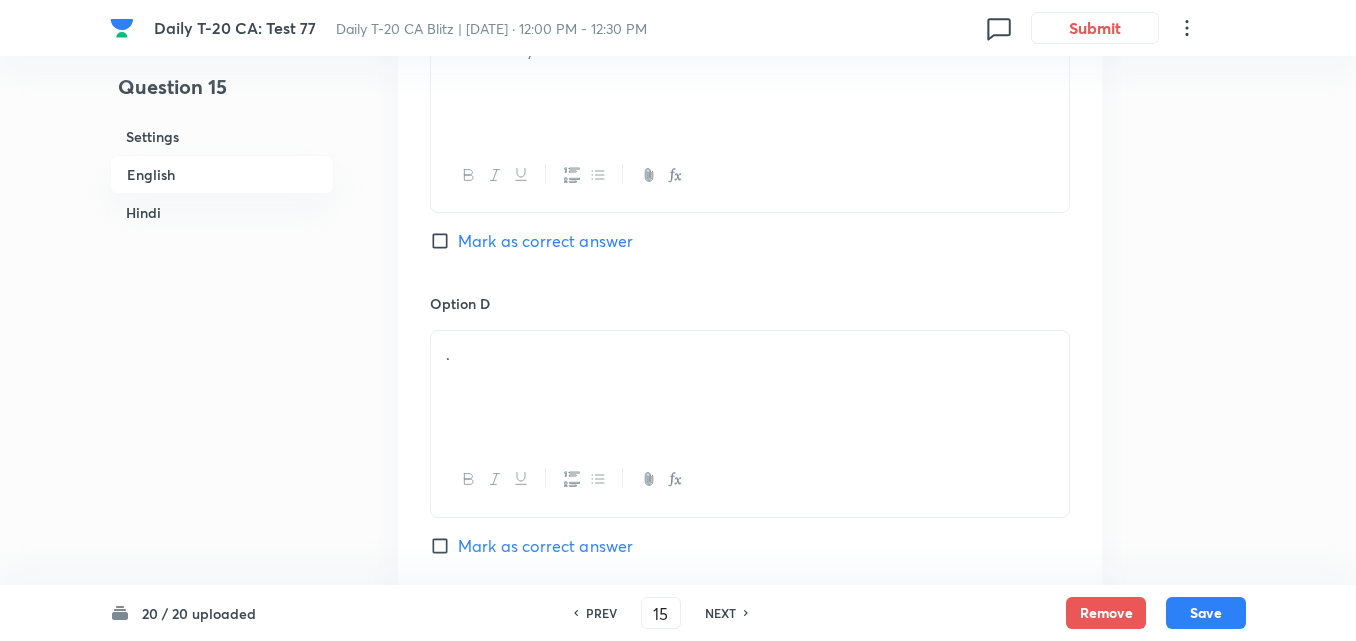 click on "." at bounding box center (750, 387) 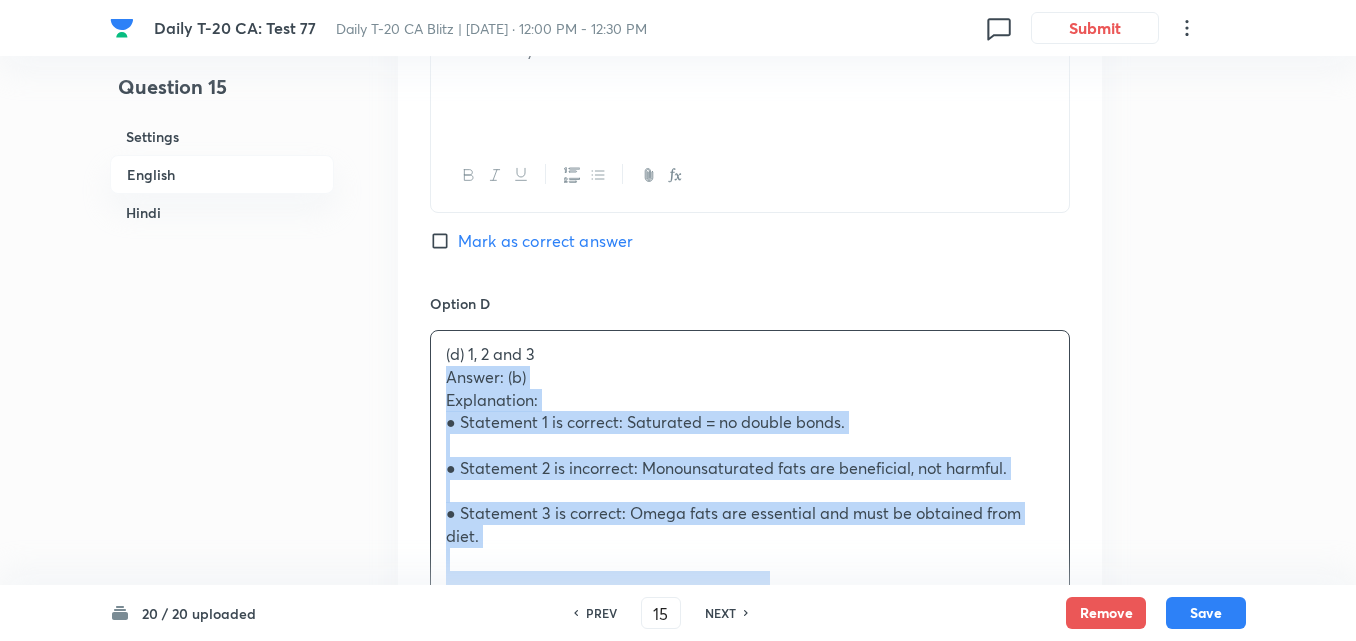 drag, startPoint x: 439, startPoint y: 389, endPoint x: 398, endPoint y: 381, distance: 41.773197 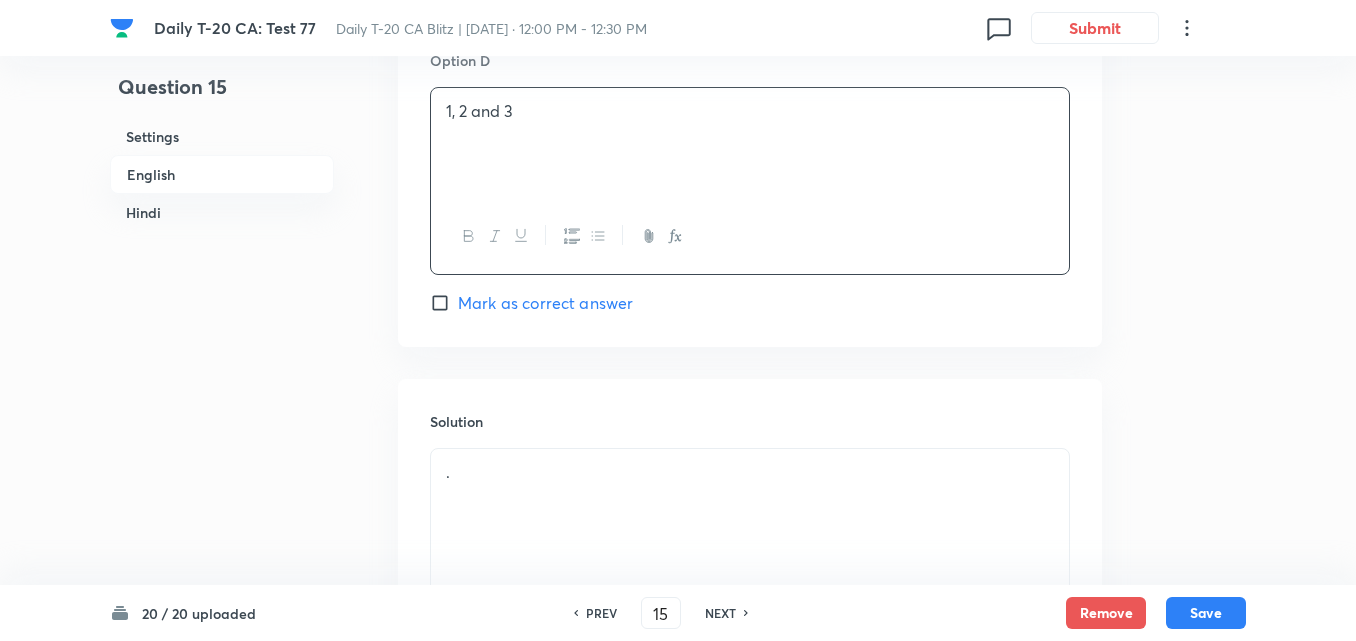 scroll, scrollTop: 2216, scrollLeft: 0, axis: vertical 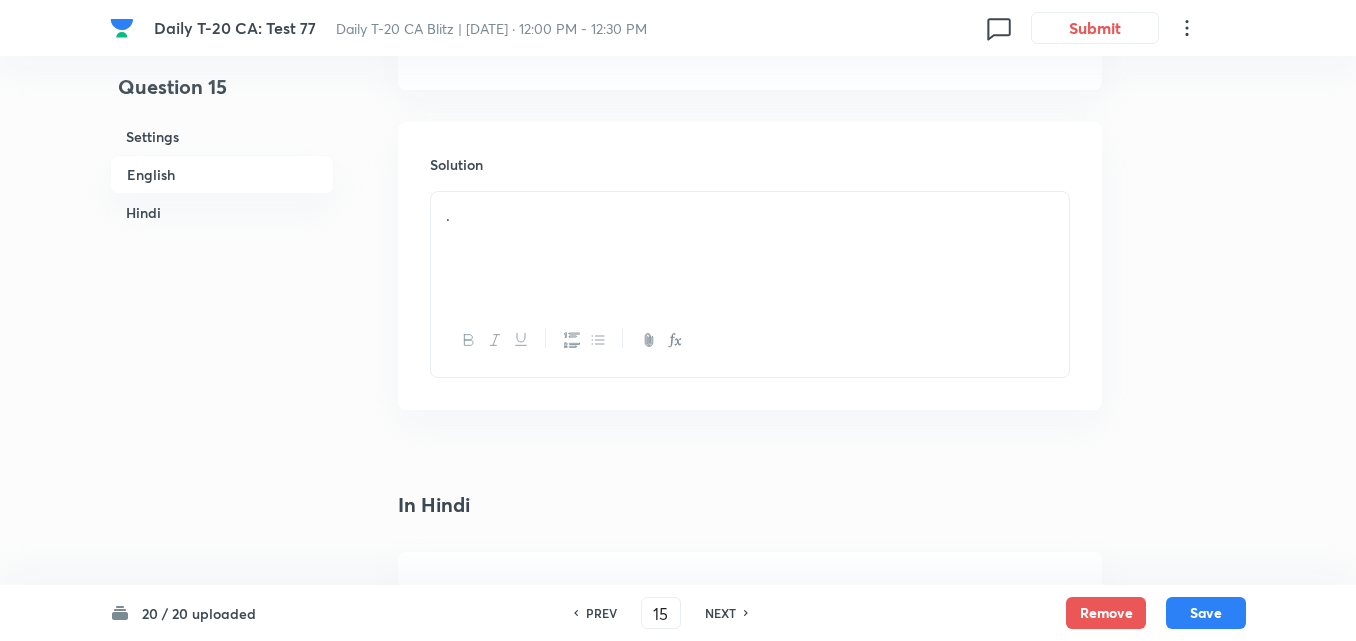 click on "." at bounding box center (750, 248) 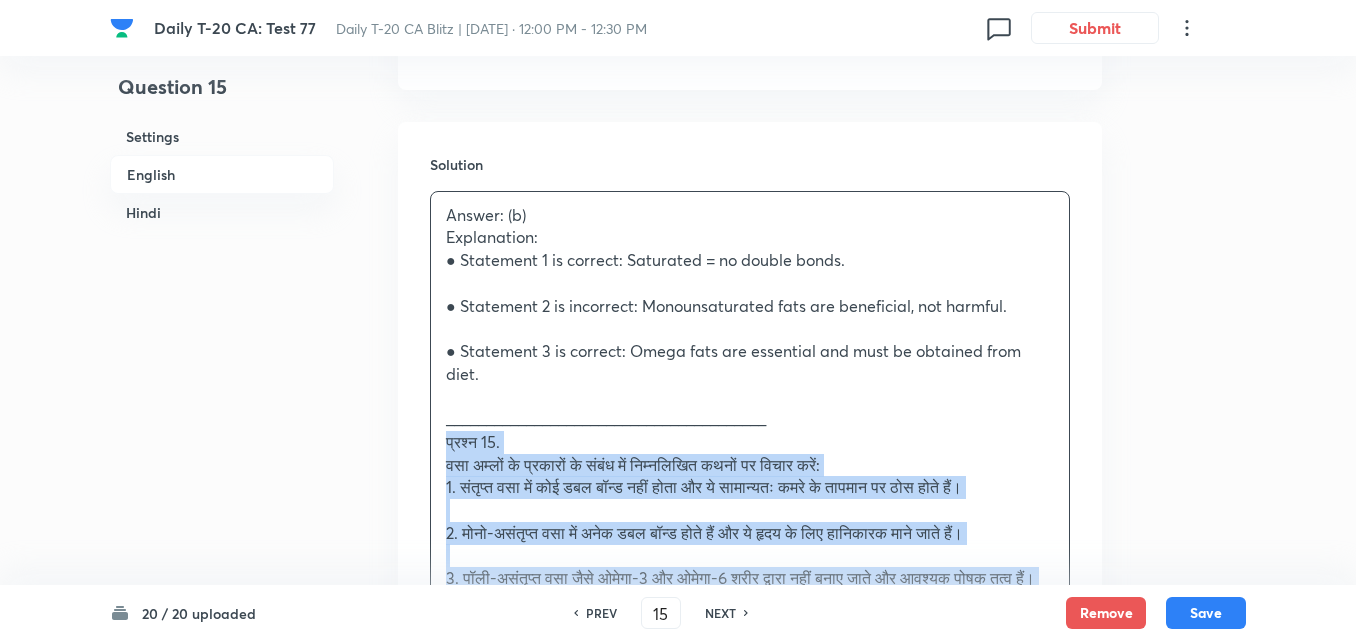 drag, startPoint x: 476, startPoint y: 442, endPoint x: 412, endPoint y: 442, distance: 64 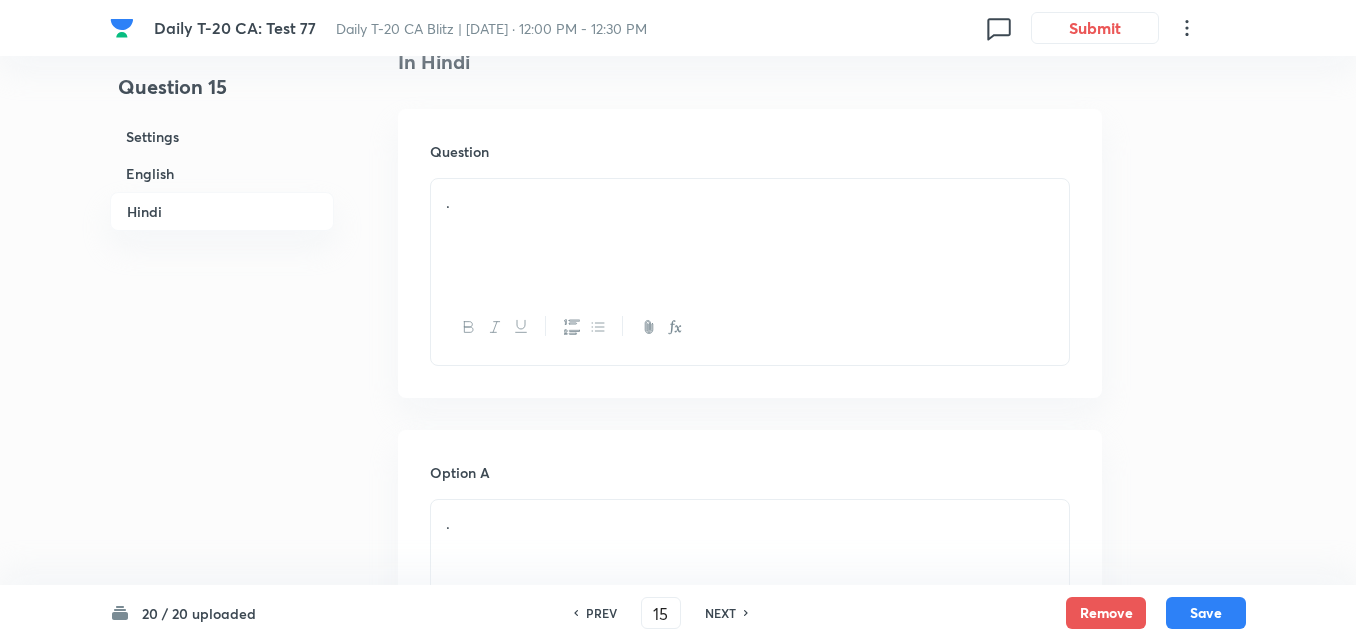 scroll, scrollTop: 2716, scrollLeft: 0, axis: vertical 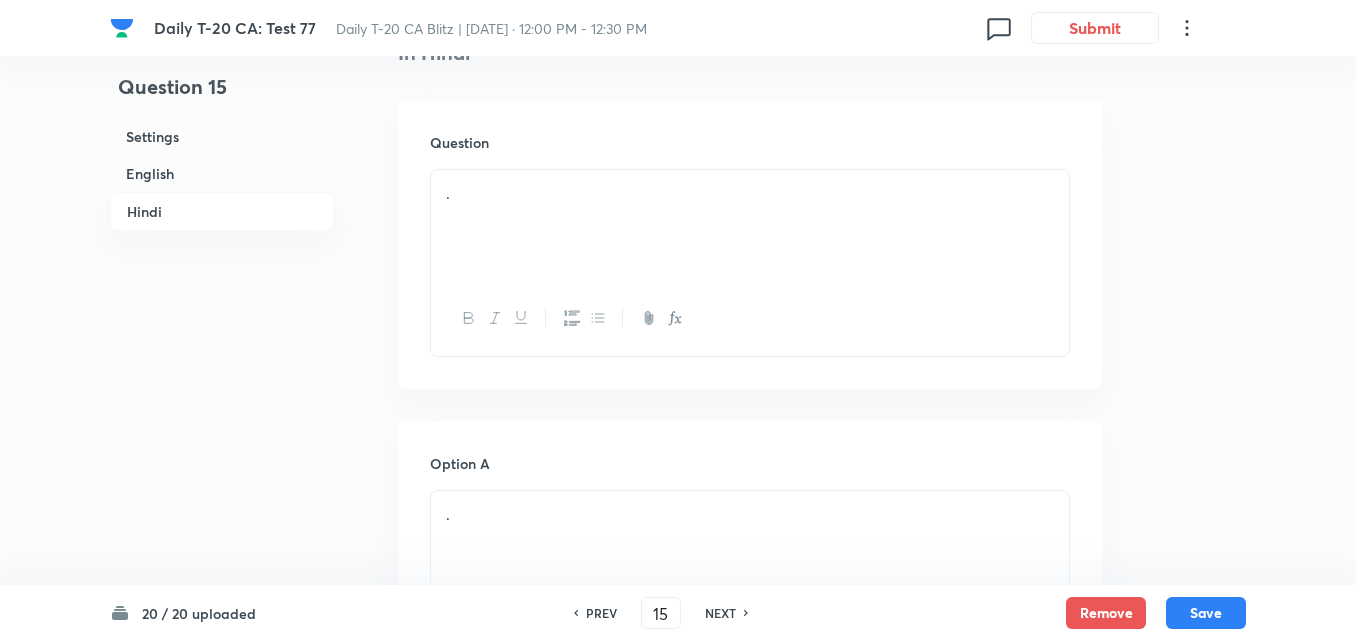 click on "." at bounding box center (750, 226) 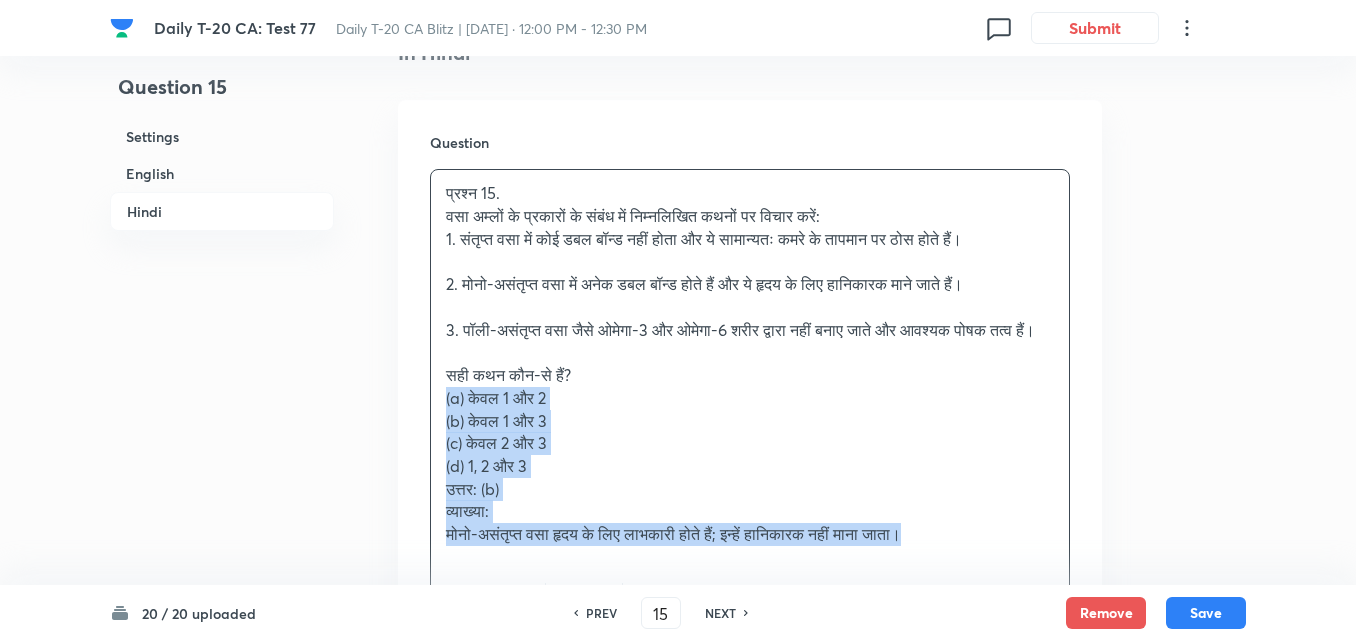 click on "Question प्रश्न 15. वसा अम्लों के प्रकारों के संबंध में निम्नलिखित कथनों पर विचार करें: 1.	संतृप्त वसा में कोई डबल बॉन्ड नहीं होता और ये सामान्यतः कमरे के तापमान पर ठोस होते हैं। 2.	मोनो-असंतृप्त वसा में अनेक डबल बॉन्ड होते हैं और ये हृदय के लिए हानिकारक माने जाते हैं। 3.	पॉली-असंतृप्त वसा जैसे ओमेगा-3 और ओमेगा-6 शरीर द्वारा नहीं बनाए जाते और आवश्यक पोषक तत्व हैं। सही कथन कौन-से हैं? (a) केवल 1 और 2 (b) केवल 1 और 3" at bounding box center (750, 382) 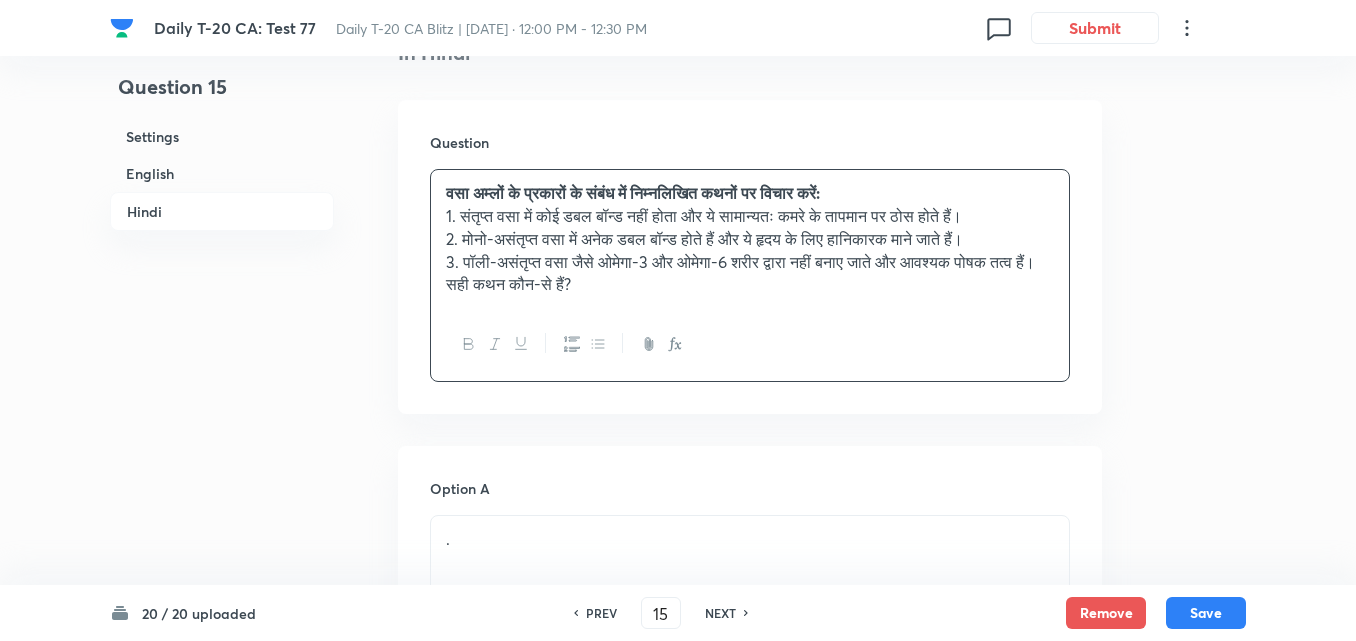 scroll, scrollTop: 3016, scrollLeft: 0, axis: vertical 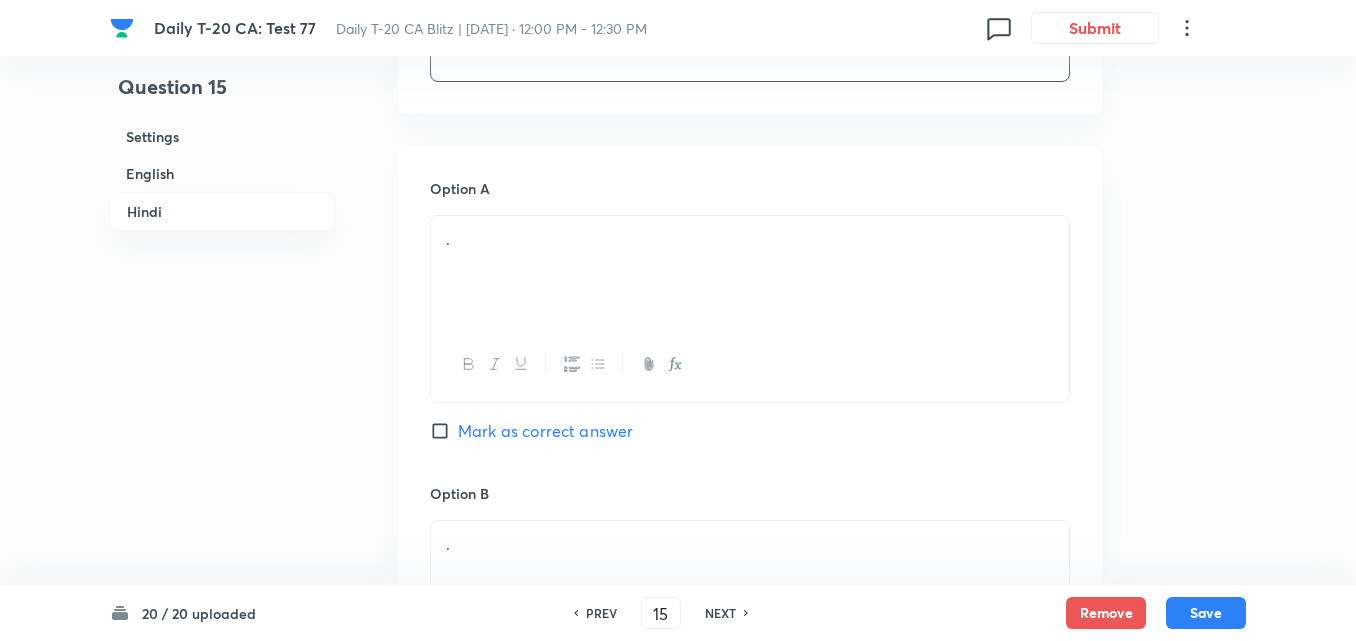 click on "." at bounding box center [750, 239] 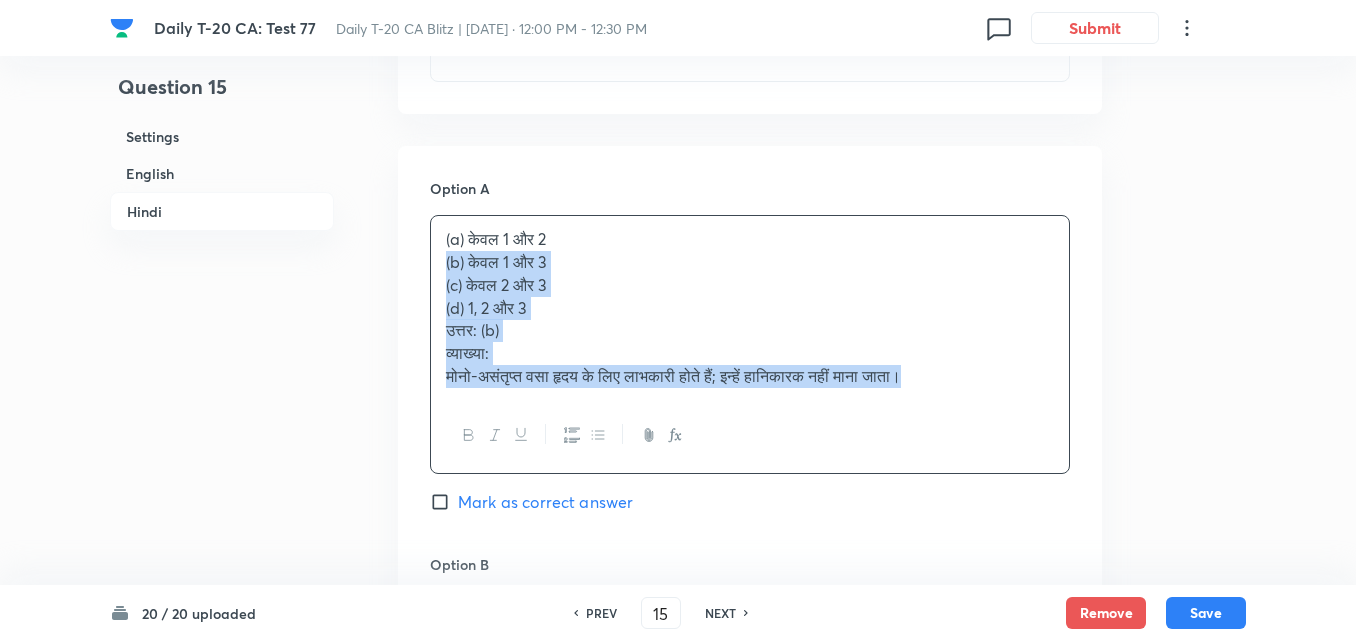 drag, startPoint x: 428, startPoint y: 283, endPoint x: 382, endPoint y: 283, distance: 46 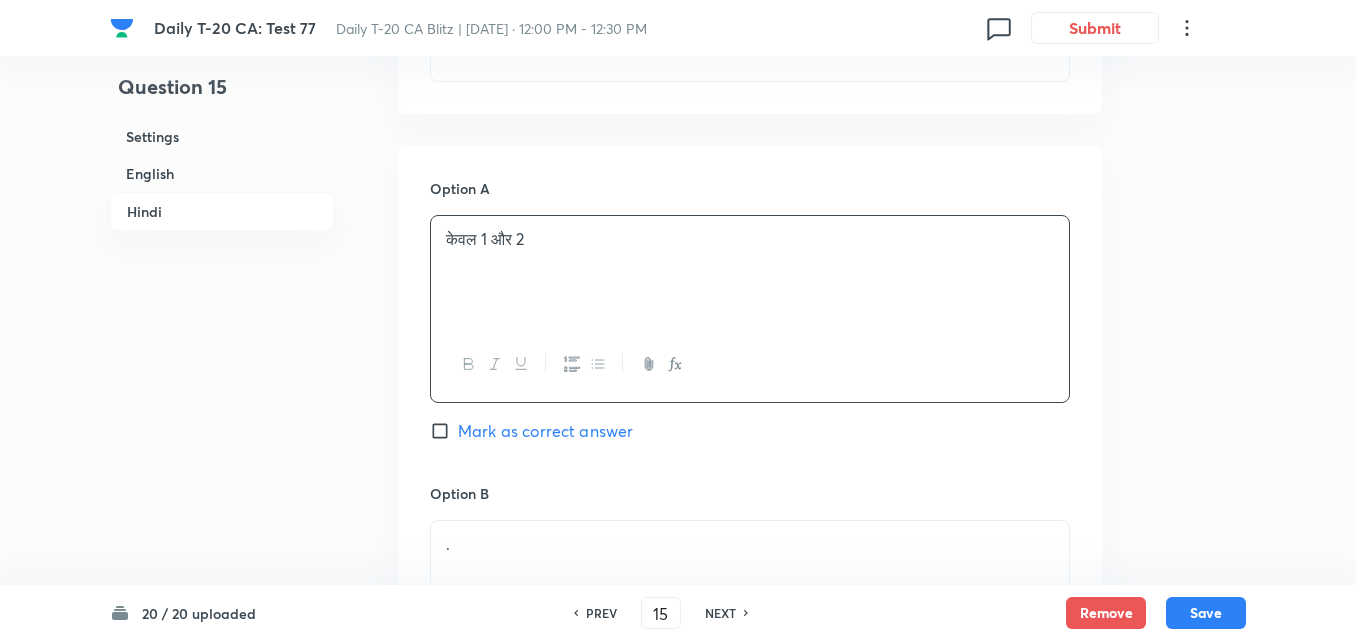 scroll, scrollTop: 3216, scrollLeft: 0, axis: vertical 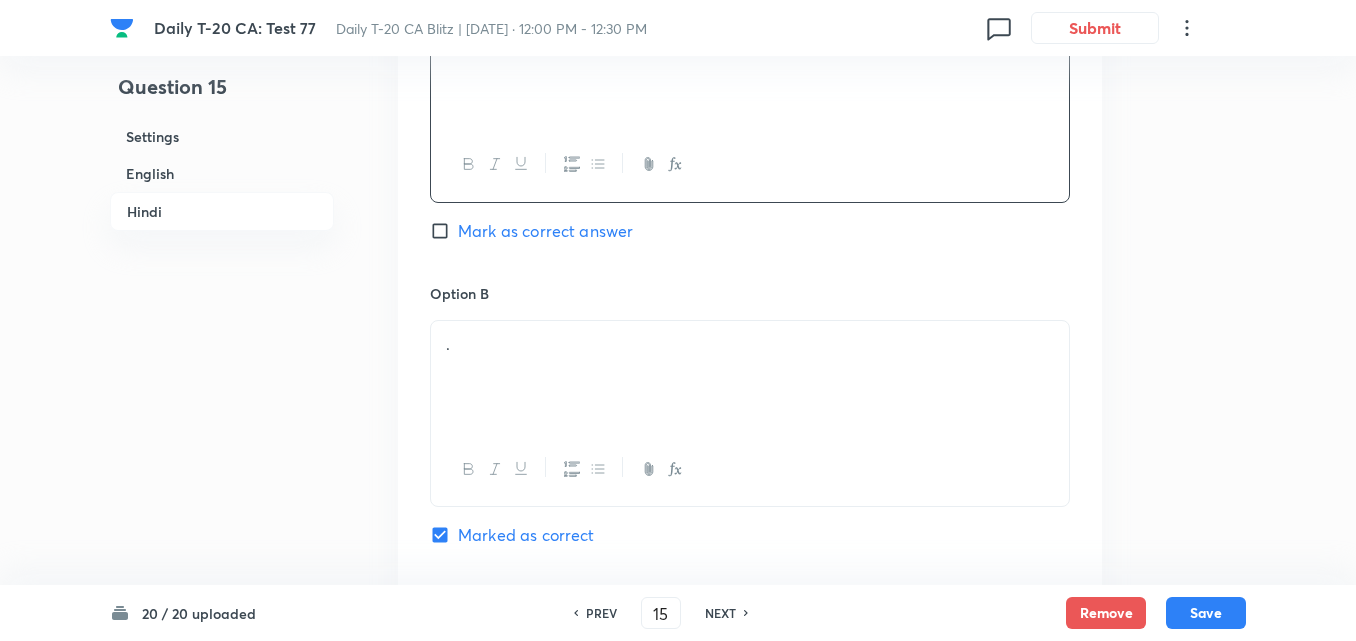 click on "." at bounding box center (750, 344) 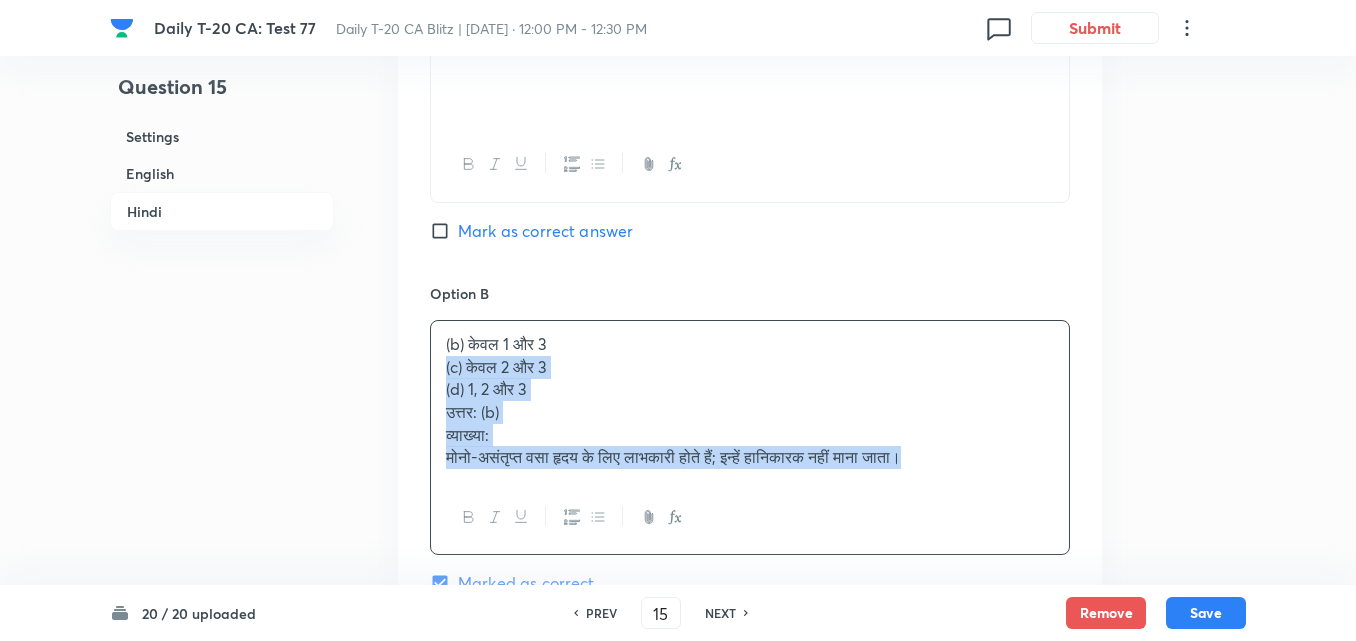 drag, startPoint x: 385, startPoint y: 380, endPoint x: 359, endPoint y: 387, distance: 26.925823 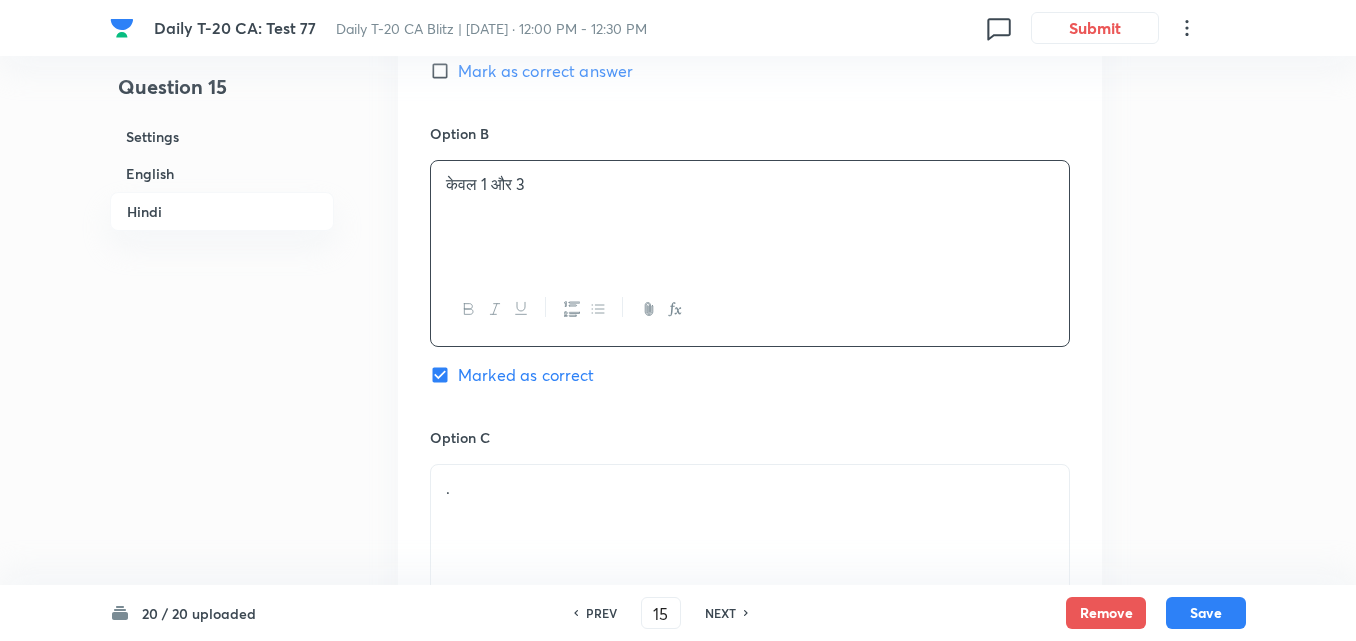 scroll, scrollTop: 3516, scrollLeft: 0, axis: vertical 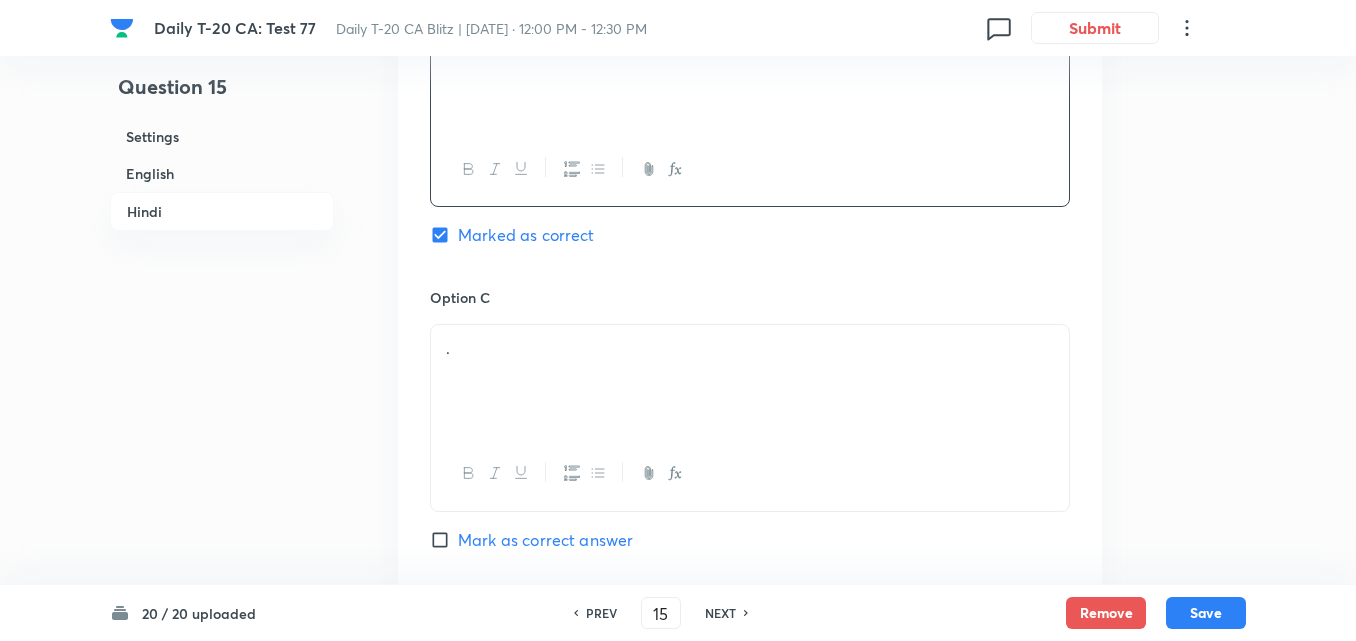 click on "Option C . [PERSON_NAME] as correct answer" at bounding box center [750, 439] 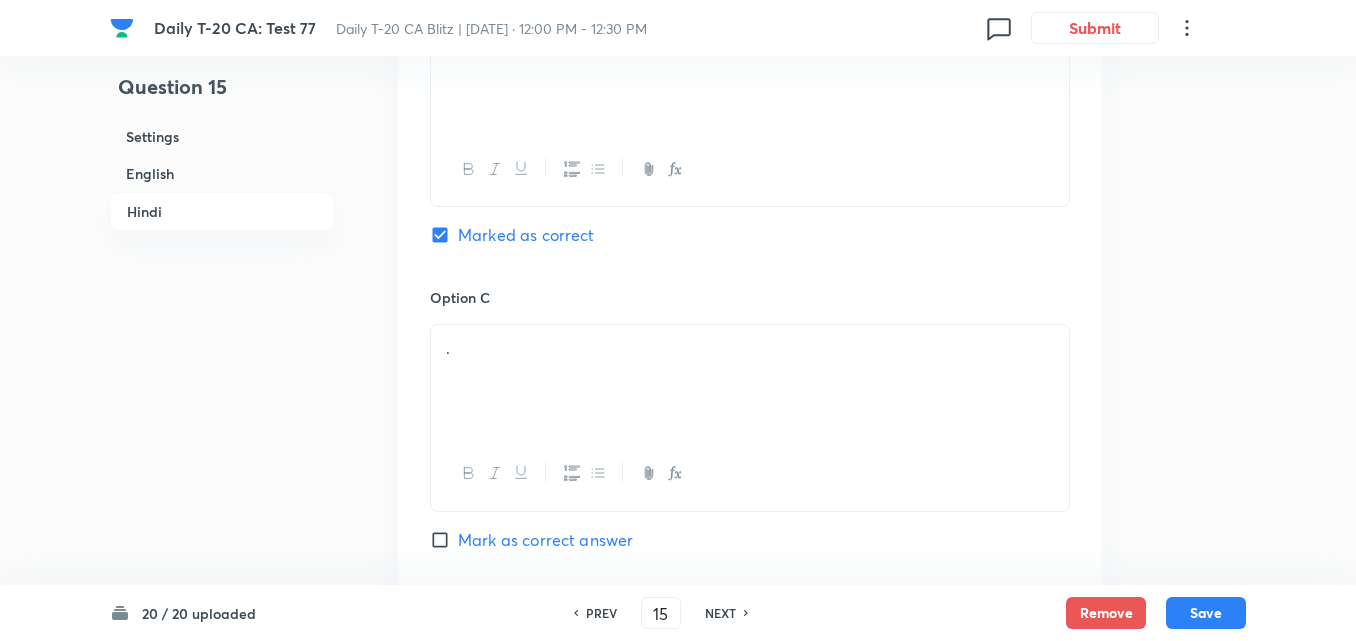 click on "." at bounding box center [750, 348] 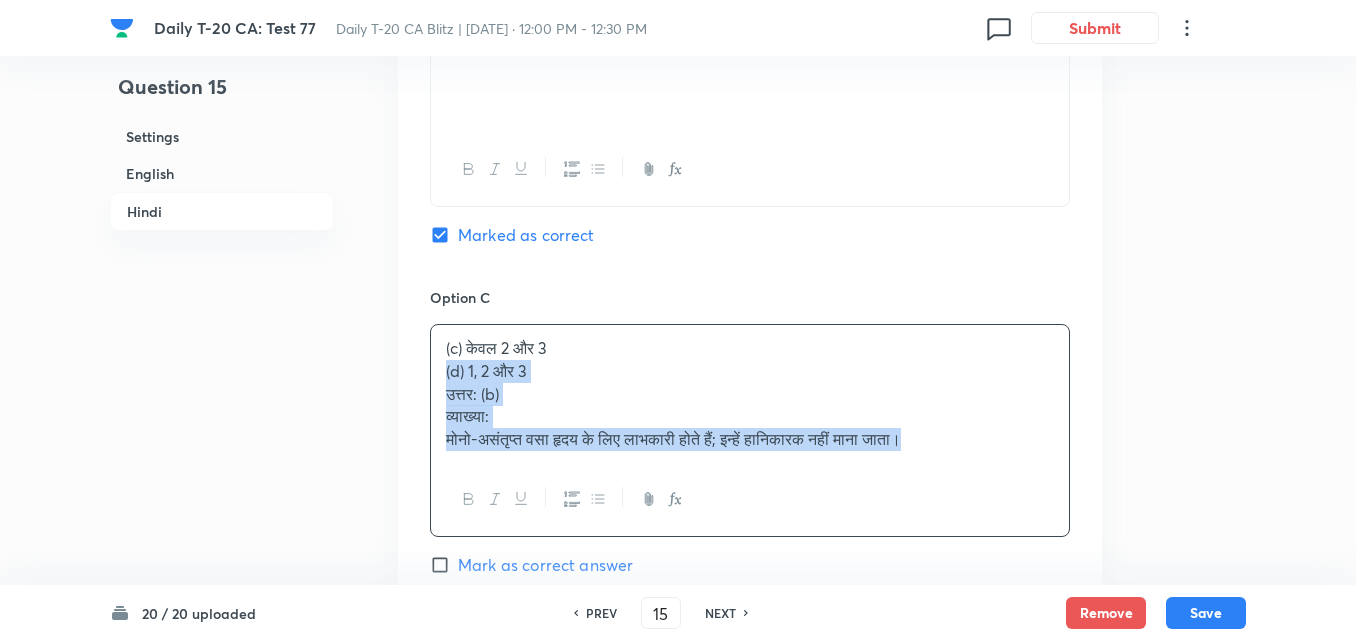 drag, startPoint x: 381, startPoint y: 400, endPoint x: 354, endPoint y: 396, distance: 27.294687 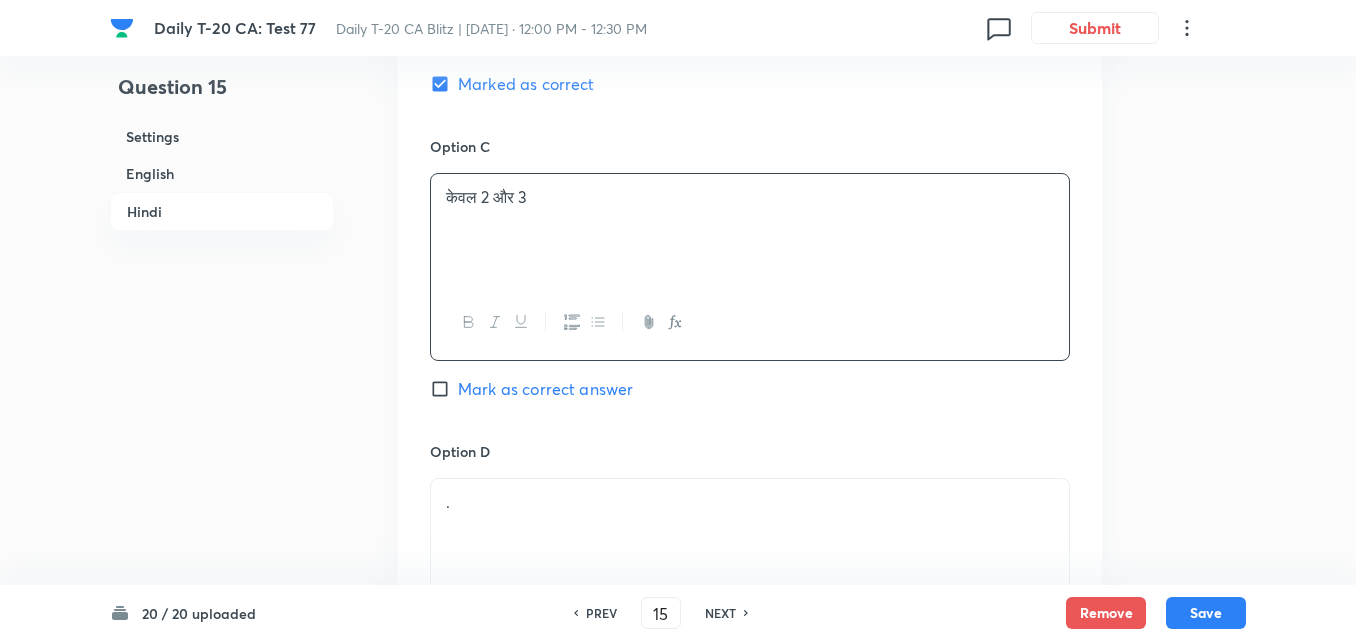 scroll, scrollTop: 3916, scrollLeft: 0, axis: vertical 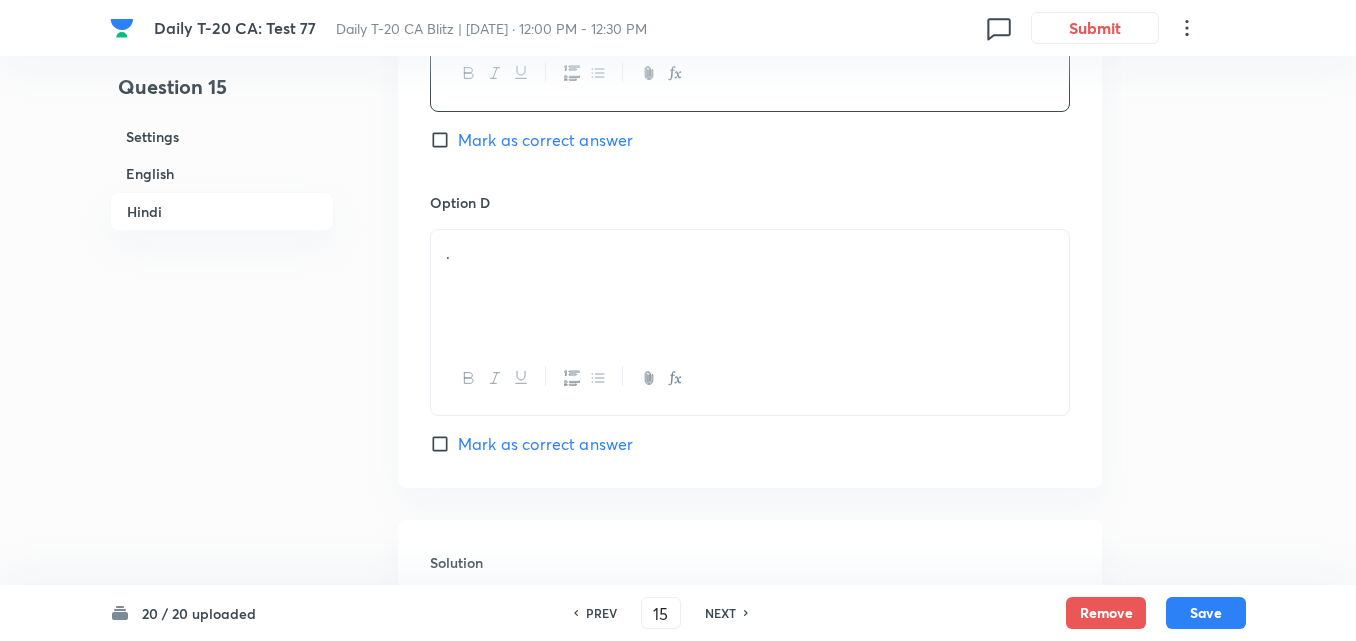click on "." at bounding box center [750, 286] 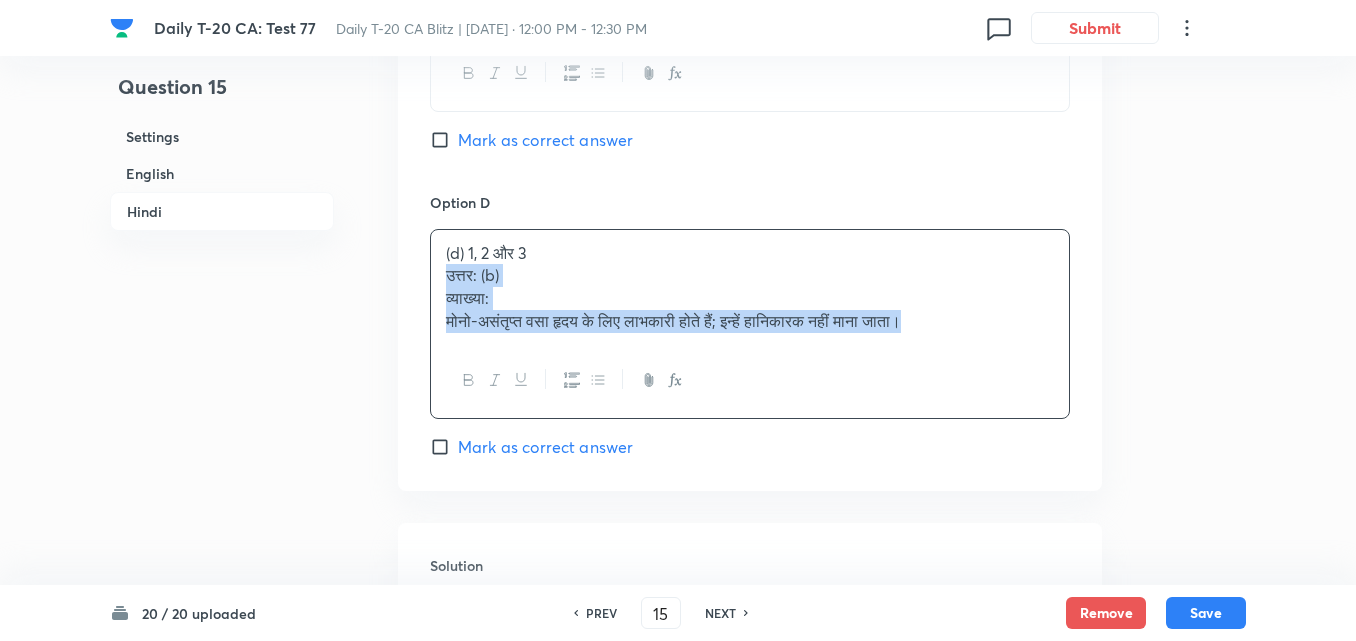 drag, startPoint x: 433, startPoint y: 304, endPoint x: 423, endPoint y: 301, distance: 10.440307 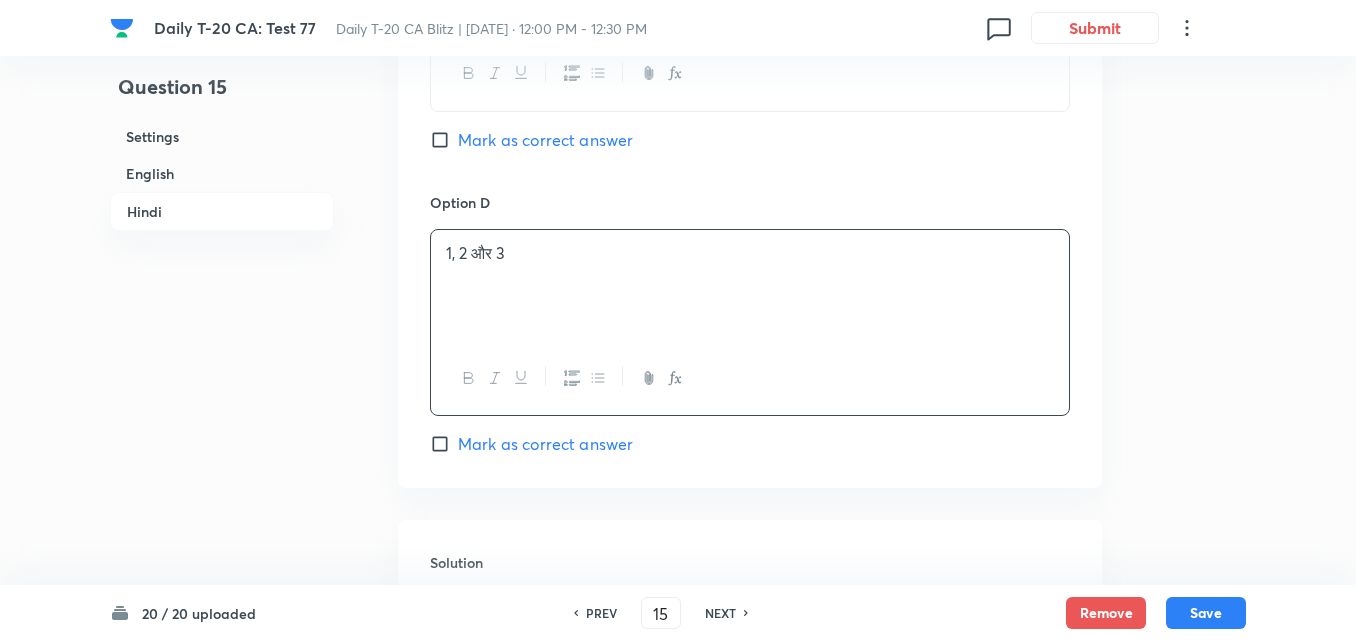 scroll, scrollTop: 4282, scrollLeft: 0, axis: vertical 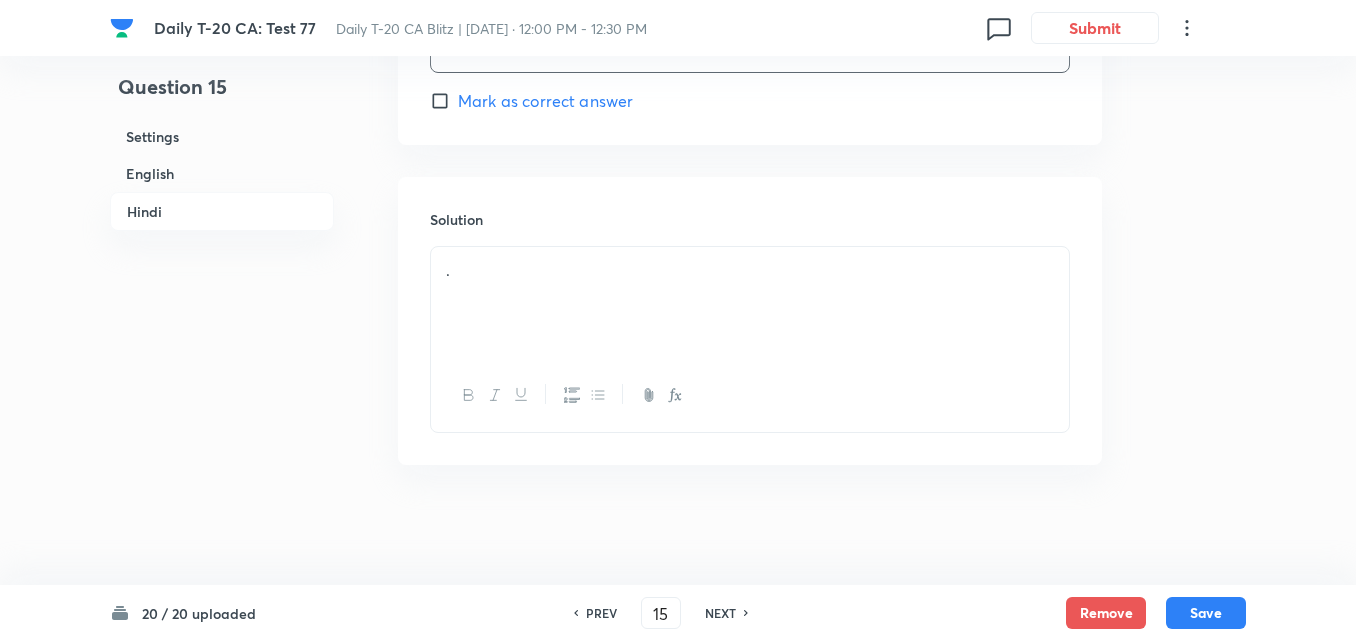 click on "." at bounding box center (750, 270) 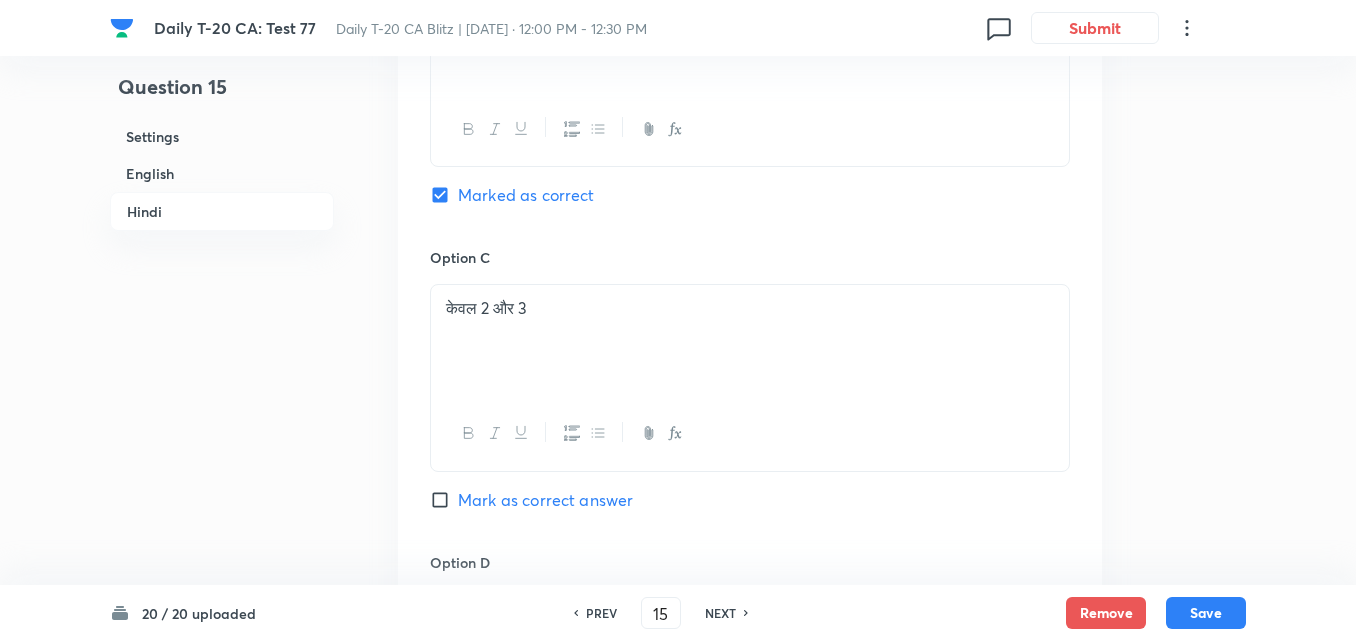 scroll, scrollTop: 3382, scrollLeft: 0, axis: vertical 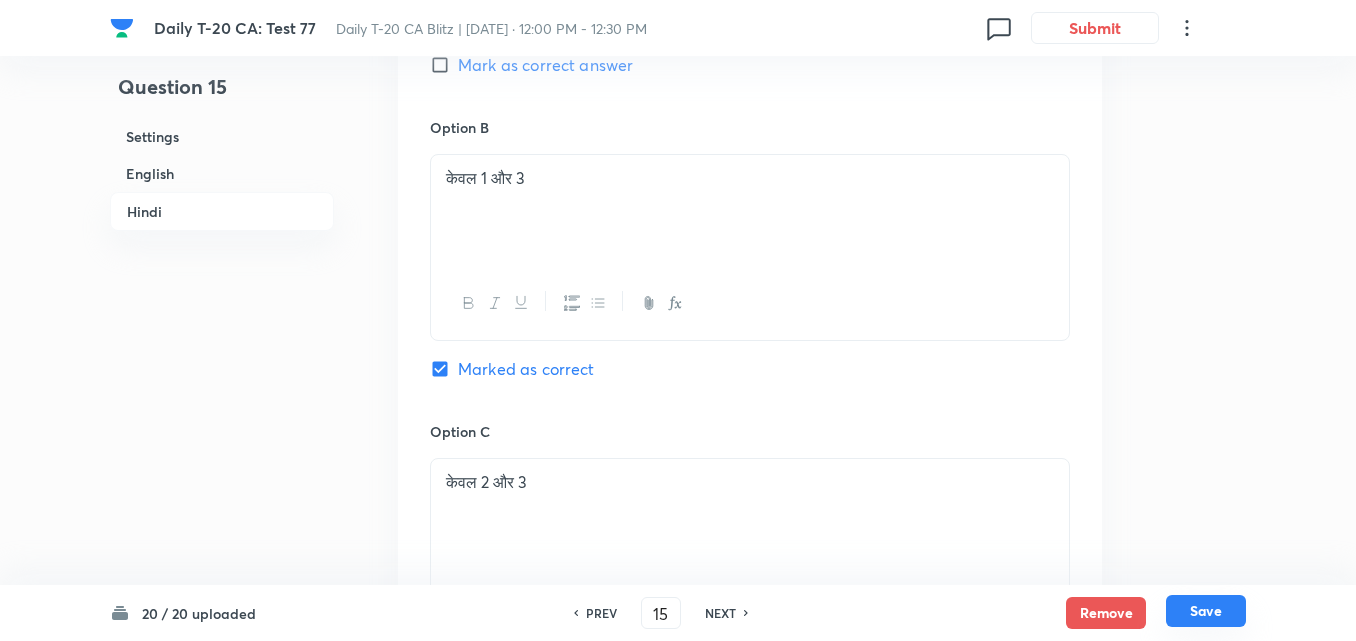 click on "Save" at bounding box center [1206, 611] 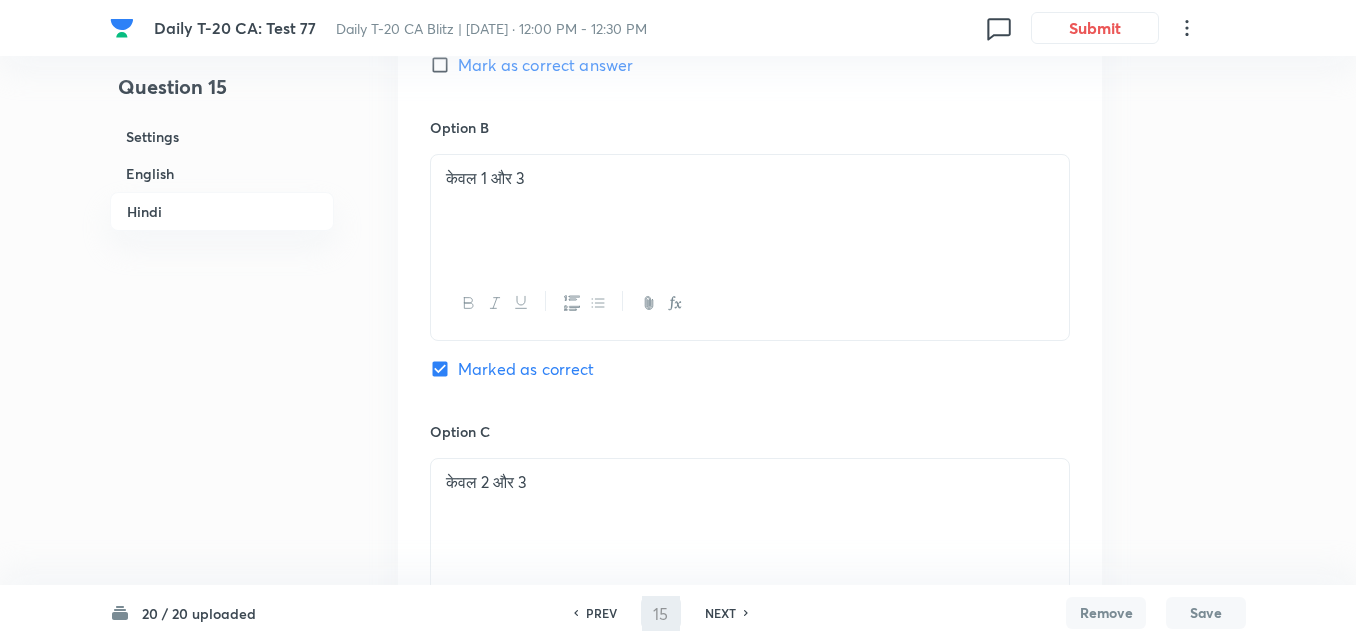 type on "16" 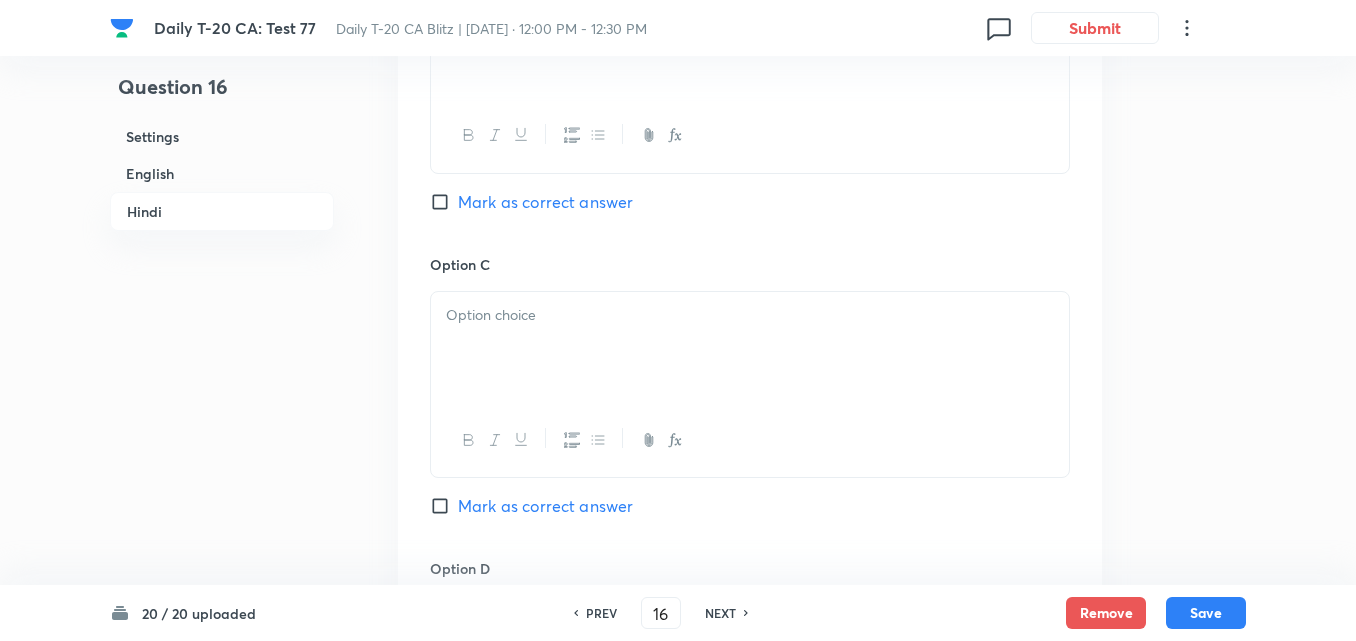 checkbox on "false" 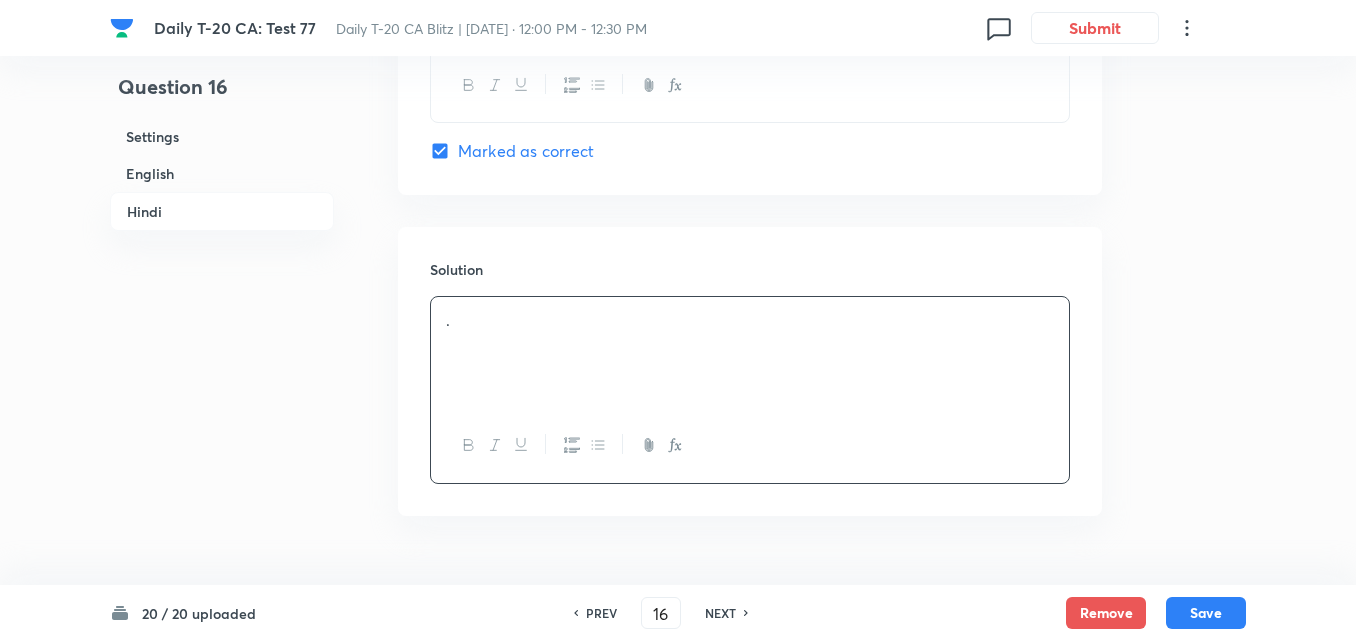 click on "English" at bounding box center [222, 173] 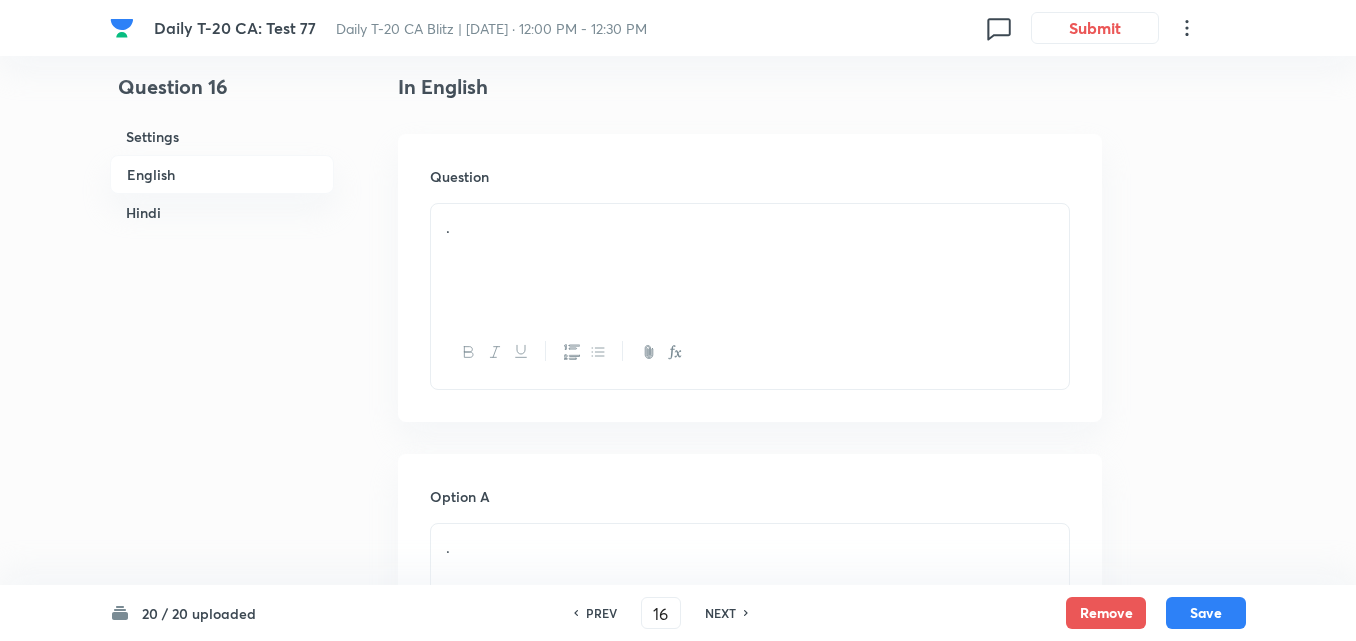click on "." at bounding box center (750, 260) 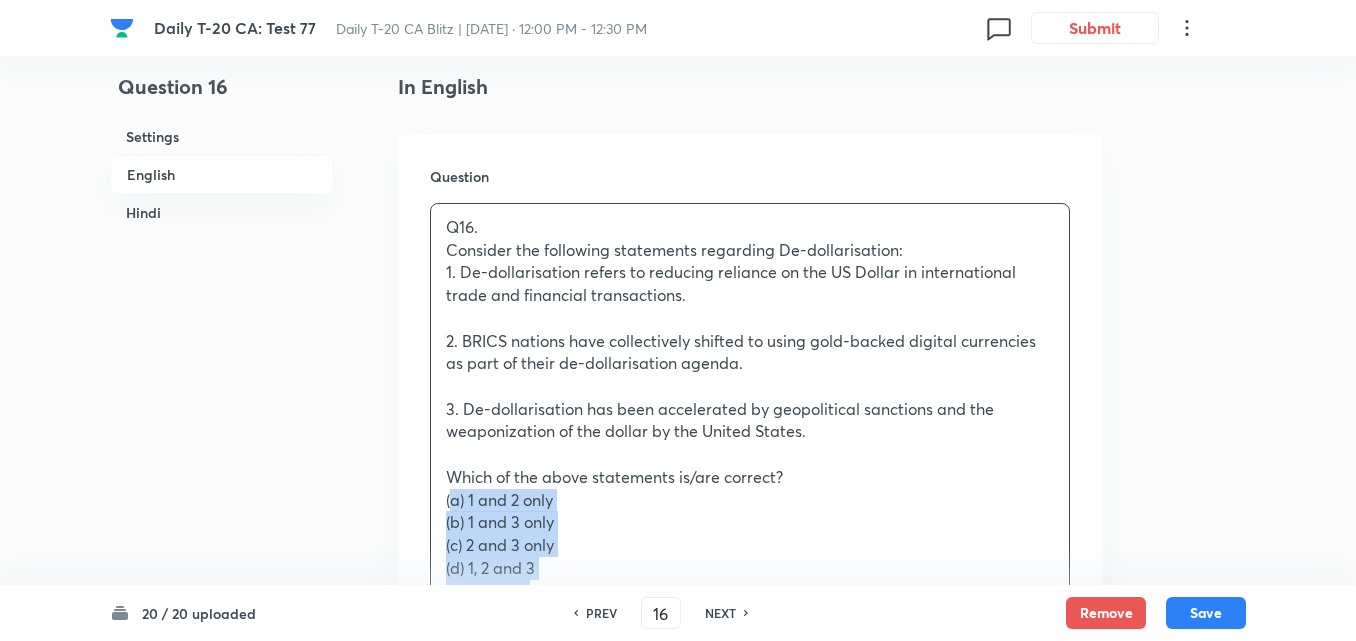 drag, startPoint x: 410, startPoint y: 500, endPoint x: 396, endPoint y: 497, distance: 14.3178215 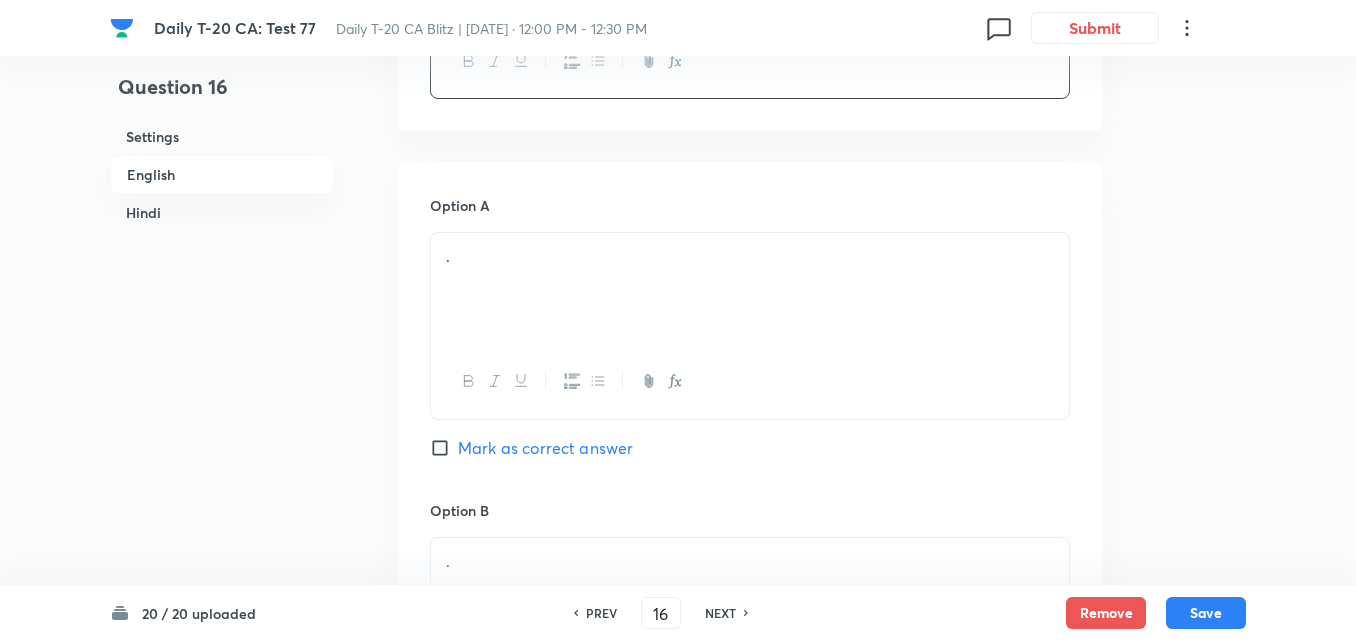 scroll, scrollTop: 916, scrollLeft: 0, axis: vertical 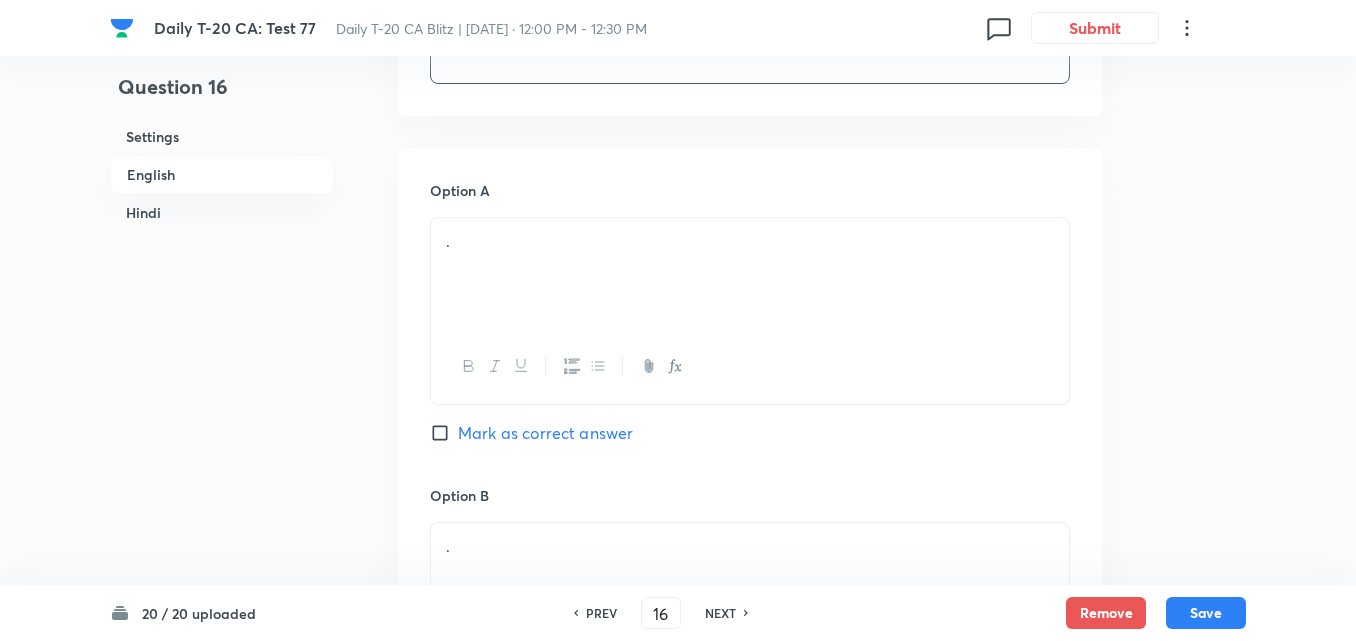 click on "." at bounding box center [750, 274] 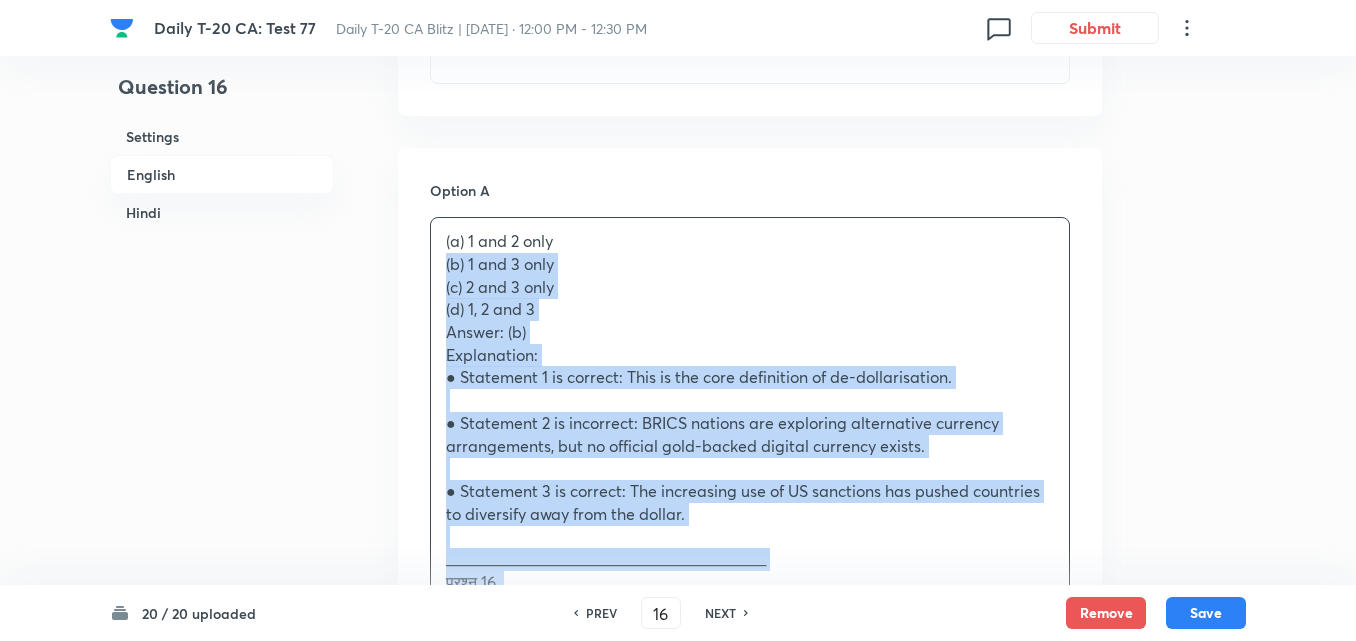 drag, startPoint x: 437, startPoint y: 272, endPoint x: 419, endPoint y: 270, distance: 18.110771 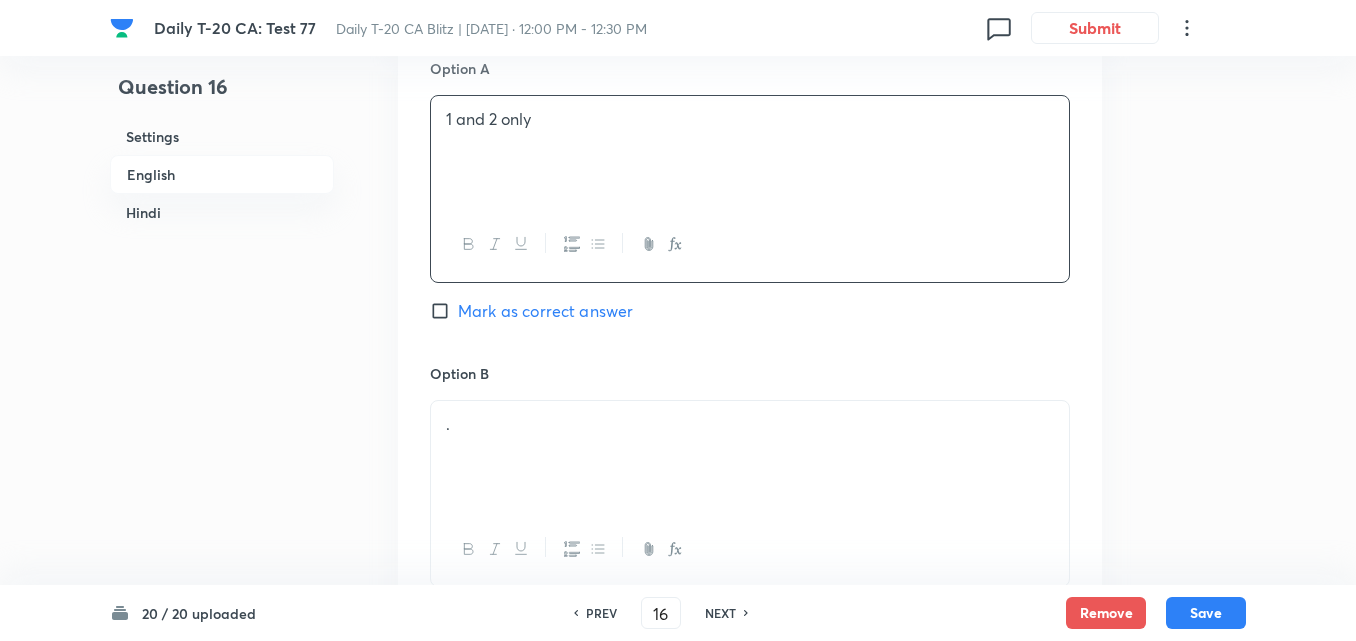 scroll, scrollTop: 1216, scrollLeft: 0, axis: vertical 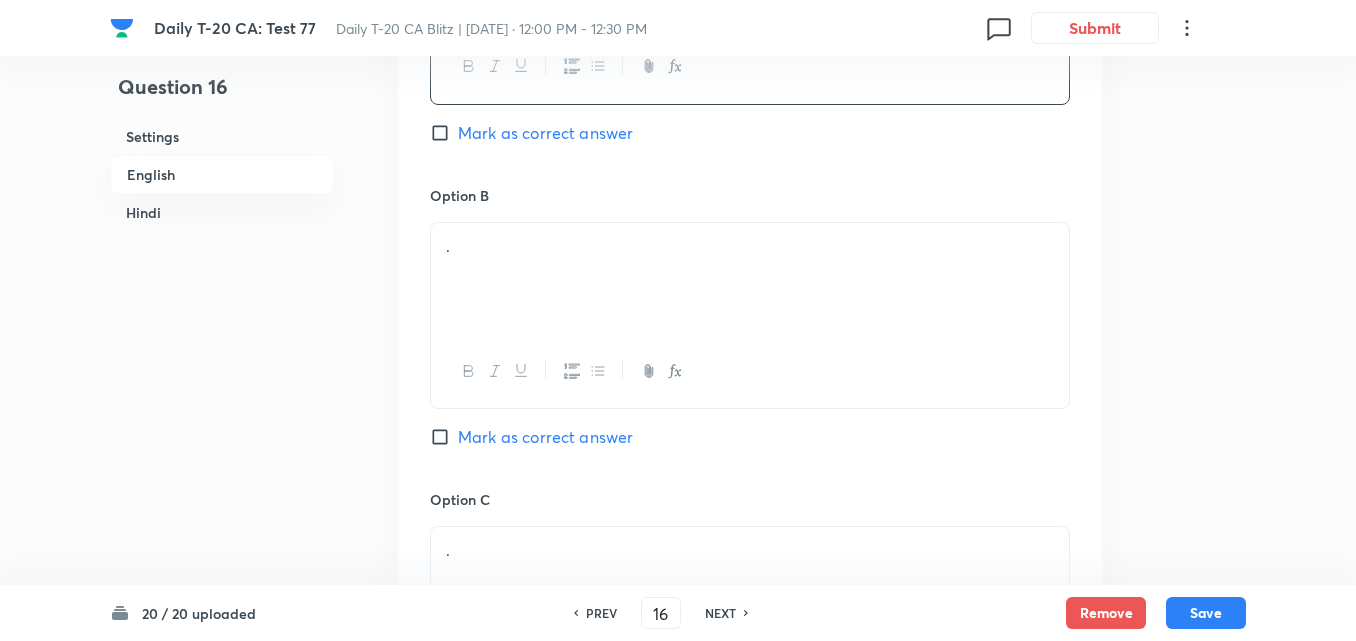 click on "." at bounding box center [750, 279] 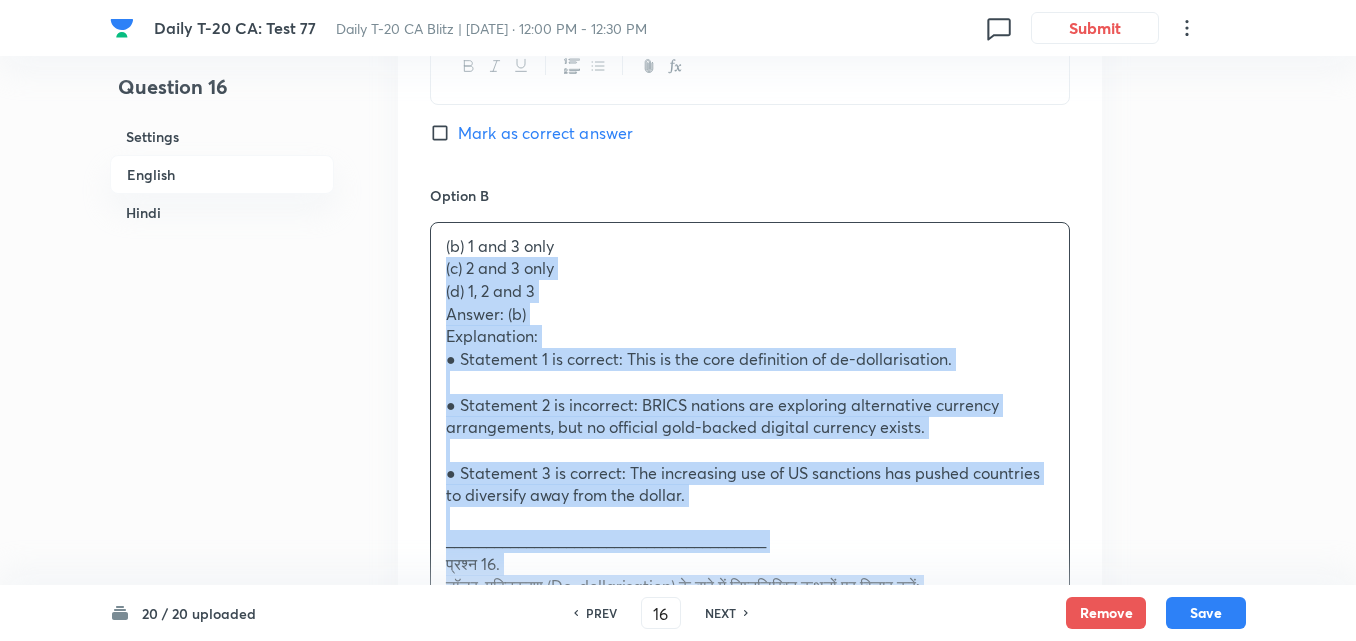 drag, startPoint x: 377, startPoint y: 274, endPoint x: 360, endPoint y: 272, distance: 17.117243 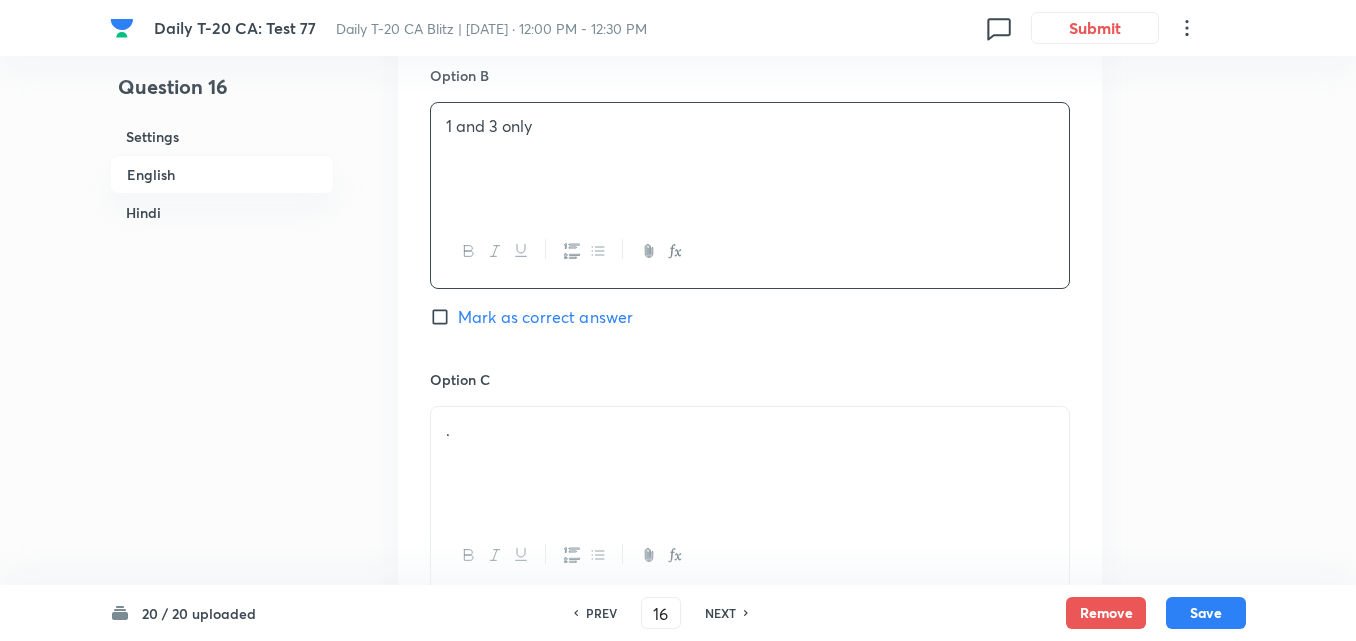 scroll, scrollTop: 1616, scrollLeft: 0, axis: vertical 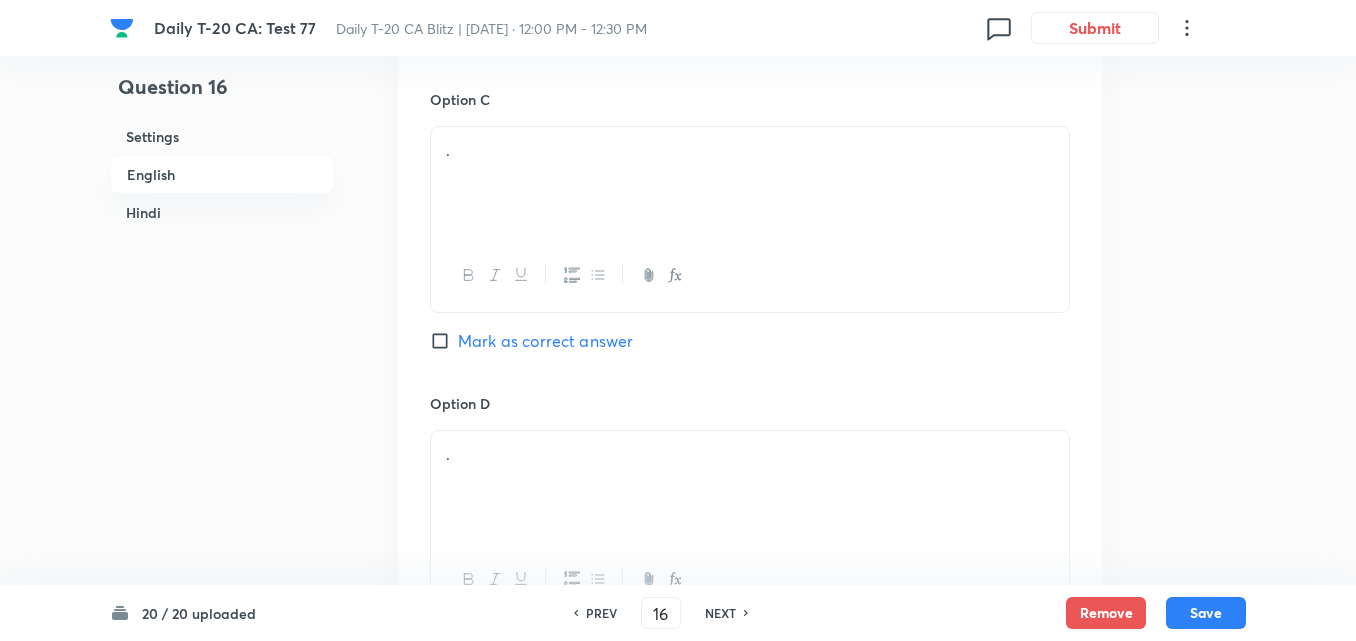 click on "." at bounding box center [750, 183] 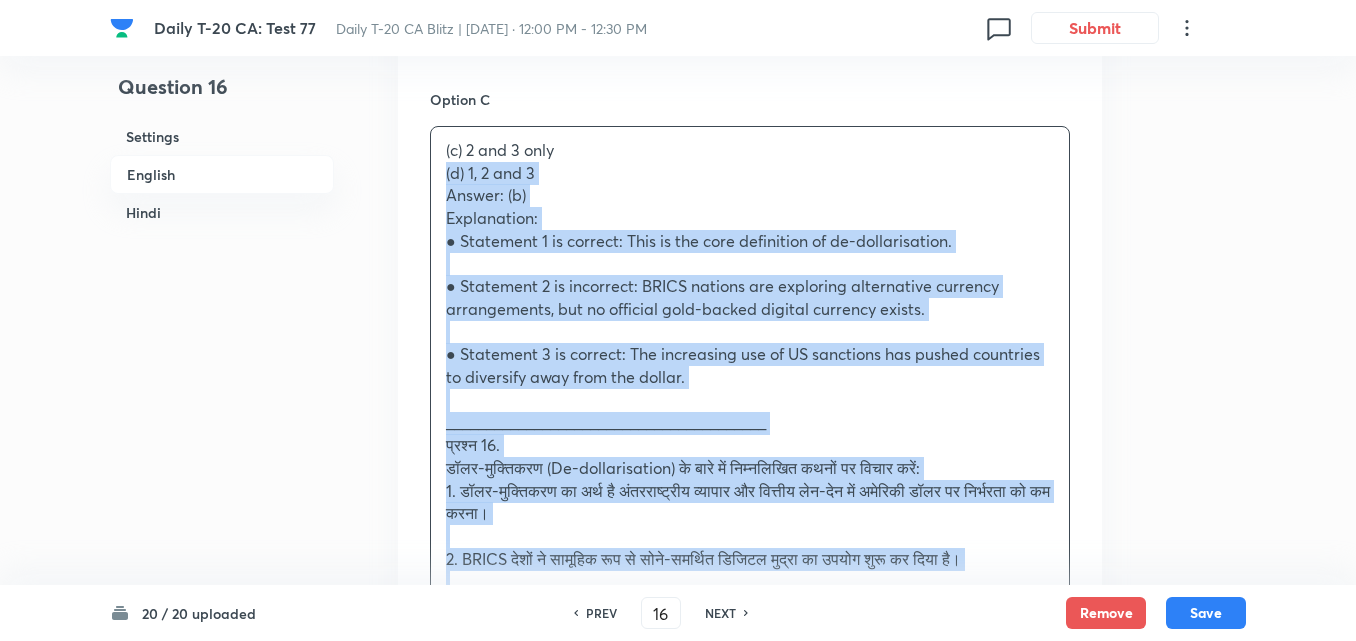 drag, startPoint x: 432, startPoint y: 176, endPoint x: 387, endPoint y: 175, distance: 45.01111 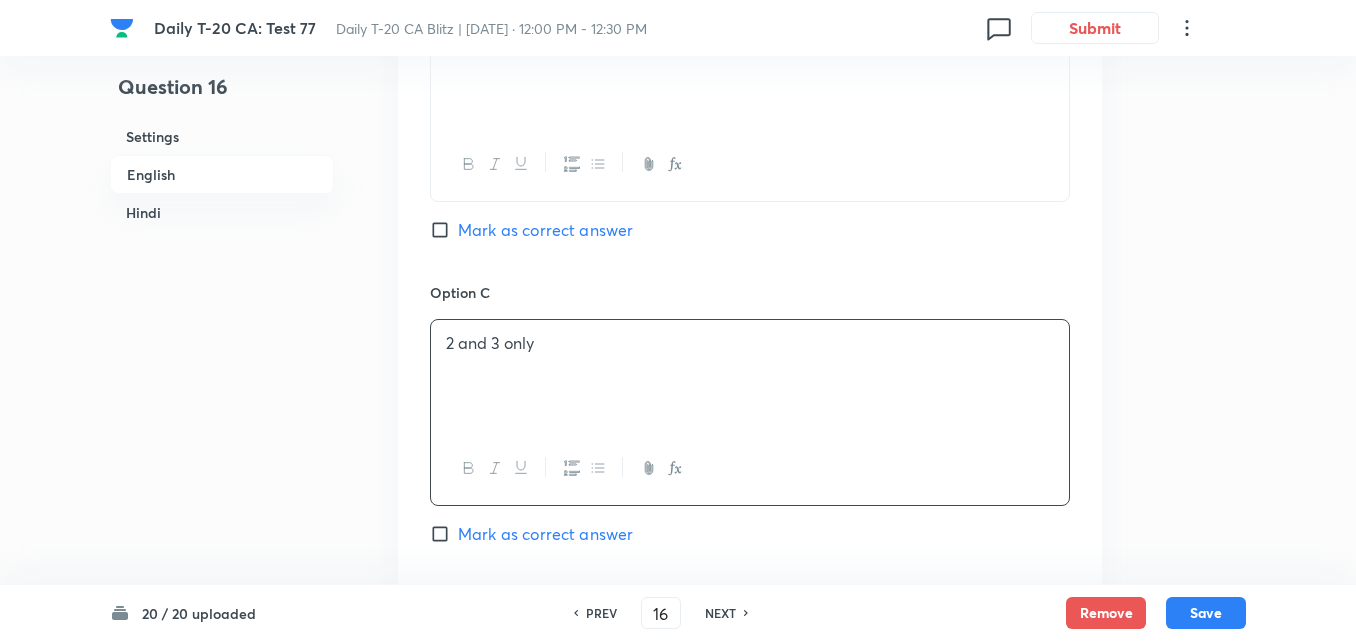 scroll, scrollTop: 1416, scrollLeft: 0, axis: vertical 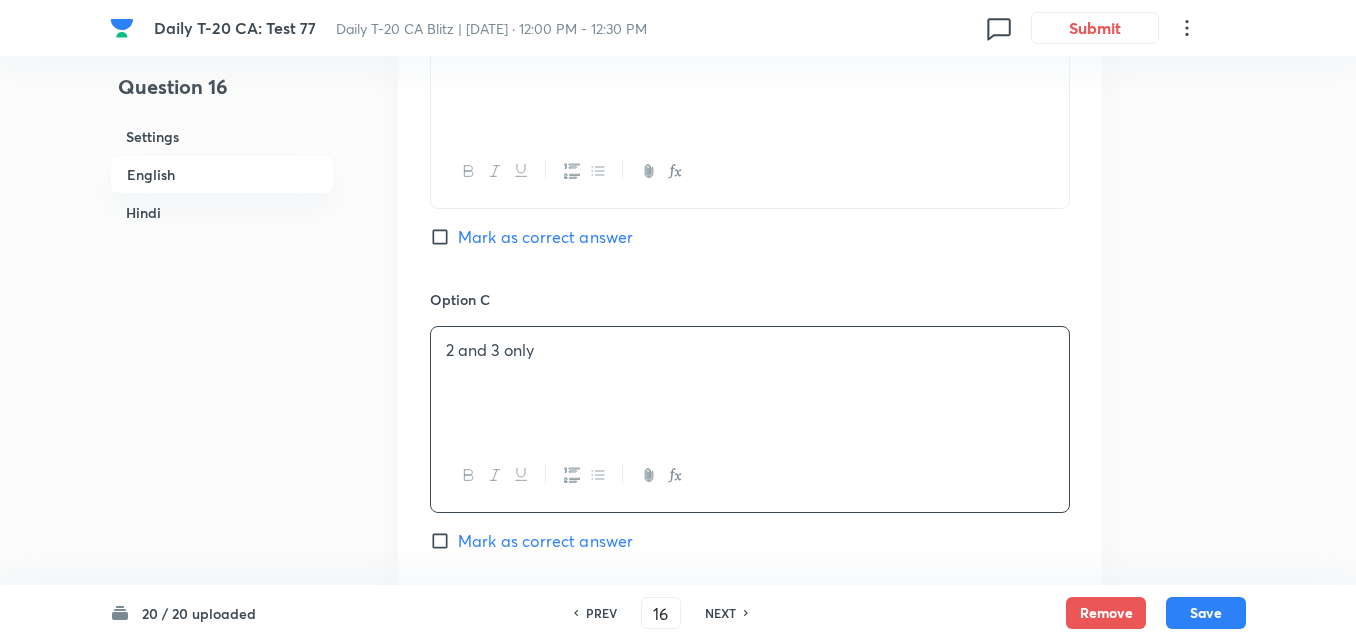 click on "Mark as correct answer" at bounding box center (545, 237) 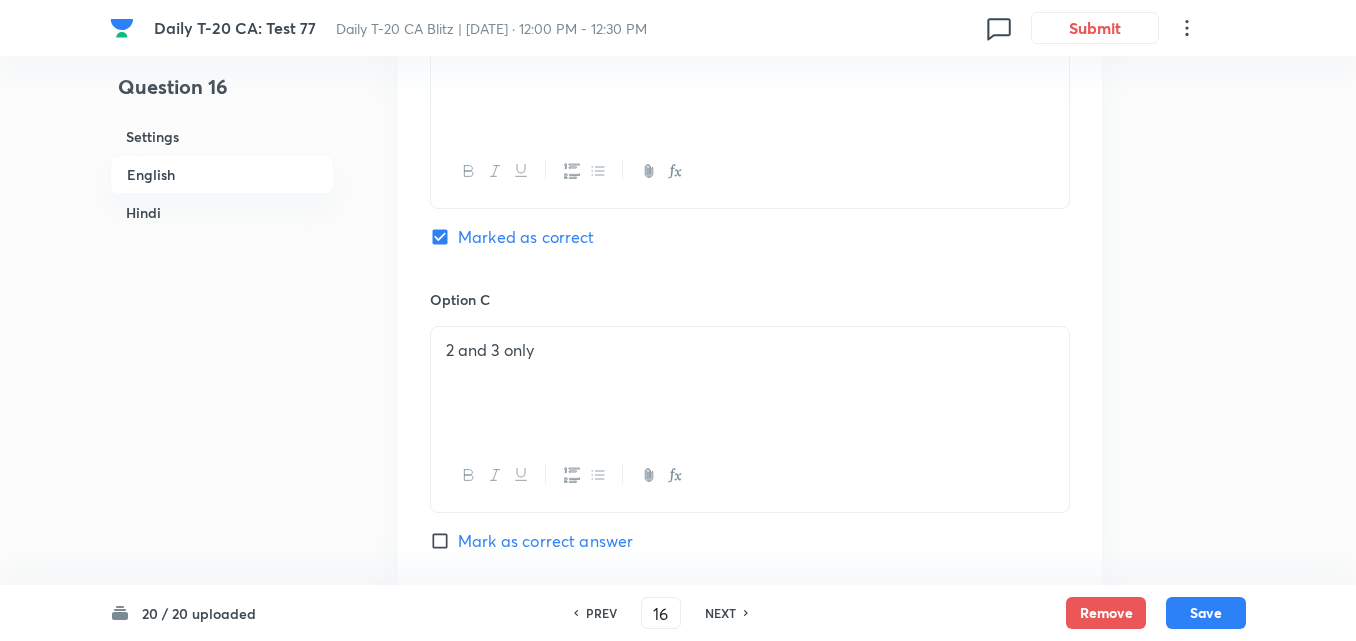 checkbox on "false" 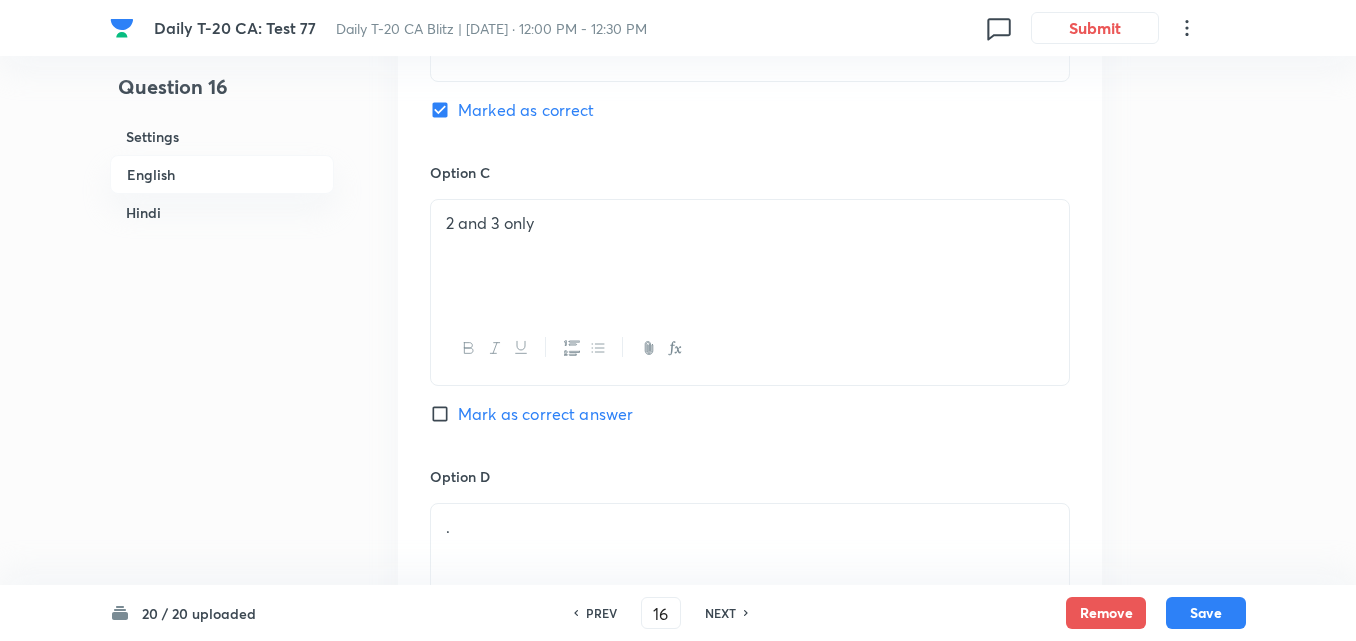 scroll, scrollTop: 1816, scrollLeft: 0, axis: vertical 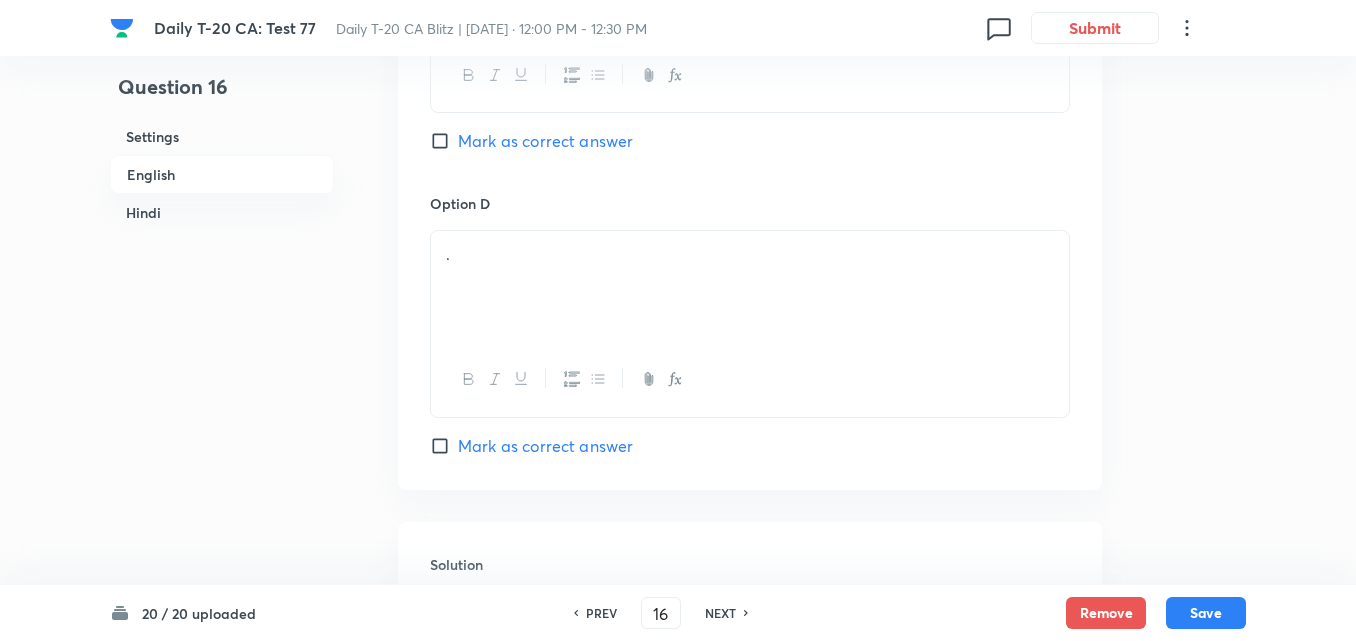 click on "." at bounding box center [750, 287] 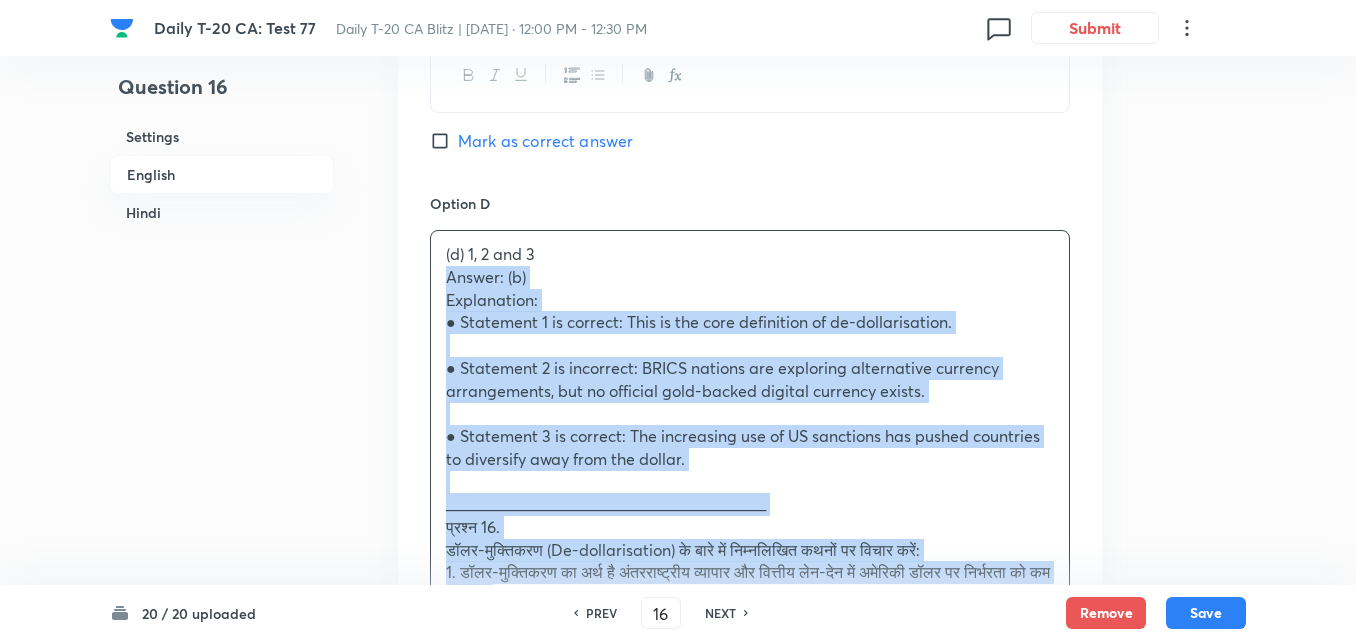 drag, startPoint x: 410, startPoint y: 289, endPoint x: 349, endPoint y: 278, distance: 61.983868 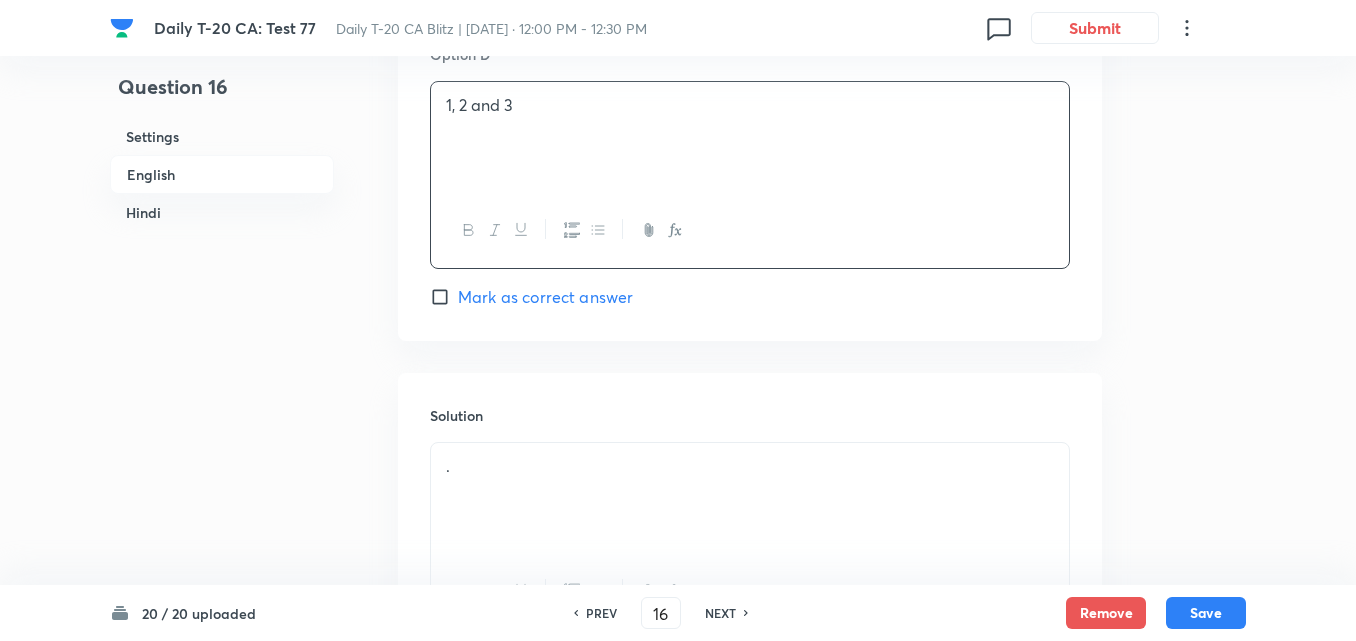 scroll, scrollTop: 2116, scrollLeft: 0, axis: vertical 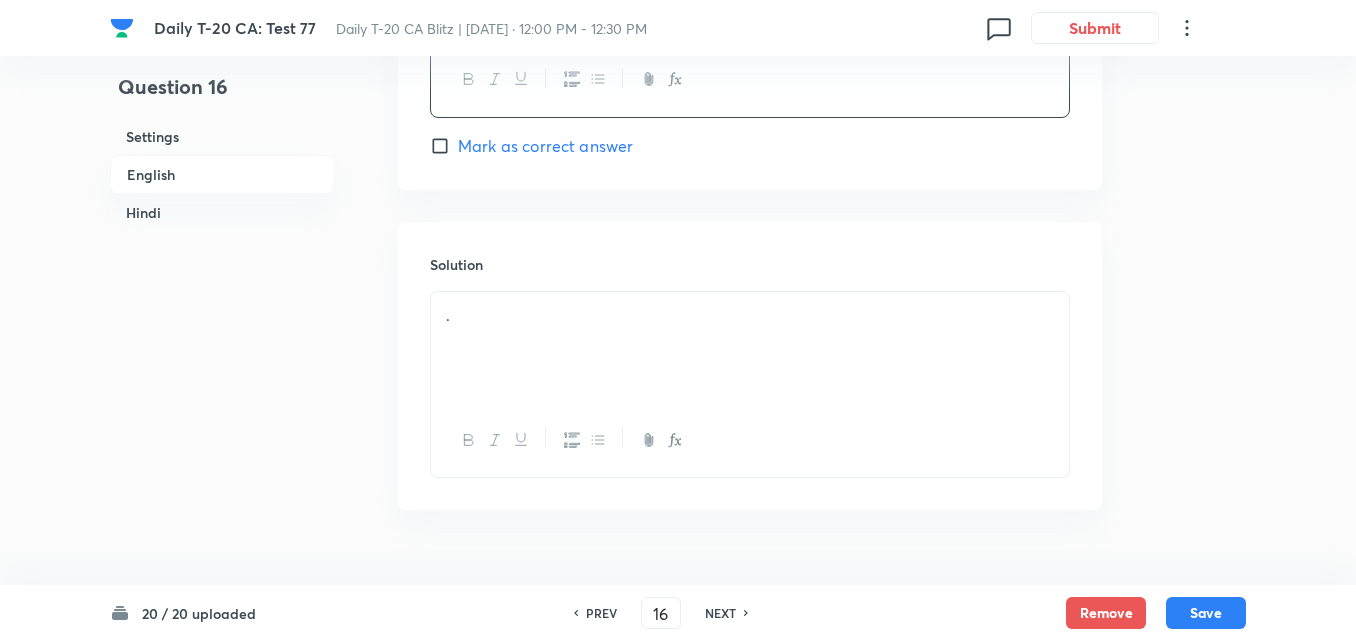 click on "." at bounding box center (750, 315) 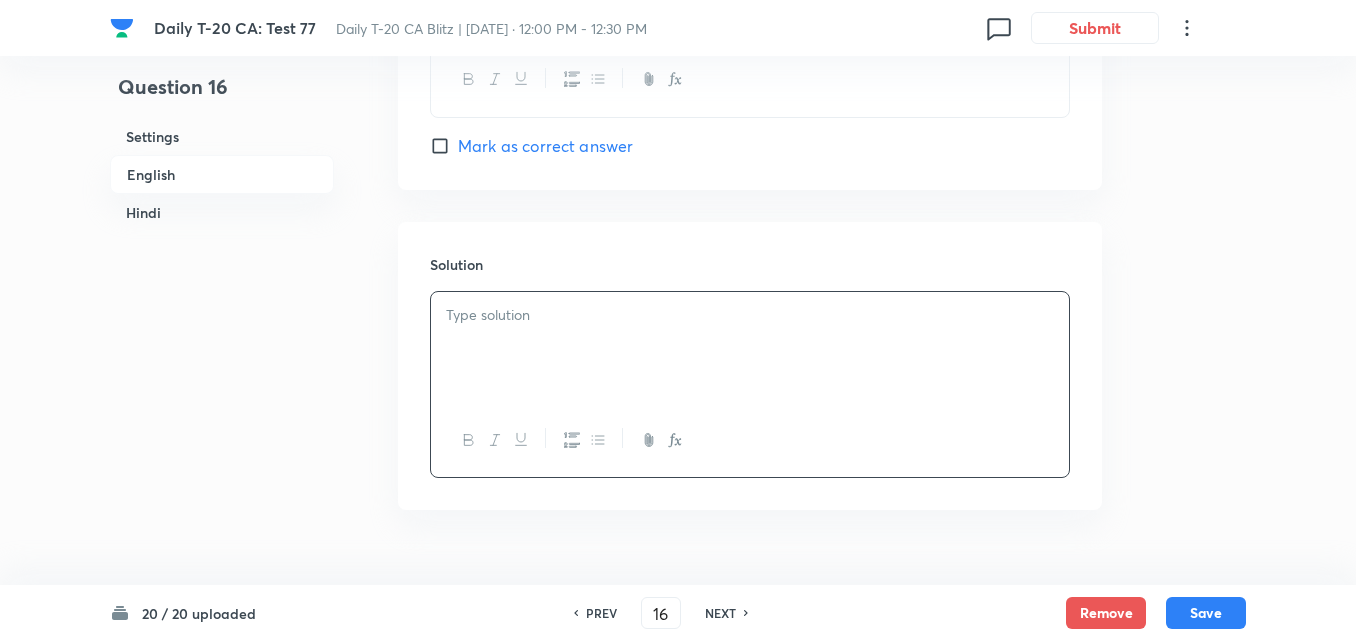 type 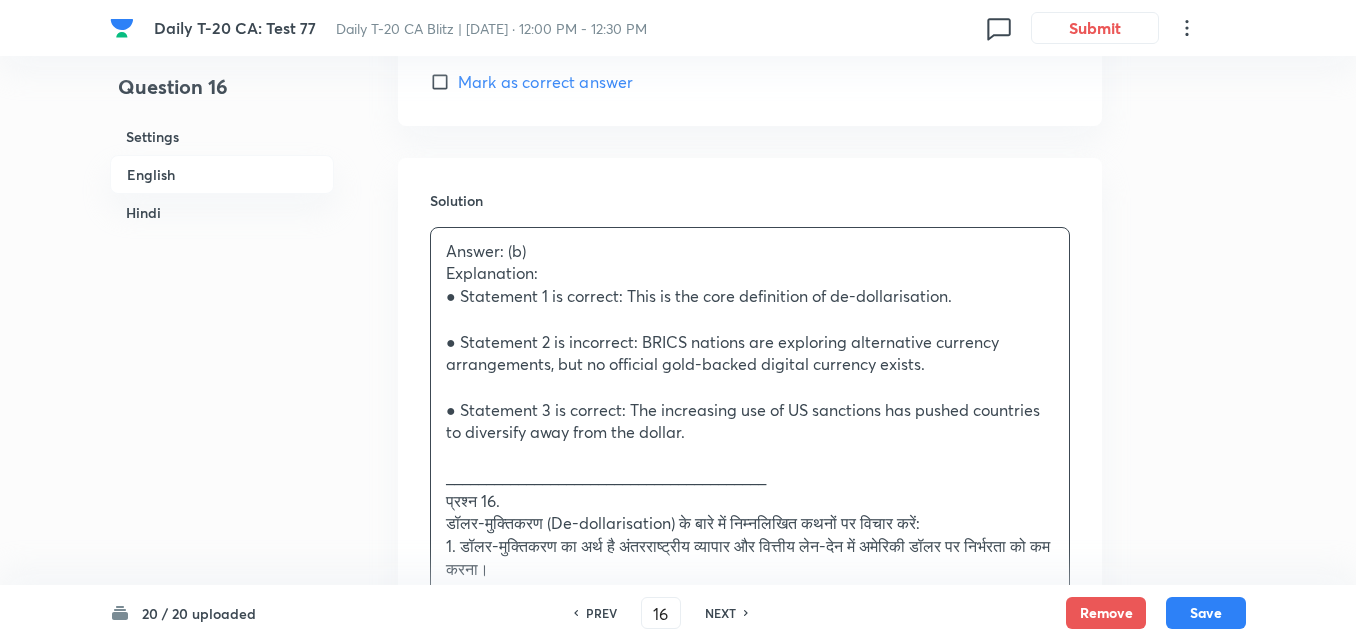 scroll, scrollTop: 2216, scrollLeft: 0, axis: vertical 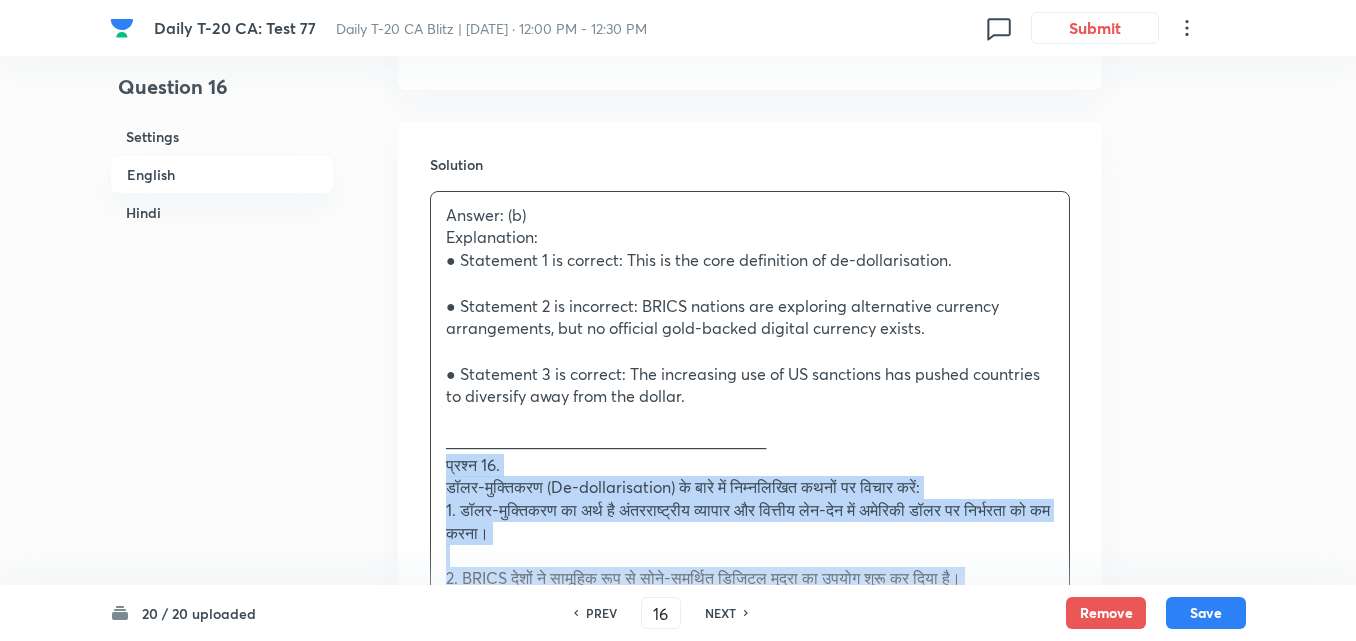 drag, startPoint x: 456, startPoint y: 483, endPoint x: 422, endPoint y: 476, distance: 34.713108 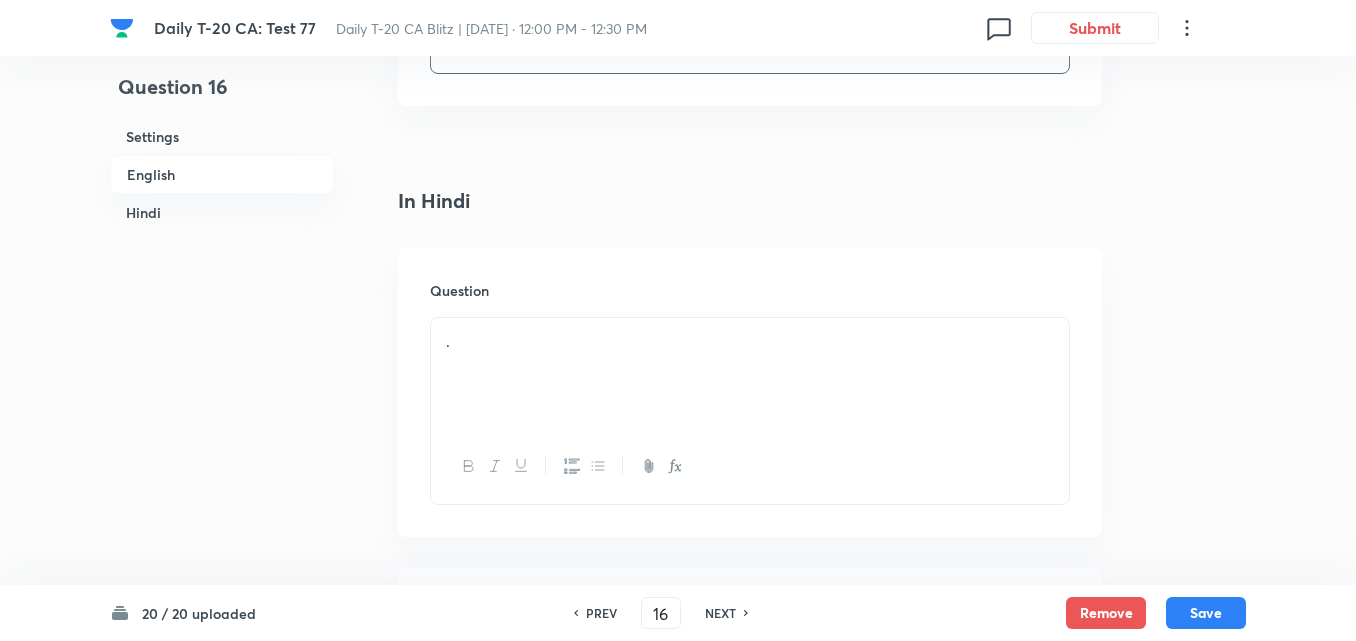 scroll, scrollTop: 2616, scrollLeft: 0, axis: vertical 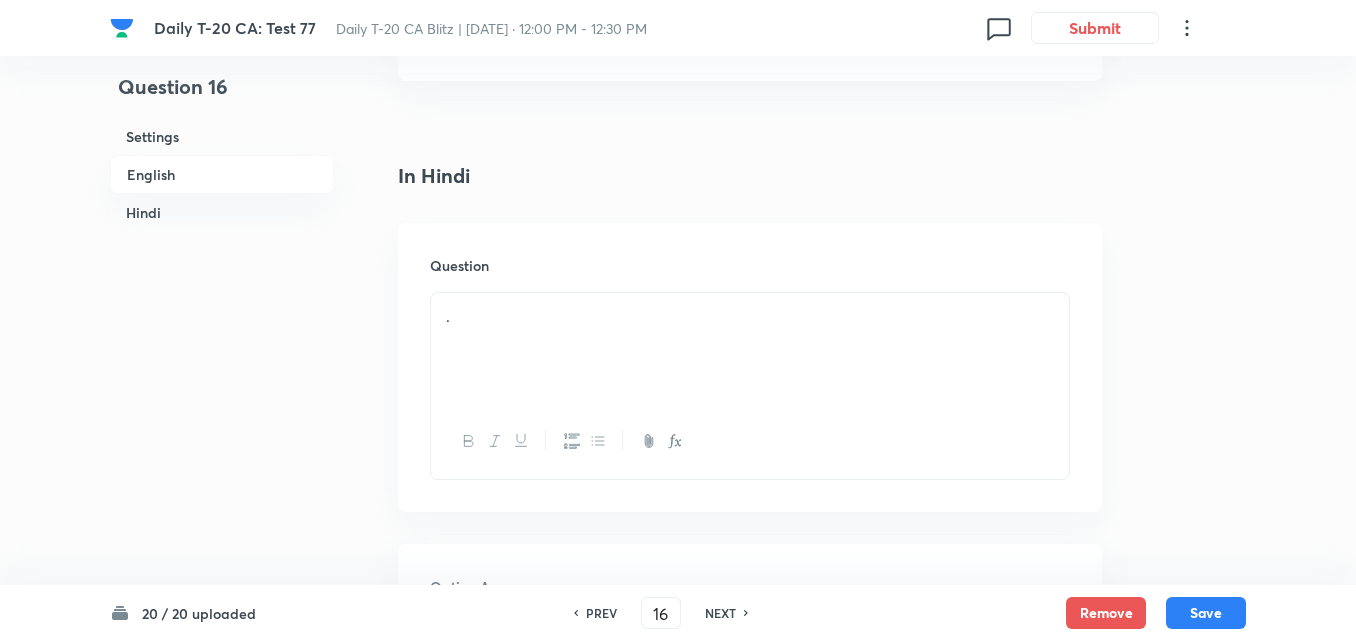 click on "." at bounding box center [750, 316] 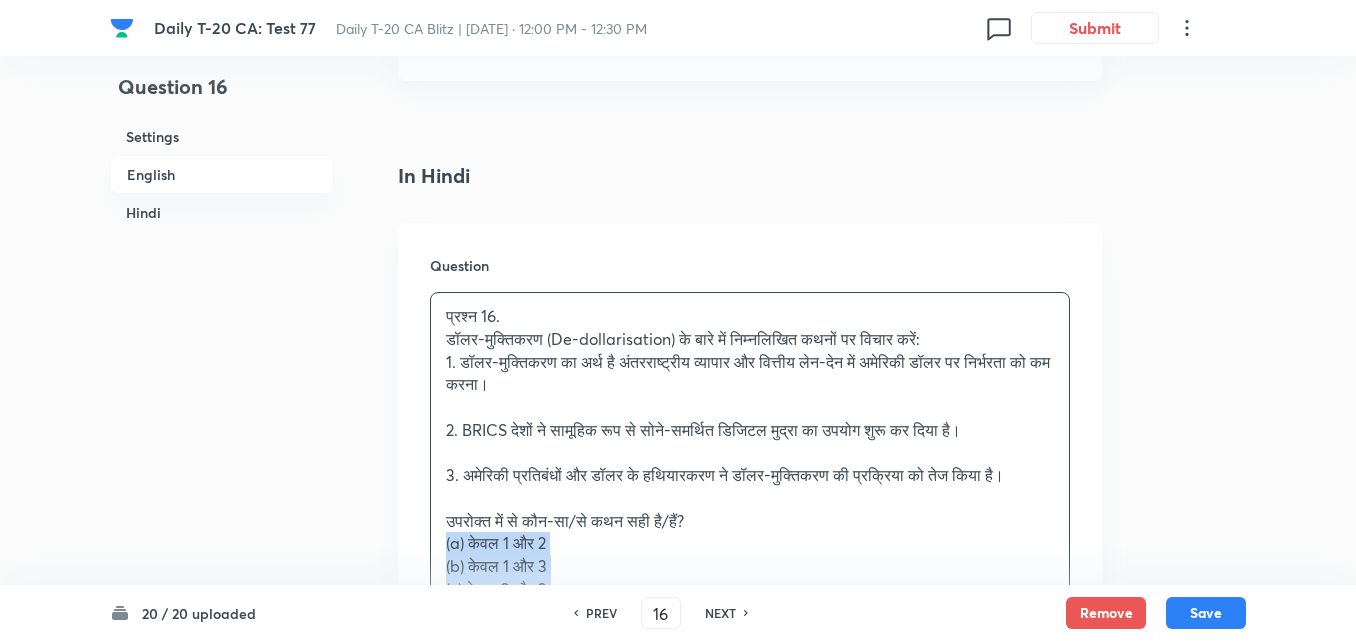 drag, startPoint x: 426, startPoint y: 534, endPoint x: 405, endPoint y: 536, distance: 21.095022 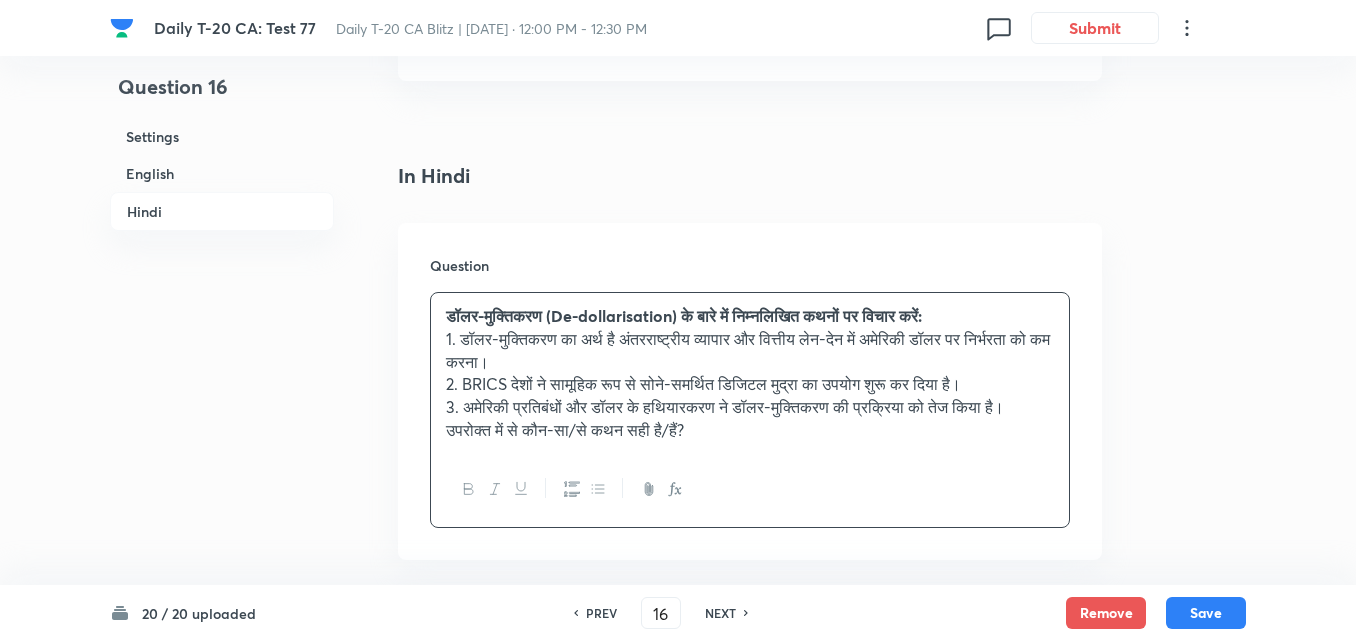 scroll, scrollTop: 3116, scrollLeft: 0, axis: vertical 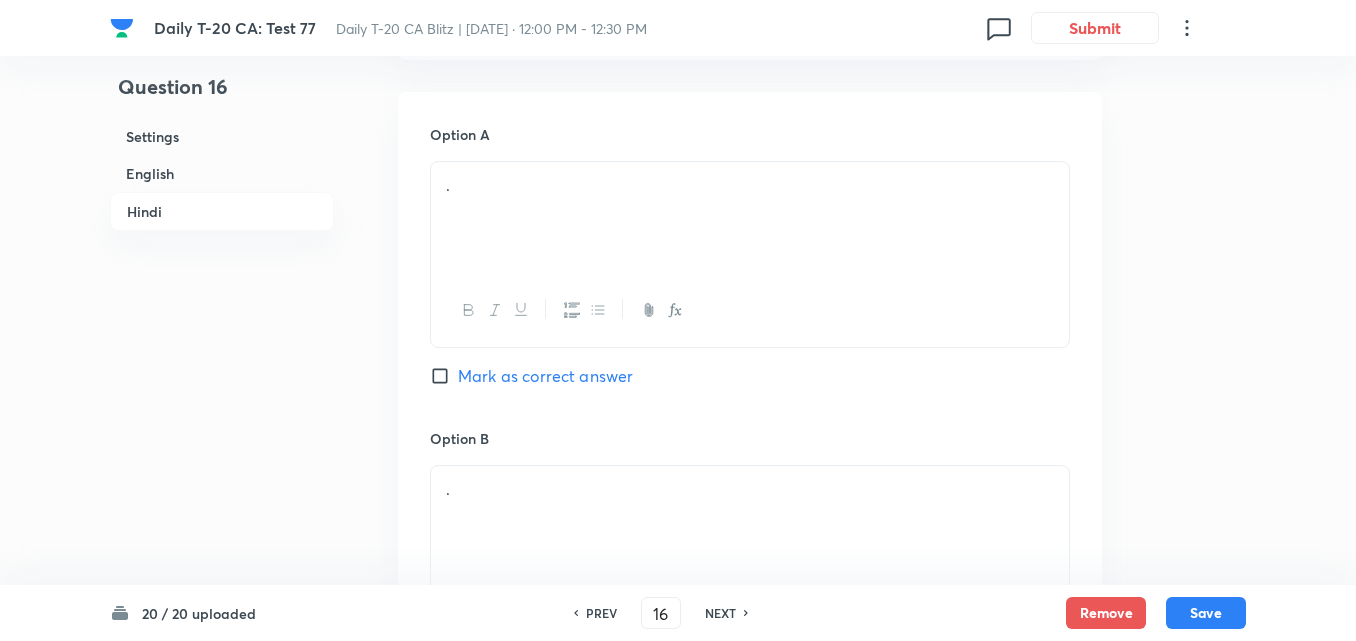 click on "." at bounding box center [750, 218] 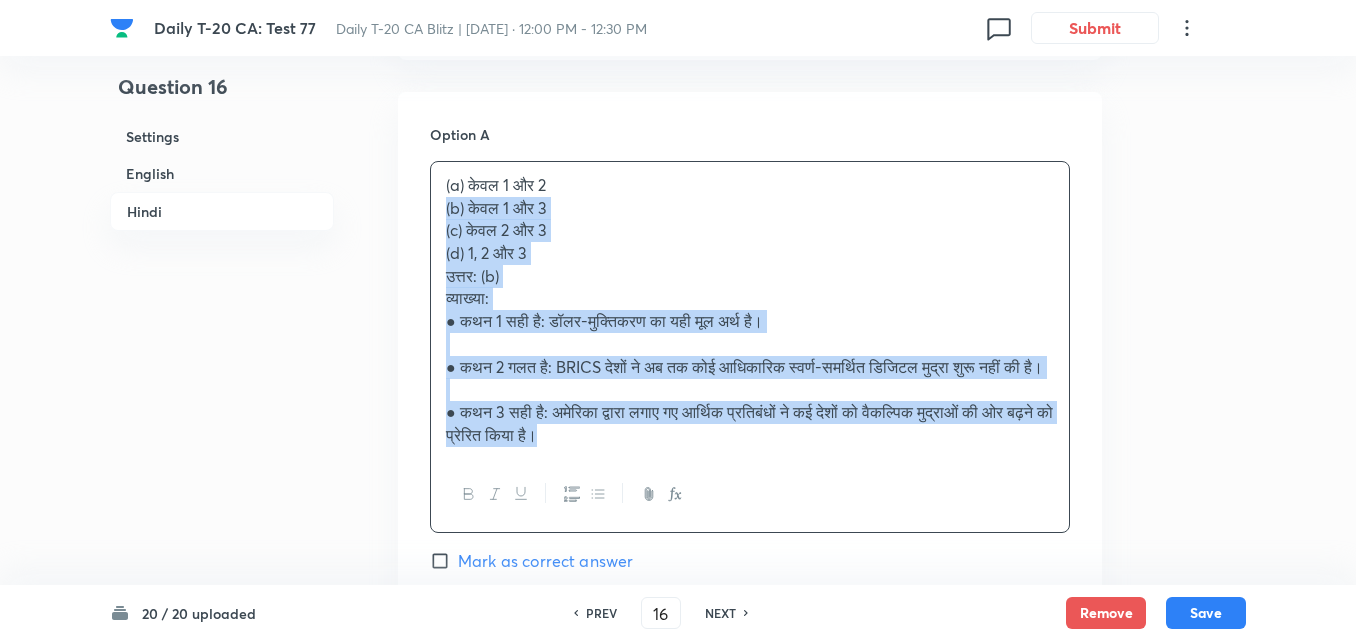 click on "Question 16 Settings English Hindi Settings Type Single choice correct 4 options + 2 marks - 0.66 marks Edit Concept Current Affairs Current Affairs 2025 Current Affairs 2025 Current Affairs 2025 Edit Additional details Easy Fact Not from PYQ paper No equation Edit In English Question Consider the following statements regarding De-dollarisation: 1.	De-dollarisation refers to reducing reliance on the US Dollar in international trade and financial transactions. 2.	BRICS nations have collectively shifted to using gold-backed digital currencies as part of their de-dollarisation agenda. 3.	De-dollarisation has been accelerated by geopolitical sanctions and the weaponization of the dollar by the United States. Which of the above statements is/are correct? Option A 1 and 2 only Mark as correct answer Option B 1 and 3 only Marked as correct Option C 2 and 3 only Mark as correct answer Option D 1, 2 and 3 Mark as correct answer Solution Answer: (b) Explanation: In Hindi Question Option A (a) केवल 1 और 2 ." at bounding box center (678, -551) 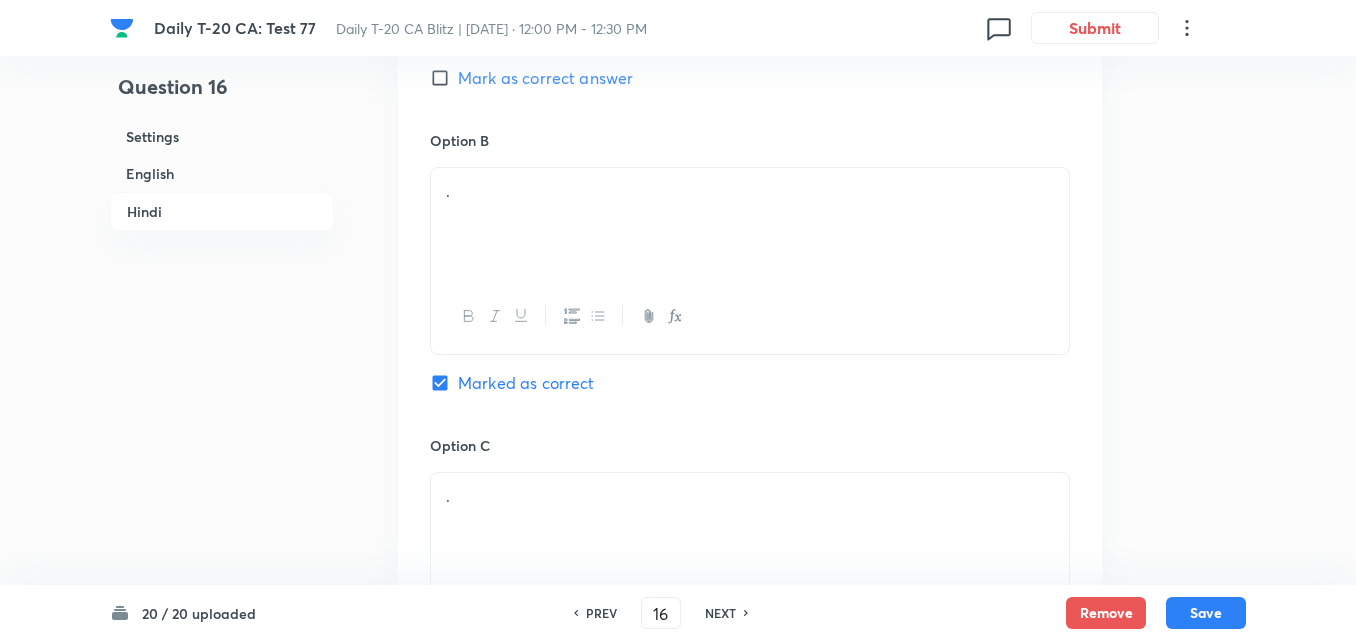 scroll, scrollTop: 3416, scrollLeft: 0, axis: vertical 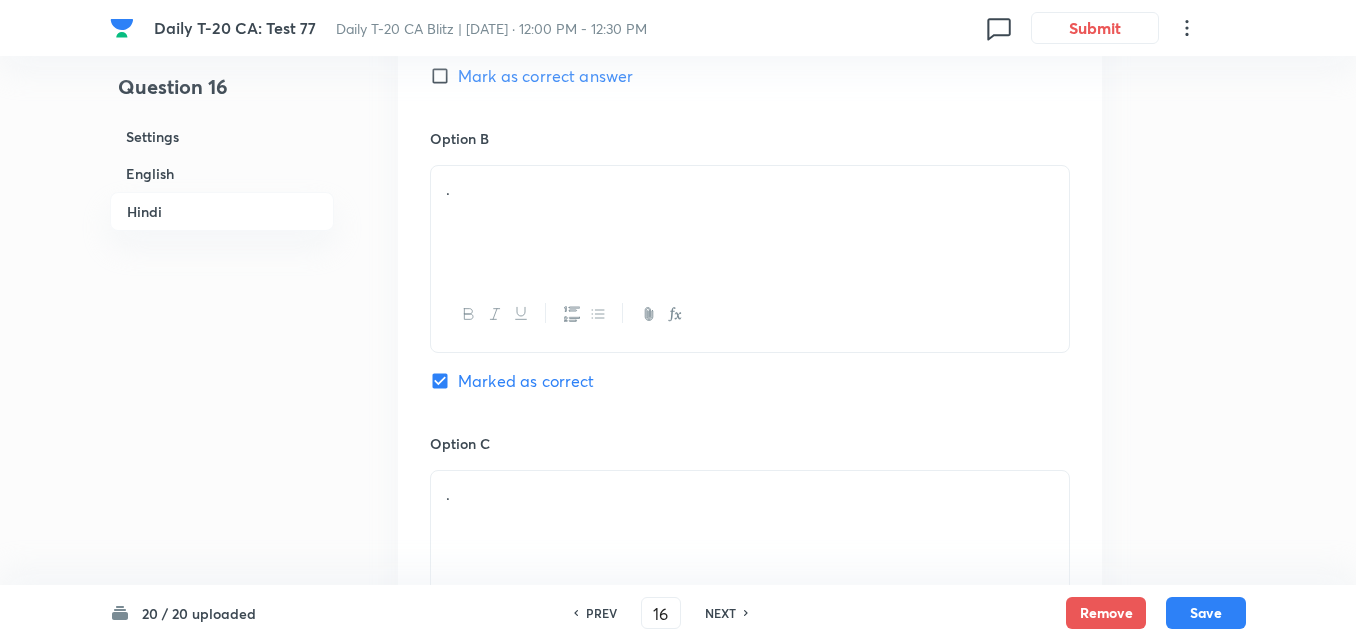 click on "." at bounding box center [750, 222] 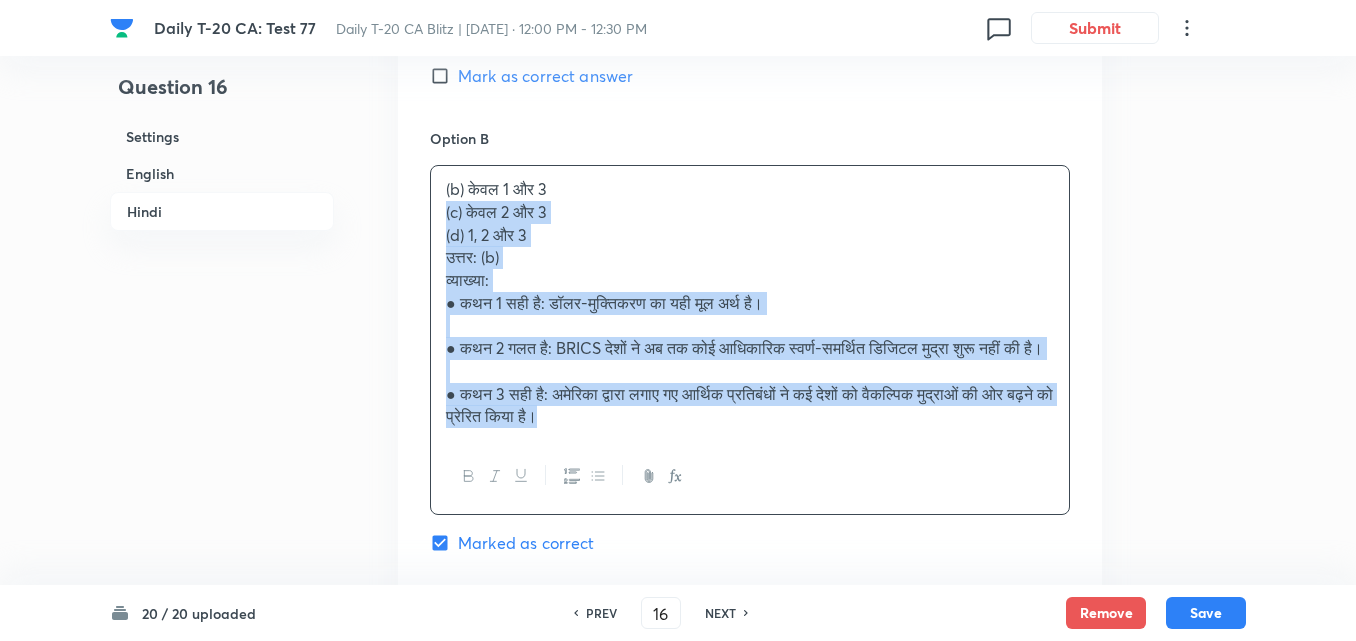 drag, startPoint x: 451, startPoint y: 226, endPoint x: 373, endPoint y: 218, distance: 78.40918 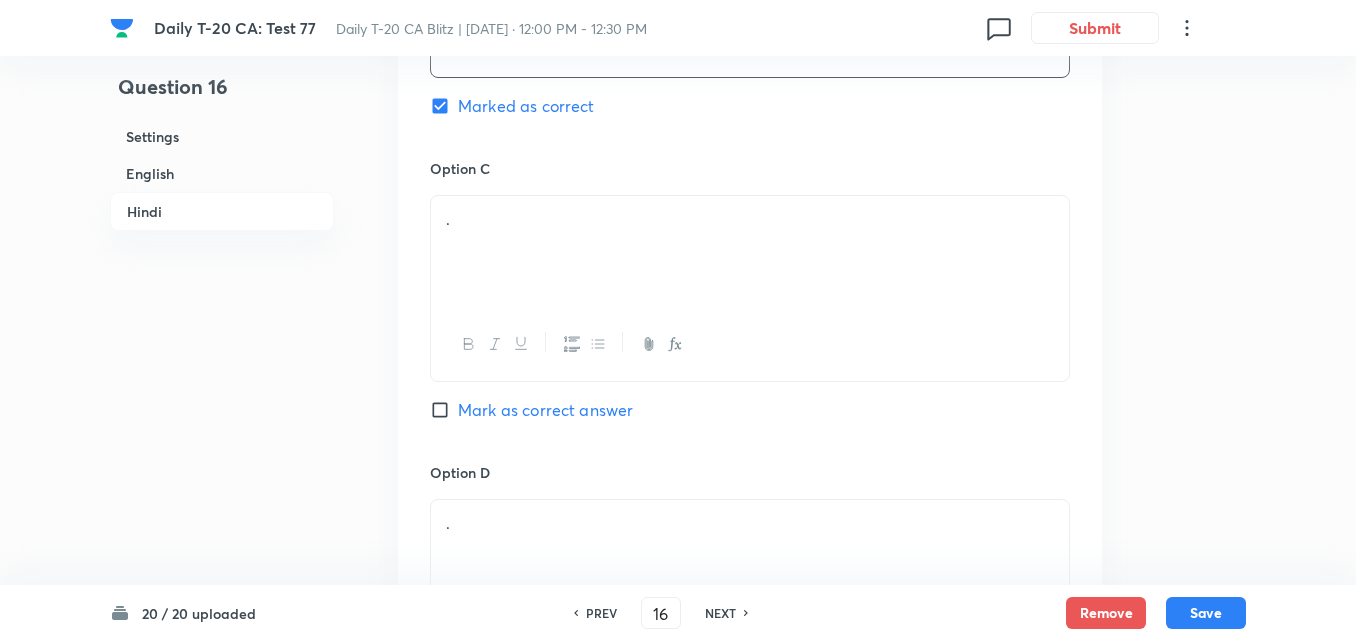 scroll, scrollTop: 3716, scrollLeft: 0, axis: vertical 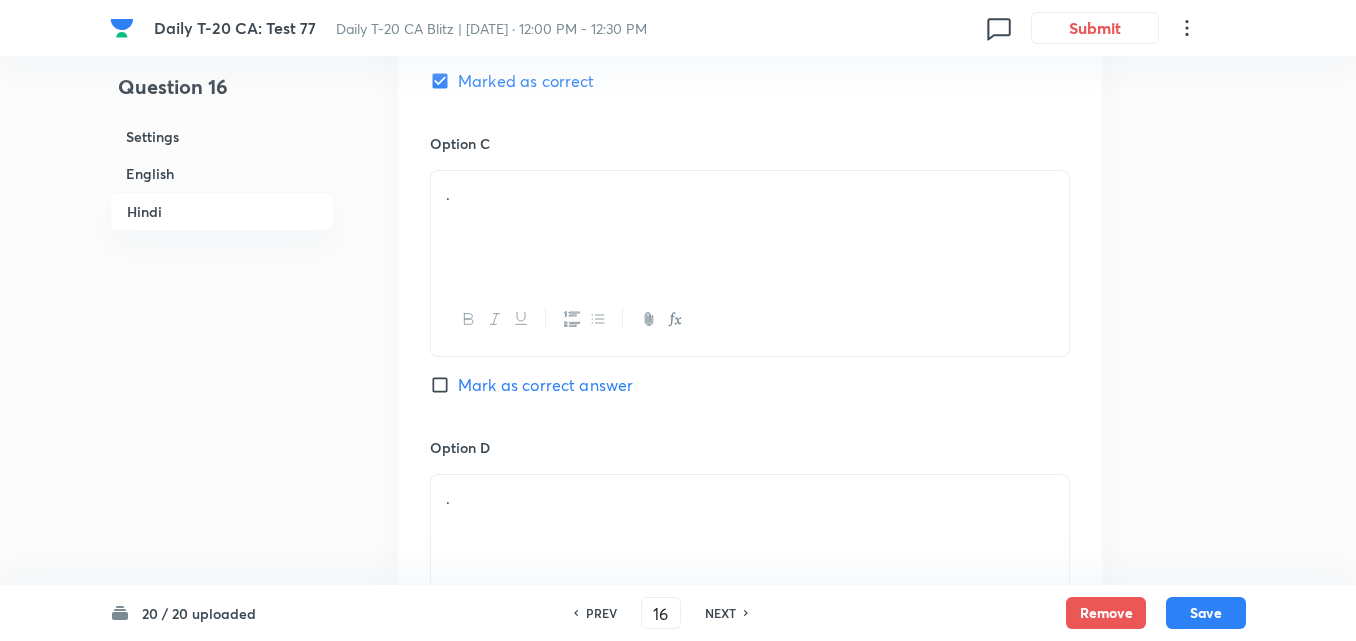 click on "." at bounding box center (750, 227) 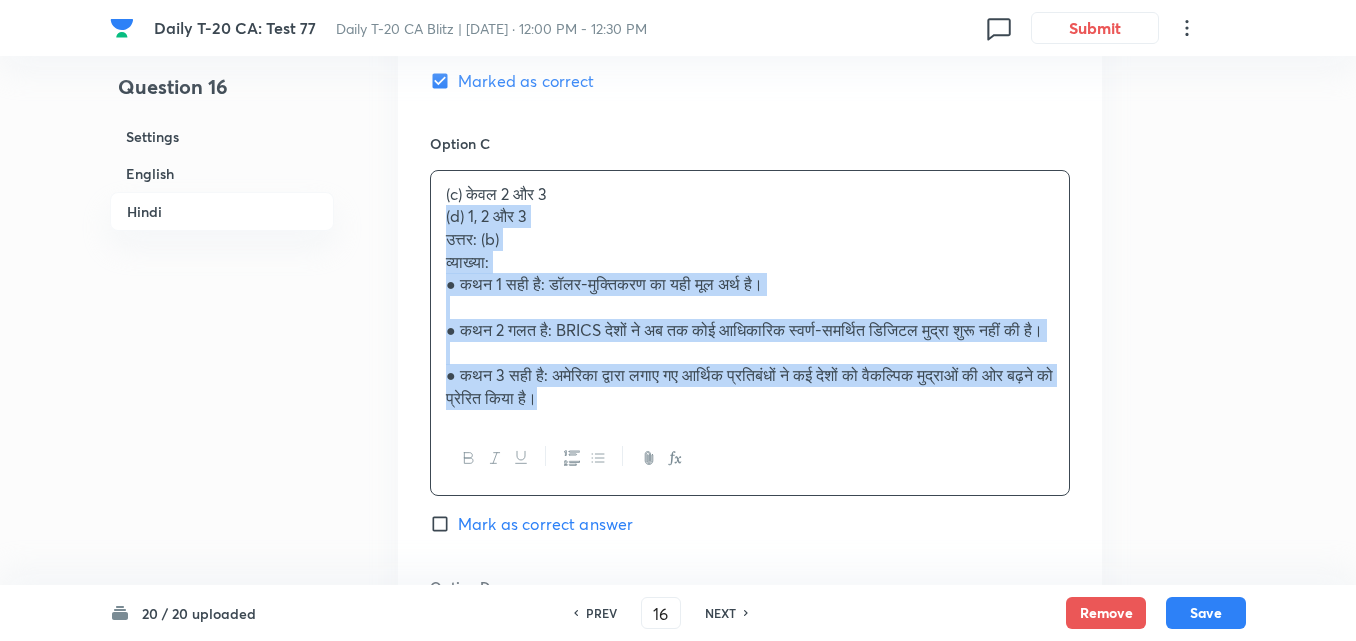 click on "Option A केवल 1 और 2 Mark as correct answer Option B केवल 1 और 3 Marked as correct Option C (c) केवल 2 और 3 (d) 1, 2 और 3 उत्तर: (b) व्याख्या: ●	कथन 1 सही है: डॉलर-मुक्तिकरण का यही मूल अर्थ है। ●	कथन 2 गलत है: BRICS देशों ने अब तक कोई आधिकारिक स्वर्ण-समर्थित डिजिटल मुद्रा शुरू नहीं की है। ●	कथन 3 सही है: अमेरिका द्वारा लगाए गए आर्थिक प्रतिबंधों ने कई देशों को वैकल्पिक मुद्राओं की ओर बढ़ने को प्रेरित किया है। [PERSON_NAME] as correct answer Option D . [PERSON_NAME] as correct answer" at bounding box center [750, 182] 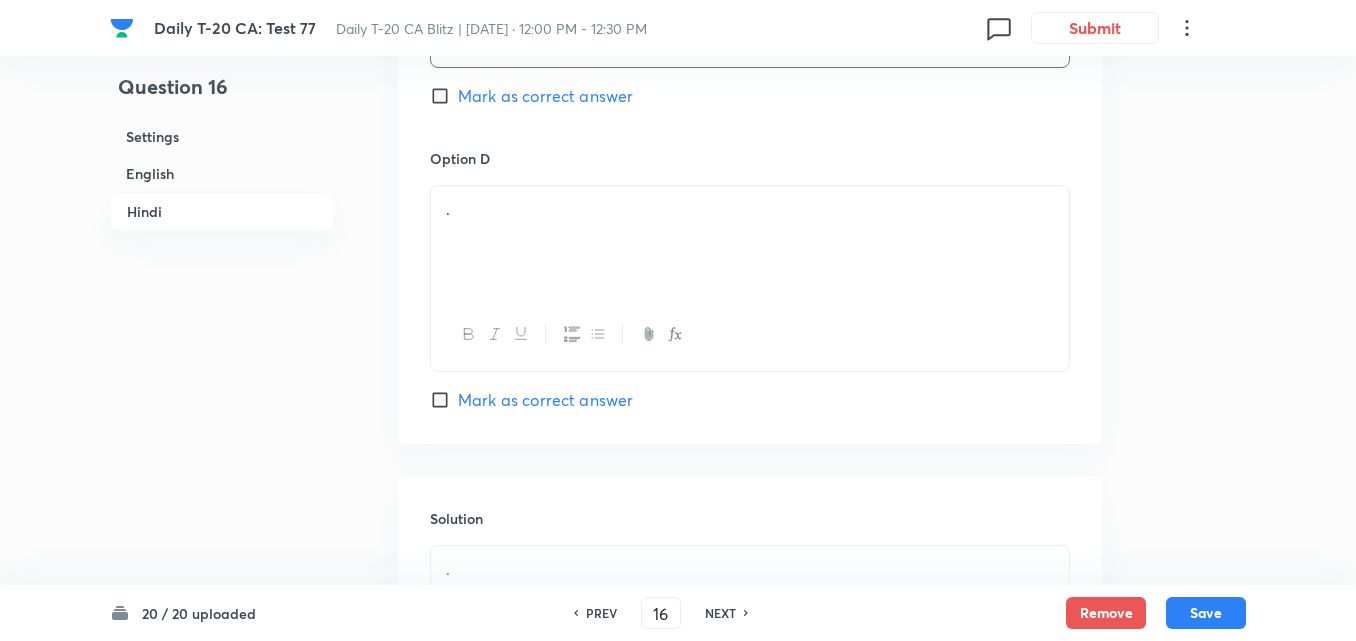 scroll, scrollTop: 4016, scrollLeft: 0, axis: vertical 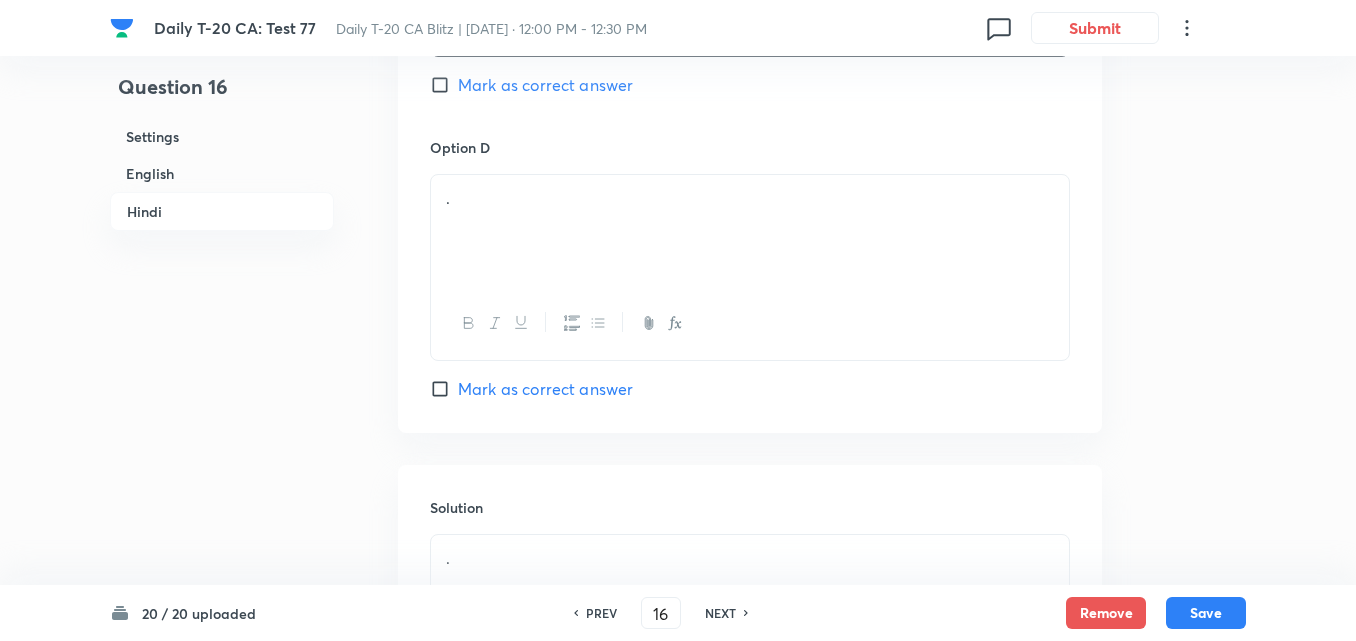 click on "." at bounding box center (750, 231) 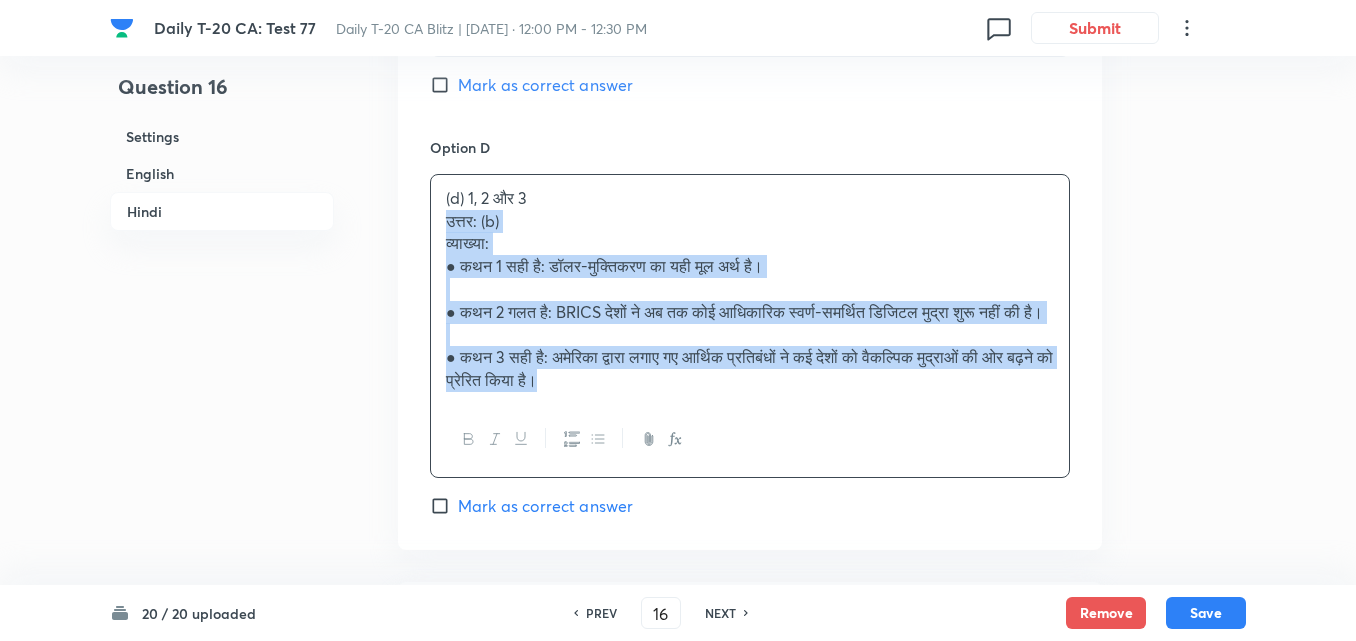 drag, startPoint x: 426, startPoint y: 232, endPoint x: 392, endPoint y: 231, distance: 34.0147 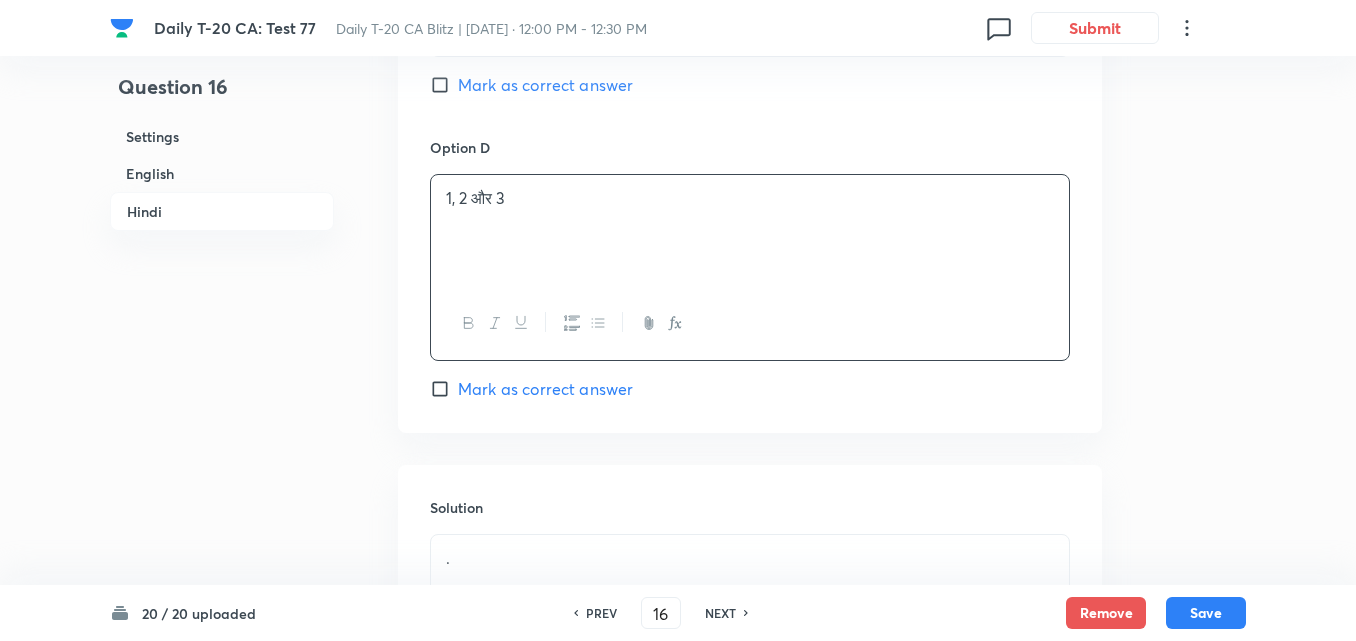 scroll, scrollTop: 4305, scrollLeft: 0, axis: vertical 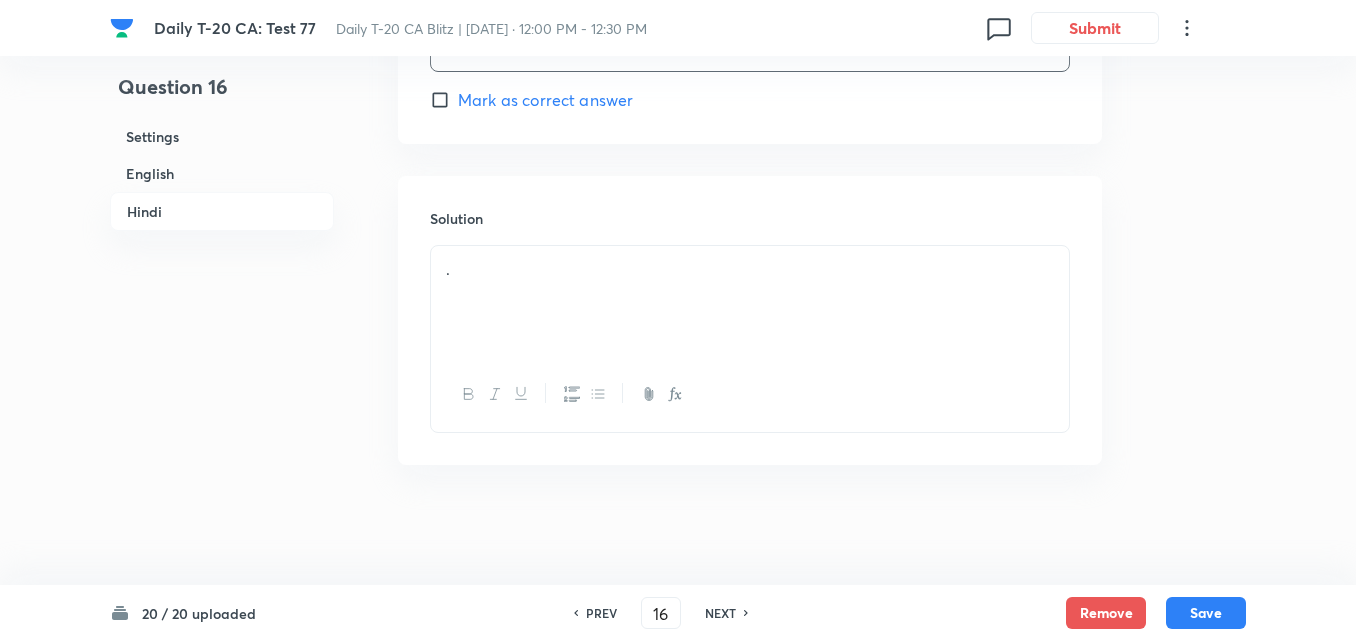 click on "." at bounding box center (750, 269) 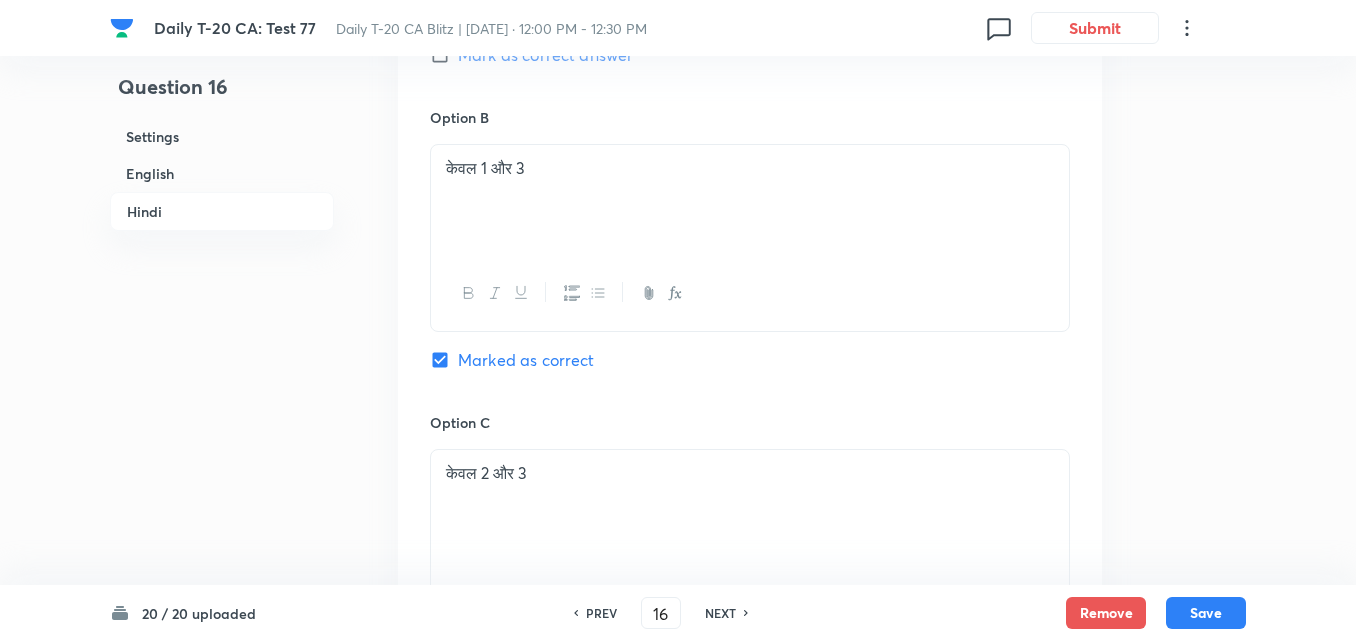 scroll, scrollTop: 3405, scrollLeft: 0, axis: vertical 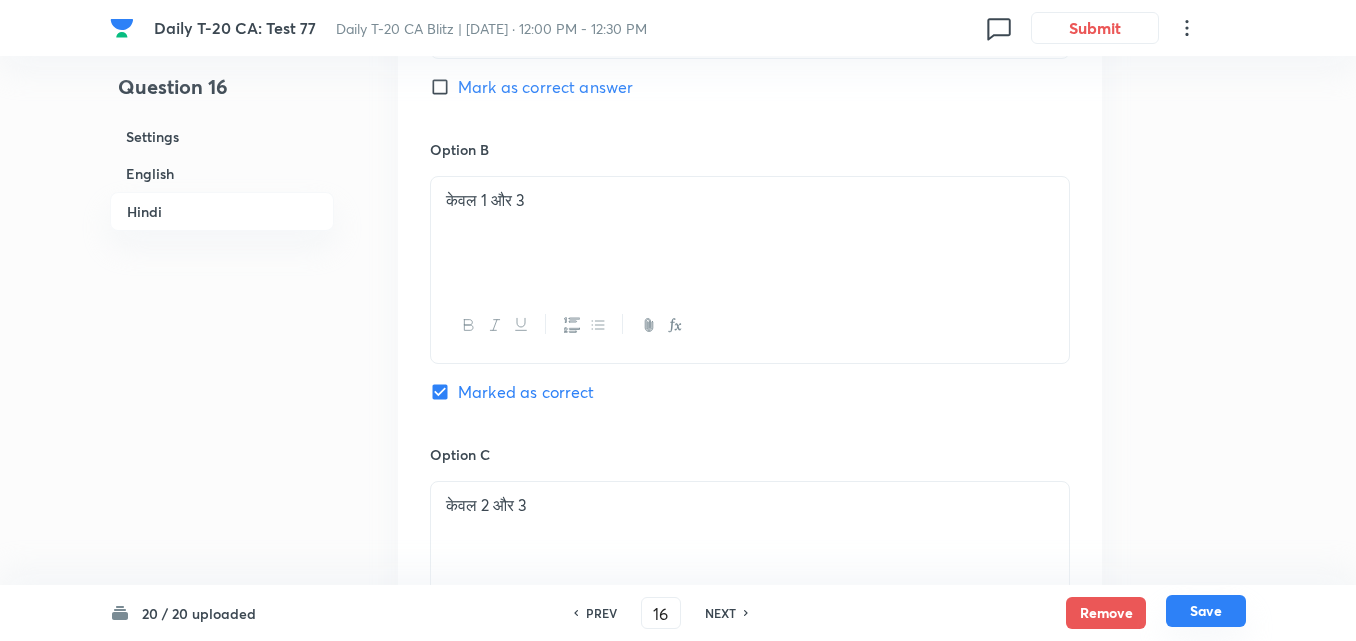 click on "Save" at bounding box center (1206, 611) 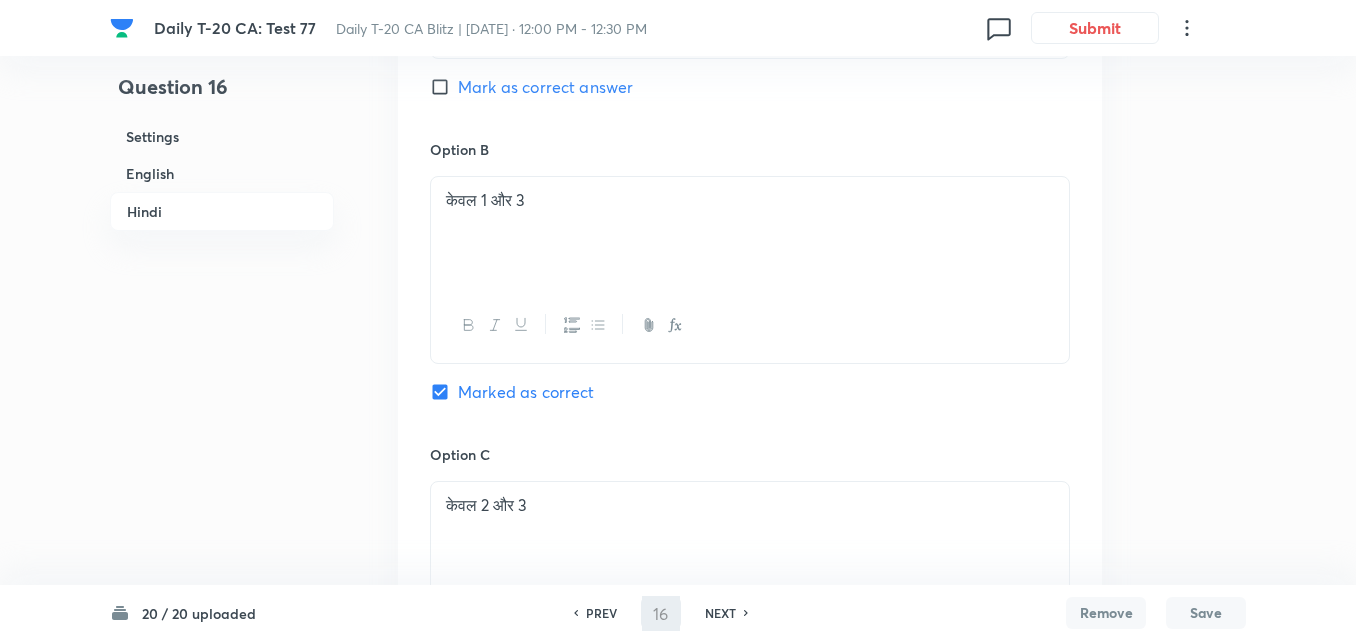 type on "17" 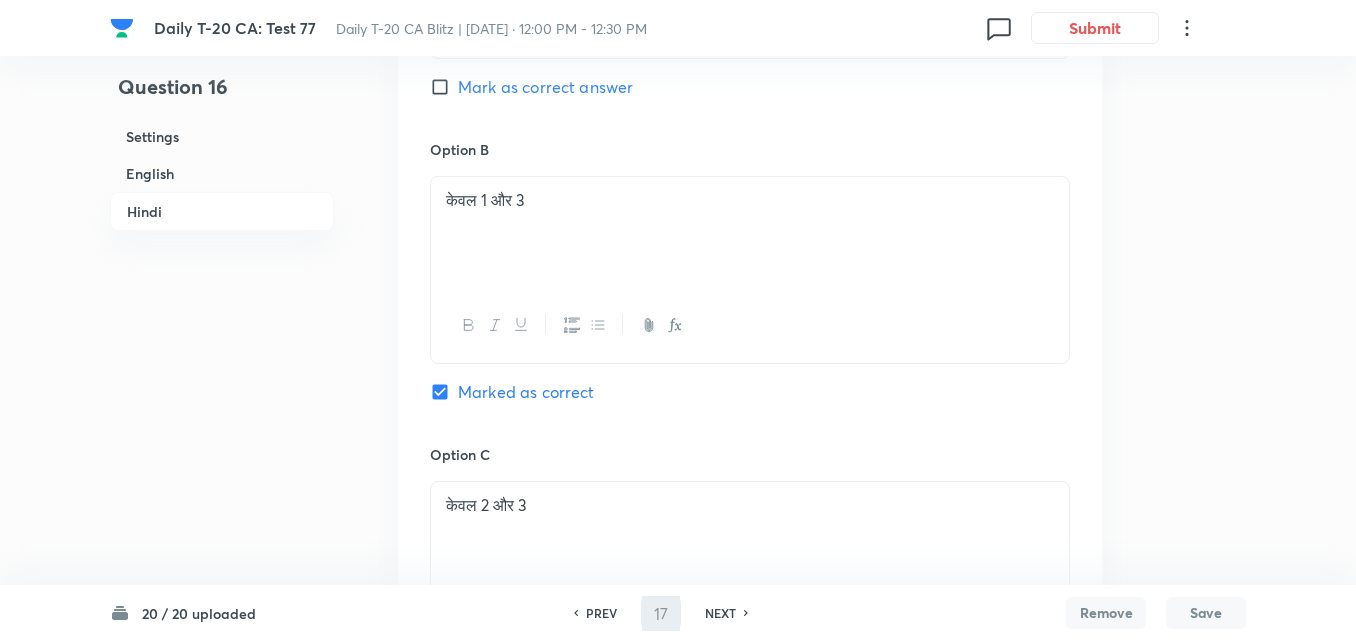 checkbox on "false" 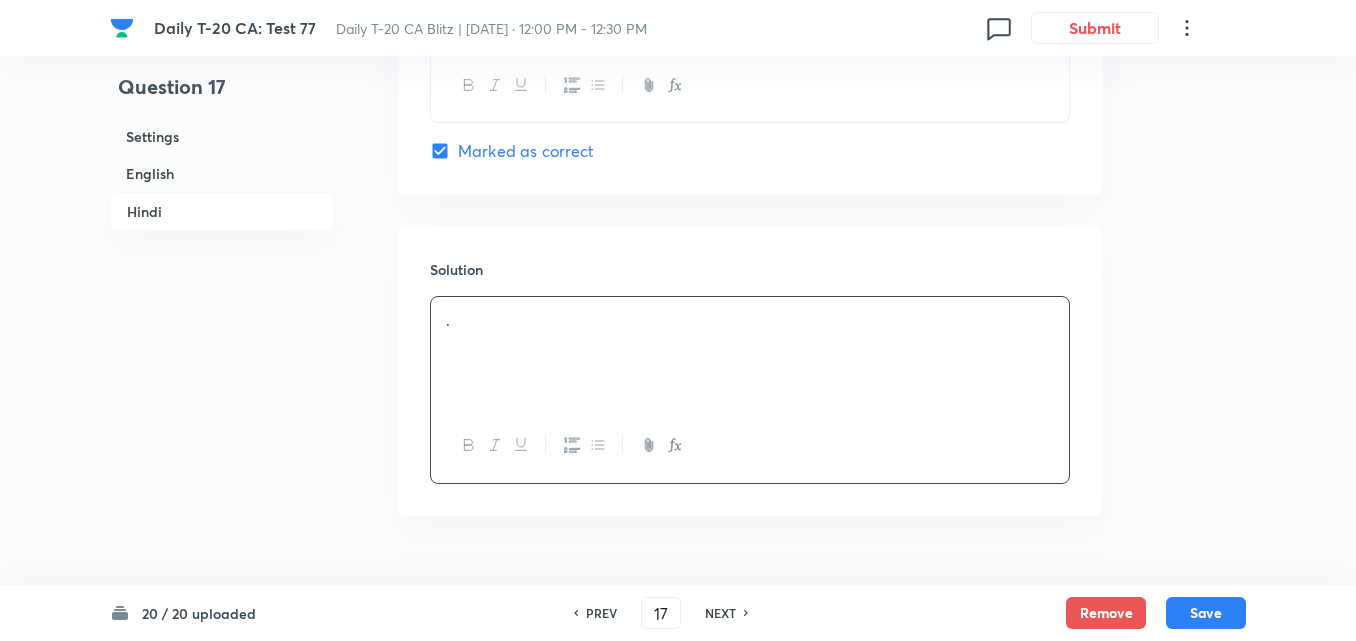 click on "English" at bounding box center [222, 173] 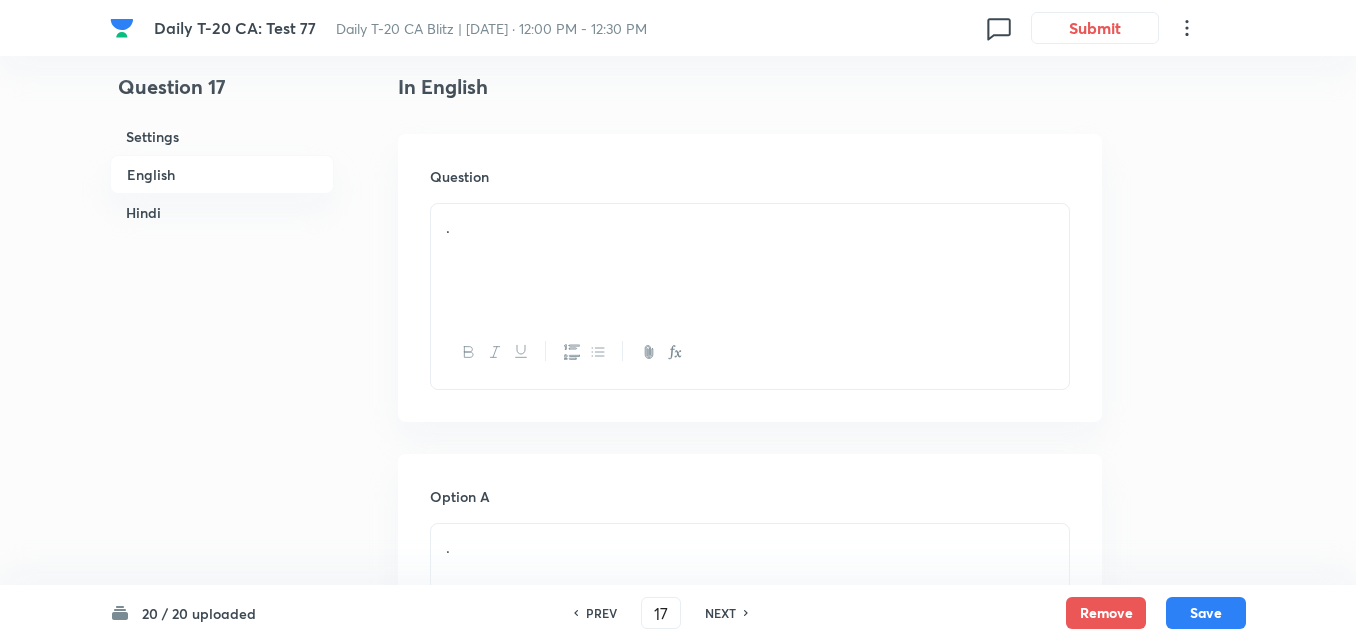 click on "." at bounding box center [750, 260] 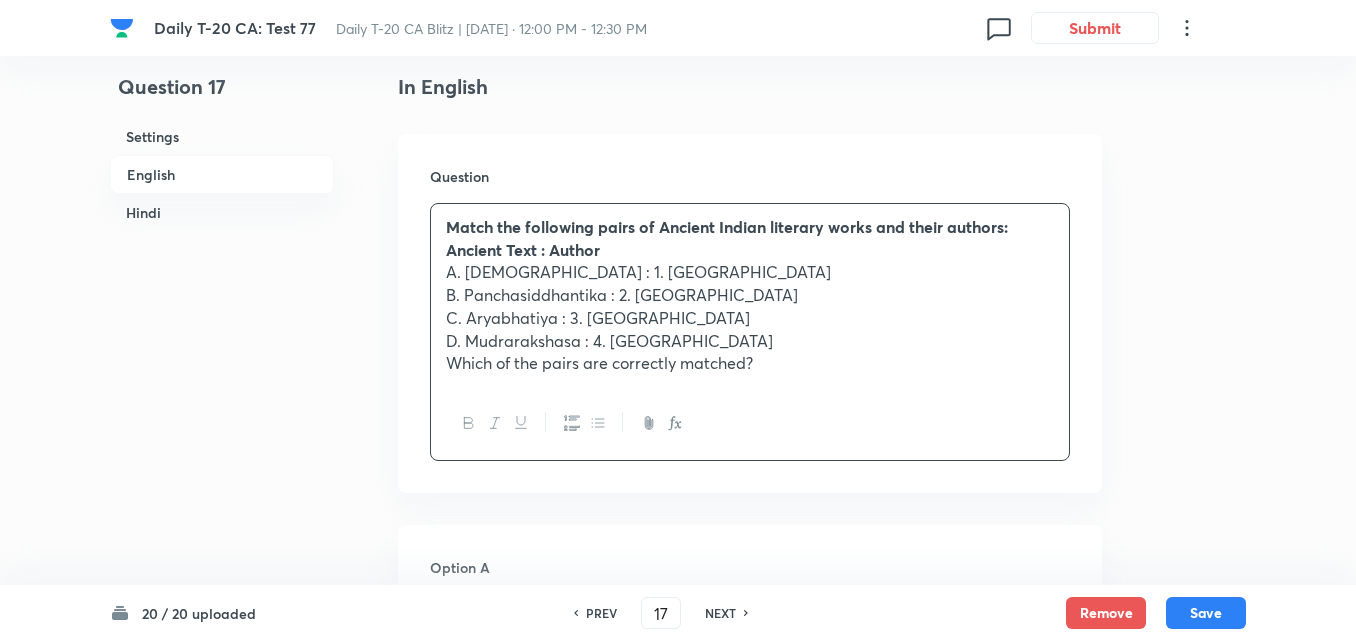 scroll, scrollTop: 816, scrollLeft: 0, axis: vertical 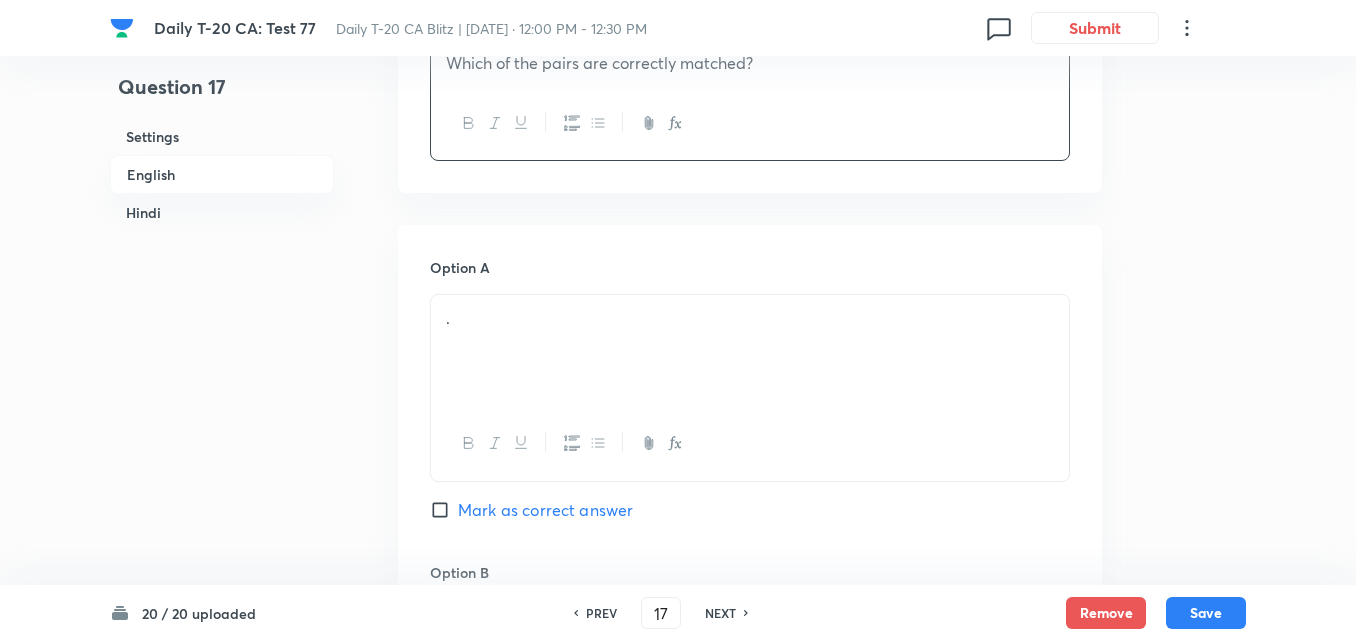click on "." at bounding box center [750, 318] 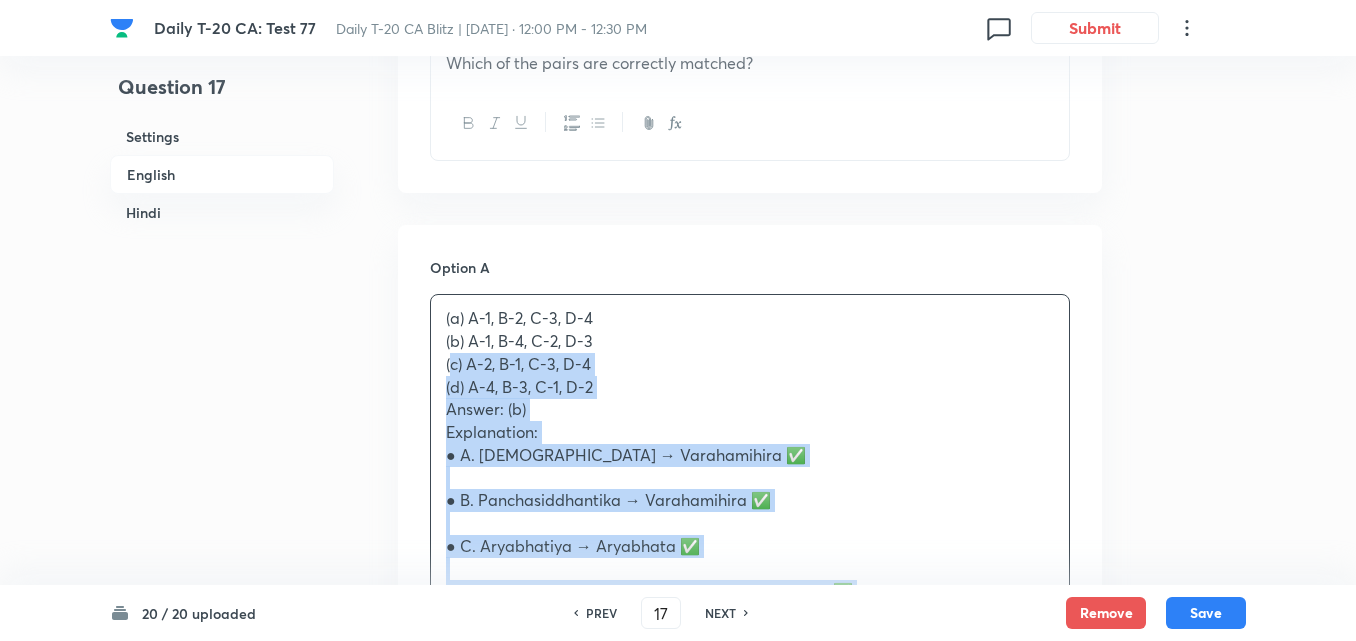 drag, startPoint x: 468, startPoint y: 351, endPoint x: 350, endPoint y: 360, distance: 118.34272 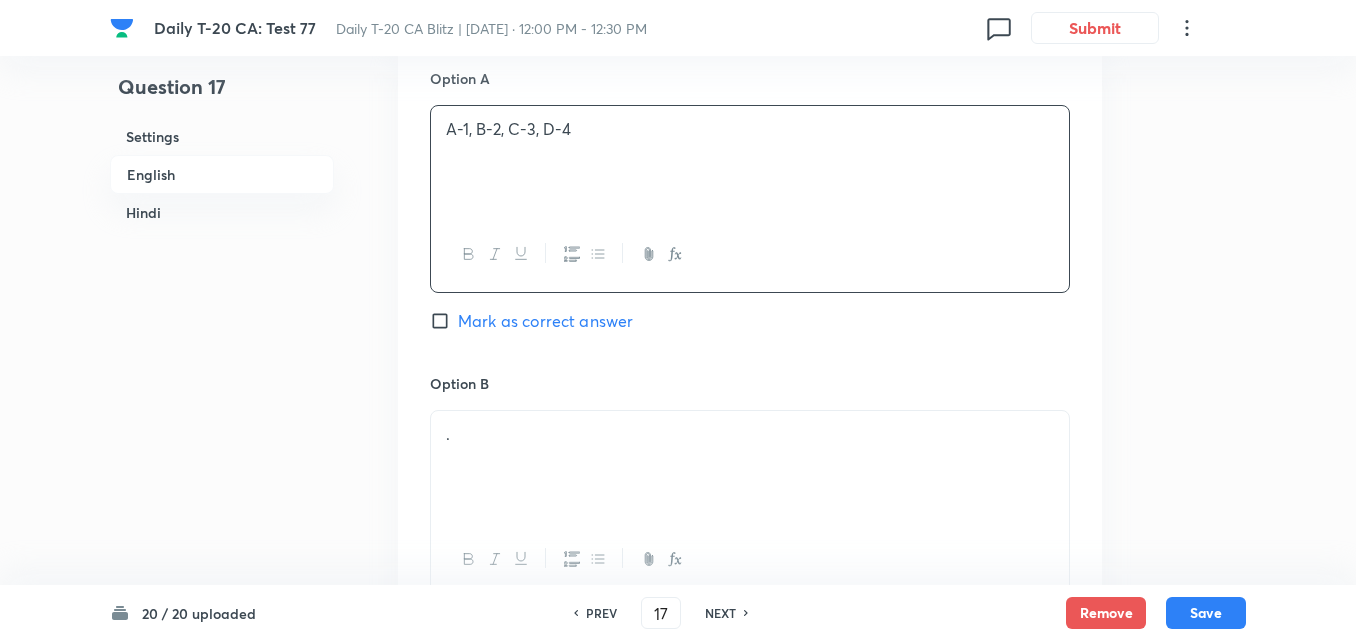 scroll, scrollTop: 1216, scrollLeft: 0, axis: vertical 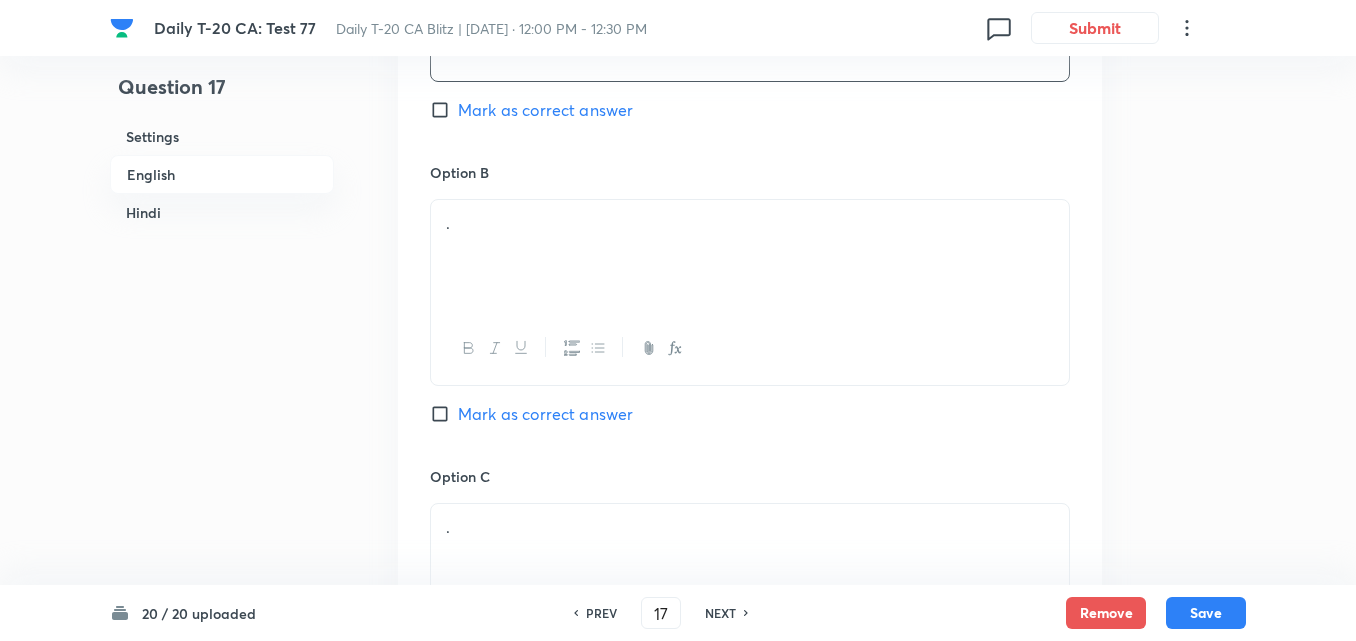click on "." at bounding box center (750, 256) 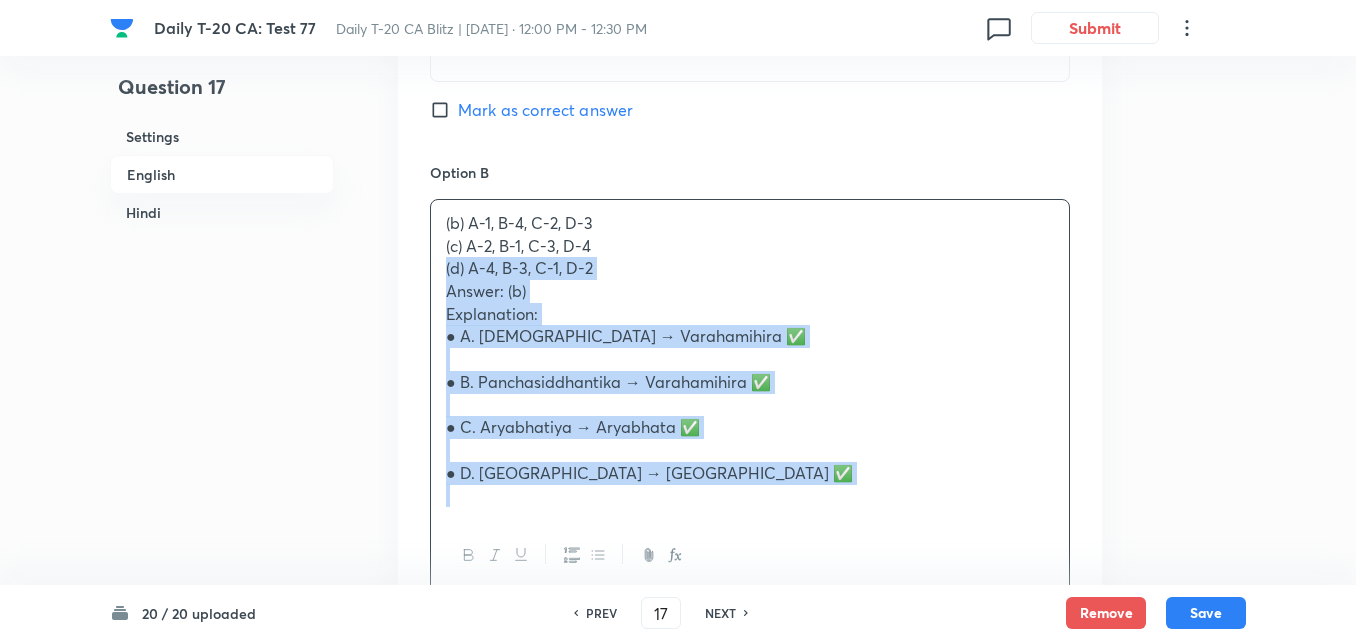 drag, startPoint x: 432, startPoint y: 255, endPoint x: 402, endPoint y: 262, distance: 30.805843 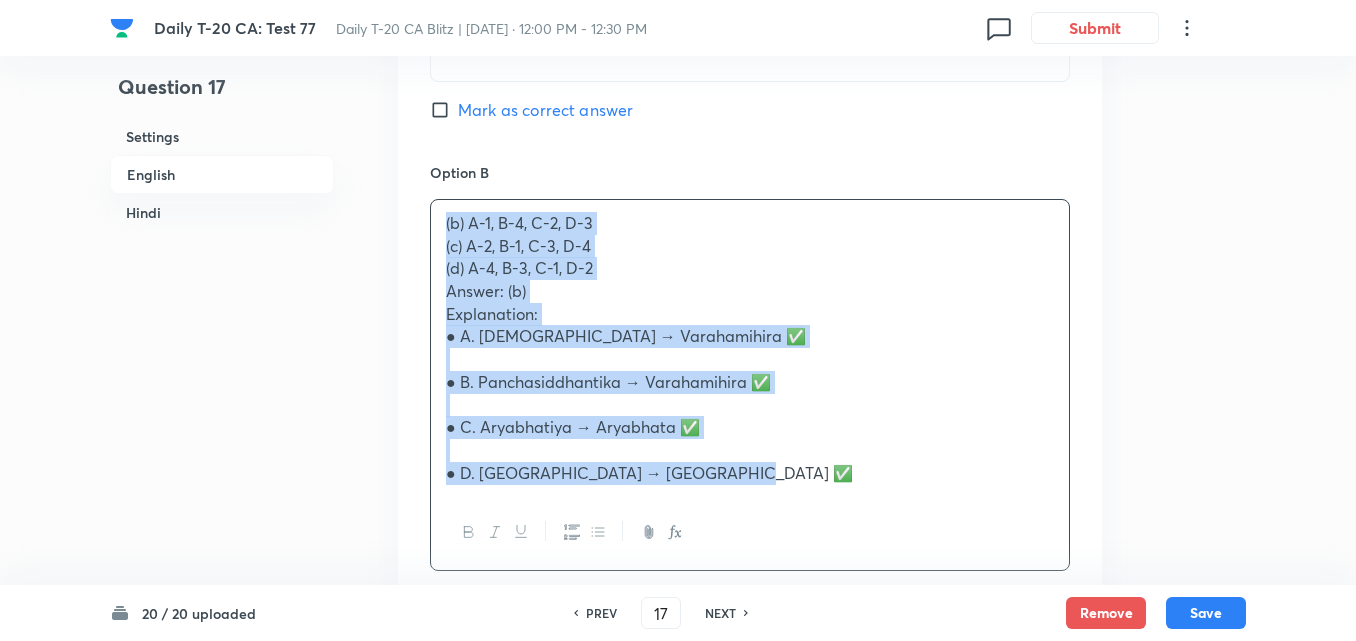 click on "Question 17 Settings English Hindi Settings Type Single choice correct 4 options + 2 marks - 0.66 marks Edit Concept Current Affairs Current Affairs 2025 Current Affairs 2025 Current Affairs 2025 Edit Additional details Easy Fact Not from PYQ paper No equation Edit In English Question Match the following pairs of Ancient Indian literary works and their authors: Ancient Text :	Author A. [DEMOGRAPHIC_DATA] :	1. Varahamihira B. Panchasiddhantika :	2. Aryabhata C. Aryabhatiya :	3. Vishakhadatta D. Mudrarakshasa :	4. Varahamihira Which of the pairs are correctly matched? Option A  A-1, B-2, C-3, D-4 Mark as correct answer Option B (b) A-1, B-4, C-2, D-3 (c) A-2, B-1, C-3, D-4 (d) A-4, B-3, C-1, D-2 Answer: (b) Explanation: ●	A. [DEMOGRAPHIC_DATA] → Varahamihira ✅ ●	B. [GEOGRAPHIC_DATA] → Varahamihira ✅ ●	C. [GEOGRAPHIC_DATA] → Aryabhata ✅ ●	D. Mudrarakshasa → Vishakhadatta ✅ Mark as correct answer Option C . [PERSON_NAME] as correct answer Option D . Marked as correct Solution . In Hindi Question . Option A . . ." at bounding box center (678, 1278) 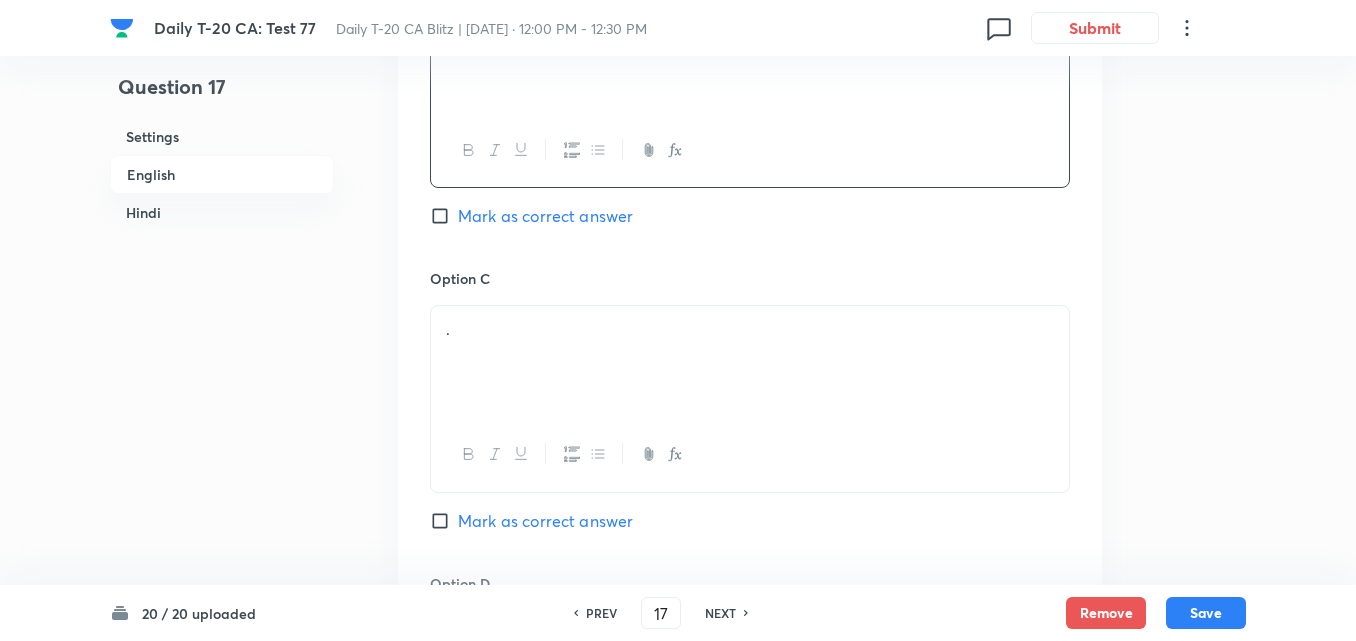 scroll, scrollTop: 1416, scrollLeft: 0, axis: vertical 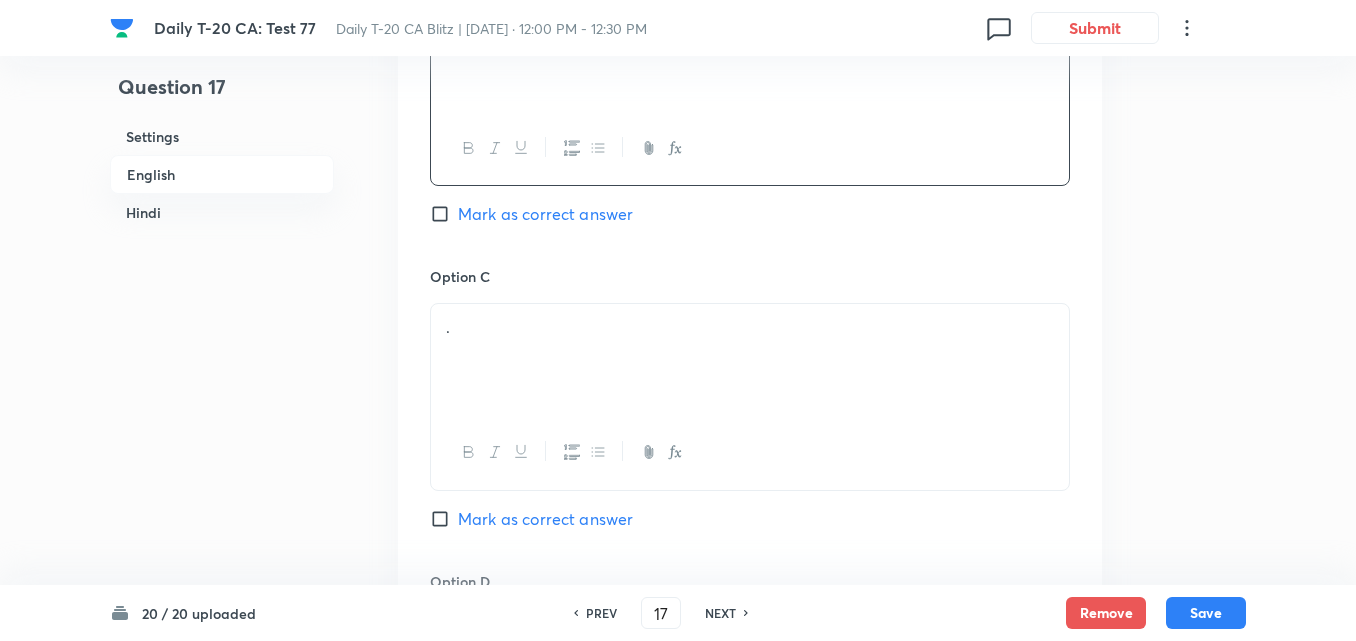 click on "Mark as correct answer" at bounding box center [545, 214] 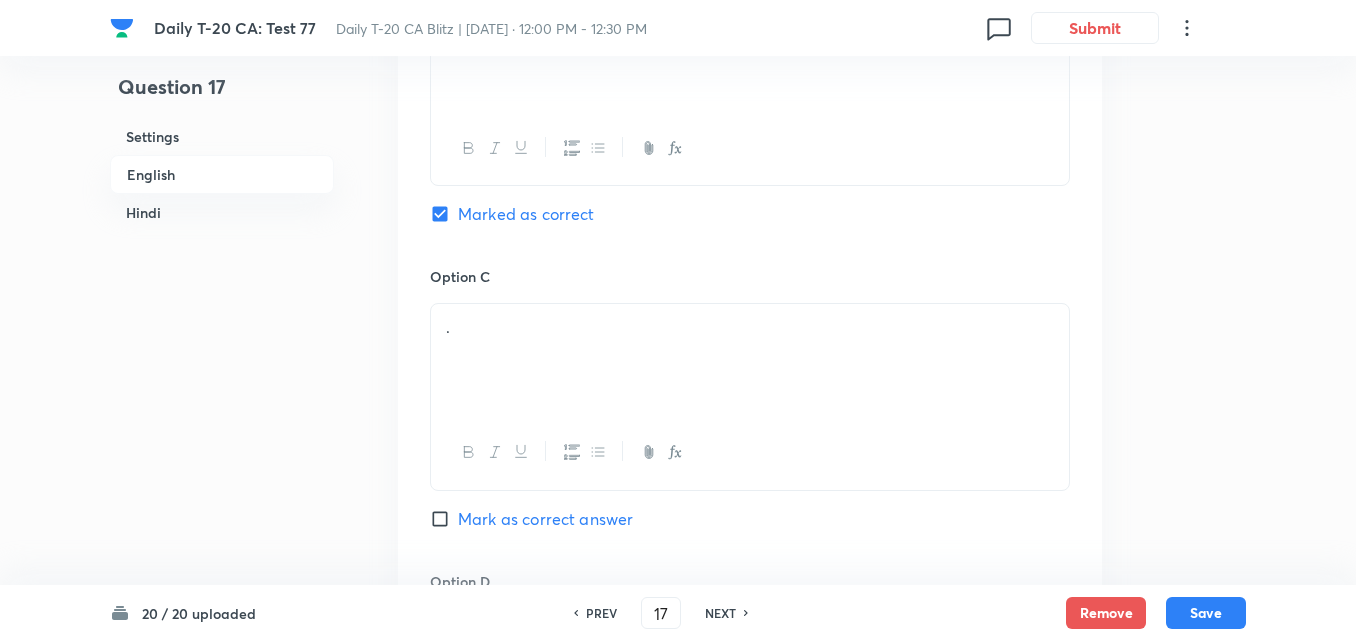 checkbox on "false" 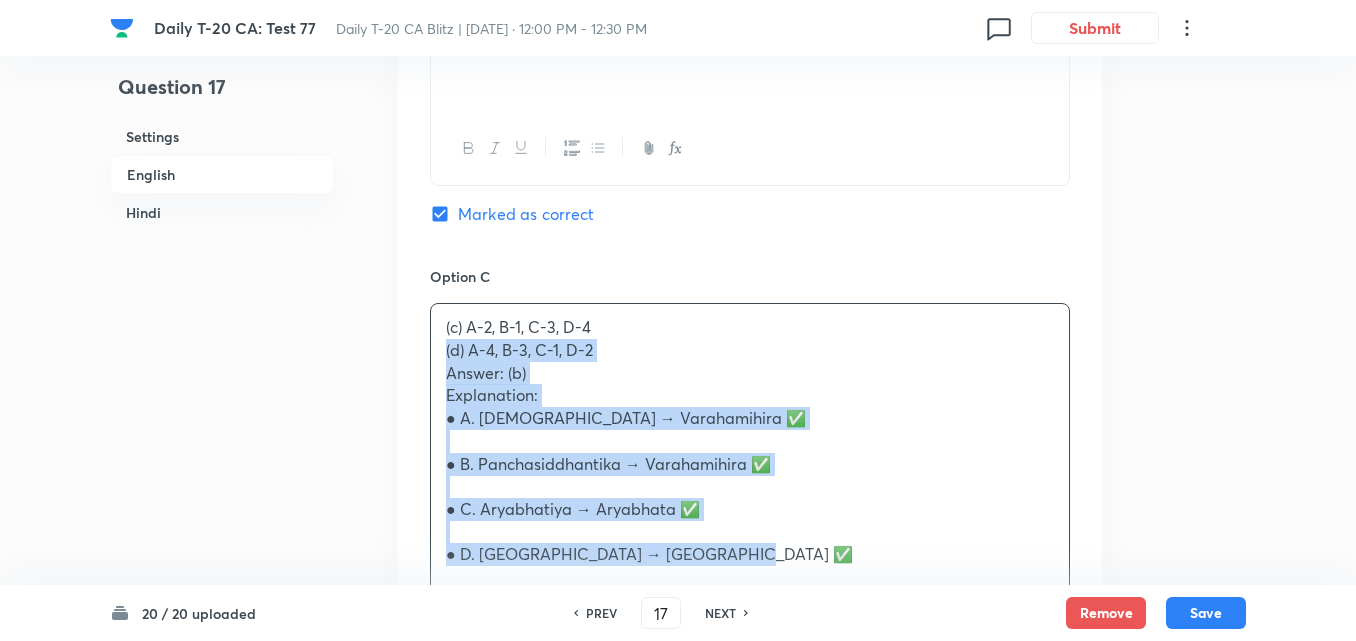 drag, startPoint x: 433, startPoint y: 365, endPoint x: 365, endPoint y: 349, distance: 69.856995 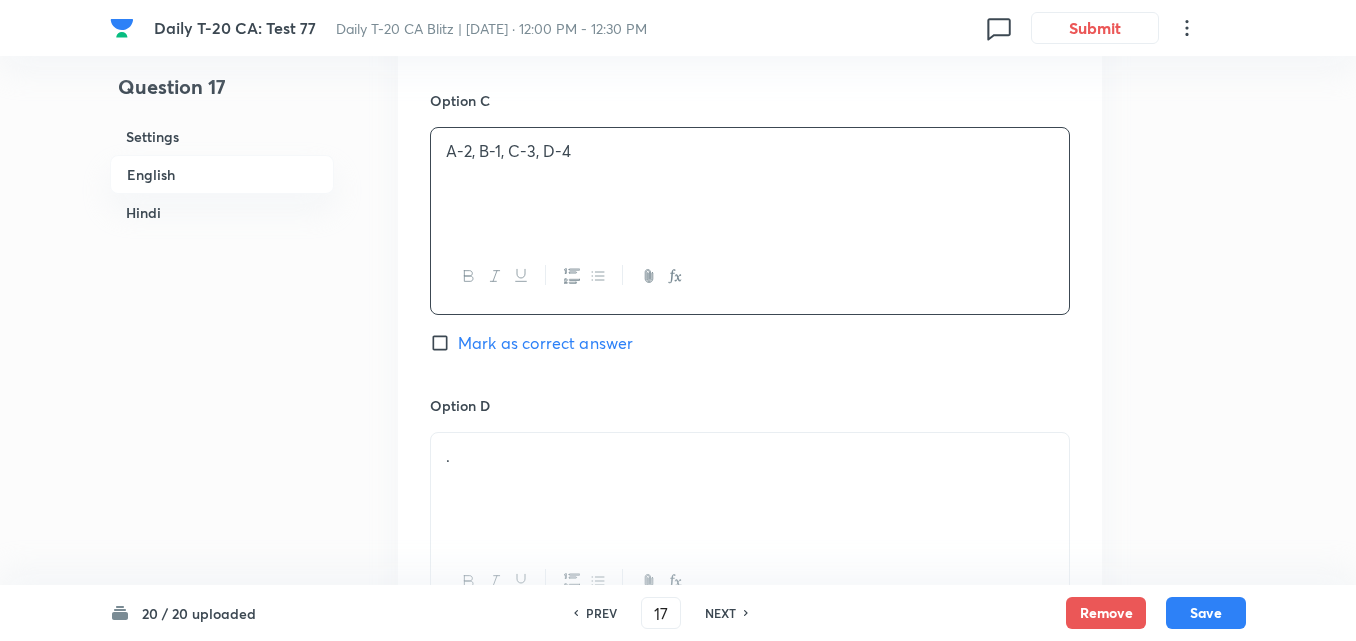 scroll, scrollTop: 1816, scrollLeft: 0, axis: vertical 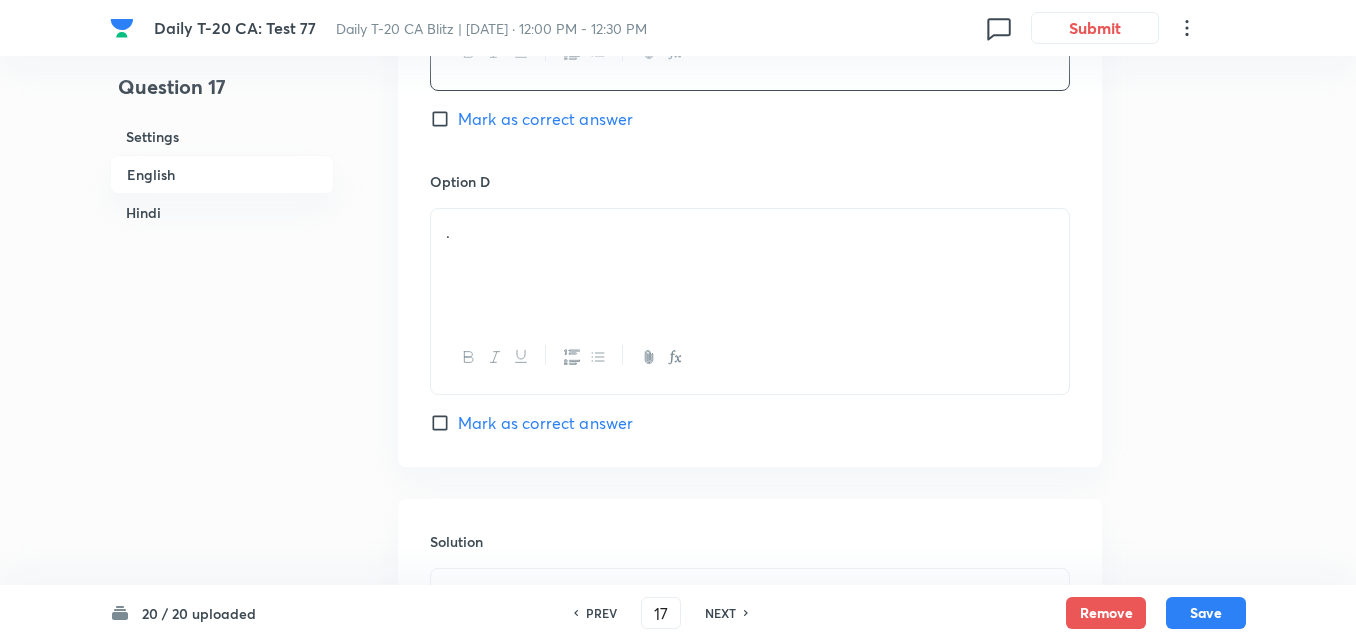 click on "." at bounding box center (750, 232) 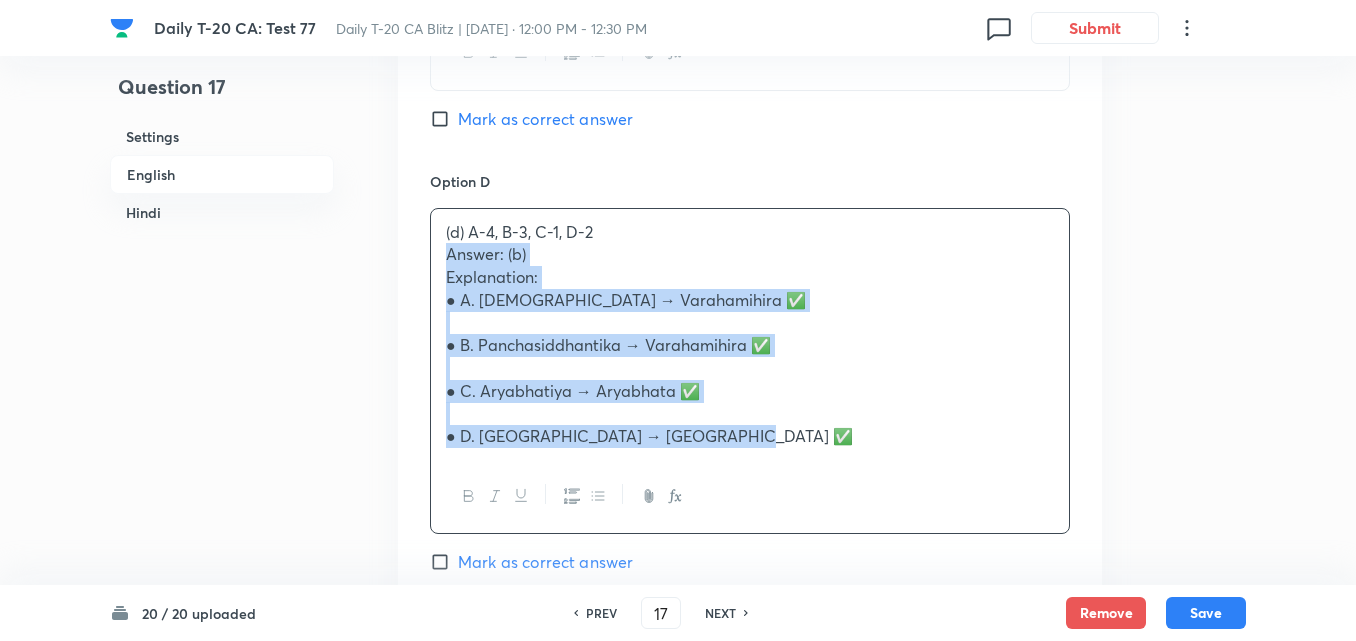click on "Option A  A-1, B-2, C-3, D-4 Mark as correct answer Option B A-1, B-4, C-2, D-3 Marked as correct Option C A-2, B-1, C-3, D-4 Mark as correct answer Option D (d) A-4, B-3, C-1, D-2 Answer: (b) Explanation: ●	A. [DEMOGRAPHIC_DATA] → Varahamihira ✅ ●	B. [GEOGRAPHIC_DATA] → Varahamihira ✅ ●	C. [GEOGRAPHIC_DATA] → Aryabhata ✅ ●	D. Mudrarakshasa → Vishakhadatta ✅ Mark as correct answer" at bounding box center (750, -85) 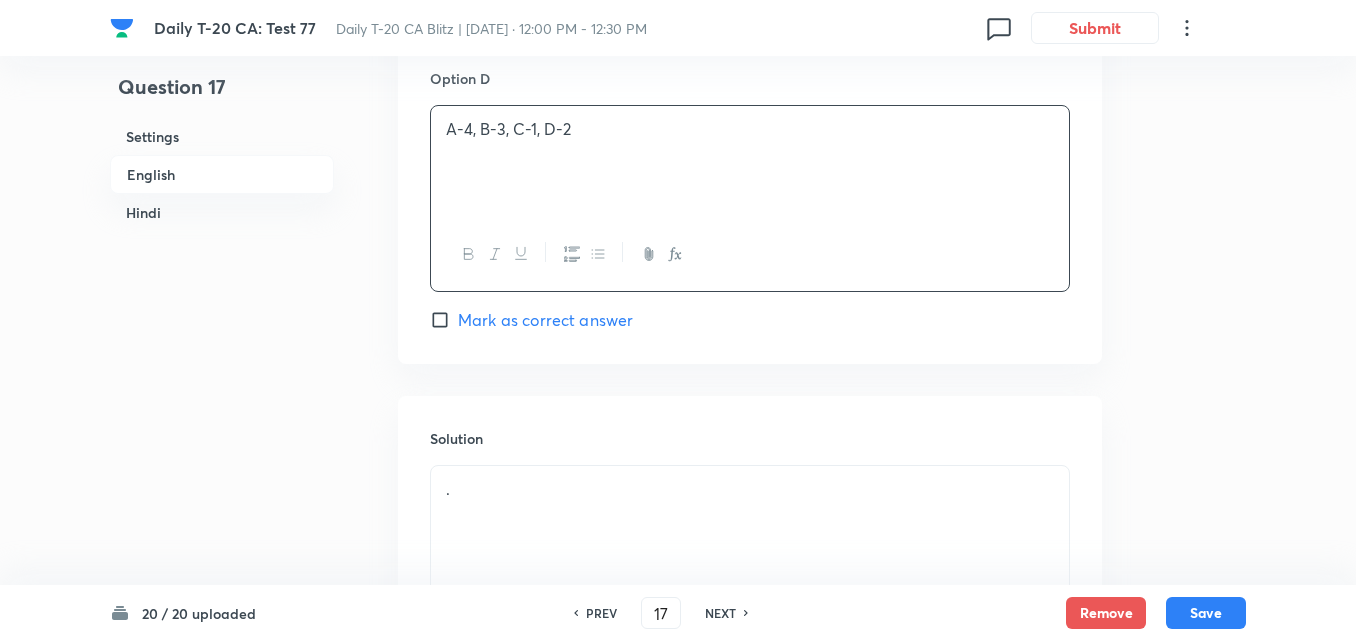 scroll, scrollTop: 2216, scrollLeft: 0, axis: vertical 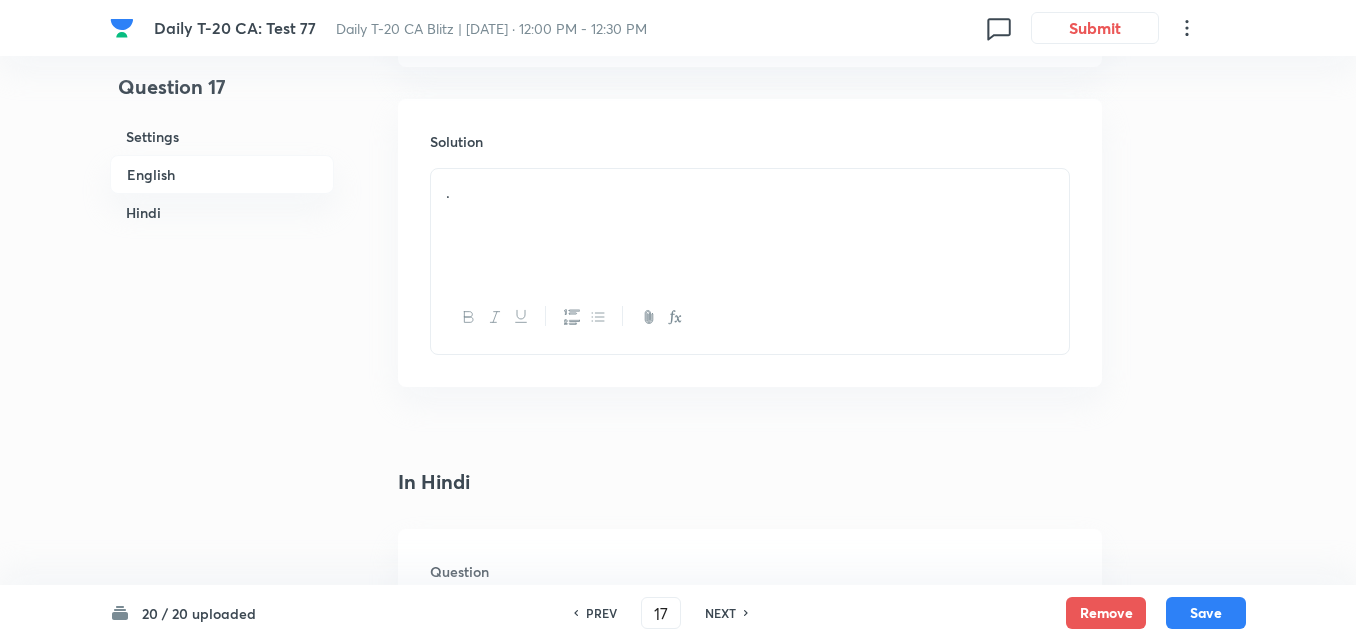 drag, startPoint x: 541, startPoint y: 296, endPoint x: 526, endPoint y: 243, distance: 55.081757 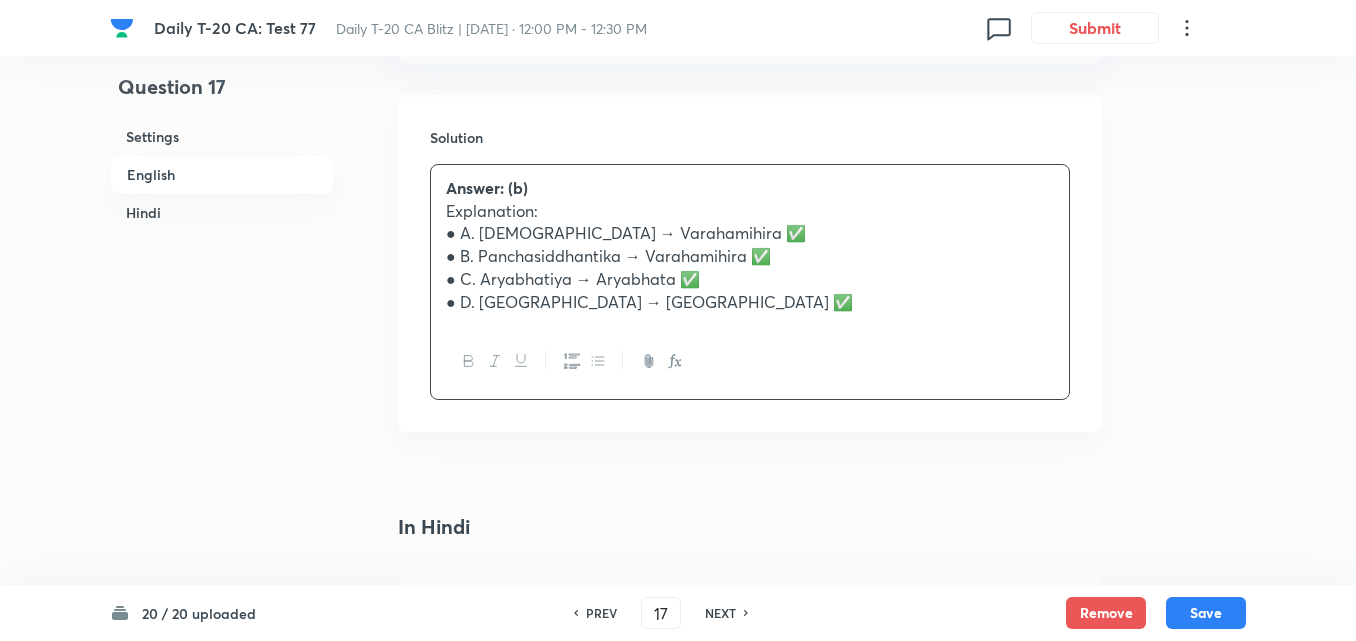 scroll, scrollTop: 2416, scrollLeft: 0, axis: vertical 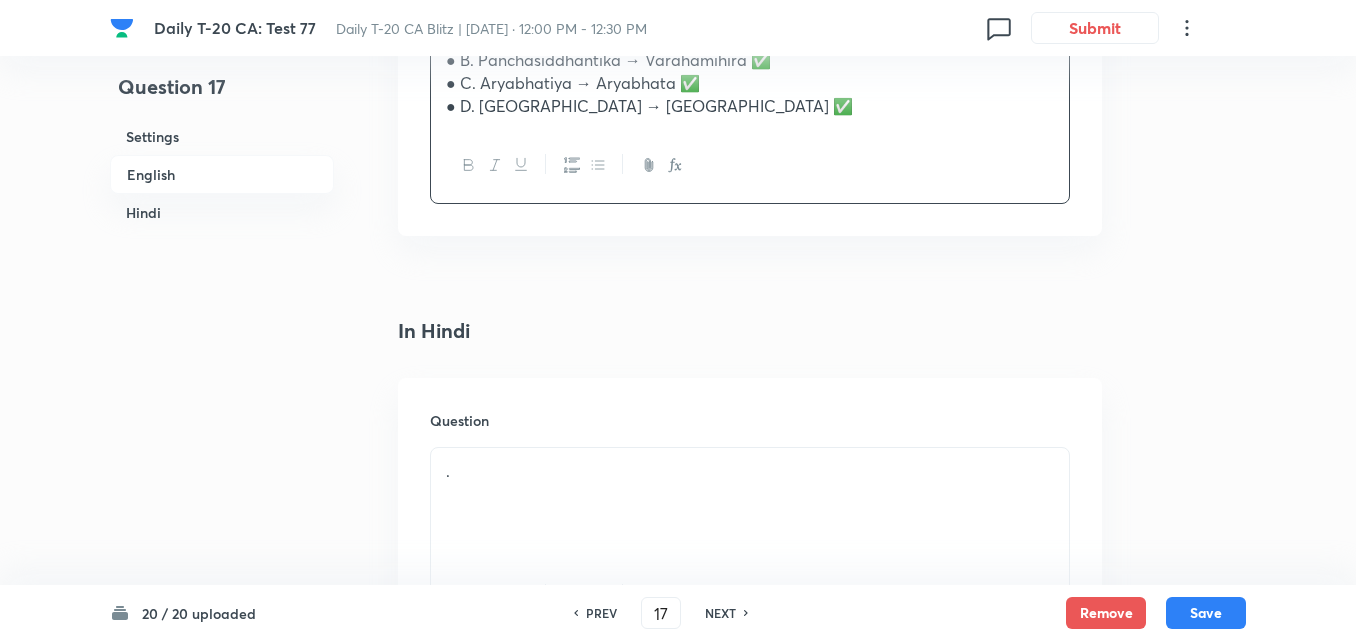 click on "Settings Type Single choice correct 4 options + 2 marks - 0.66 marks Edit Concept Current Affairs Current Affairs 2025 Current Affairs 2025 Current Affairs 2025 Edit Additional details Easy Fact Not from PYQ paper No equation Edit In English Question Match the following pairs of Ancient Indian literary works and their authors: Ancient Text :	Author A. [DEMOGRAPHIC_DATA] :	1. Varahamihira B. Panchasiddhantika :	2. Aryabhata C. Aryabhatiya :	3. Vishakhadatta D. Mudrarakshasa :	4. Varahamihira Which of the pairs are correctly matched? Option A  A-1, B-2, C-3, D-4 Mark as correct answer Option B A-1, B-4, C-2, D-3 Marked as correct Option C A-2, B-1, C-3, D-4 Mark as correct answer Option D A-4, B-3, C-1, D-2 Mark as correct answer Solution Answer: (b) Explanation: ●	A. [DEMOGRAPHIC_DATA] → Varahamihira ✅ ●	B. [GEOGRAPHIC_DATA] → Varahamihira ✅ ●	C. [GEOGRAPHIC_DATA] → Aryabhata ✅ ●	D. Mudrarakshasa → Vishakhadatta ✅ In Hindi Question . Option A . [PERSON_NAME] as correct answer Option B . Marked as correct . ." at bounding box center (750, -30) 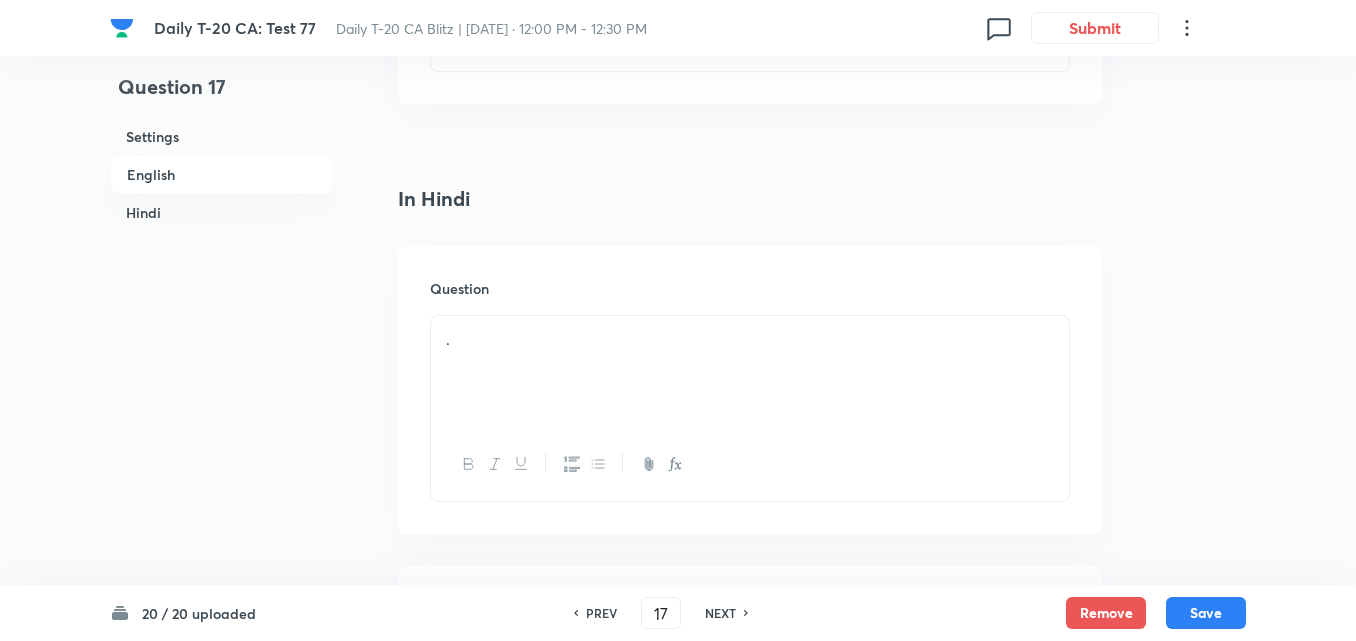 scroll, scrollTop: 2716, scrollLeft: 0, axis: vertical 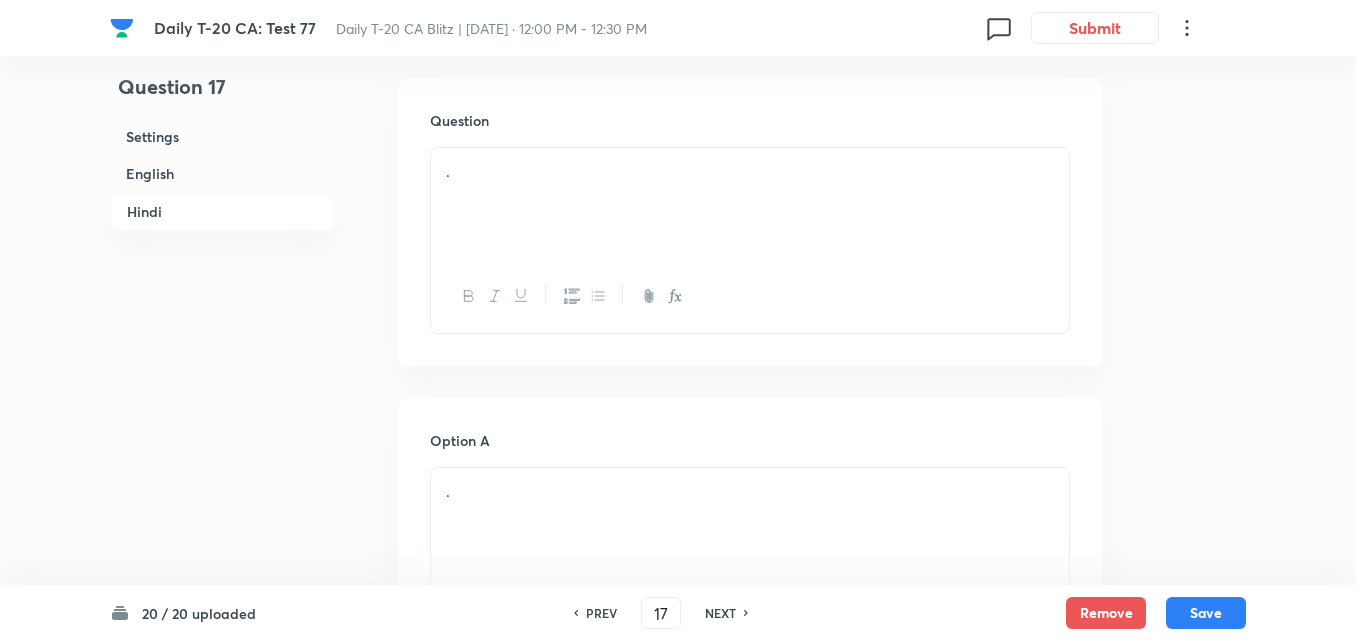 click on "." at bounding box center [750, 204] 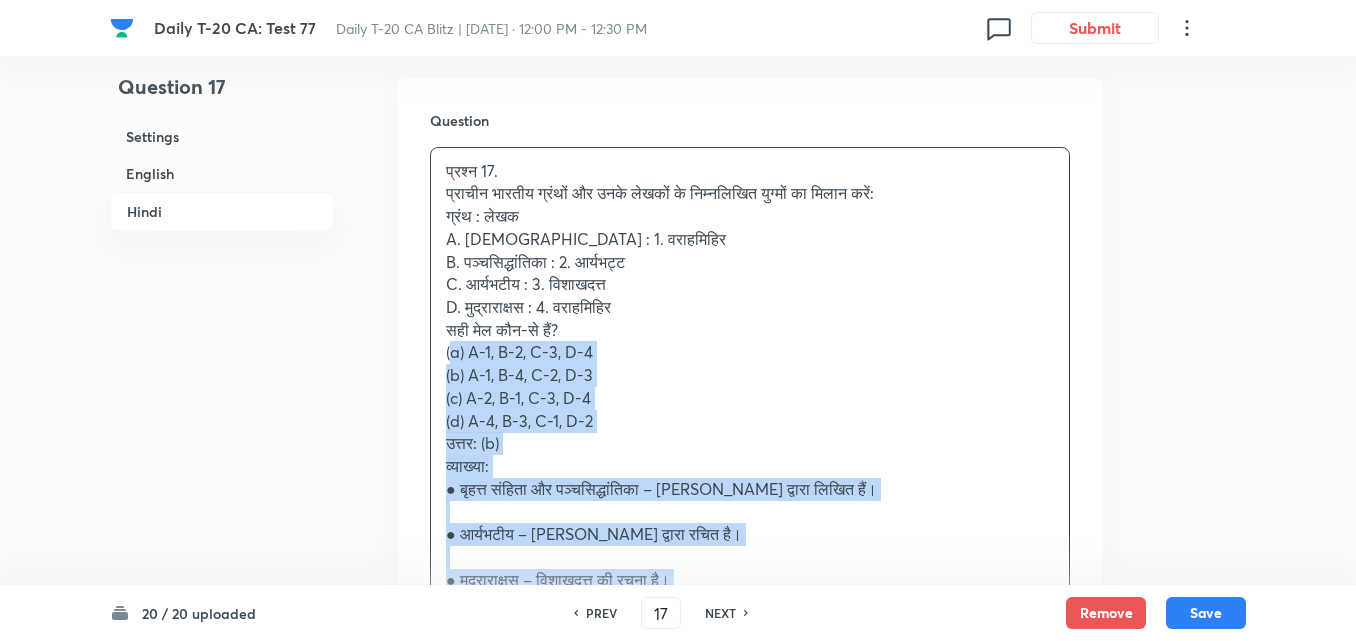 drag, startPoint x: 383, startPoint y: 343, endPoint x: 362, endPoint y: 344, distance: 21.023796 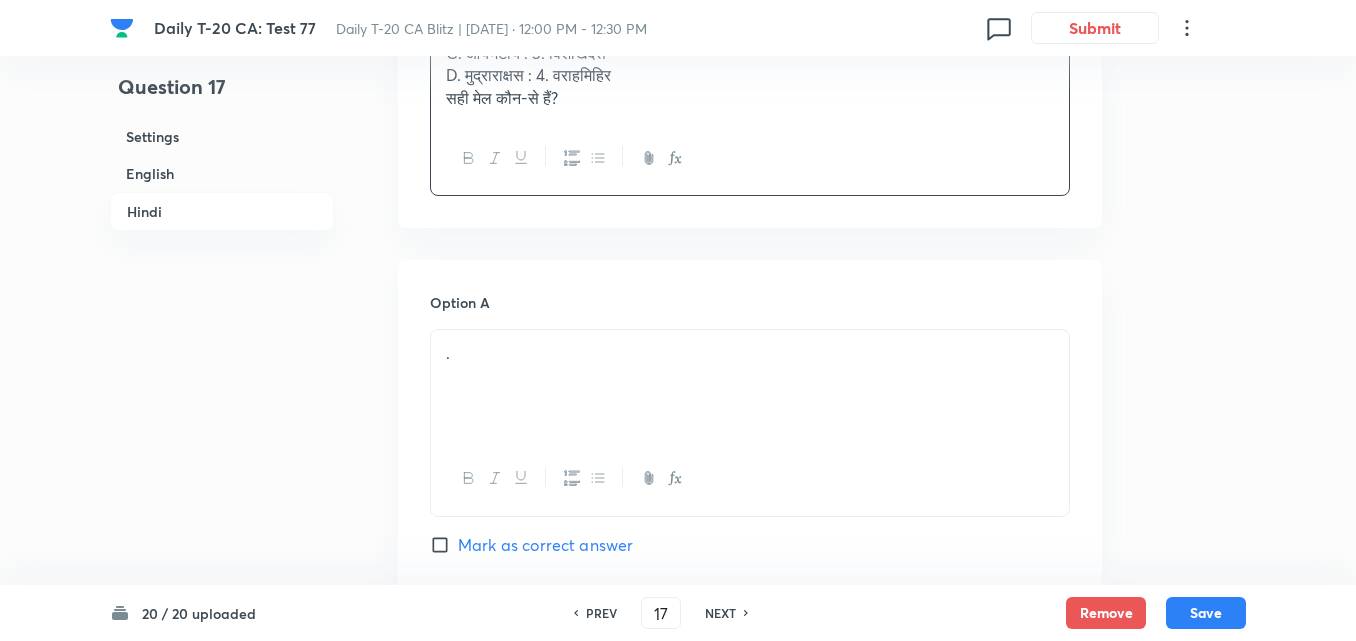 scroll, scrollTop: 3116, scrollLeft: 0, axis: vertical 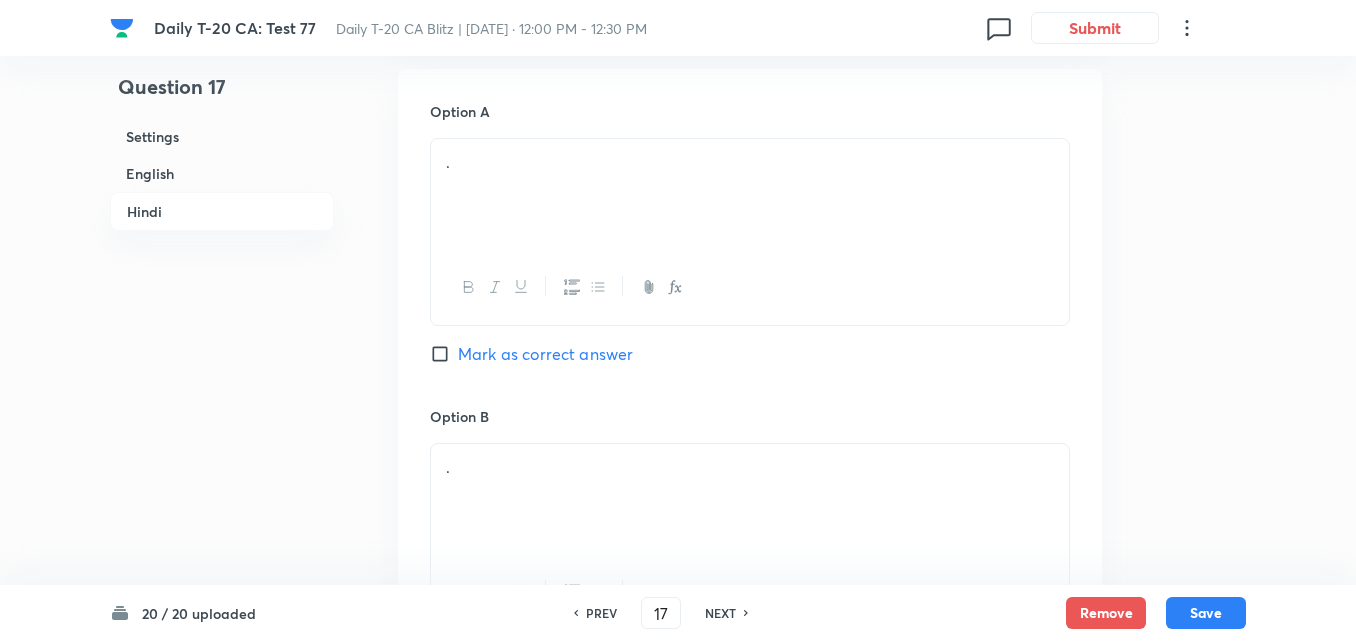 click on "." at bounding box center [750, 195] 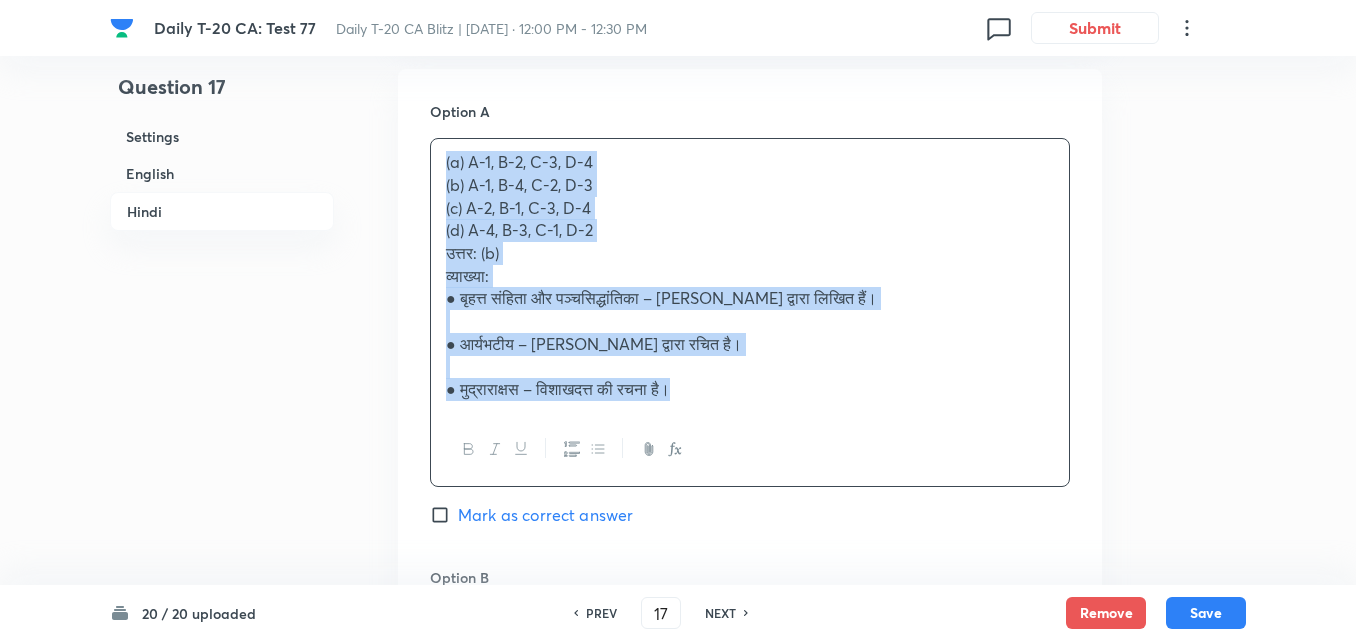 drag, startPoint x: 420, startPoint y: 166, endPoint x: 410, endPoint y: 169, distance: 10.440307 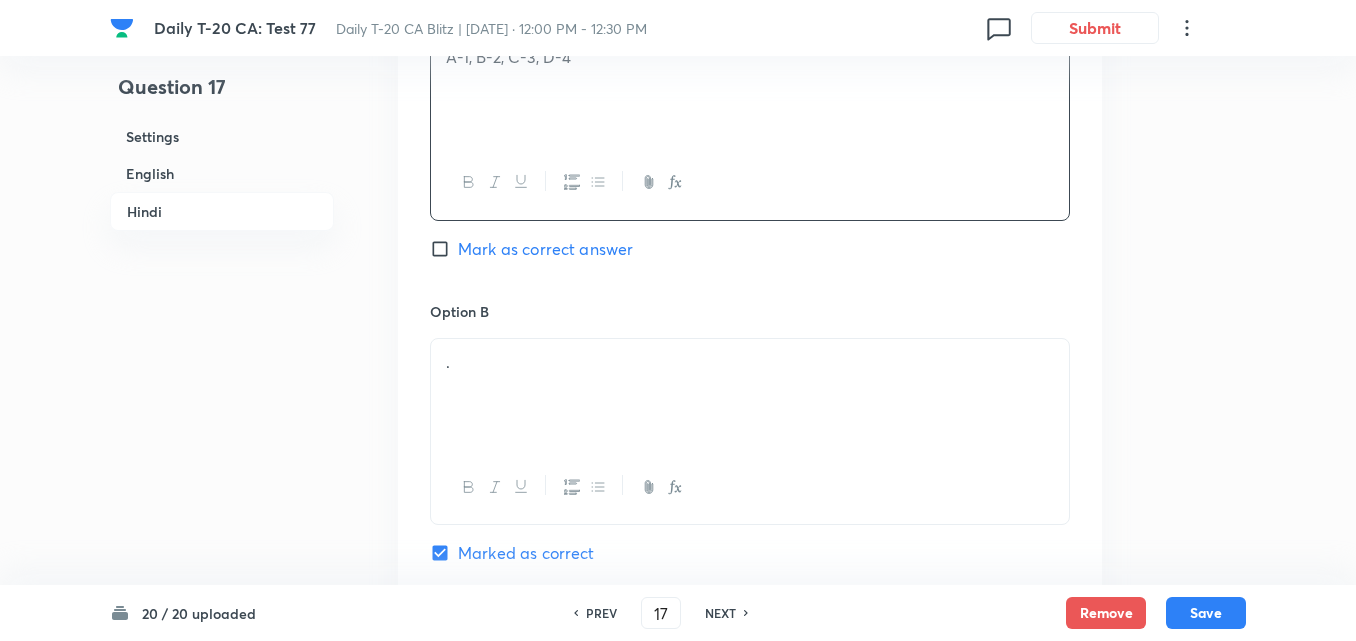 scroll, scrollTop: 3316, scrollLeft: 0, axis: vertical 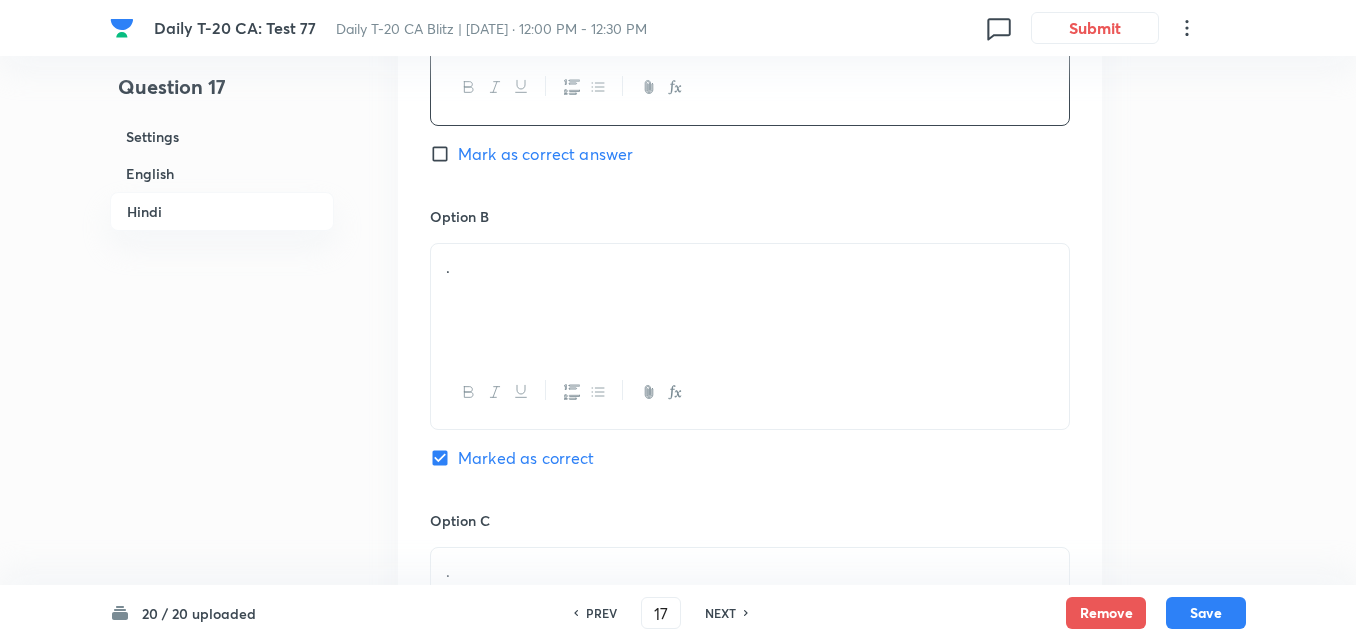 click on "." at bounding box center [750, 300] 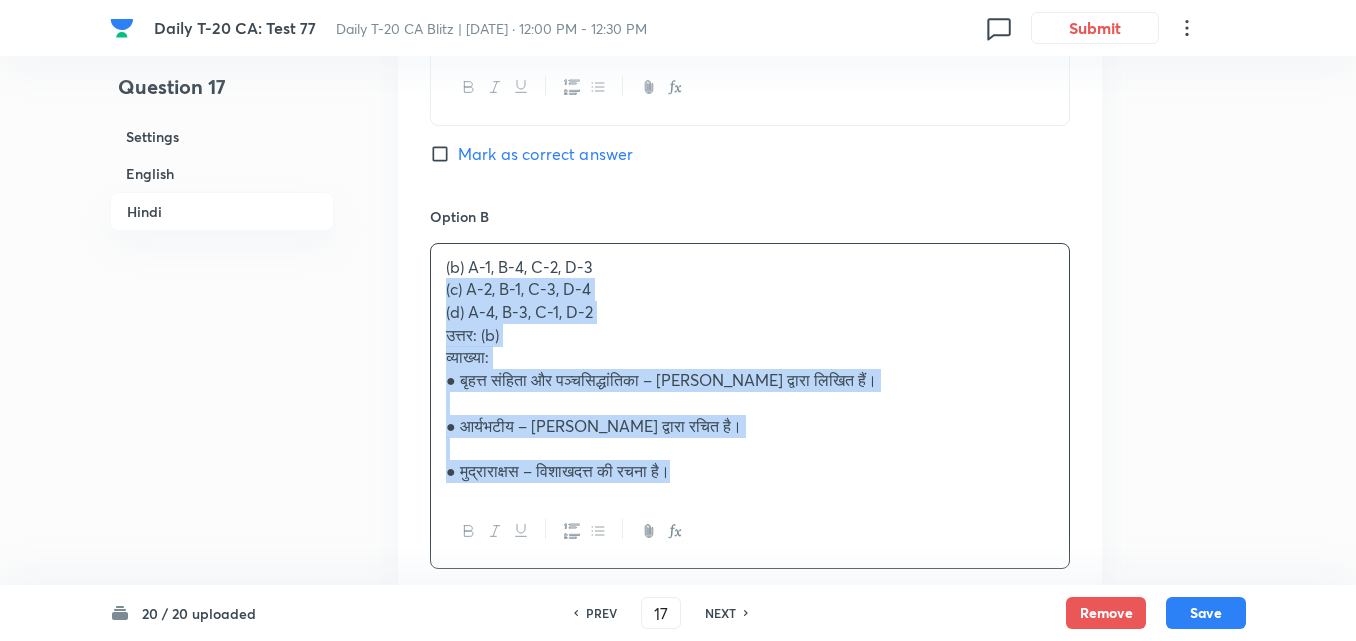 drag, startPoint x: 501, startPoint y: 328, endPoint x: 387, endPoint y: 283, distance: 122.56019 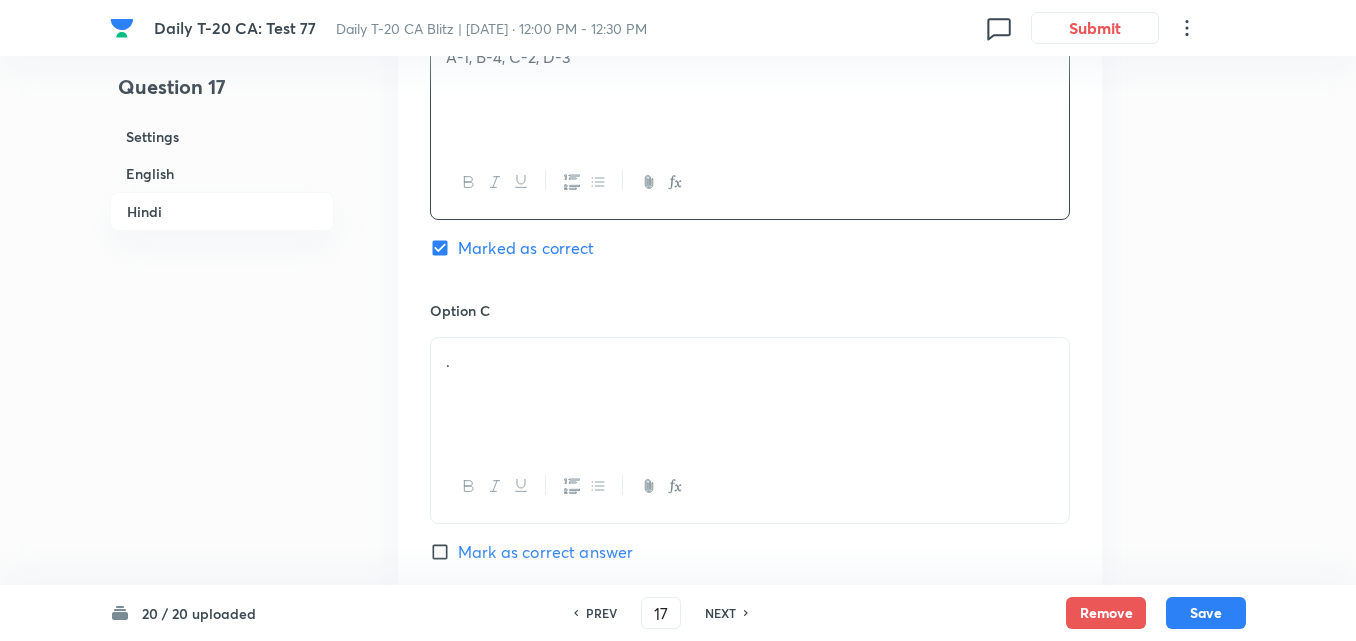 scroll, scrollTop: 3716, scrollLeft: 0, axis: vertical 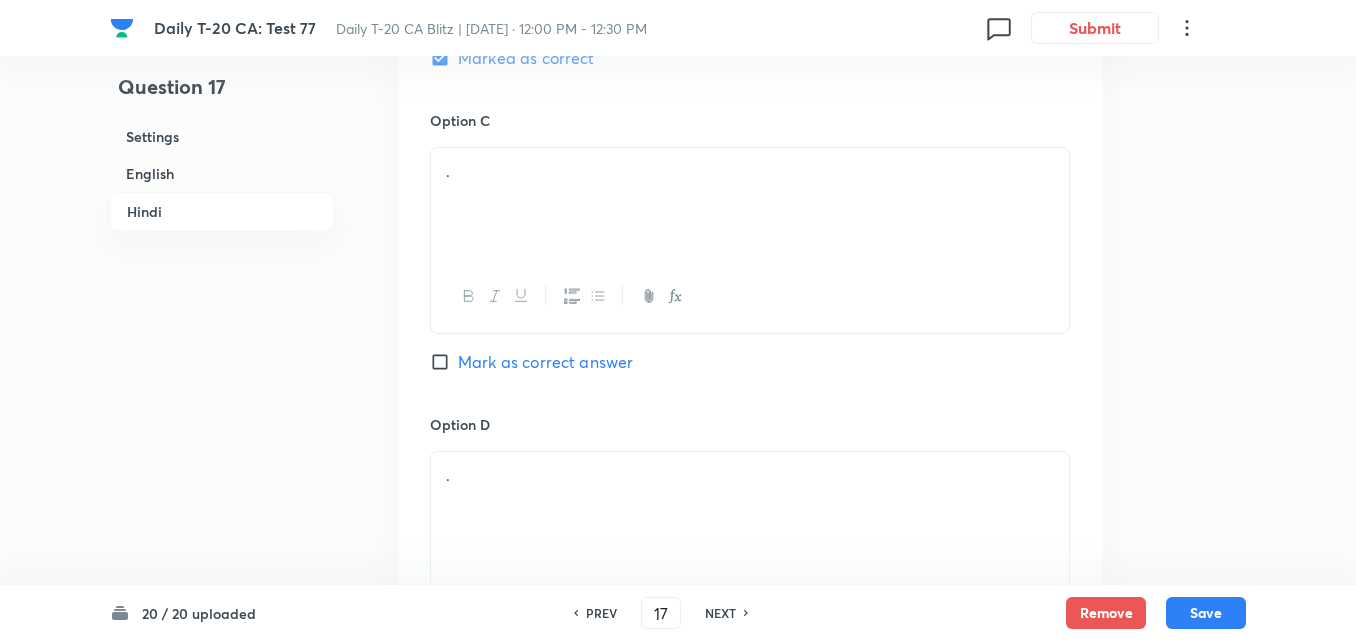 click on "." at bounding box center [750, 204] 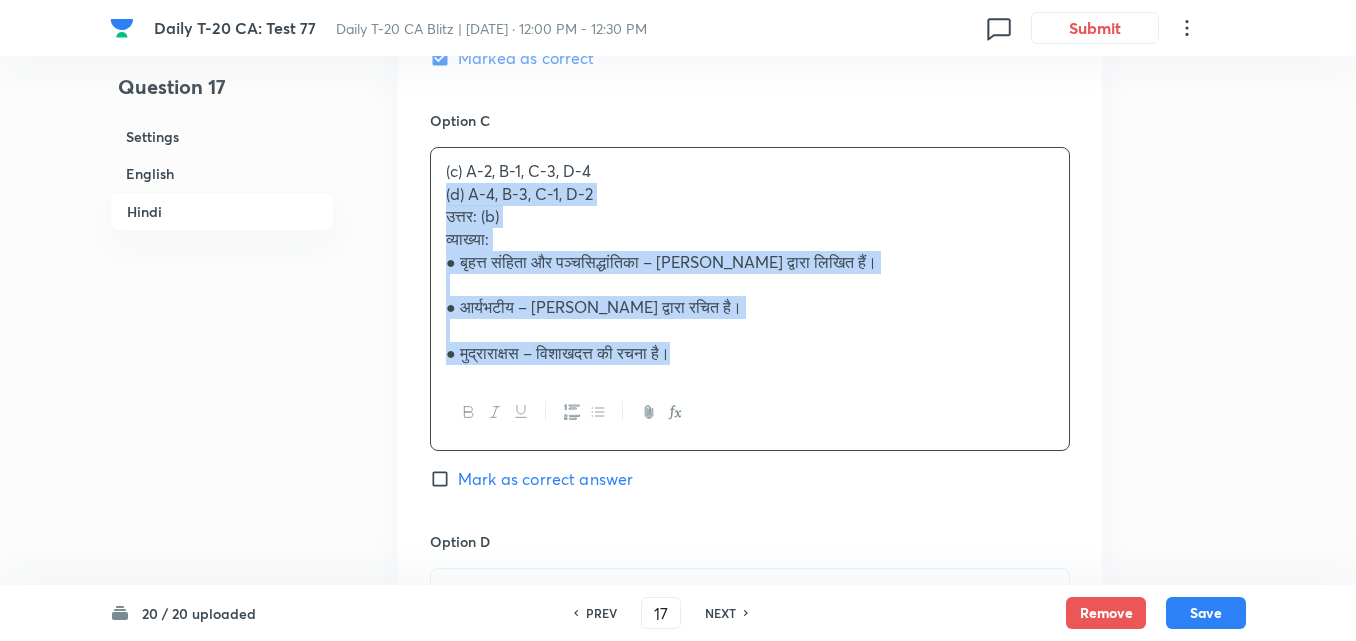 drag, startPoint x: 426, startPoint y: 209, endPoint x: 349, endPoint y: 184, distance: 80.95678 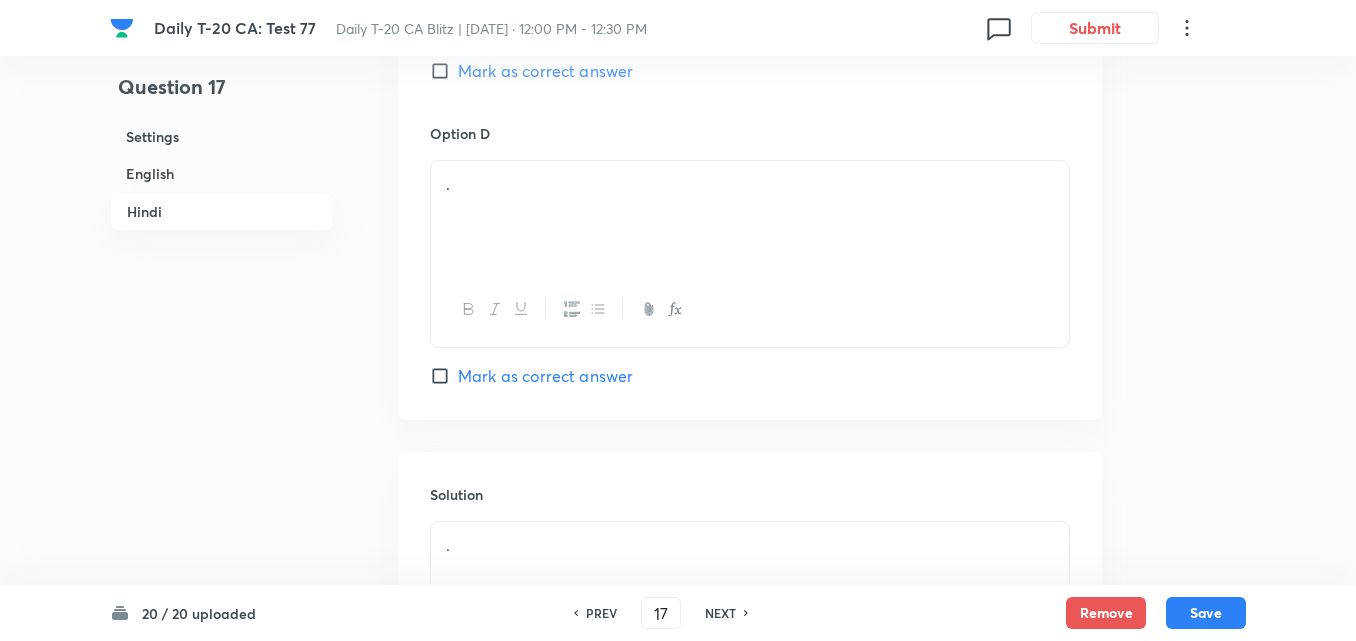 scroll, scrollTop: 4016, scrollLeft: 0, axis: vertical 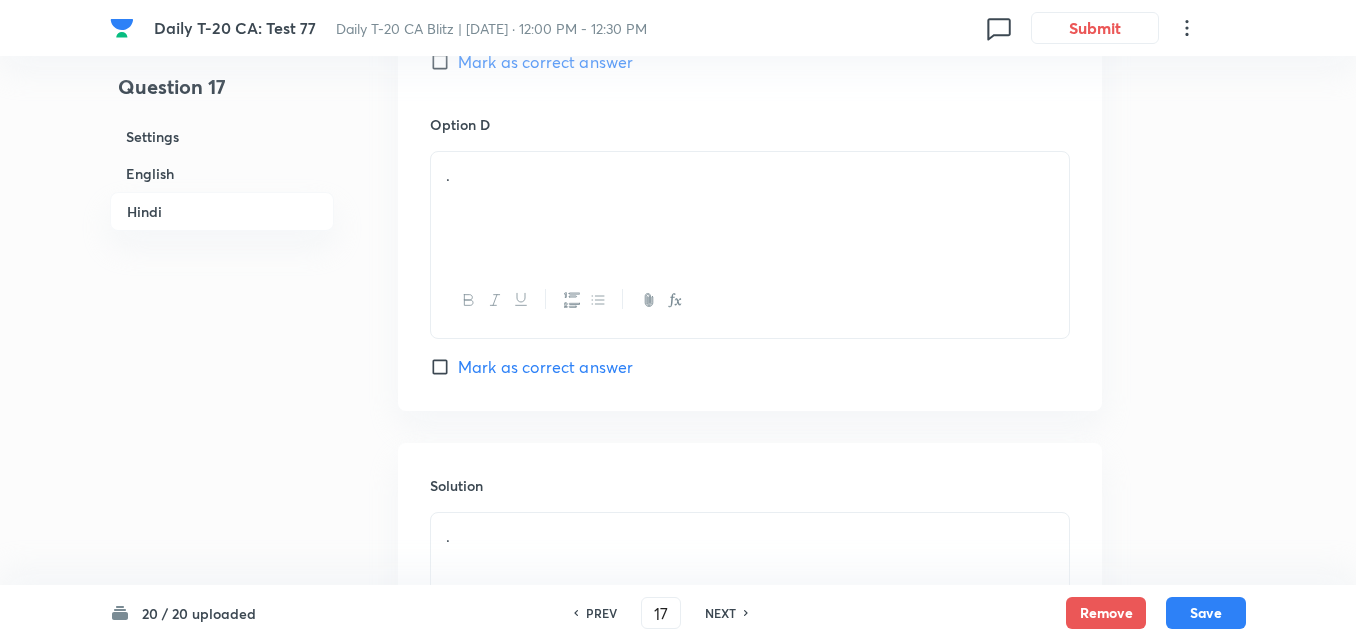click on "." at bounding box center [750, 175] 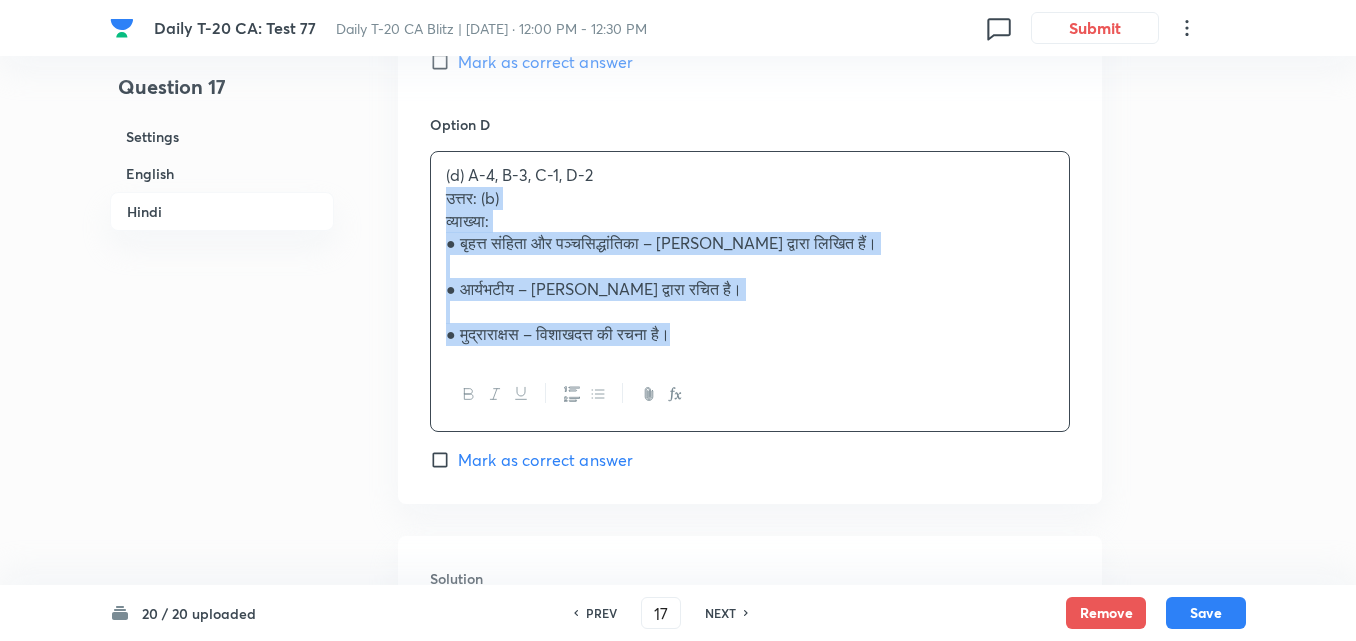 drag, startPoint x: 414, startPoint y: 196, endPoint x: 384, endPoint y: 202, distance: 30.594116 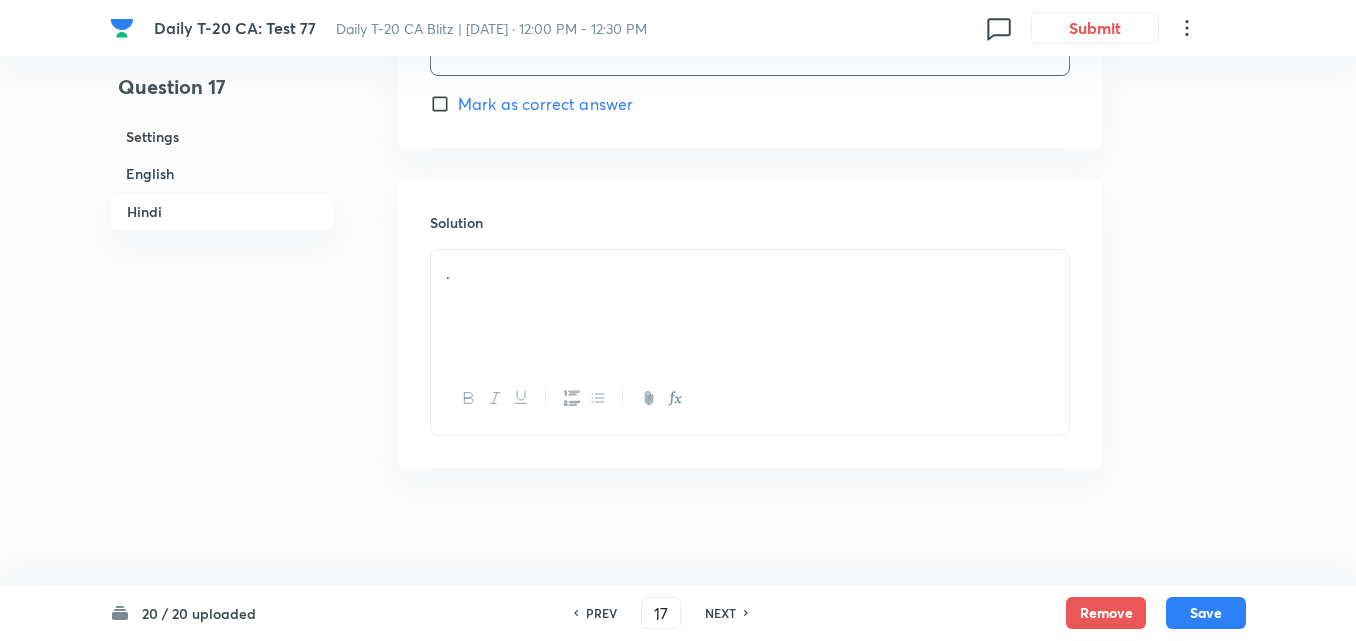 scroll, scrollTop: 4282, scrollLeft: 0, axis: vertical 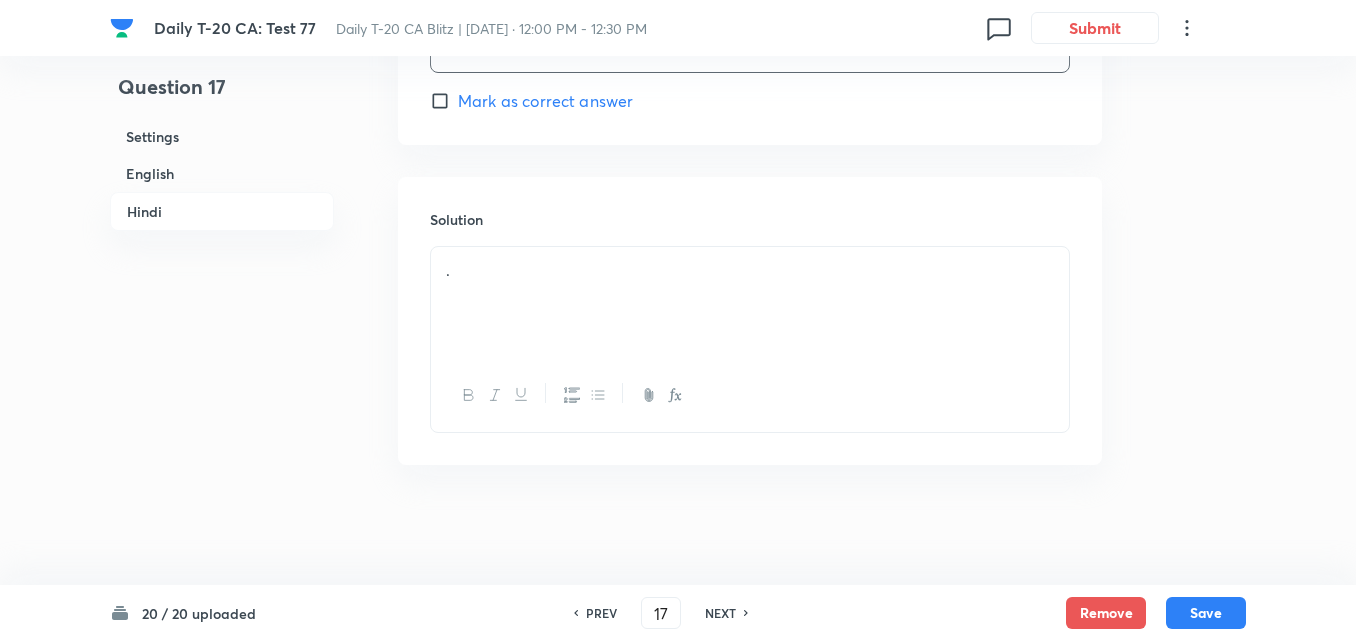 click on "Solution ." at bounding box center (750, 321) 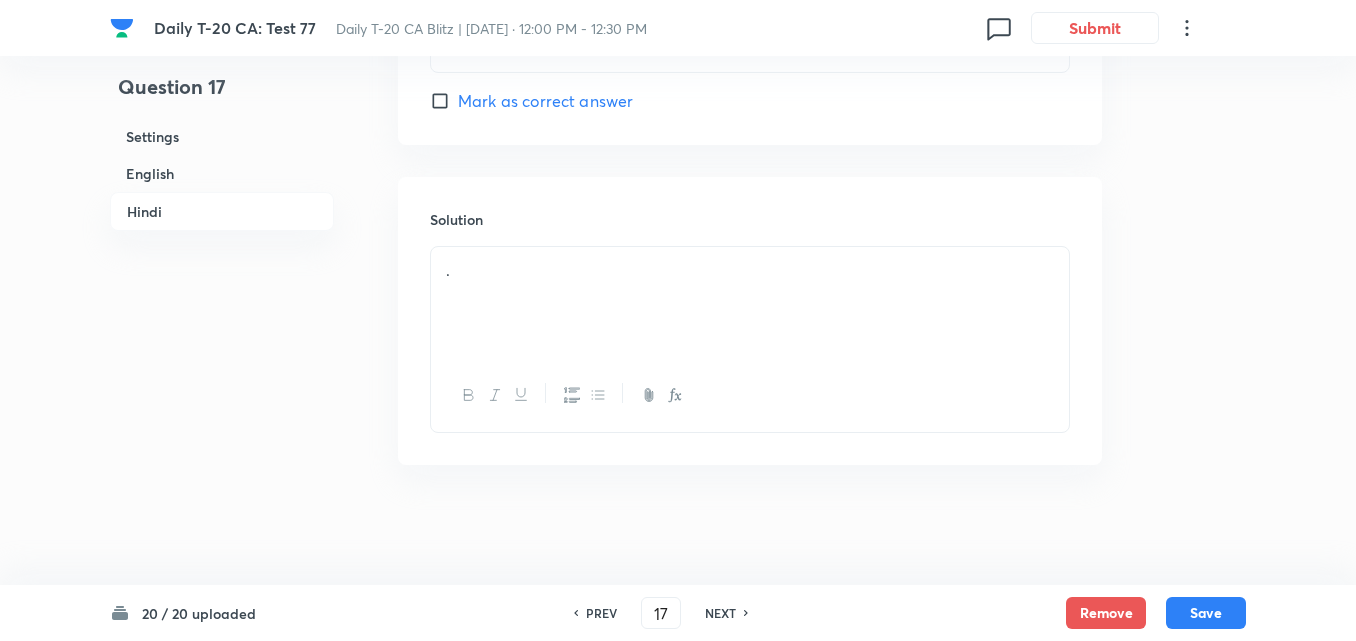 click on "." at bounding box center (750, 303) 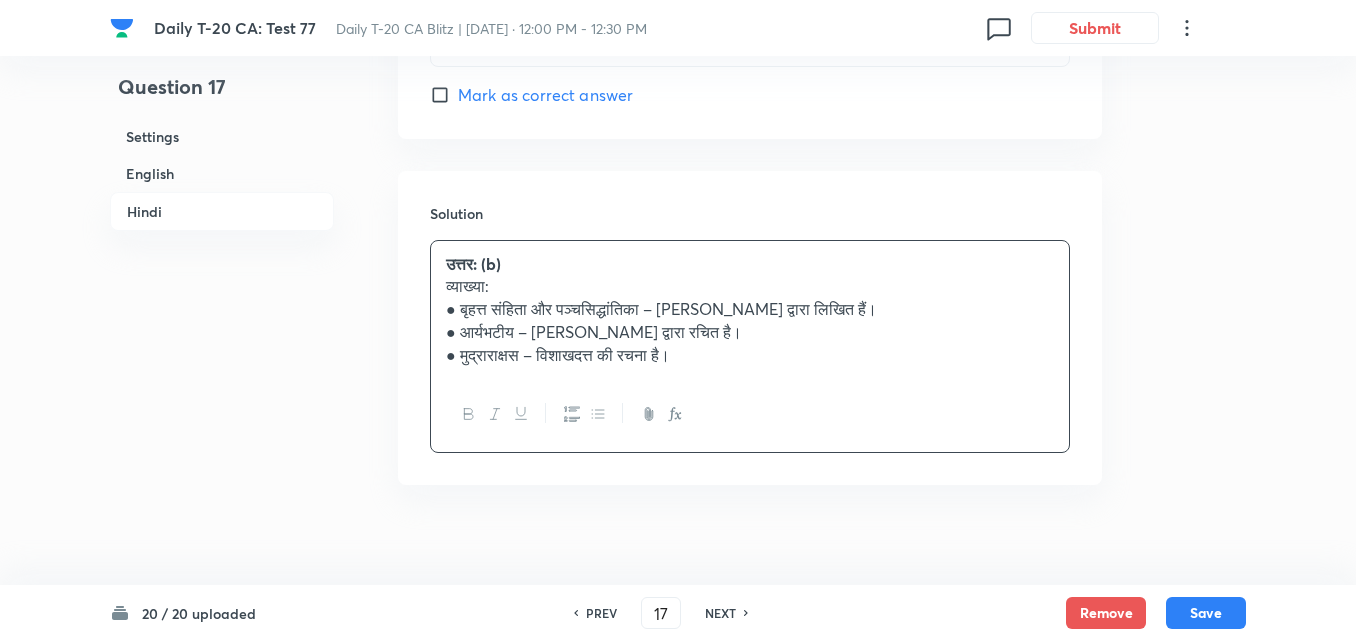scroll, scrollTop: 4308, scrollLeft: 0, axis: vertical 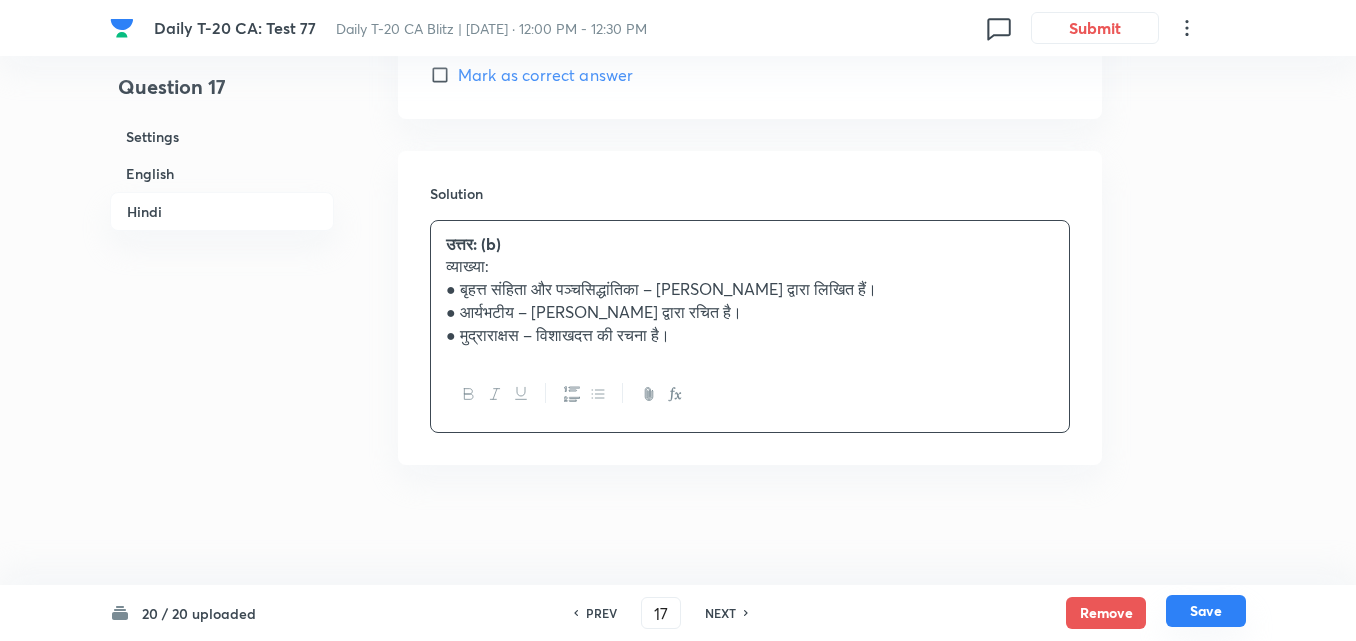 click on "Save" at bounding box center [1206, 611] 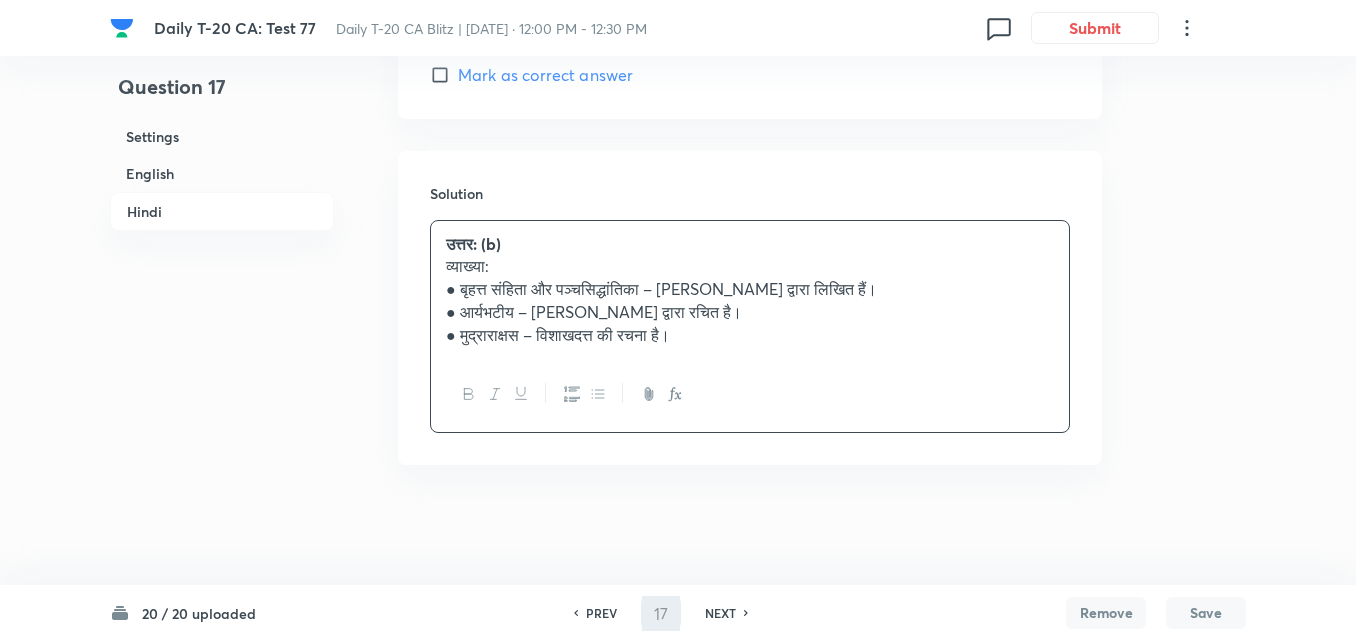 type on "18" 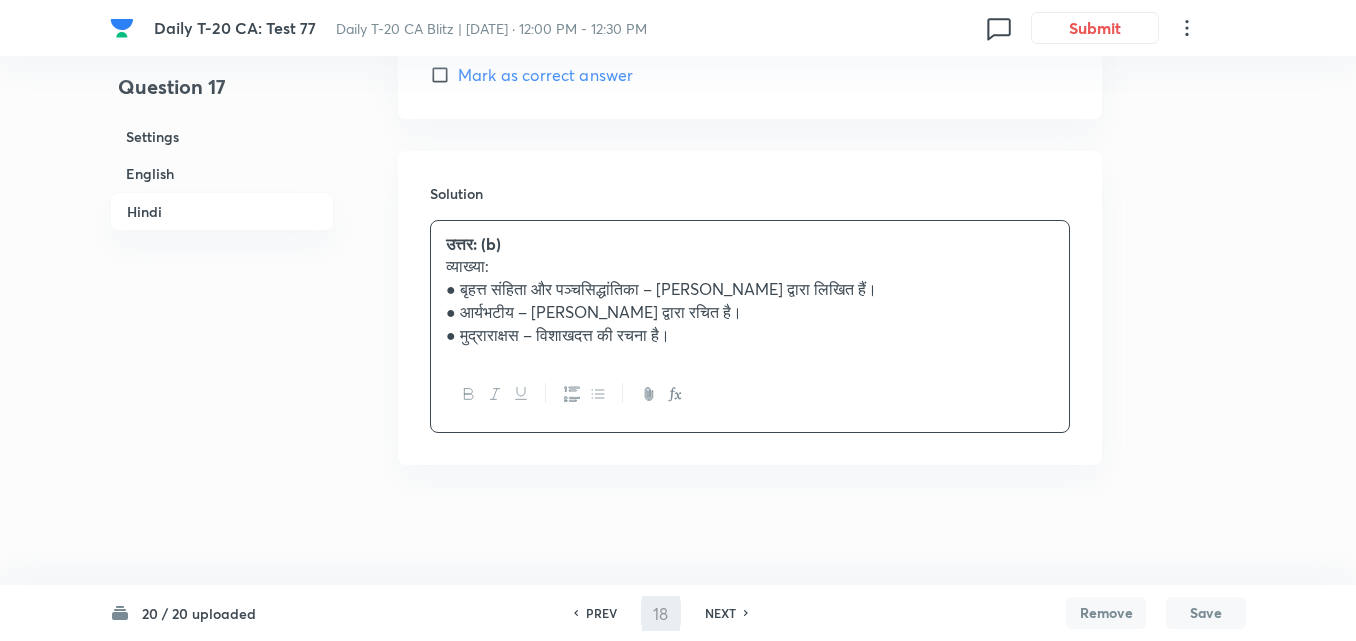 checkbox on "false" 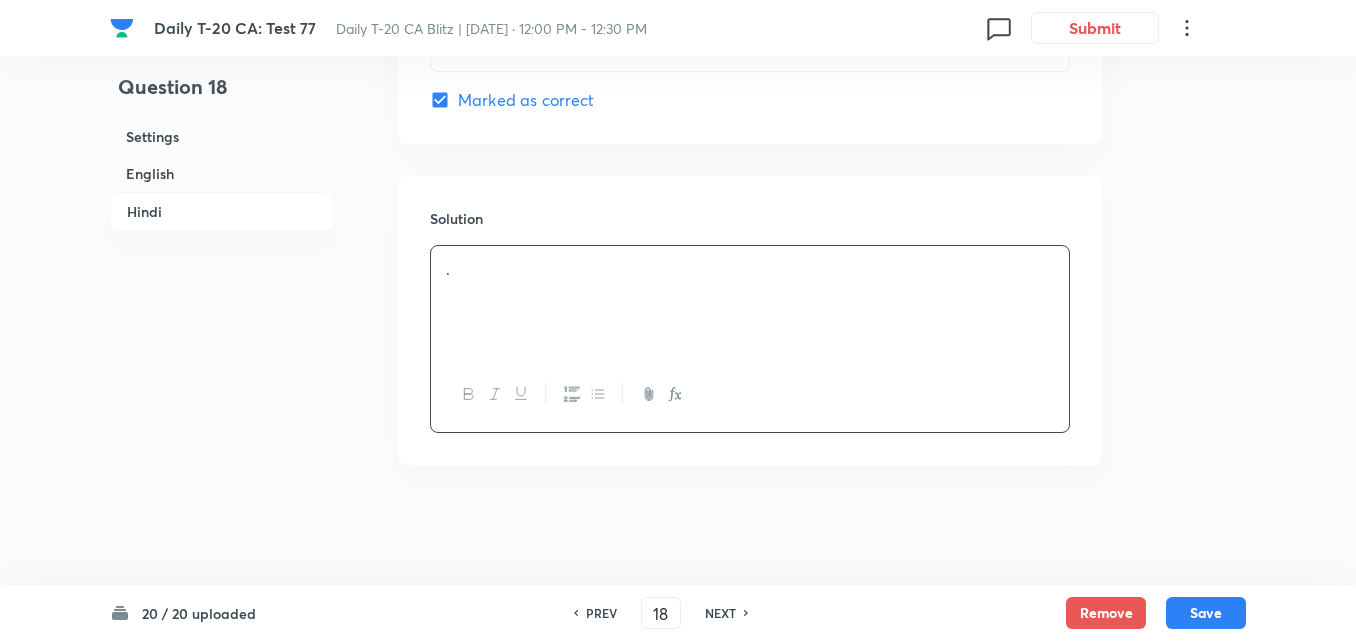 checkbox on "true" 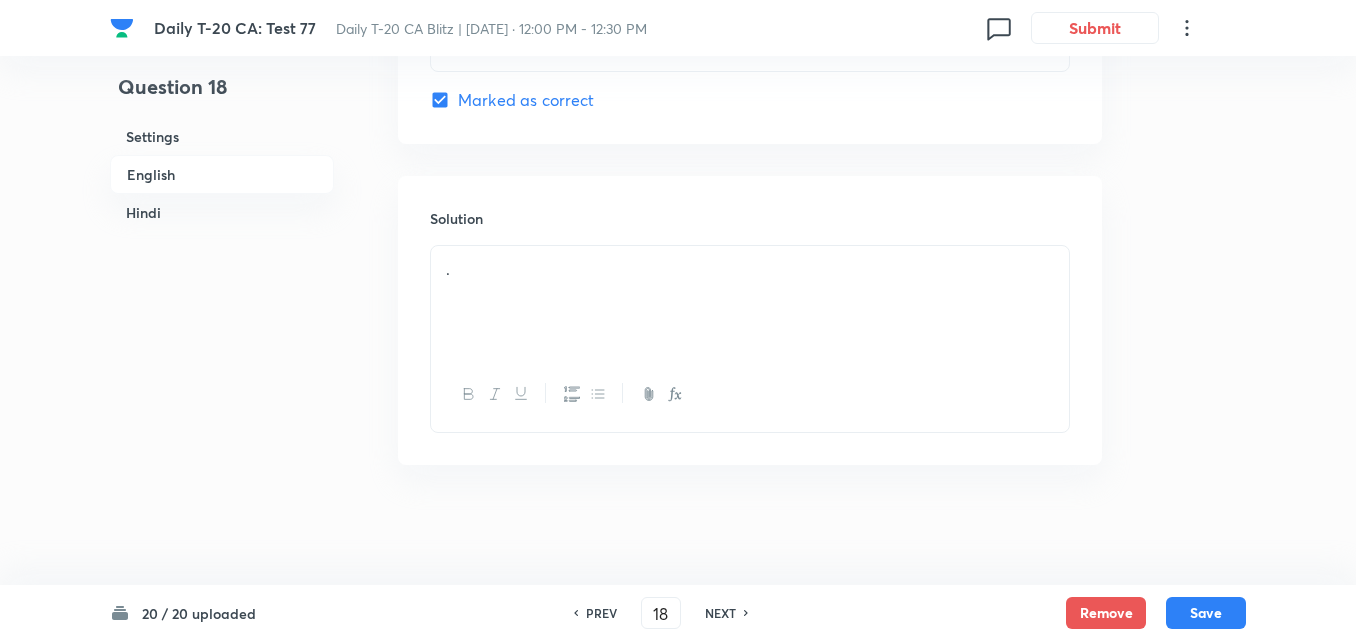 scroll, scrollTop: 516, scrollLeft: 0, axis: vertical 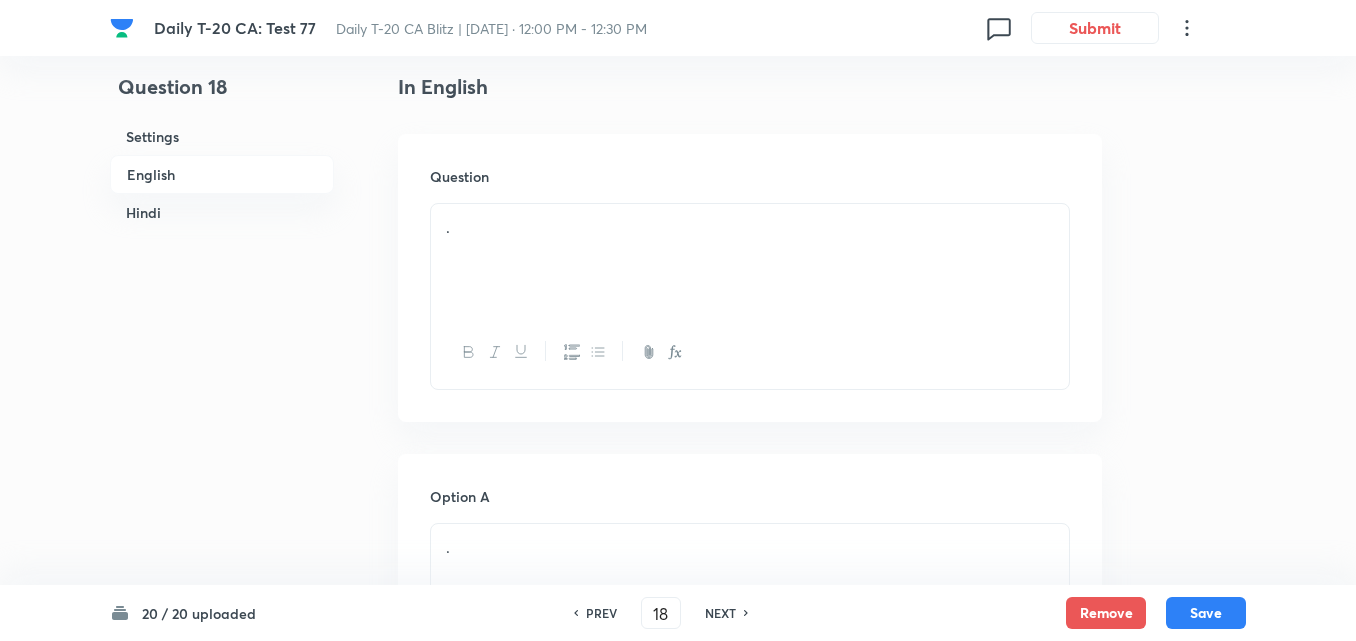 click on "." at bounding box center (750, 260) 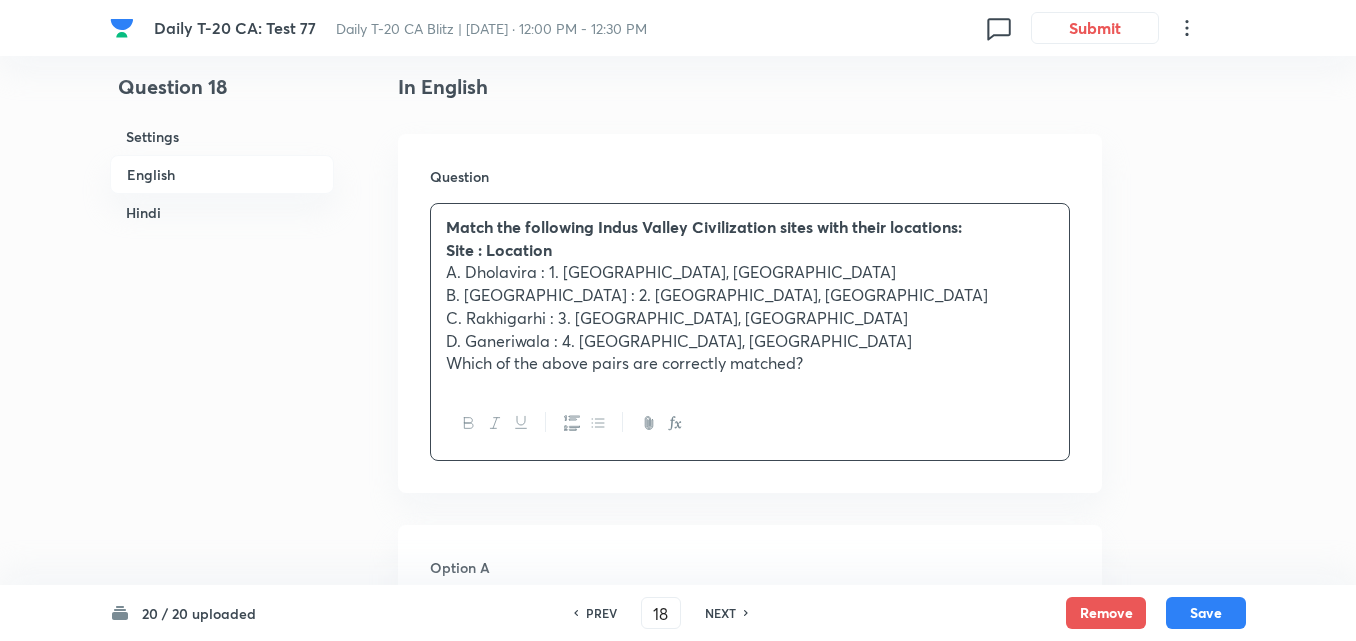 scroll, scrollTop: 1016, scrollLeft: 0, axis: vertical 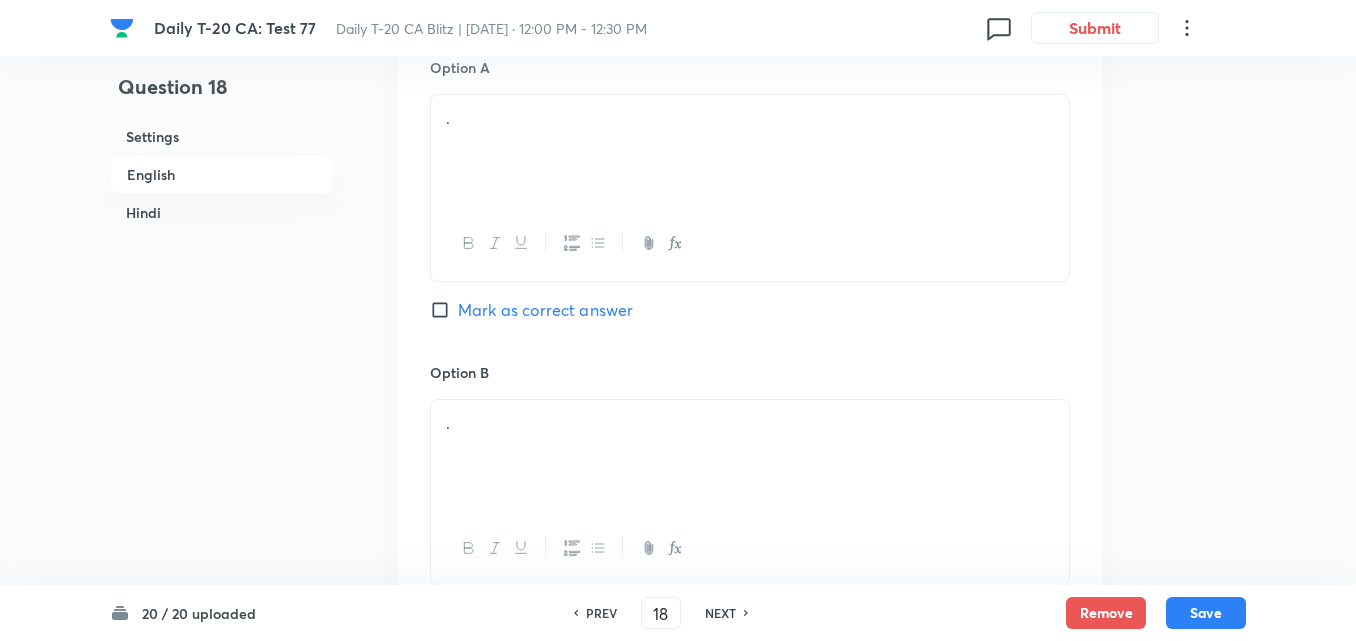 click on "." at bounding box center (750, 151) 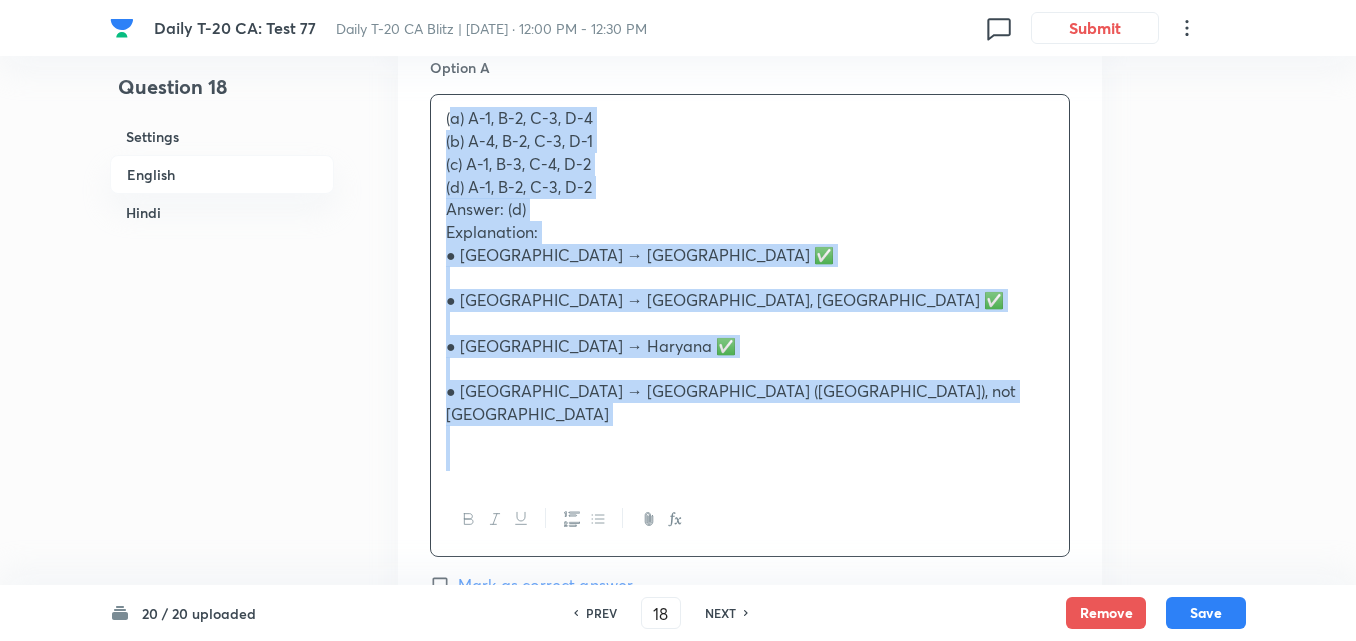 drag, startPoint x: 441, startPoint y: 139, endPoint x: 396, endPoint y: 129, distance: 46.09772 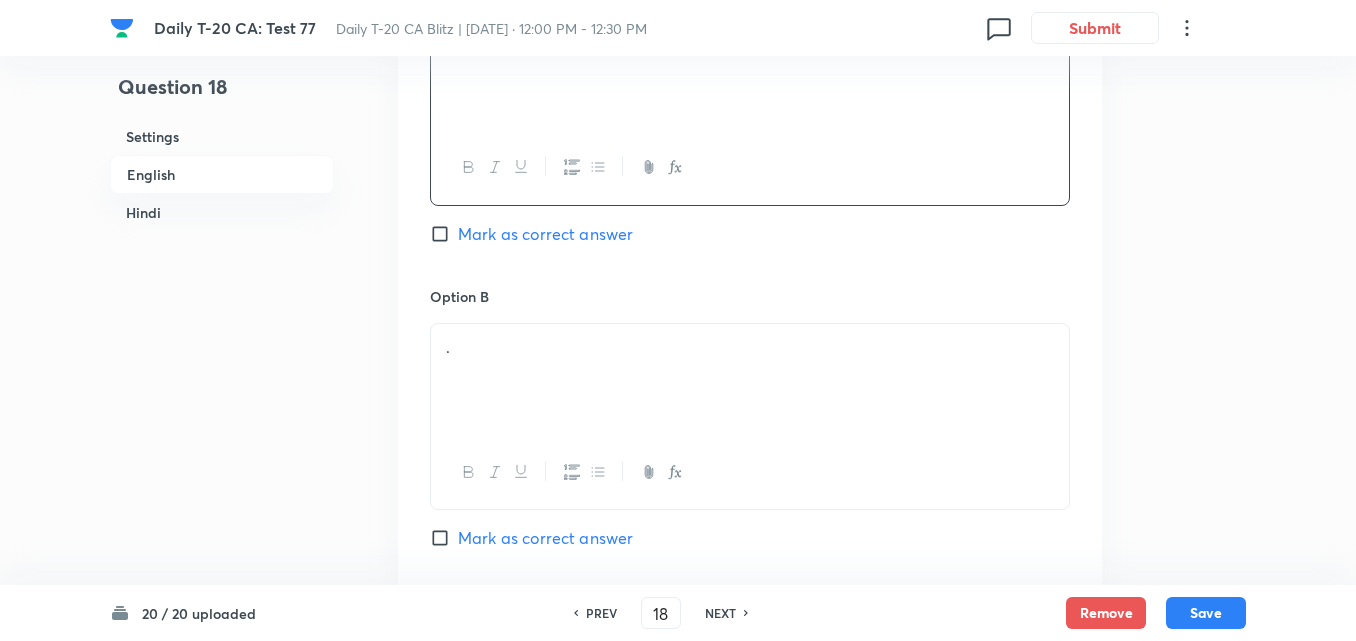 scroll, scrollTop: 1316, scrollLeft: 0, axis: vertical 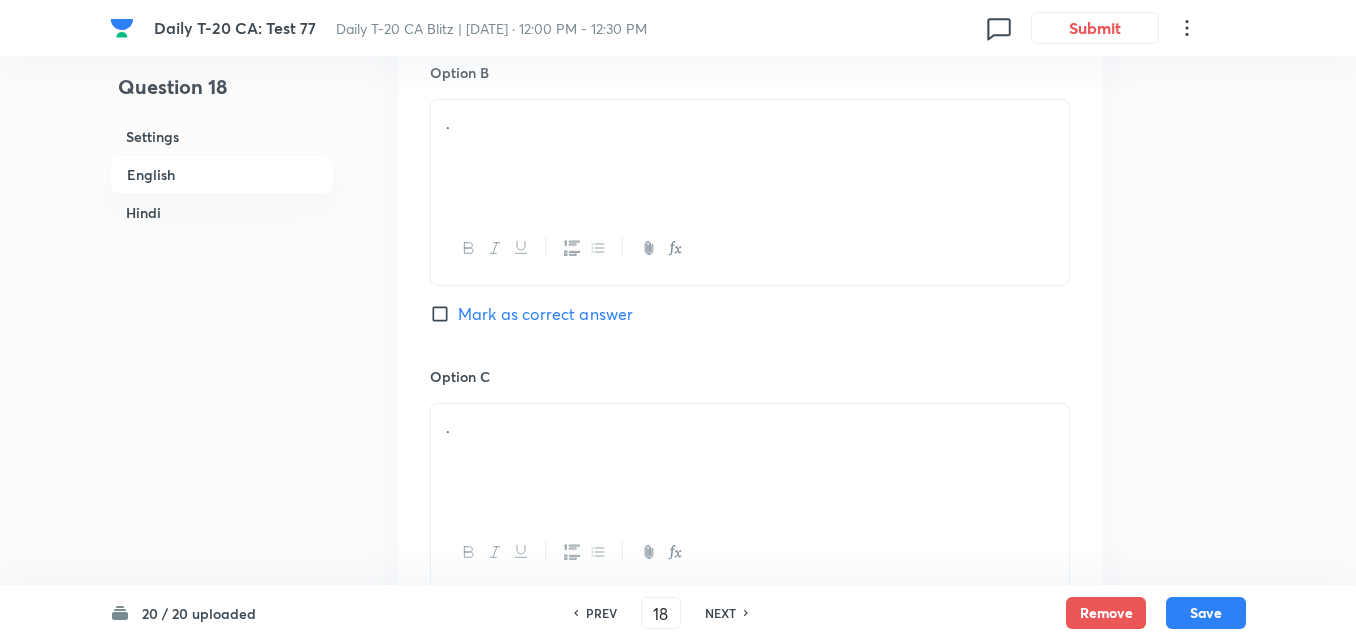 click on "." at bounding box center (750, 123) 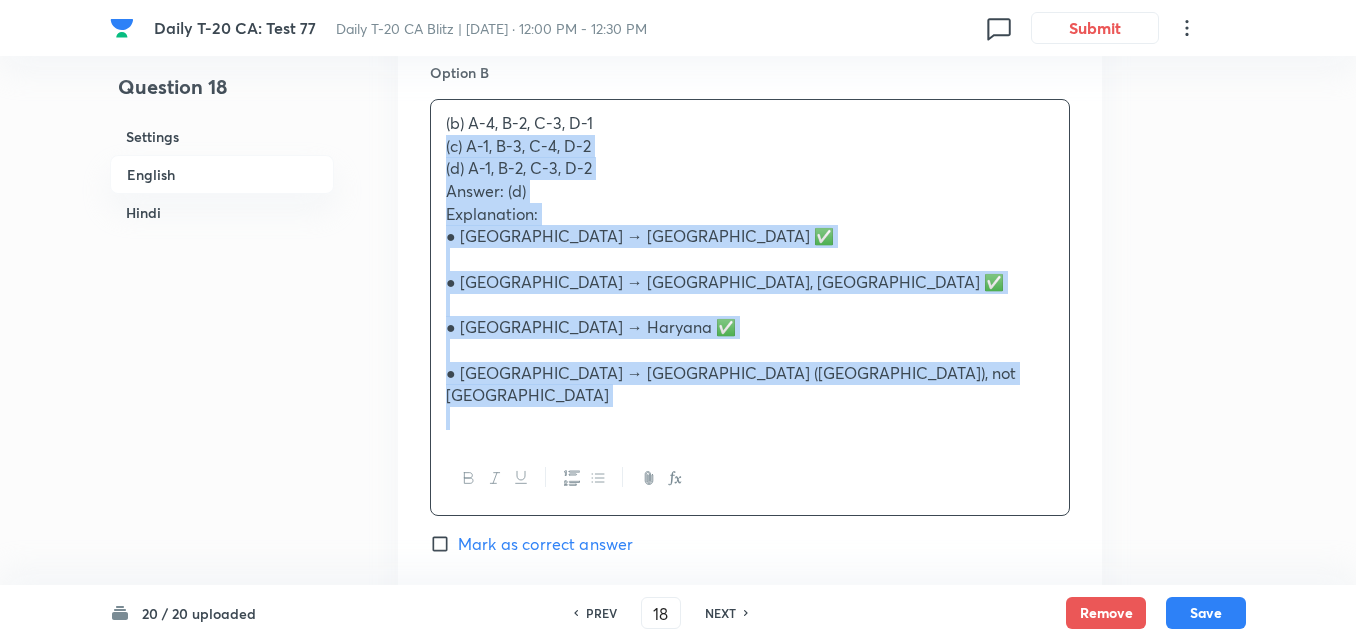 drag, startPoint x: 399, startPoint y: 148, endPoint x: 375, endPoint y: 148, distance: 24 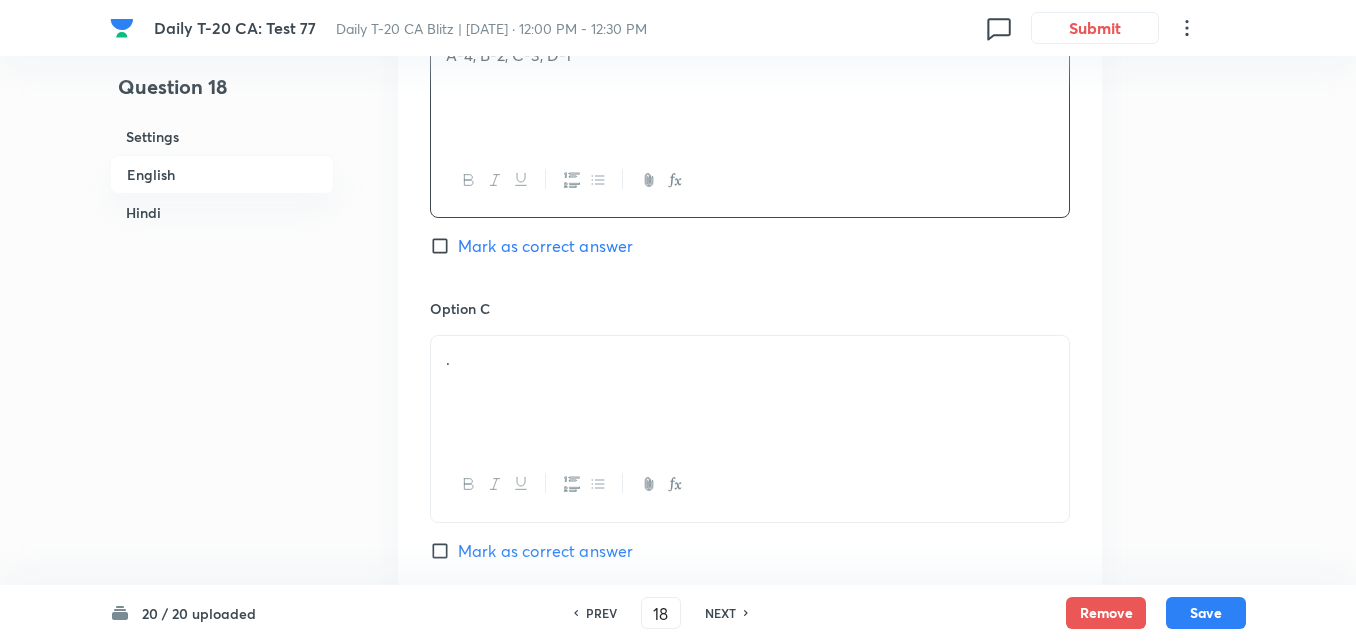 scroll, scrollTop: 1516, scrollLeft: 0, axis: vertical 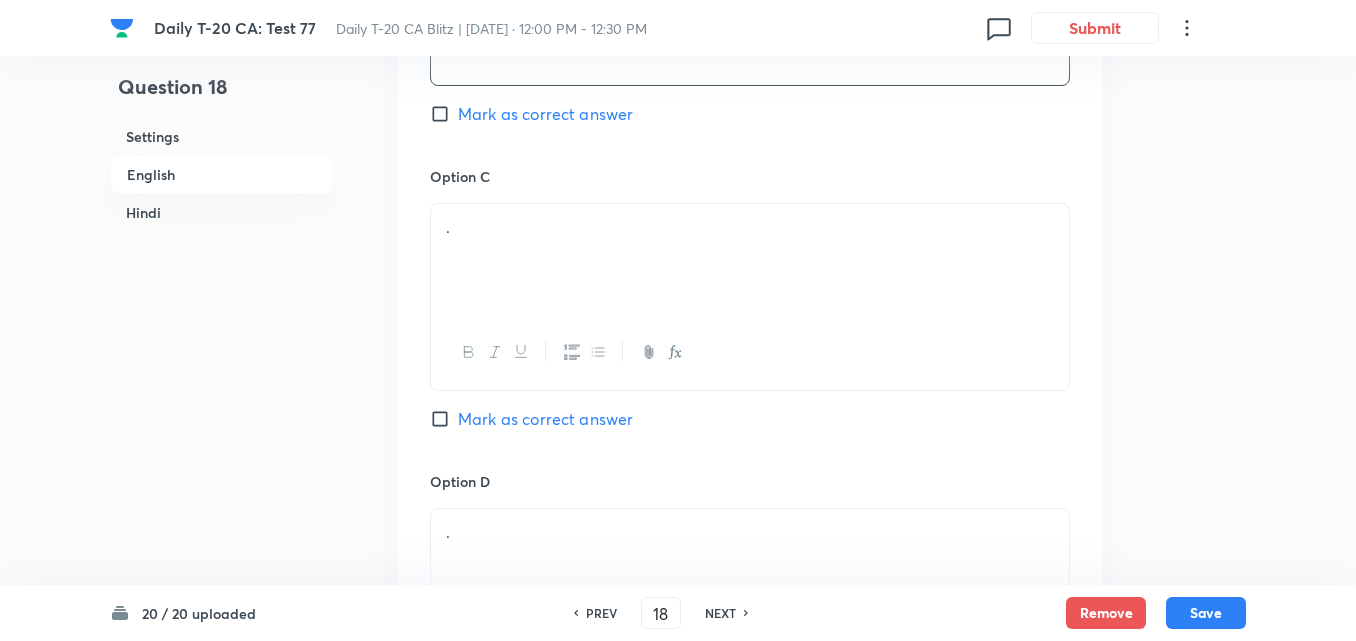 click on "." at bounding box center [750, 260] 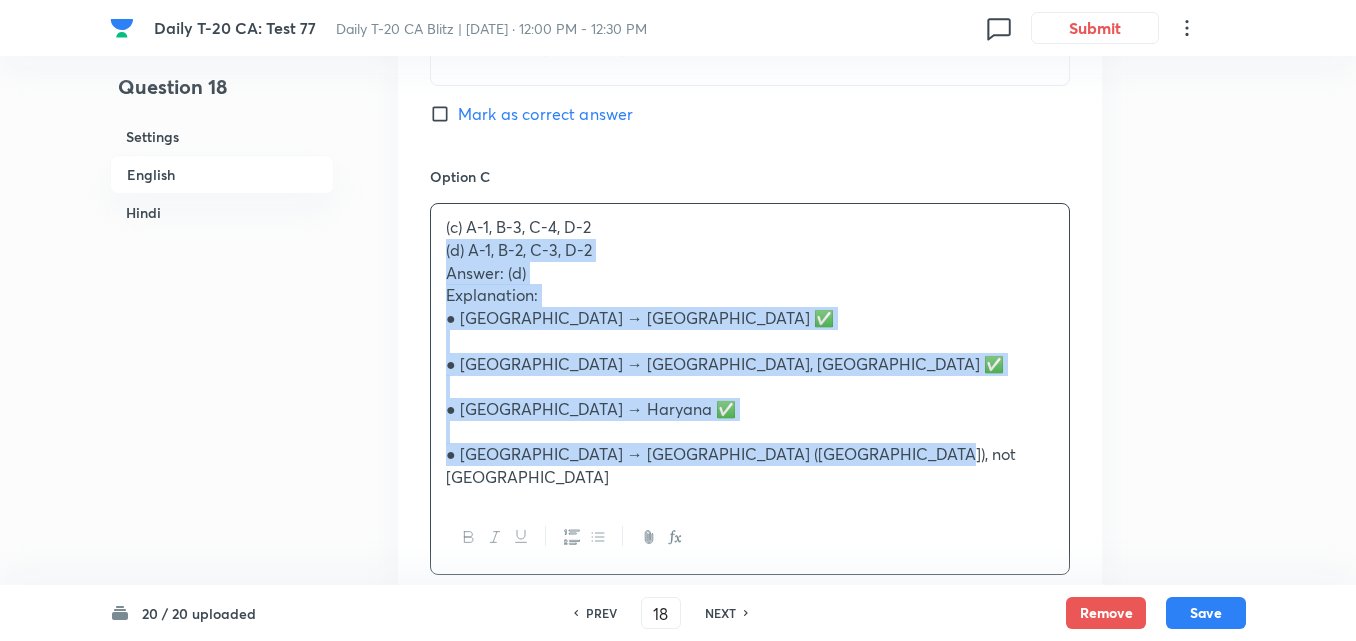 drag, startPoint x: 437, startPoint y: 243, endPoint x: 414, endPoint y: 241, distance: 23.086792 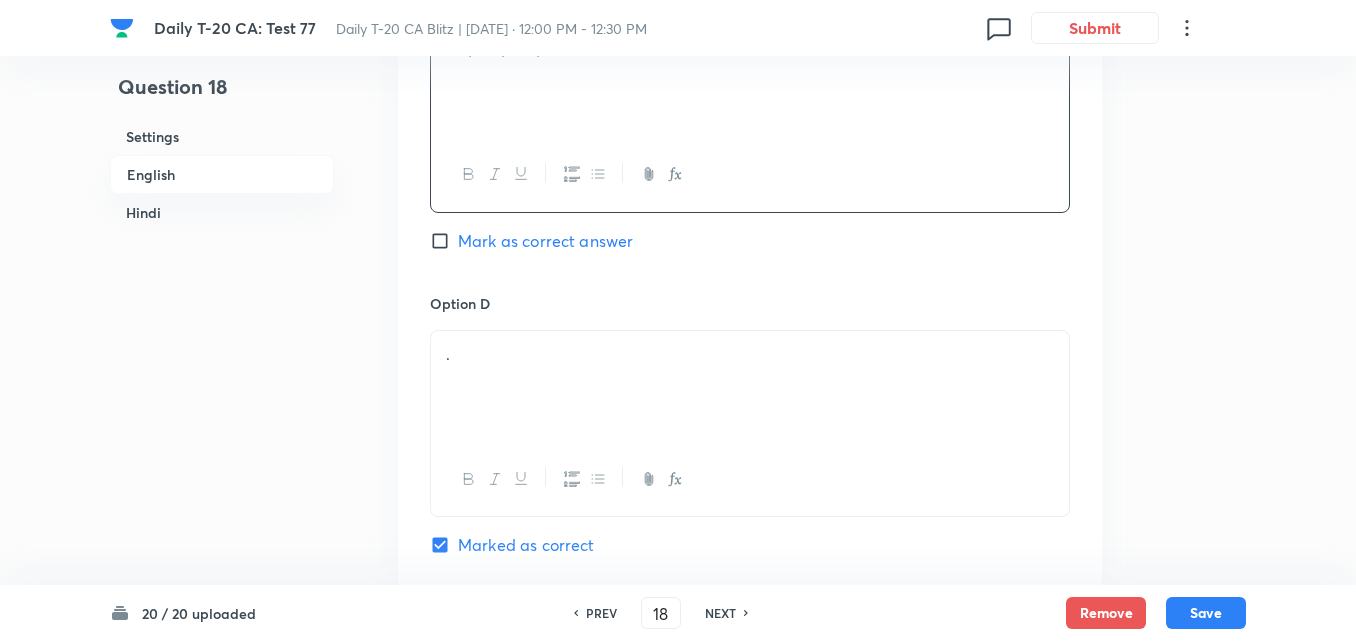 scroll, scrollTop: 1716, scrollLeft: 0, axis: vertical 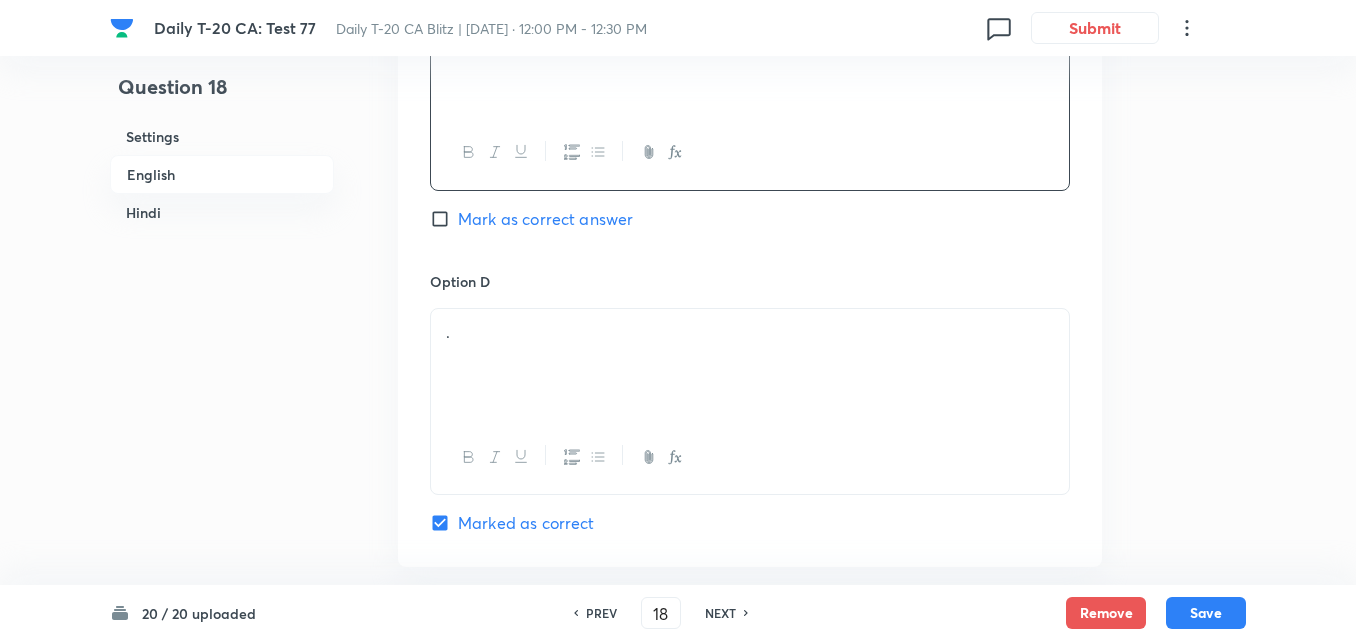 click on "." at bounding box center [750, 365] 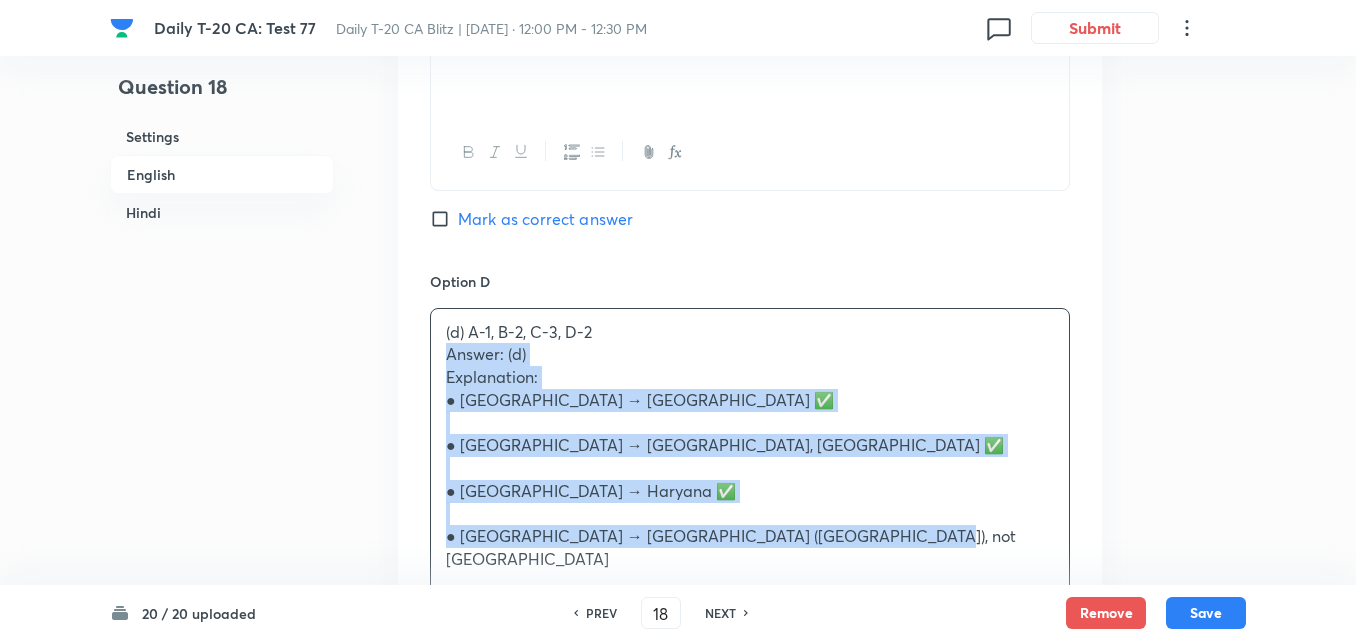 drag, startPoint x: 446, startPoint y: 378, endPoint x: 413, endPoint y: 360, distance: 37.589893 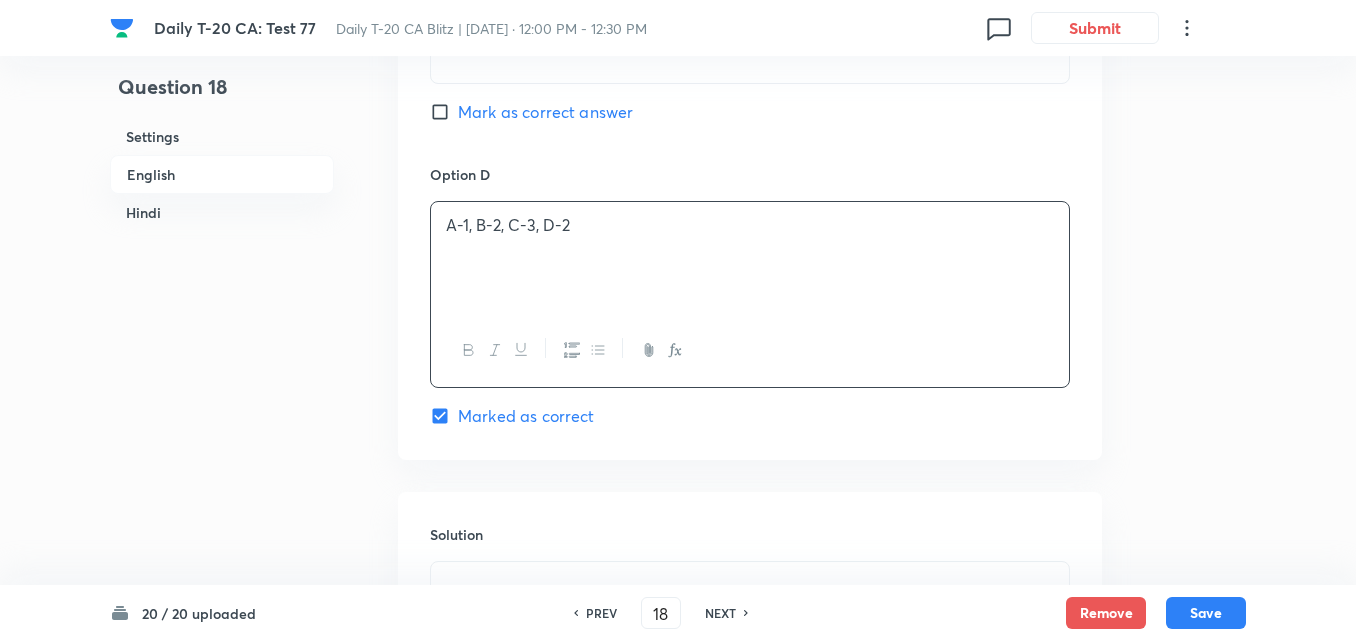 scroll, scrollTop: 2016, scrollLeft: 0, axis: vertical 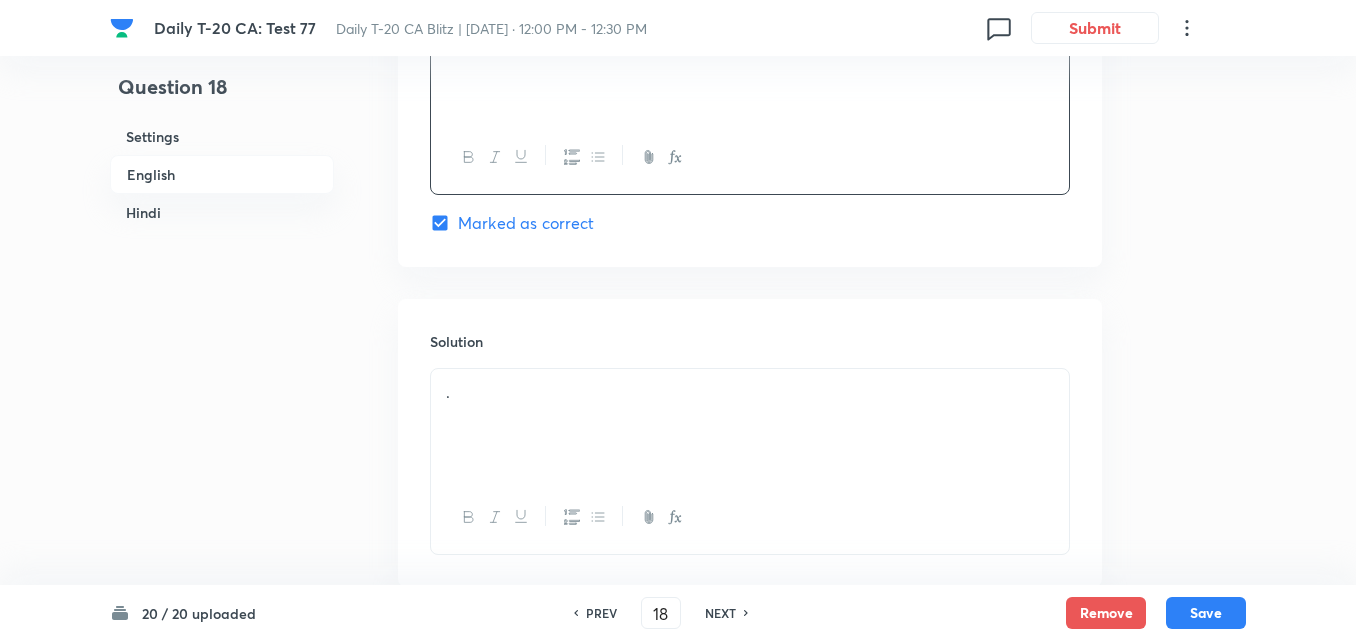 click on "Solution ." at bounding box center [750, 443] 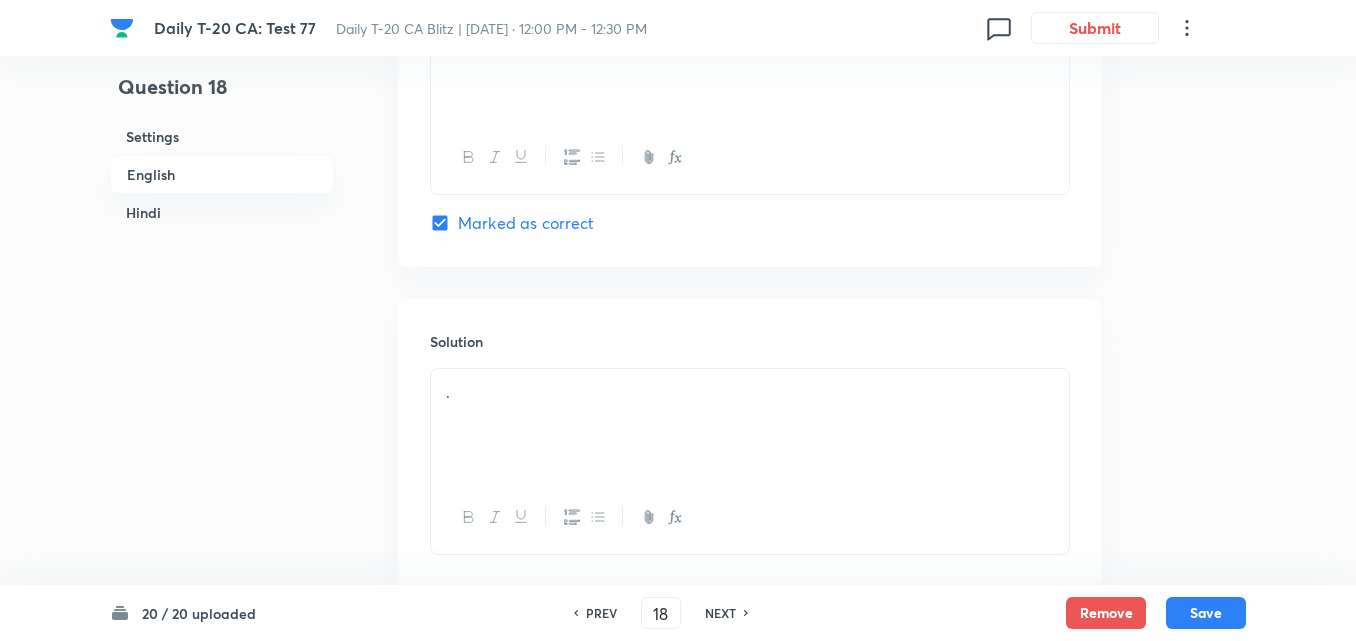 click on "." at bounding box center (750, 425) 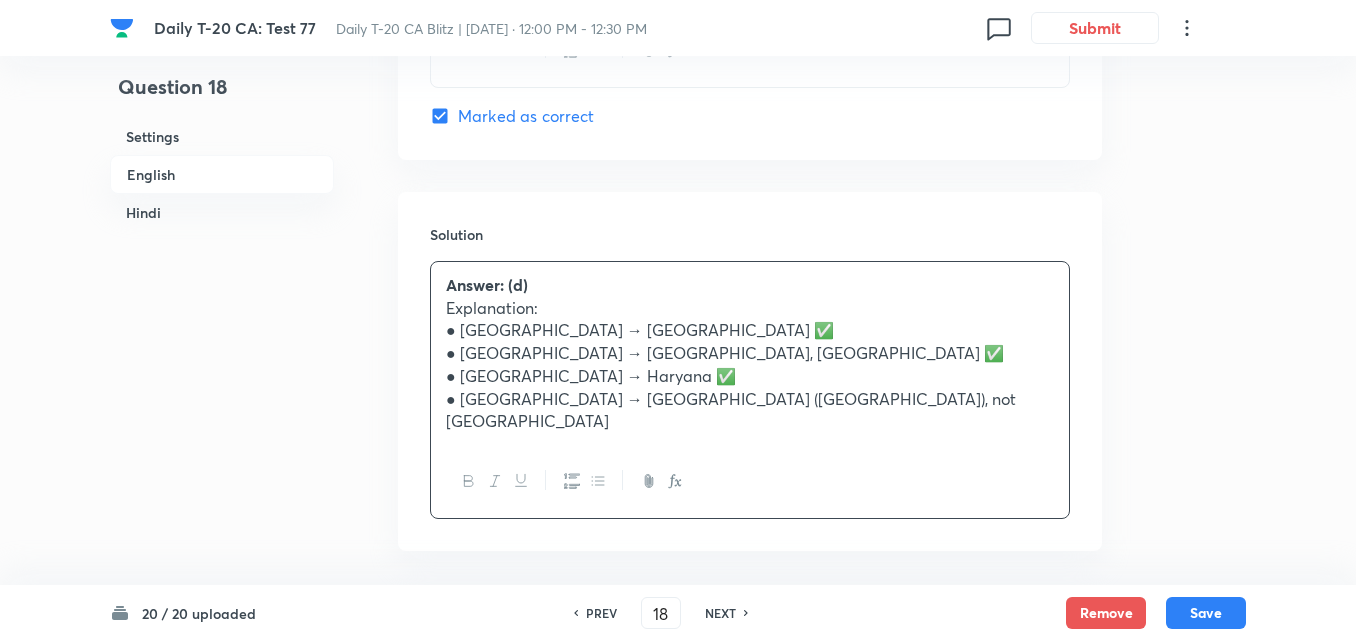 scroll, scrollTop: 1916, scrollLeft: 0, axis: vertical 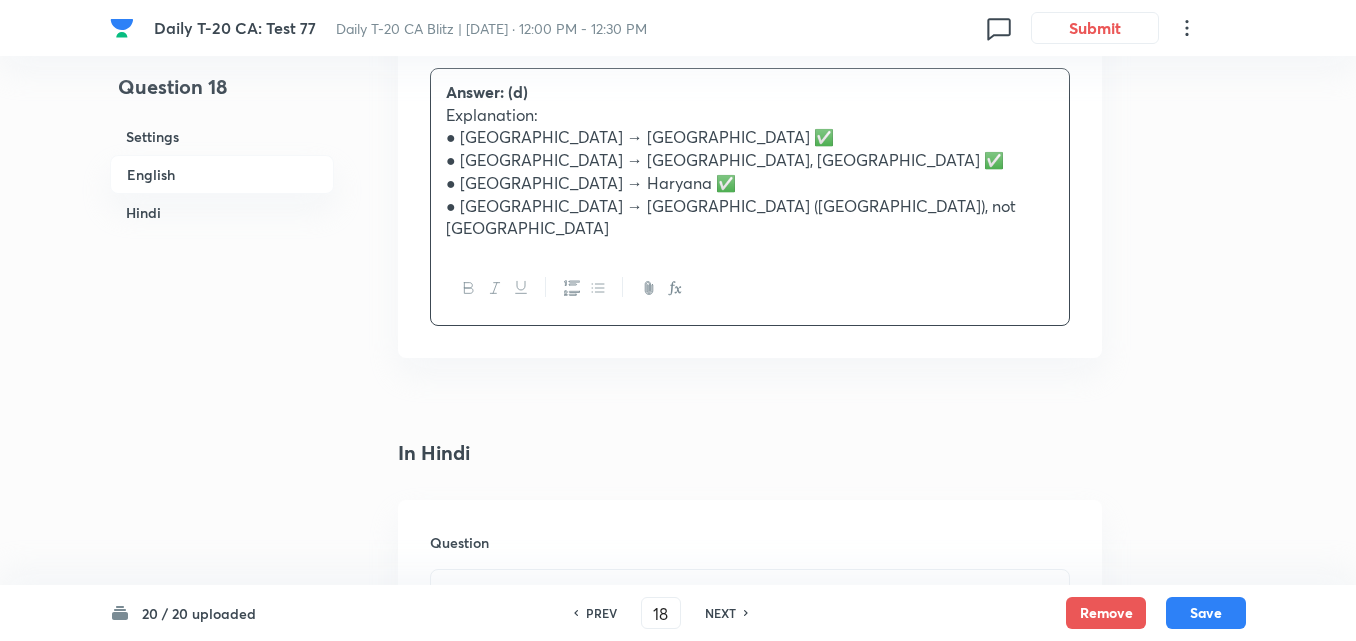 click on "Hindi" at bounding box center [222, 212] 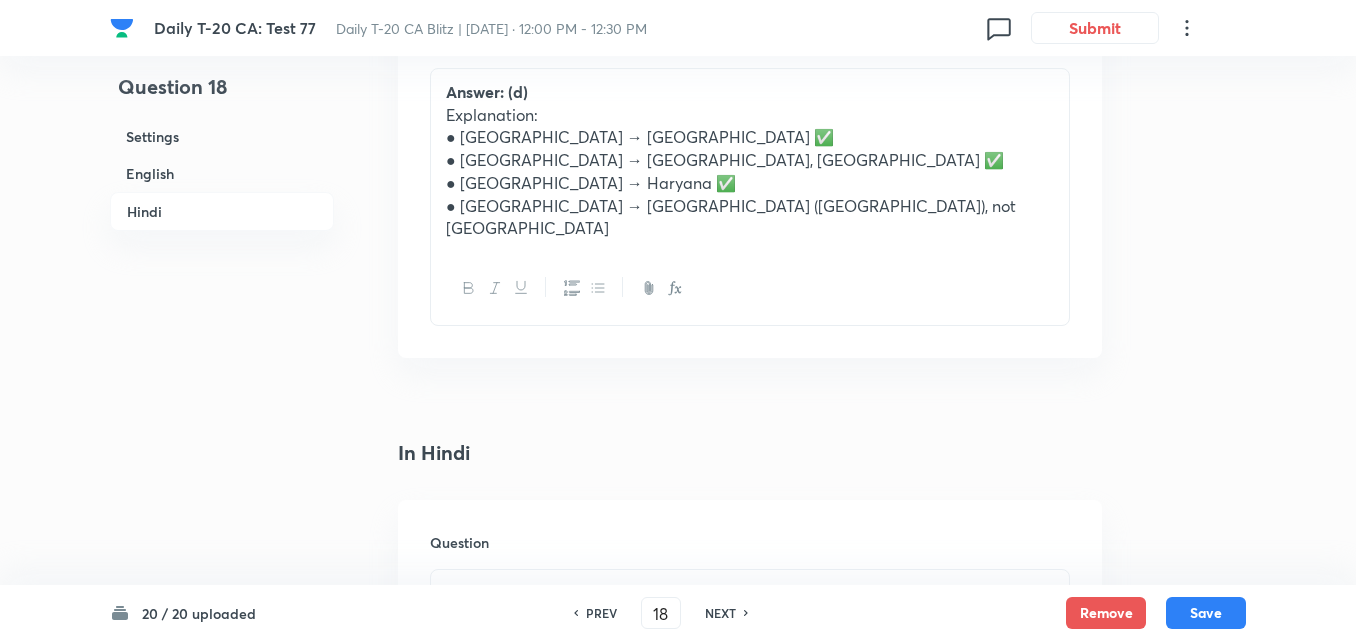 scroll, scrollTop: 2660, scrollLeft: 0, axis: vertical 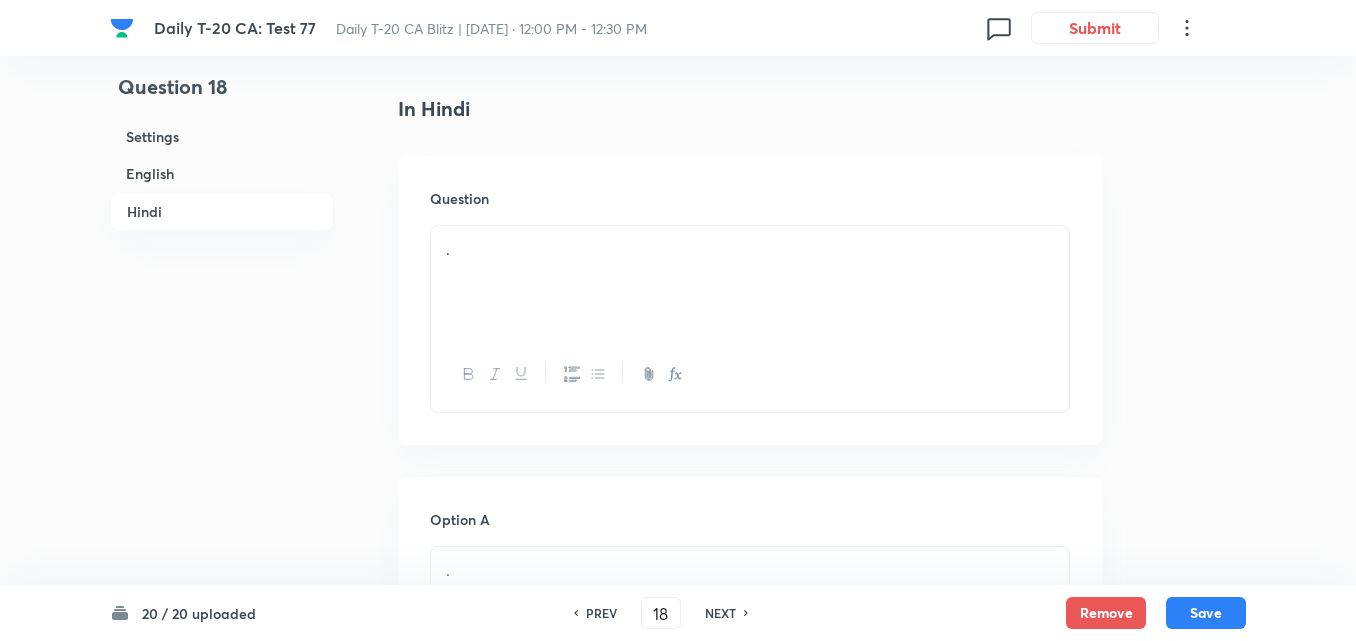 click on "." at bounding box center [750, 282] 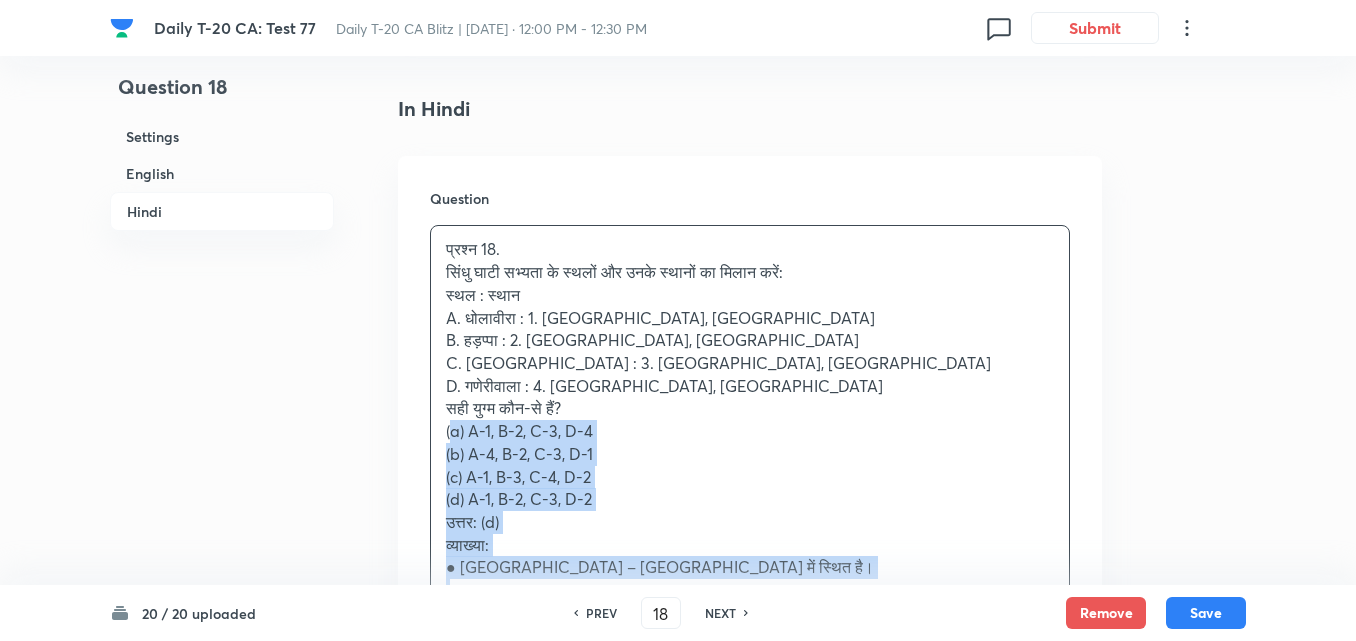 drag, startPoint x: 505, startPoint y: 425, endPoint x: 350, endPoint y: 418, distance: 155.15799 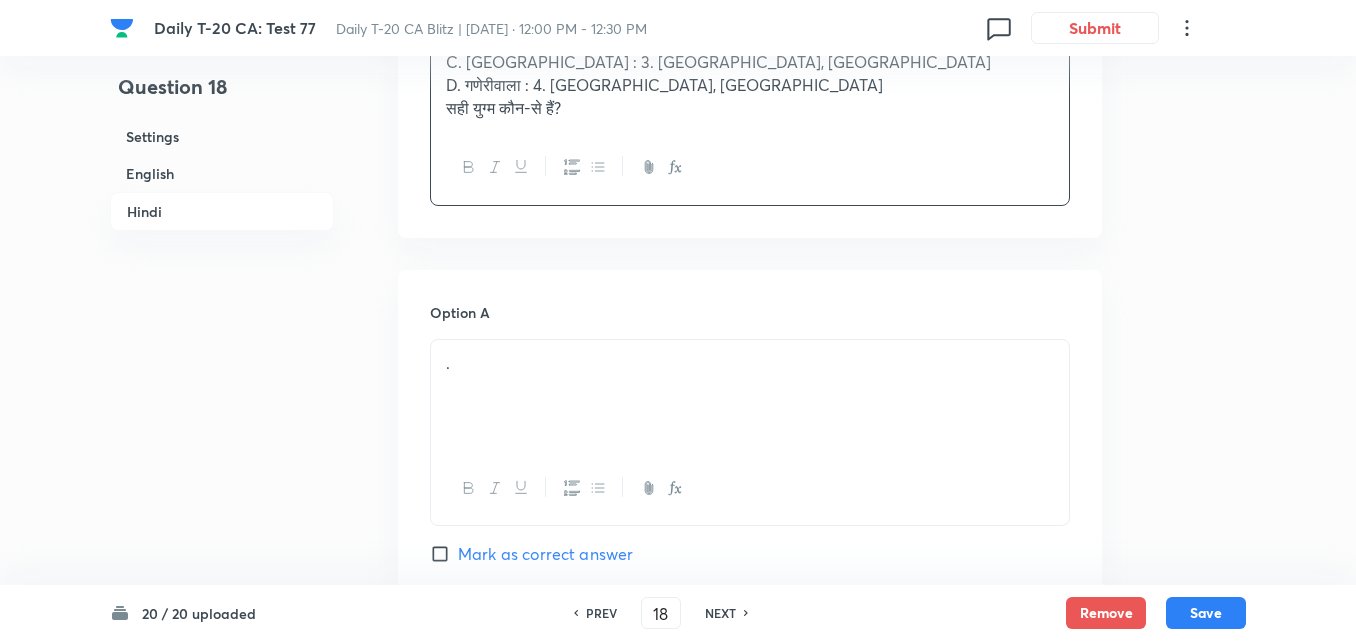 scroll, scrollTop: 2760, scrollLeft: 0, axis: vertical 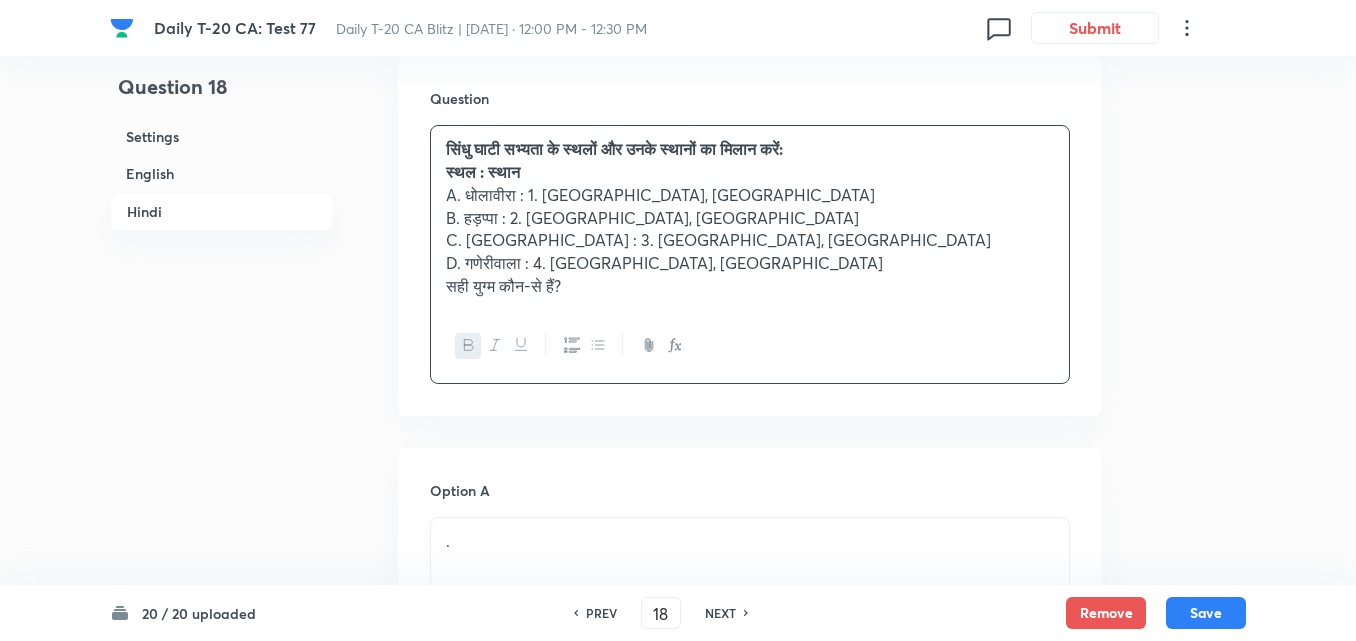 click on "Settings" at bounding box center [222, 136] 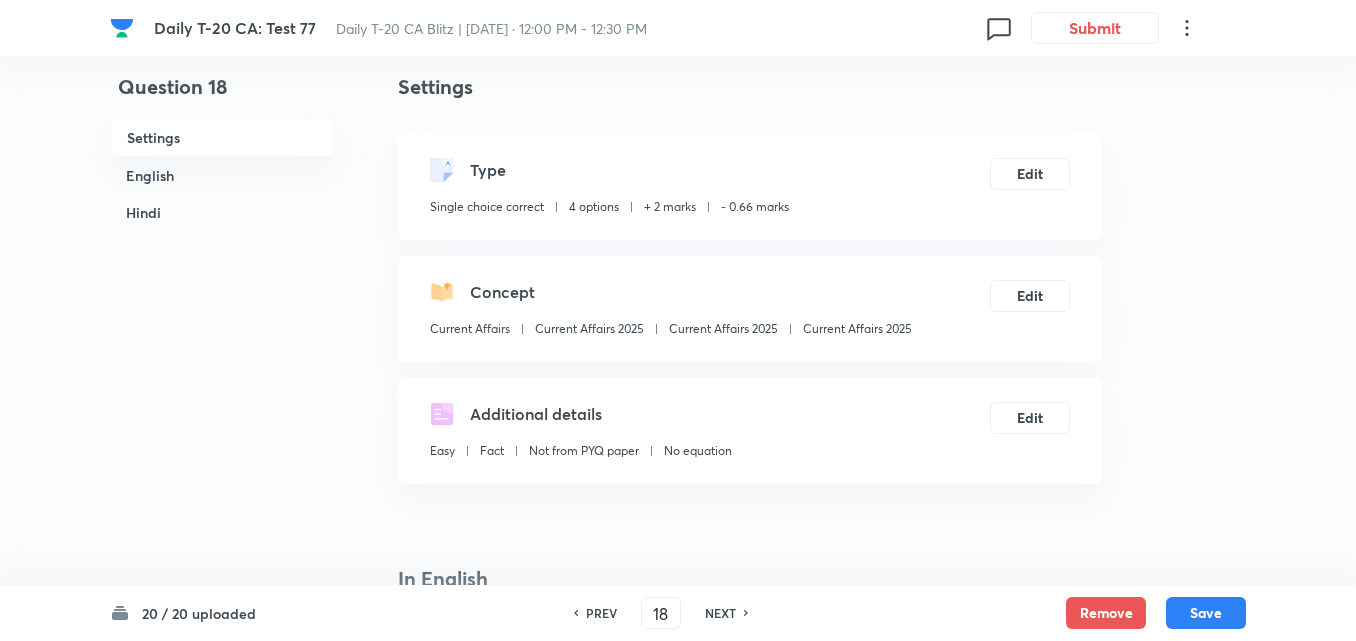 click on "English" at bounding box center [222, 175] 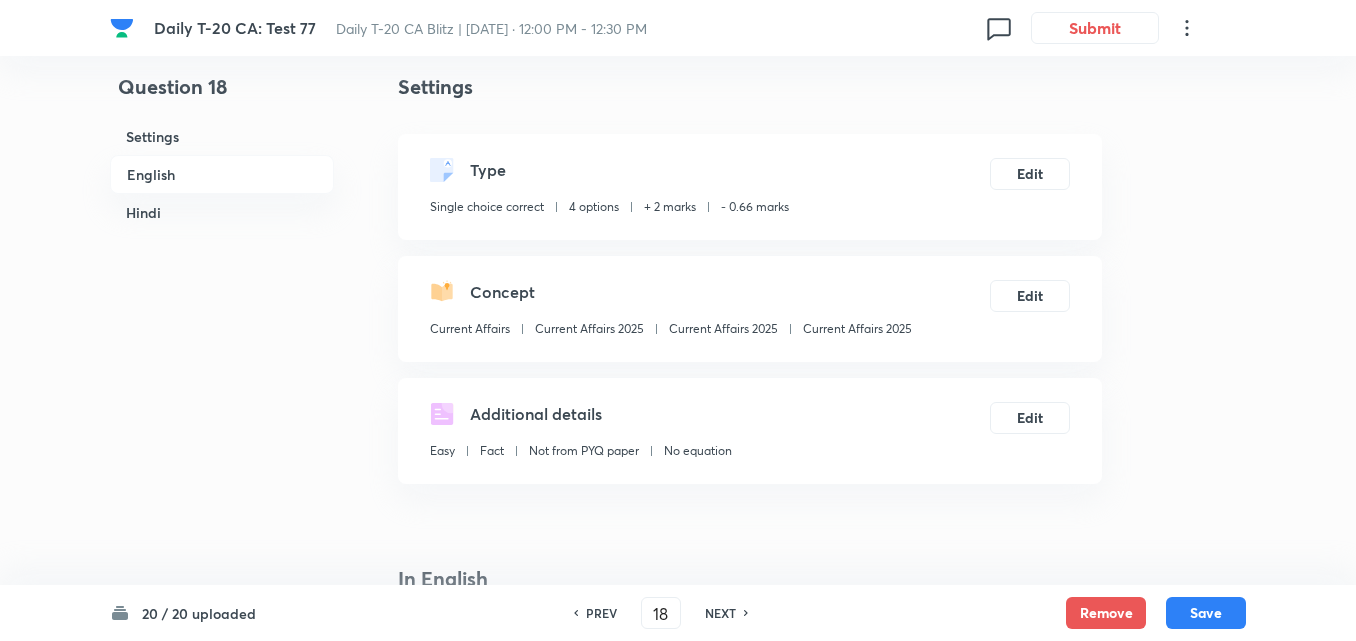 scroll, scrollTop: 516, scrollLeft: 0, axis: vertical 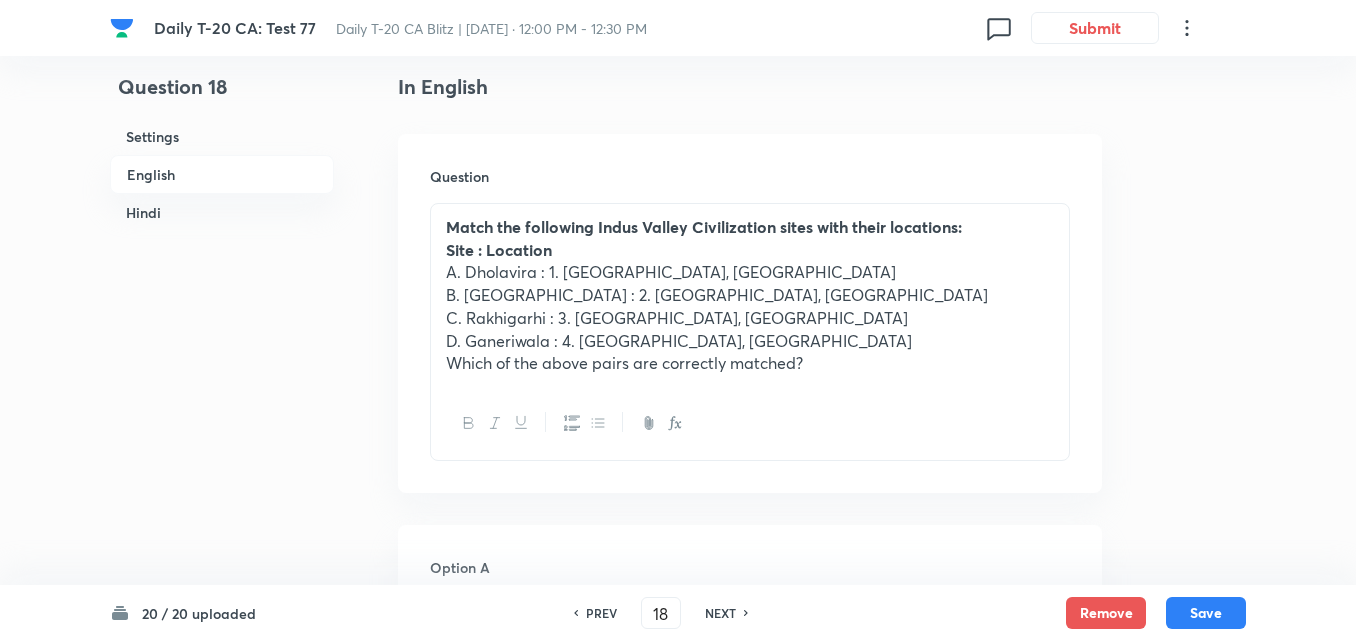 click on "Hindi" at bounding box center [222, 212] 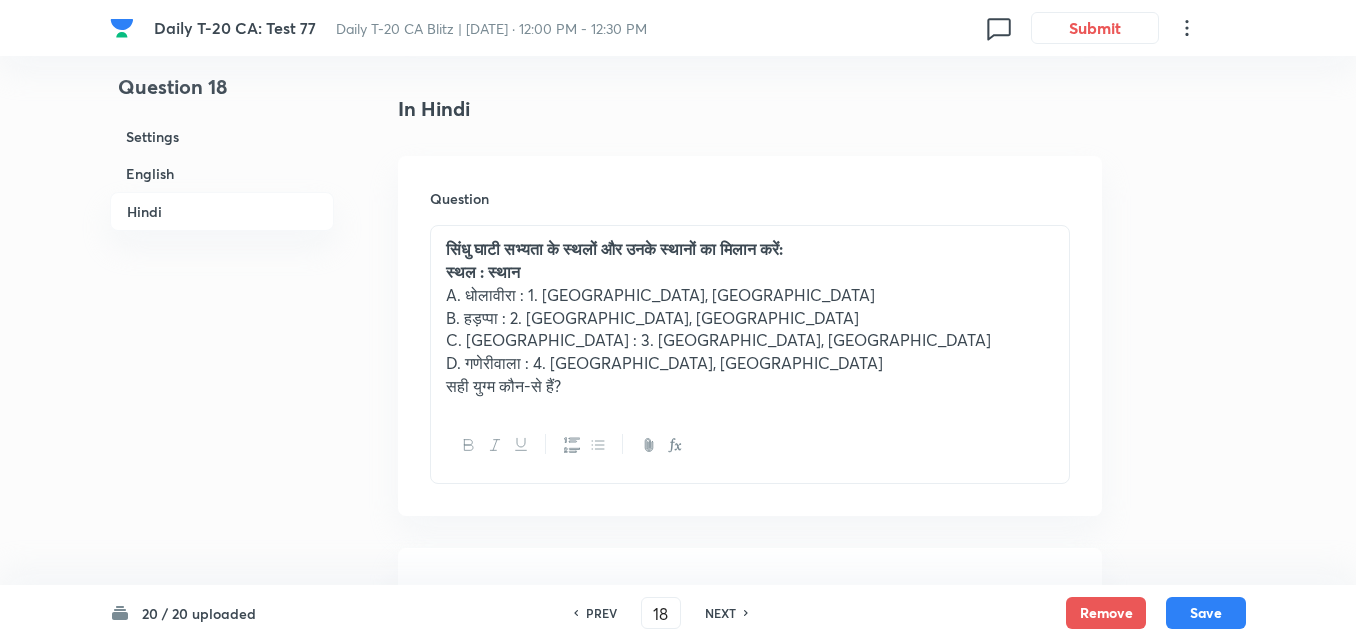 click on "Hindi" at bounding box center [222, 211] 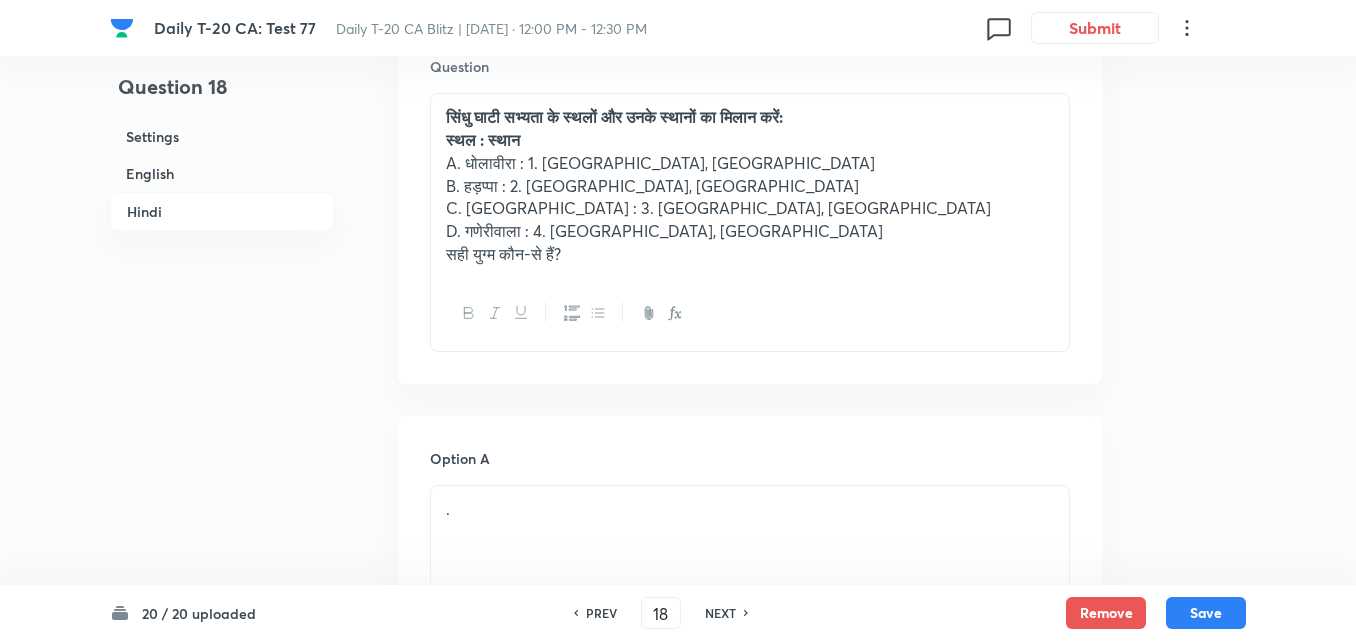 scroll, scrollTop: 2960, scrollLeft: 0, axis: vertical 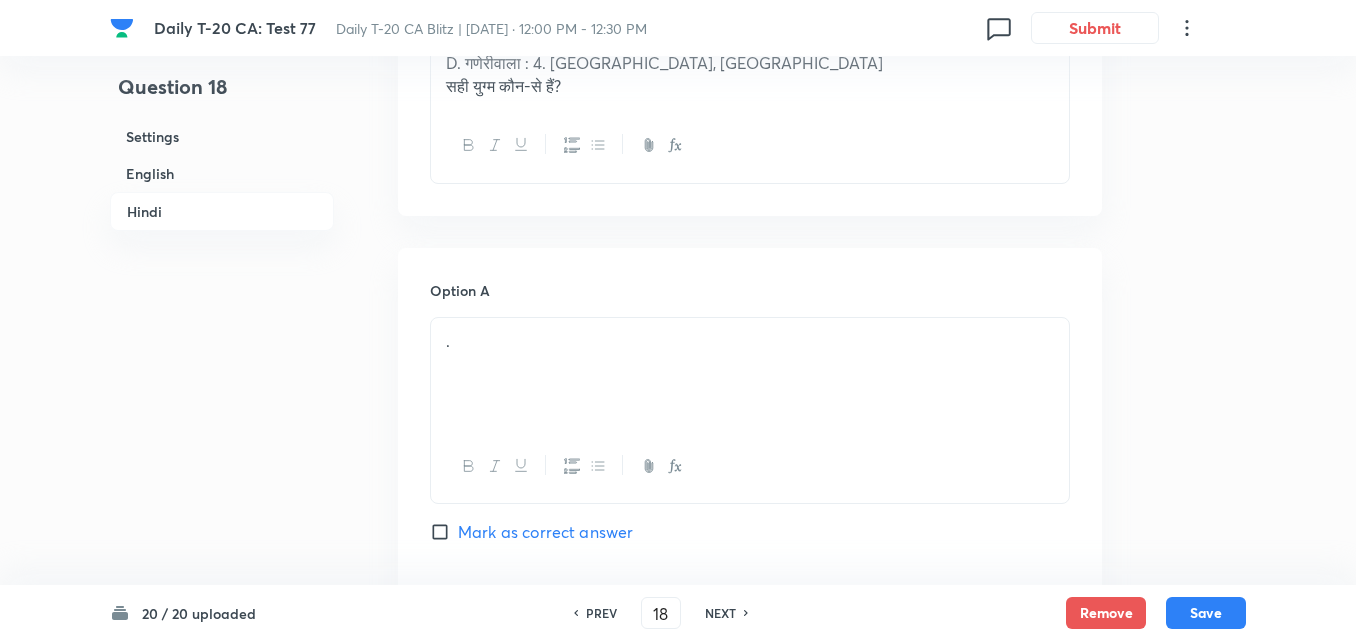 click on "." at bounding box center (750, 374) 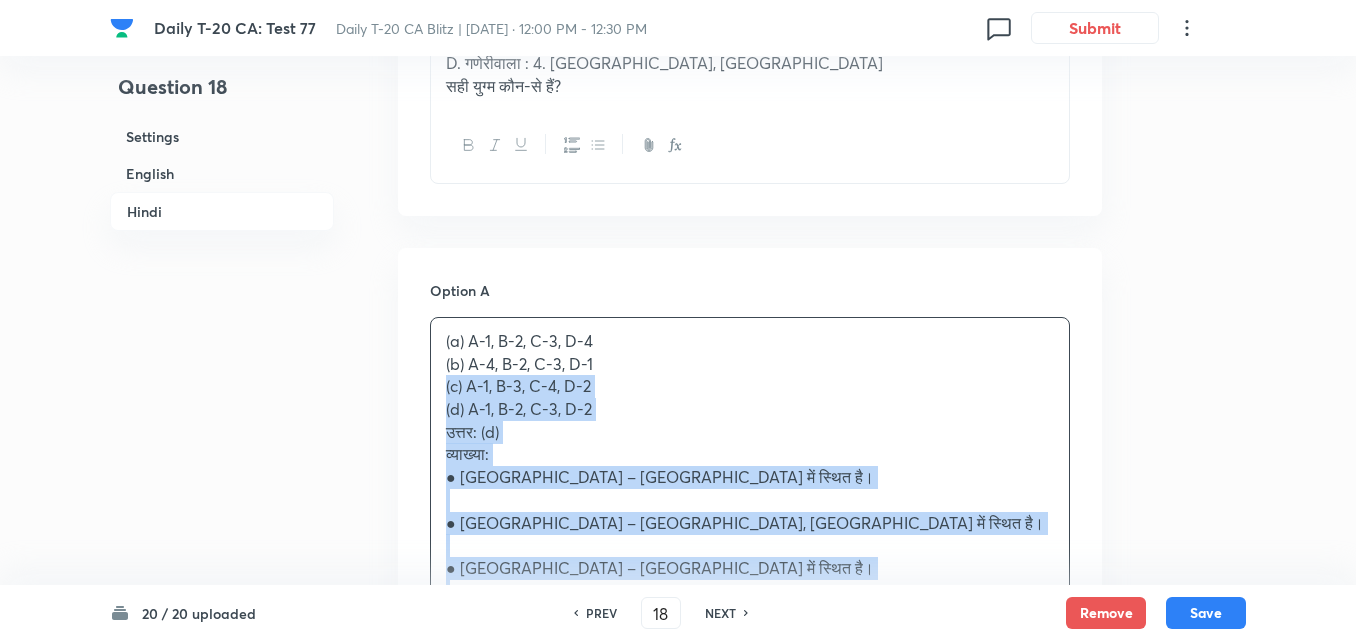 click on "Question 18 Settings English Hindi Settings Type Single choice correct 4 options + 2 marks - 0.66 marks Edit Concept Current Affairs Current Affairs 2025 Current Affairs 2025 Current Affairs 2025 Edit Additional details Easy Fact Not from PYQ paper No equation Edit In English Question Match the following Indus Valley Civilization sites with their locations: Site :	Location A. Dholavira :	1. [GEOGRAPHIC_DATA], [GEOGRAPHIC_DATA] B. [GEOGRAPHIC_DATA] :	2. [GEOGRAPHIC_DATA], [GEOGRAPHIC_DATA] C. Rakhigarhi :	3. [GEOGRAPHIC_DATA], [GEOGRAPHIC_DATA] D. Ganeriwala :	4. [GEOGRAPHIC_DATA], India Which of the above pairs are correctly matched? Option A  A-1, B-2, C-3, D-4 Mark as correct answer Option B A-4, B-2, C-3, D-1 Mark as correct answer Option C A-1, B-3, C-4, D-2 Mark as correct answer Option D A-1, B-2, C-3, D-2 Marked as correct Solution Answer: (d) Explanation: ●	[GEOGRAPHIC_DATA] → [GEOGRAPHIC_DATA] ✅ ●	[GEOGRAPHIC_DATA] → [GEOGRAPHIC_DATA], [GEOGRAPHIC_DATA] ✅ ●	[GEOGRAPHIC_DATA] → Haryana ✅ ●	[GEOGRAPHIC_DATA] → [GEOGRAPHIC_DATA] ([GEOGRAPHIC_DATA]), not [GEOGRAPHIC_DATA] In Hindi Question स्थल :	स्थान   Option A Option B ." at bounding box center (678, -372) 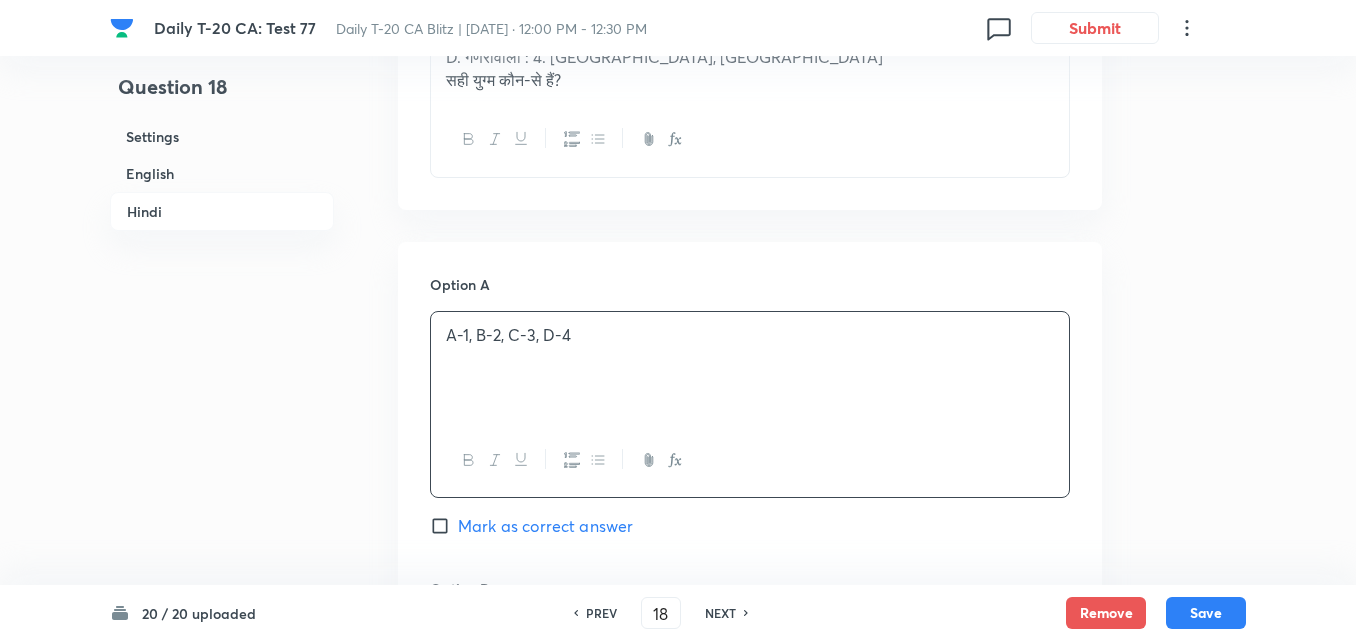 scroll, scrollTop: 3160, scrollLeft: 0, axis: vertical 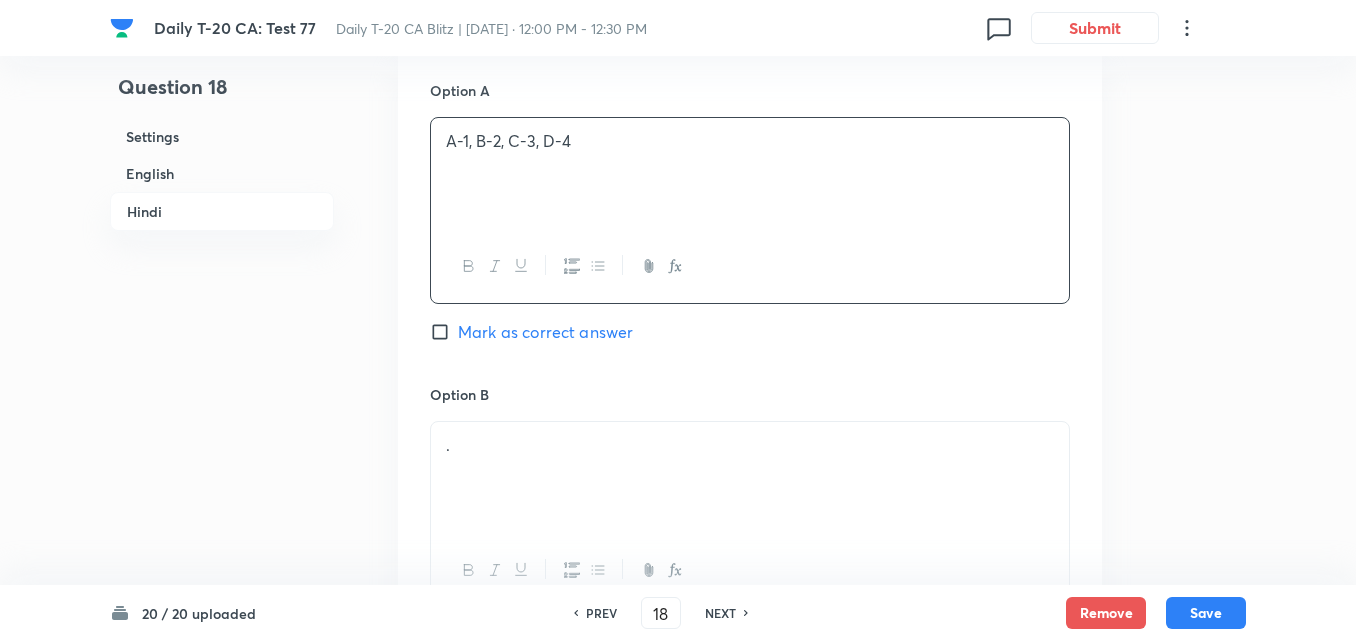 click on "." at bounding box center (750, 478) 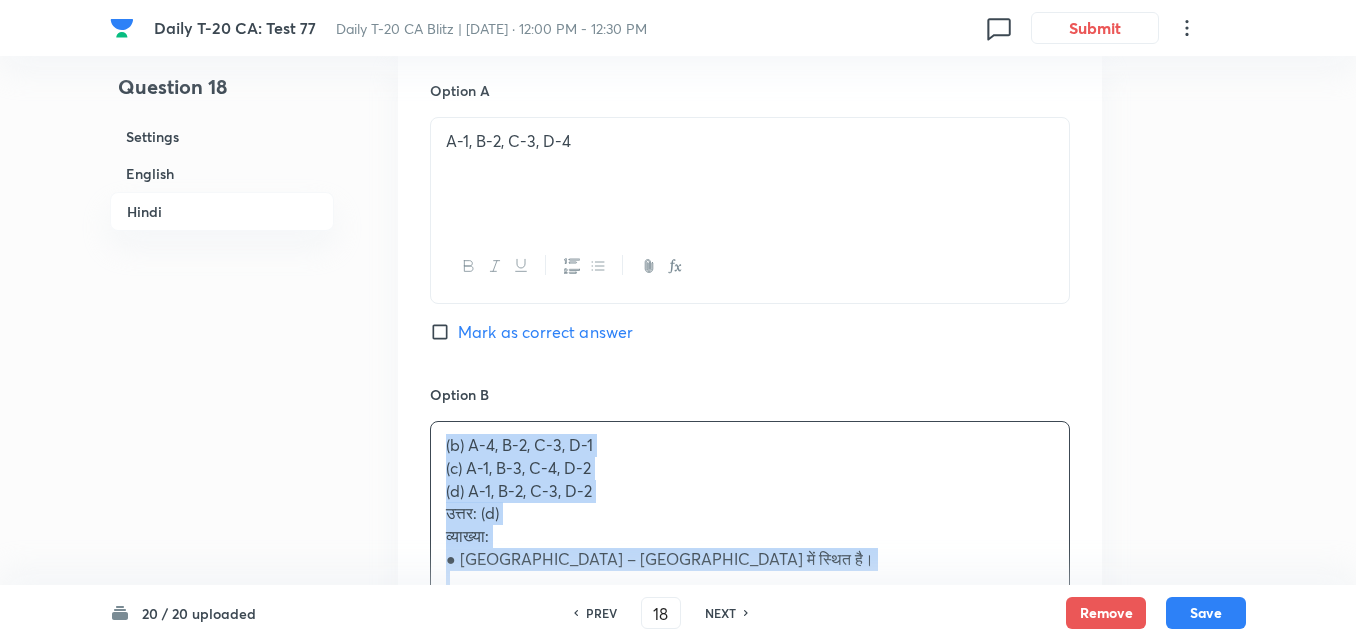 click on "Question 18 Settings English Hindi Settings Type Single choice correct 4 options + 2 marks - 0.66 marks Edit Concept Current Affairs Current Affairs 2025 Current Affairs 2025 Current Affairs 2025 Edit Additional details Easy Fact Not from PYQ paper No equation Edit In English Question Match the following Indus Valley Civilization sites with their locations: Site :	Location A. Dholavira :	1. [GEOGRAPHIC_DATA], [GEOGRAPHIC_DATA] B. [GEOGRAPHIC_DATA] :	2. [GEOGRAPHIC_DATA], [GEOGRAPHIC_DATA] C. Rakhigarhi :	3. [GEOGRAPHIC_DATA], [GEOGRAPHIC_DATA] D. Ganeriwala :	4. [GEOGRAPHIC_DATA], India Which of the above pairs are correctly matched? Option A  A-1, B-2, C-3, D-4 Mark as correct answer Option B A-4, B-2, C-3, D-1 Mark as correct answer Option C A-1, B-3, C-4, D-2 Mark as correct answer Option D A-1, B-2, C-3, D-2 Marked as correct Solution Answer: (d) Explanation: ●	[GEOGRAPHIC_DATA] → [GEOGRAPHIC_DATA] ✅ ●	[GEOGRAPHIC_DATA] → [GEOGRAPHIC_DATA], [GEOGRAPHIC_DATA] ✅ ●	[GEOGRAPHIC_DATA] → Haryana ✅ ●	[GEOGRAPHIC_DATA] → [GEOGRAPHIC_DATA] ([GEOGRAPHIC_DATA]), not [GEOGRAPHIC_DATA] In Hindi Question स्थल :	स्थान   Option A Option B ." at bounding box center (678, -584) 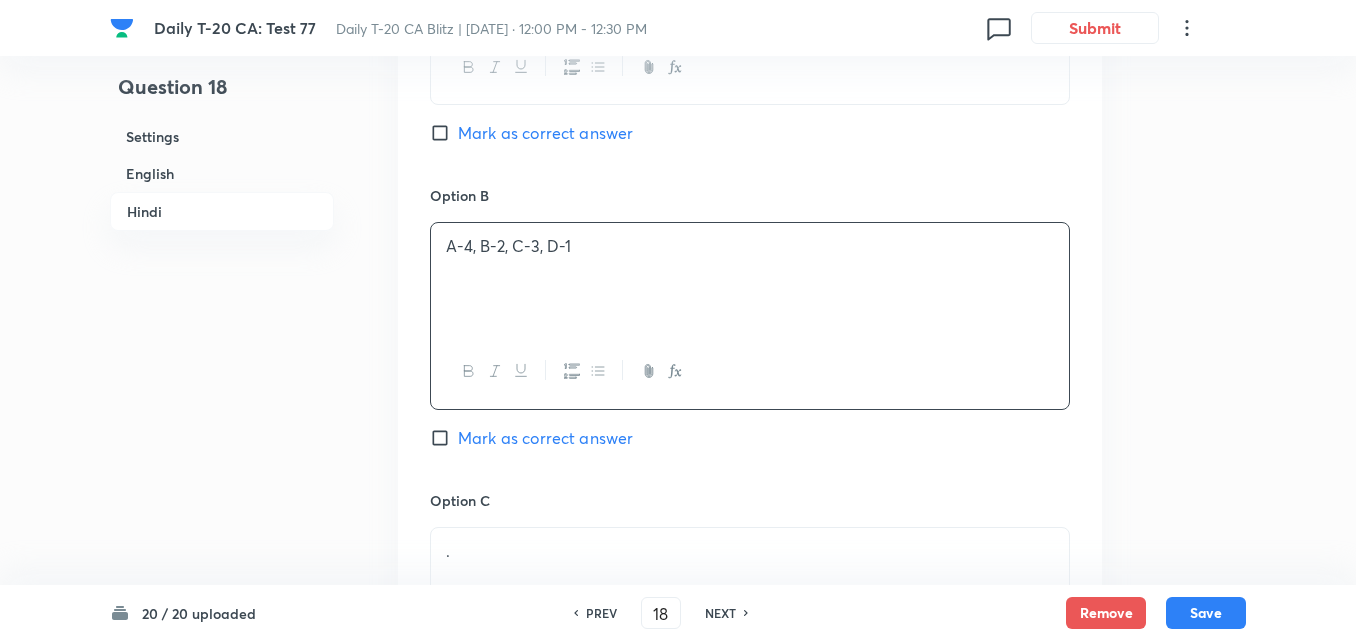 scroll, scrollTop: 3660, scrollLeft: 0, axis: vertical 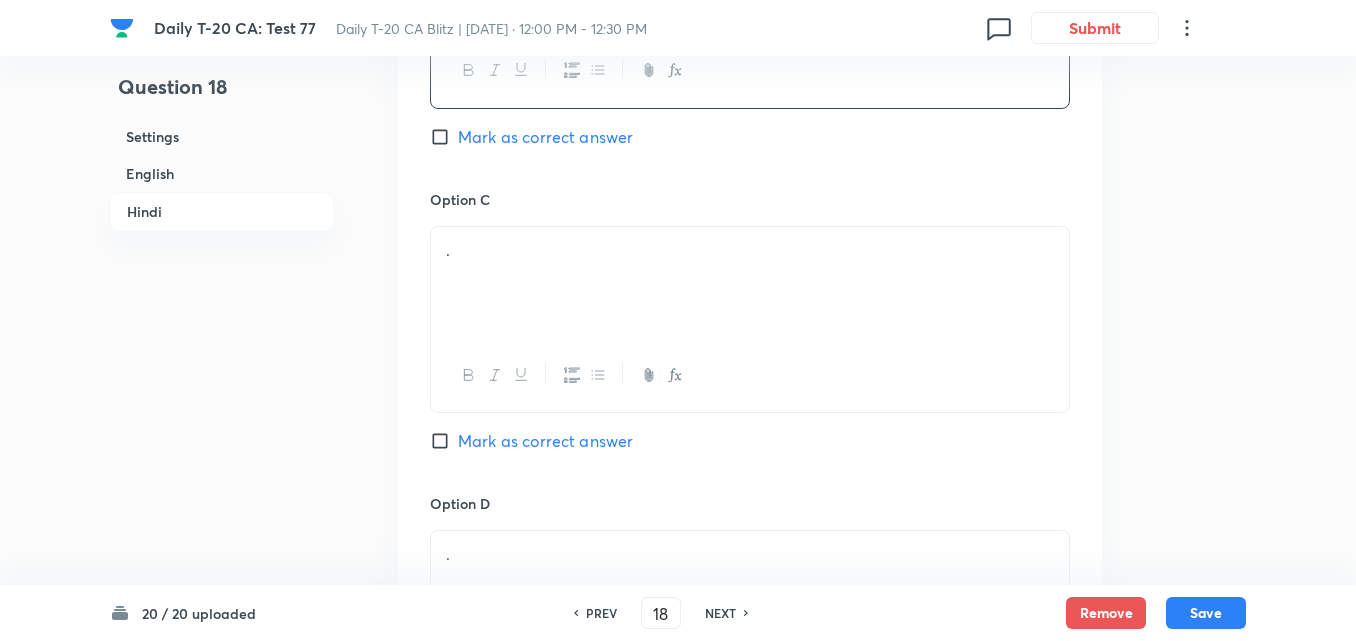 click on "." at bounding box center [750, 283] 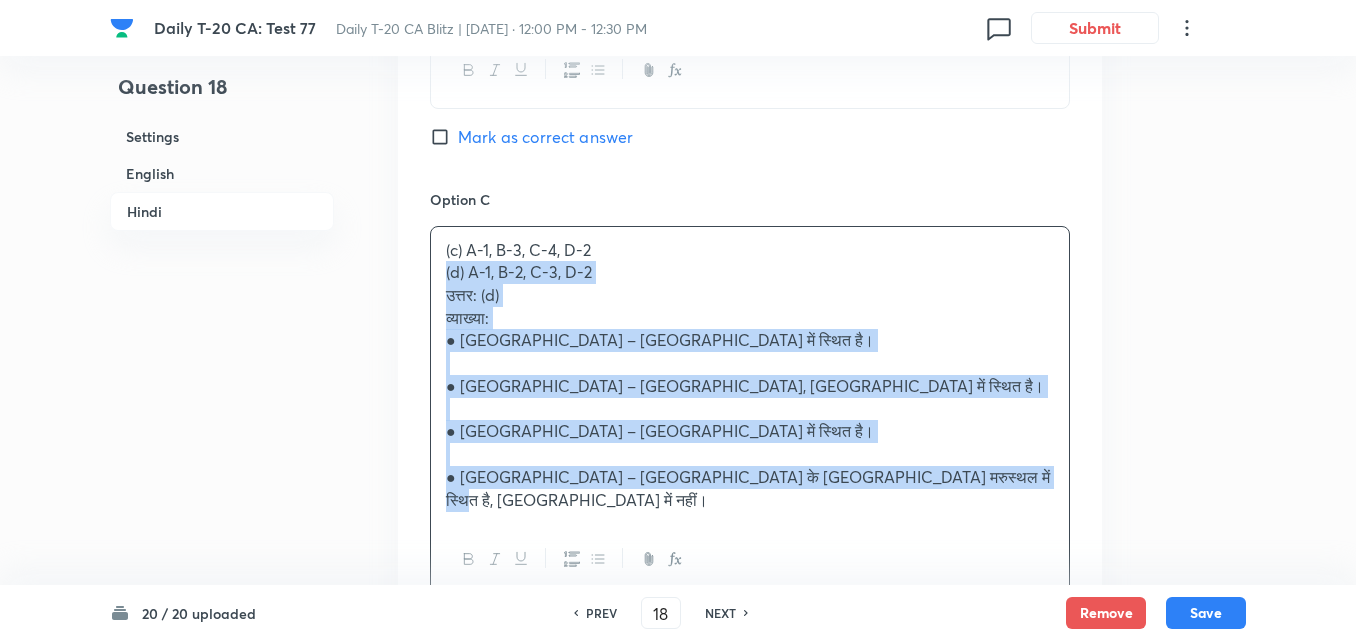 drag, startPoint x: 417, startPoint y: 267, endPoint x: 366, endPoint y: 256, distance: 52.17279 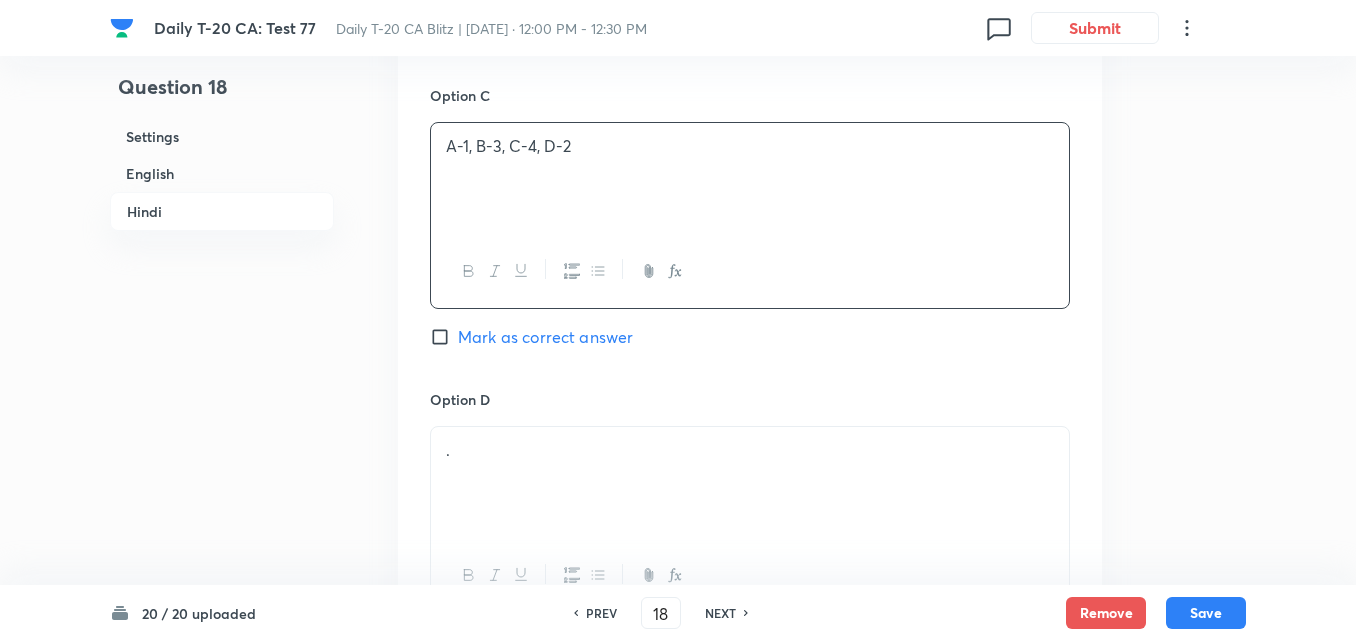scroll, scrollTop: 3860, scrollLeft: 0, axis: vertical 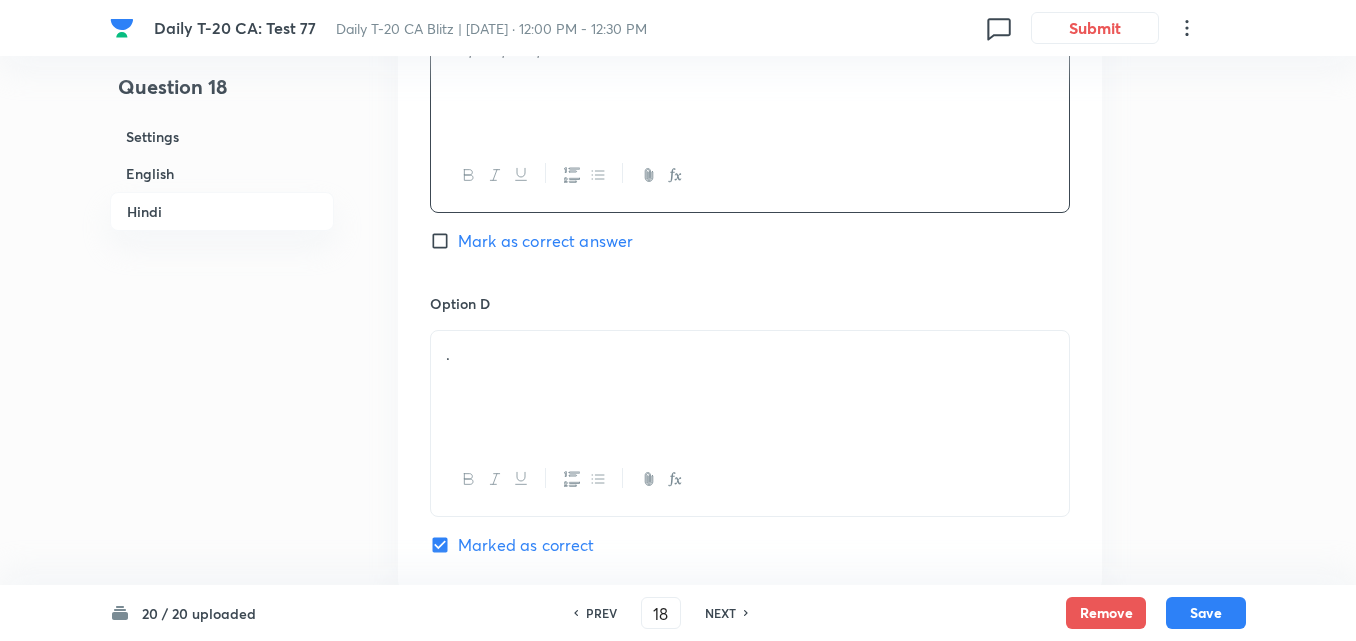 click on "." at bounding box center [750, 387] 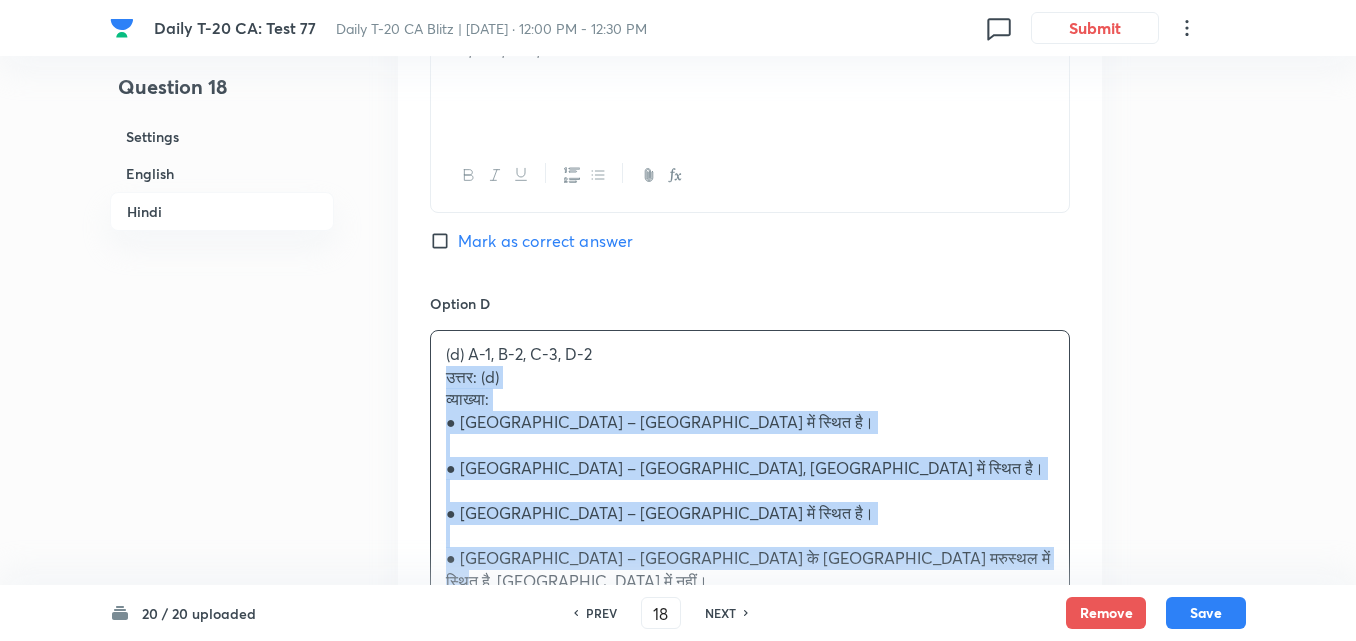 drag, startPoint x: 422, startPoint y: 365, endPoint x: 395, endPoint y: 362, distance: 27.166155 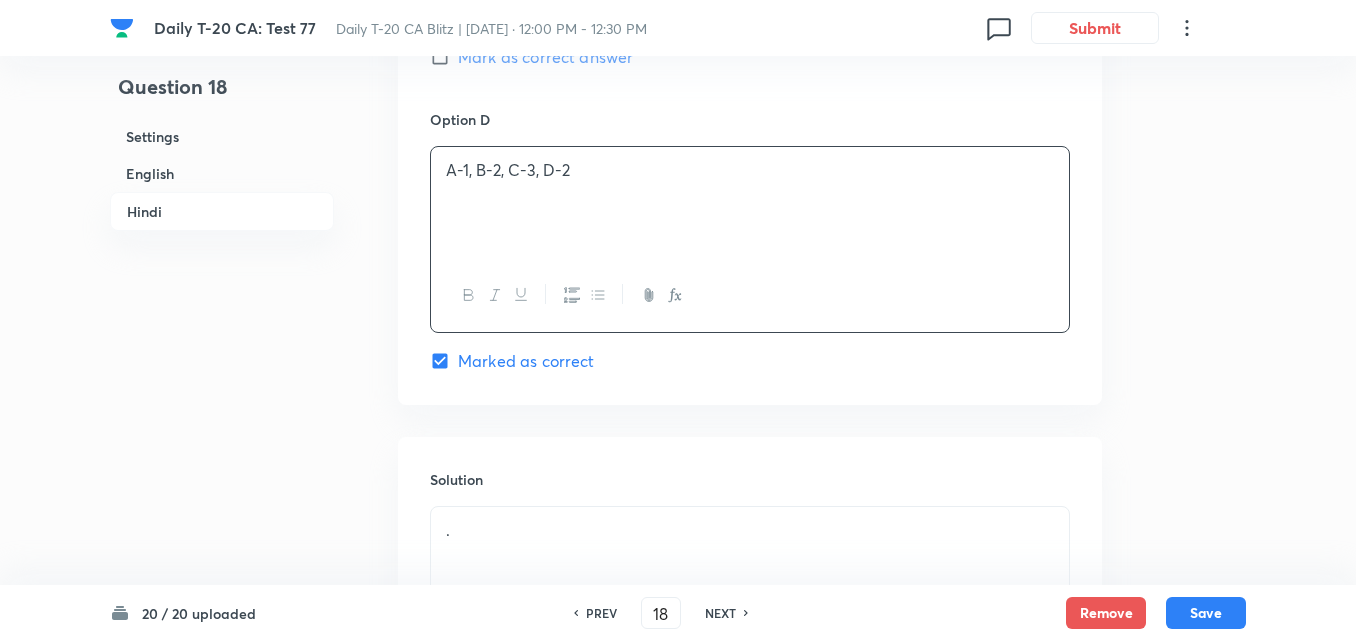 scroll, scrollTop: 4260, scrollLeft: 0, axis: vertical 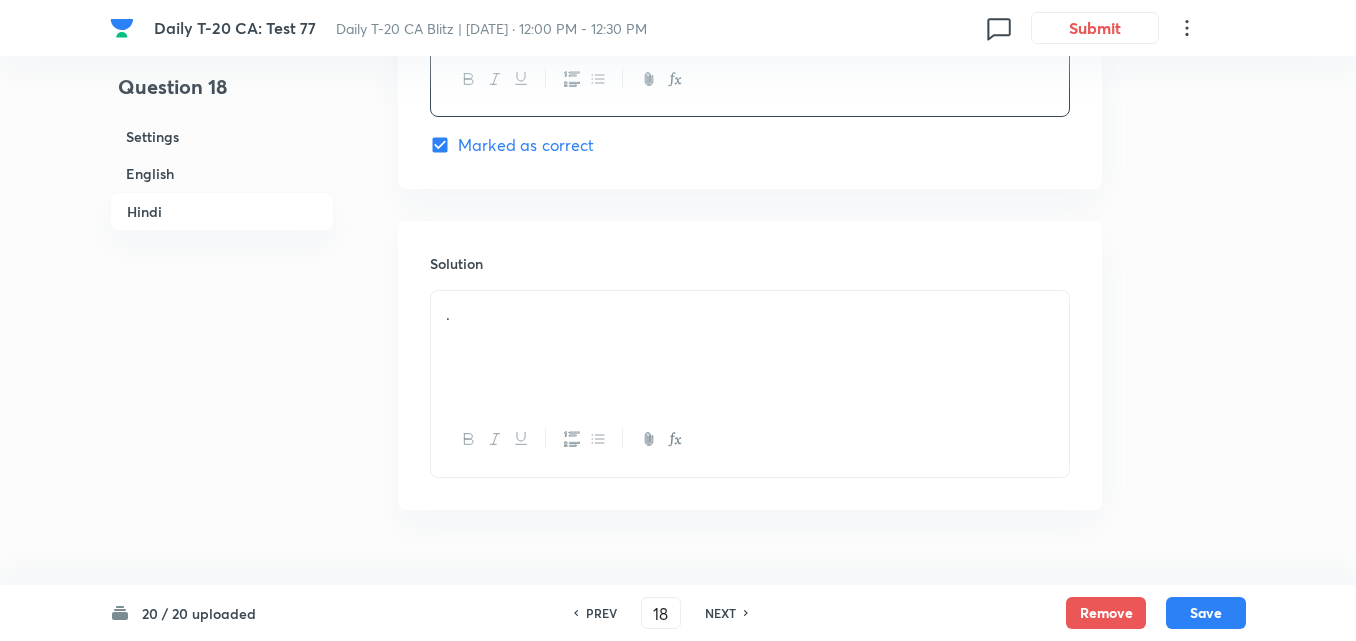 click on "." at bounding box center (750, 347) 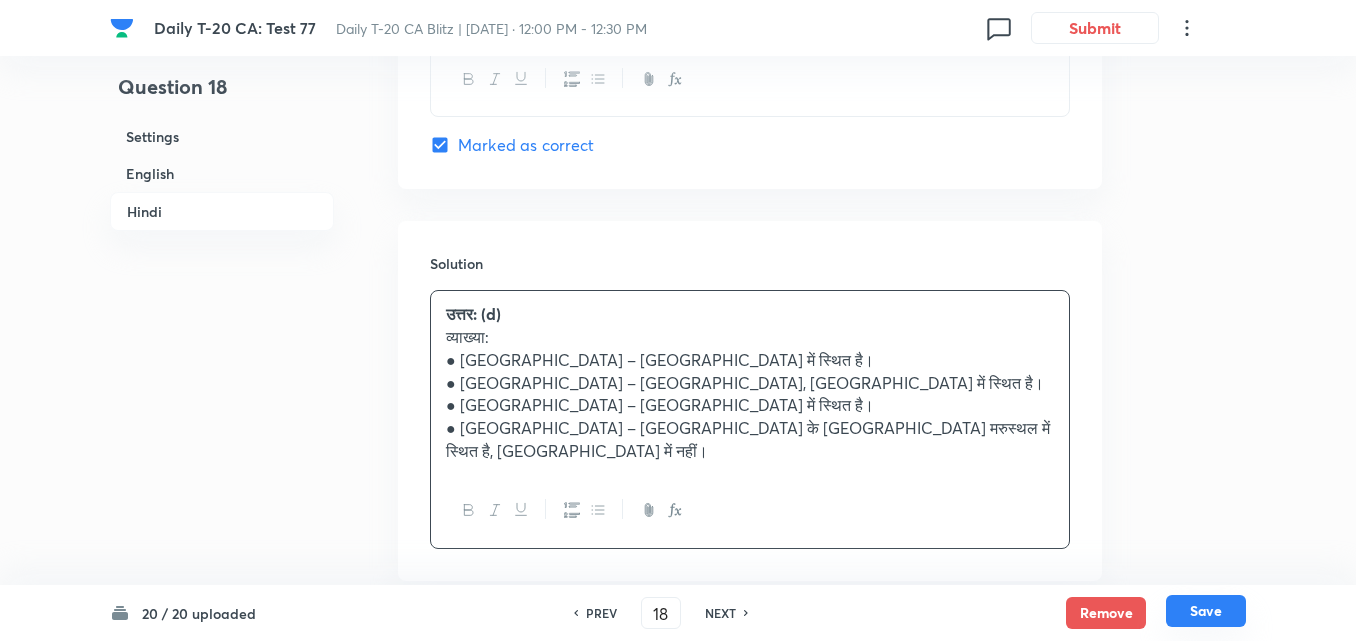 click on "Save" at bounding box center [1206, 611] 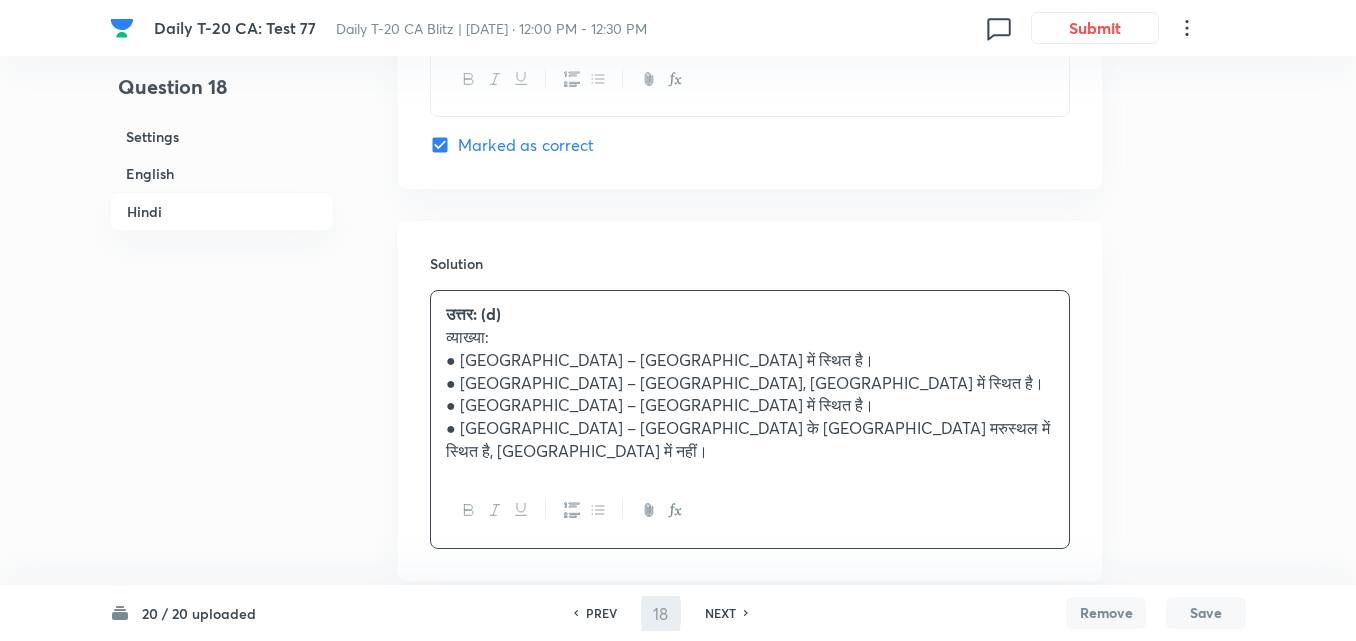 type on "19" 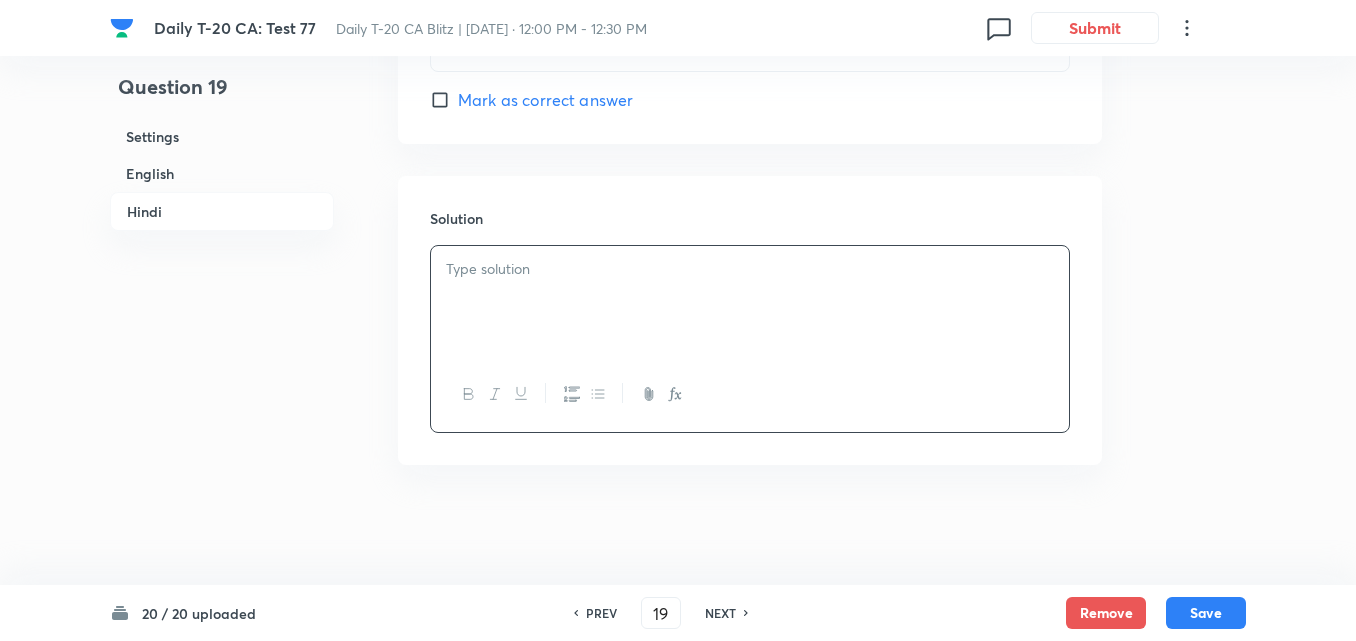checkbox on "false" 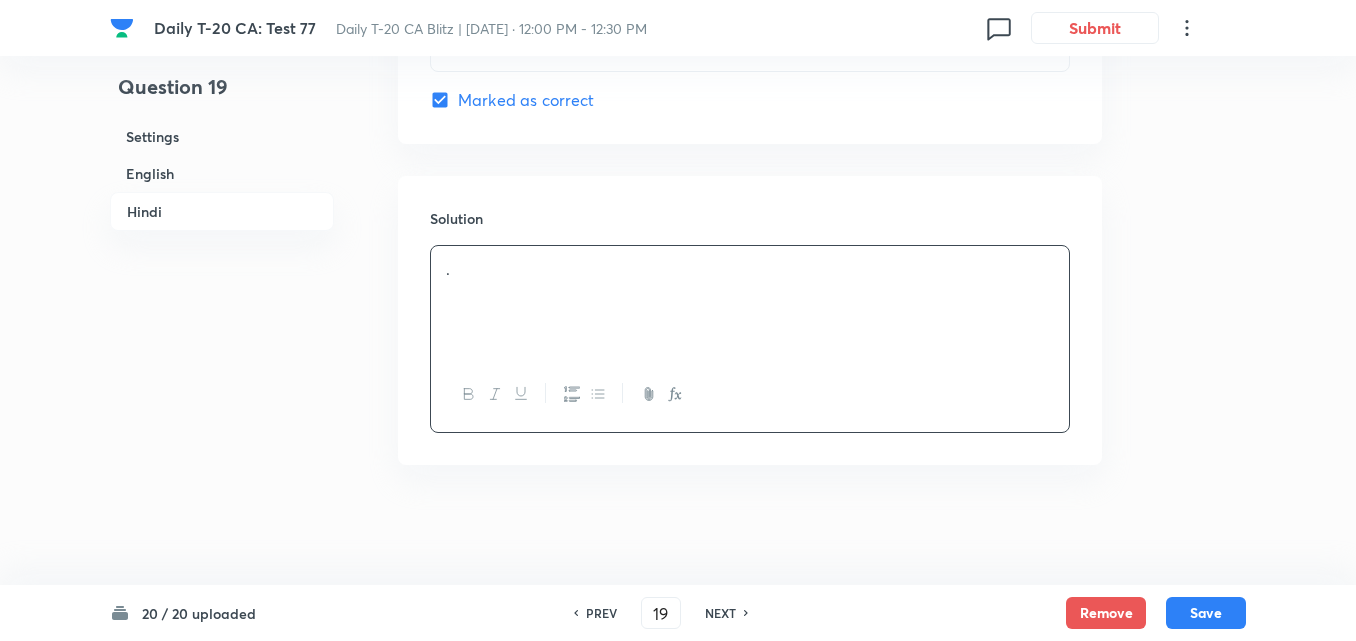 click on "English" at bounding box center (222, 173) 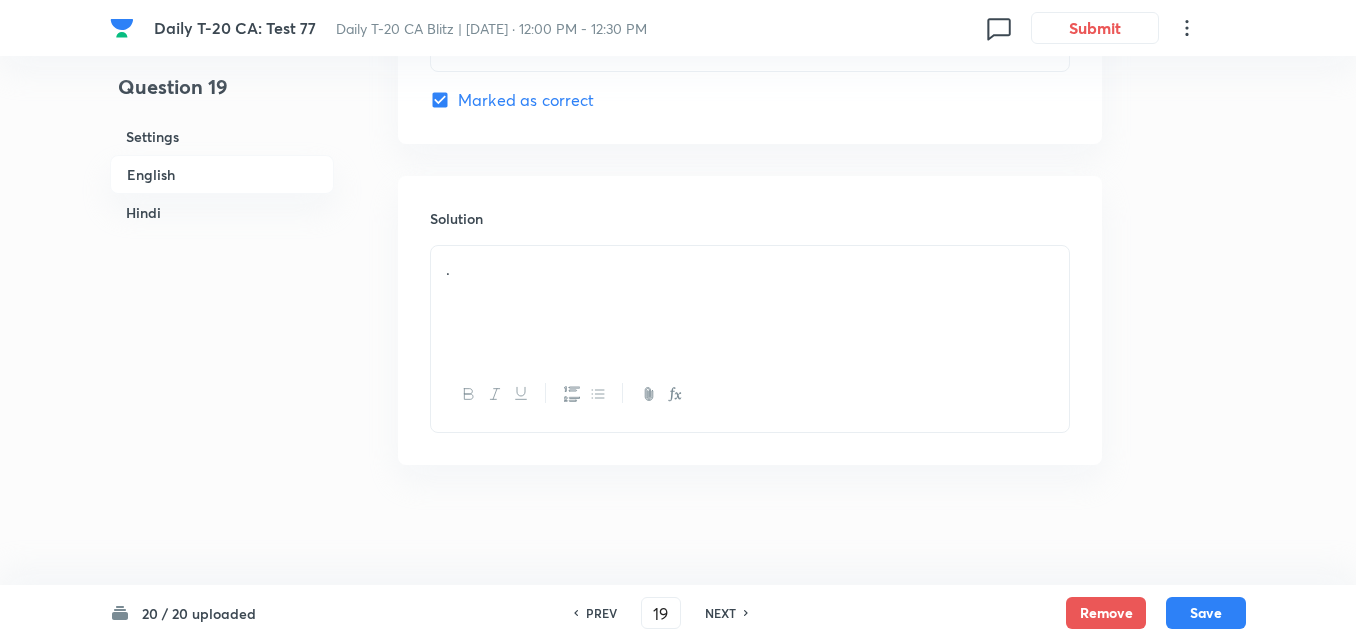 scroll, scrollTop: 516, scrollLeft: 0, axis: vertical 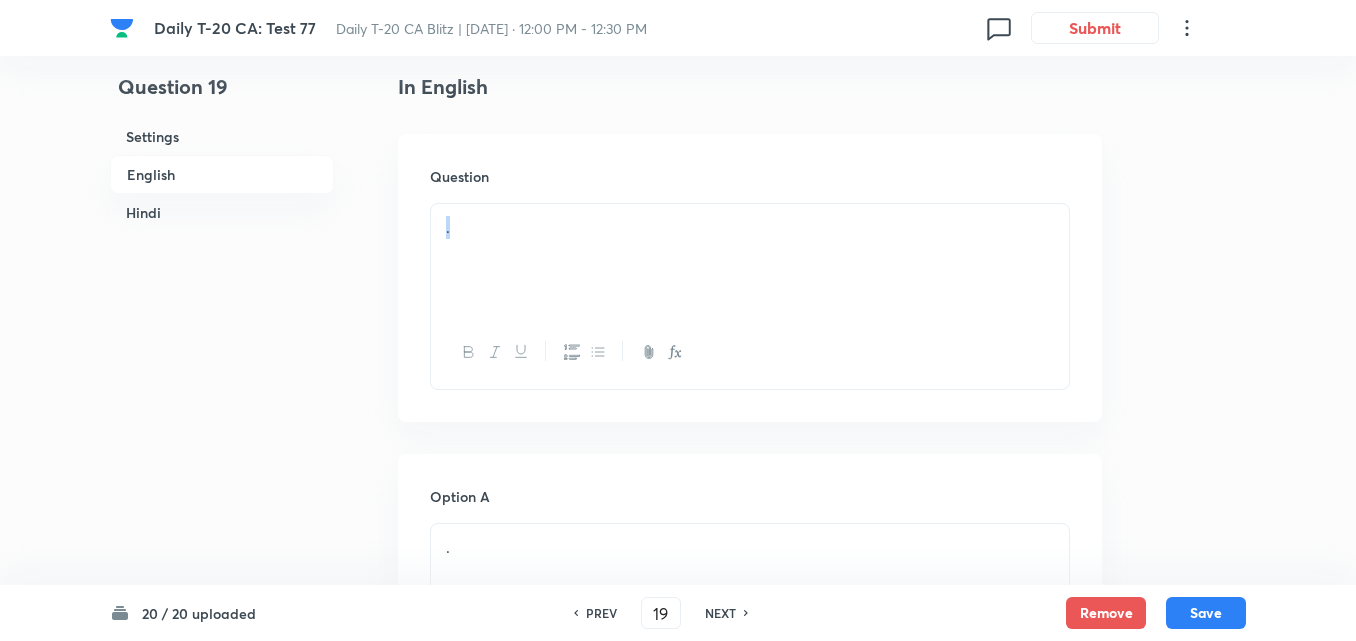 click on "." at bounding box center (750, 296) 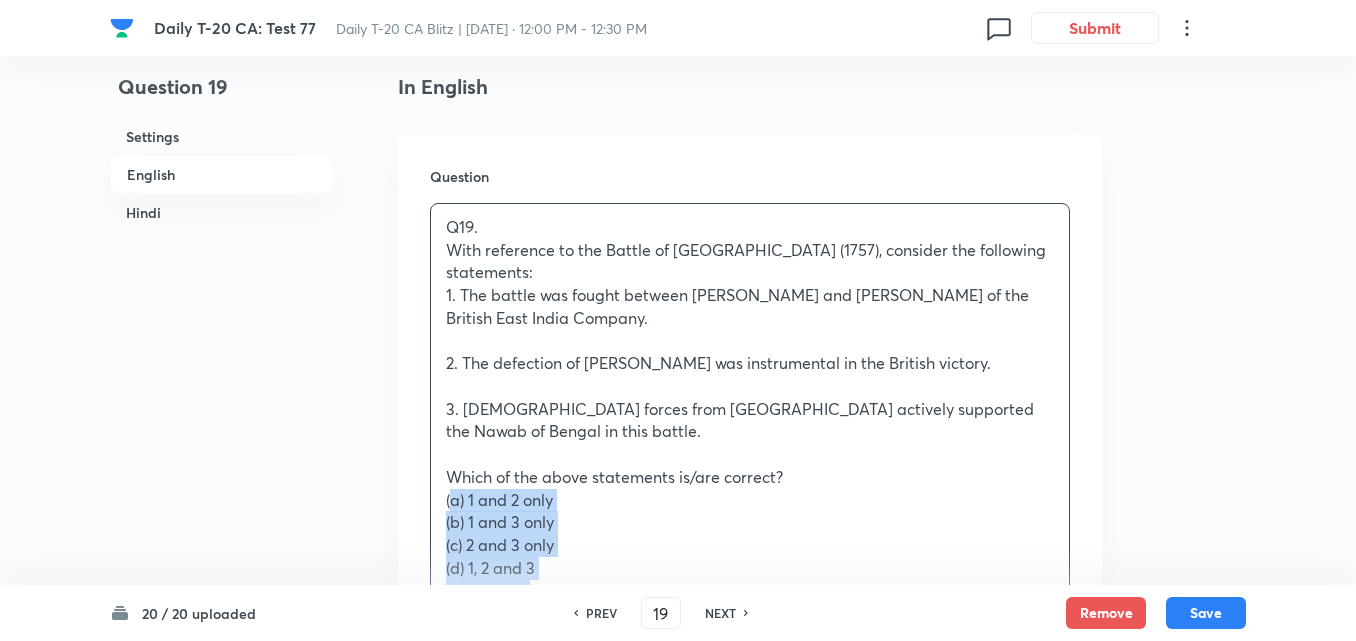 drag, startPoint x: 405, startPoint y: 472, endPoint x: 388, endPoint y: 471, distance: 17.029387 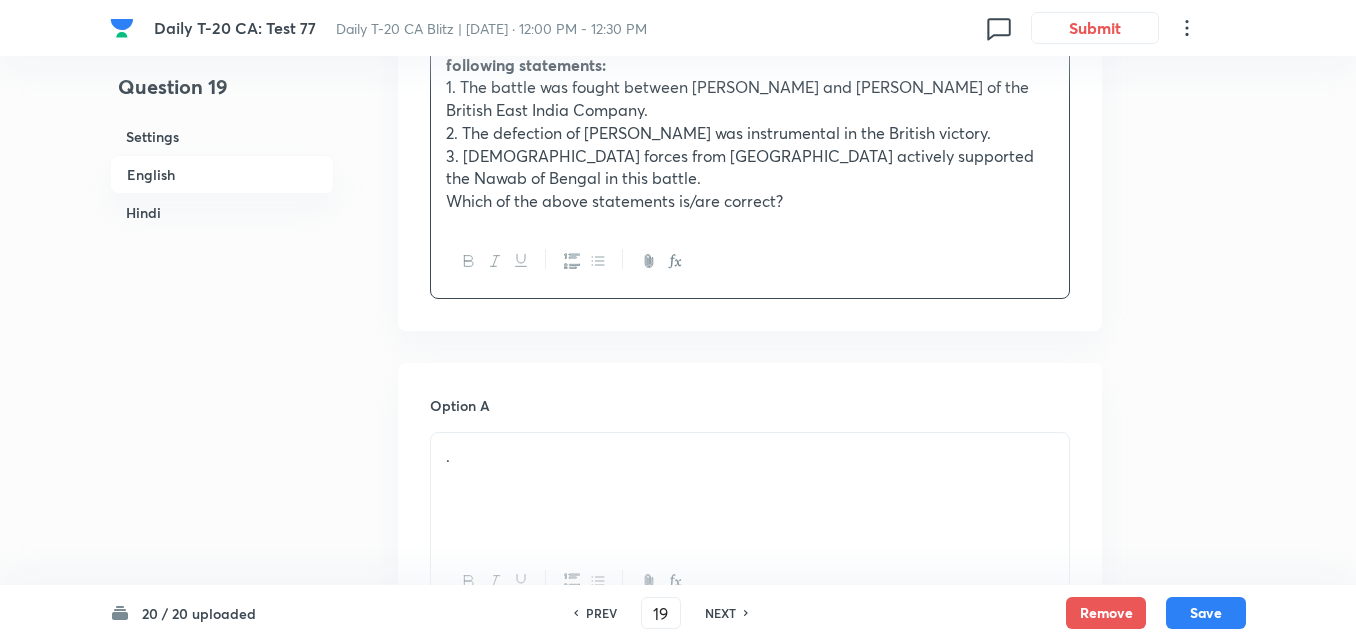 scroll, scrollTop: 916, scrollLeft: 0, axis: vertical 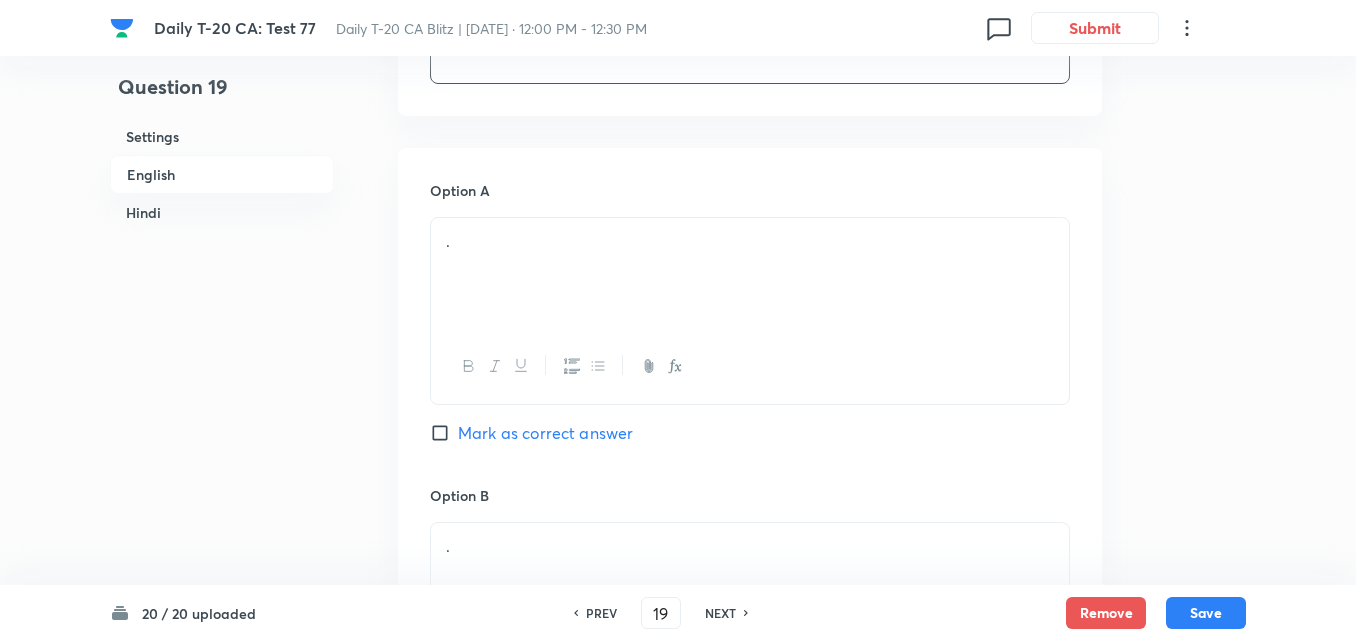 click on "." at bounding box center [750, 274] 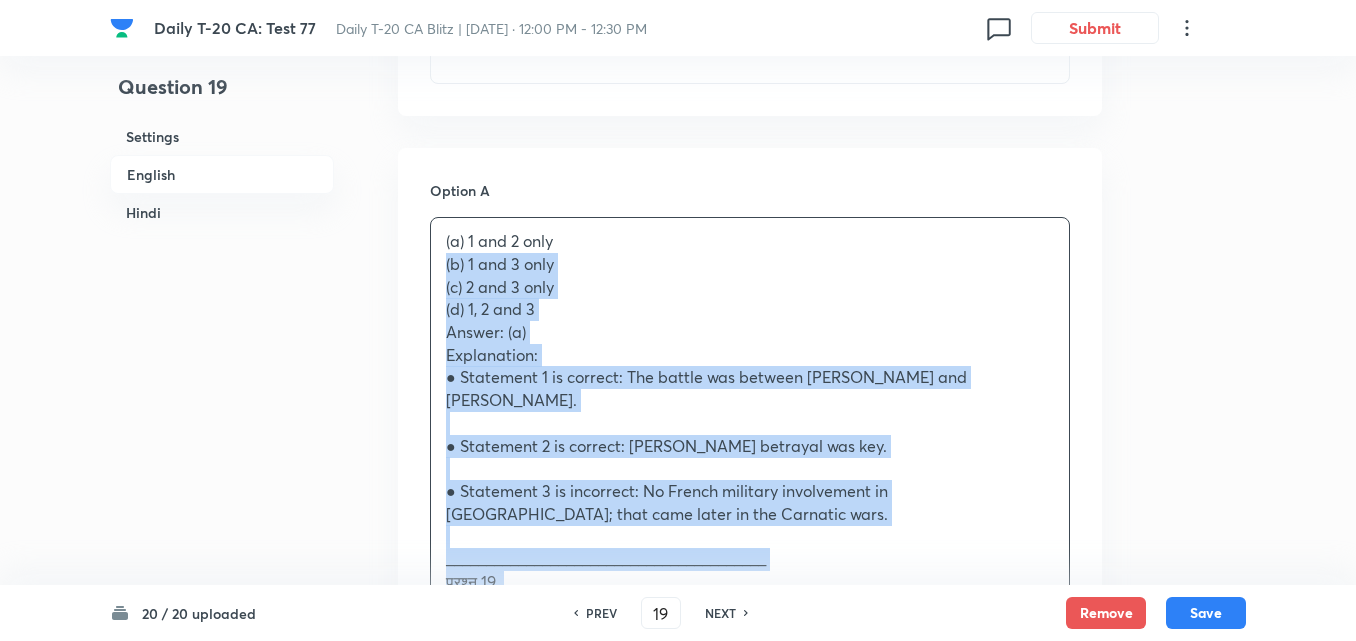 drag, startPoint x: 444, startPoint y: 261, endPoint x: 395, endPoint y: 239, distance: 53.712196 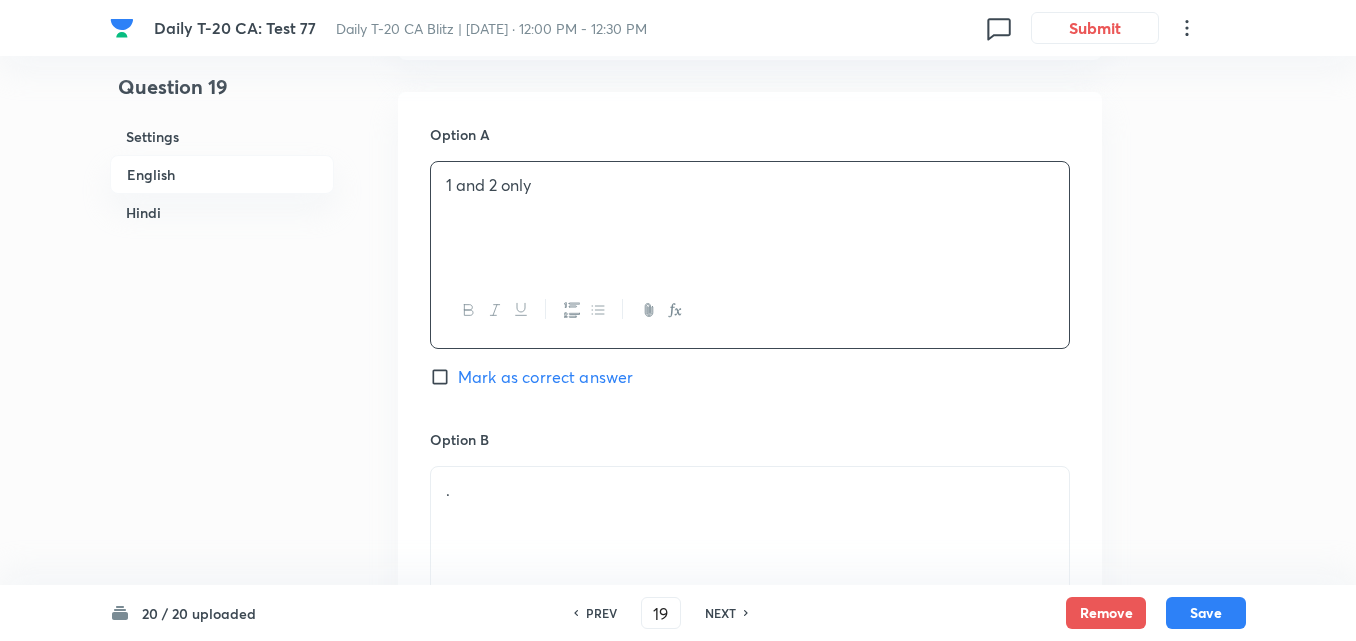 scroll, scrollTop: 1116, scrollLeft: 0, axis: vertical 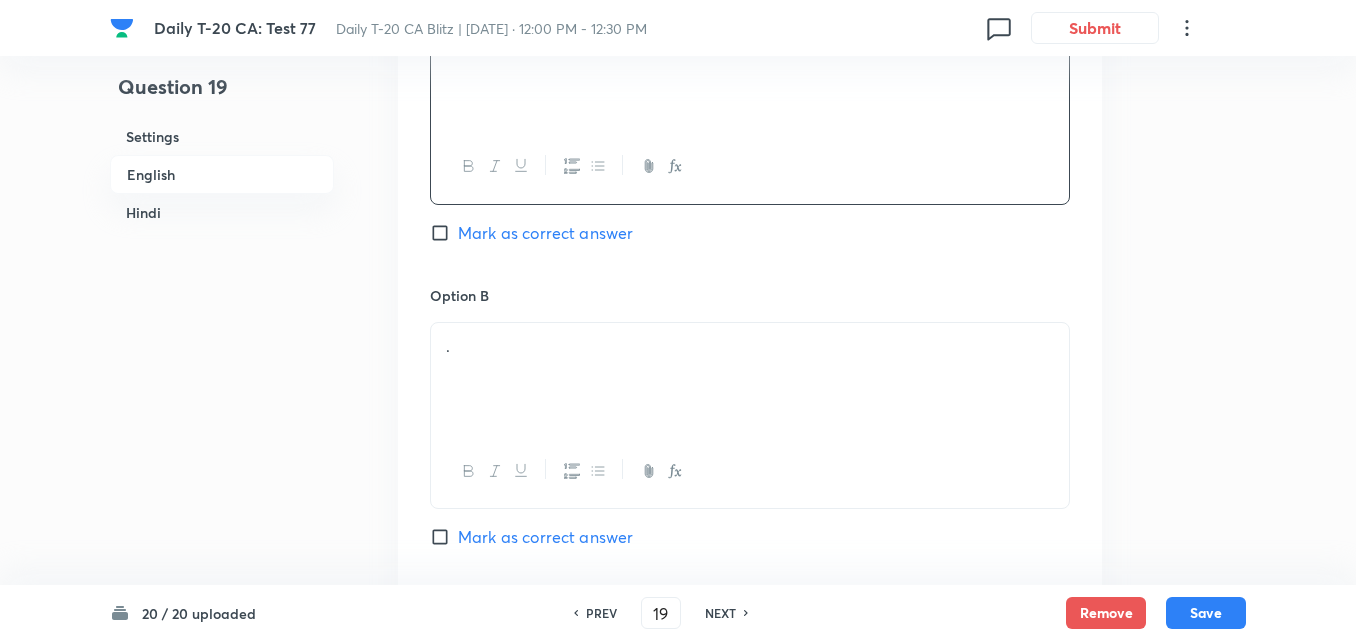 click on "." at bounding box center [750, 379] 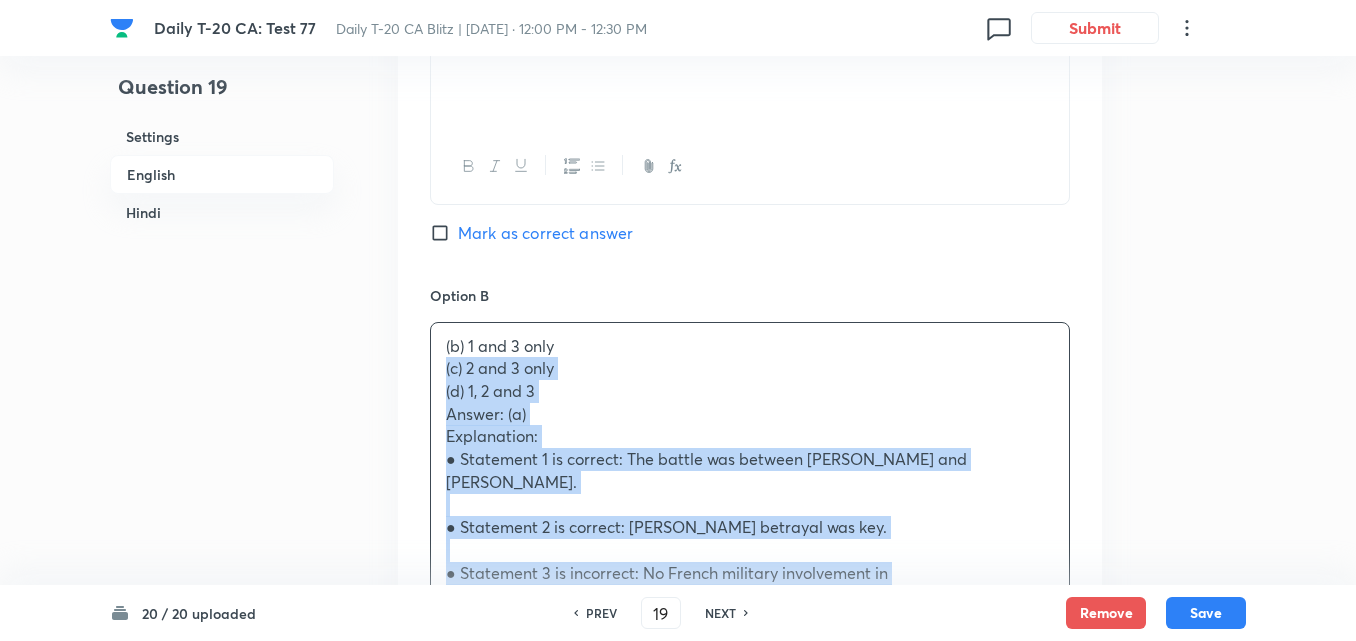 drag, startPoint x: 409, startPoint y: 352, endPoint x: 349, endPoint y: 347, distance: 60.207973 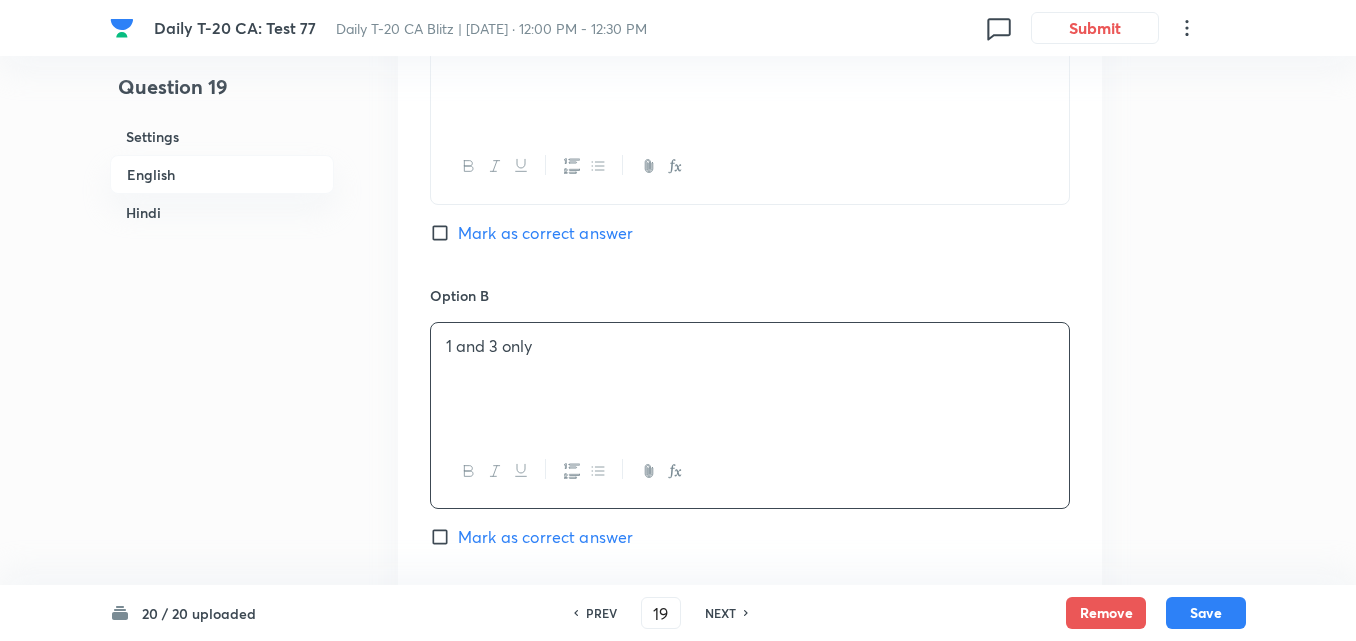 click on "Mark as correct answer" at bounding box center (545, 233) 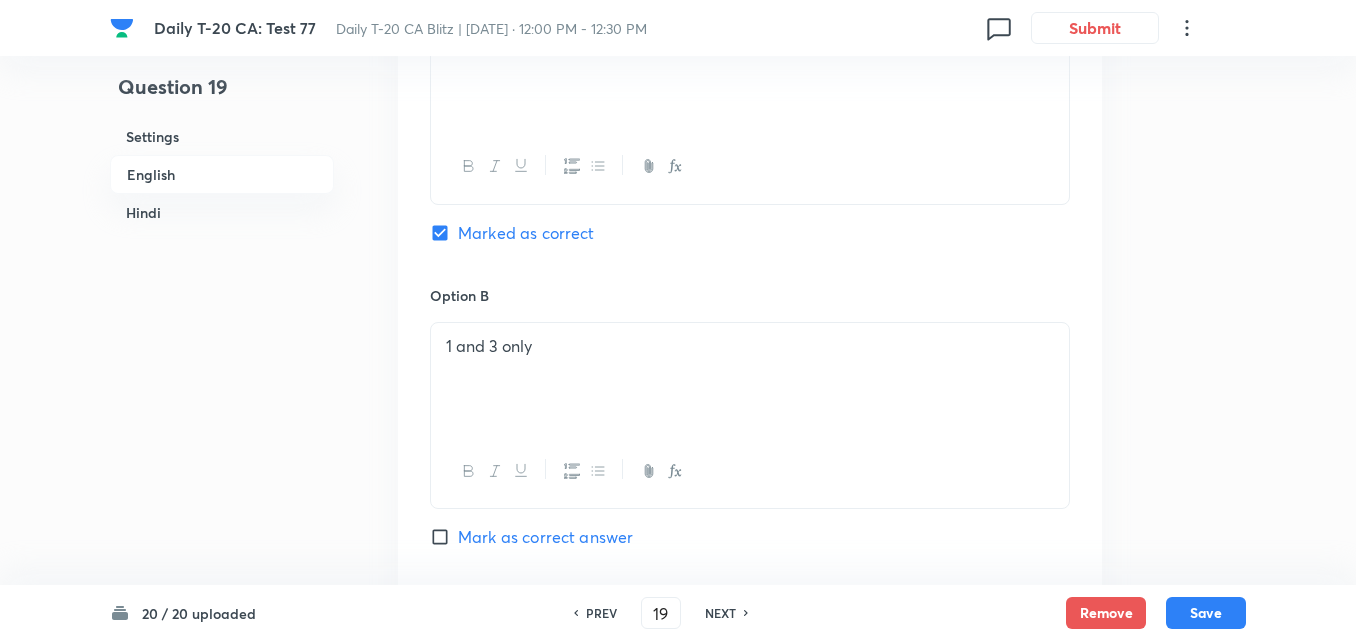 checkbox on "false" 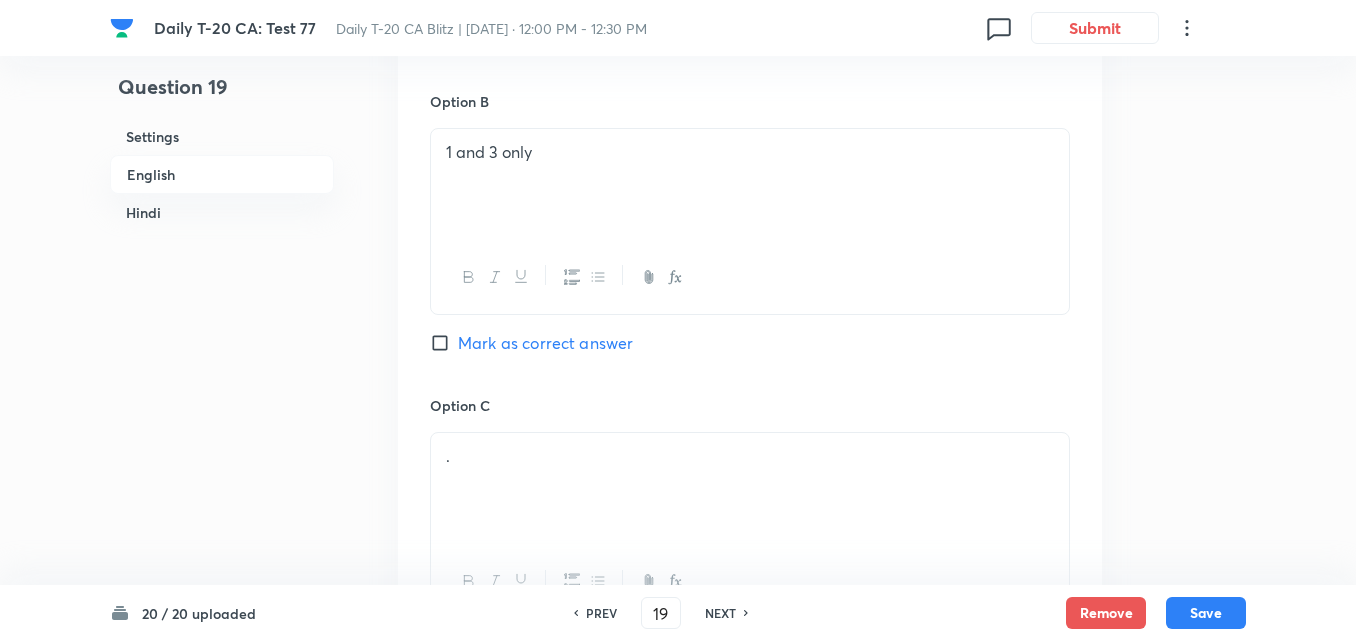 scroll, scrollTop: 1416, scrollLeft: 0, axis: vertical 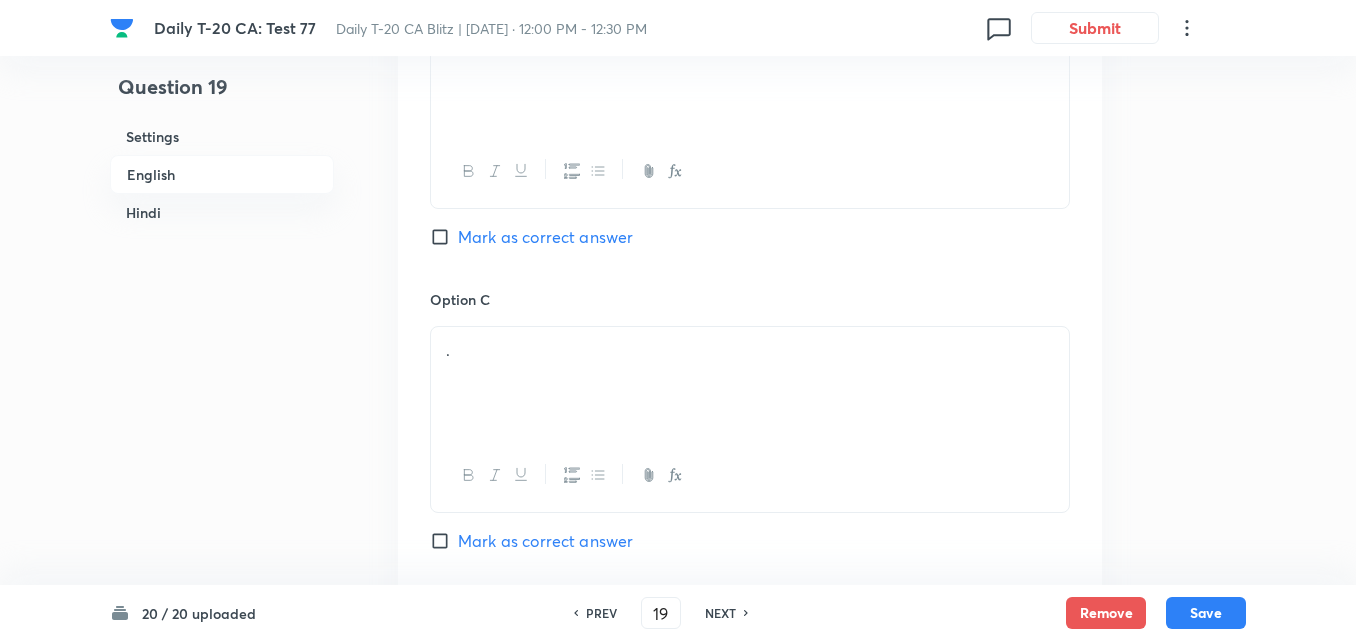 click on "." at bounding box center [750, 383] 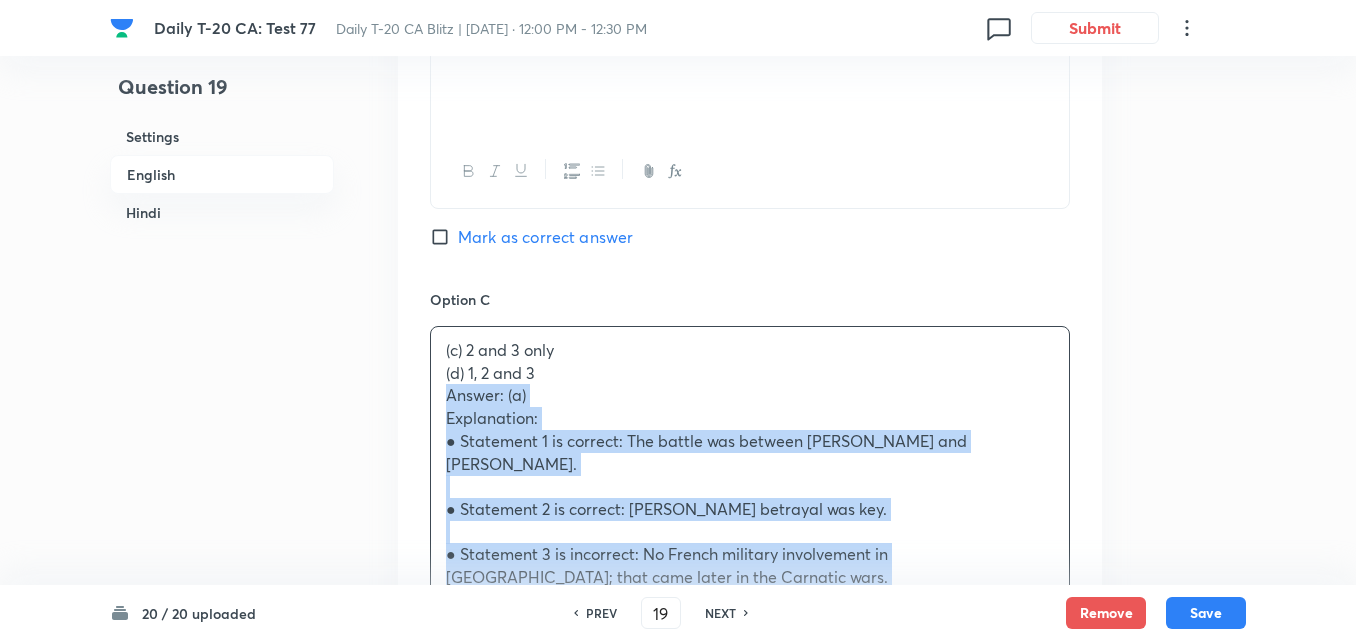 click on "Question 19 Settings English Hindi Settings Type Single choice correct 4 options + 2 marks - 0.66 marks Edit Concept Current Affairs Current Affairs 2025 Current Affairs 2025 Current Affairs 2025 Edit Additional details Easy Fact Not from PYQ paper No equation Edit In English Question With reference to the Battle of Plassey (1757), consider the following statements: 1.	The battle was fought between [PERSON_NAME] and [PERSON_NAME] of the British East India Company. 2.	The defection of [PERSON_NAME] was instrumental in the British victory. 3.	[DEMOGRAPHIC_DATA] forces from [GEOGRAPHIC_DATA] actively supported the Nawab of Bengal in this battle. Which of the above statements is/are correct?   Option A 1 and 2 only Marked as correct Option B 1 and 3 only Mark as correct answer Option C (c) 2 and 3 only (d) 1, 2 and 3 Answer: (a) Explanation: ●	Statement 1 is correct: The battle was between [PERSON_NAME] and [PERSON_NAME]. ●	Statement 2 is correct: [PERSON_NAME] betrayal was key. ________________________________________ Option D" at bounding box center (678, 1294) 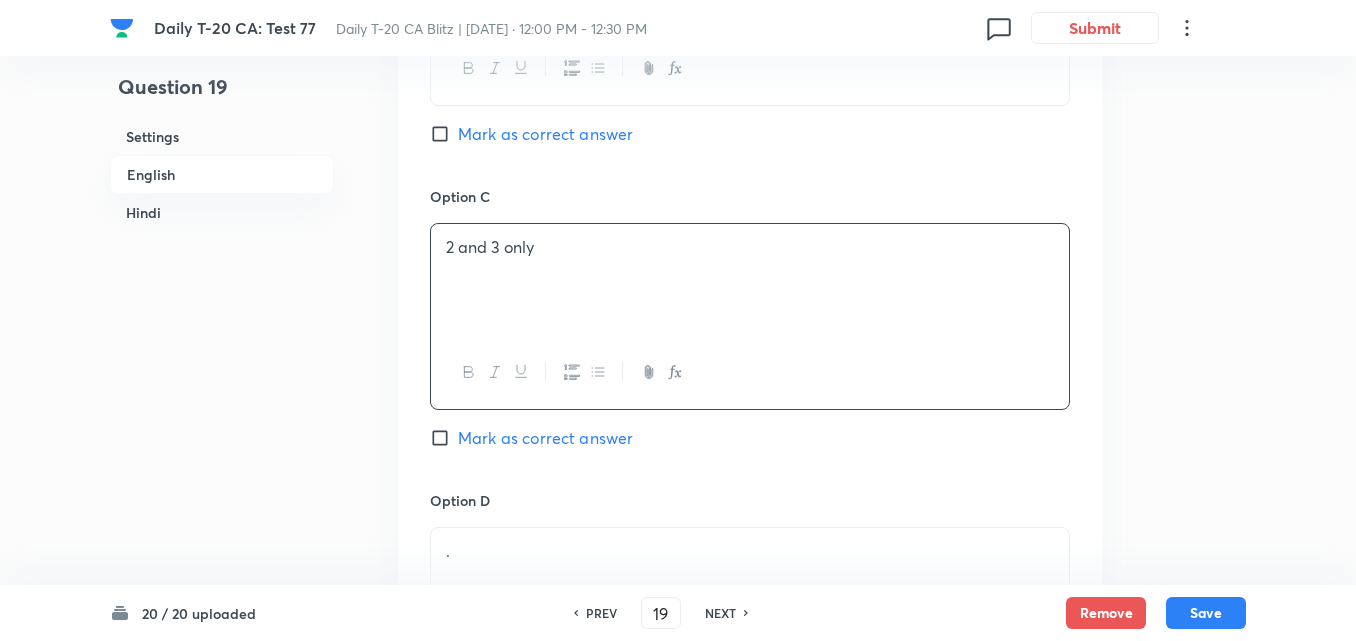 scroll, scrollTop: 1816, scrollLeft: 0, axis: vertical 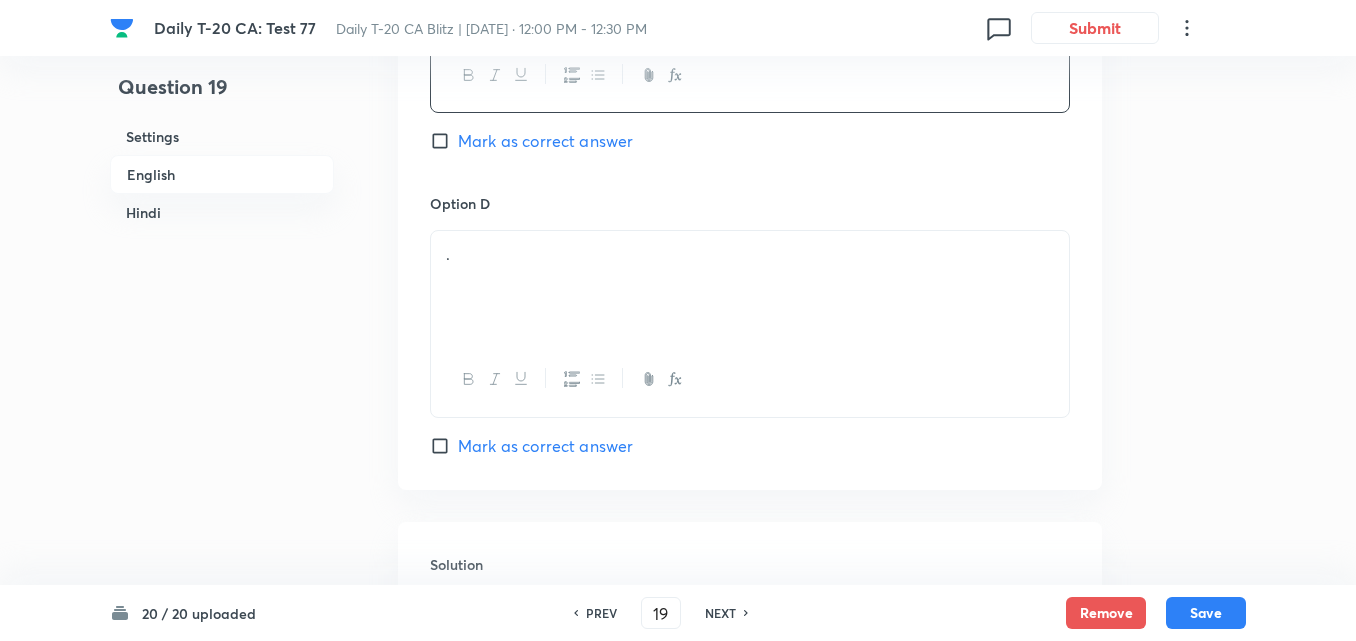 click on "." at bounding box center (750, 287) 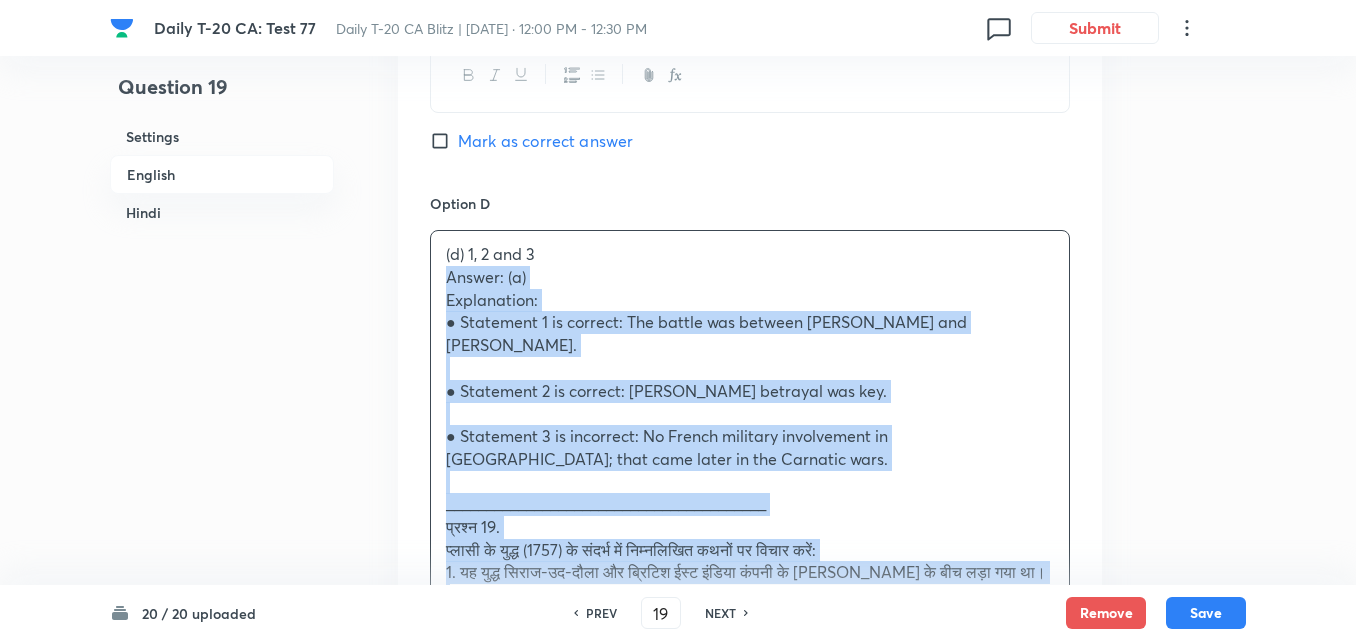 click on "Option A 1 and 2 only Marked as correct Option B 1 and 3 only [PERSON_NAME] as correct answer Option C 2 and 3 only Mark as correct answer Option D (d) 1, 2 and 3 Answer: (a) Explanation: ●	Statement 1 is correct: The battle was between [PERSON_NAME] and [PERSON_NAME]. ●	Statement 2 is correct: [PERSON_NAME] betrayal was key. ●	Statement 3 is incorrect: No French military involvement in [GEOGRAPHIC_DATA]; that came later in the Carnatic wars. ________________________________________ प्रश्न 19. प्लासी के युद्ध (1757) के संदर्भ में निम्नलिखित कथनों पर विचार करें: 1.	यह युद्ध सिराज-उद-दौला और ब्रिटिश ईस्ट इंडिया कंपनी के [PERSON_NAME] के बीच लड़ा गया था। सही कथन कौन-से हैं? (a) केवल 1 और 2 (b) केवल 1 और 3 (d) 1, 2 और 3" at bounding box center (750, 154) 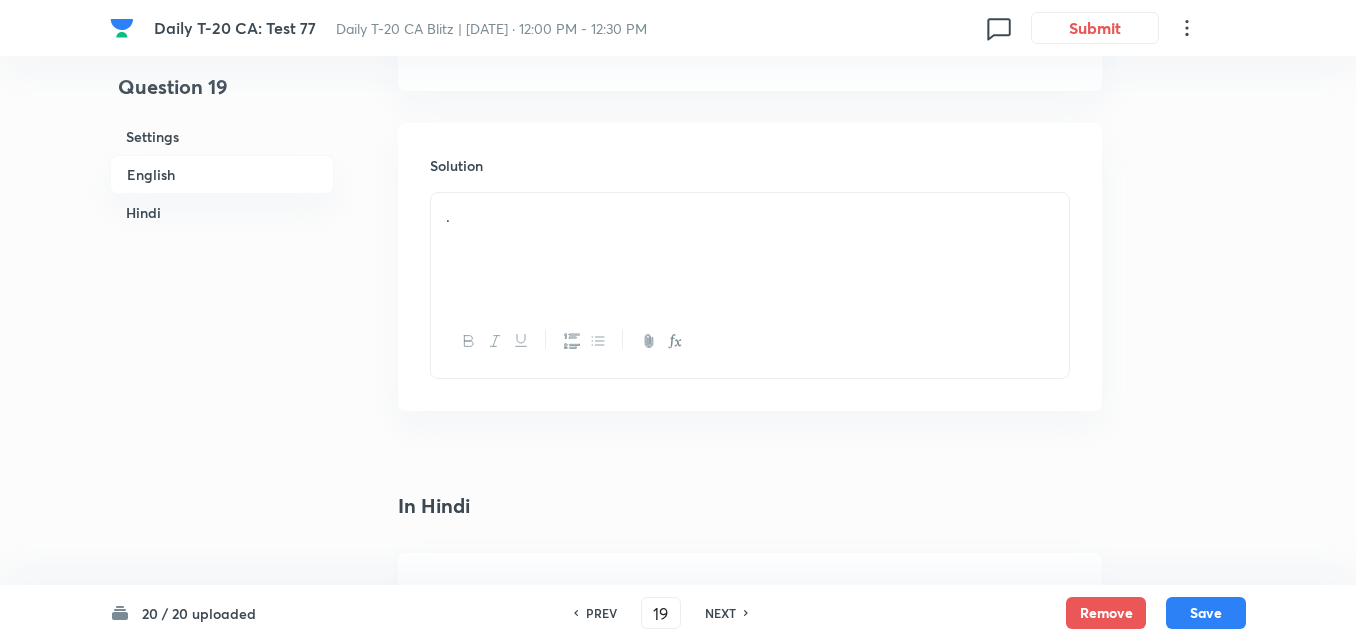 scroll, scrollTop: 2216, scrollLeft: 0, axis: vertical 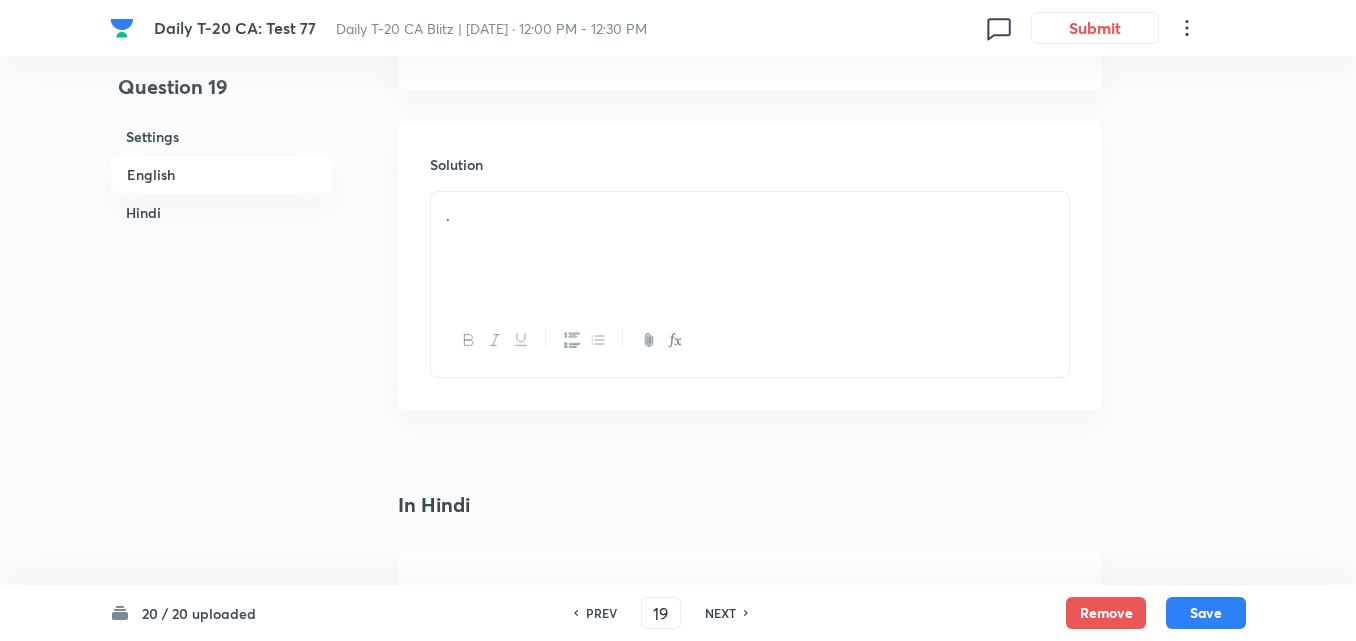click on "." at bounding box center (750, 248) 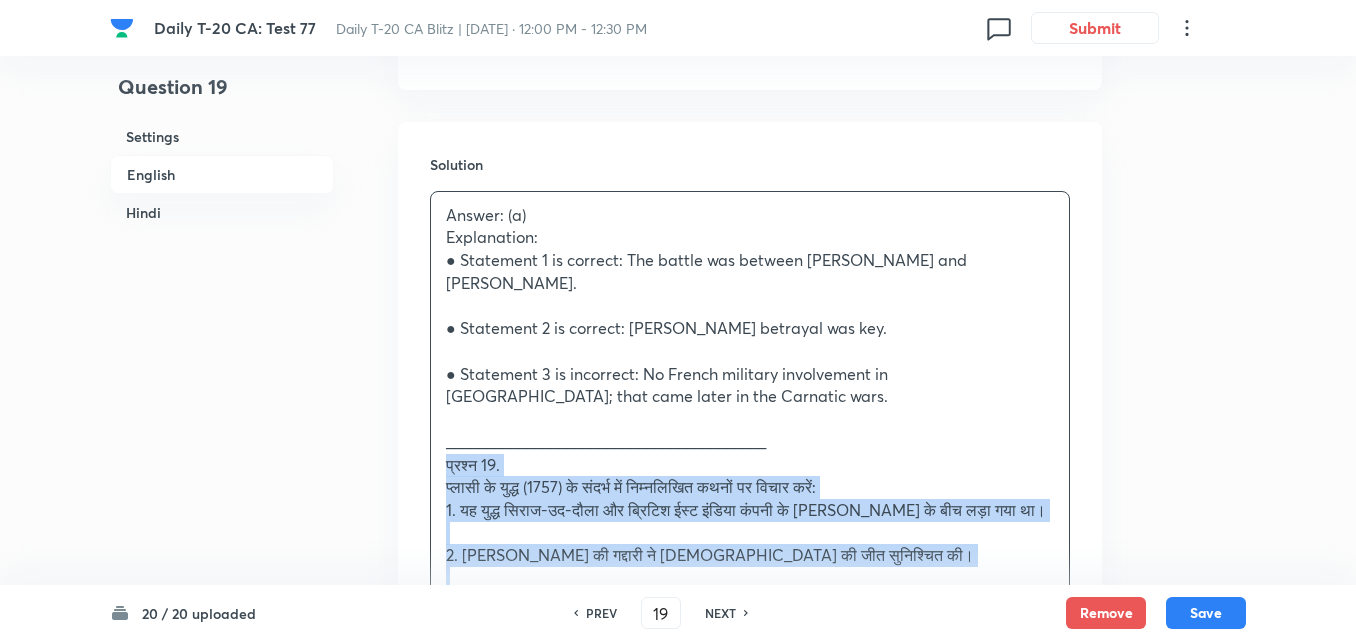 drag, startPoint x: 438, startPoint y: 445, endPoint x: 396, endPoint y: 438, distance: 42.579338 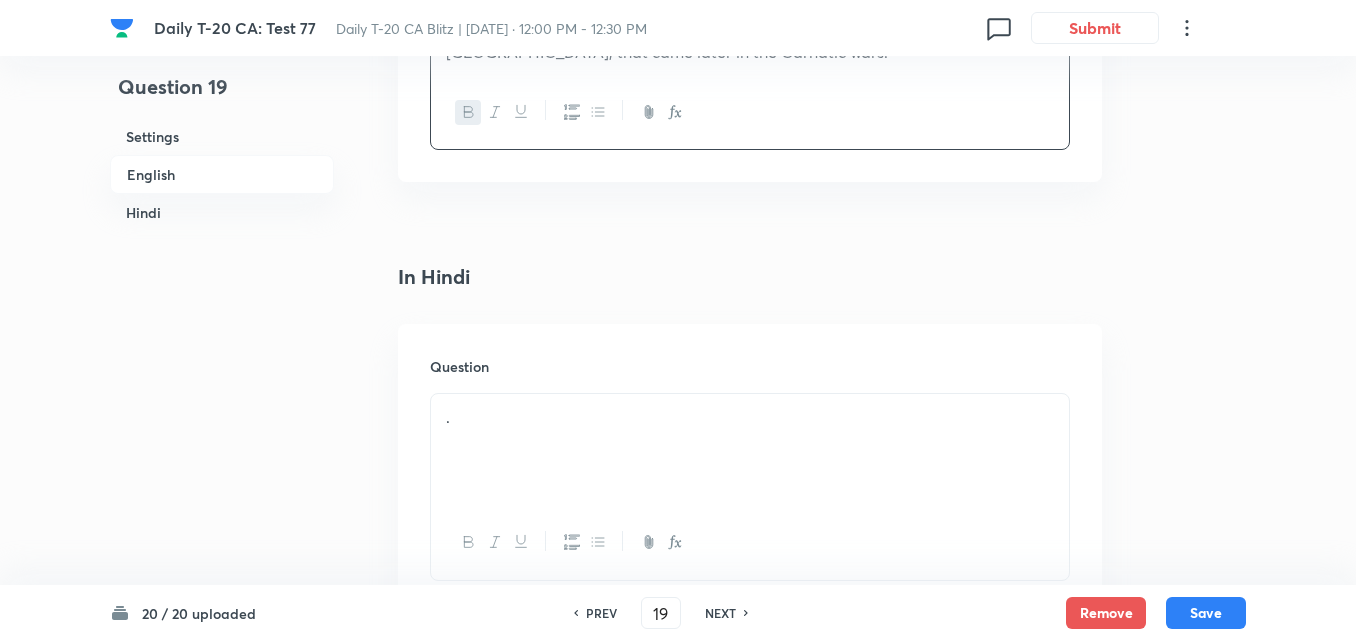 scroll, scrollTop: 2516, scrollLeft: 0, axis: vertical 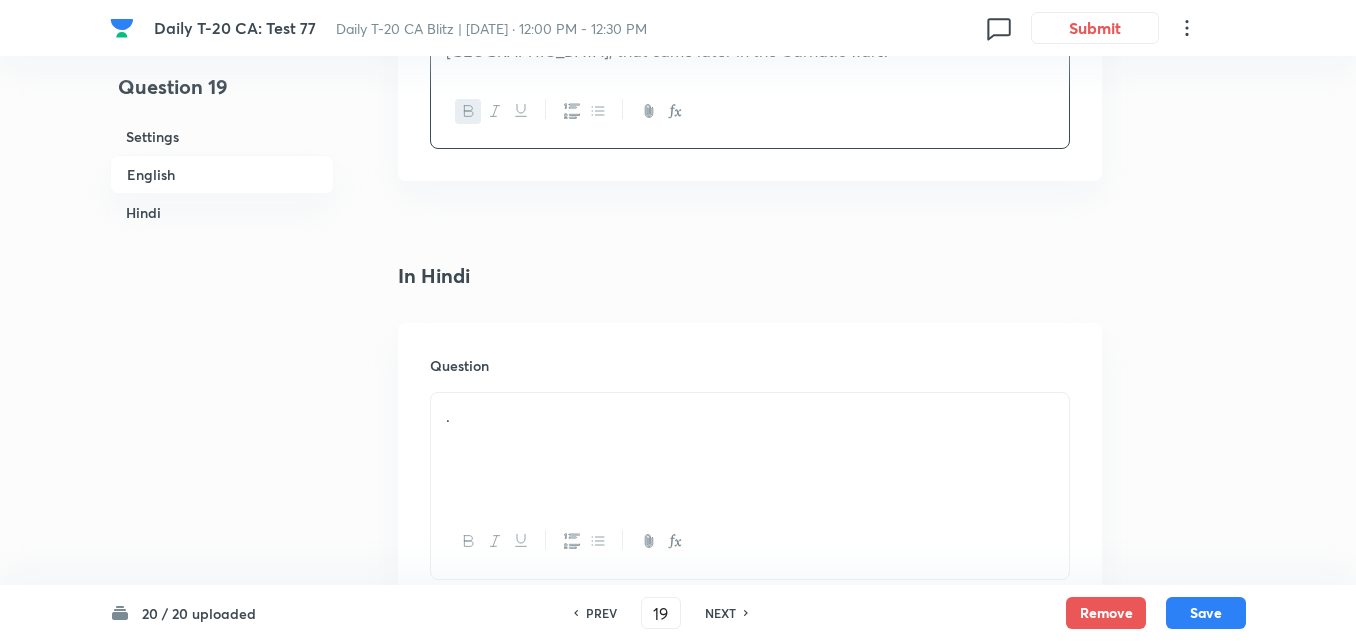 click on "." at bounding box center (750, 449) 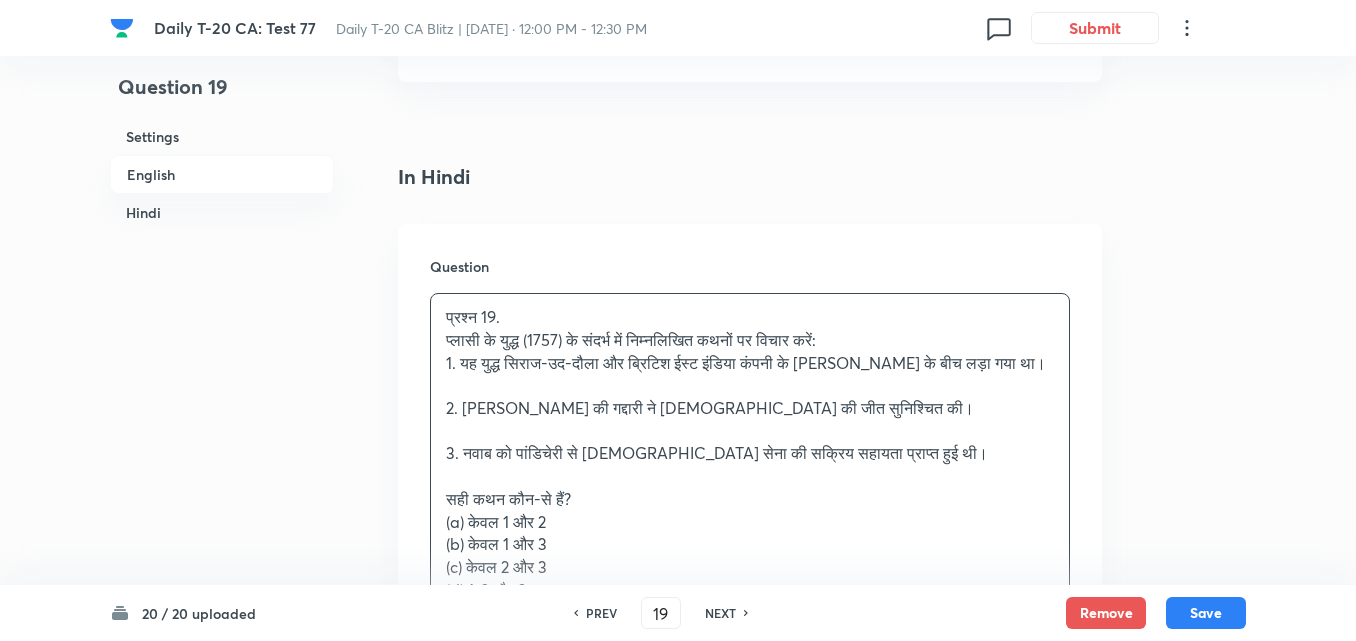 scroll, scrollTop: 2616, scrollLeft: 0, axis: vertical 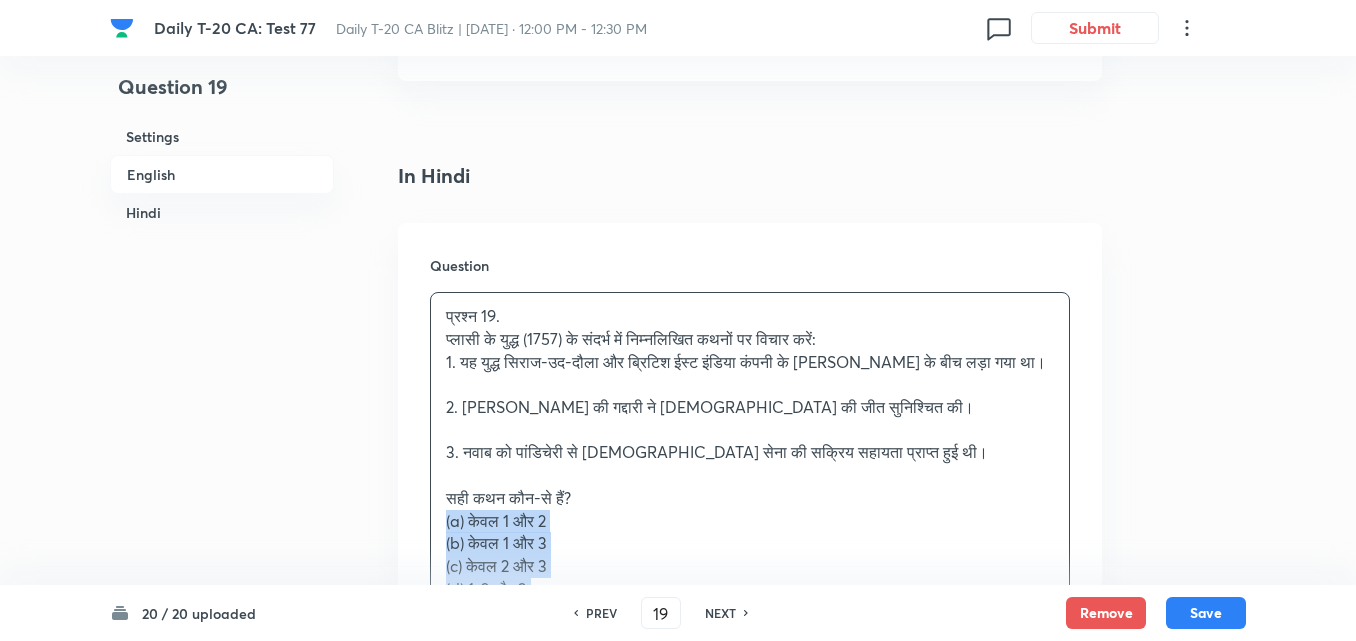click on "Question प्रश्न 19. प्लासी के युद्ध (1757) के संदर्भ में निम्नलिखित कथनों पर विचार करें: 1.	यह युद्ध सिराज-उद-दौला और ब्रिटिश ईस्ट इंडिया कंपनी के [PERSON_NAME] के बीच लड़ा गया था। 2.	[PERSON_NAME] की गद्दारी ने [DEMOGRAPHIC_DATA] की जीत सुनिश्चित की। 3.	नवाब को पांडिचेरी से [DEMOGRAPHIC_DATA] सेना की सक्रिय सहायता प्राप्त हुई थी। सही कथन कौन-से हैं? (a) केवल 1 और 2 (b) केवल 1 और 3 (c) केवल 2 और 3 (d) 1, 2 और 3 उत्तर: (a) व्याख्या:" at bounding box center [750, 516] 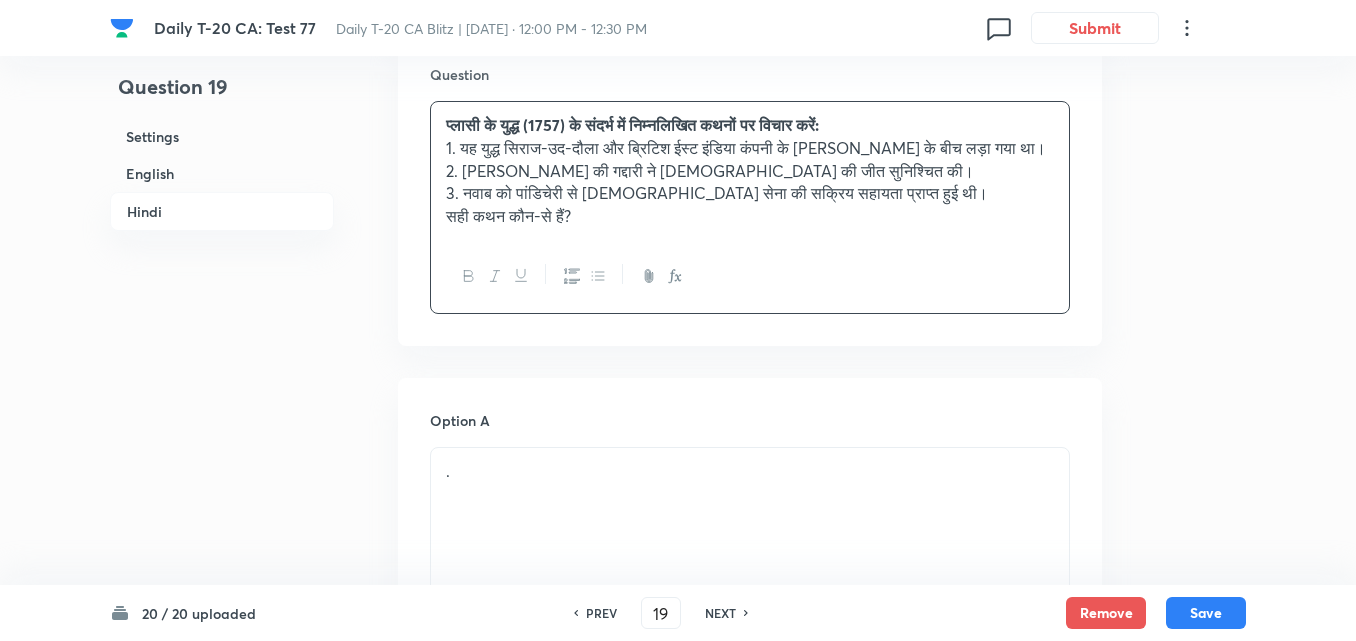 scroll, scrollTop: 3016, scrollLeft: 0, axis: vertical 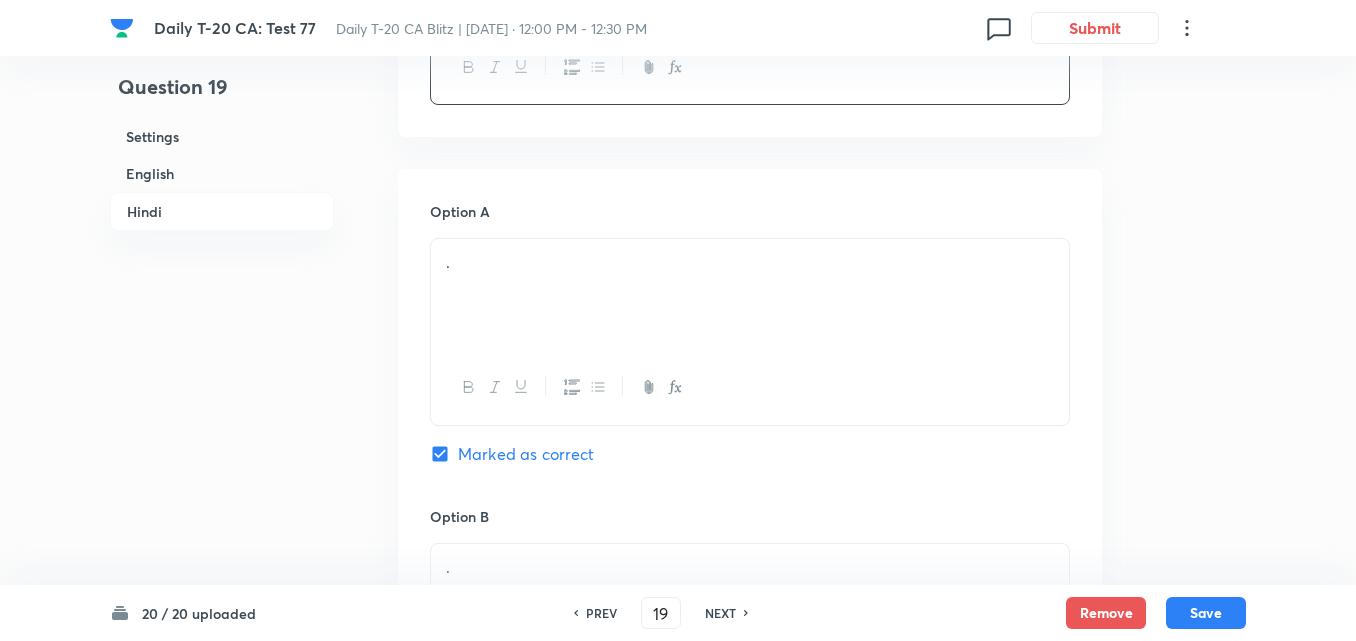 click on "." at bounding box center (750, 295) 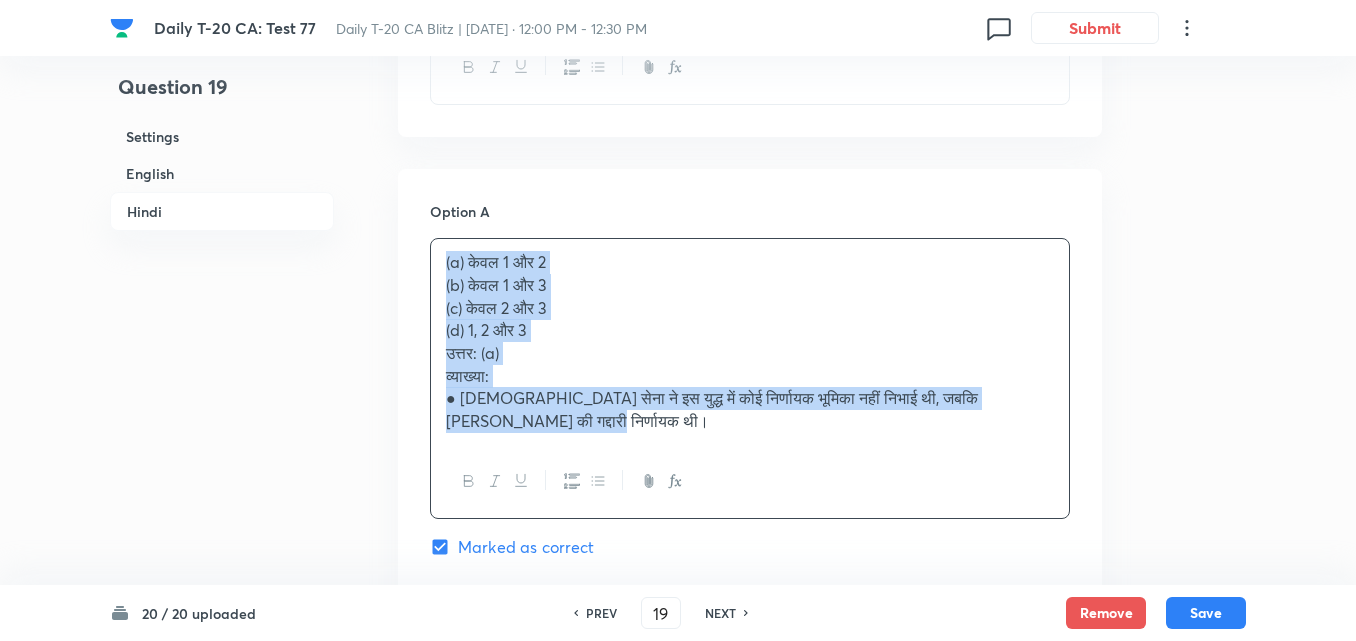 click on "Option A (a) केवल 1 और 2 (b) केवल 1 और 3 (c) केवल 2 और 3 (d) 1, 2 और 3 उत्तर: (a) व्याख्या: ●	[DEMOGRAPHIC_DATA] सेना ने इस युद्ध में कोई निर्णायक भूमिका नहीं निभाई थी, जबकि [PERSON_NAME] की गद्दारी निर्णायक थी। Marked as correct Option B . [PERSON_NAME] as correct answer Option C . [PERSON_NAME] as correct answer Option D . [PERSON_NAME] as correct answer" at bounding box center [750, 836] 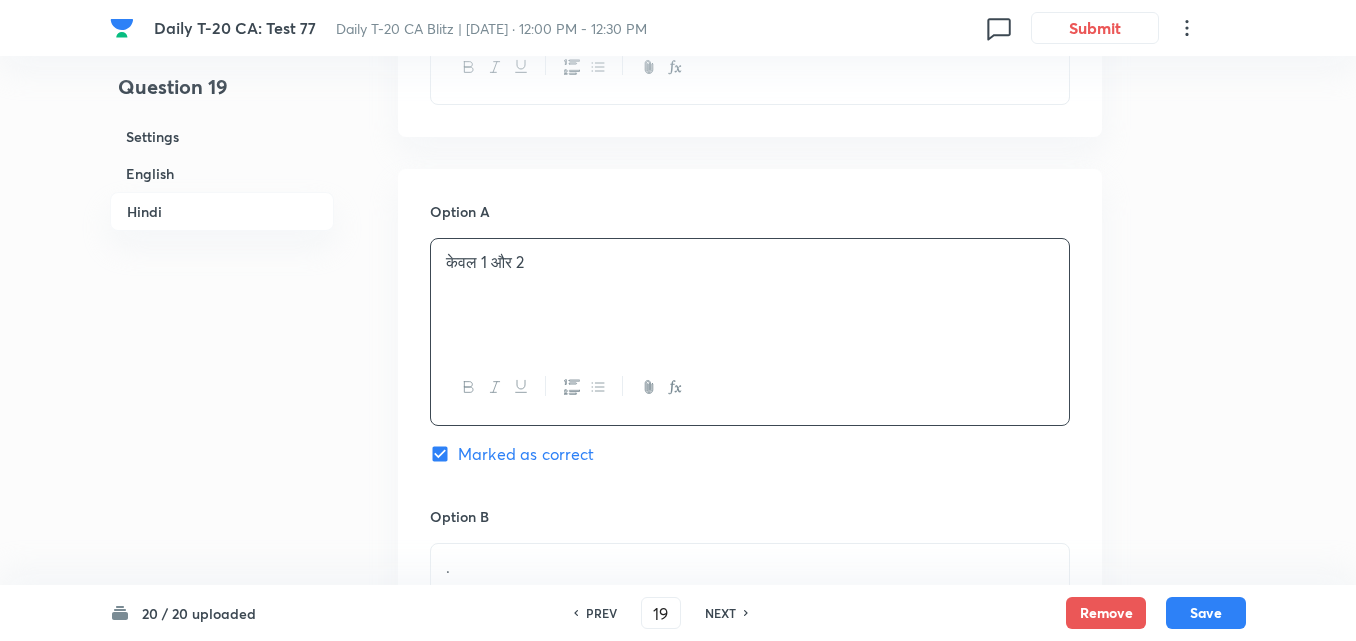 scroll, scrollTop: 3316, scrollLeft: 0, axis: vertical 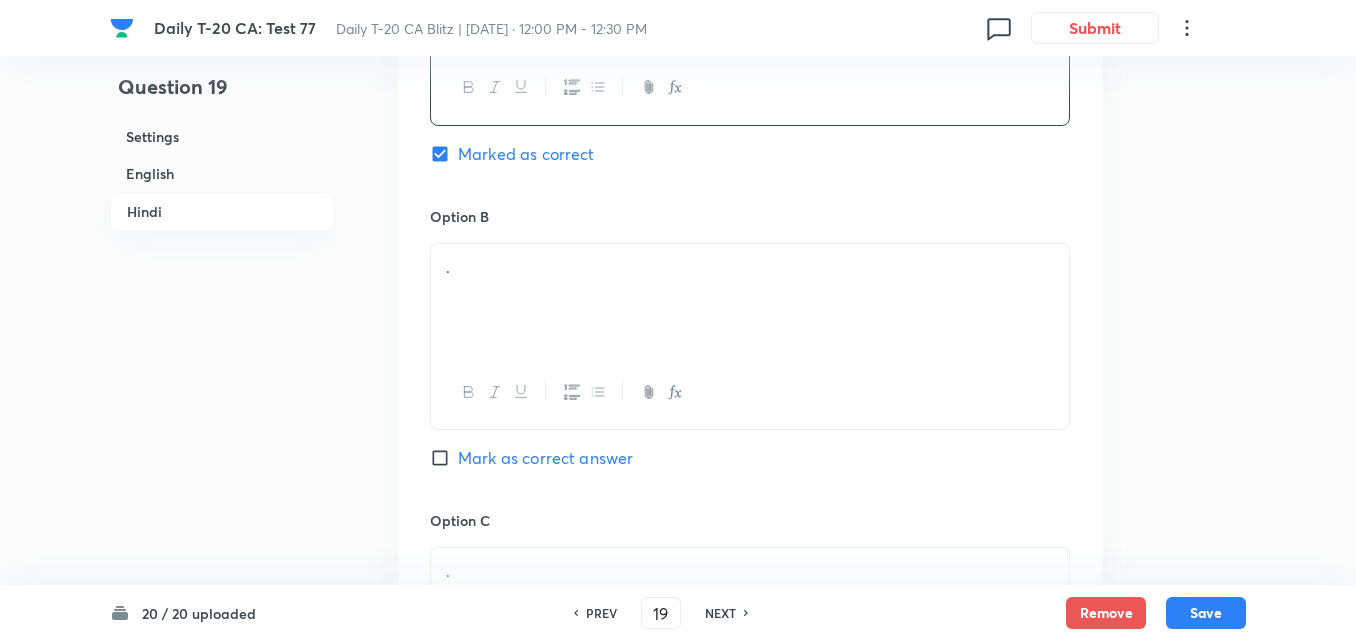 click on "." at bounding box center (750, 300) 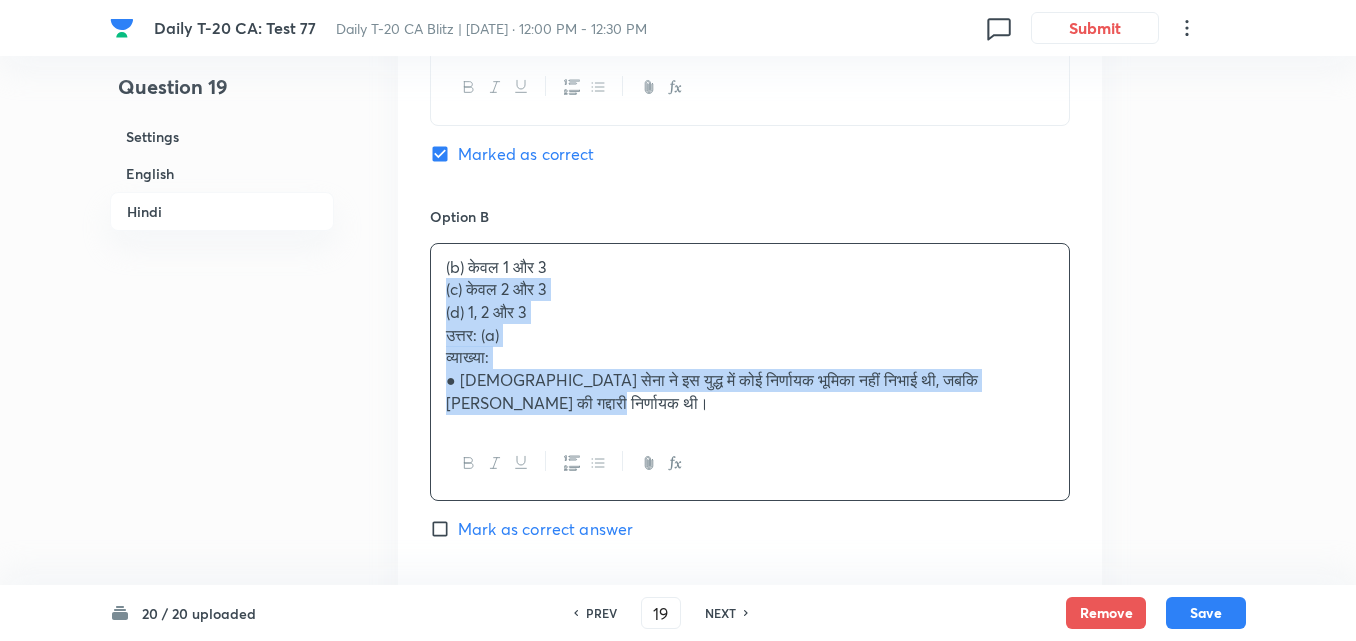 click on "Option A केवल 1 और 2 Marked as correct Option B (b) केवल 1 और 3 (c) केवल 2 और 3 (d) 1, 2 और 3 उत्तर: (a) व्याख्या: ●	[DEMOGRAPHIC_DATA] सेना ने इस युद्ध में कोई निर्णायक भूमिका नहीं निभाई थी, जबकि [PERSON_NAME] की गद्दारी निर्णायक थी। [PERSON_NAME] as correct answer Option C . [PERSON_NAME] as correct answer Option D . [PERSON_NAME] as correct answer" at bounding box center [750, 525] 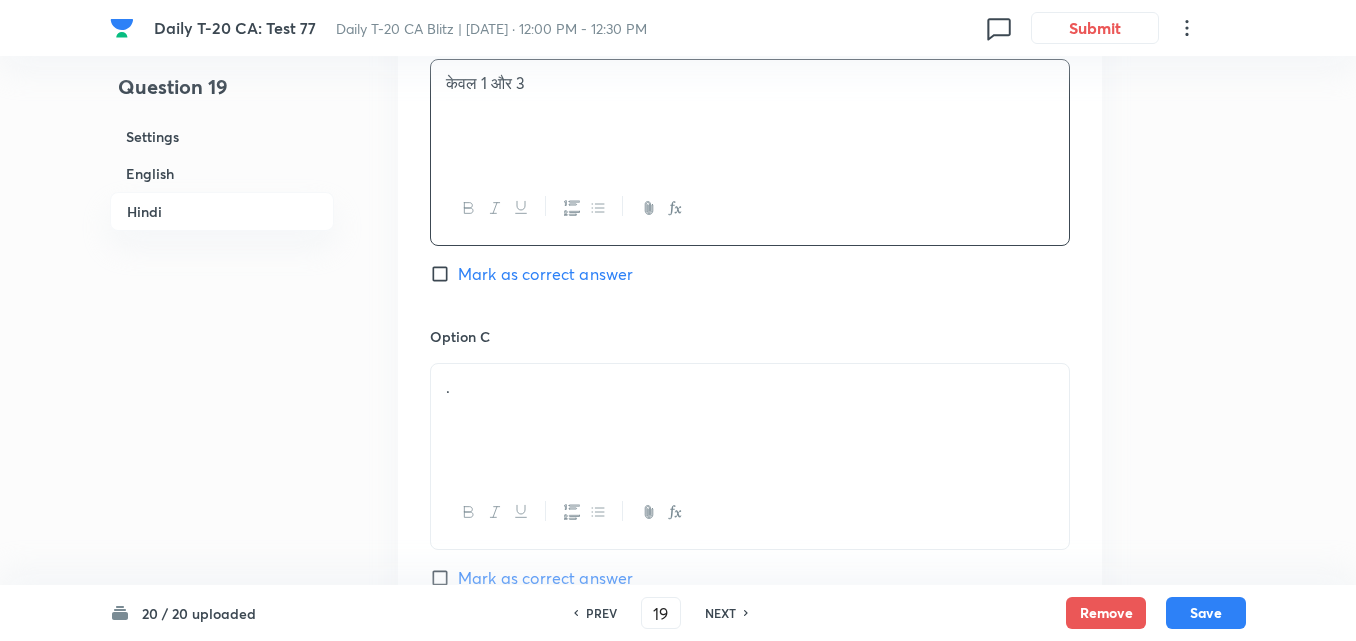 scroll, scrollTop: 3616, scrollLeft: 0, axis: vertical 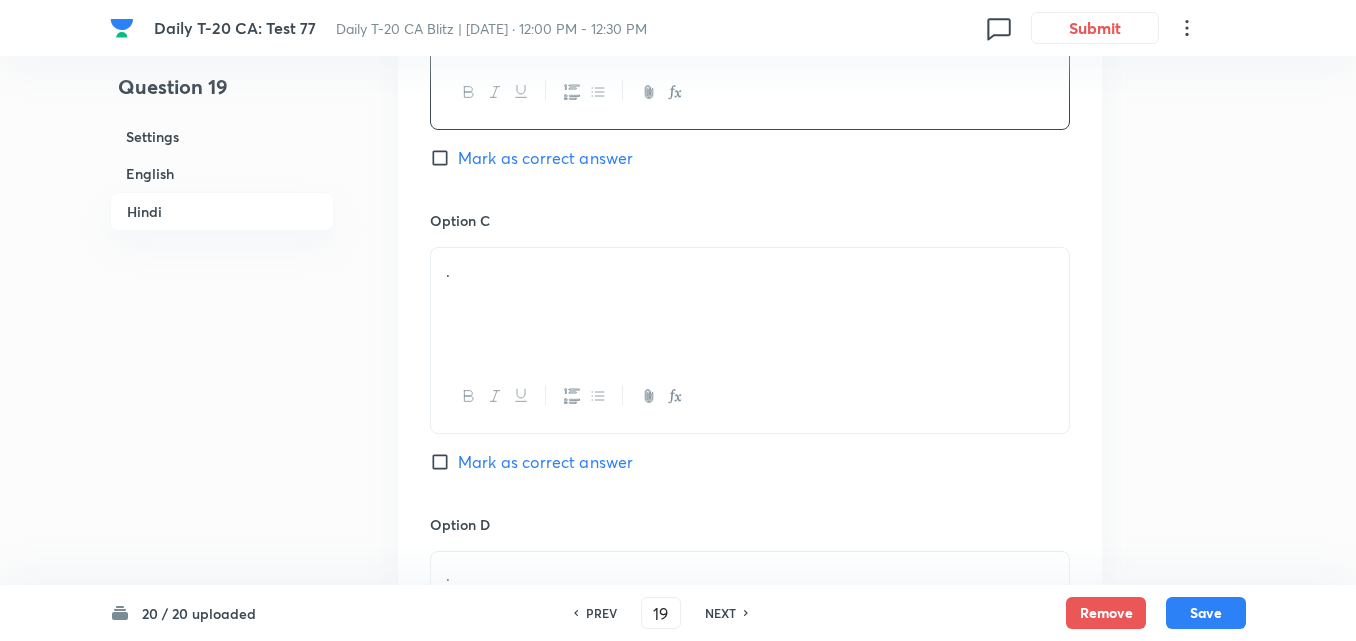 click on "." at bounding box center [750, 304] 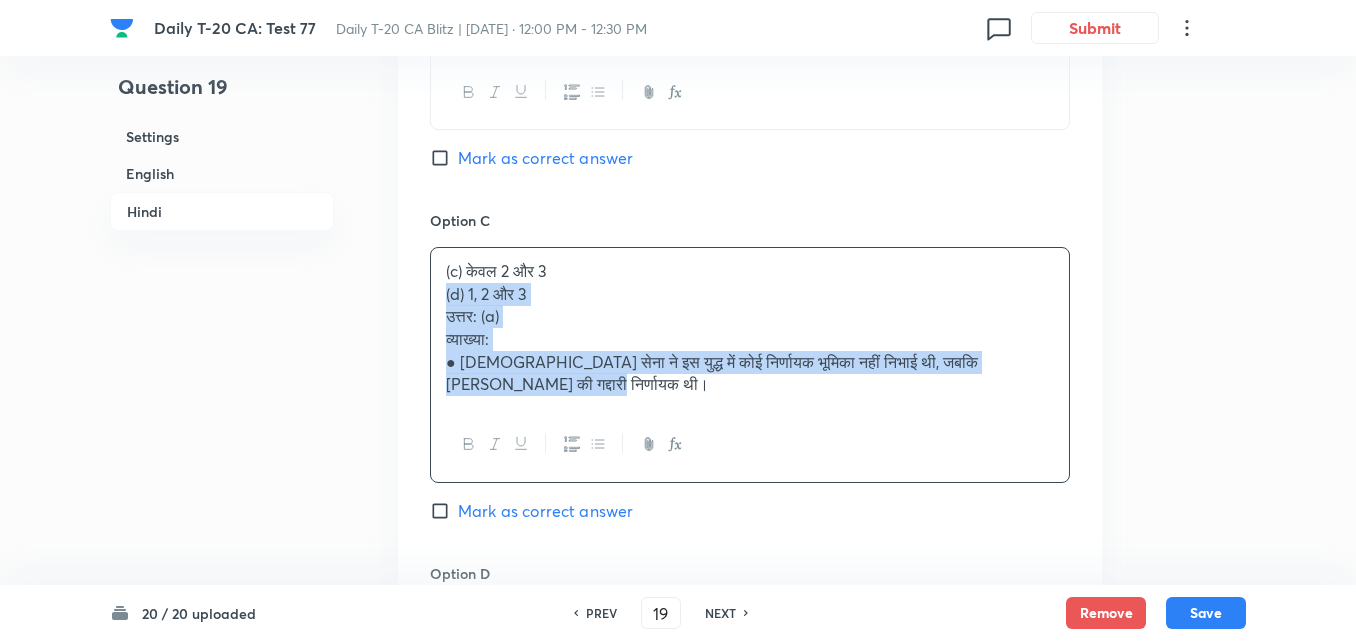 drag, startPoint x: 426, startPoint y: 267, endPoint x: 354, endPoint y: 267, distance: 72 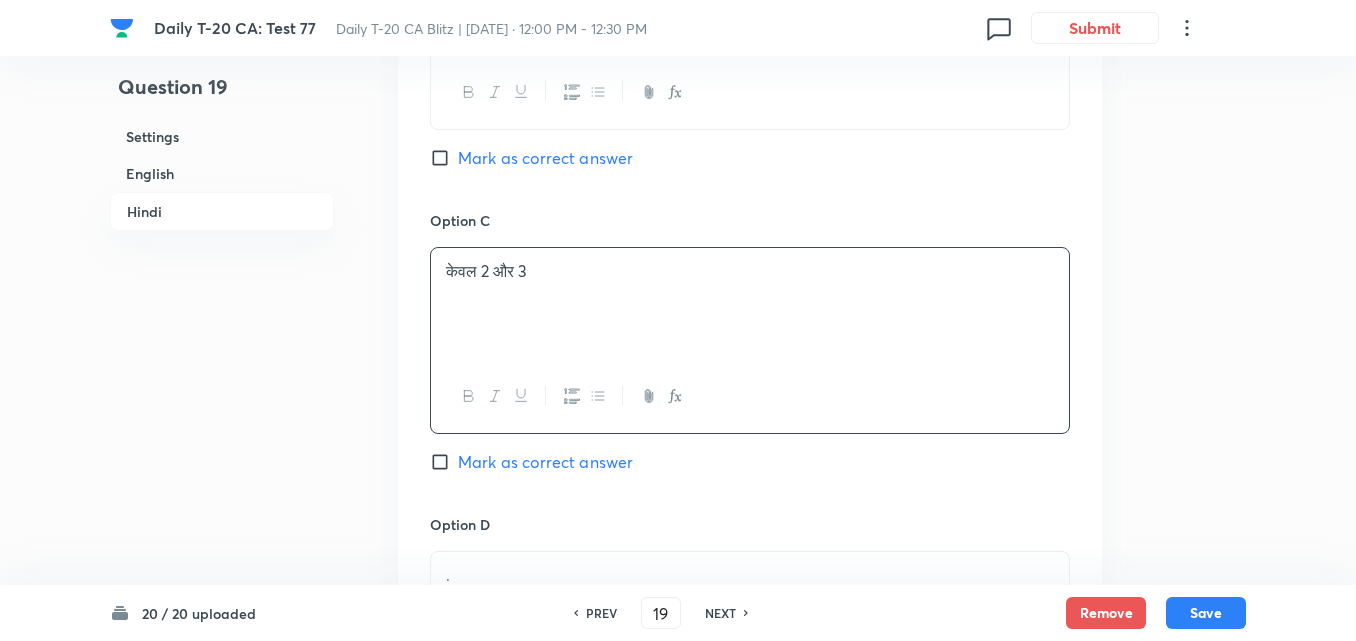 scroll, scrollTop: 3916, scrollLeft: 0, axis: vertical 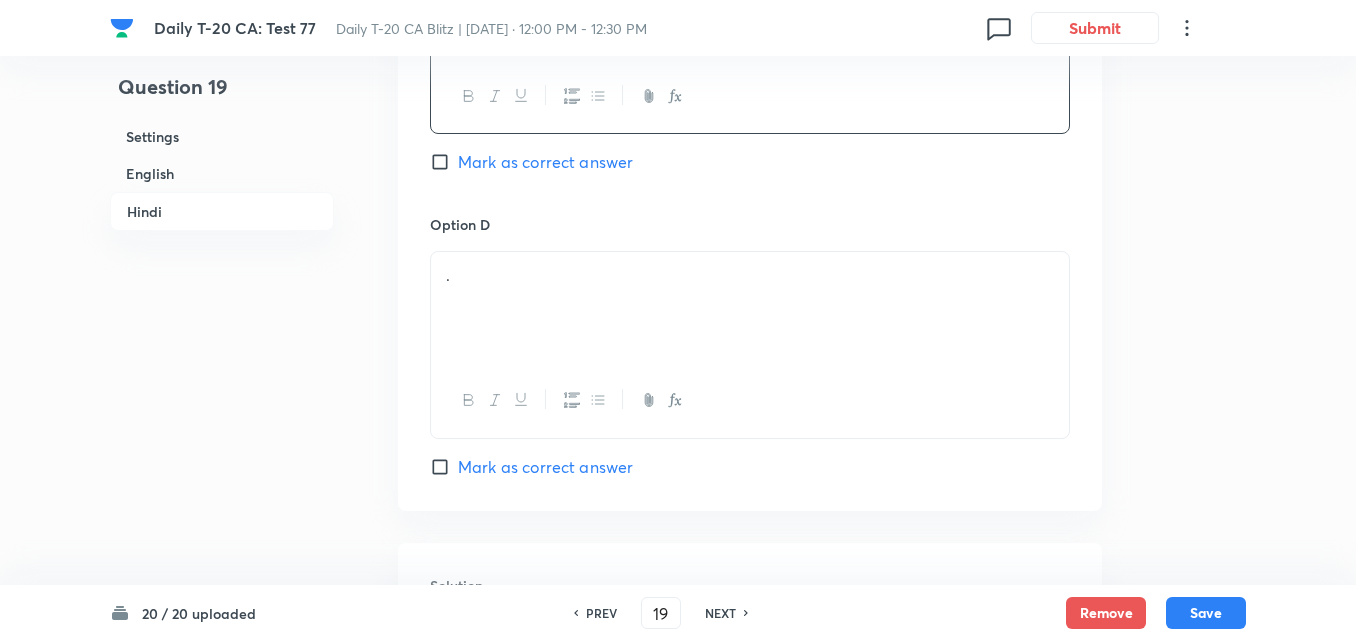 click on "." at bounding box center (750, 308) 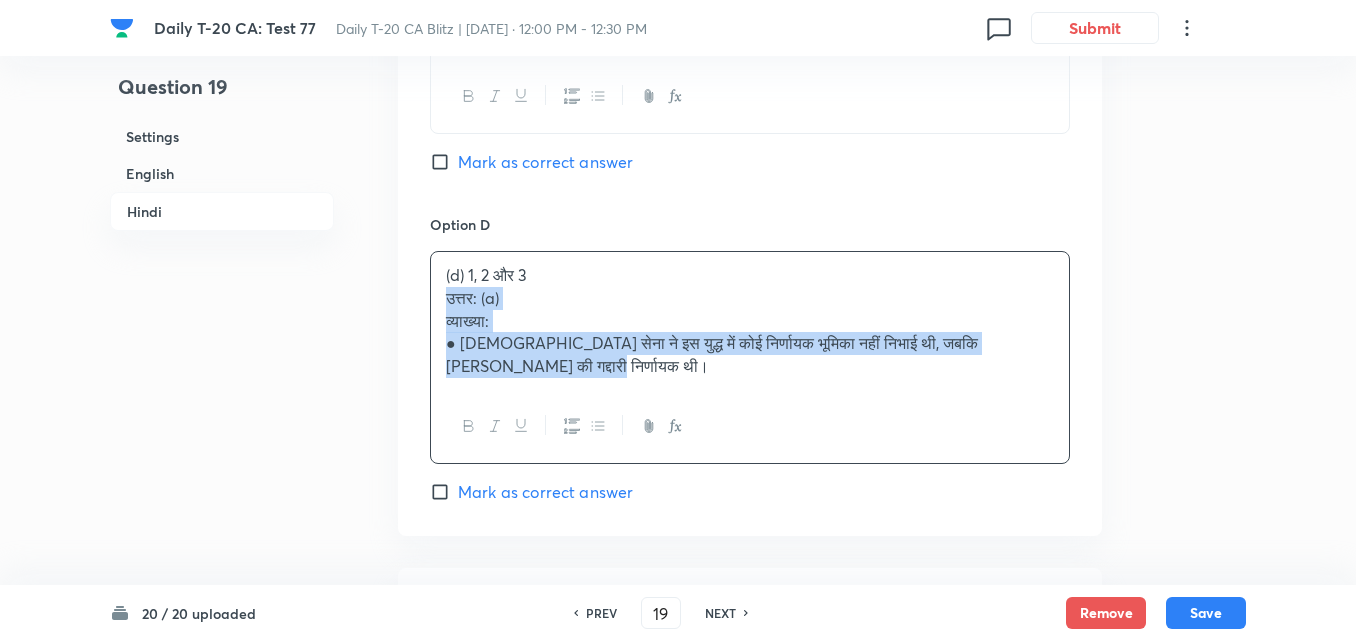 drag, startPoint x: 449, startPoint y: 278, endPoint x: 398, endPoint y: 274, distance: 51.156624 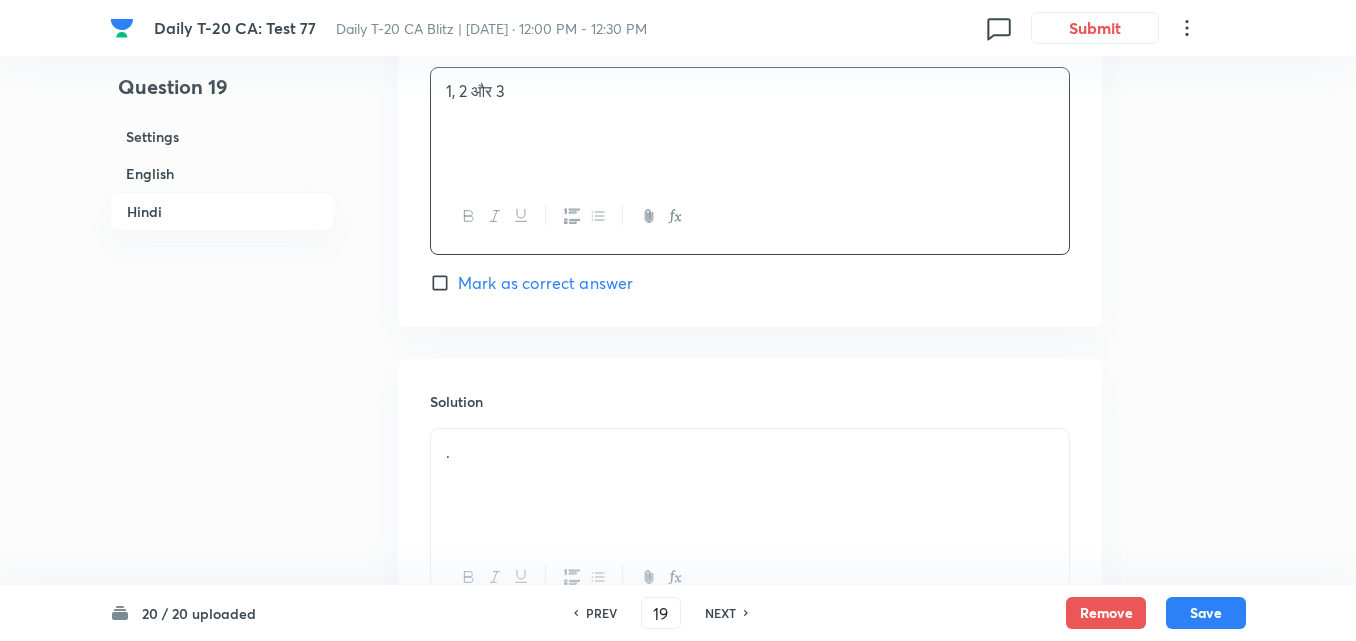 scroll, scrollTop: 4259, scrollLeft: 0, axis: vertical 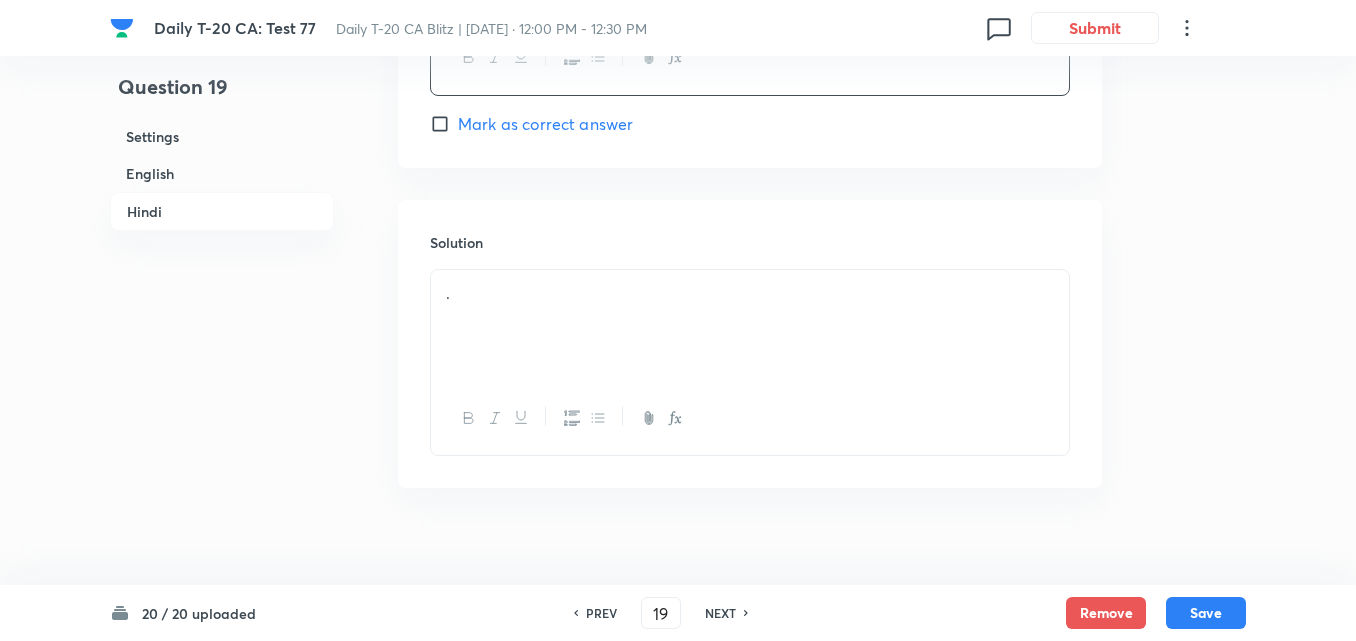 click on "Solution ." at bounding box center [750, 344] 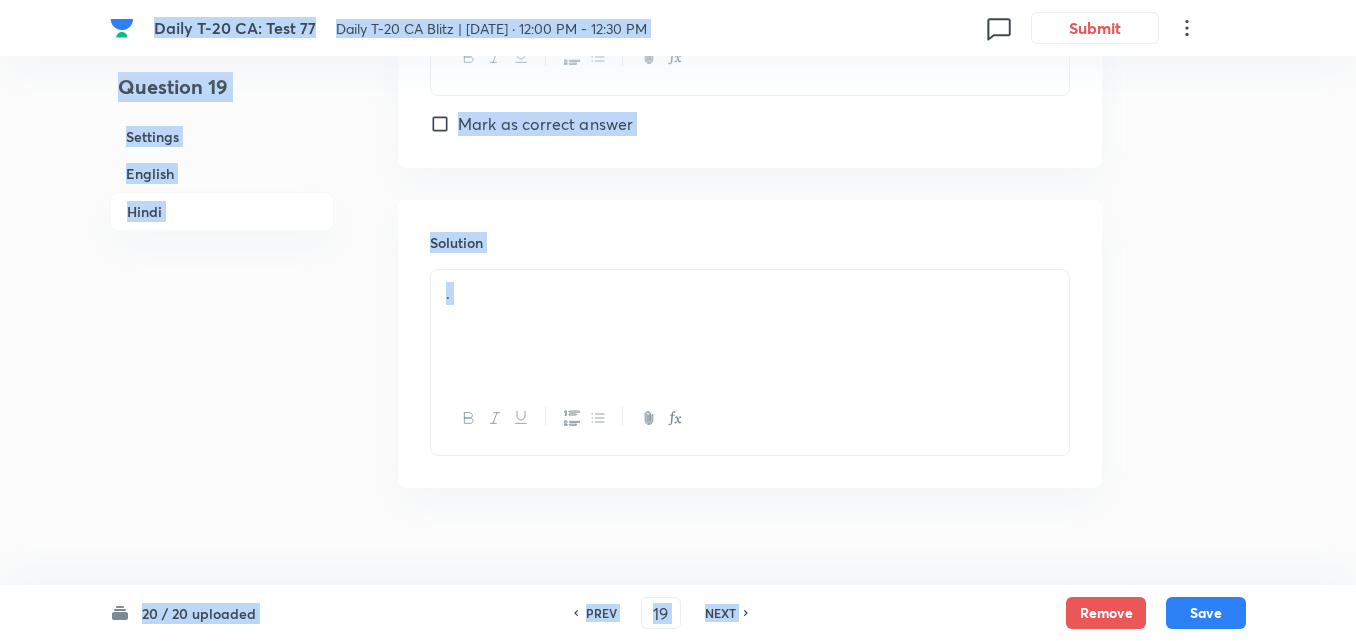 click on "." at bounding box center (750, 326) 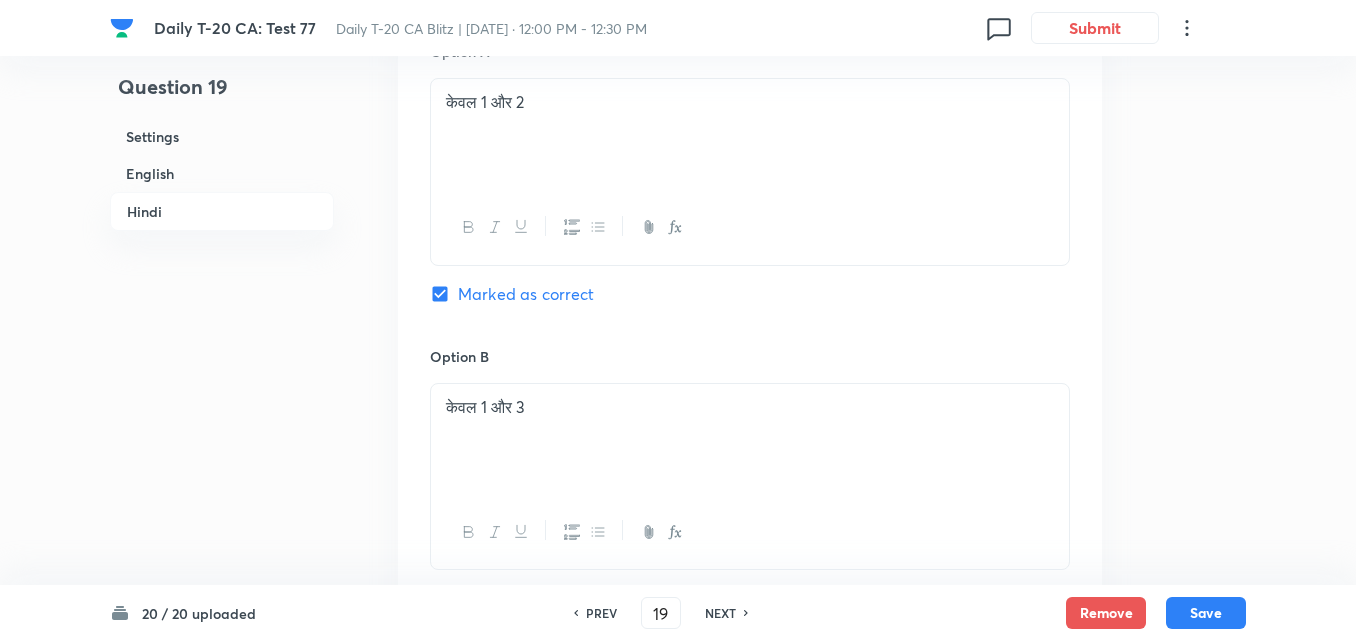 scroll, scrollTop: 3059, scrollLeft: 0, axis: vertical 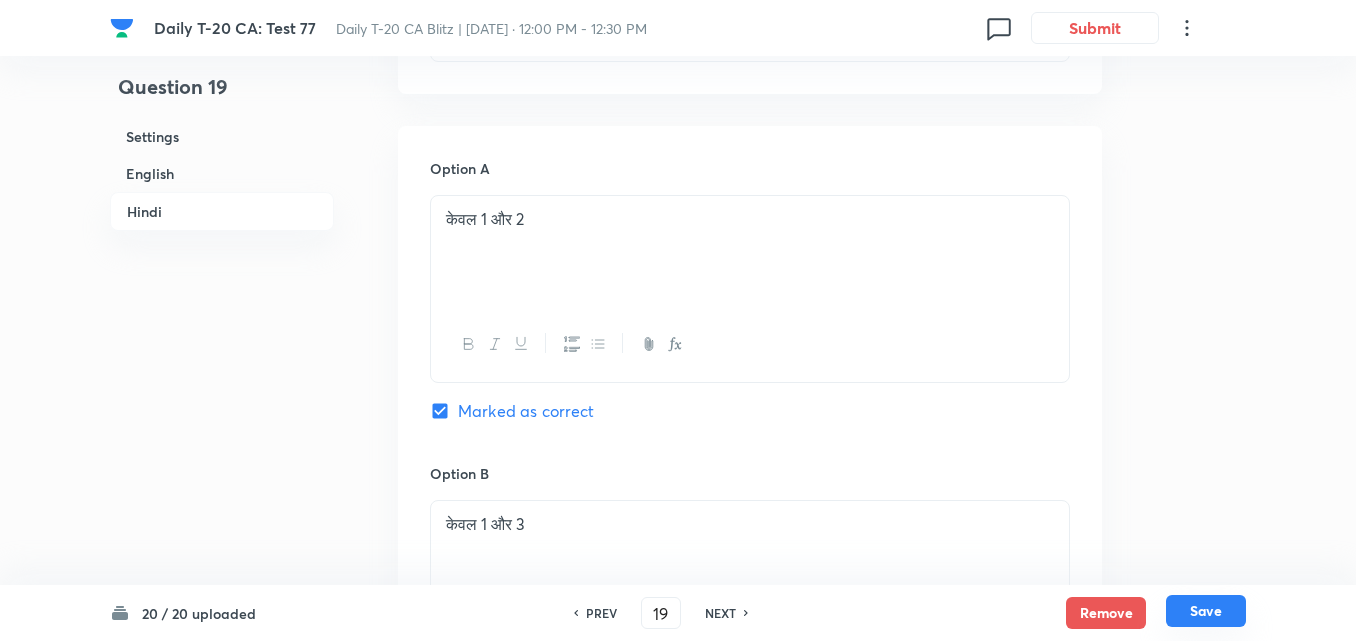 click on "Save" at bounding box center [1206, 611] 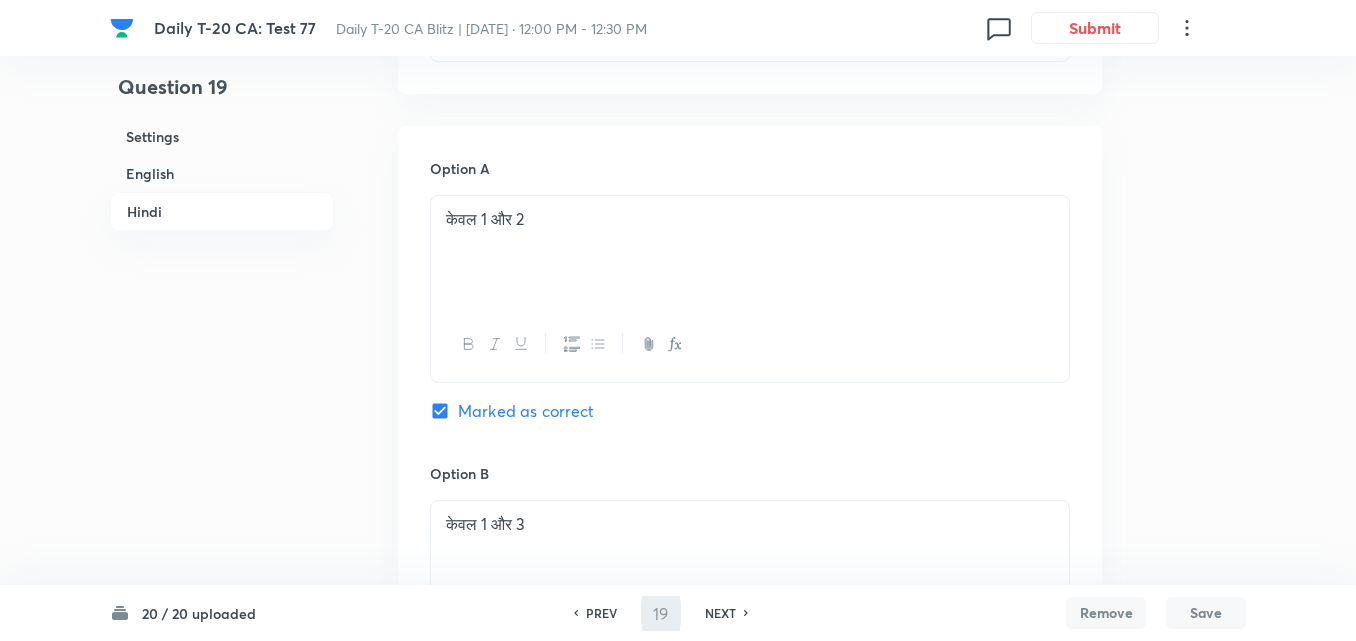 type on "20" 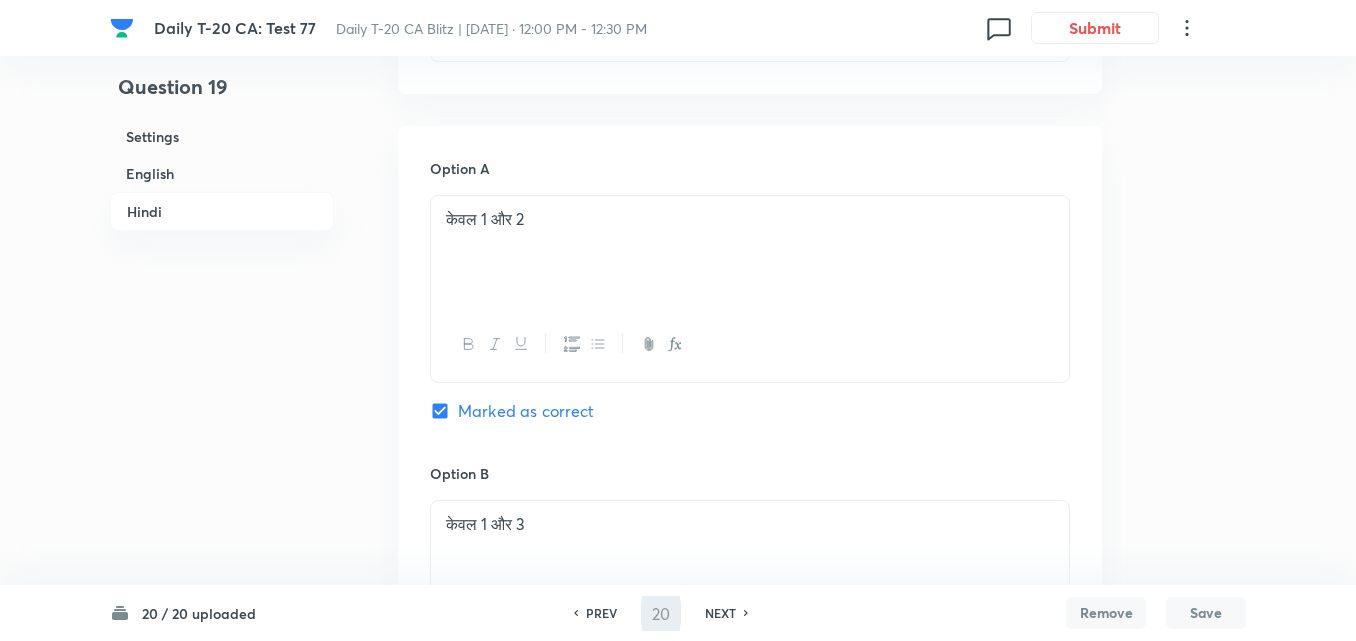 checkbox on "false" 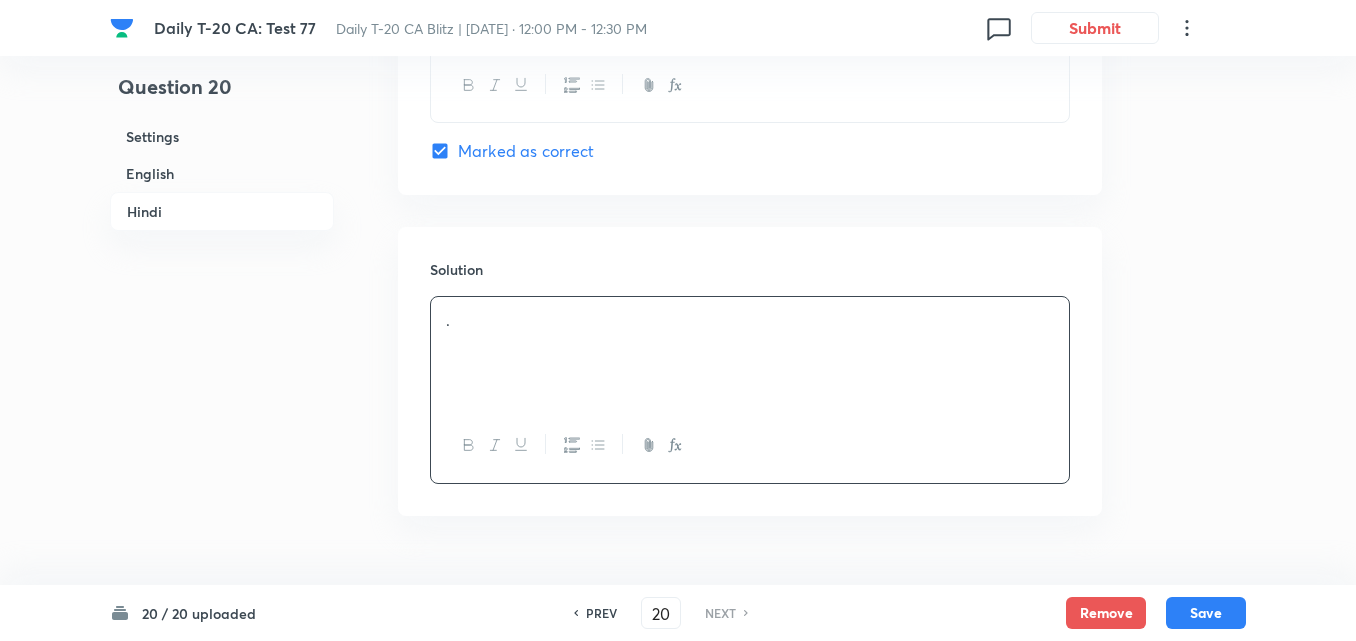 click on "English" at bounding box center (222, 173) 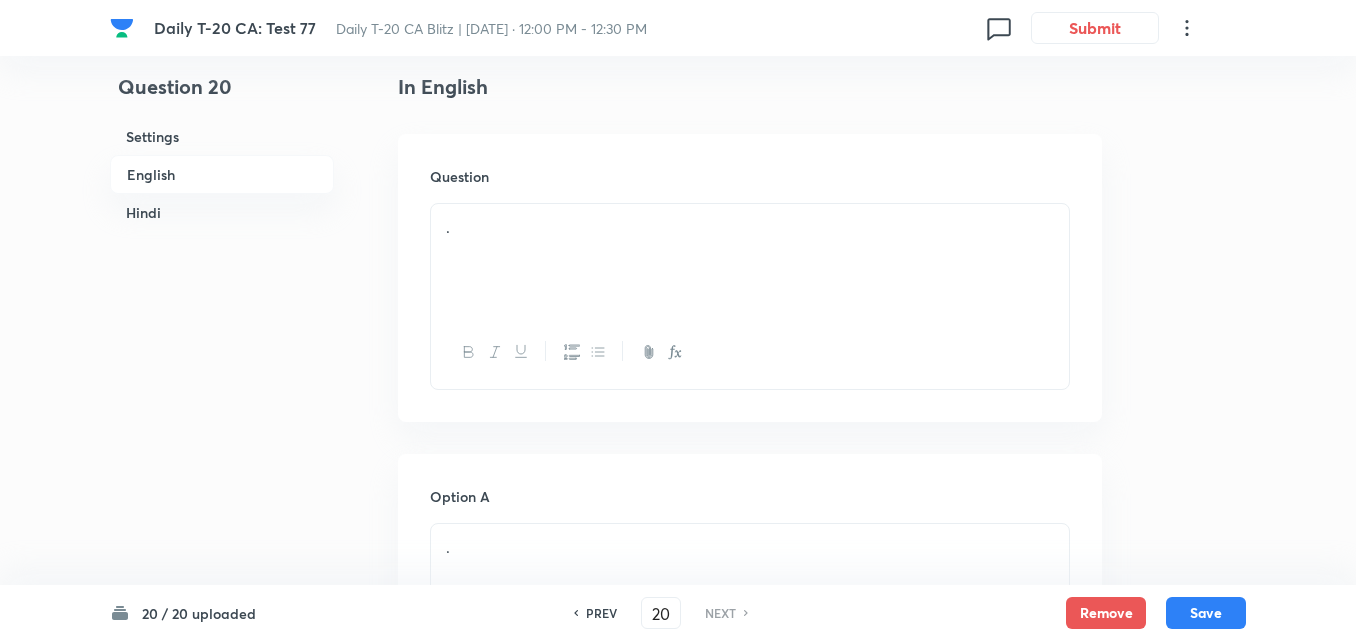click on "English" at bounding box center [222, 174] 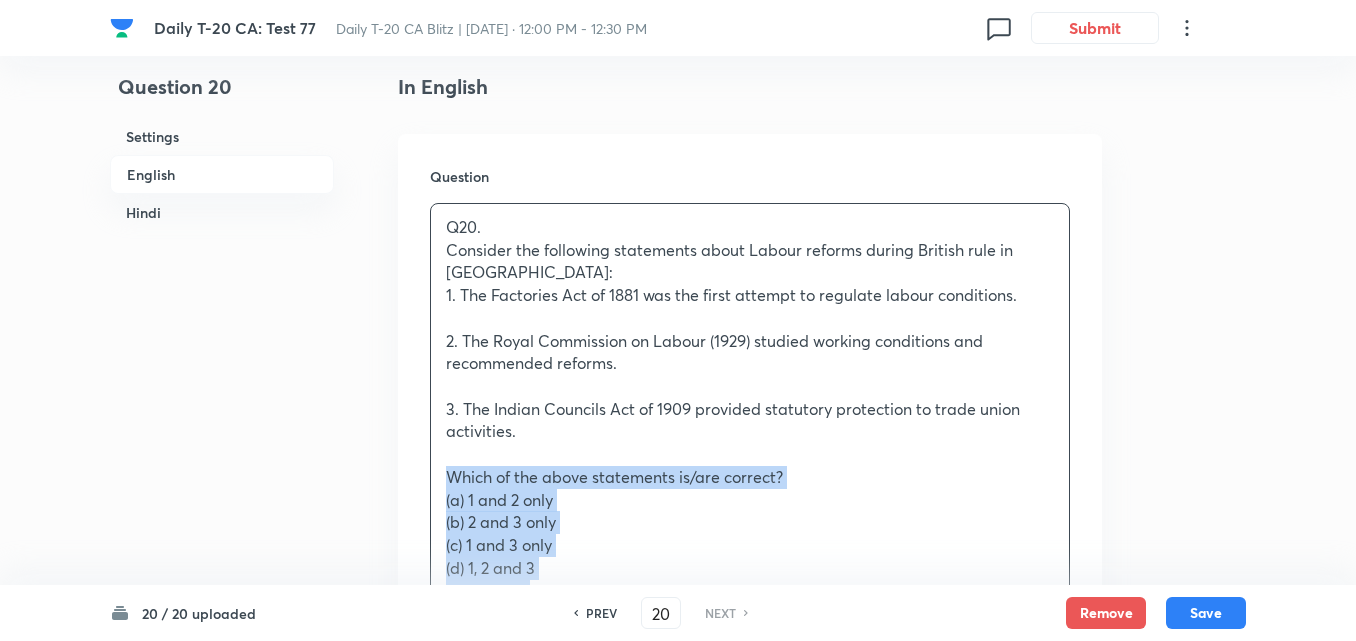 drag, startPoint x: 396, startPoint y: 485, endPoint x: 333, endPoint y: 491, distance: 63.28507 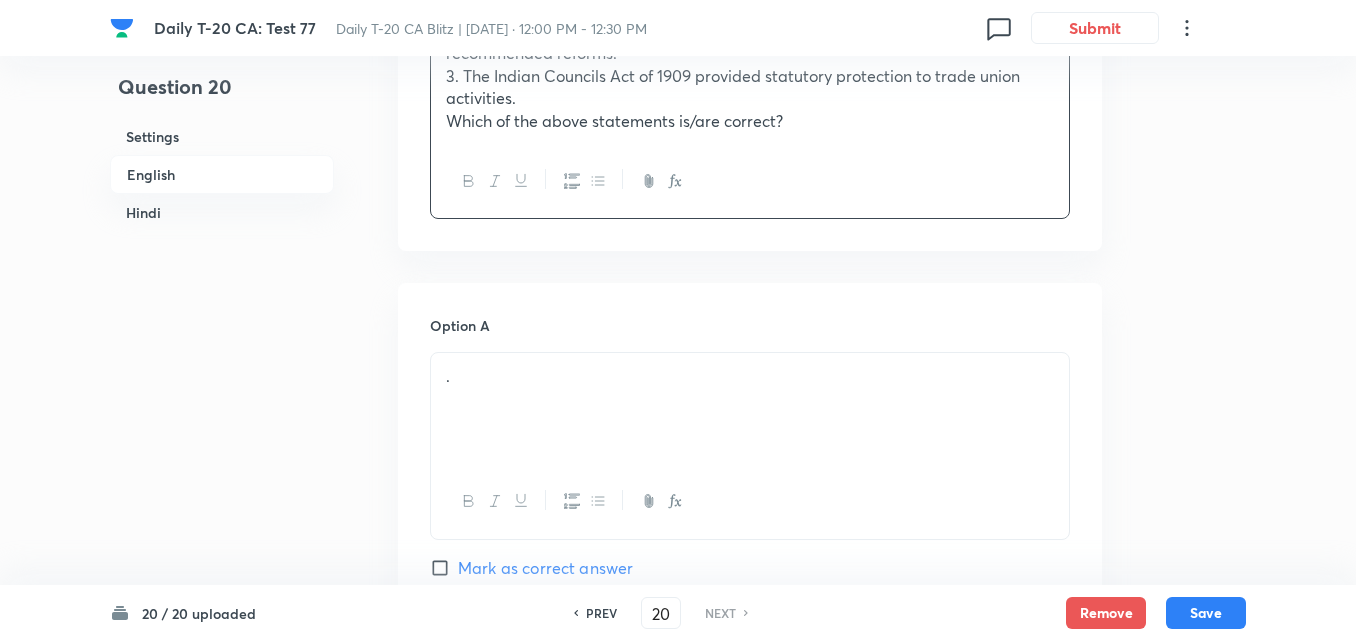 scroll, scrollTop: 816, scrollLeft: 0, axis: vertical 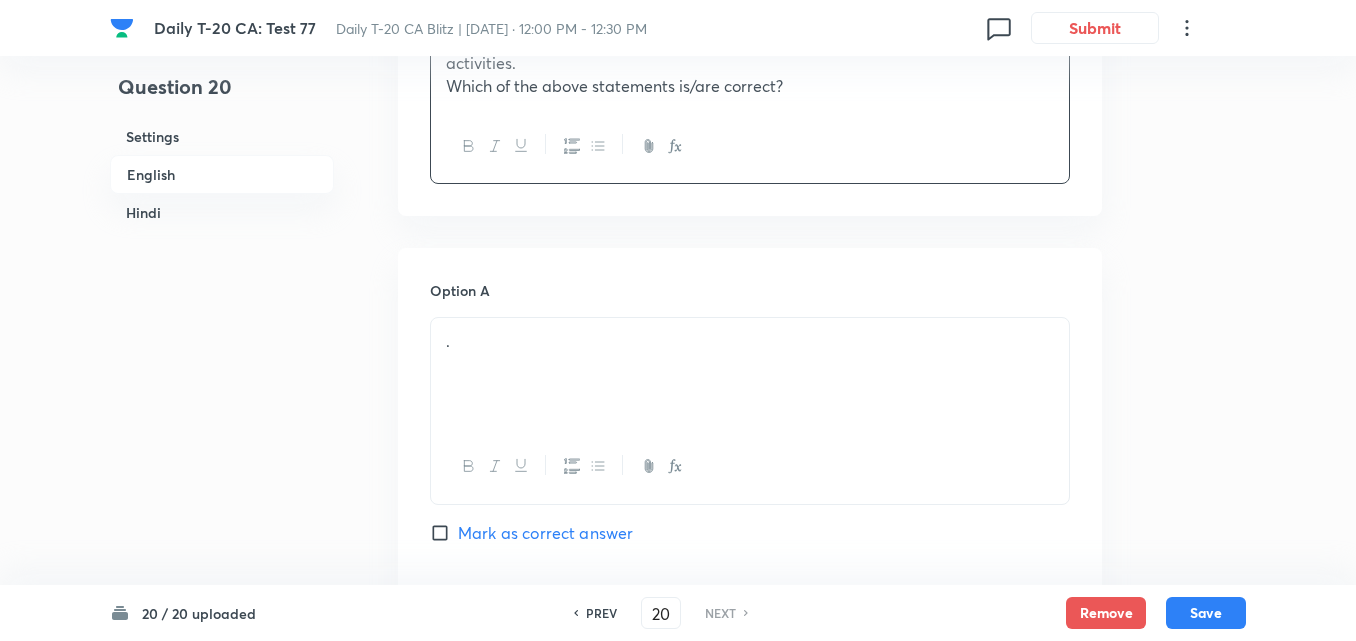 click on "." at bounding box center [750, 374] 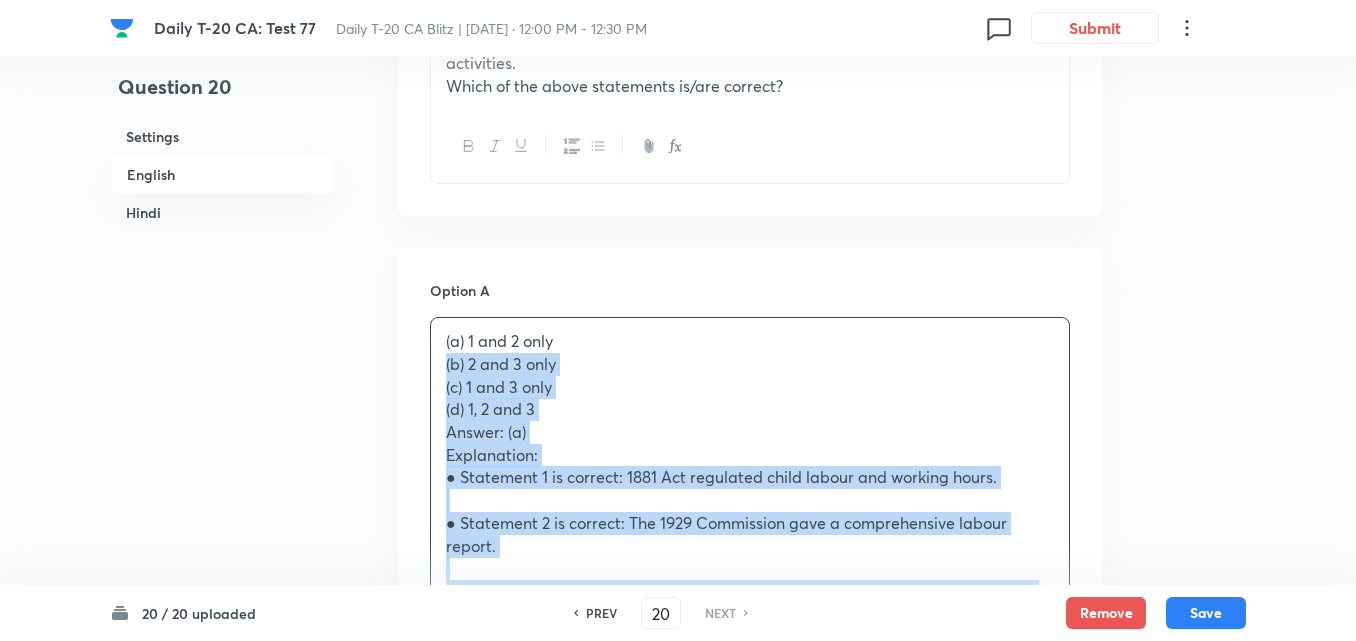 drag, startPoint x: 408, startPoint y: 374, endPoint x: 388, endPoint y: 374, distance: 20 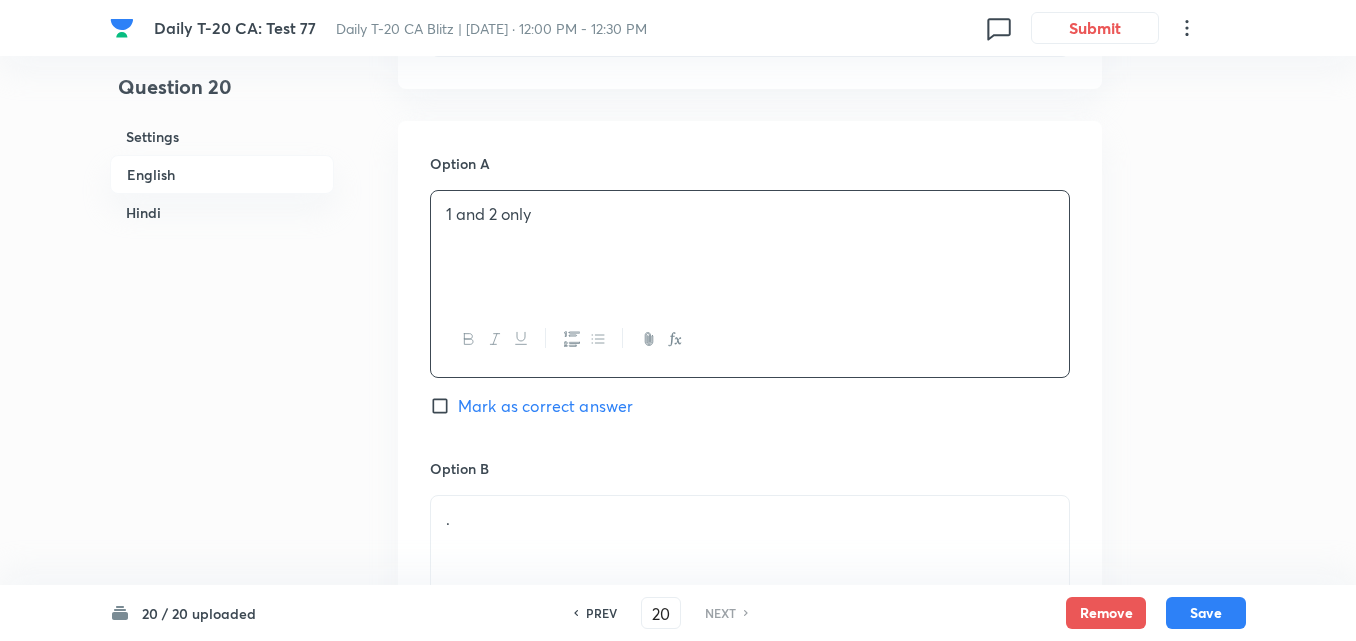 scroll, scrollTop: 1116, scrollLeft: 0, axis: vertical 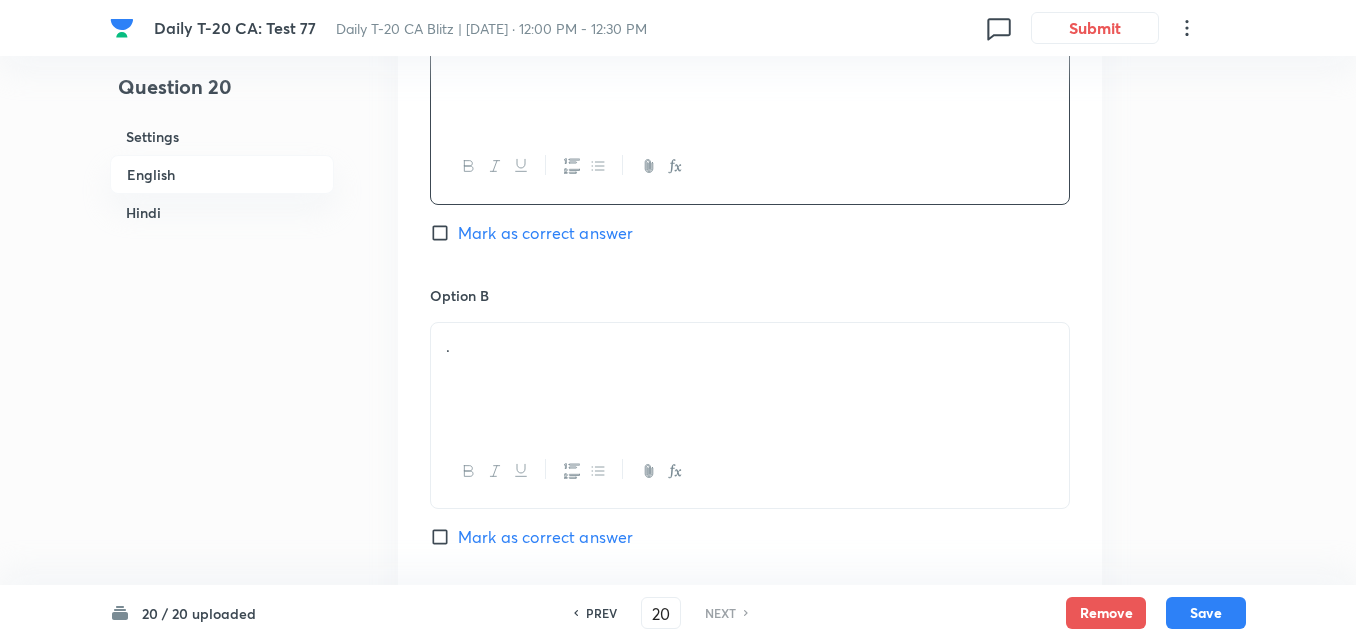 click on "." at bounding box center (750, 379) 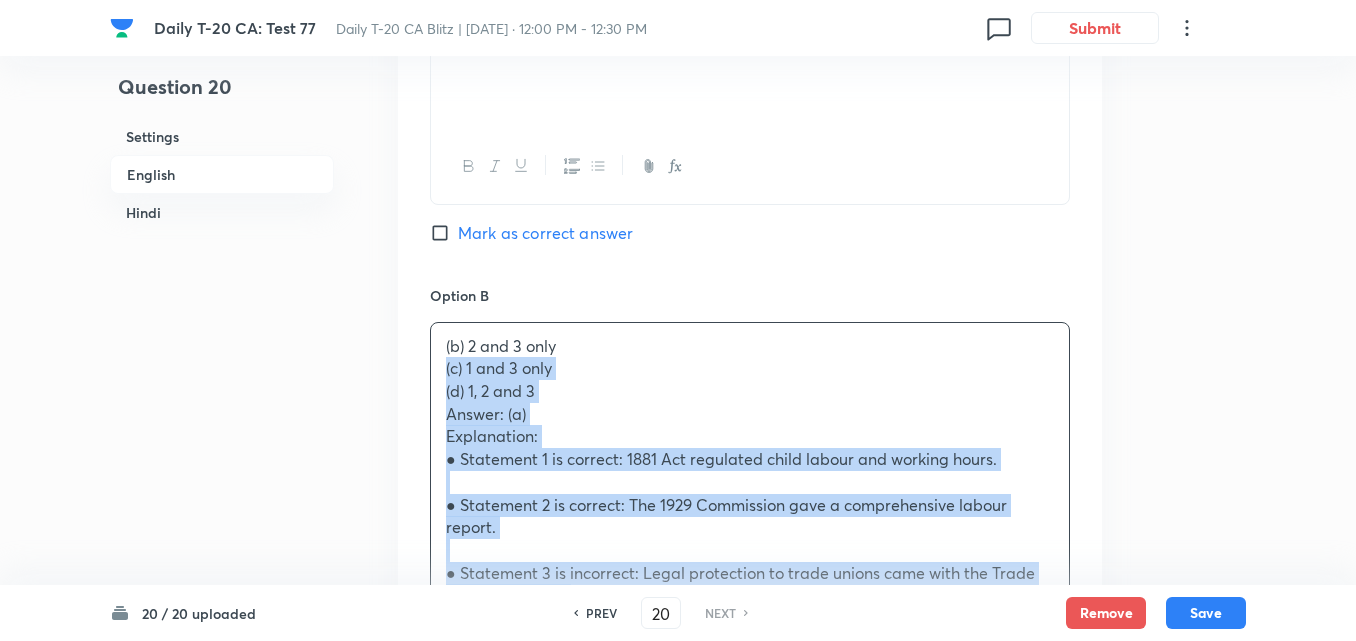 drag, startPoint x: 436, startPoint y: 378, endPoint x: 401, endPoint y: 375, distance: 35.128338 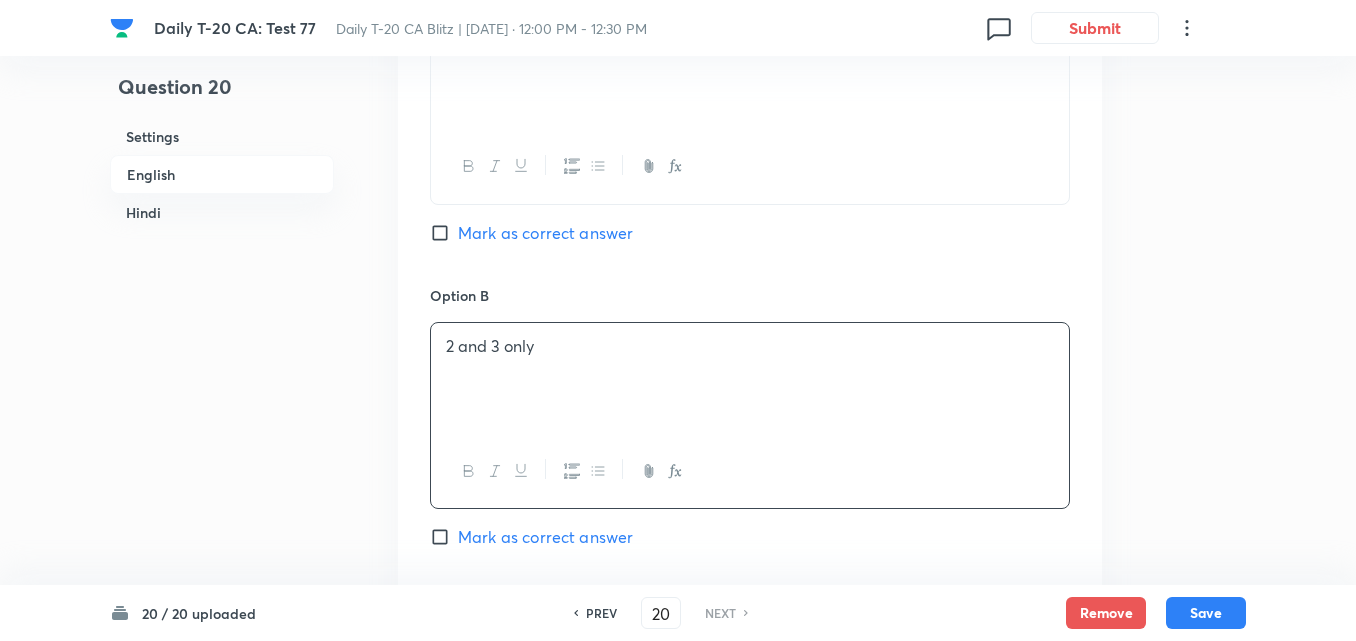 click on "Mark as correct answer" at bounding box center [545, 233] 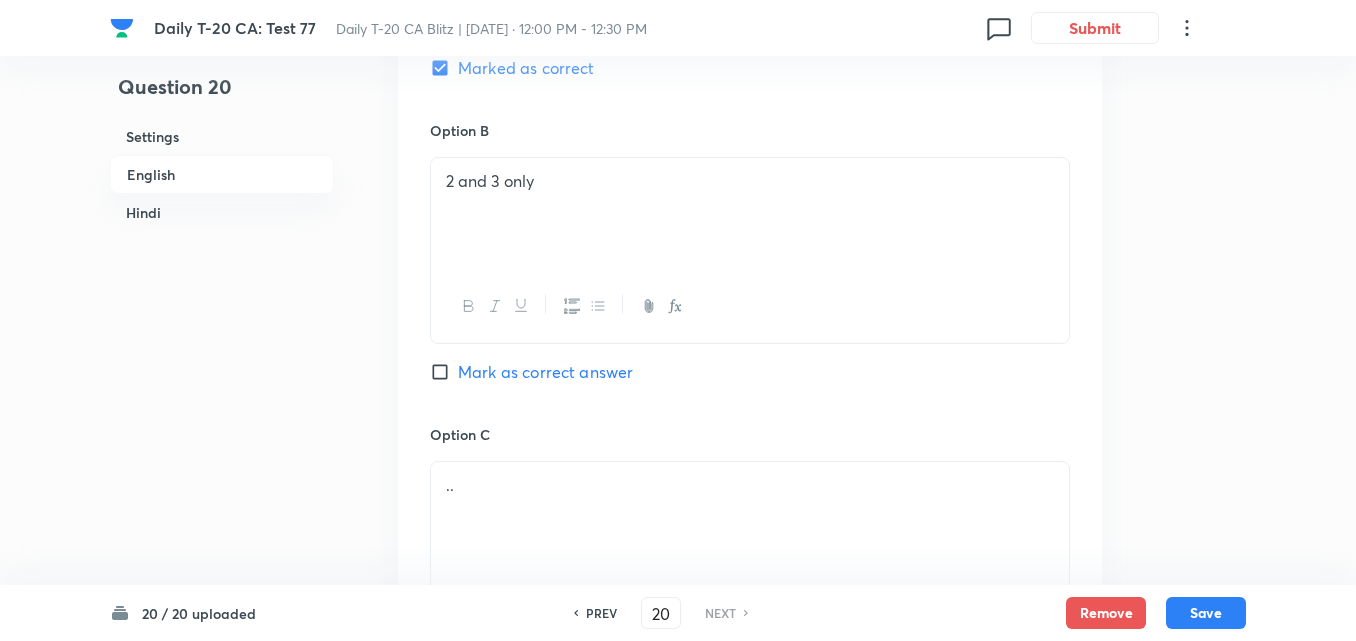 checkbox on "false" 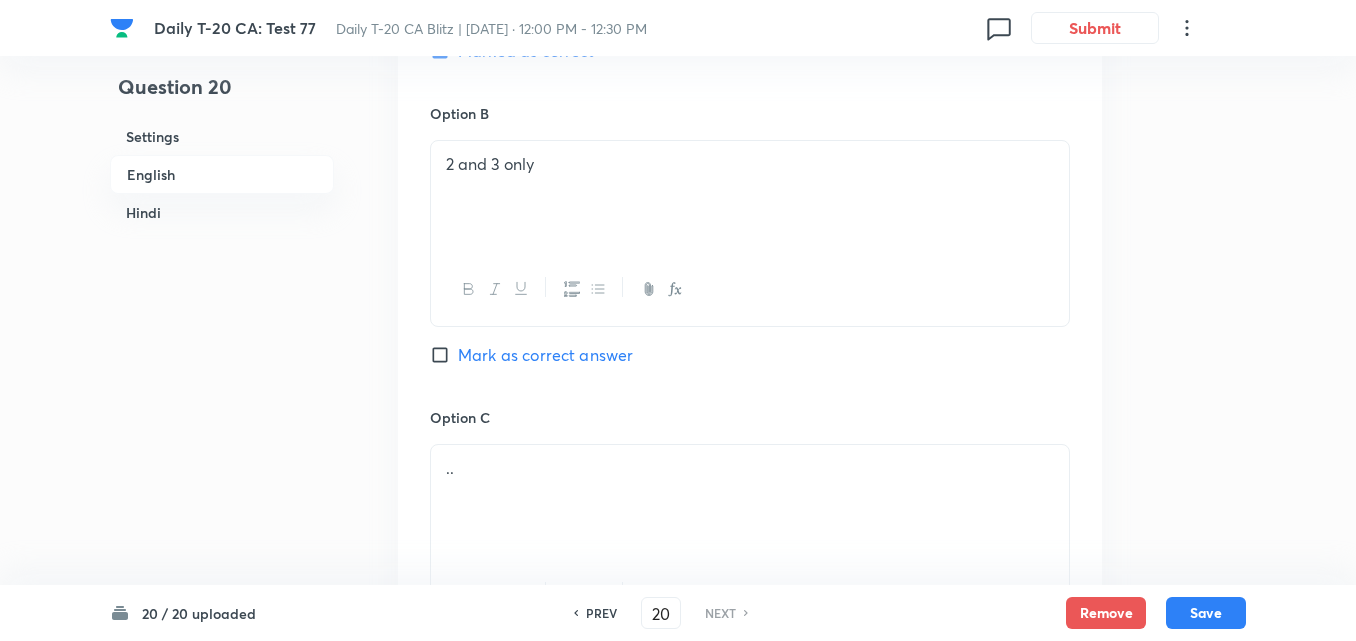 scroll, scrollTop: 1516, scrollLeft: 0, axis: vertical 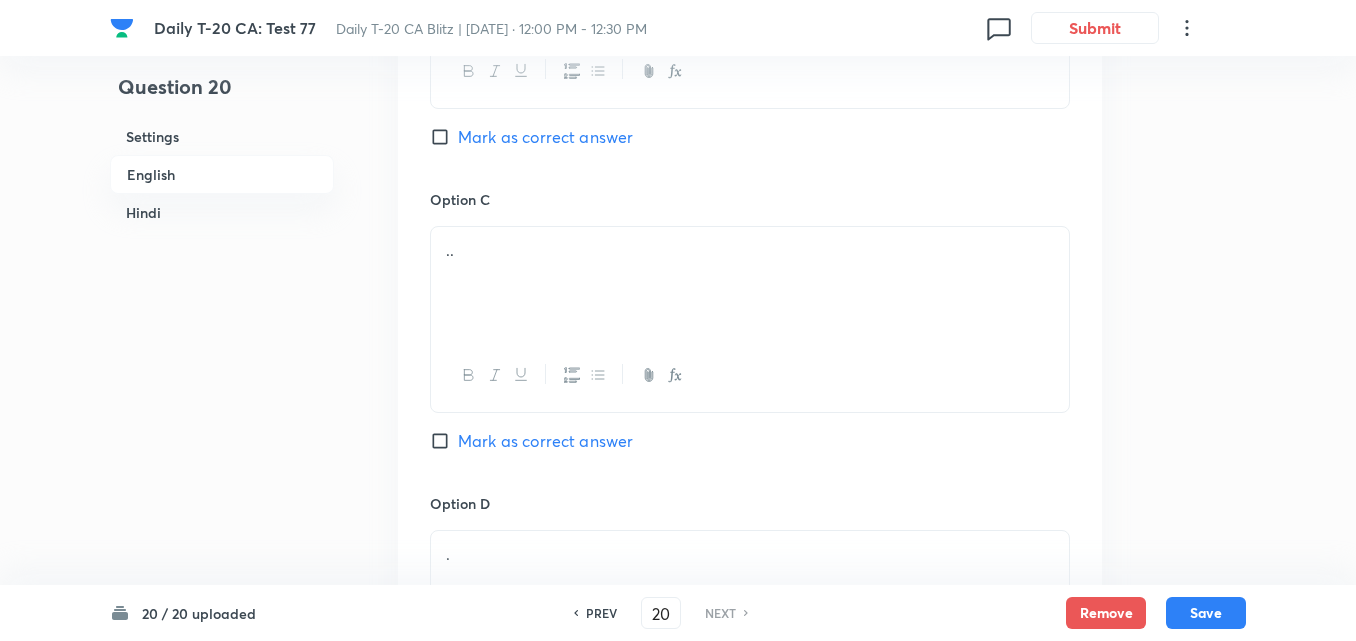 click on ".." at bounding box center (750, 283) 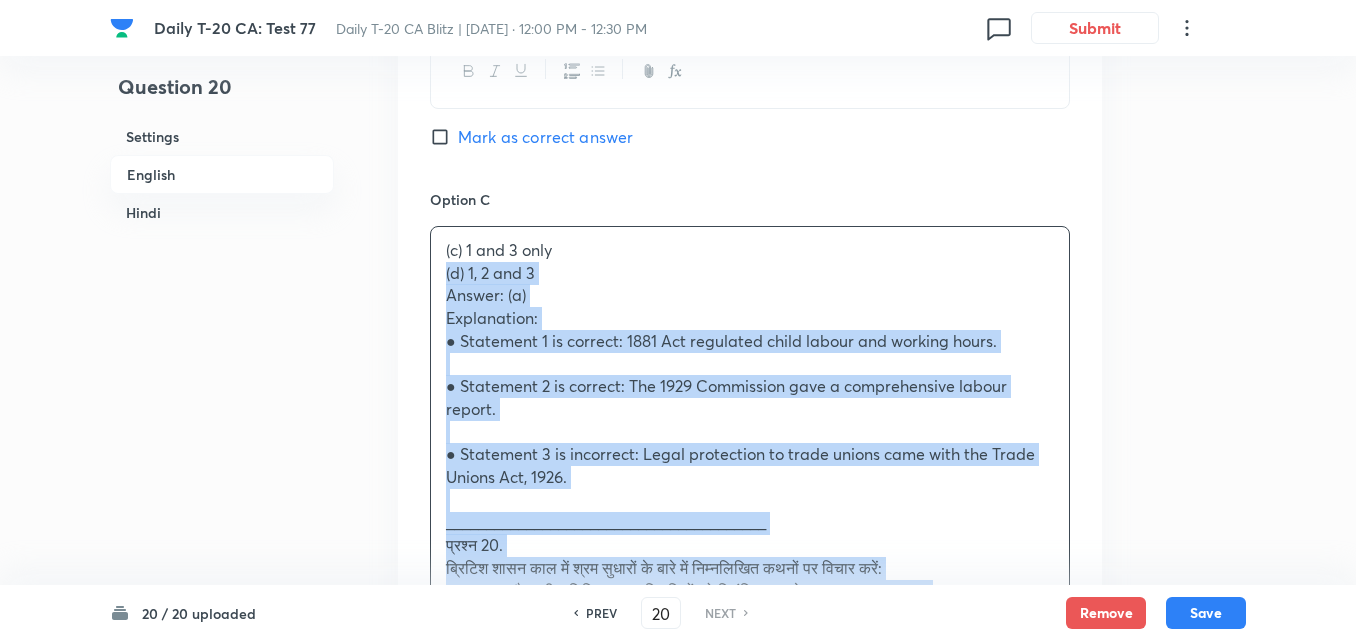 drag, startPoint x: 453, startPoint y: 268, endPoint x: 402, endPoint y: 271, distance: 51.088158 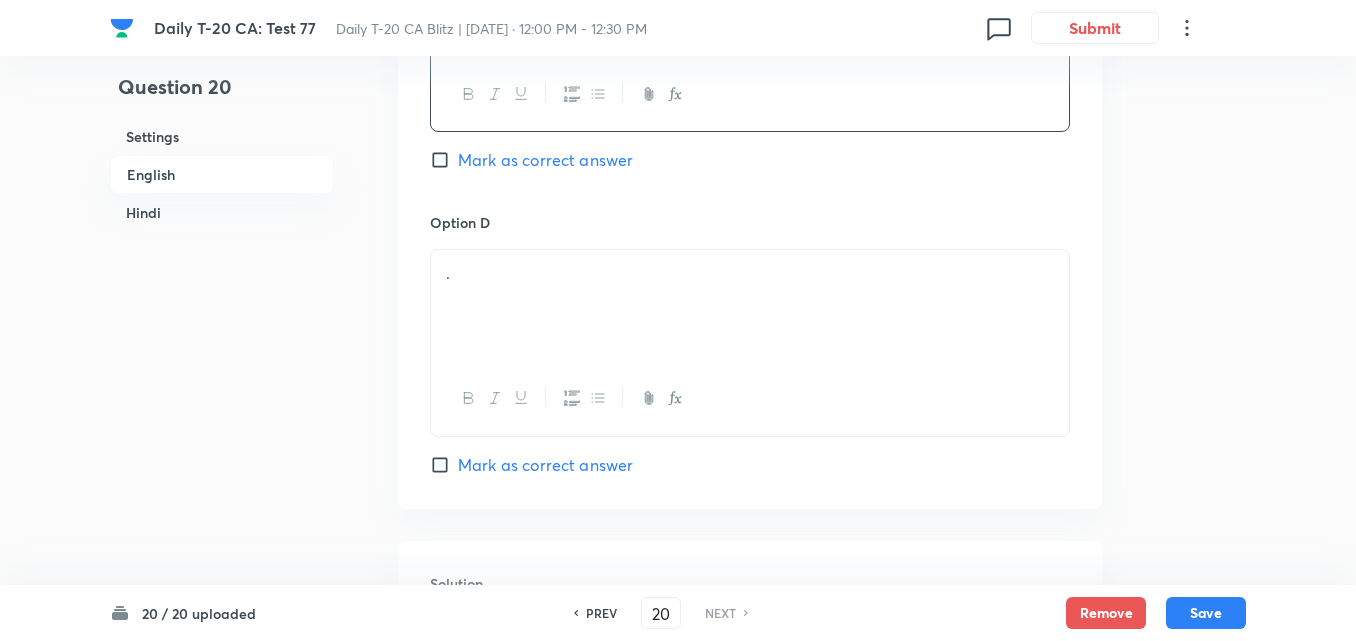 scroll, scrollTop: 1816, scrollLeft: 0, axis: vertical 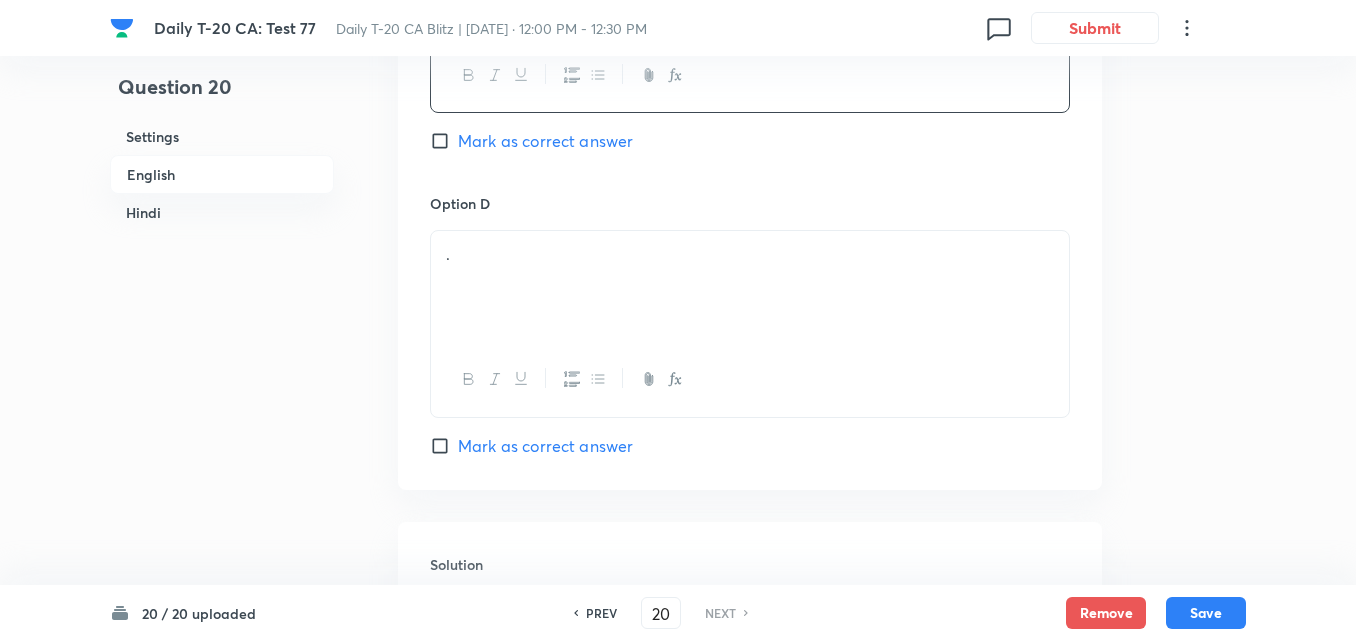 click on "." at bounding box center (750, 287) 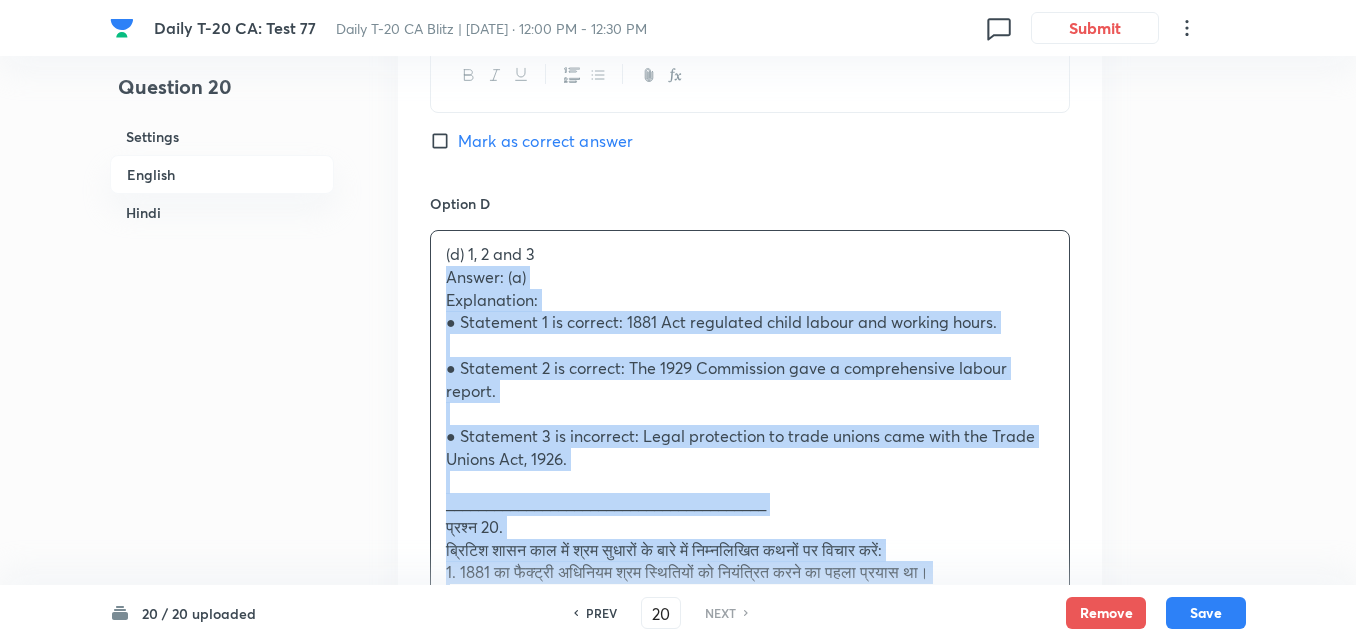 drag, startPoint x: 399, startPoint y: 272, endPoint x: 378, endPoint y: 266, distance: 21.84033 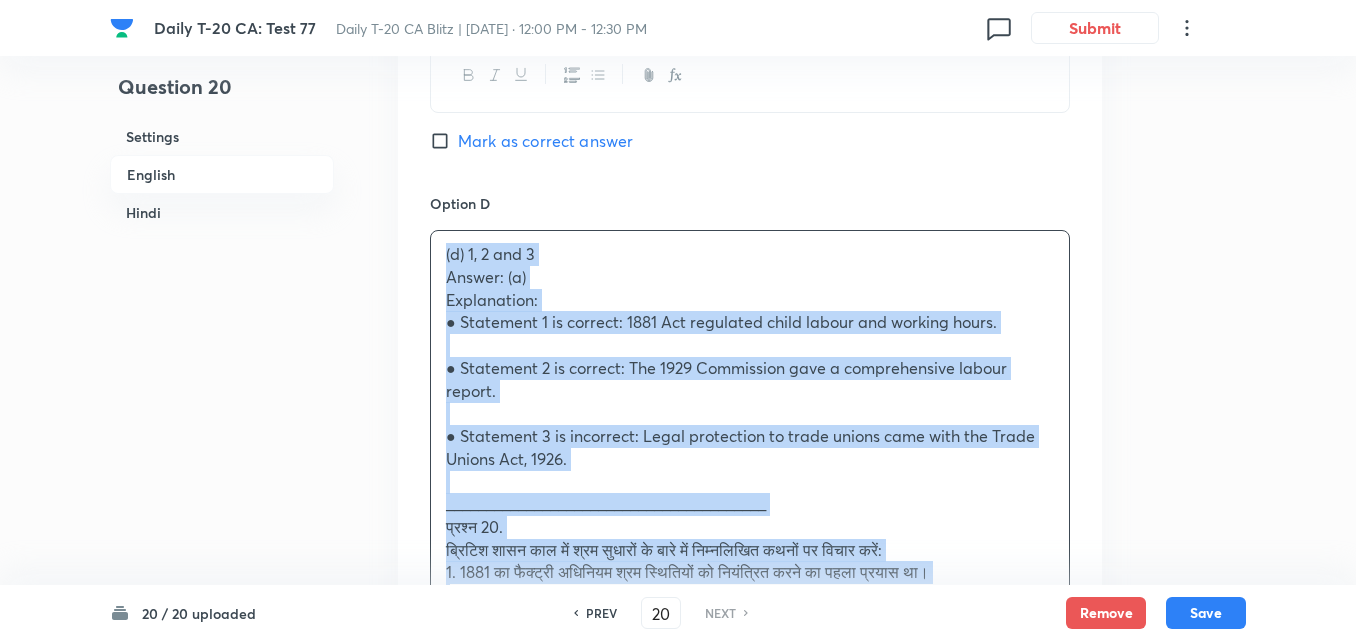 click on "Question 20 Settings English Hindi" at bounding box center (222, 871) 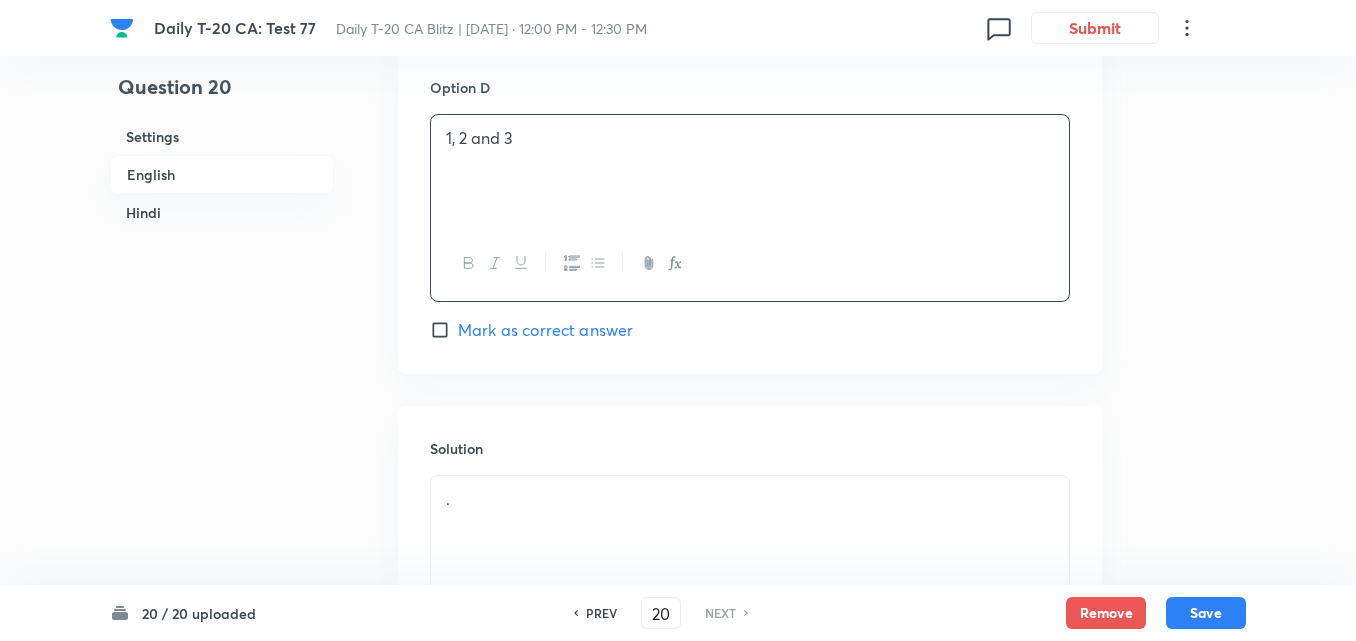 scroll, scrollTop: 2116, scrollLeft: 0, axis: vertical 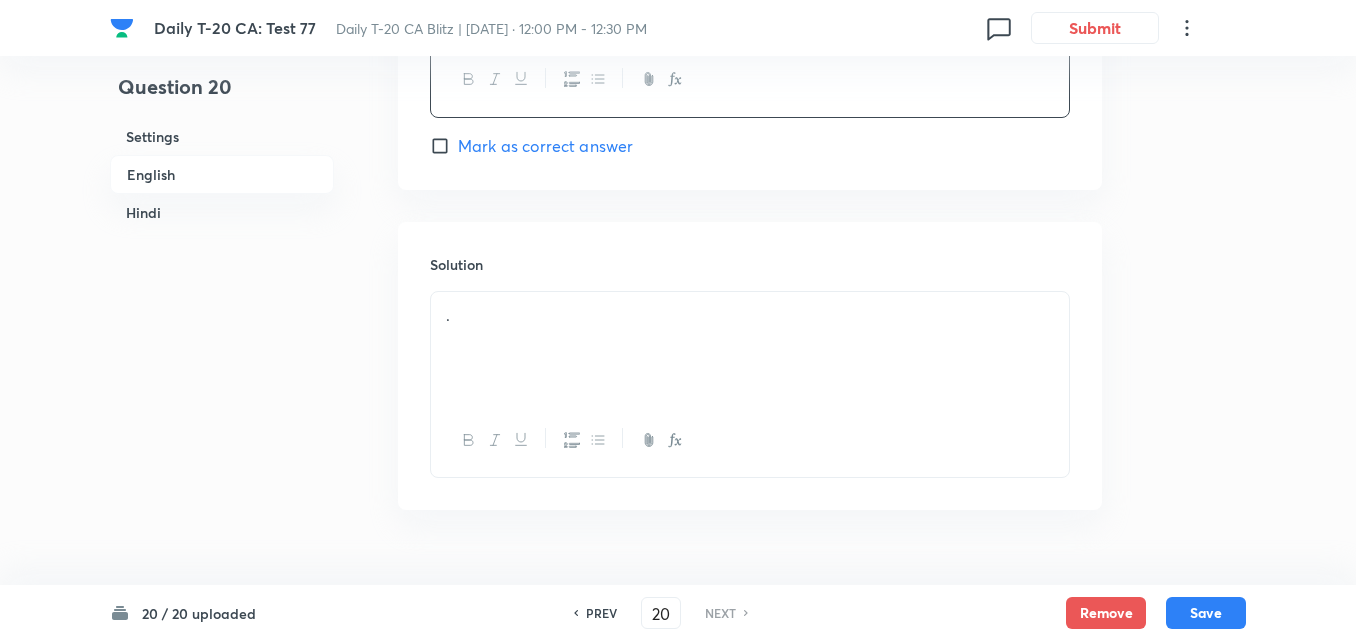 click on "." at bounding box center (750, 315) 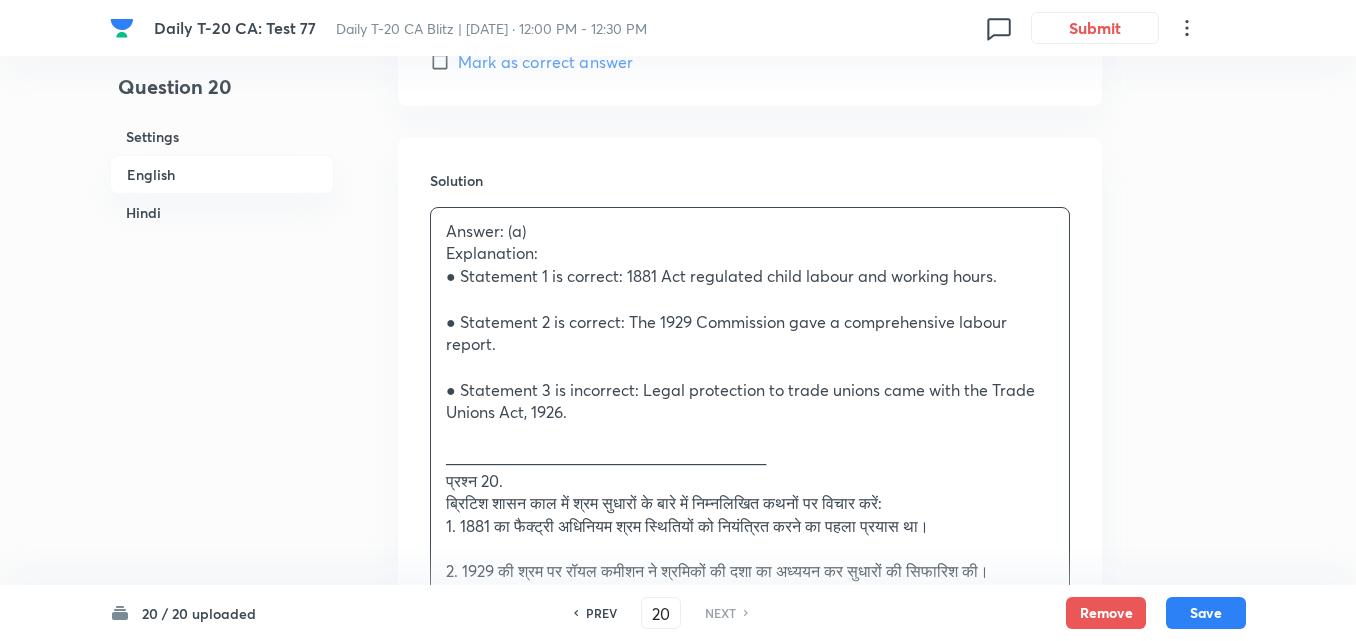 scroll, scrollTop: 2316, scrollLeft: 0, axis: vertical 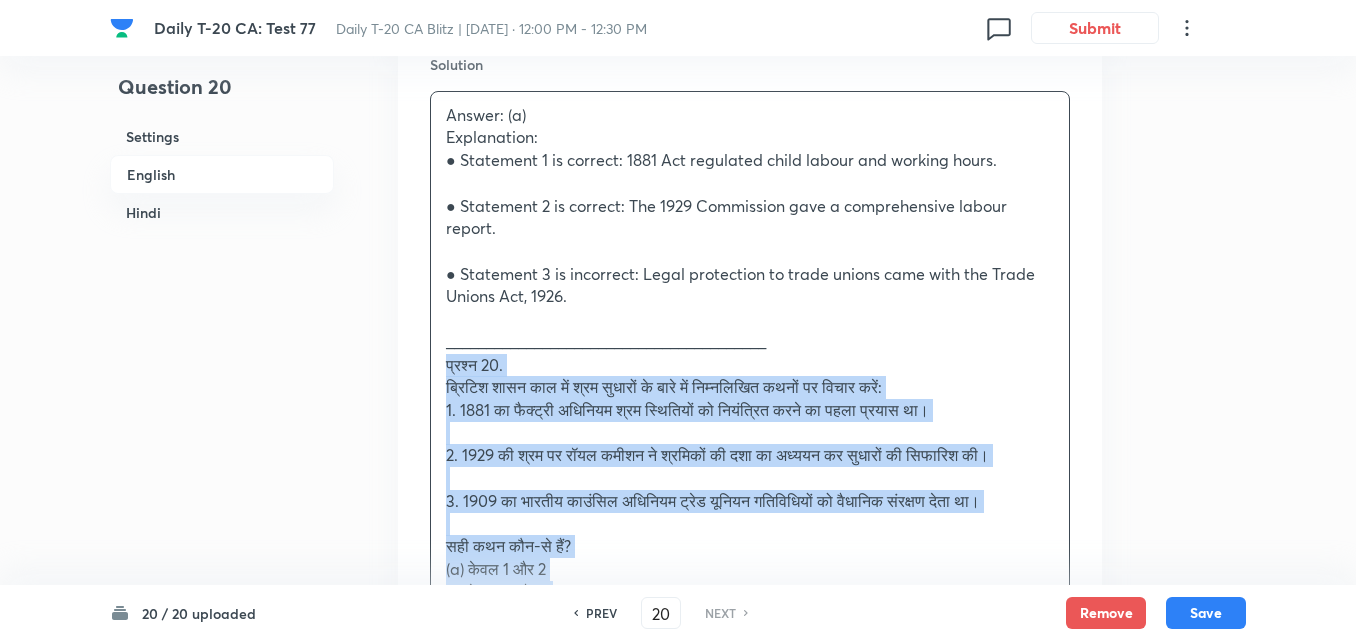 drag, startPoint x: 432, startPoint y: 360, endPoint x: 410, endPoint y: 365, distance: 22.561028 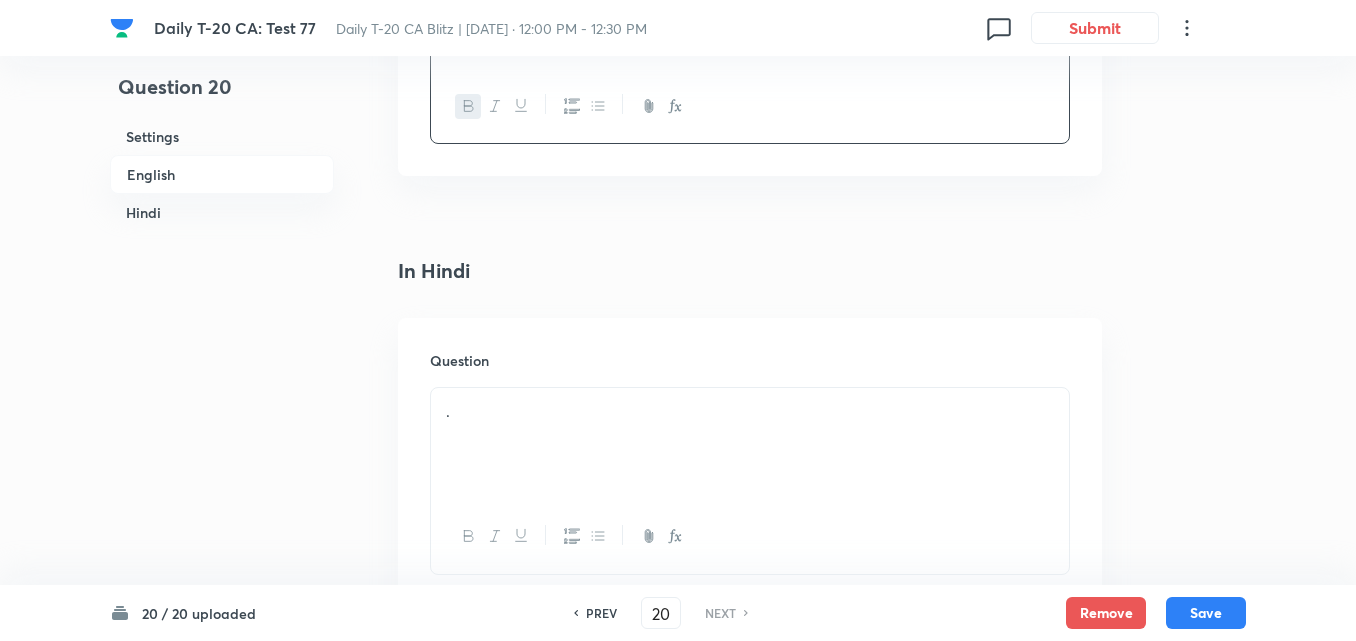 scroll, scrollTop: 2616, scrollLeft: 0, axis: vertical 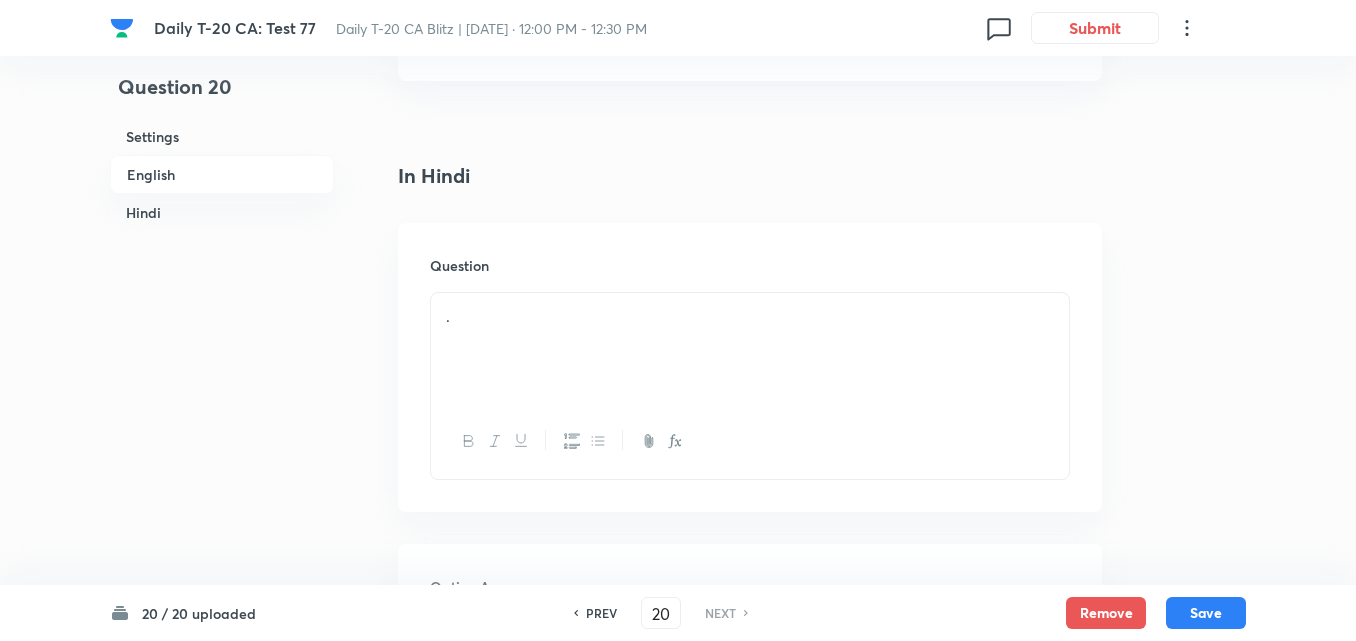 click on "." at bounding box center [750, 349] 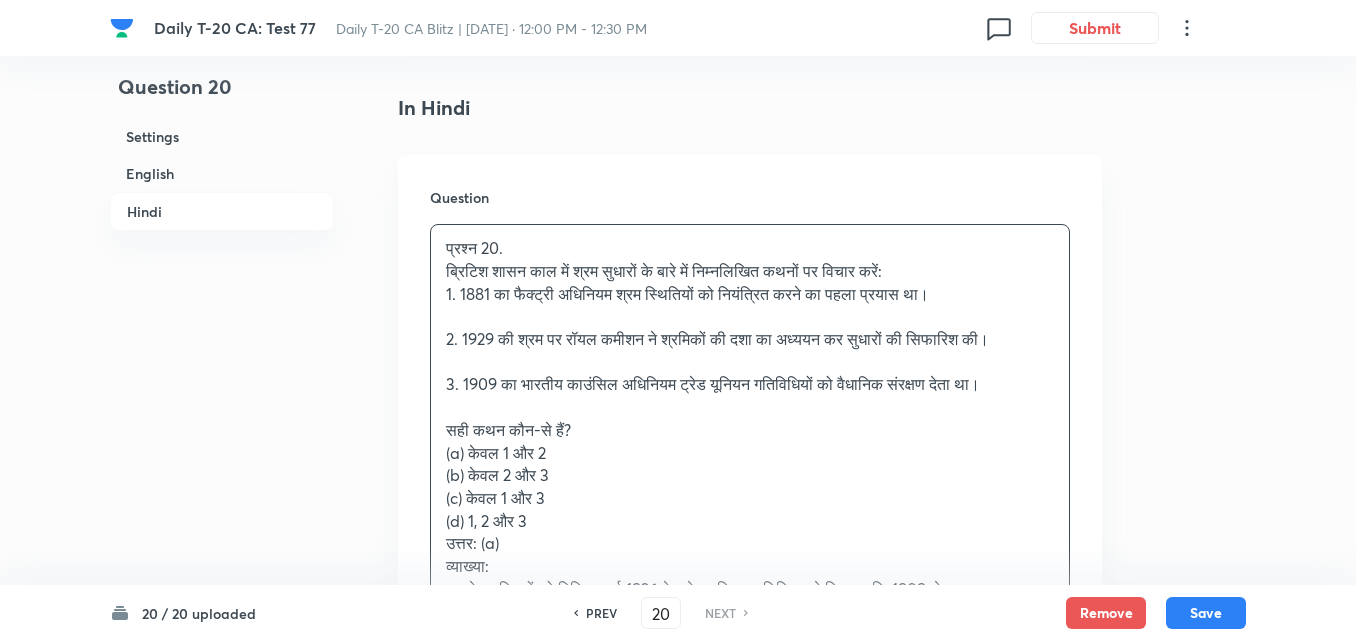 scroll, scrollTop: 2716, scrollLeft: 0, axis: vertical 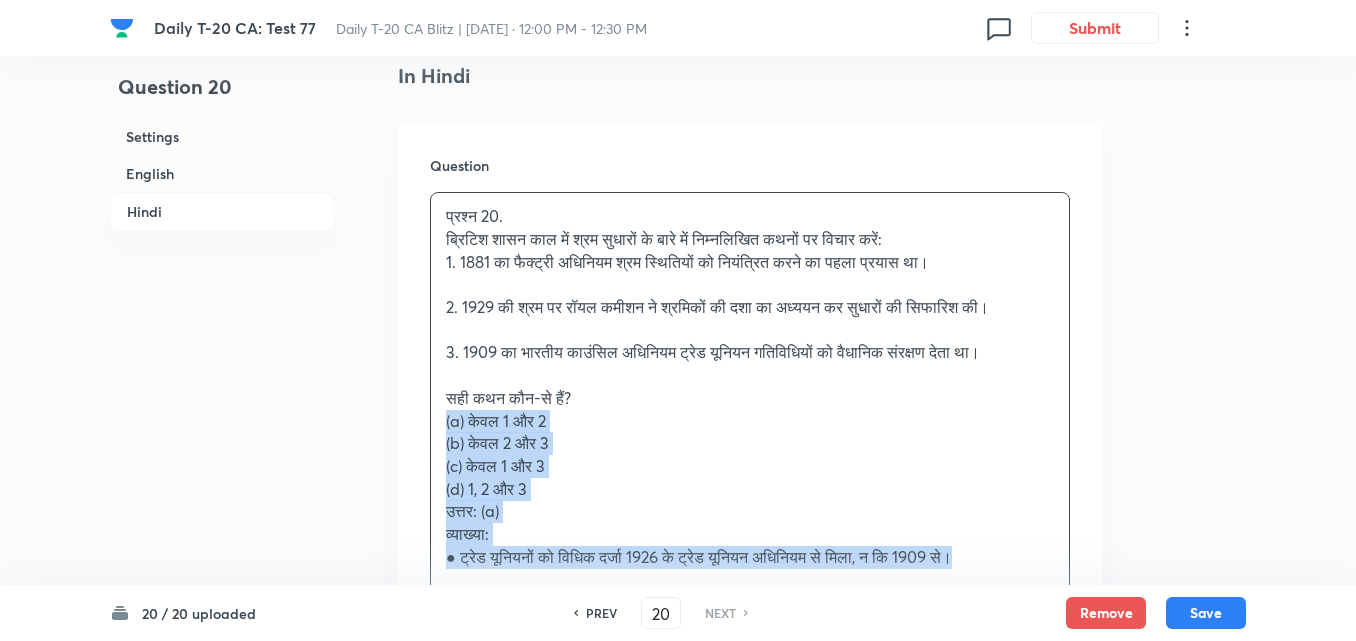 drag, startPoint x: 424, startPoint y: 410, endPoint x: 397, endPoint y: 406, distance: 27.294687 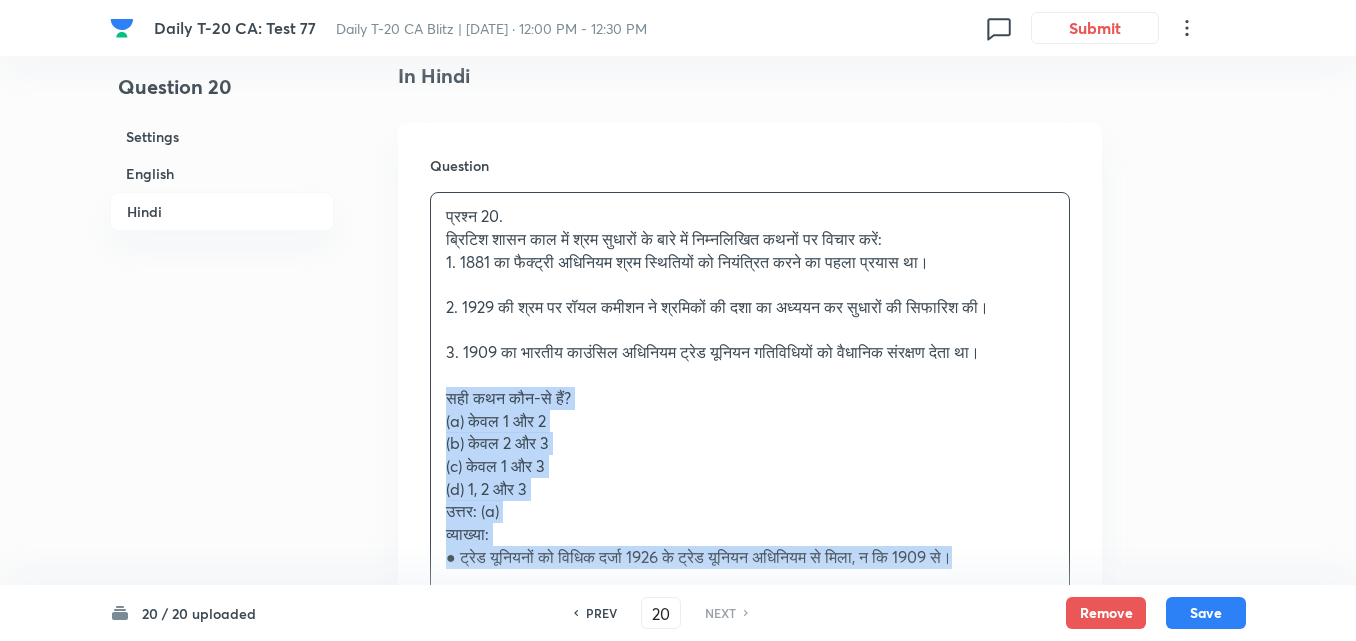 click on "Question प्रश्न 20. ब्रिटिश शासन काल में श्रम सुधारों के बारे में निम्नलिखित कथनों पर विचार करें: 1.	1881 का फैक्ट्री अधिनियम श्रम स्थितियों को नियंत्रित करने का पहला प्रयास था। 2.	1929 की श्रम पर रॉयल कमीशन ने श्रमिकों की दशा का अध्ययन कर सुधारों की सिफारिश की। 3.	1909 का भारतीय काउंसिल अधिनियम ट्रेड यूनियन गतिविधियों को वैधानिक संरक्षण देता था। सही कथन कौन-से हैं? (a) केवल 1 और 2 (b) केवल 2 और 3 (c) केवल 1 और 3 (d) 1, 2 और 3" at bounding box center [750, 405] 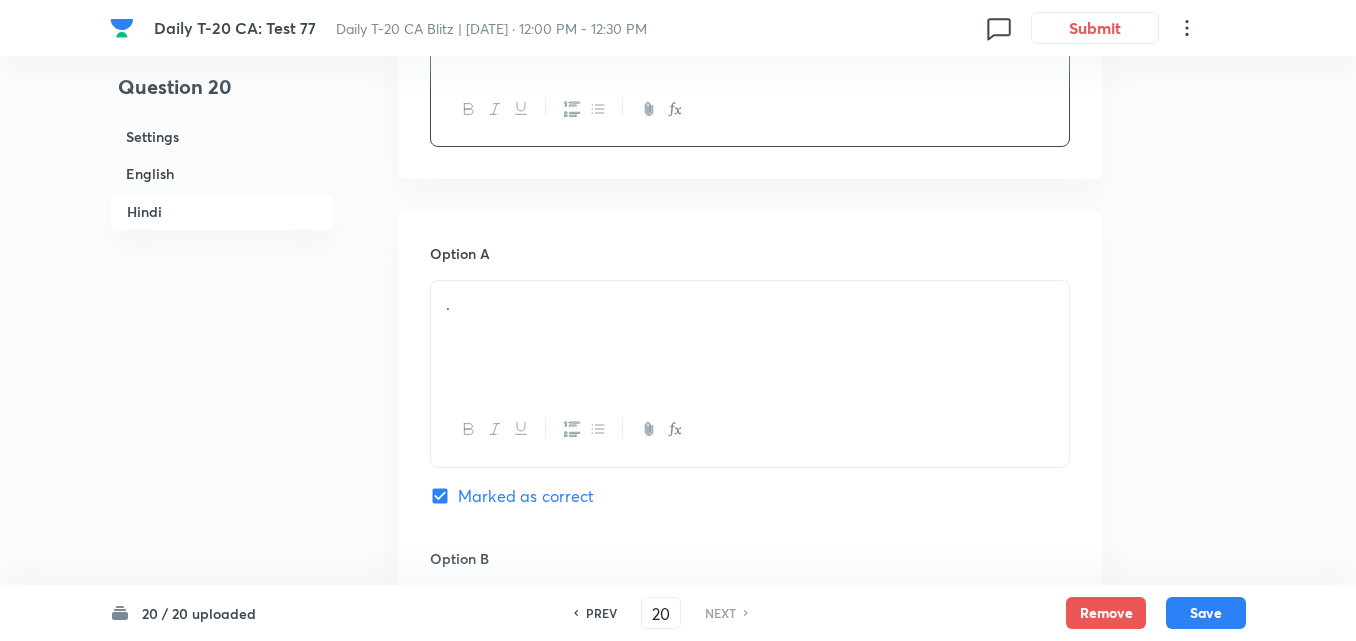scroll, scrollTop: 3016, scrollLeft: 0, axis: vertical 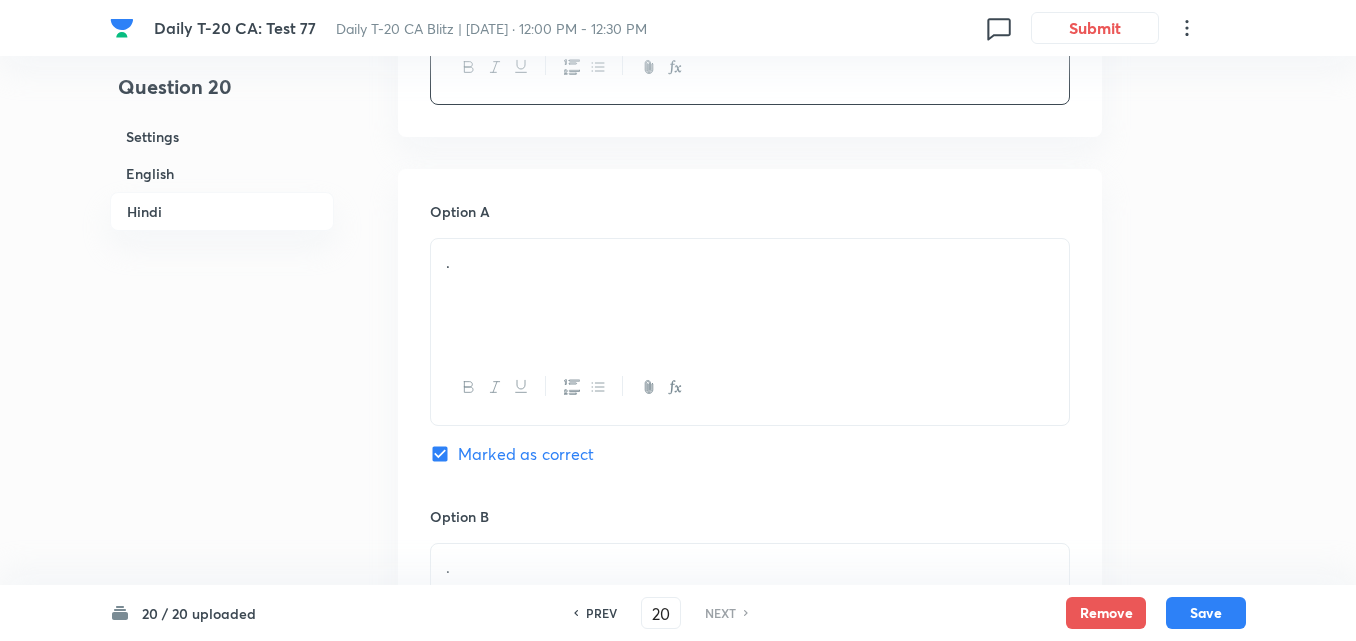 click on "." at bounding box center [750, 295] 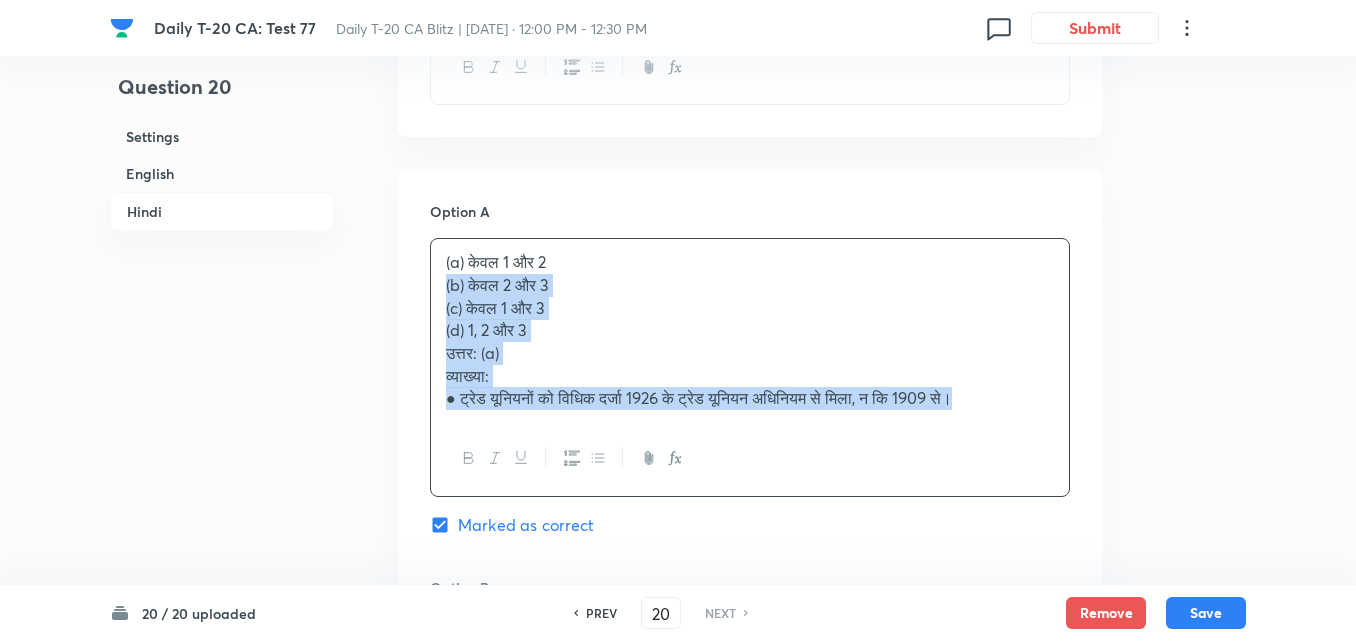 drag, startPoint x: 457, startPoint y: 316, endPoint x: 353, endPoint y: 289, distance: 107.44766 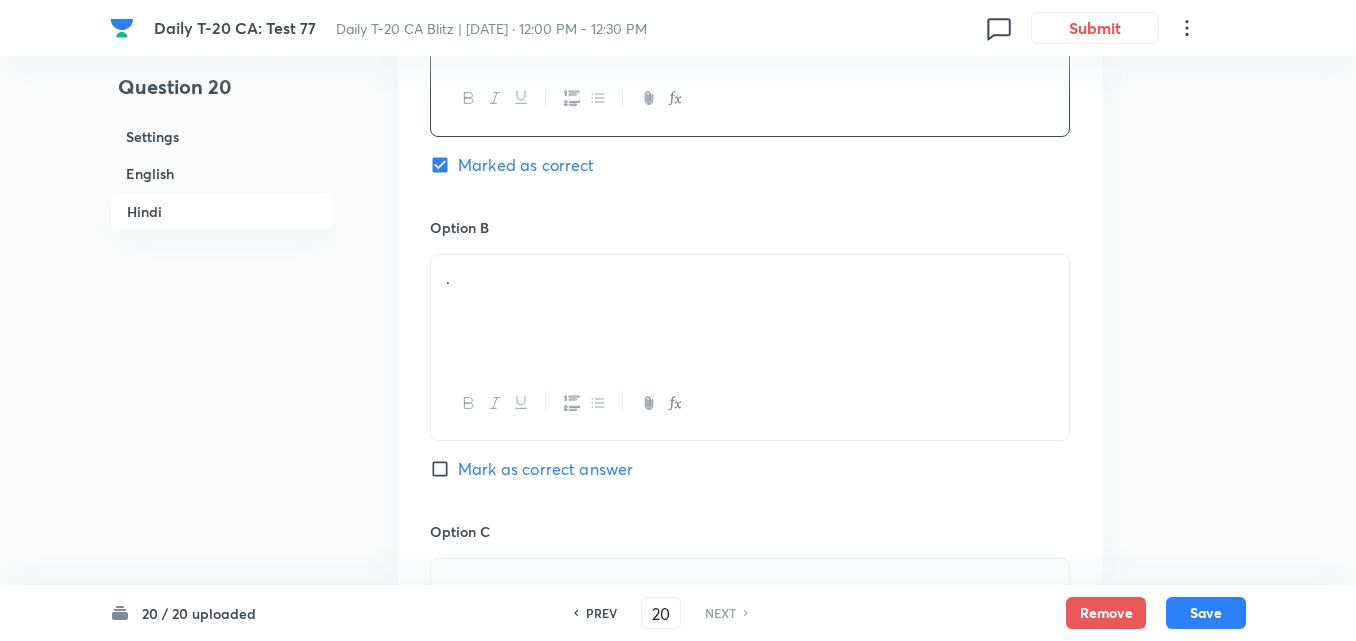 scroll, scrollTop: 3316, scrollLeft: 0, axis: vertical 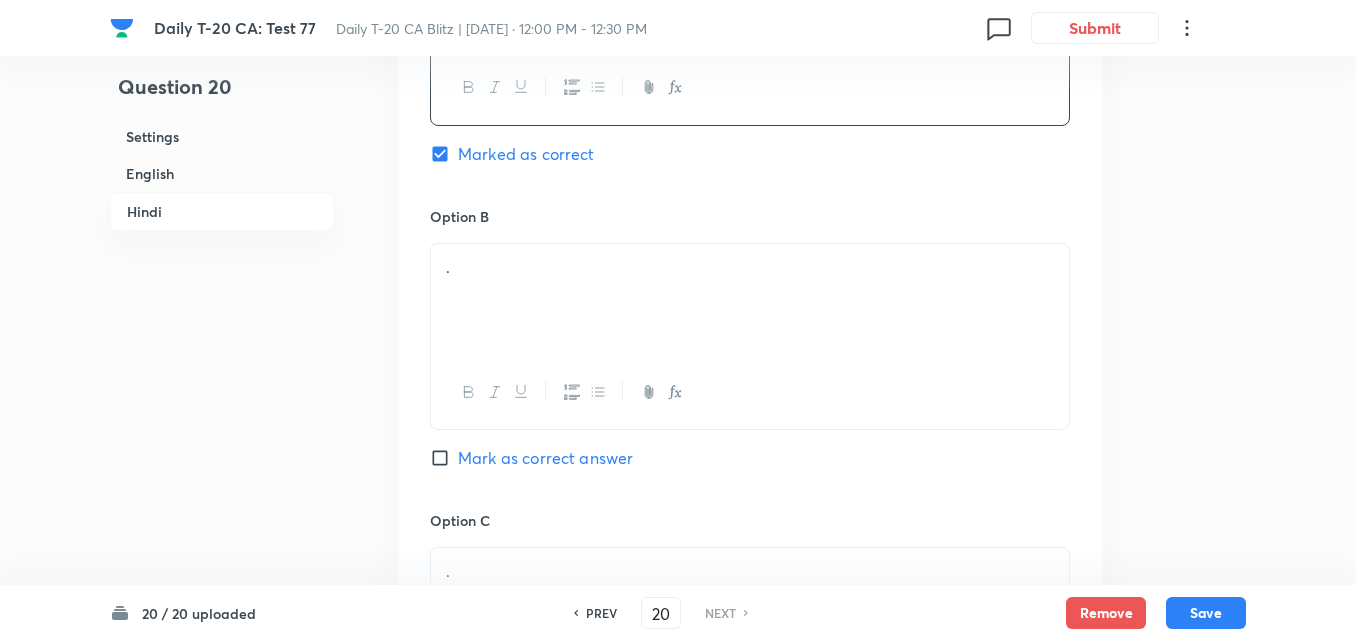click on "." at bounding box center [750, 300] 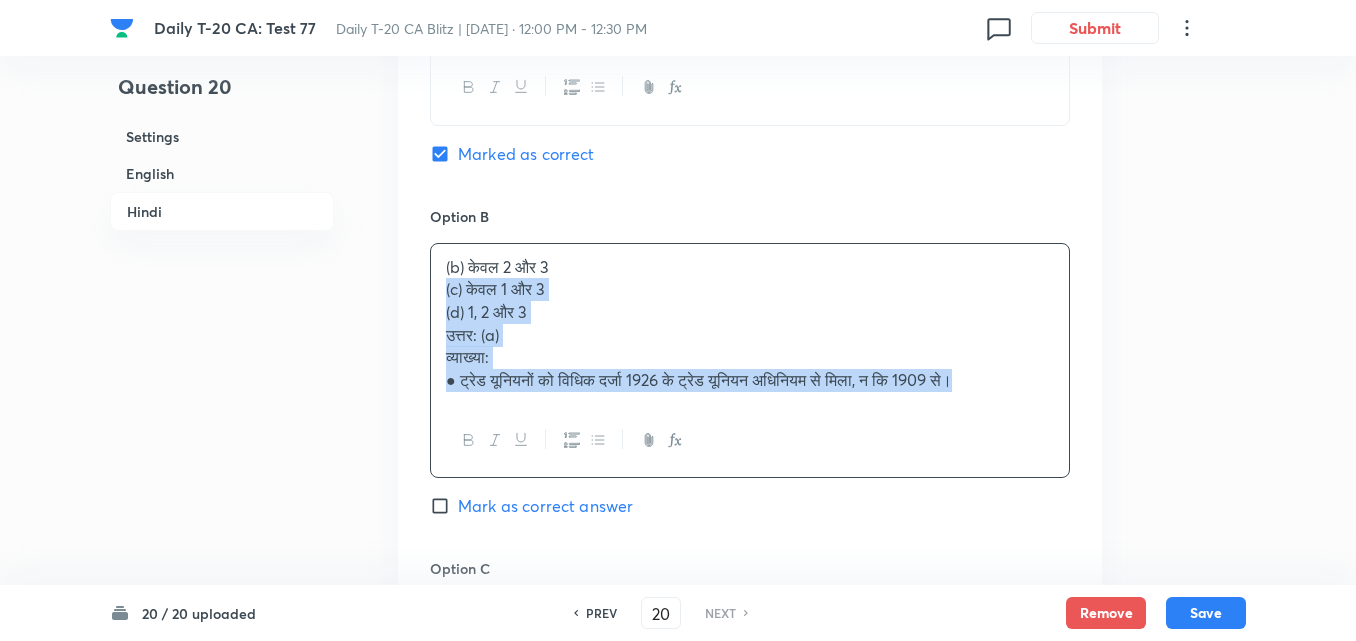 drag, startPoint x: 447, startPoint y: 282, endPoint x: 403, endPoint y: 283, distance: 44.011364 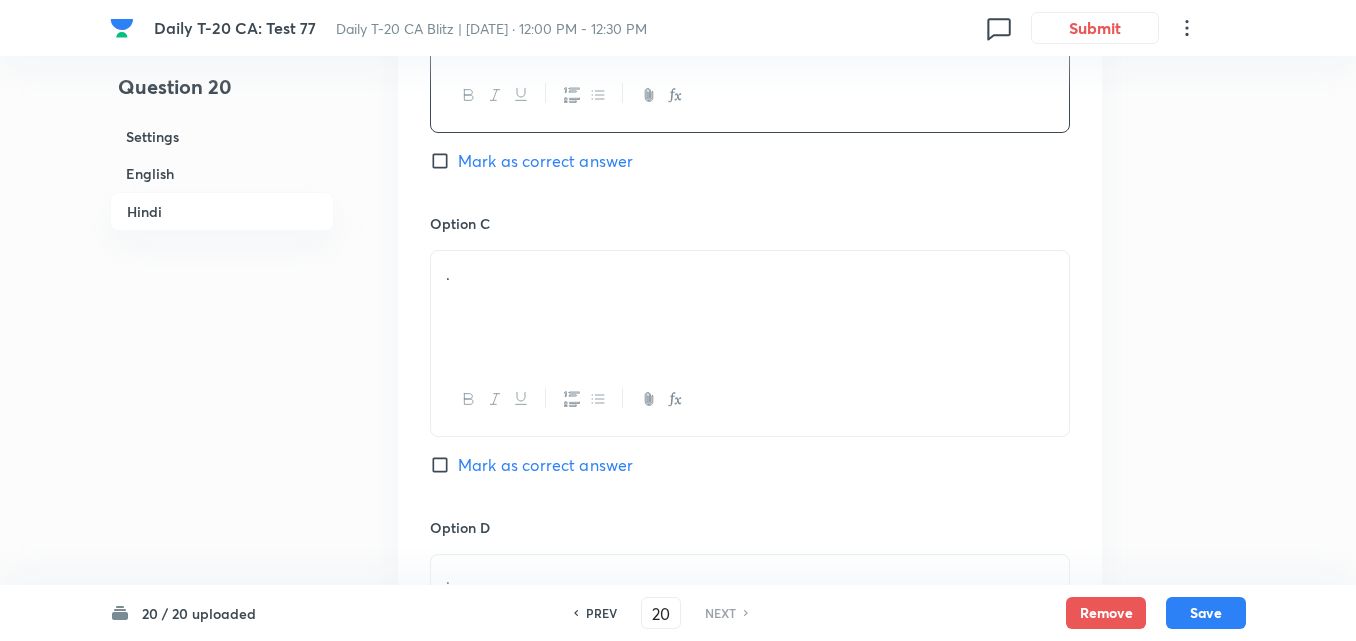scroll, scrollTop: 3616, scrollLeft: 0, axis: vertical 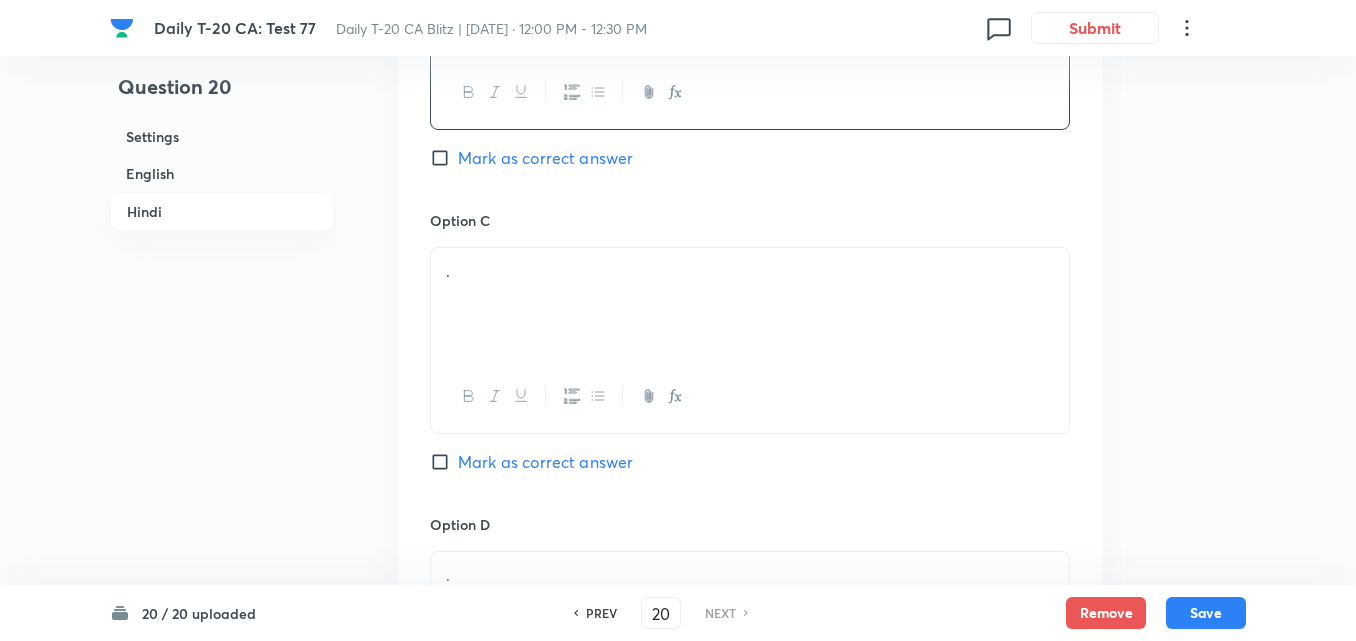 click on "." at bounding box center (750, 304) 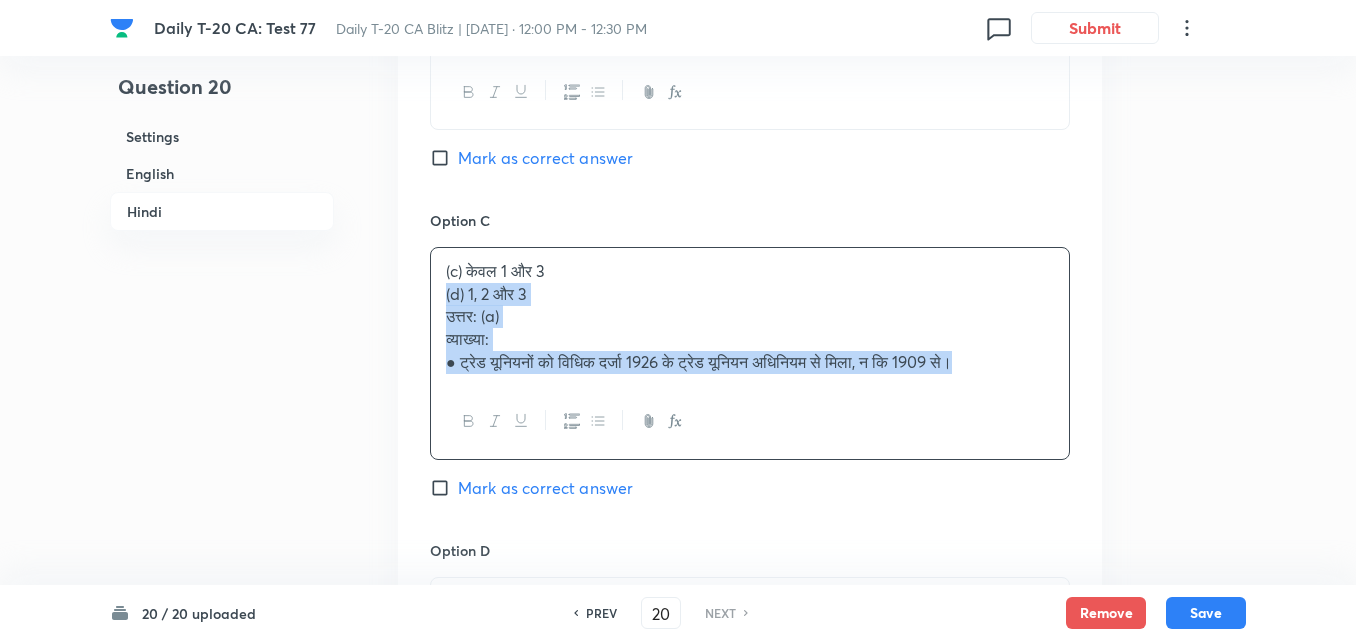 drag, startPoint x: 416, startPoint y: 308, endPoint x: 399, endPoint y: 301, distance: 18.384777 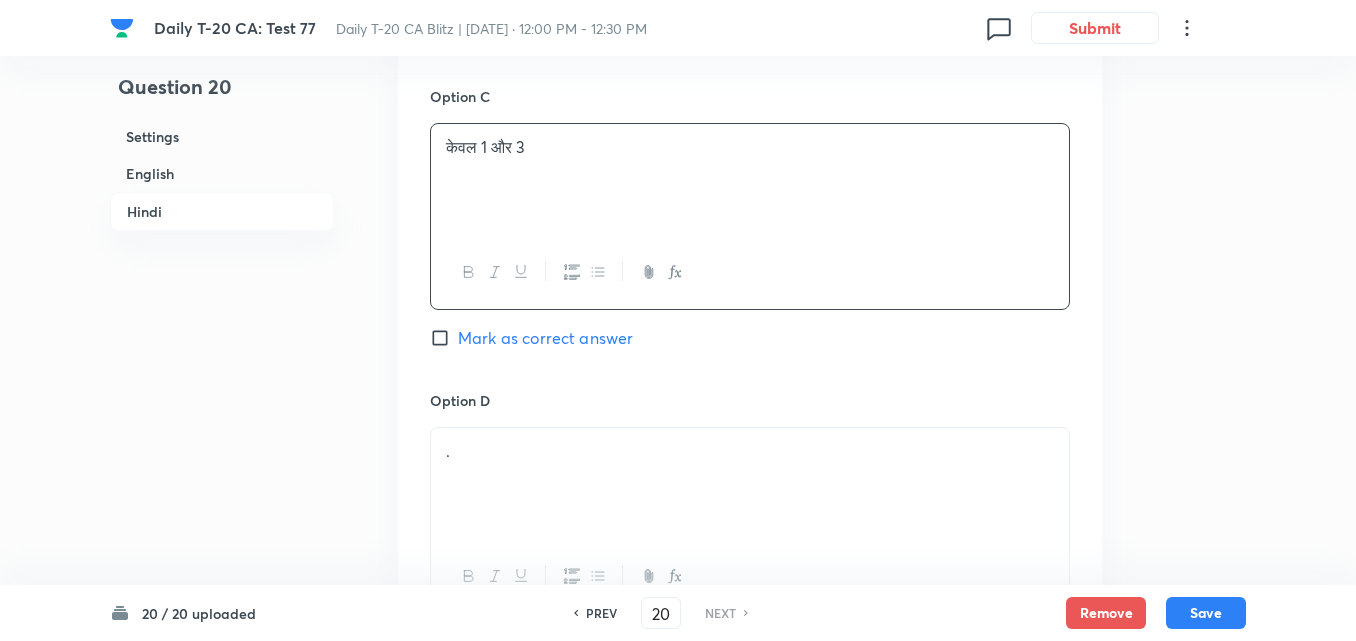 scroll, scrollTop: 3916, scrollLeft: 0, axis: vertical 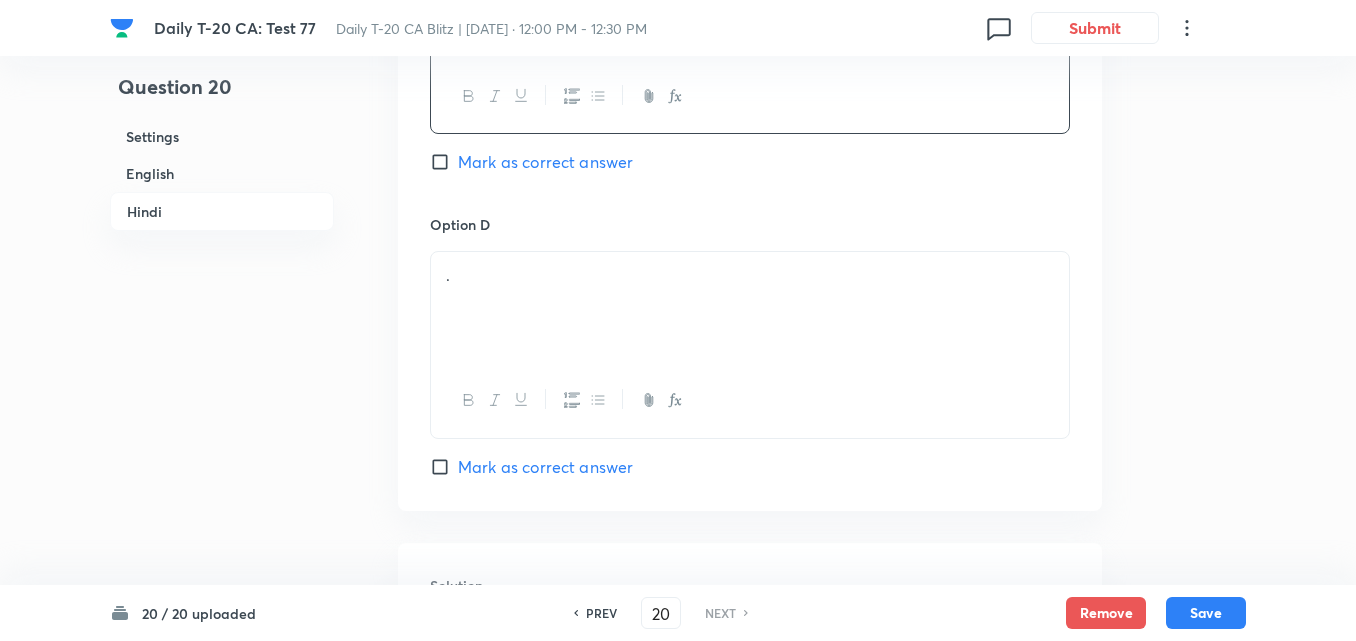 click on "." at bounding box center [750, 308] 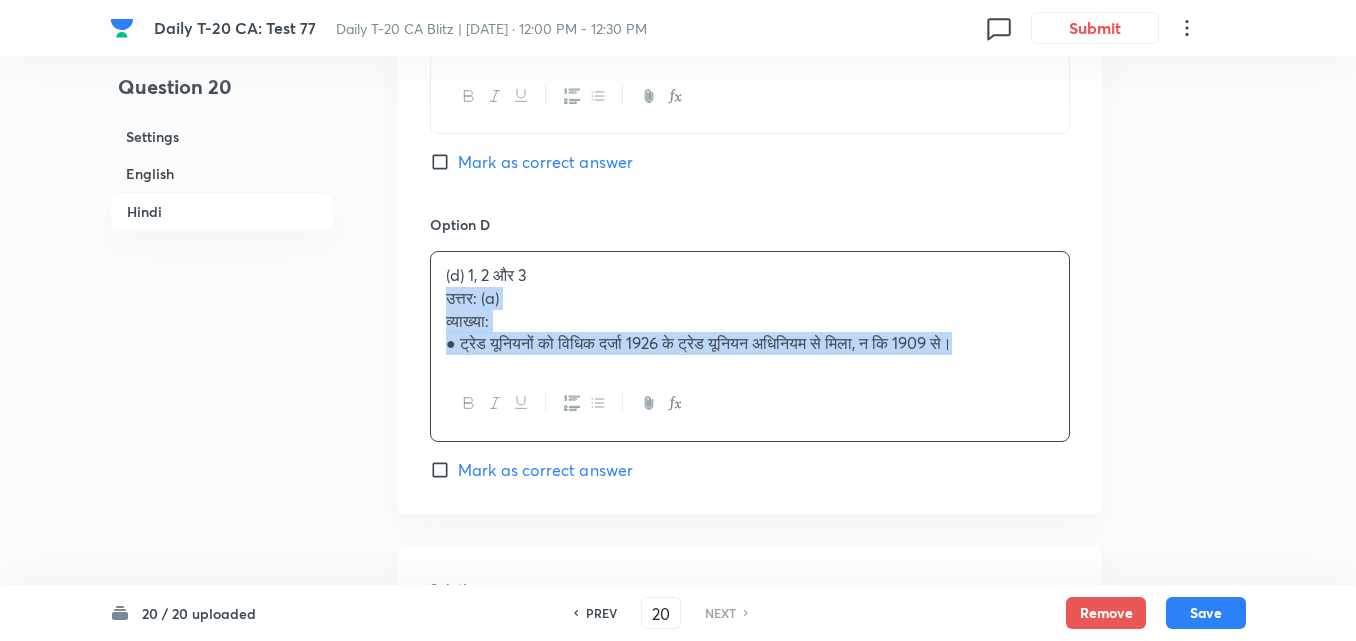 click on "Option A केवल 1 और 2 Marked as correct Option B केवल 2 और 3 Mark as correct answer Option C केवल 1 और 3 Mark as correct answer Option D (d) 1, 2 और 3 उत्तर: (a) व्याख्या: ●	ट्रेड यूनियनों को विधिक दर्जा 1926 के ट्रेड यूनियन अधिनियम से मिला, न कि 1909 से। [PERSON_NAME] as correct answer" at bounding box center (750, -109) 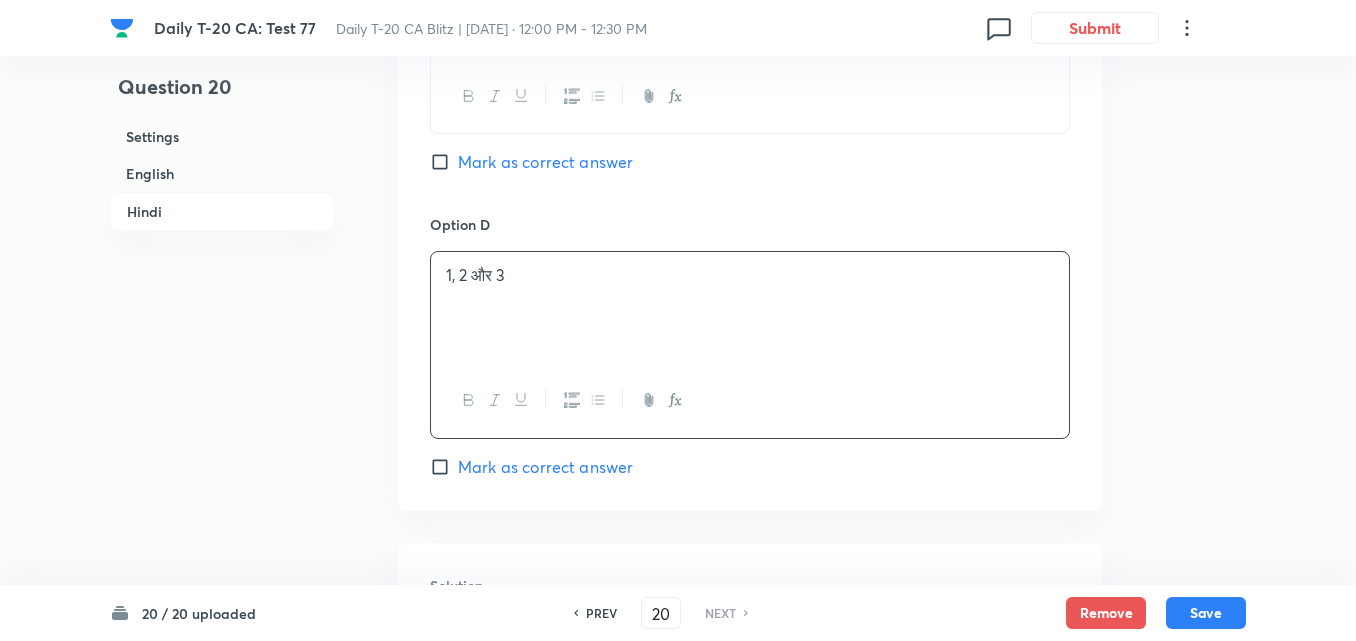 scroll, scrollTop: 4216, scrollLeft: 0, axis: vertical 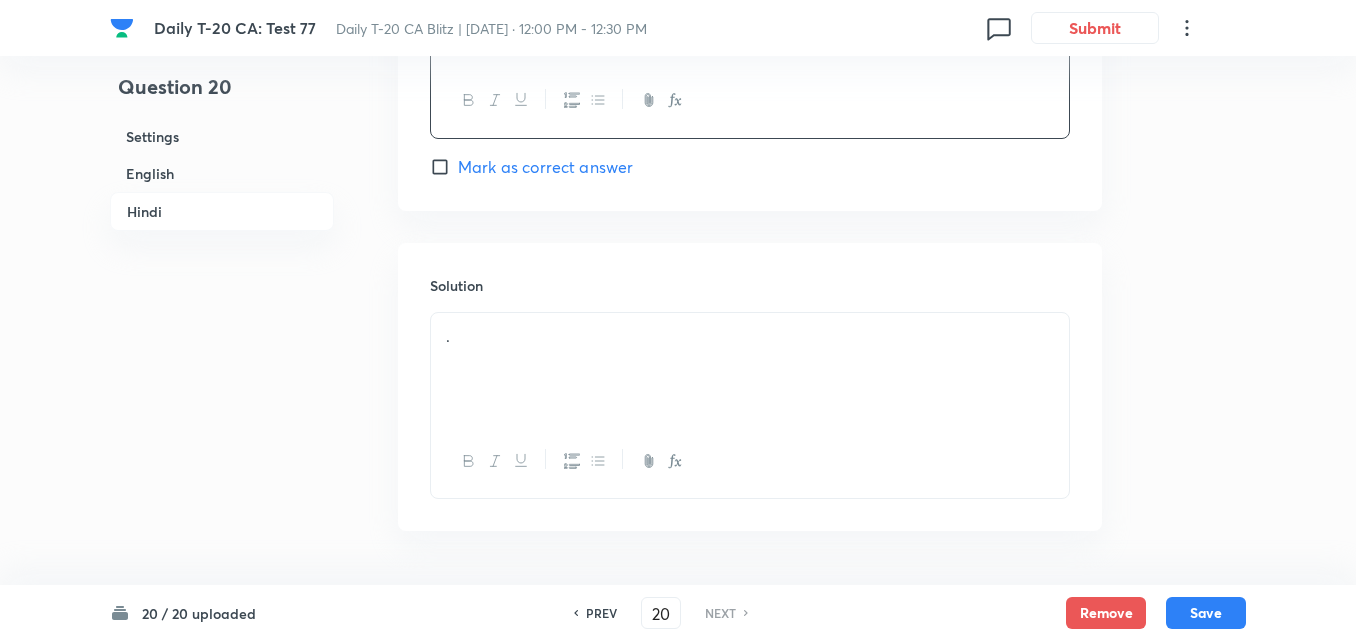 click on "." at bounding box center [750, 369] 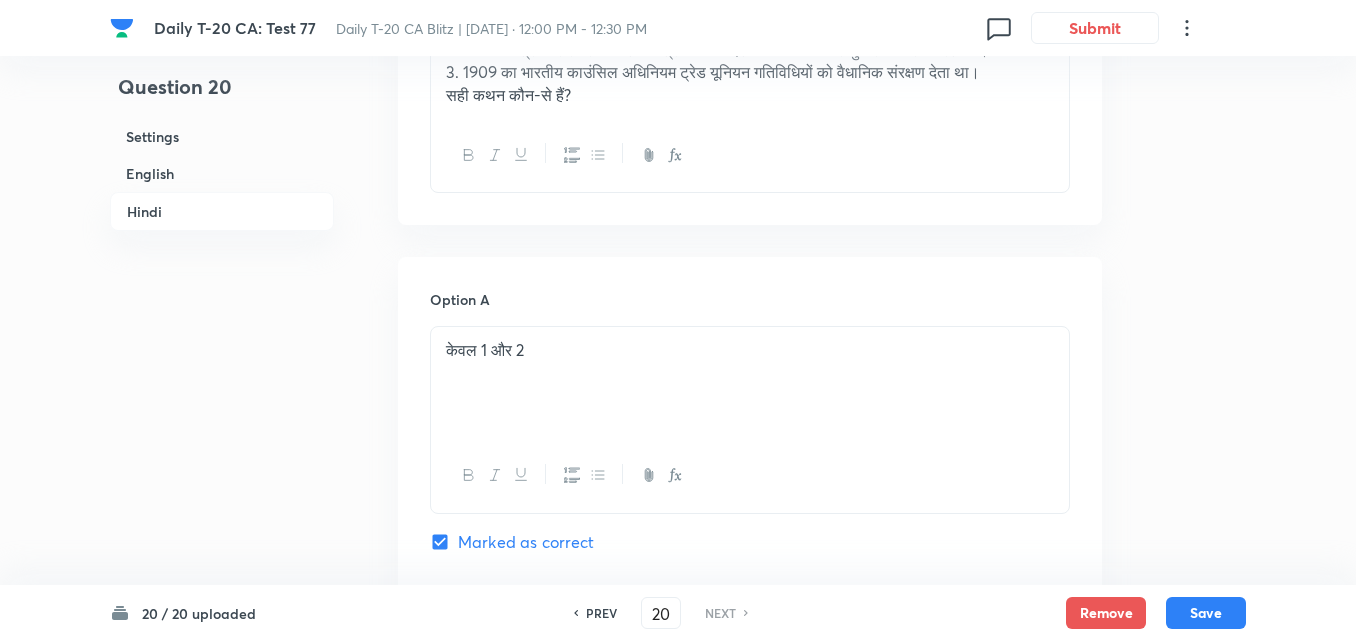 scroll, scrollTop: 2916, scrollLeft: 0, axis: vertical 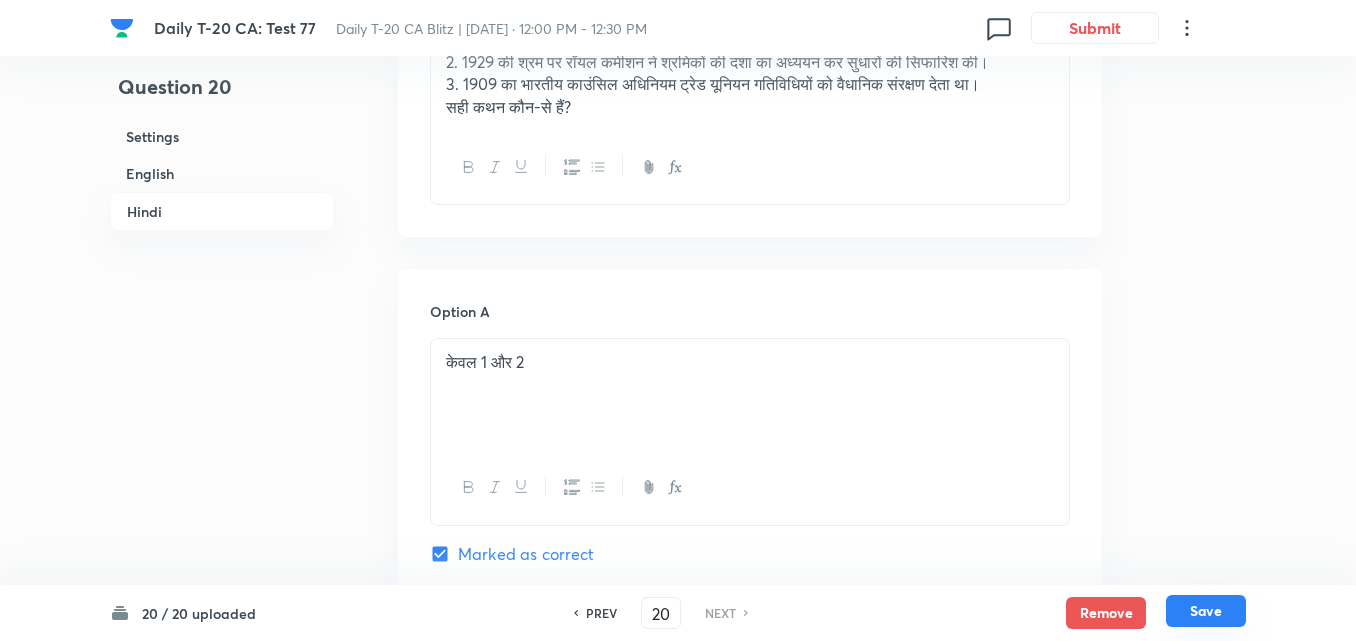 click on "Save" at bounding box center [1206, 611] 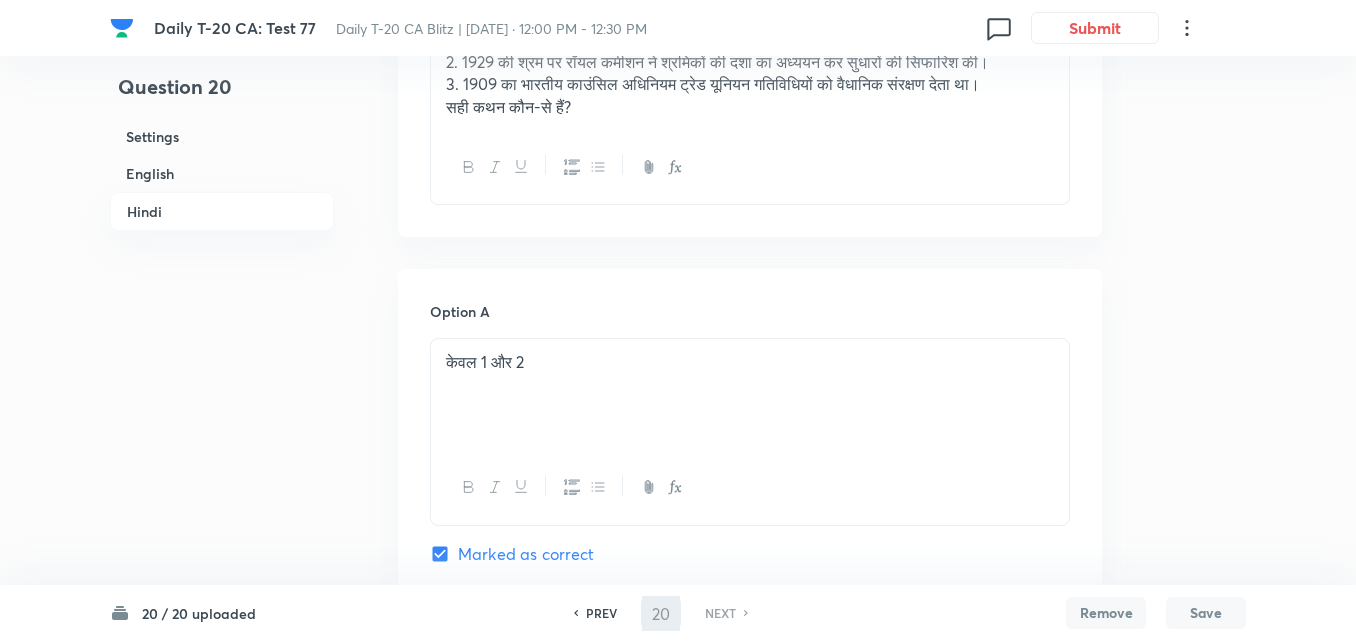 checkbox on "false" 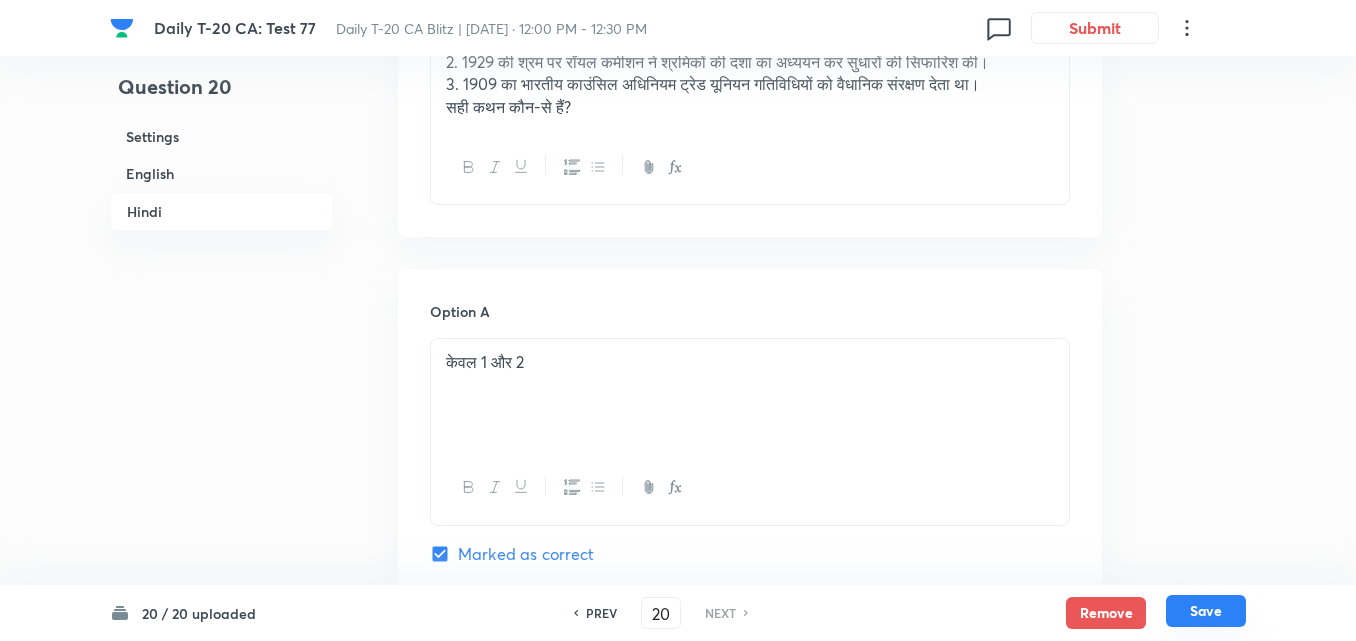 checkbox on "true" 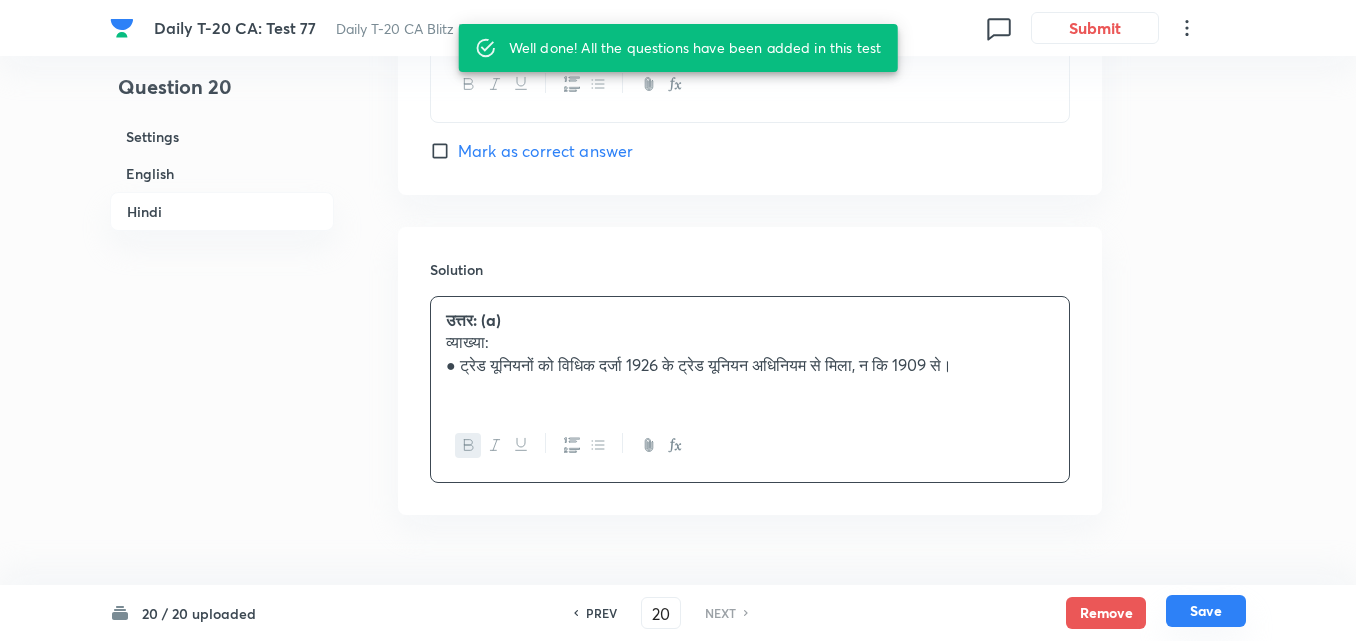 click on "Save" at bounding box center (1206, 611) 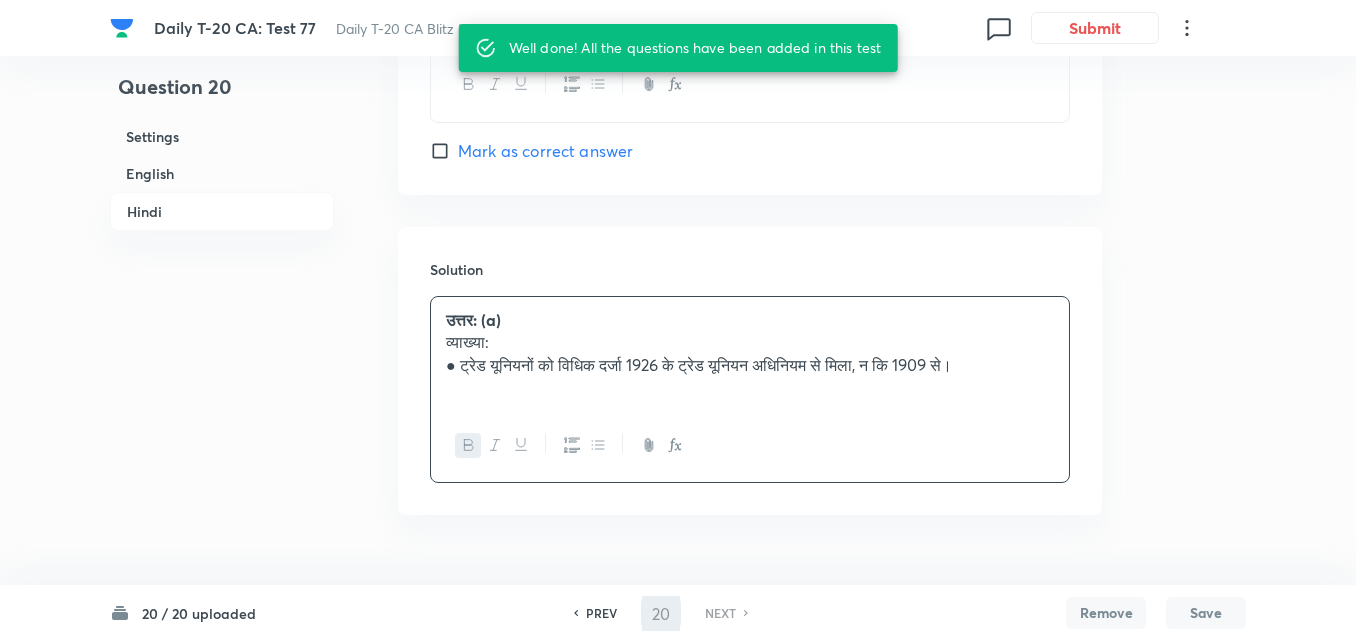 type 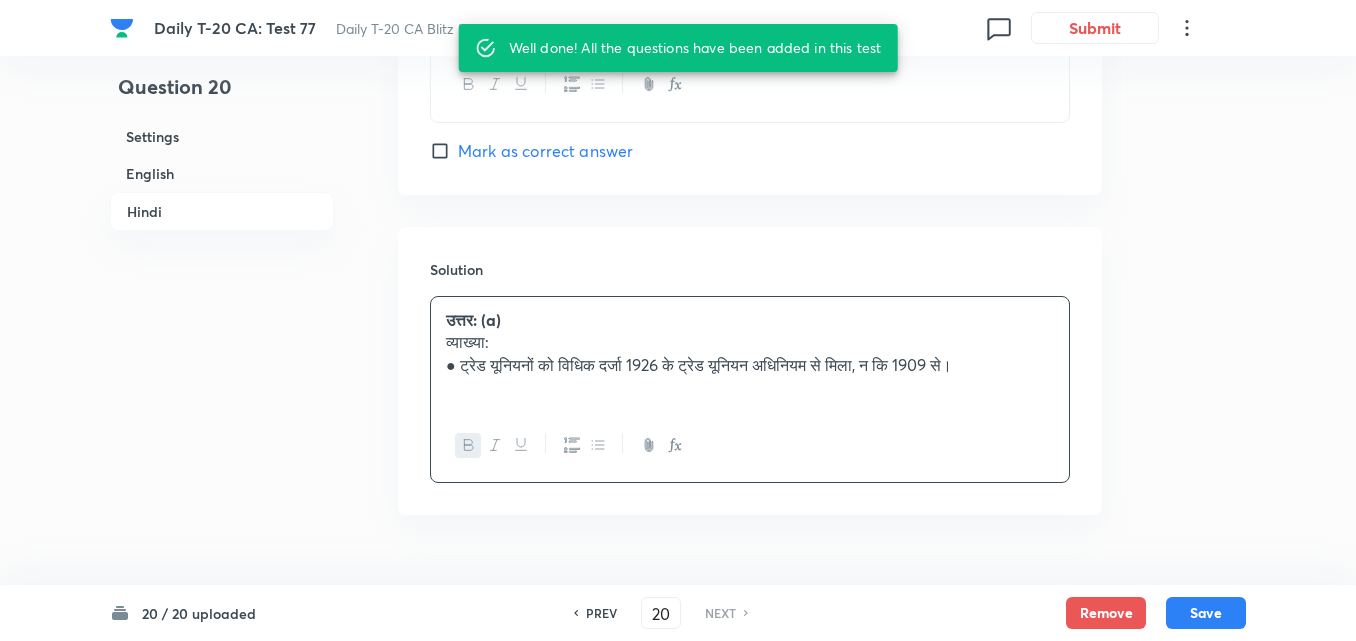 scroll, scrollTop: 4282, scrollLeft: 0, axis: vertical 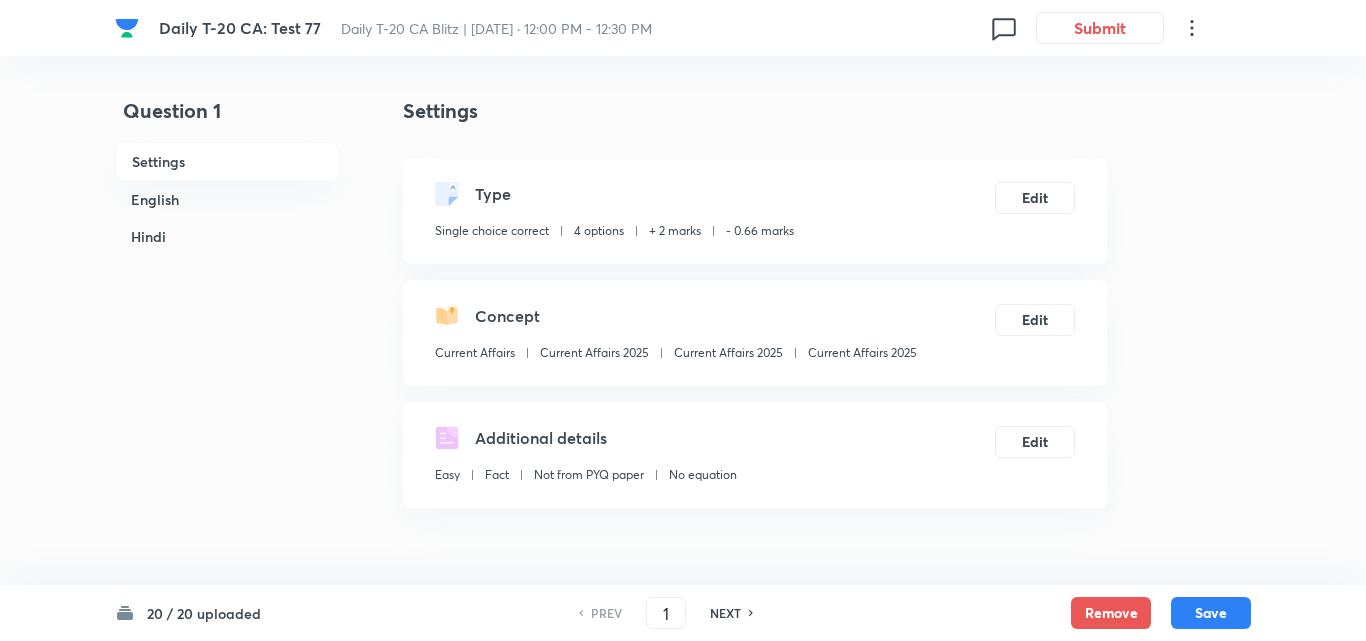 checkbox on "true" 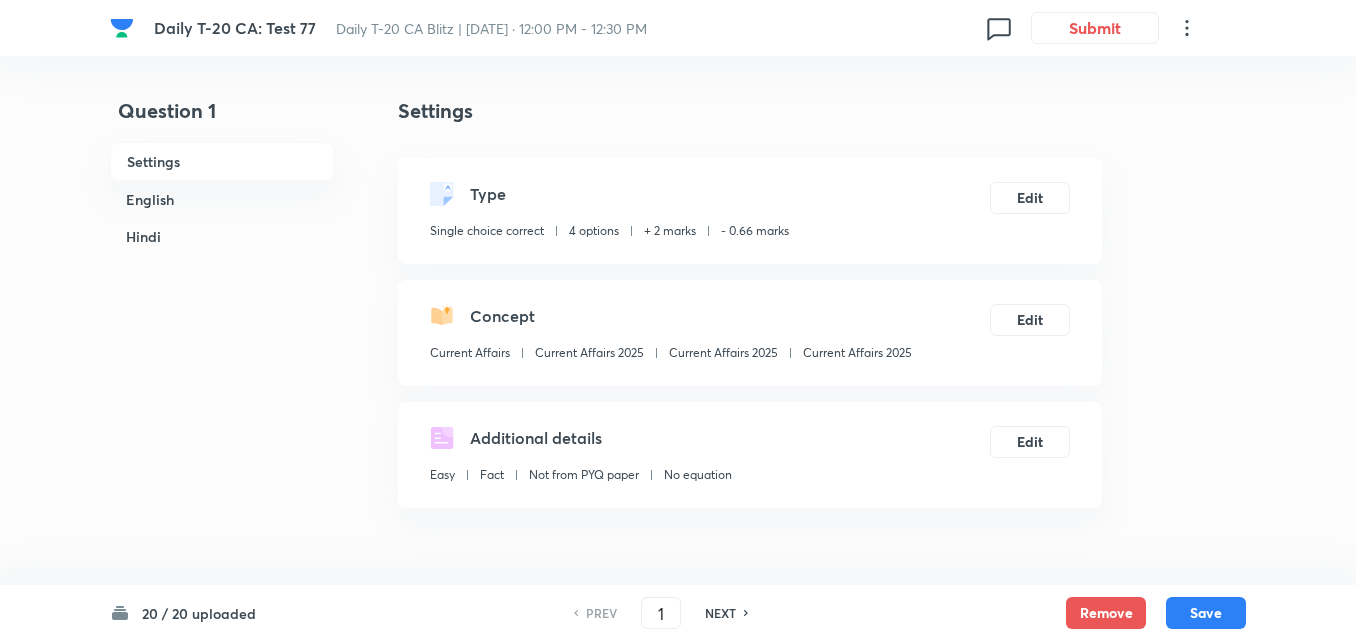 click on "English" at bounding box center [222, 199] 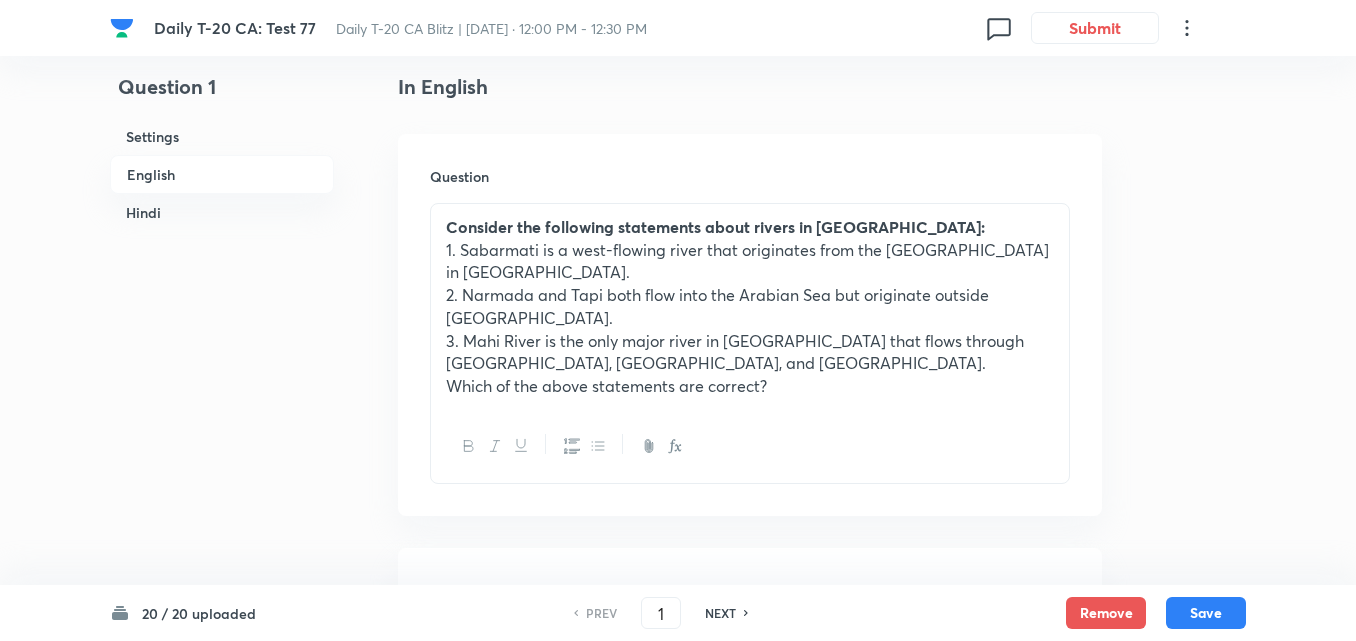 click on "Hindi" at bounding box center (222, 212) 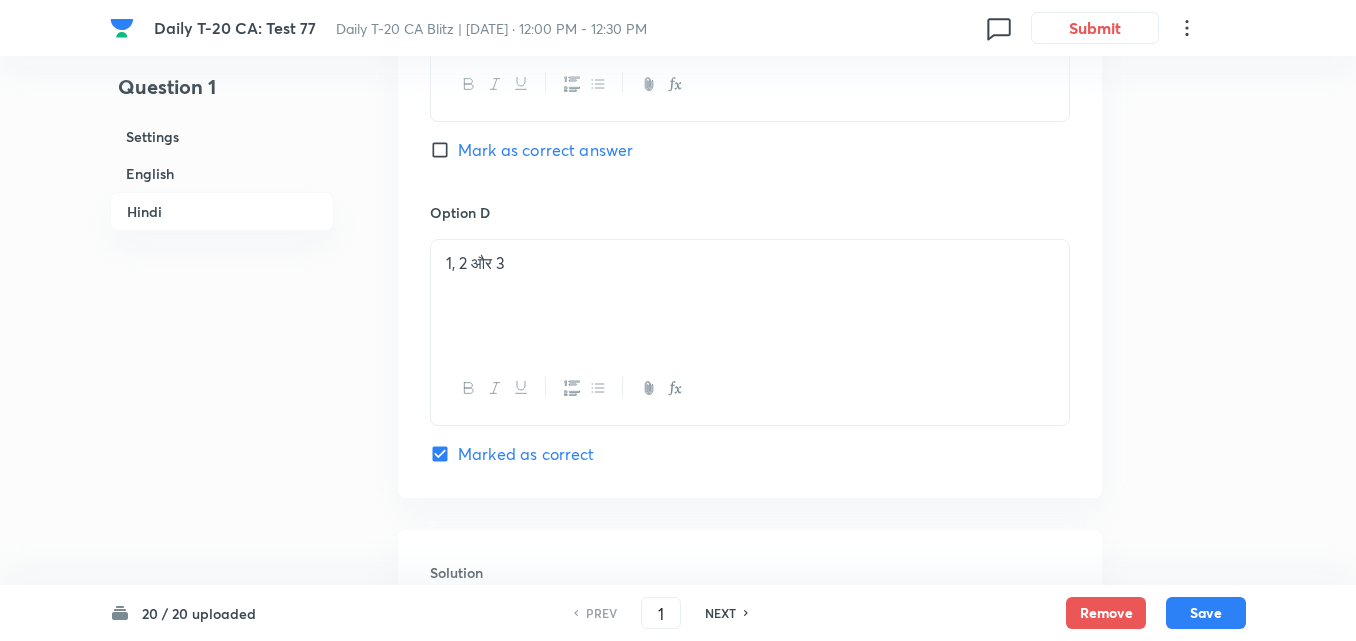 scroll, scrollTop: 4217, scrollLeft: 0, axis: vertical 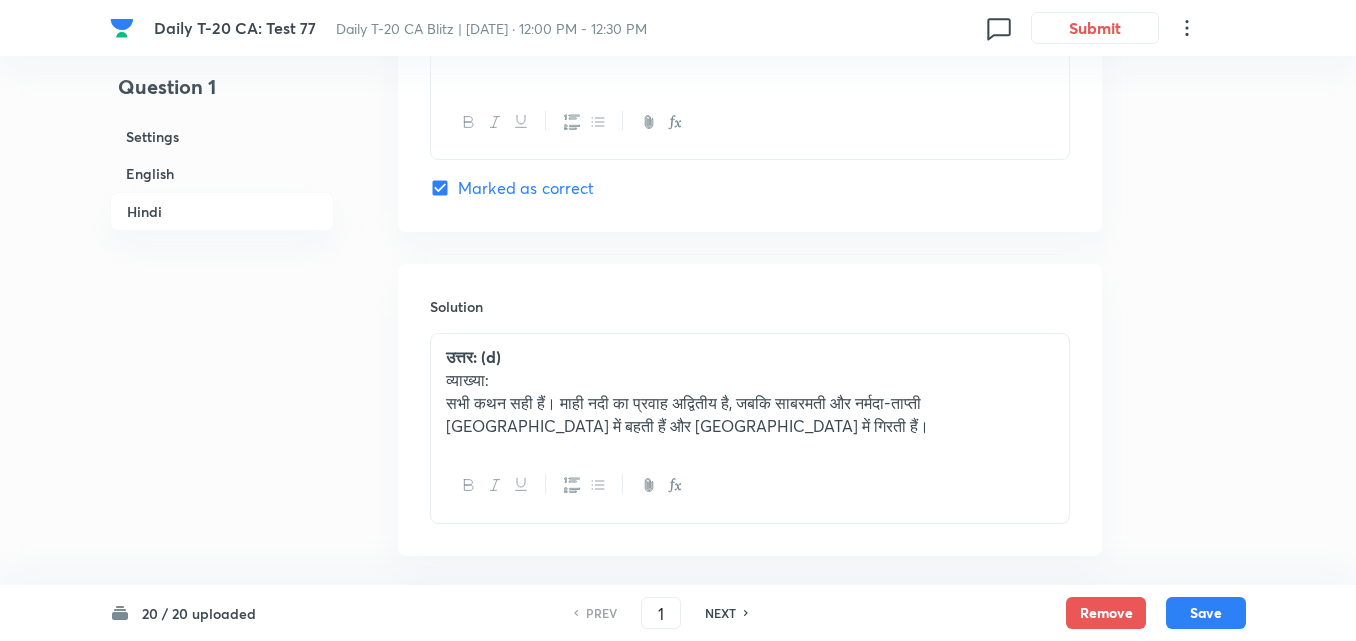 click on "NEXT" at bounding box center (720, 613) 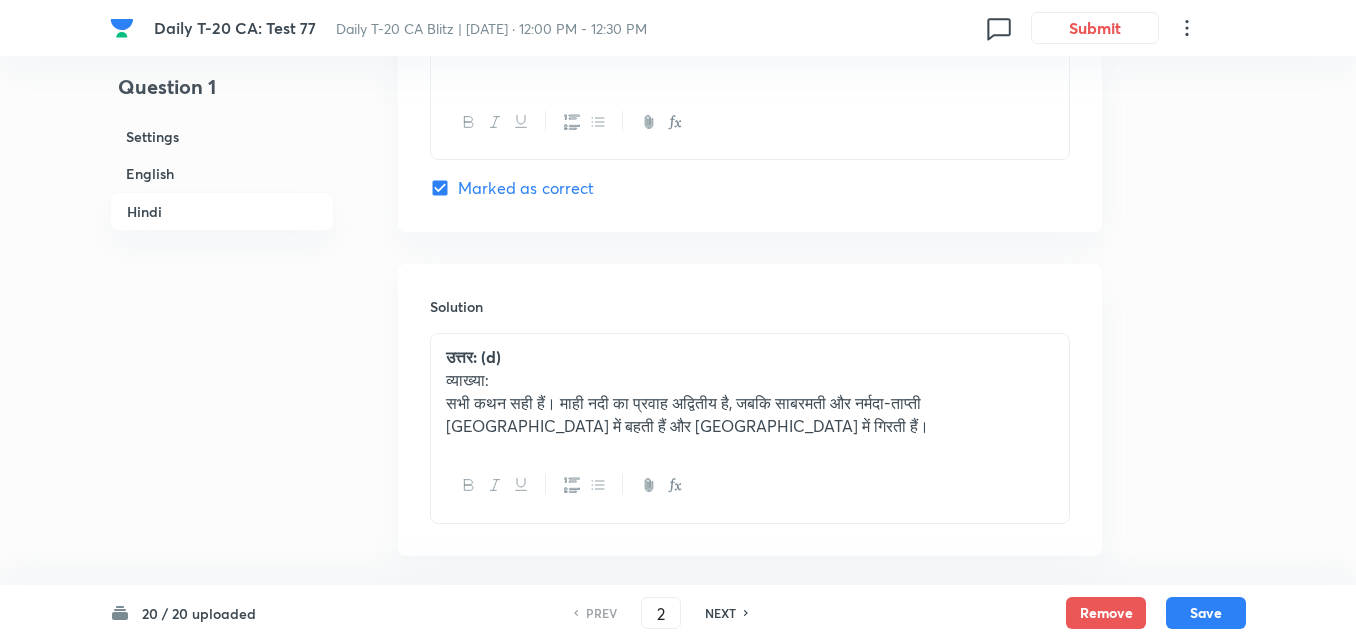 checkbox on "false" 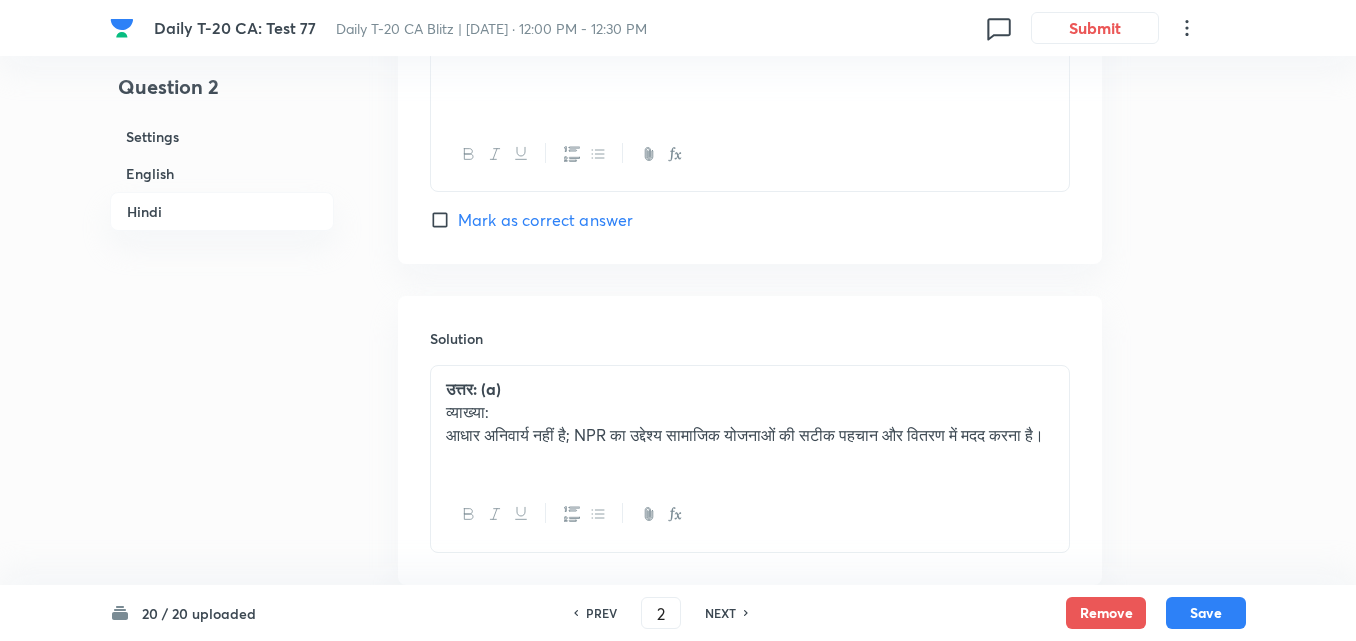 click on "NEXT" at bounding box center [720, 613] 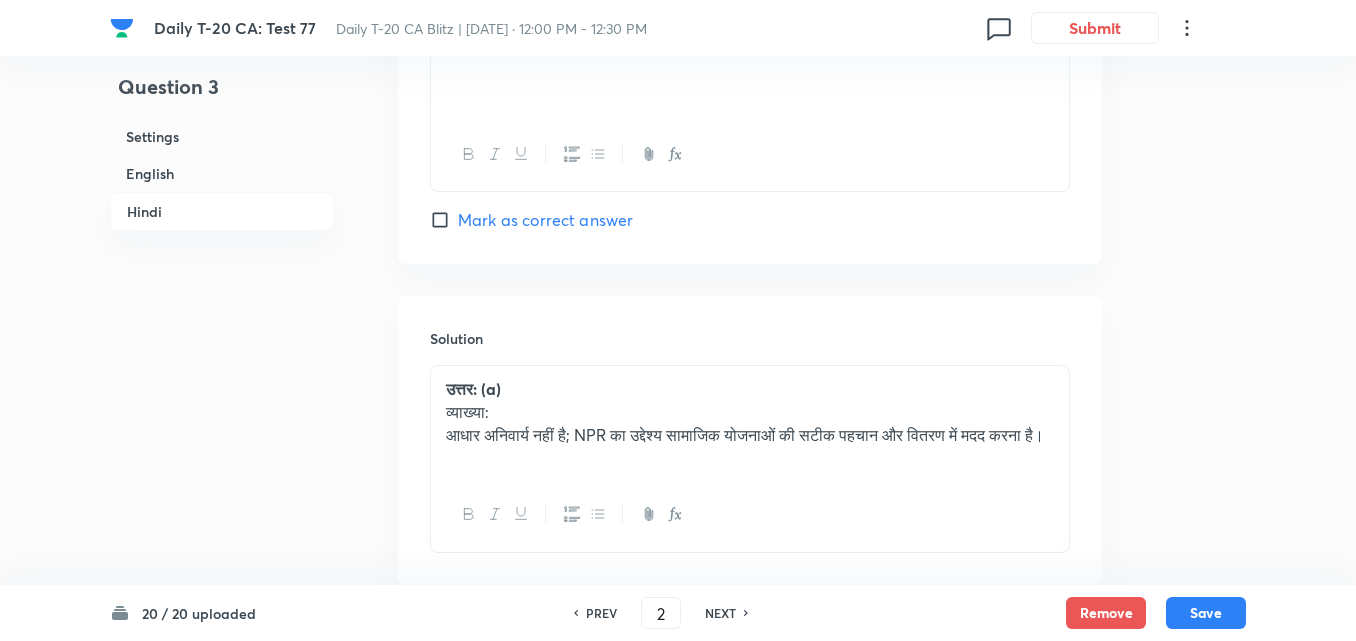 type on "3" 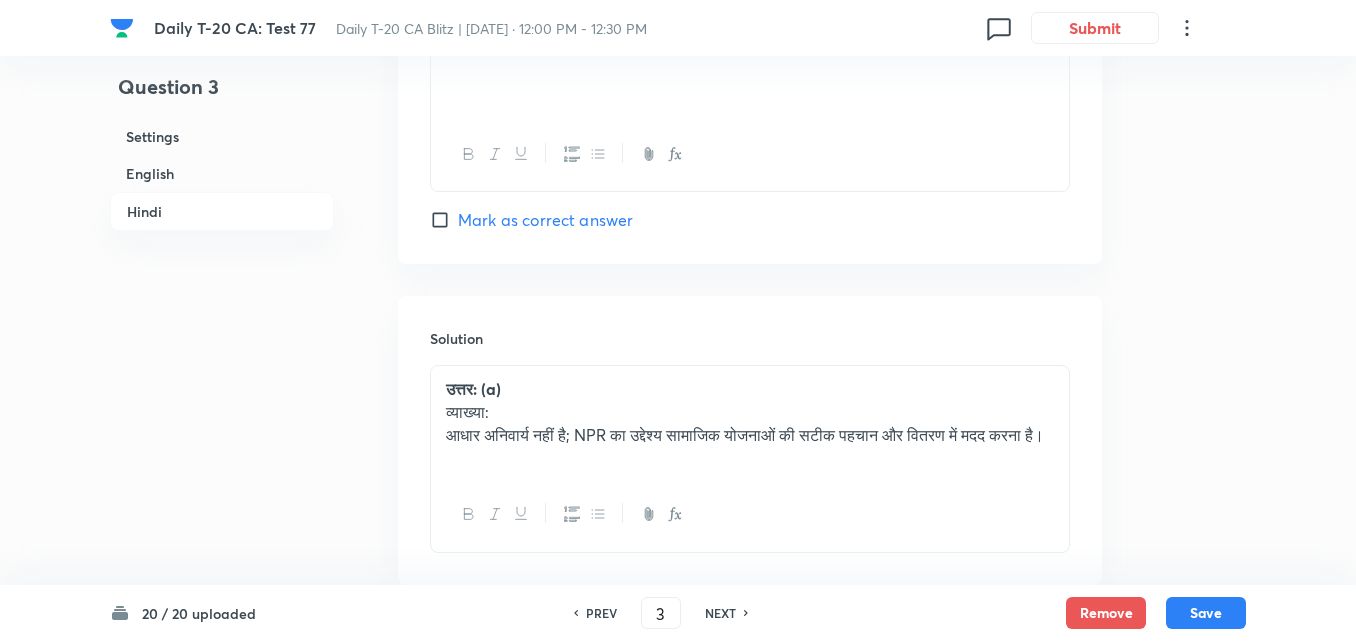 checkbox on "false" 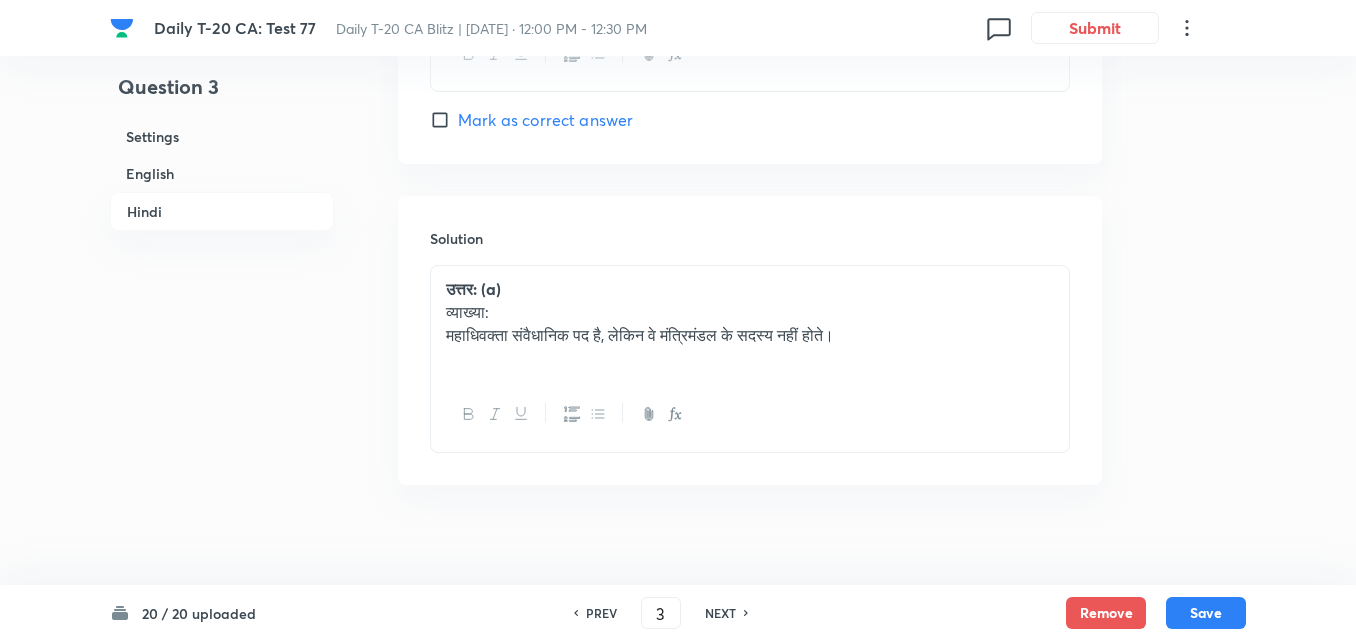 click on "NEXT" at bounding box center [720, 613] 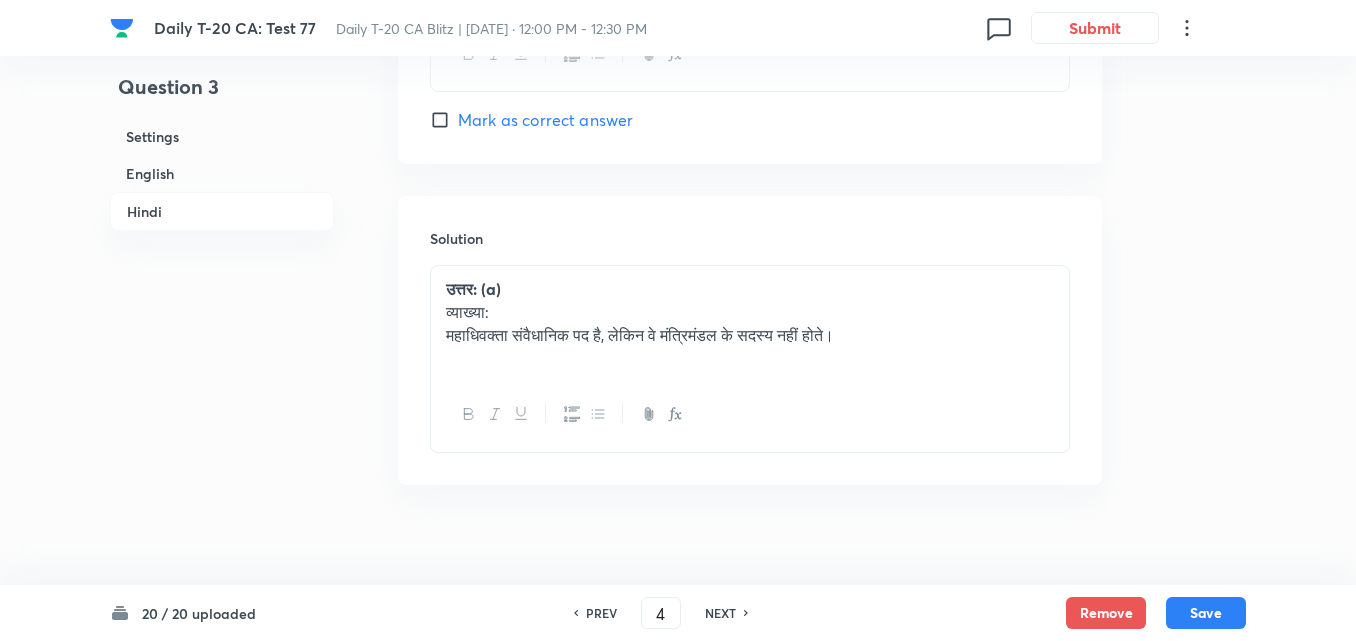 checkbox on "false" 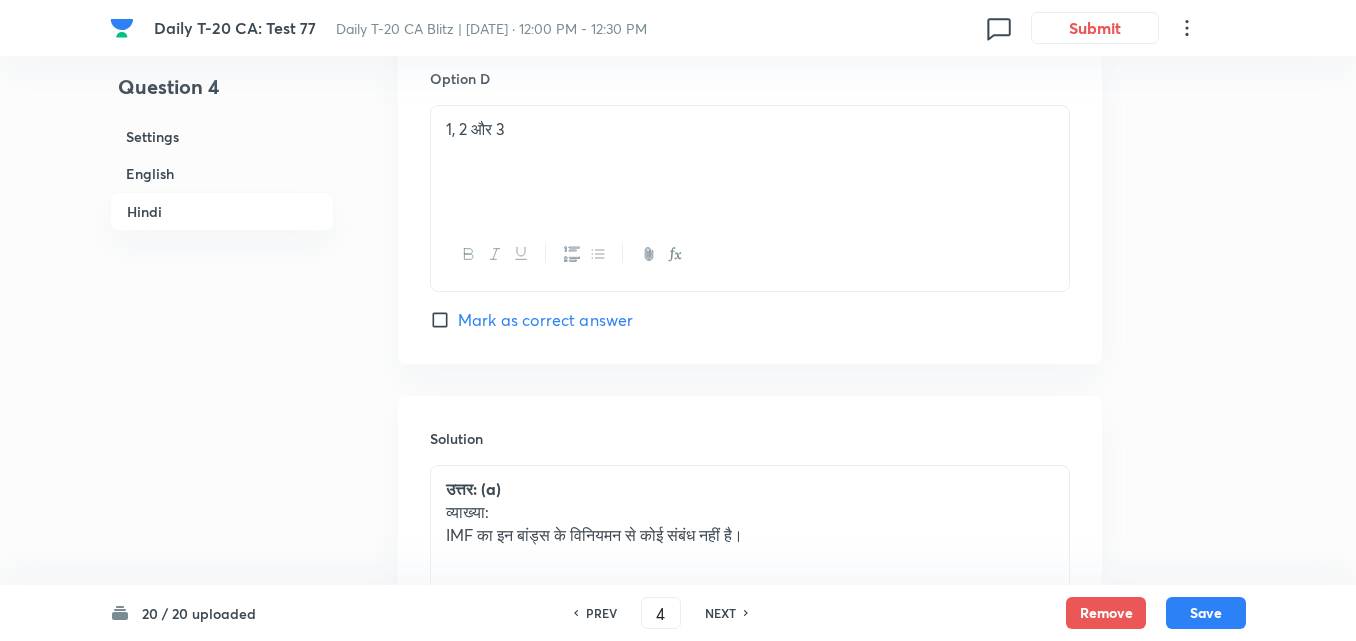 click on "NEXT" at bounding box center (720, 613) 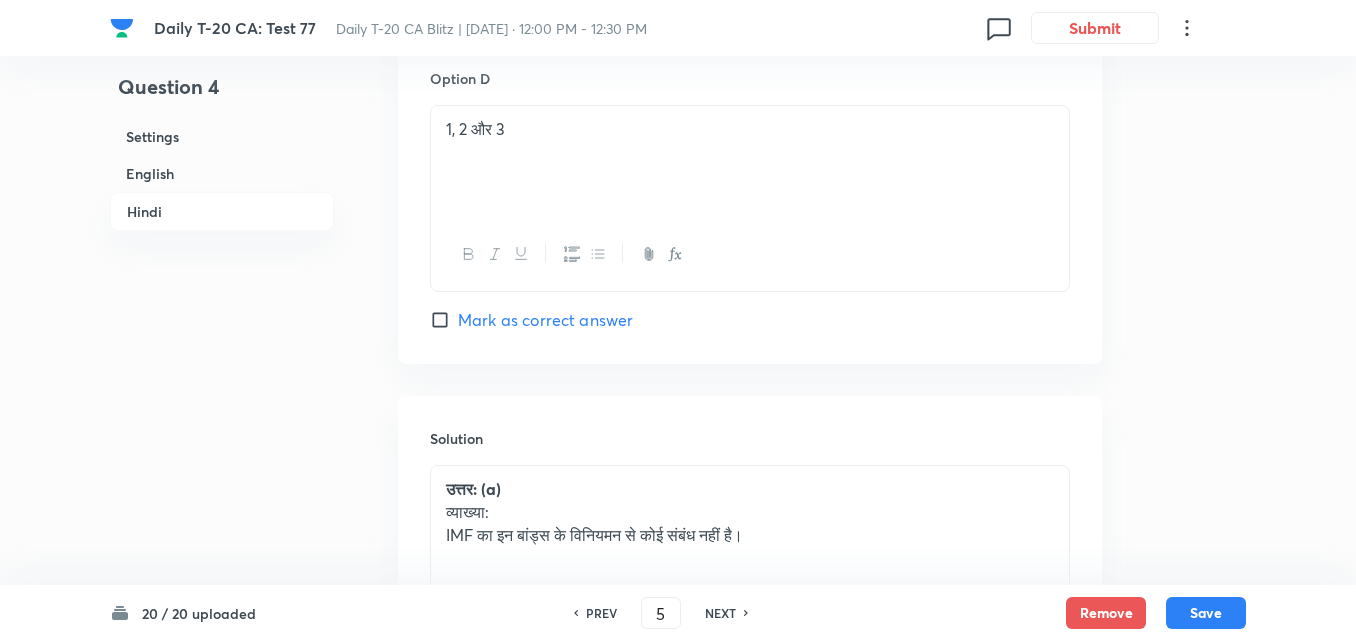 checkbox on "false" 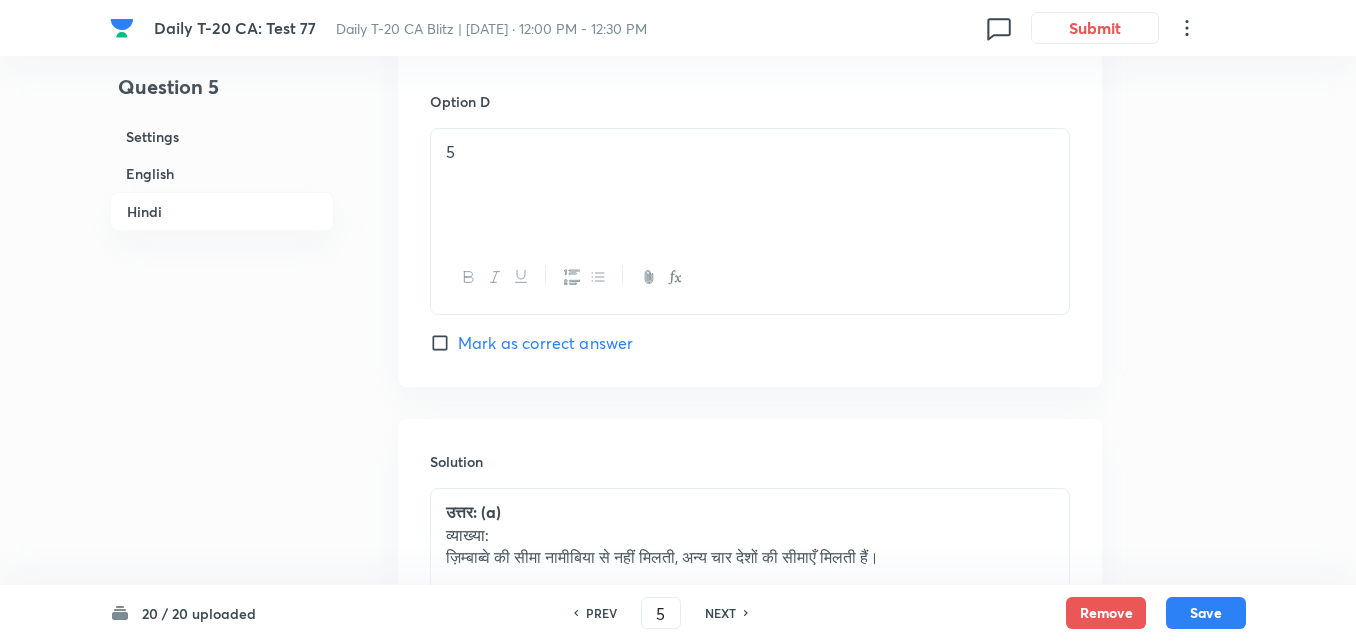 checkbox on "true" 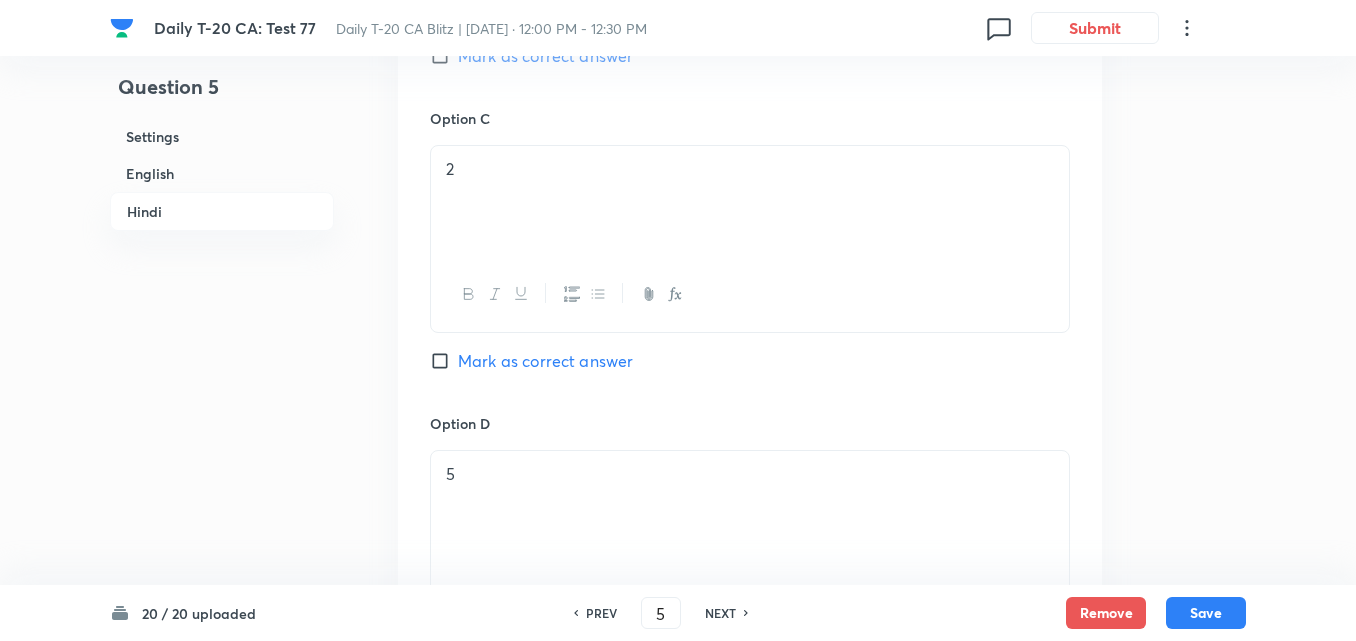 scroll, scrollTop: 4017, scrollLeft: 0, axis: vertical 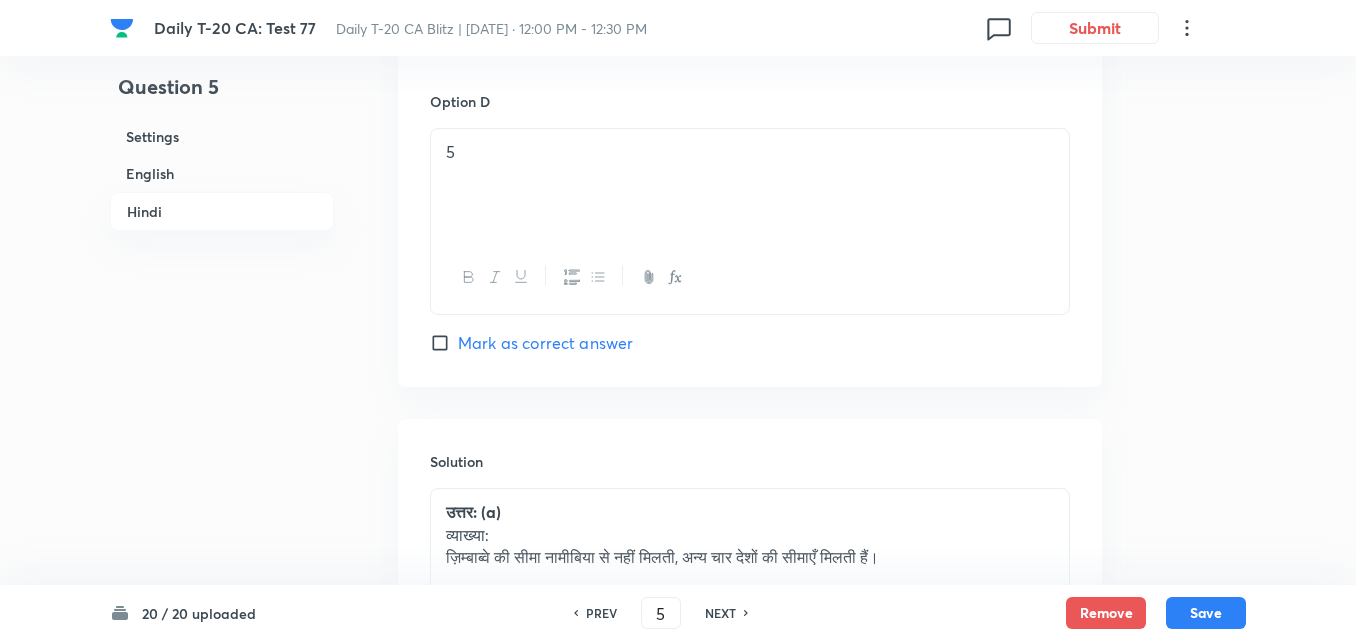 click on "NEXT" at bounding box center [720, 613] 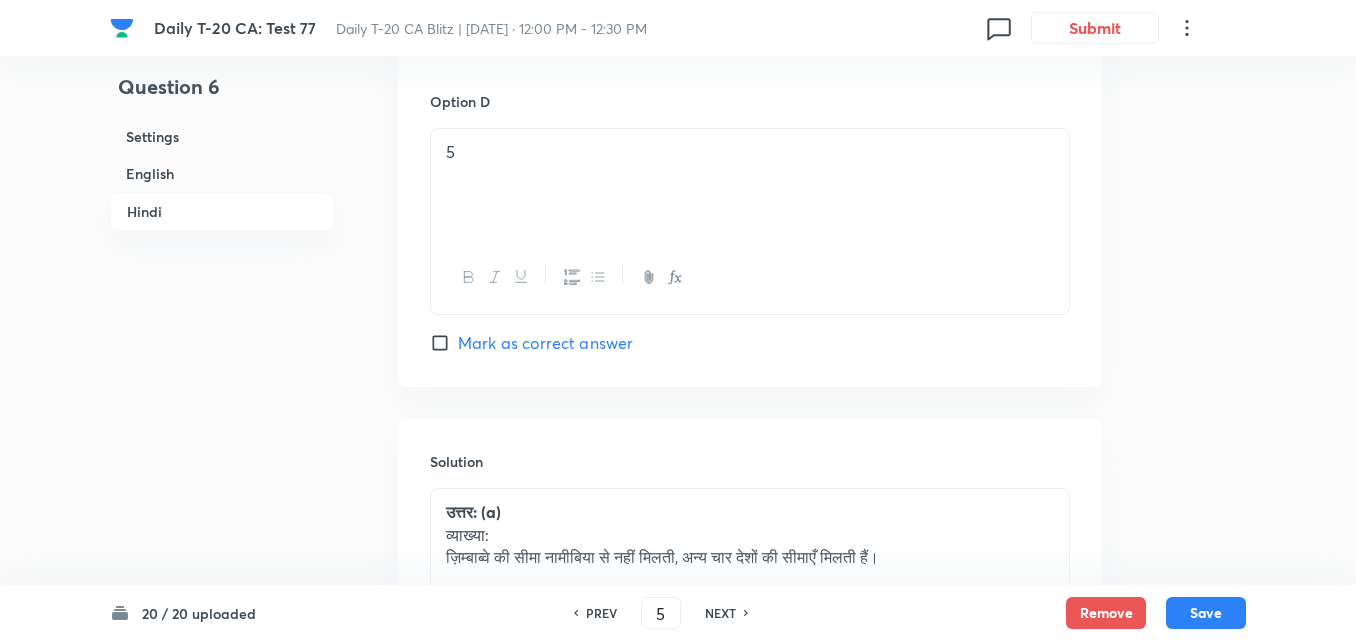 type on "6" 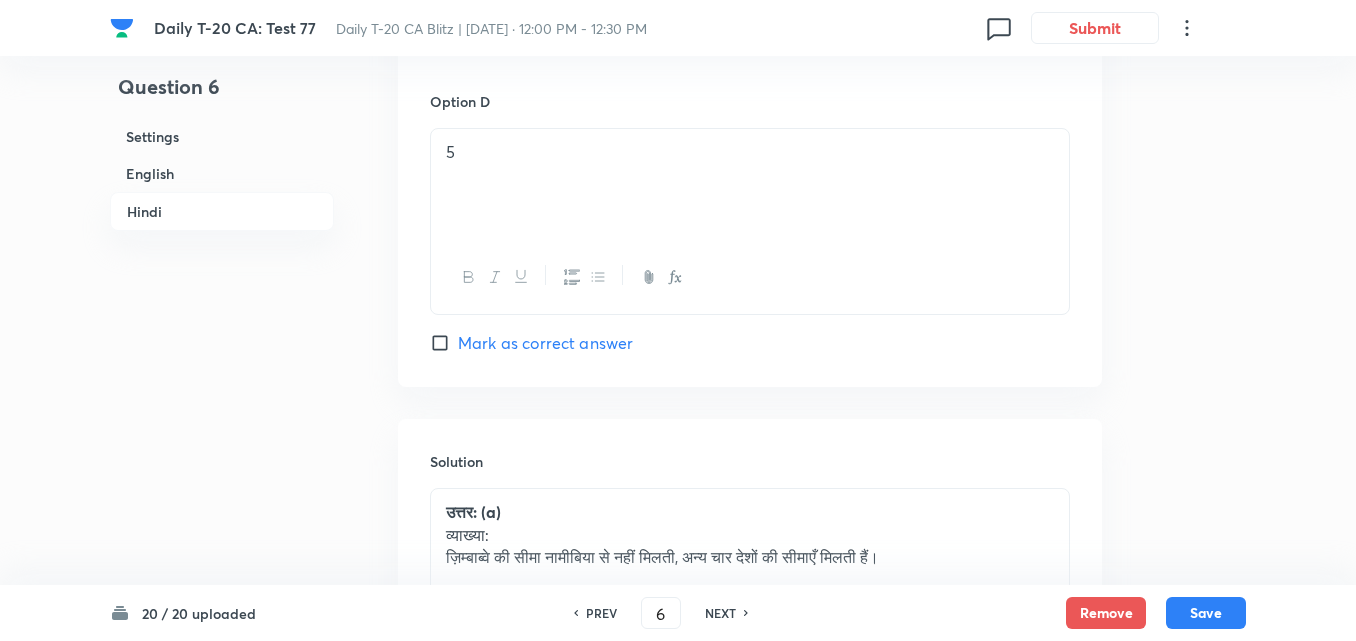 checkbox on "false" 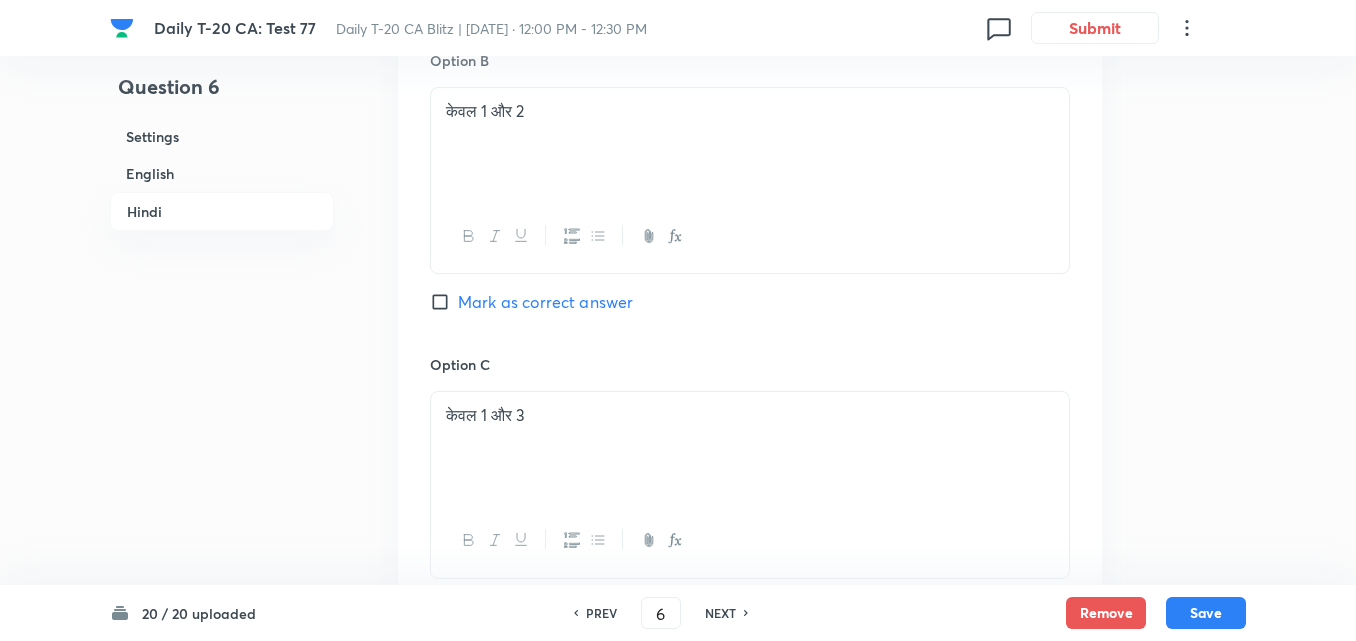 scroll, scrollTop: 4017, scrollLeft: 0, axis: vertical 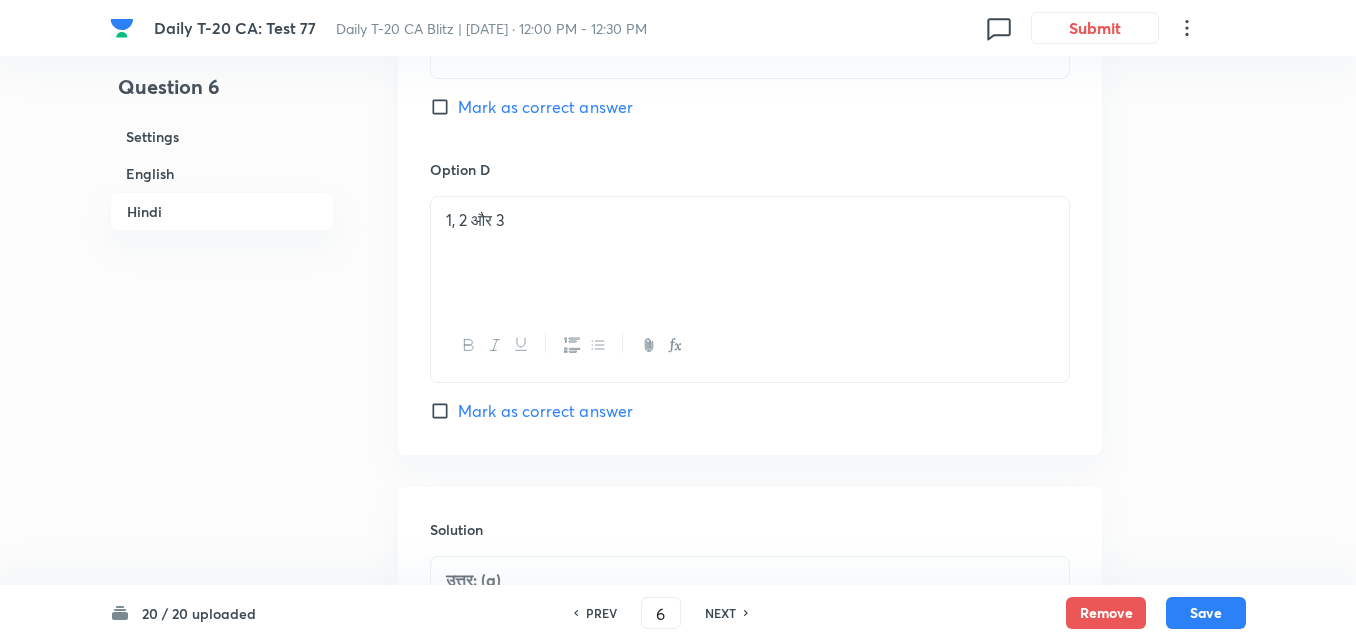 click on "NEXT" at bounding box center [720, 613] 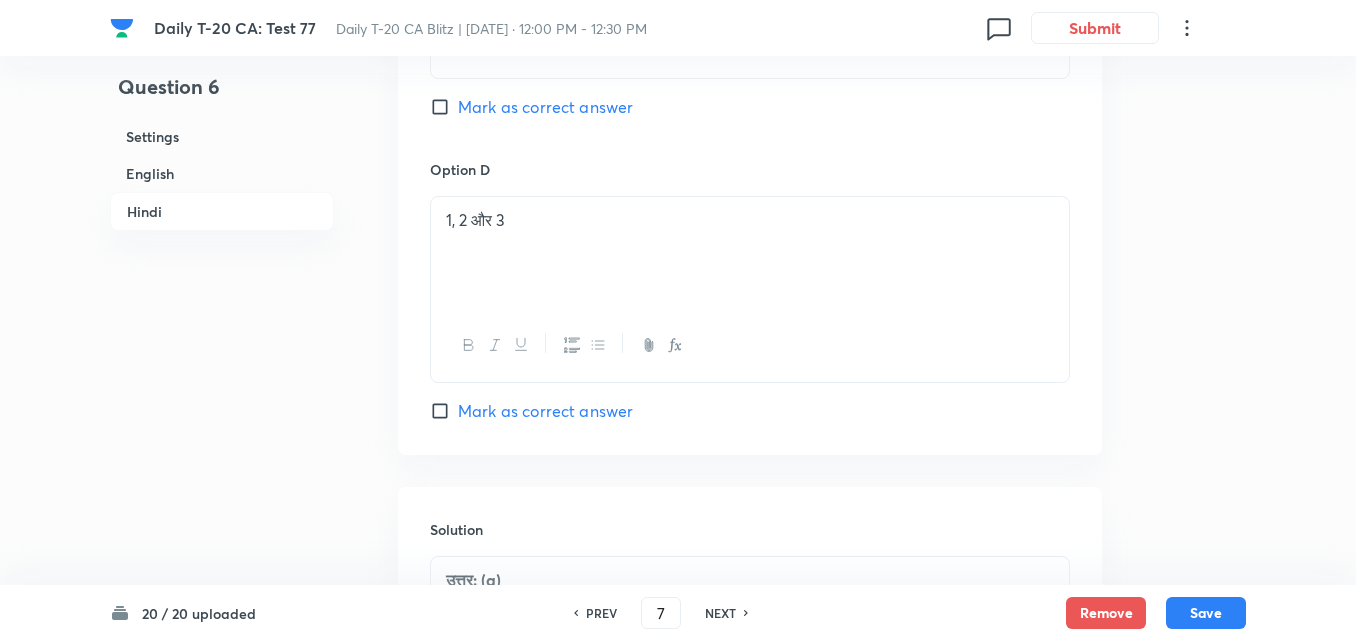 checkbox on "false" 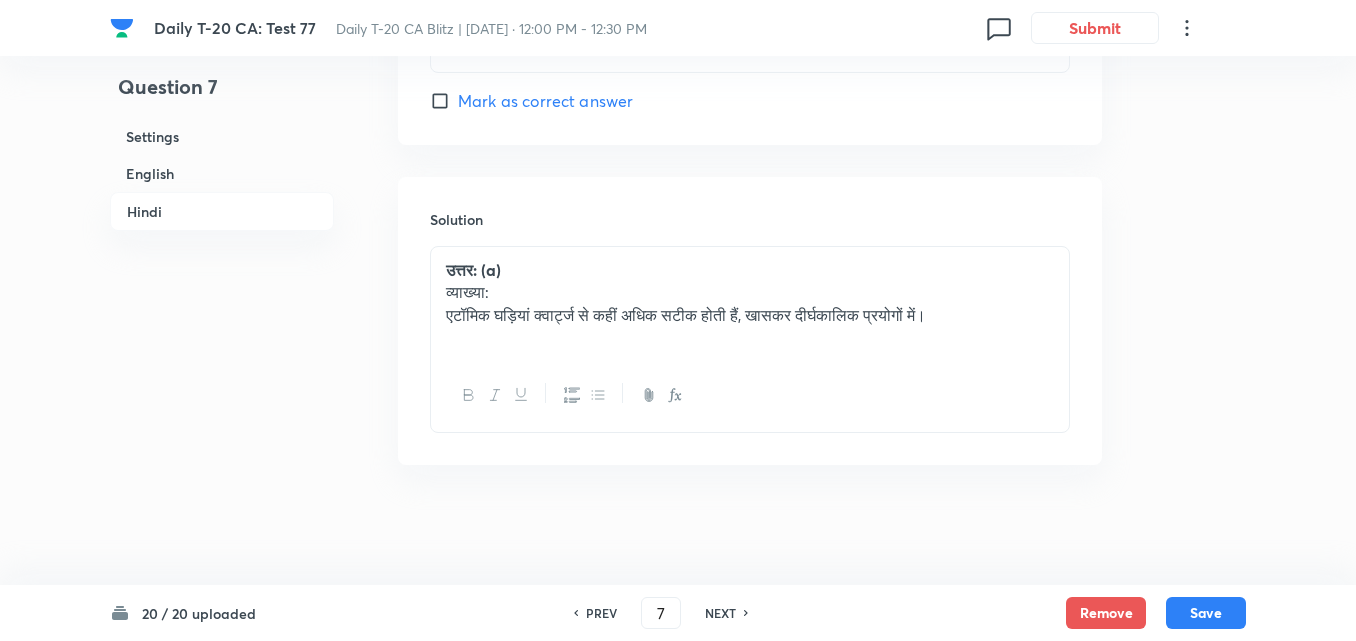 click on "NEXT" at bounding box center [720, 613] 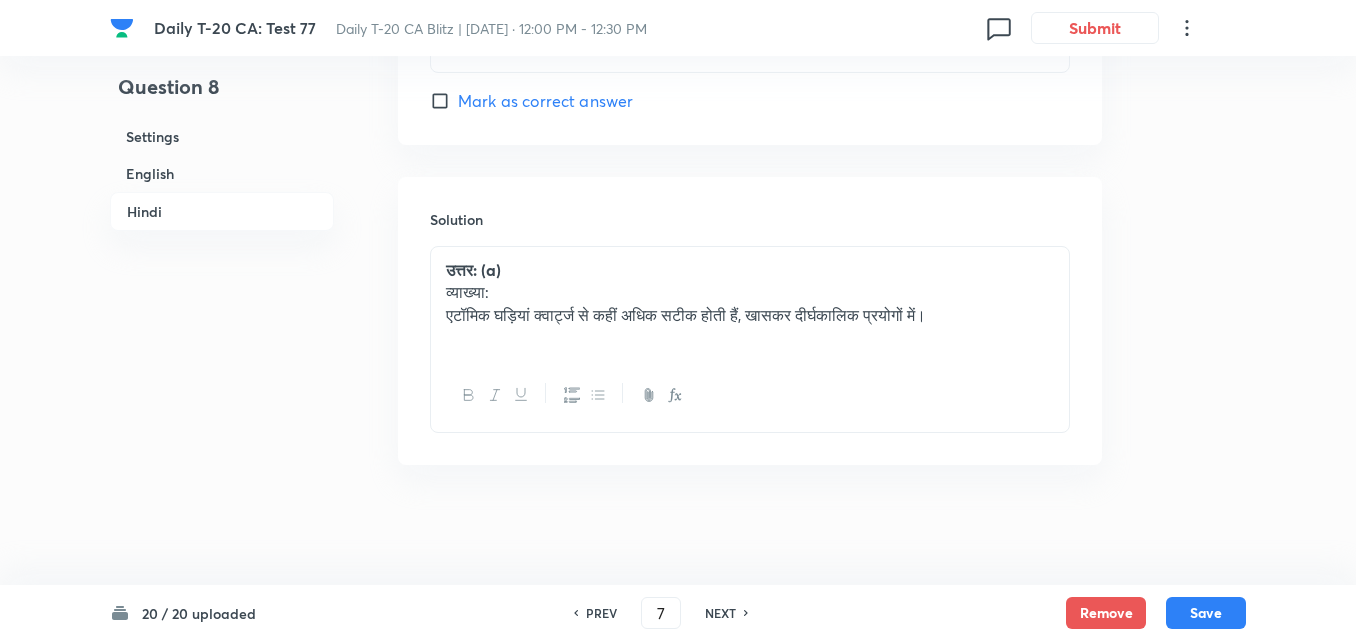 type on "8" 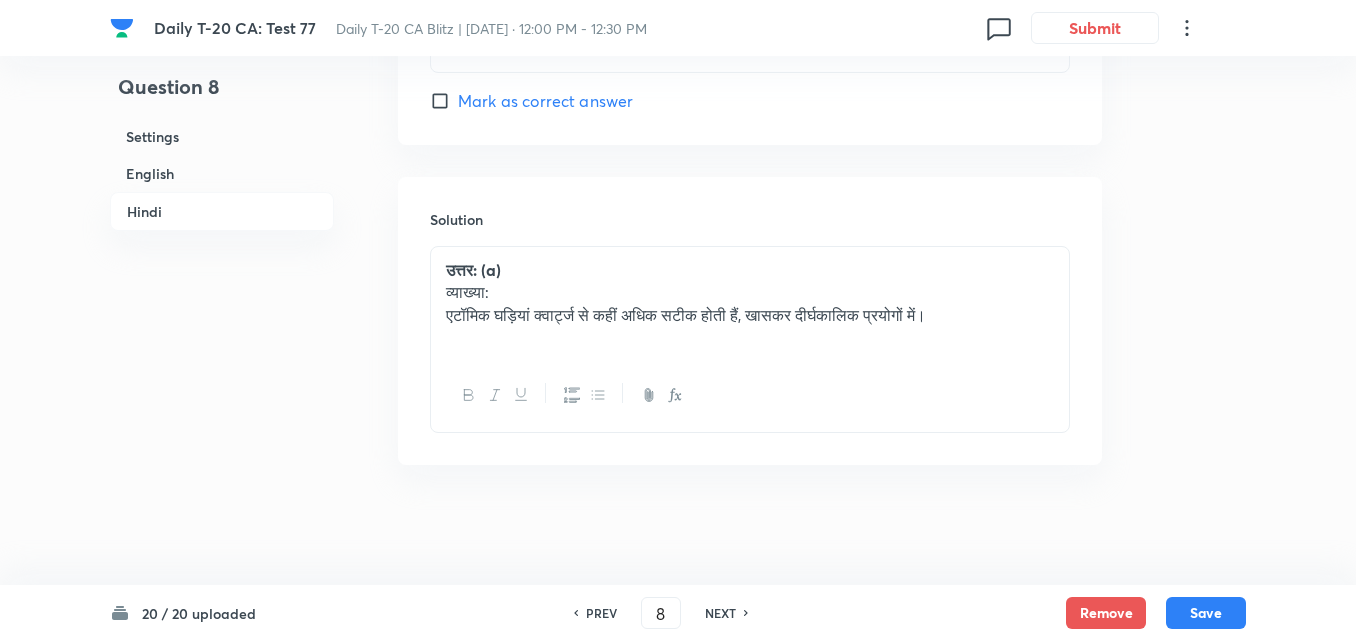 checkbox on "false" 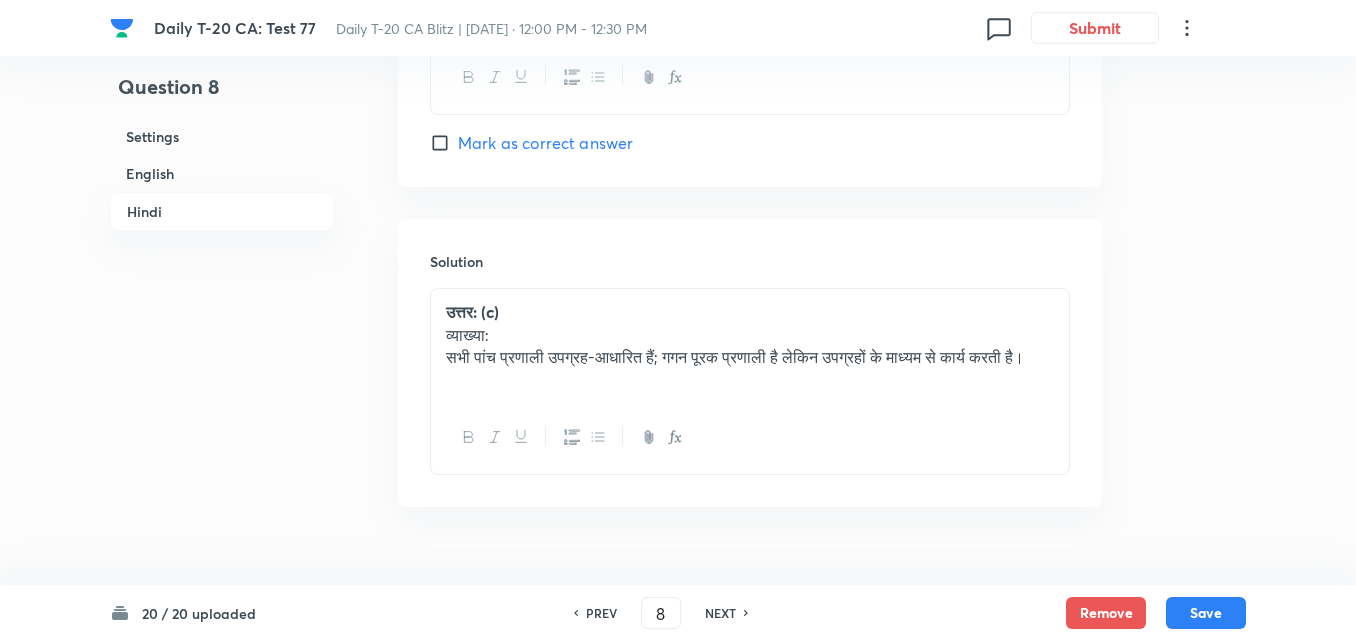 click on "NEXT" at bounding box center (720, 613) 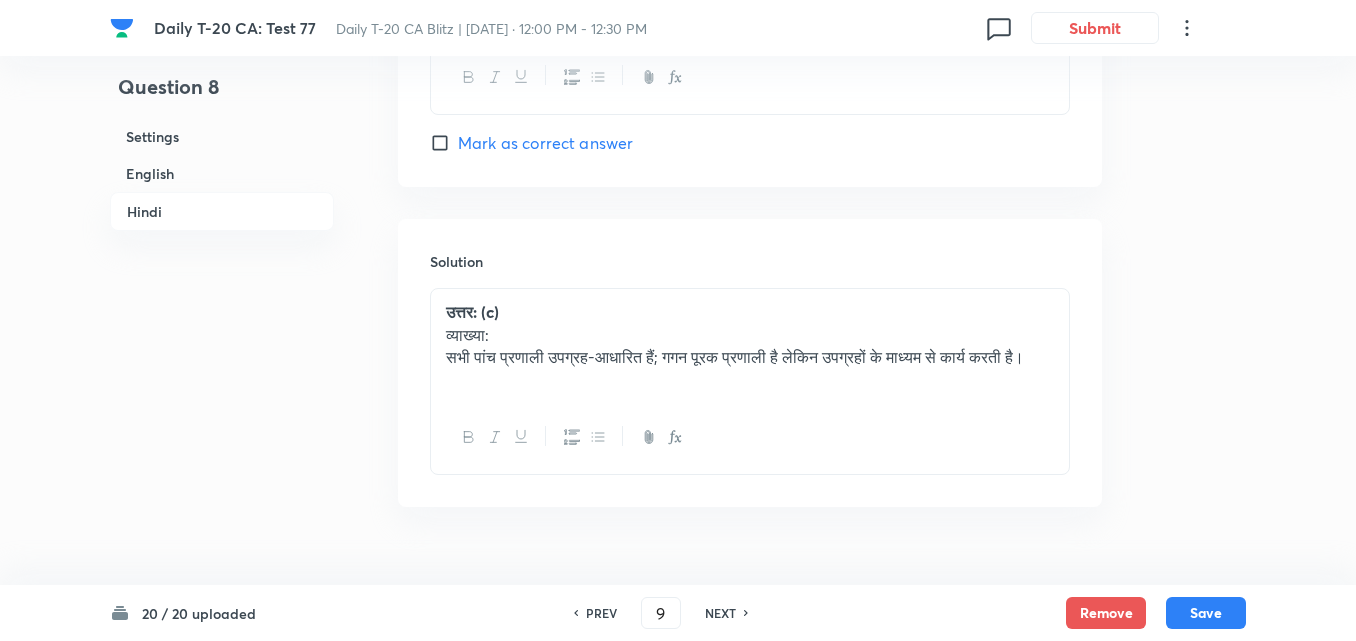 checkbox on "false" 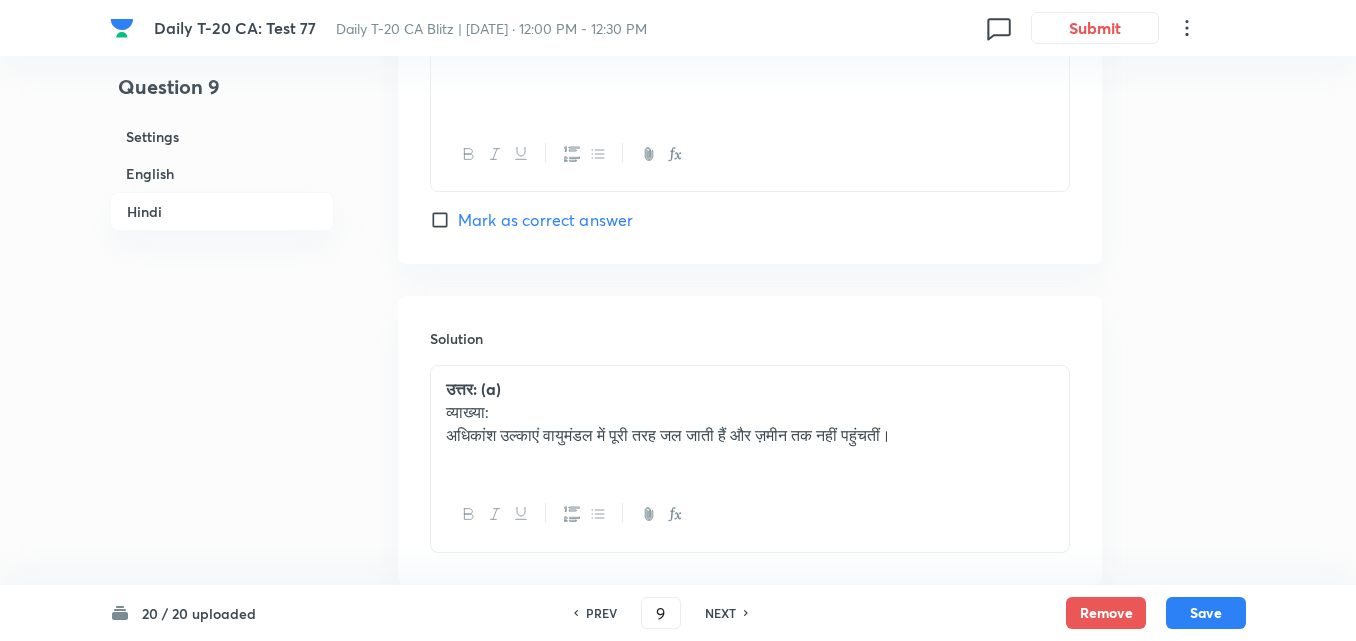 click on "NEXT" at bounding box center [720, 613] 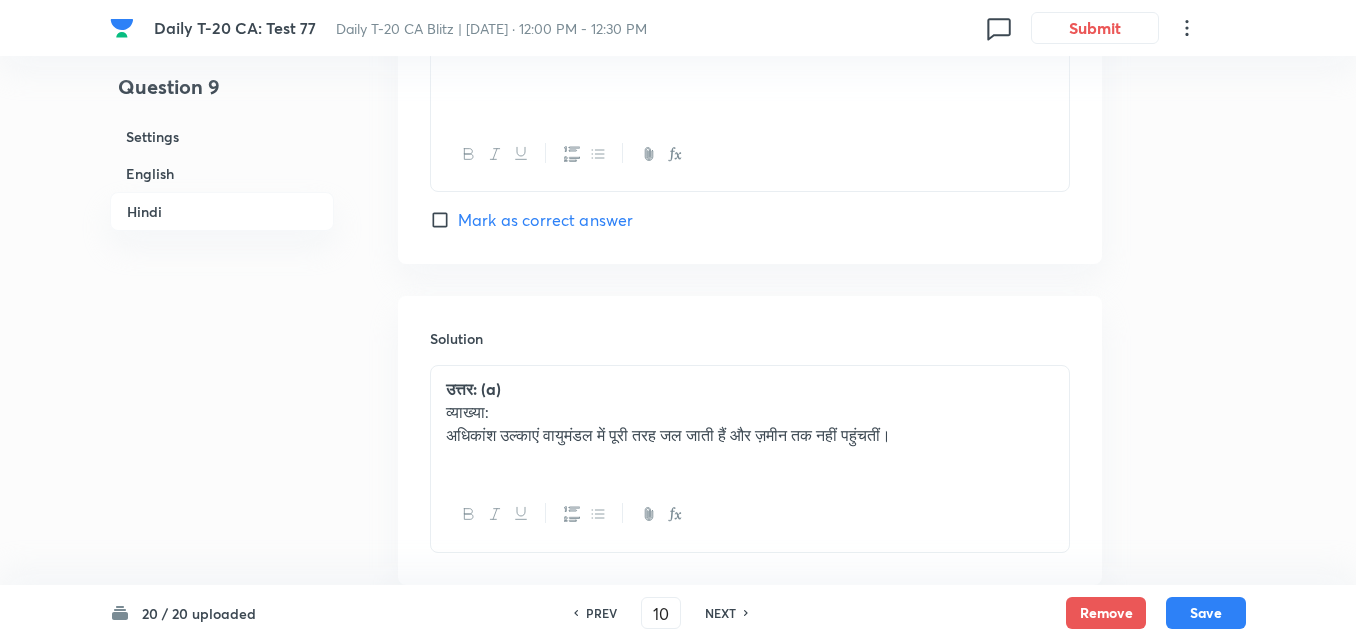 checkbox on "false" 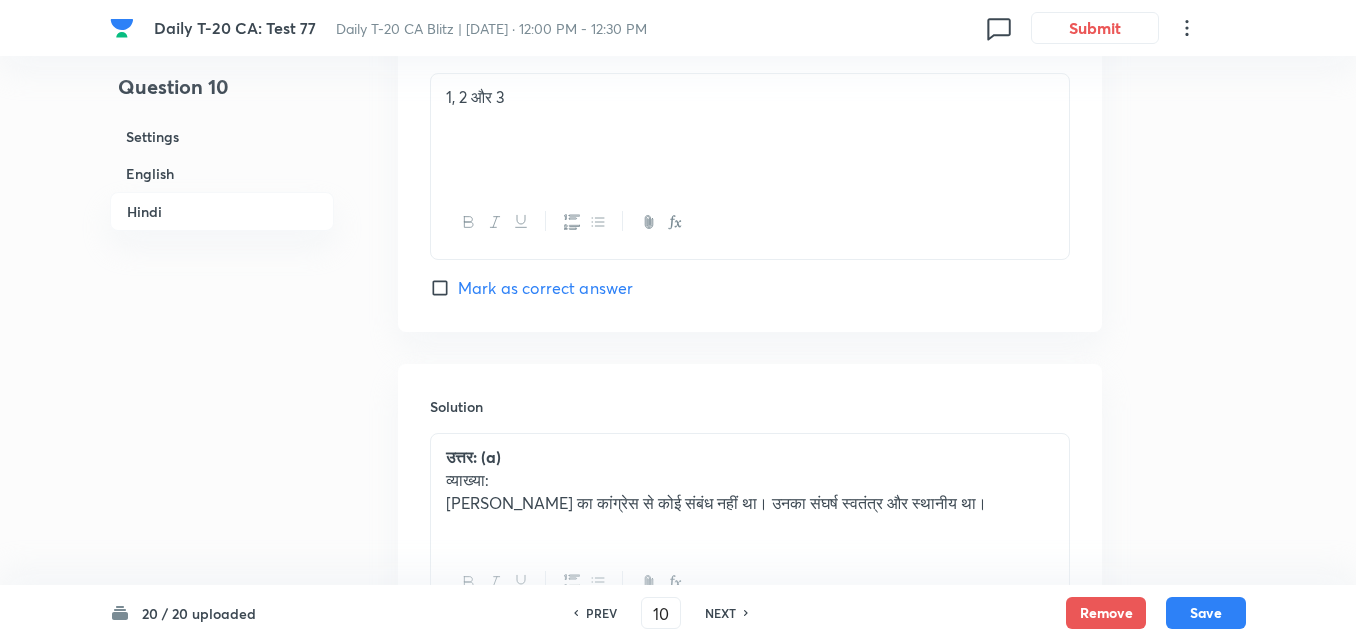 checkbox on "true" 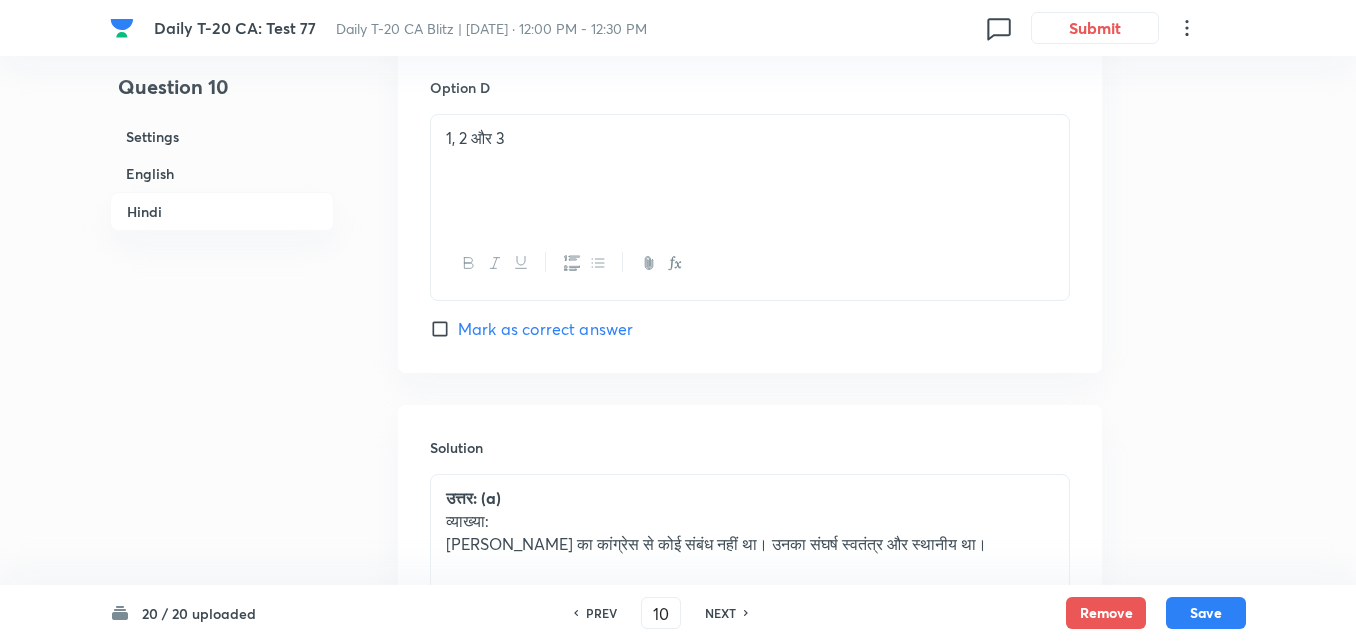 scroll, scrollTop: 4282, scrollLeft: 0, axis: vertical 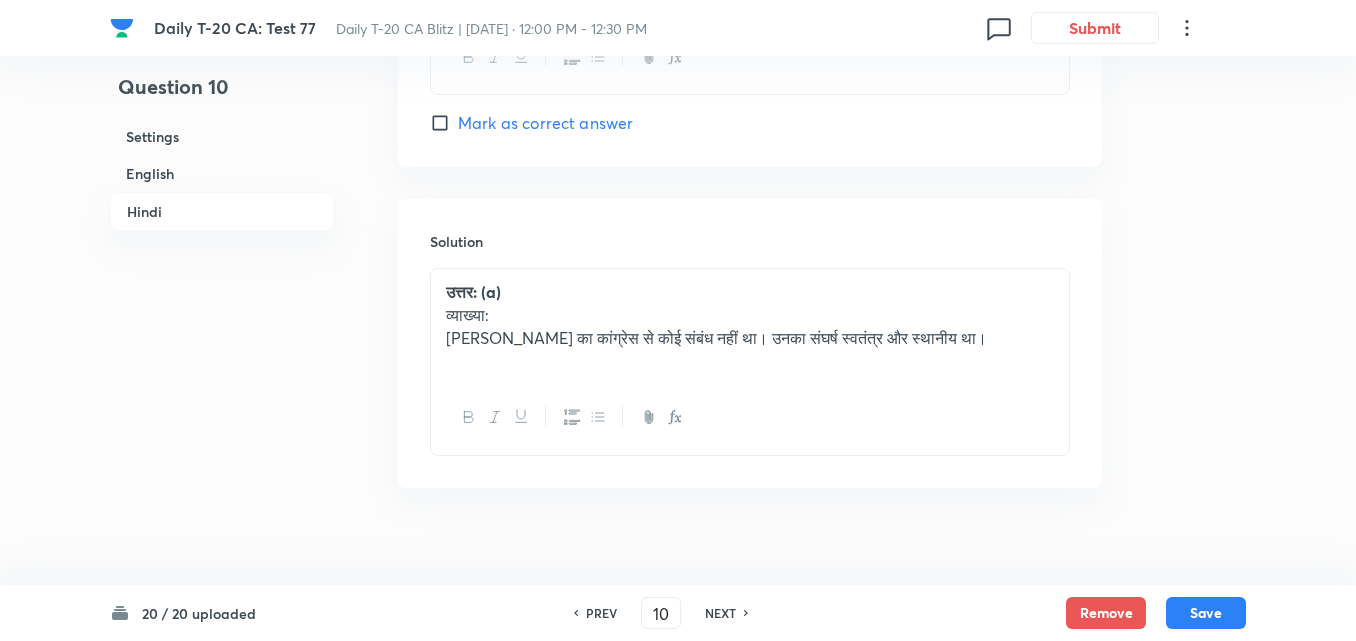 click on "NEXT" at bounding box center [720, 613] 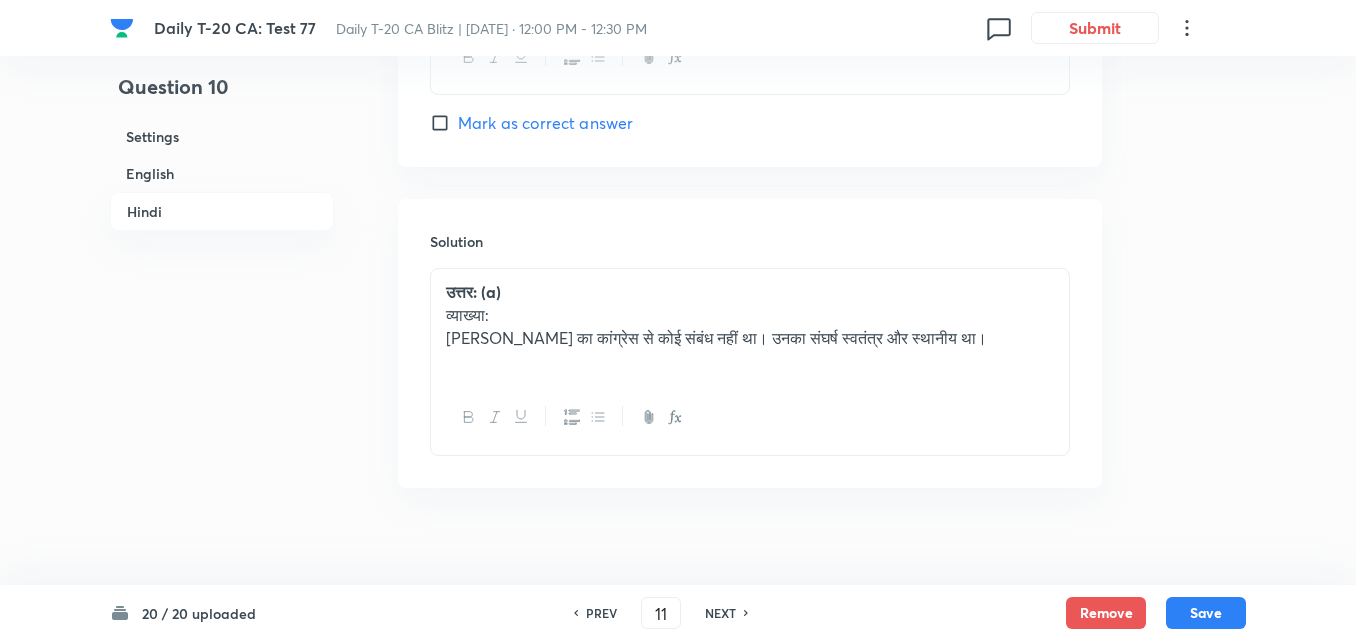 checkbox on "false" 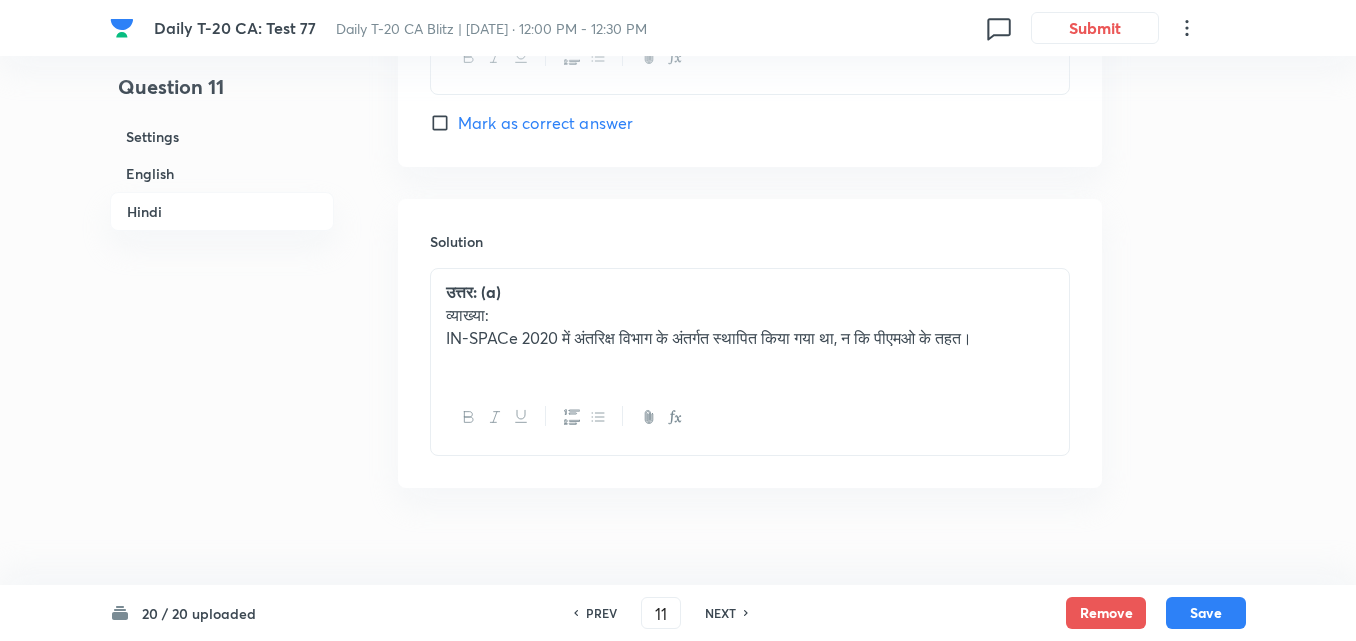 click on "NEXT" at bounding box center [720, 613] 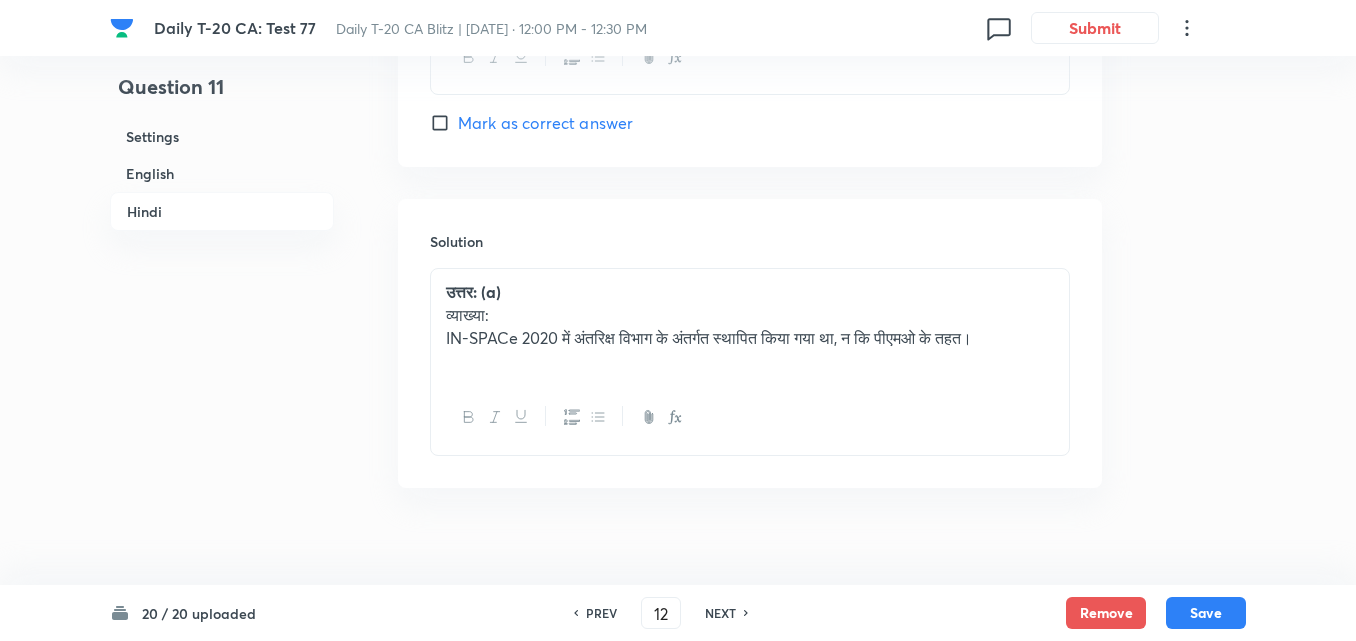 checkbox on "false" 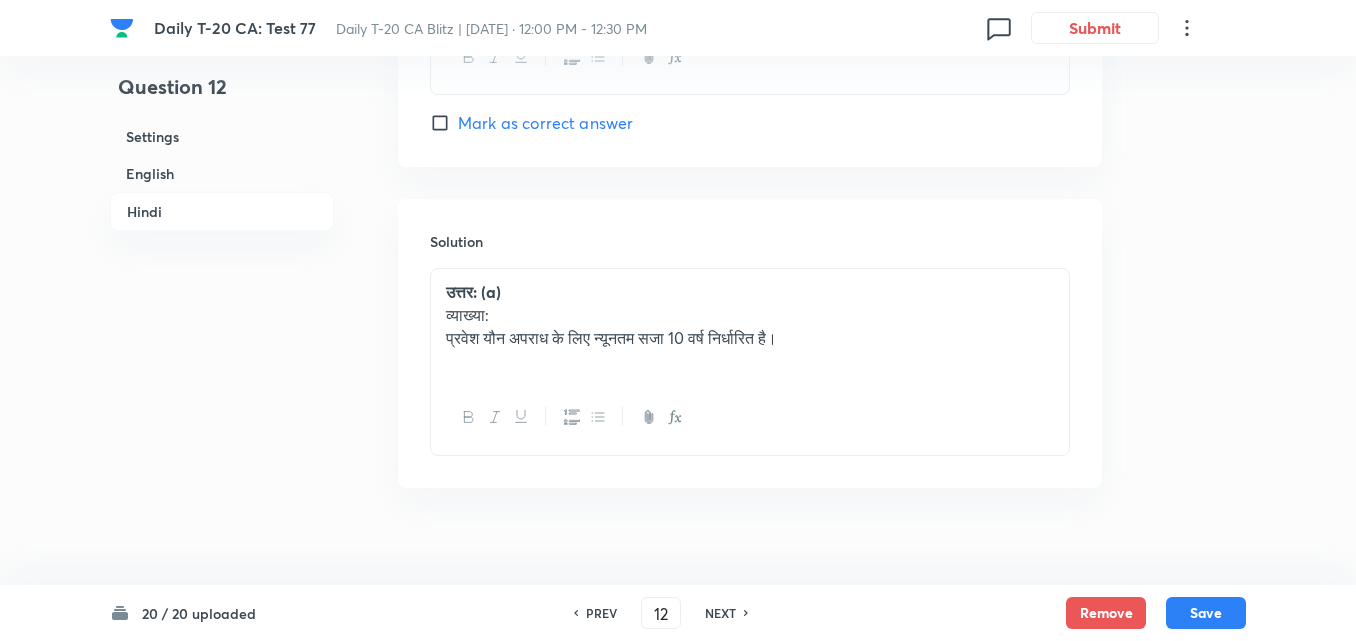 checkbox on "true" 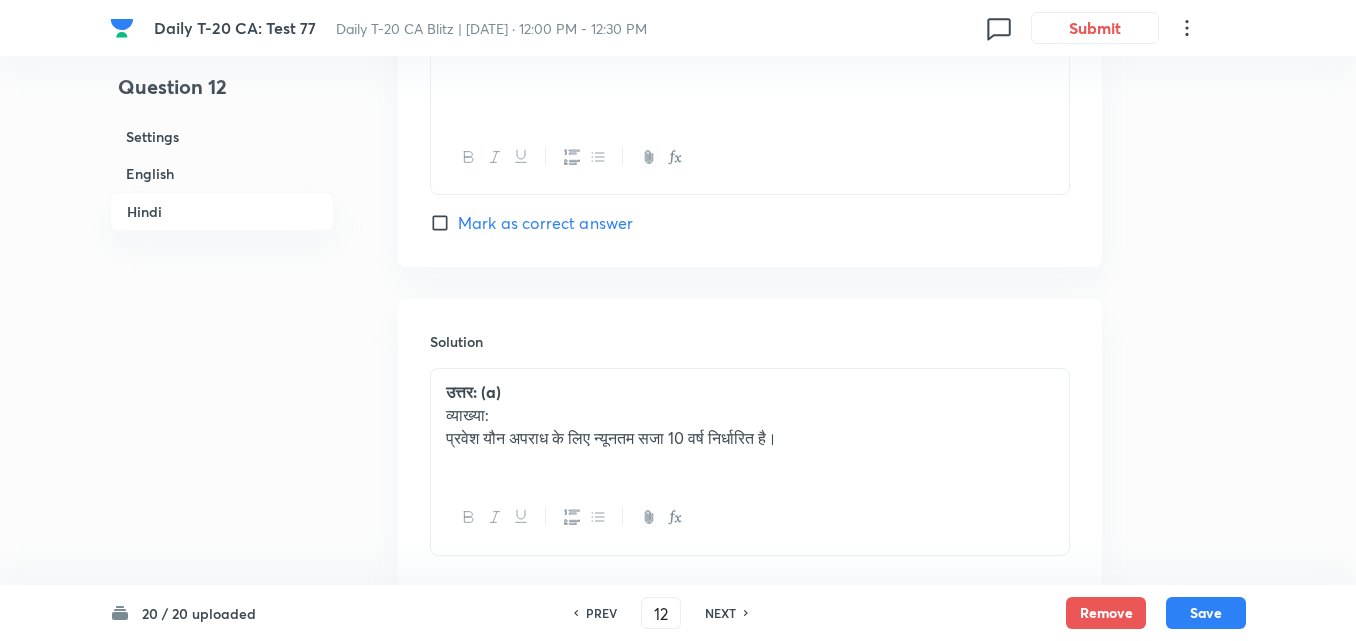 click on "NEXT" at bounding box center [720, 613] 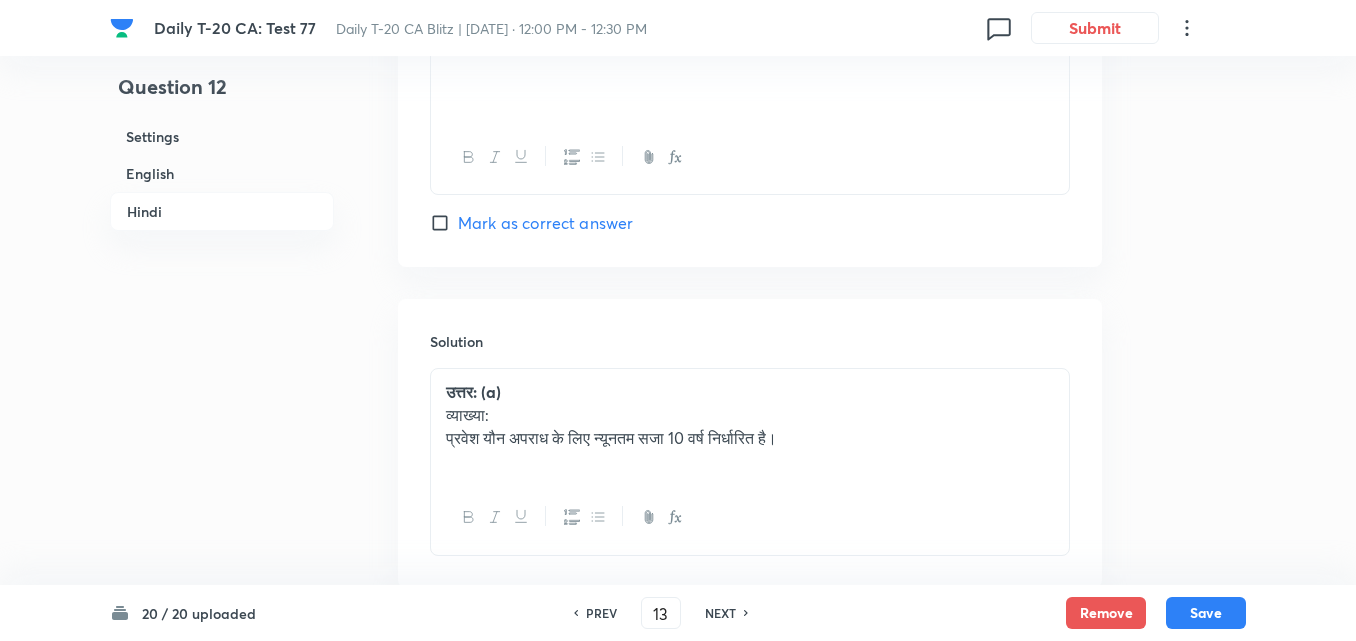 checkbox on "false" 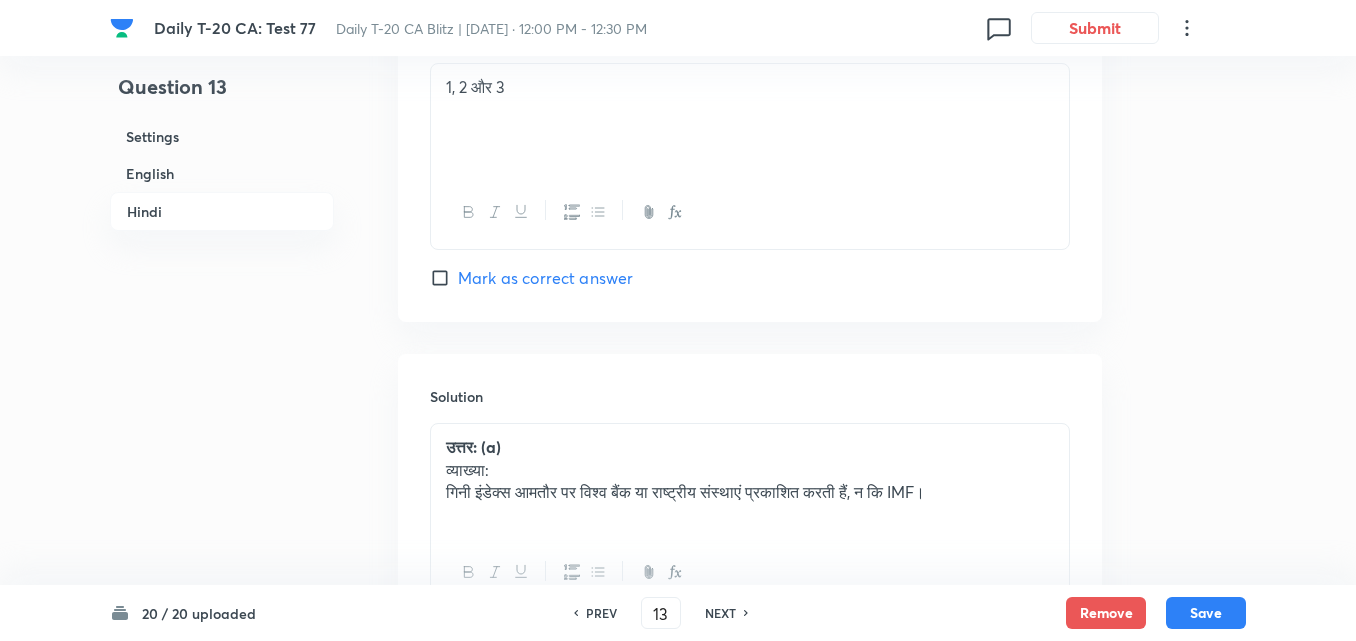 click on "NEXT" at bounding box center (720, 613) 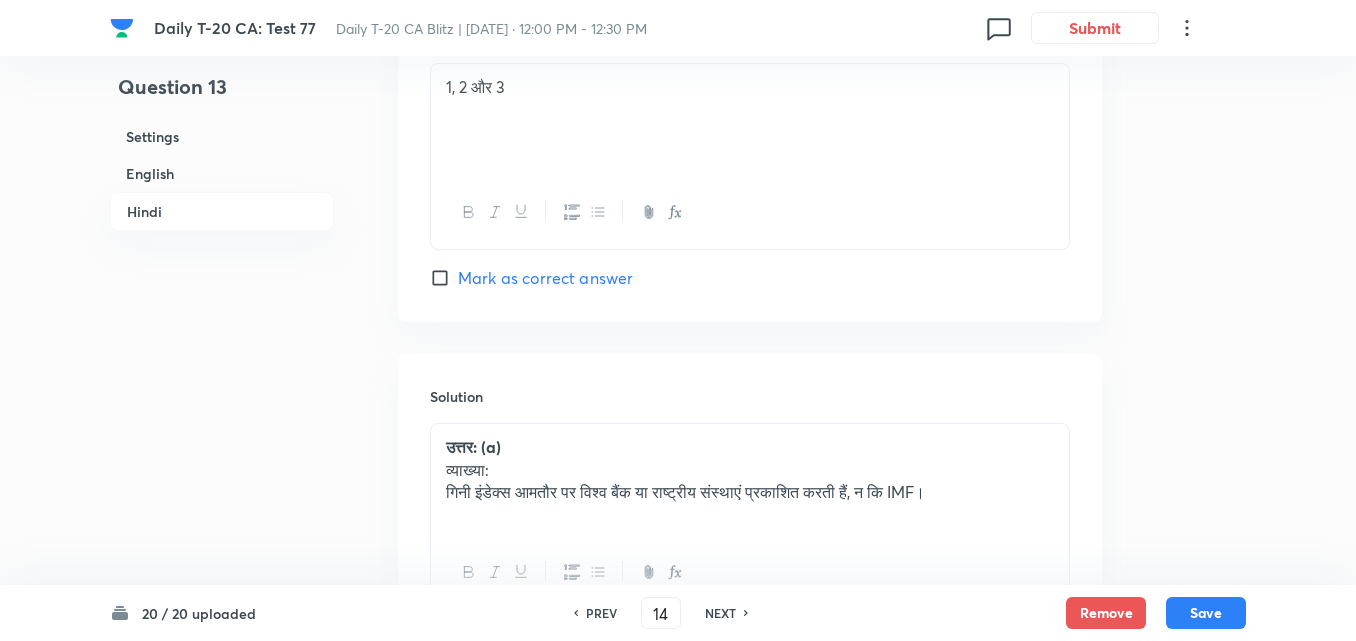 checkbox on "false" 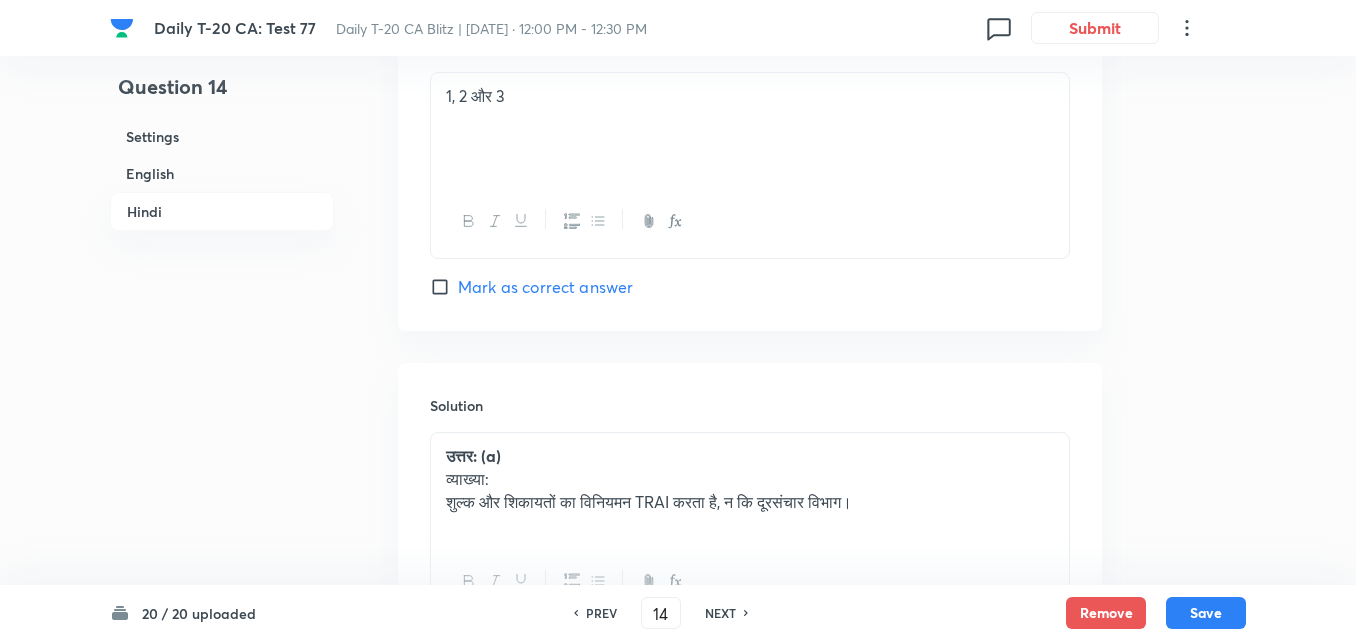 click on "NEXT" at bounding box center [720, 613] 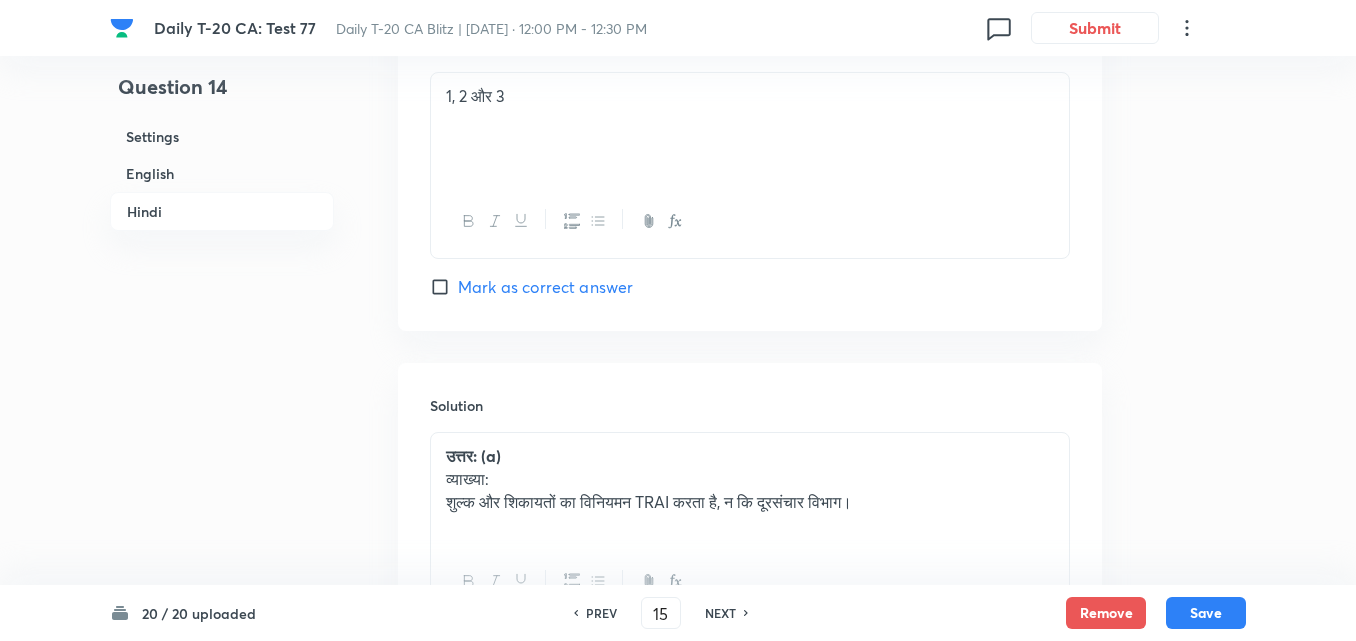 checkbox on "false" 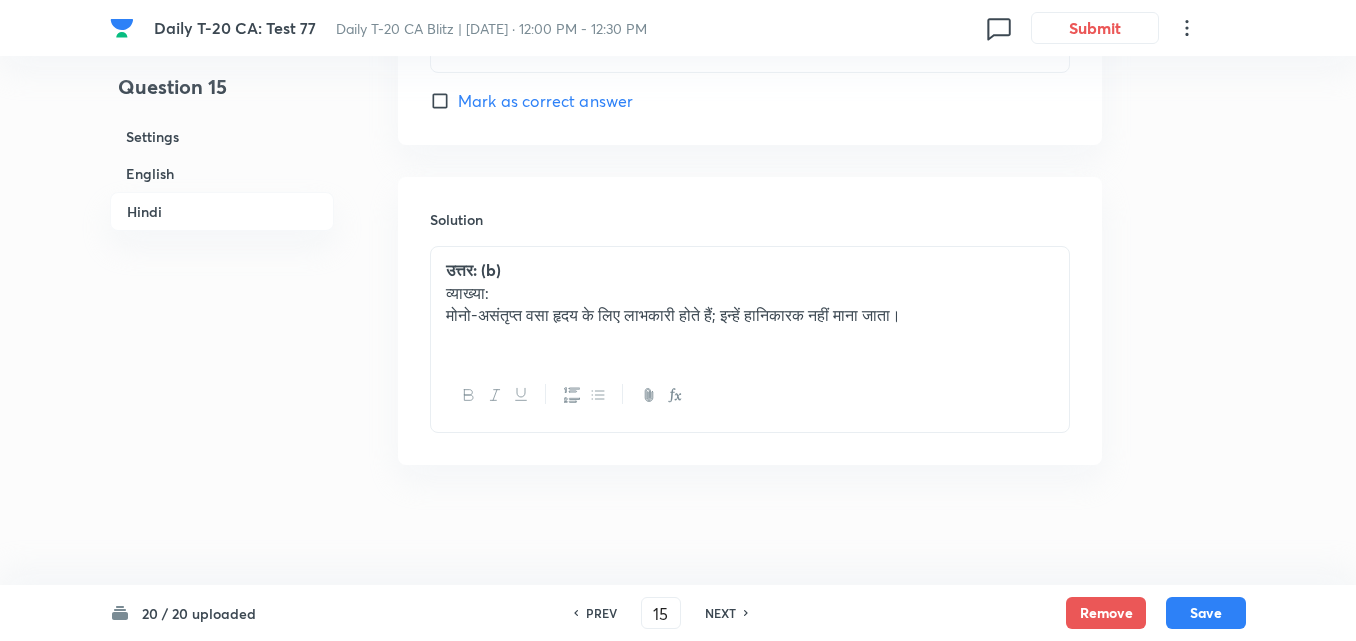 click on "NEXT" at bounding box center (720, 613) 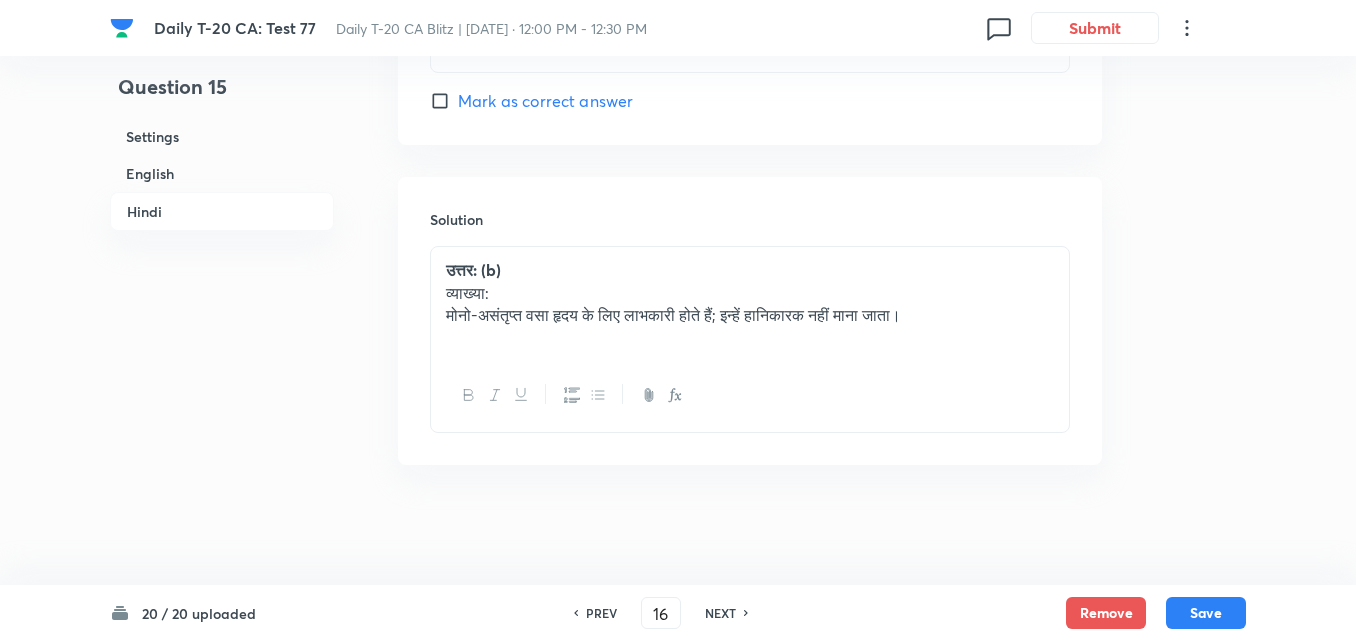 checkbox on "false" 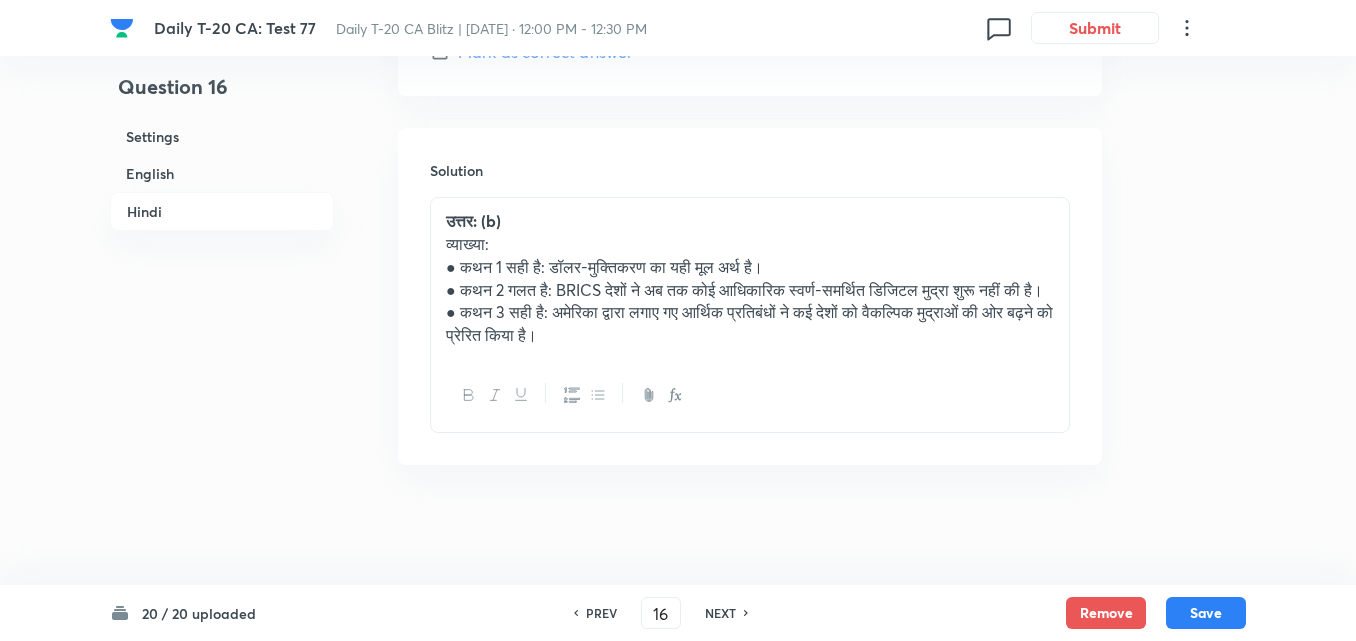 click on "NEXT" at bounding box center [720, 613] 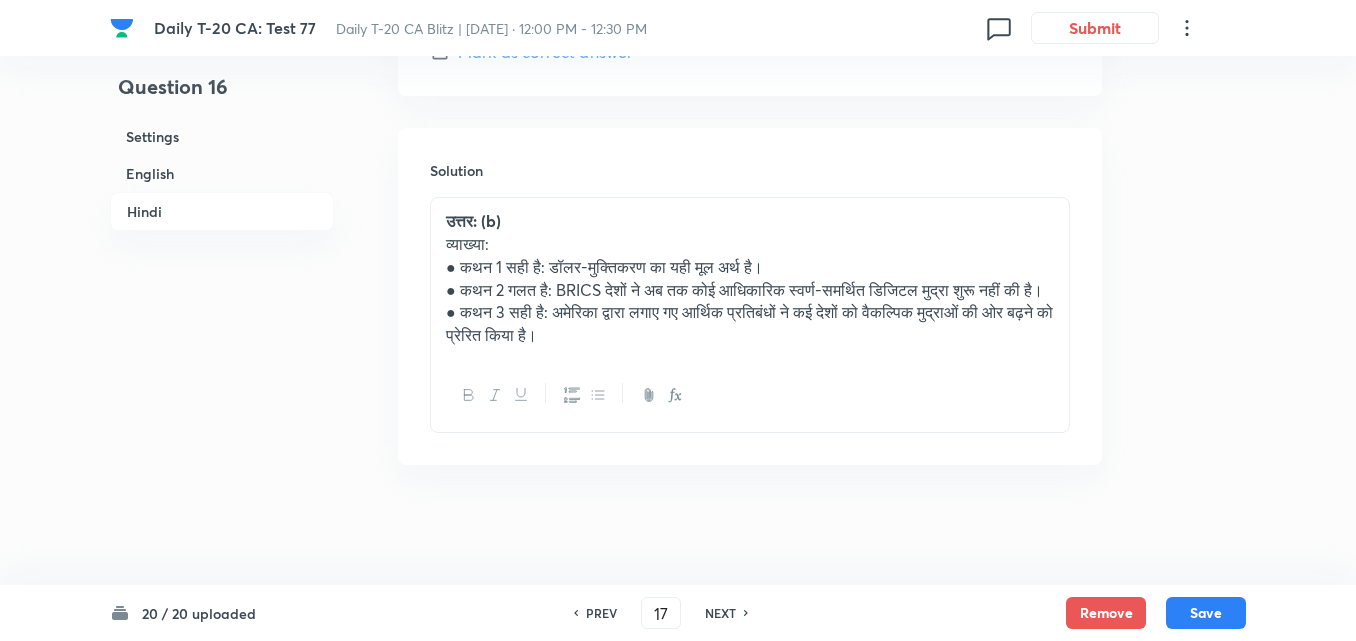 checkbox on "false" 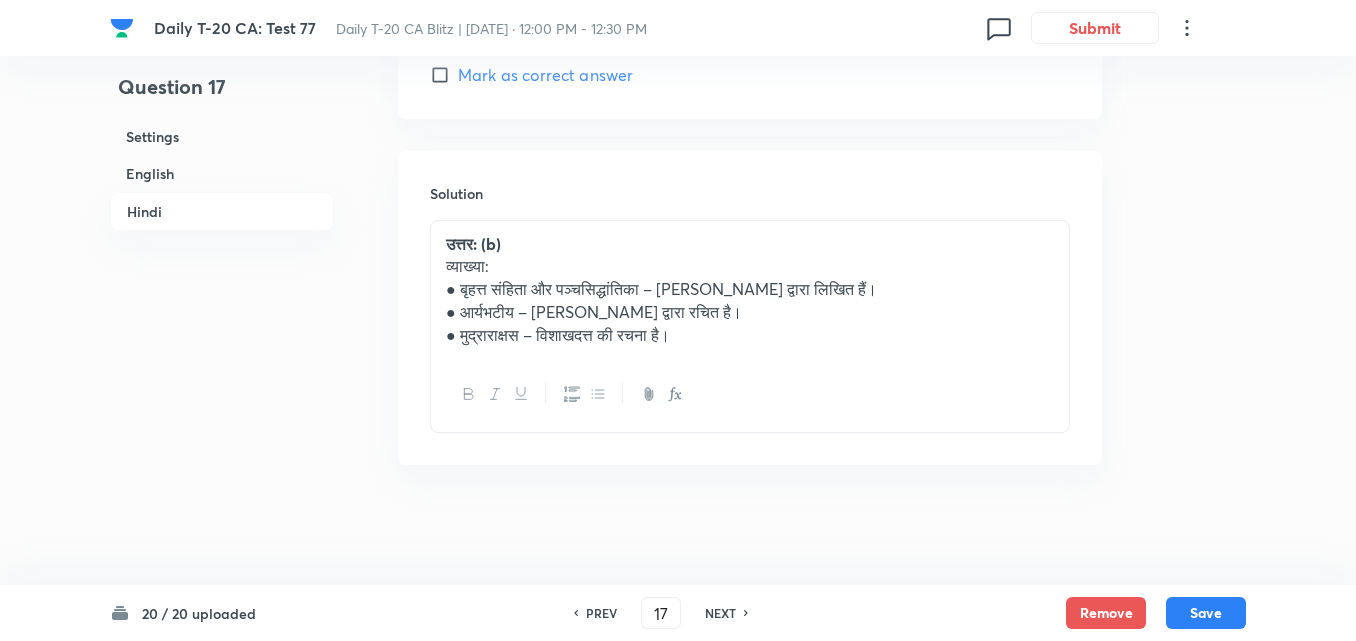 click on "NEXT" at bounding box center (720, 613) 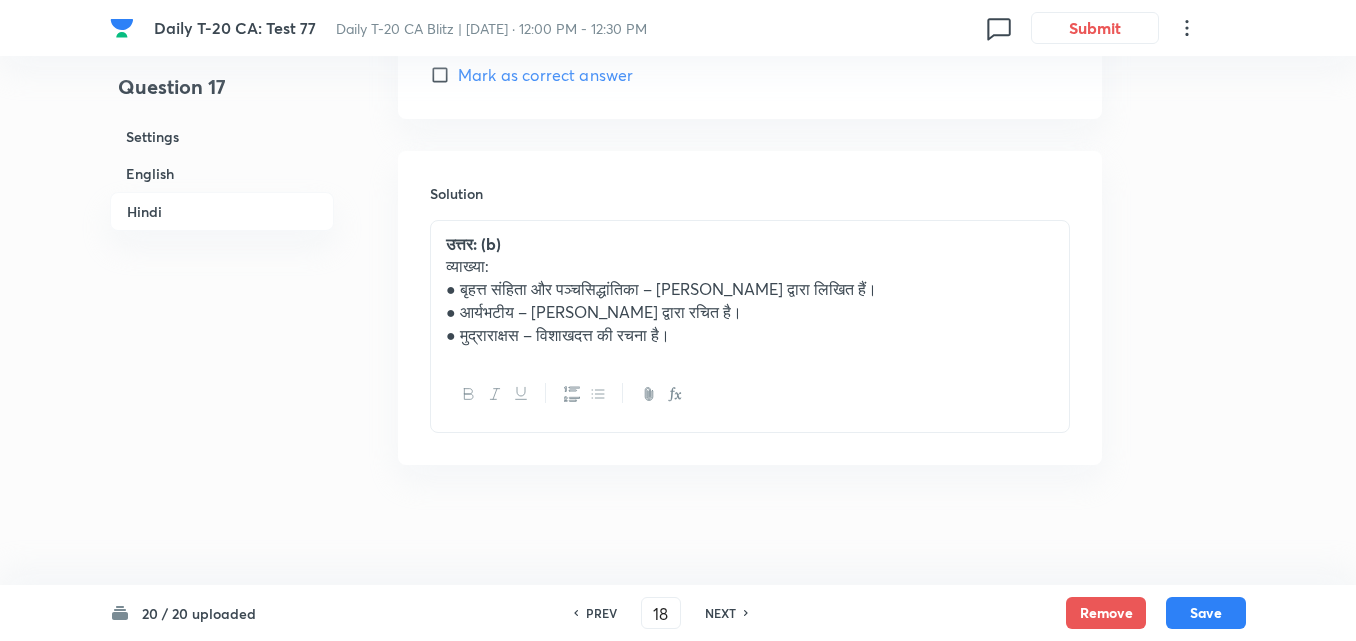 checkbox on "false" 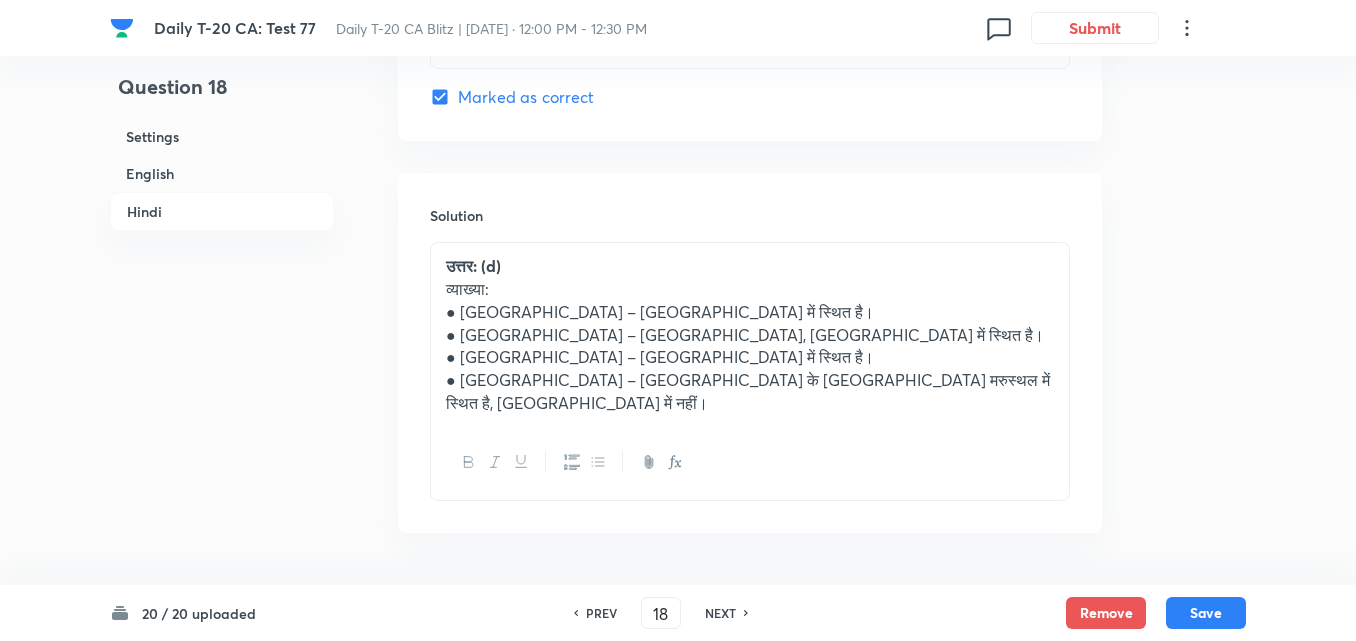 click on "NEXT" at bounding box center [720, 613] 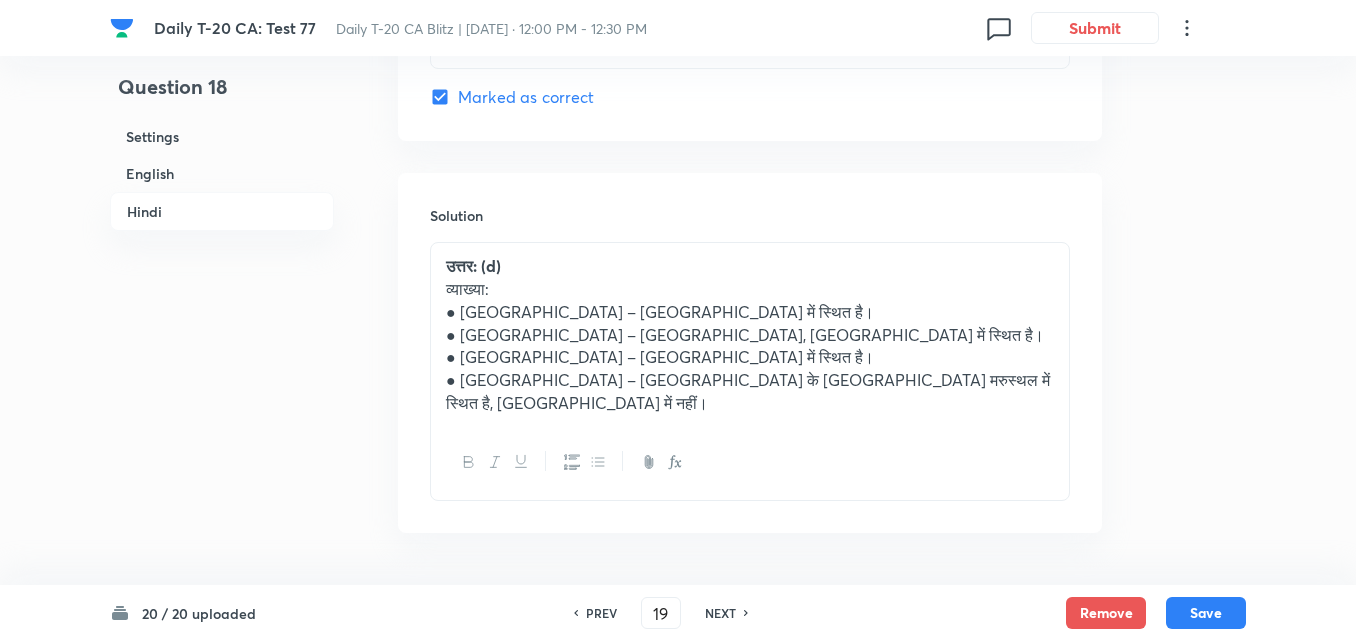 checkbox on "false" 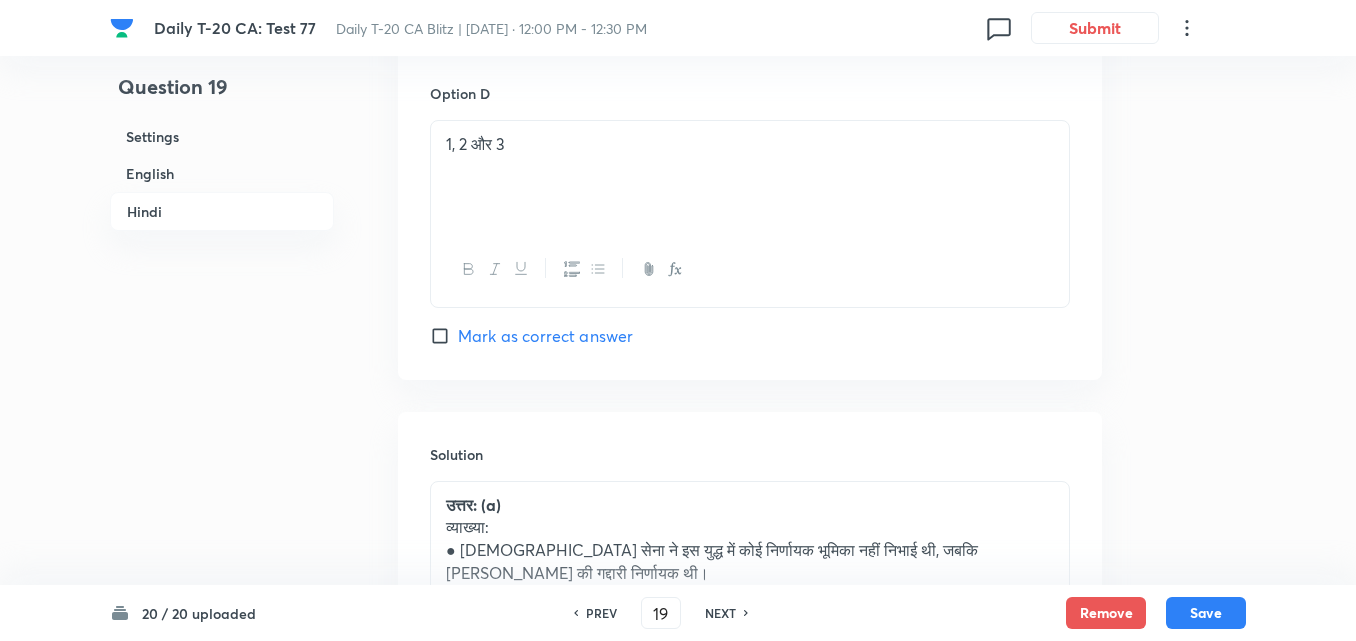 scroll, scrollTop: 4162, scrollLeft: 0, axis: vertical 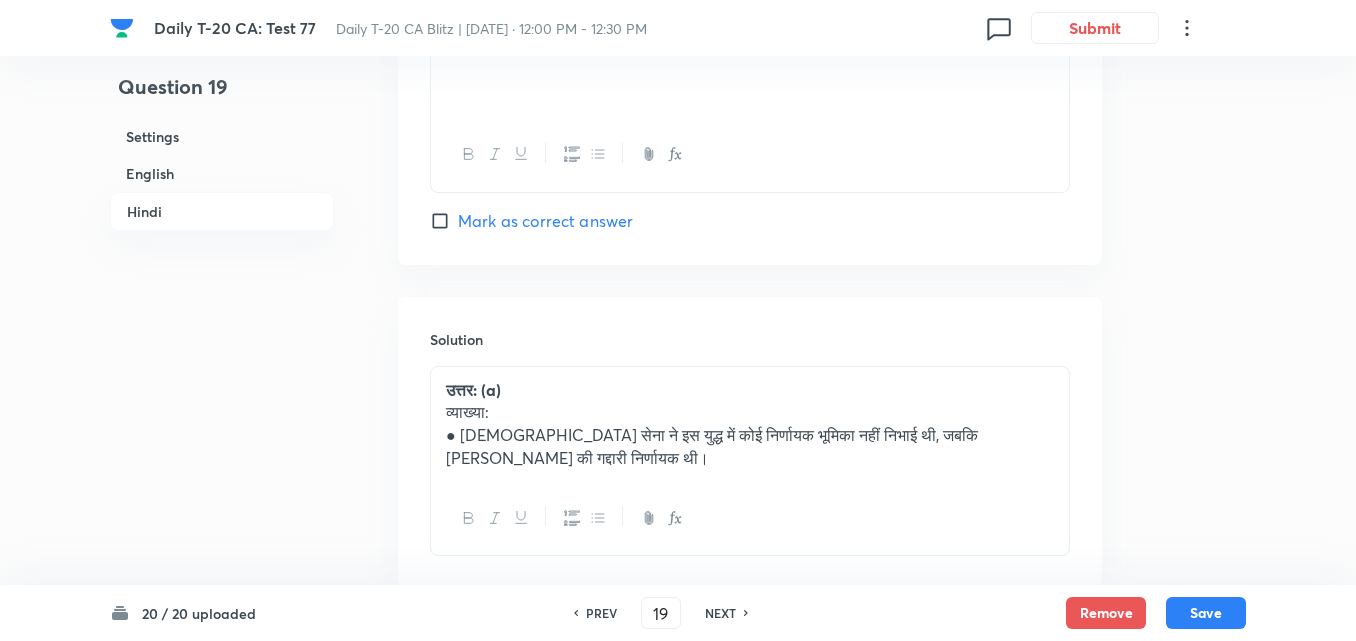 click on "NEXT" at bounding box center (720, 613) 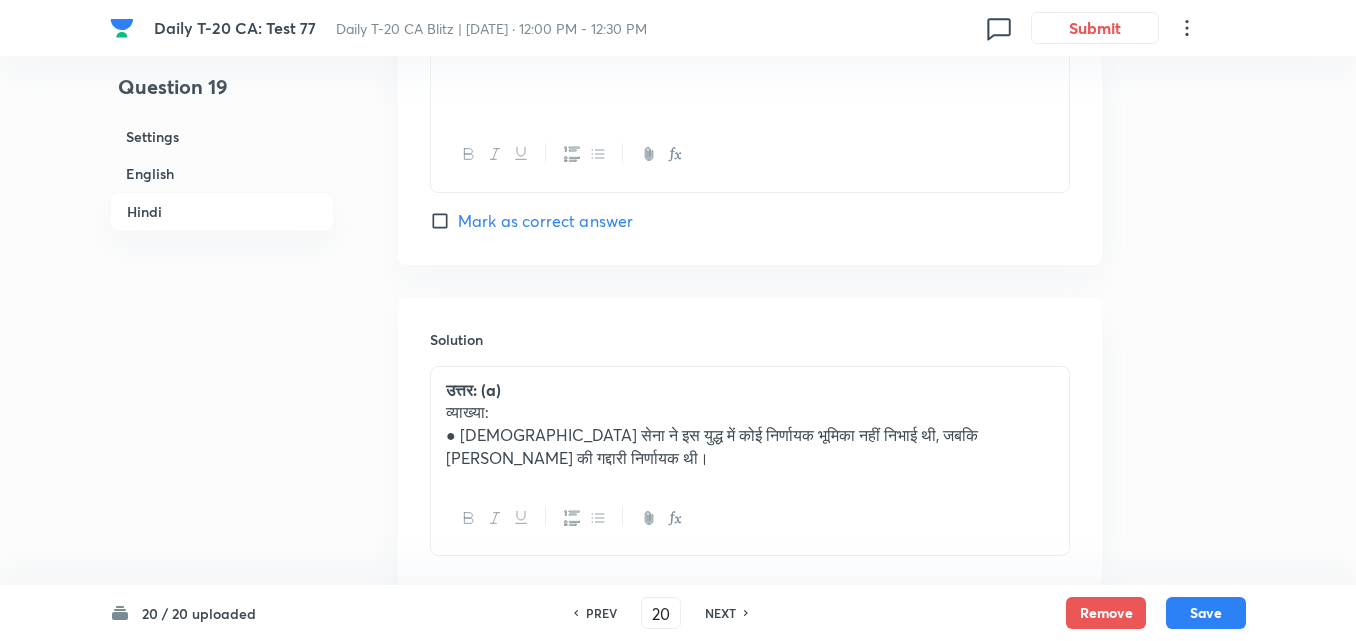checkbox on "false" 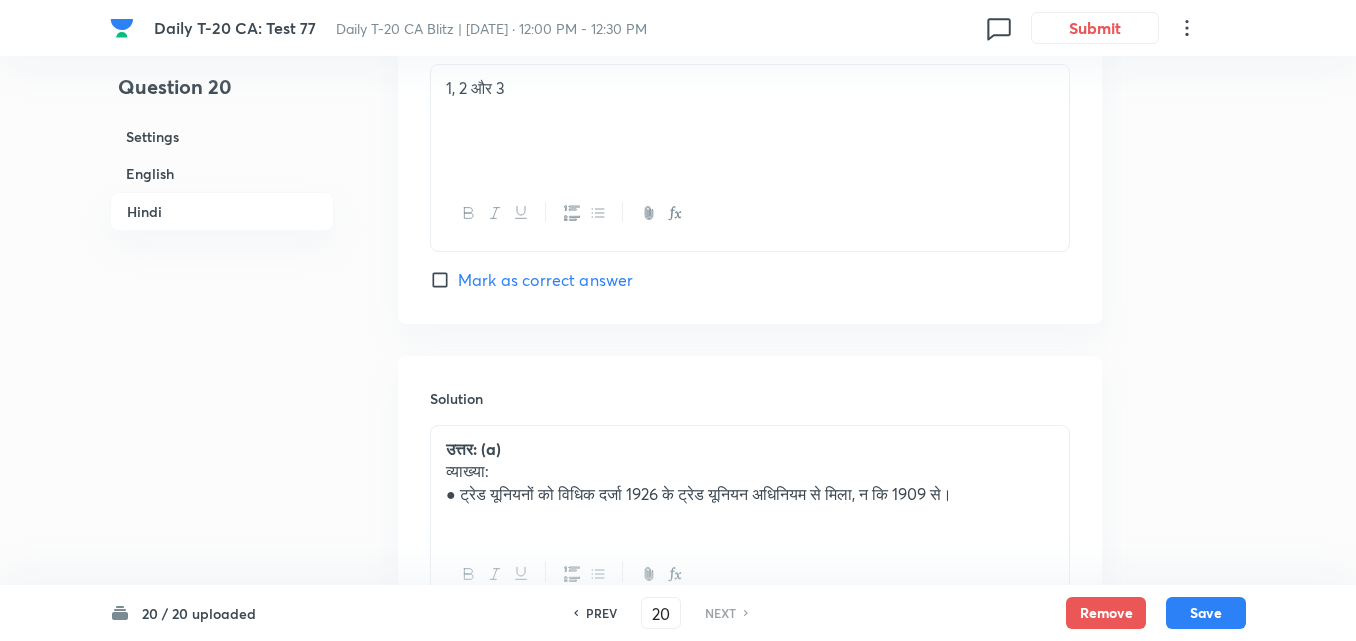 scroll, scrollTop: 4282, scrollLeft: 0, axis: vertical 